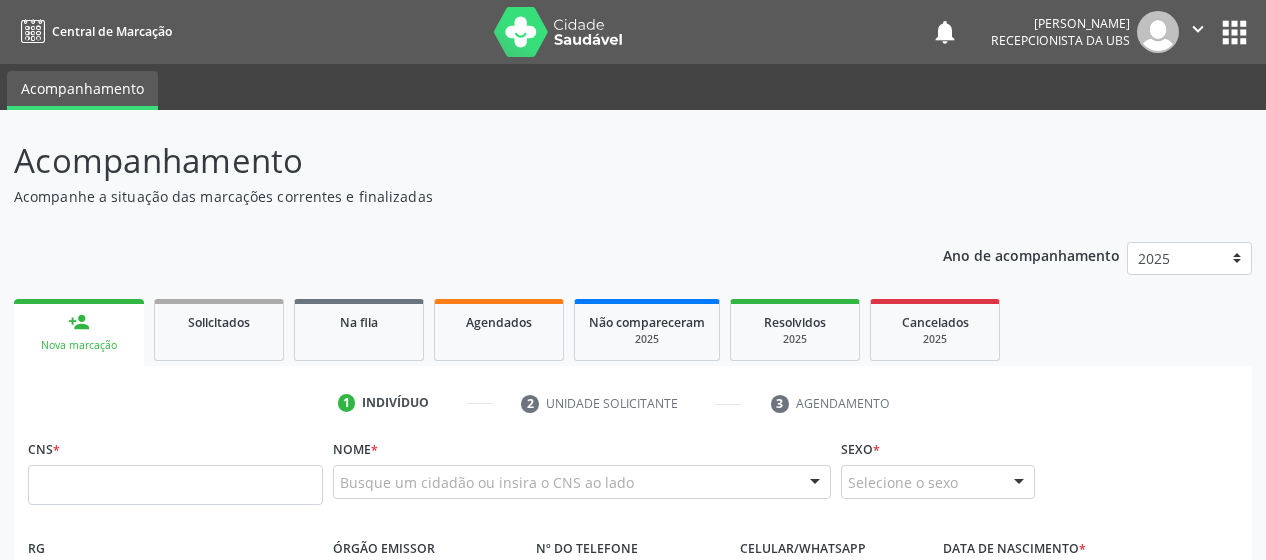 scroll, scrollTop: 0, scrollLeft: 0, axis: both 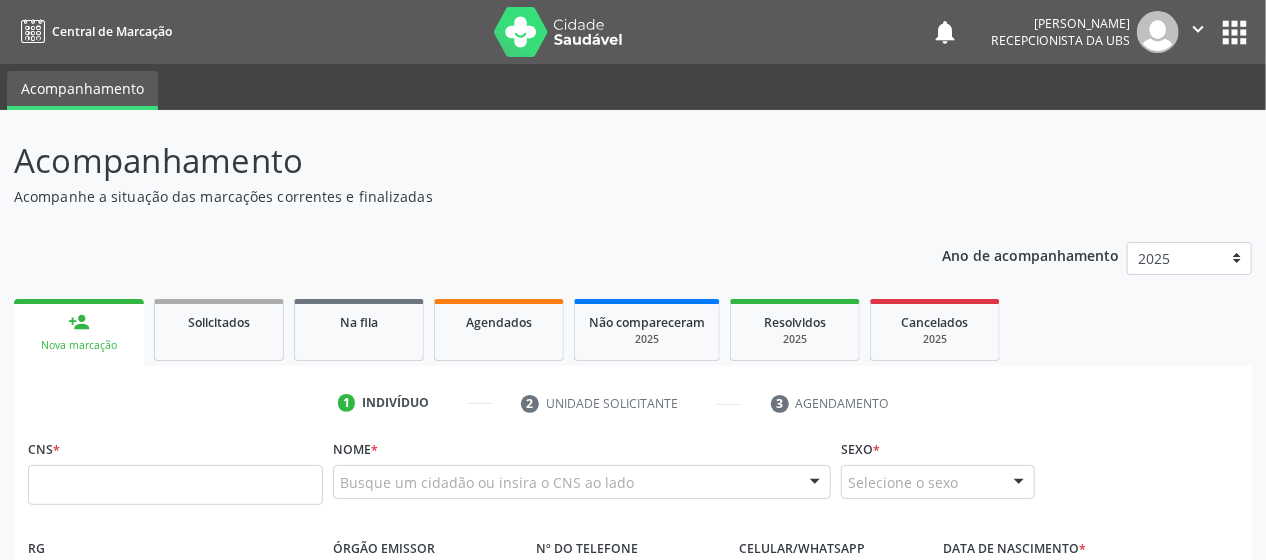 click on "person_add
Nova marcação" at bounding box center [79, 332] 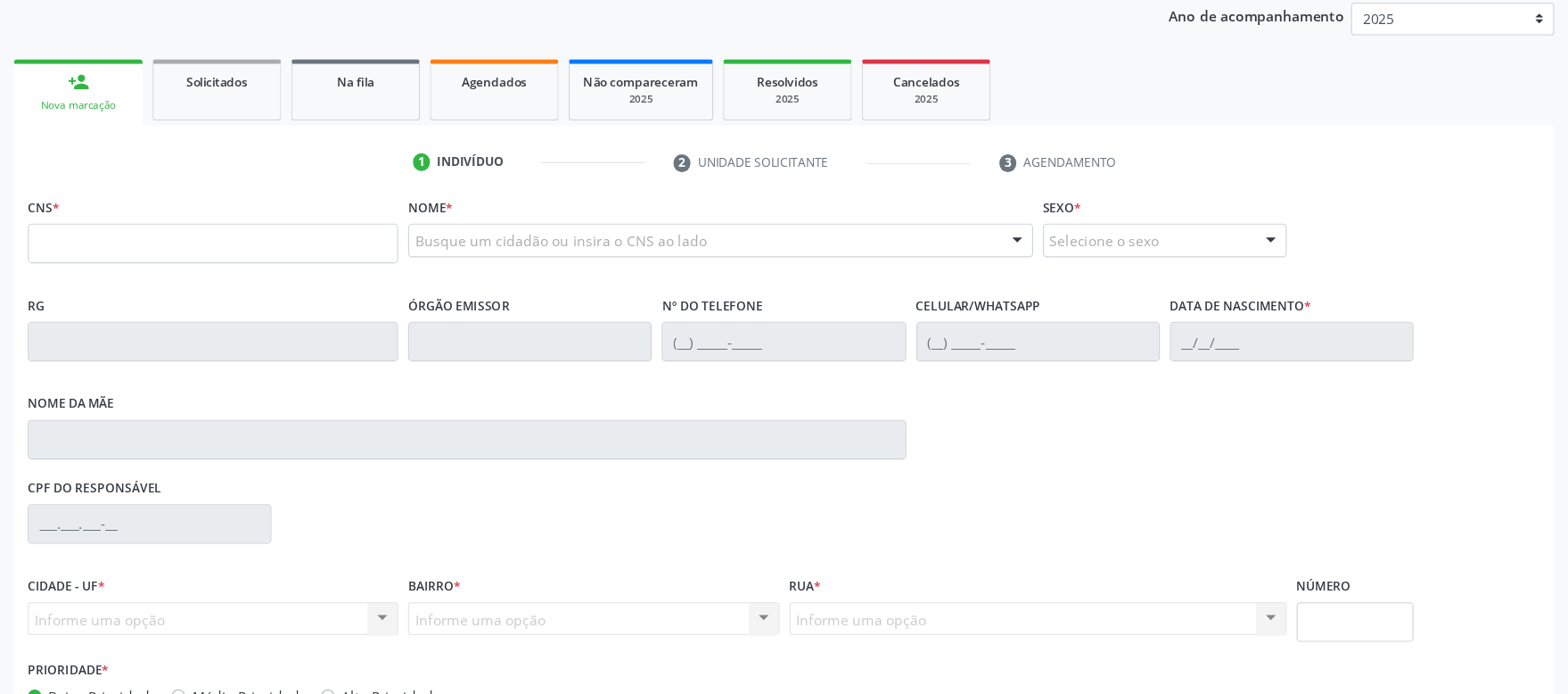 scroll, scrollTop: 212, scrollLeft: 0, axis: vertical 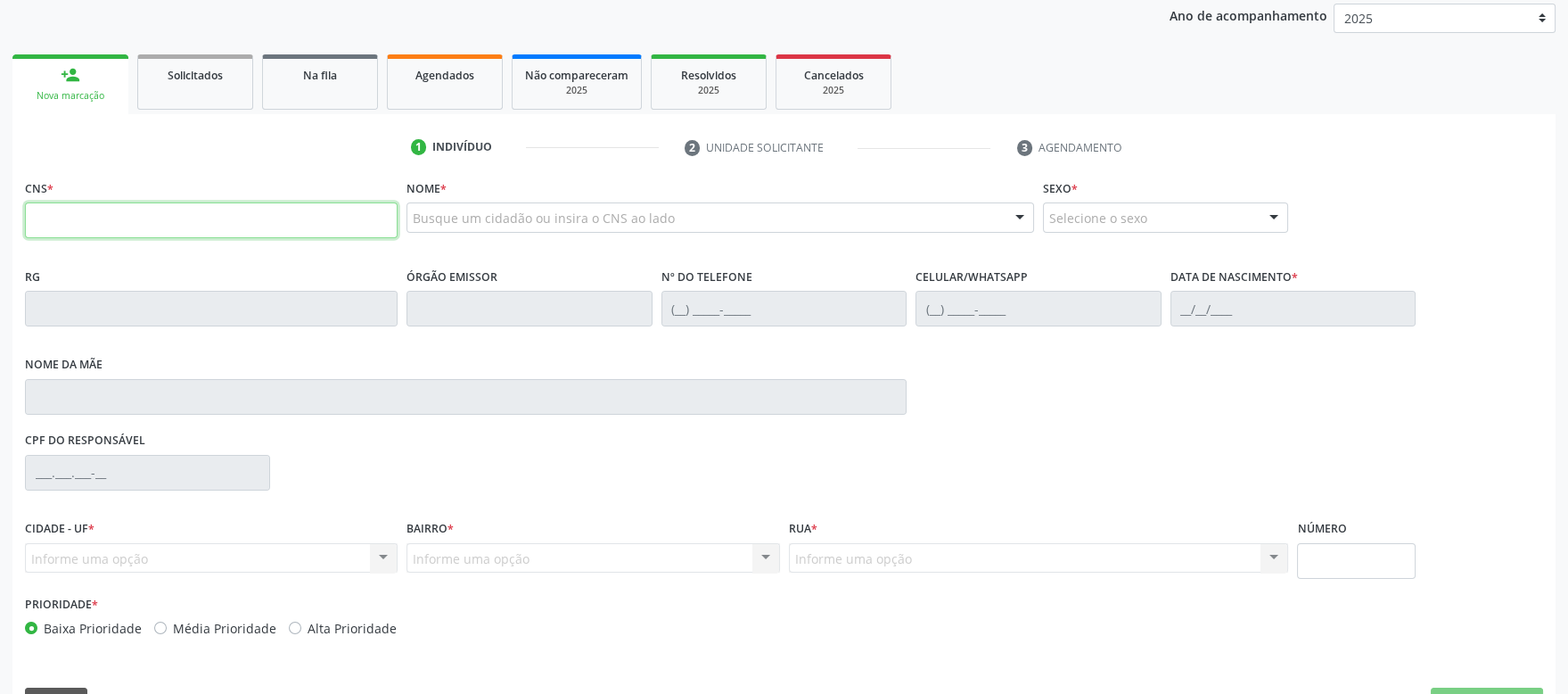 click at bounding box center [211, 220] 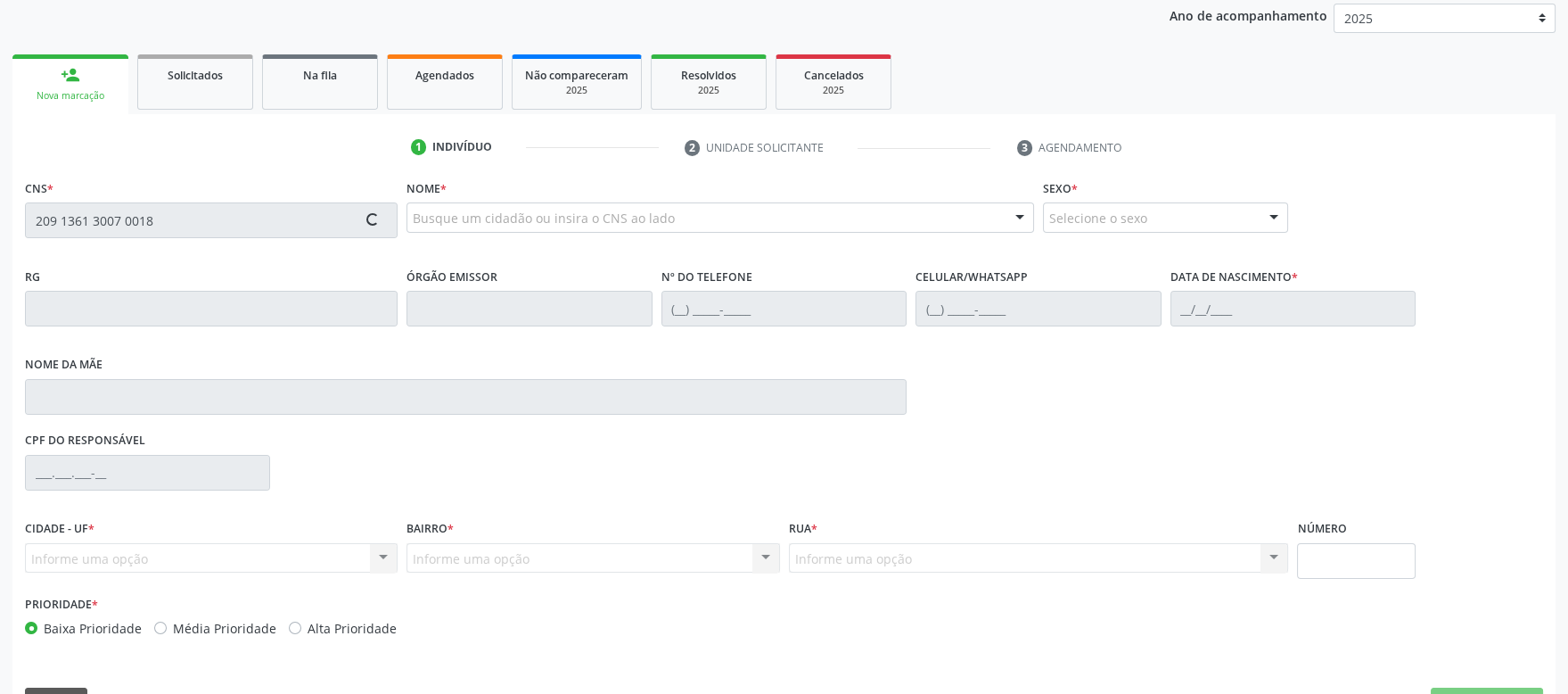 type on "209 1361 3007 0018" 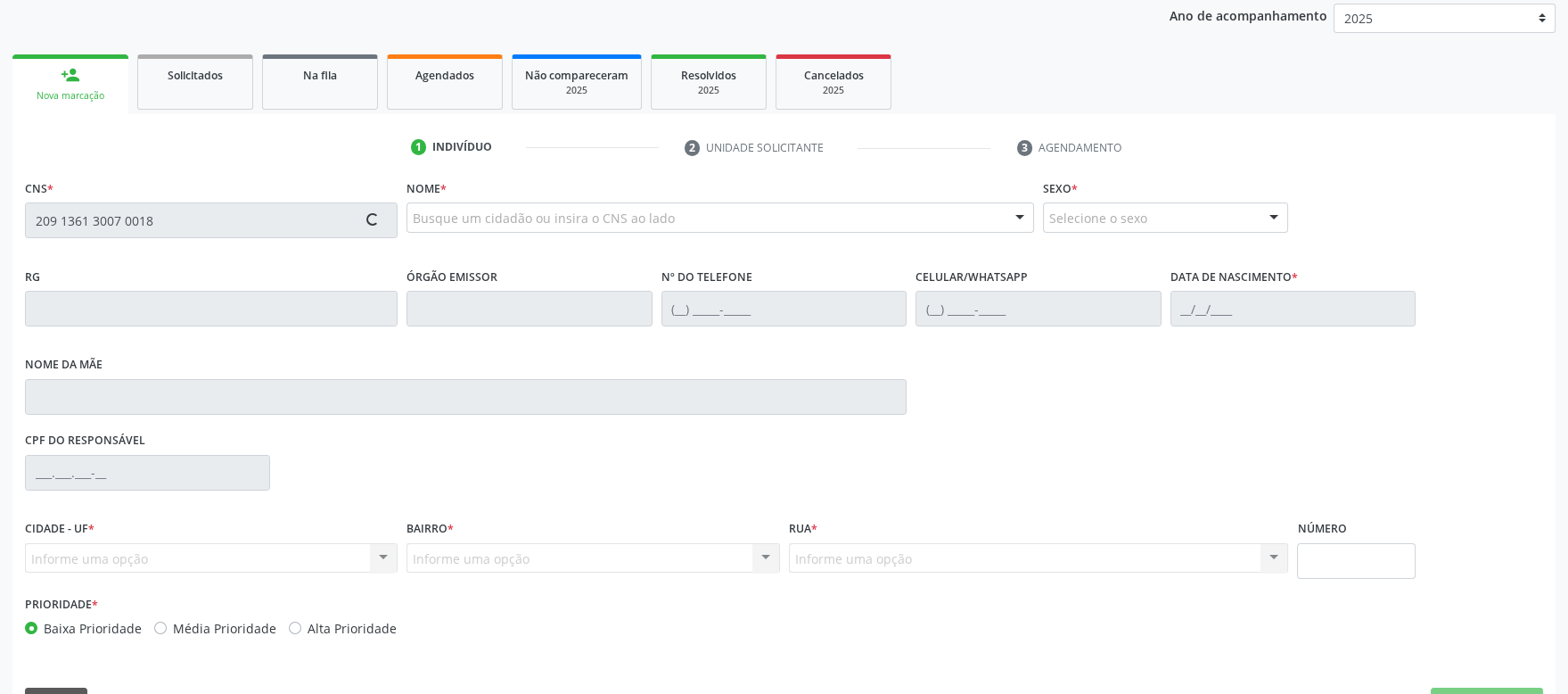 type 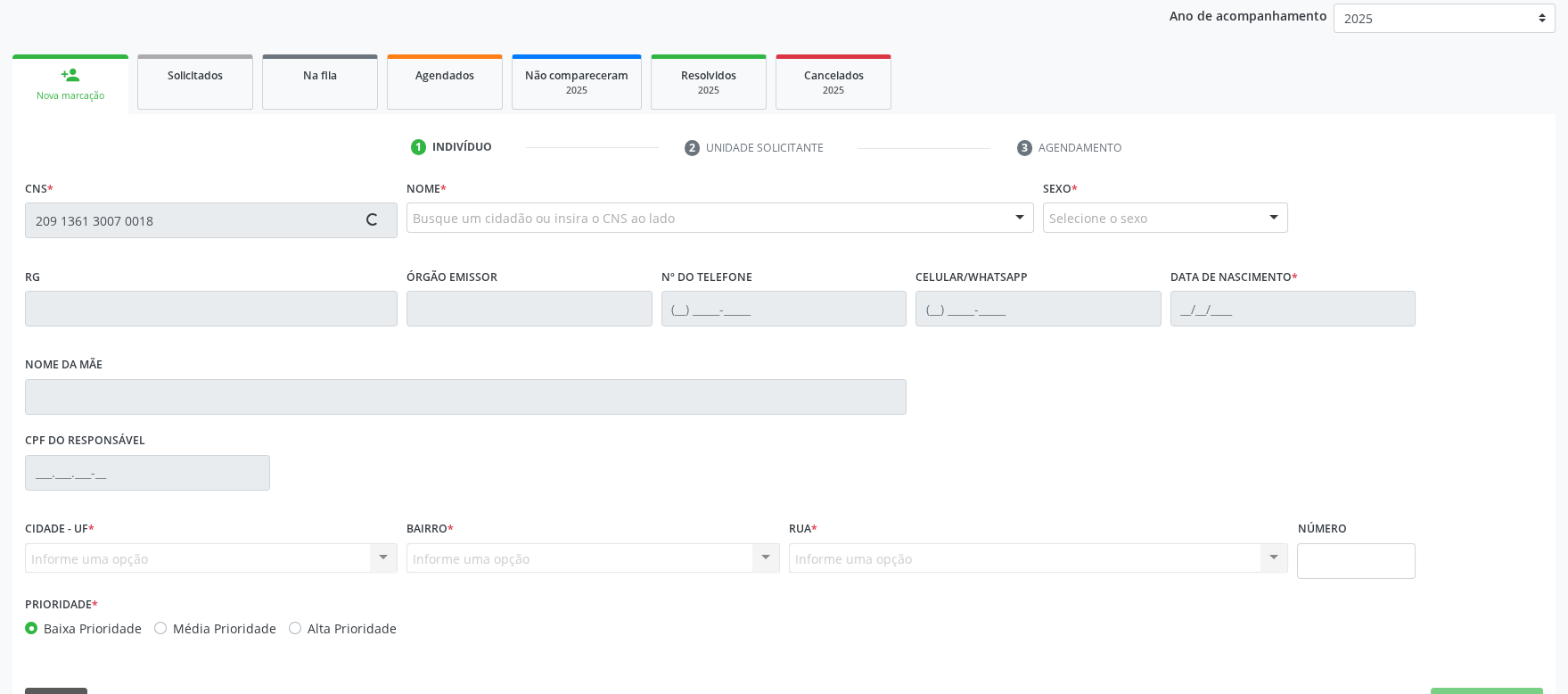 type 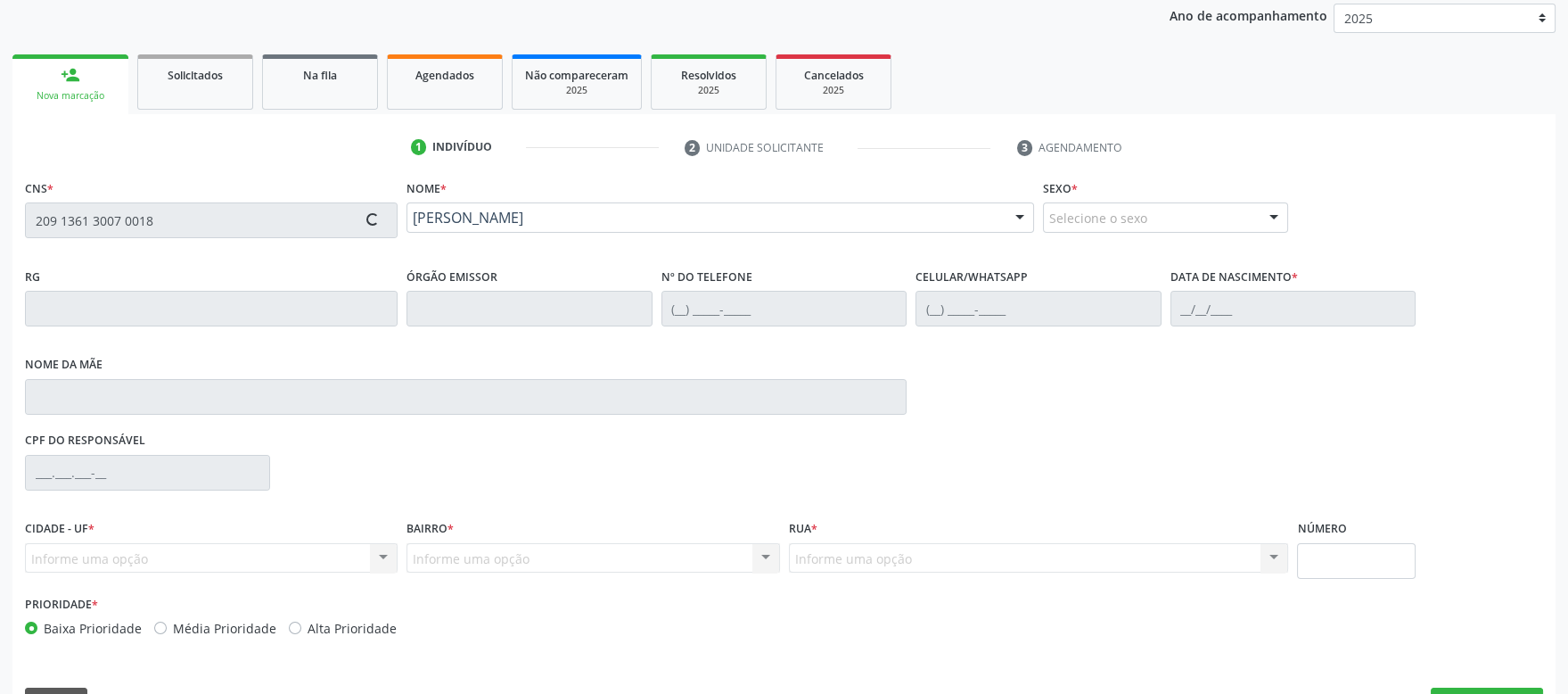 type on "[PHONE_NUMBER]" 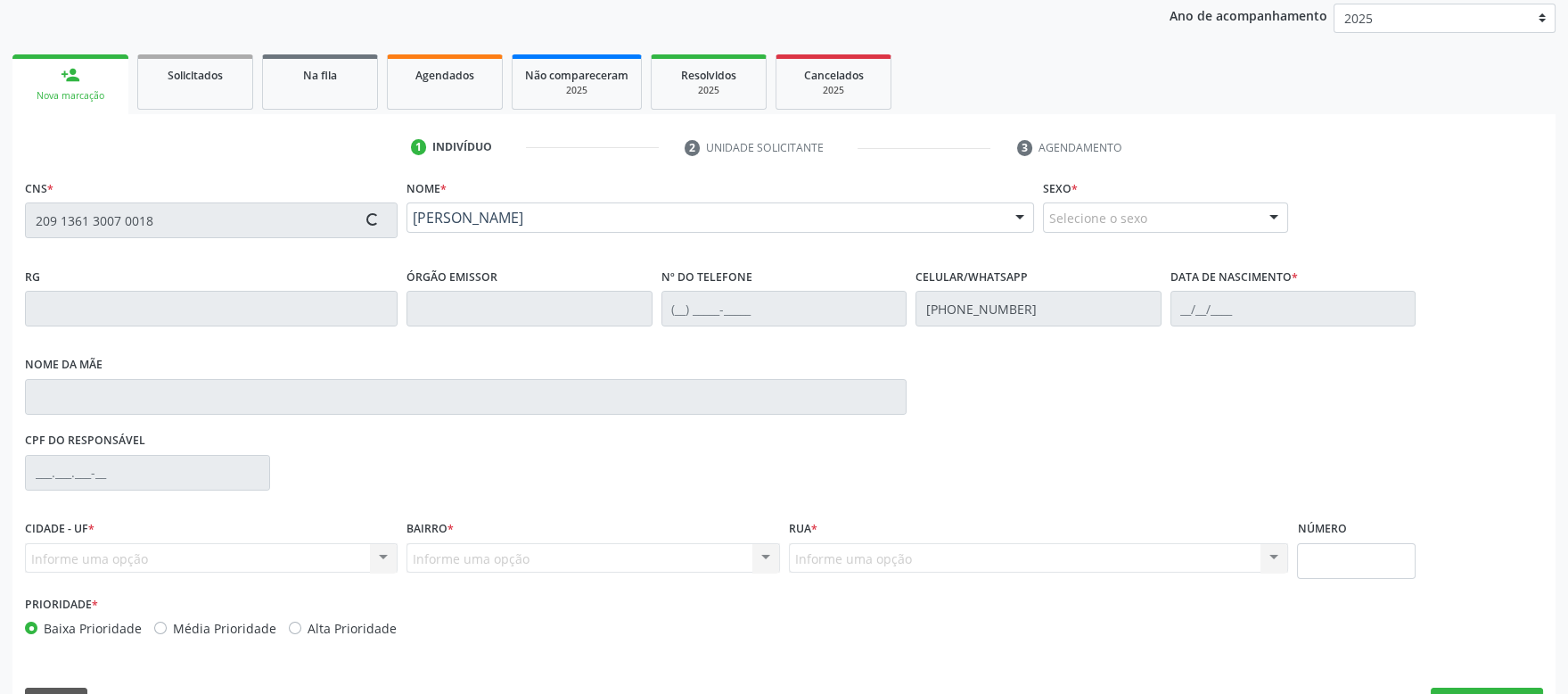 type on "[DATE]" 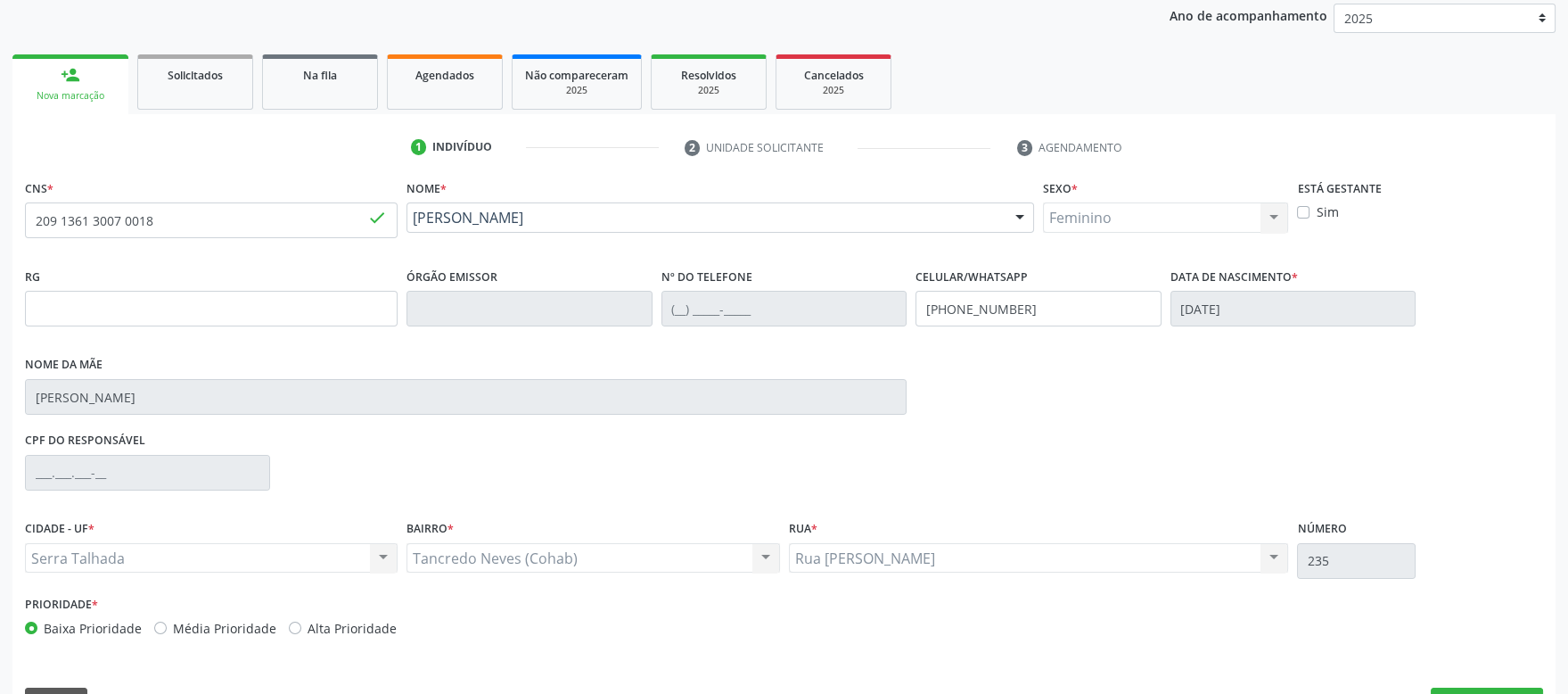 scroll, scrollTop: 253, scrollLeft: 0, axis: vertical 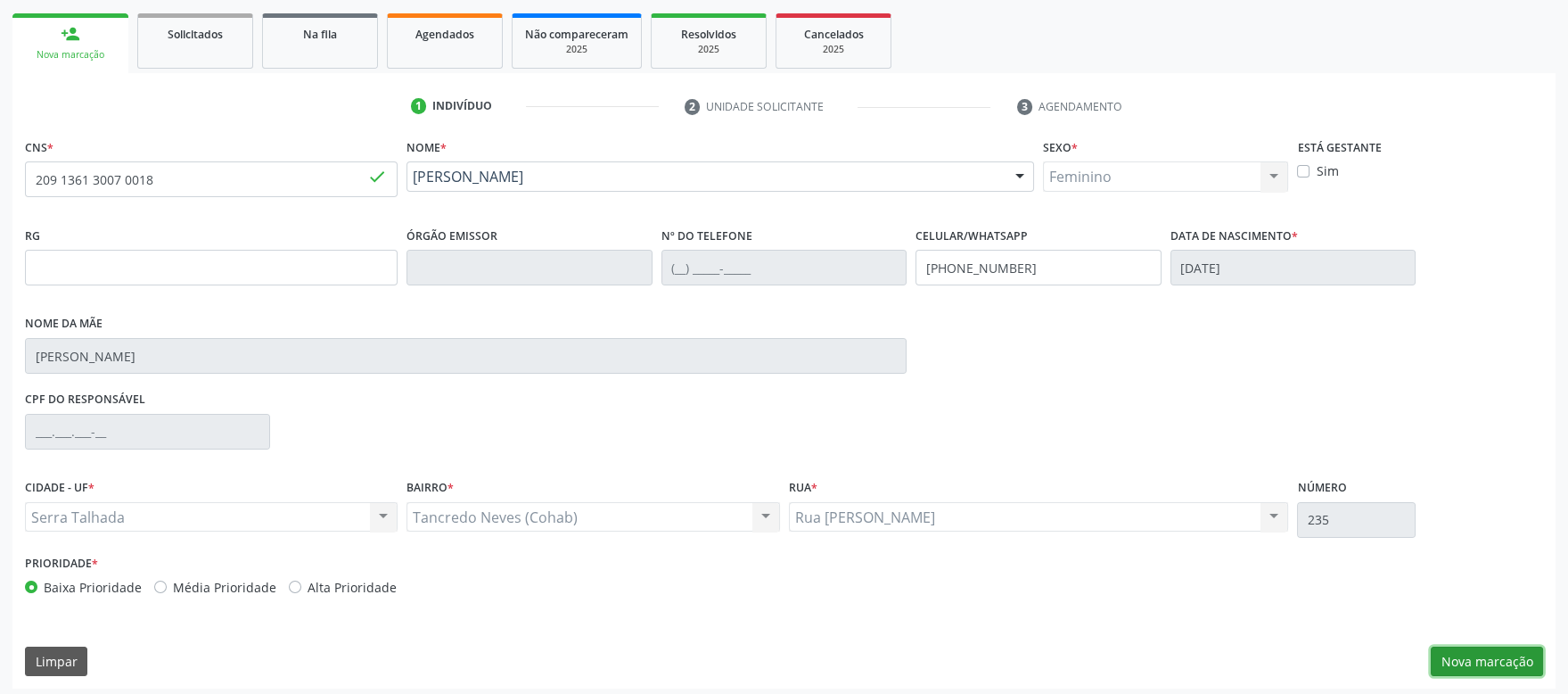click on "Nova marcação" at bounding box center (1487, 662) 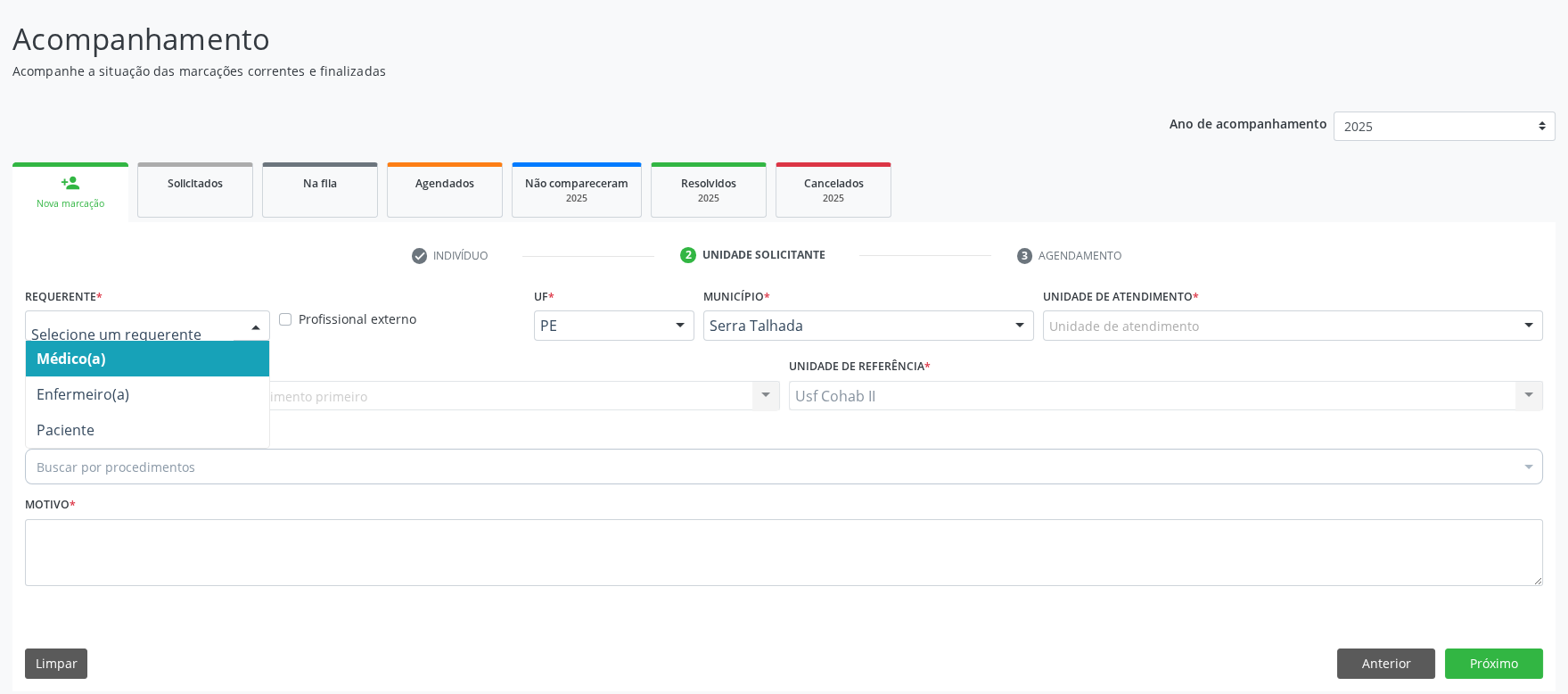 click at bounding box center [256, 326] 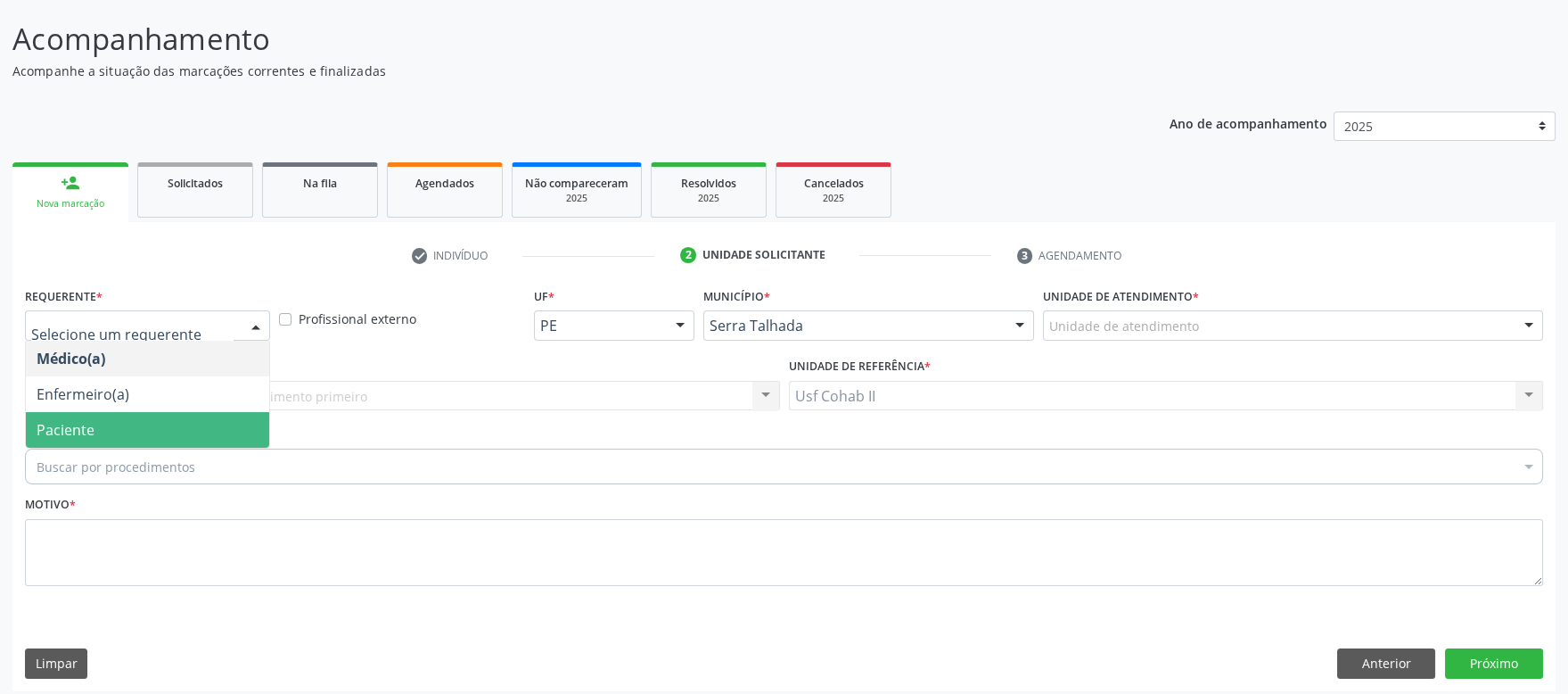 click on "Paciente" at bounding box center [147, 430] 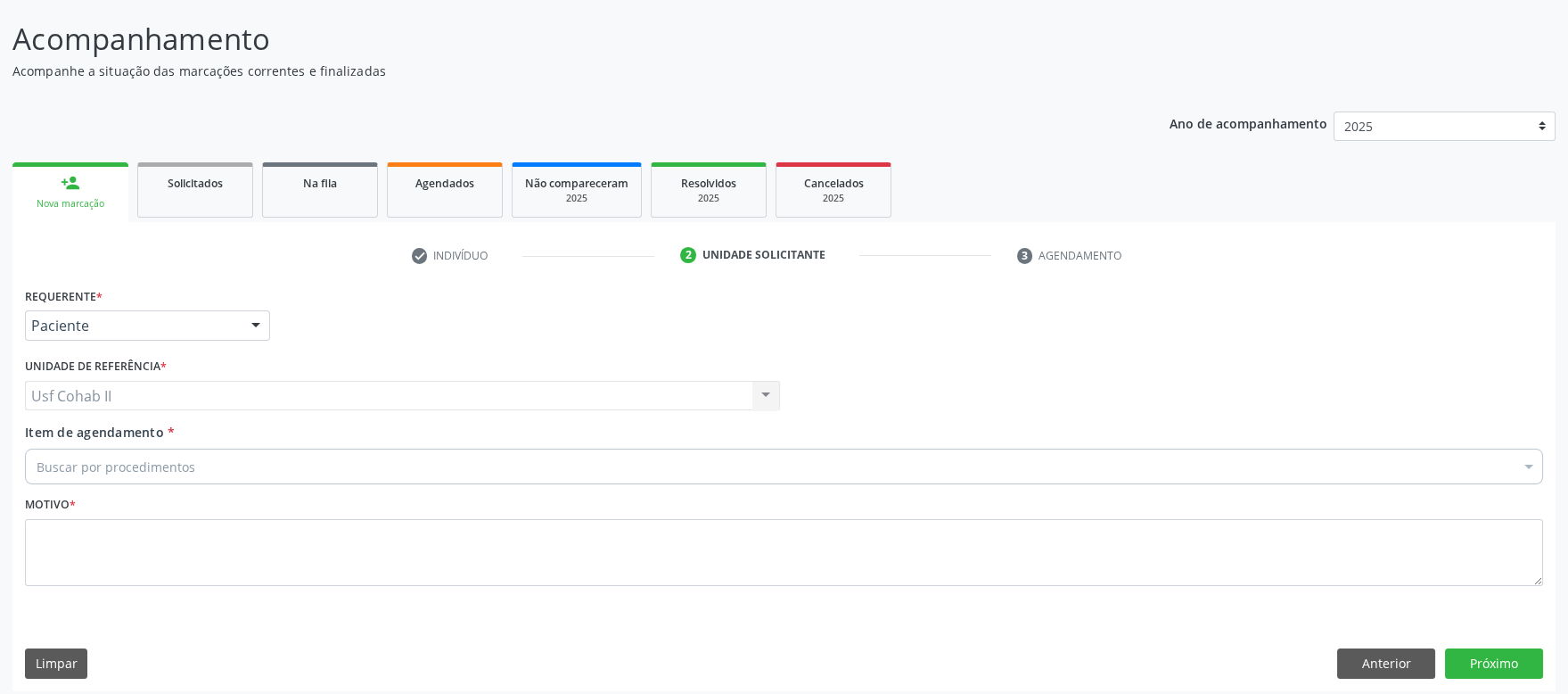 click on "Buscar por procedimentos" at bounding box center (784, 467) 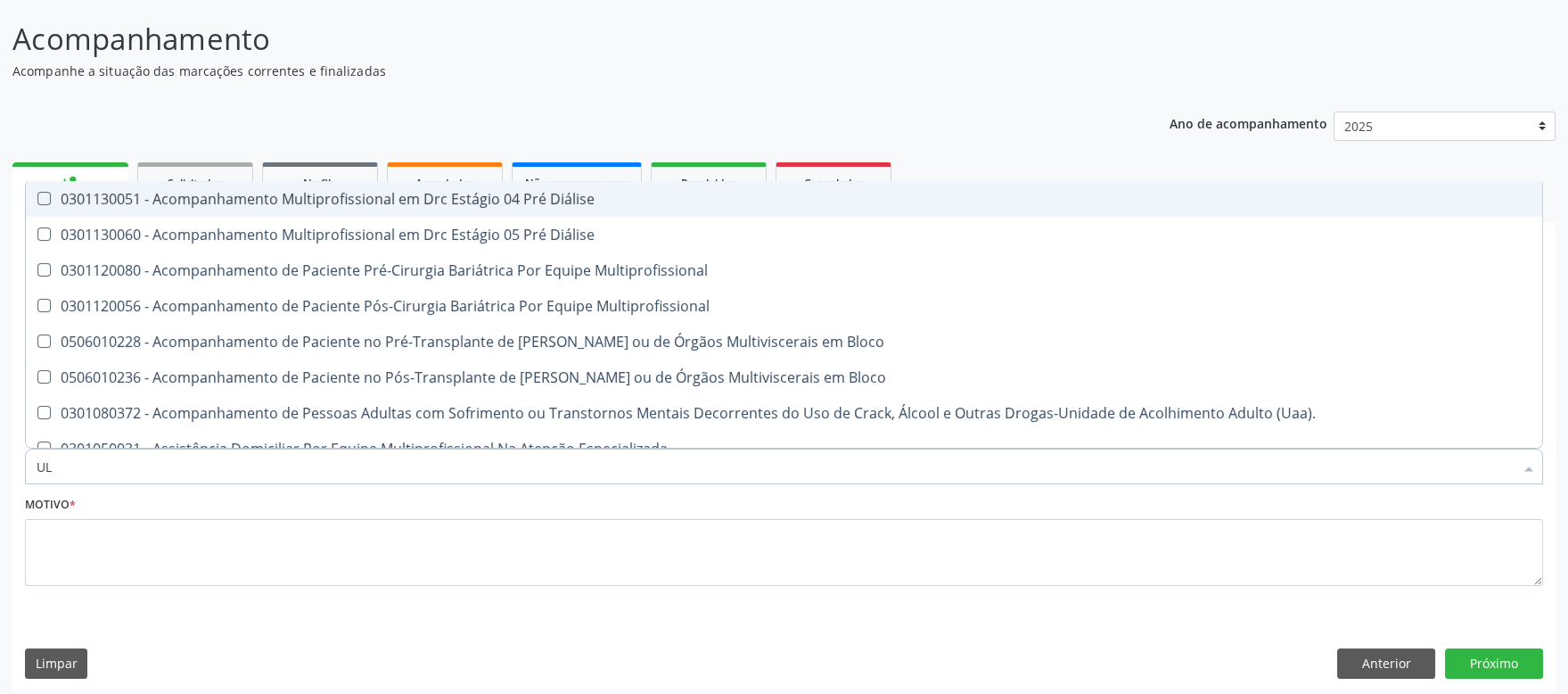 type on "U" 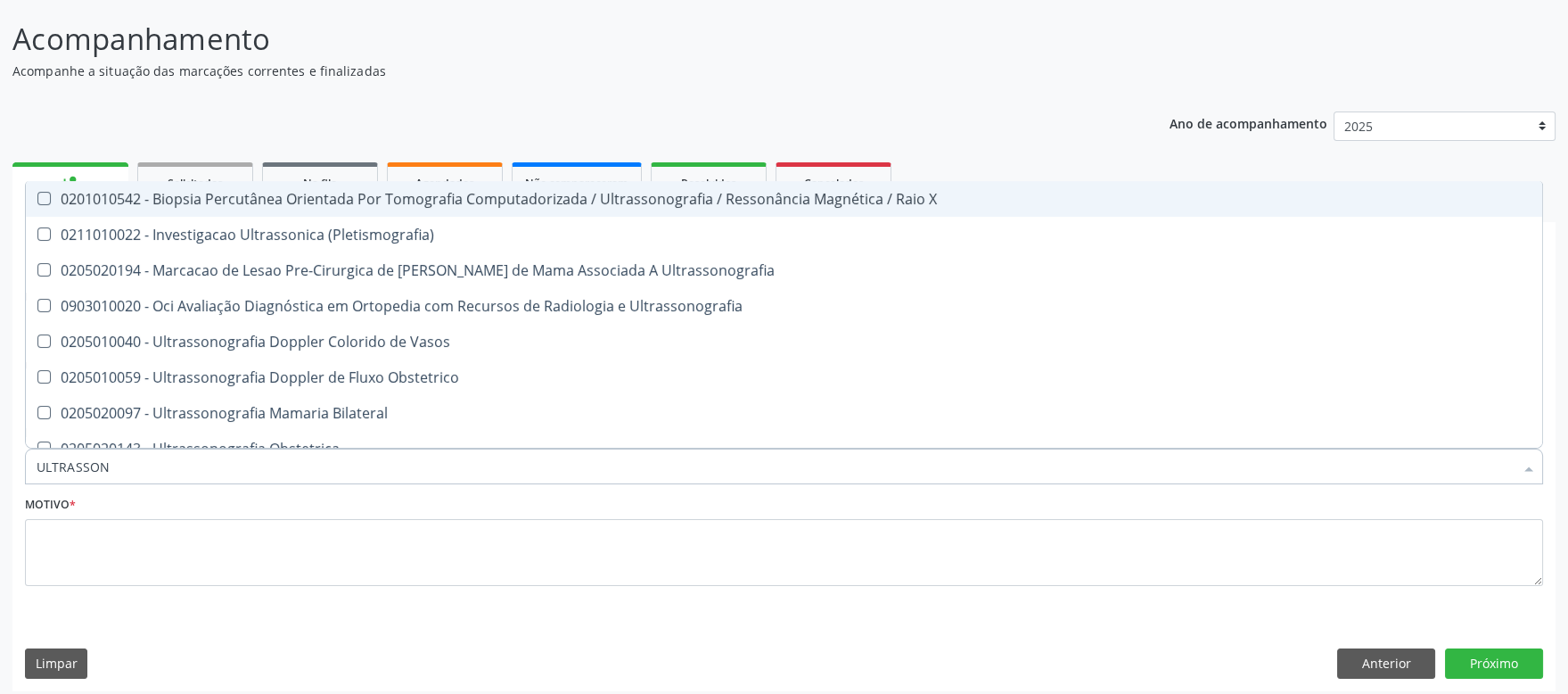 type on "ULTRASSONO" 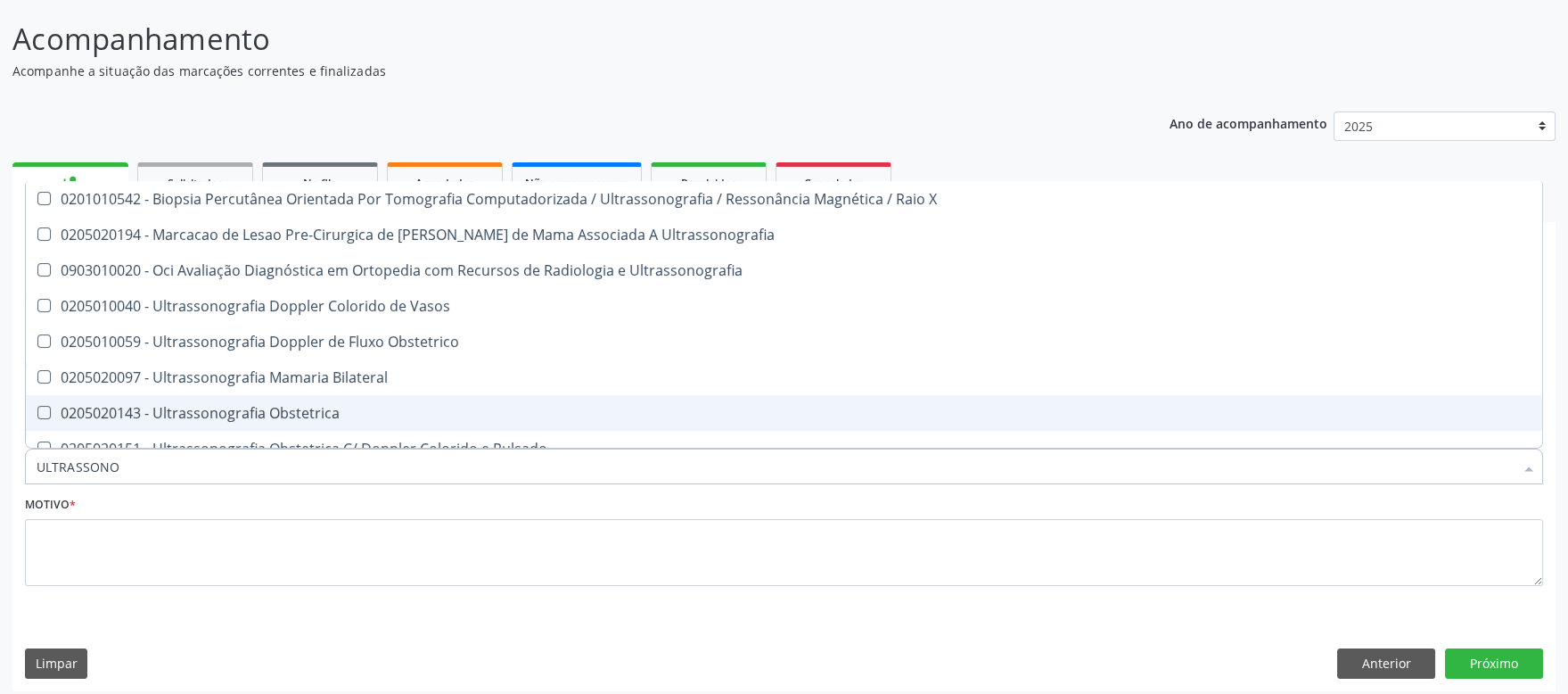 click on "0205020143 - Ultrassonografia Obstetrica" at bounding box center (784, 413) 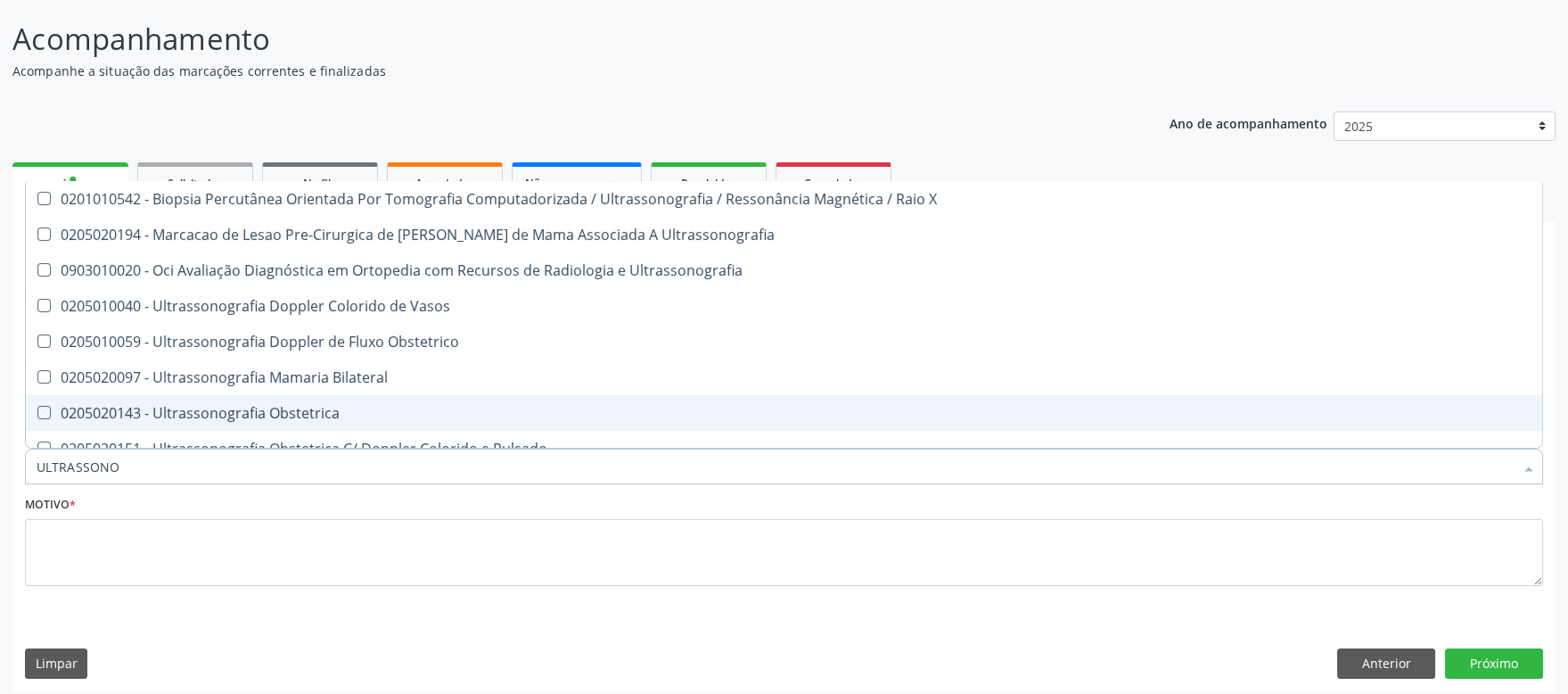 checkbox on "true" 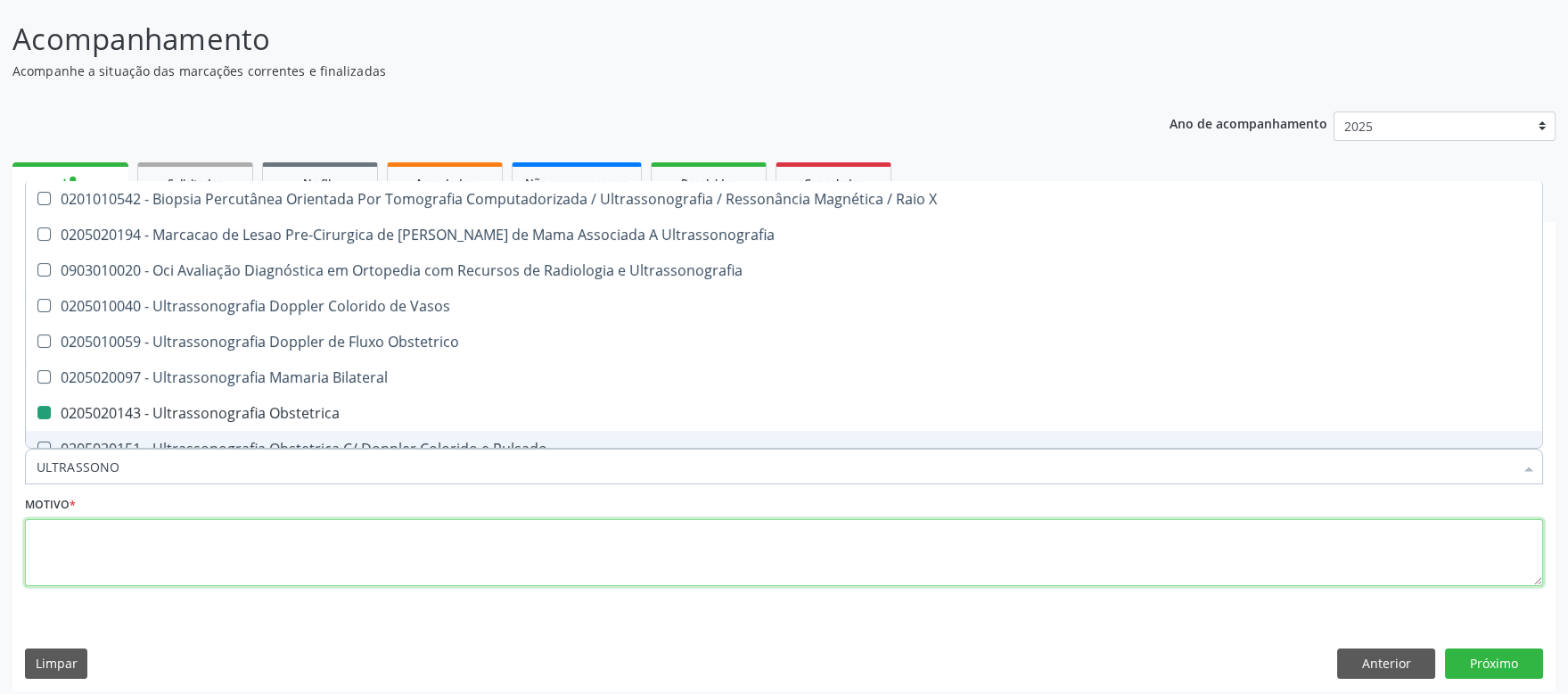 click at bounding box center [784, 553] 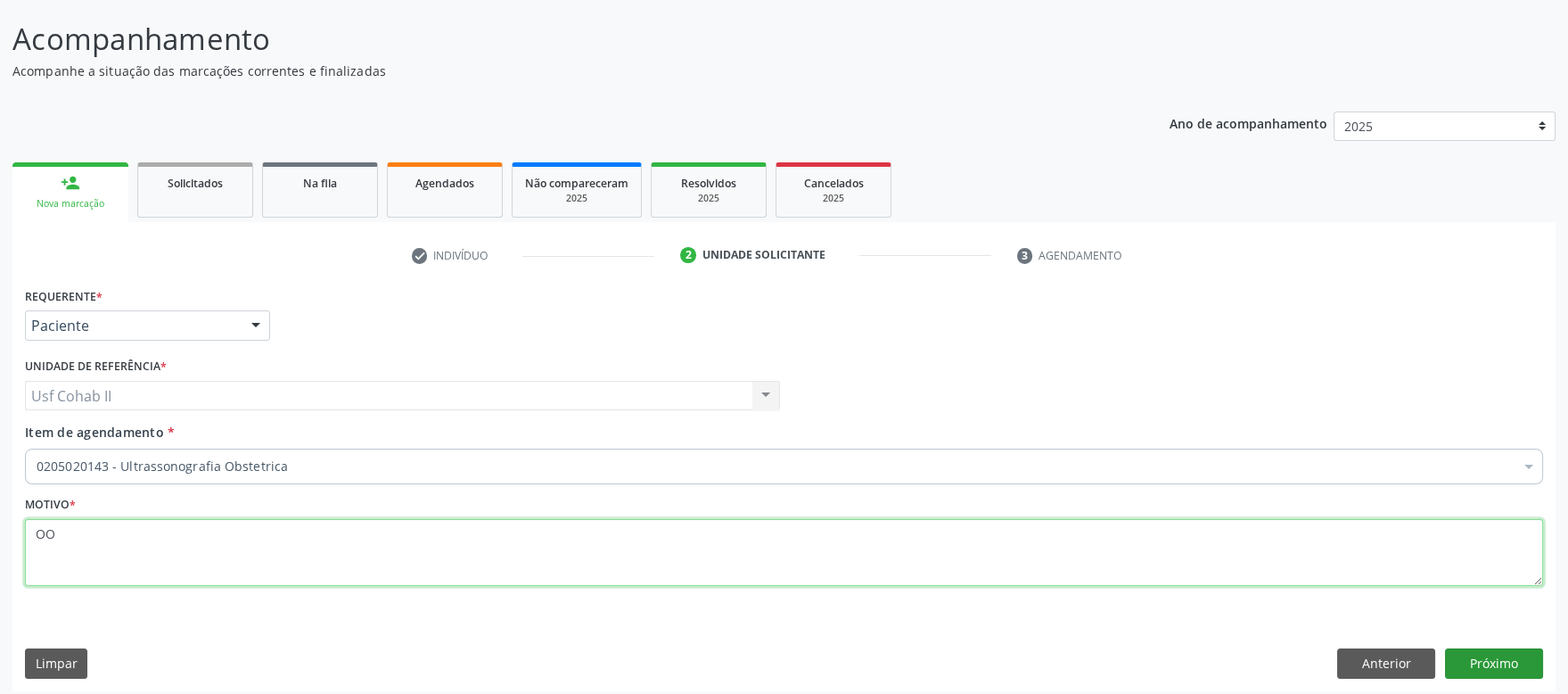 type on "OO" 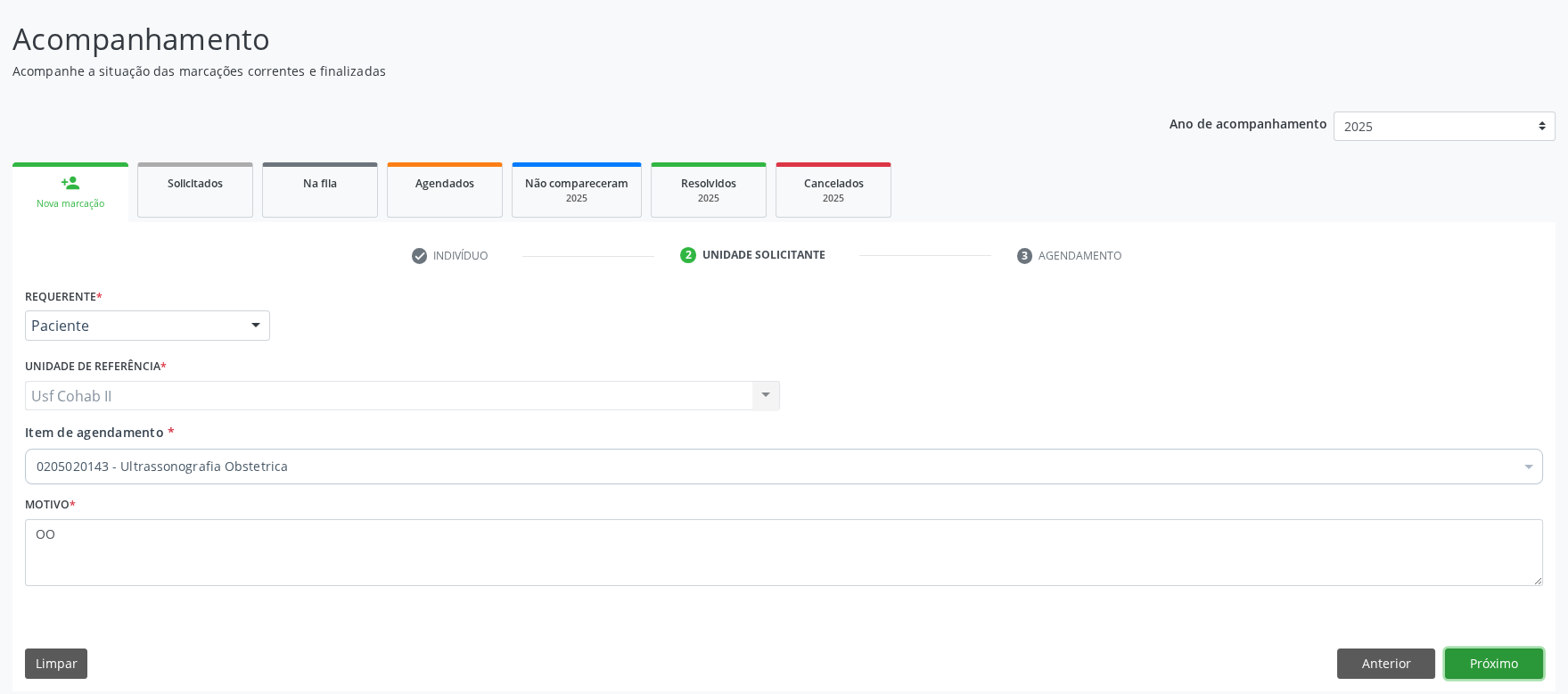 click on "Próximo" at bounding box center [1494, 664] 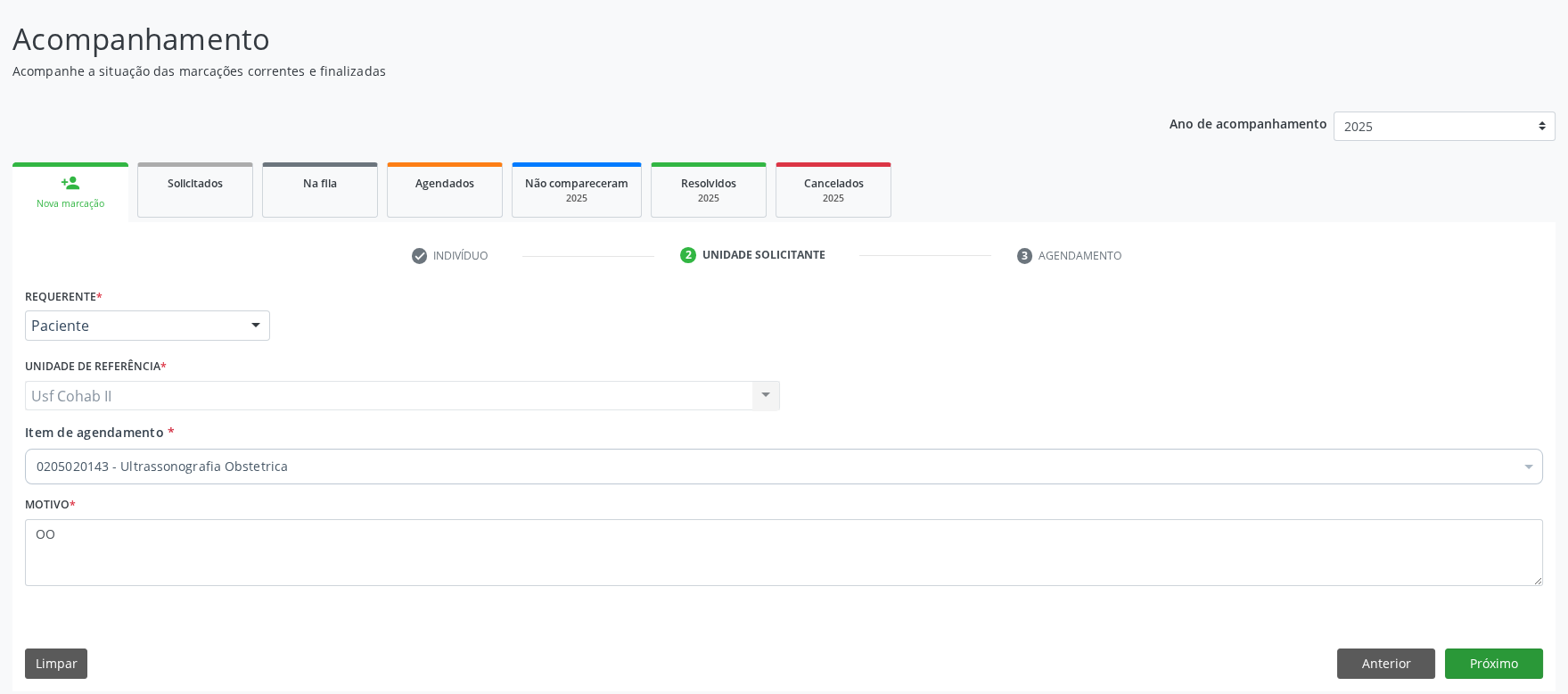 scroll, scrollTop: 75, scrollLeft: 0, axis: vertical 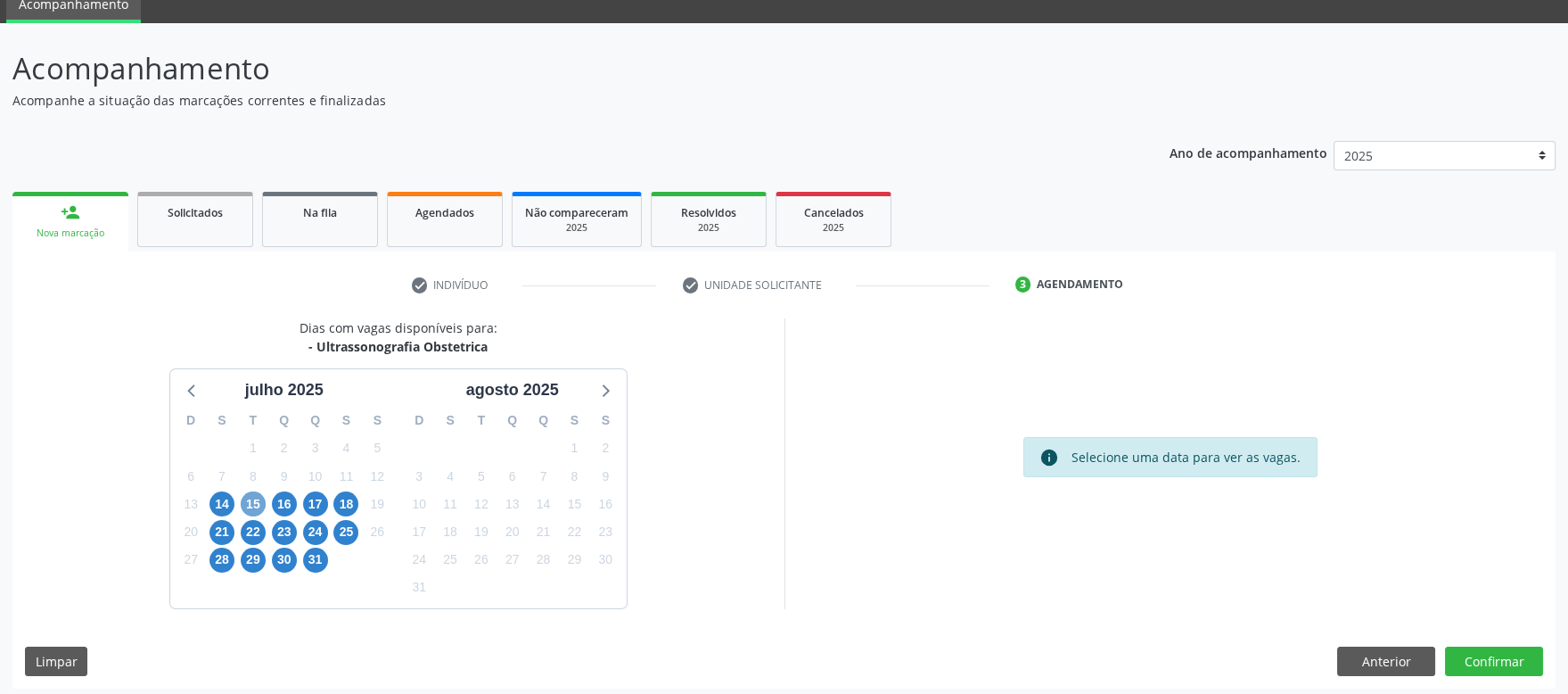 click on "15" at bounding box center (253, 504) 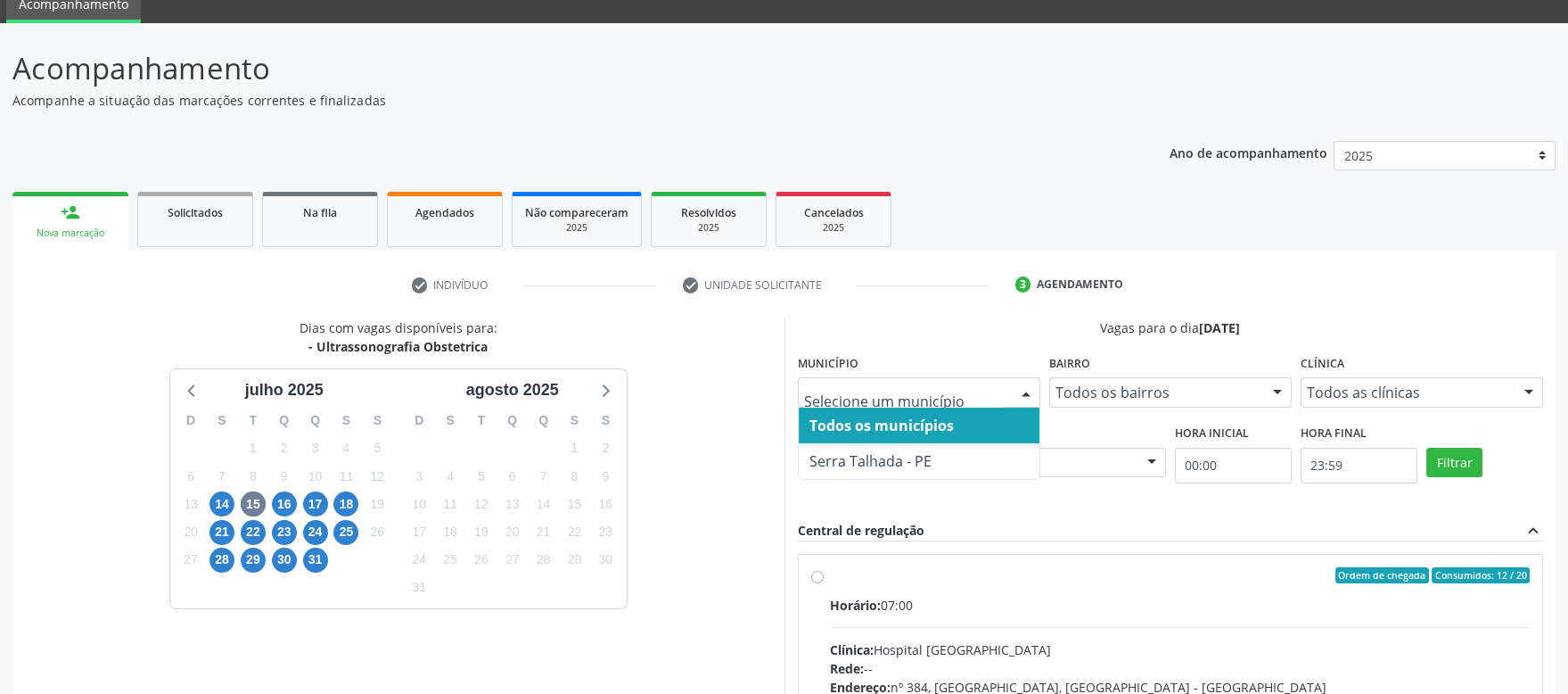 click at bounding box center [1026, 393] 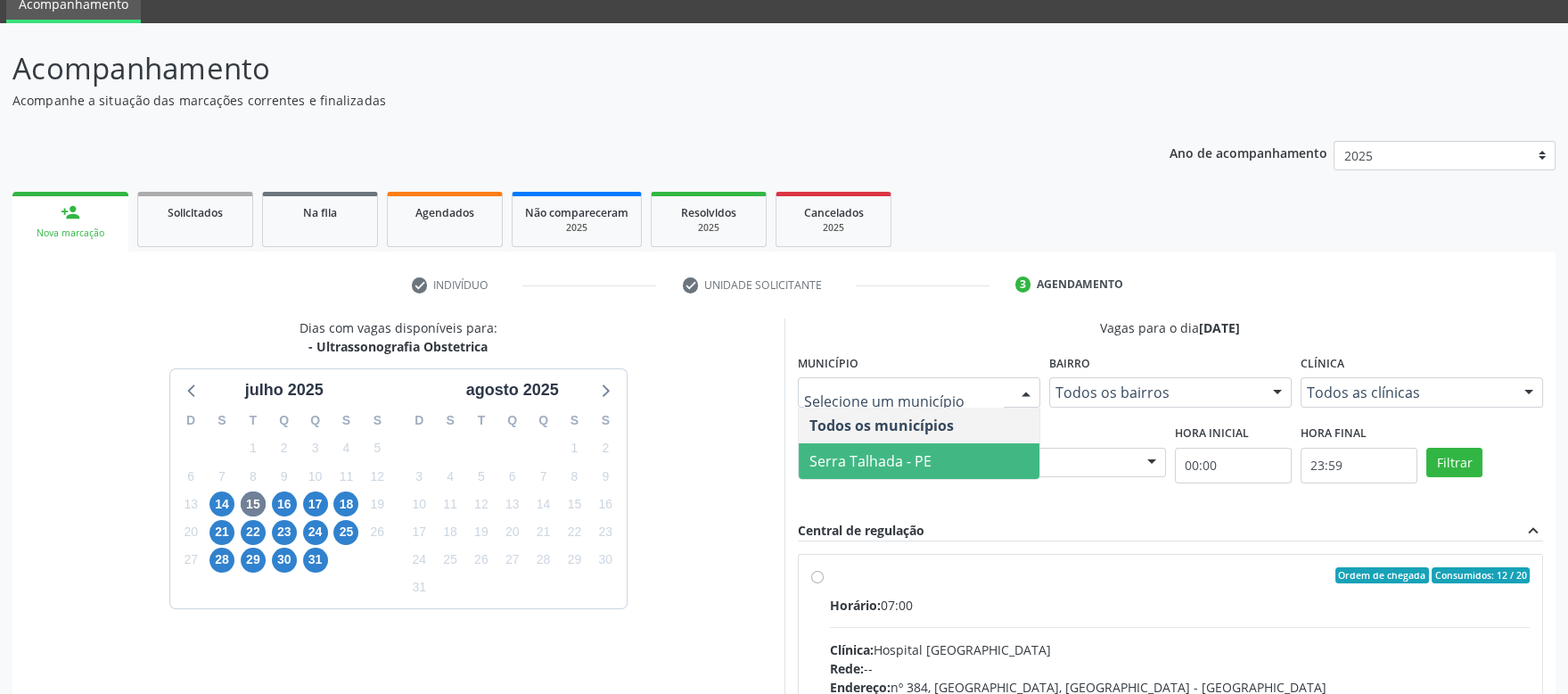 drag, startPoint x: 901, startPoint y: 458, endPoint x: 996, endPoint y: 421, distance: 101.95097 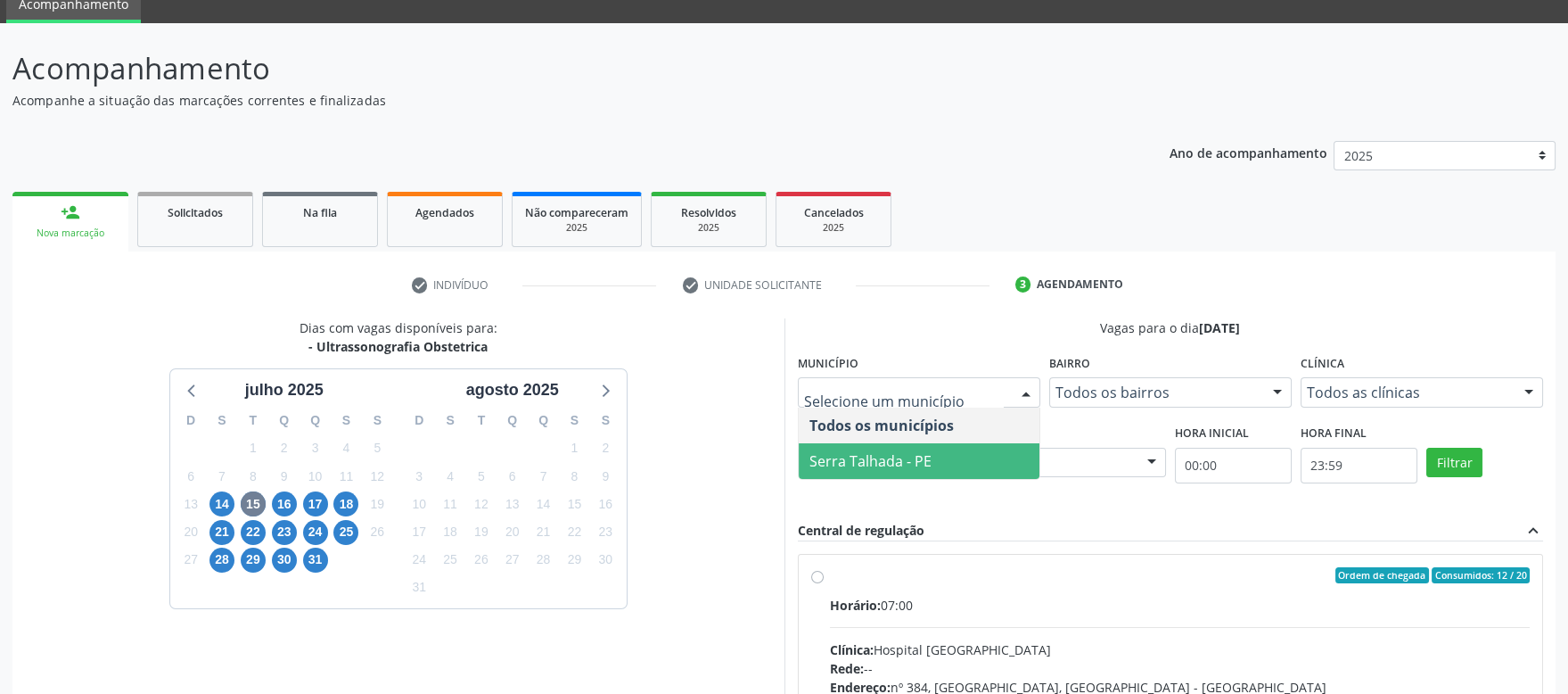 click on "Serra Talhada - PE" at bounding box center [870, 461] 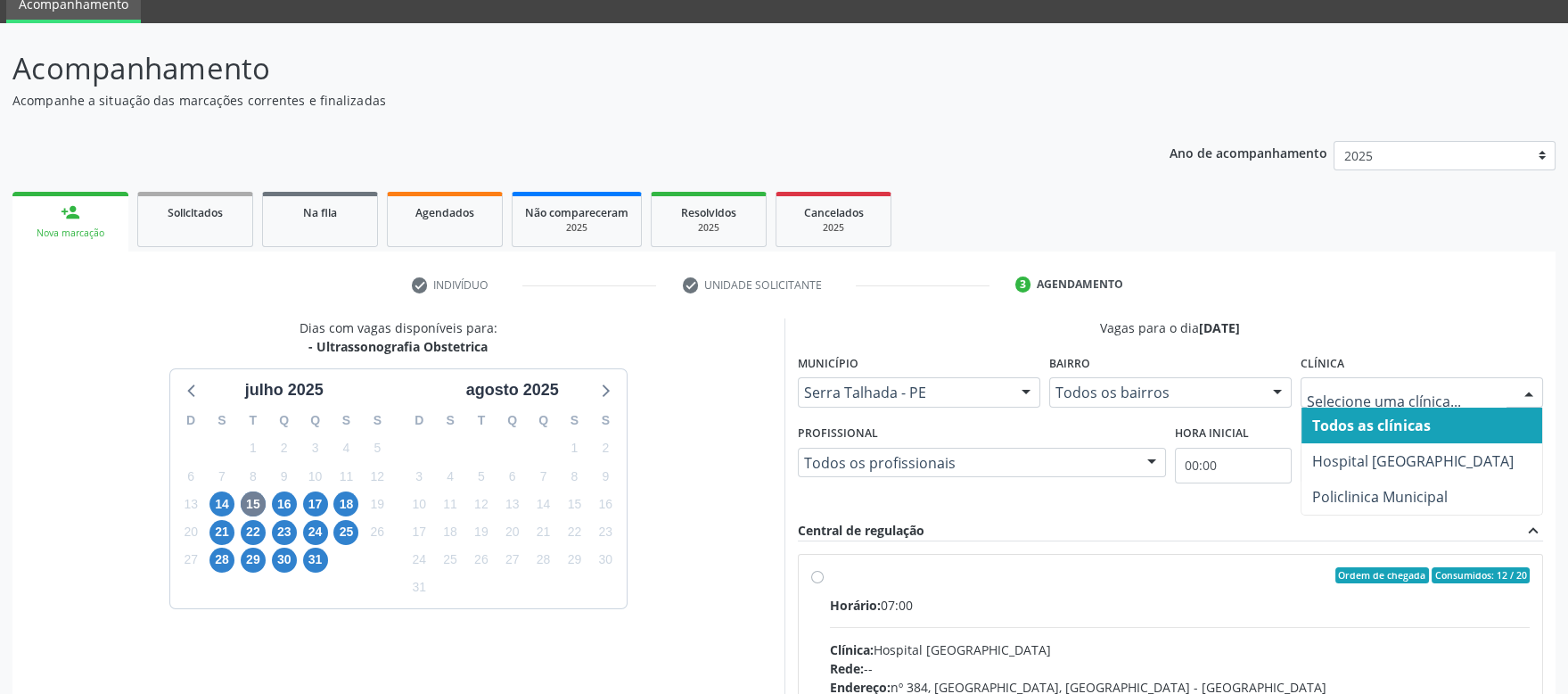 click at bounding box center [1529, 393] 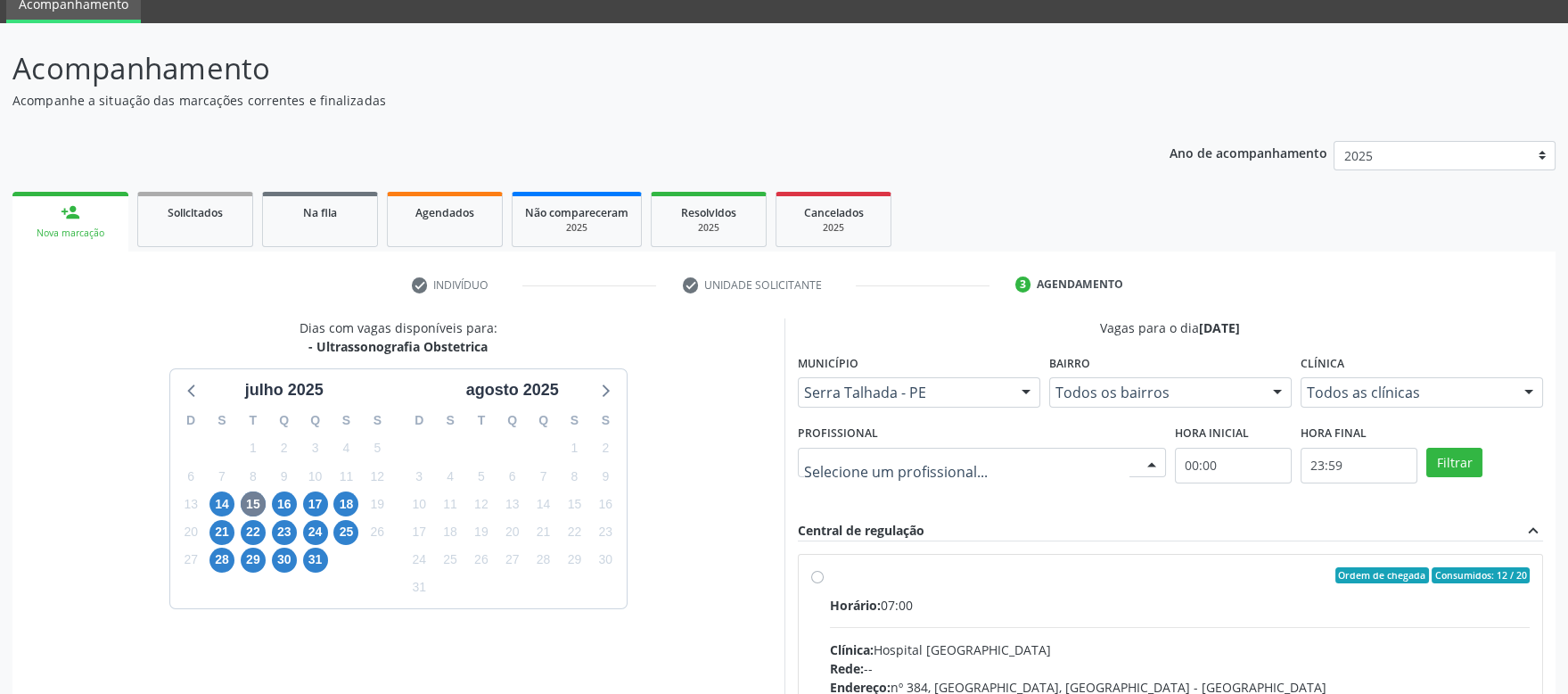 click at bounding box center (1152, 464) 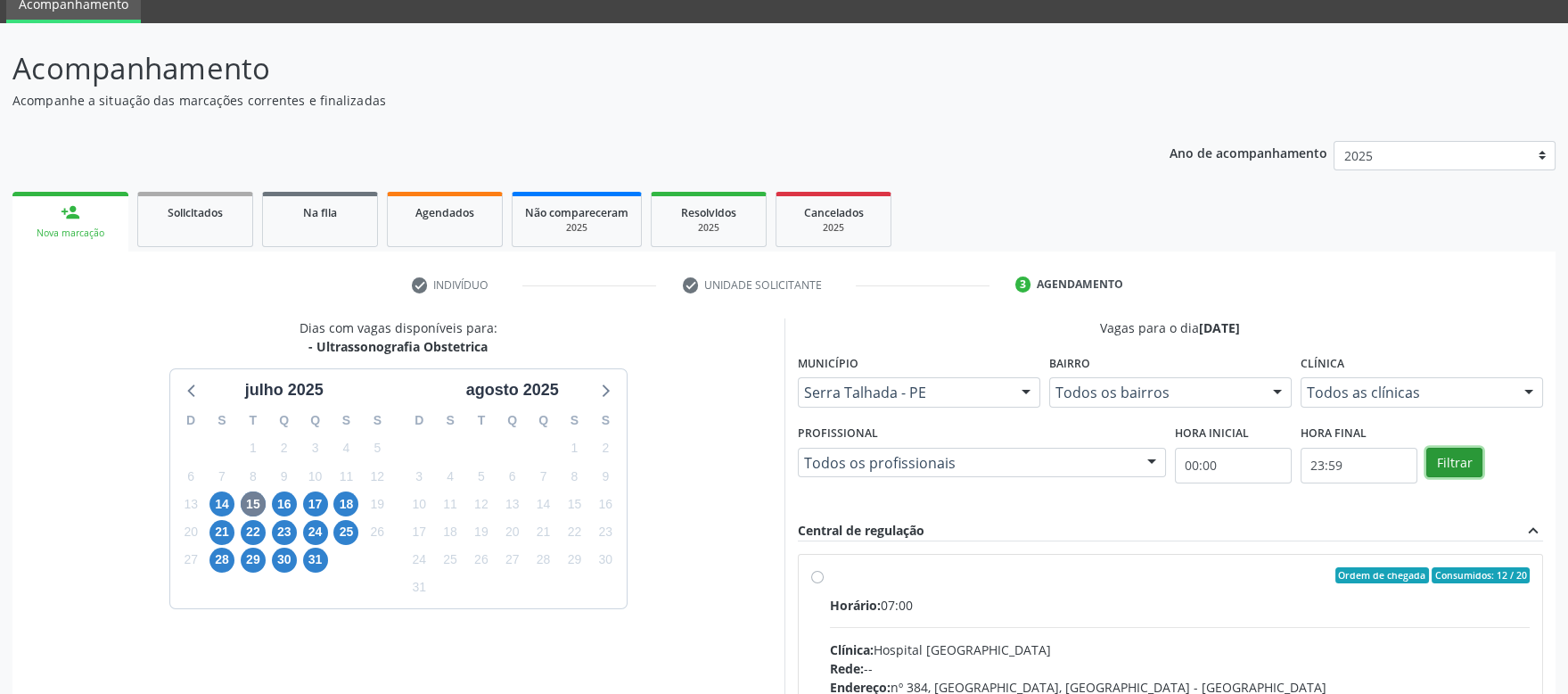 click on "Filtrar" at bounding box center [1454, 463] 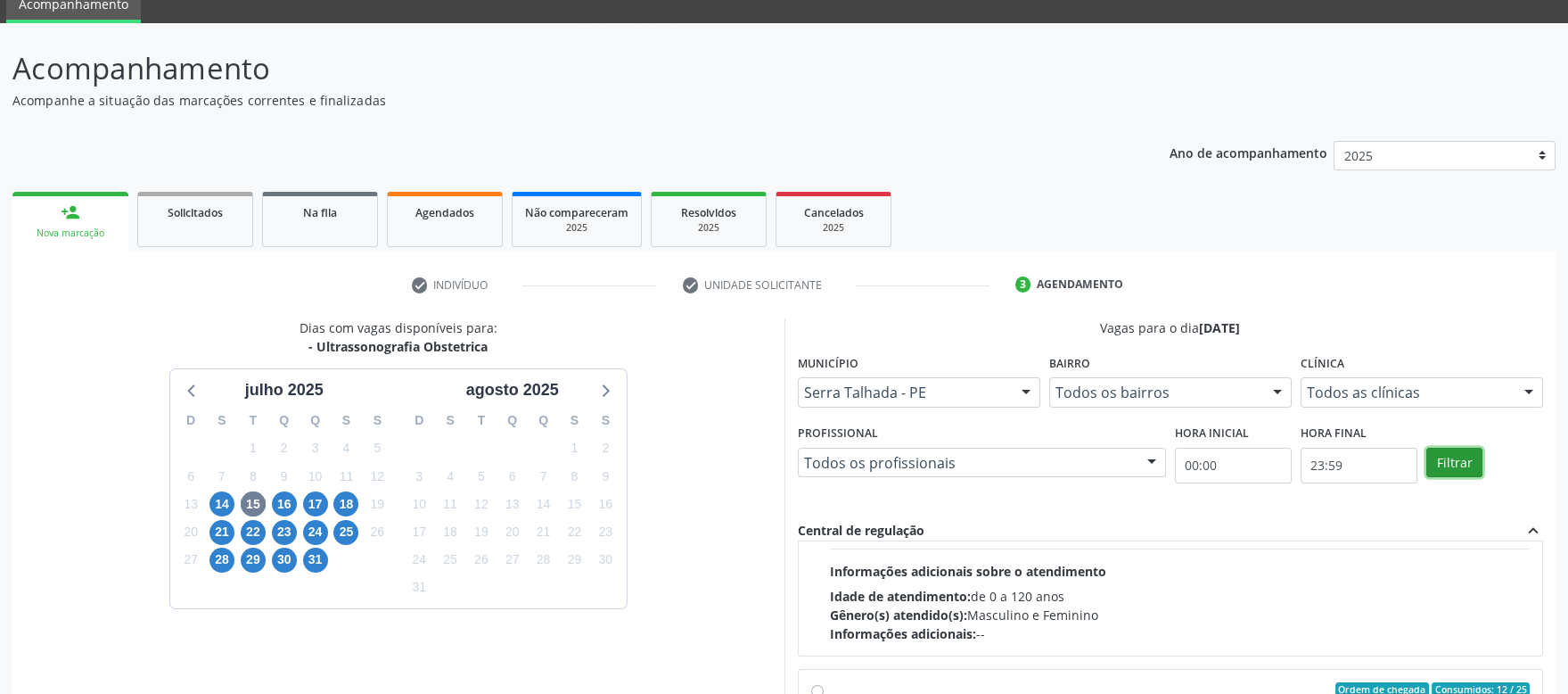 scroll, scrollTop: 262, scrollLeft: 0, axis: vertical 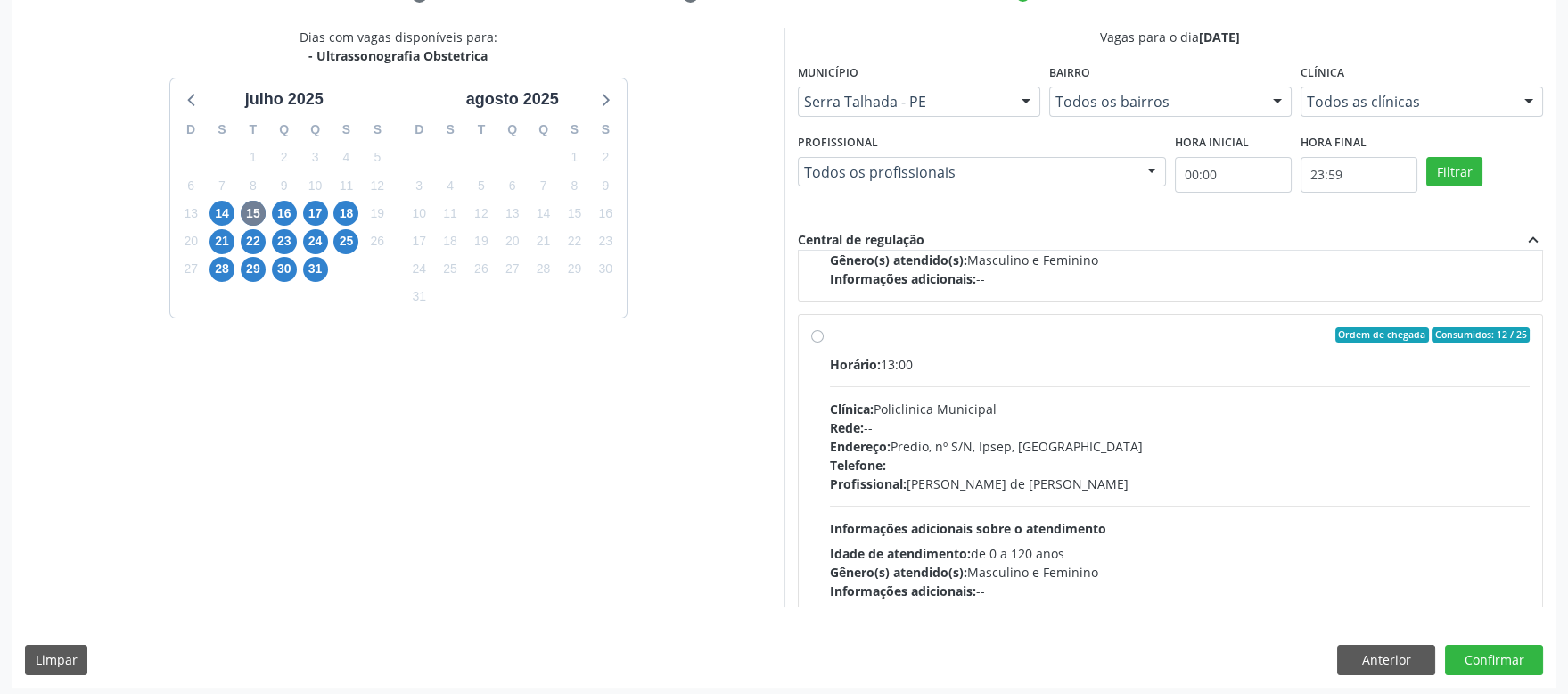 click on "Rede:
--" at bounding box center (1180, 427) 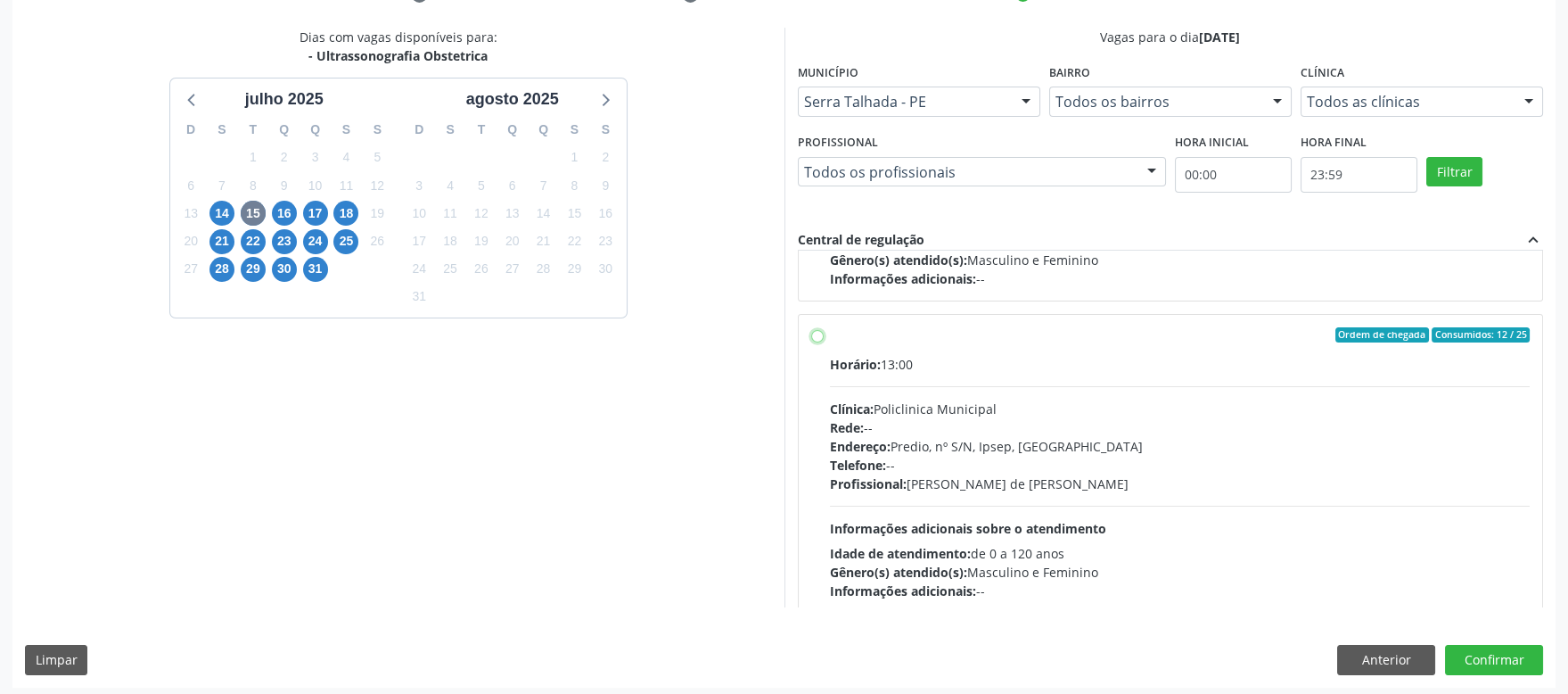 radio on "true" 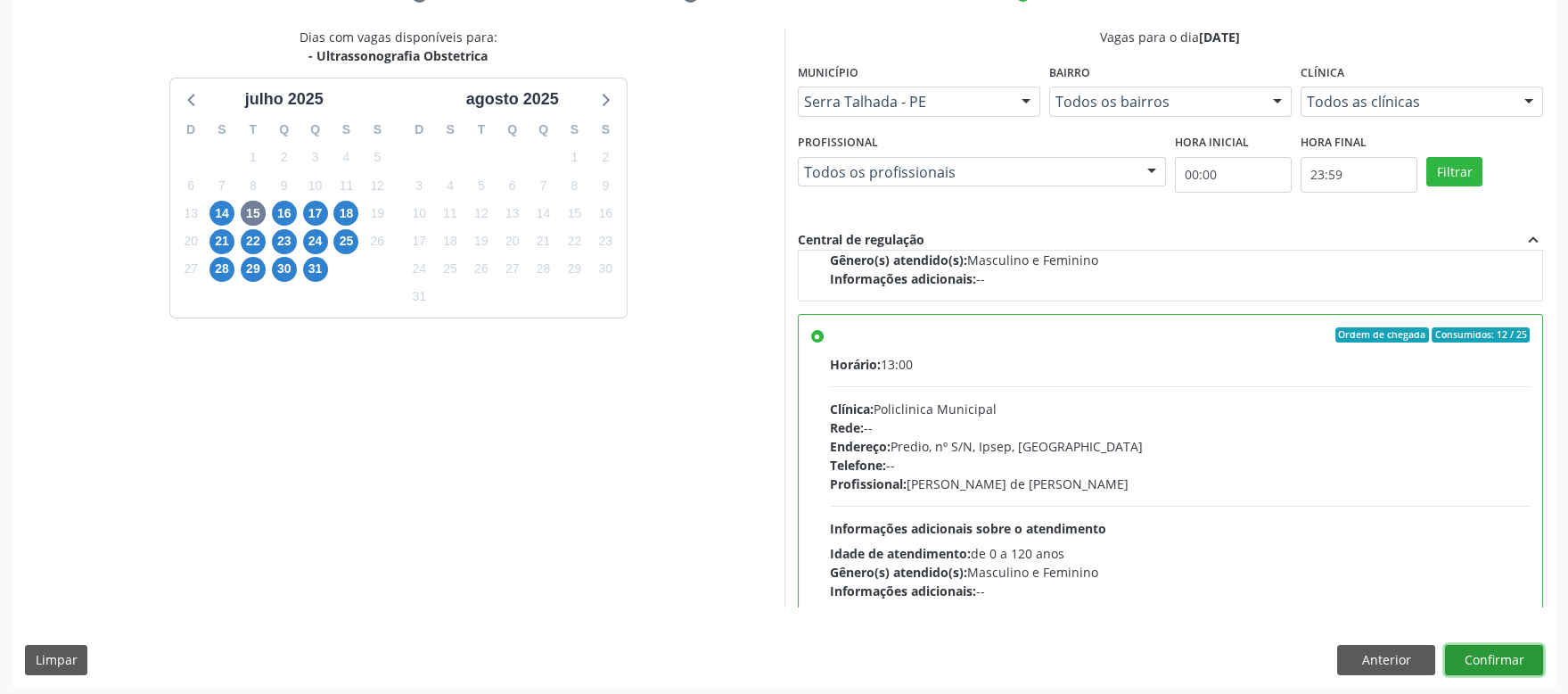 click on "Confirmar" at bounding box center [1494, 660] 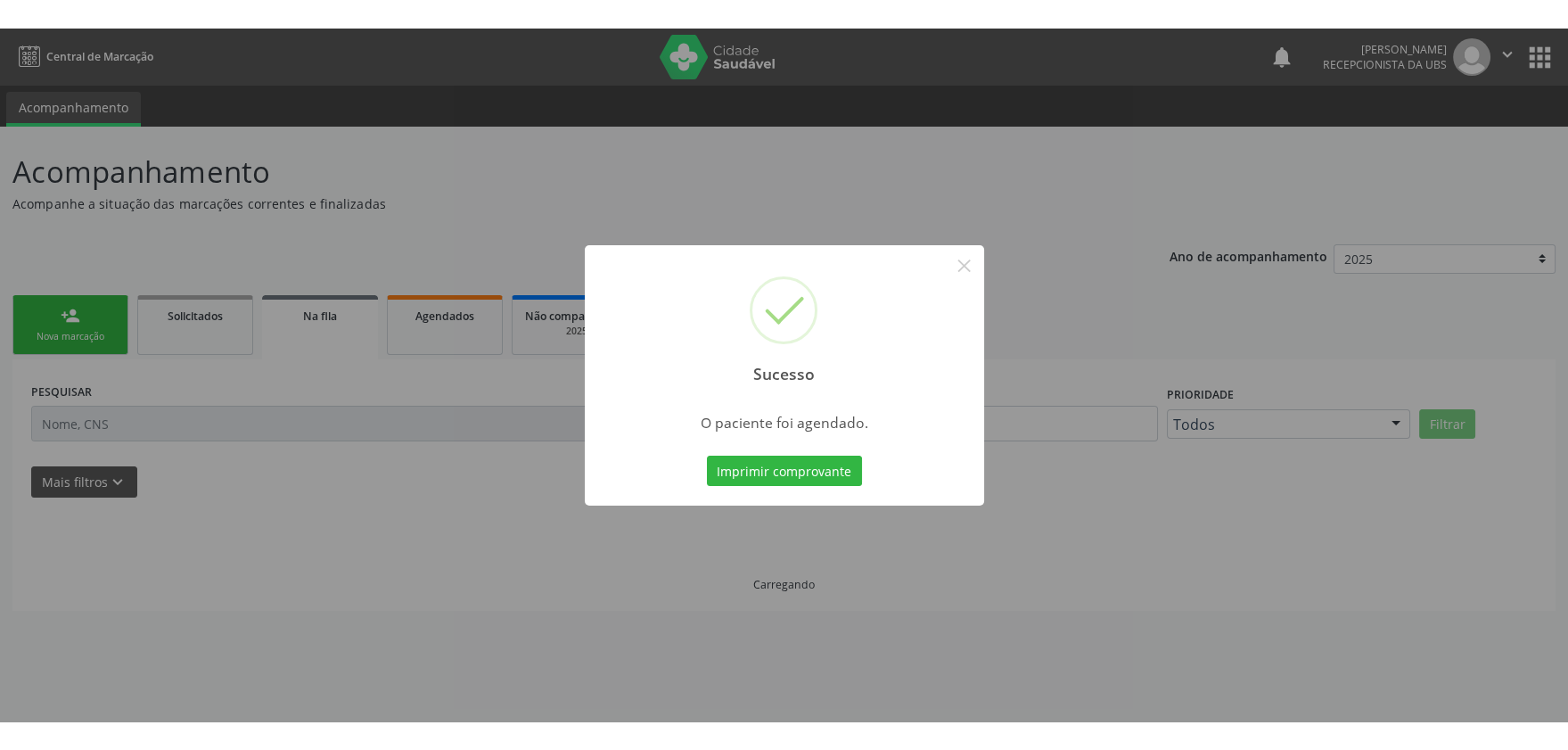 scroll, scrollTop: 0, scrollLeft: 0, axis: both 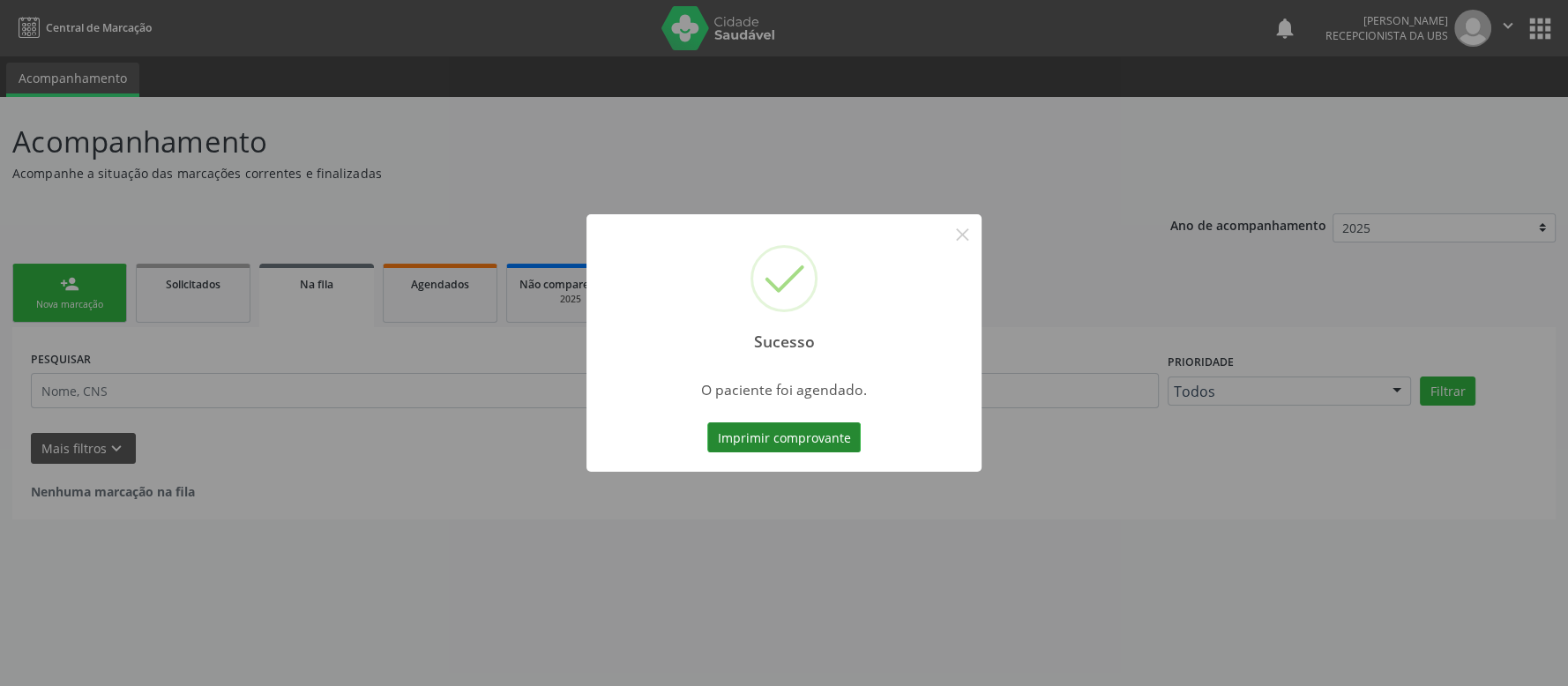 click on "Imprimir comprovante" at bounding box center (784, 437) 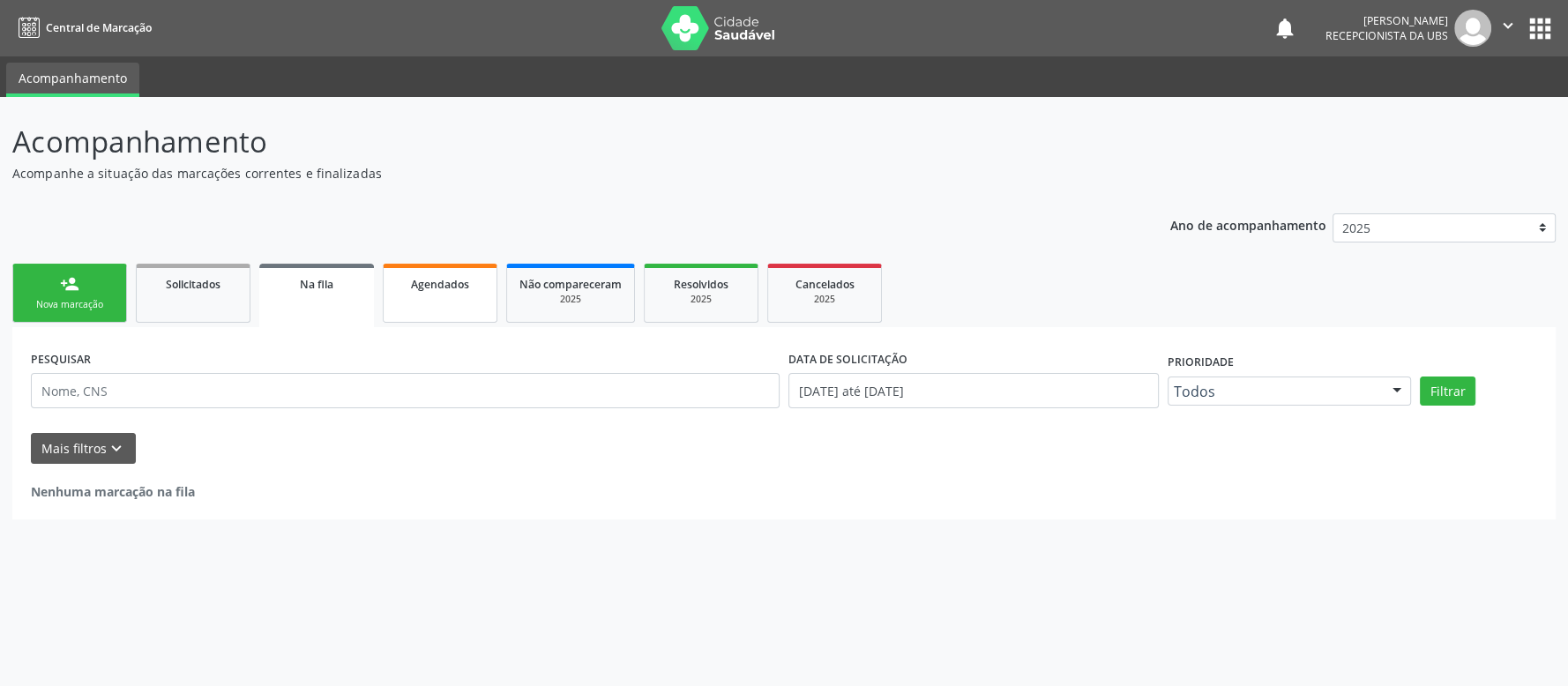 click on "Agendados" at bounding box center [440, 293] 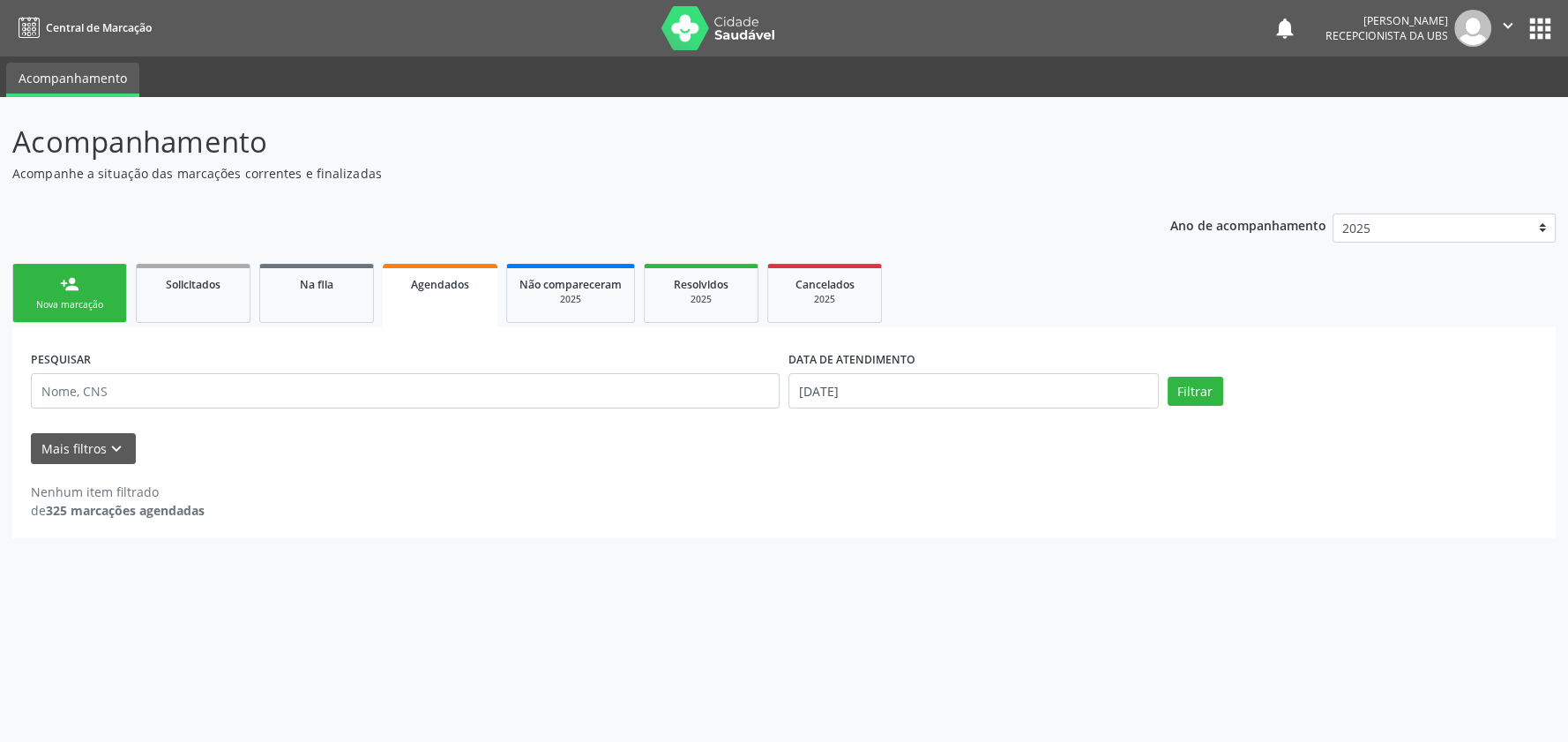 click on "person_add
Nova marcação" at bounding box center (70, 293) 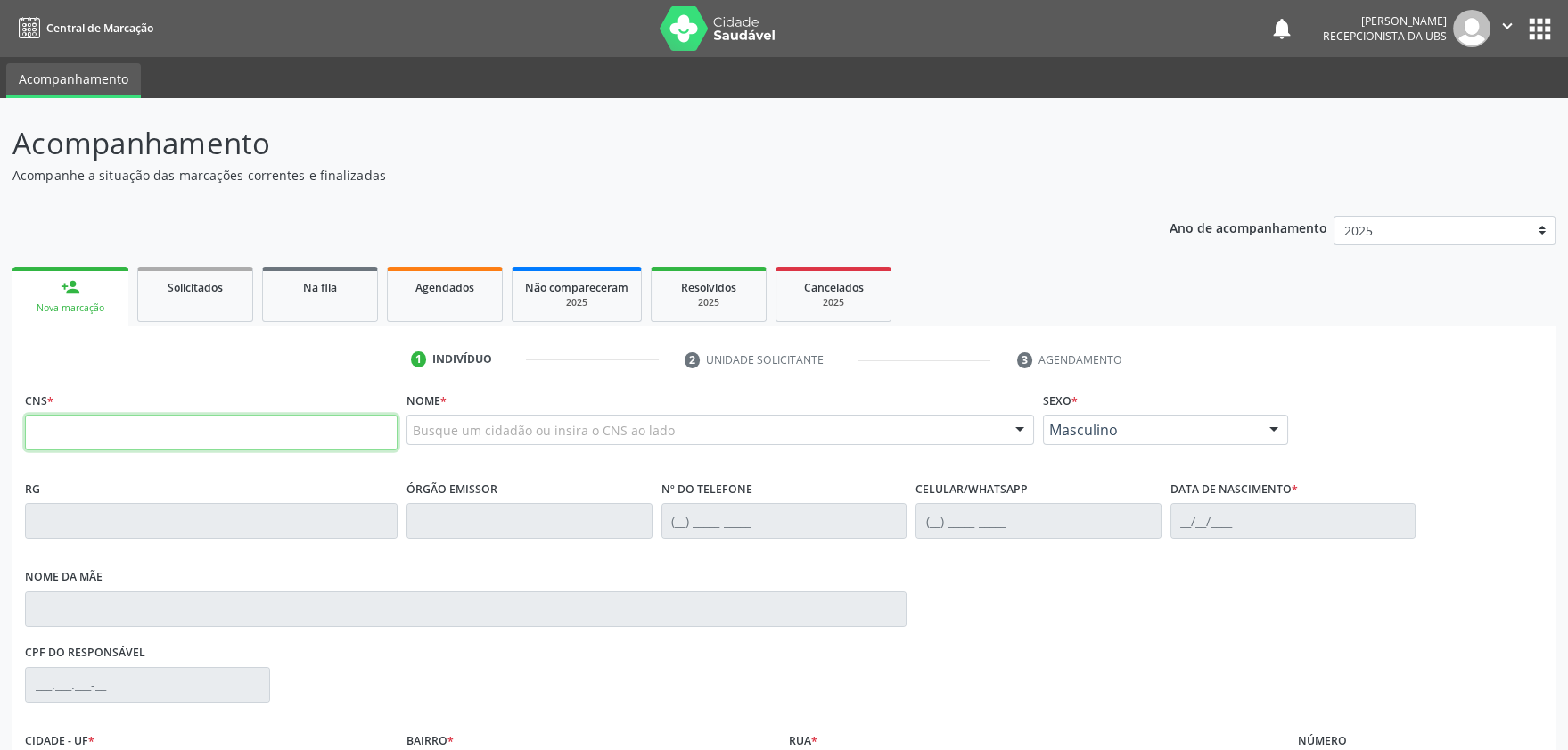 click at bounding box center (211, 433) 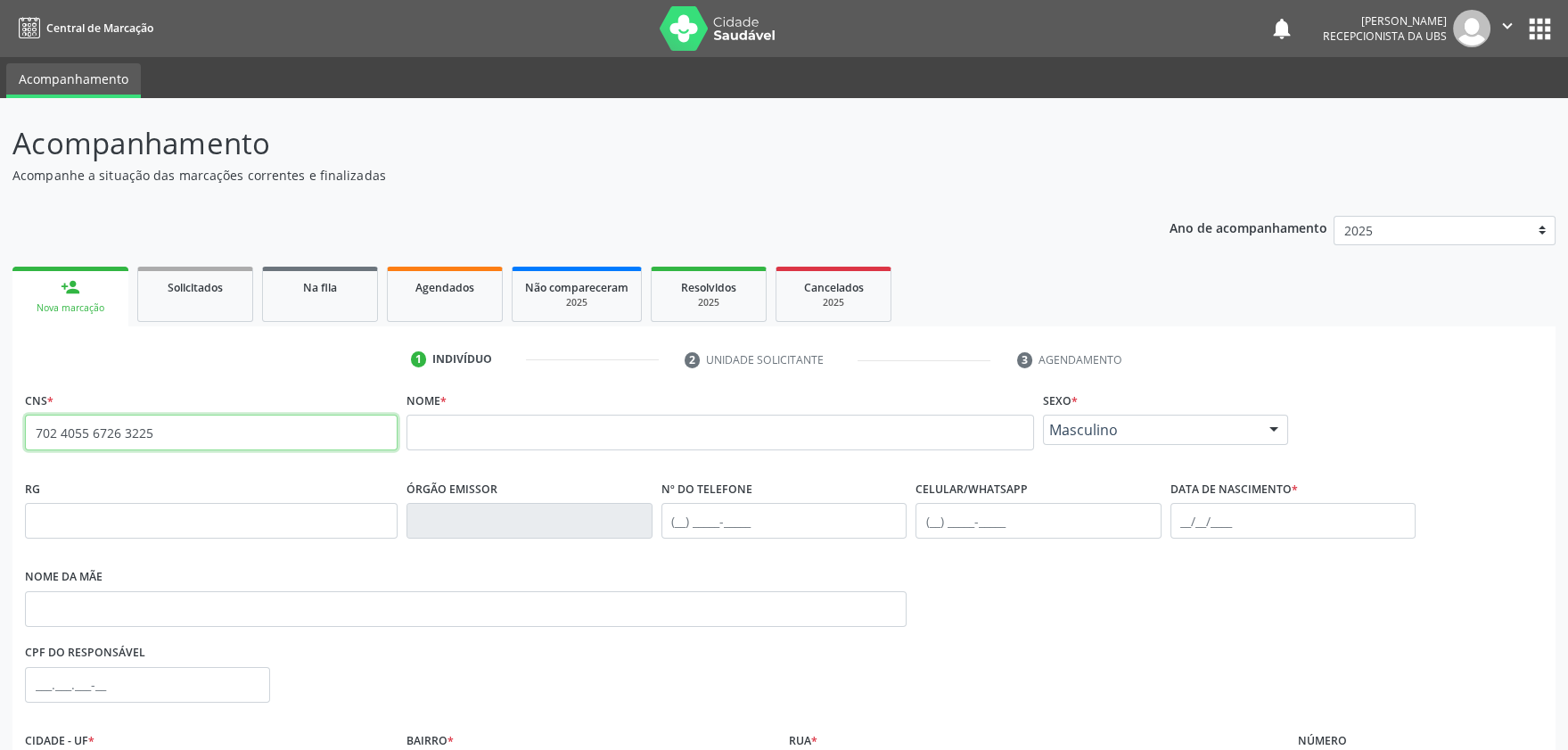 click on "702 4055 6726 3225" at bounding box center [211, 433] 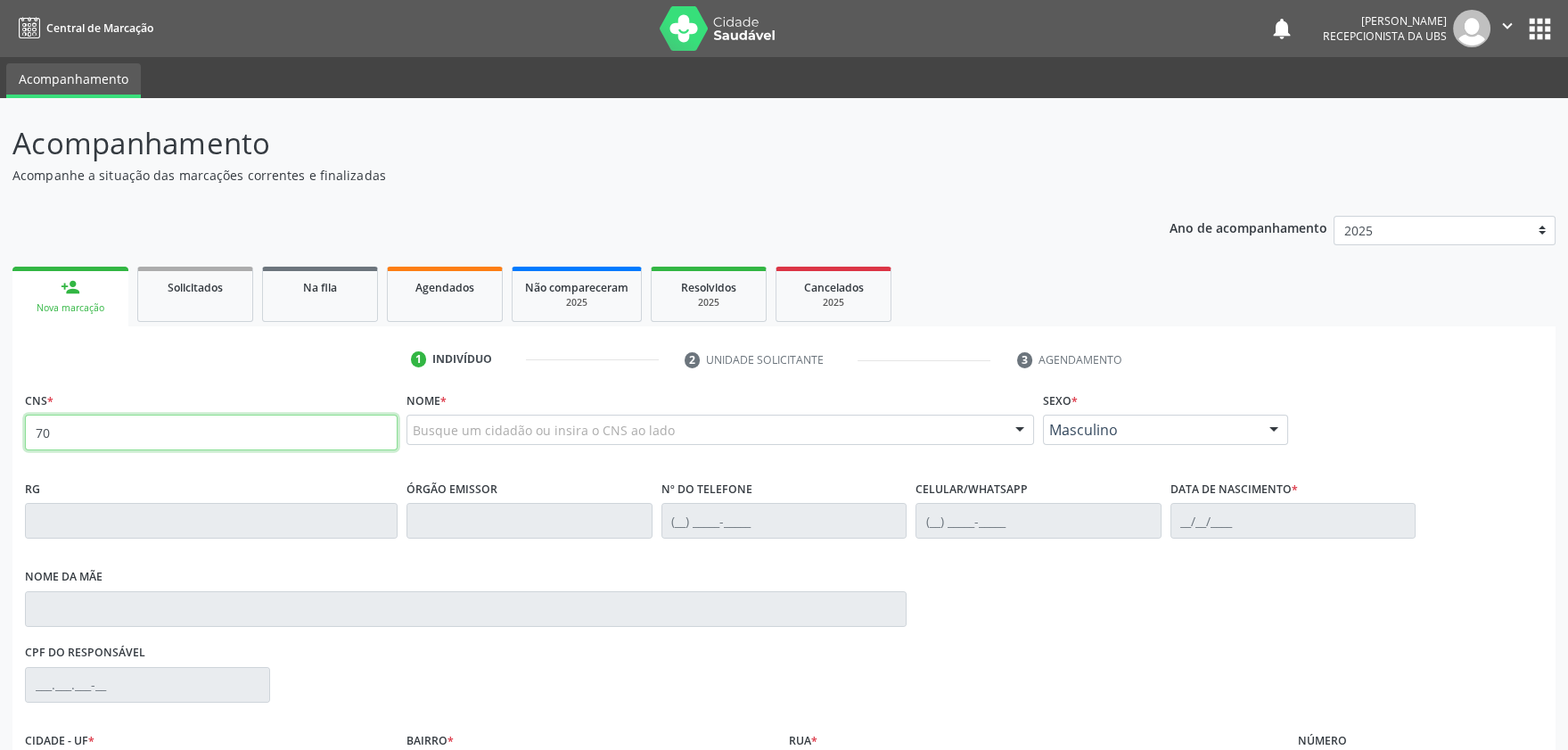 type on "7" 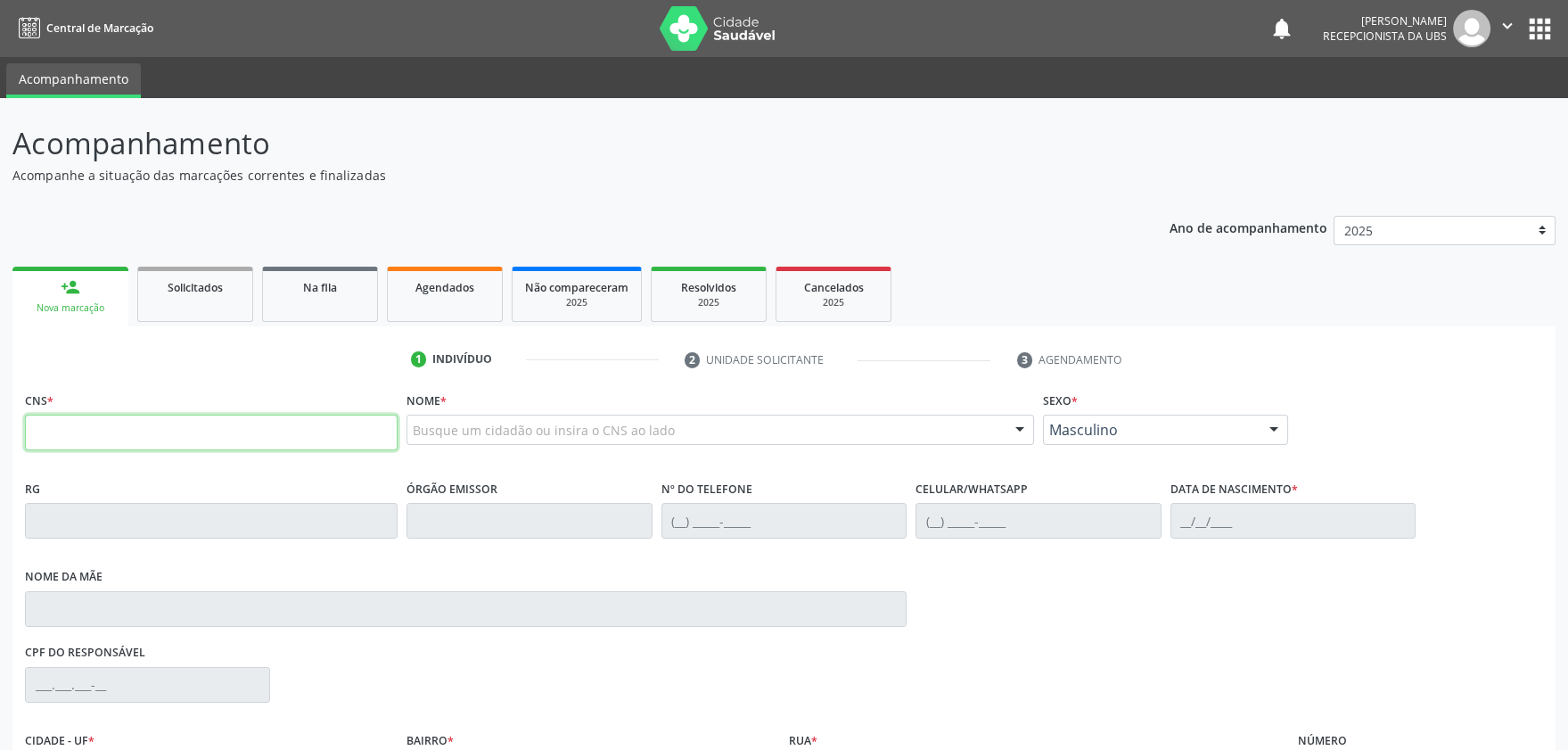 click at bounding box center (211, 433) 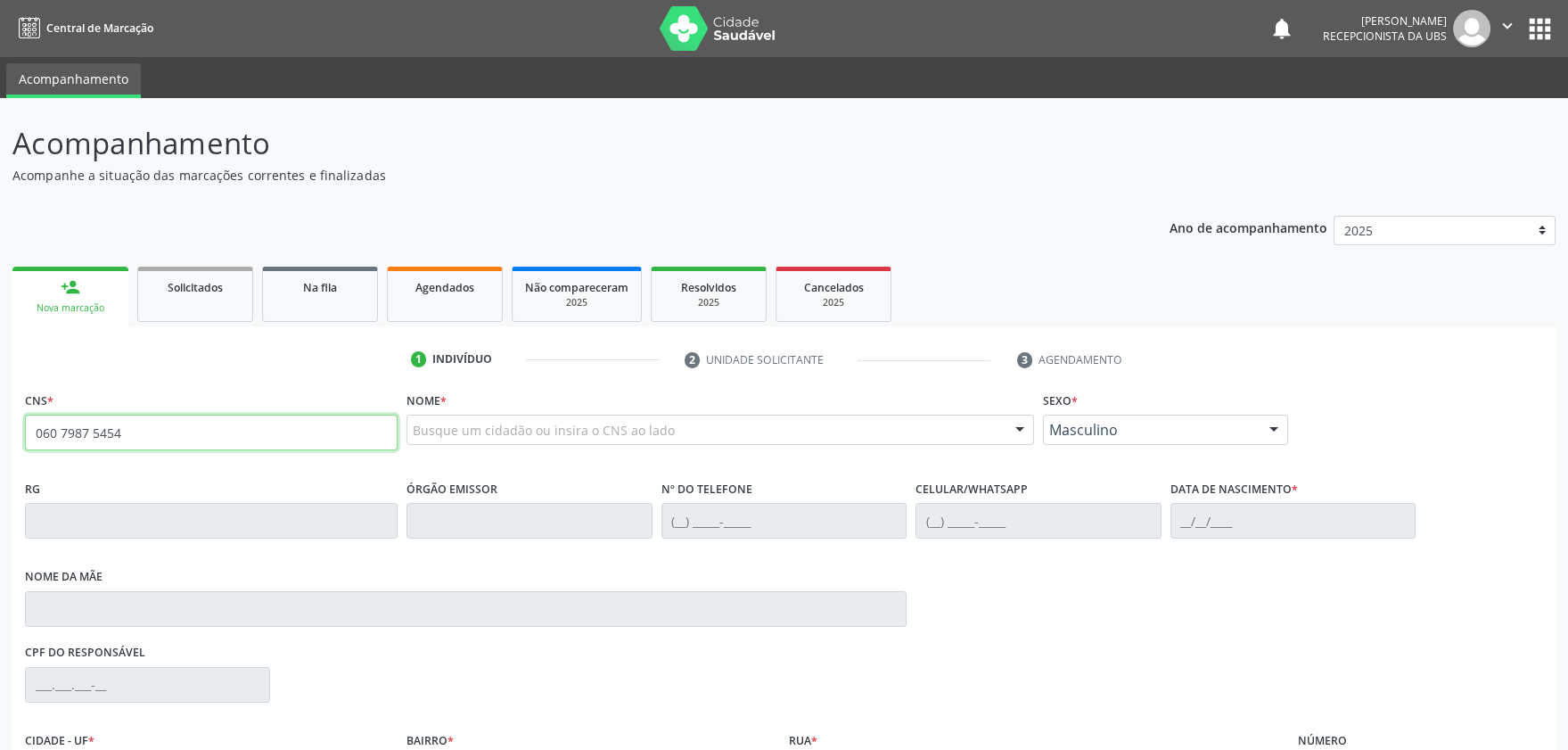 click on "060 7987 5454" at bounding box center (211, 433) 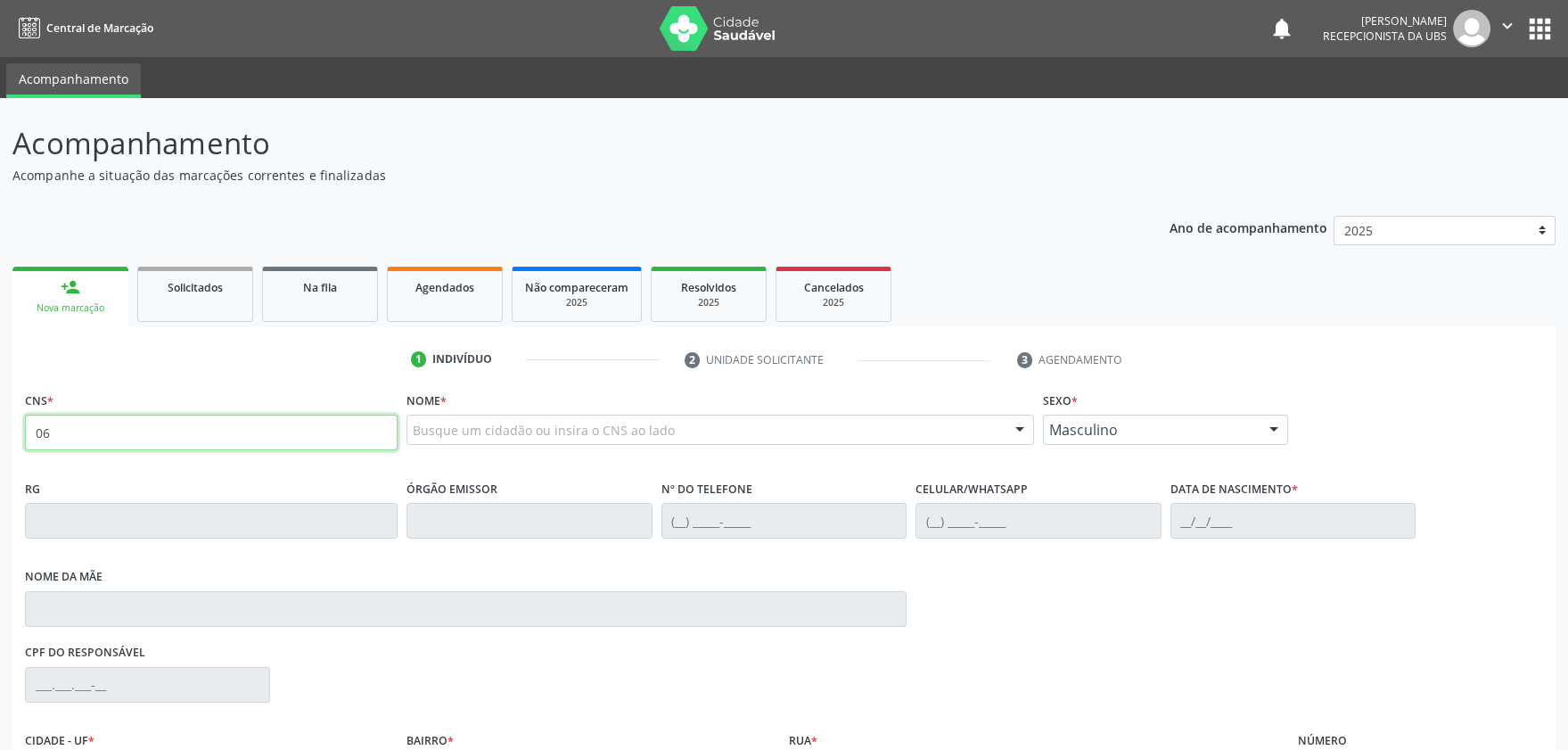 type on "0" 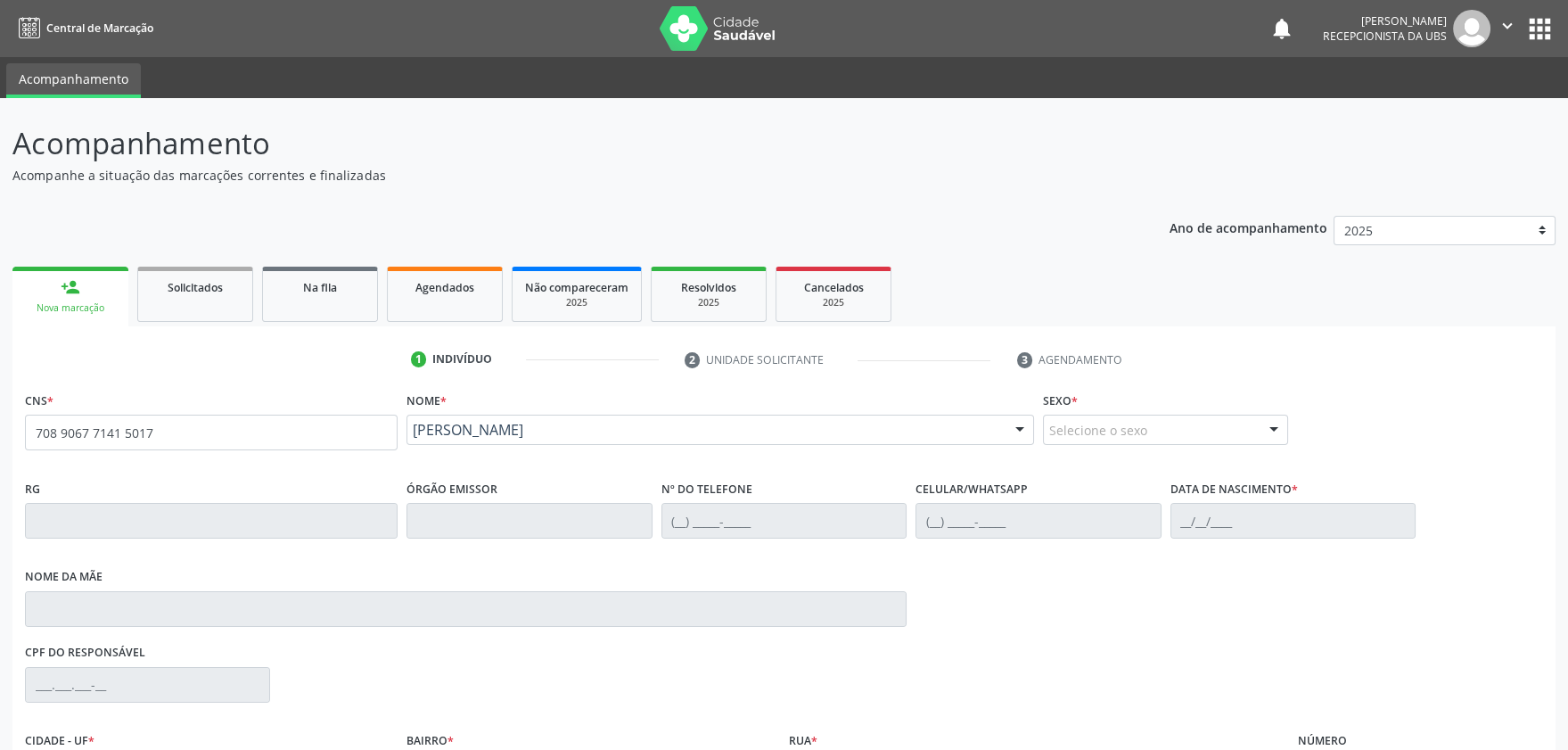 type on "708 9067 7141 5017" 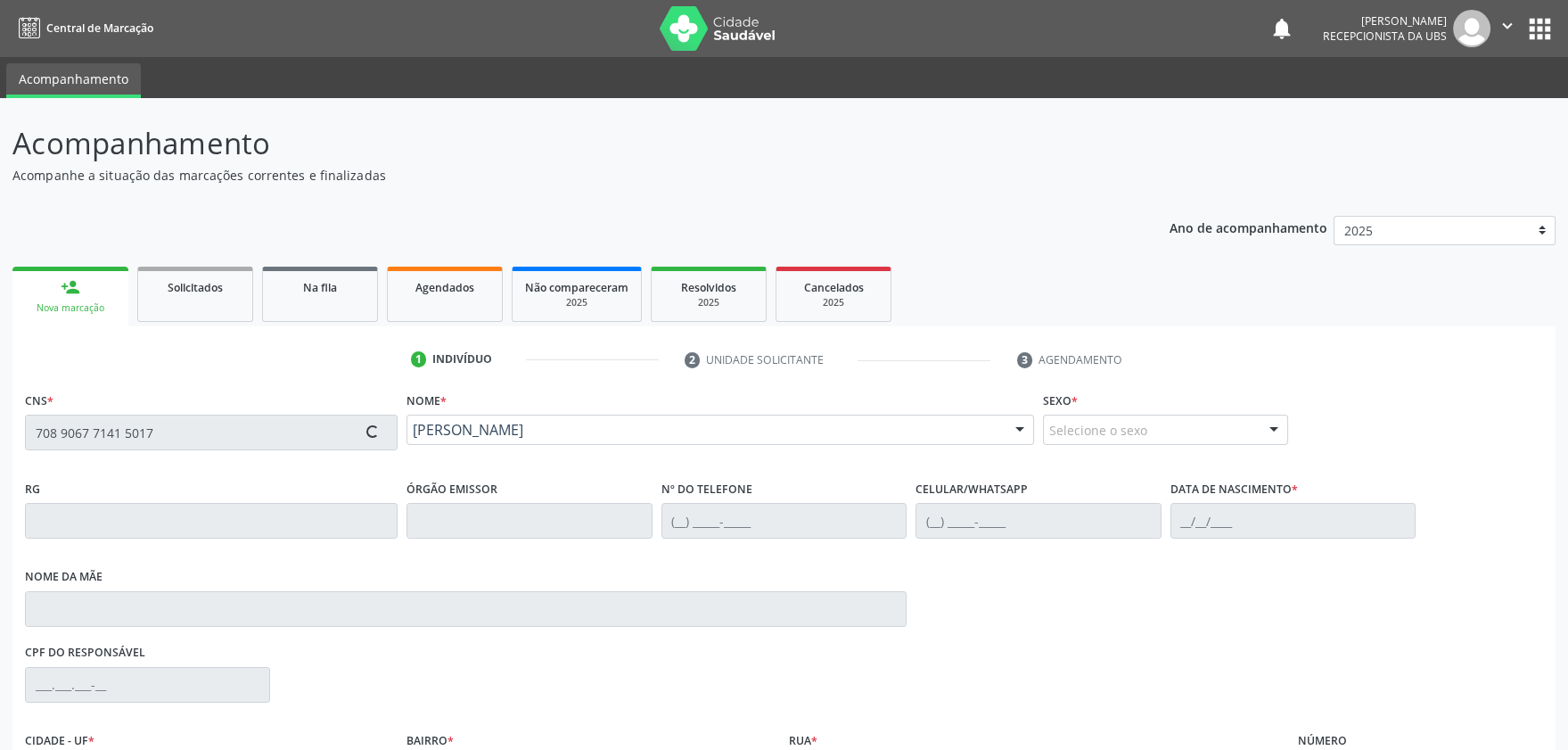 type on "(87) 99922-1629" 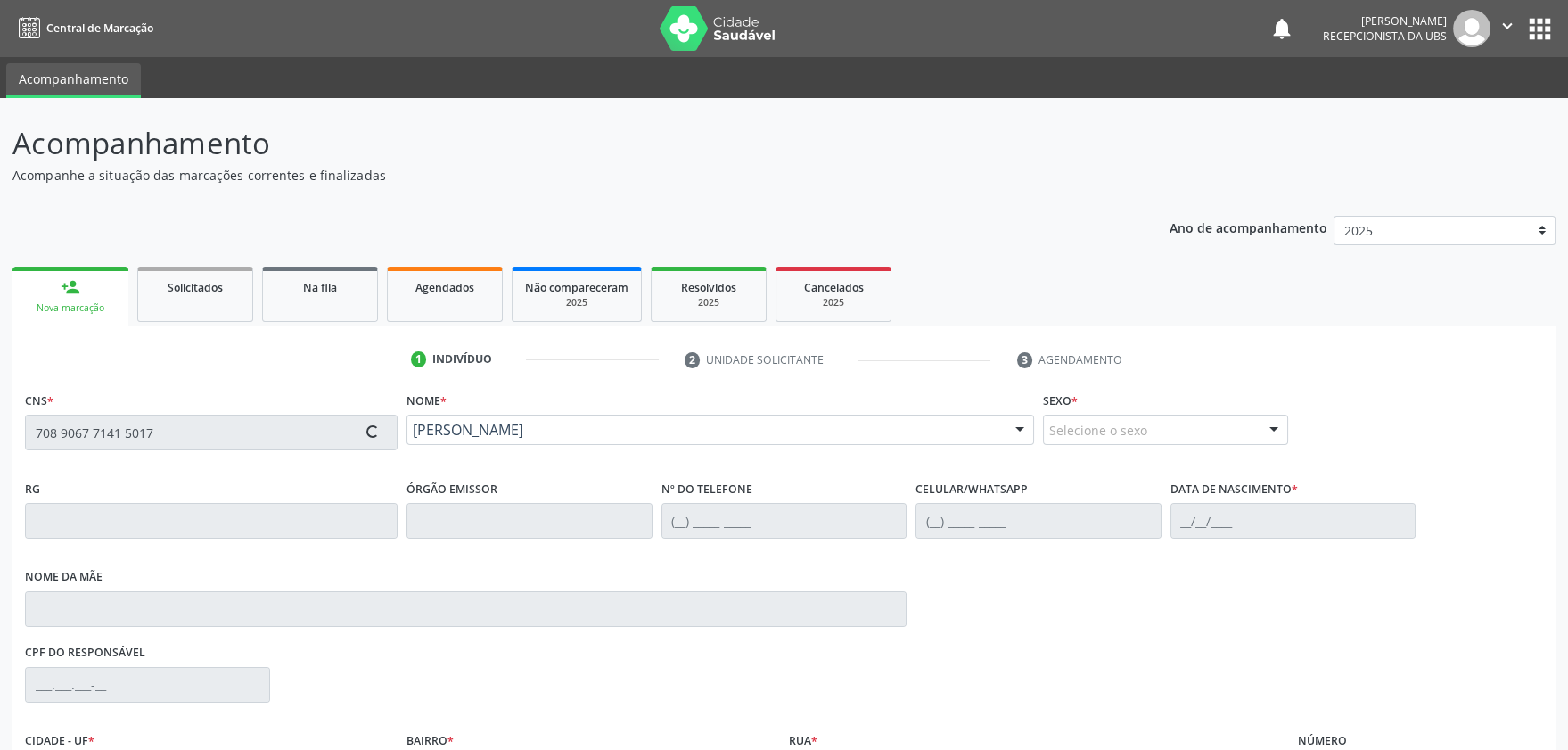 type on "(87) 99614-0860" 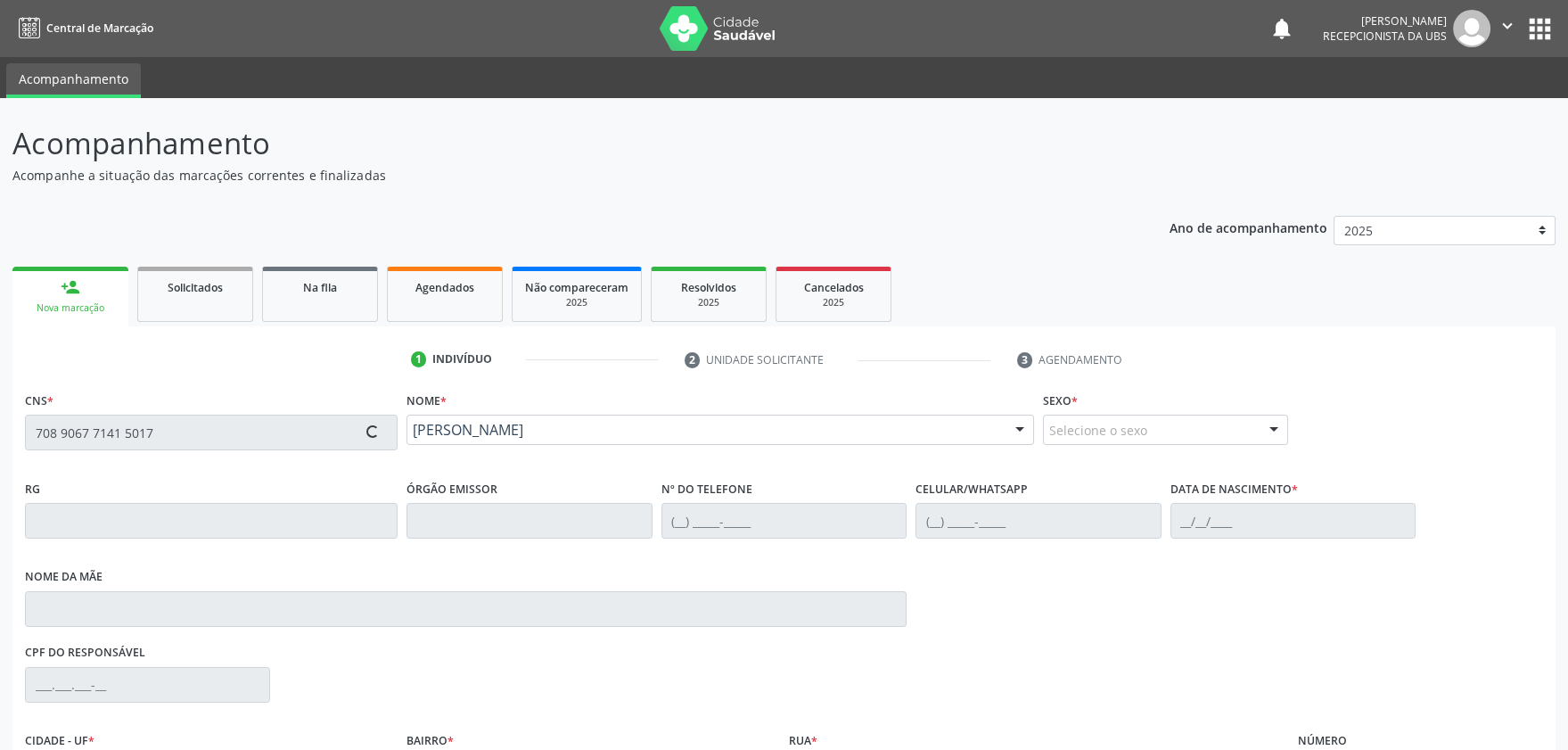 type on "Maria Elenalda Alves Pereira" 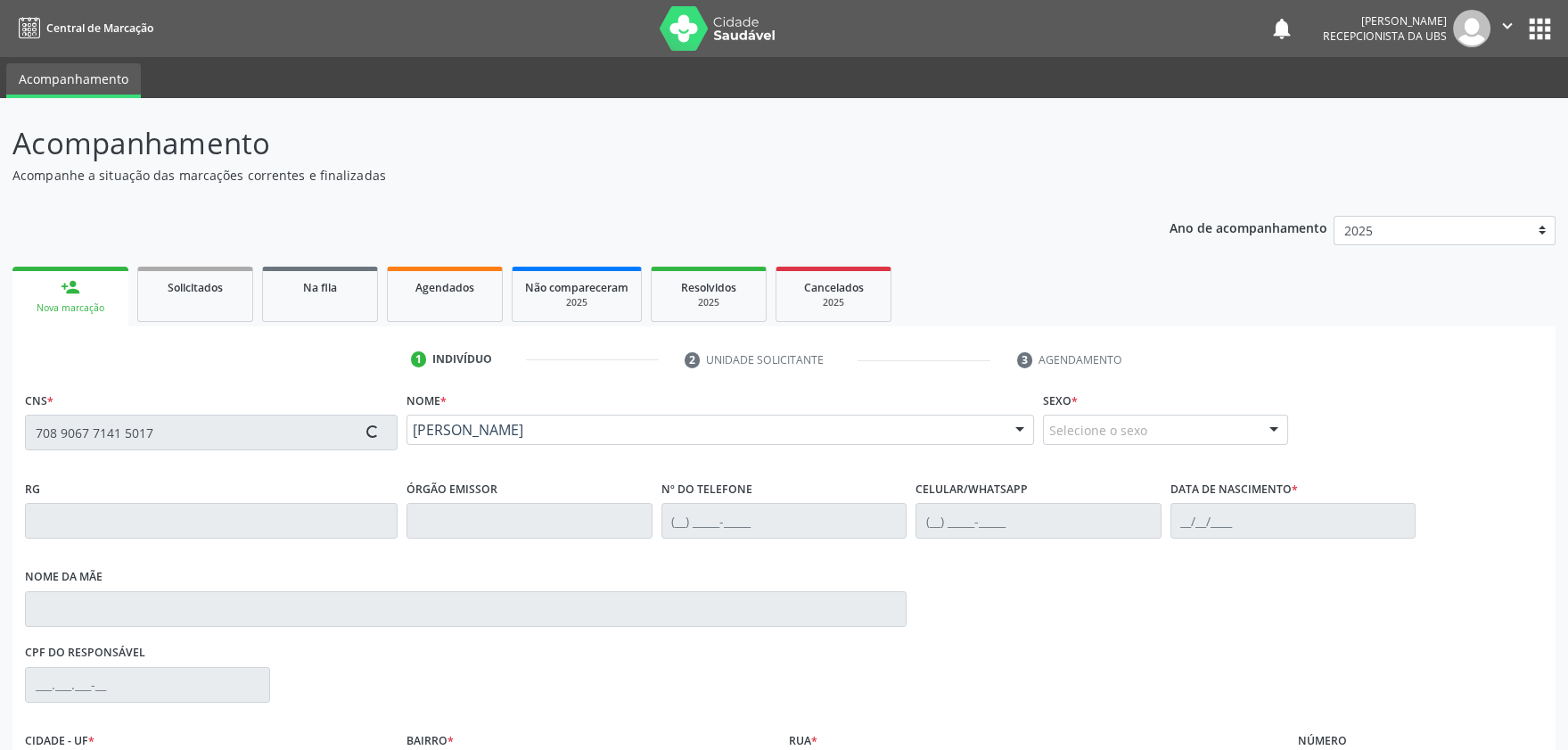 type on "88" 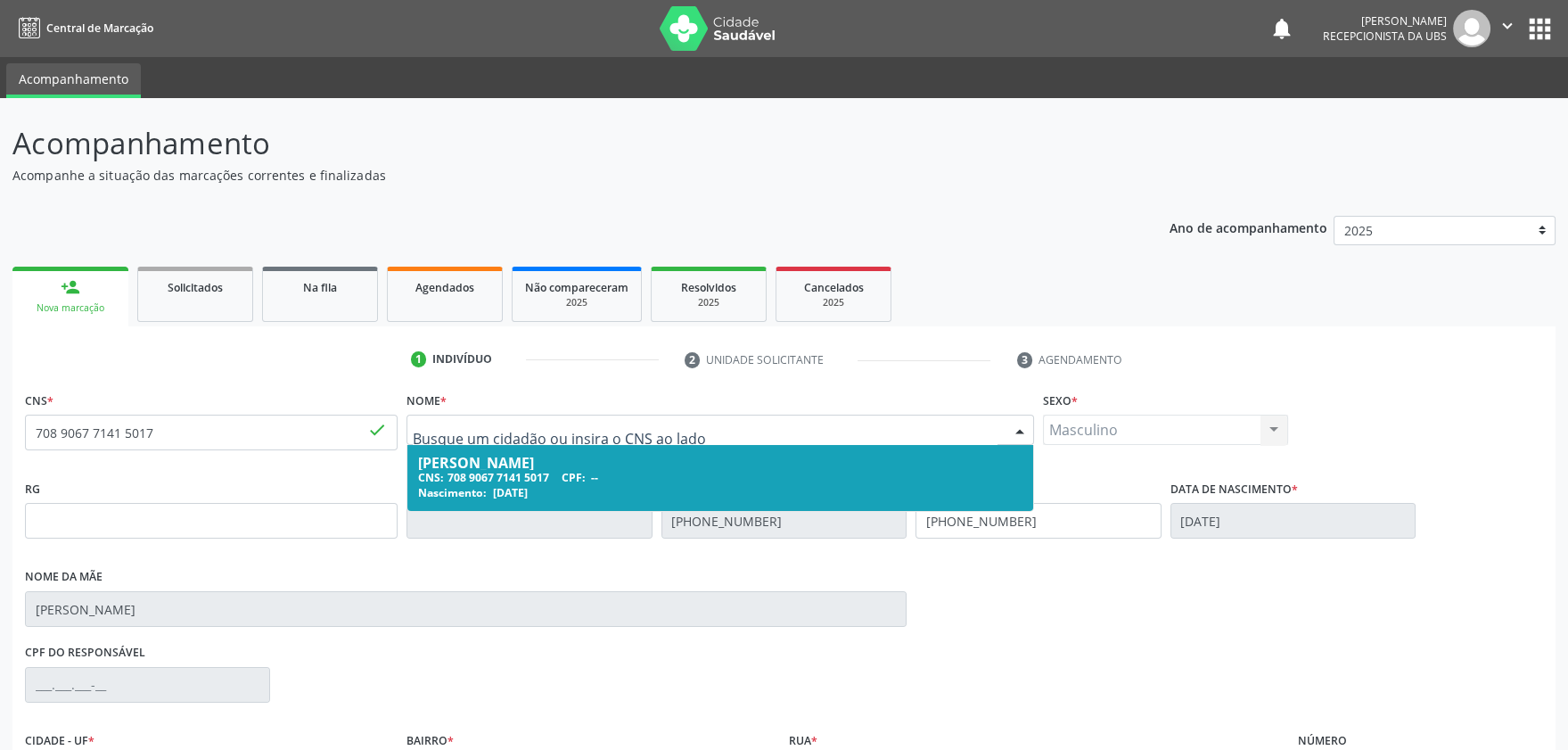 click on "CNS:
708 9067 7141 5017
CPF:    --" at bounding box center [720, 477] 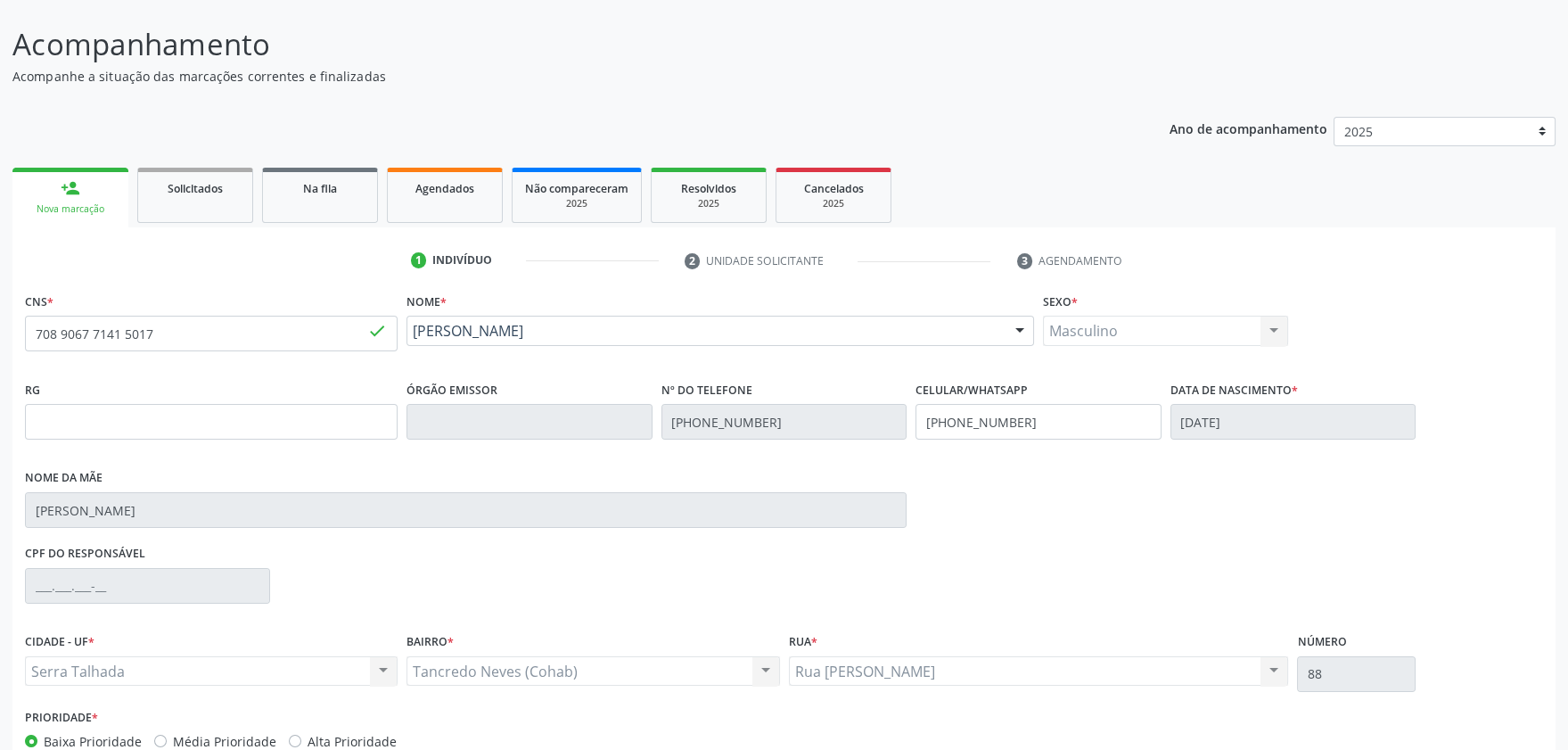 scroll, scrollTop: 197, scrollLeft: 0, axis: vertical 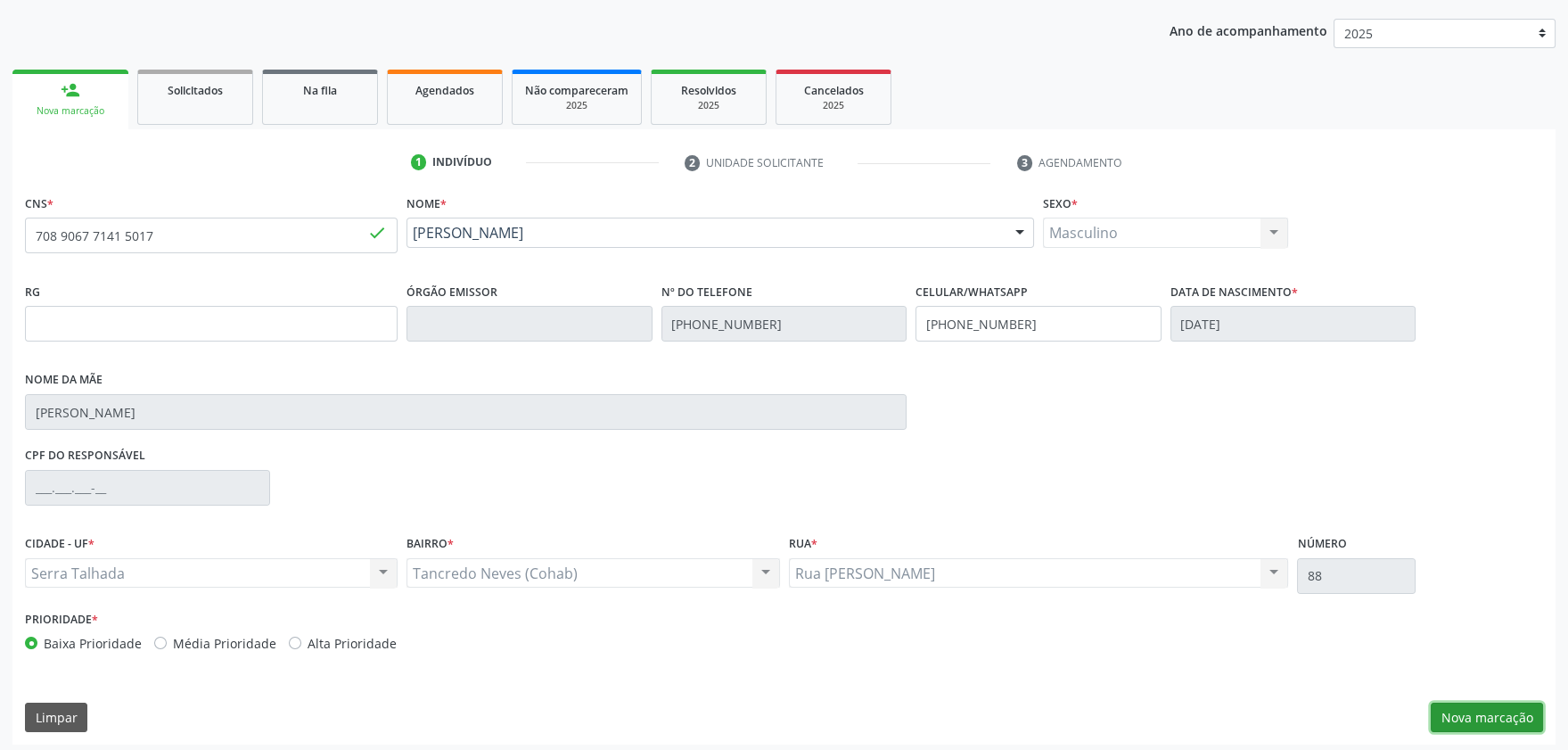 click on "Nova marcação" at bounding box center (1487, 718) 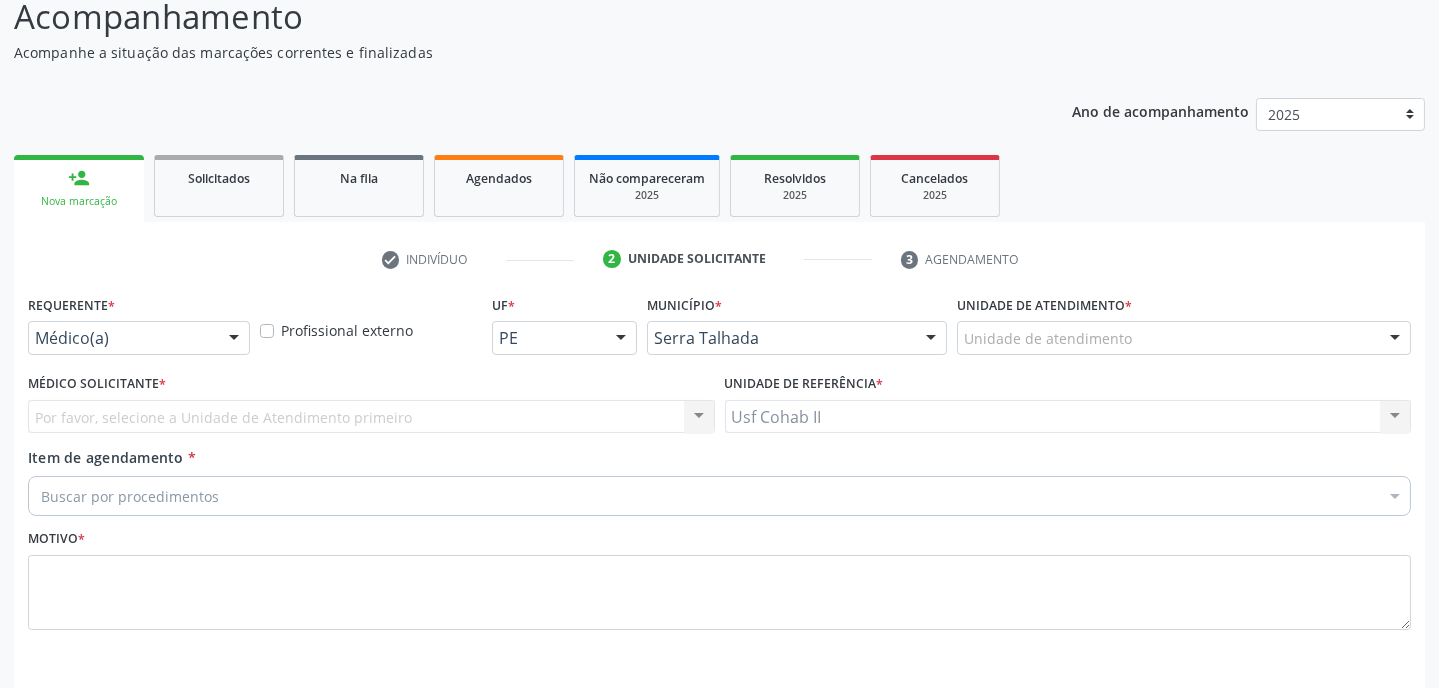 scroll, scrollTop: 215, scrollLeft: 0, axis: vertical 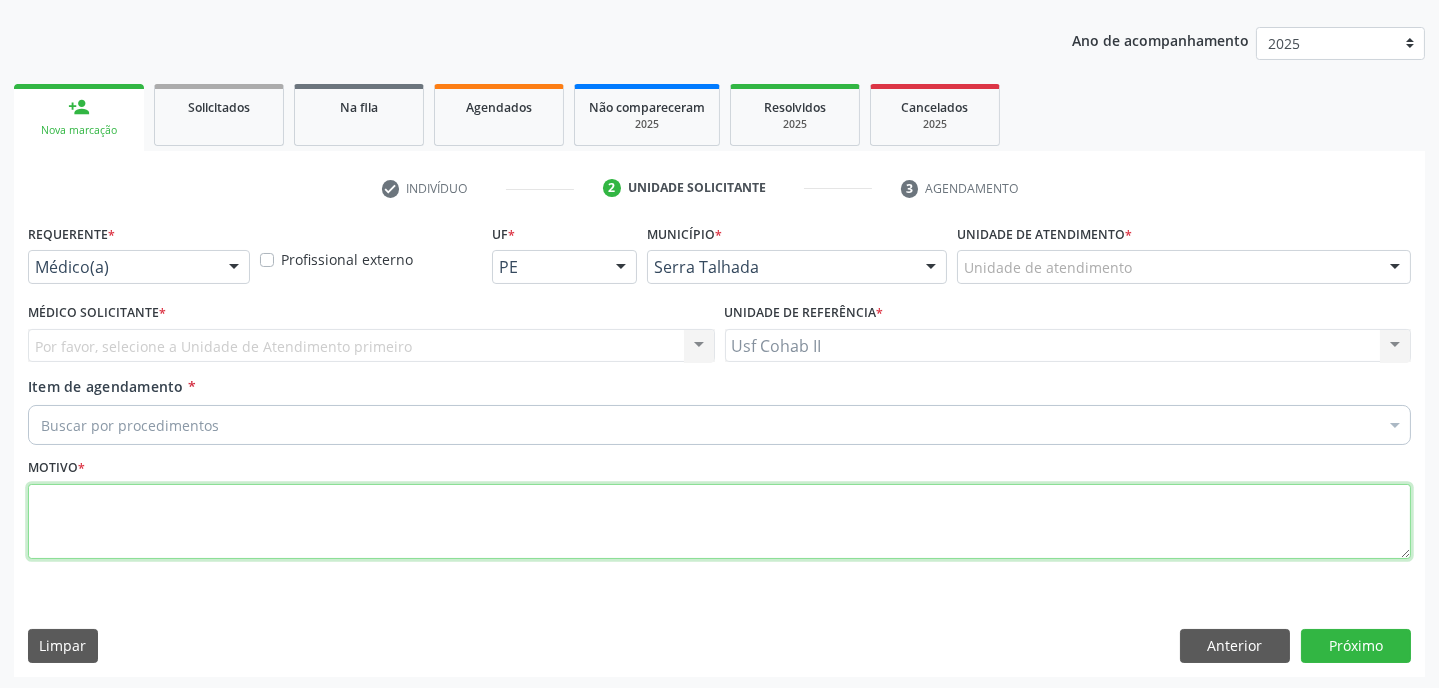 click at bounding box center [719, 522] 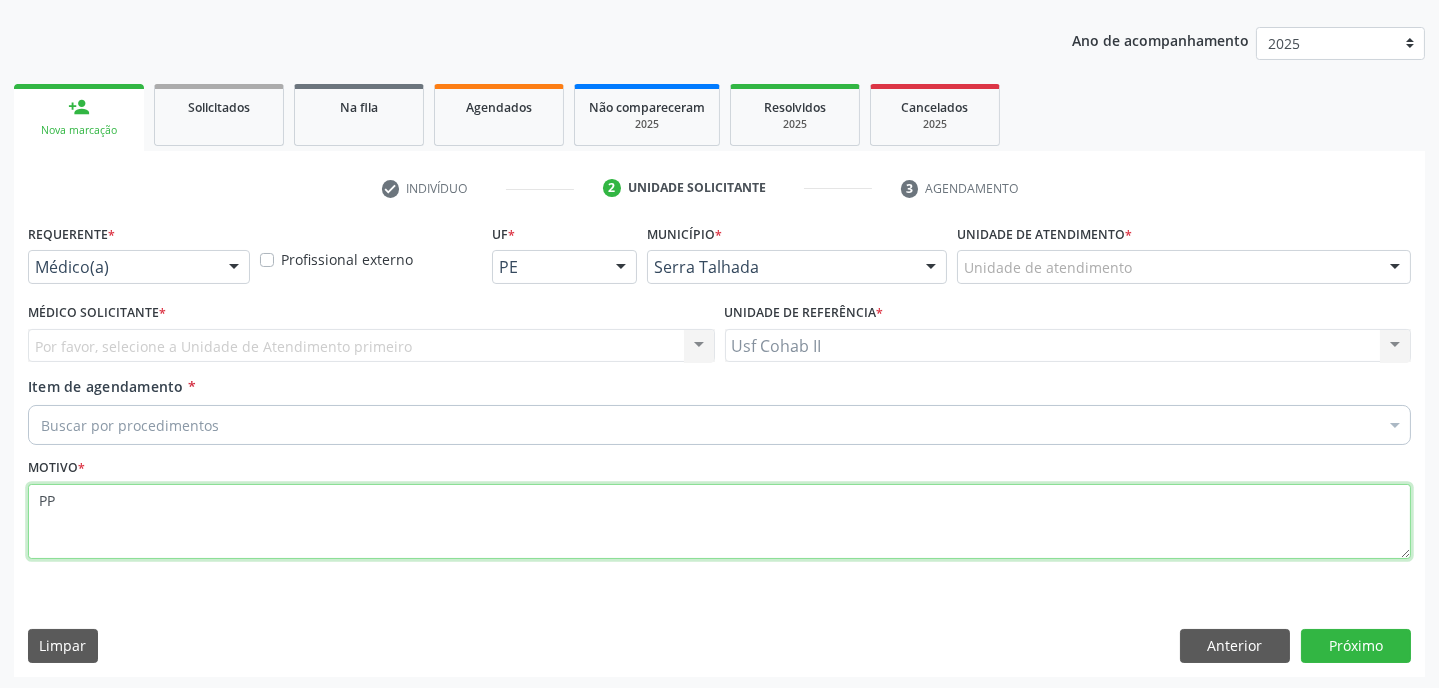 type on "PP" 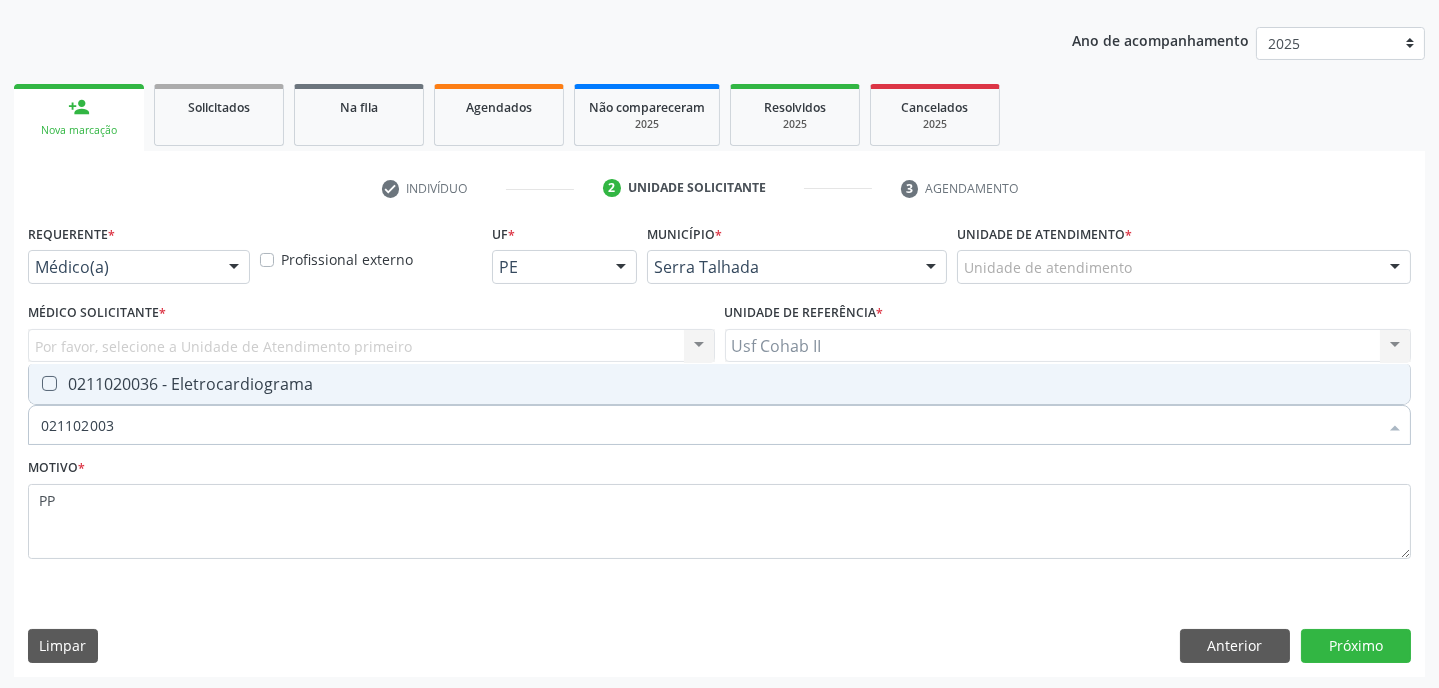 type on "0211020036" 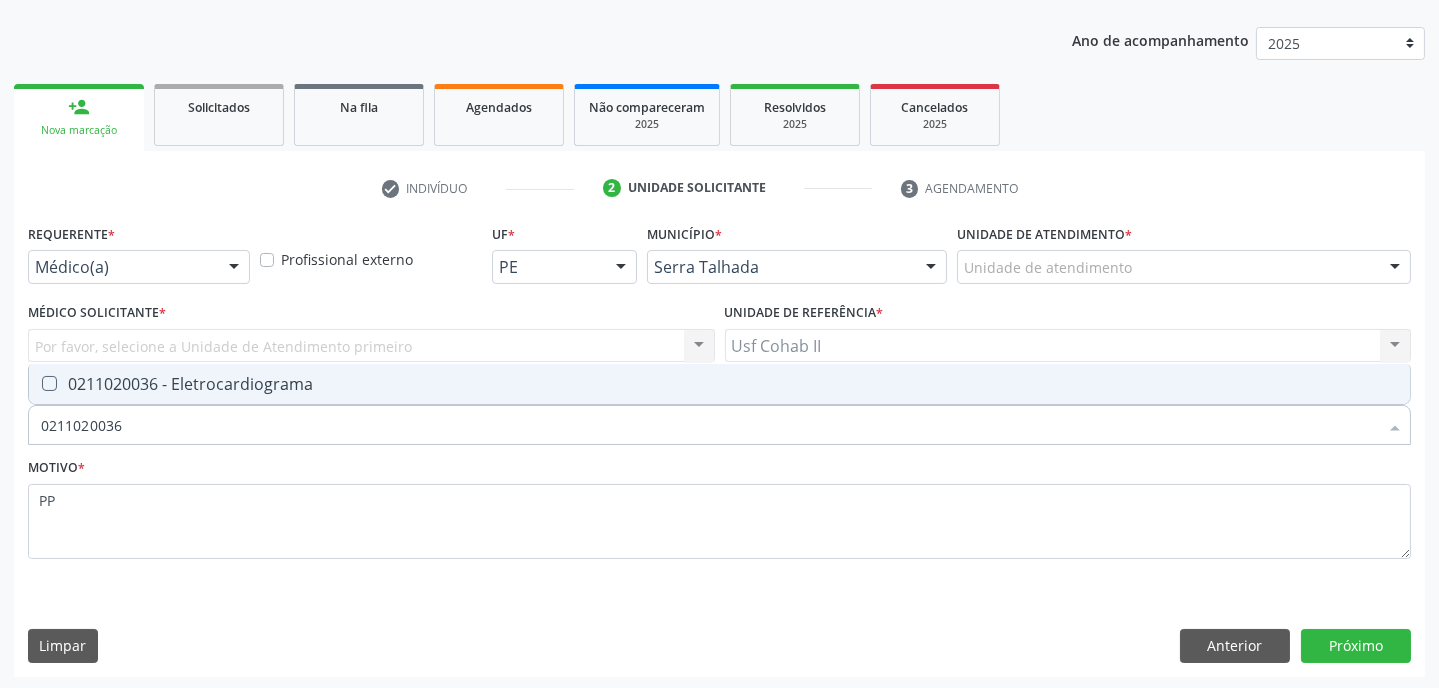 click at bounding box center (49, 383) 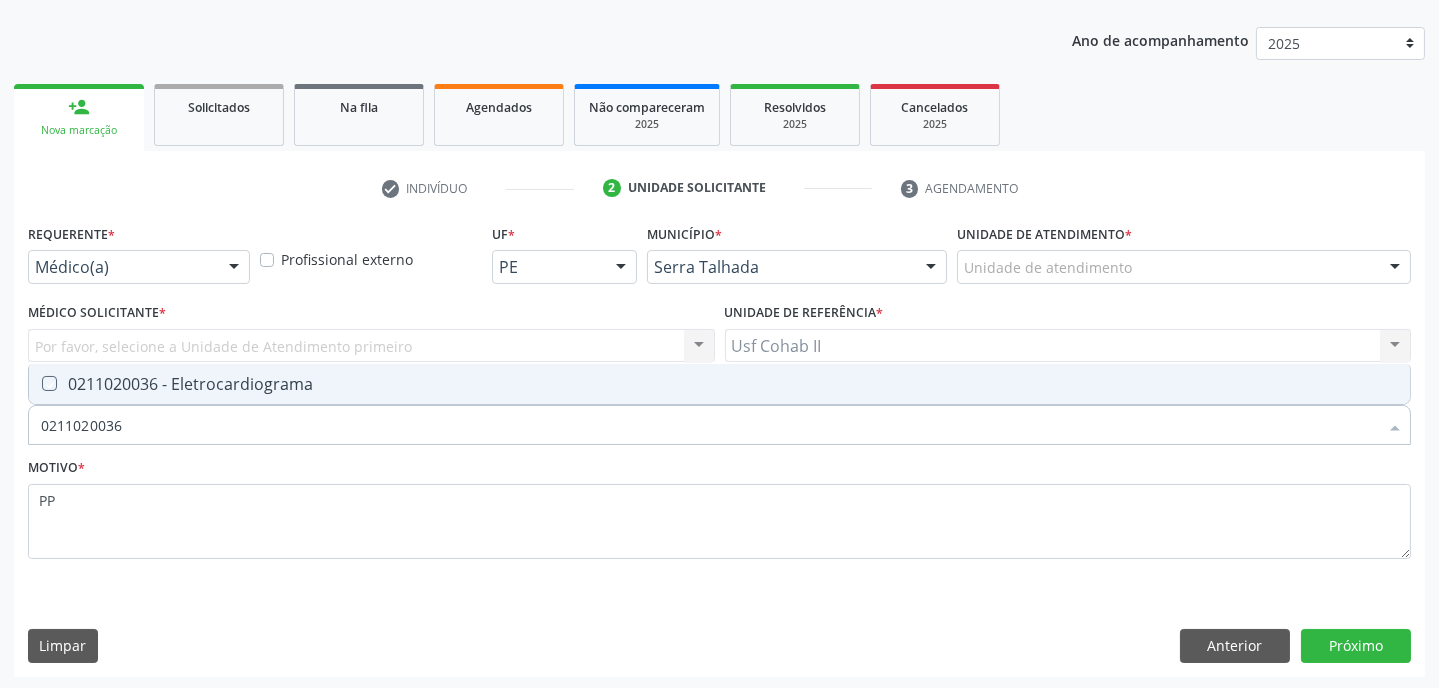 click at bounding box center (35, 383) 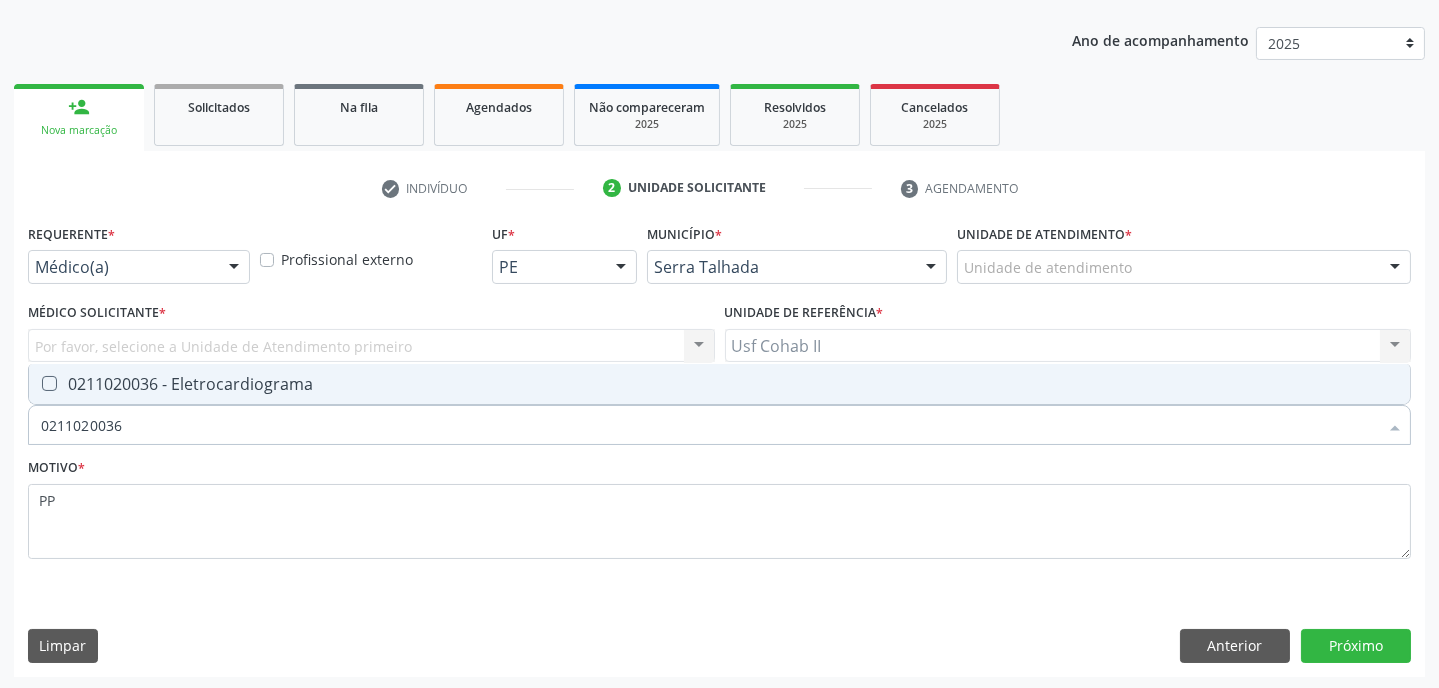 checkbox on "true" 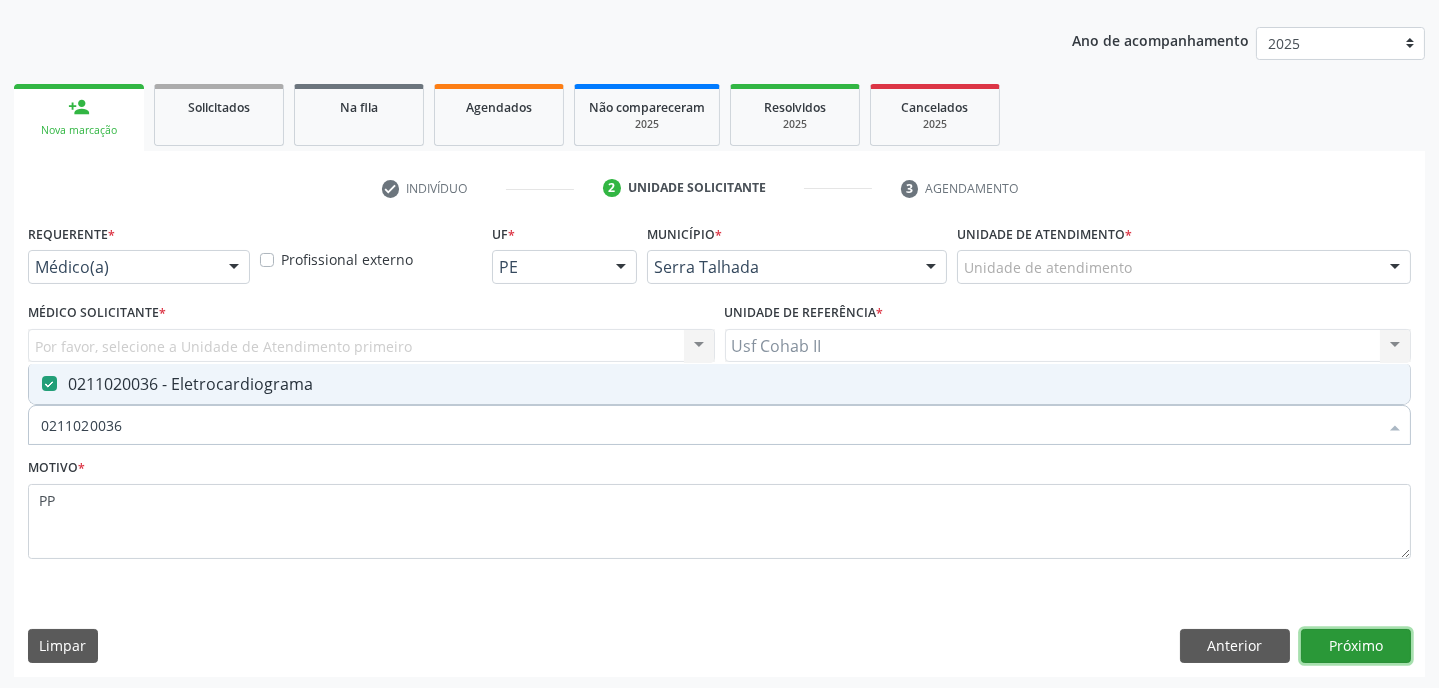 click on "Próximo" at bounding box center (1356, 646) 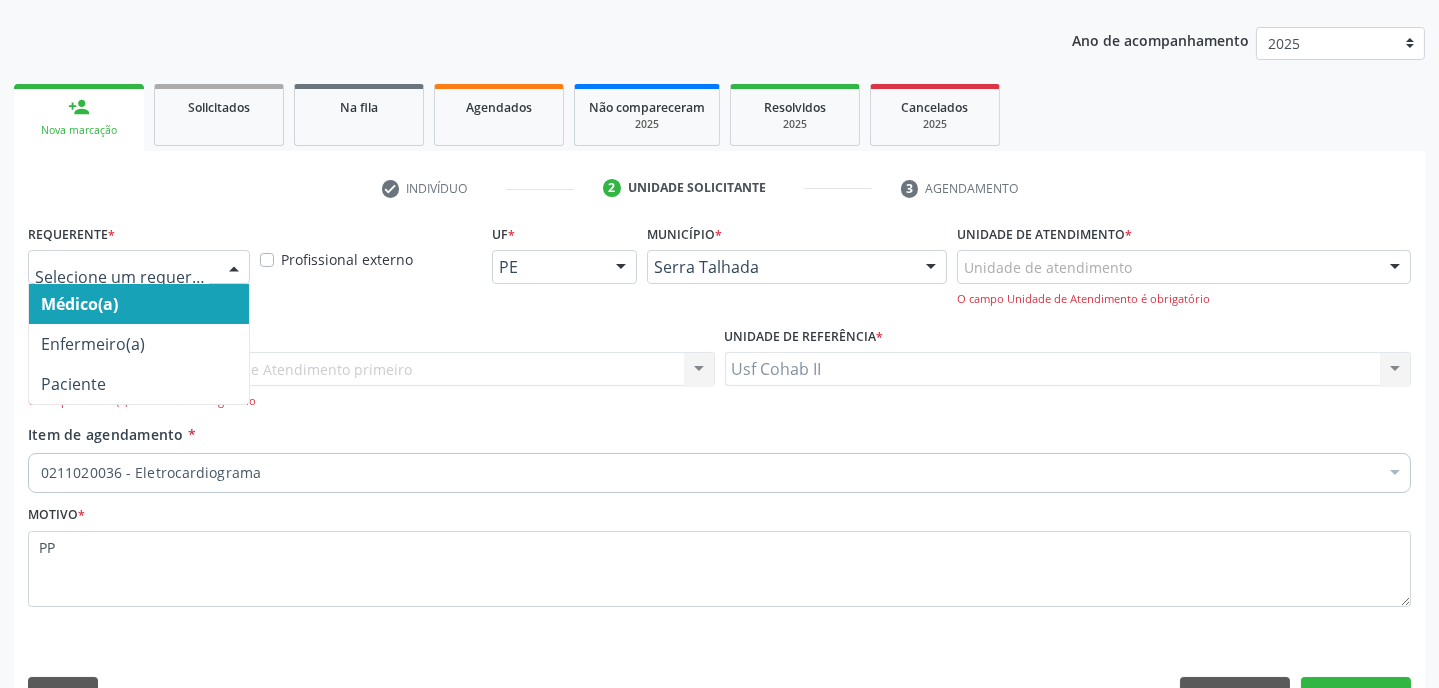 click at bounding box center (234, 268) 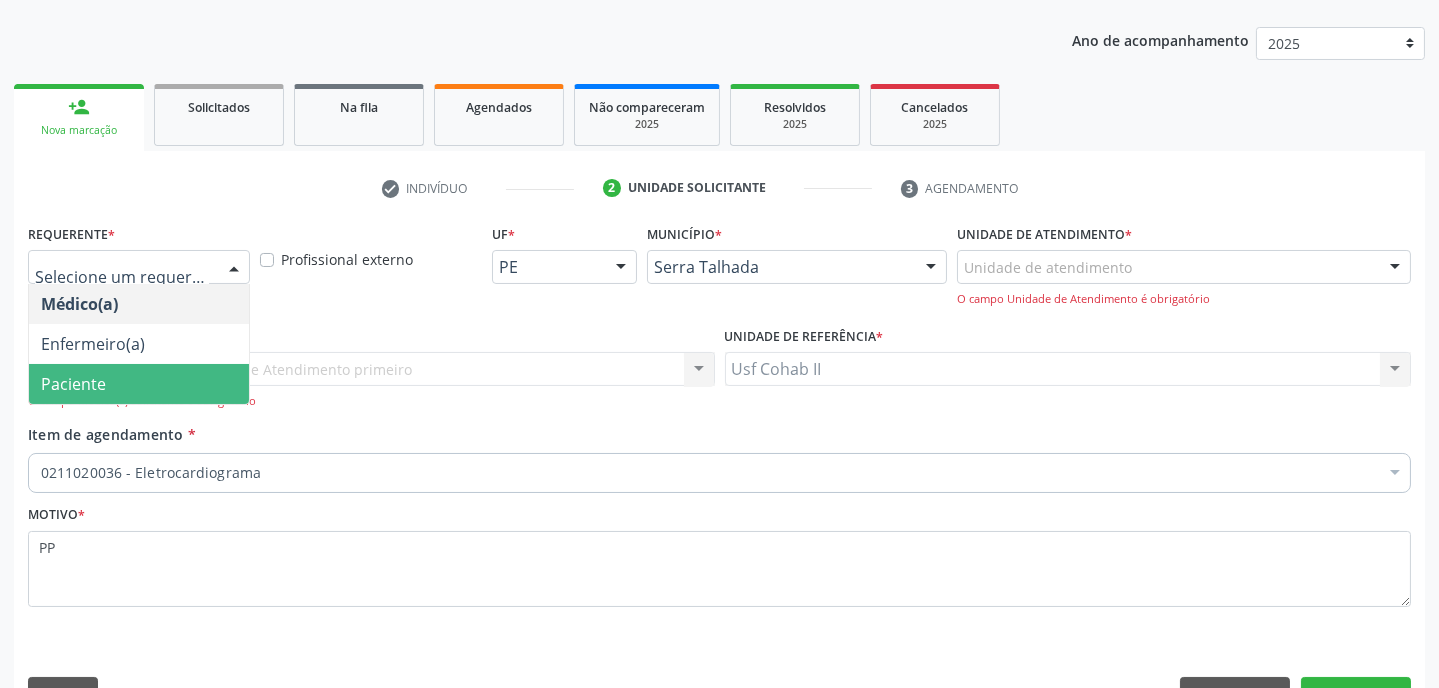 click on "Paciente" at bounding box center [139, 384] 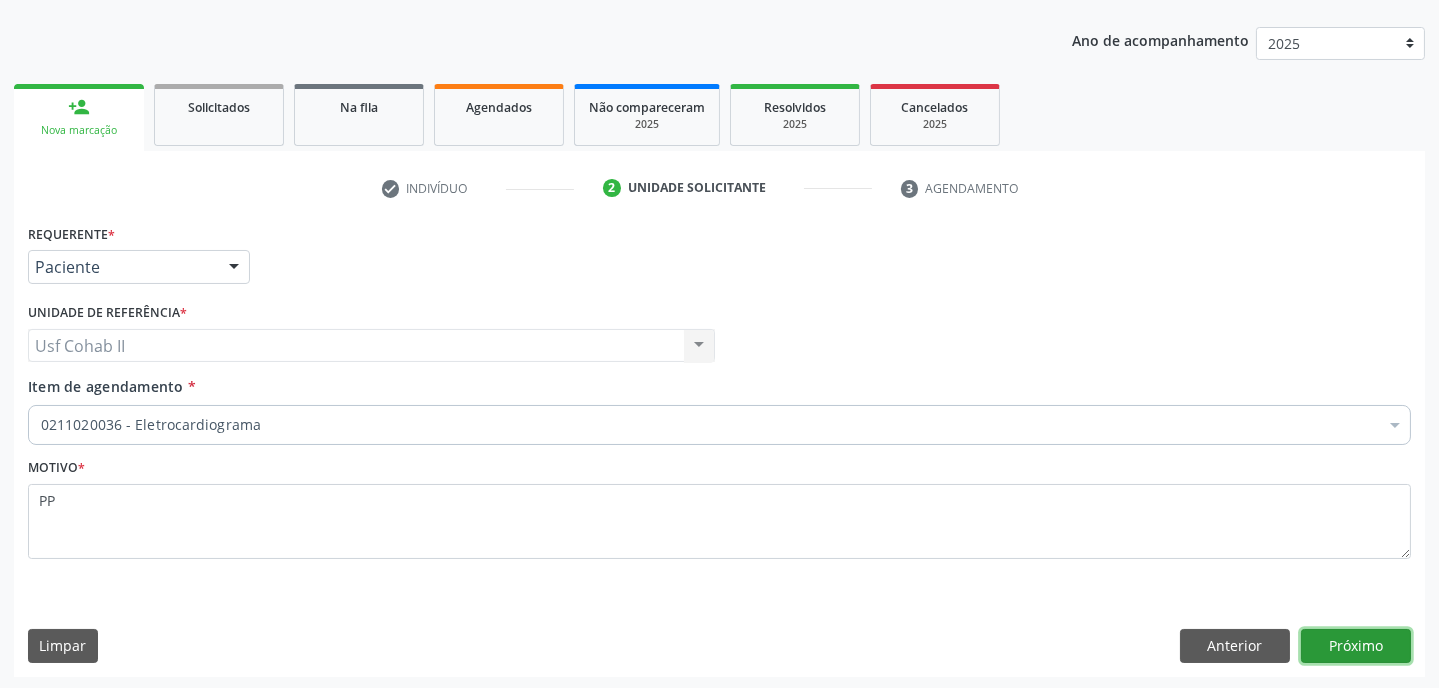 click on "Próximo" at bounding box center [1356, 646] 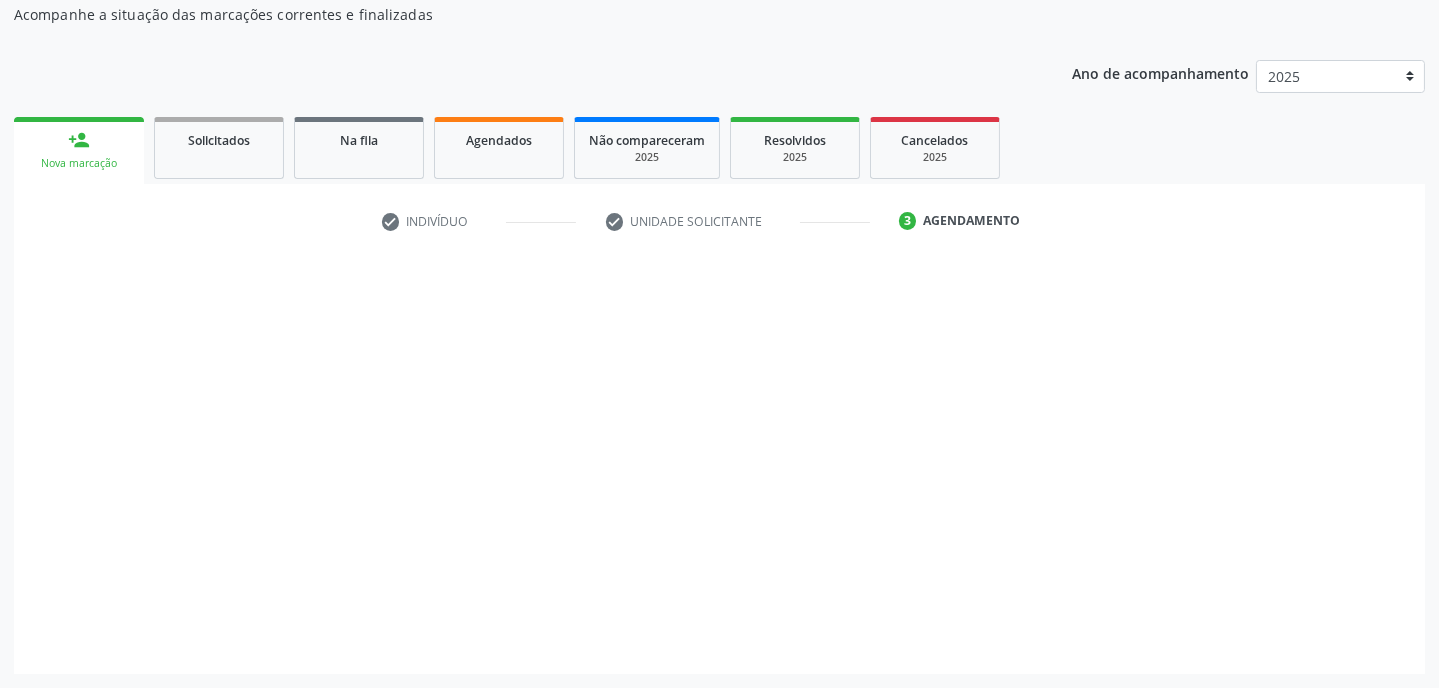 scroll, scrollTop: 180, scrollLeft: 0, axis: vertical 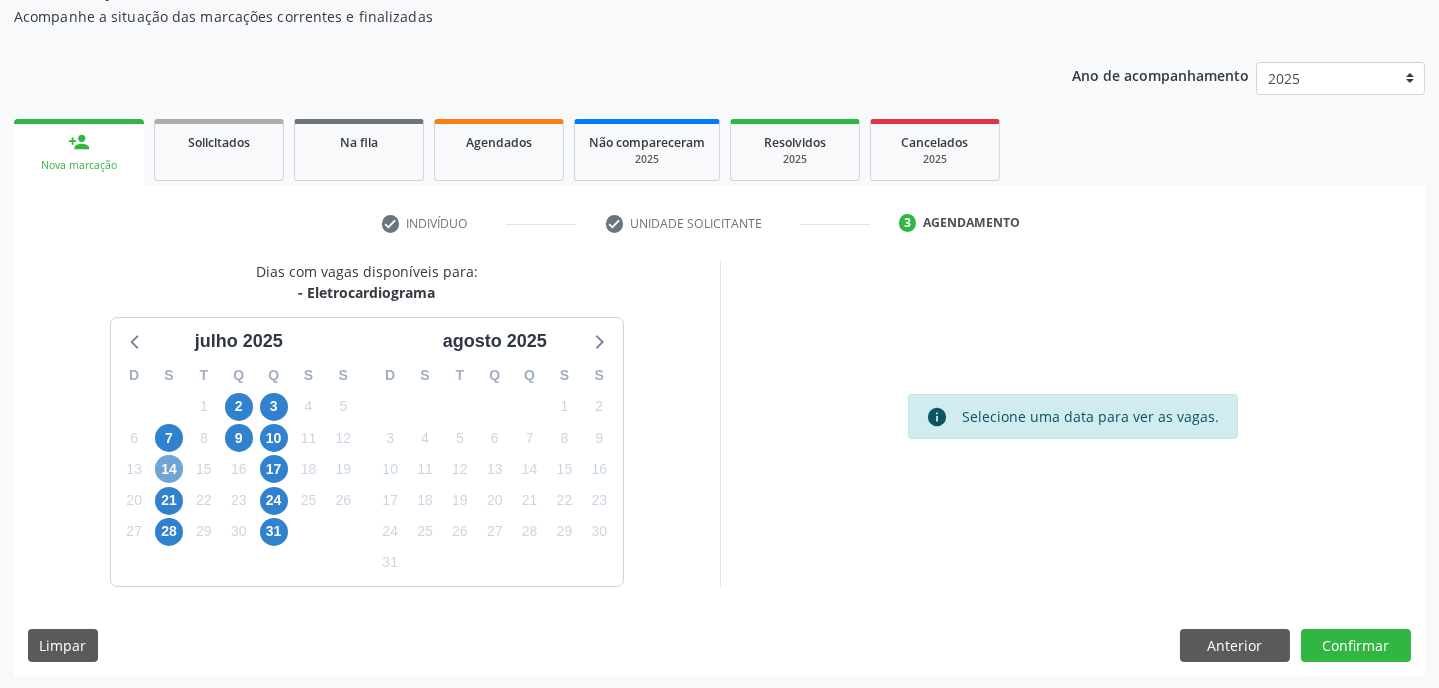 click on "14" at bounding box center (169, 469) 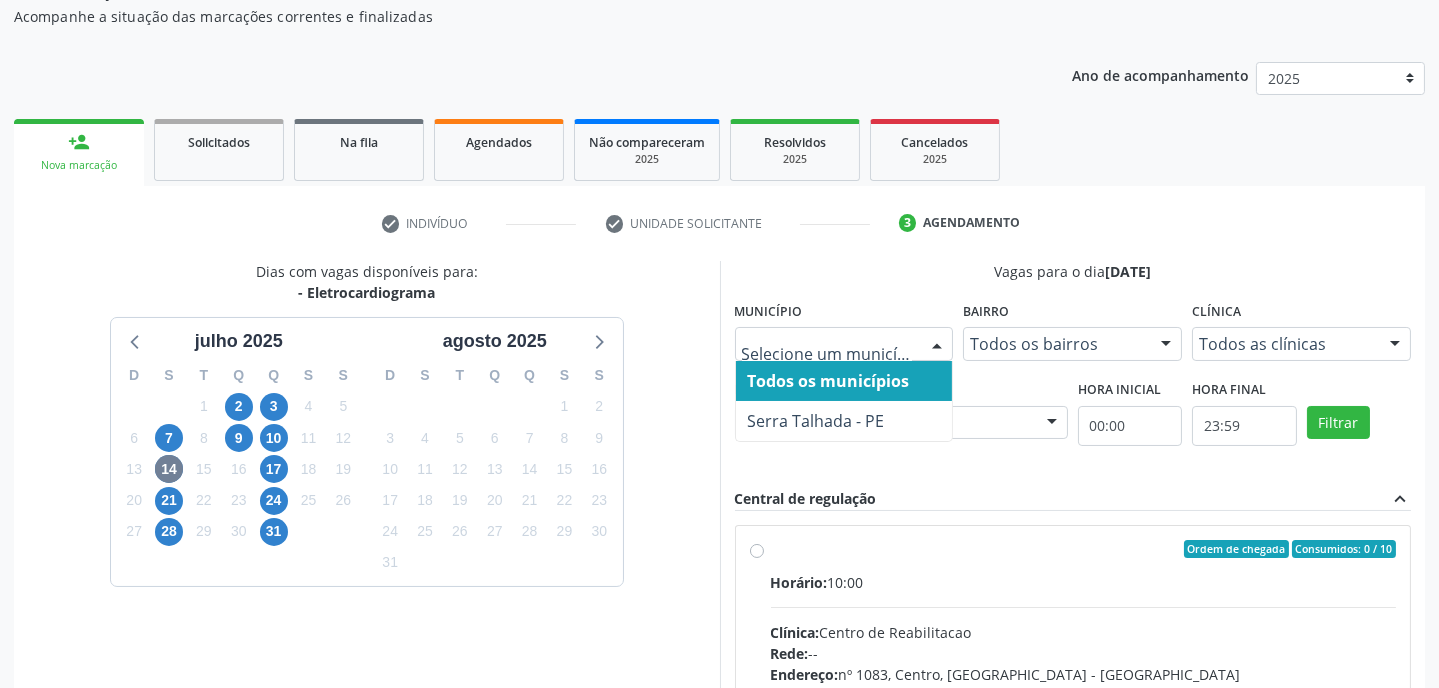 click at bounding box center [937, 345] 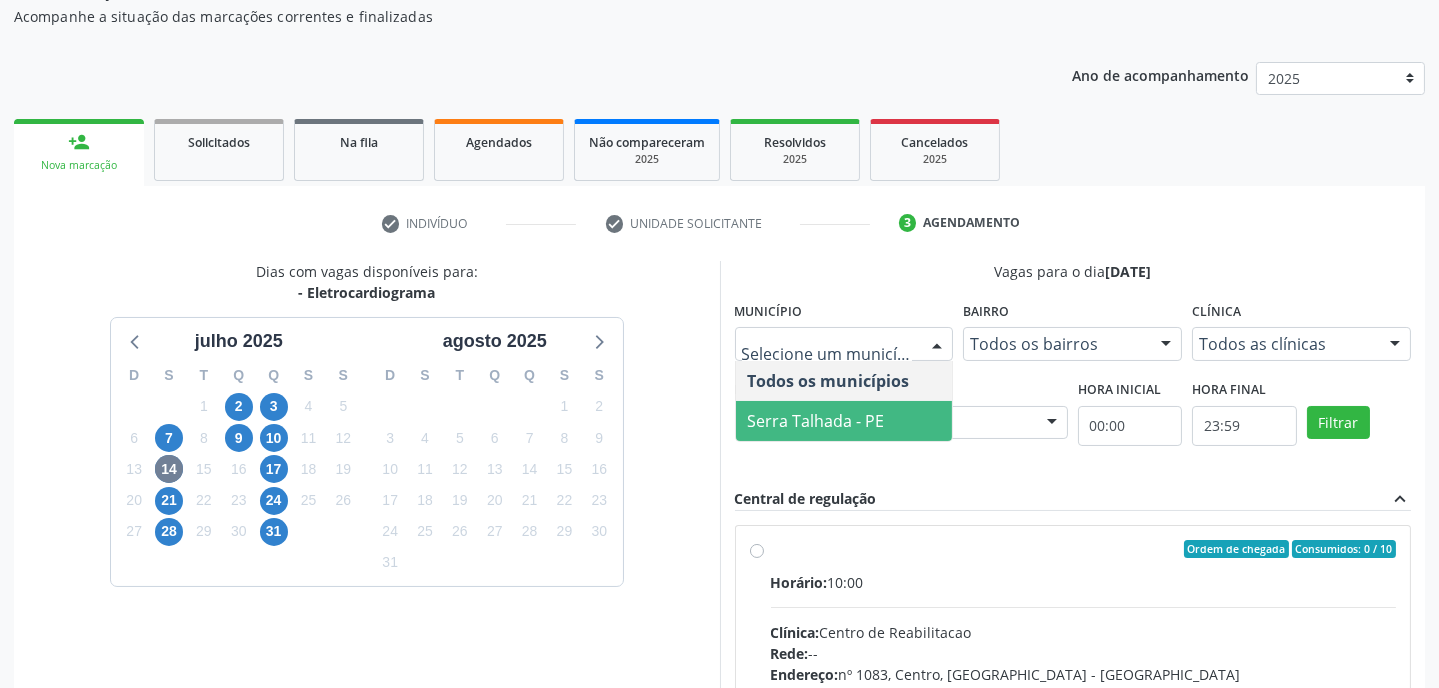 click on "Serra Talhada - PE" at bounding box center [816, 421] 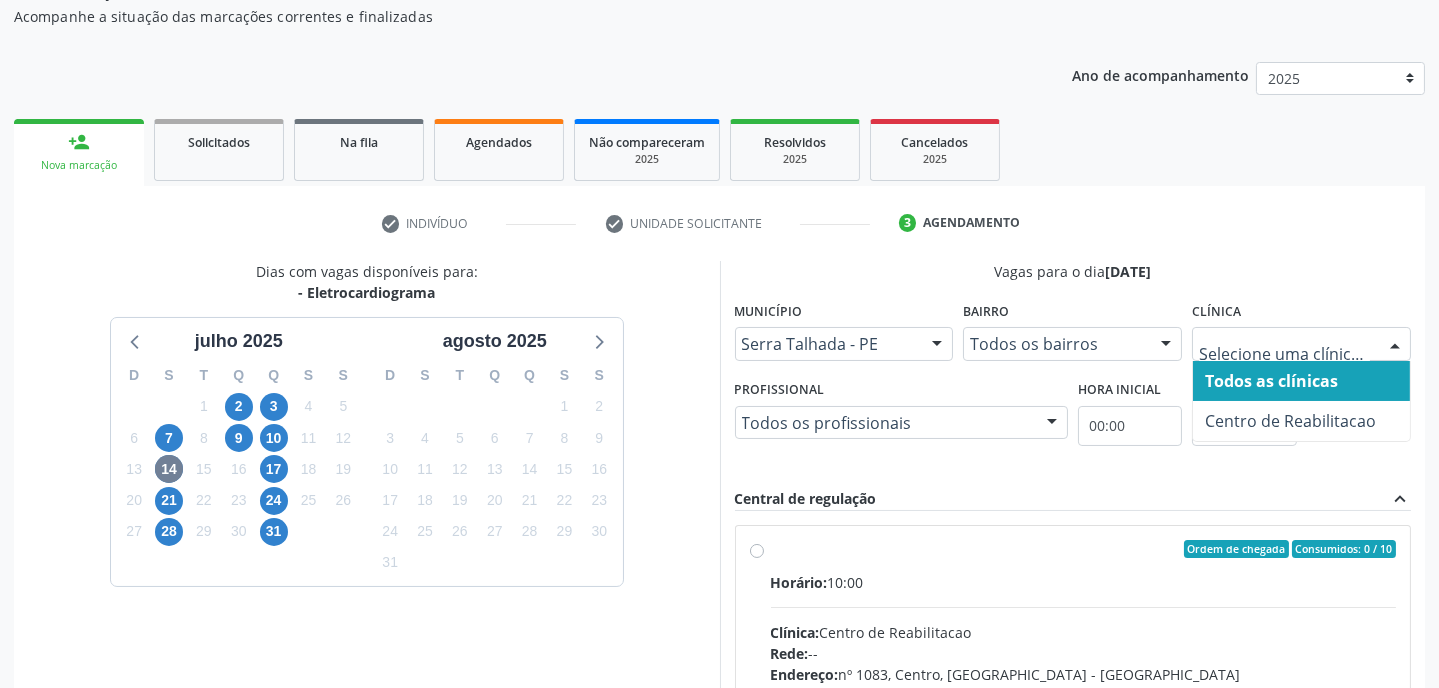 click at bounding box center [1395, 345] 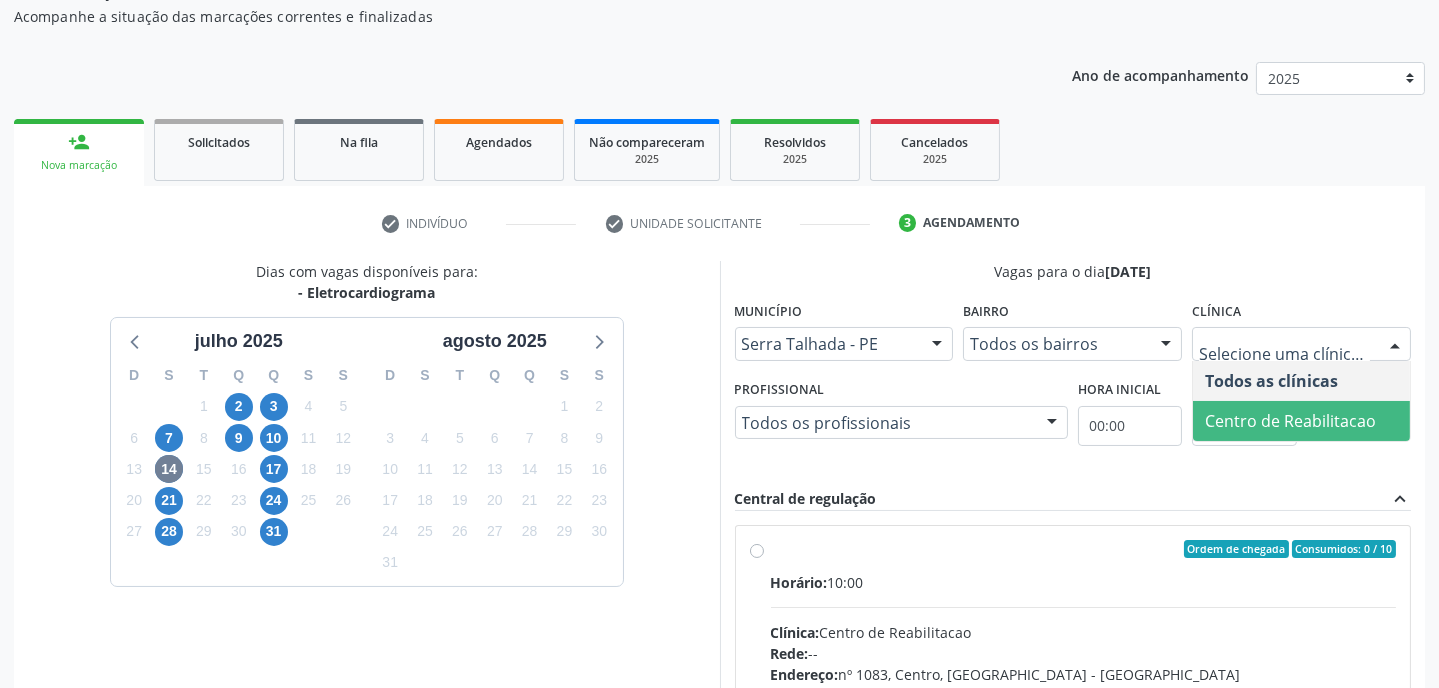 click on "Centro de Reabilitacao" at bounding box center [1290, 421] 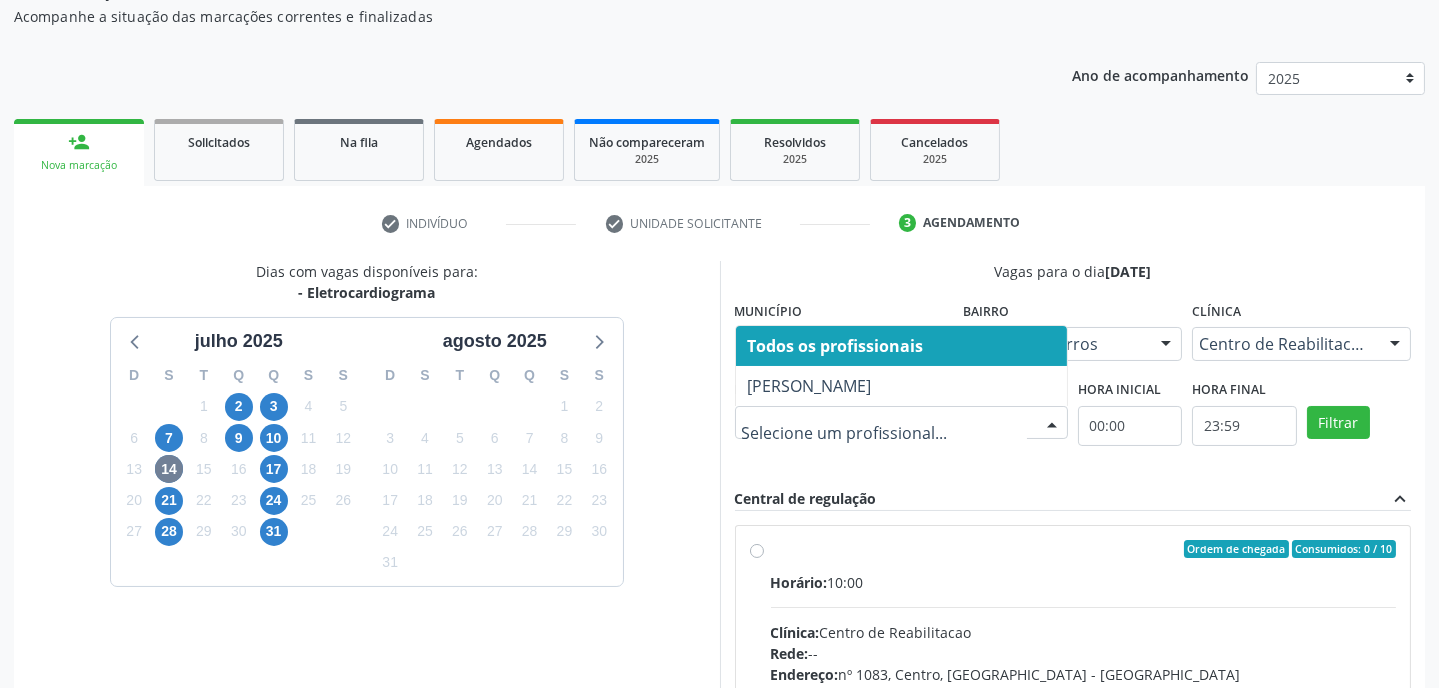 click at bounding box center [1052, 424] 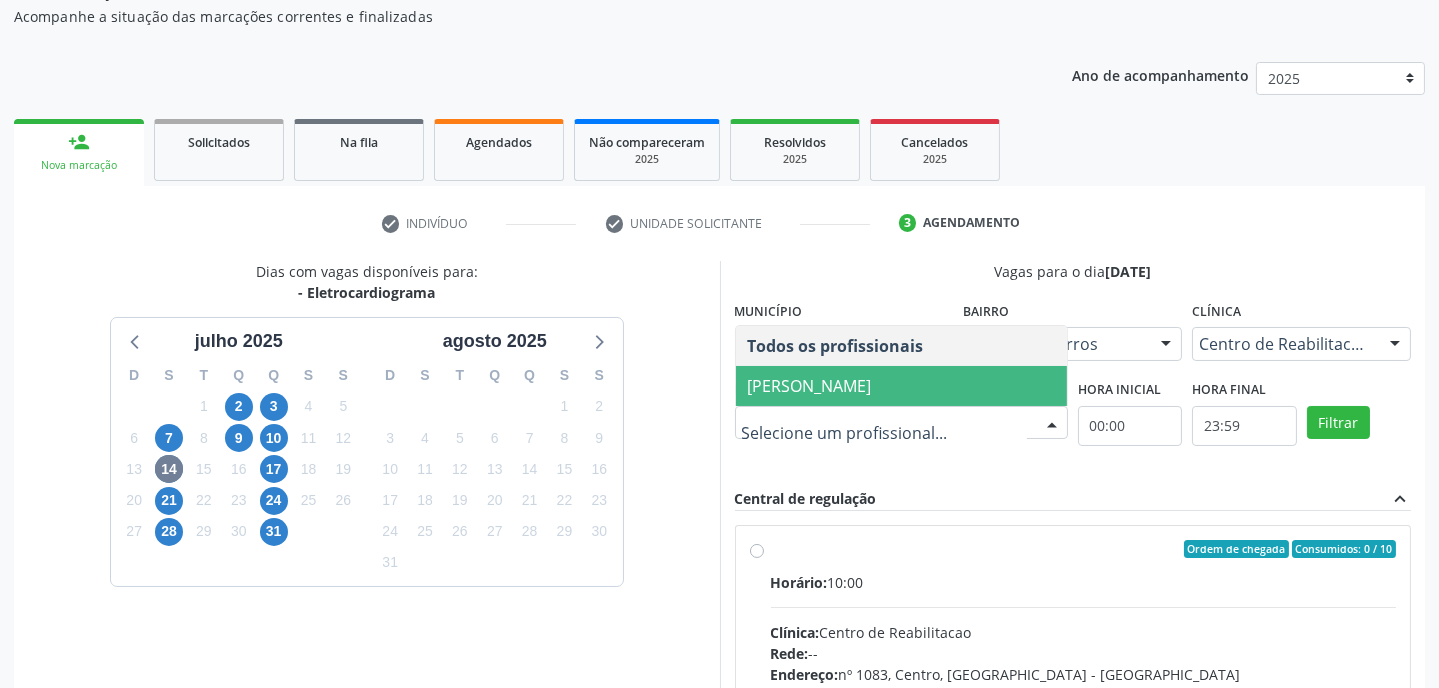 click on "Maria do Carmo Silva" at bounding box center (810, 386) 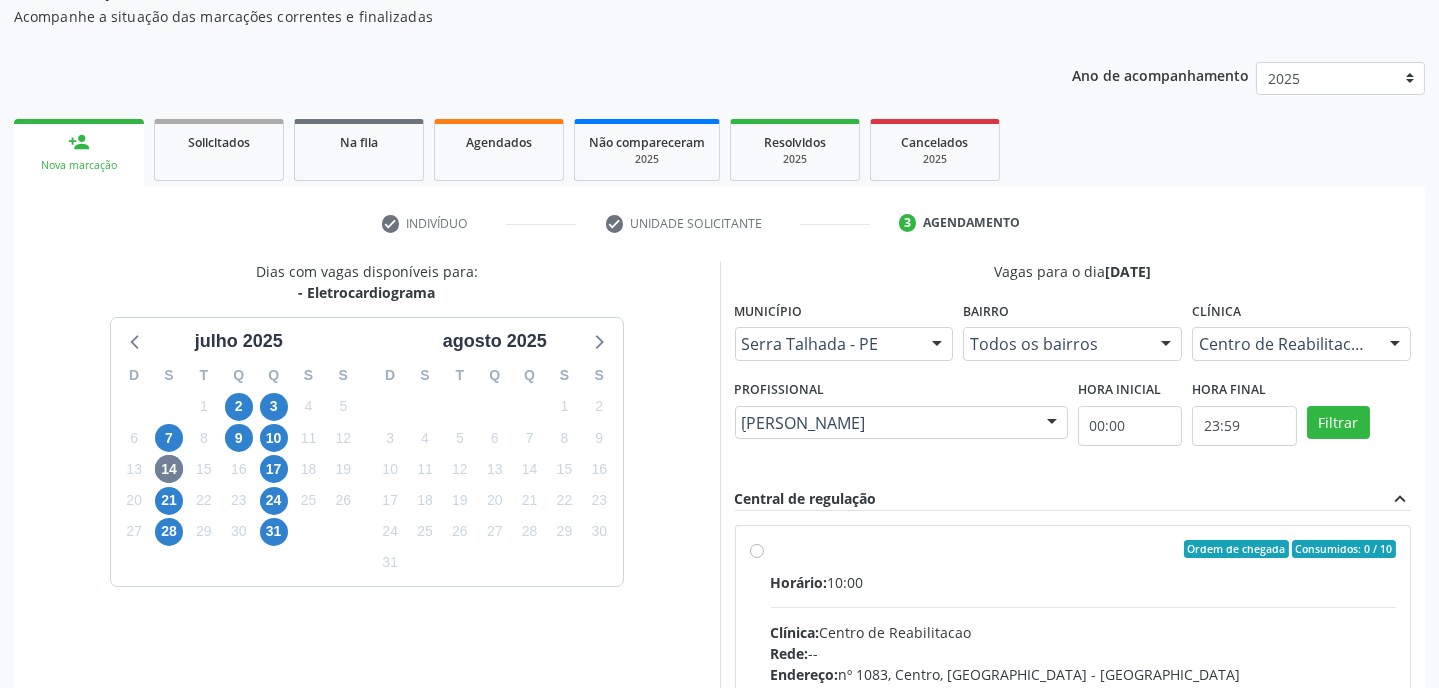 click on "Horário:   10:00" at bounding box center (1084, 582) 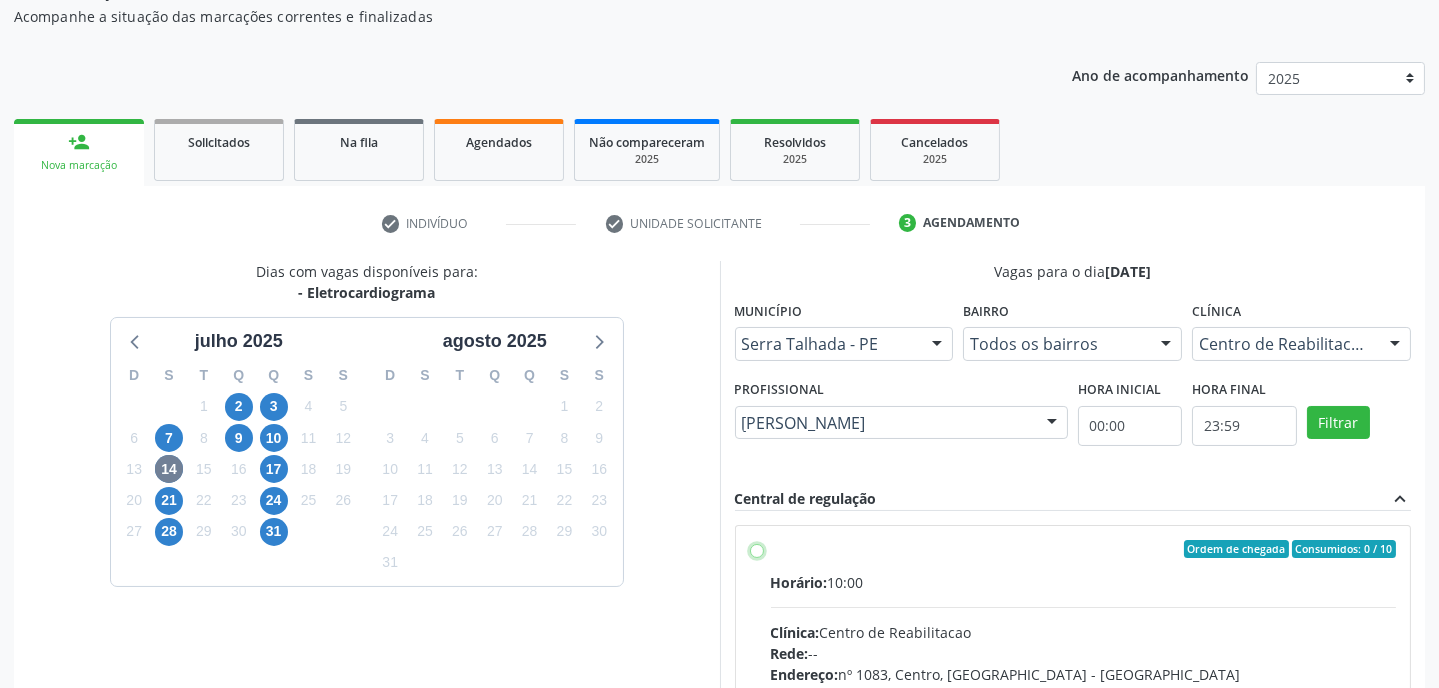 click on "Ordem de chegada
Consumidos: 0 / 10
Horário:   10:00
Clínica:  Centro de Reabilitacao
Rede:
--
Endereço:   nº 1083, Centro, Serra Talhada - PE
Telefone:   (81) 38313112
Profissional:
Maria do Carmo Silva
Informações adicionais sobre o atendimento
Idade de atendimento:
de 0 a 120 anos
Gênero(s) atendido(s):
Masculino e Feminino
Informações adicionais:
--" at bounding box center [757, 549] 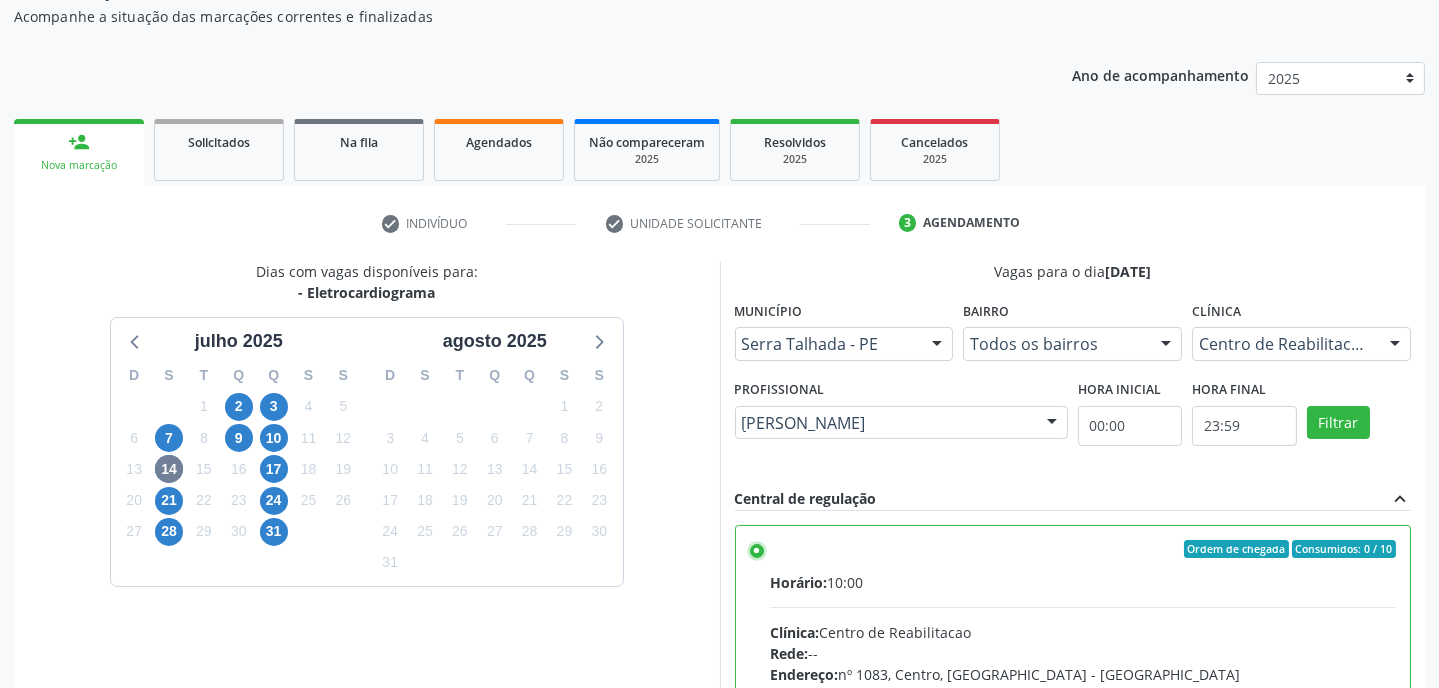 scroll, scrollTop: 452, scrollLeft: 0, axis: vertical 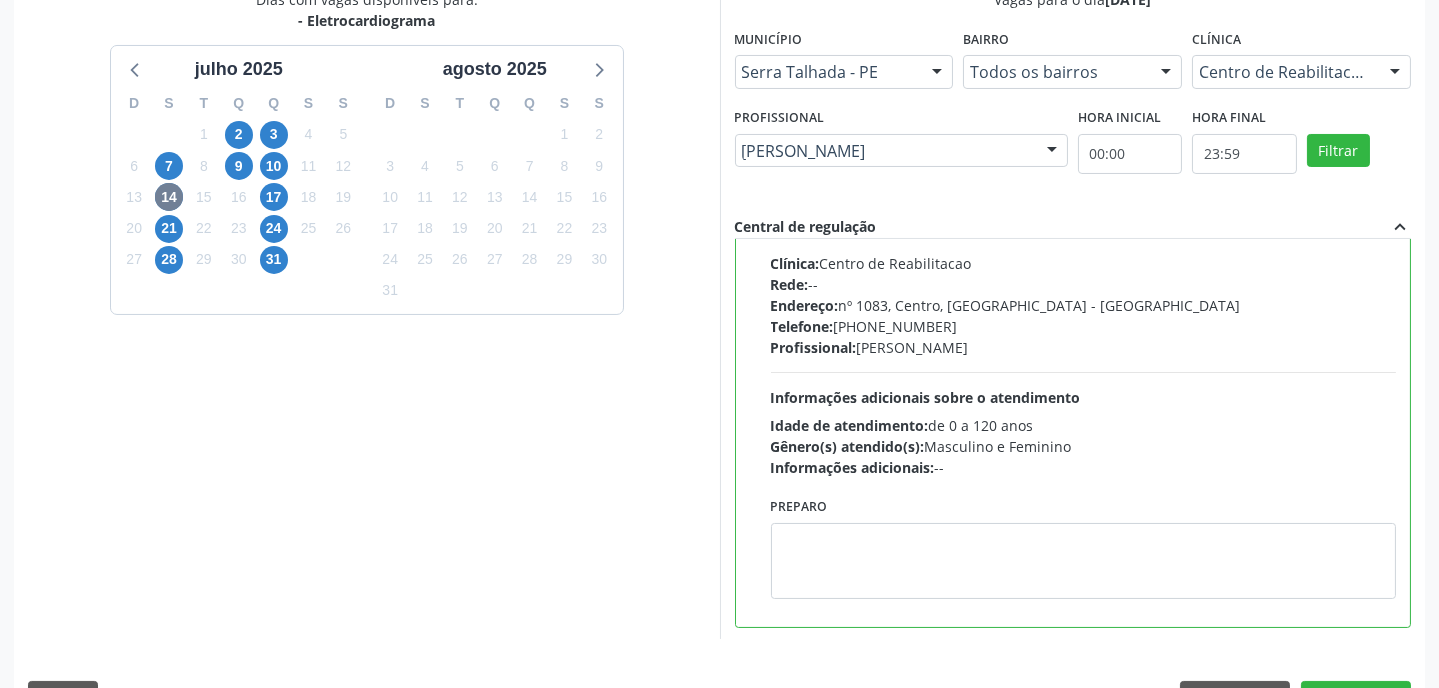 click on "Telefone:   (81) 38313112" at bounding box center (1084, 326) 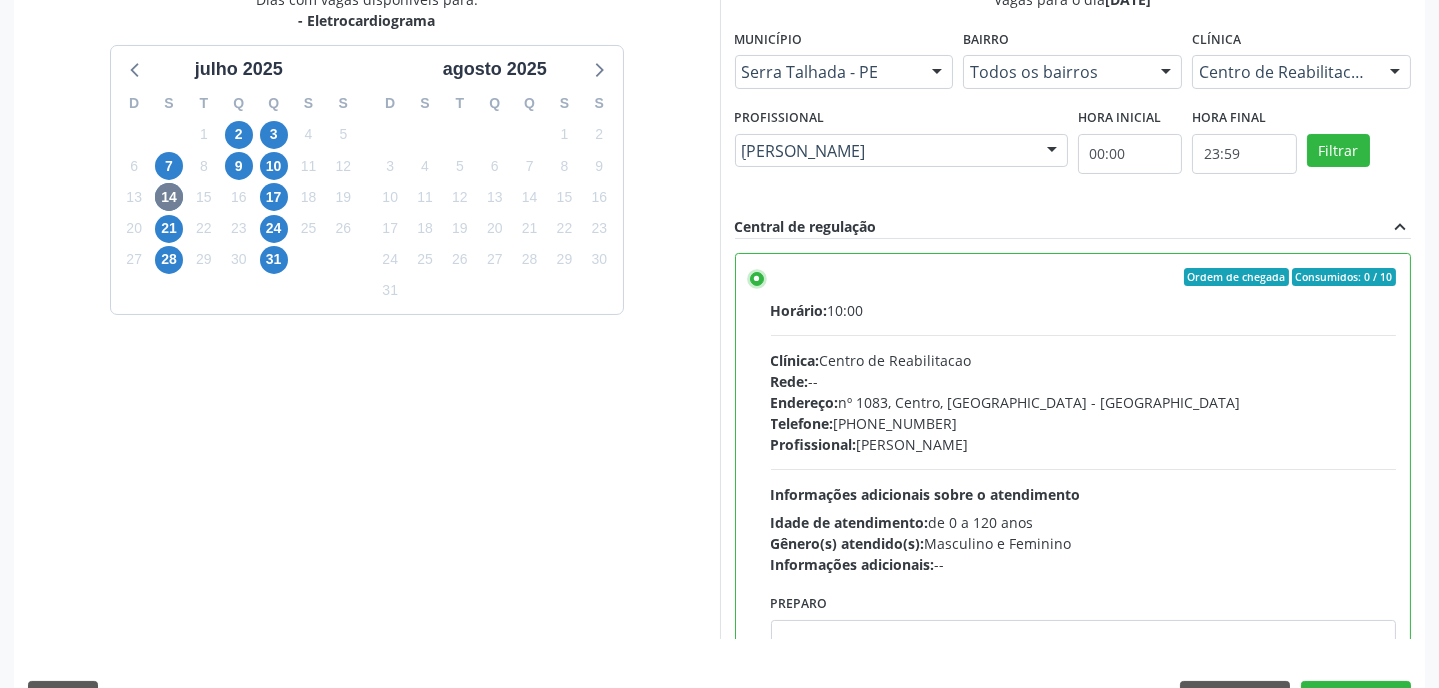 scroll, scrollTop: 97, scrollLeft: 0, axis: vertical 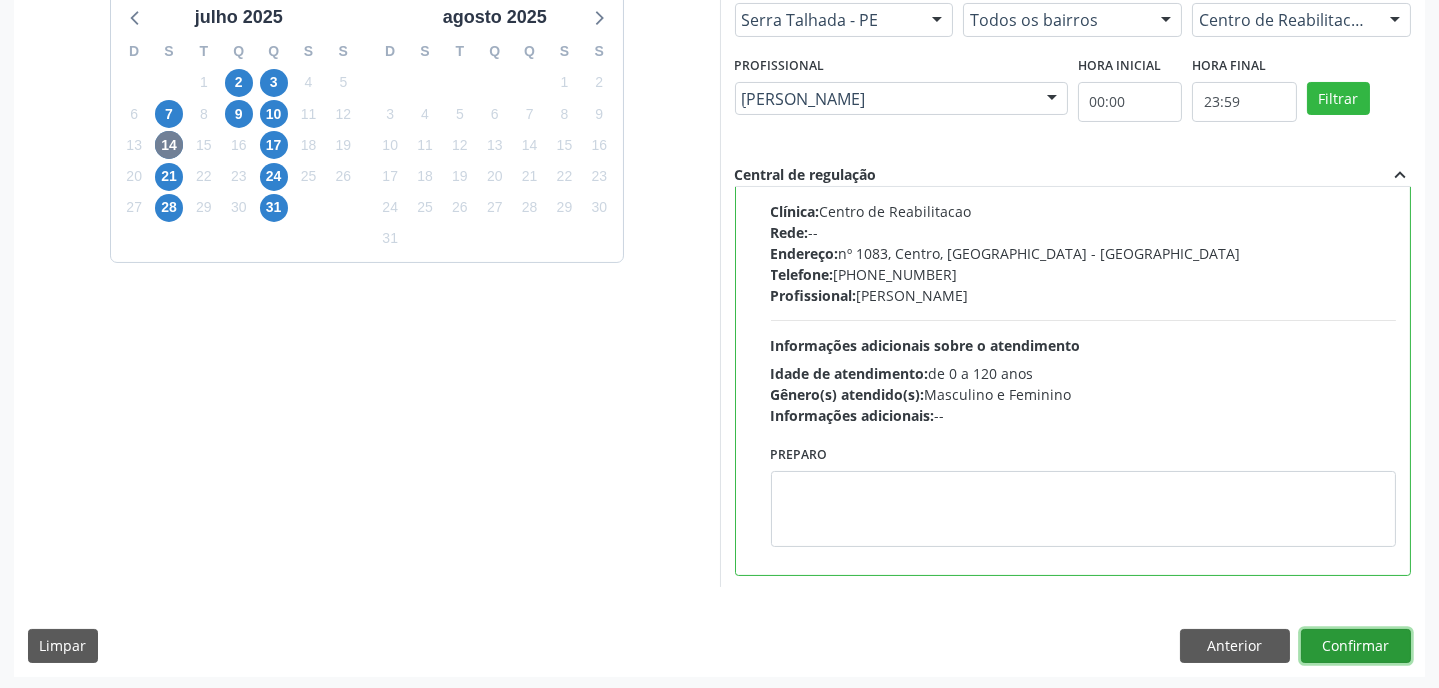 click on "Confirmar" at bounding box center [1356, 646] 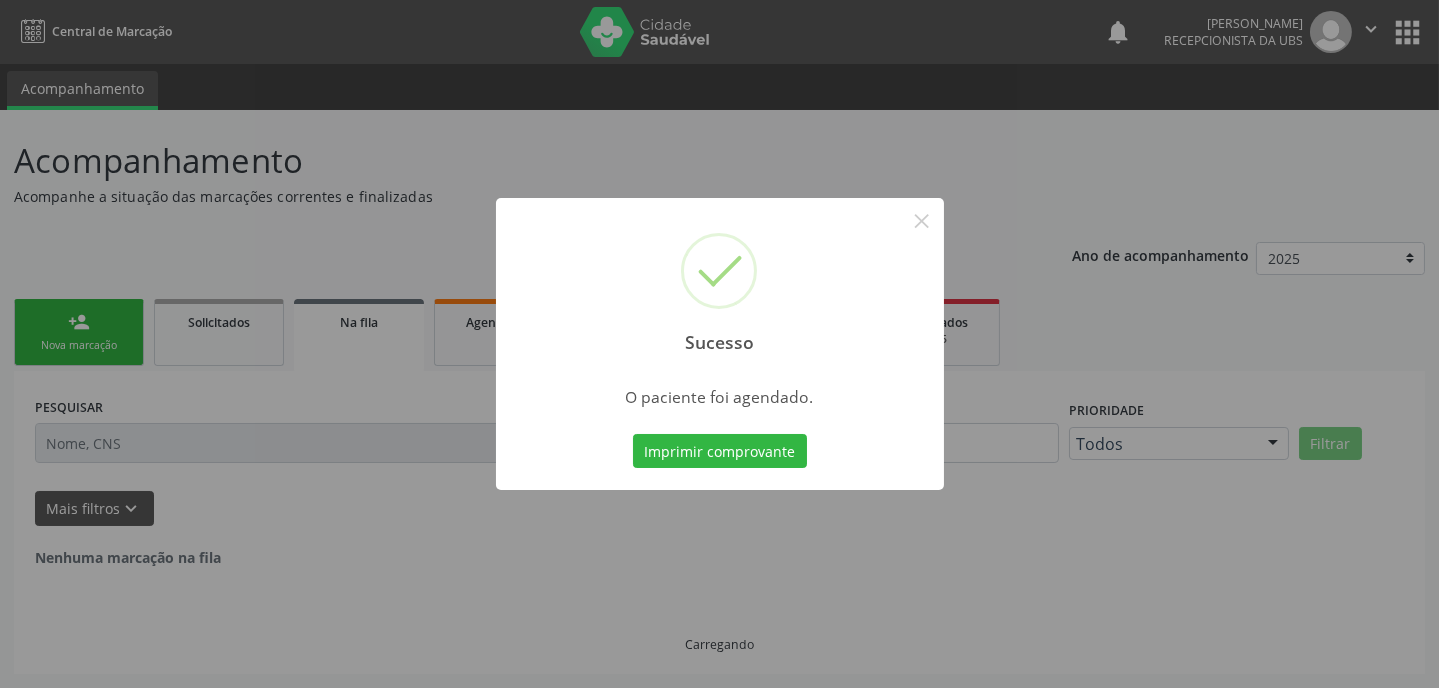 scroll, scrollTop: 0, scrollLeft: 0, axis: both 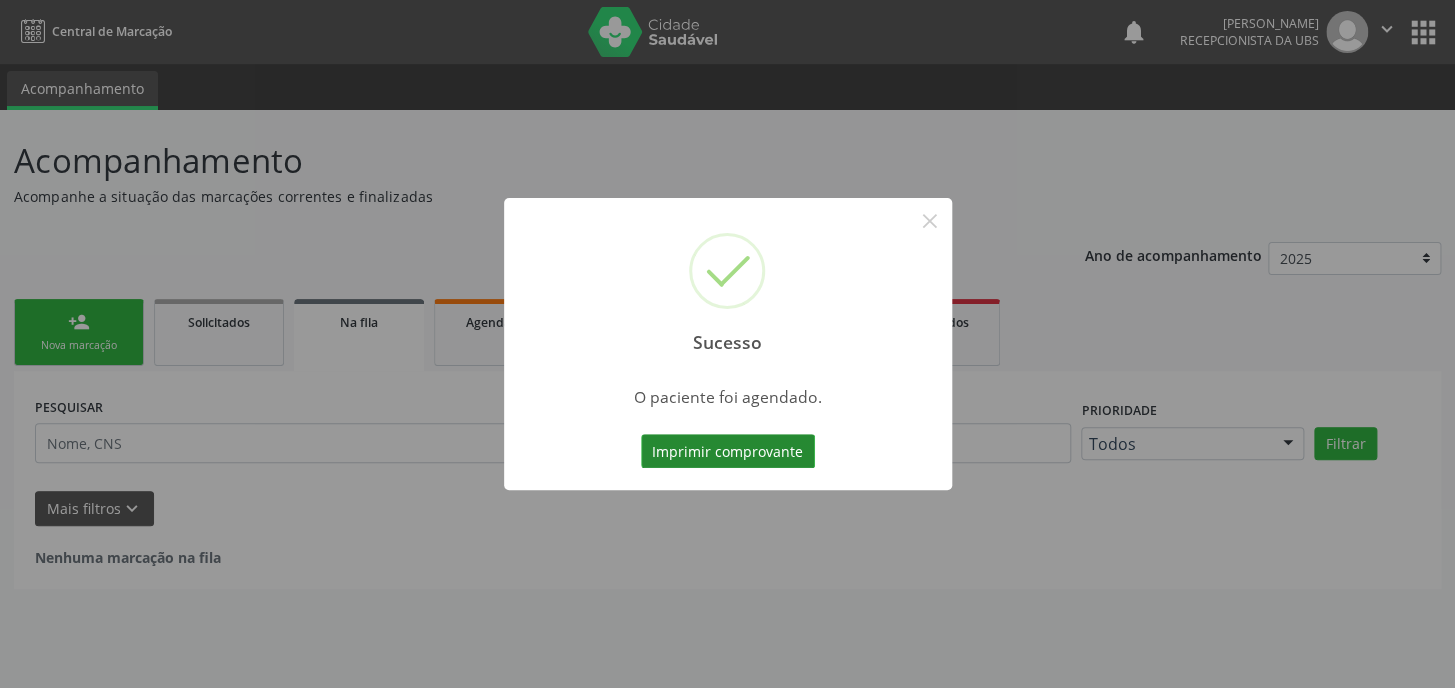 click on "Imprimir comprovante" at bounding box center [728, 451] 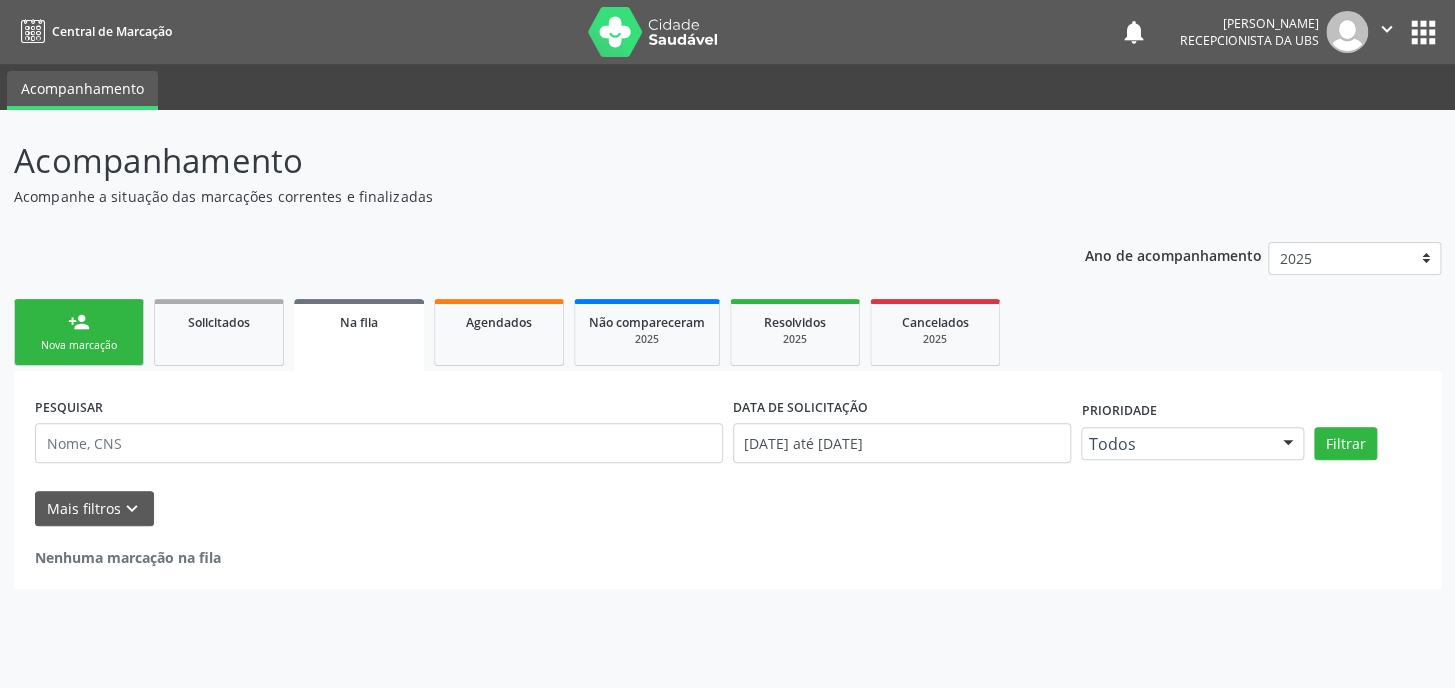 click on "Nova marcação" at bounding box center (79, 345) 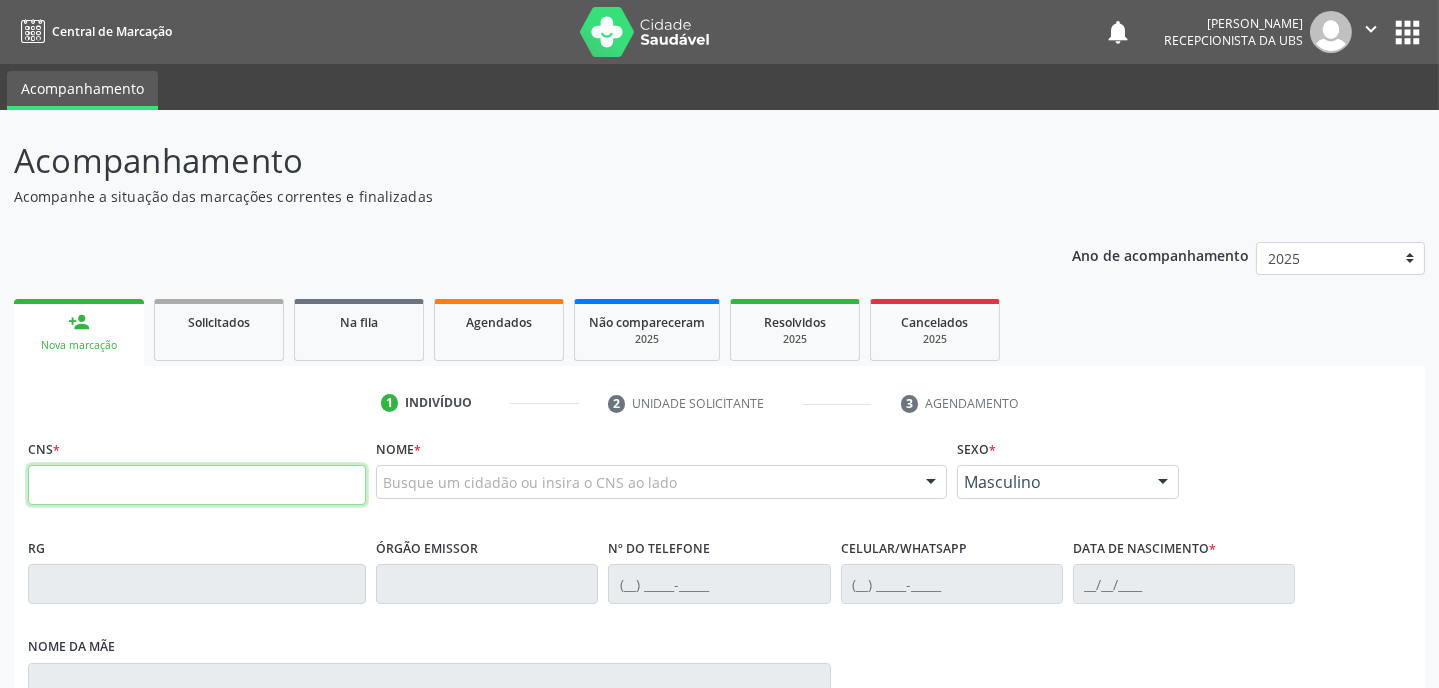 click at bounding box center [197, 485] 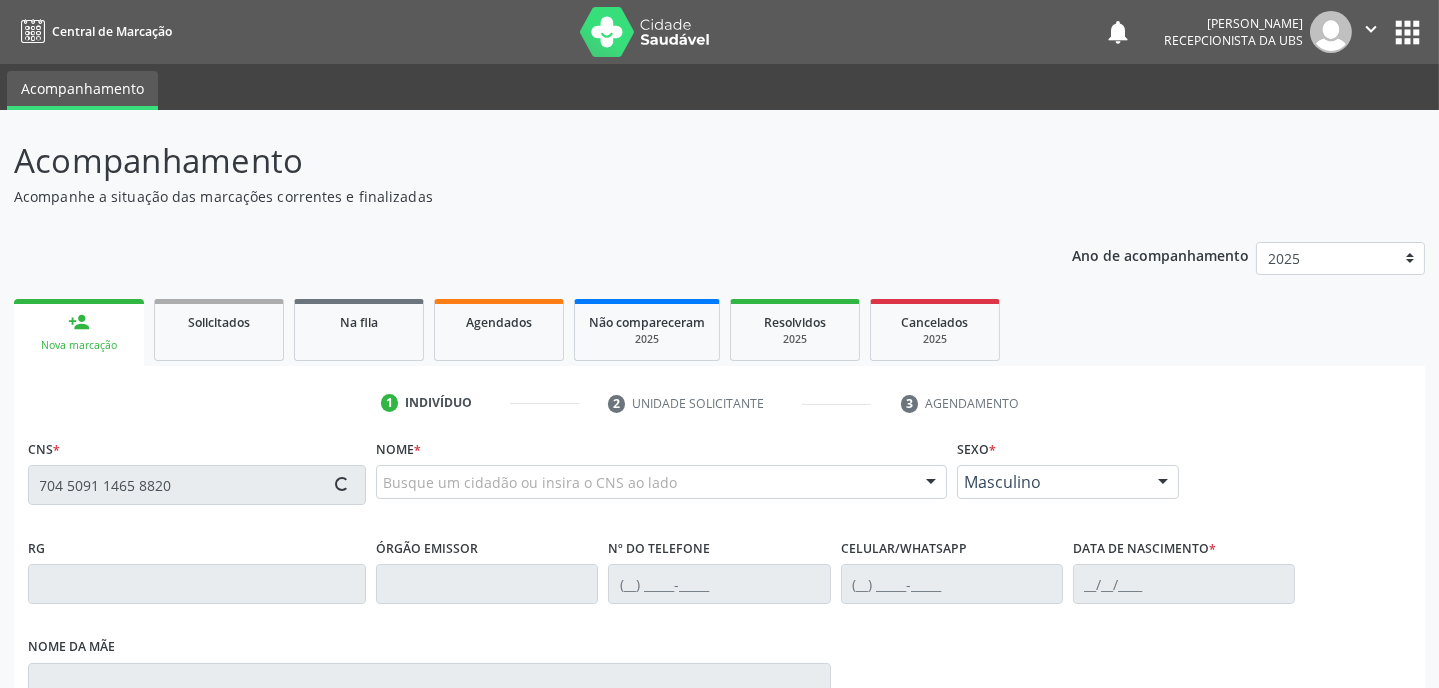 type on "704 5091 1465 8820" 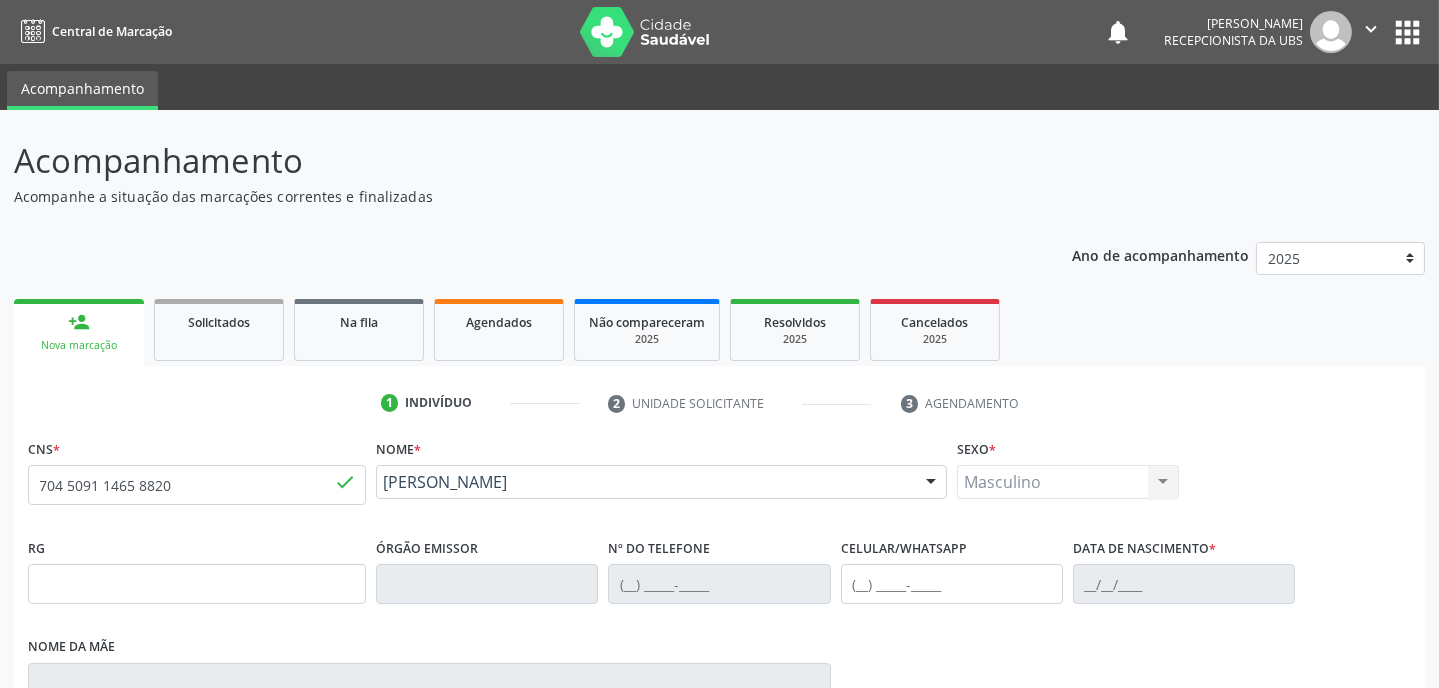 type on "(87) 96363-6323" 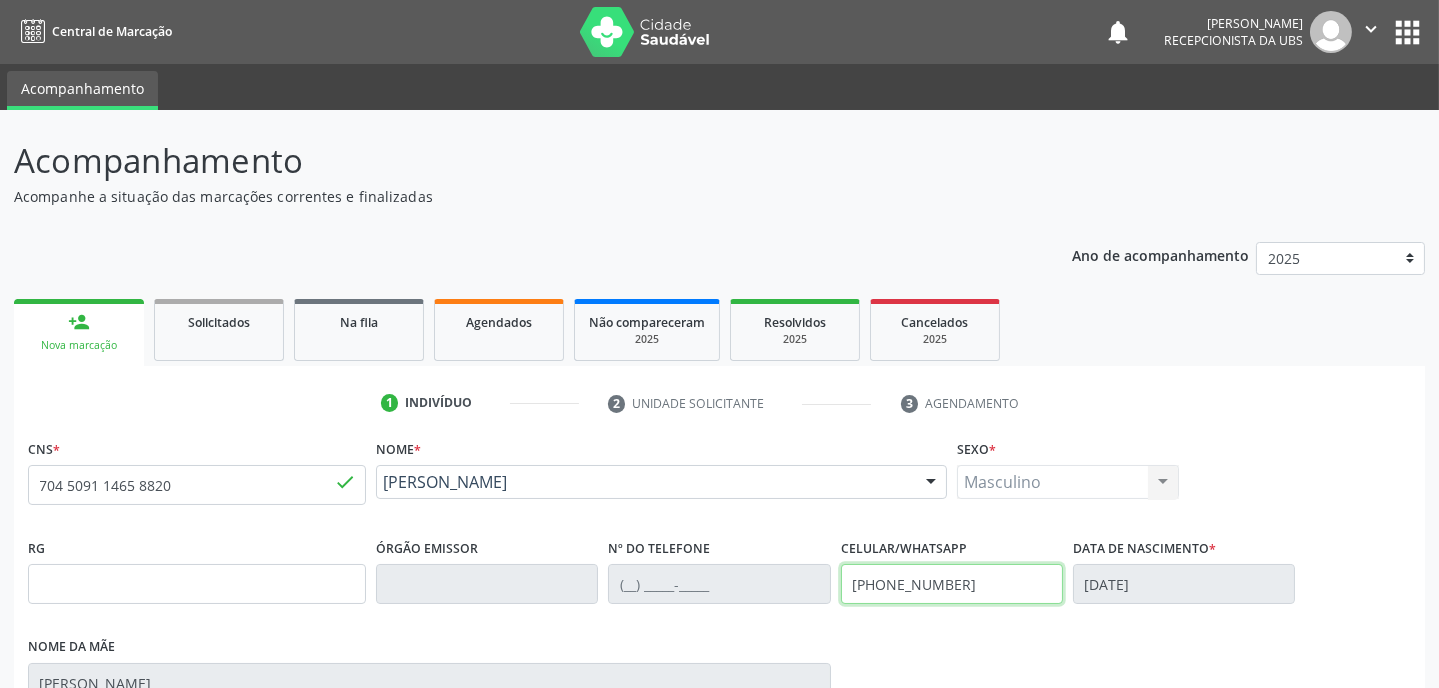 click on "(87) 96363-6323" at bounding box center (952, 584) 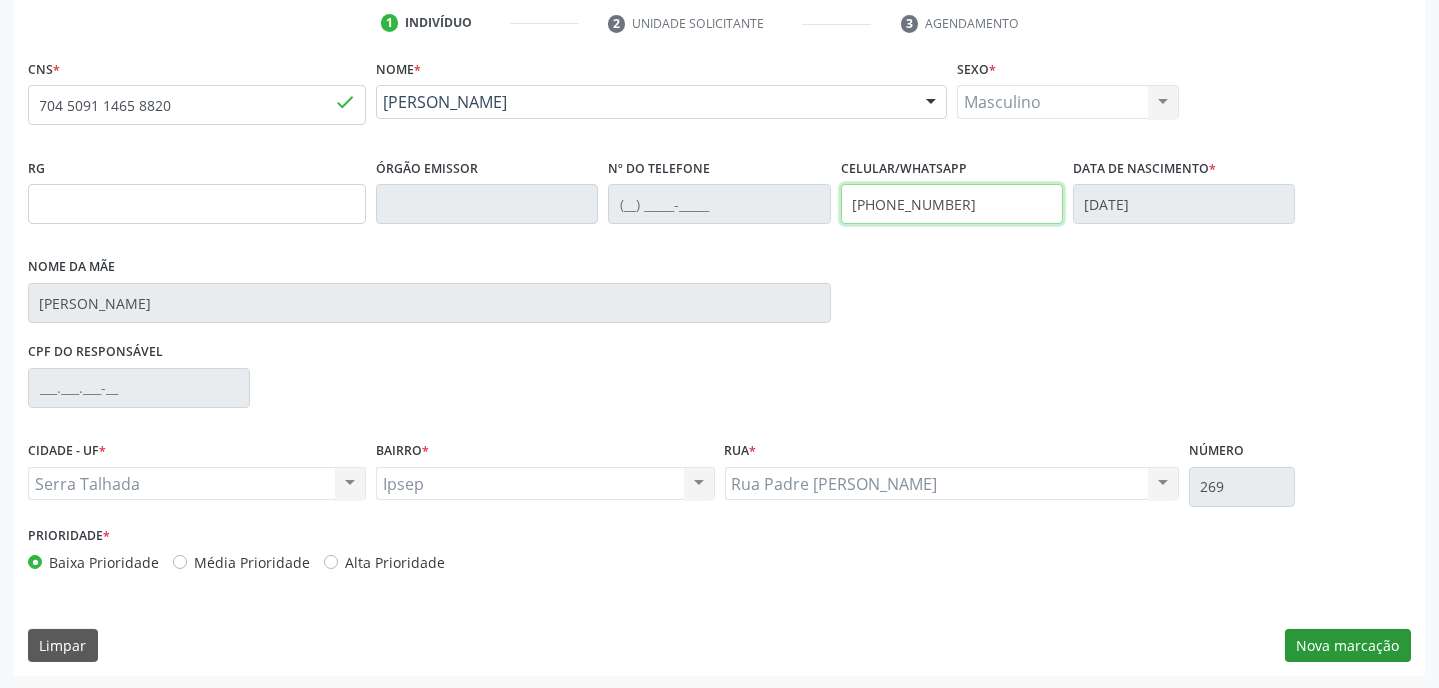 type on "(87) 99608-6461" 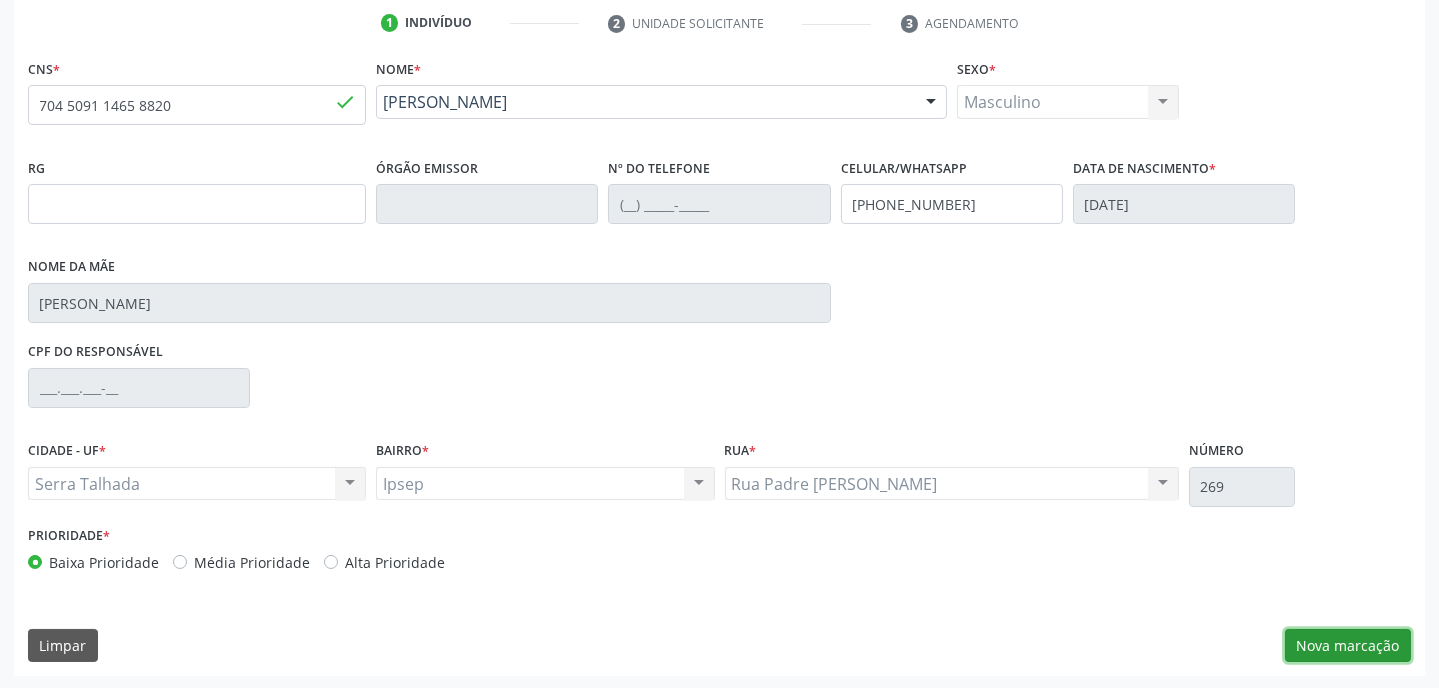 click on "Nova marcação" at bounding box center [1348, 646] 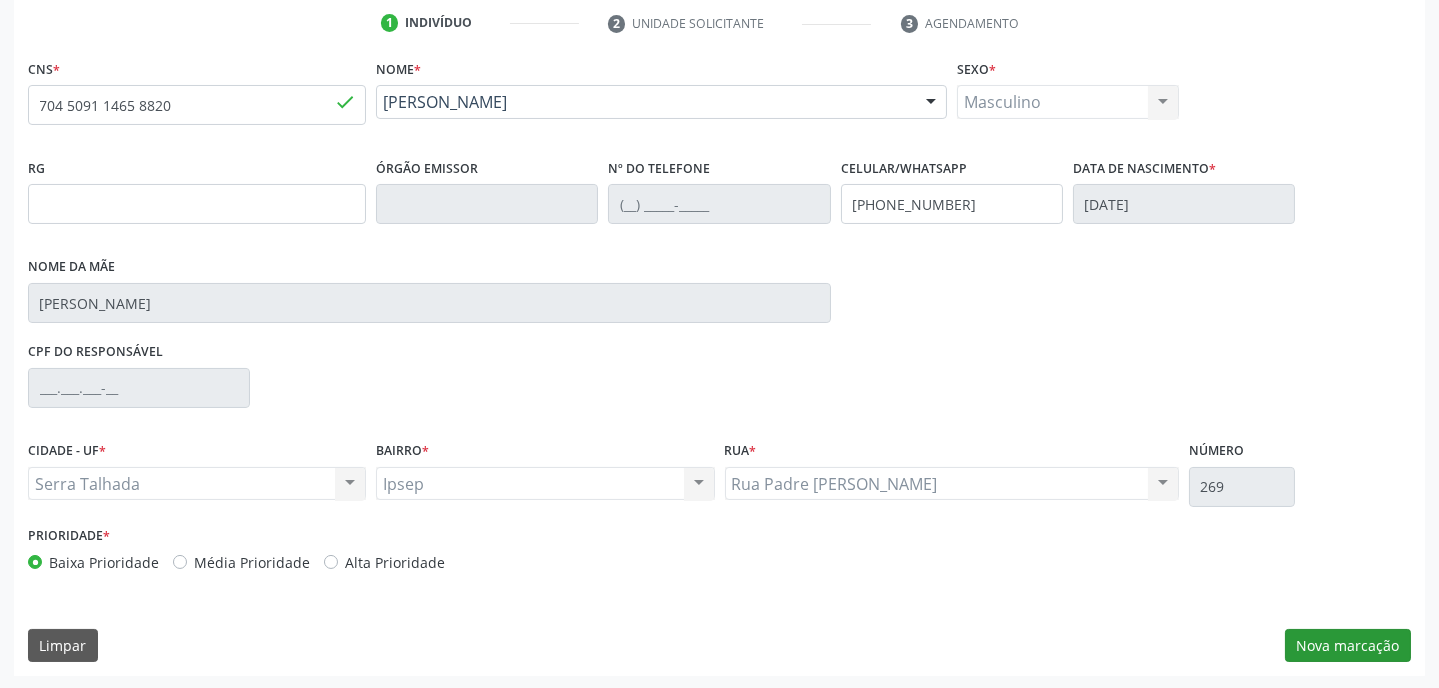 scroll, scrollTop: 215, scrollLeft: 0, axis: vertical 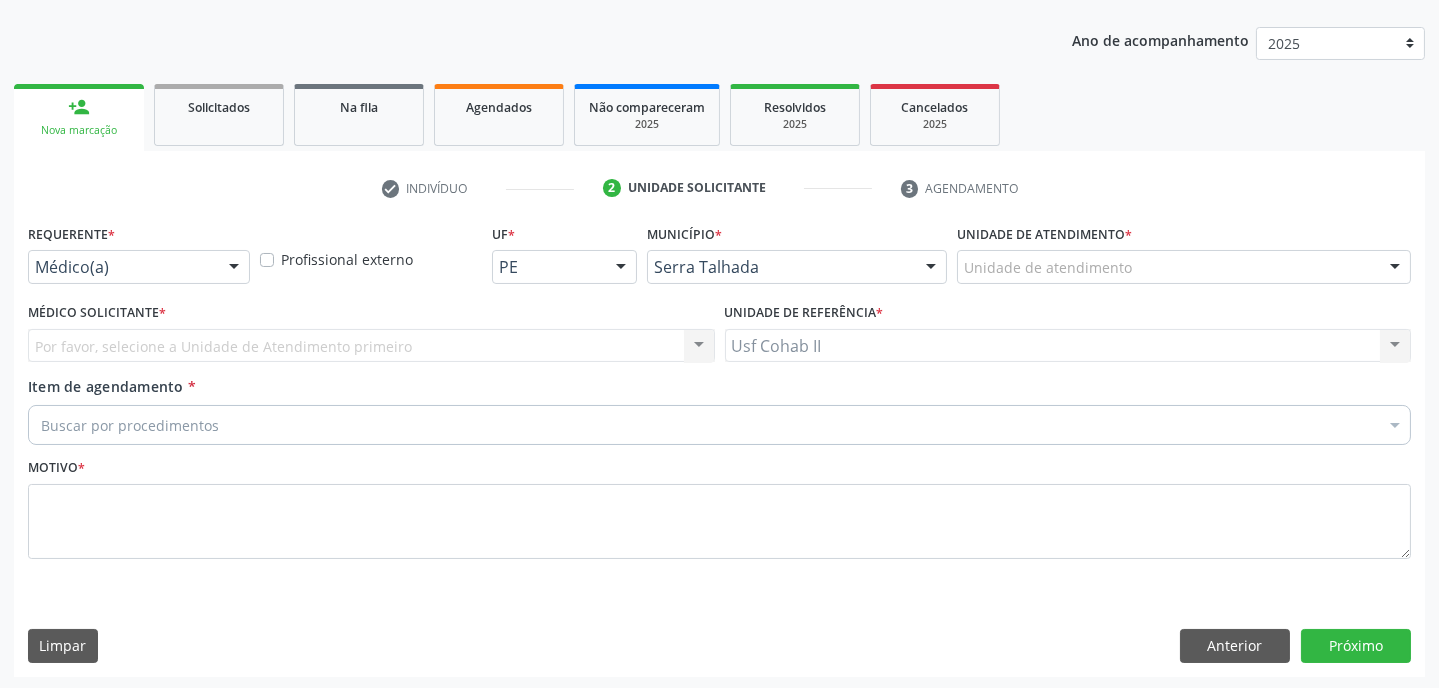 click at bounding box center [234, 268] 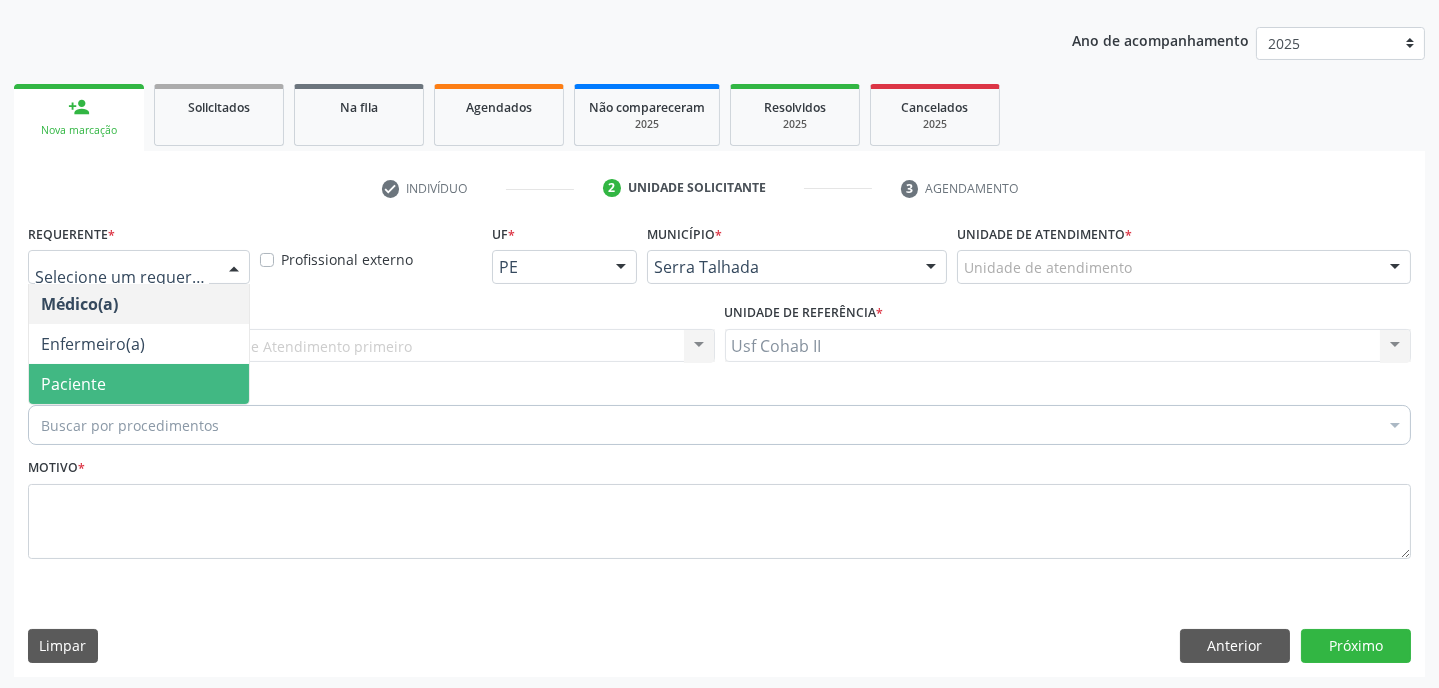click on "Paciente" at bounding box center (139, 384) 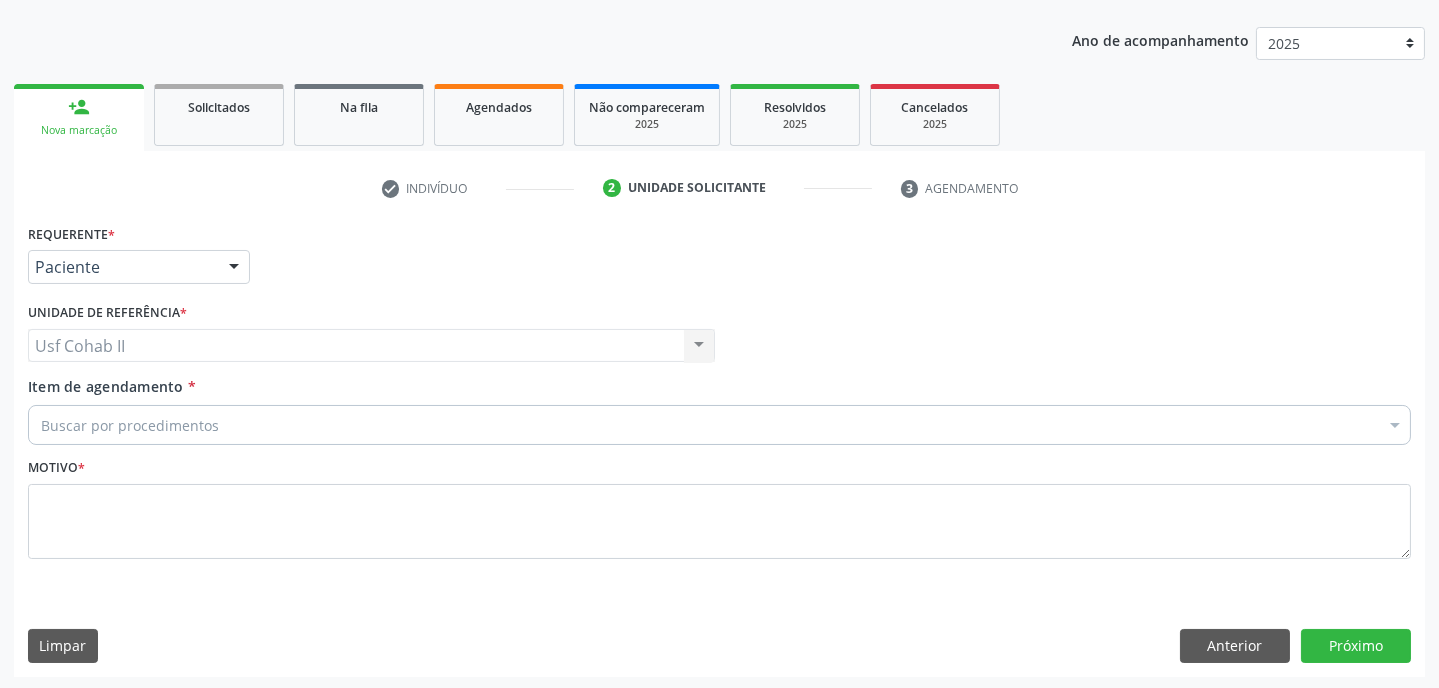 click on "Buscar por procedimentos" at bounding box center [719, 425] 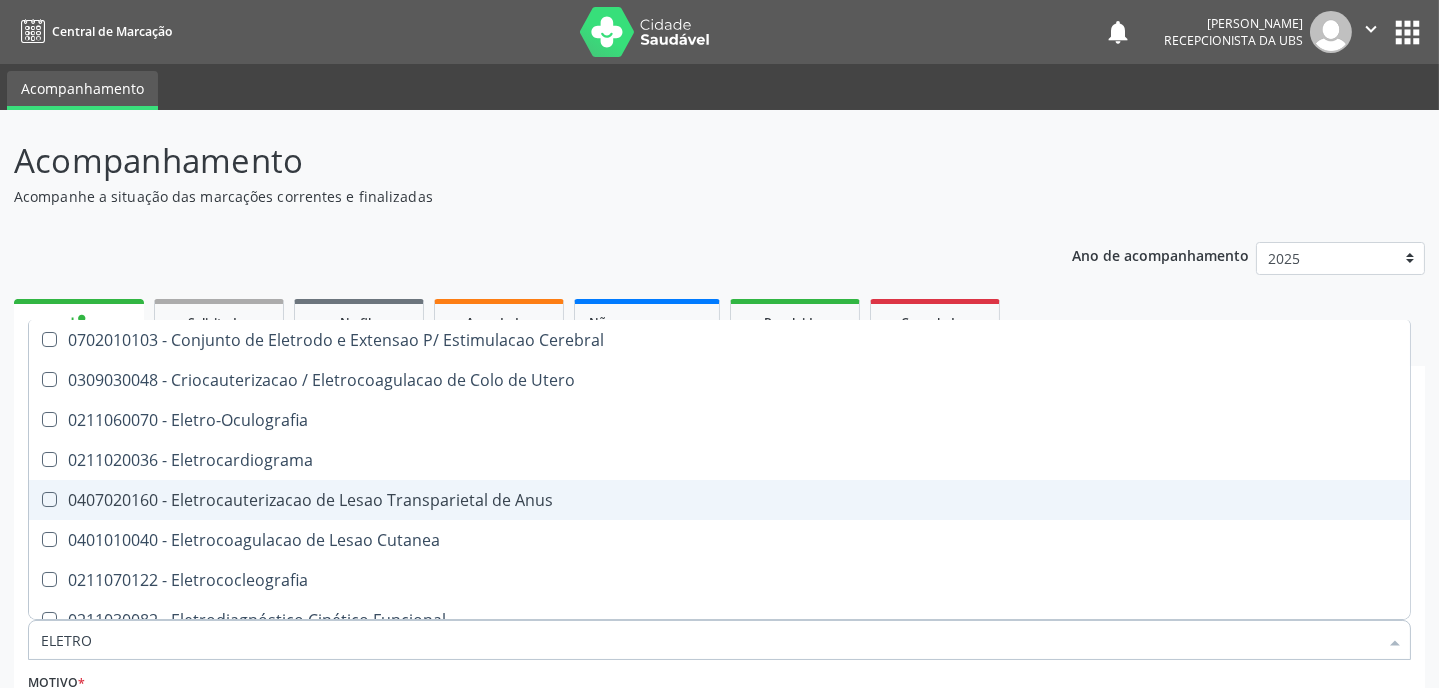 scroll, scrollTop: 215, scrollLeft: 0, axis: vertical 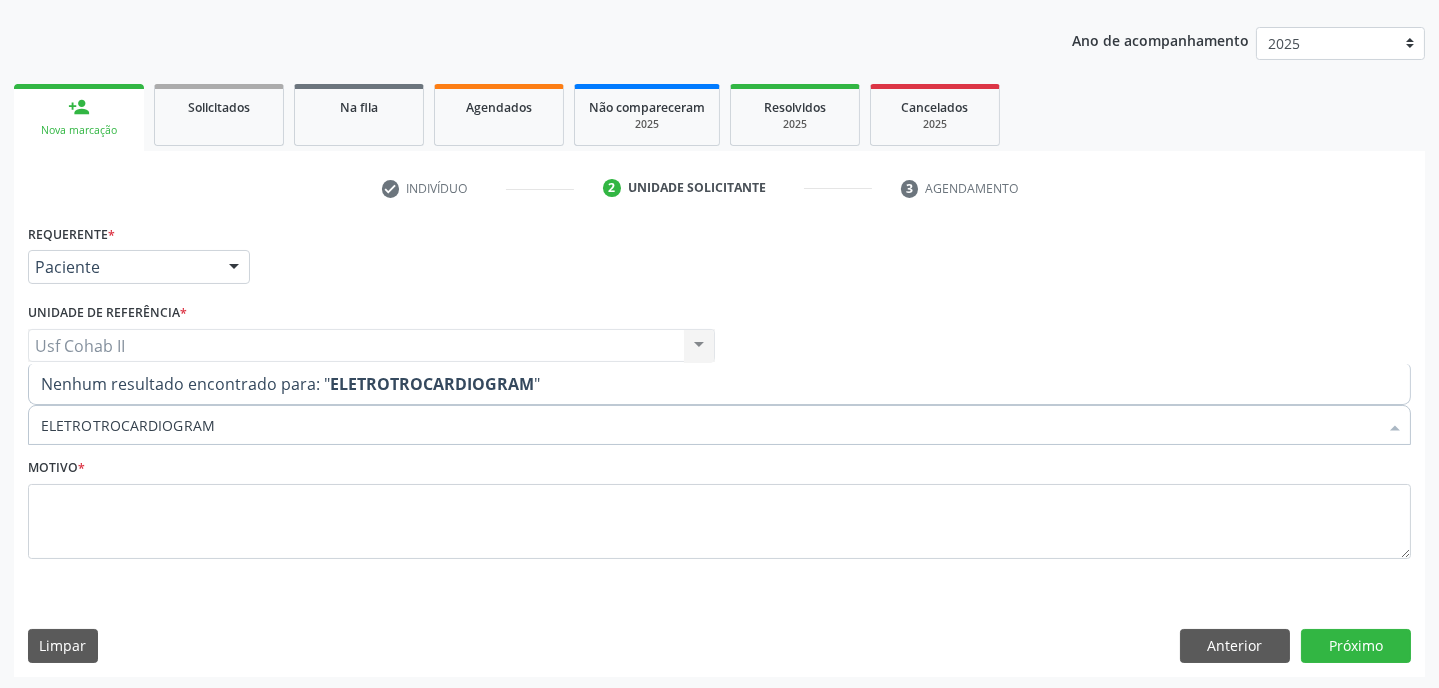 type on "ELETROTROCARDIOGRAMA" 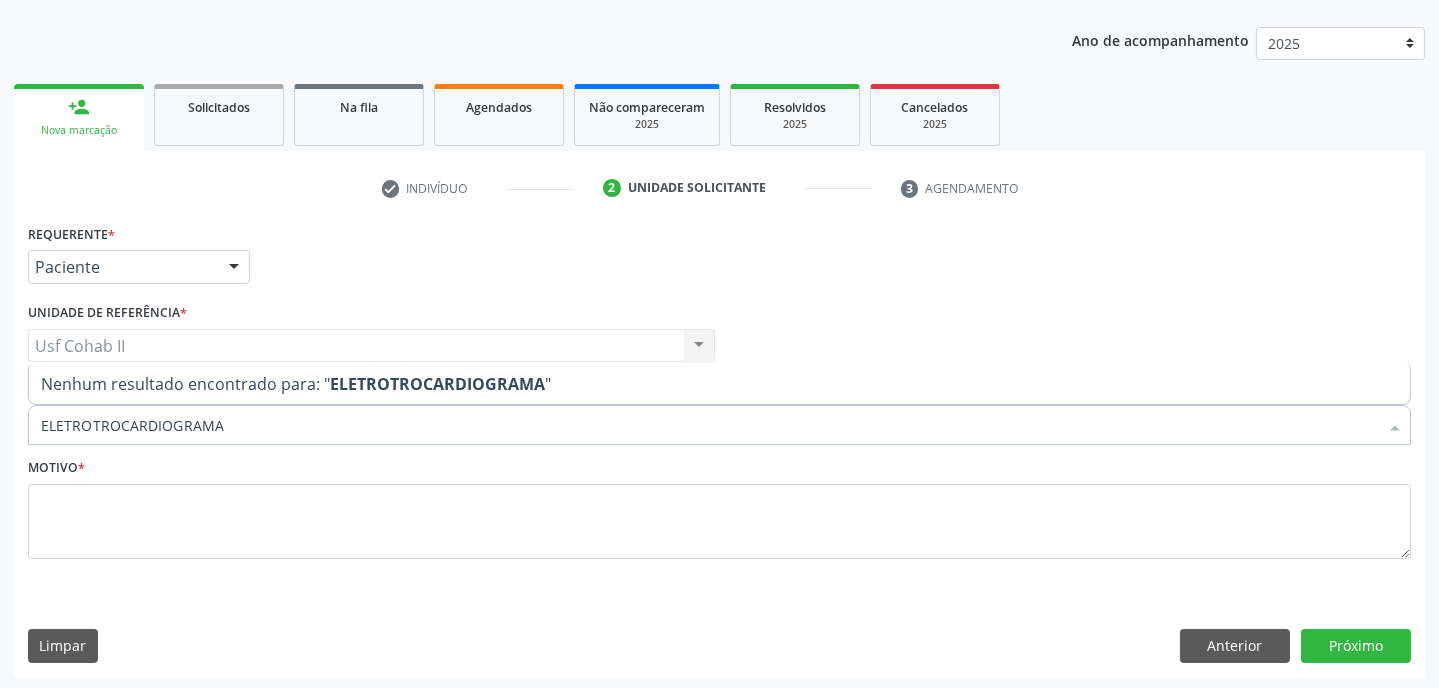 click on "Nenhum resultado encontrado para: " ELETROTROCARDIOGRAMA  "" at bounding box center [719, 384] 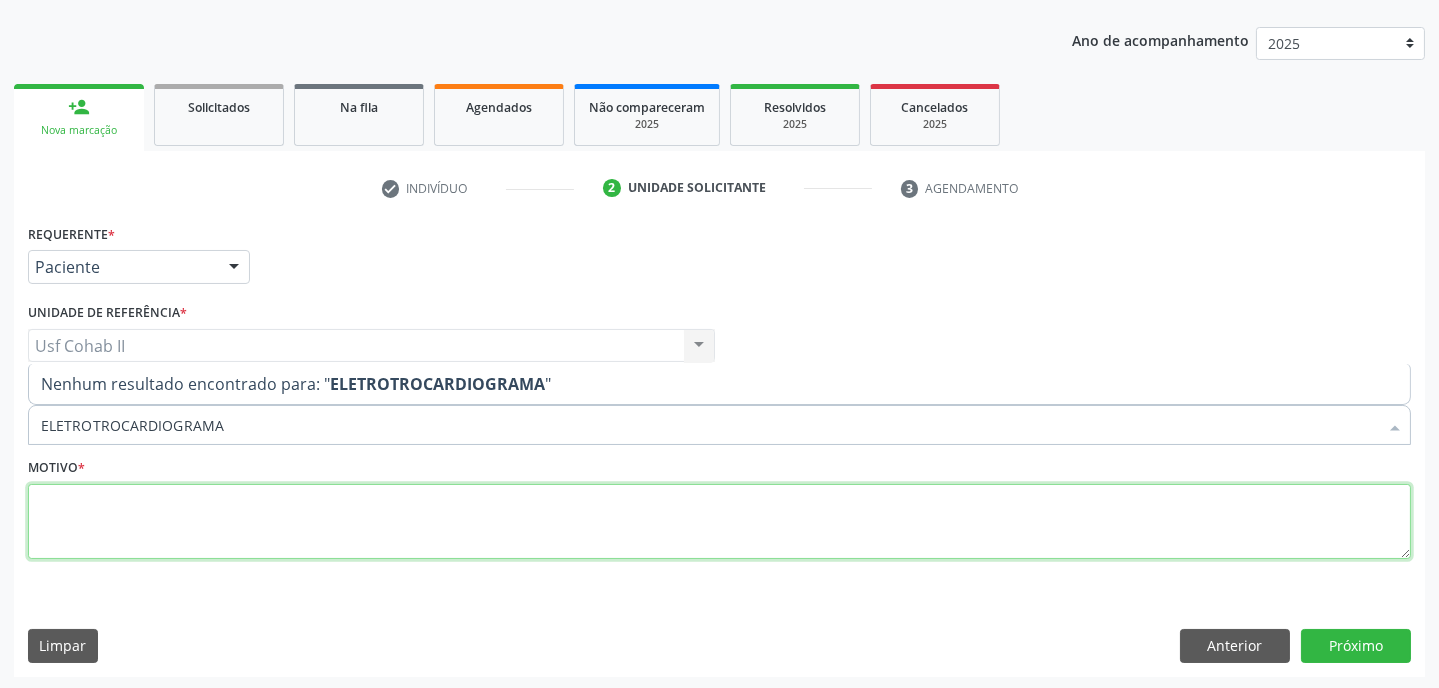 click at bounding box center (719, 522) 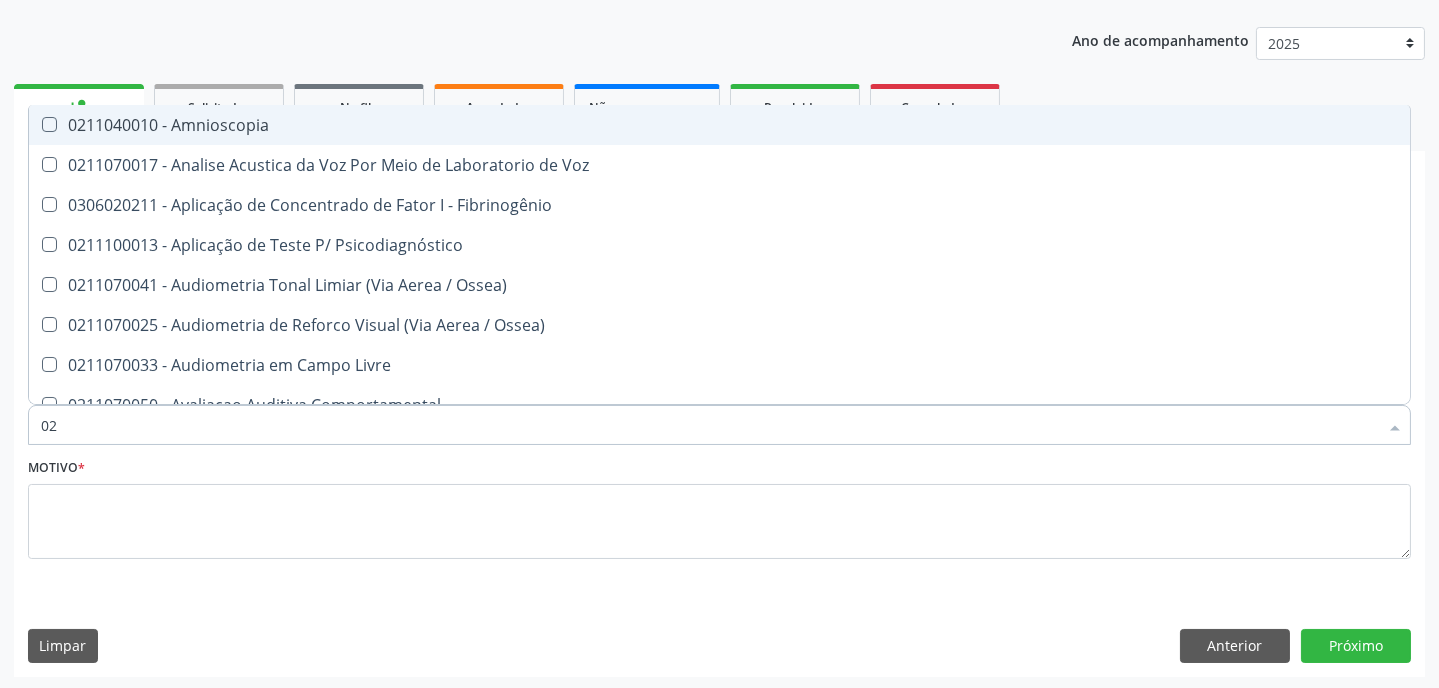 type on "0" 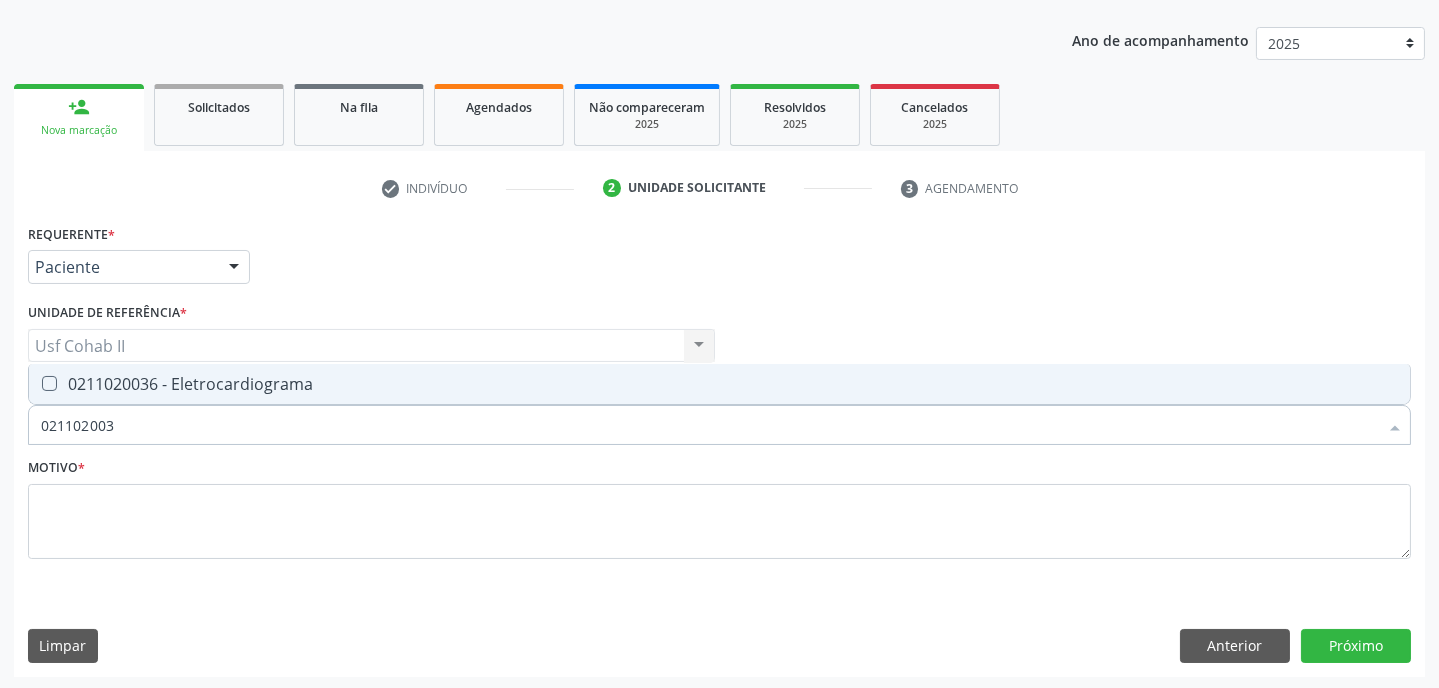 type on "0211020036" 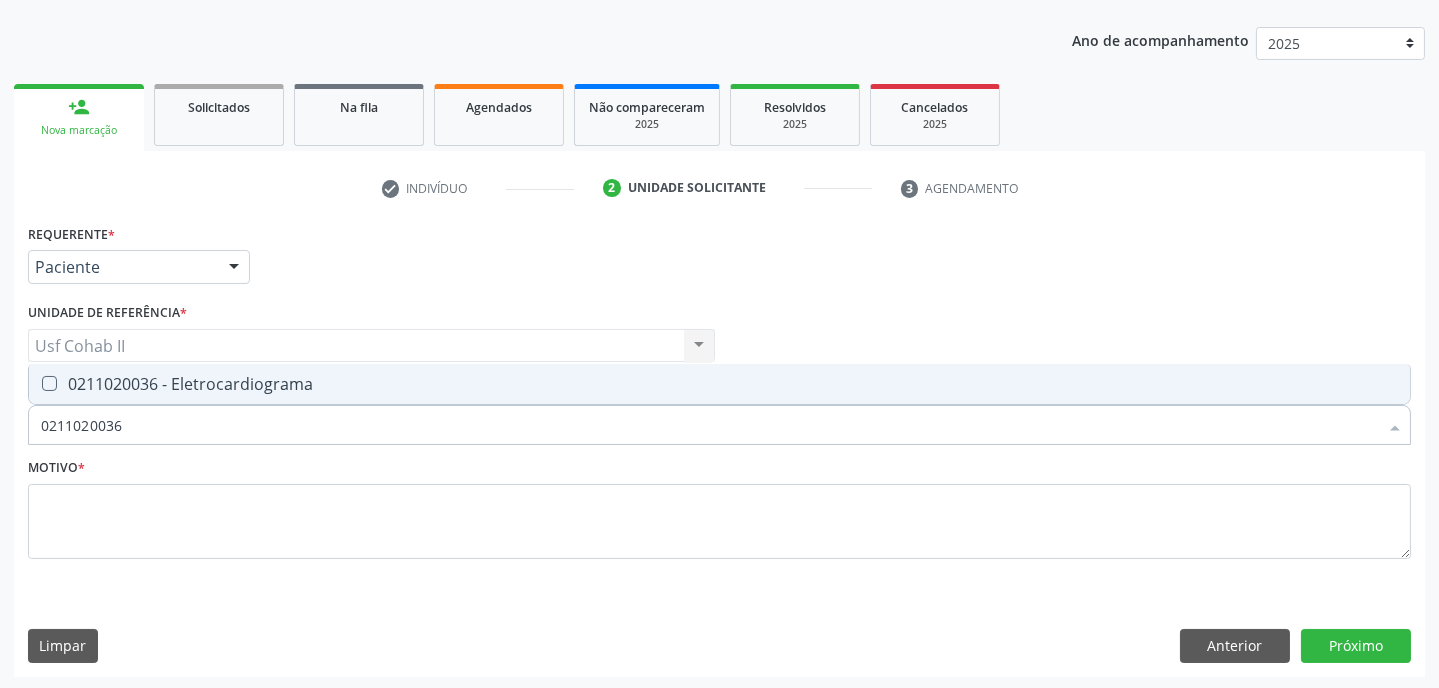 click on "0211020036 - Eletrocardiograma" at bounding box center [719, 384] 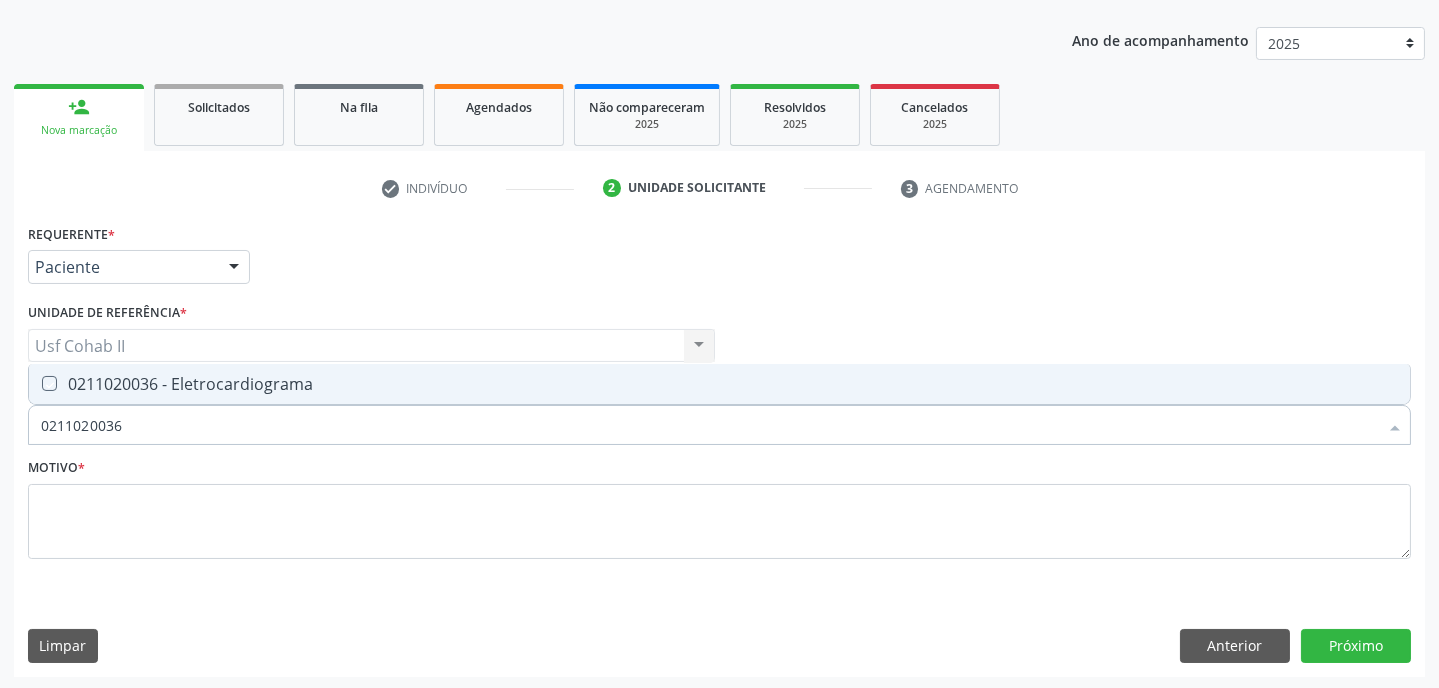 checkbox on "true" 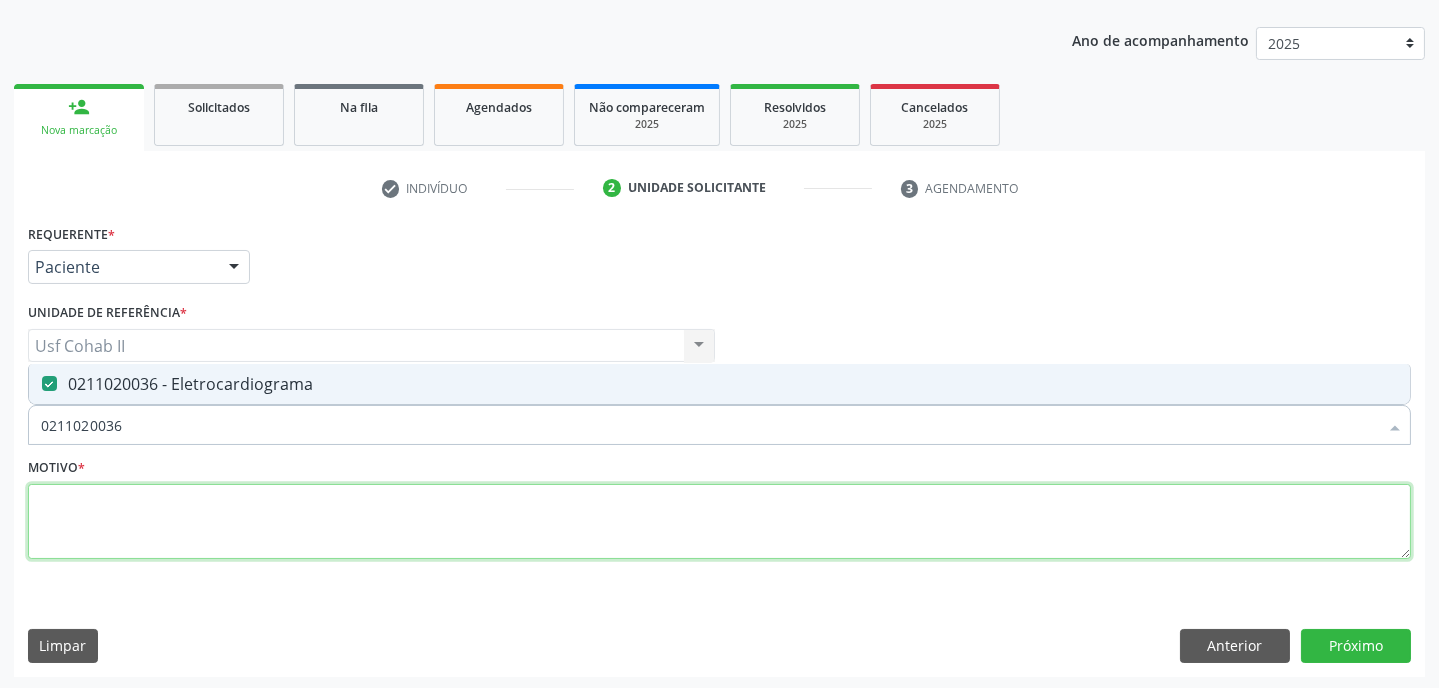 click at bounding box center (719, 522) 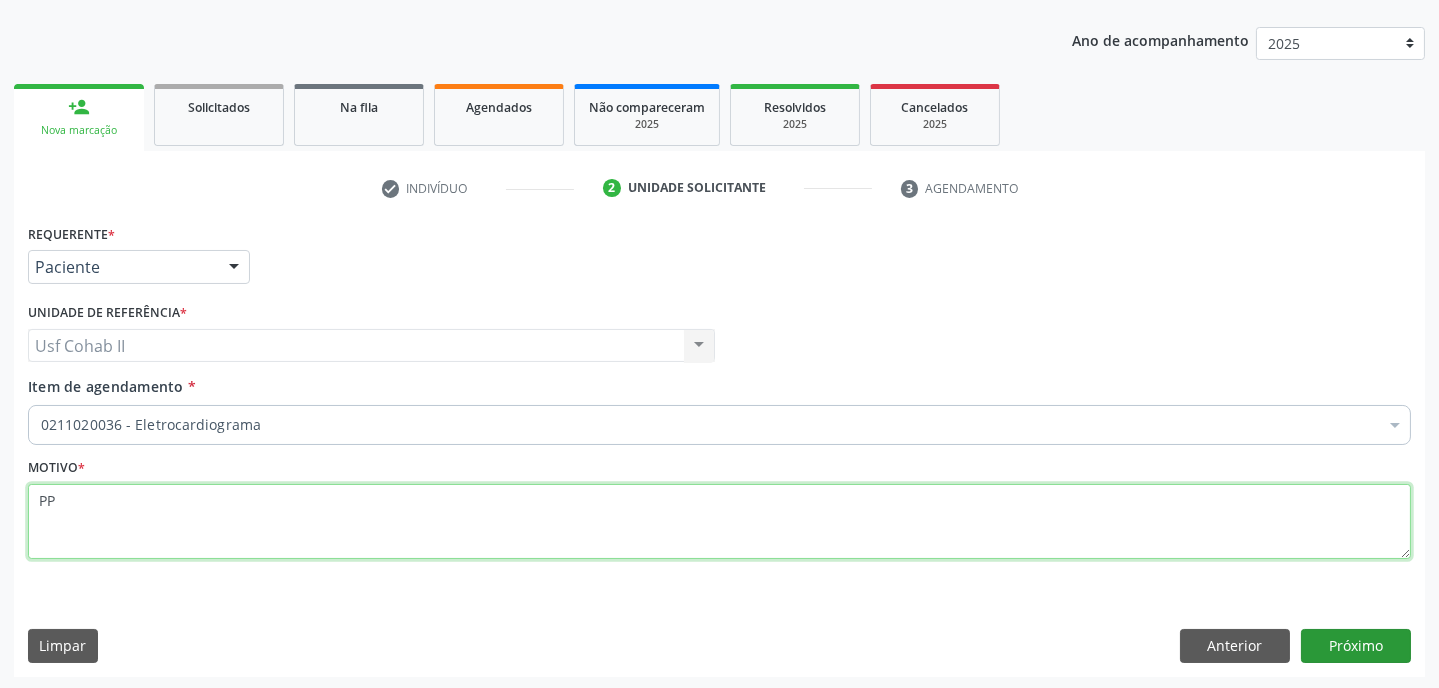type on "PP" 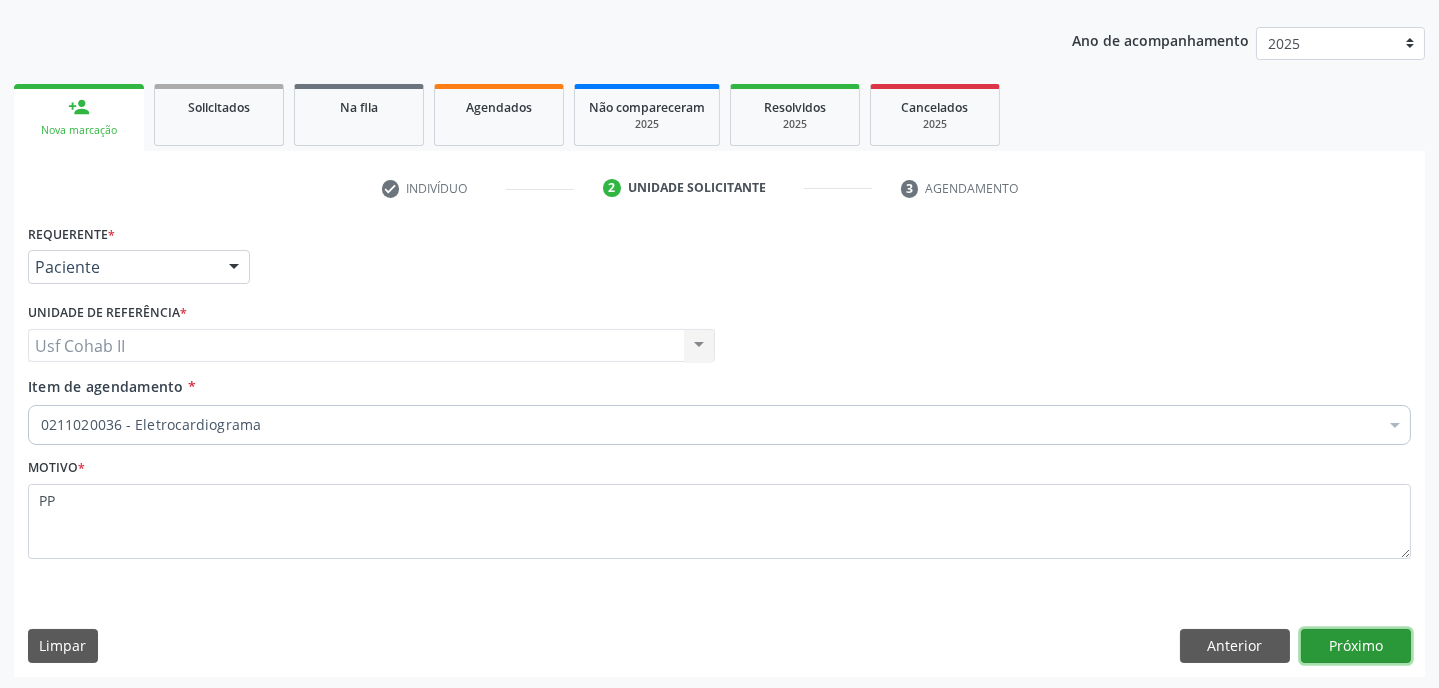 click on "Próximo" at bounding box center [1356, 646] 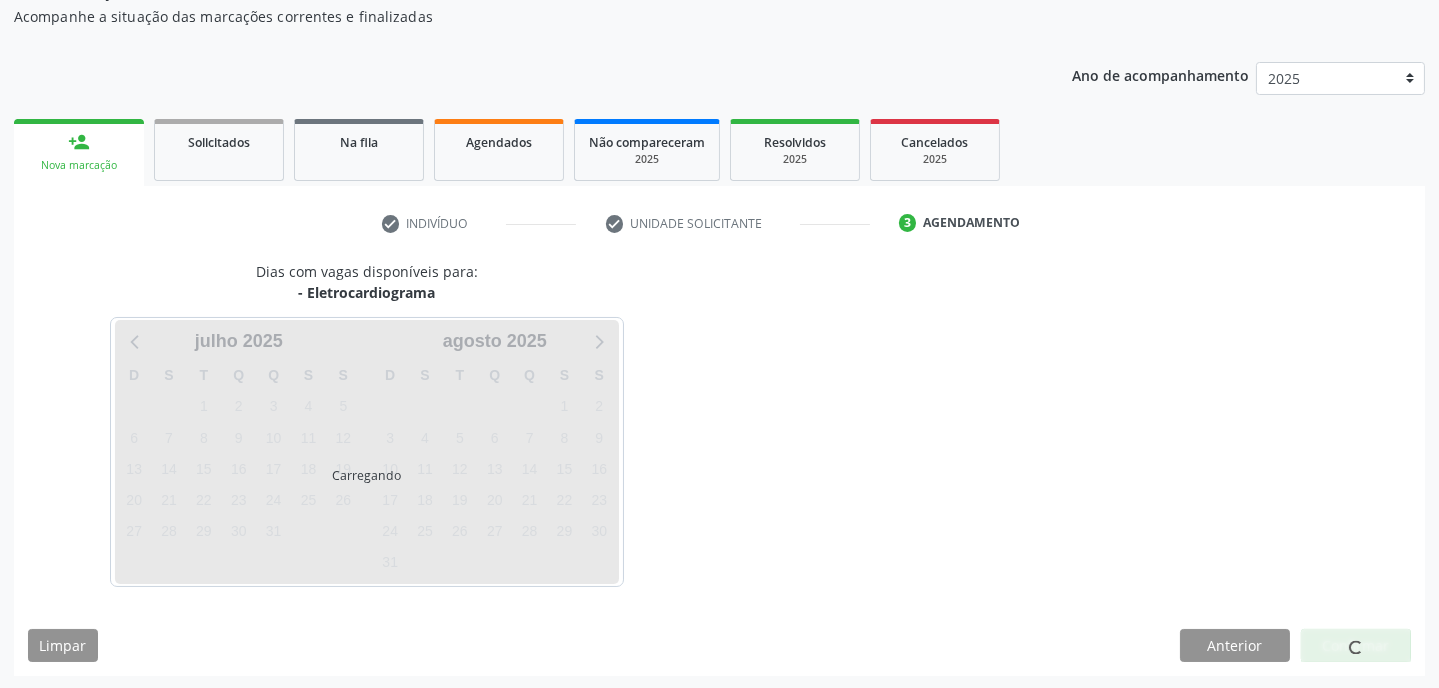scroll, scrollTop: 180, scrollLeft: 0, axis: vertical 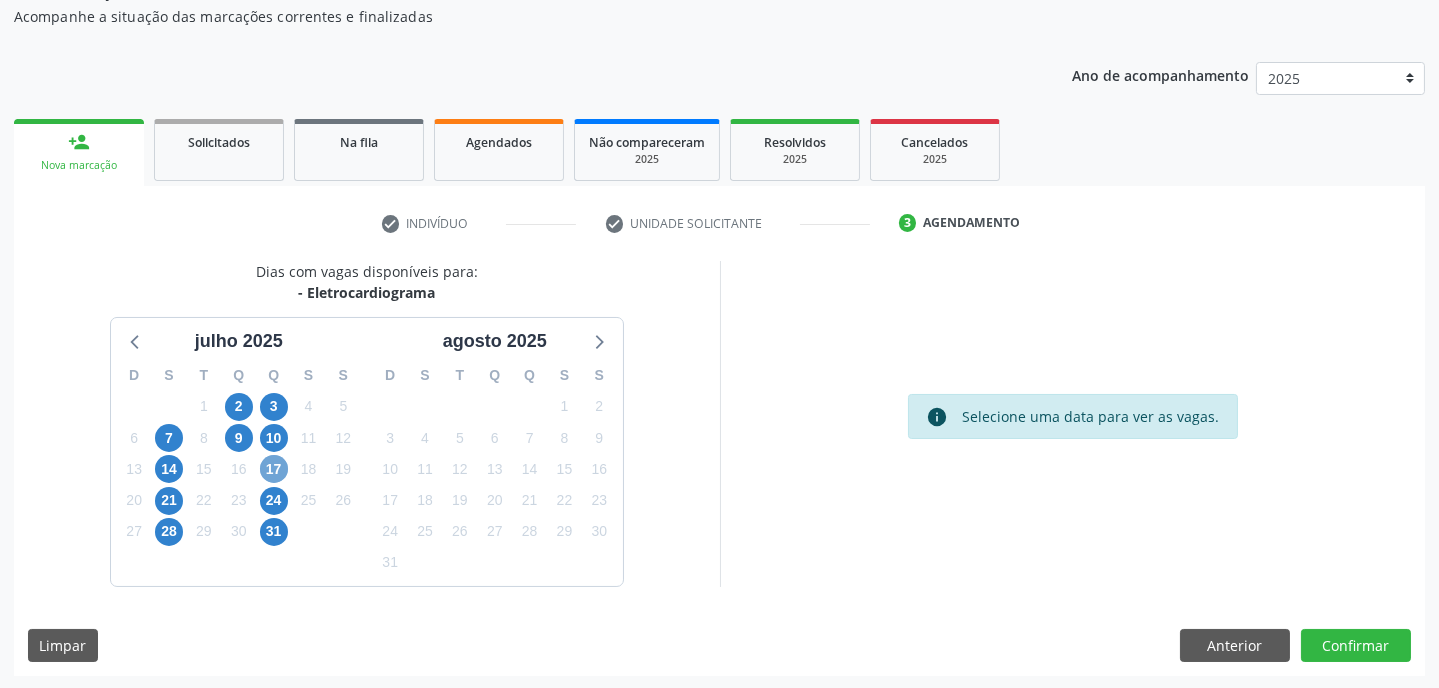 click on "17" at bounding box center (274, 469) 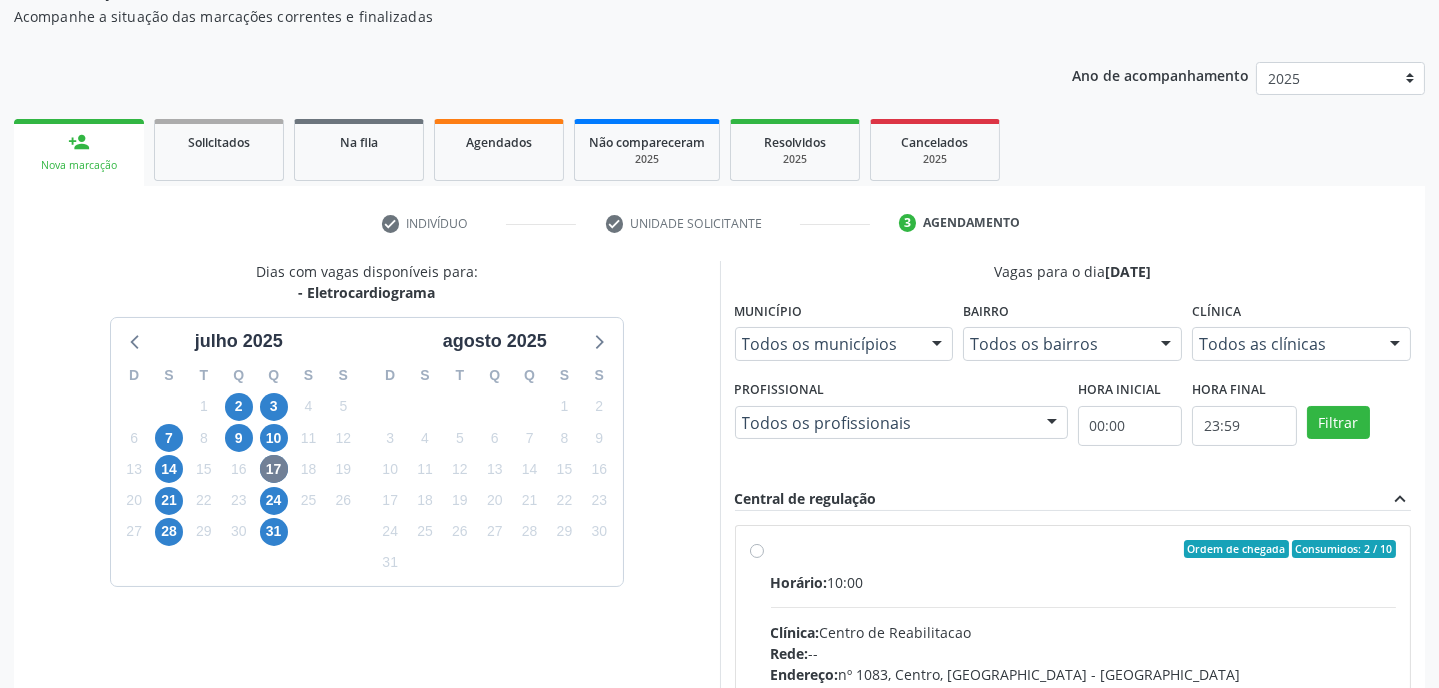 click at bounding box center [937, 345] 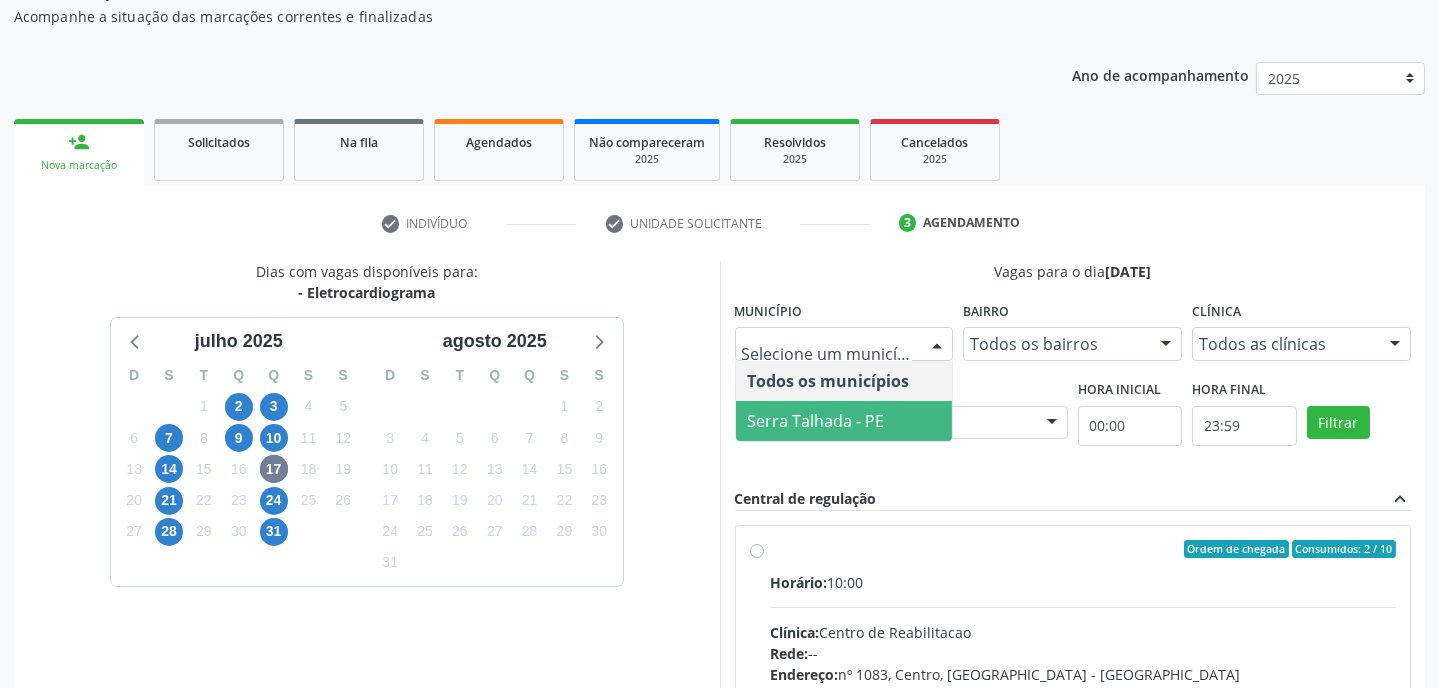 click on "Serra Talhada - PE" at bounding box center (816, 421) 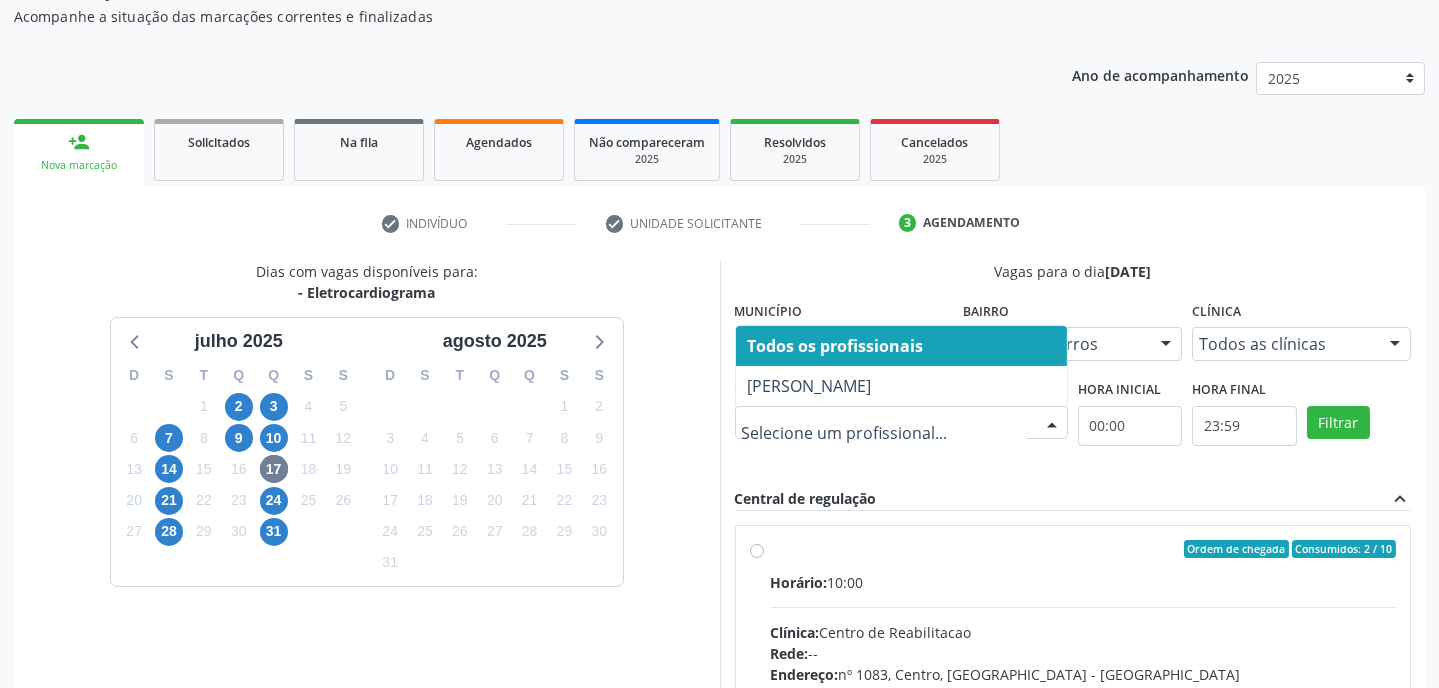click at bounding box center [1052, 424] 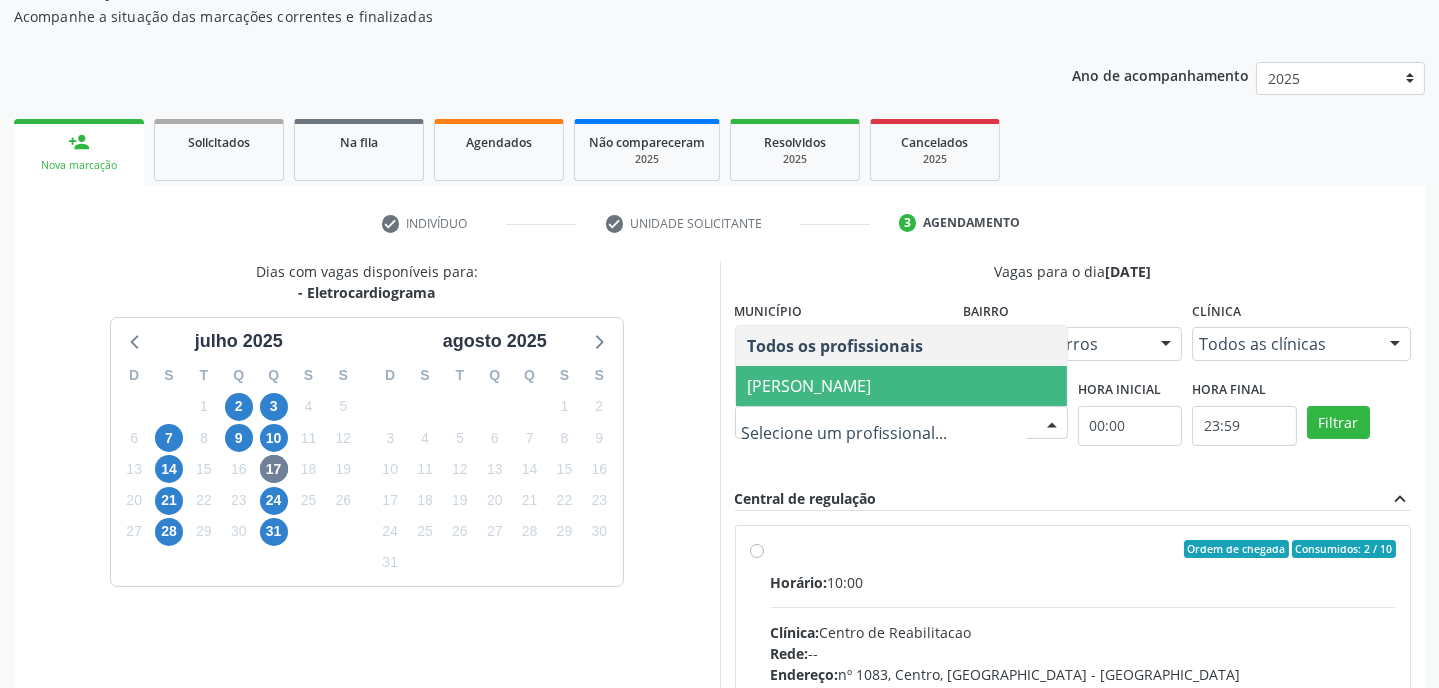 click on "Maria do Carmo Silva" at bounding box center (810, 386) 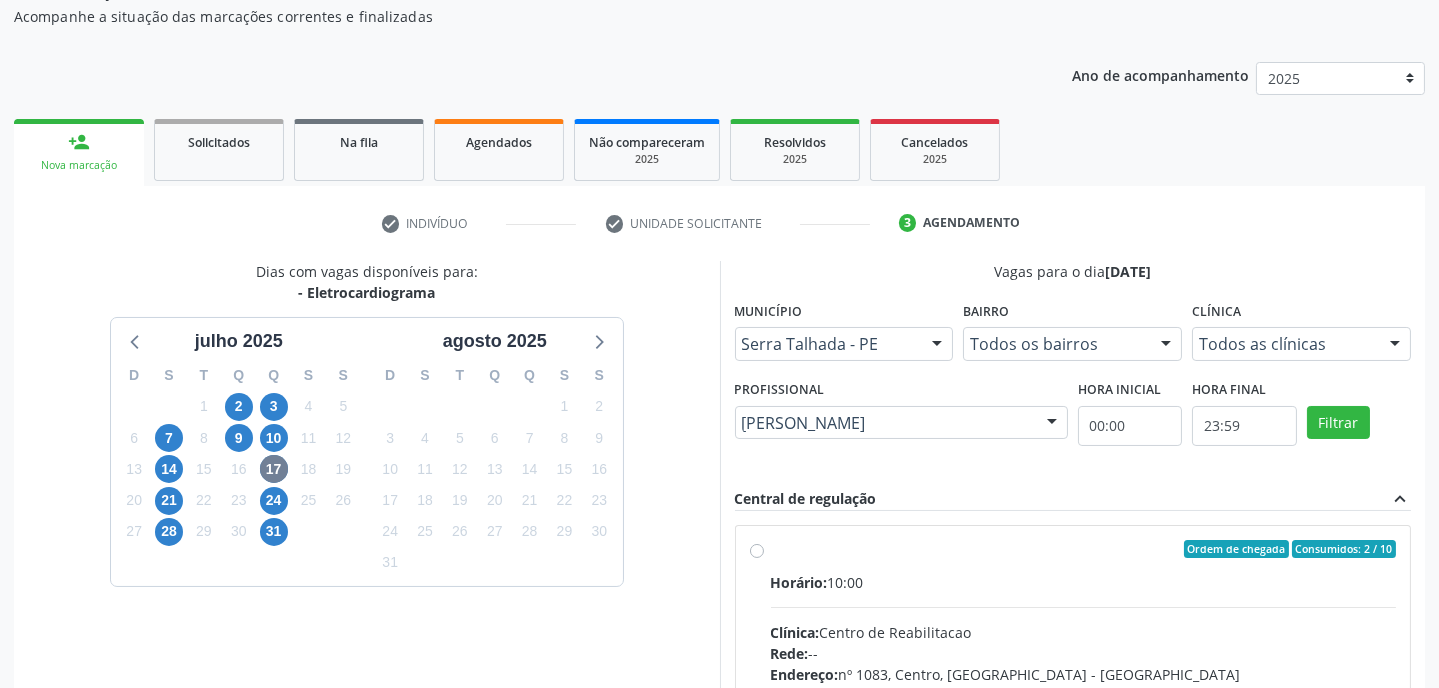 click at bounding box center [1395, 345] 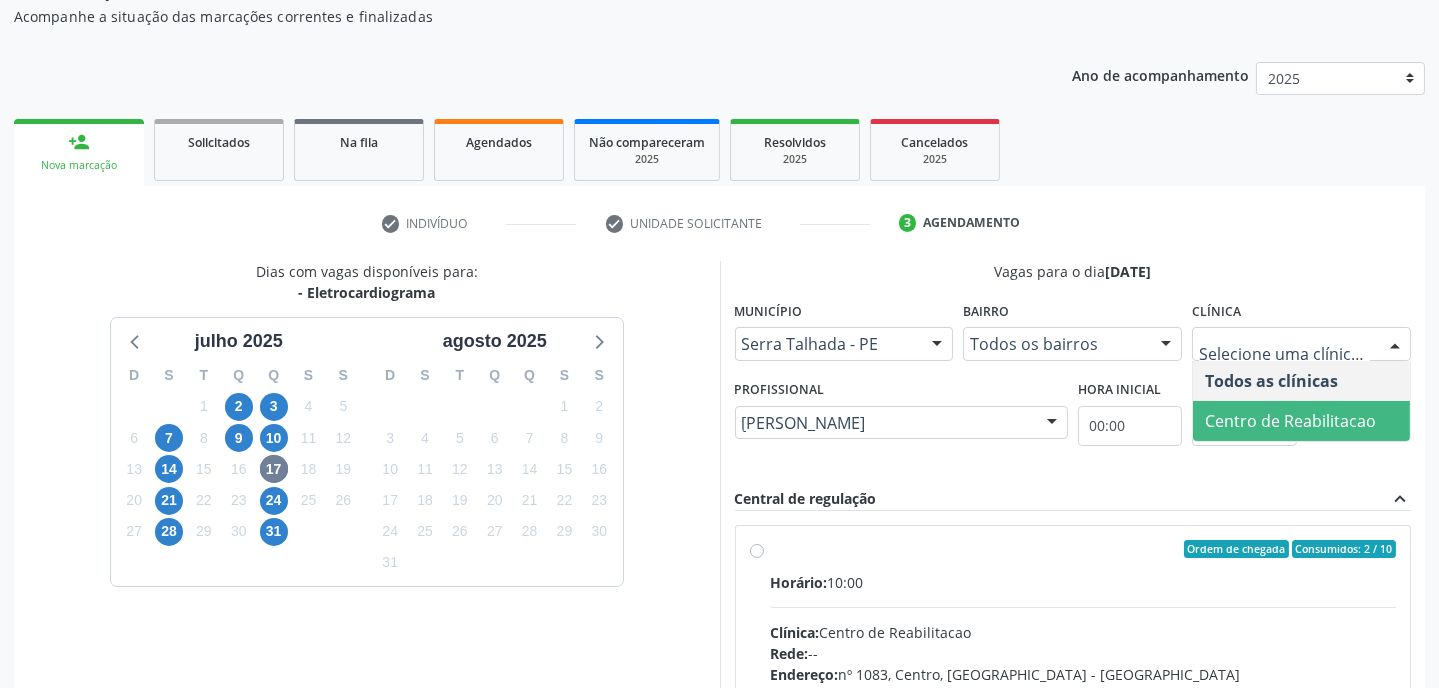 click on "Filtrar" at bounding box center [1359, 421] 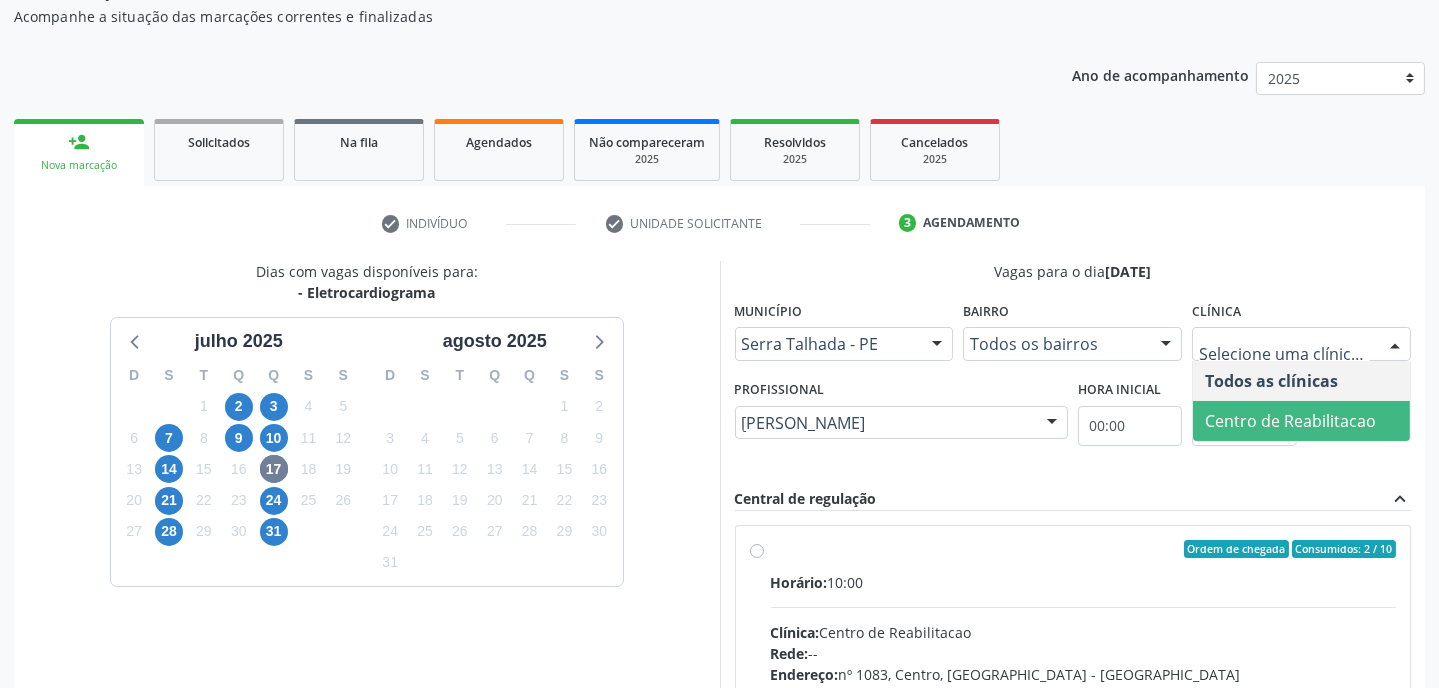 click at bounding box center [1395, 345] 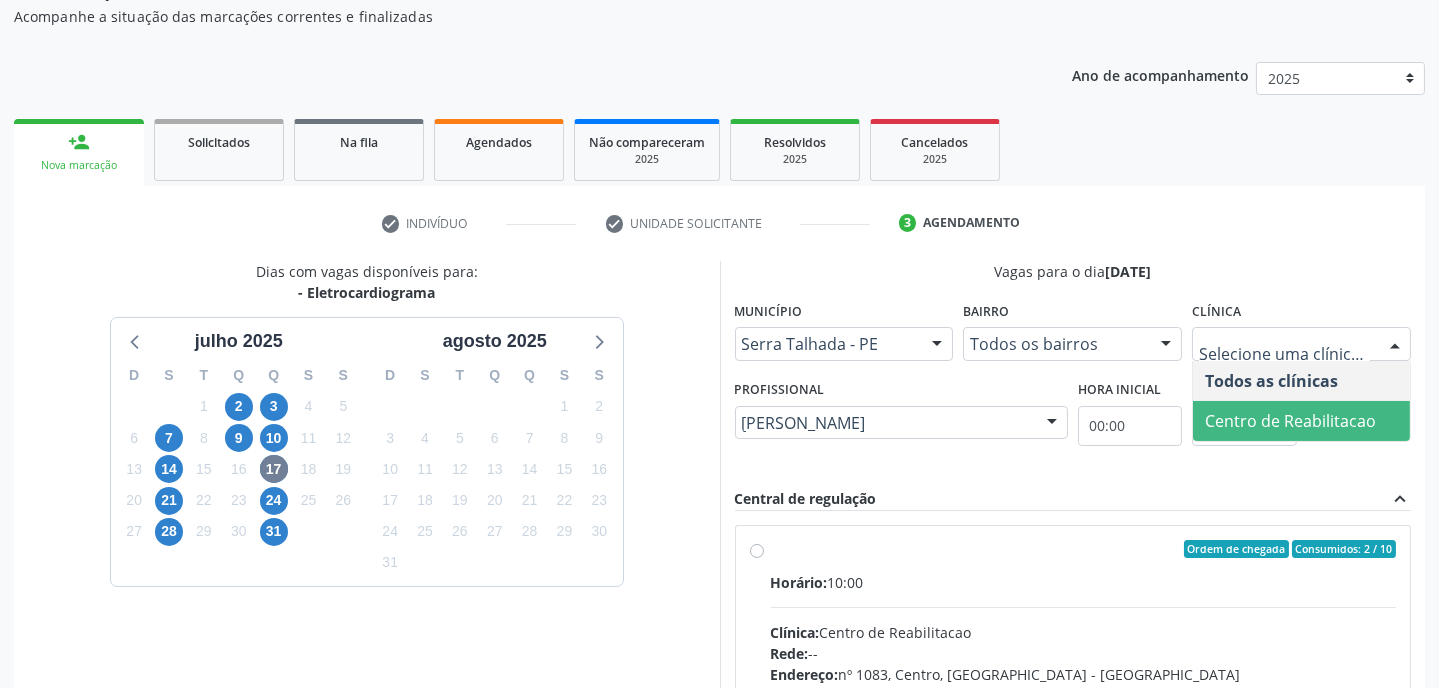 click on "Centro de Reabilitacao" at bounding box center (1290, 421) 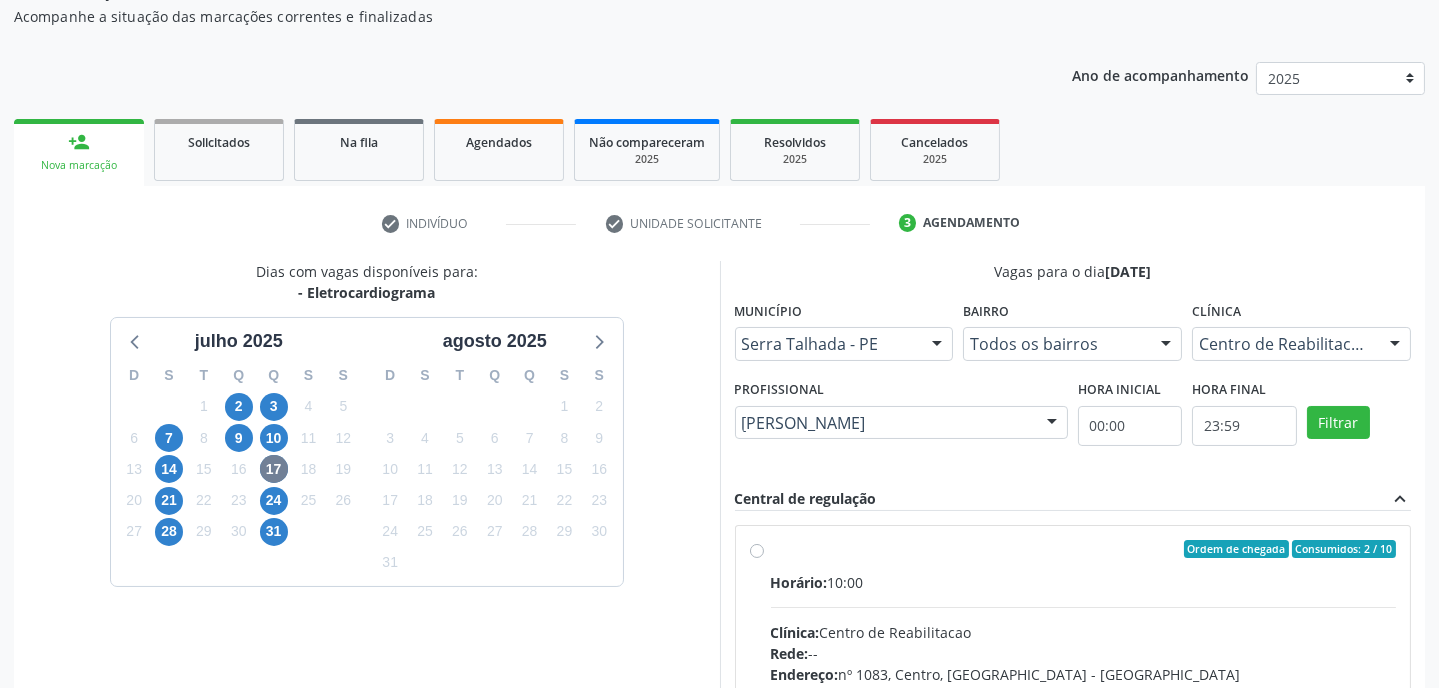 click on "Clínica:  Centro de Reabilitacao" at bounding box center [1084, 632] 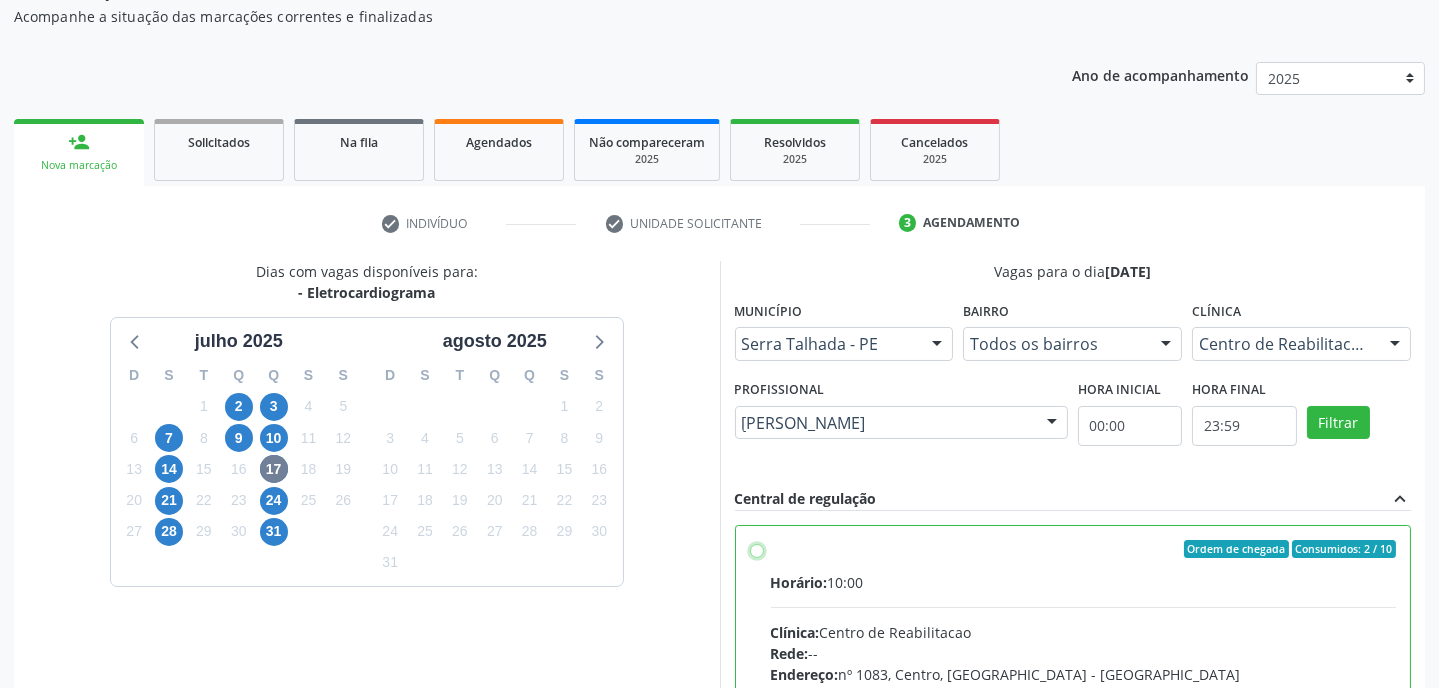 radio on "true" 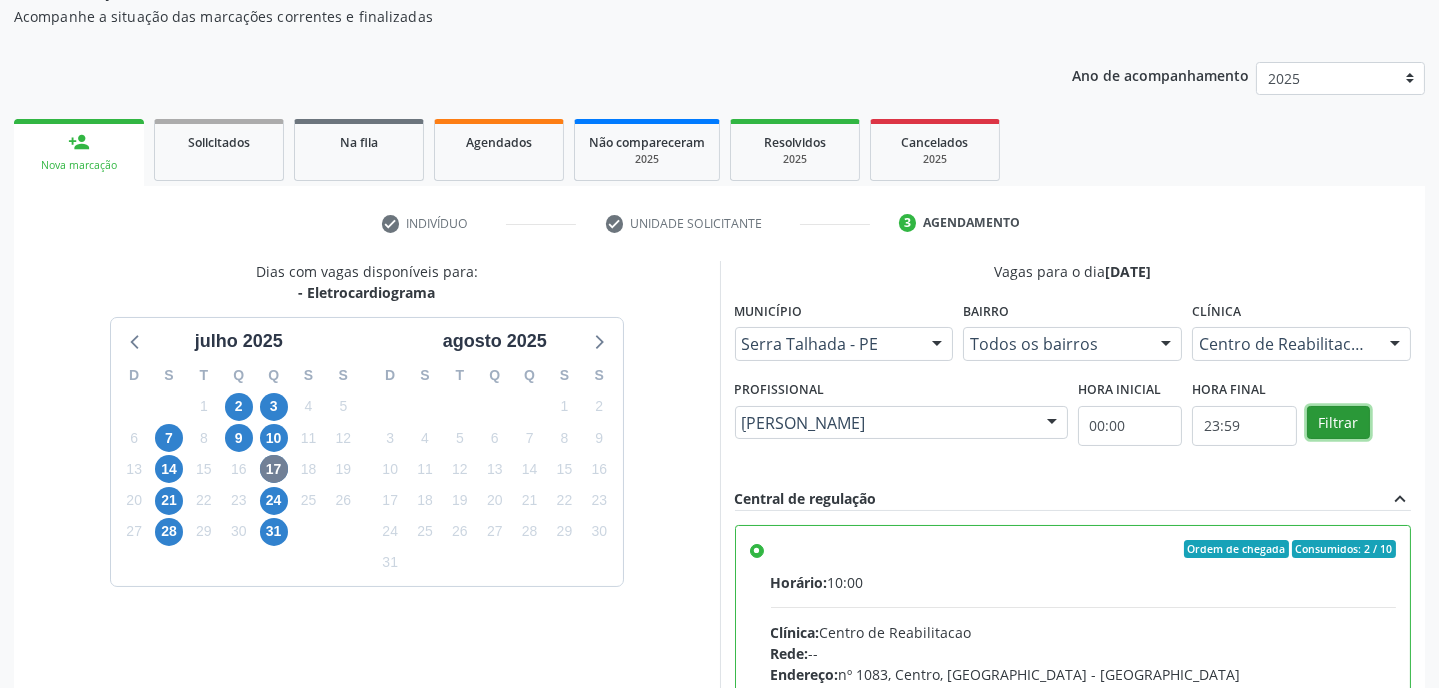 click on "Filtrar" at bounding box center (1338, 423) 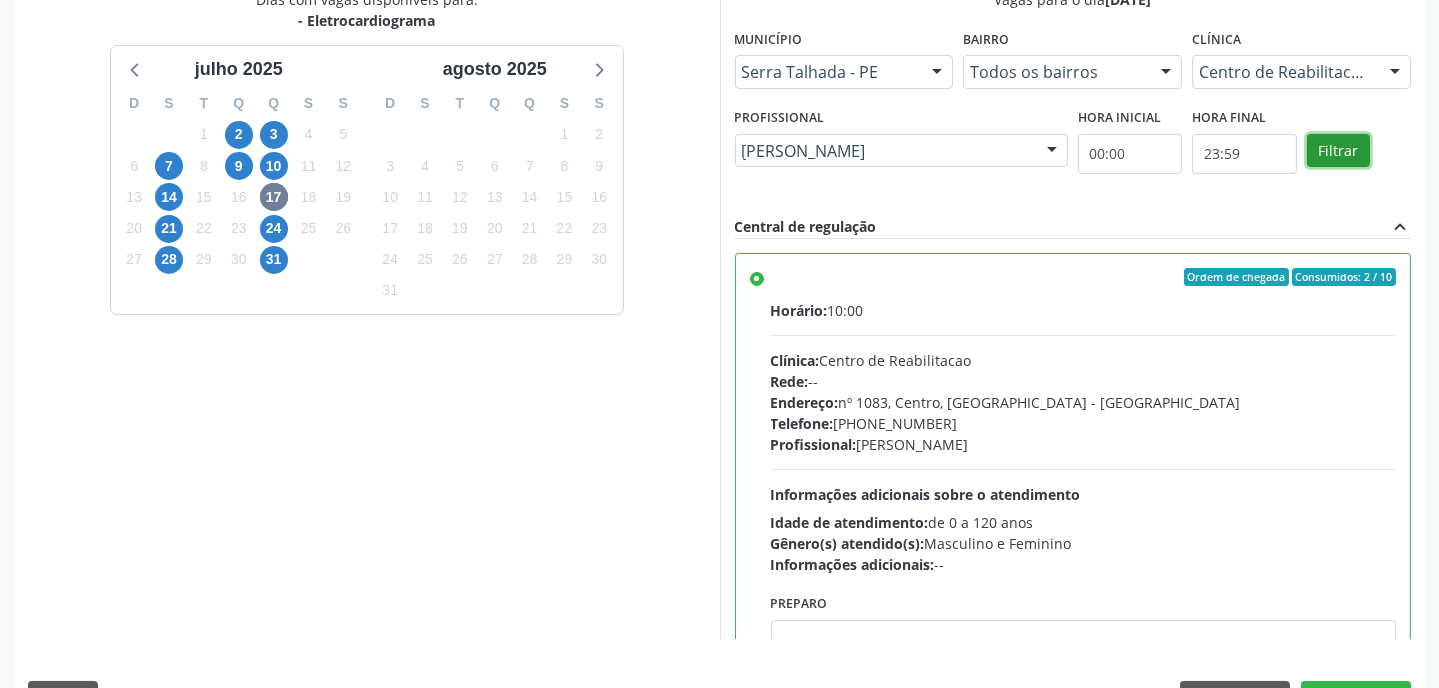 scroll, scrollTop: 504, scrollLeft: 0, axis: vertical 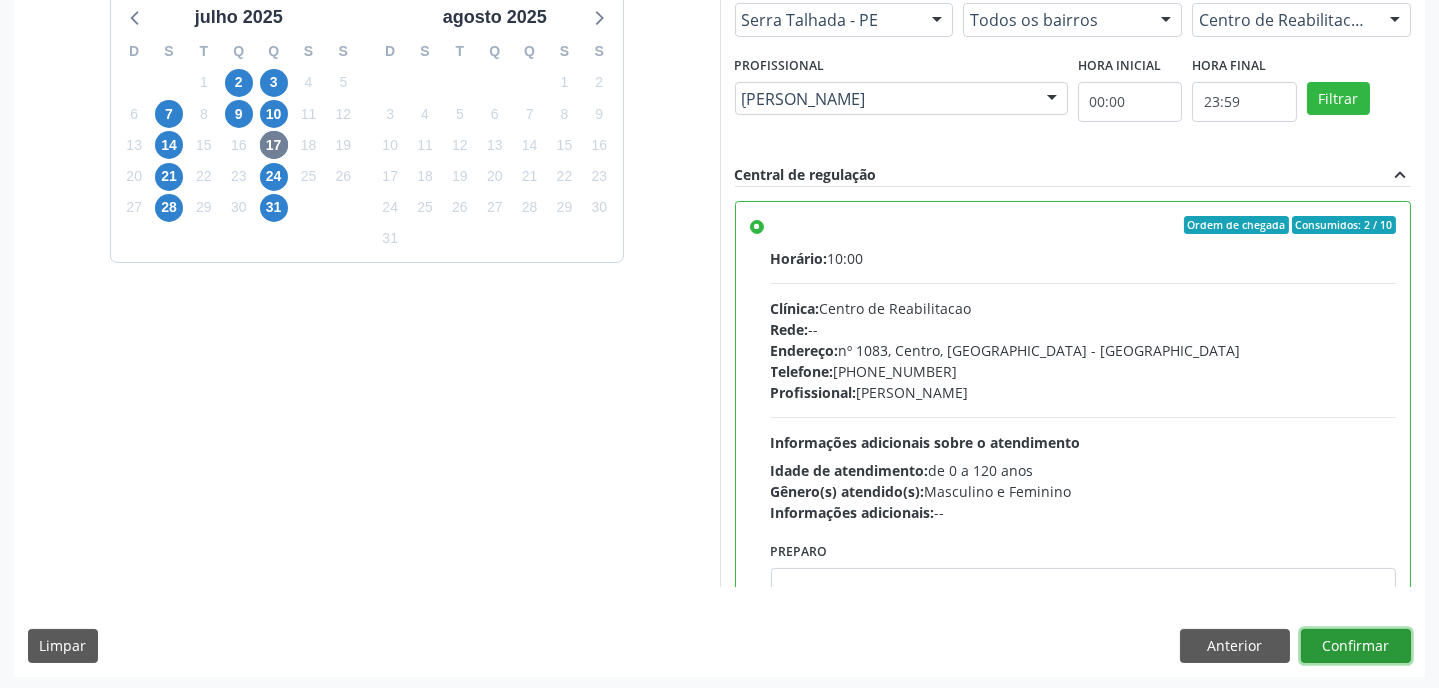 click on "Confirmar" at bounding box center [1356, 646] 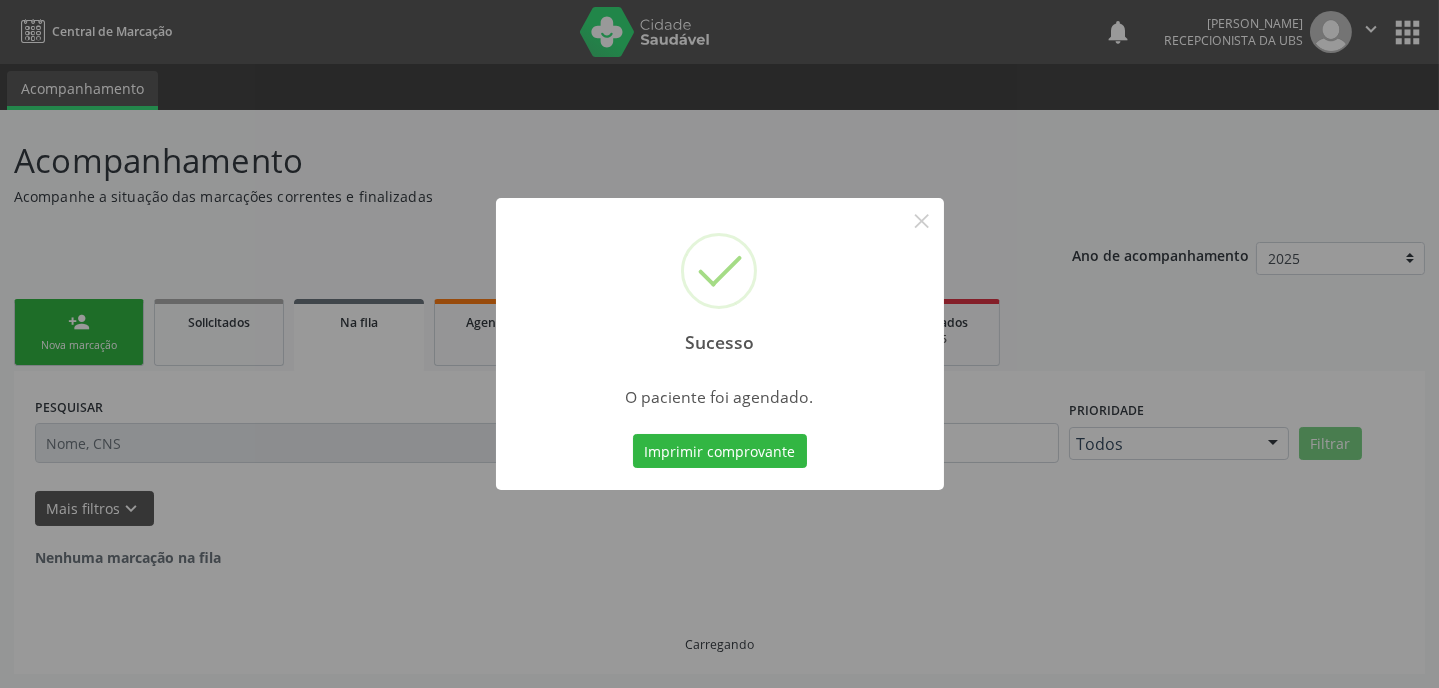 scroll, scrollTop: 0, scrollLeft: 0, axis: both 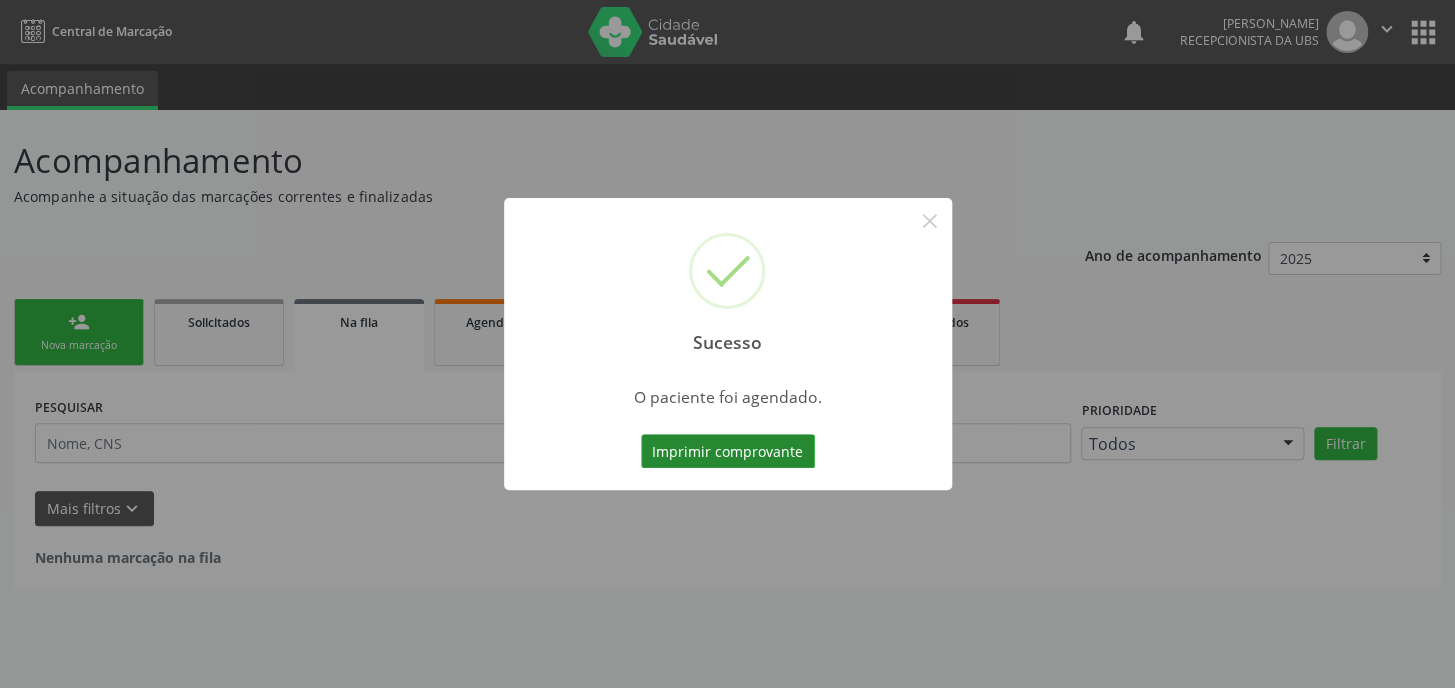 click on "Imprimir comprovante" at bounding box center [728, 451] 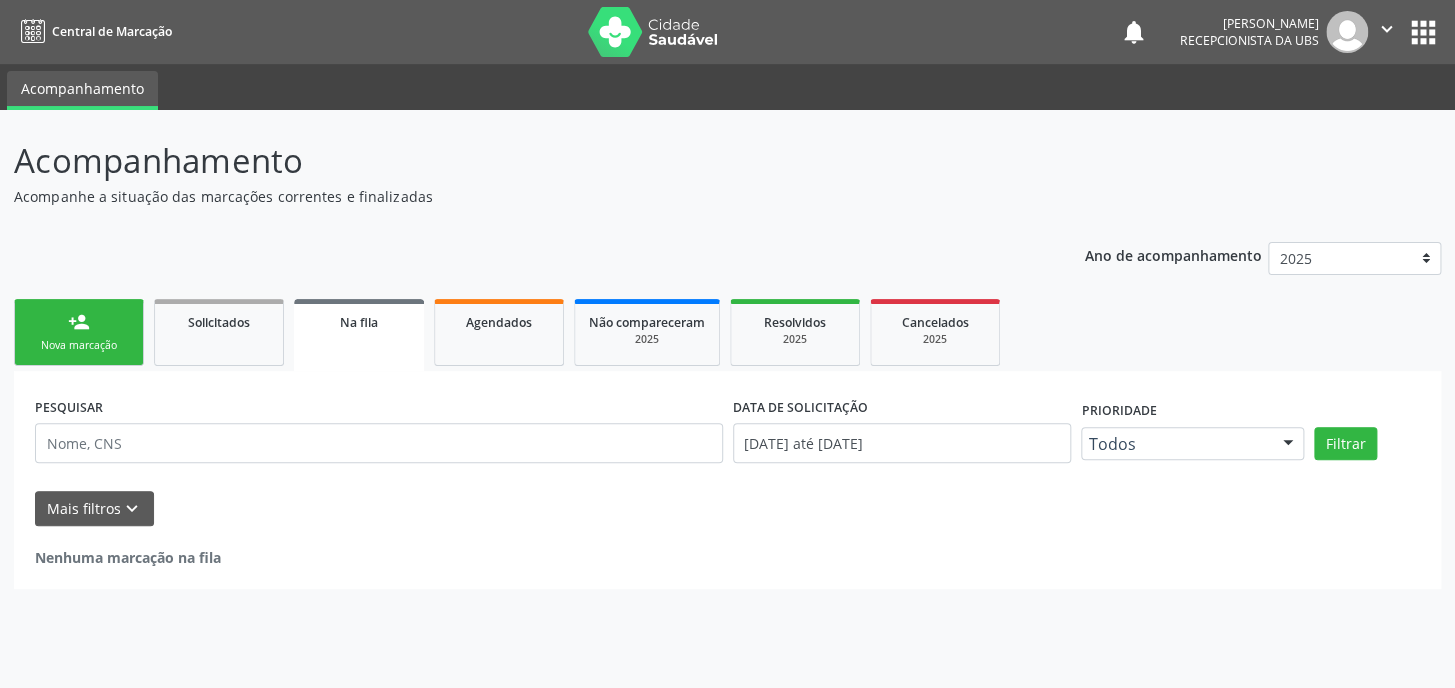 click on "person_add" at bounding box center [79, 322] 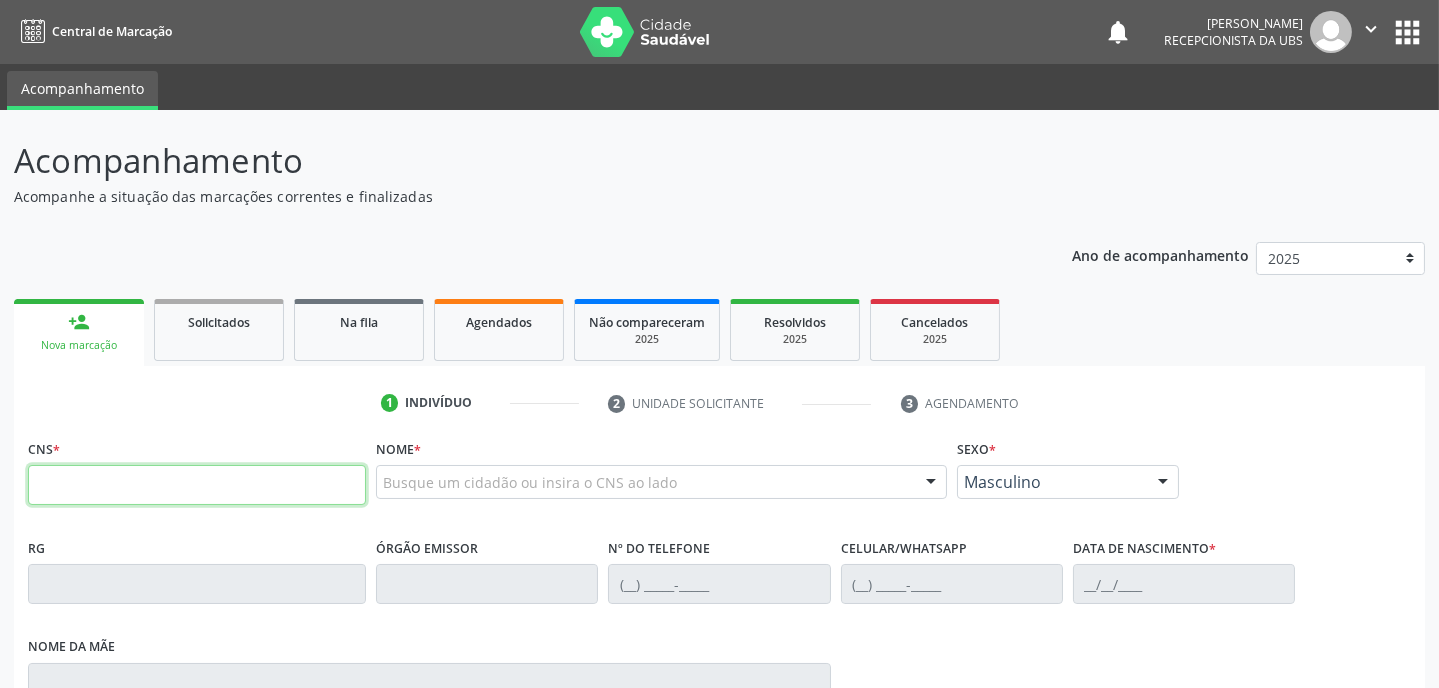 click at bounding box center (197, 485) 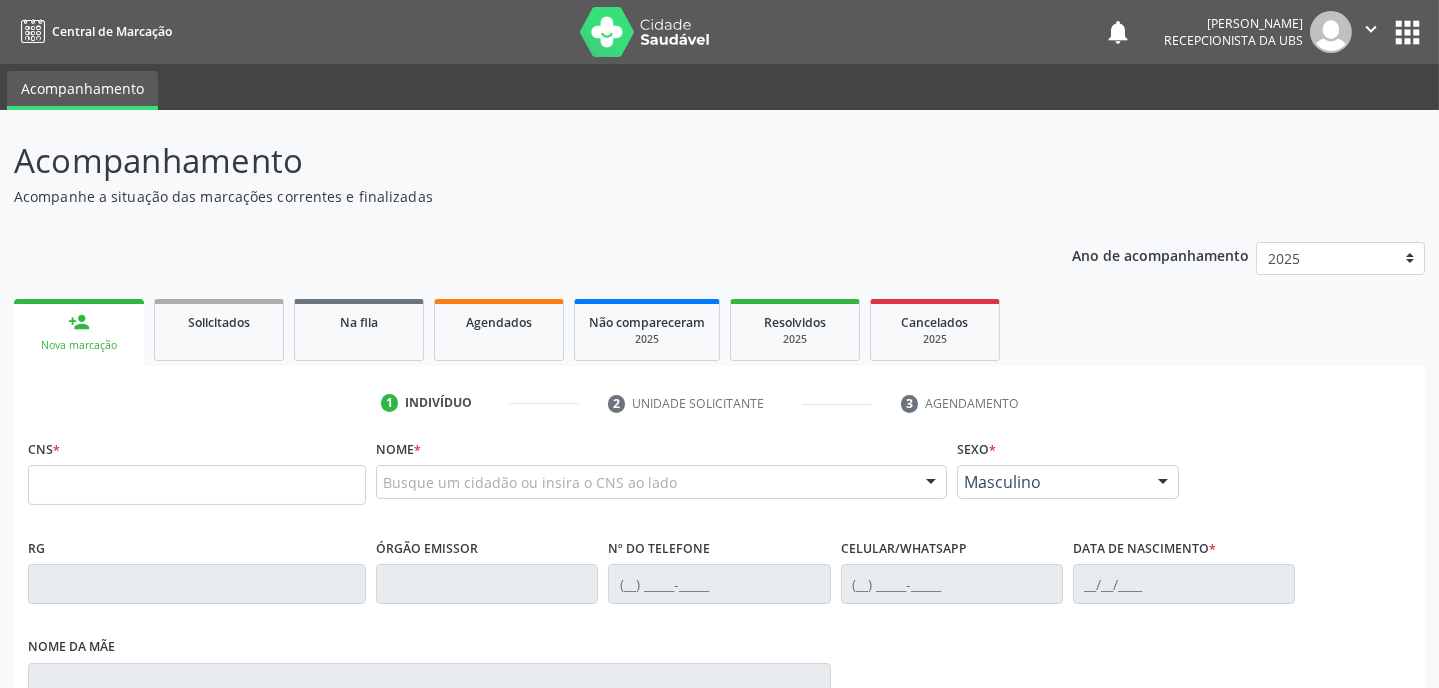 click on "Ano de acompanhamento
2025 2024
person_add
Nova marcação
Solicitados   Na fila   Agendados   Não compareceram
2025
Resolvidos
2025
Cancelados
2025
1
Indivíduo
2
Unidade solicitante
3
Agendamento
CNS
*
Nome
*
Busque um cidadão ou insira o CNS ao lado
Nenhum resultado encontrado para: "   "
Digite o nome ou CNS para buscar um indivíduo
Sexo
*
Masculino         Masculino   Feminino
Nenhum resultado encontrado para: "   "
Não há nenhuma opção para ser exibida.
RG
Órgão emissor
Nº do Telefone
Celular/WhatsApp
Data de nascimento
*
Nome da mãe" at bounding box center [719, 642] 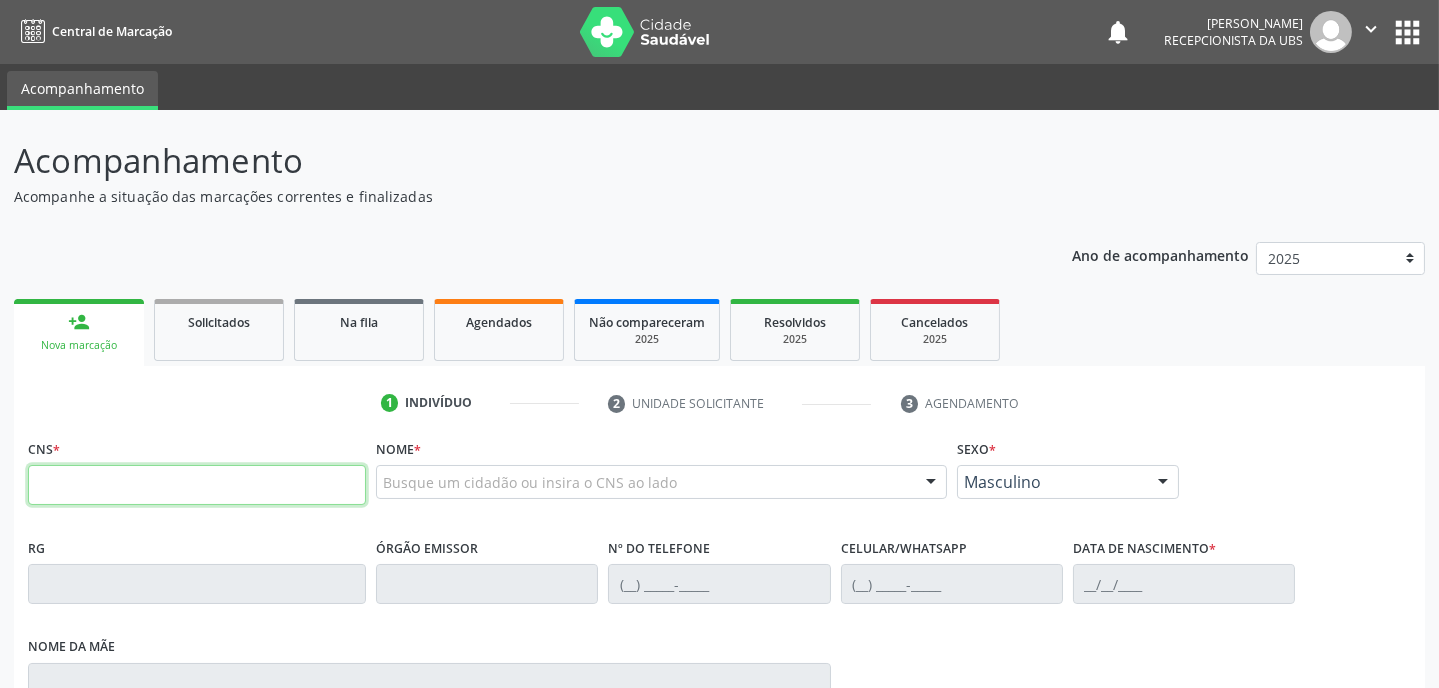 click at bounding box center (197, 485) 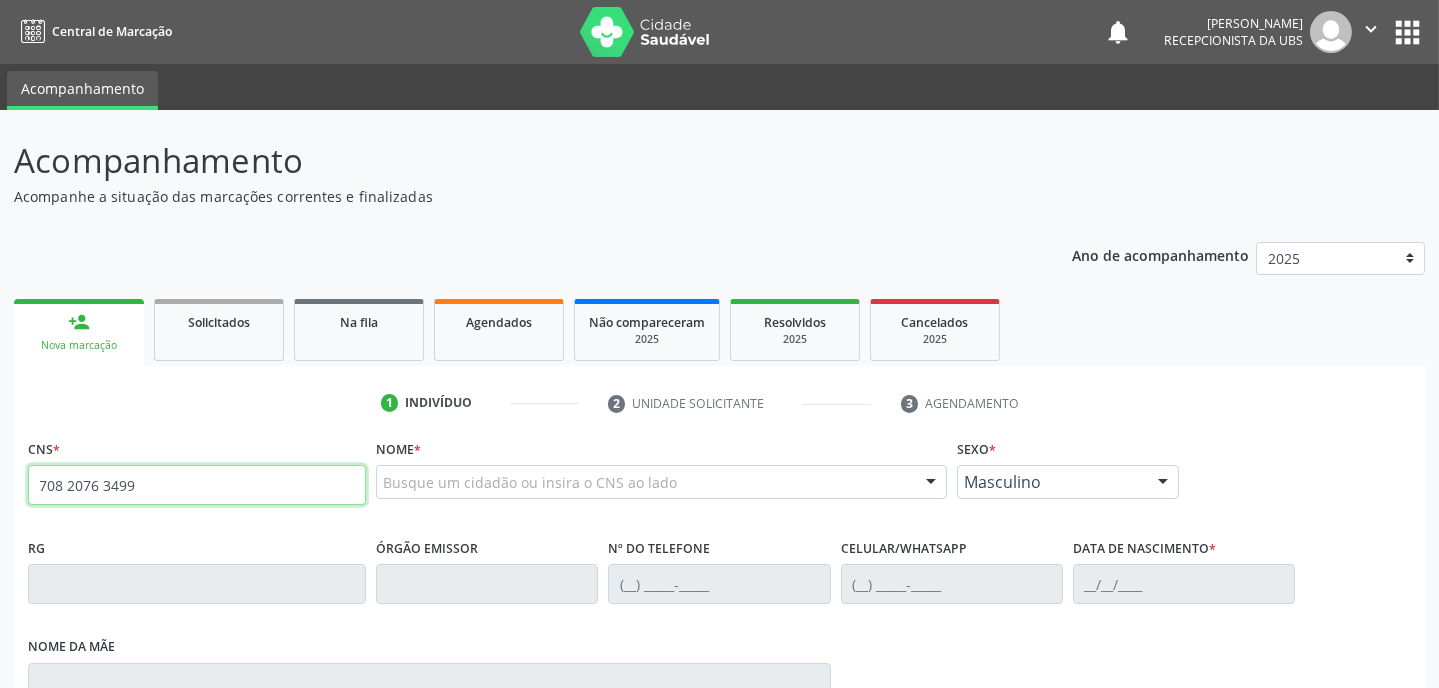 type on "708 2076 3499" 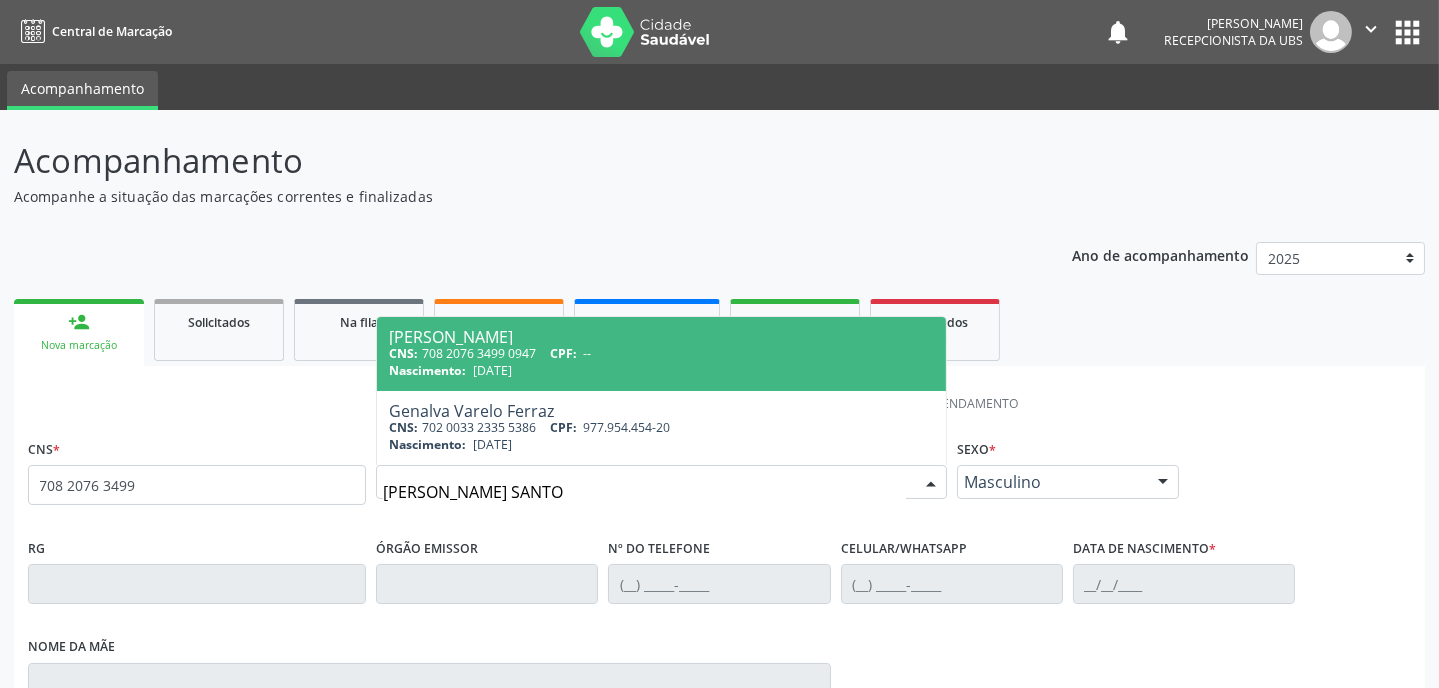 type on "GENALVA LIMA SANTOS" 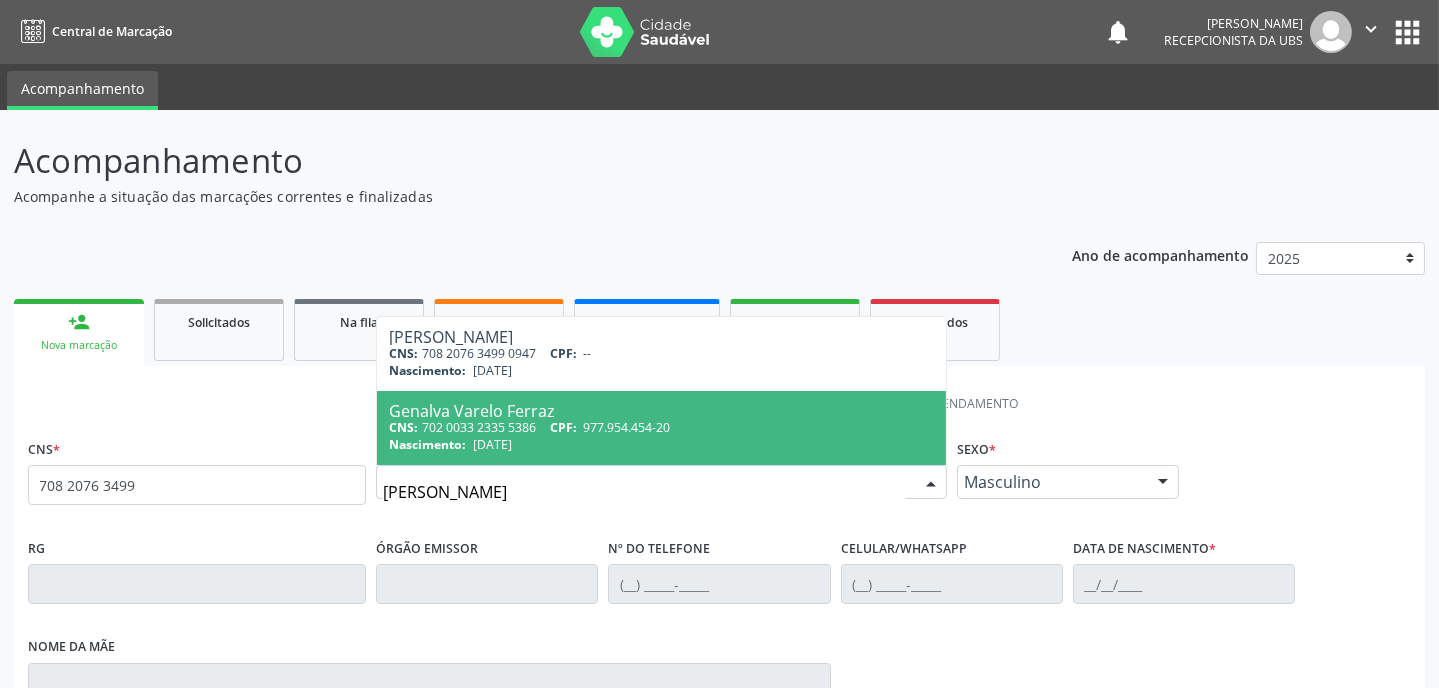 click on "12/09/1929" at bounding box center (492, 444) 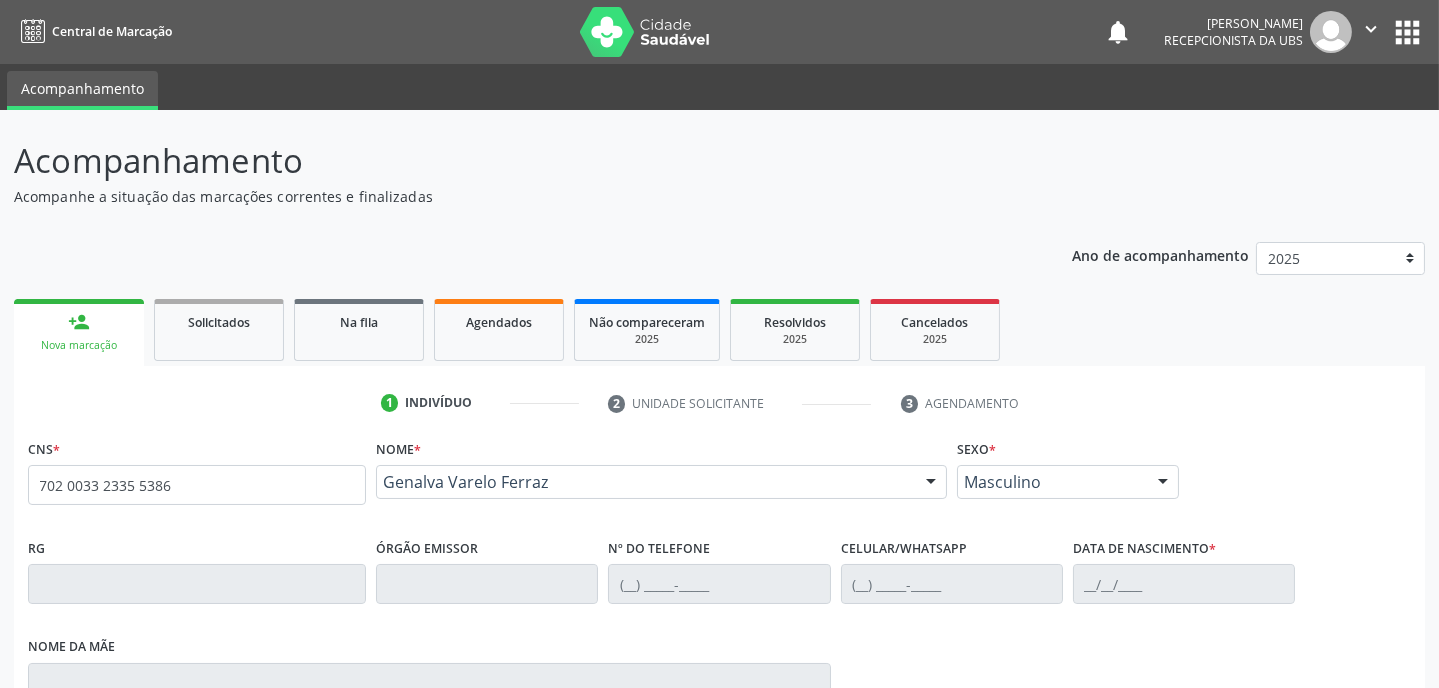 type on "702 0033 2335 5386" 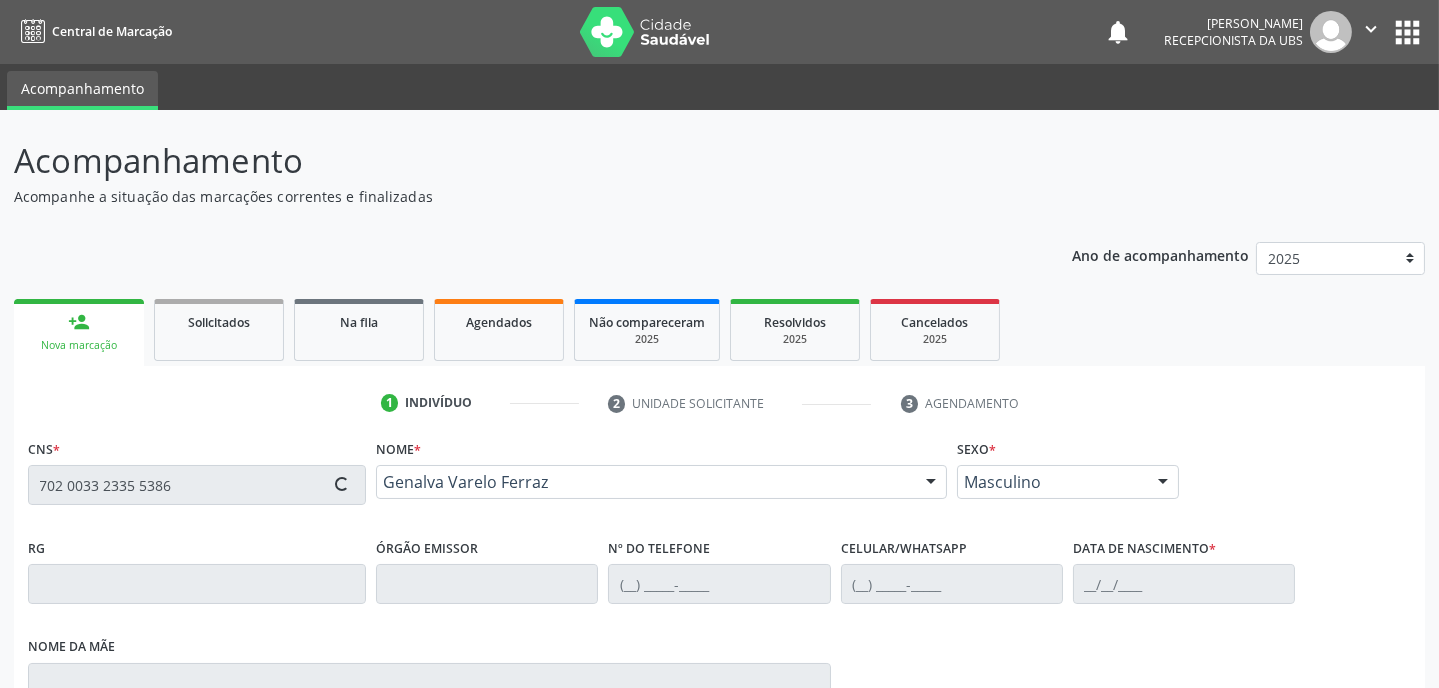type on "(87) 99999-9999" 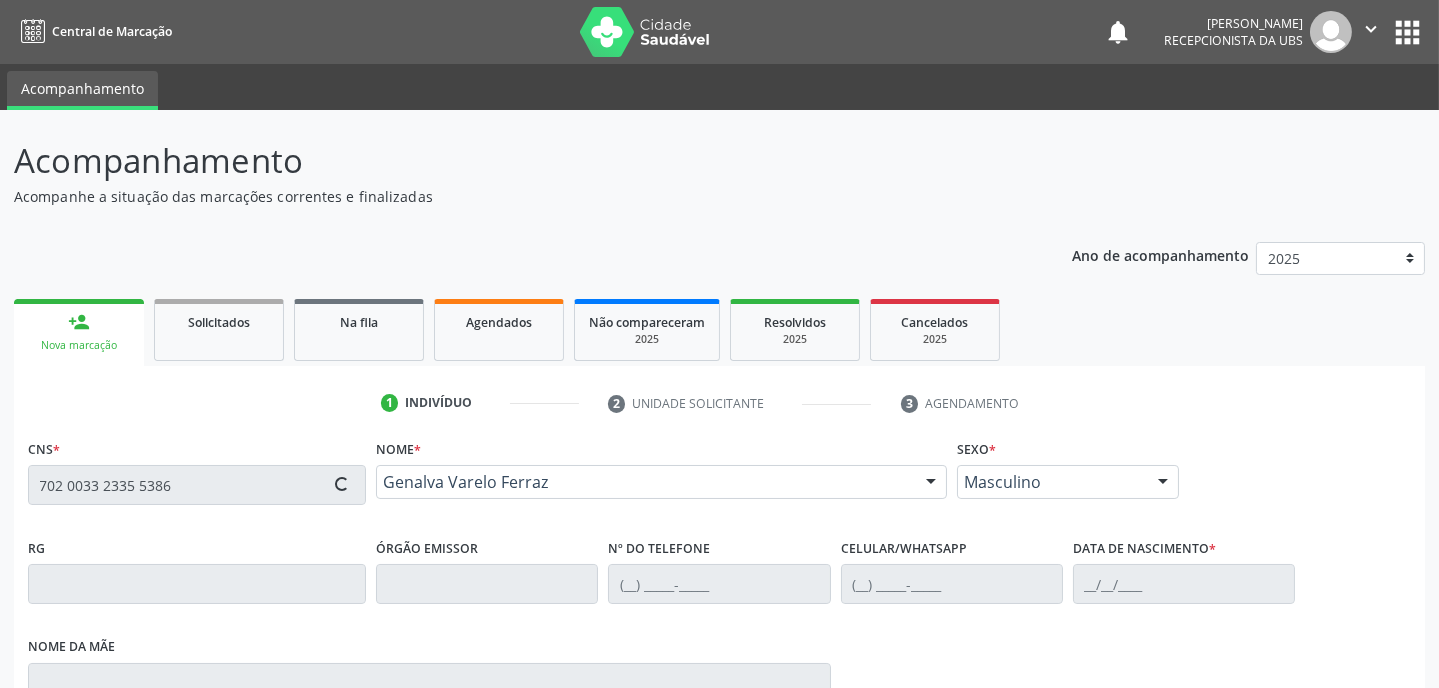 type on "12/09/1929" 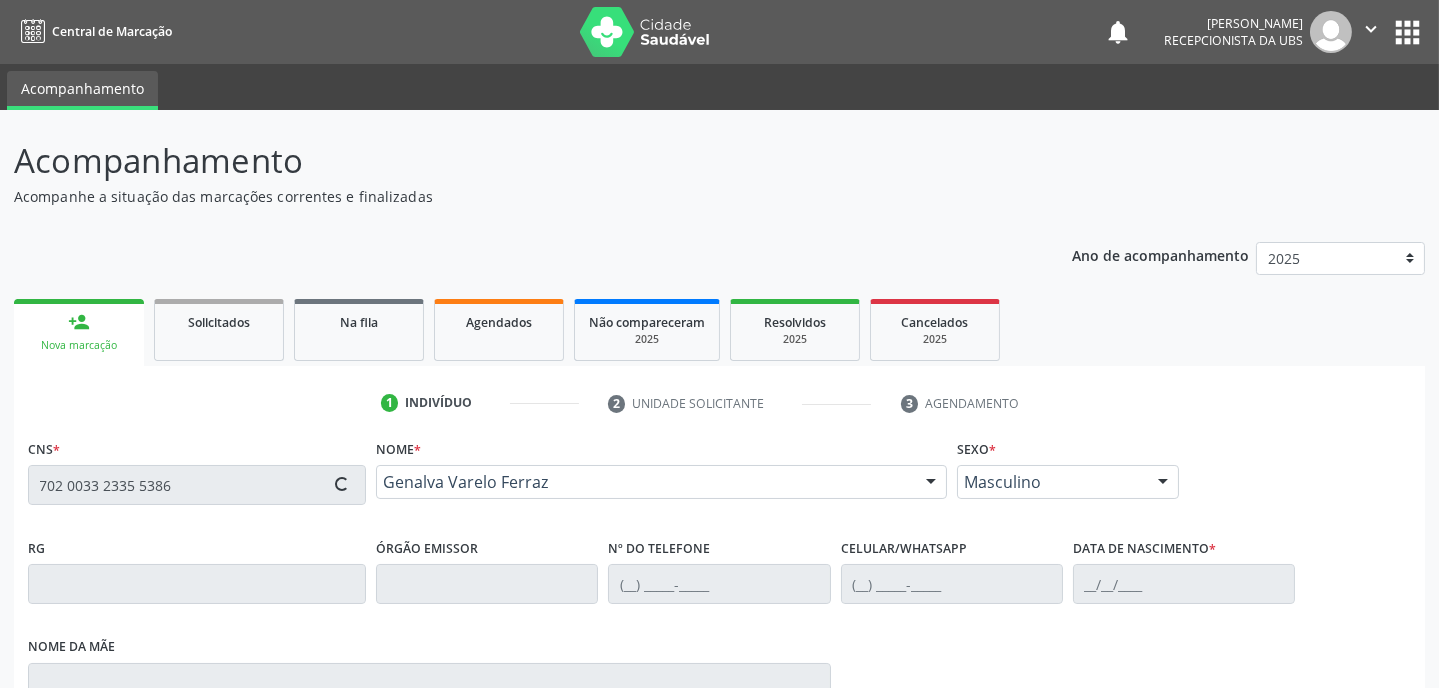 type on "Zumira Fereira Varelo da Silva" 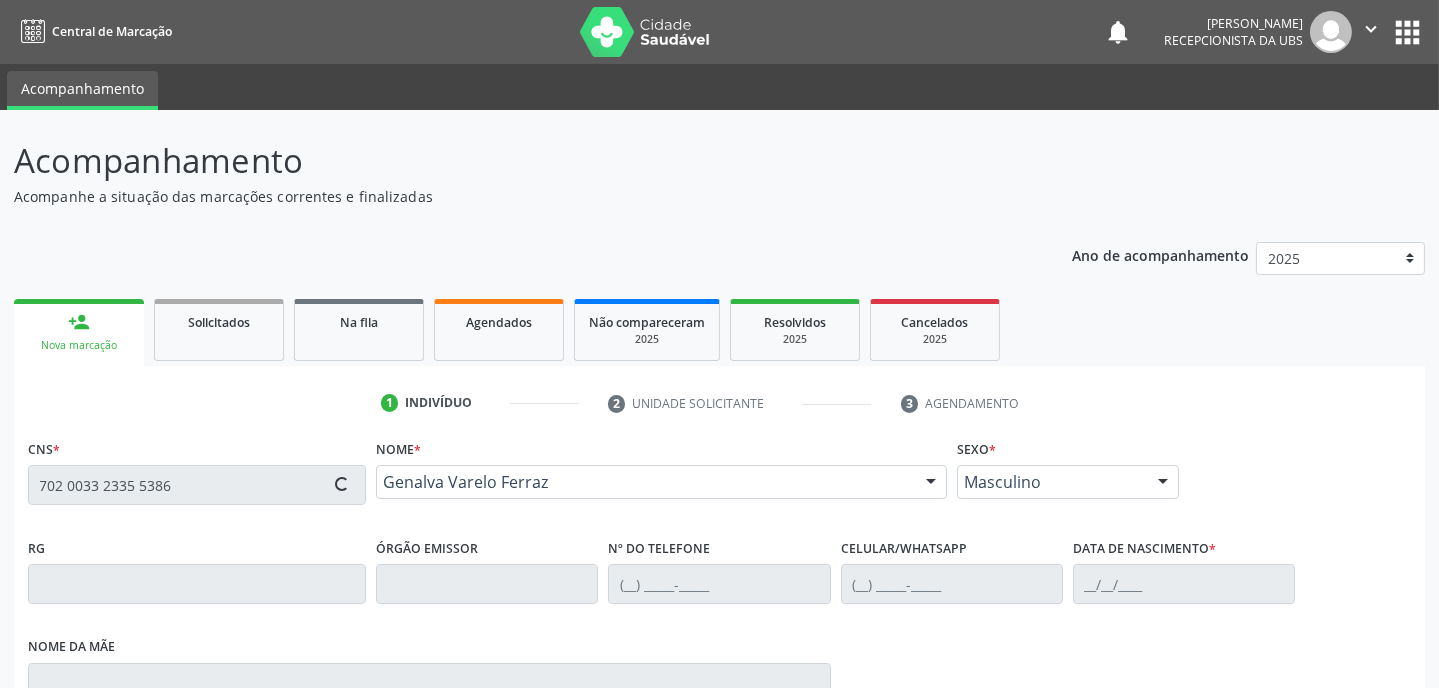 type on "963.522.564-49" 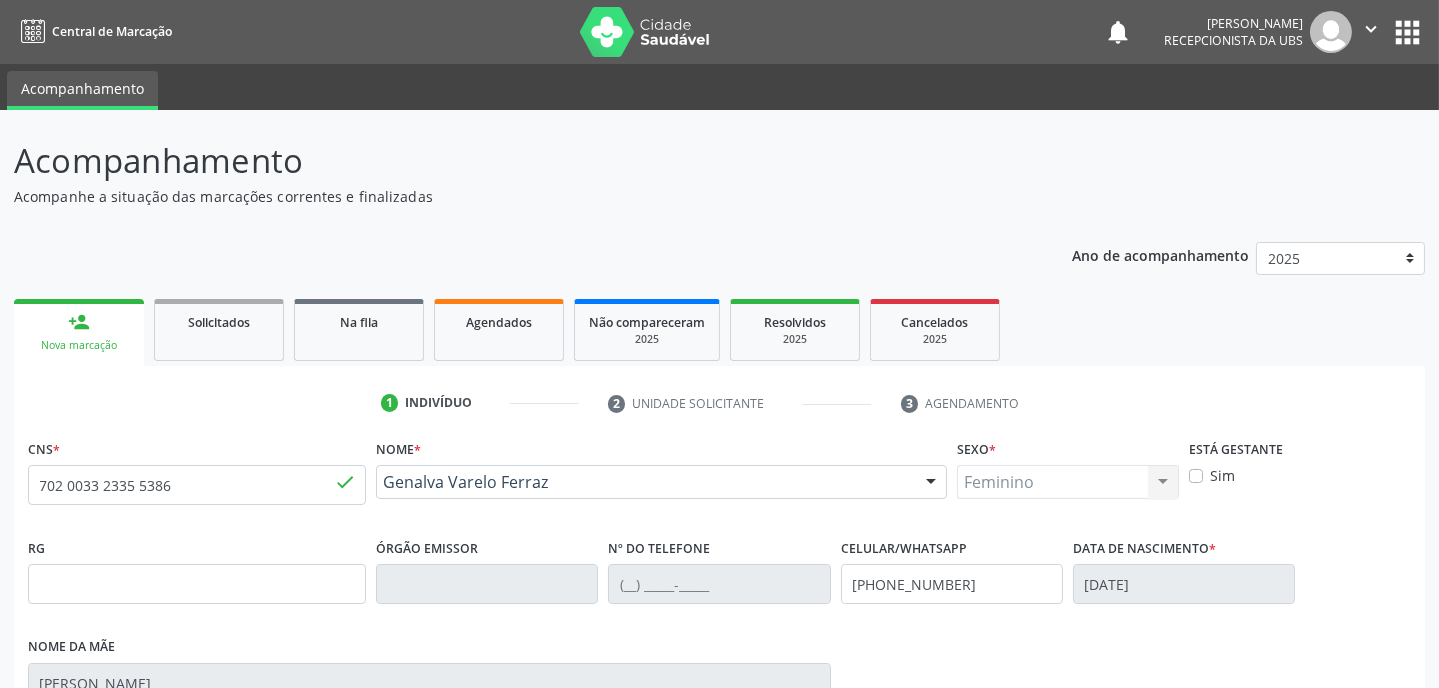 click on "Nome
*
Genalva Varelo Ferraz
Genalva Varelo Ferraz
CNS:
702 0033 2335 5386
CPF:    --   Nascimento:
12/09/1929
Nenhum resultado encontrado para: "   "
Digite o nome ou CNS para buscar um indivíduo" at bounding box center (661, 483) 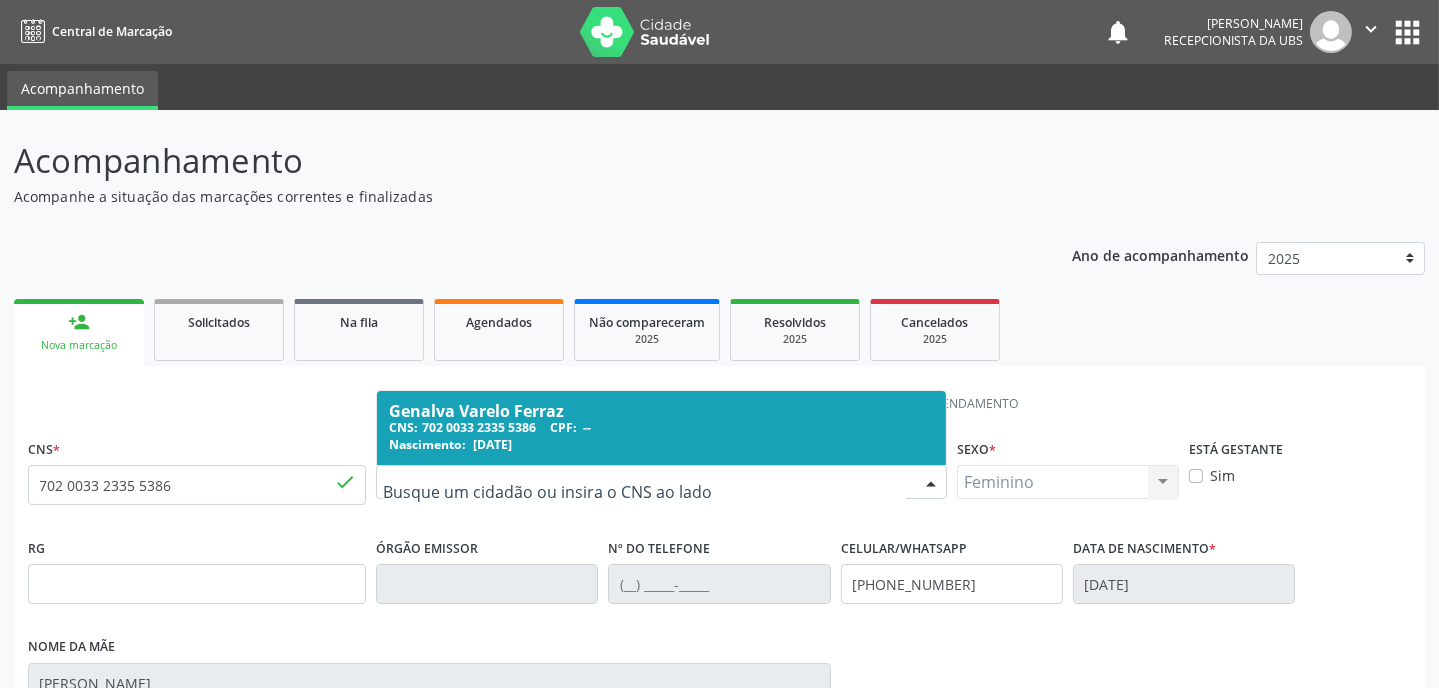 click at bounding box center [931, 483] 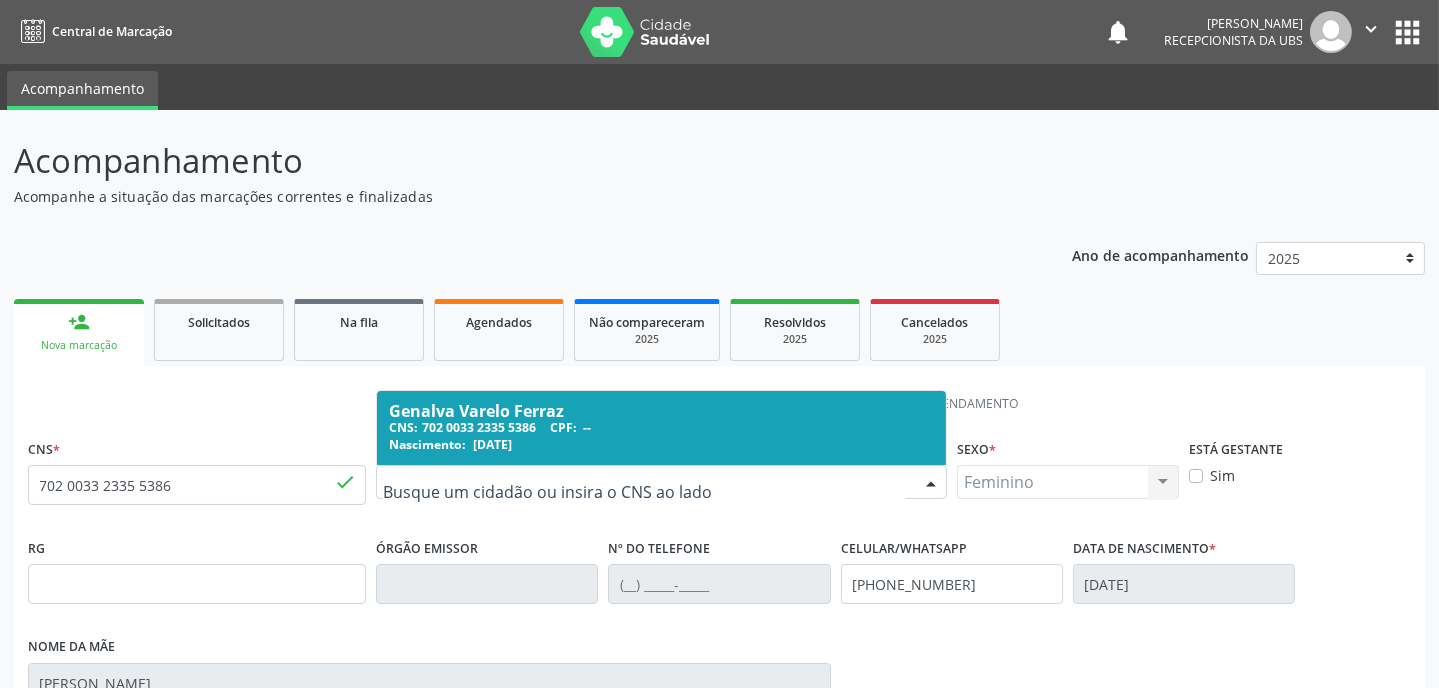 click at bounding box center (644, 492) 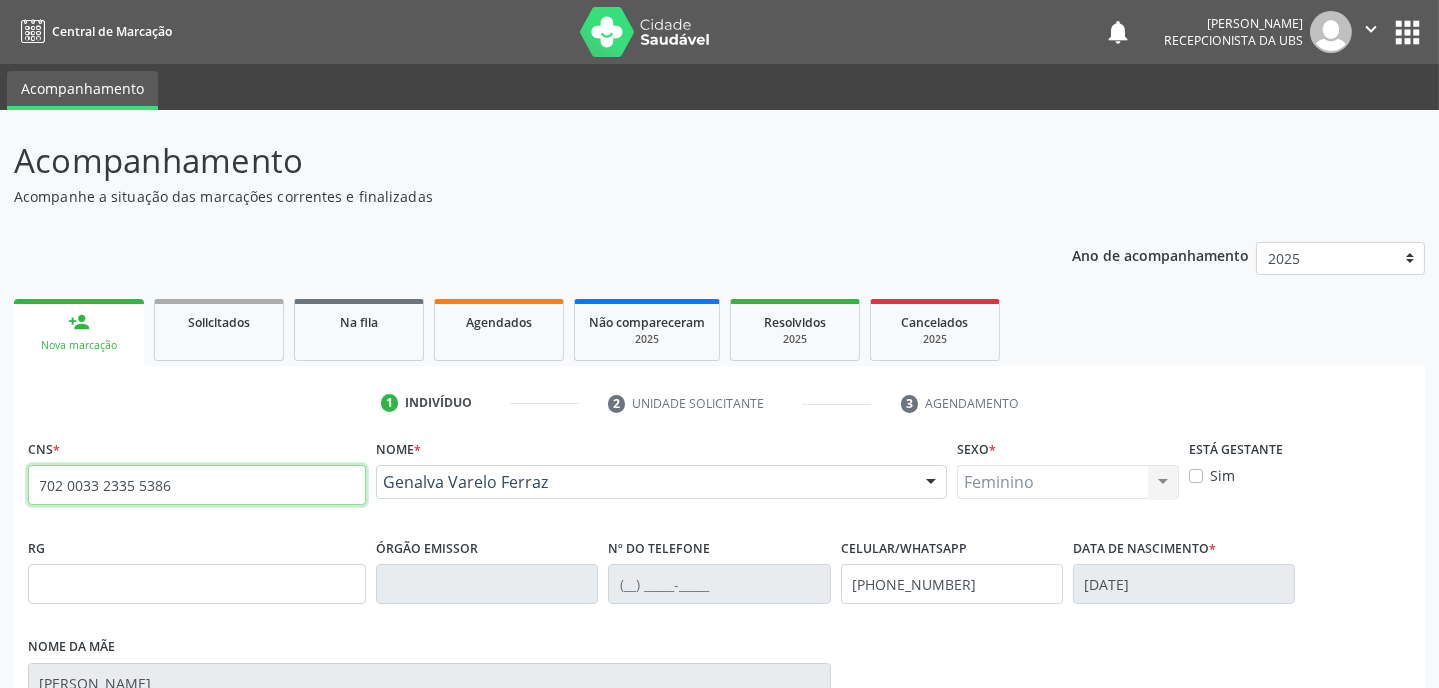 click on "702 0033 2335 5386" at bounding box center [197, 485] 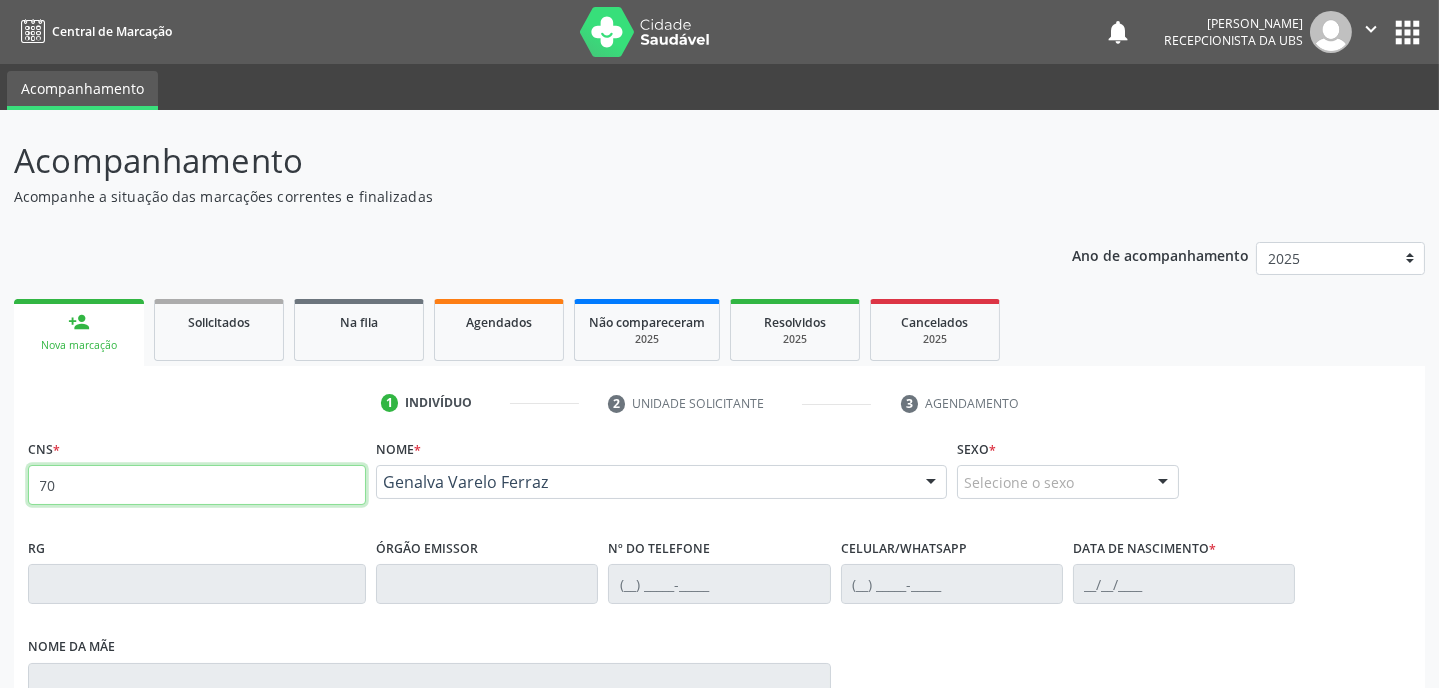 type on "7" 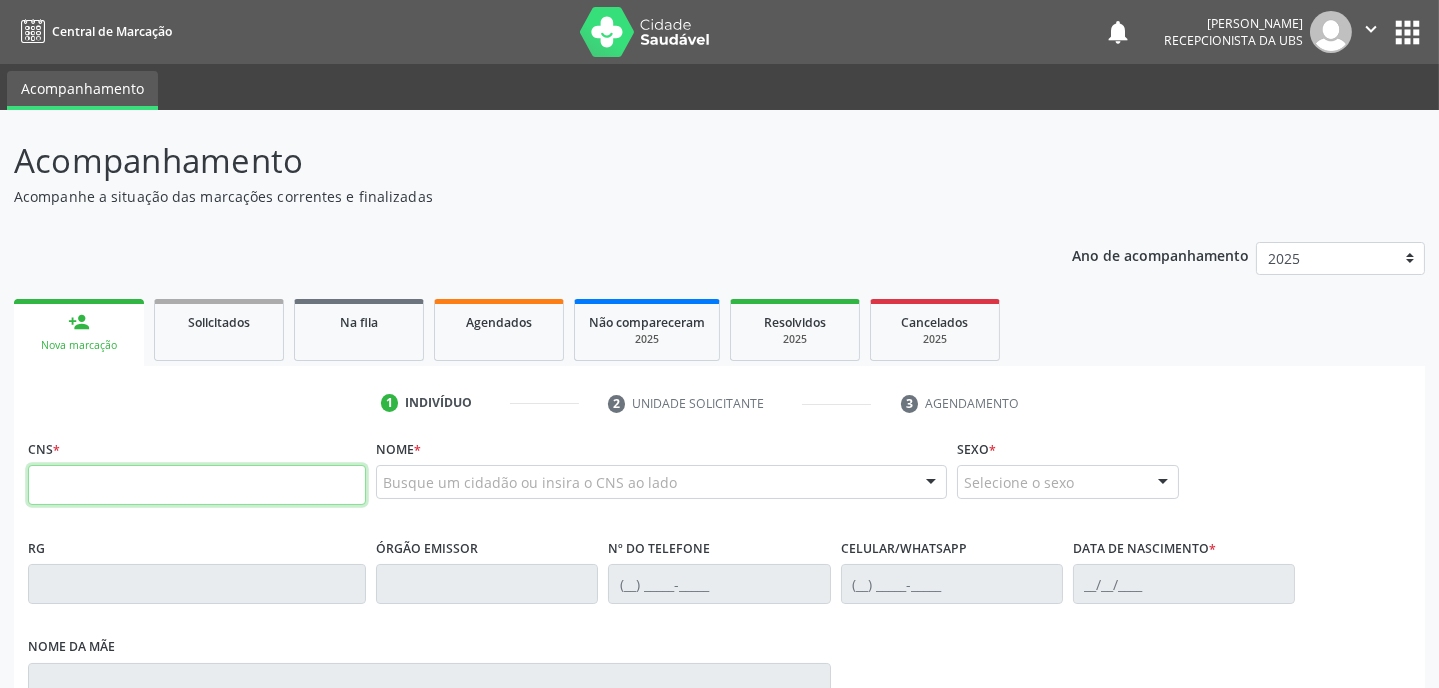 type 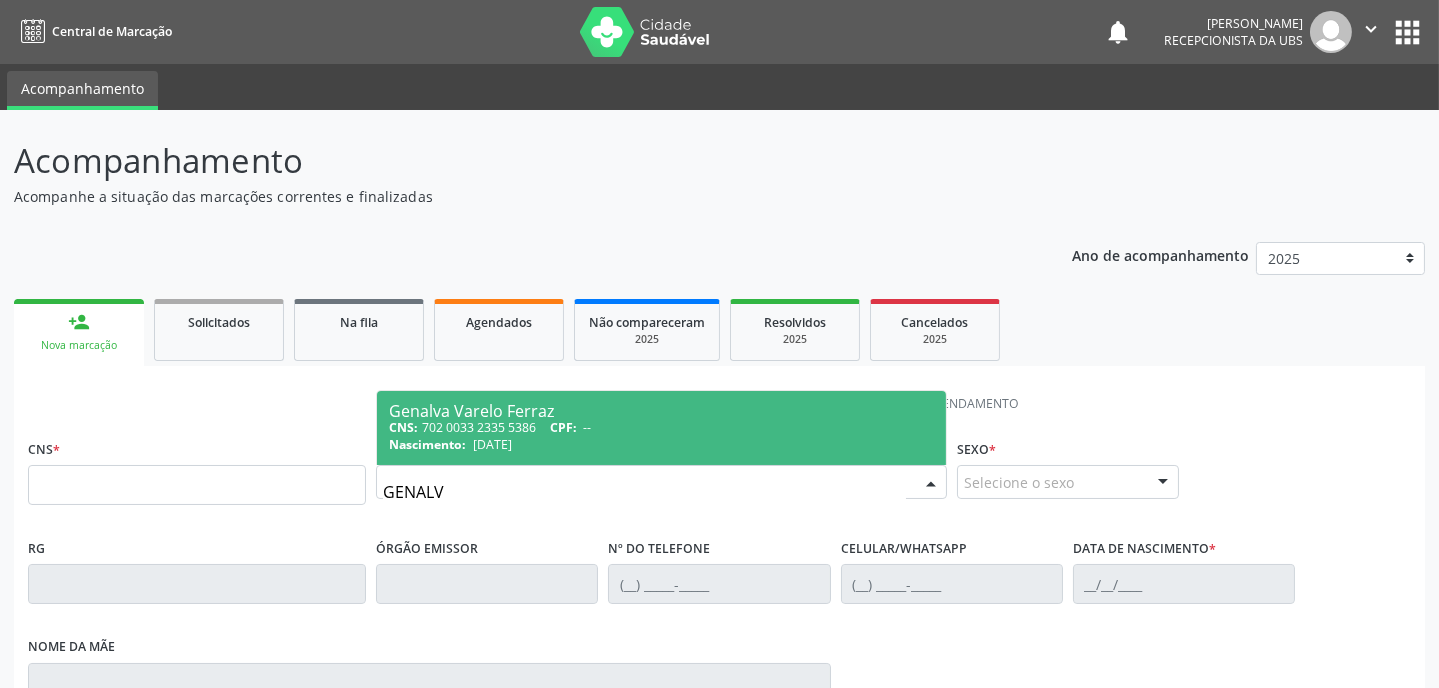 type on "GENALVA" 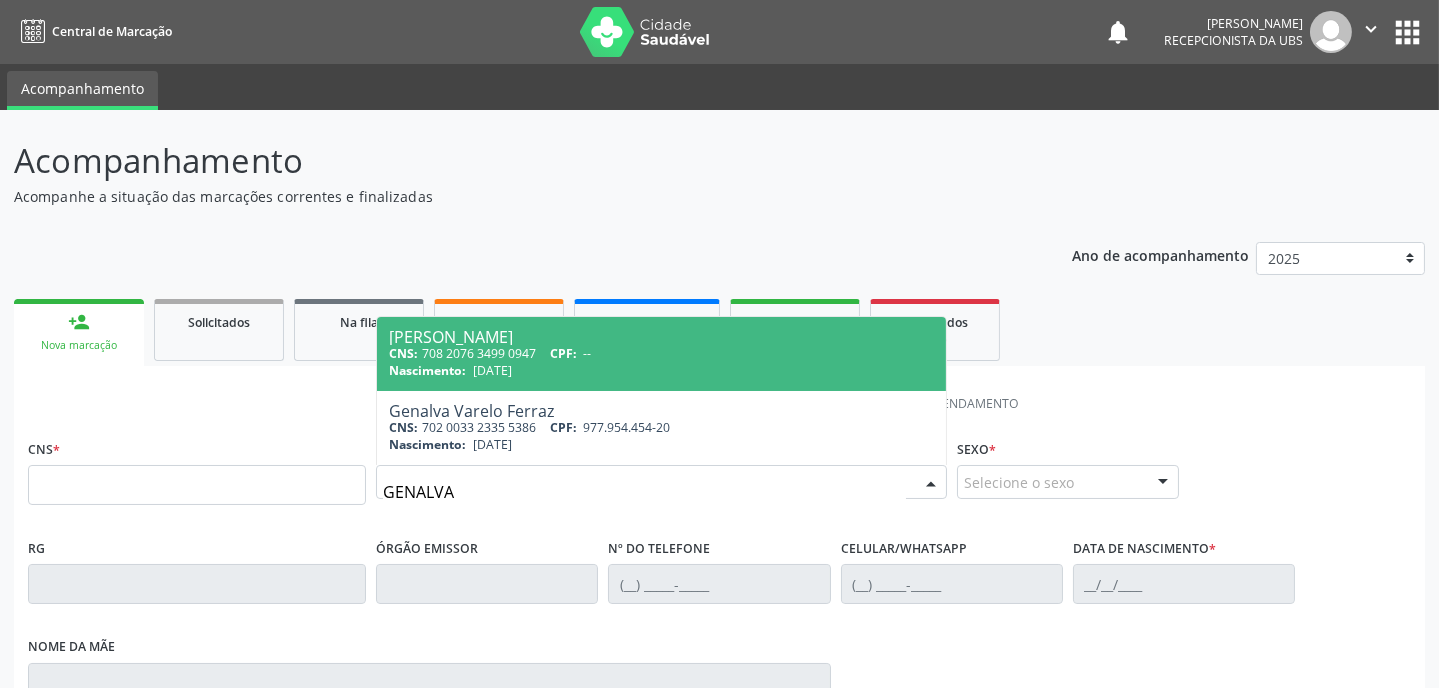 click on "CNS:
708 2076 3499 0947
CPF:    --" at bounding box center (661, 353) 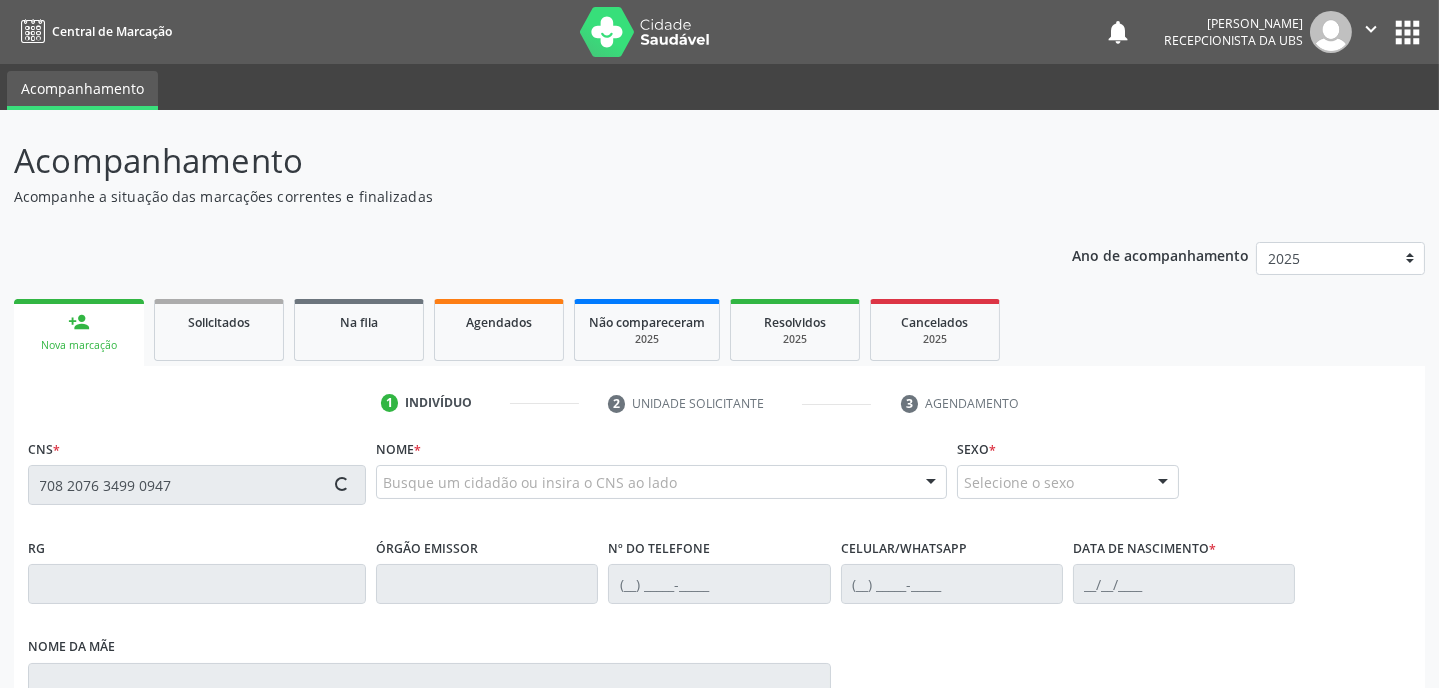 type on "708 2076 3499 0947" 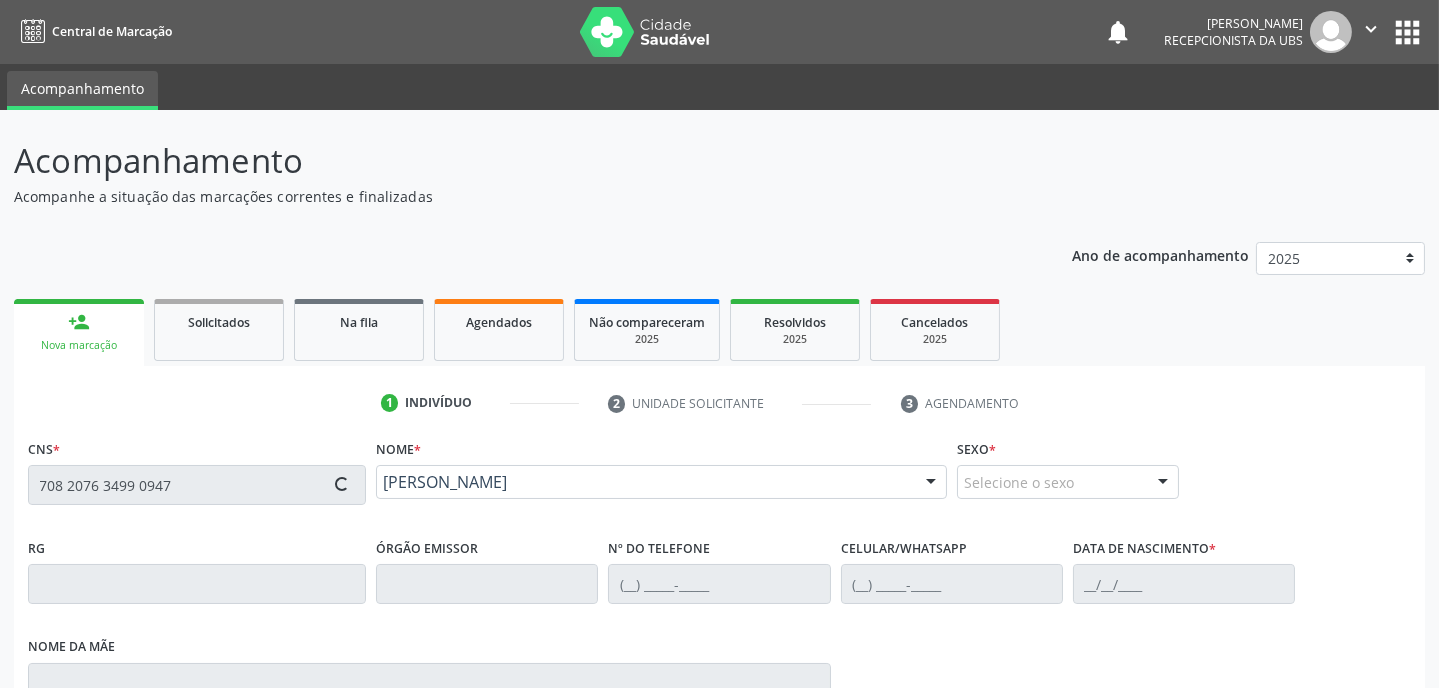 type on "(87) 99999-9999" 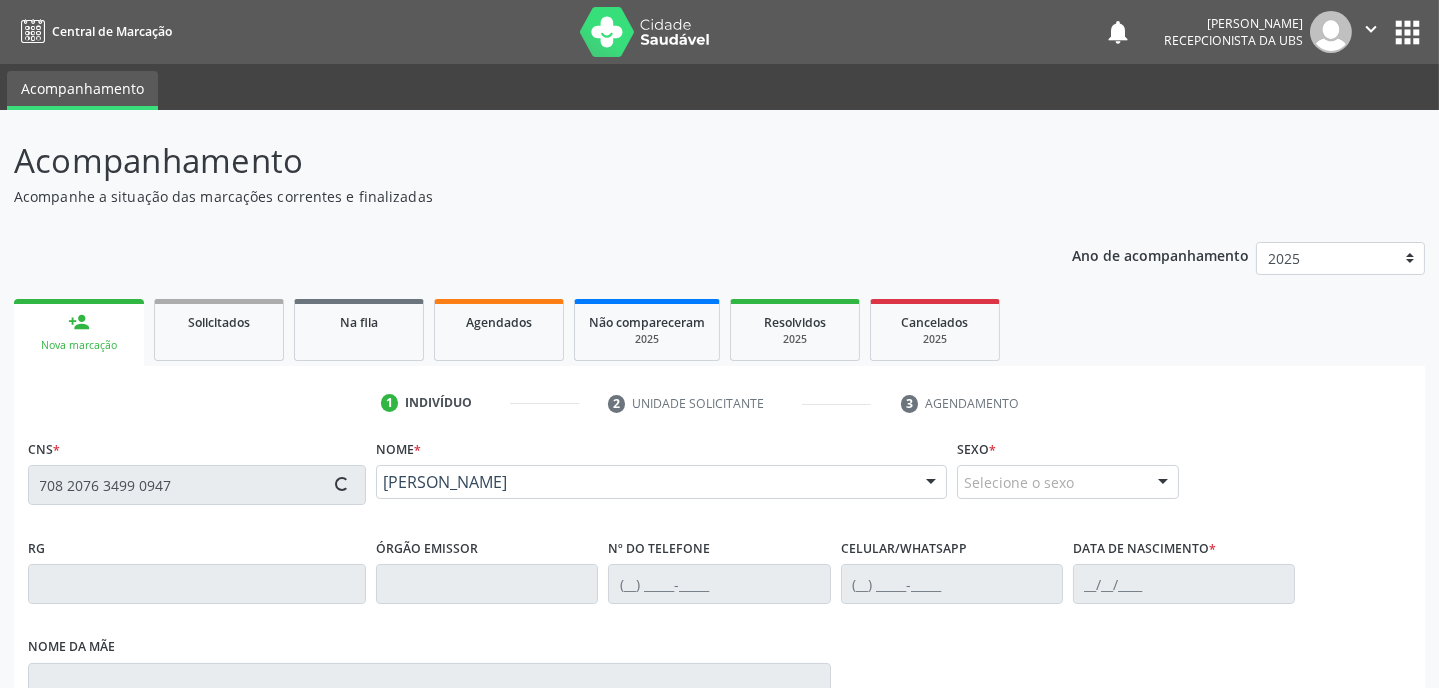 type on "Ana Lima Santos" 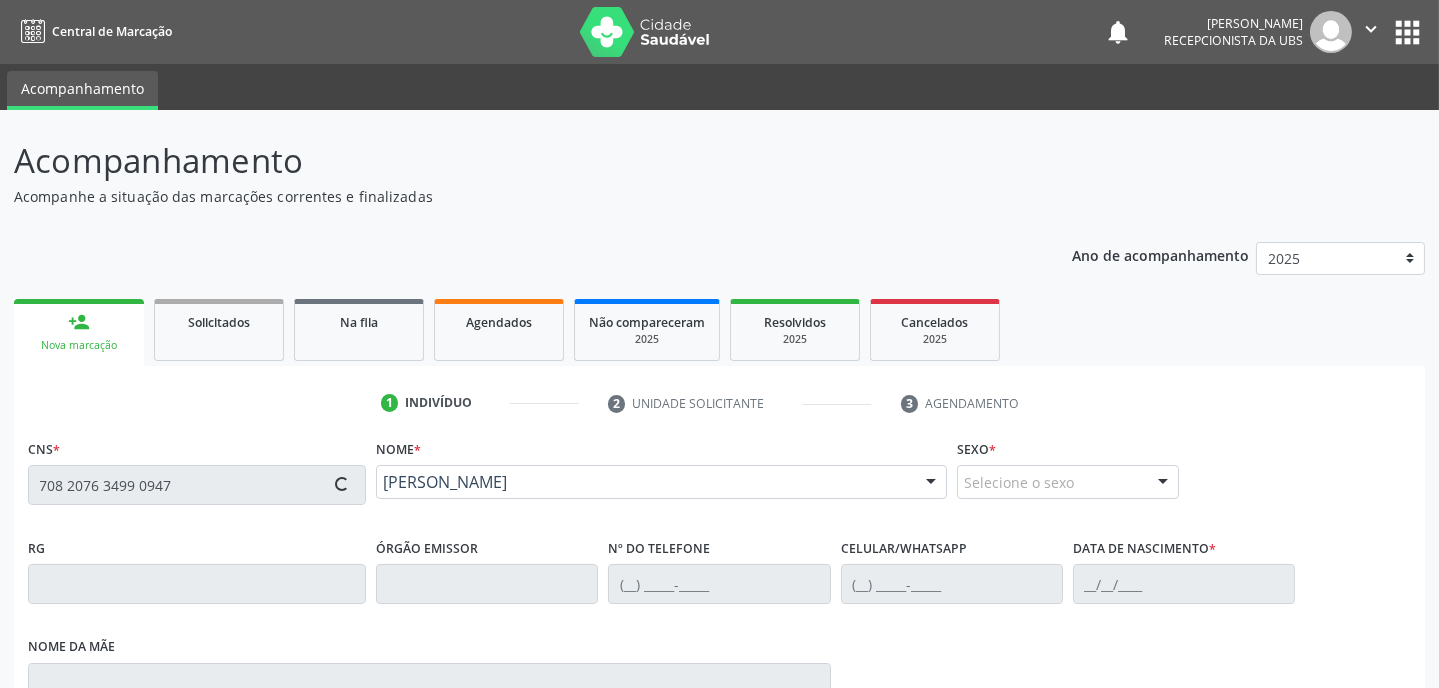 type on "98" 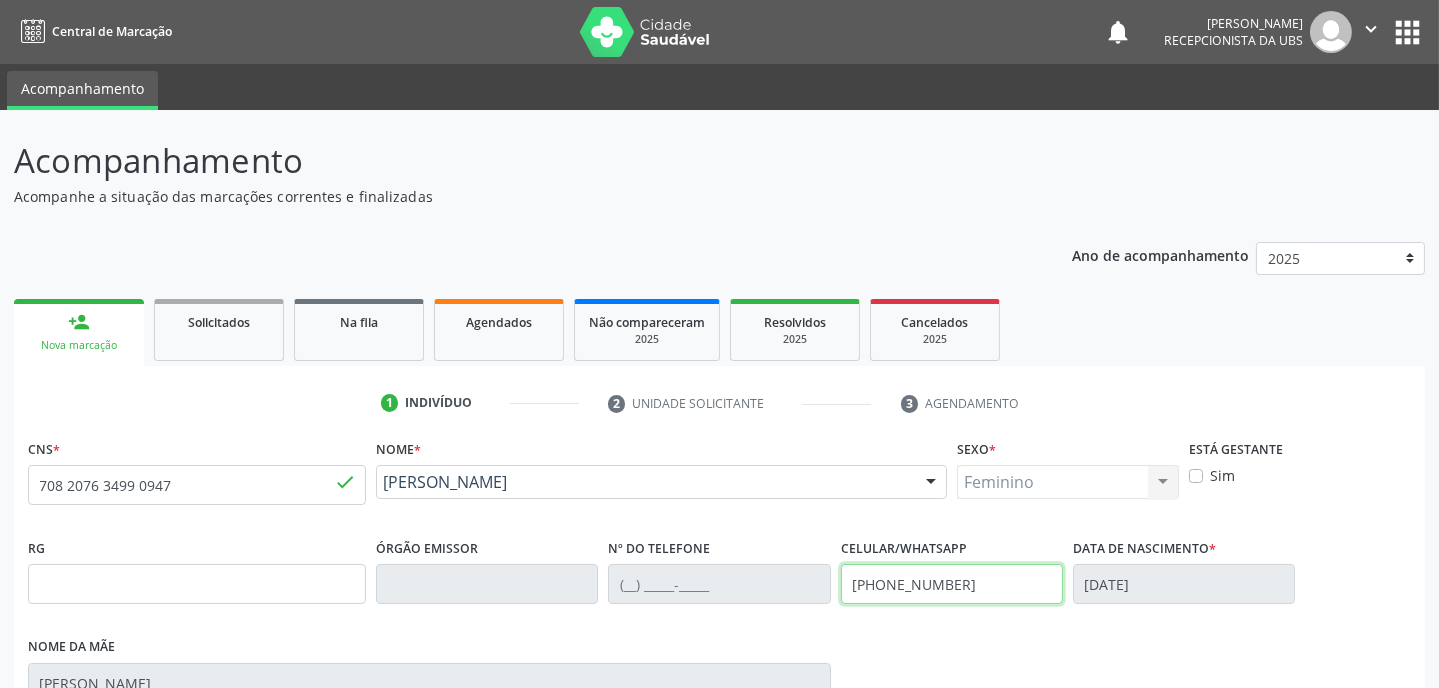 click on "(87) 99999-9999" at bounding box center (952, 584) 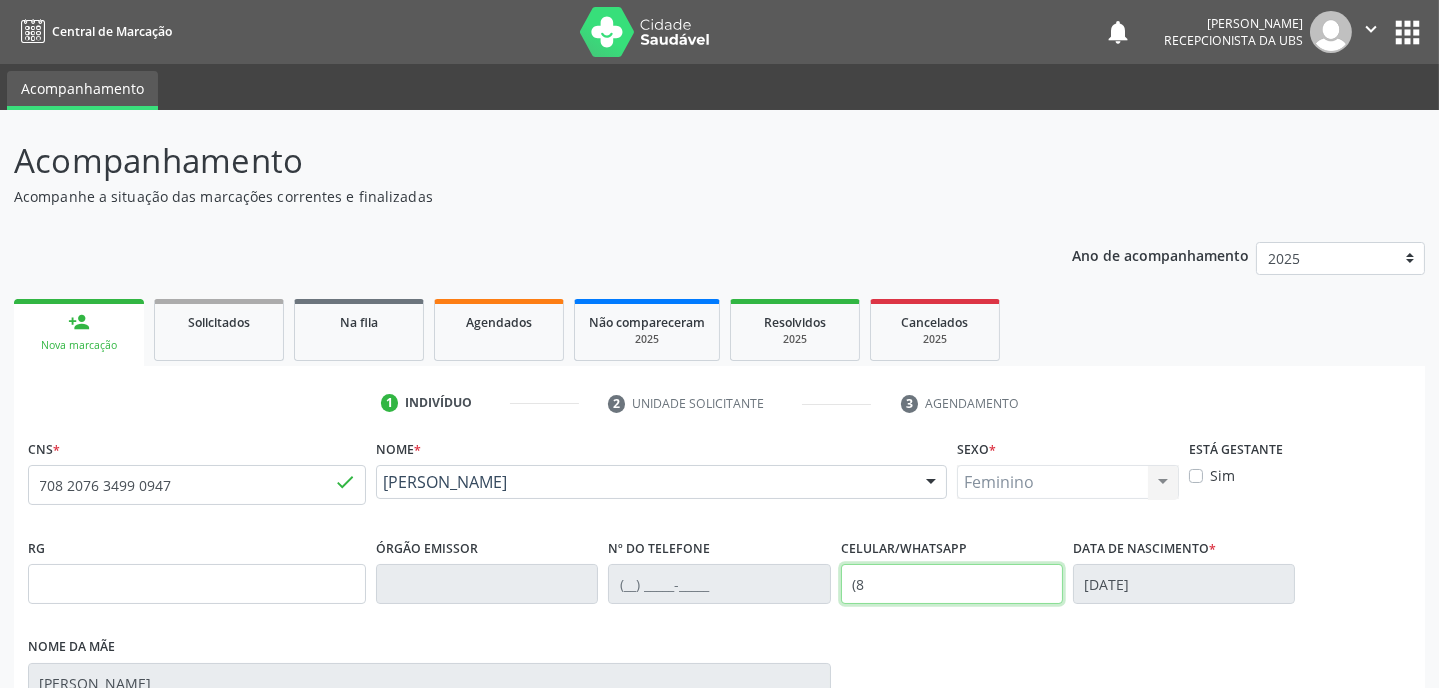 type on "(" 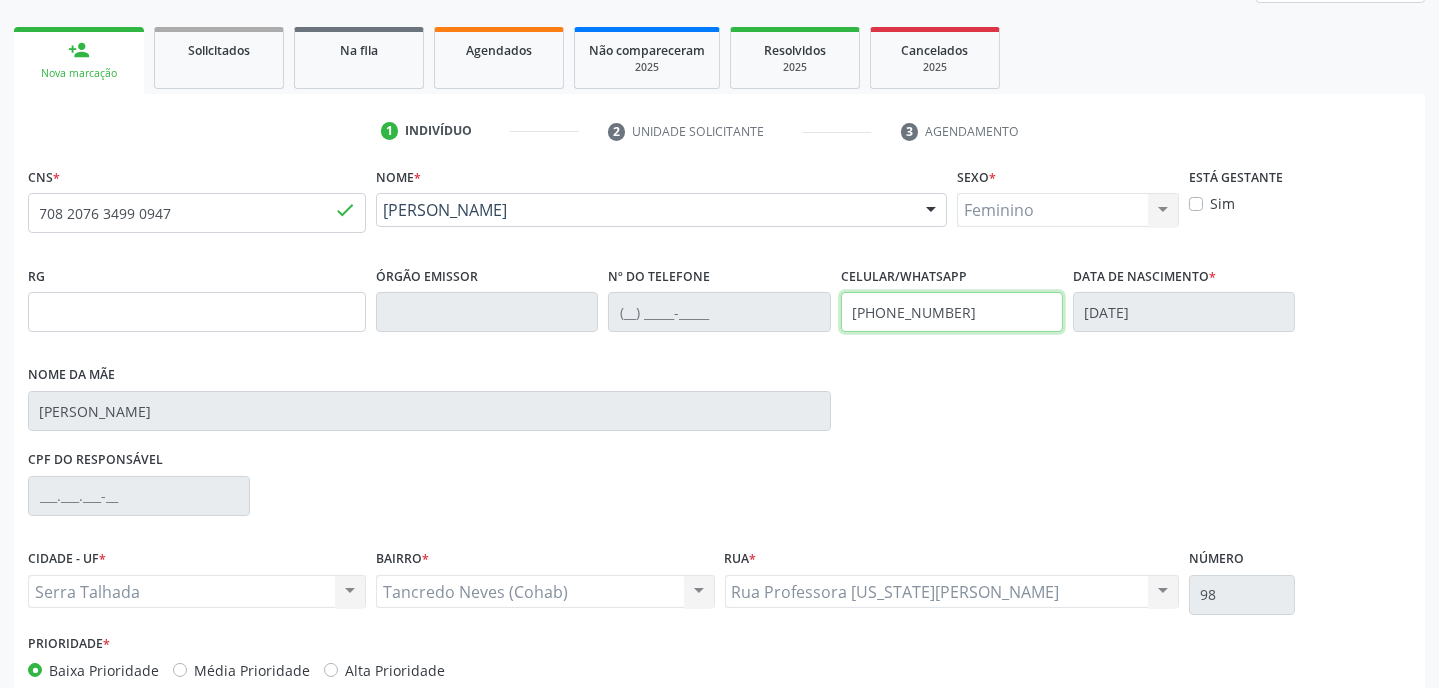 scroll, scrollTop: 380, scrollLeft: 0, axis: vertical 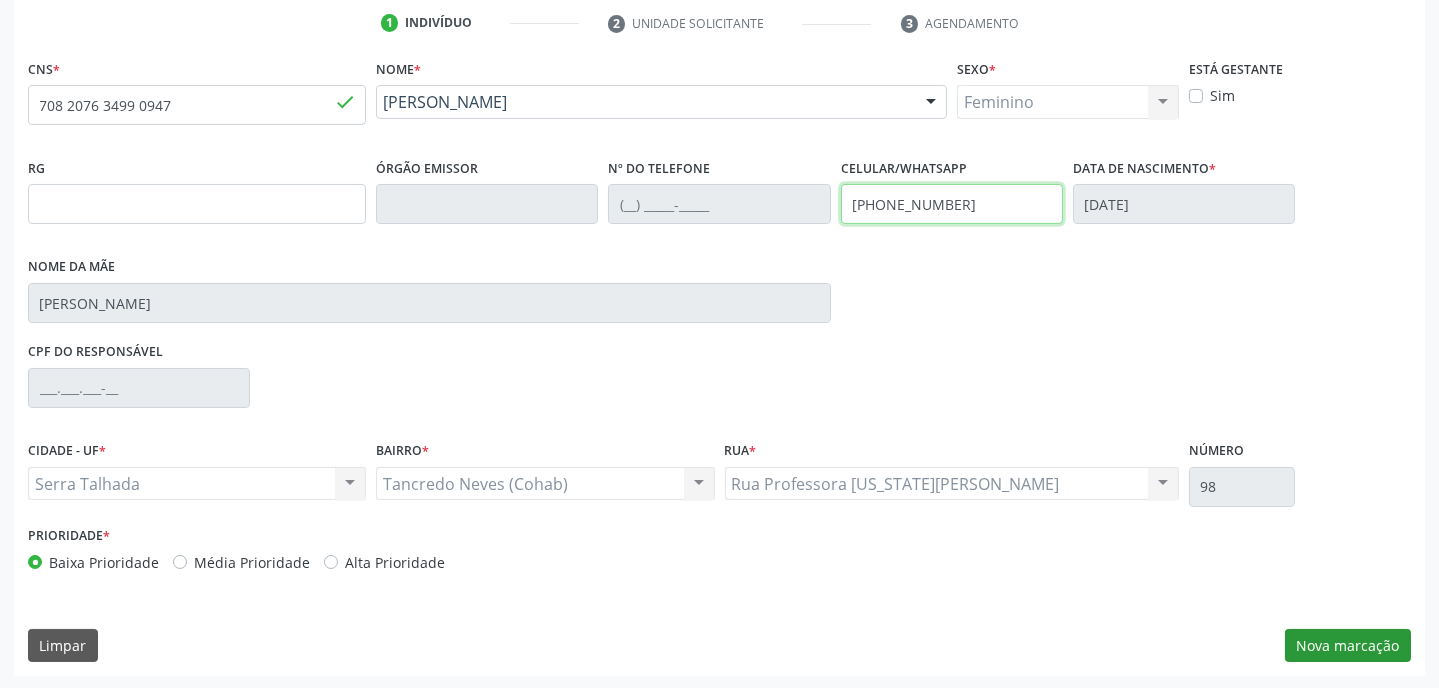 type on "(87) 98126-8667" 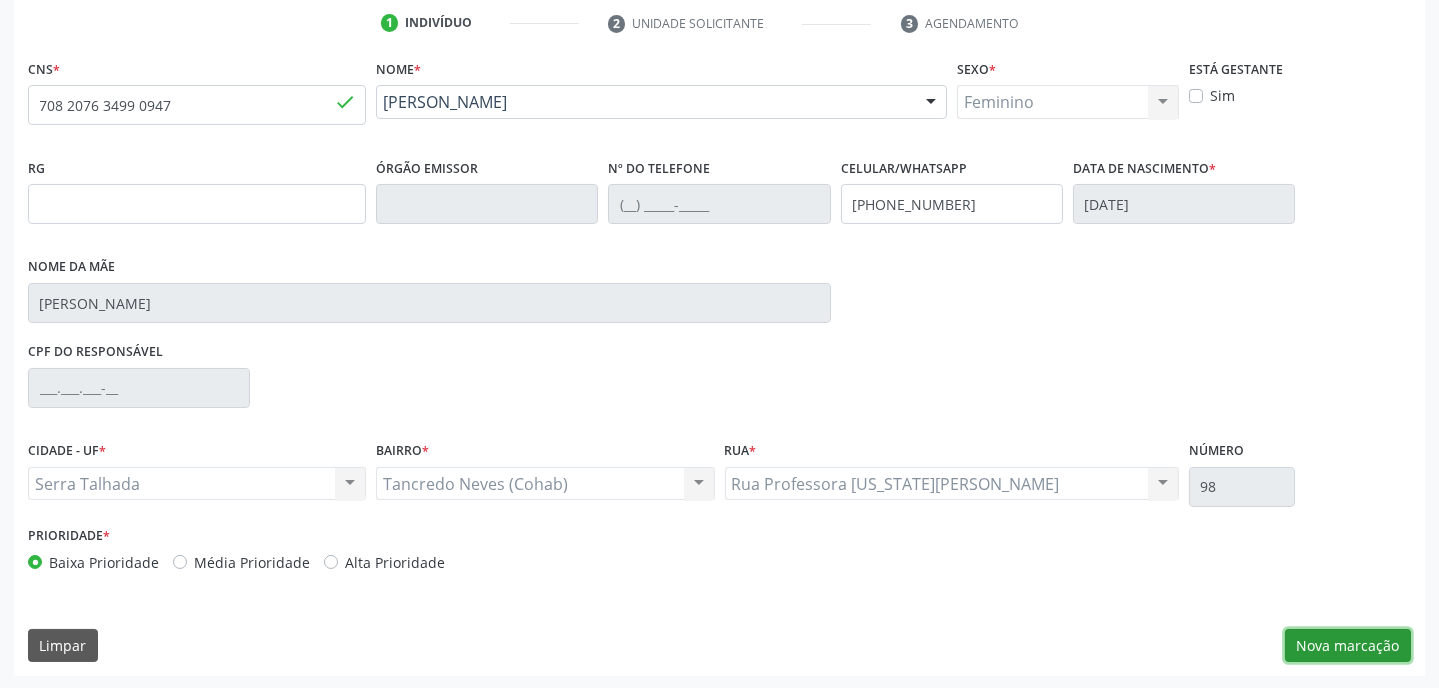 click on "Nova marcação" at bounding box center (1348, 646) 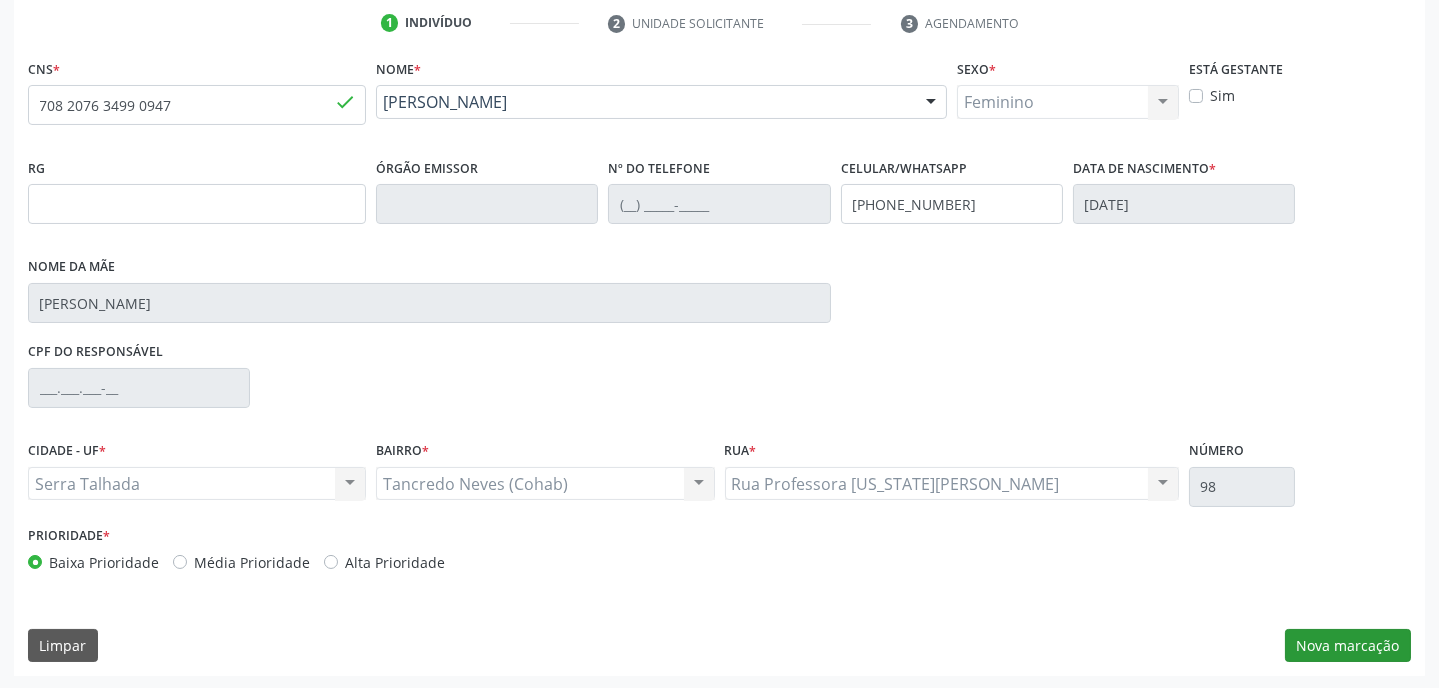 scroll, scrollTop: 215, scrollLeft: 0, axis: vertical 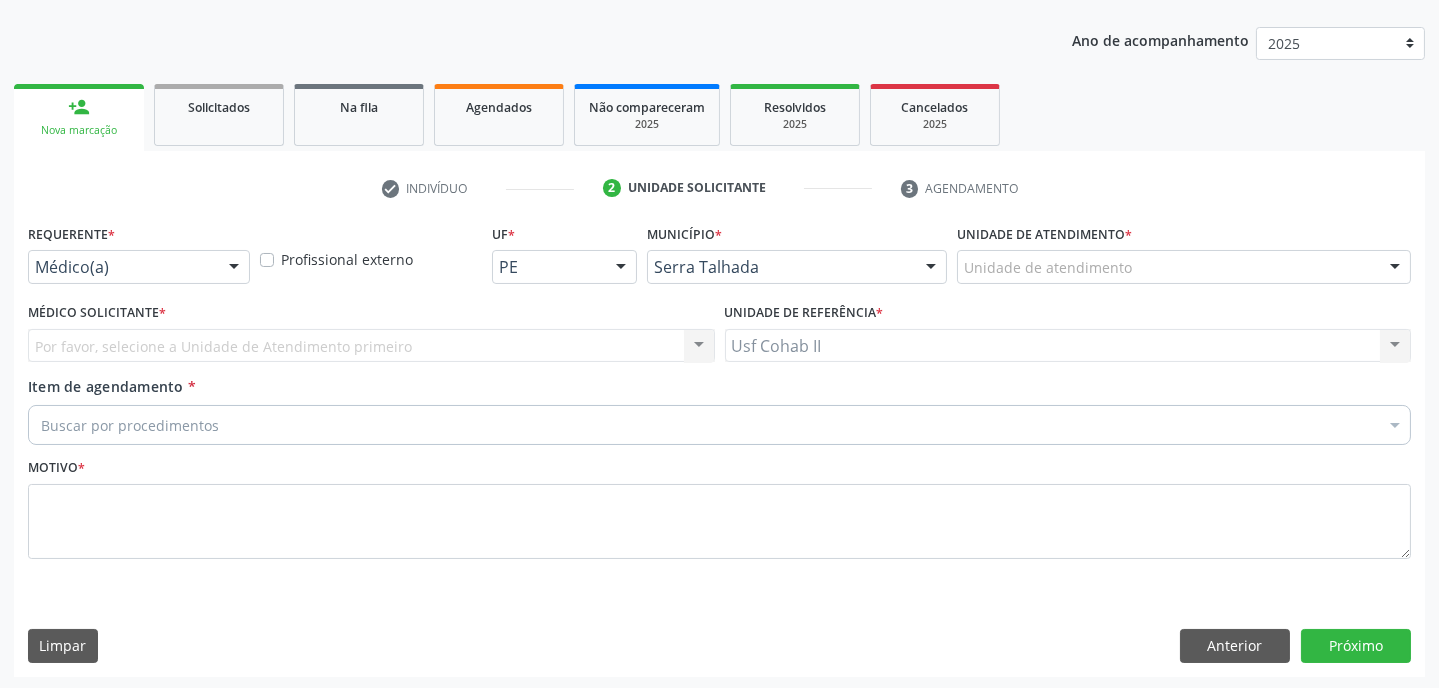 click at bounding box center [234, 268] 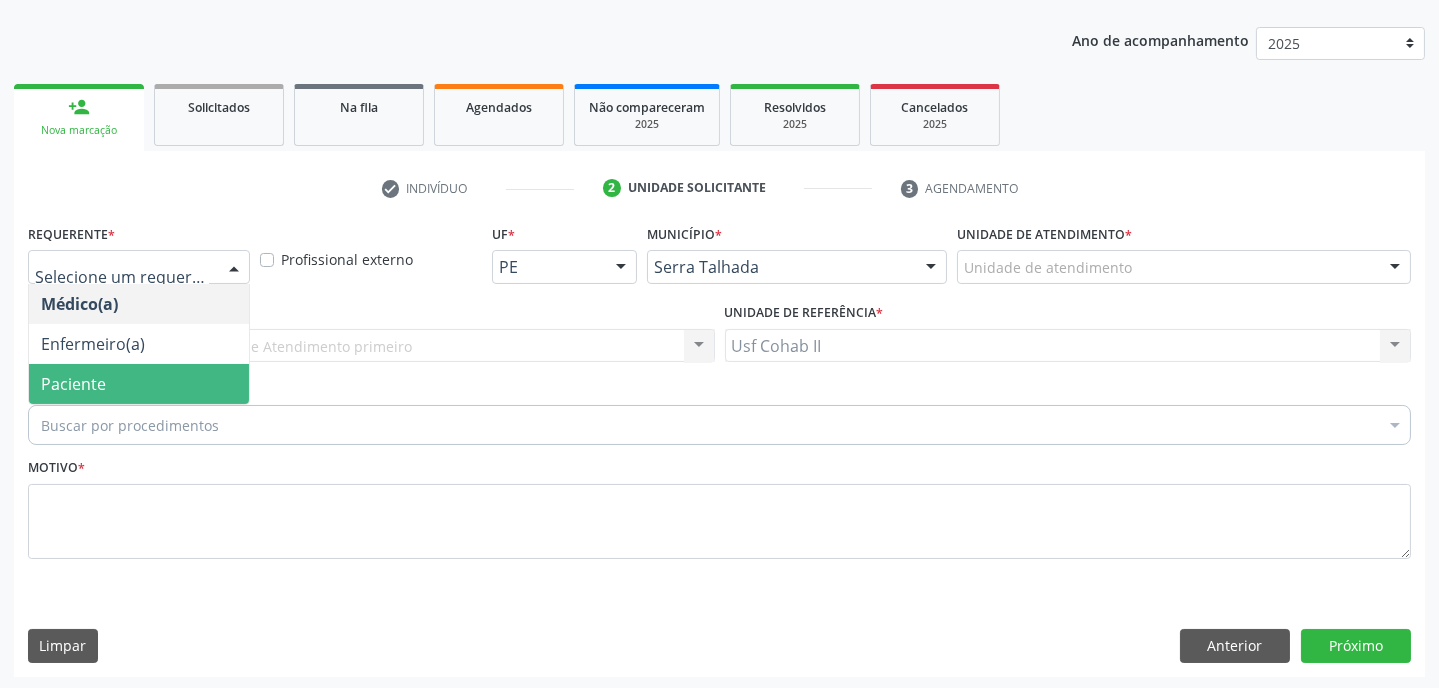 click on "Paciente" at bounding box center (139, 384) 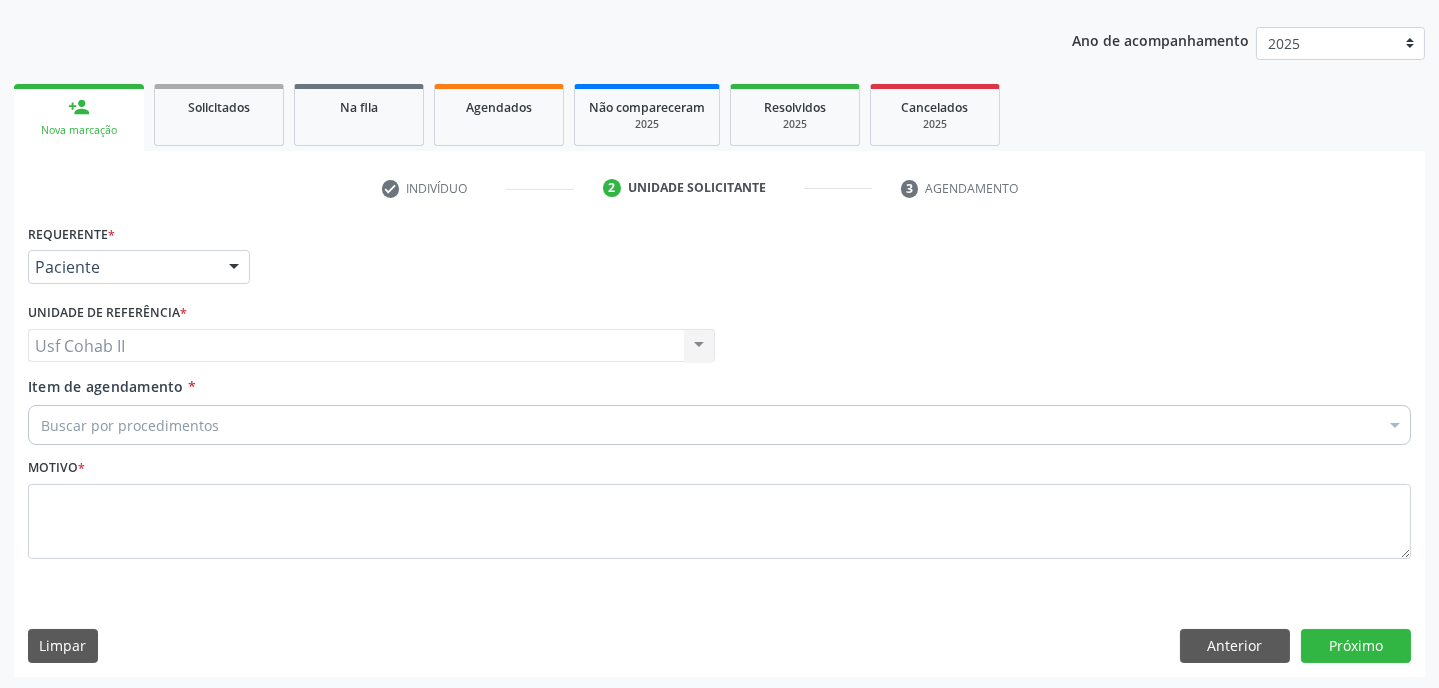 click on "Buscar por procedimentos" at bounding box center [719, 425] 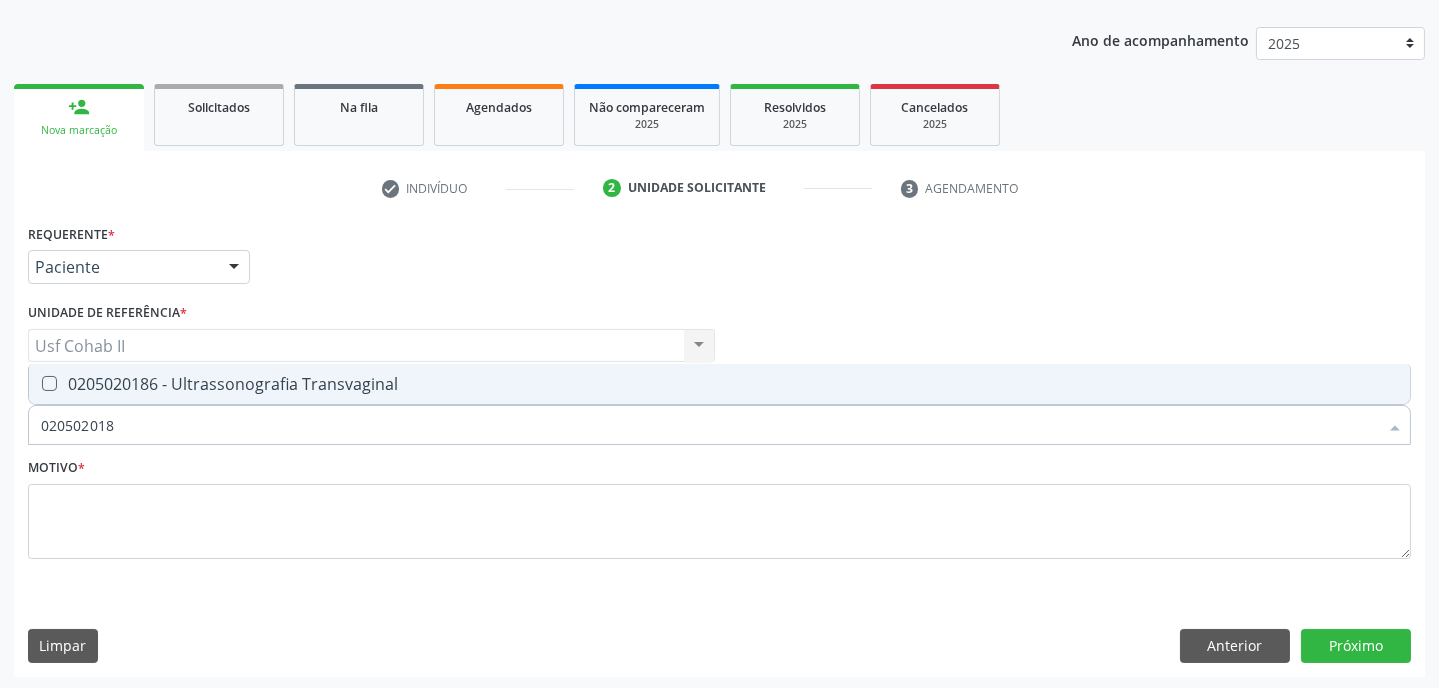 type on "0205020186" 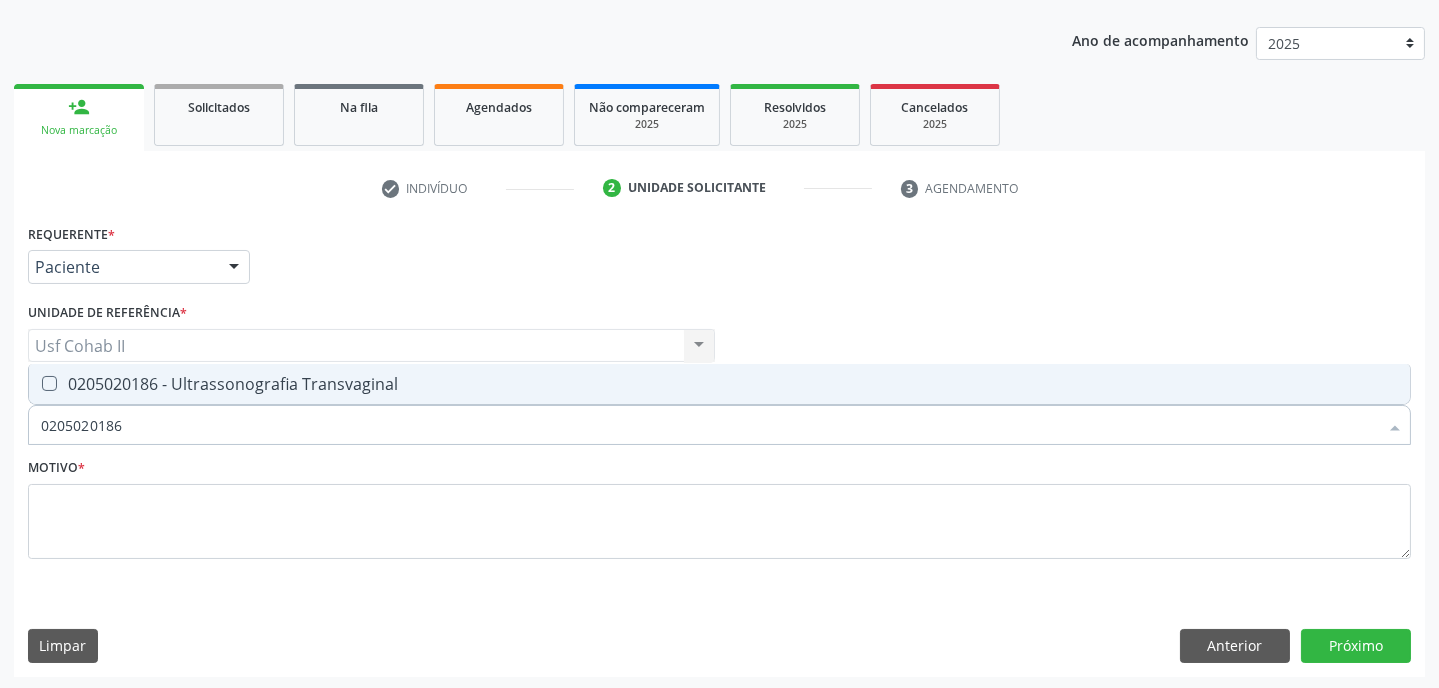 click at bounding box center [49, 383] 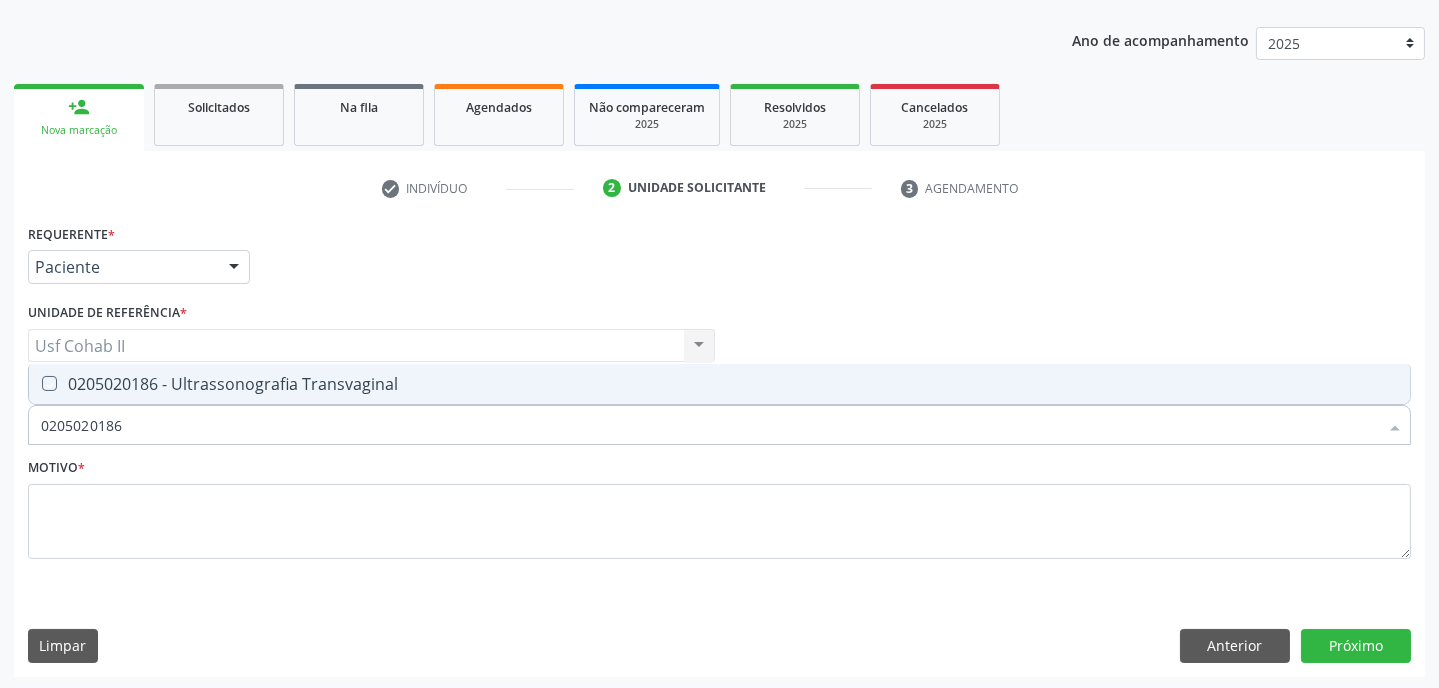 click at bounding box center (35, 383) 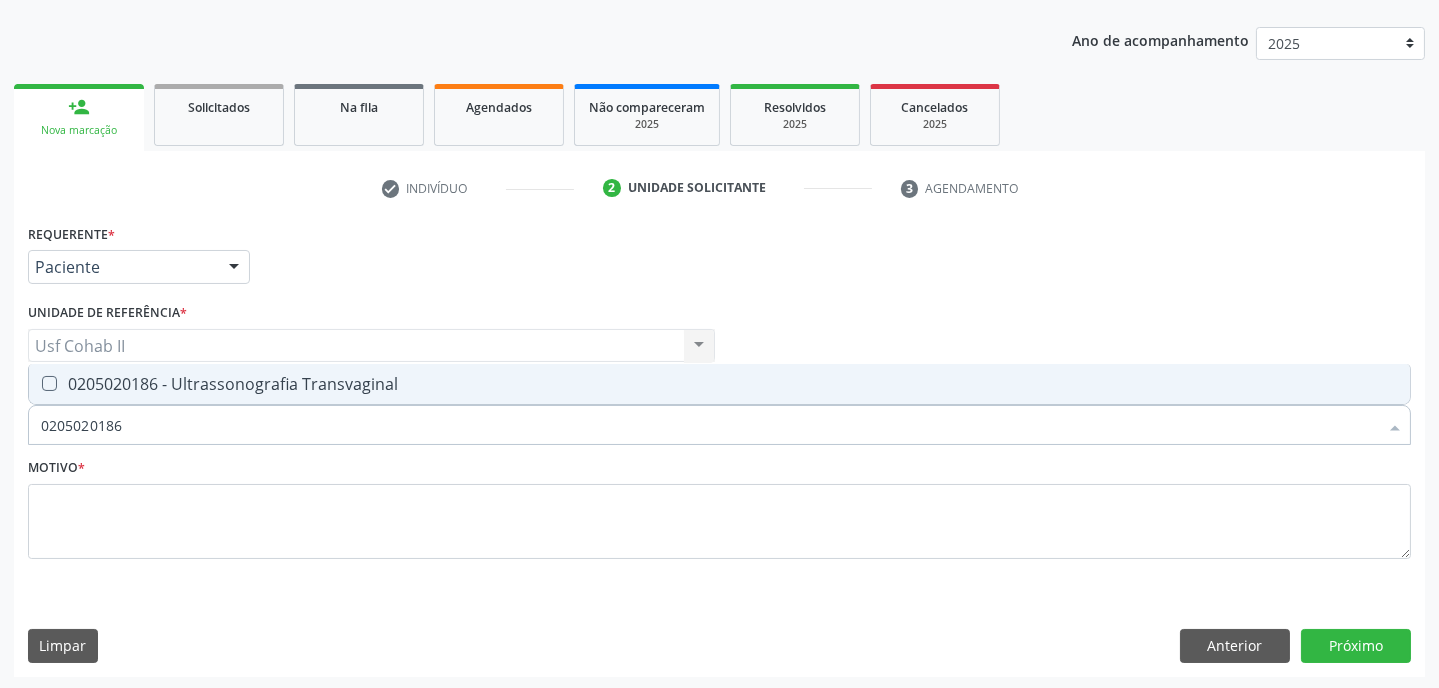 checkbox on "true" 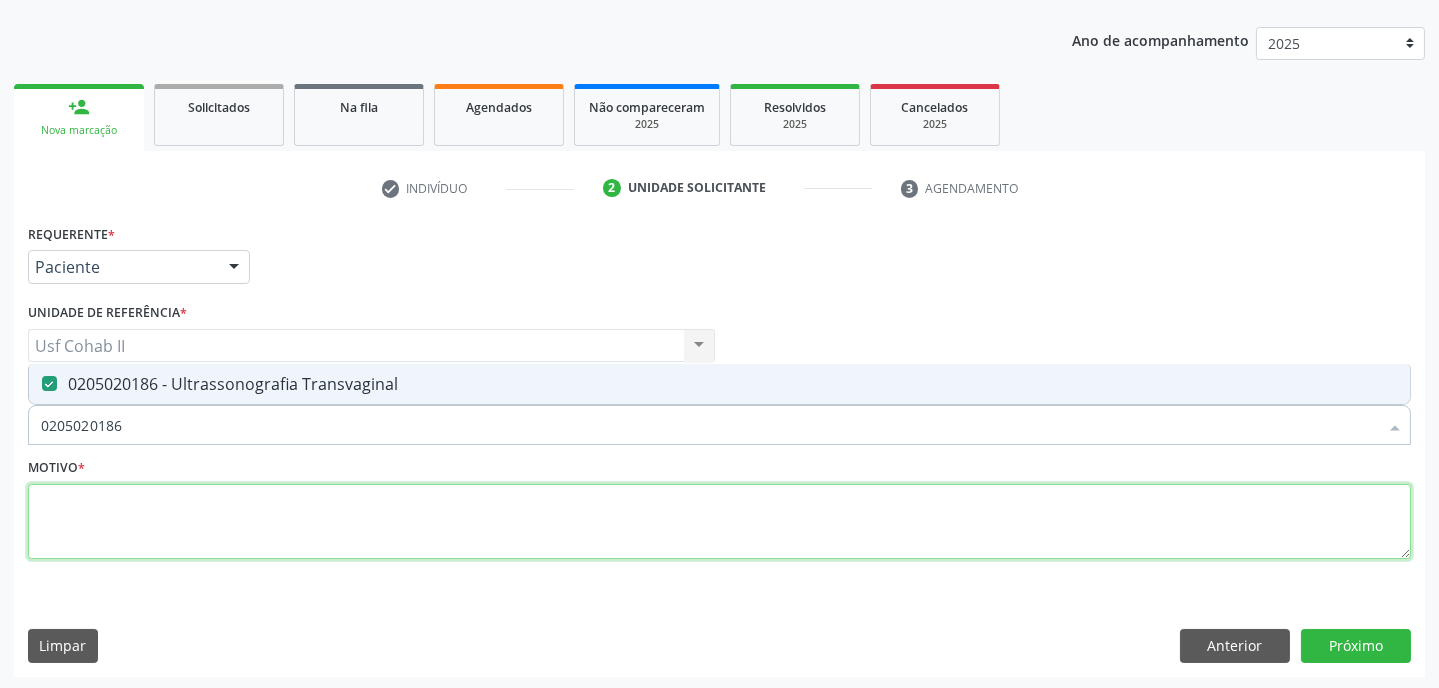 click at bounding box center (719, 522) 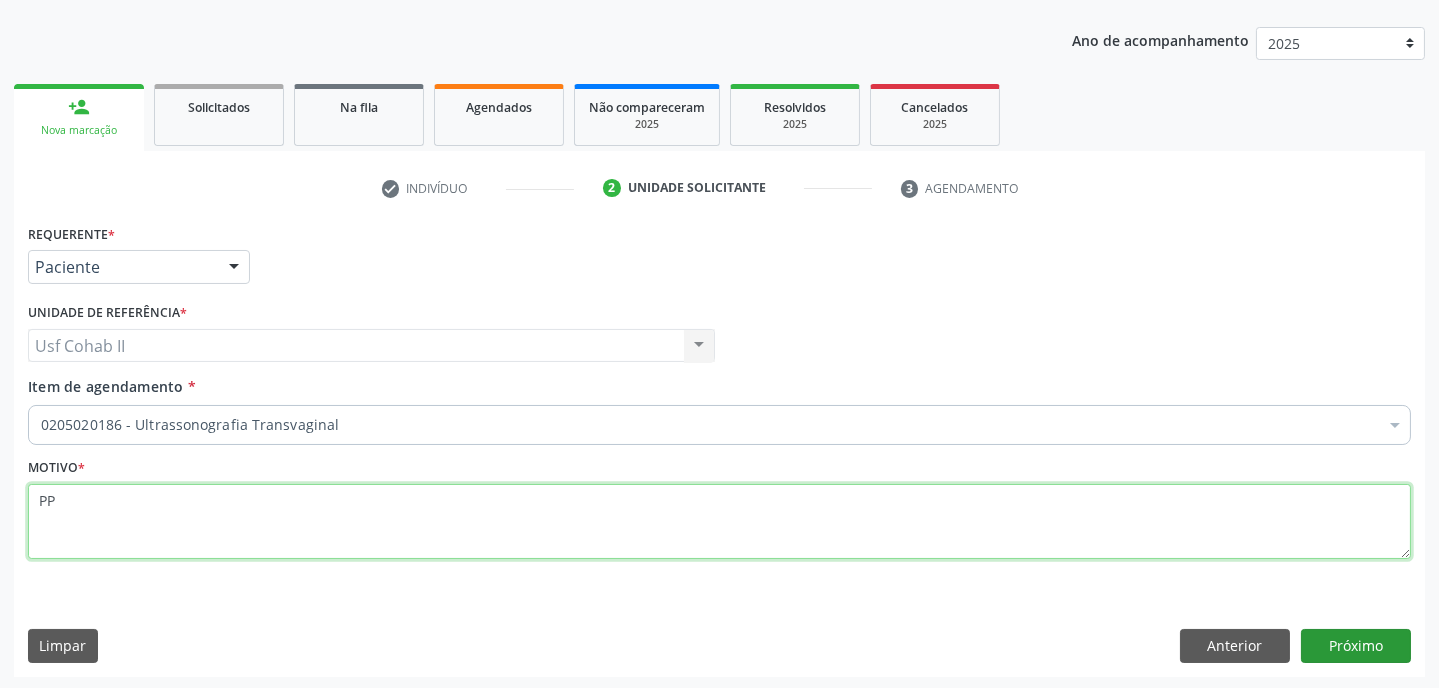 type on "PP" 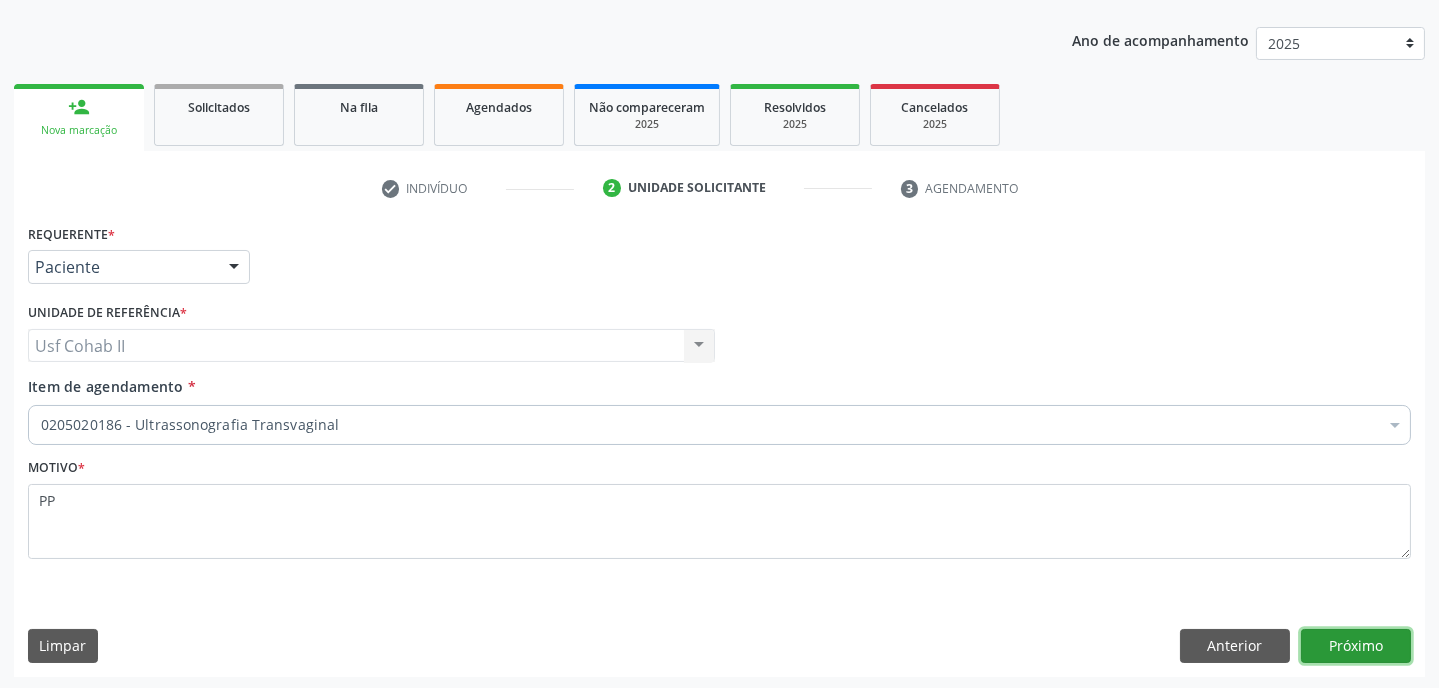 click on "Próximo" at bounding box center [1356, 646] 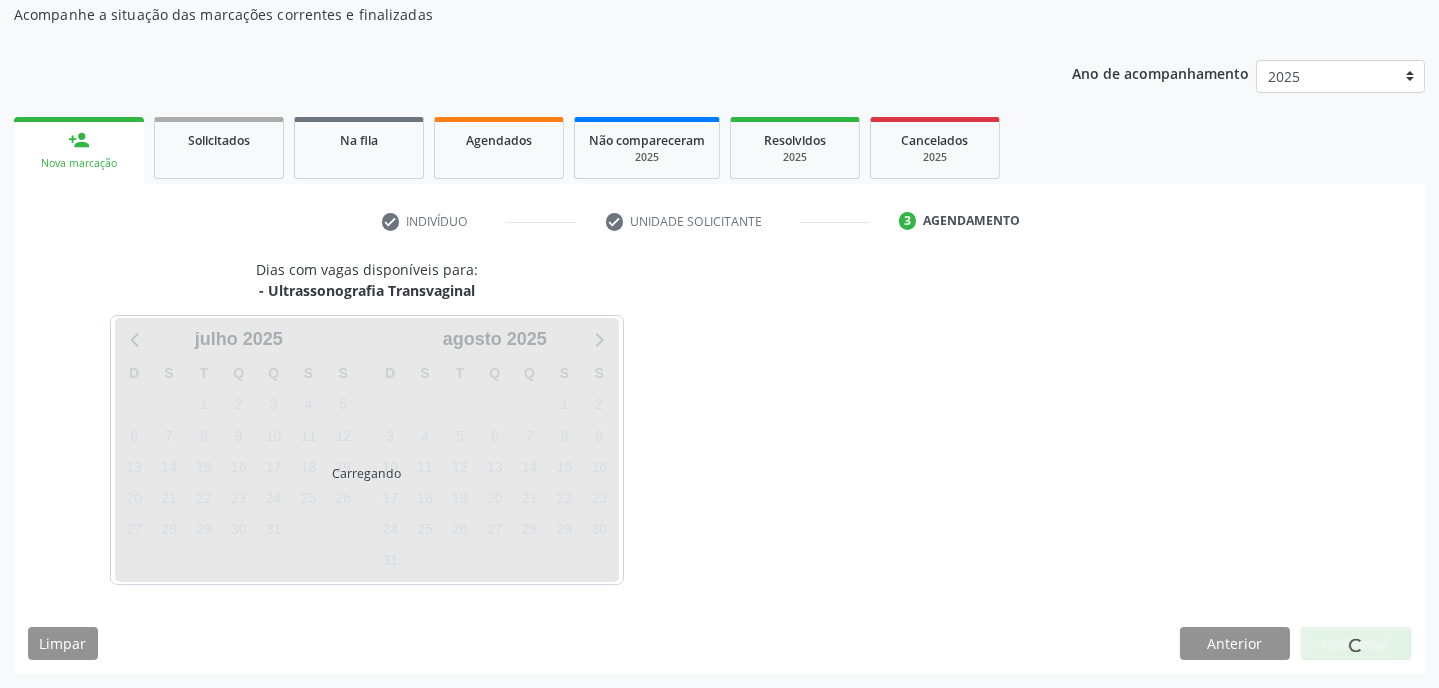 scroll, scrollTop: 180, scrollLeft: 0, axis: vertical 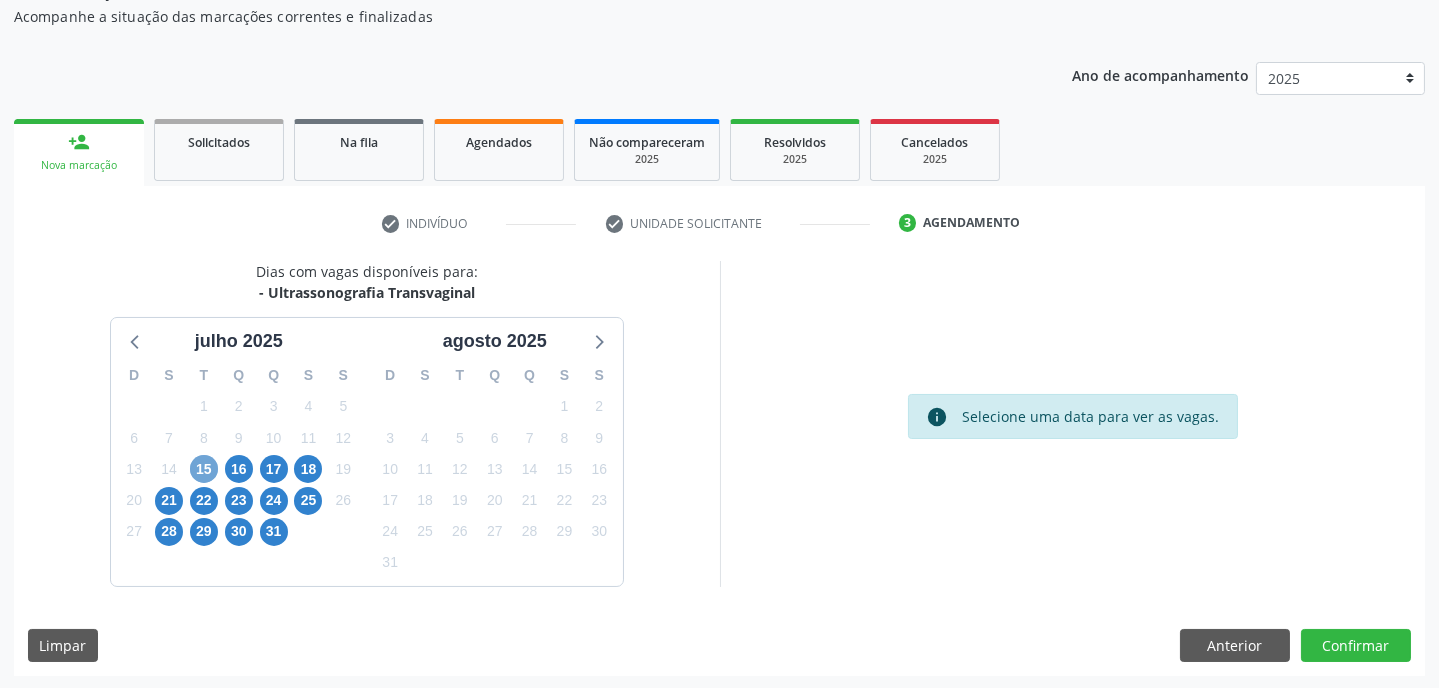 click on "15" at bounding box center (204, 469) 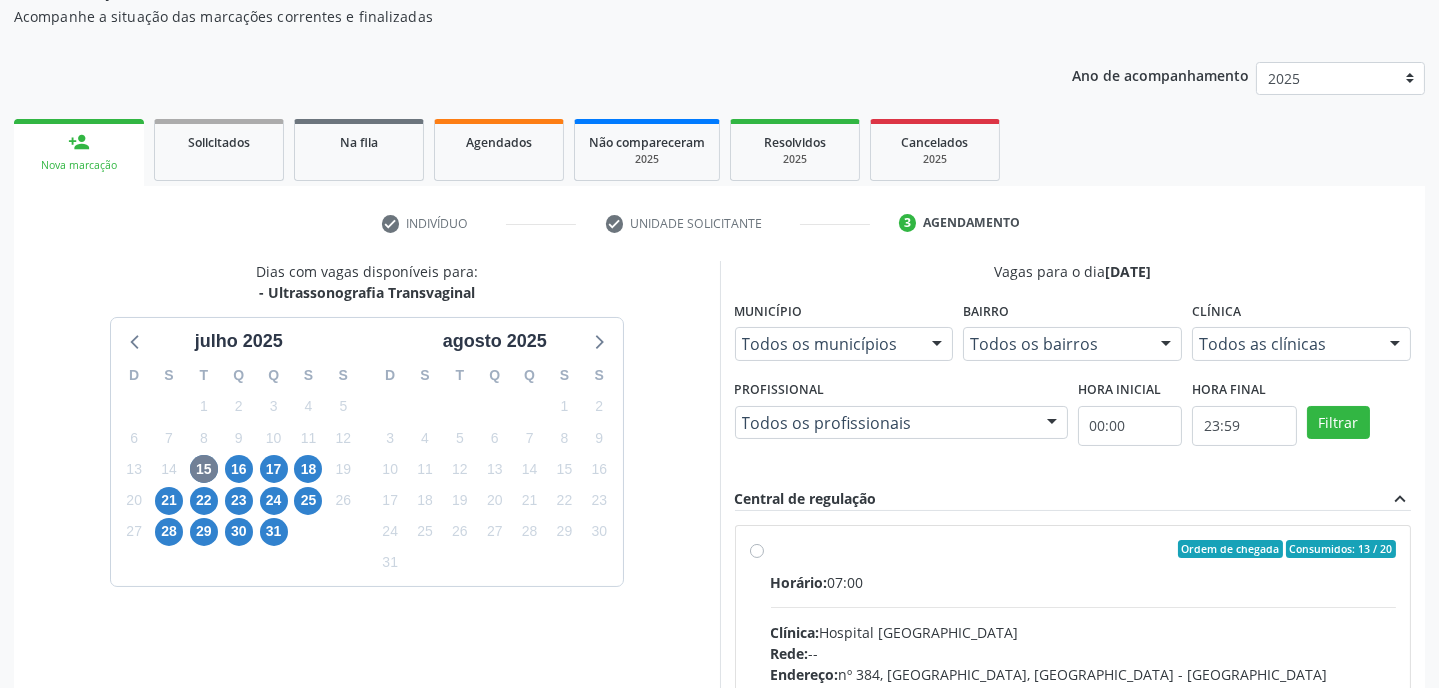 click at bounding box center [937, 345] 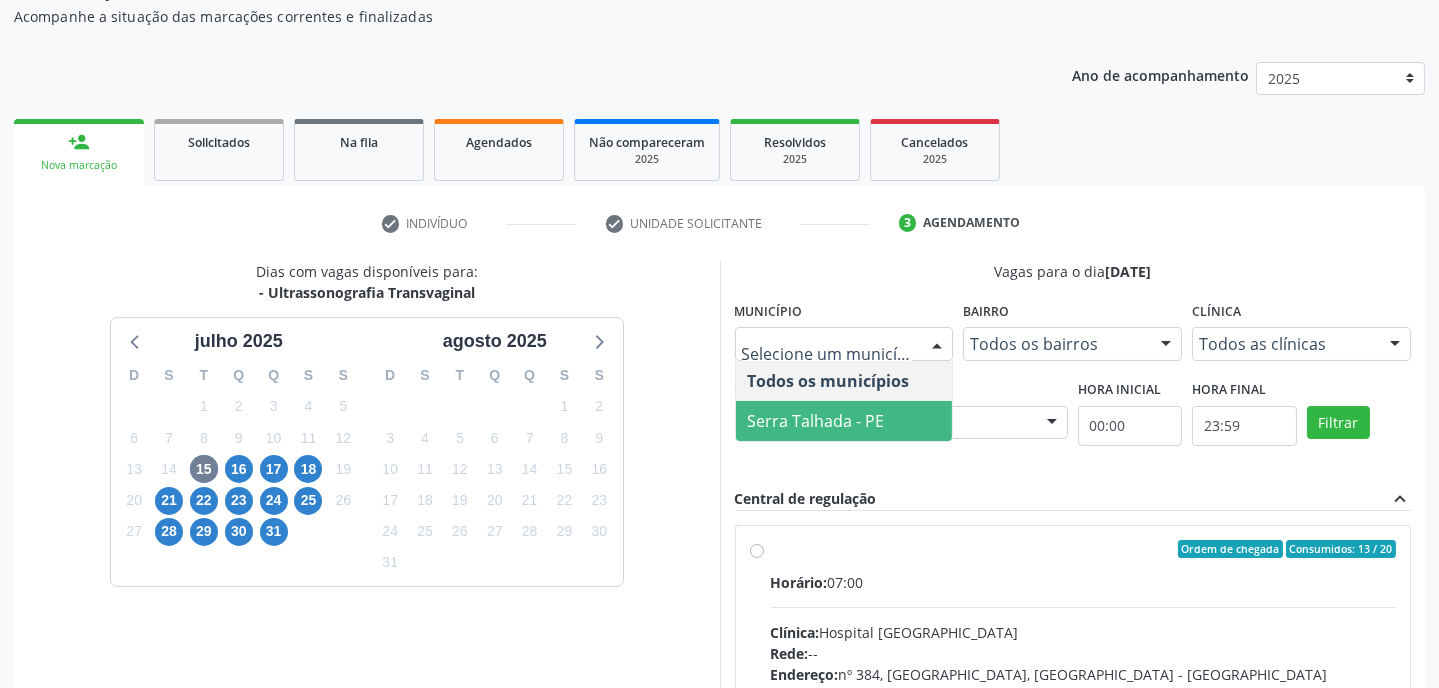 click on "Serra Talhada - PE" at bounding box center (816, 421) 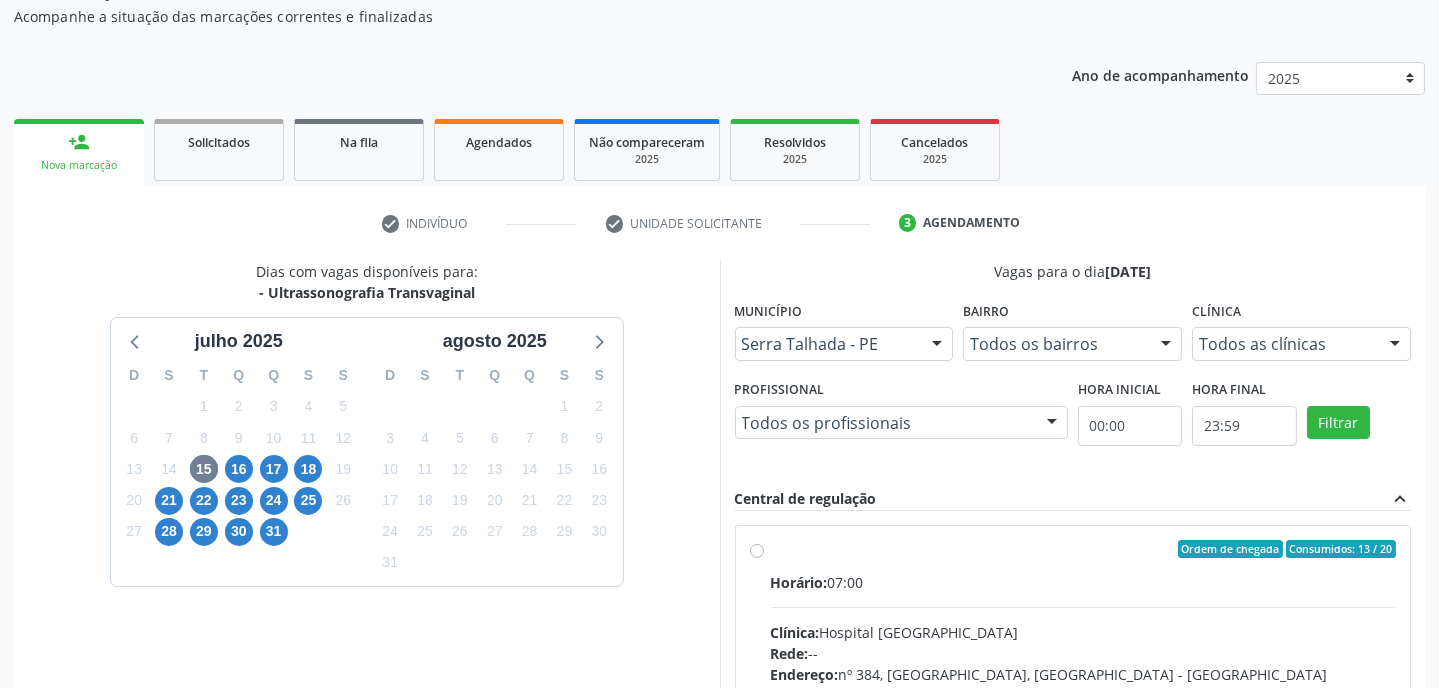 click at bounding box center [1052, 424] 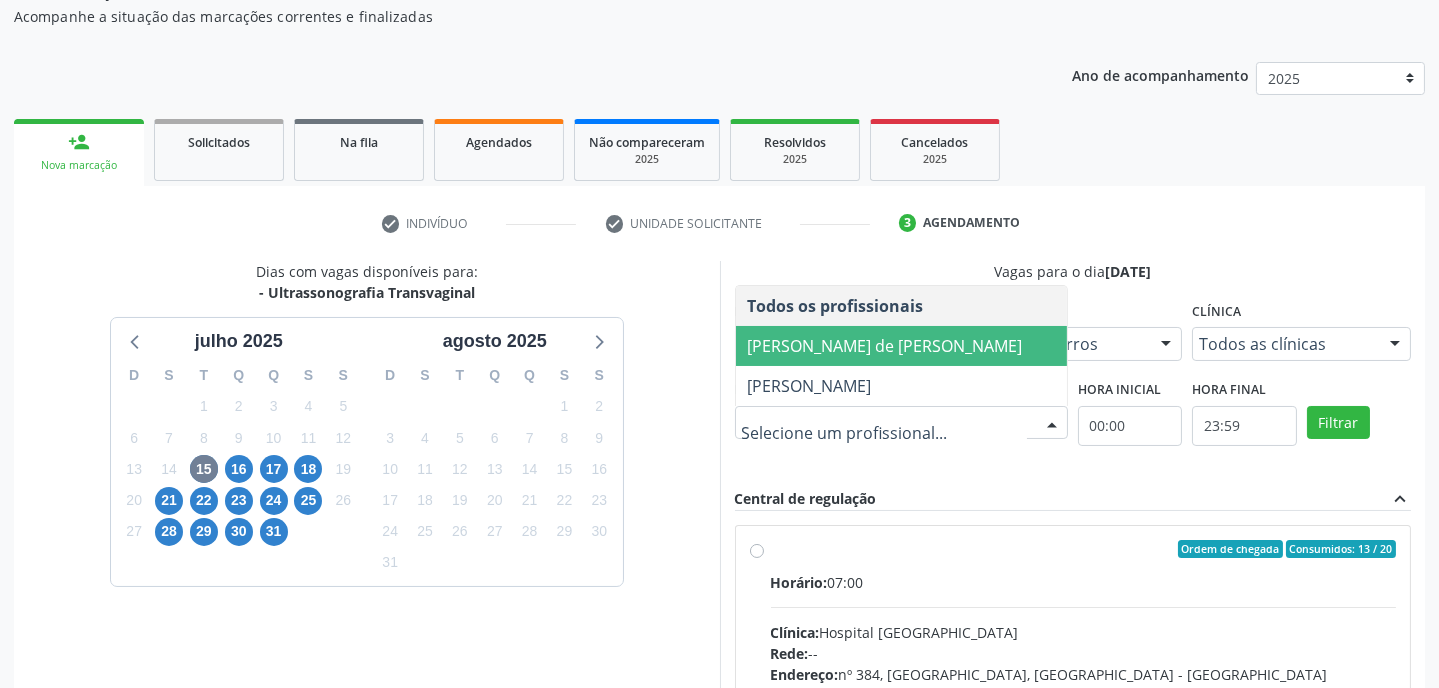 click on "Ana Carolina Barboza de Andrada Melo Lyra" at bounding box center (885, 346) 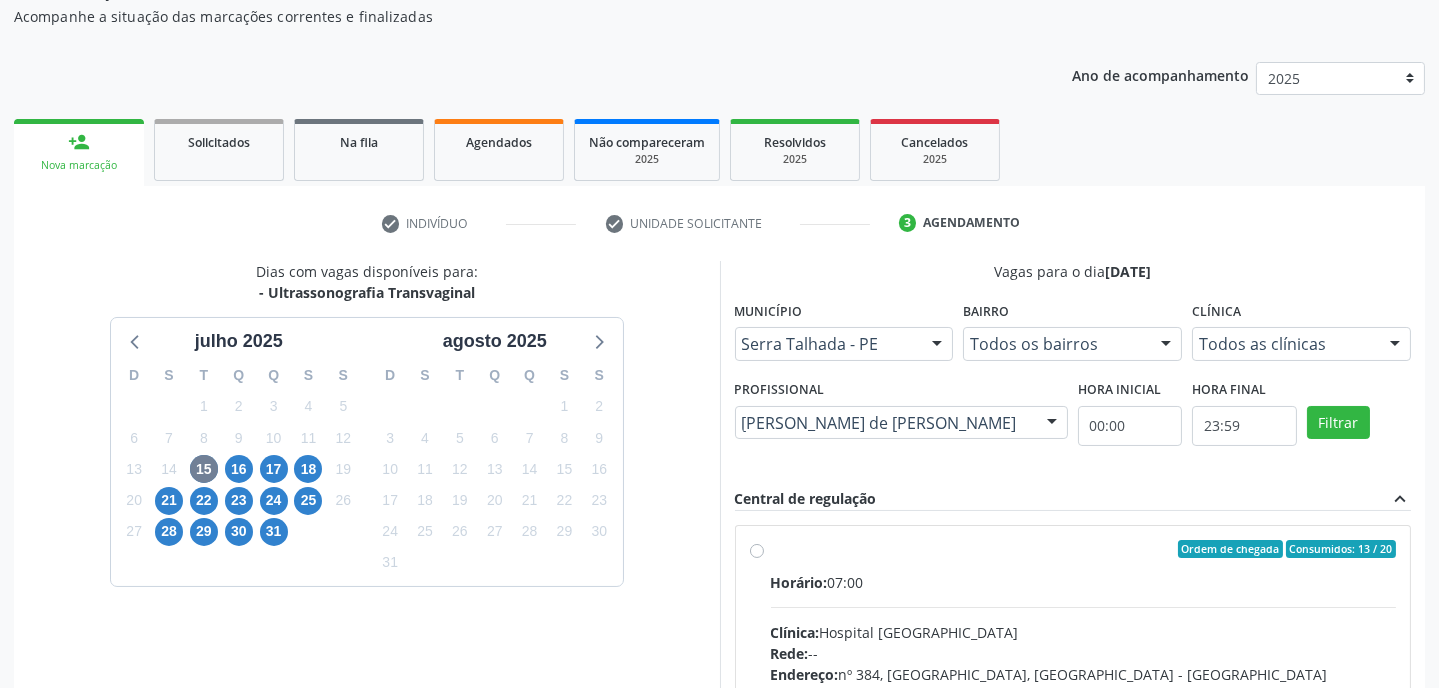click at bounding box center [1395, 345] 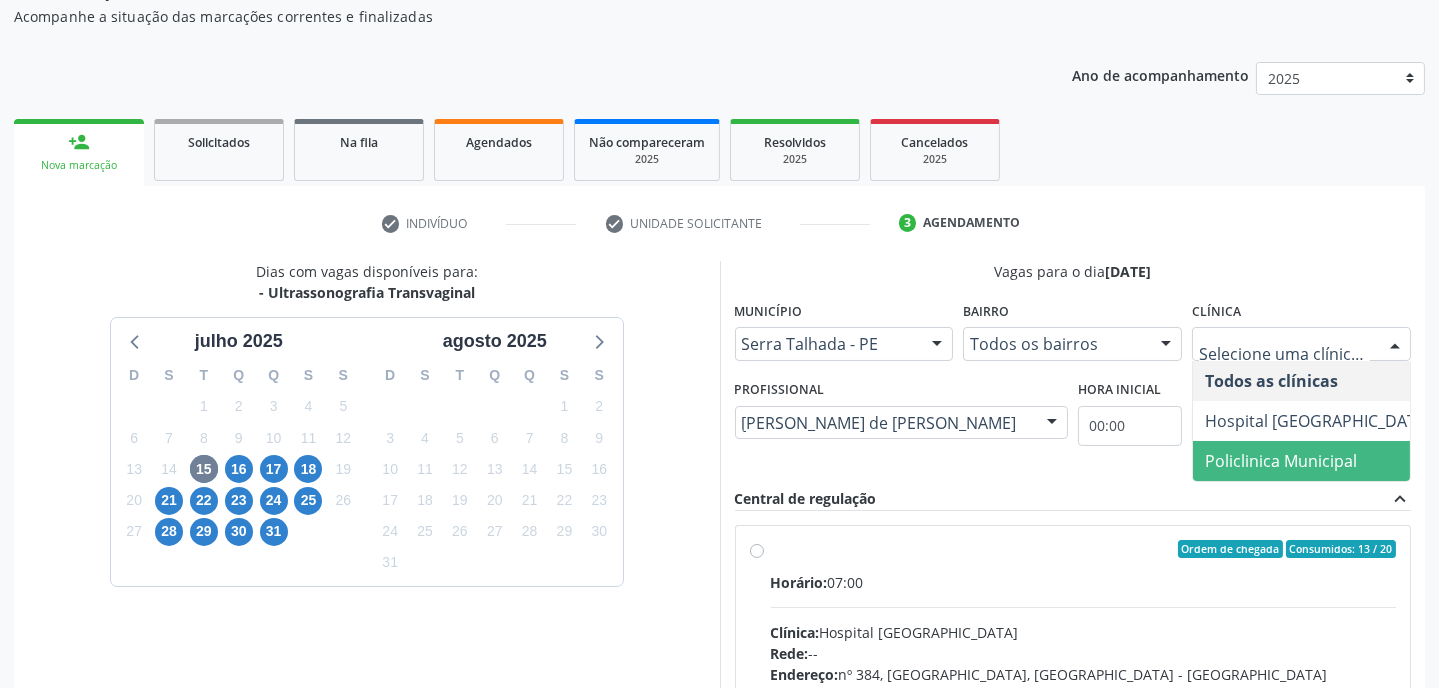 click on "Policlinica Municipal" at bounding box center [1281, 461] 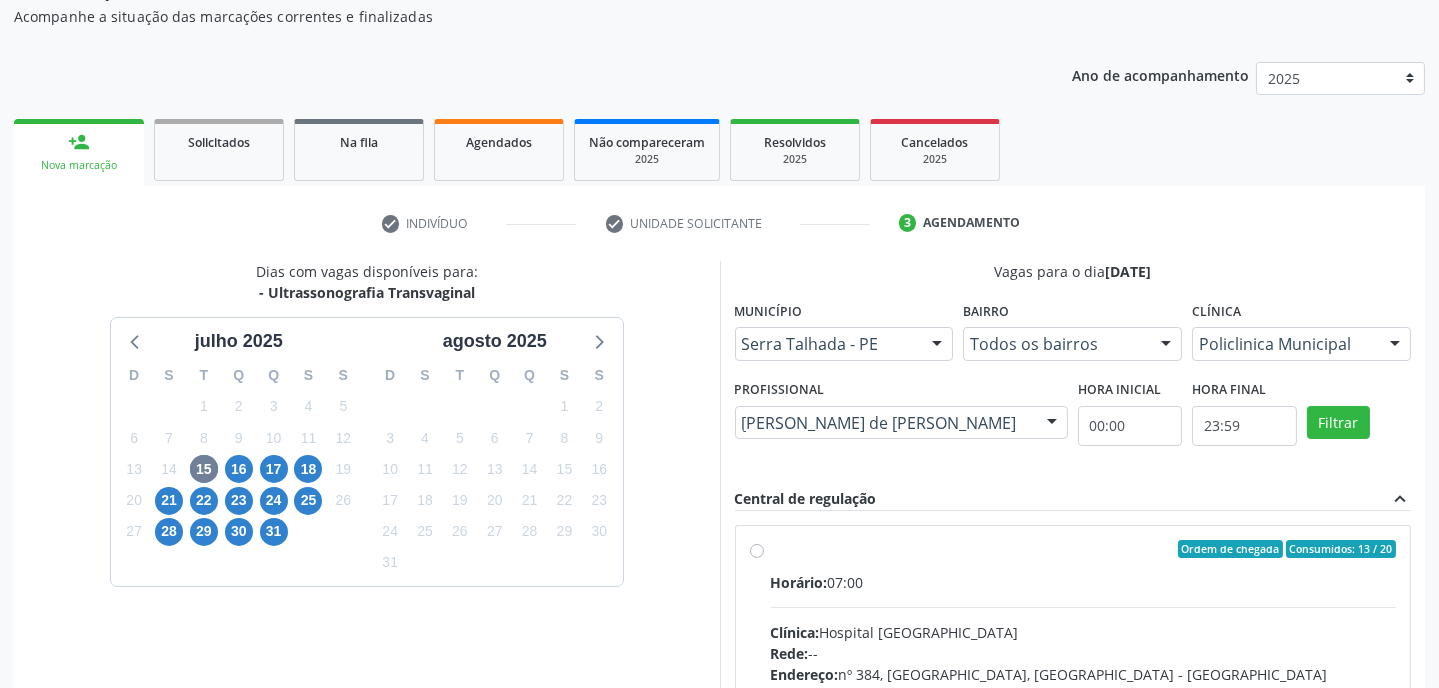 scroll, scrollTop: 181, scrollLeft: 0, axis: vertical 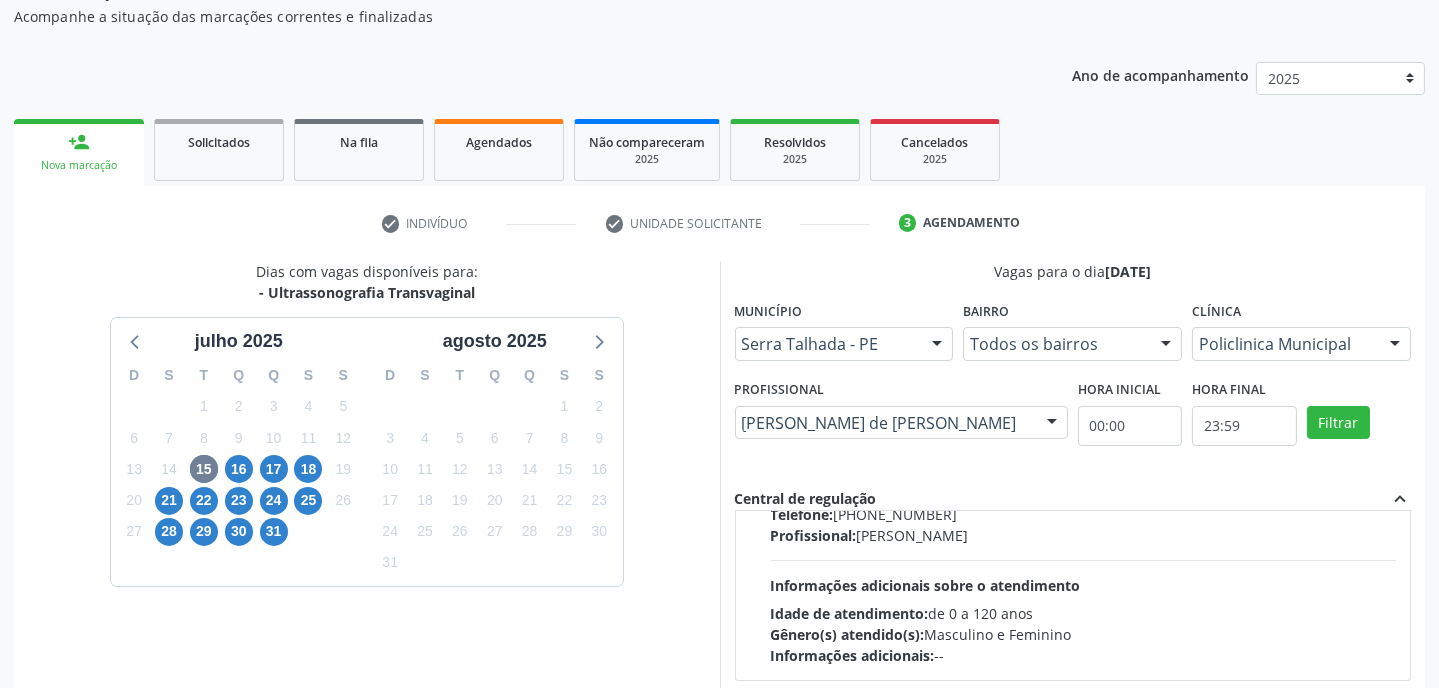 drag, startPoint x: 1092, startPoint y: 560, endPoint x: 1126, endPoint y: 525, distance: 48.79549 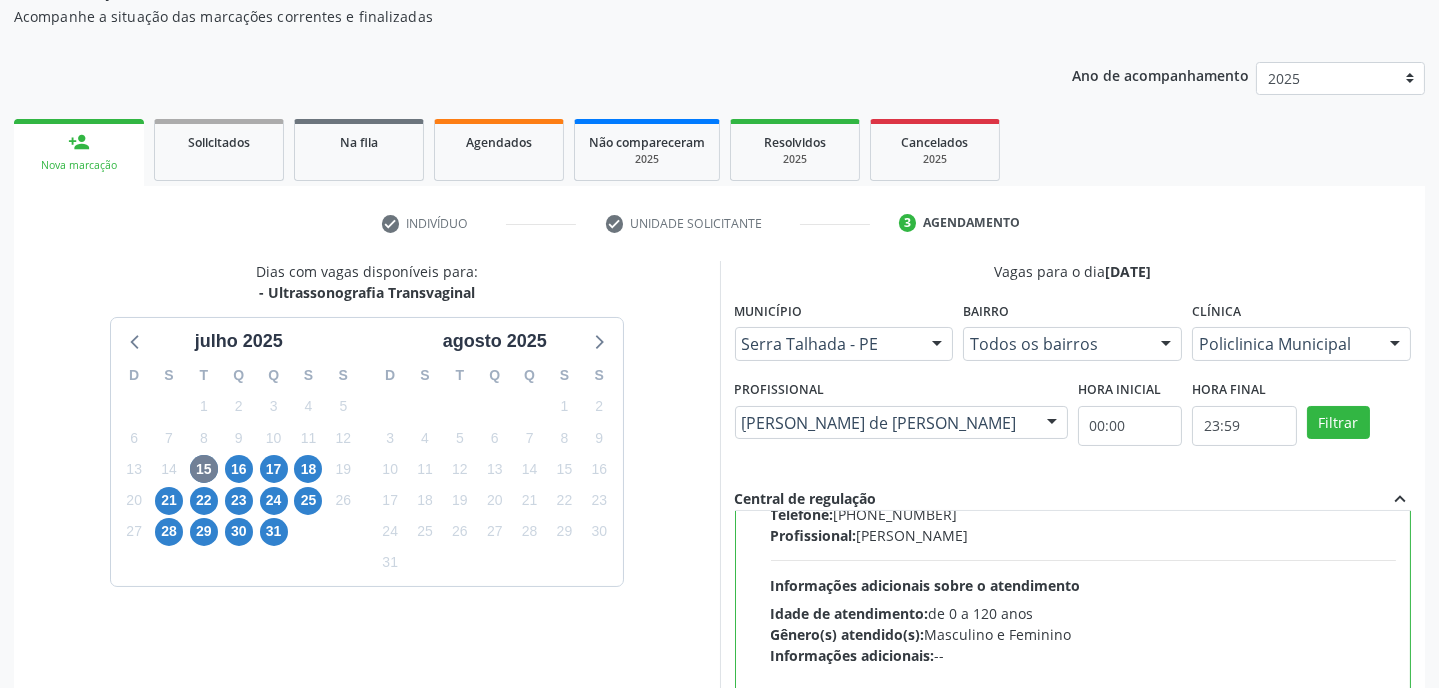 scroll, scrollTop: 0, scrollLeft: 0, axis: both 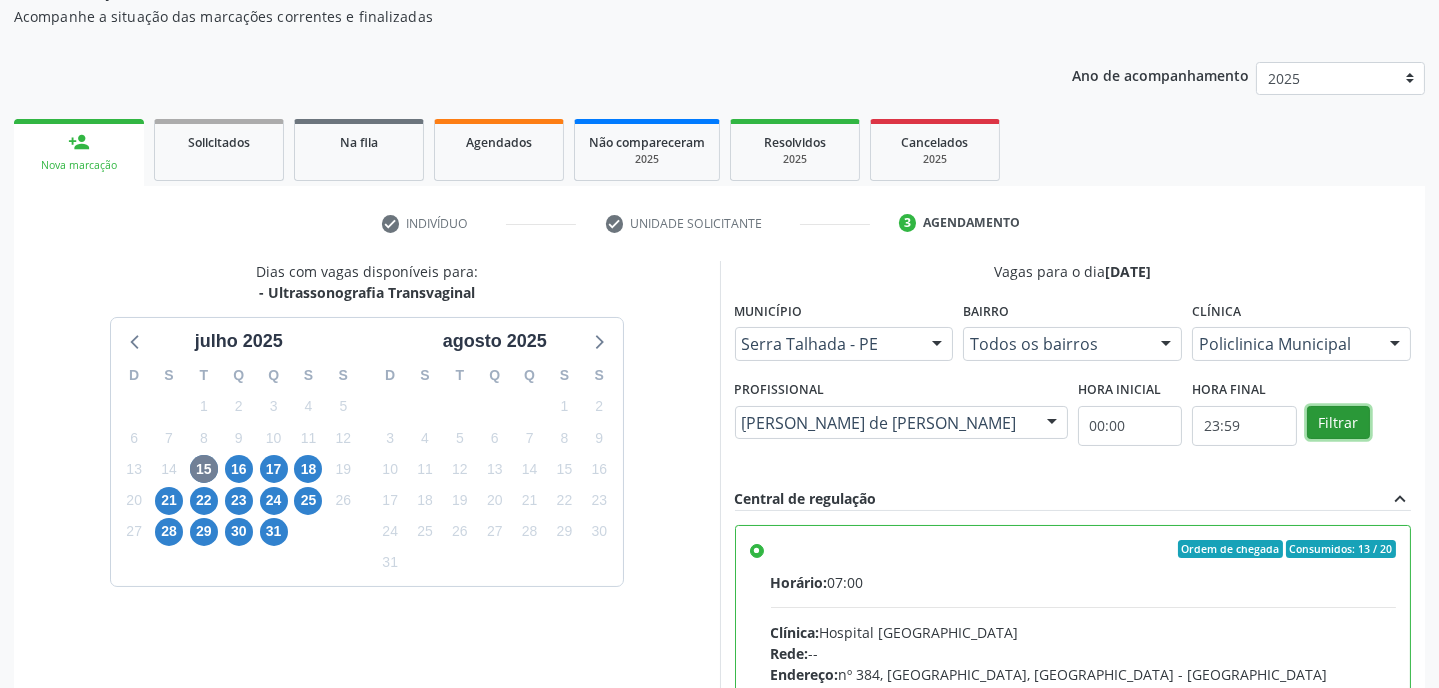 click on "Filtrar" at bounding box center (1338, 423) 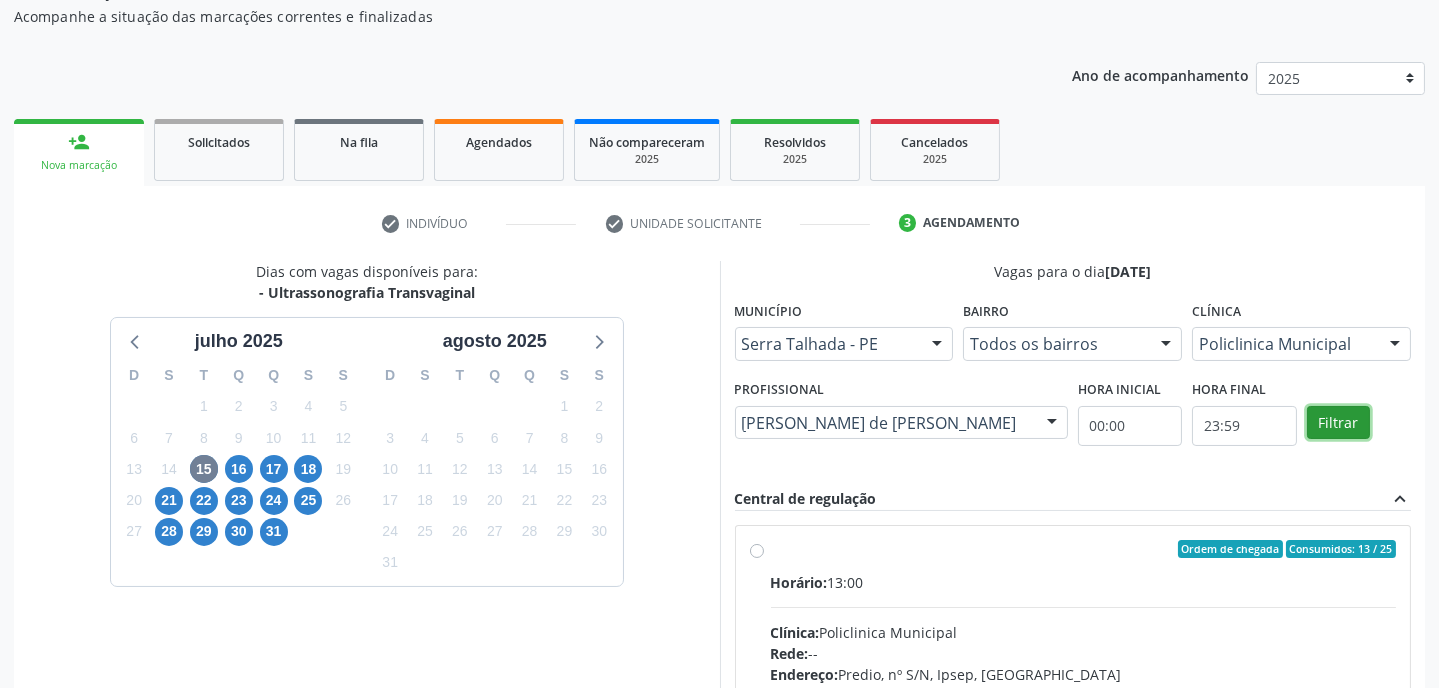scroll, scrollTop: 467, scrollLeft: 0, axis: vertical 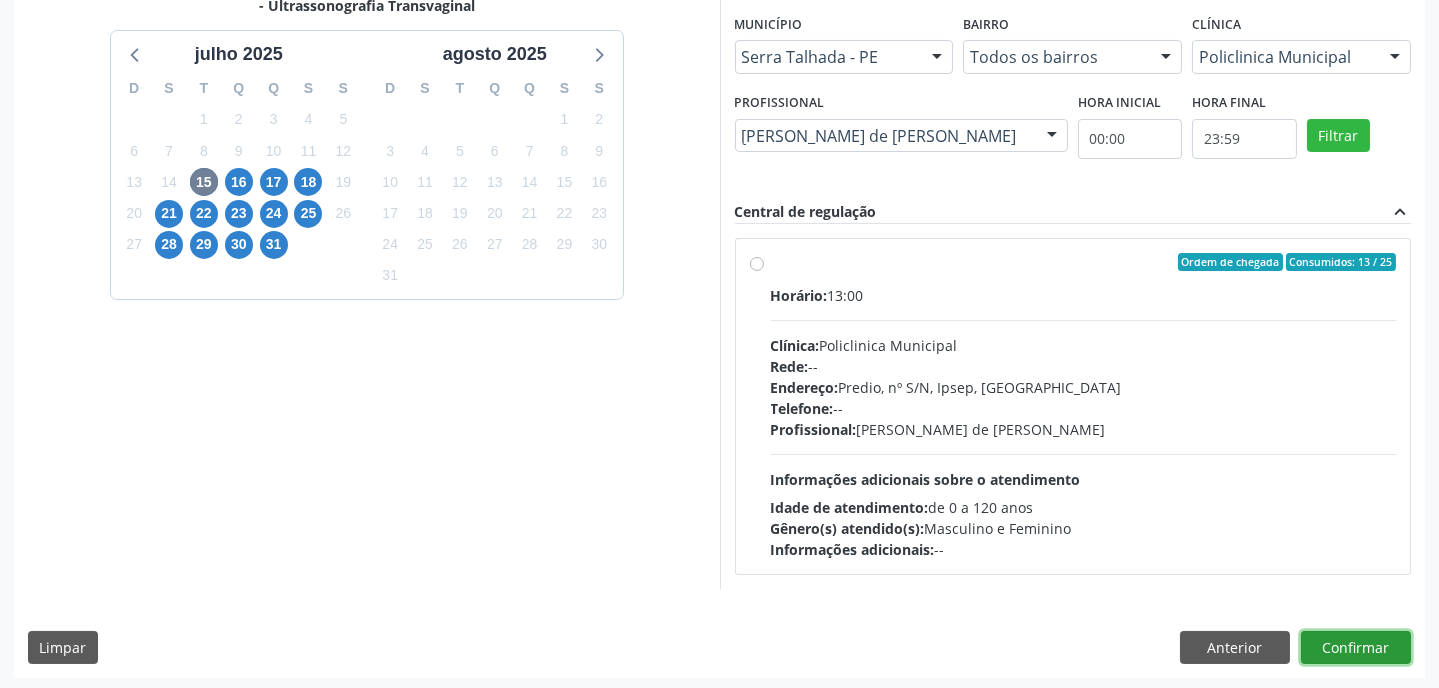 click on "Confirmar" at bounding box center (1356, 648) 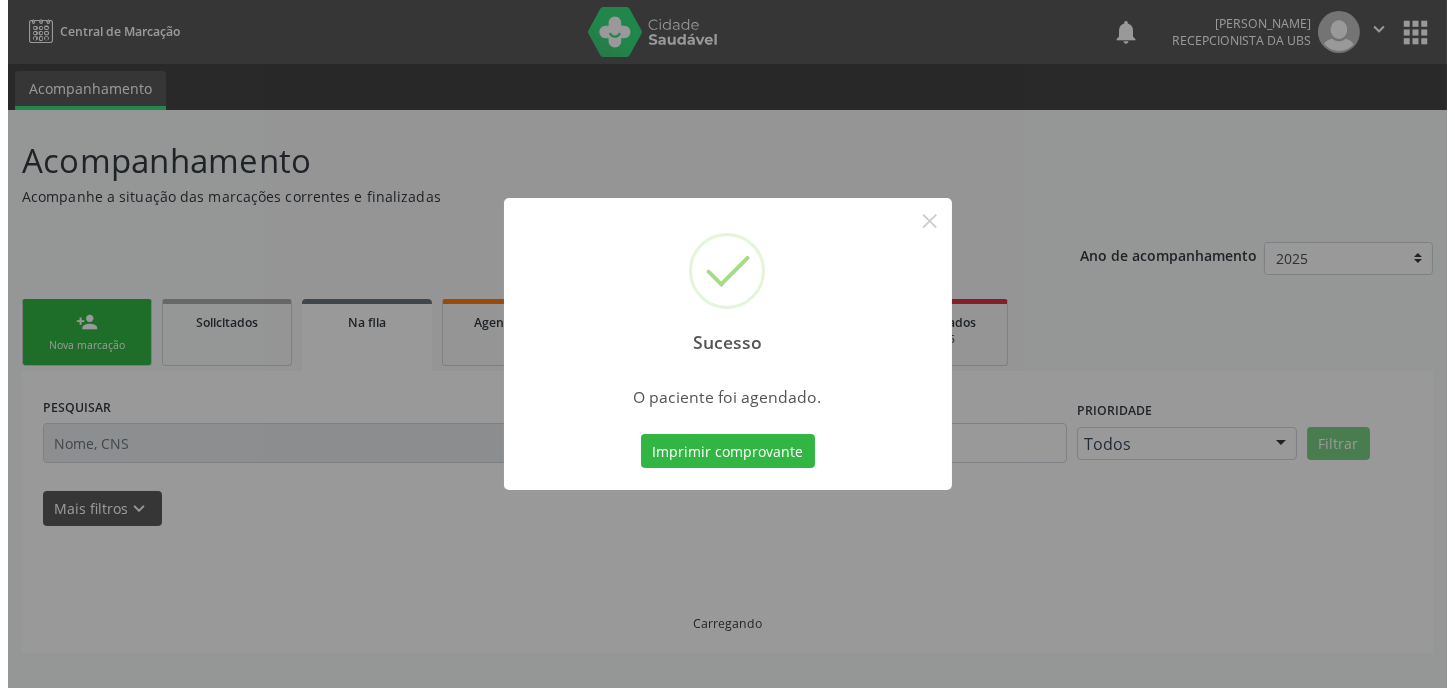 scroll, scrollTop: 0, scrollLeft: 0, axis: both 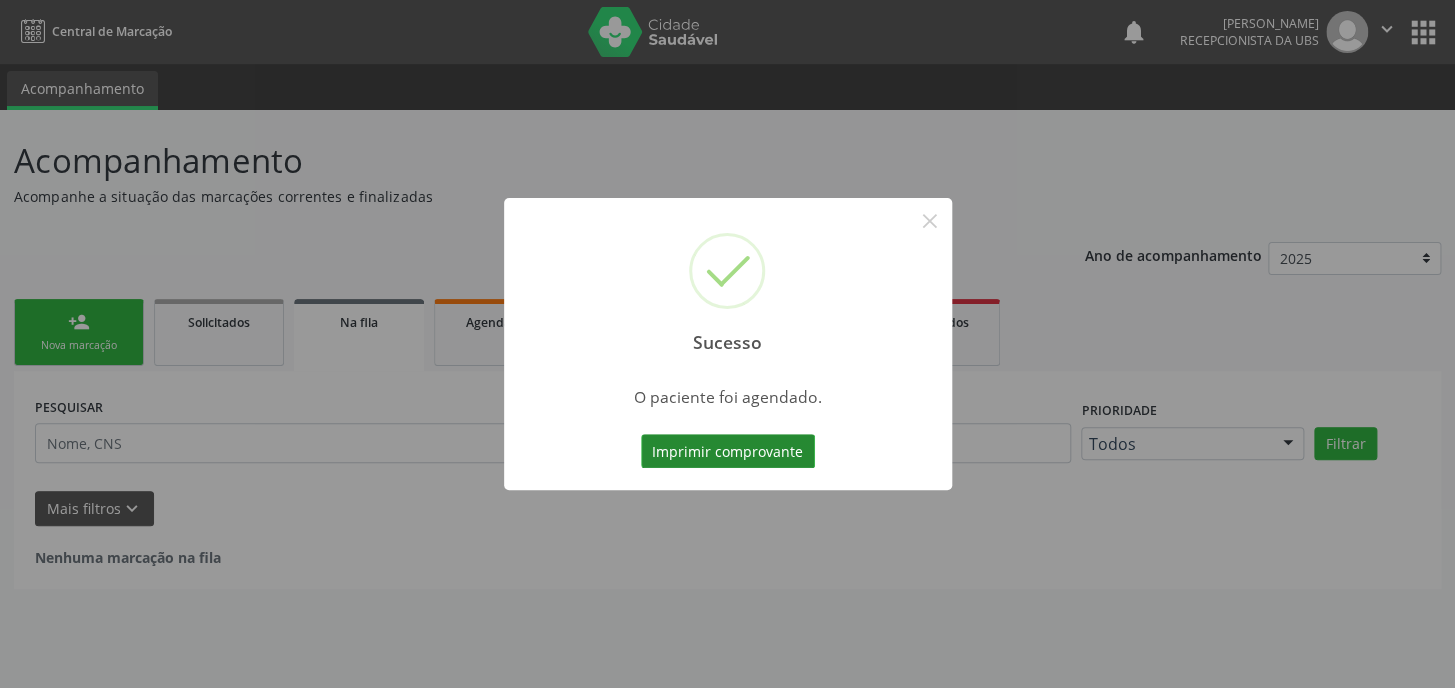 click on "Imprimir comprovante" at bounding box center [728, 451] 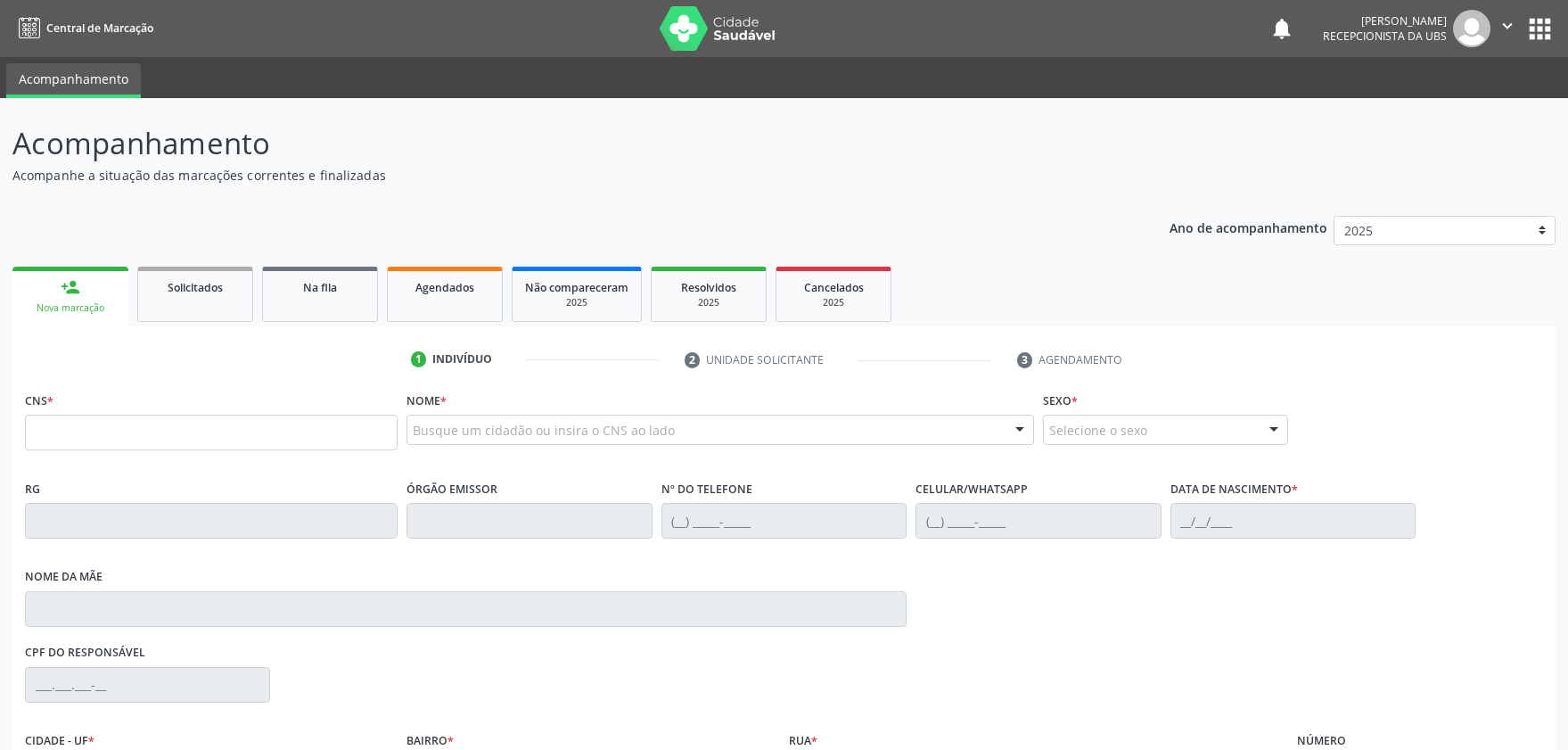 scroll, scrollTop: 0, scrollLeft: 0, axis: both 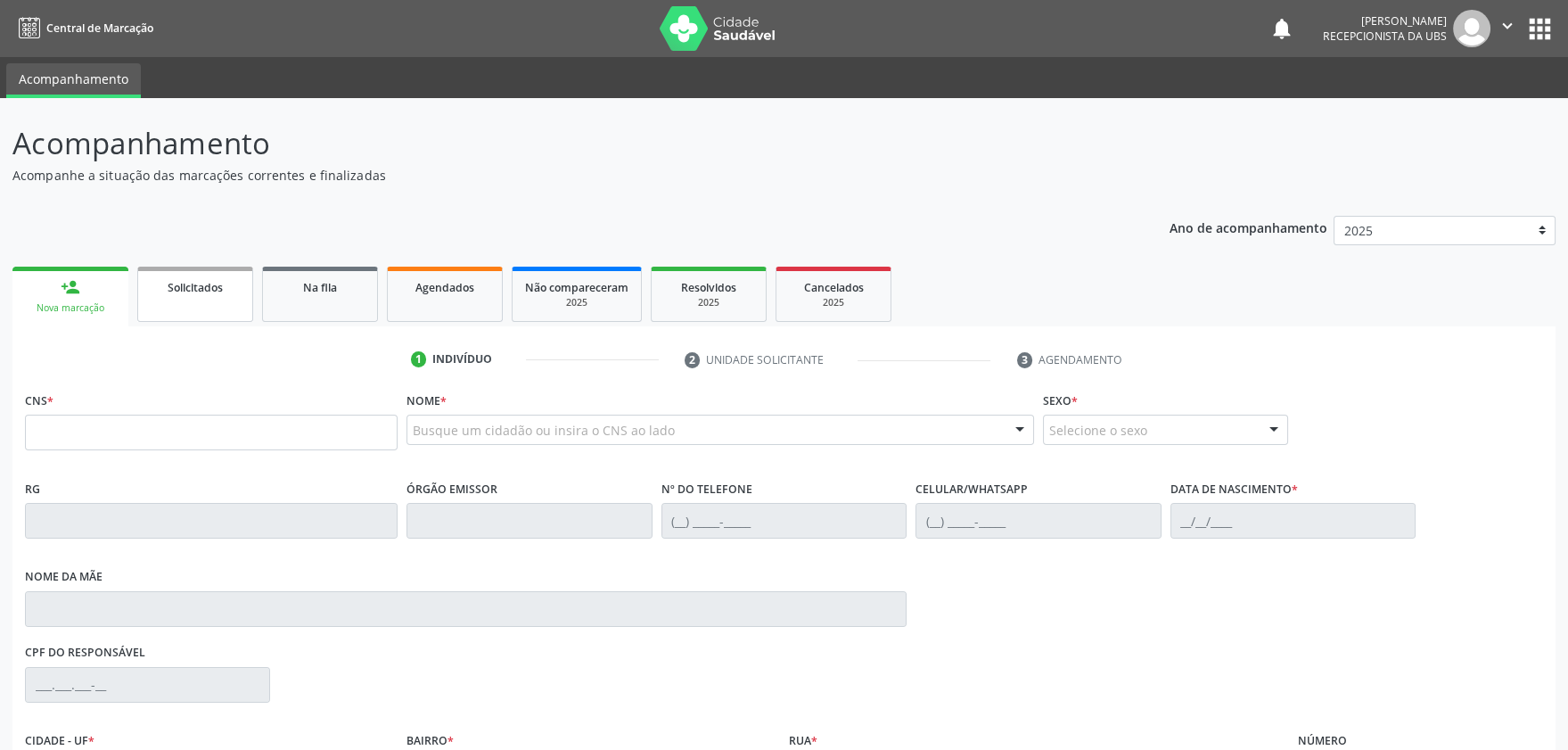click on "Solicitados" at bounding box center [195, 294] 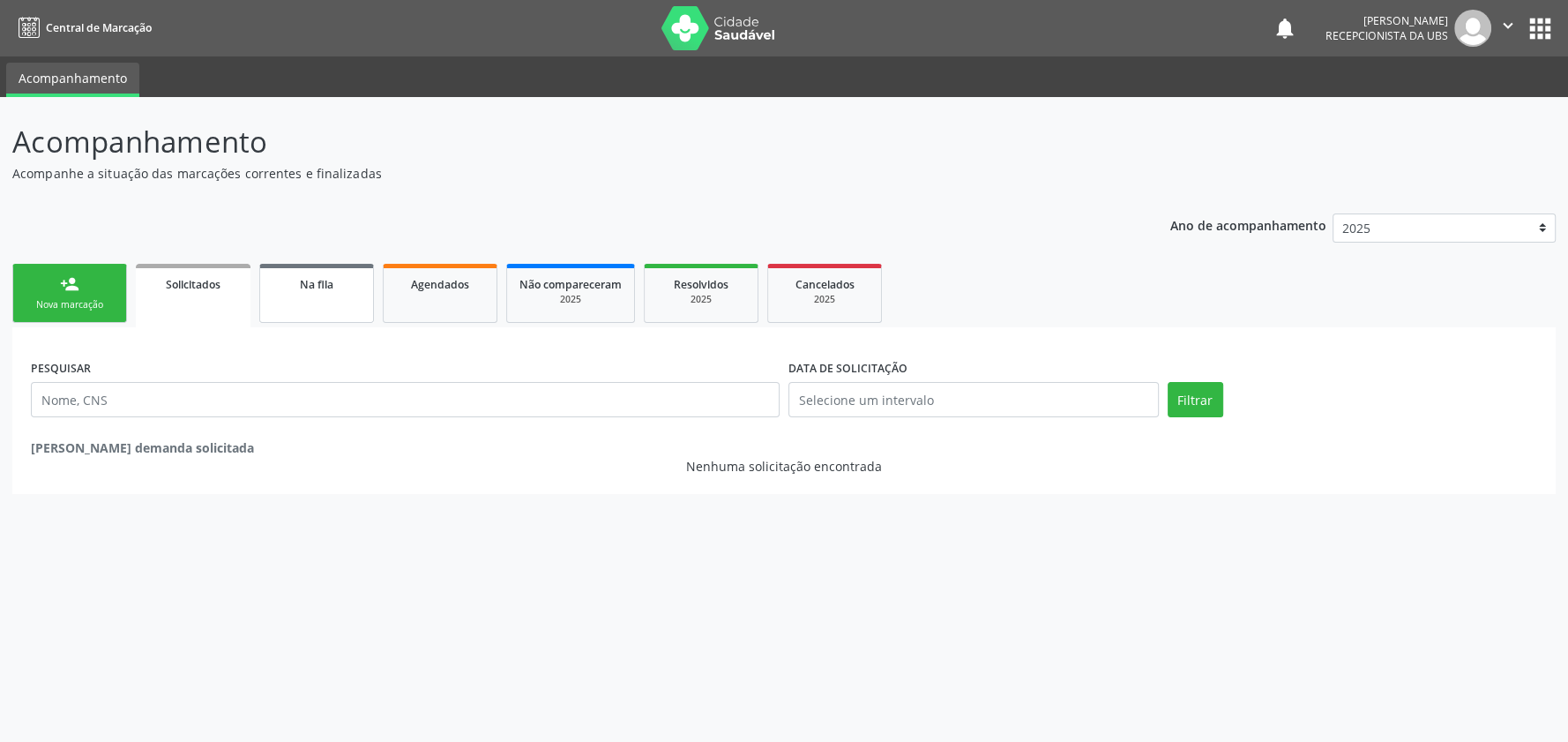 click on "Na fila" at bounding box center (317, 283) 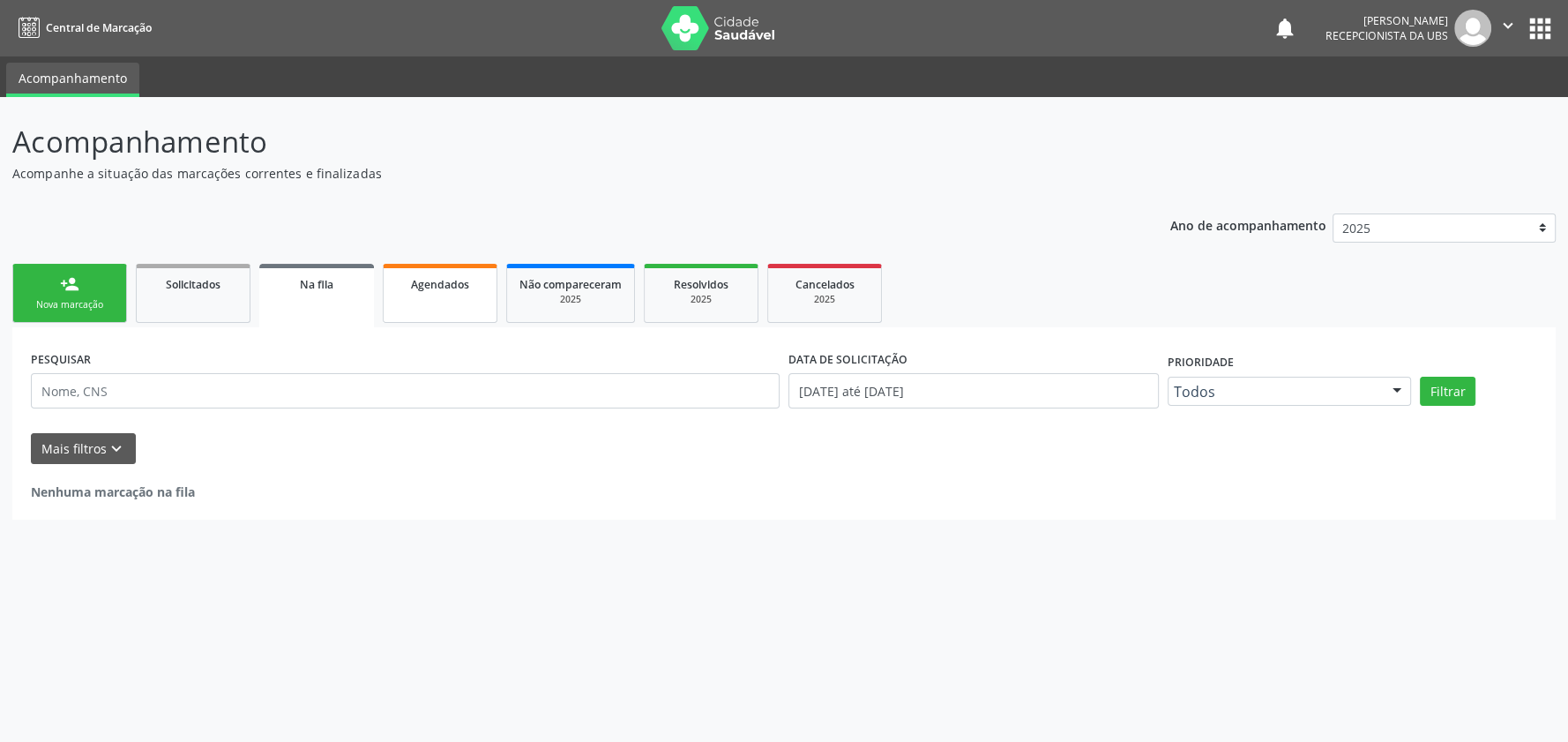 click on "Agendados" at bounding box center [440, 293] 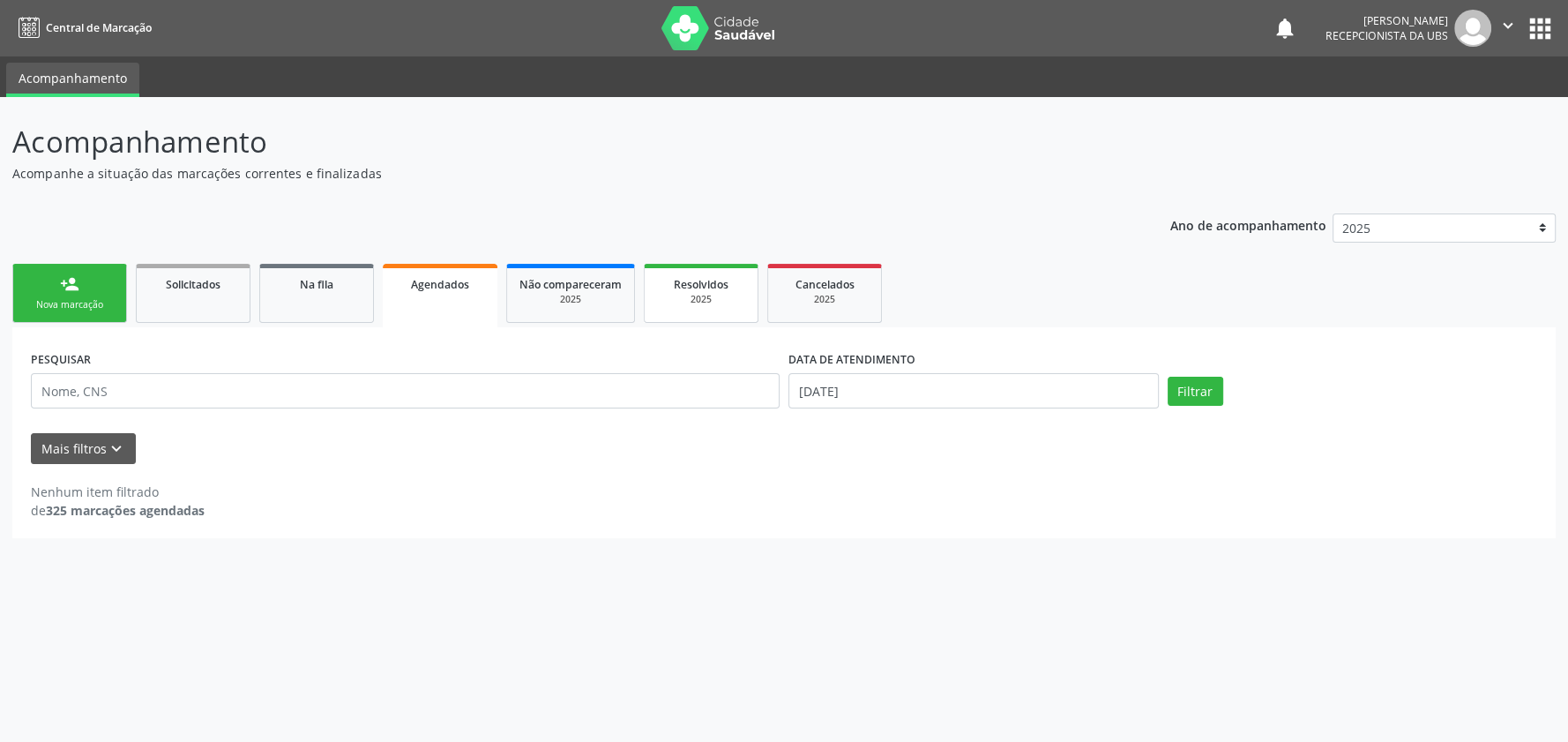 click on "Resolvidos
2025" at bounding box center [701, 293] 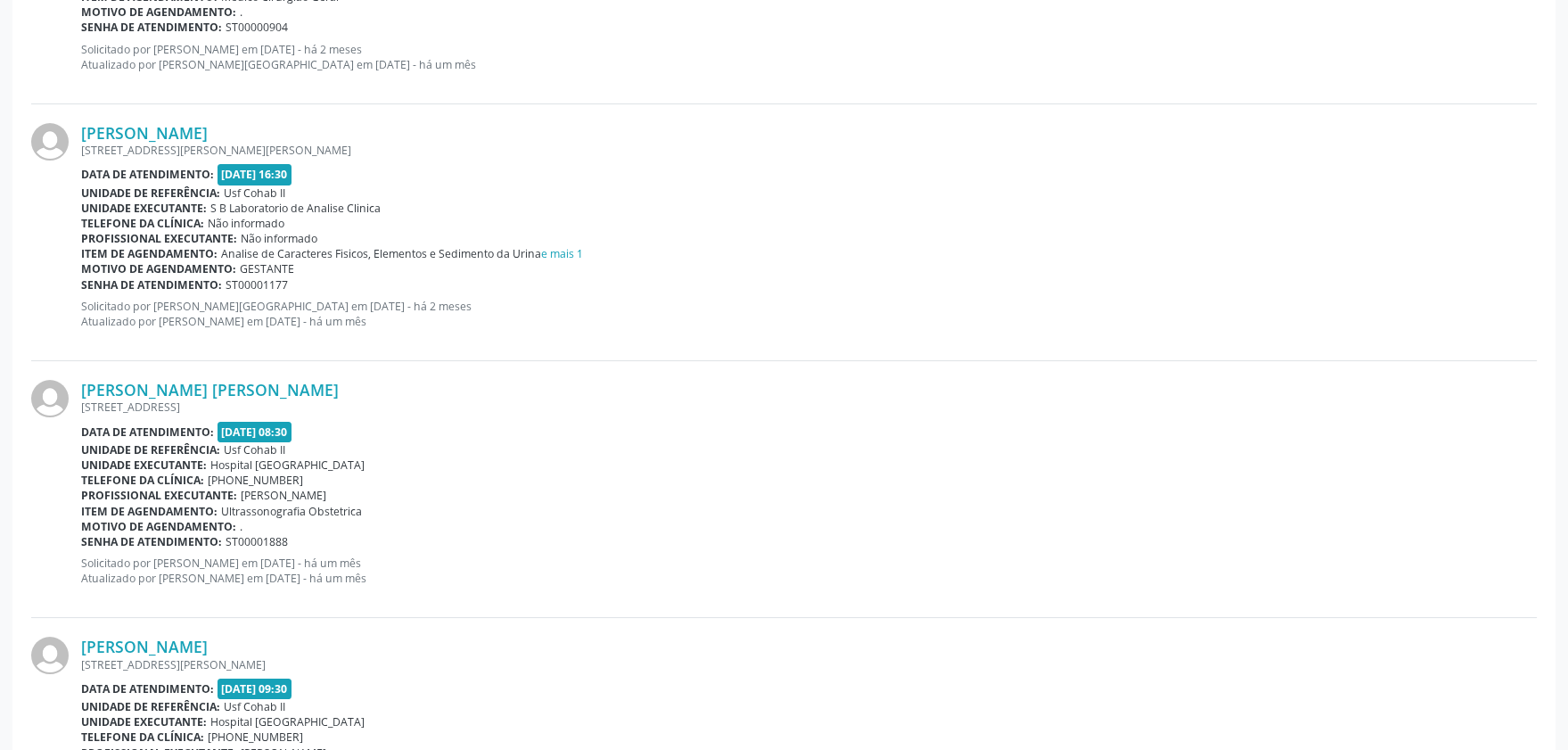 scroll, scrollTop: 792, scrollLeft: 0, axis: vertical 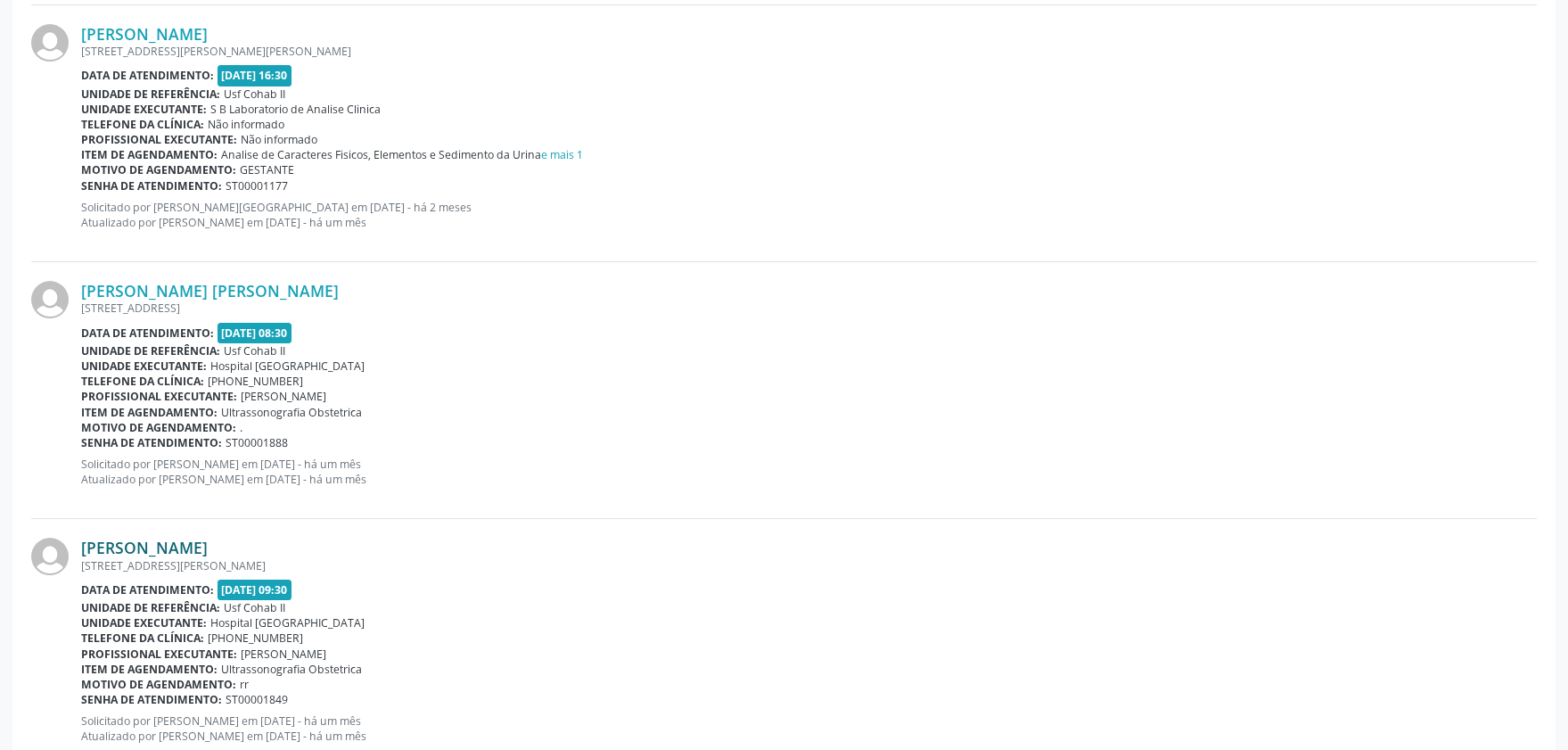 click on "Maria Williane da Silva" at bounding box center (144, 548) 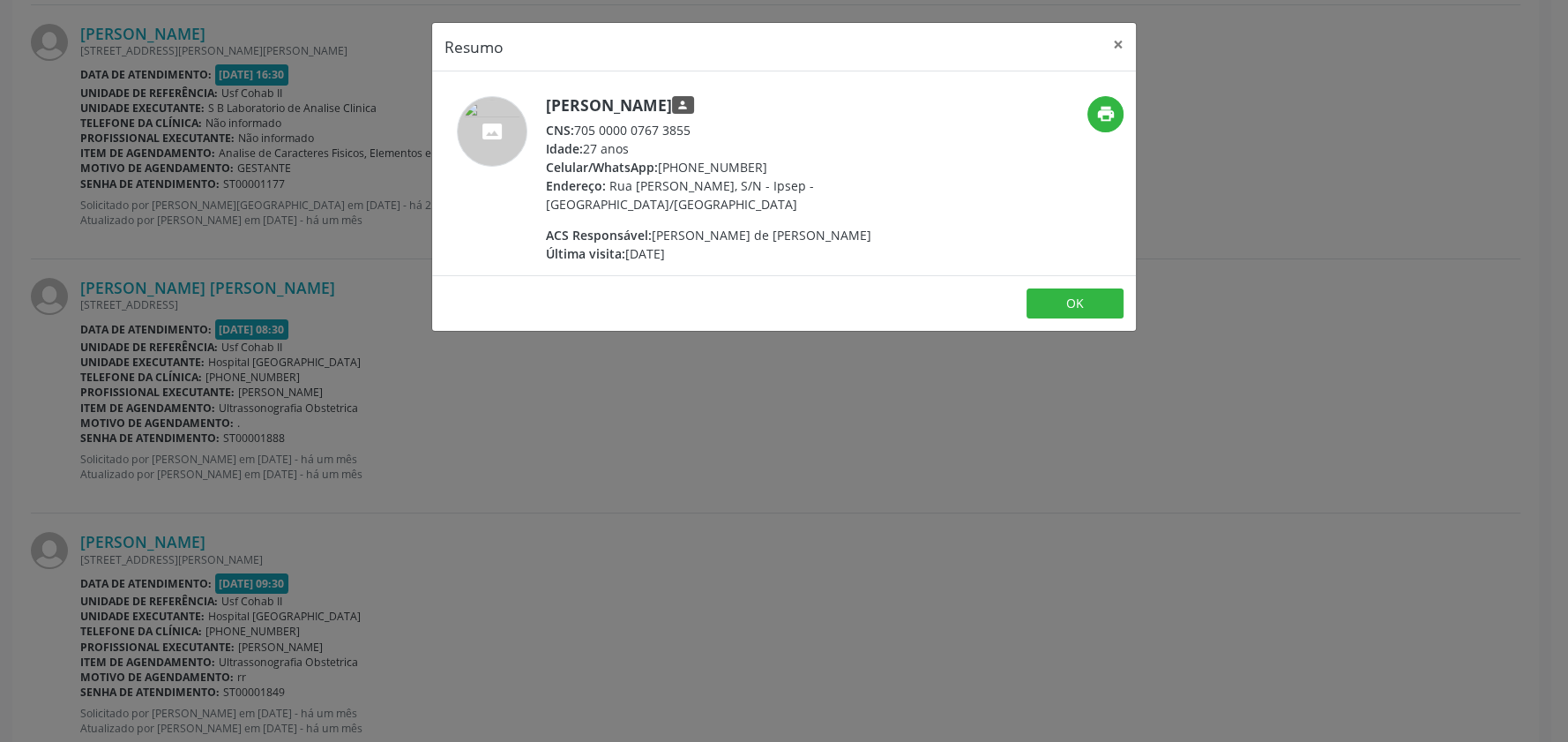click on "Resumo ×
Maria Williane da Silva
person
CNS:
705 0000 0767 3855
Idade:
27 anos
Celular/WhatsApp:
(87) 99610-5827
Endereço:
Rua Acelina Pereira de Souza,
S/N -
Ipsep
-
Serra Talhada/PE
ACS Responsável:
Joelha Lopes de Lima Eliodoro
Última visita:
24/08/2022
print   OK" at bounding box center [784, 371] 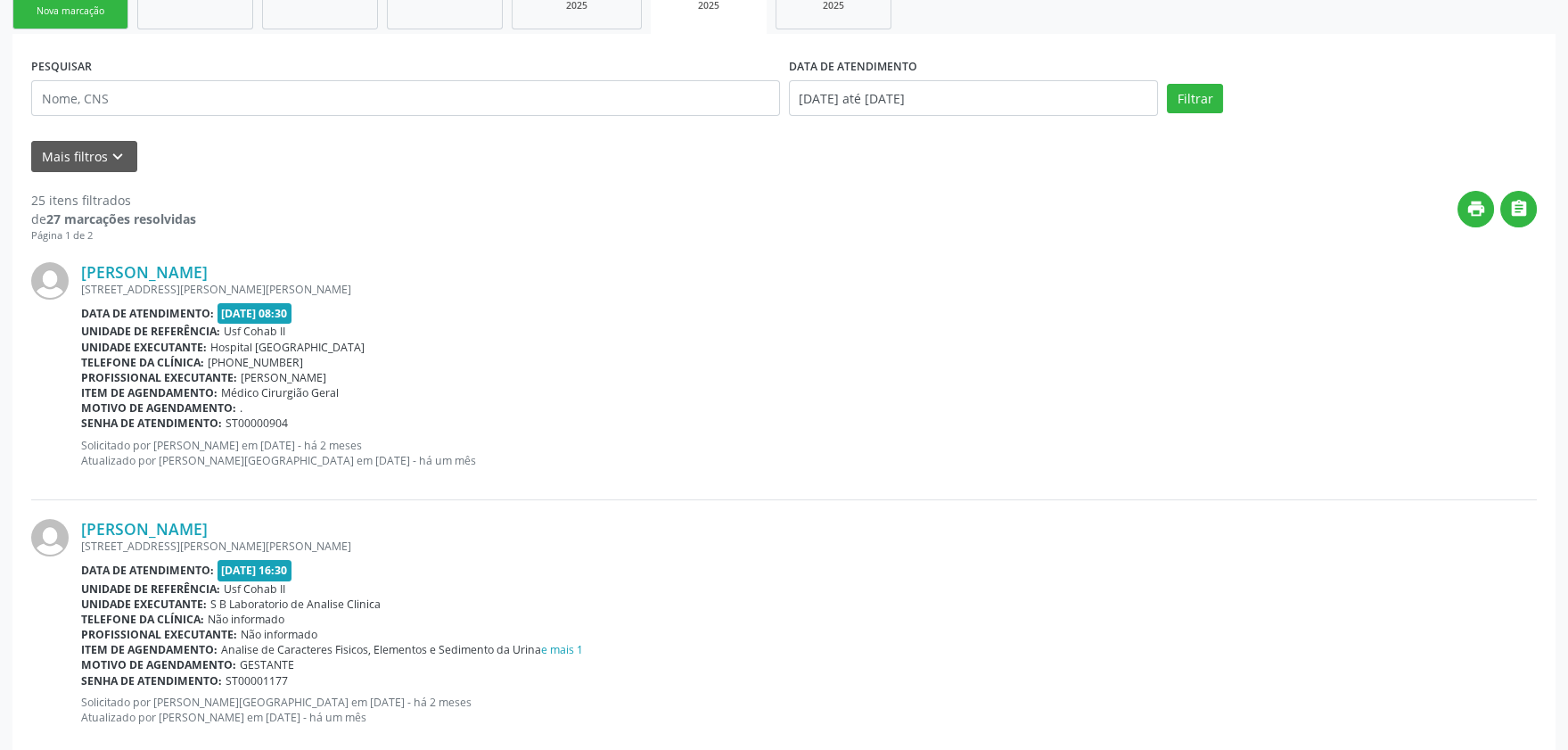 scroll, scrollTop: 693, scrollLeft: 0, axis: vertical 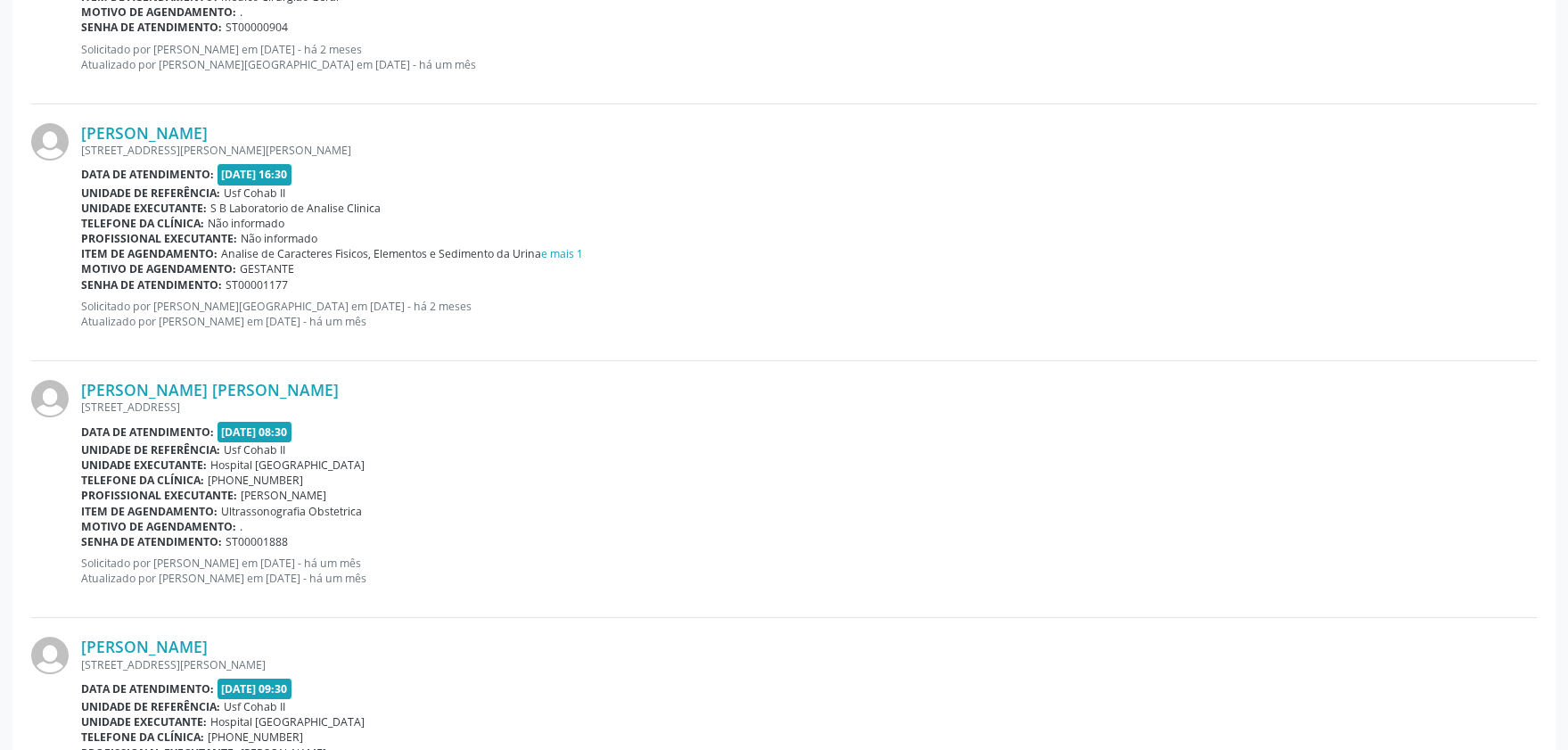 click at bounding box center [50, 655] 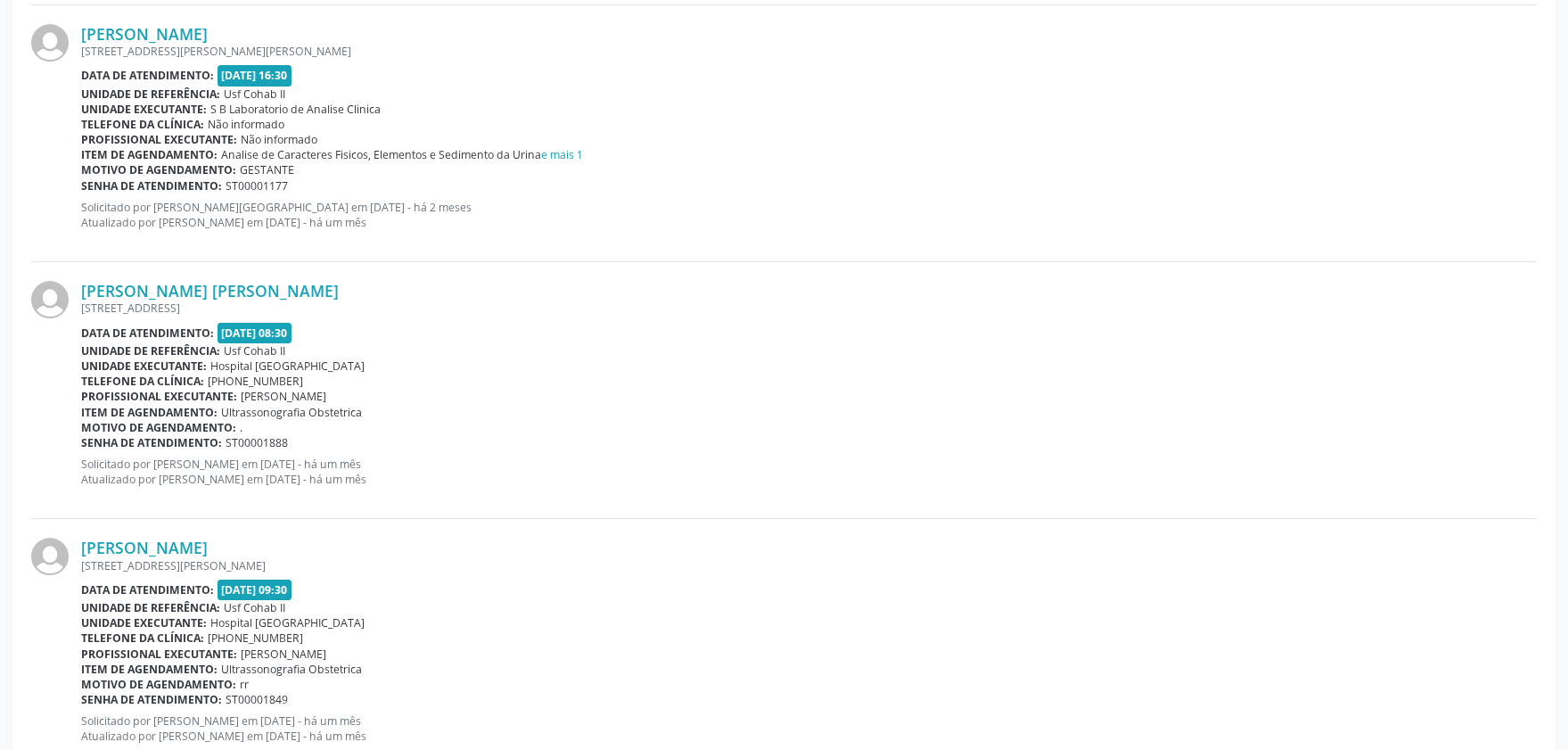 click on "Profissional executante:" at bounding box center (159, 654) 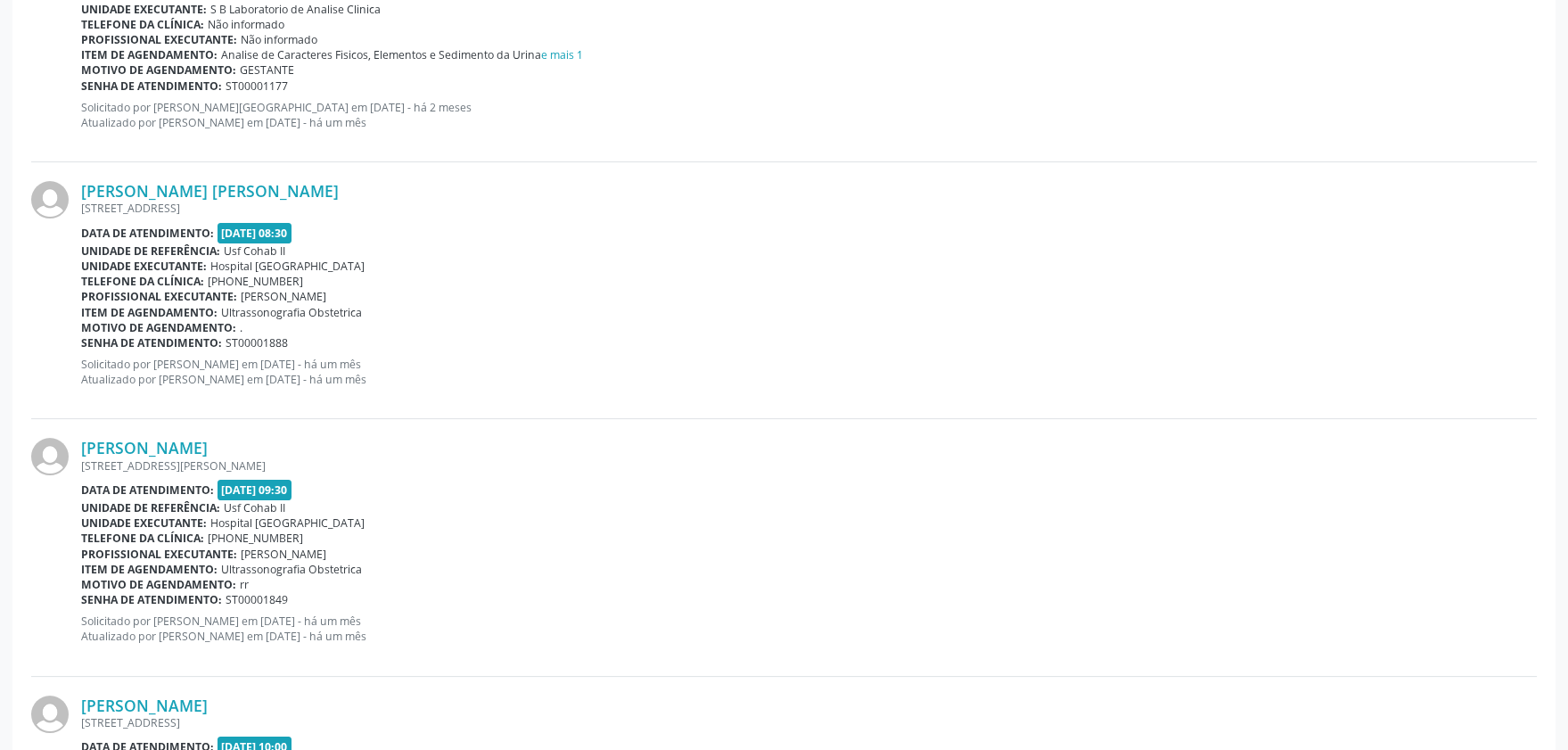scroll, scrollTop: 991, scrollLeft: 0, axis: vertical 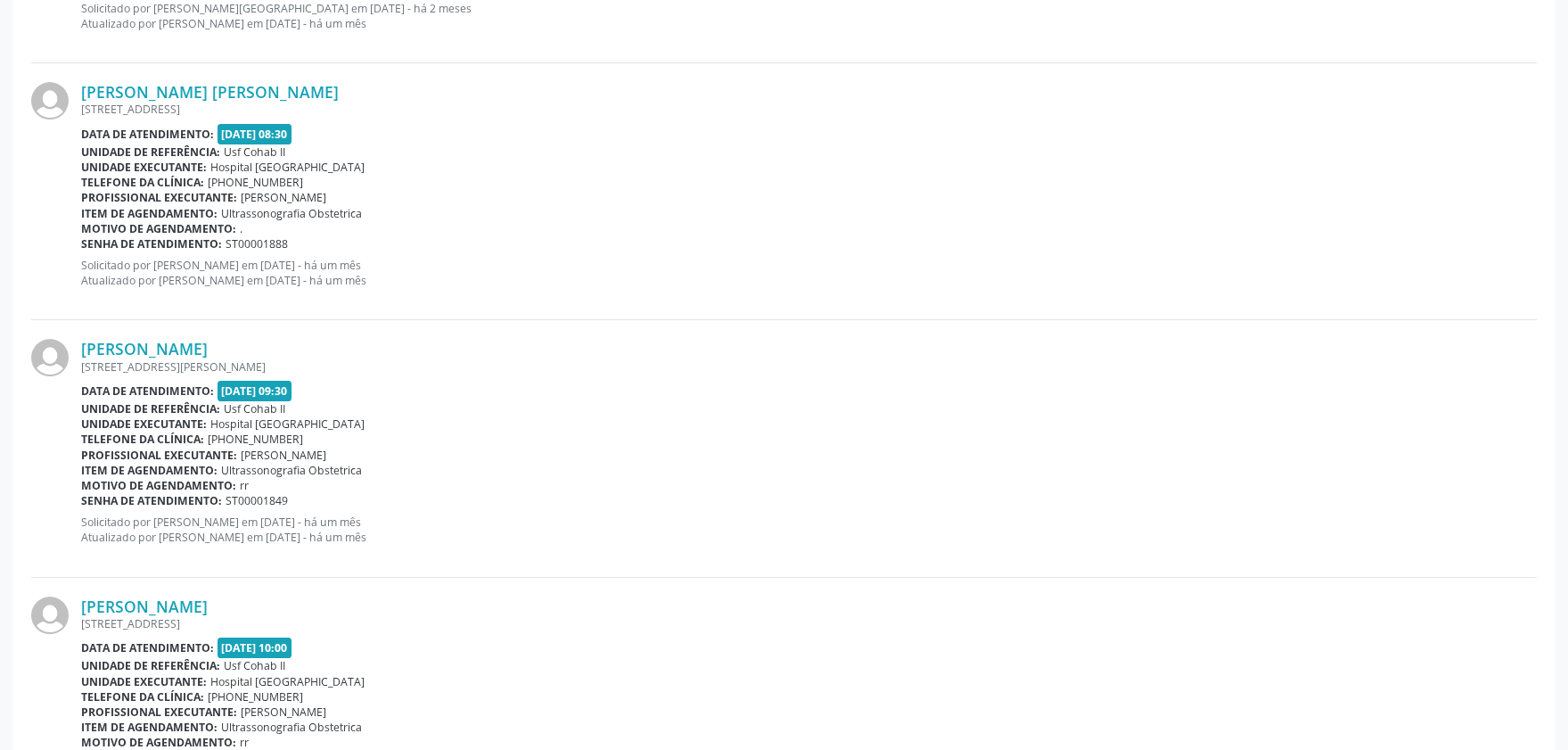 click on "Motivo de agendamento:" at bounding box center [159, 485] 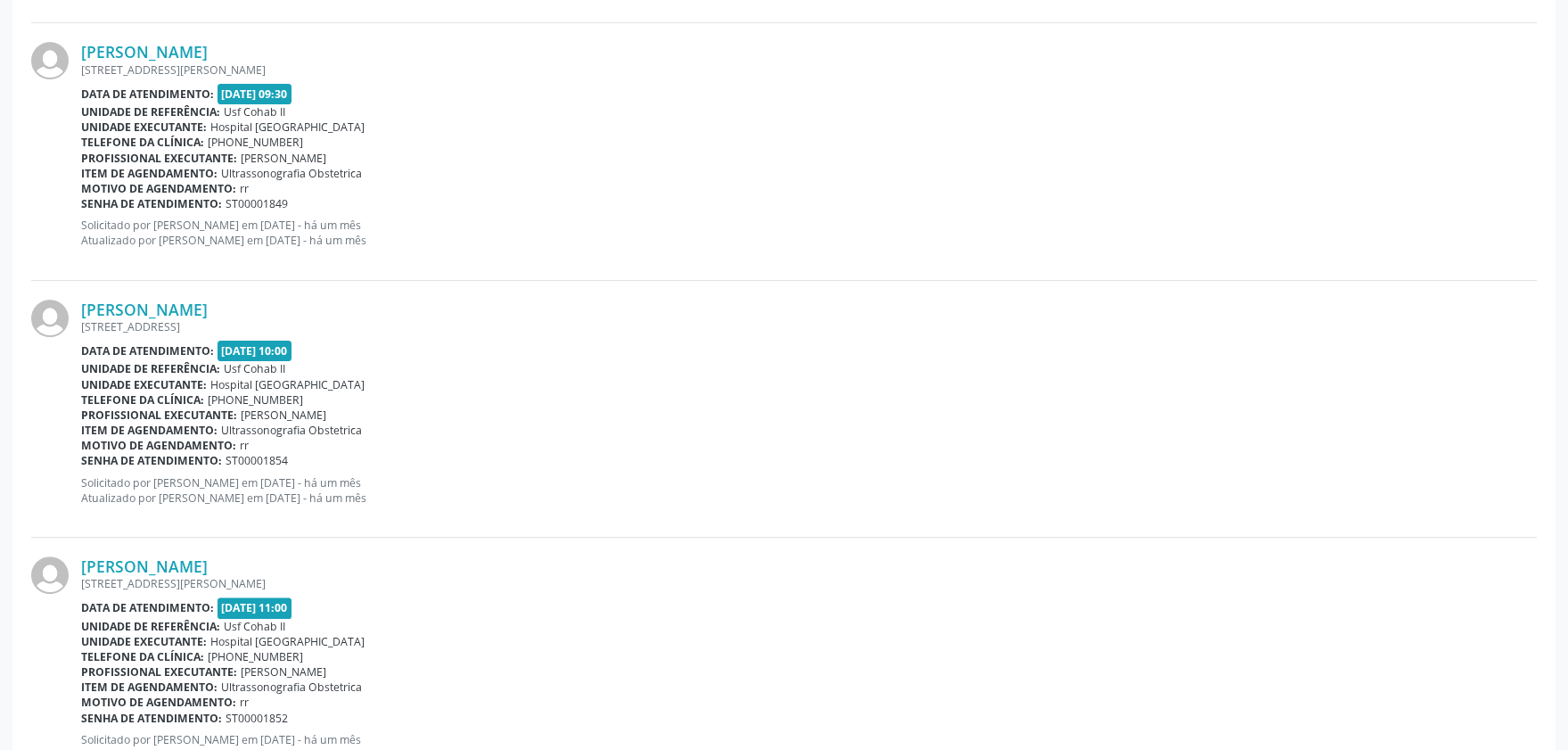 scroll, scrollTop: 1189, scrollLeft: 0, axis: vertical 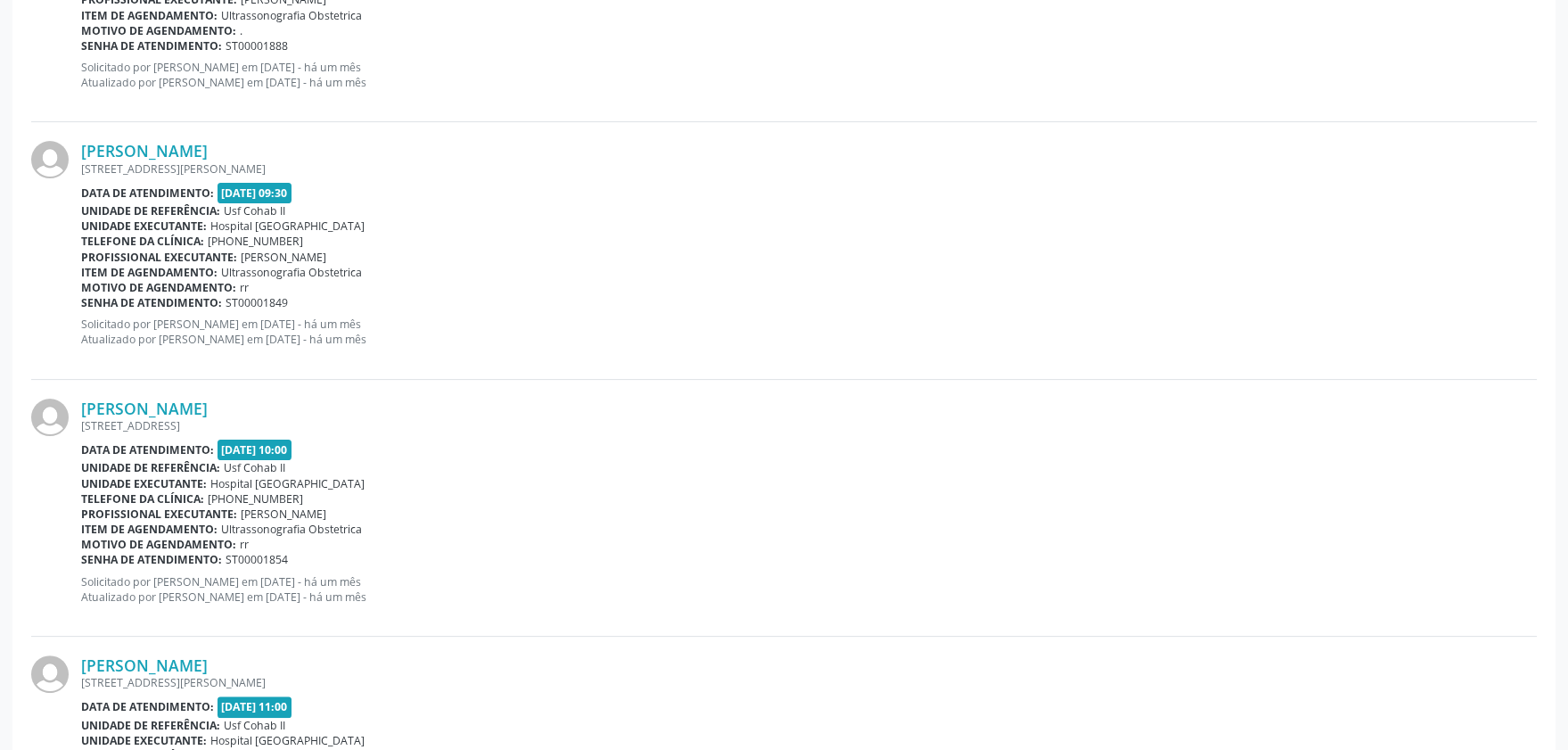 click on "Profissional executante:" at bounding box center [159, 257] 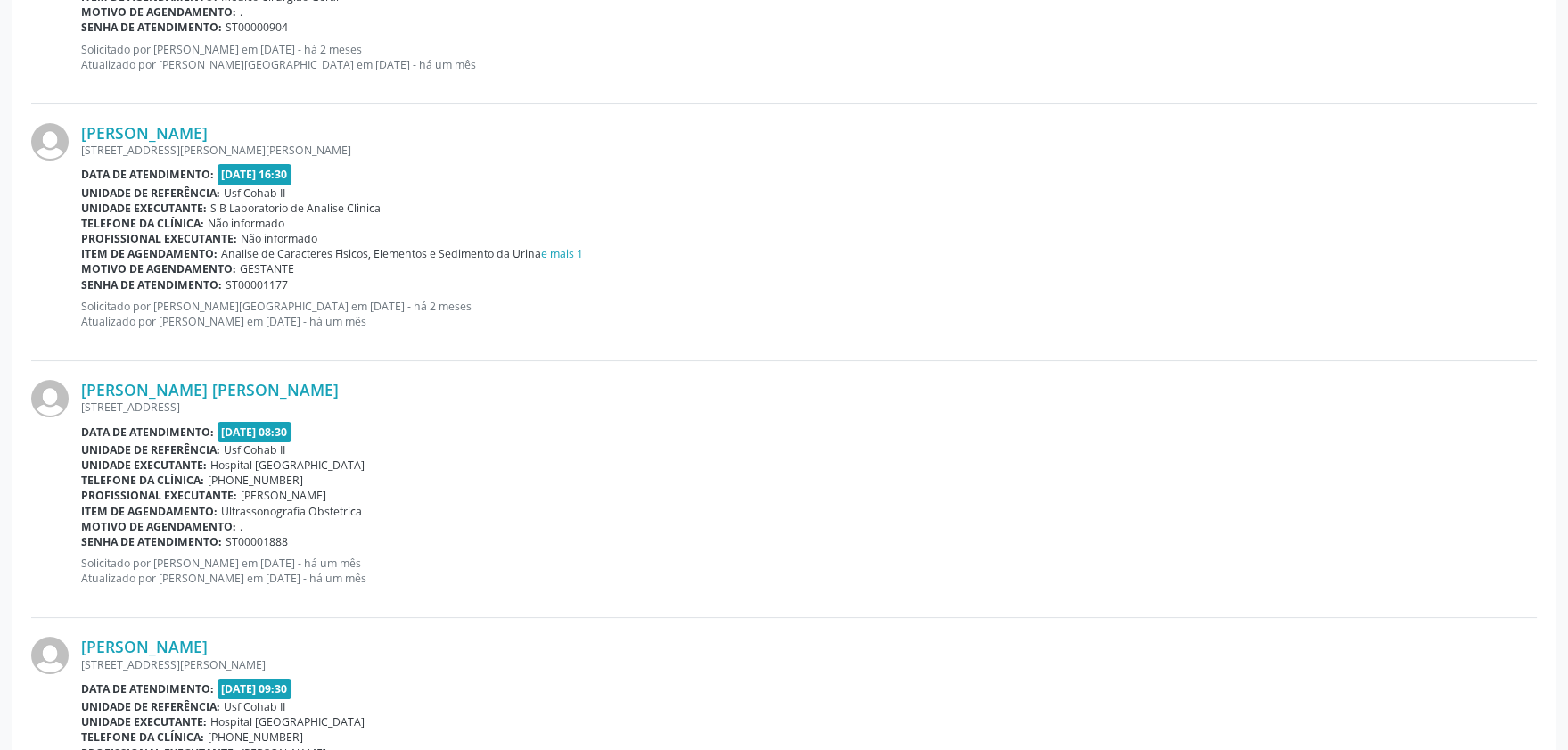 scroll, scrollTop: 792, scrollLeft: 0, axis: vertical 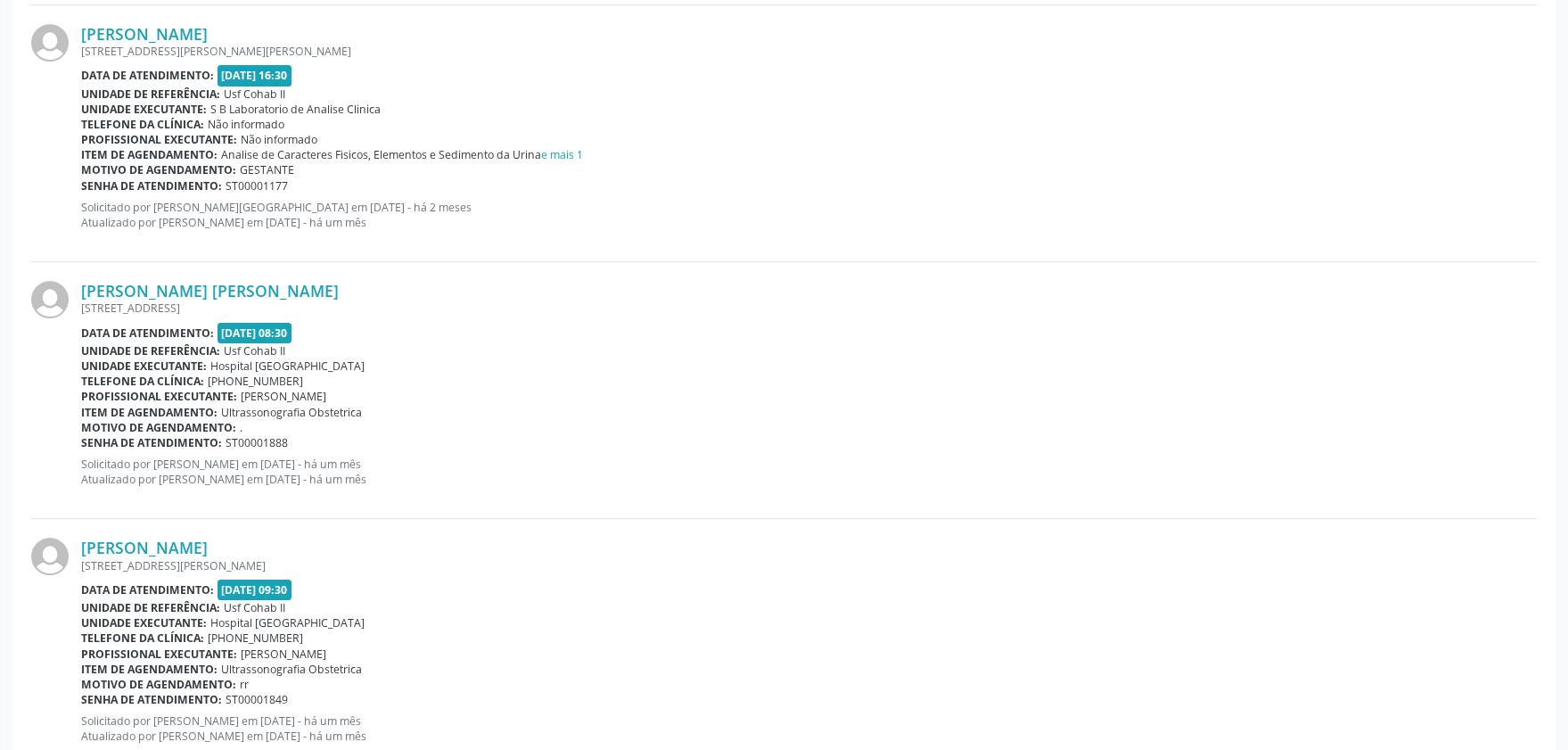 click on "Profissional executante:" at bounding box center (159, 654) 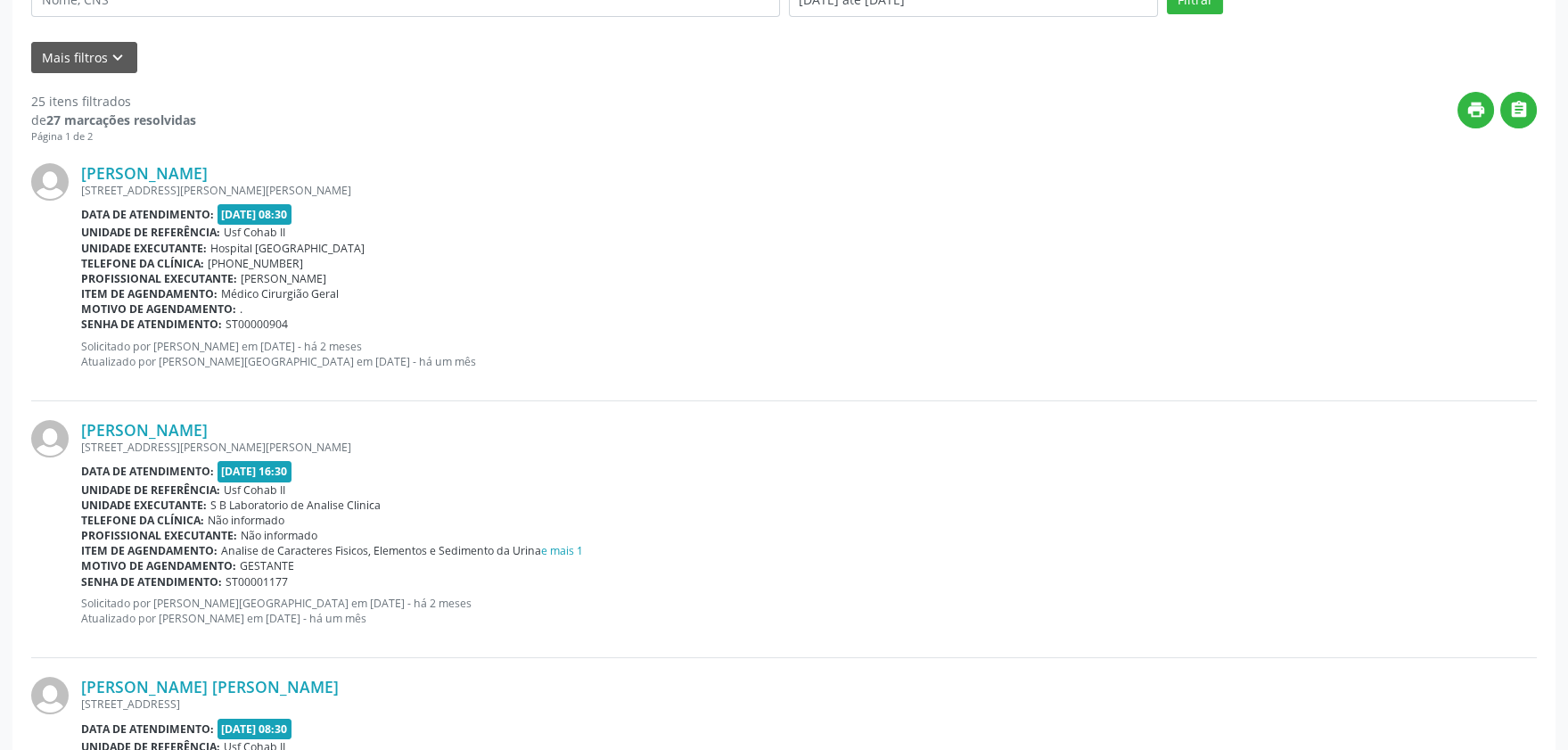scroll, scrollTop: 0, scrollLeft: 0, axis: both 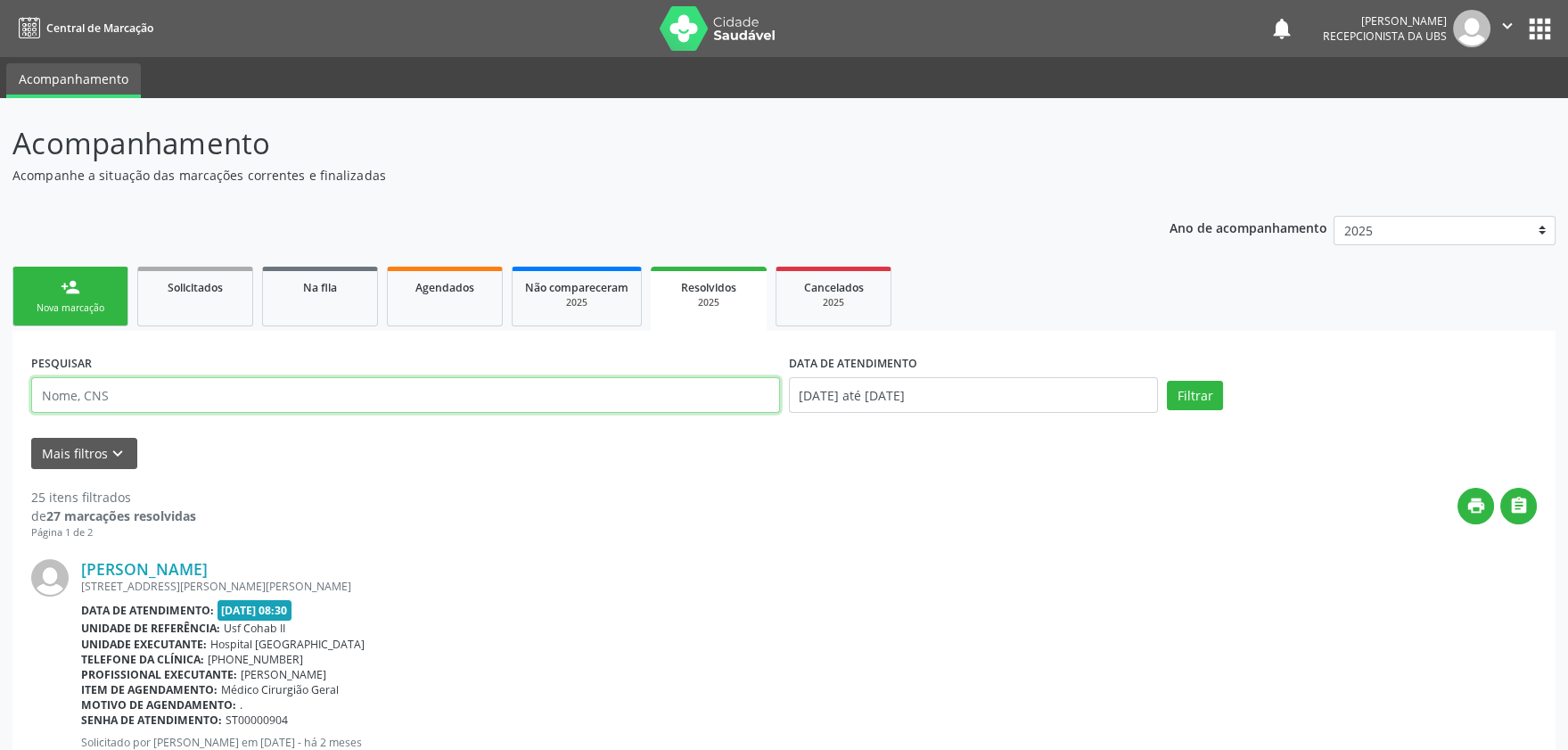click at bounding box center [406, 395] 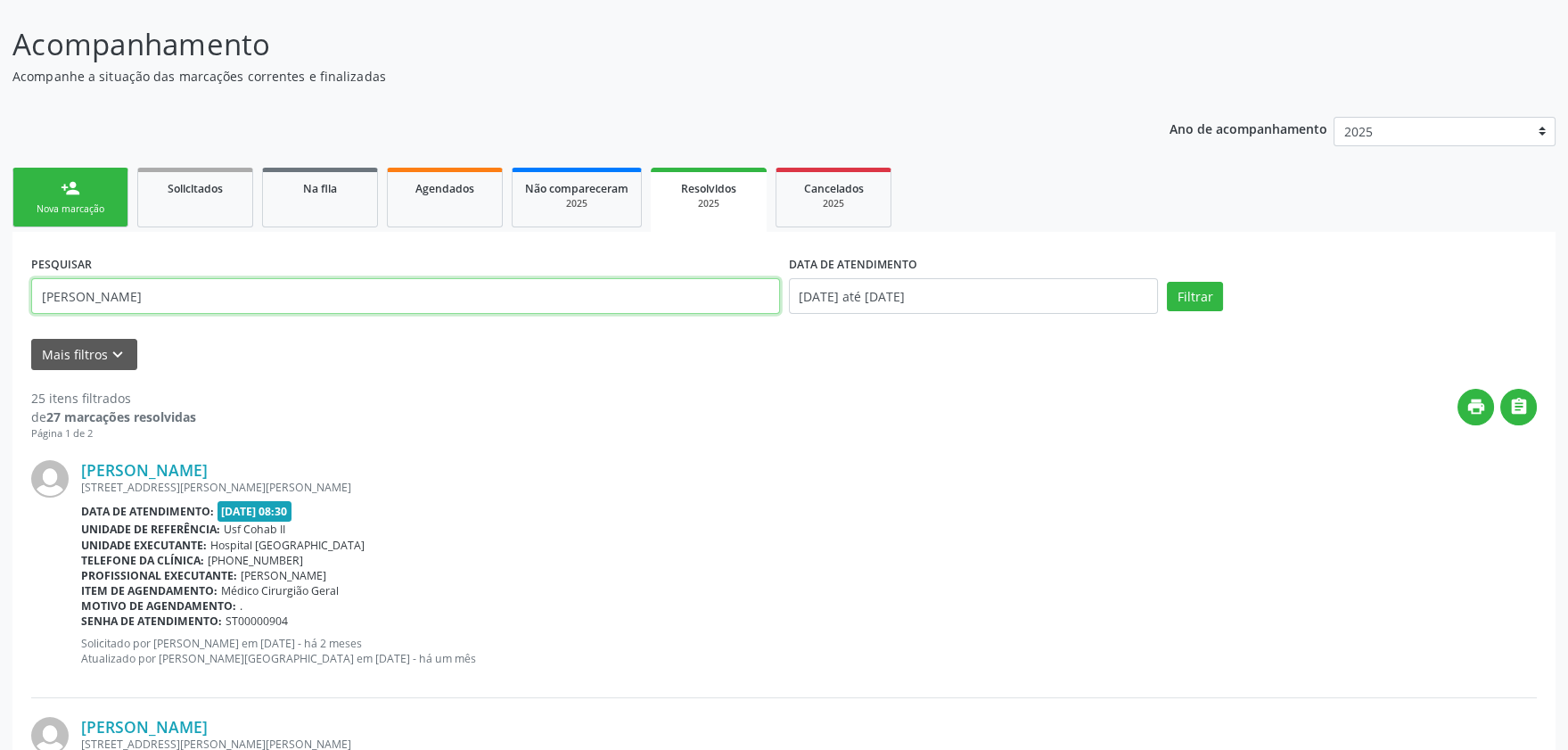 scroll, scrollTop: 0, scrollLeft: 0, axis: both 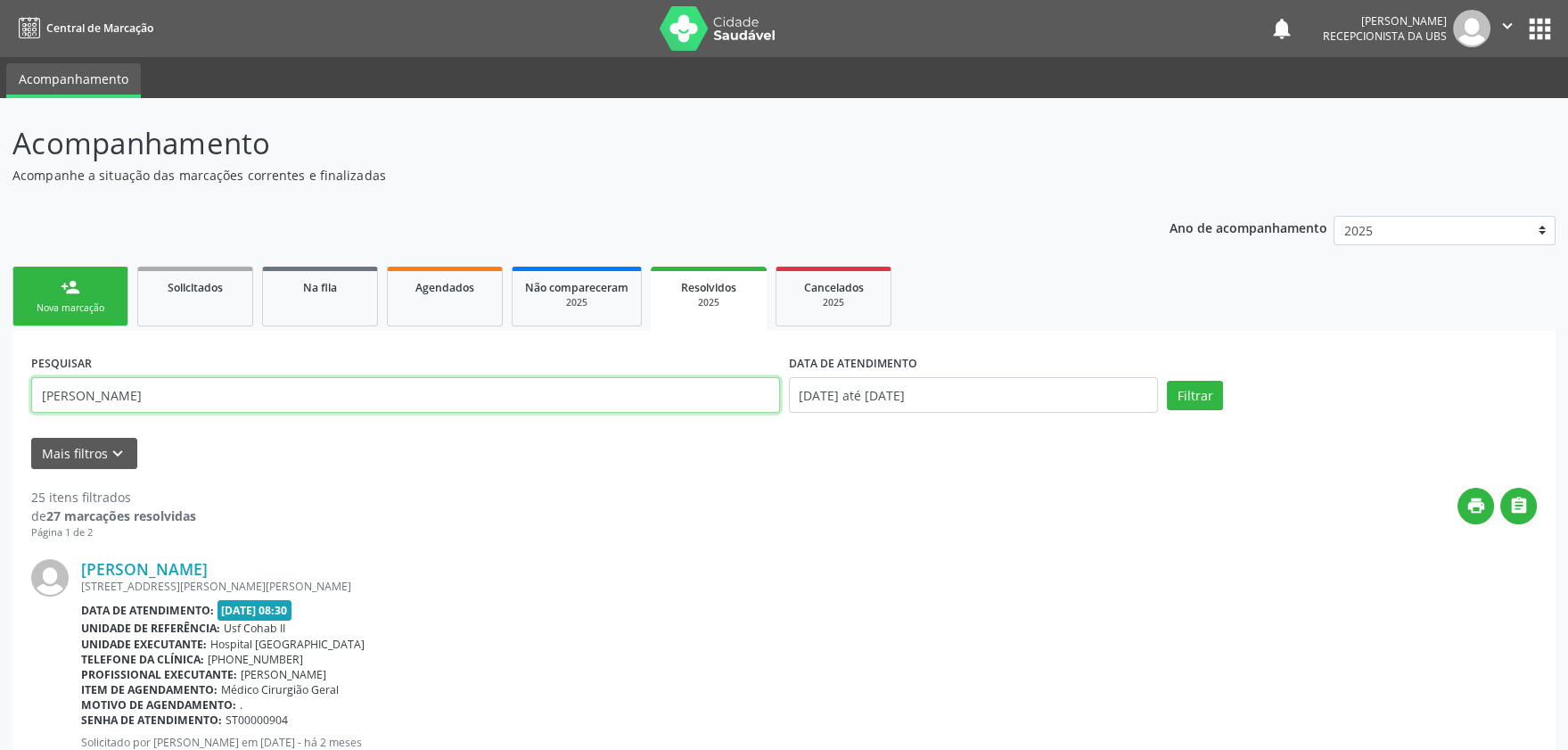 type on "MARIA" 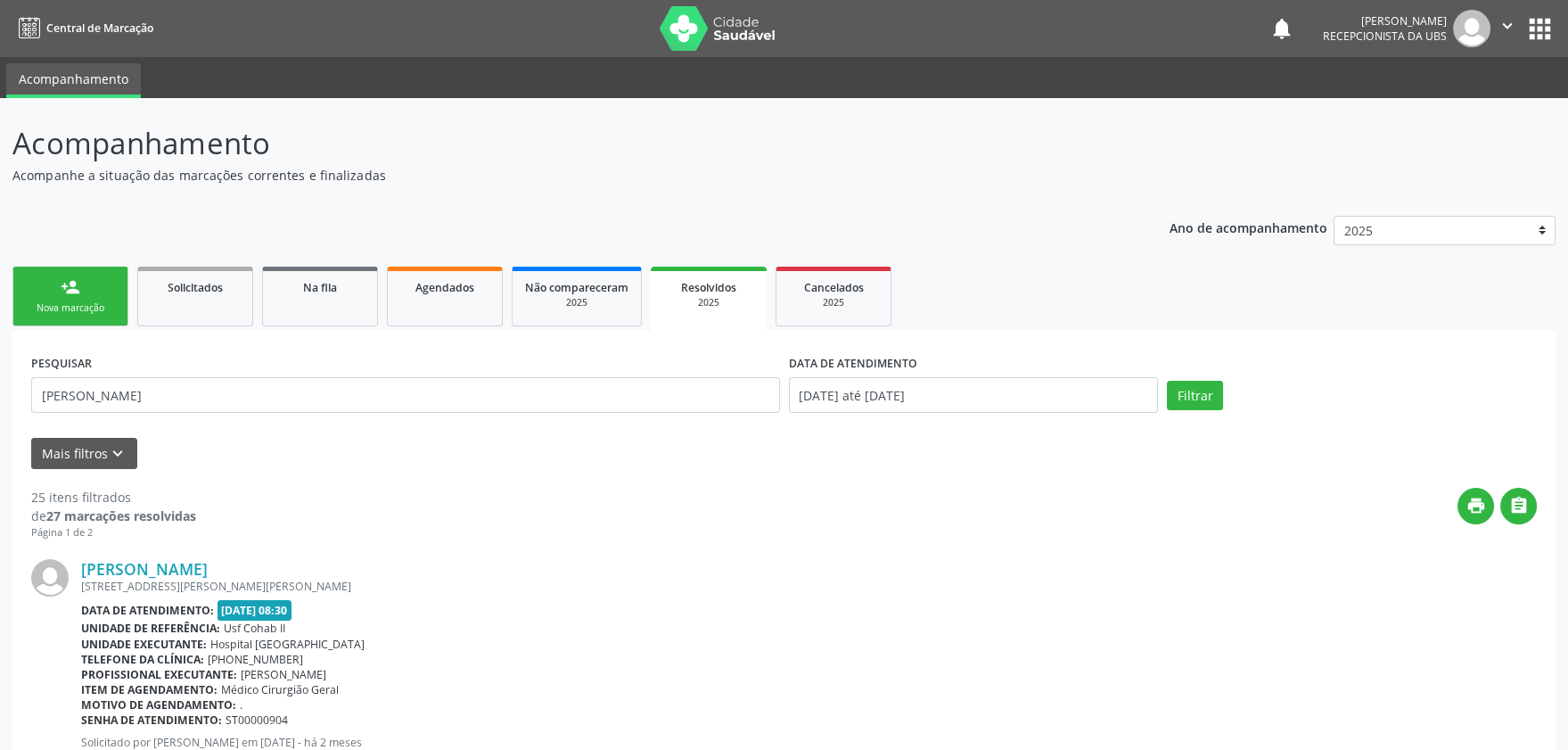 click on "person_add
Nova marcação" at bounding box center (70, 296) 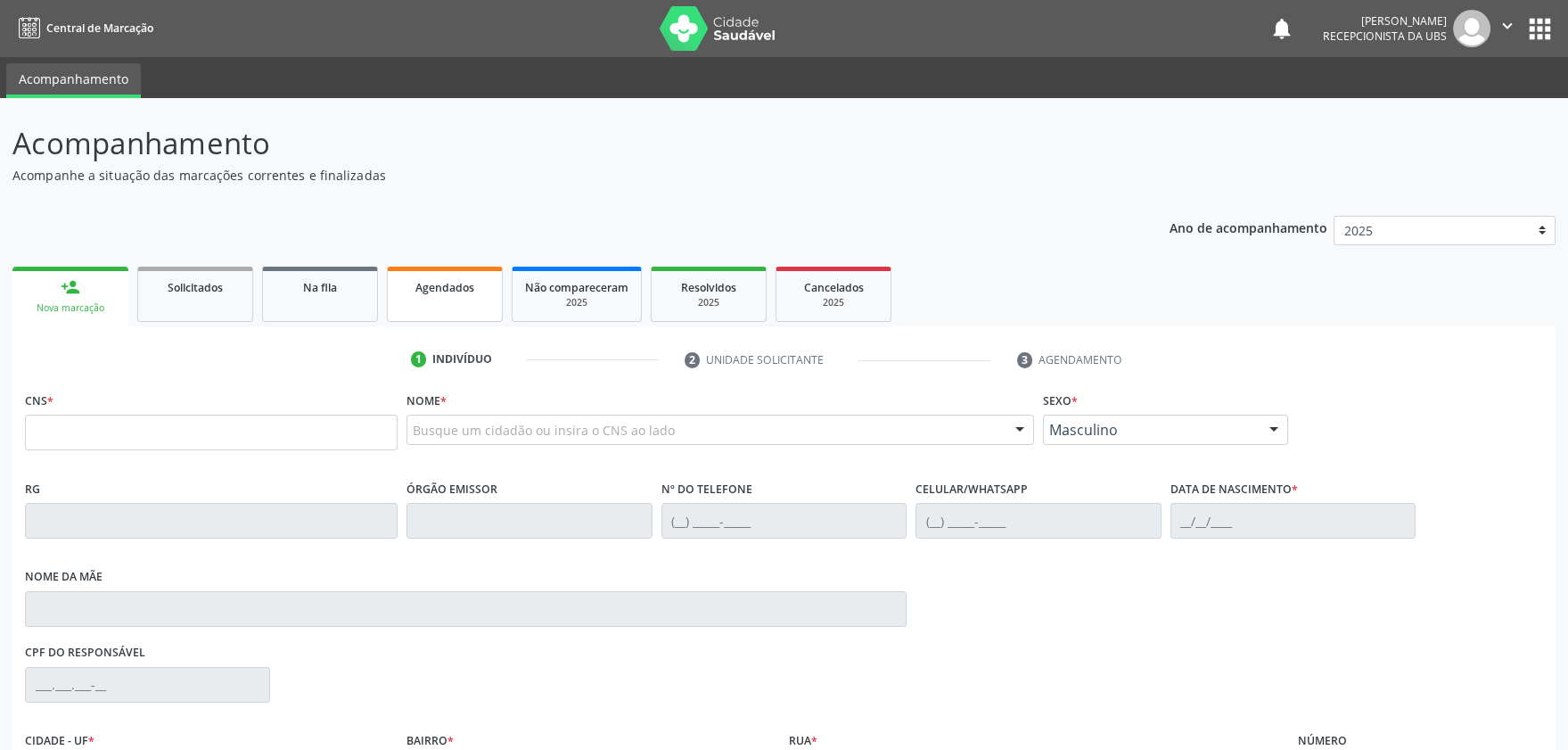 click on "Agendados" at bounding box center [445, 294] 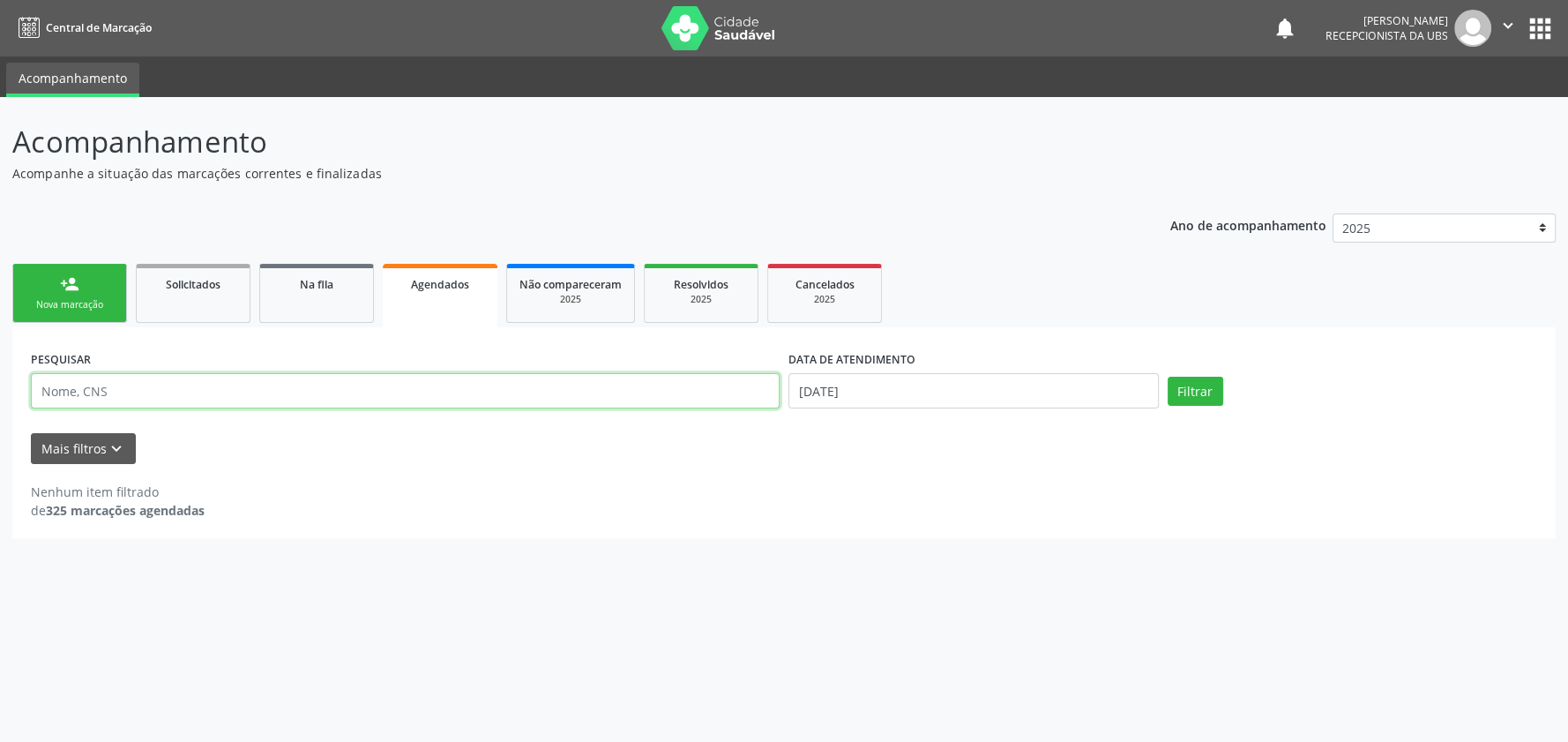 click at bounding box center [405, 391] 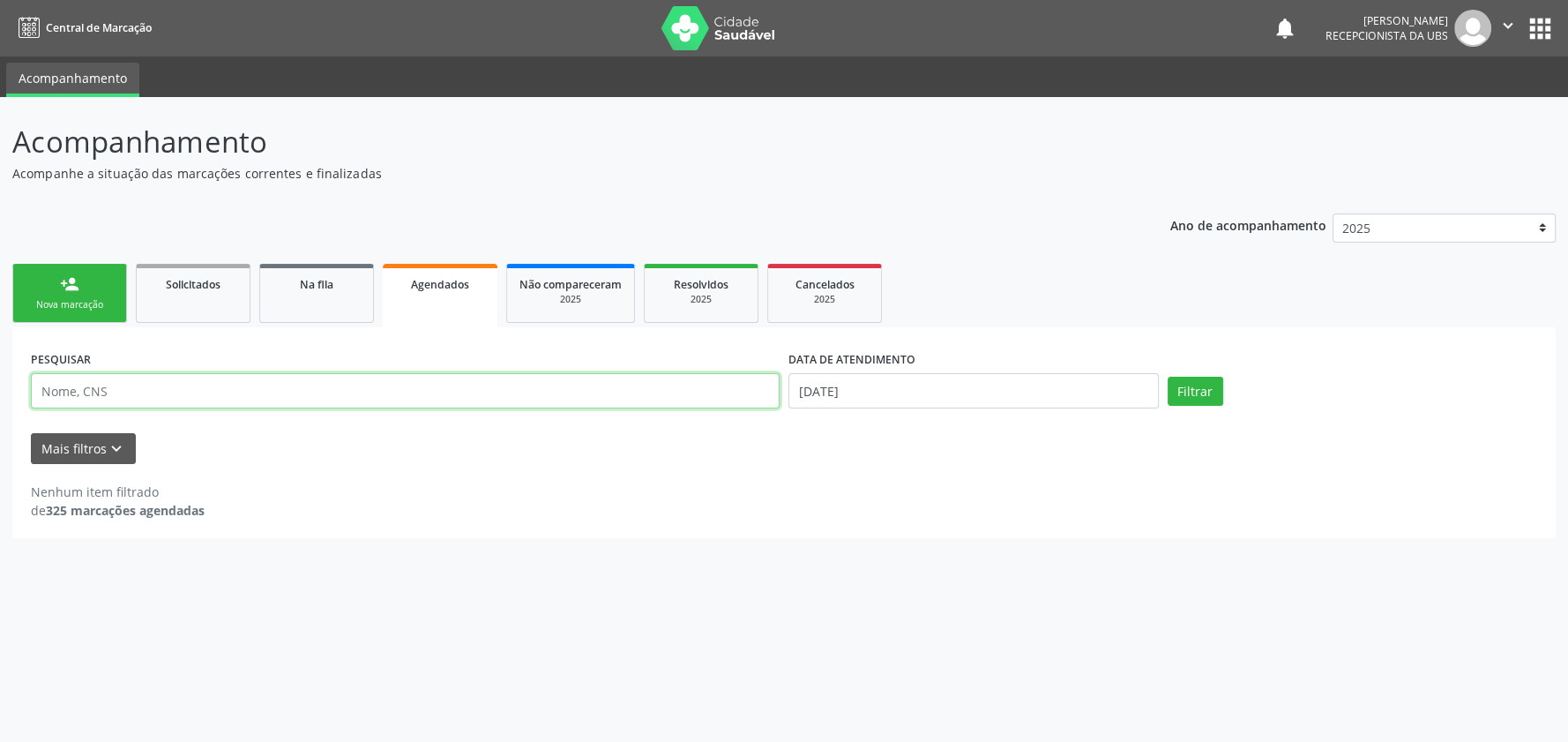 type on "8" 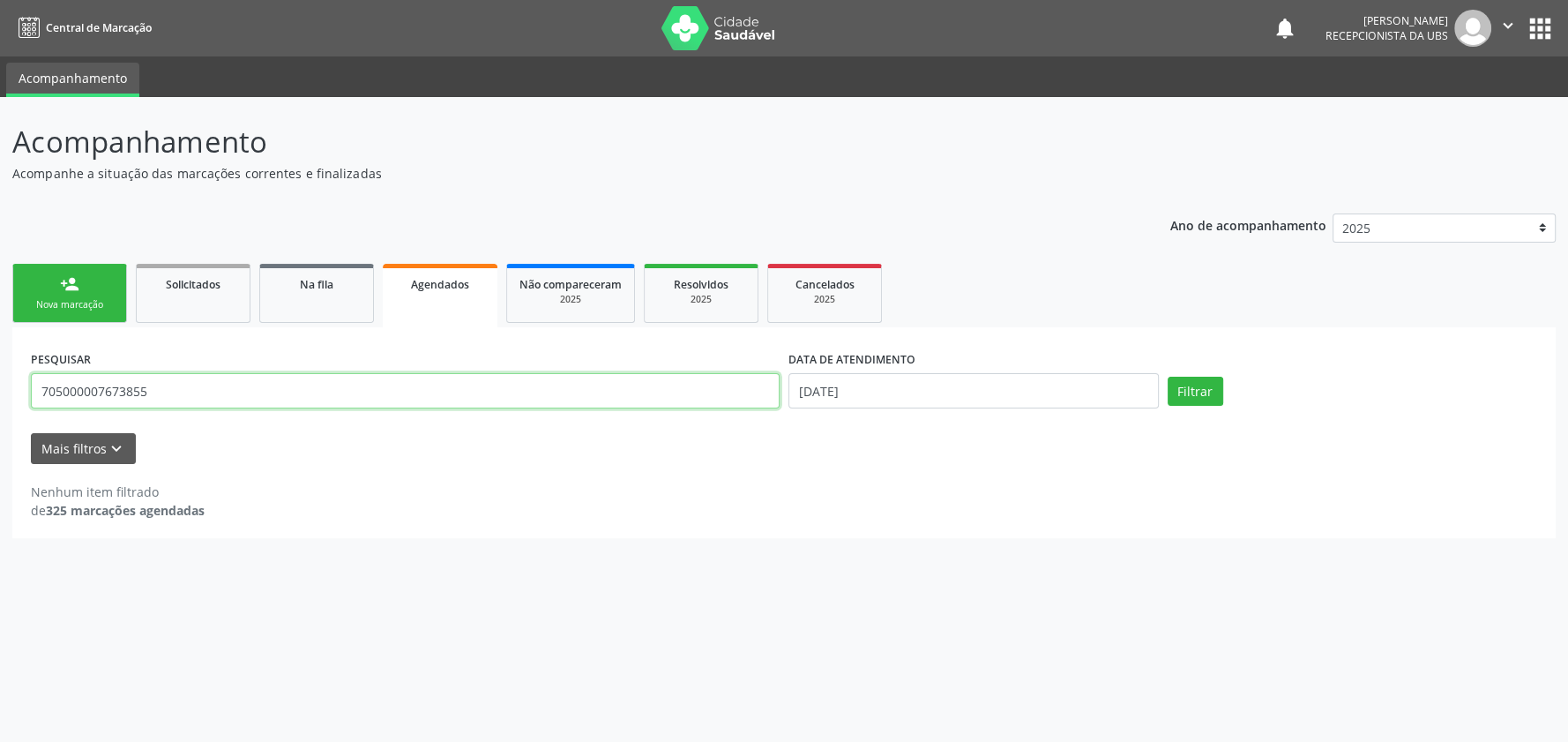 type on "705000007673855" 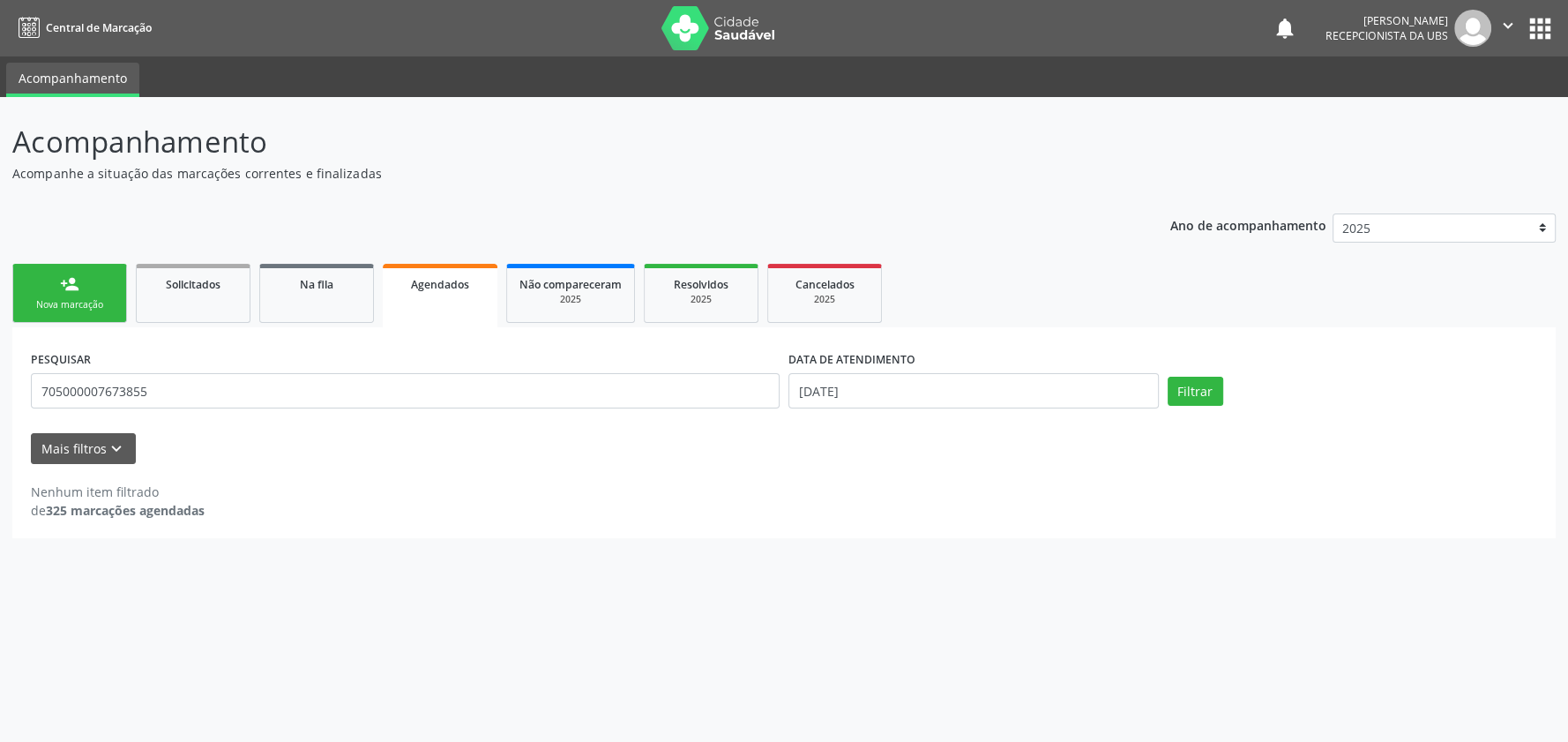 click on "Nenhum item filtrado
de
325 marcações agendadas" at bounding box center (784, 501) 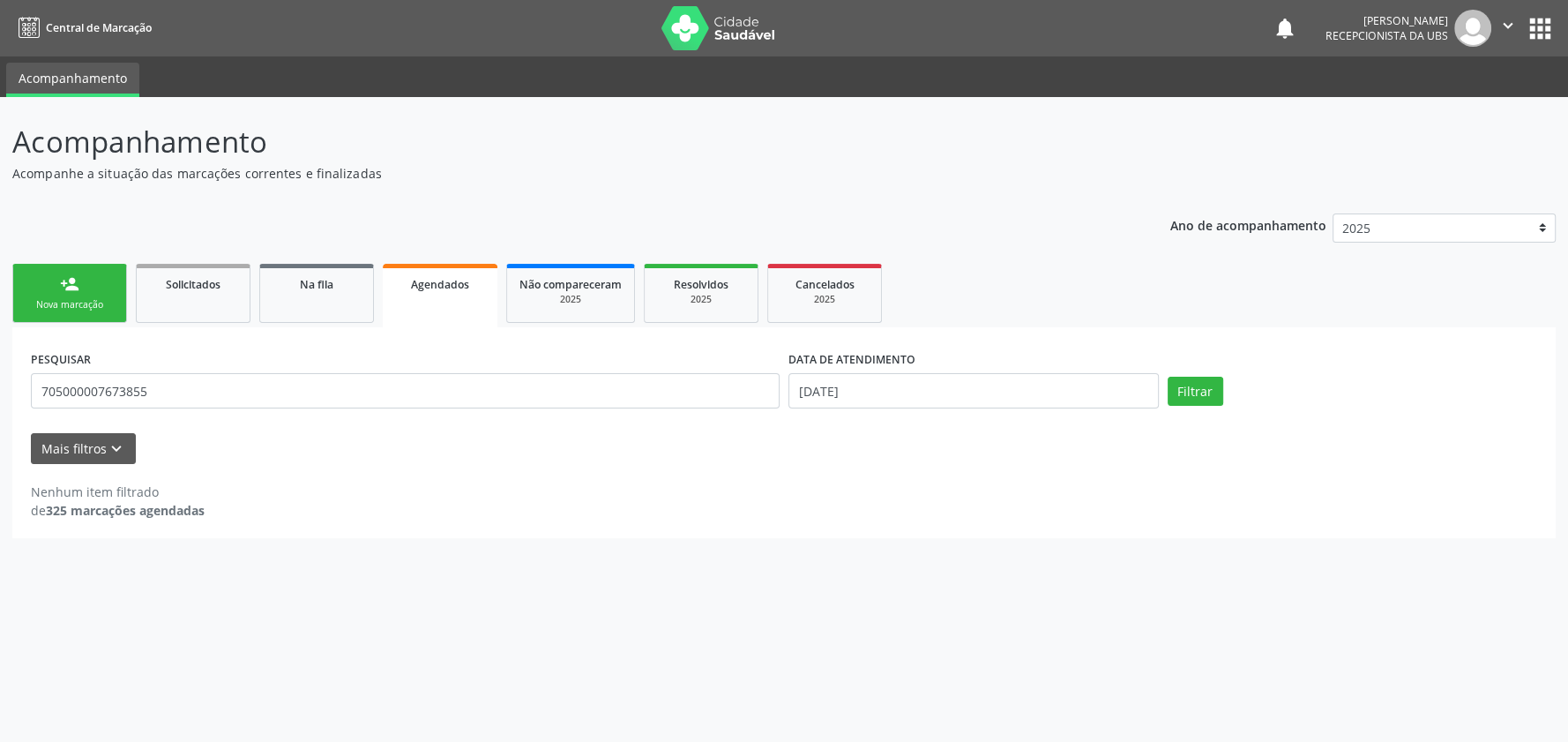 click on "Agendados" at bounding box center [440, 296] 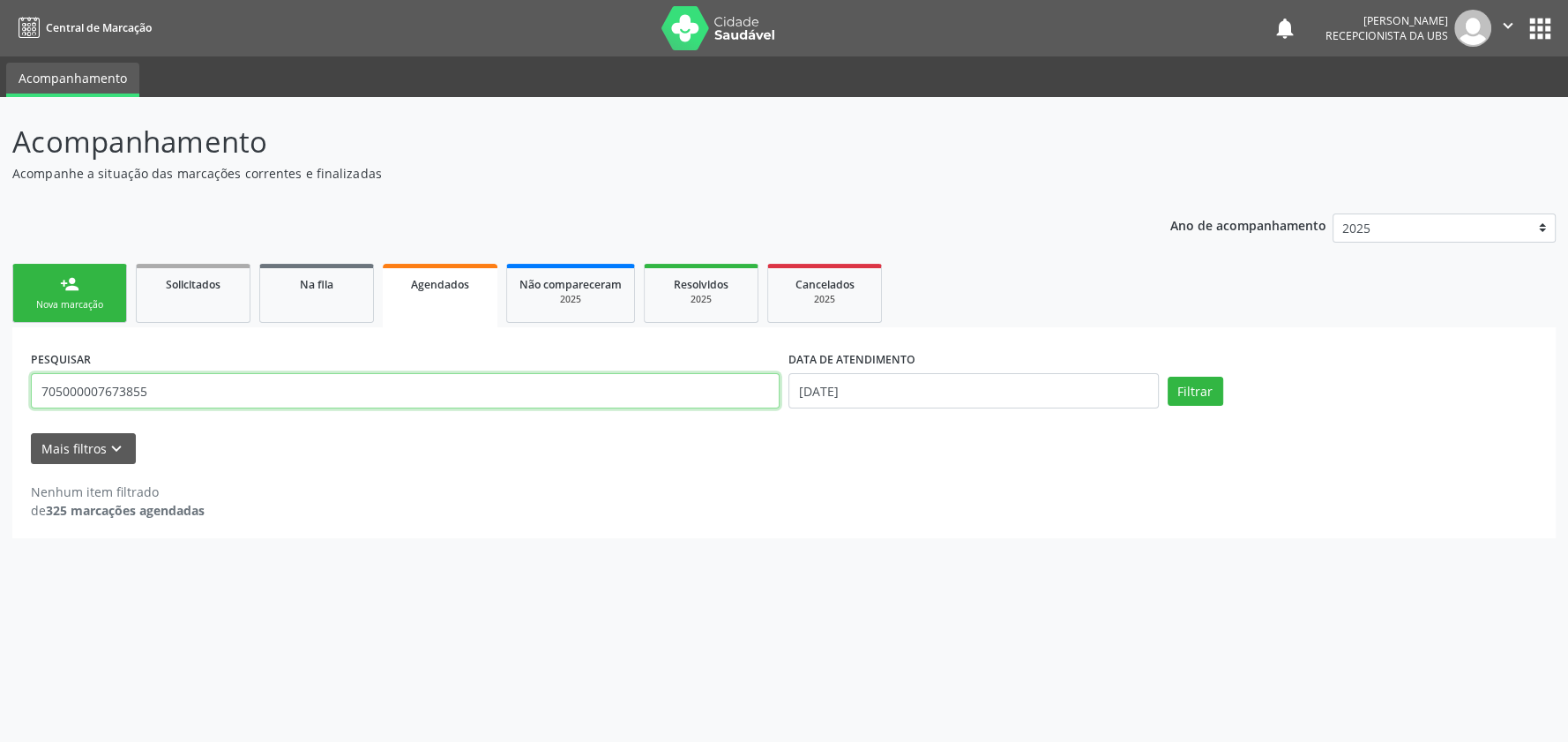 click on "705000007673855" at bounding box center (405, 391) 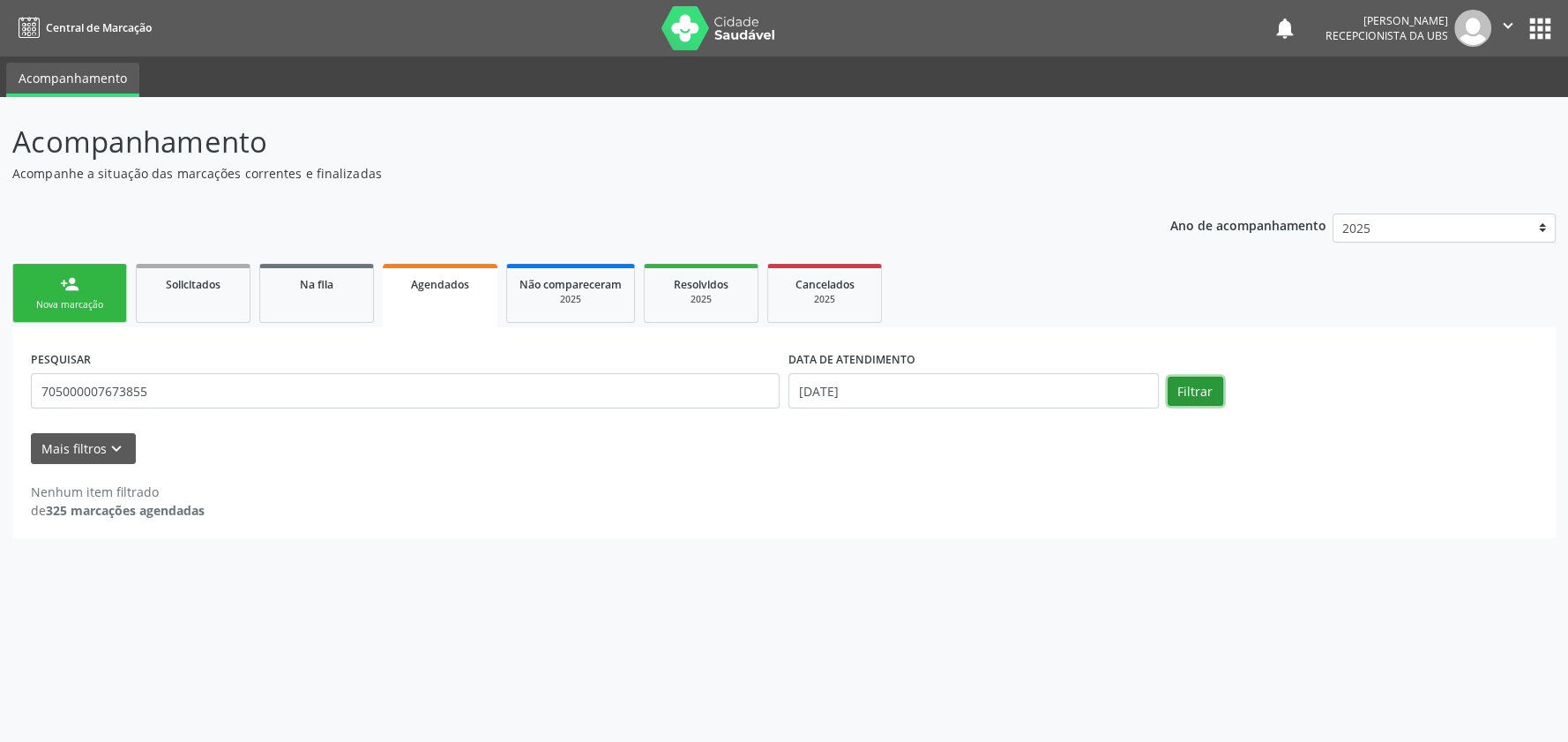 click on "Filtrar" at bounding box center (1195, 392) 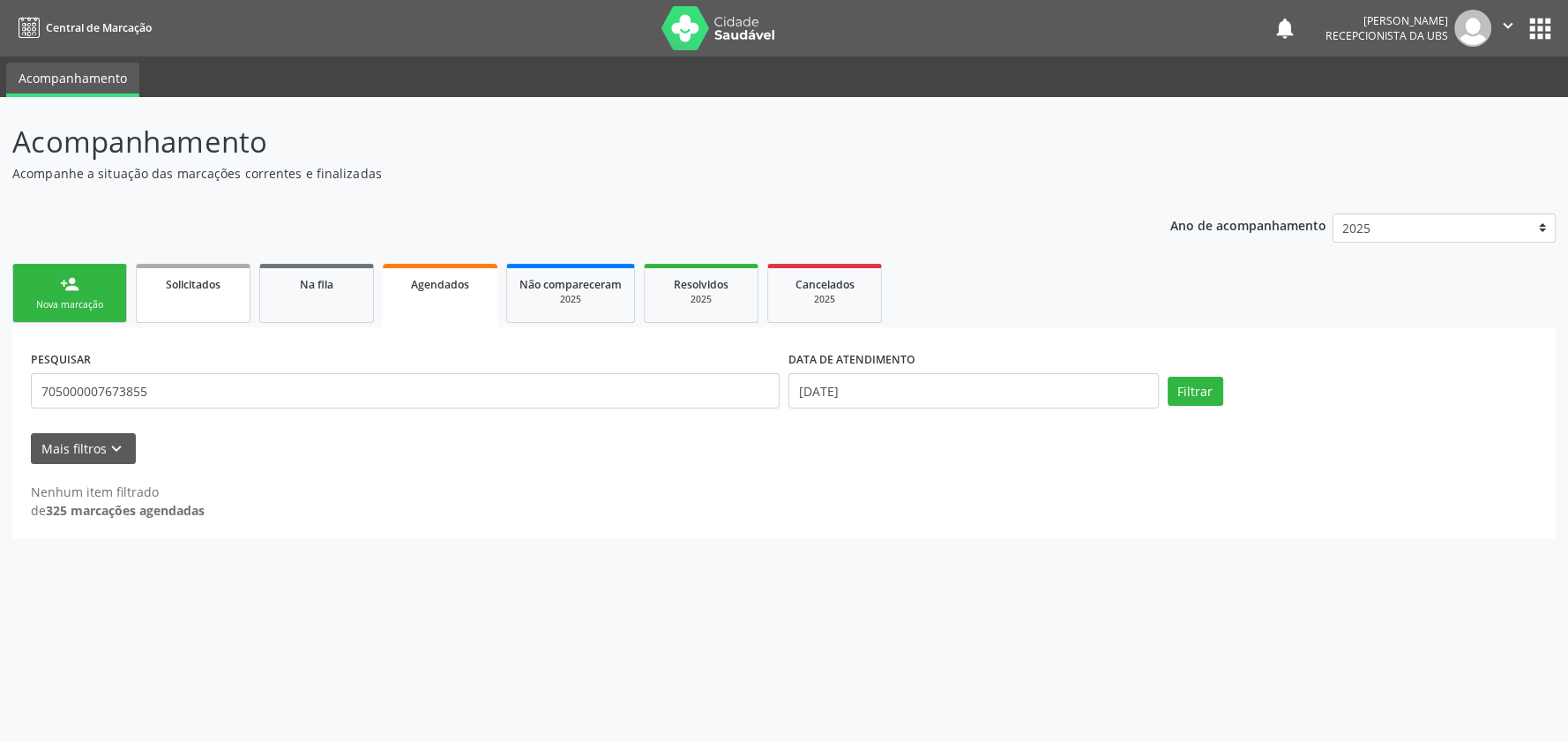 click on "Solicitados" at bounding box center (193, 293) 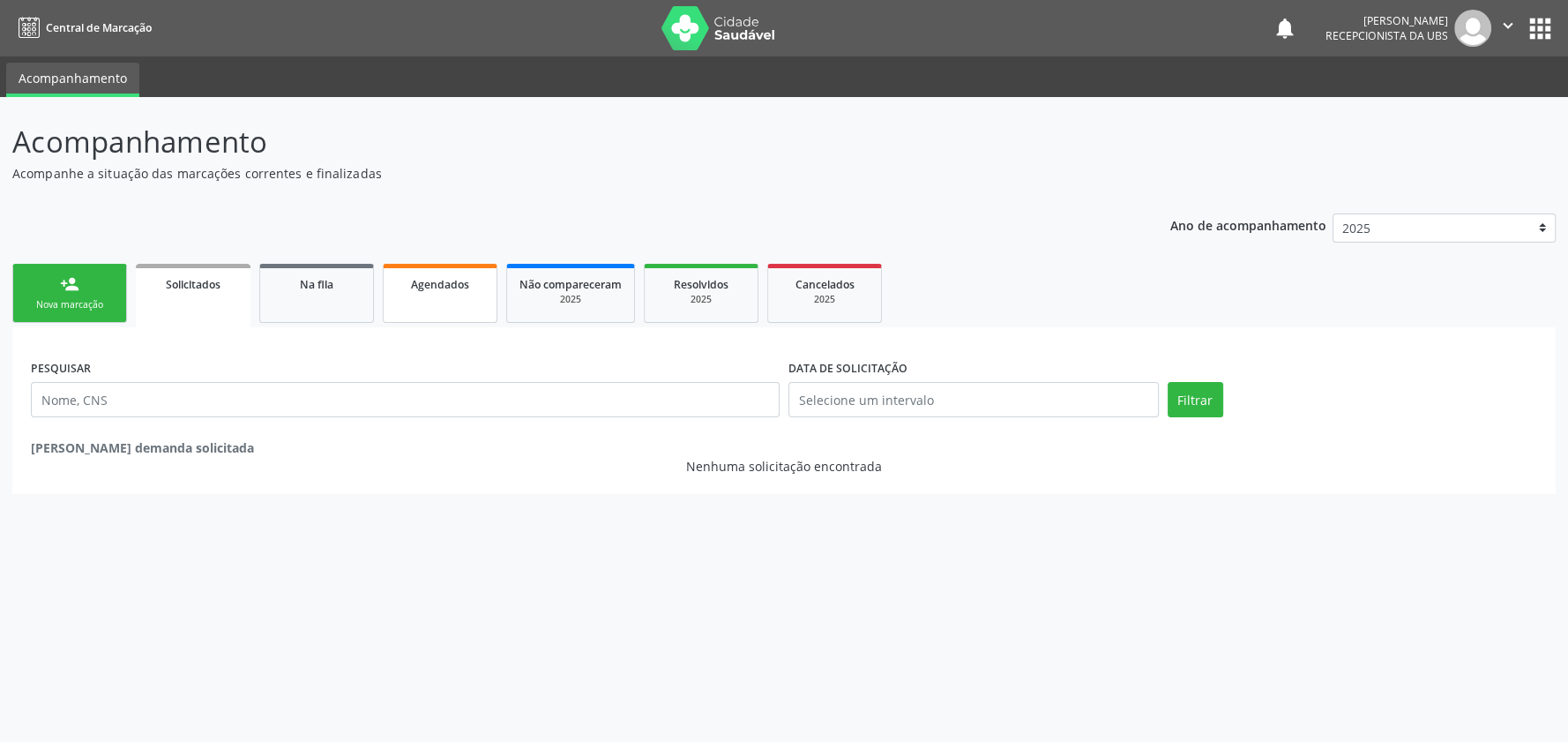 click on "Agendados" at bounding box center [440, 293] 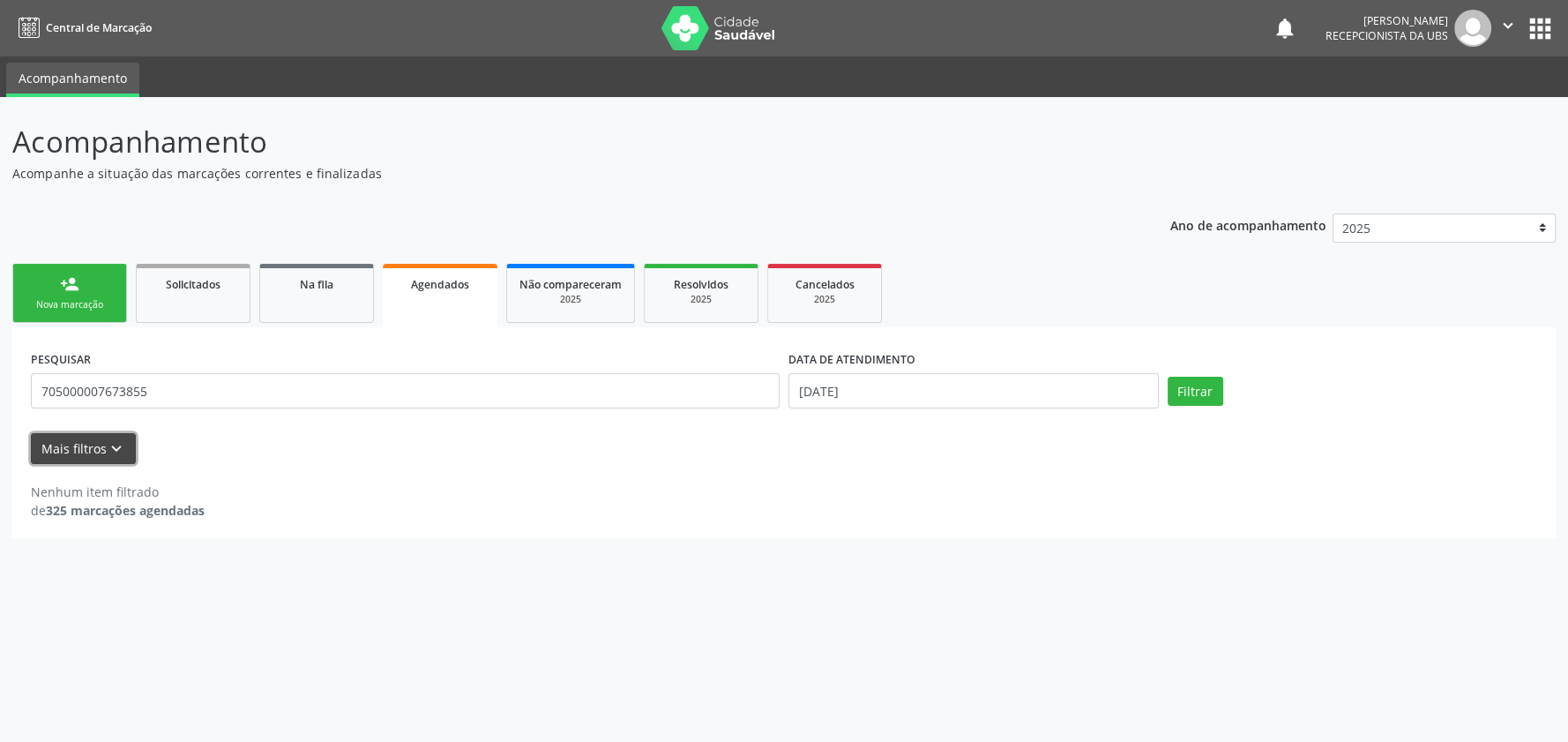 click on "keyboard_arrow_down" at bounding box center [116, 449] 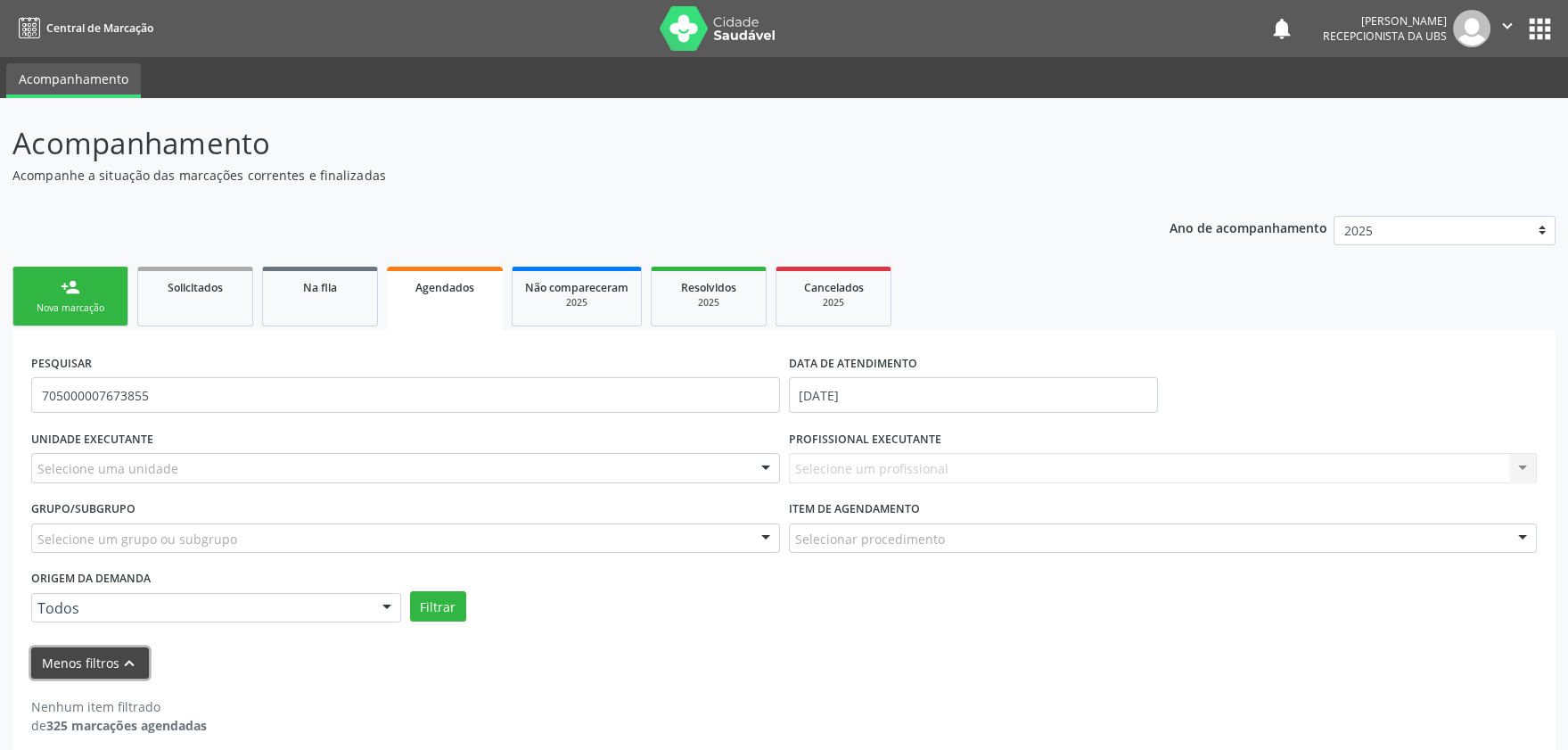 scroll, scrollTop: 6, scrollLeft: 0, axis: vertical 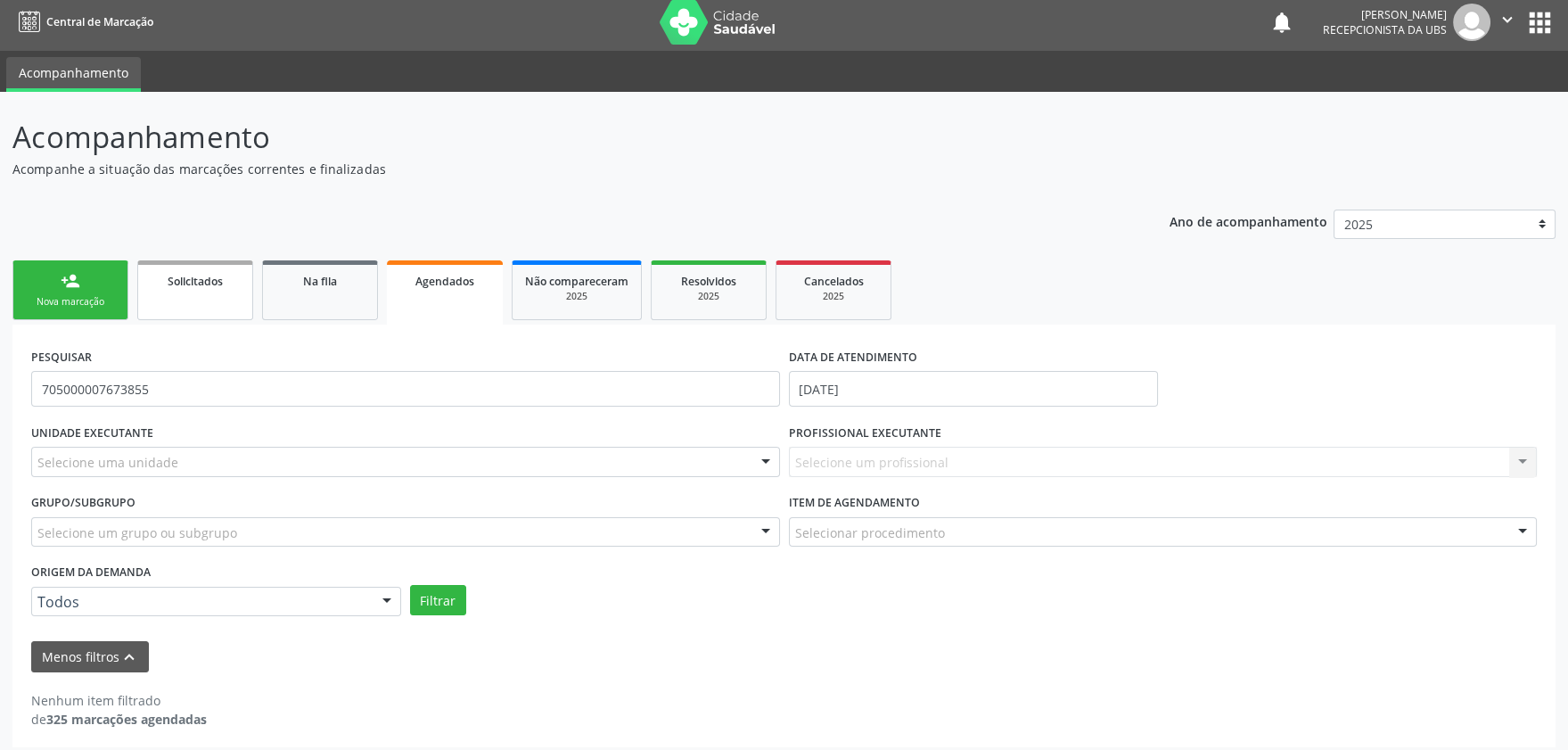 click on "Solicitados" at bounding box center (195, 290) 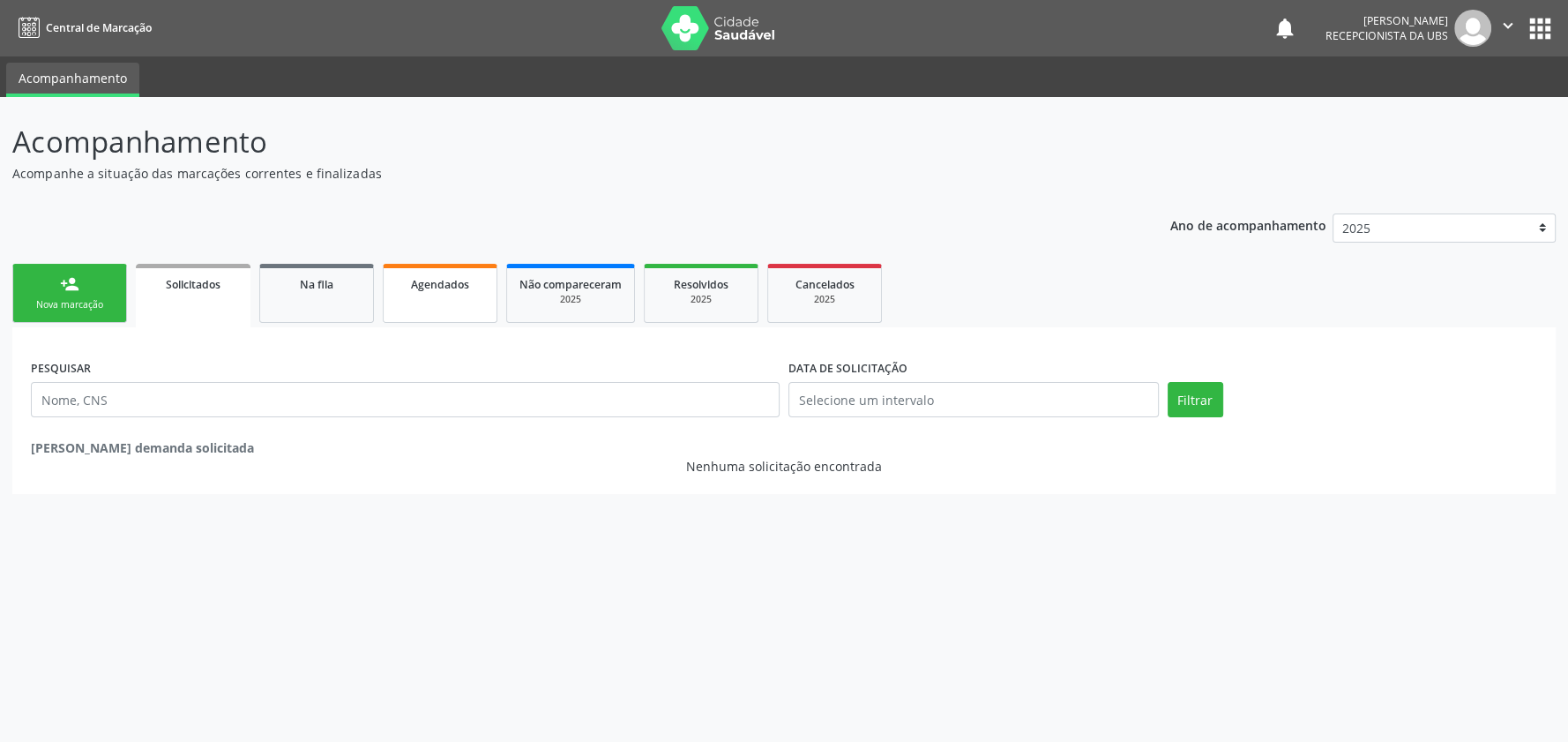 click on "Agendados" at bounding box center [440, 293] 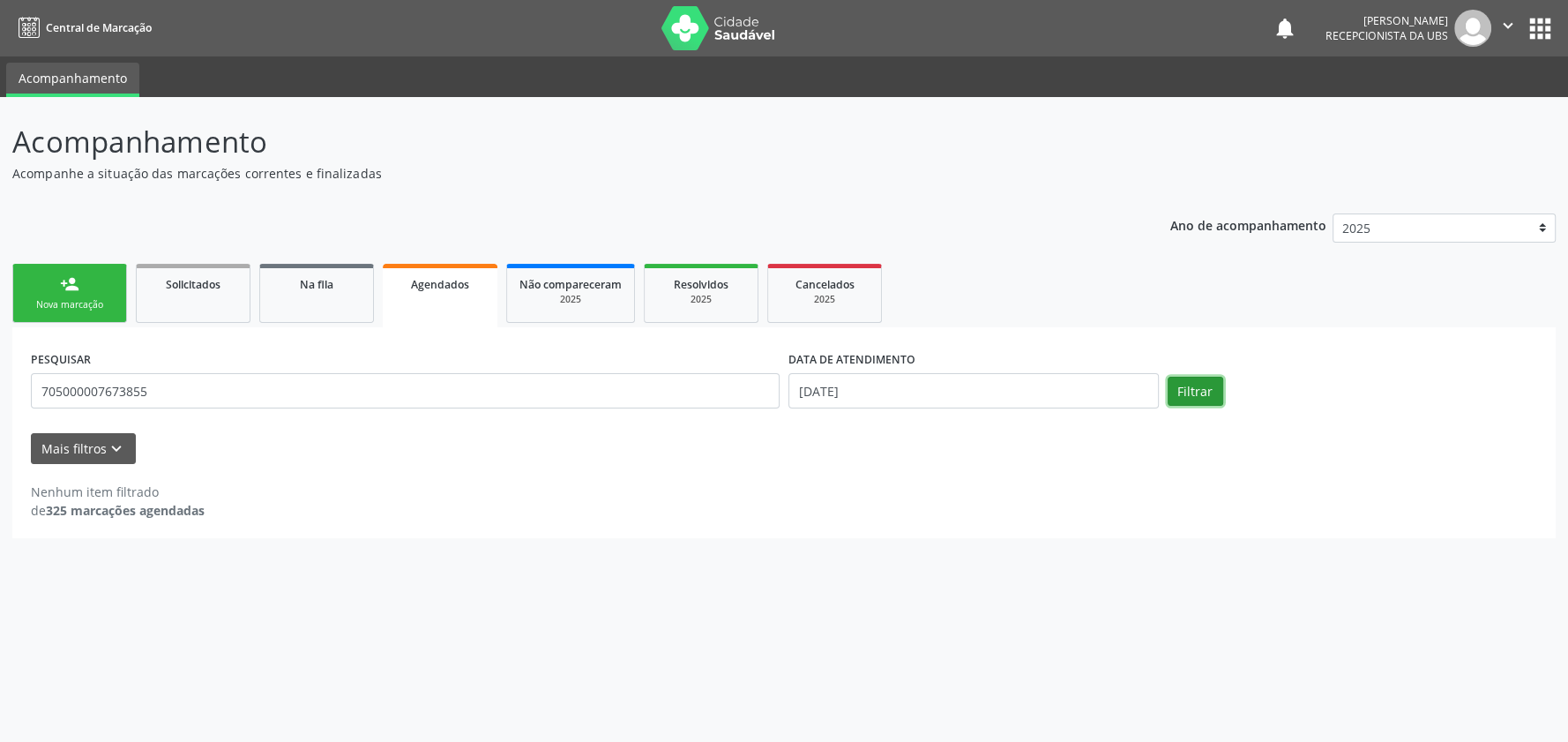 click on "Filtrar" at bounding box center (1195, 392) 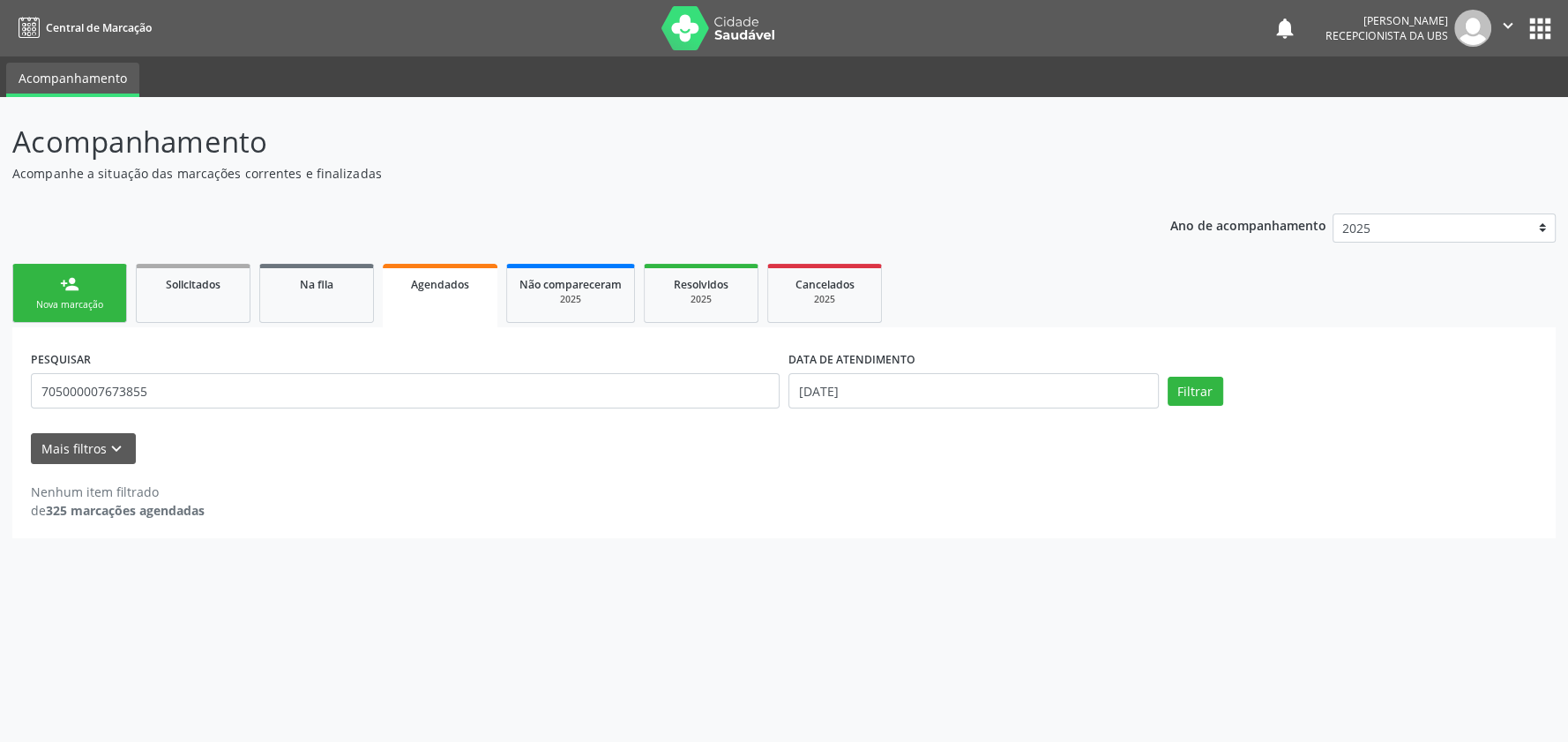 click on "Agendados" at bounding box center [440, 296] 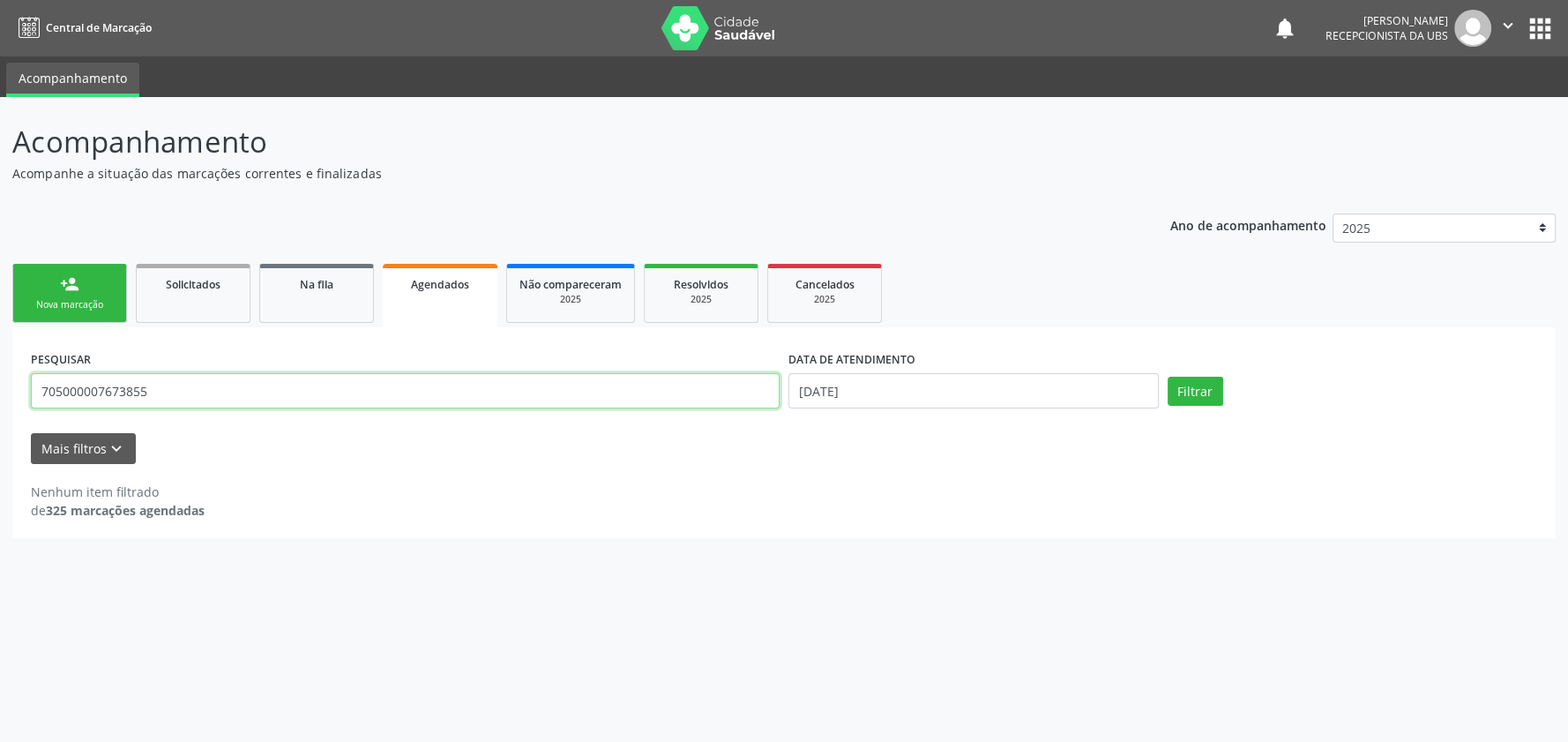 click on "705000007673855" at bounding box center [405, 391] 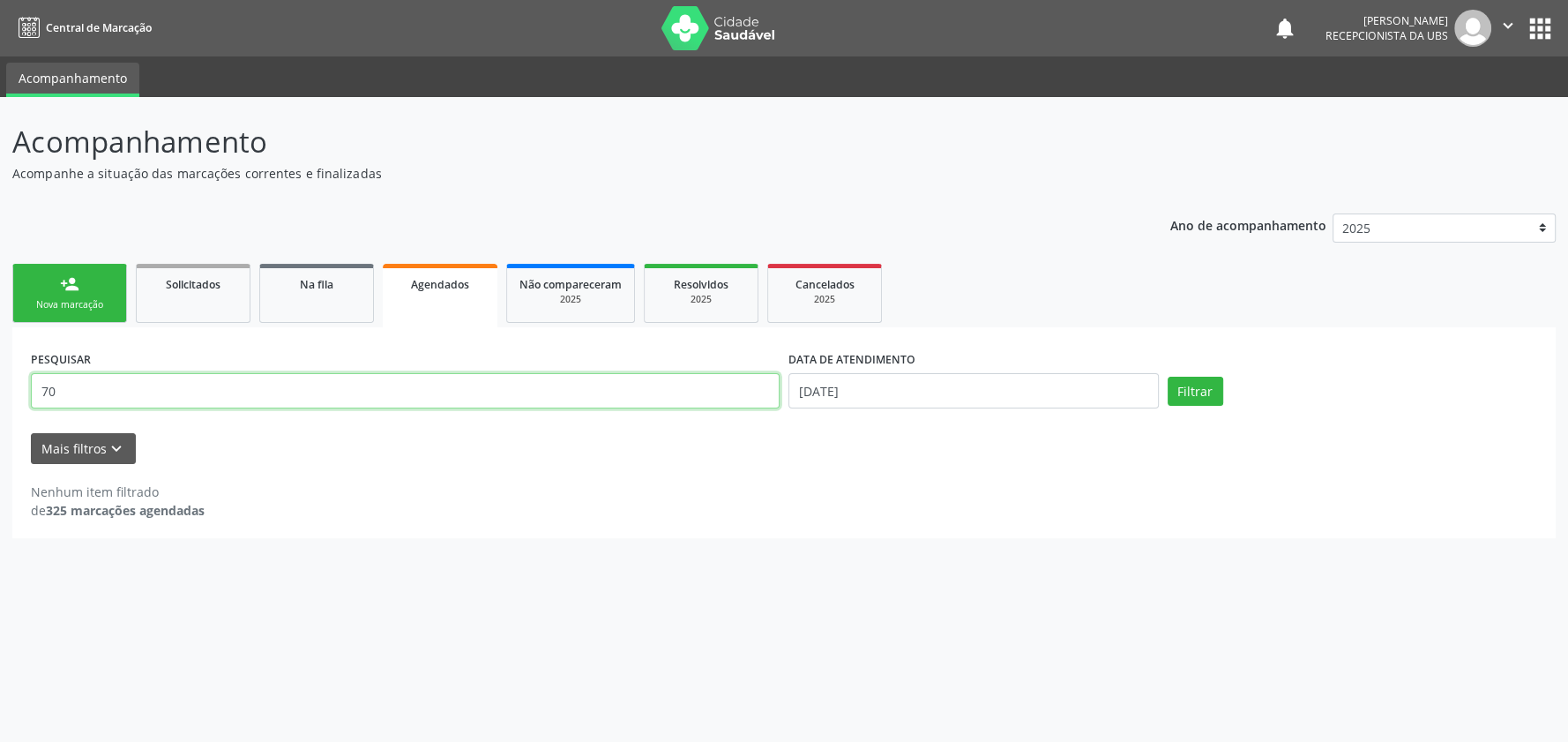 type on "7" 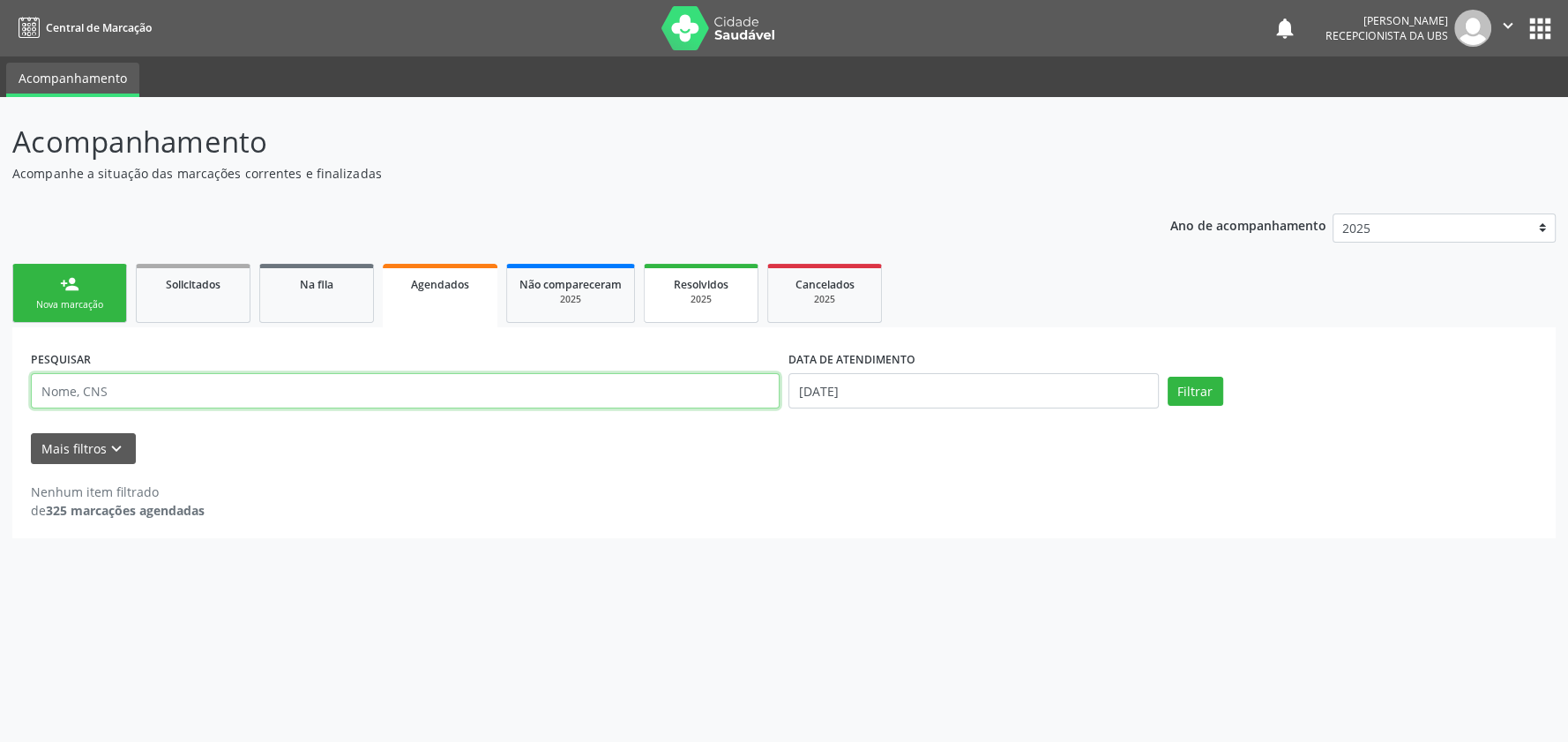type 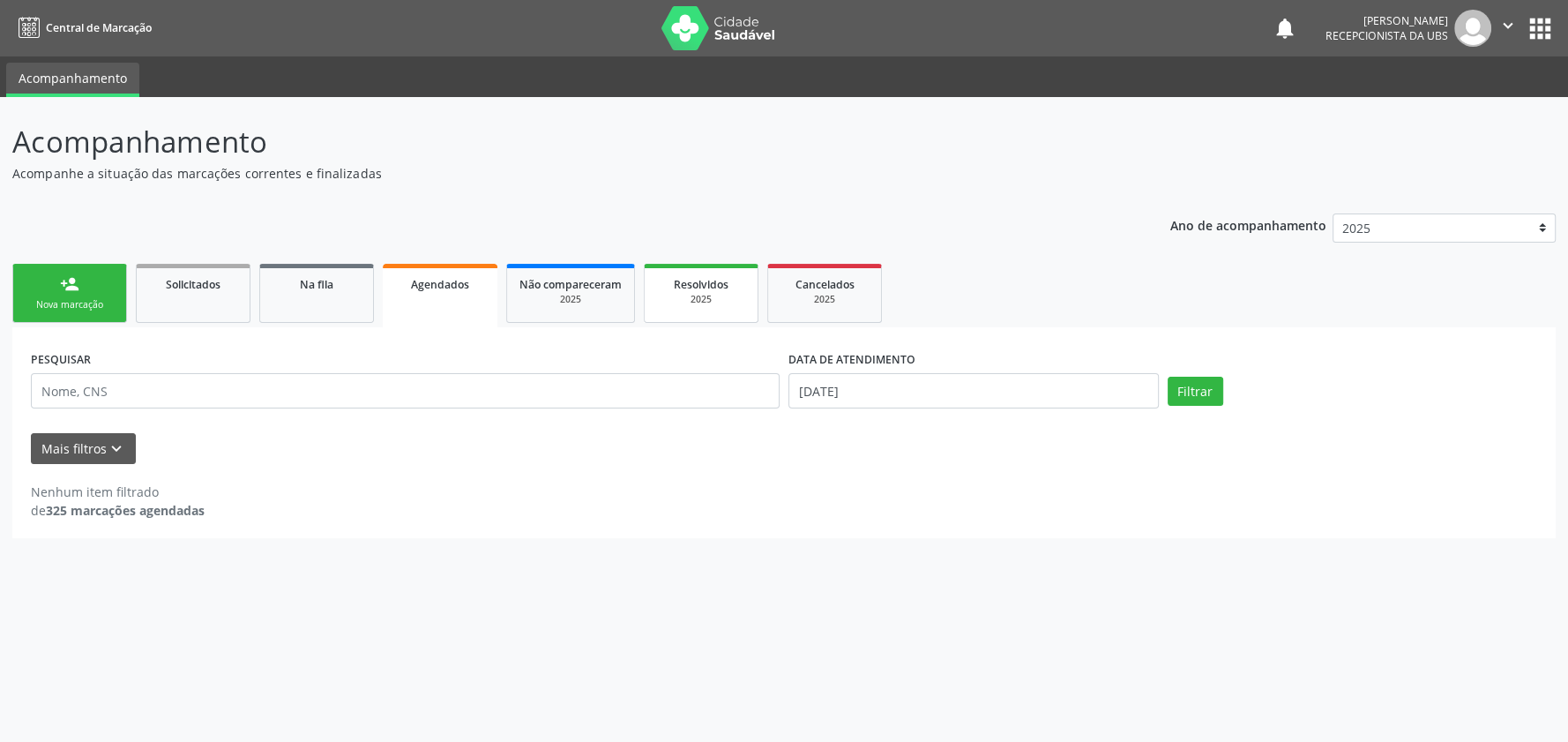 click on "Resolvidos
2025" at bounding box center (701, 293) 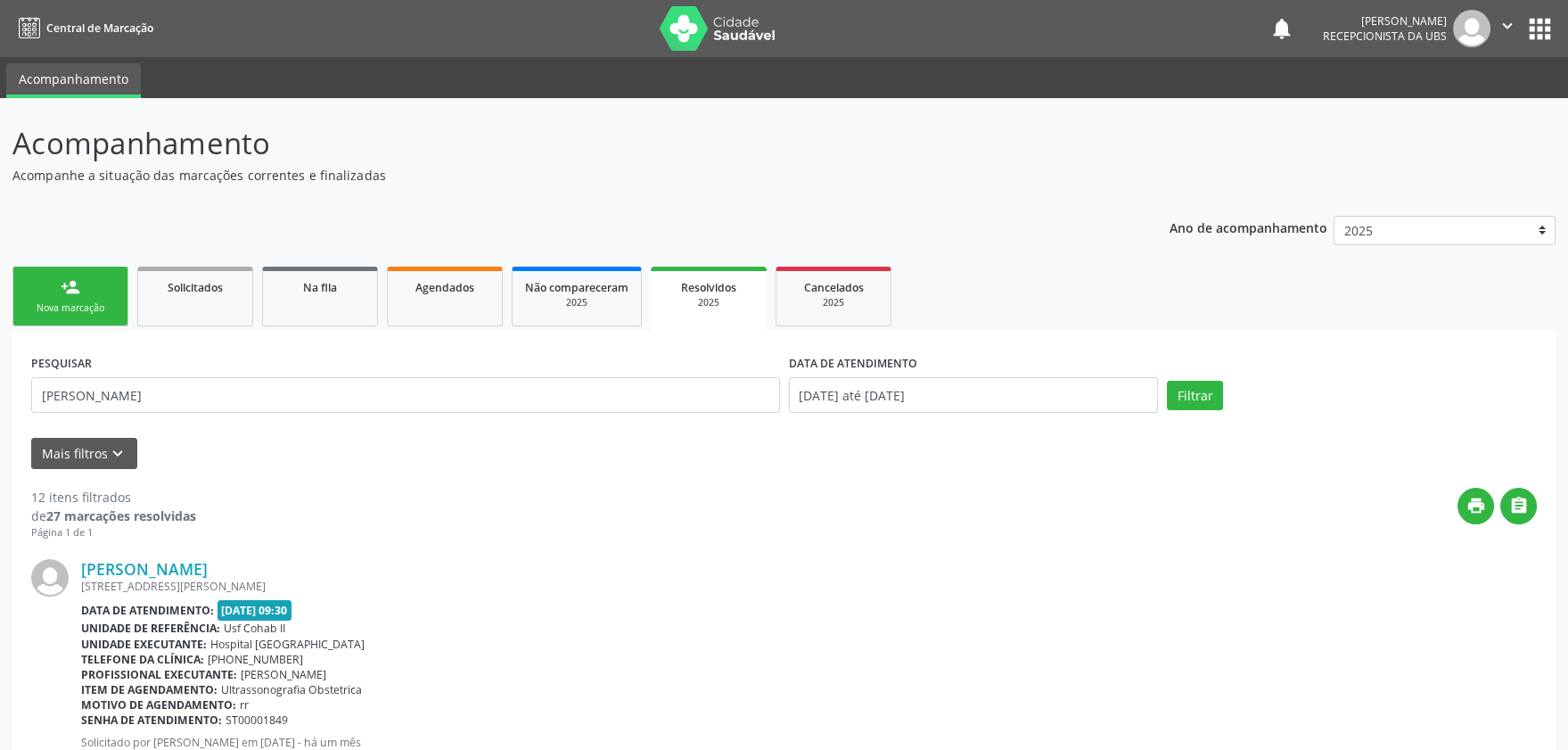 scroll, scrollTop: 198, scrollLeft: 0, axis: vertical 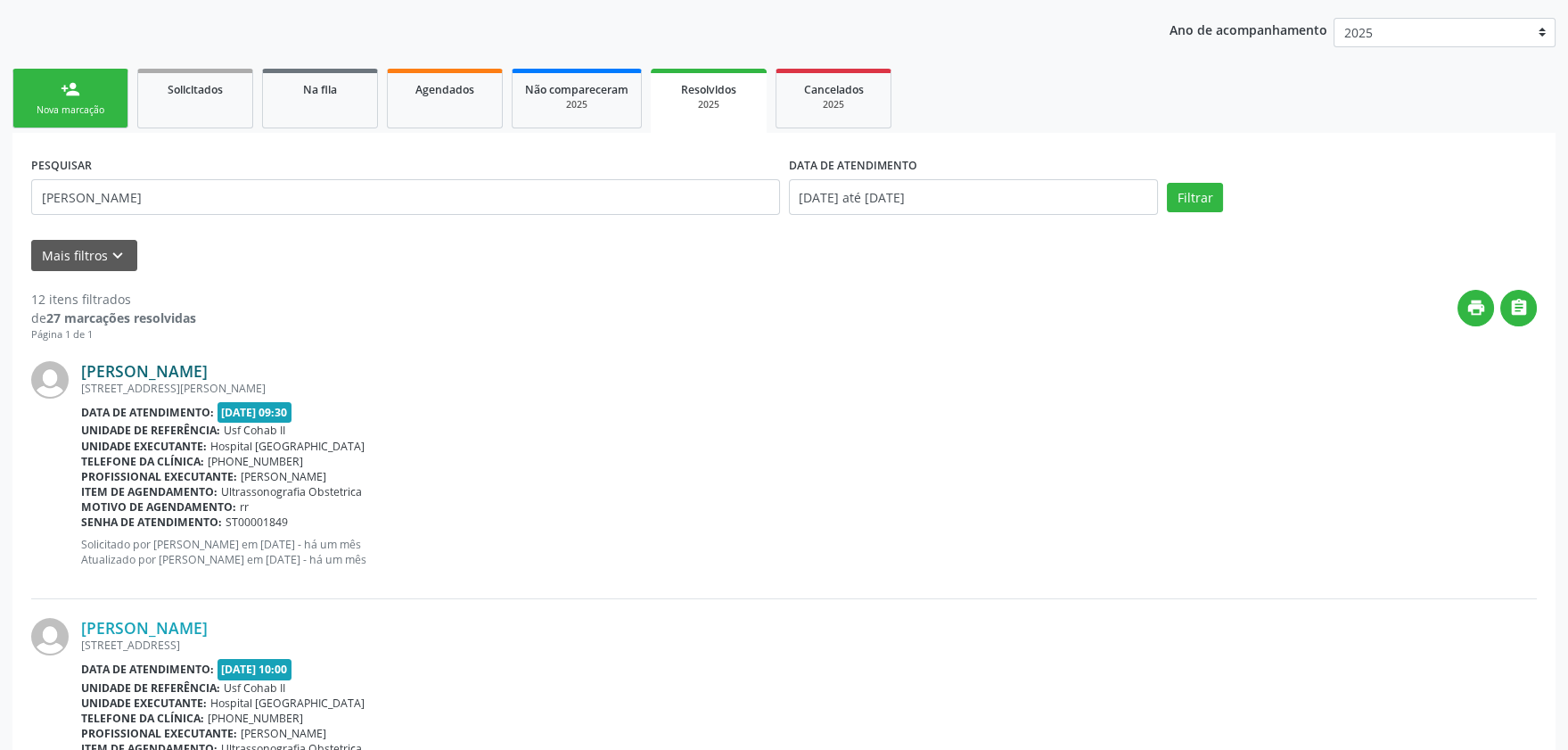 click on "Maria Williane da Silva" at bounding box center [144, 371] 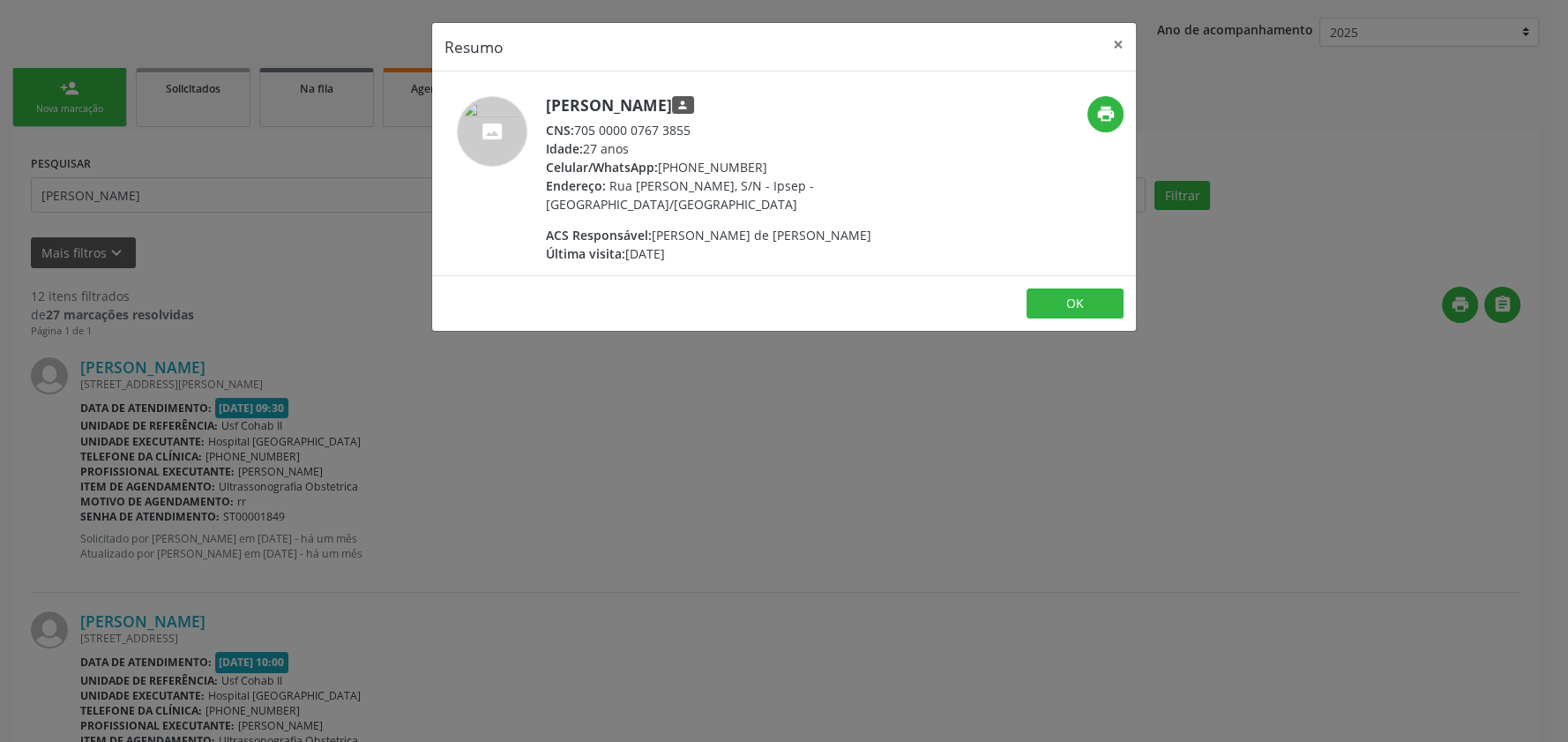 click on "Resumo ×
Maria Williane da Silva
person
CNS:
705 0000 0767 3855
Idade:
27 anos
Celular/WhatsApp:
(87) 99610-5827
Endereço:
Rua Acelina Pereira de Souza,
S/N -
Ipsep
-
Serra Talhada/PE
ACS Responsável:
Joelha Lopes de Lima Eliodoro
Última visita:
24/08/2022
print   OK" at bounding box center [784, 371] 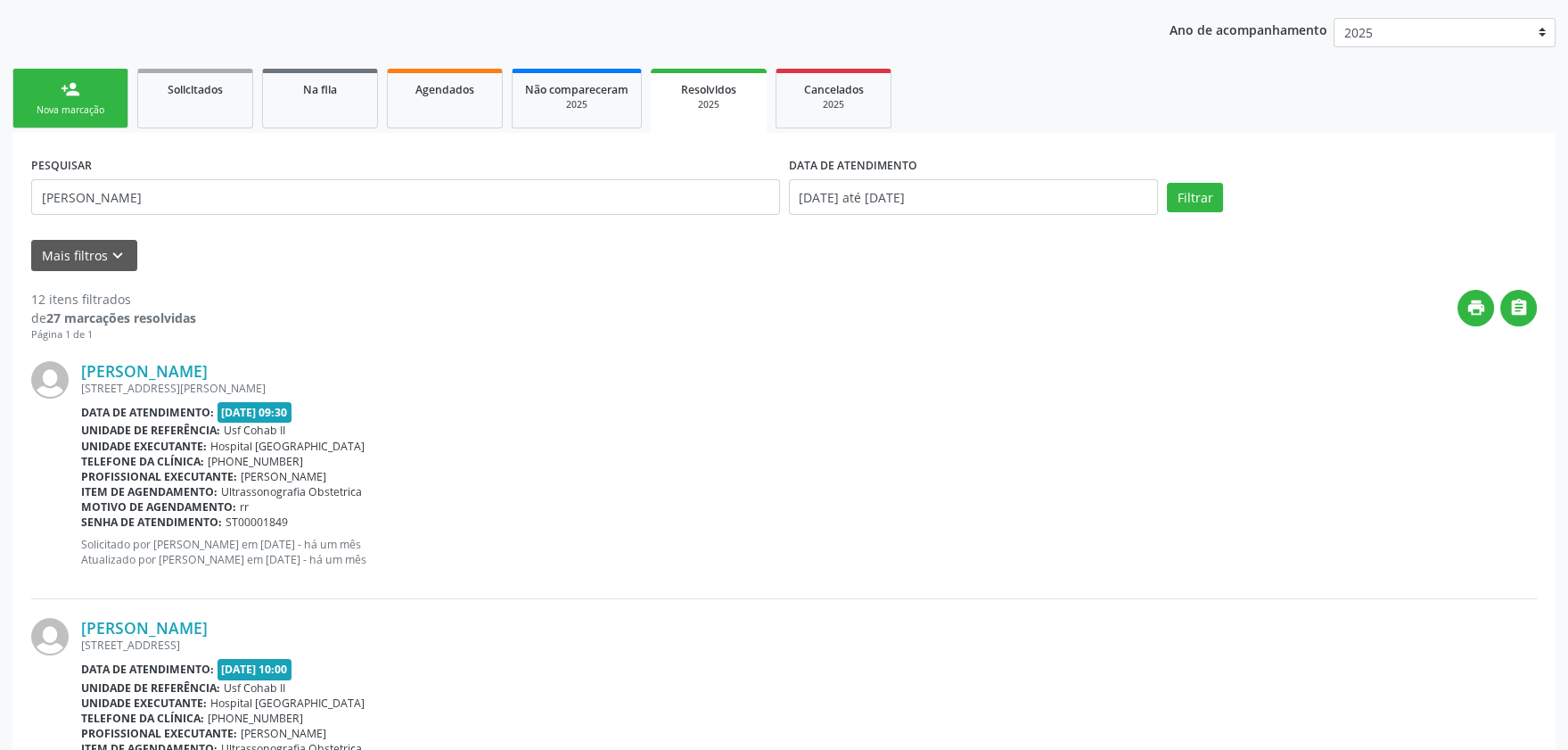 click on "Telefone da clínica:" at bounding box center [143, 461] 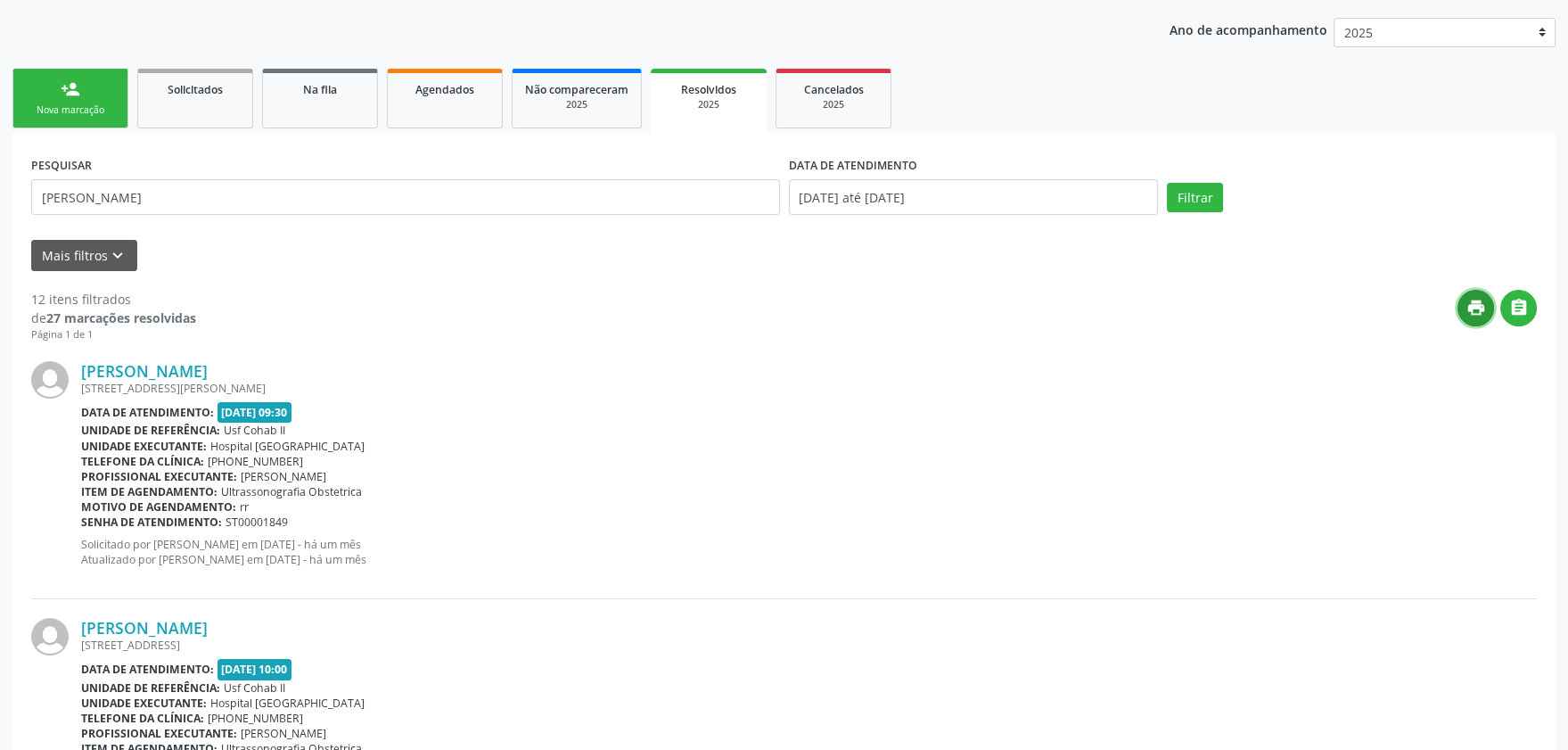 click on "print" at bounding box center (1476, 308) 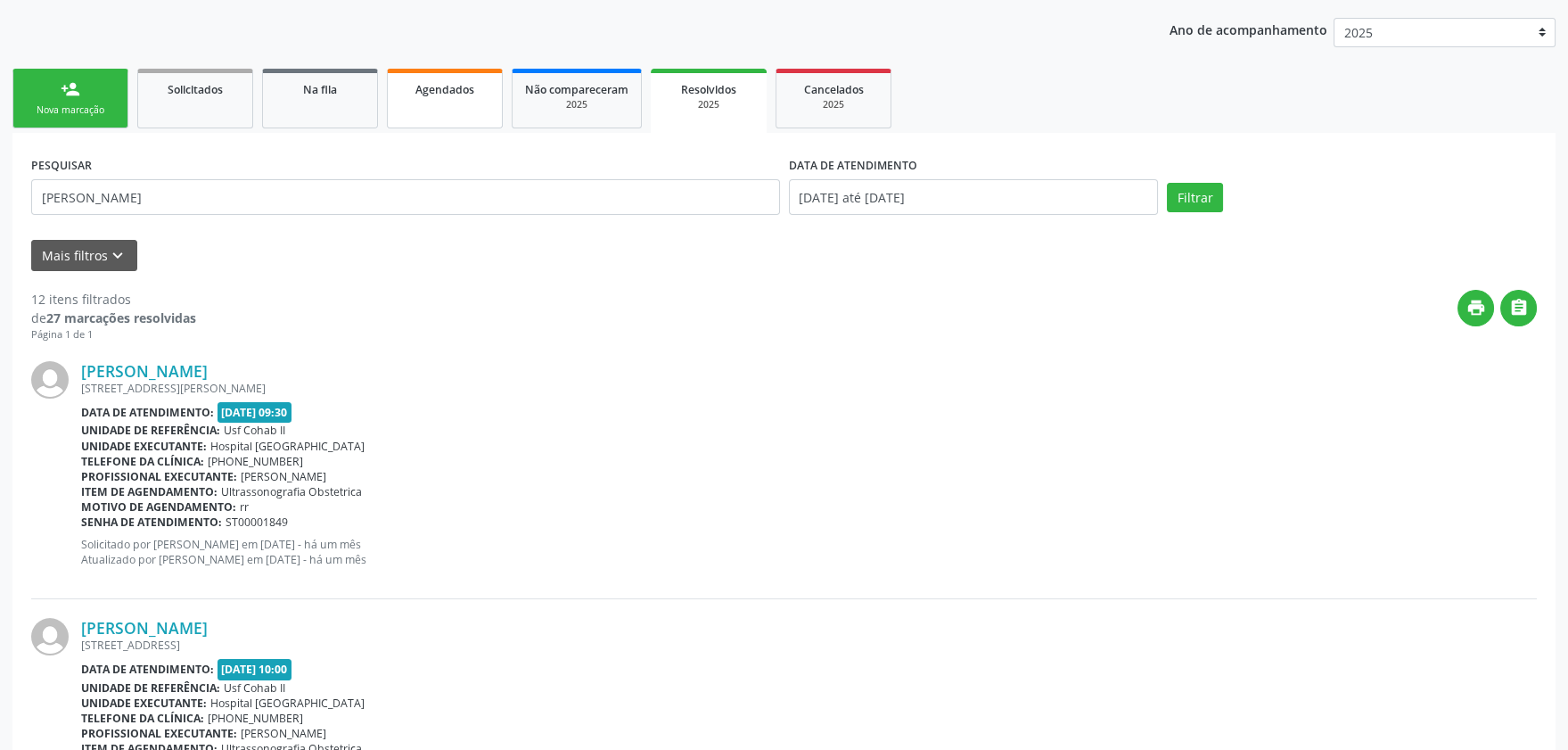 click on "Agendados" at bounding box center (445, 98) 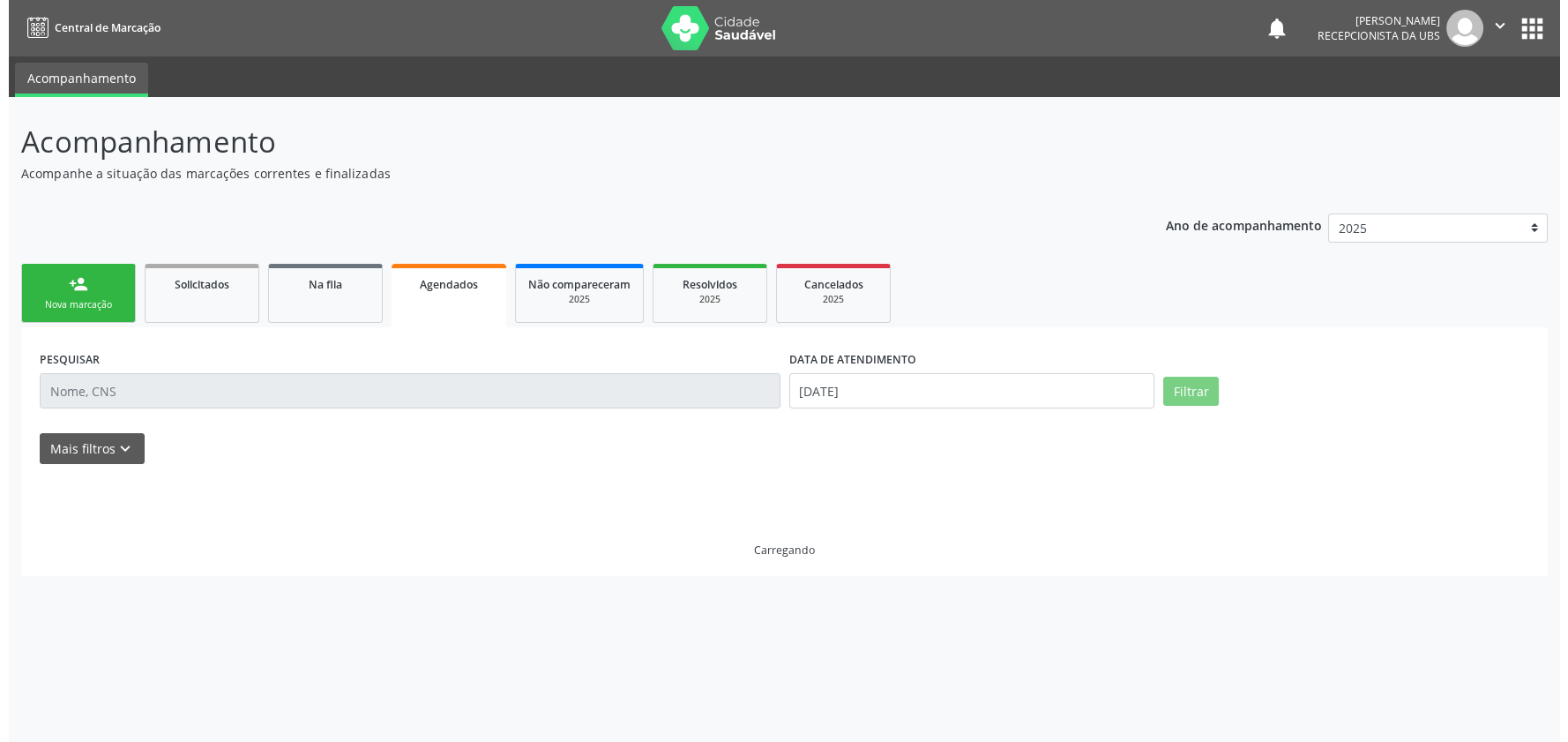 scroll, scrollTop: 0, scrollLeft: 0, axis: both 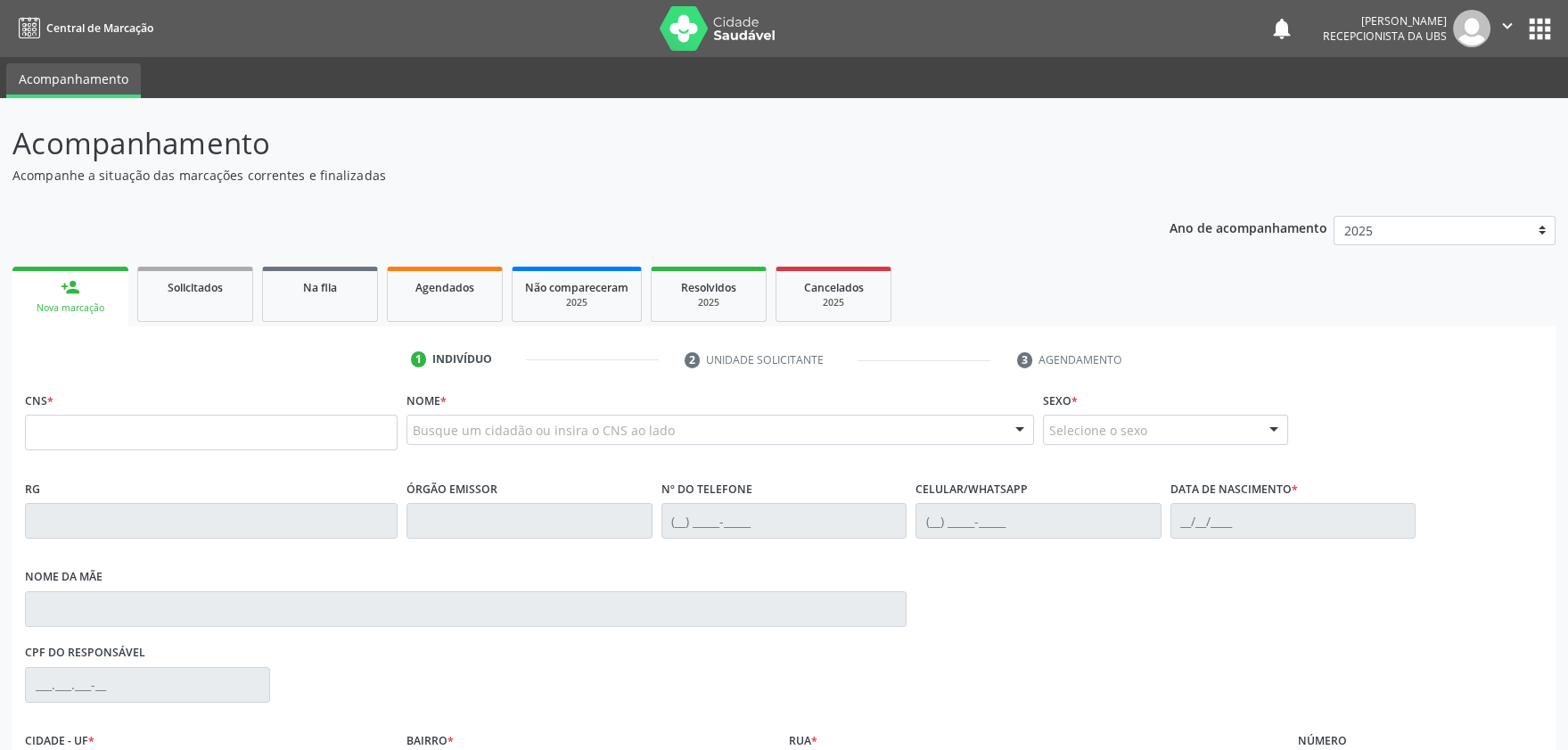 click at bounding box center (211, 433) 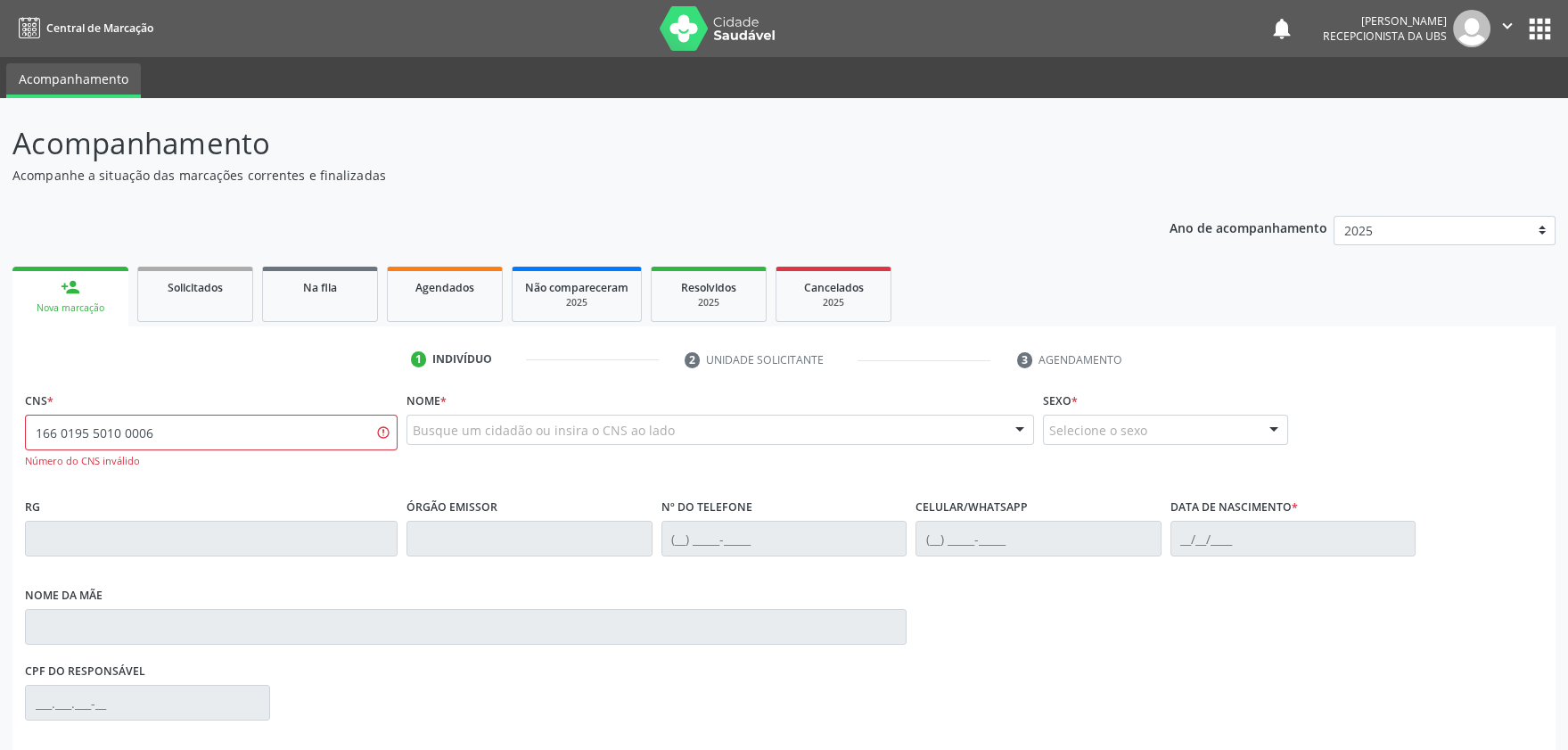 type on "166 0195 5010 0006" 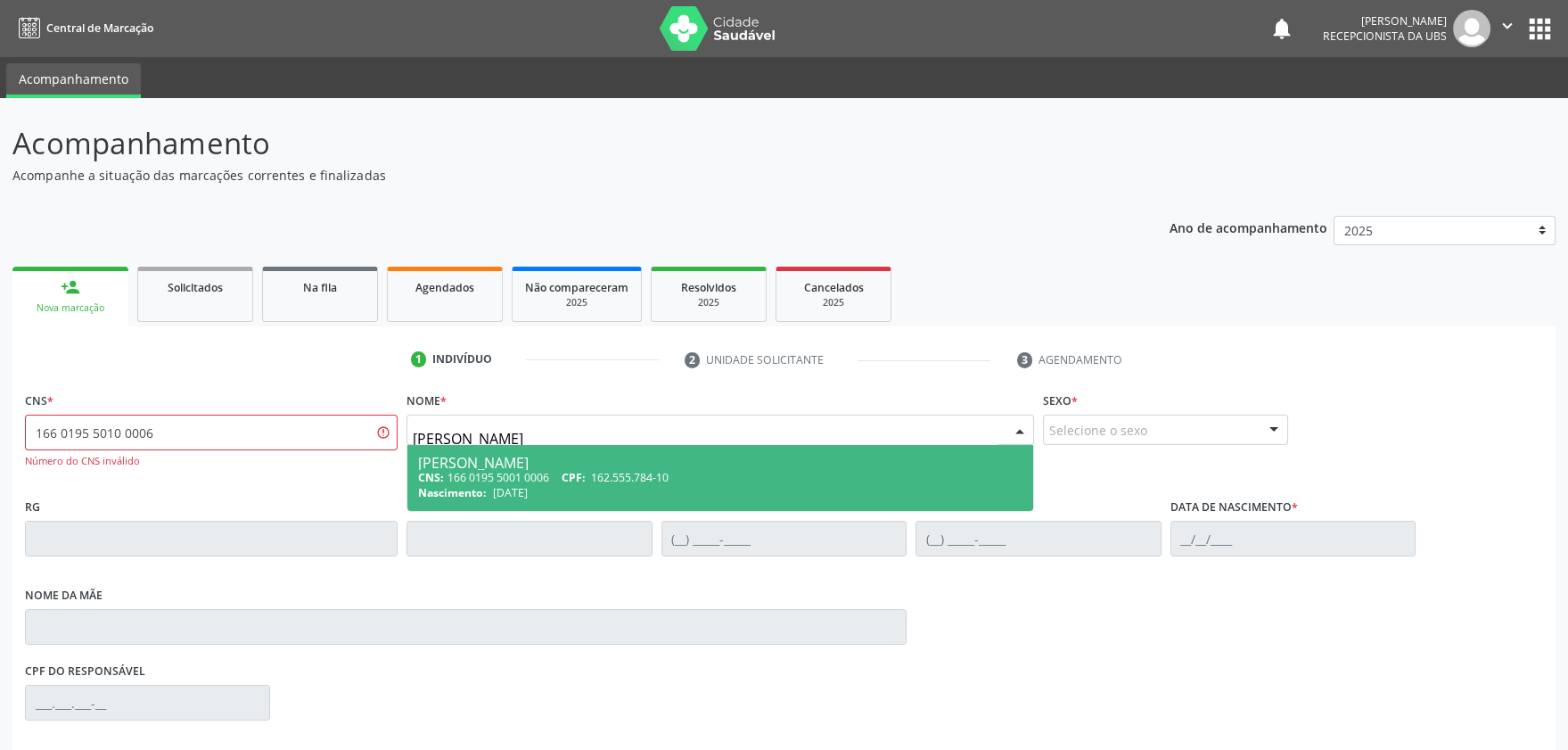 type on "RIVANE MARIA SILVA ALVES" 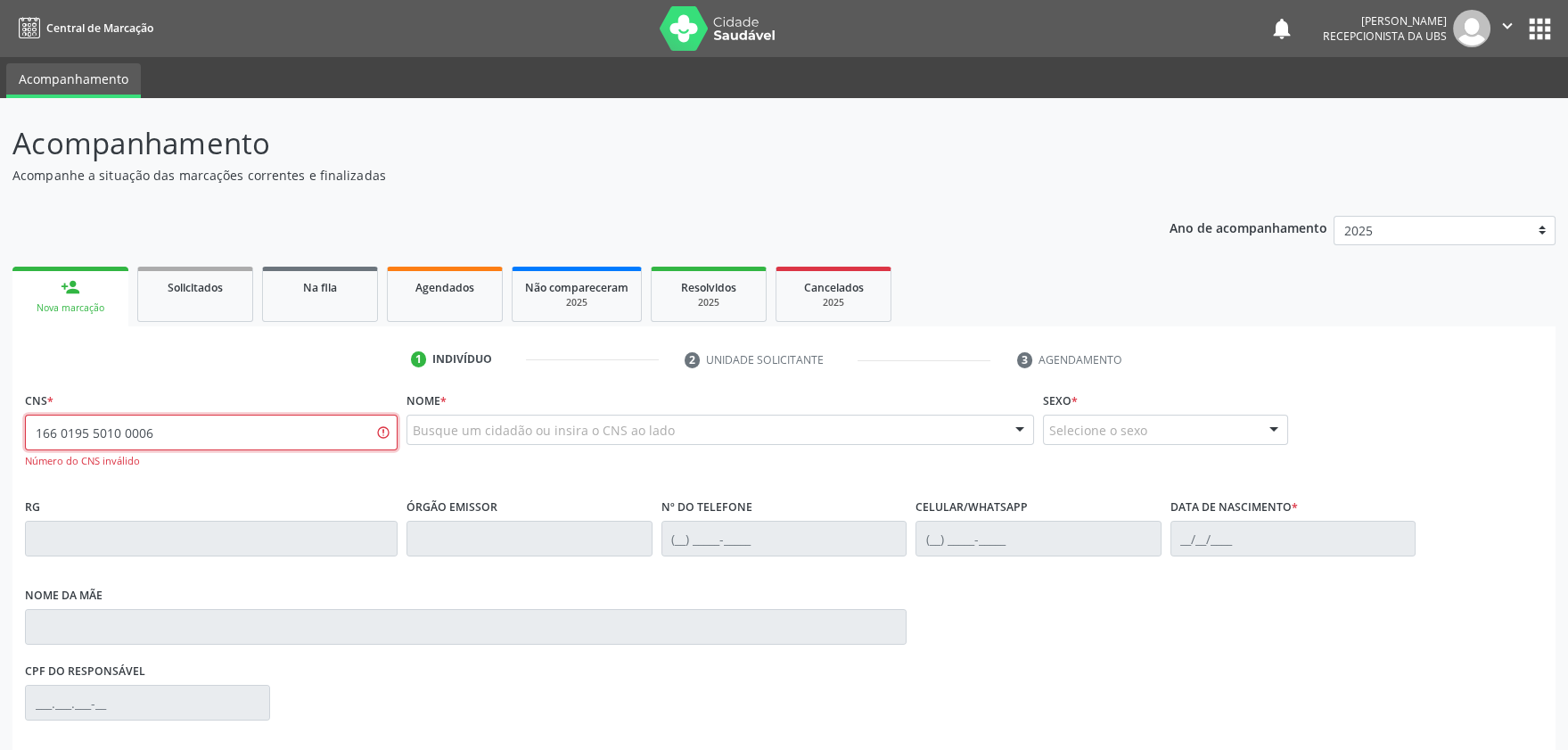 click on "166 0195 5010 0006" at bounding box center (211, 433) 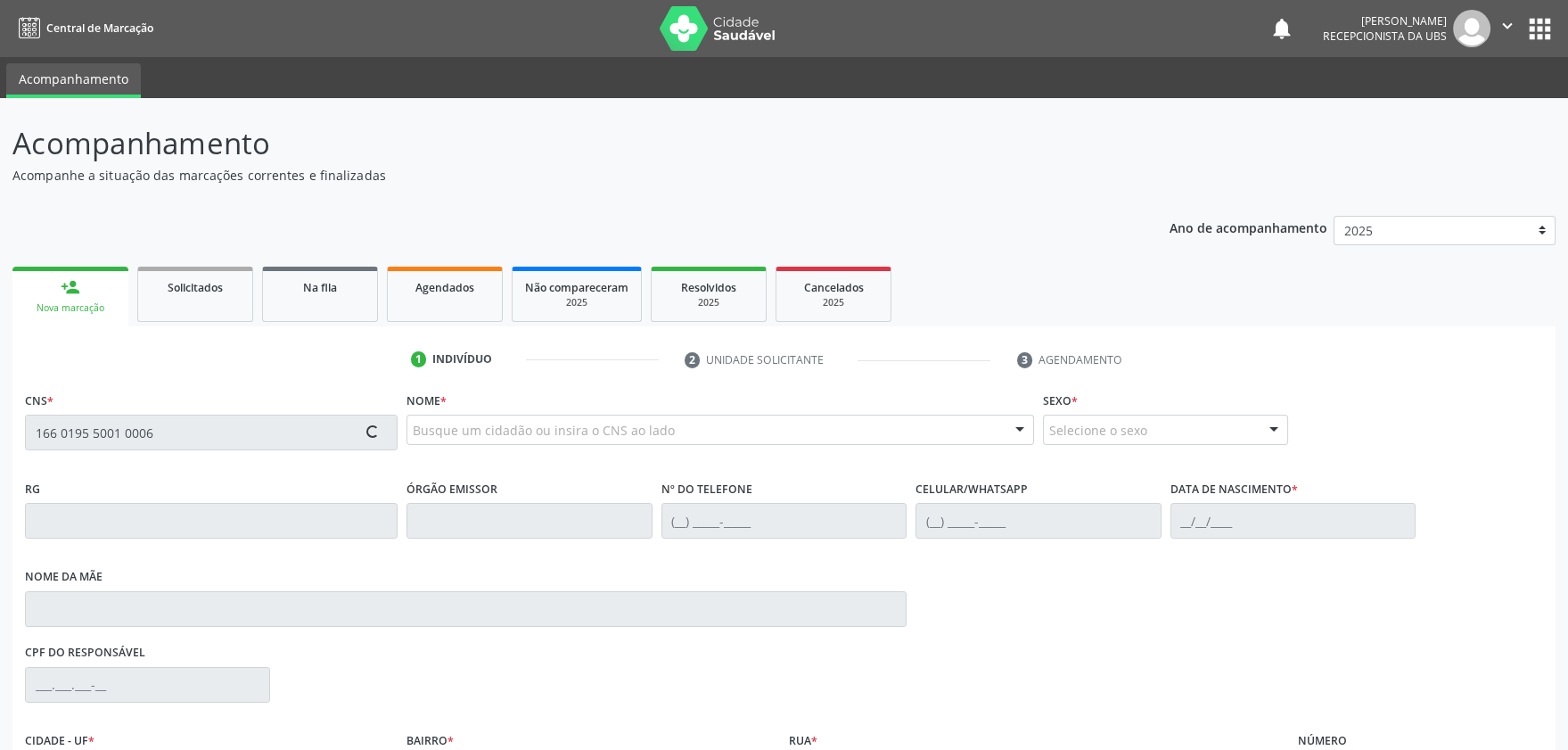 type on "166 0195 5001 0006" 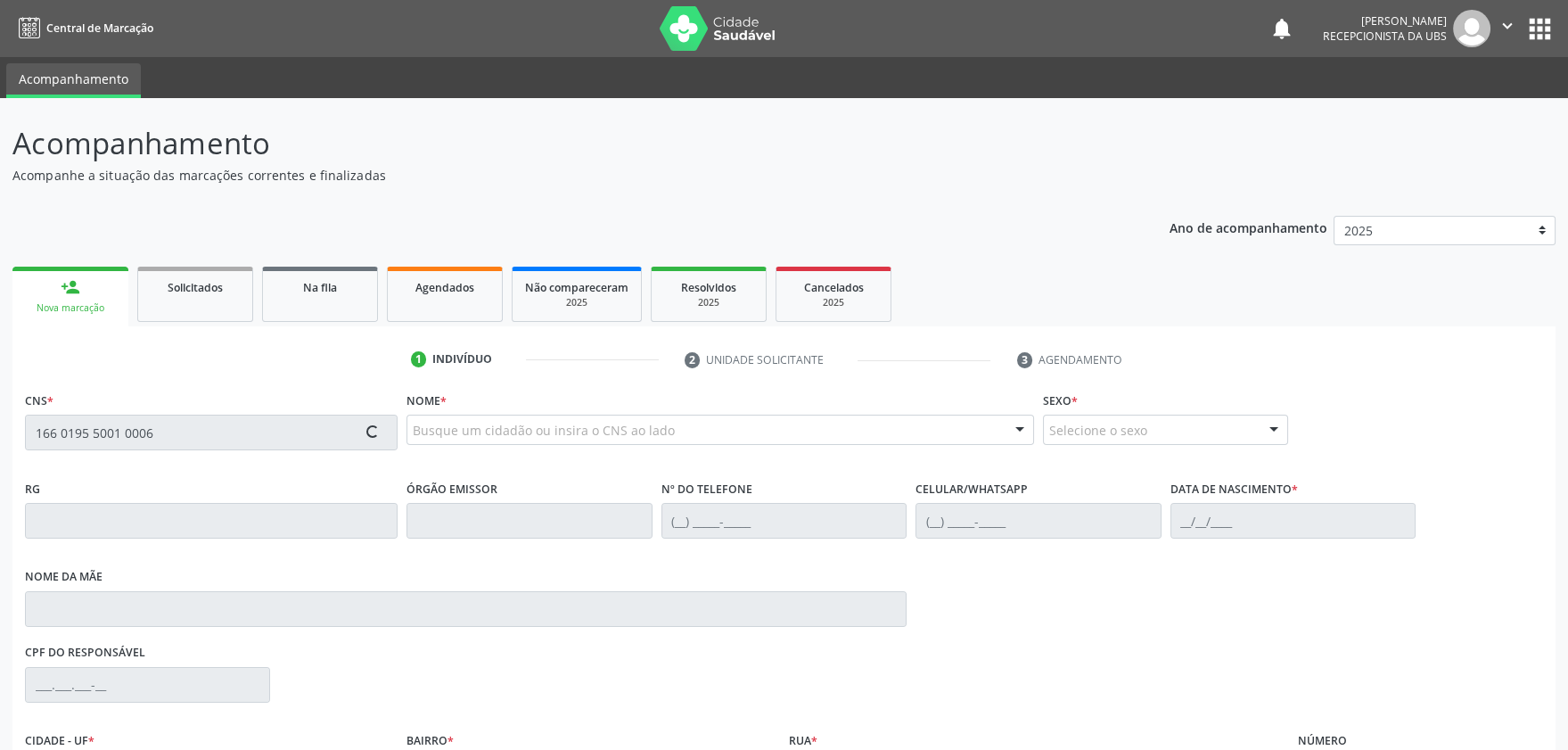 type 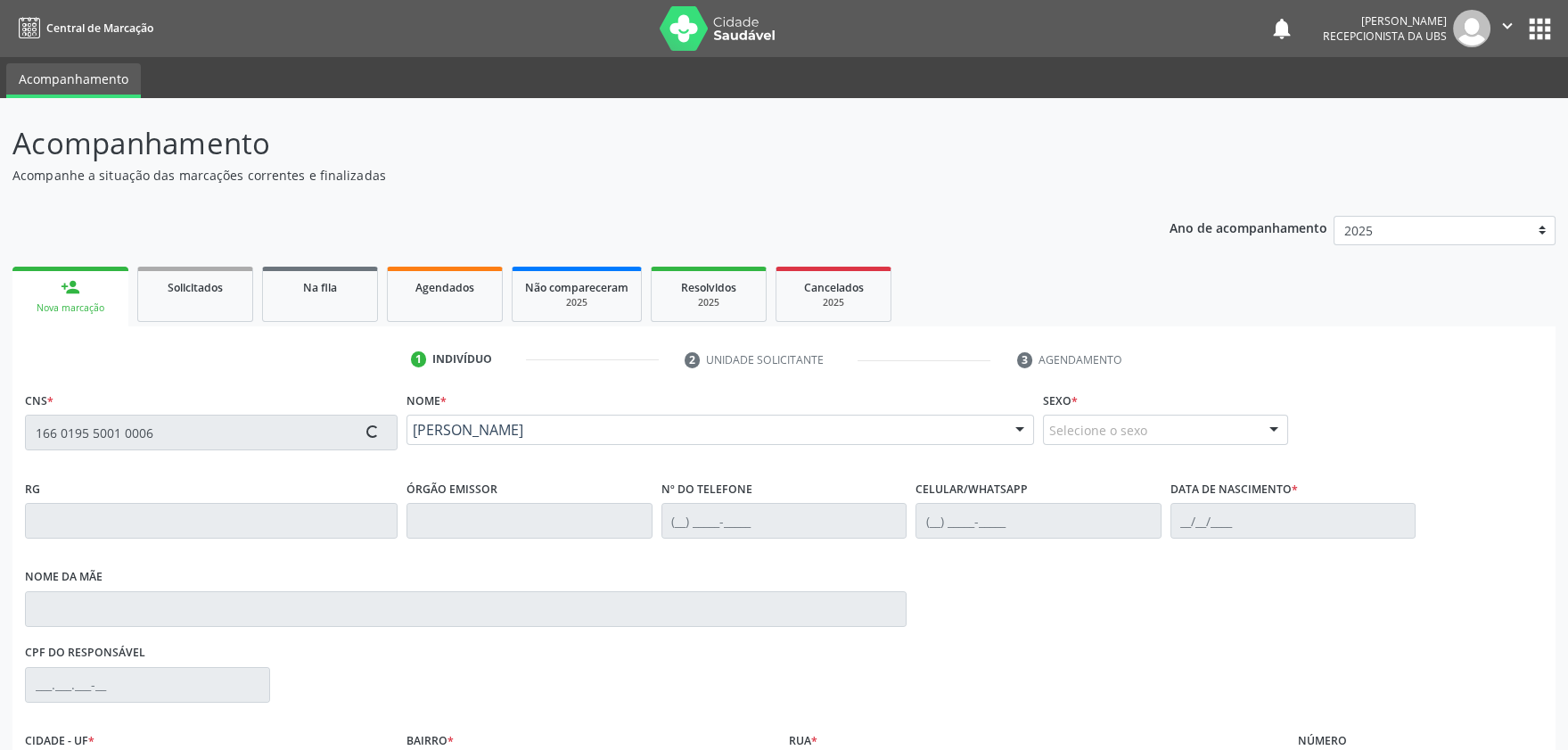 type on "(87) 9922-3173" 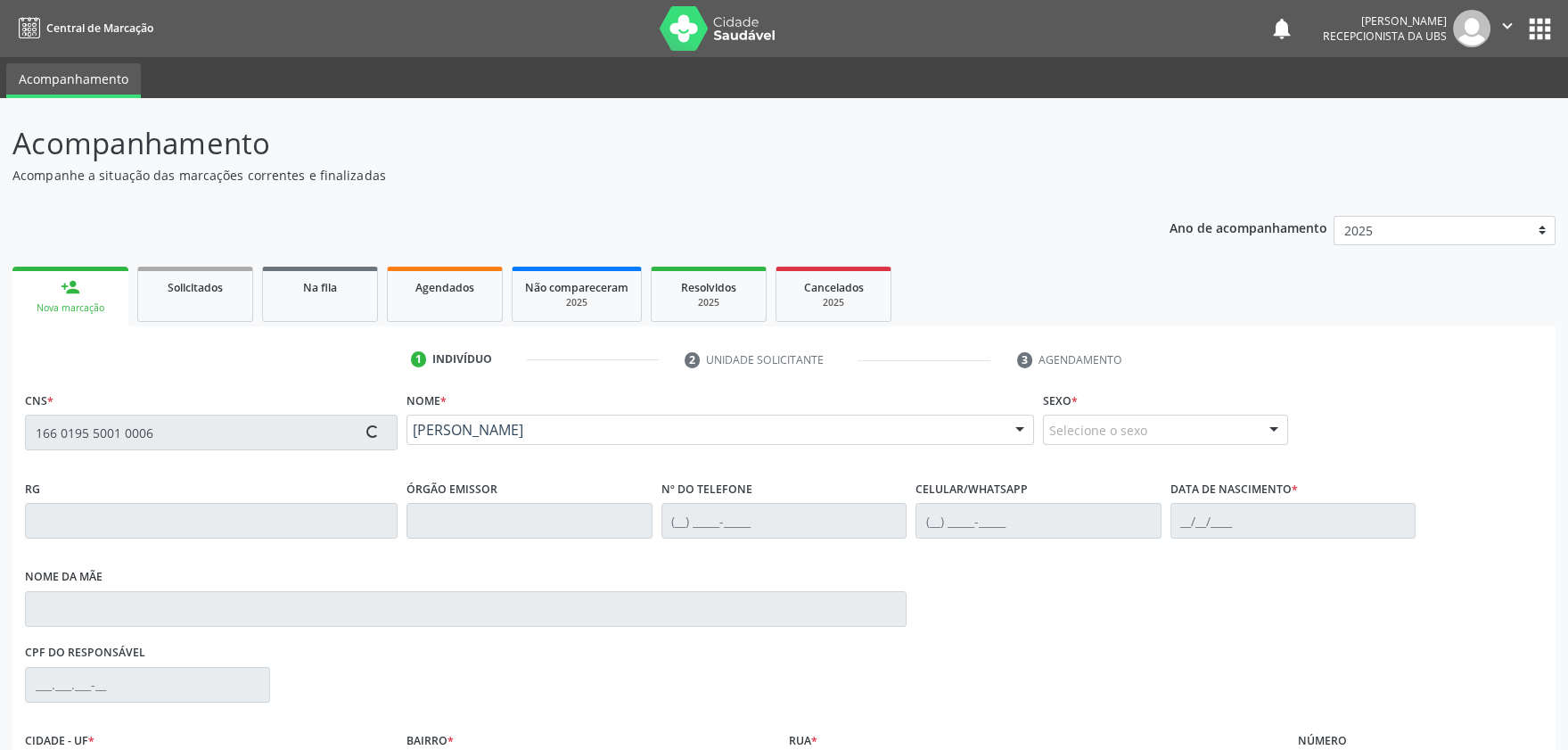 type on "23/01/2002" 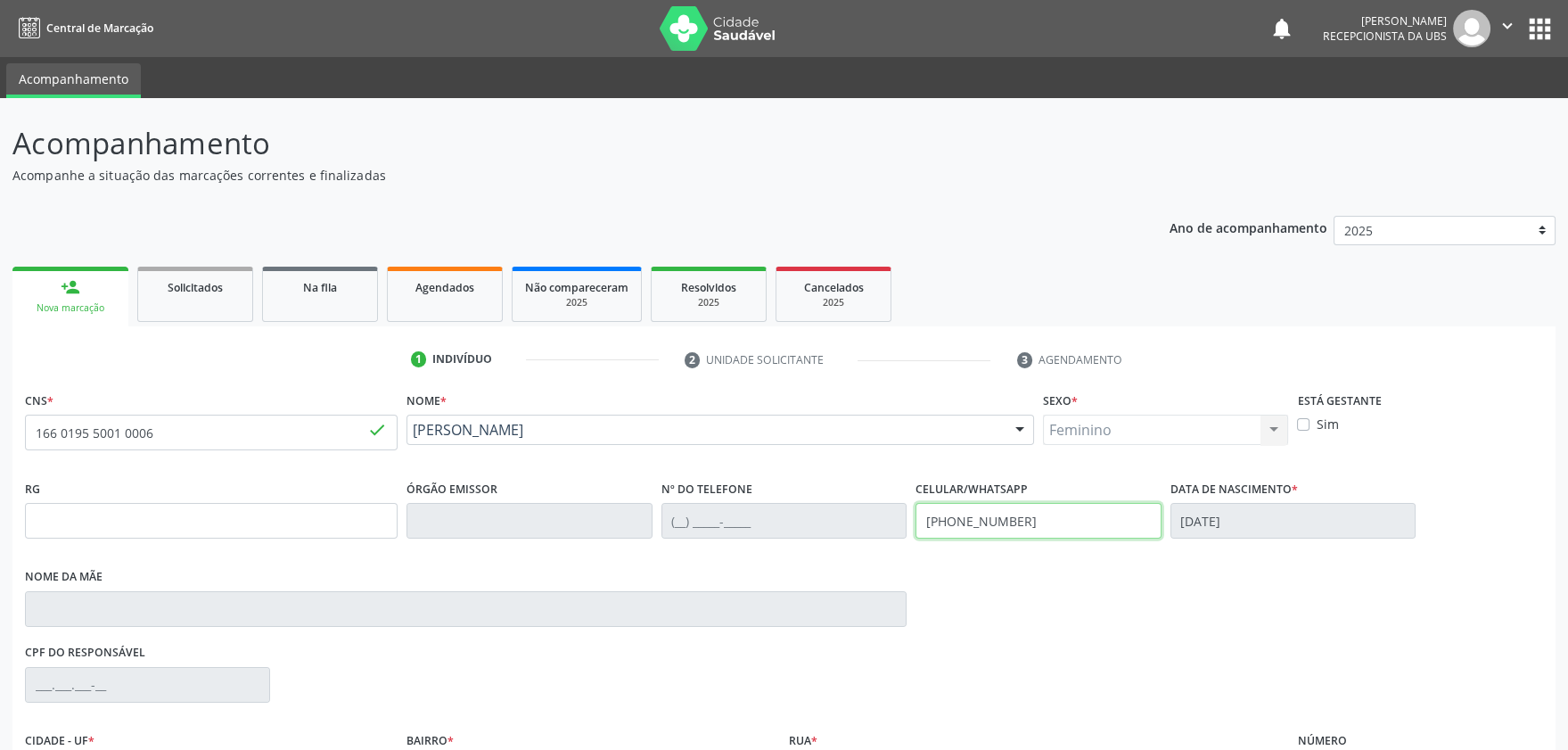 click on "(87) 9922-3173" at bounding box center [1038, 521] 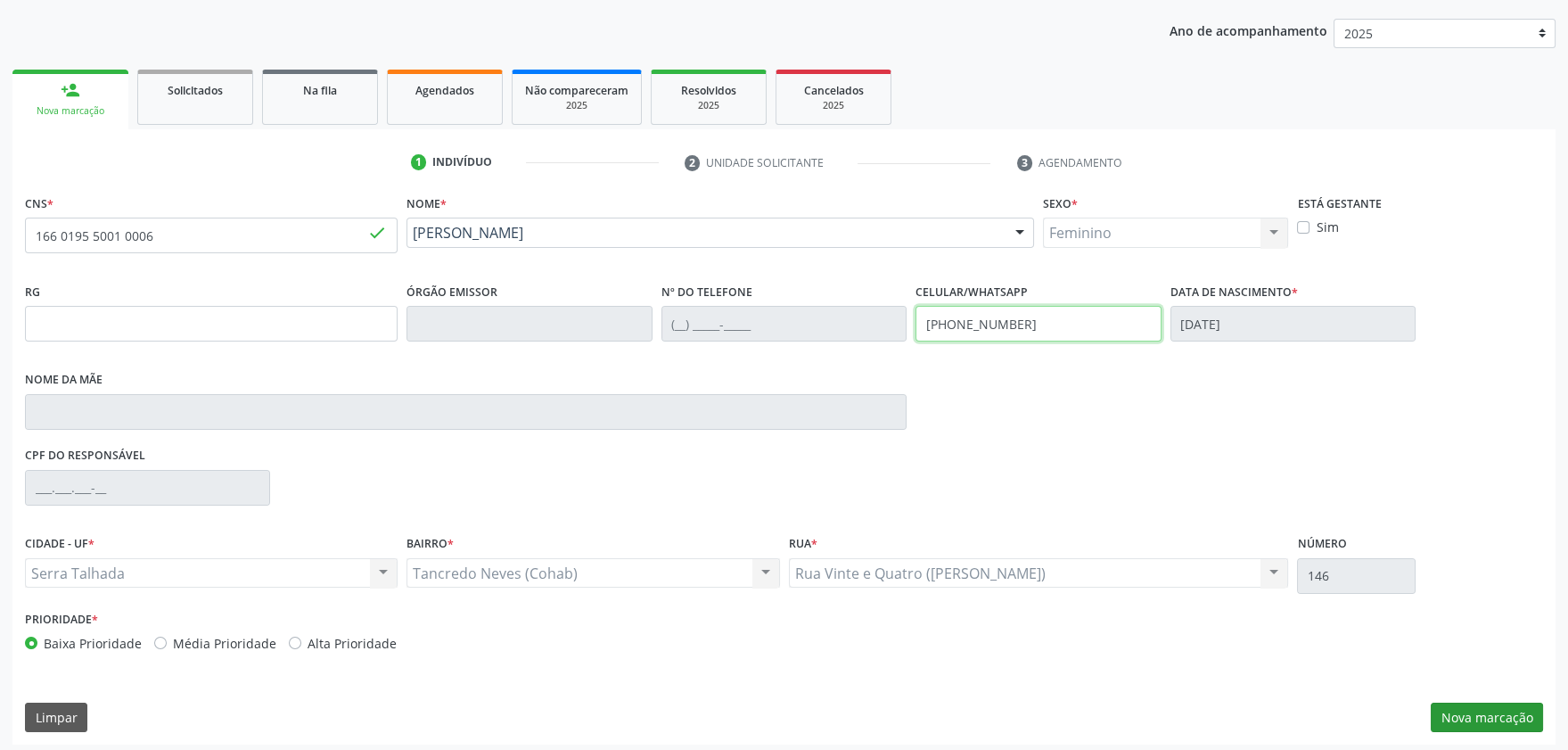 type on "(87) 98100-8779" 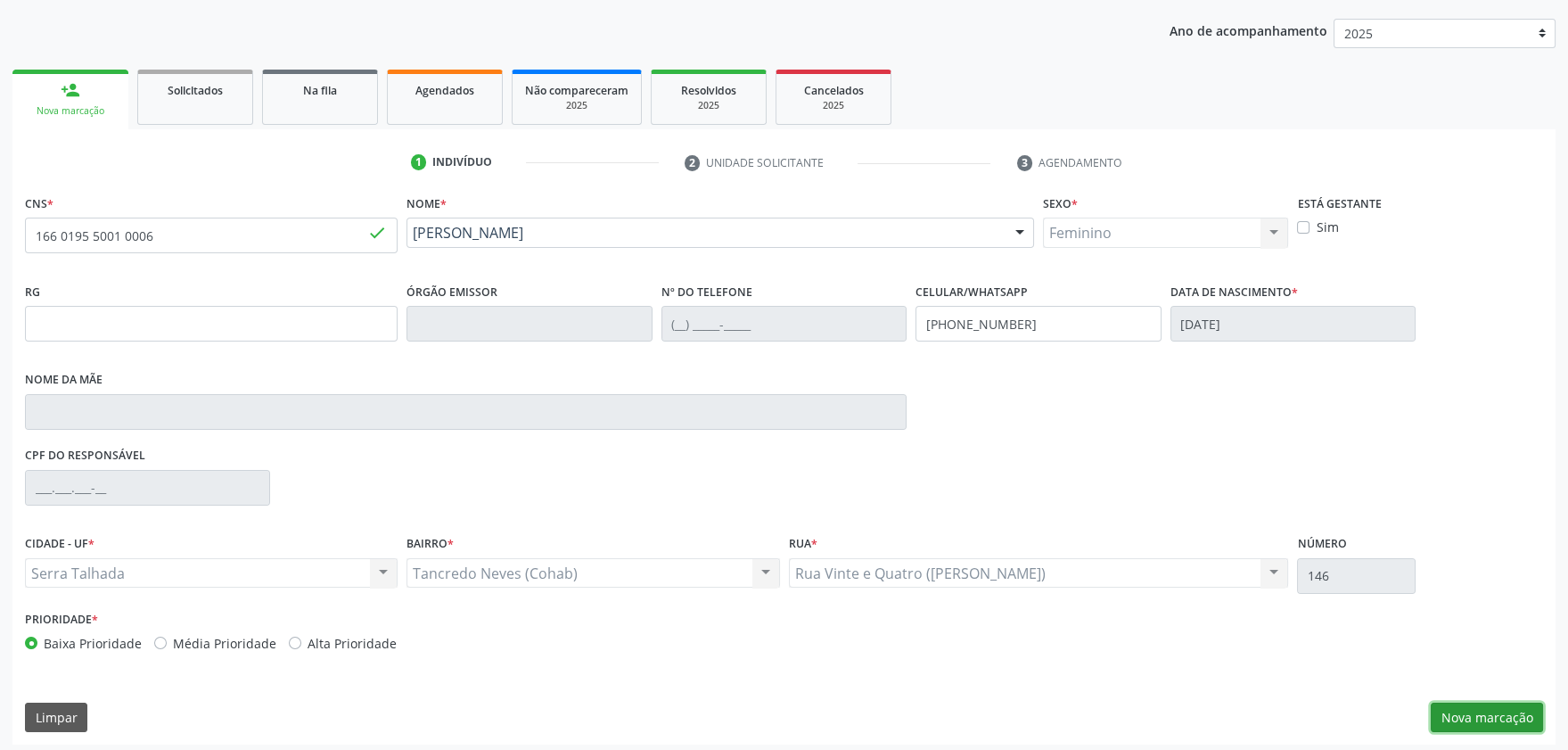 click on "Nova marcação" at bounding box center (1487, 718) 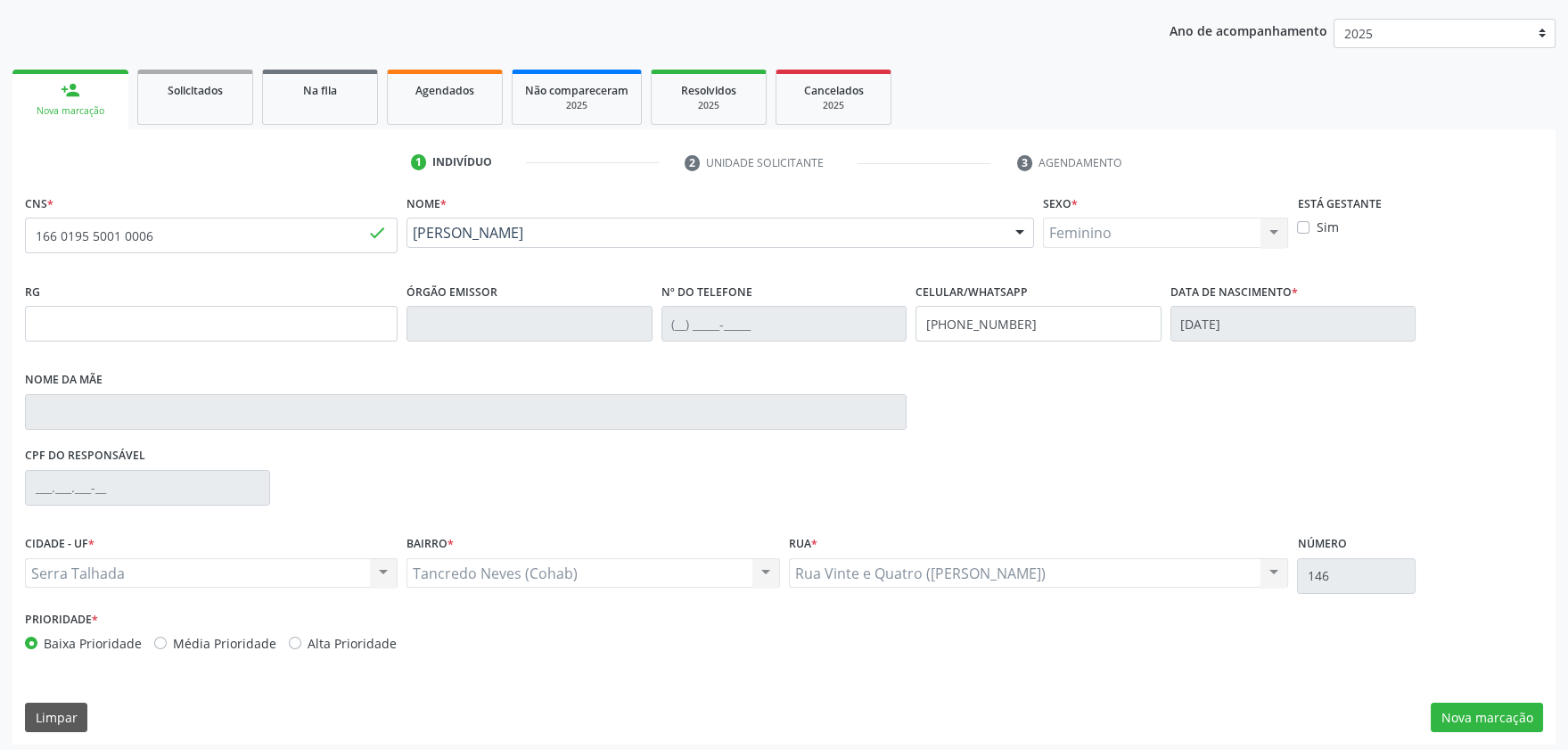 scroll, scrollTop: 48, scrollLeft: 0, axis: vertical 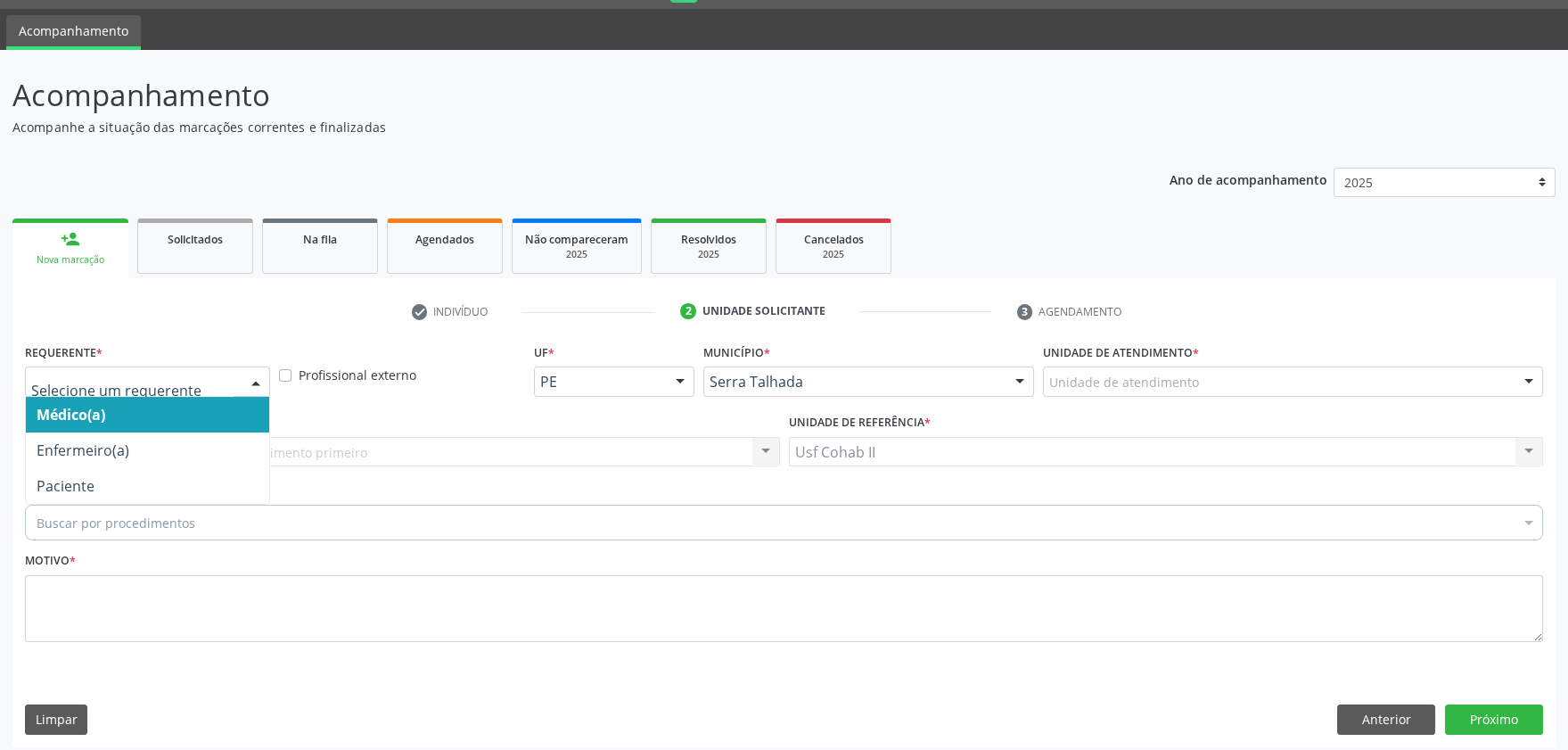 click at bounding box center (256, 383) 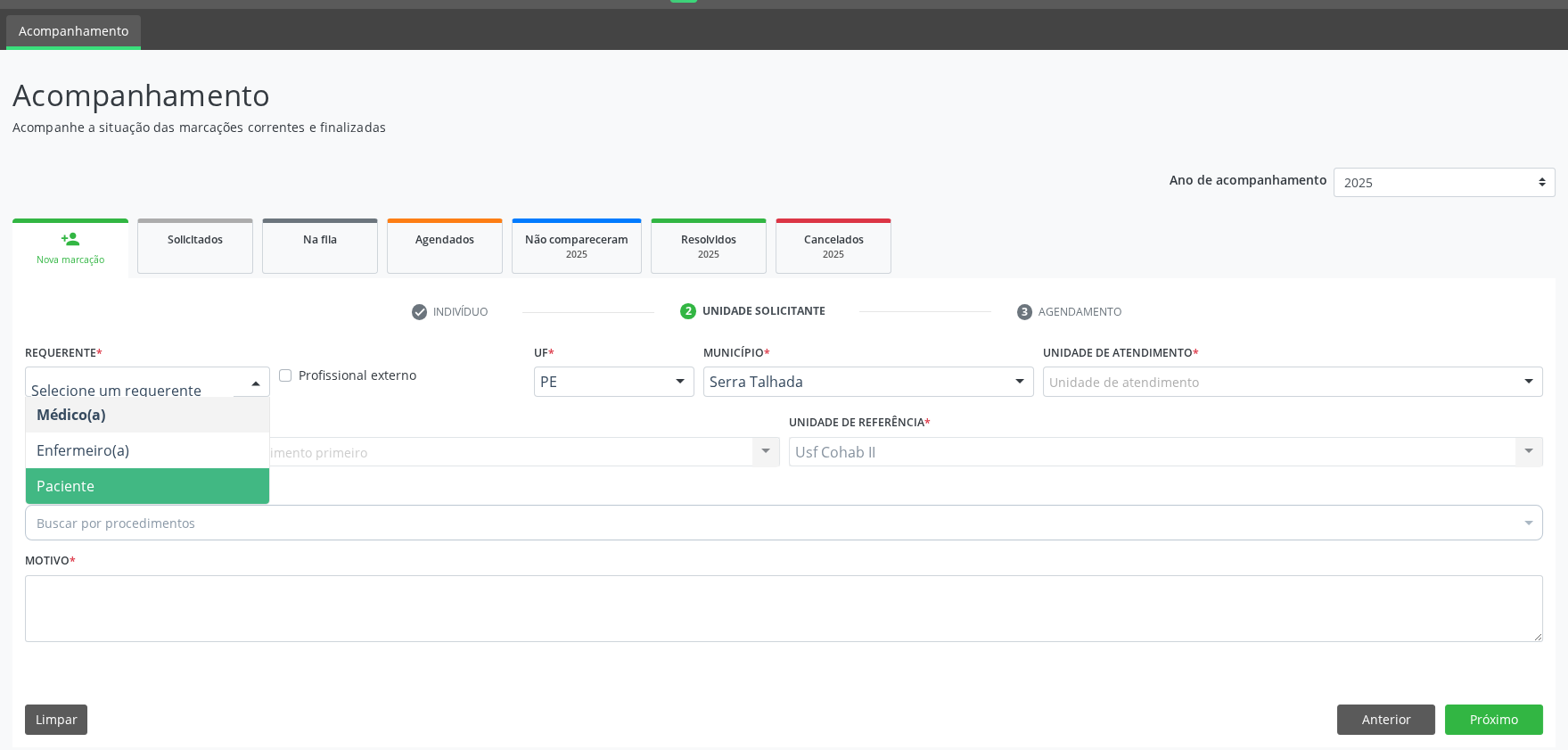 click on "Paciente" at bounding box center [147, 486] 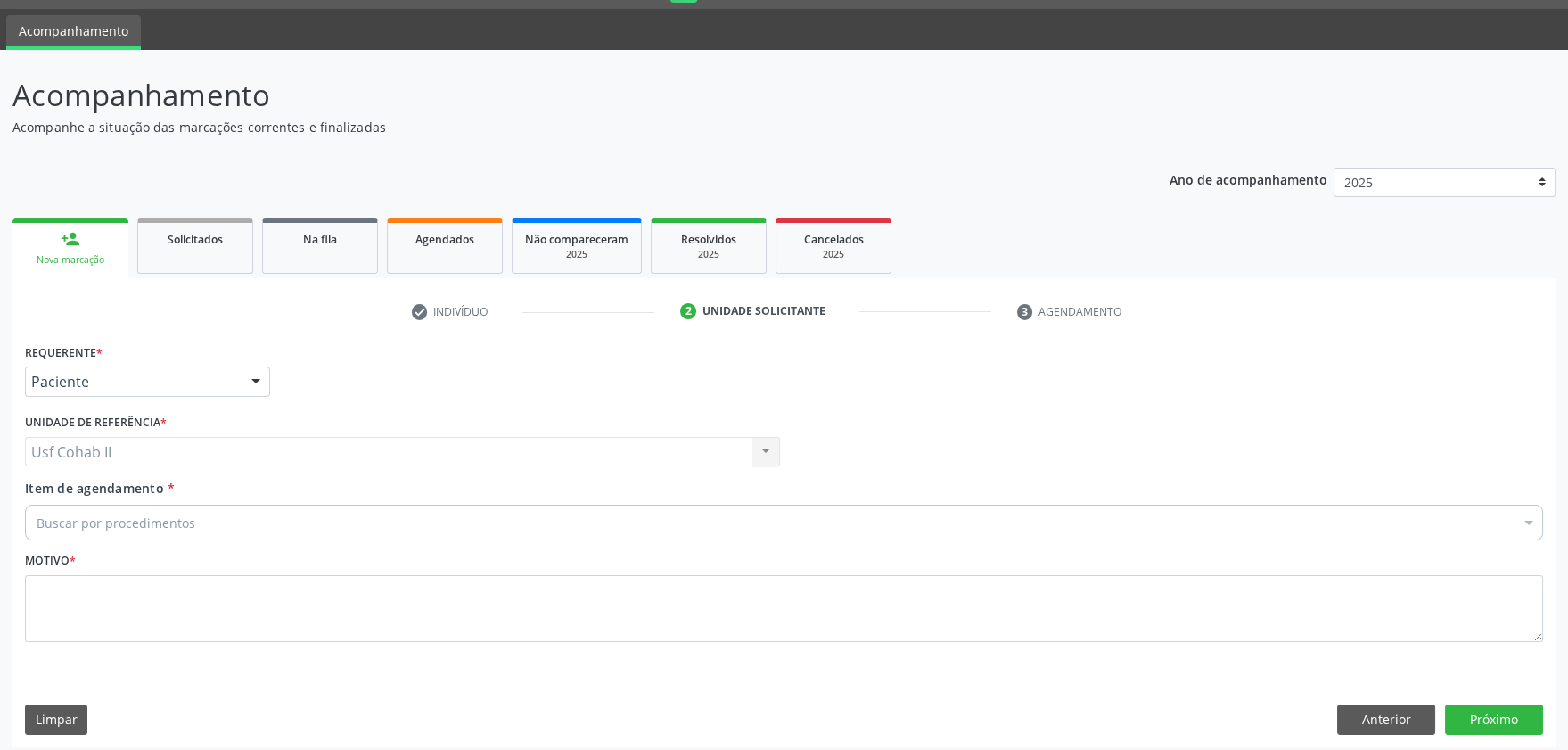 click on "Buscar por procedimentos" at bounding box center [784, 523] 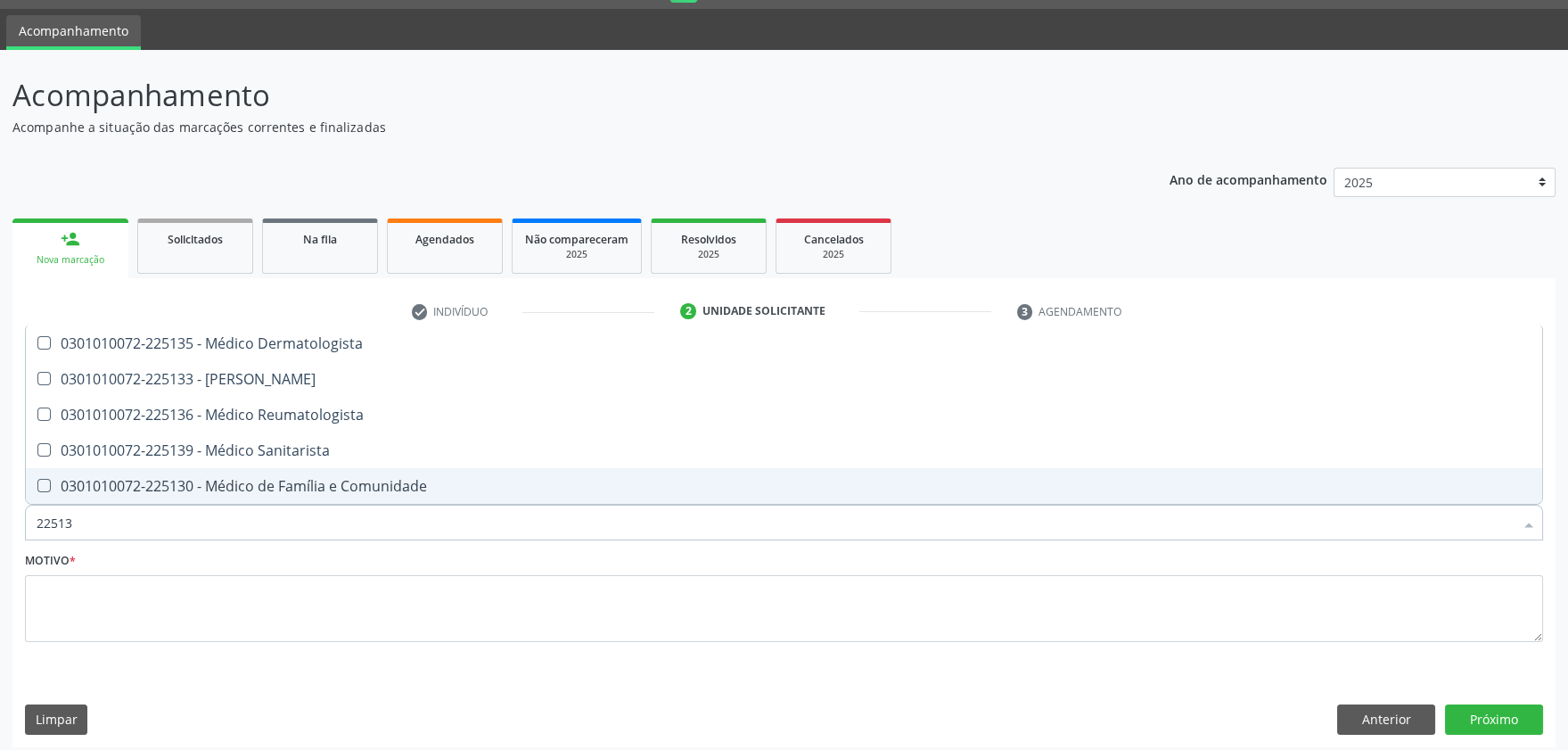 type on "225133" 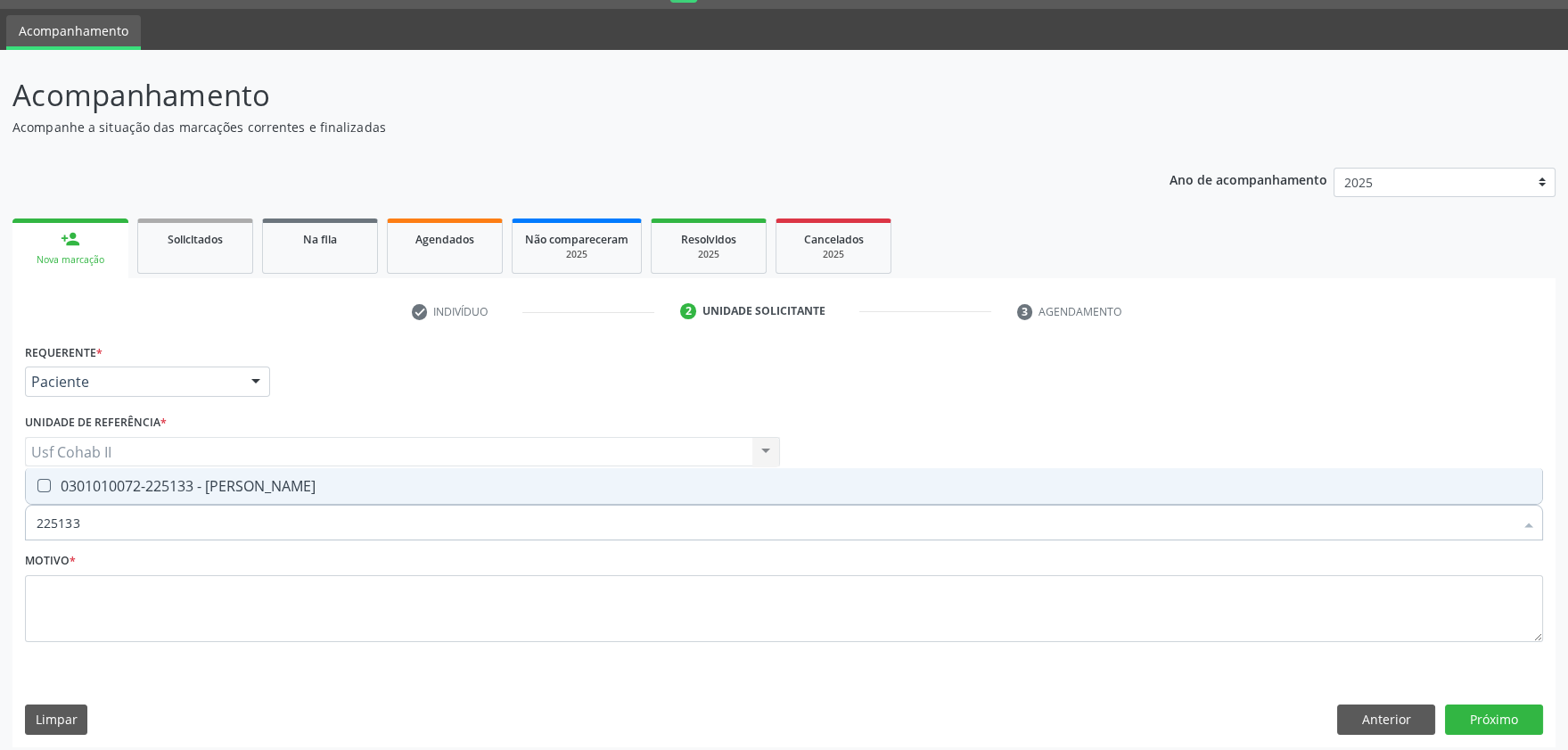 click at bounding box center (44, 485) 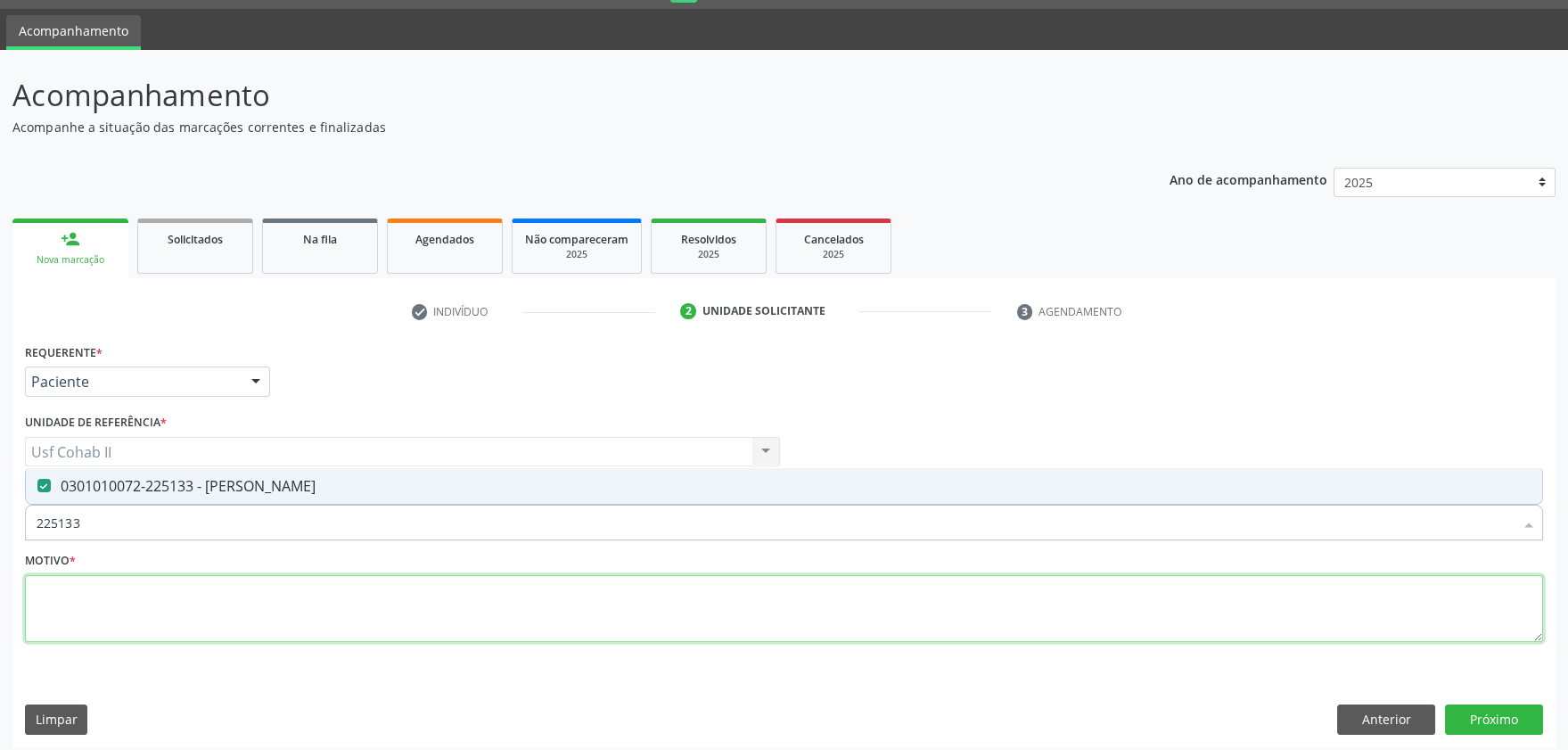 click at bounding box center (784, 609) 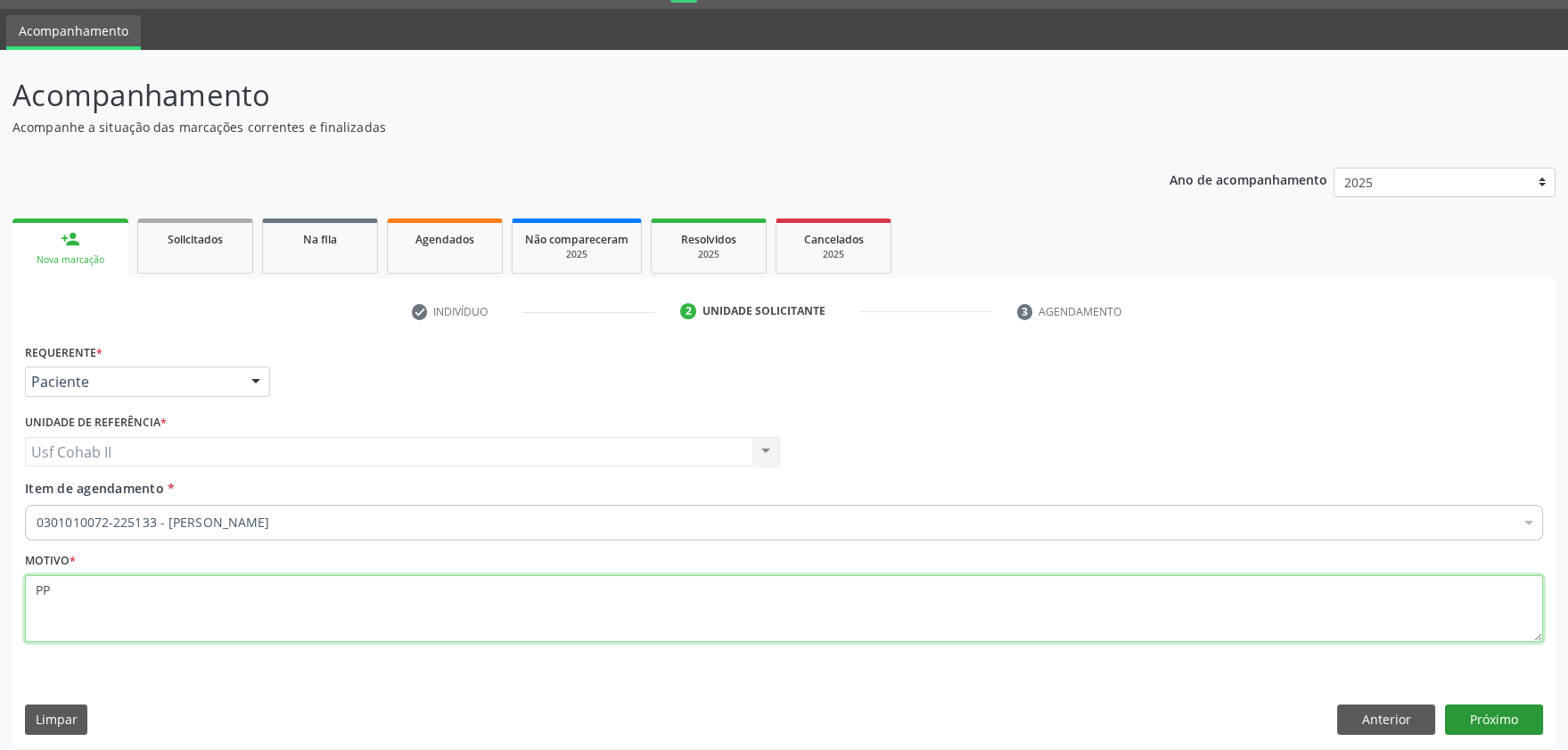 type on "PP" 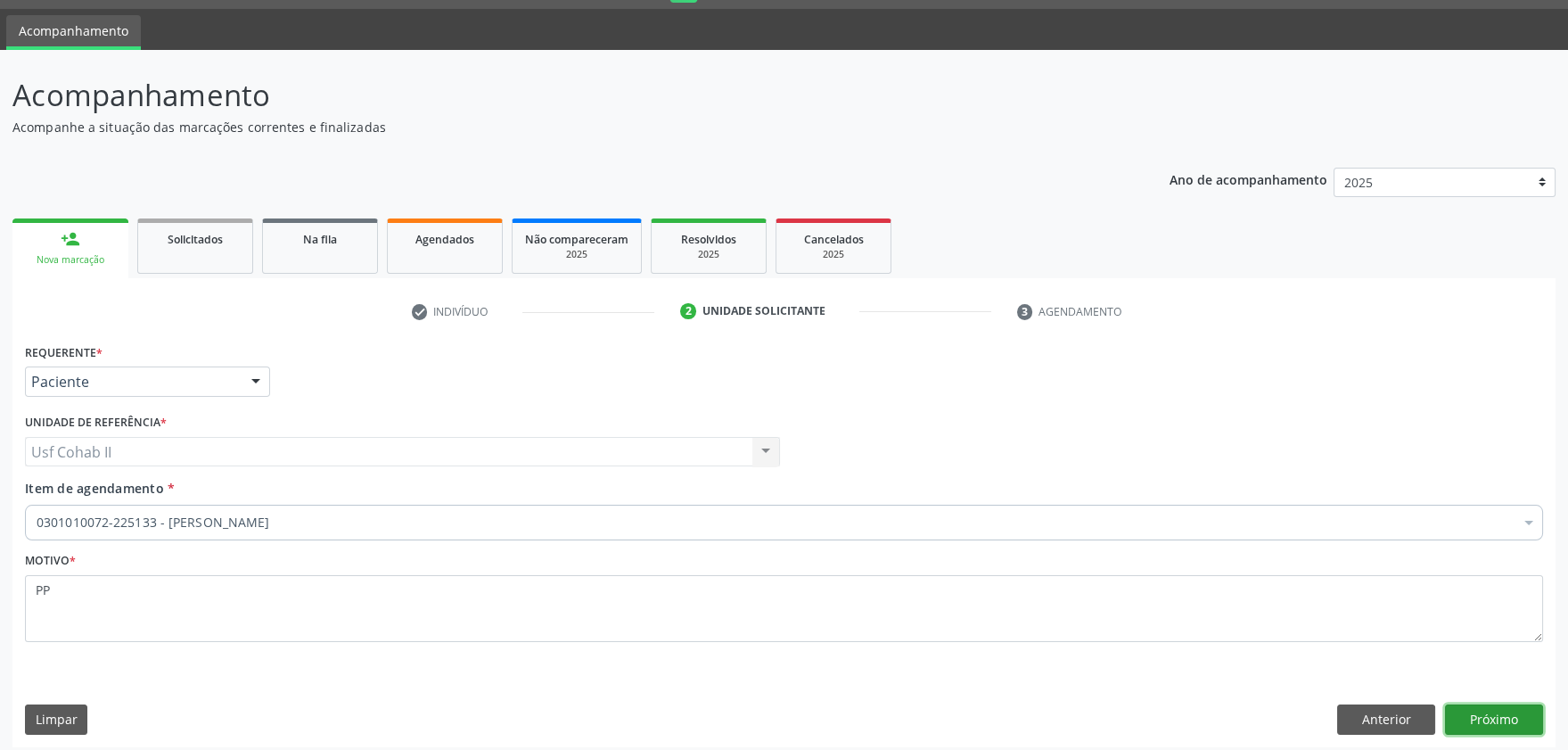 click on "Próximo" at bounding box center [1494, 720] 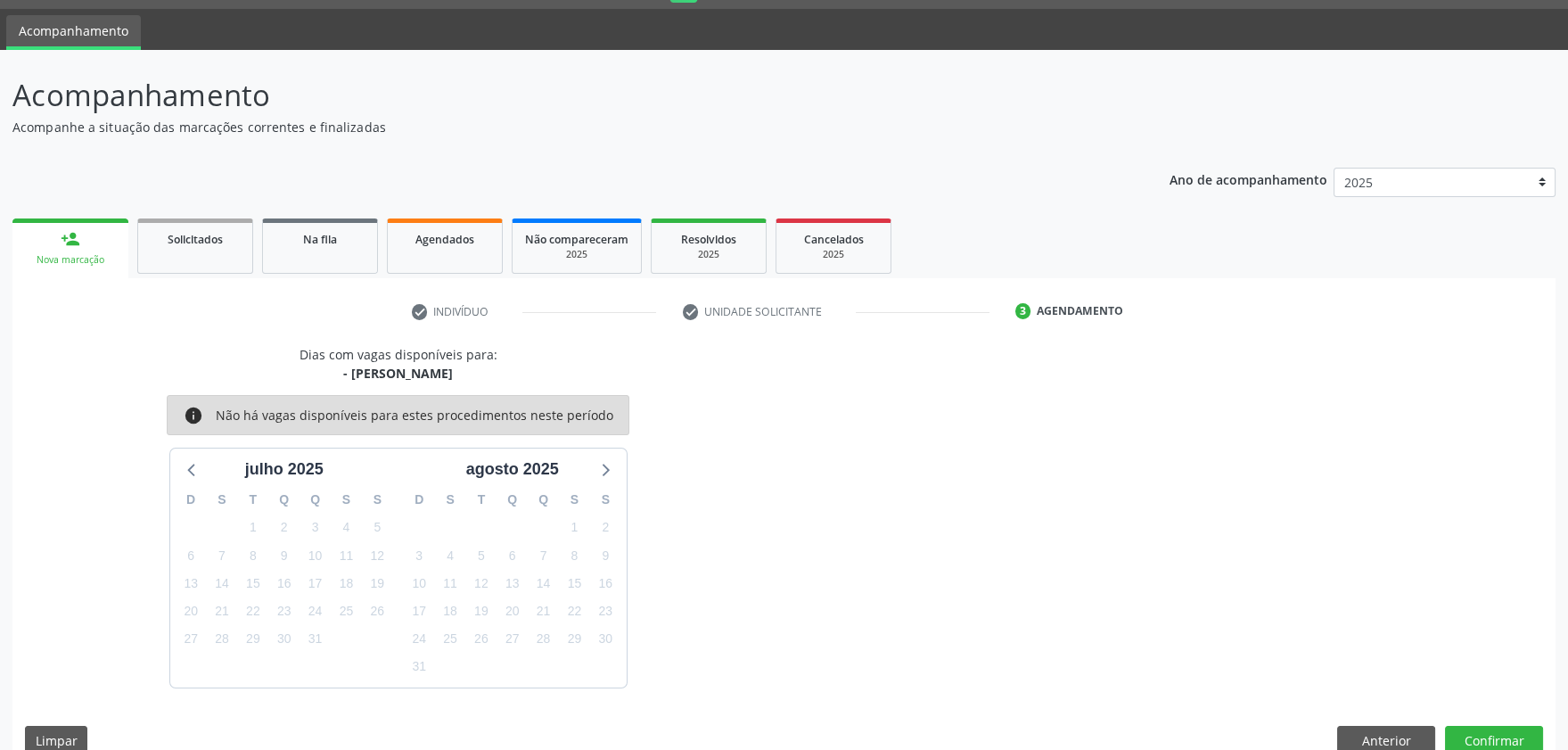 scroll, scrollTop: 71, scrollLeft: 0, axis: vertical 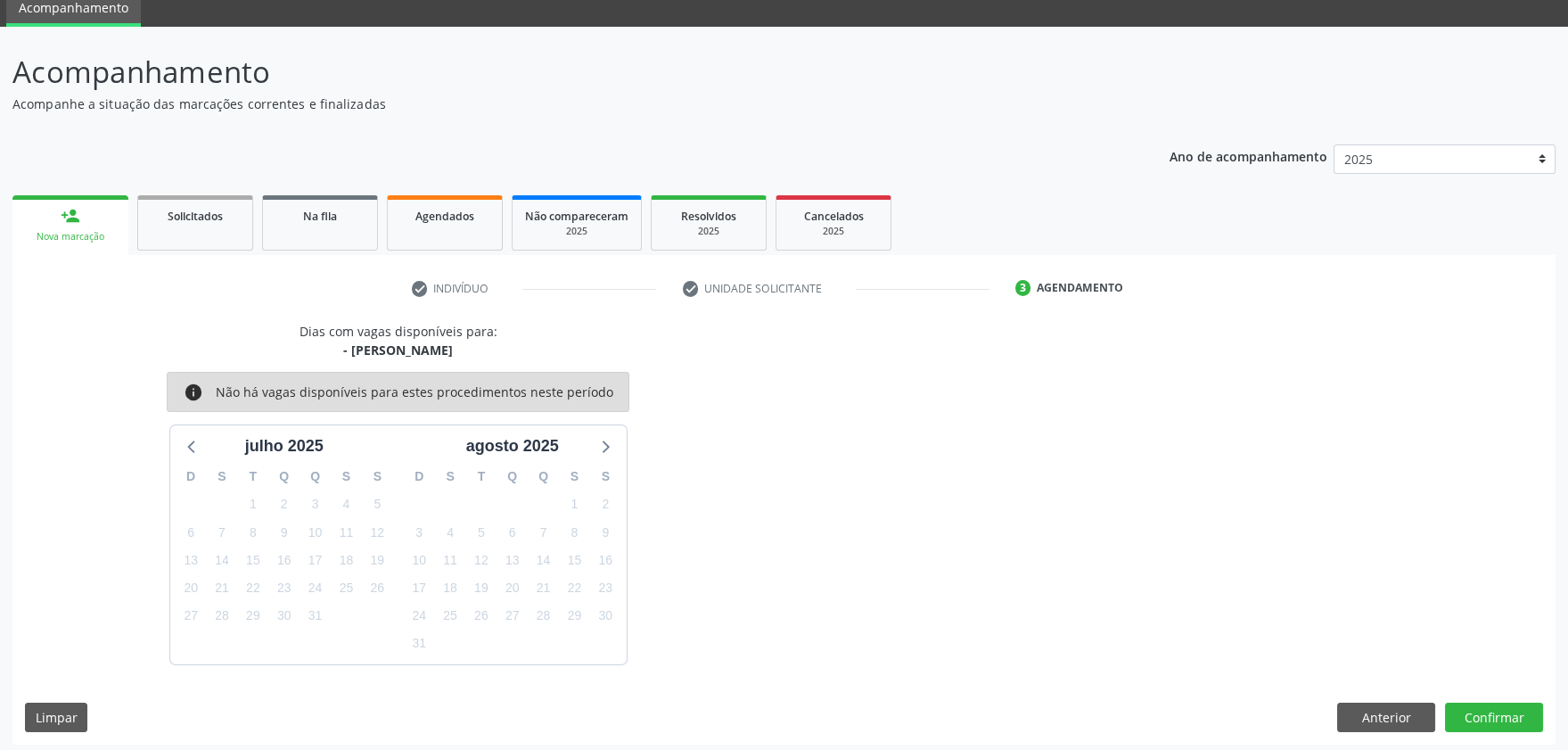click on "check
Indivíduo
check
Unidade solicitante
3
Agendamento
CNS
*
166 0195 5001 0006       done
Nome
*
Rivane Maria Silva Alves
Rivane Maria Silva Alves
CNS:
166 0195 5001 0006
CPF:    --   Nascimento:
23/01/2002
Nenhum resultado encontrado para: "   "
Digite o nome ou CNS para buscar um indivíduo
Sexo
*
Feminino         Masculino   Feminino
Nenhum resultado encontrado para: "   "
Não há nenhuma opção para ser exibida.
Está gestante
Sim
RG
Órgão emissor
Nº do Telefone
Celular/WhatsApp
(87) 98100-8779
Data de nascimento
*
23/01/2002
Nome da mãe" at bounding box center (784, 509) 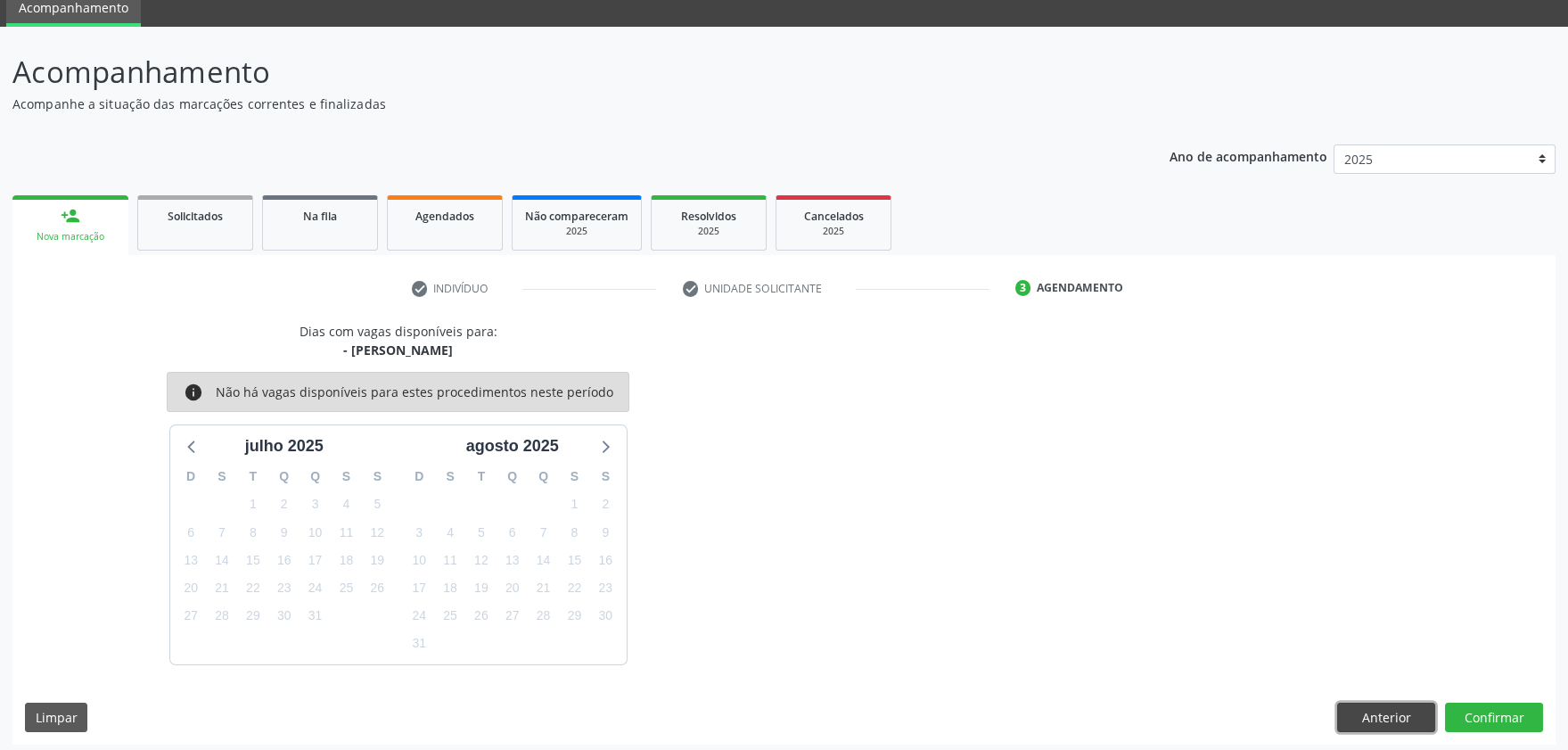 click on "Anterior" at bounding box center [1386, 718] 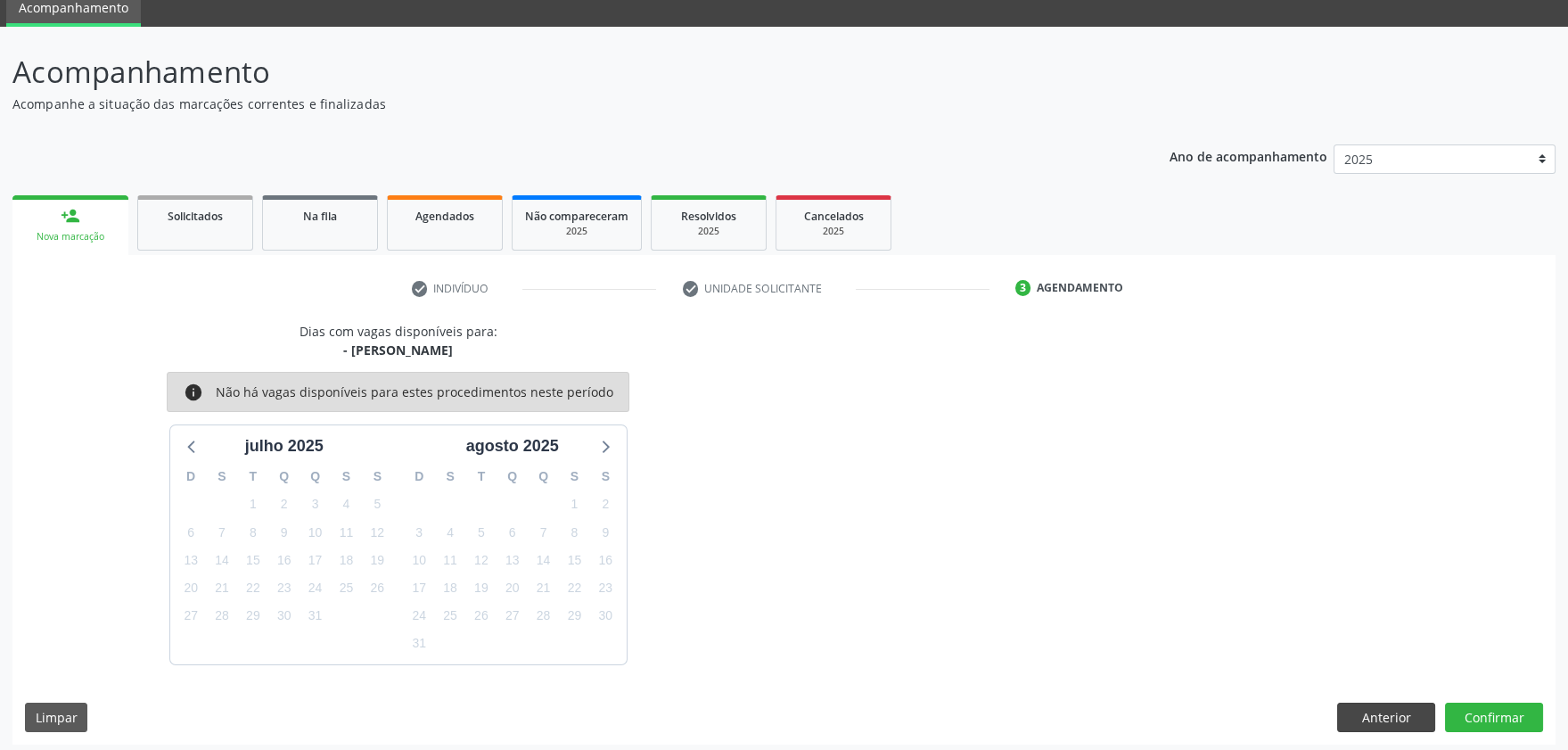 scroll, scrollTop: 48, scrollLeft: 0, axis: vertical 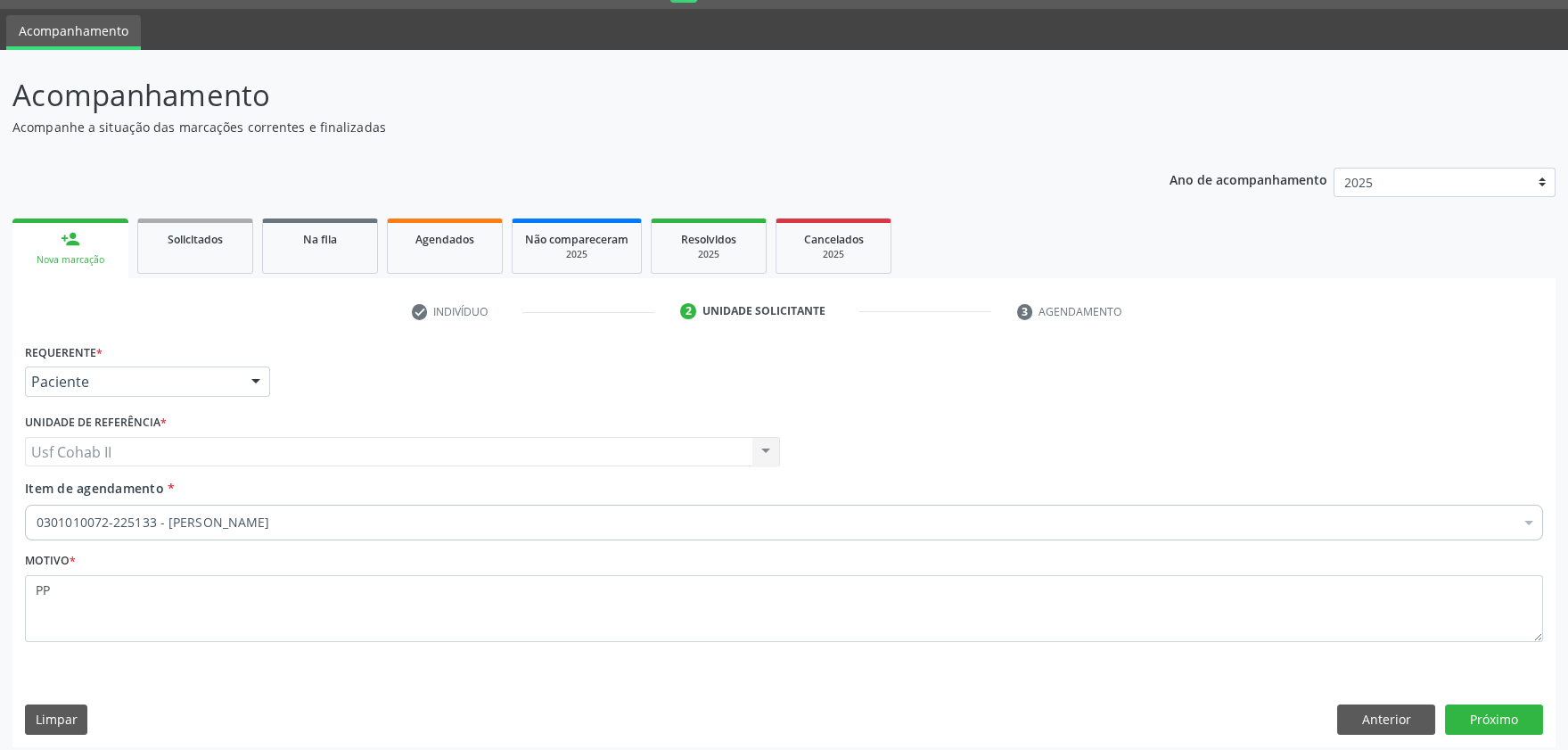 click on "Nova marcação" at bounding box center [70, 260] 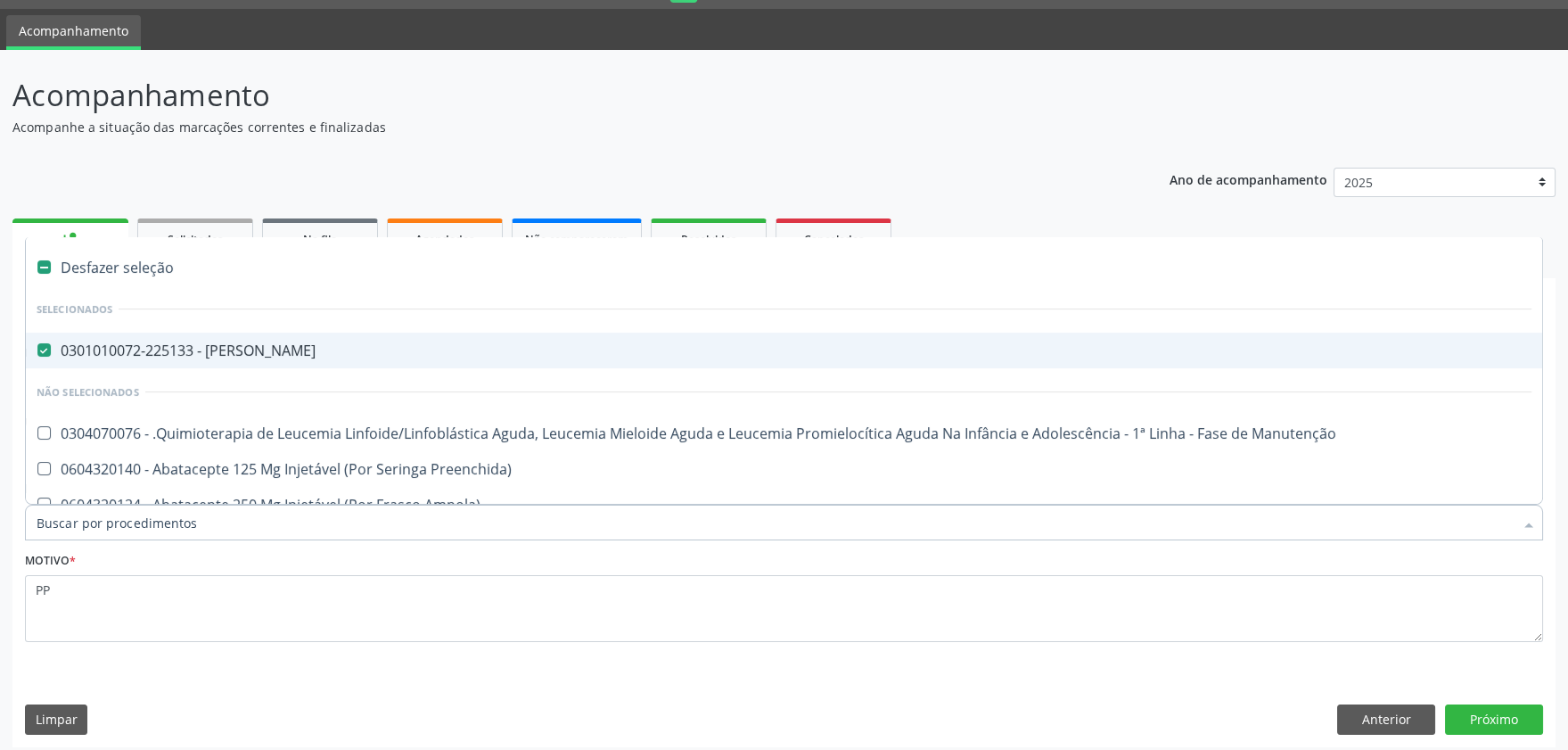 click at bounding box center (44, 350) 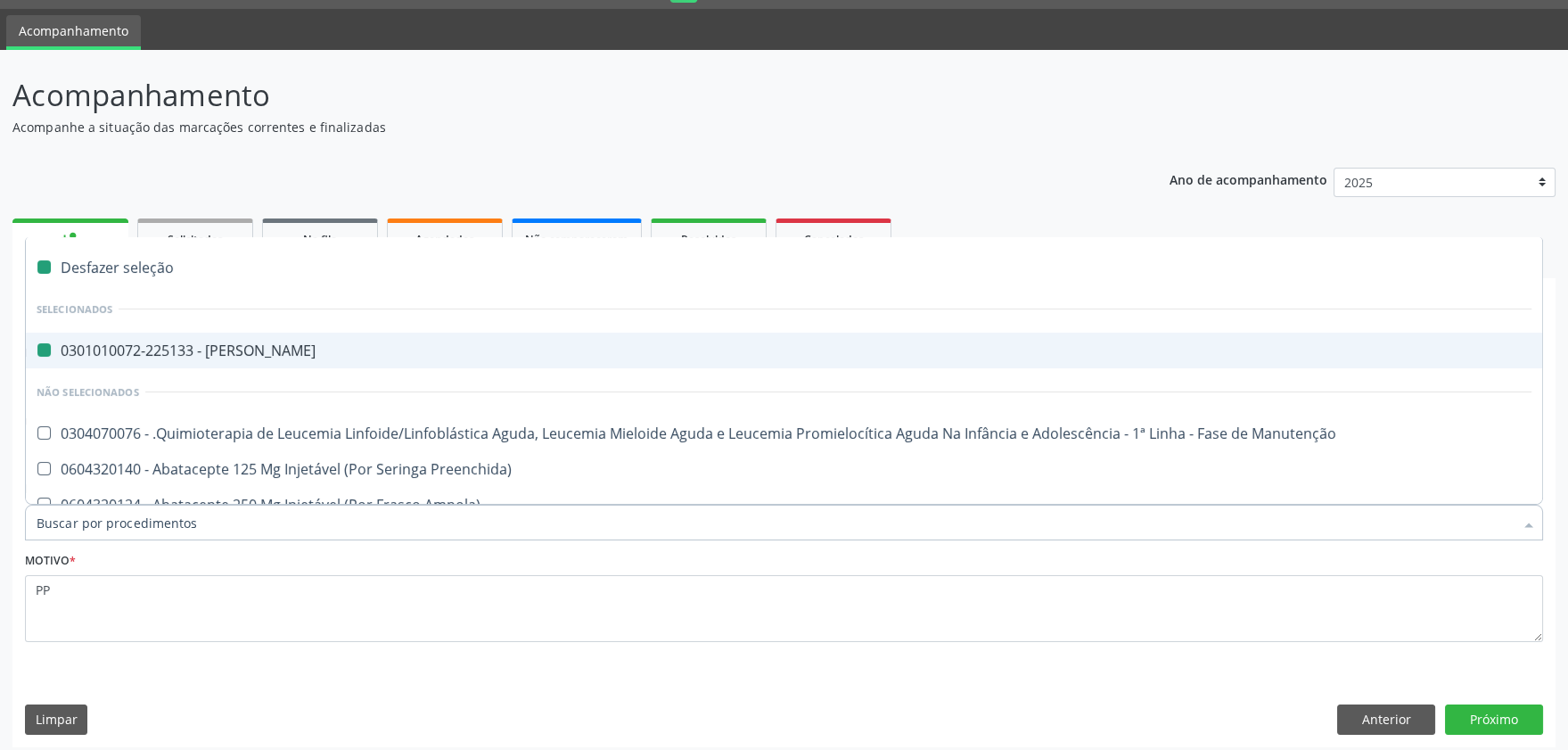 checkbox on "false" 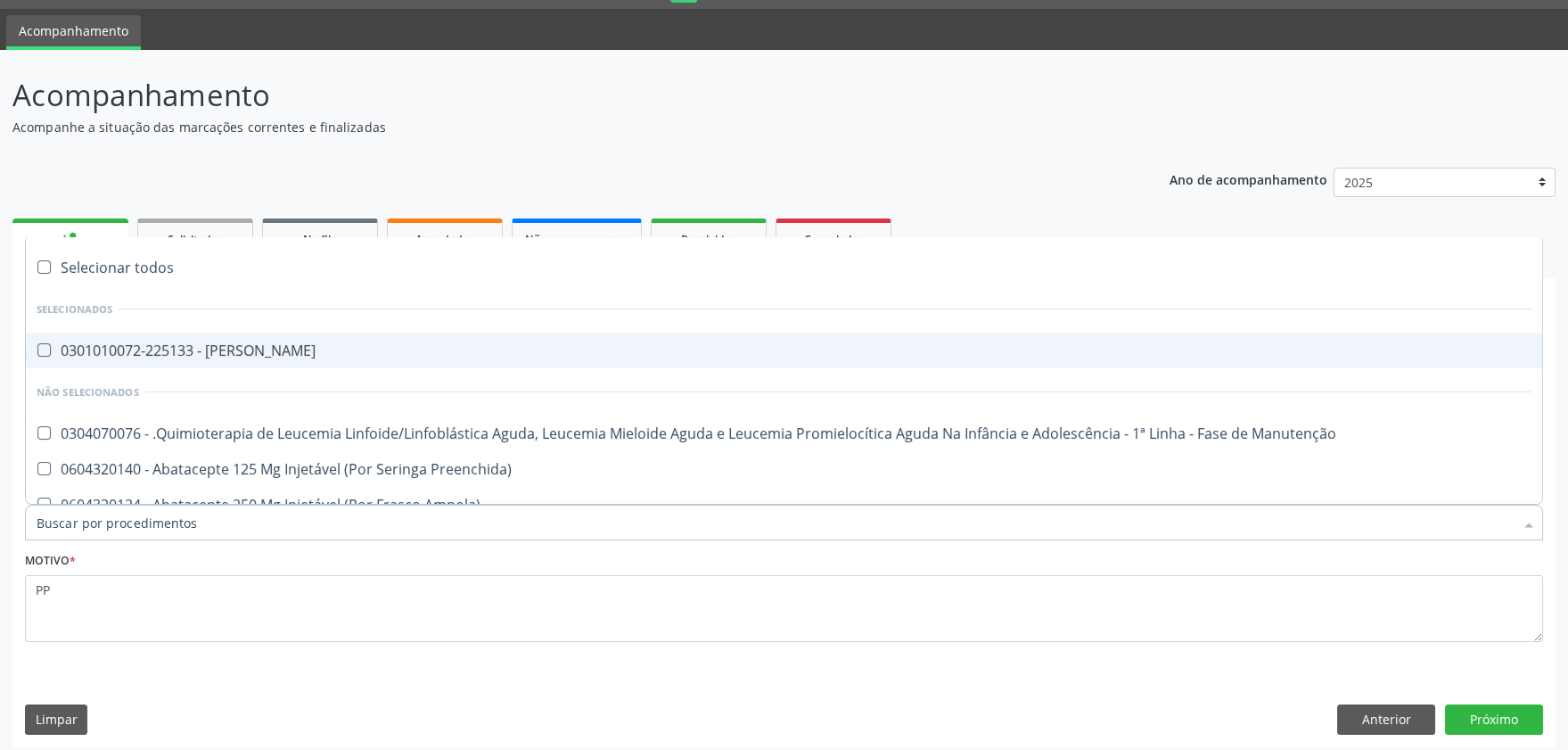 scroll, scrollTop: 0, scrollLeft: 0, axis: both 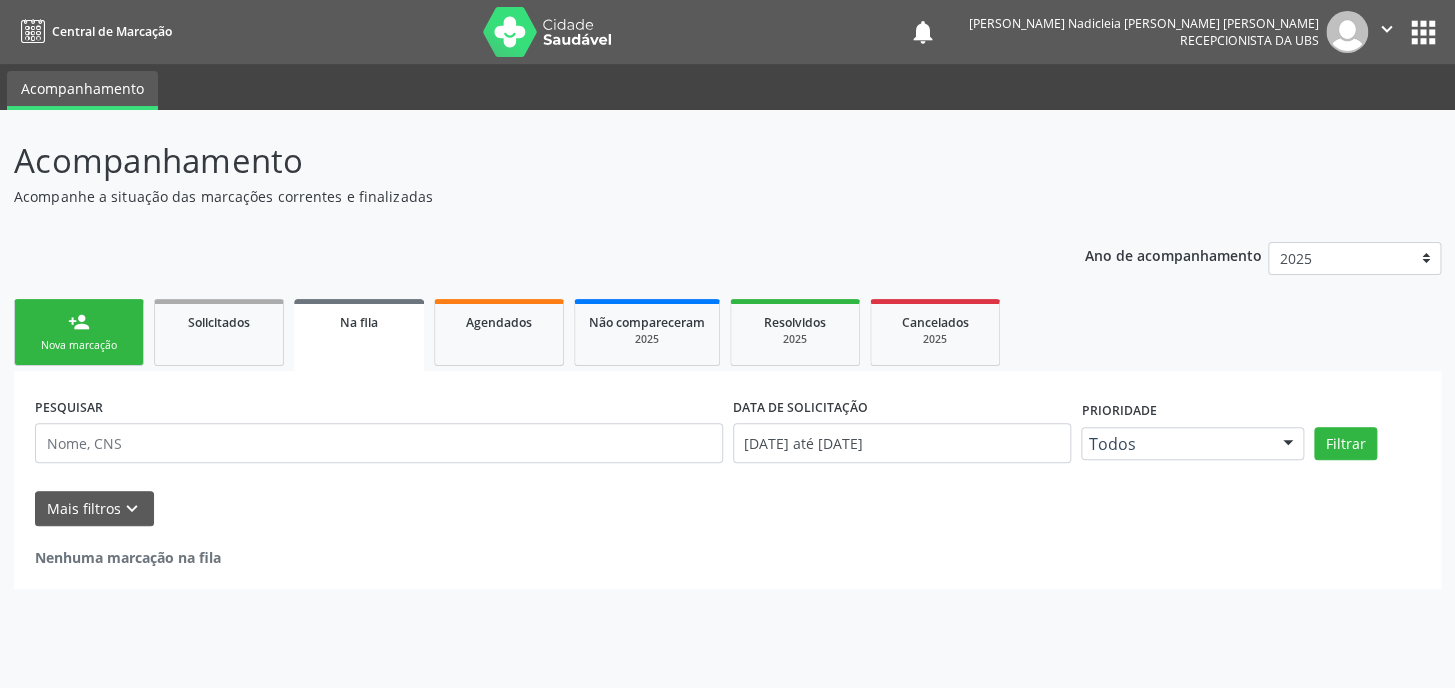 click on "person_add
Nova marcação" at bounding box center [79, 332] 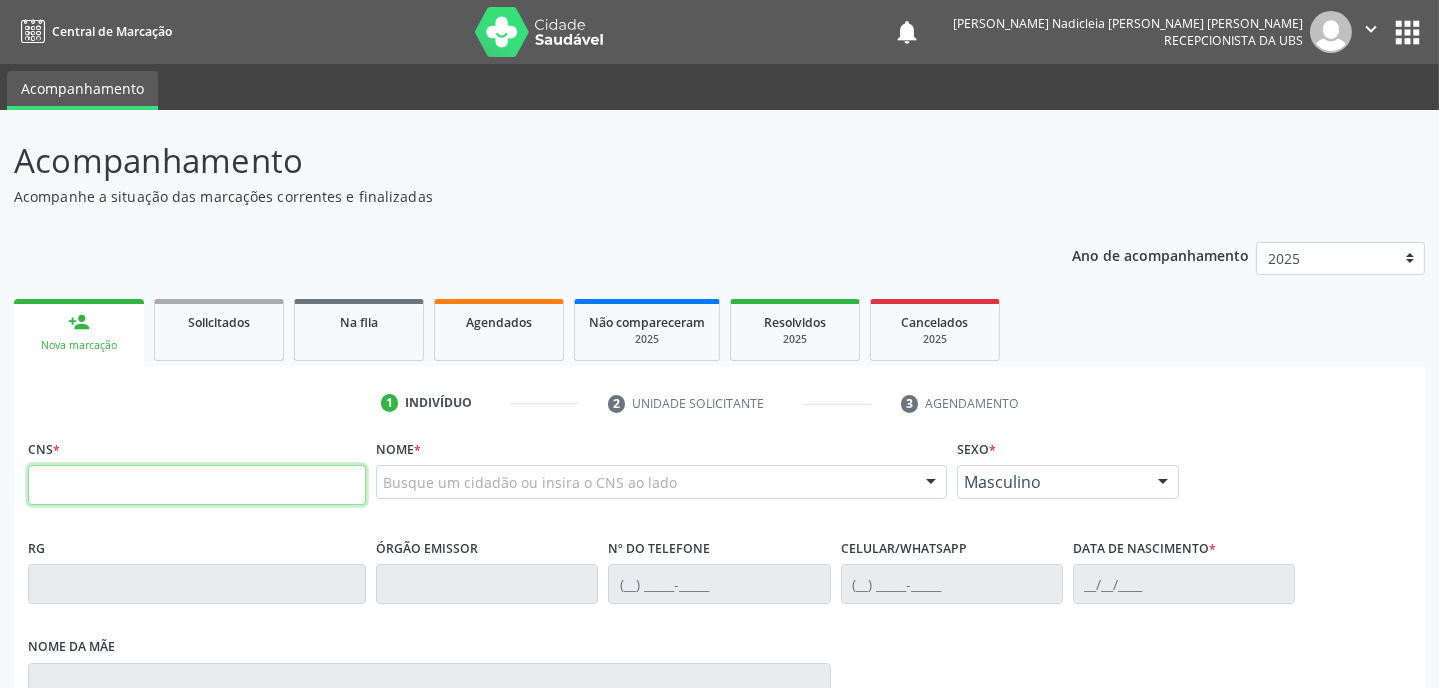 click at bounding box center (197, 485) 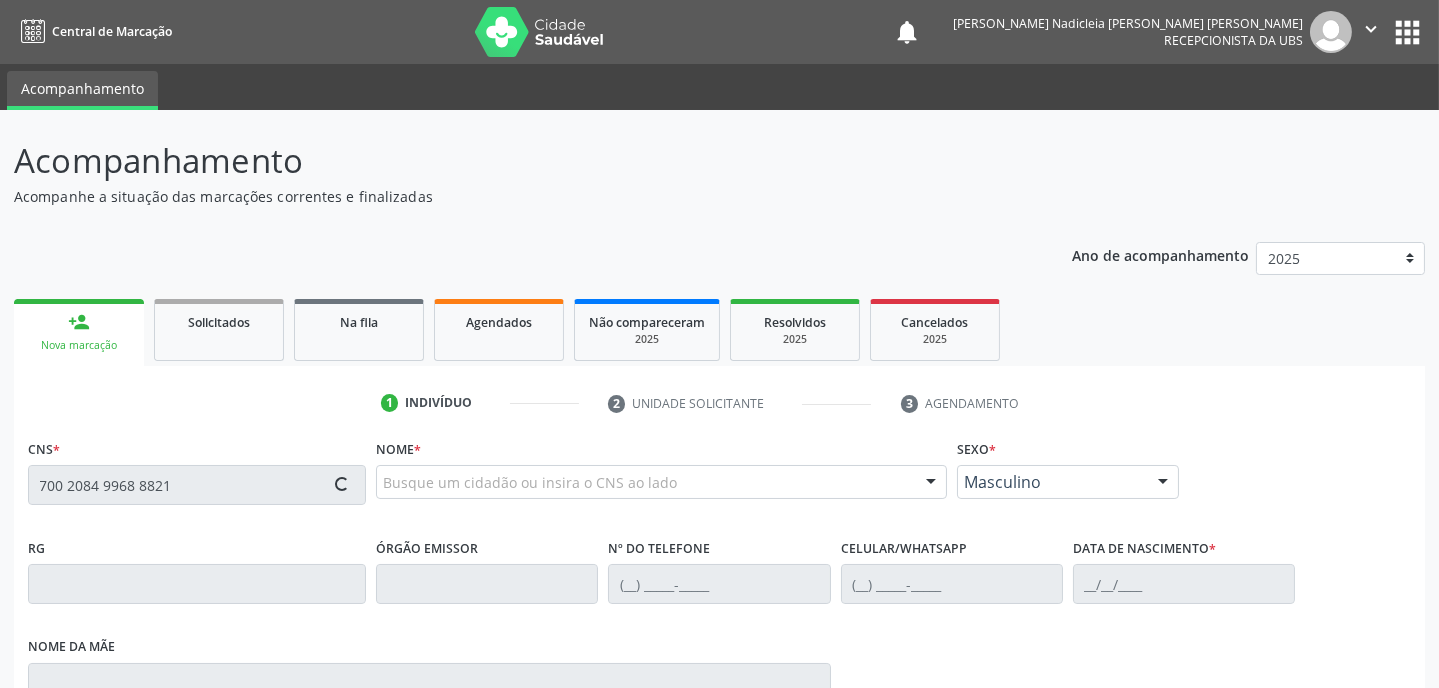 type on "700 2084 9968 8821" 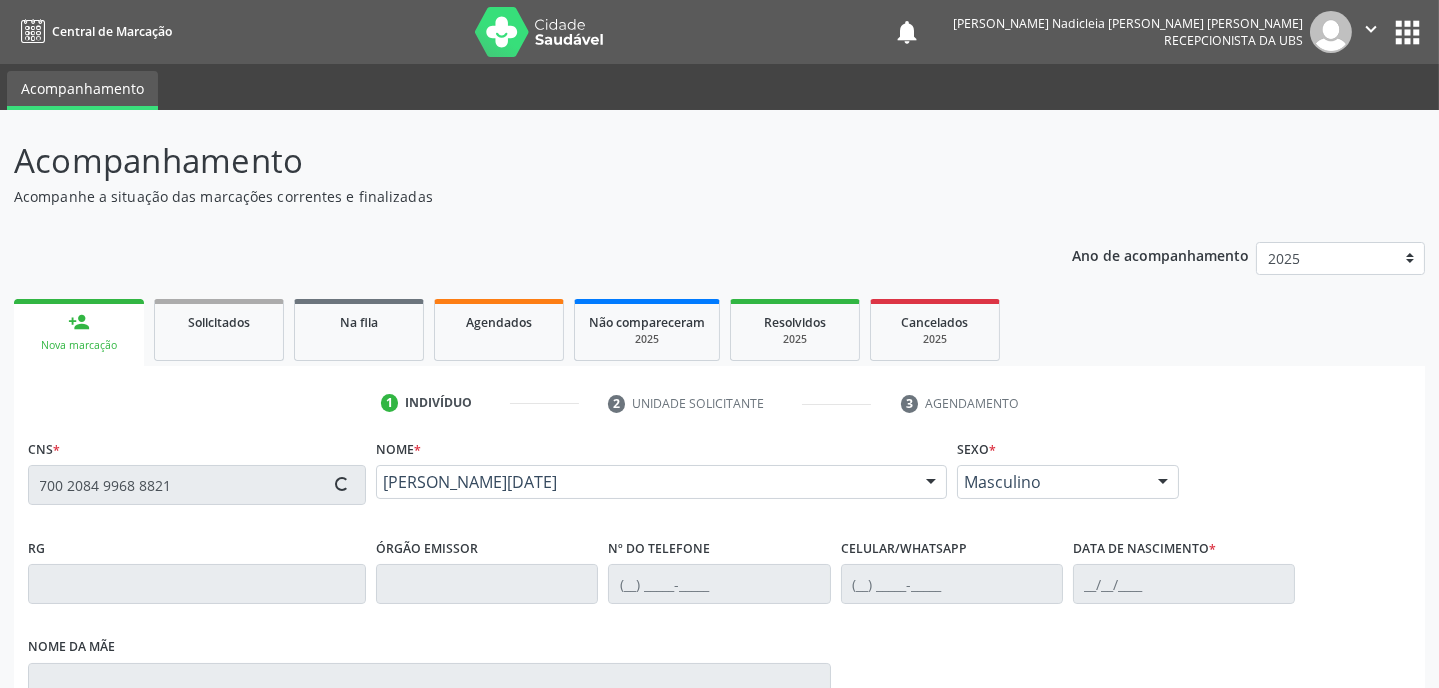 type on "(87) 99939-7782" 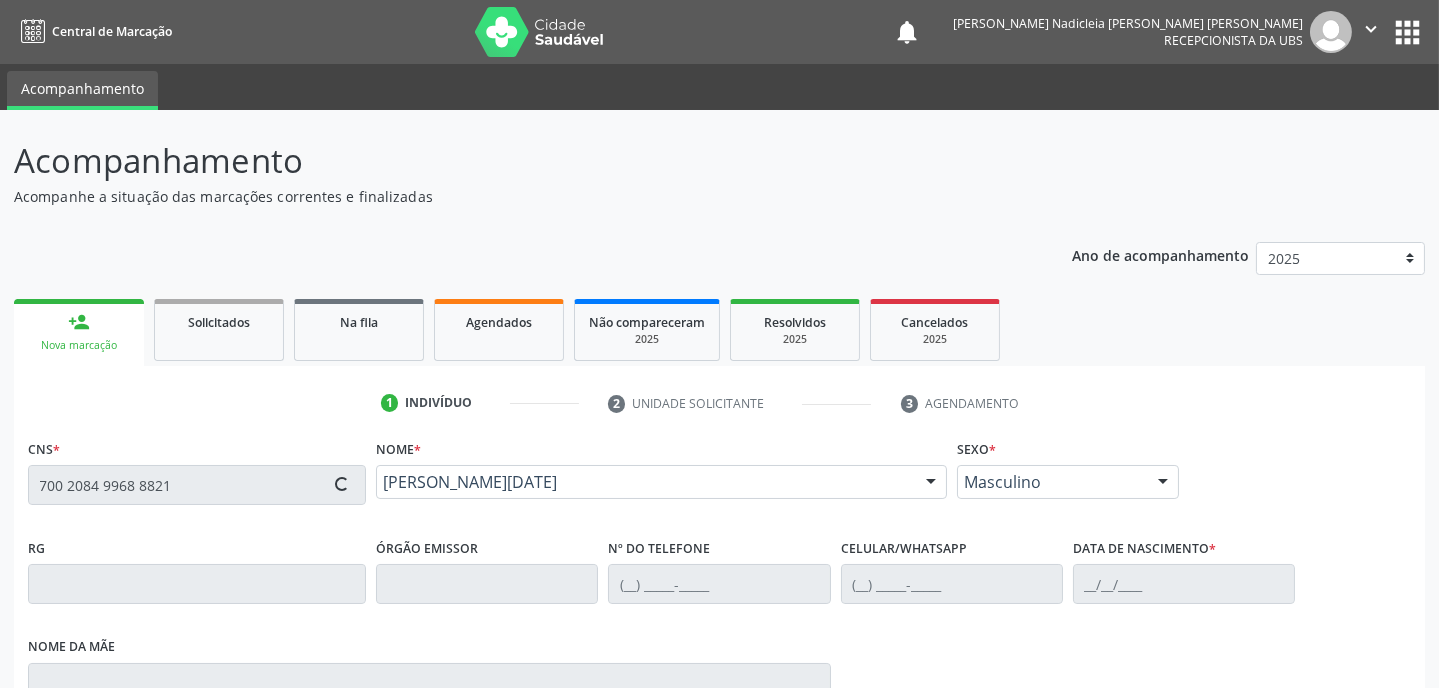 type on "23/06/1961" 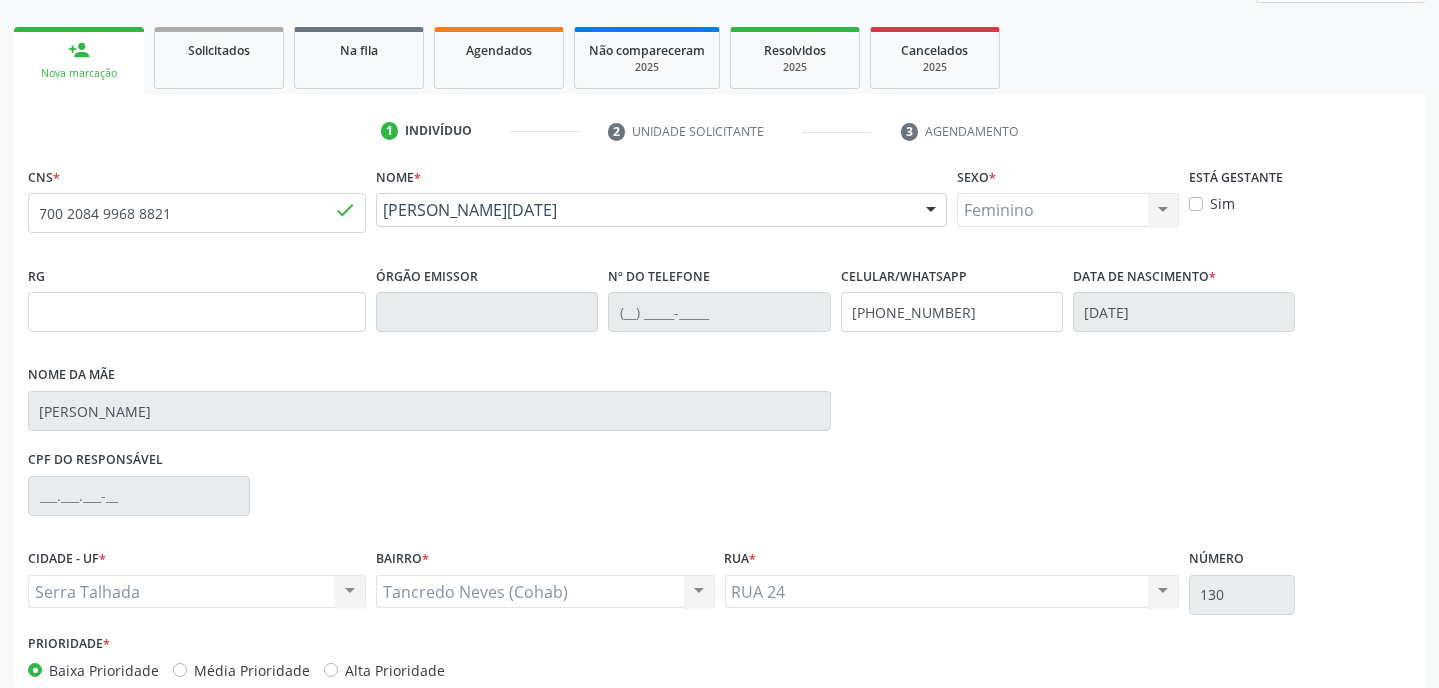 scroll, scrollTop: 363, scrollLeft: 0, axis: vertical 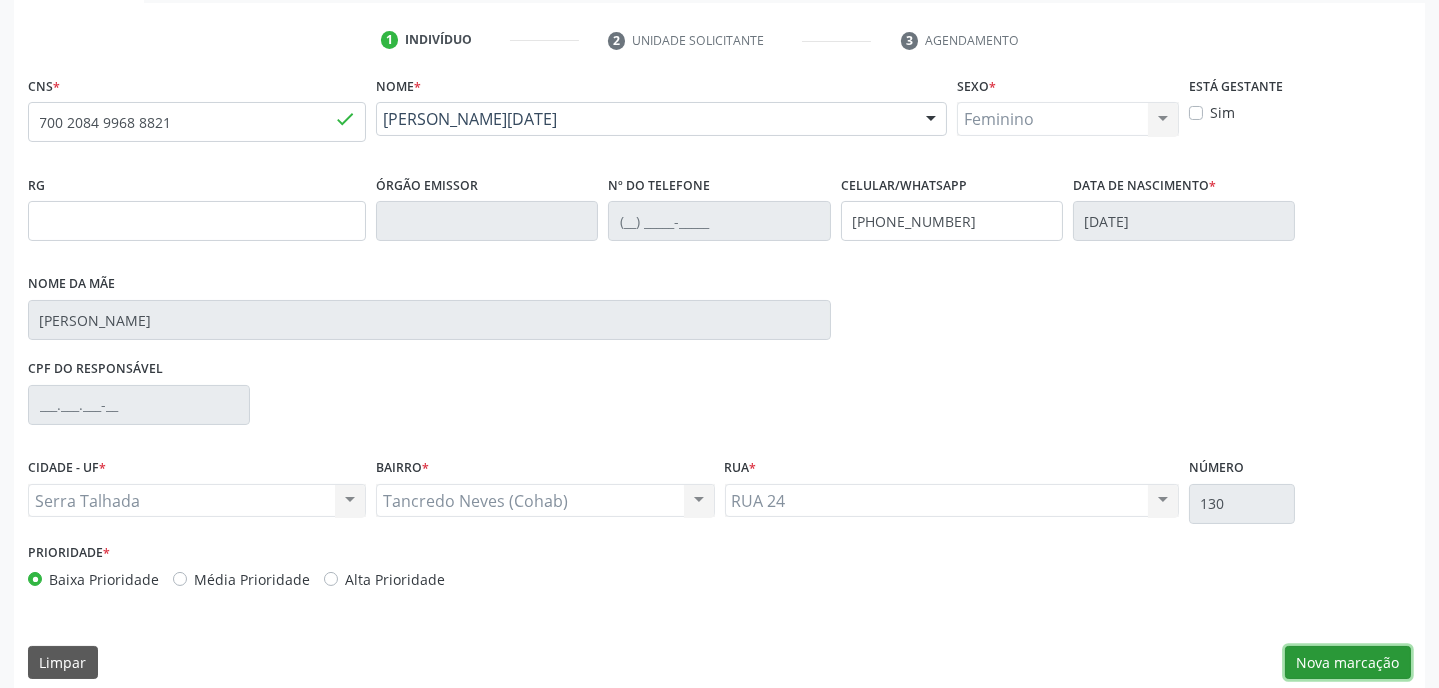 click on "Nova marcação" at bounding box center (1348, 663) 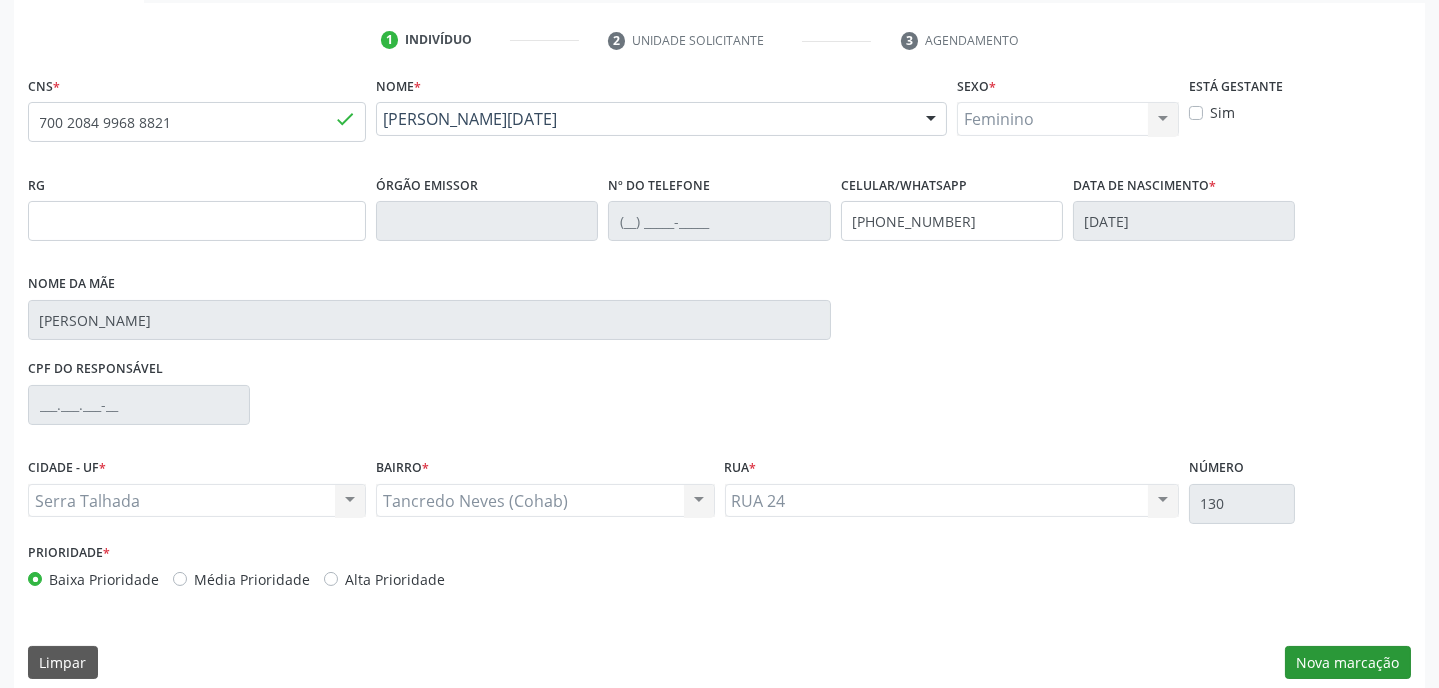 scroll, scrollTop: 215, scrollLeft: 0, axis: vertical 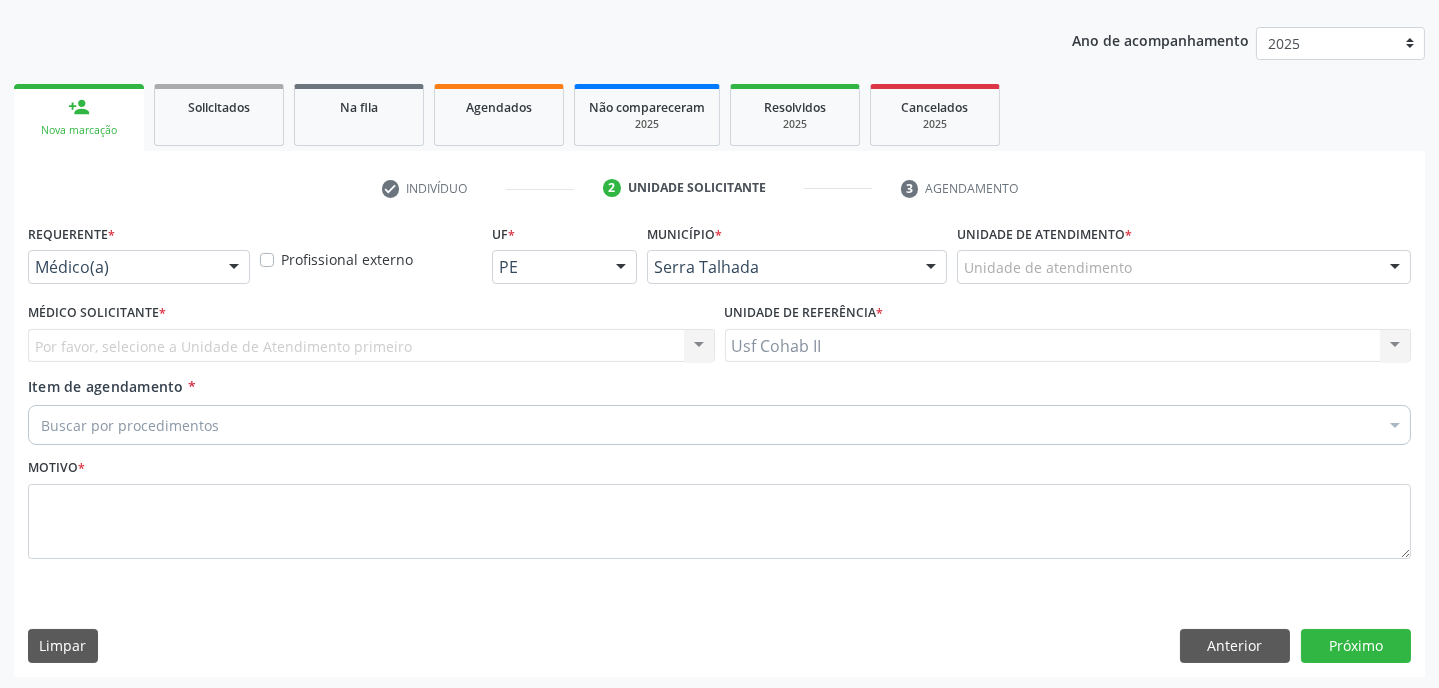 click at bounding box center (234, 268) 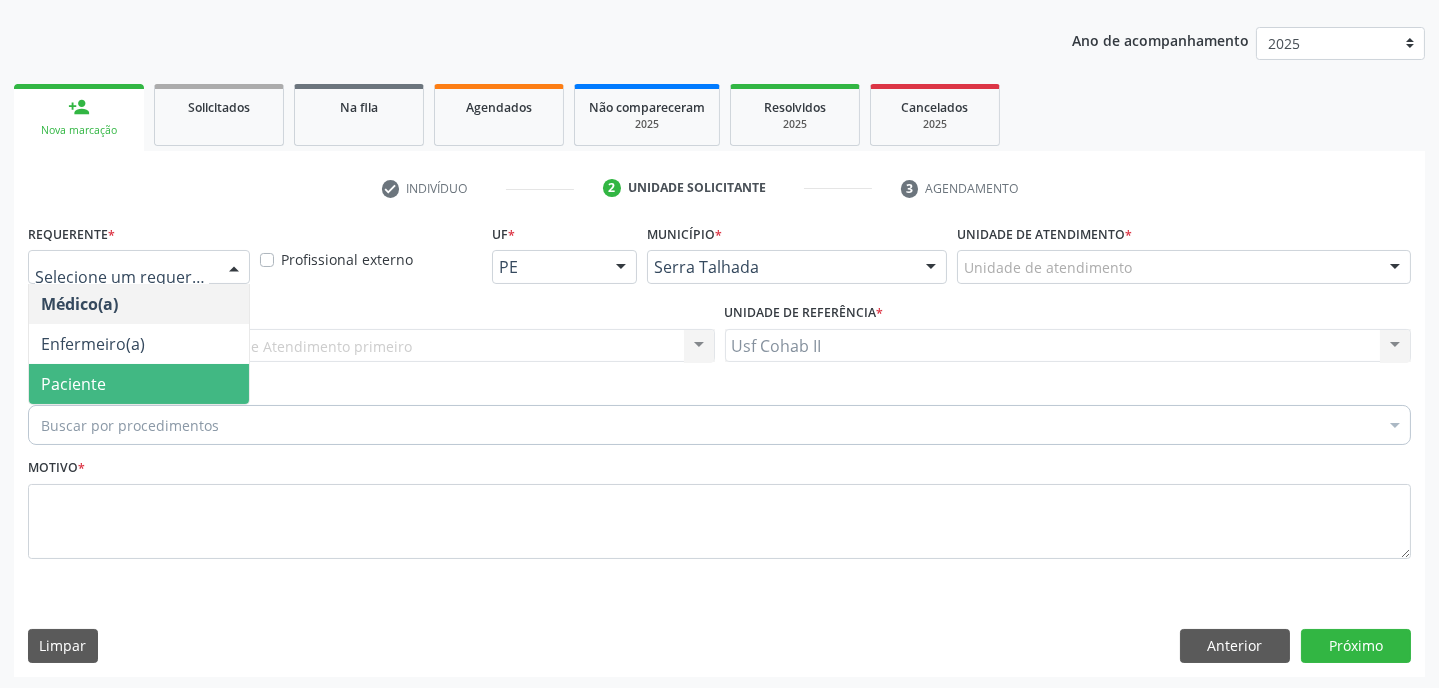 click on "Paciente" at bounding box center (139, 384) 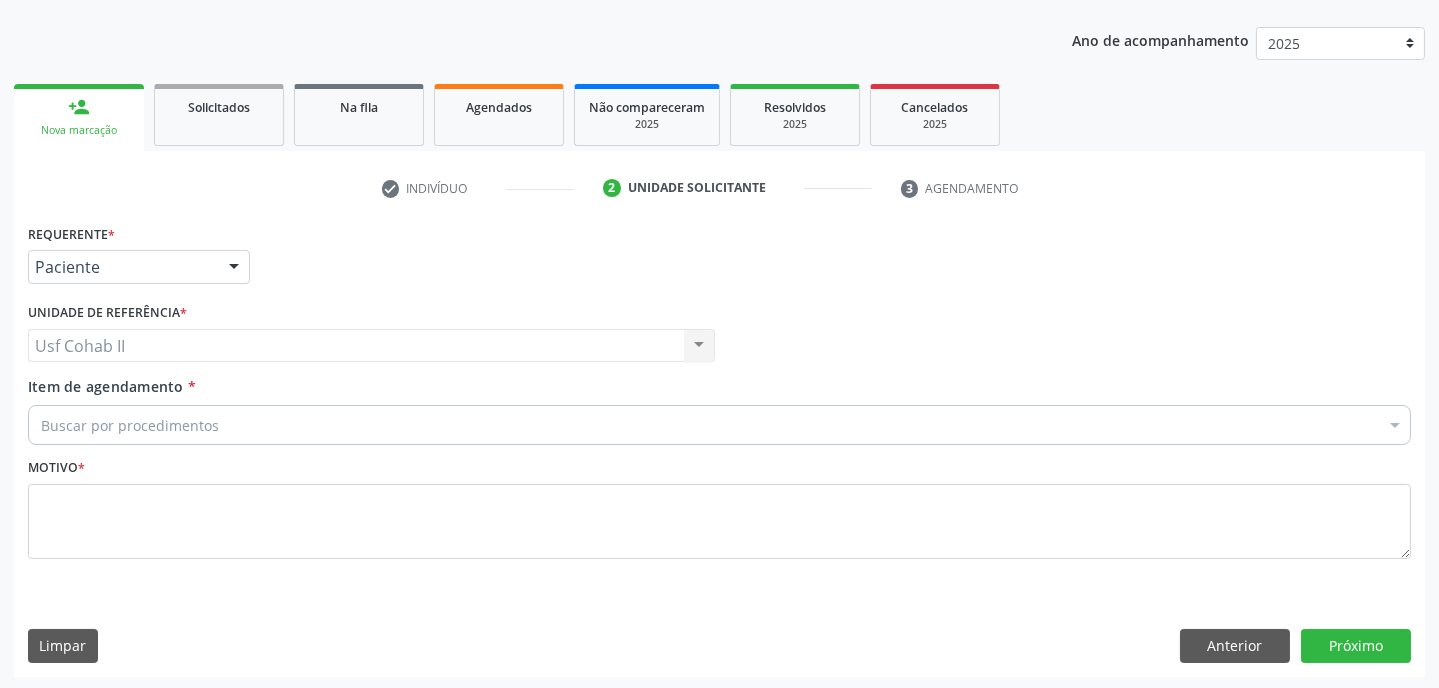 click on "Buscar por procedimentos" at bounding box center [719, 425] 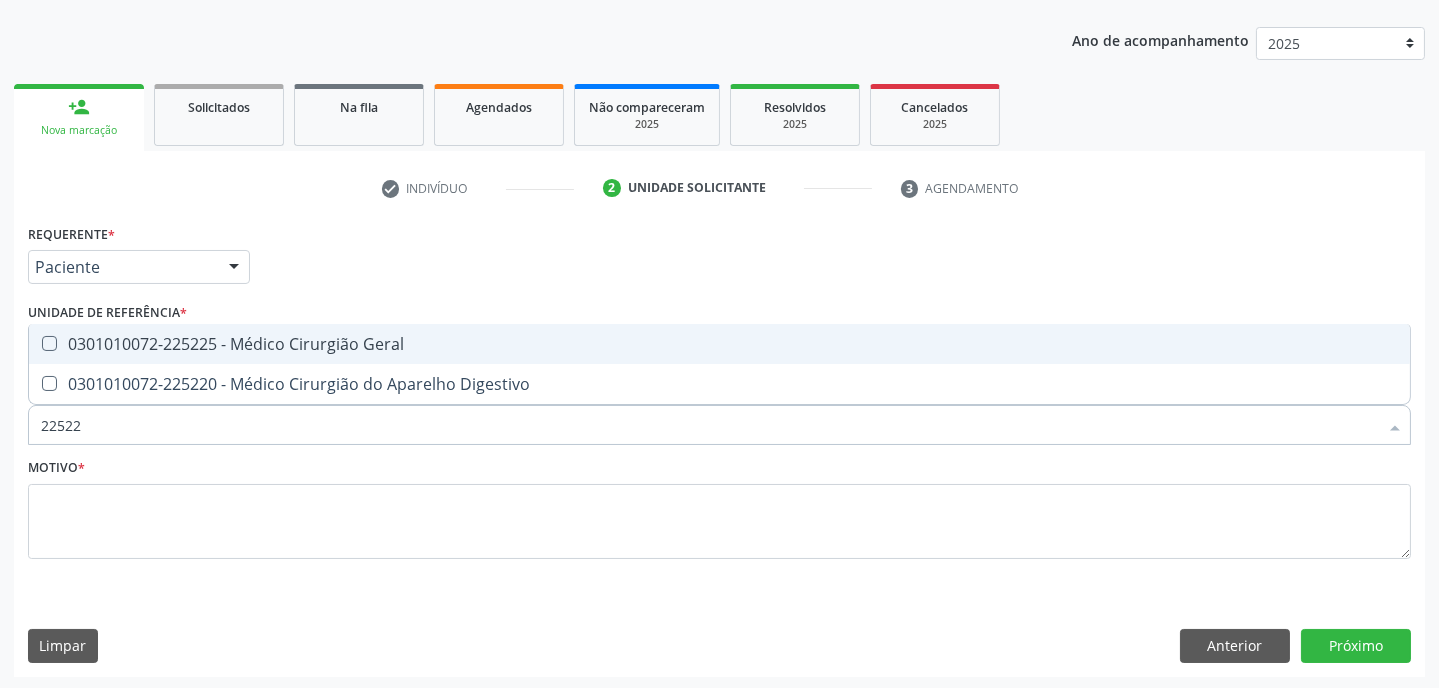 type on "225225" 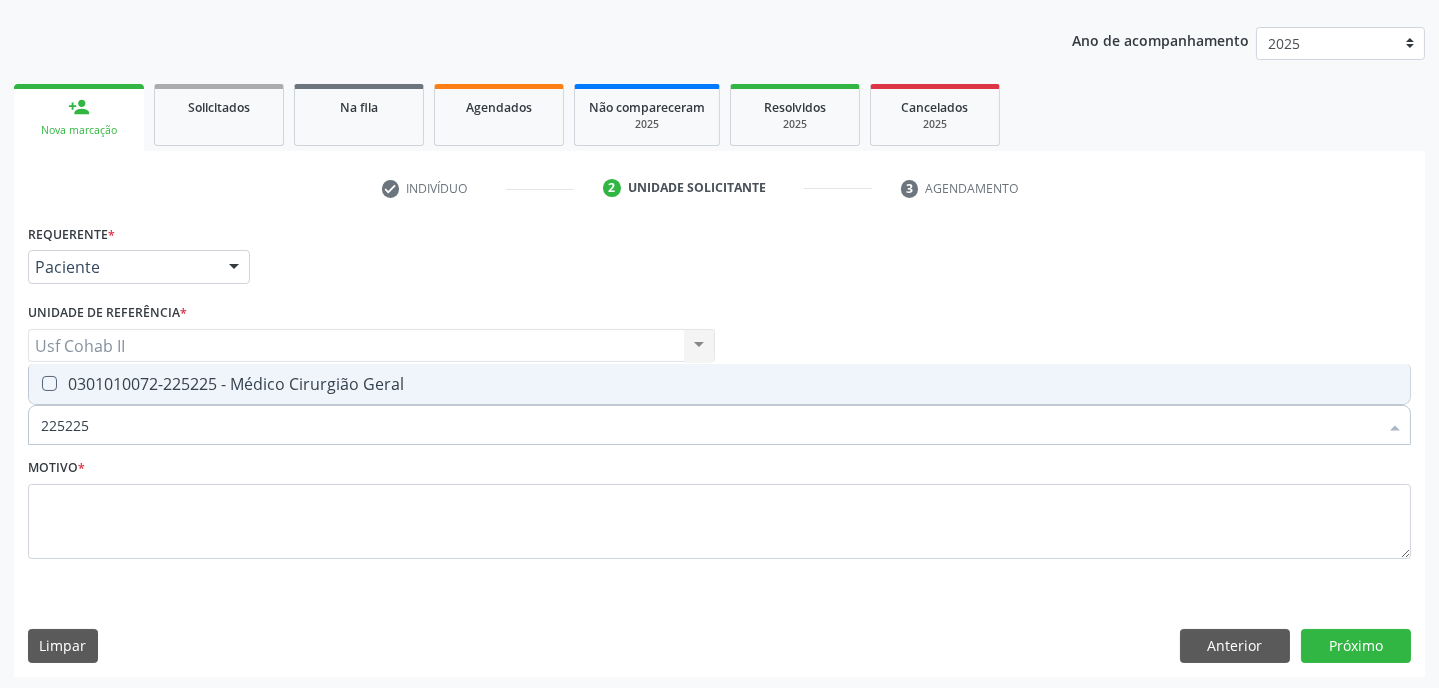 click at bounding box center [49, 383] 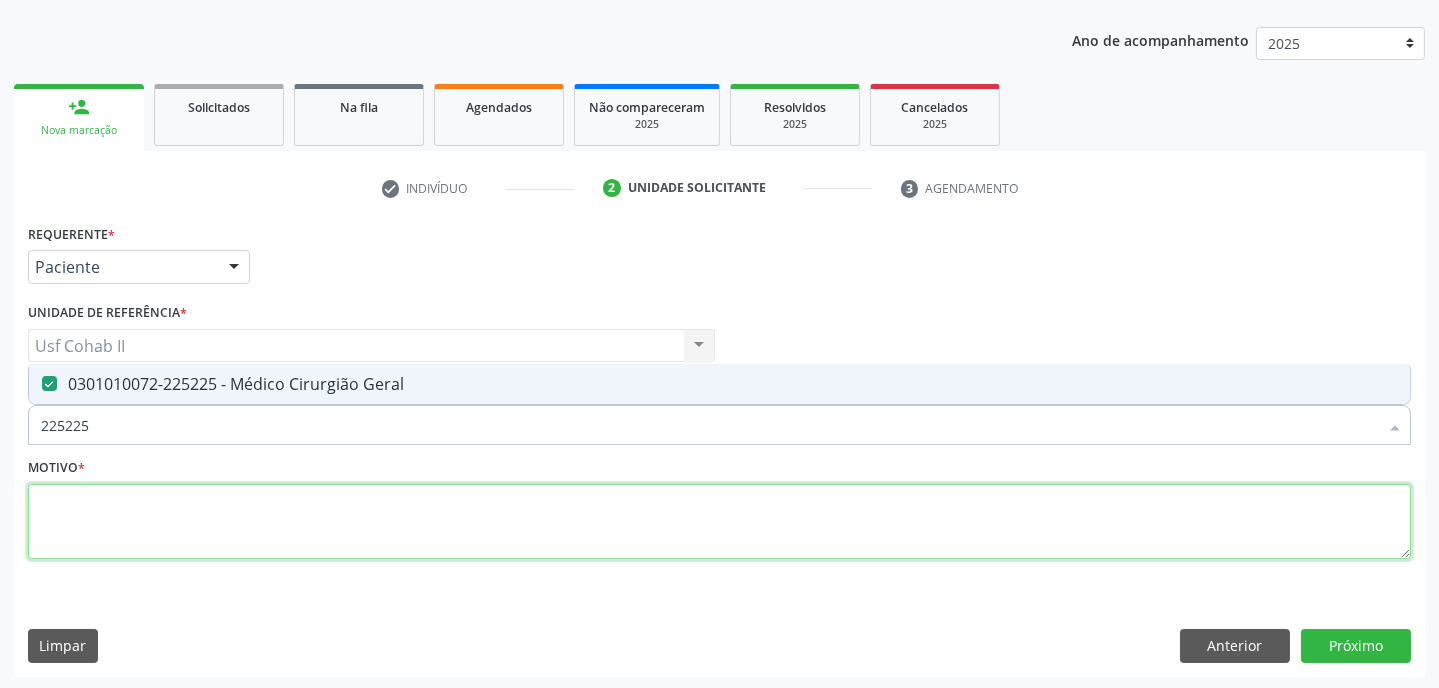 click at bounding box center (719, 522) 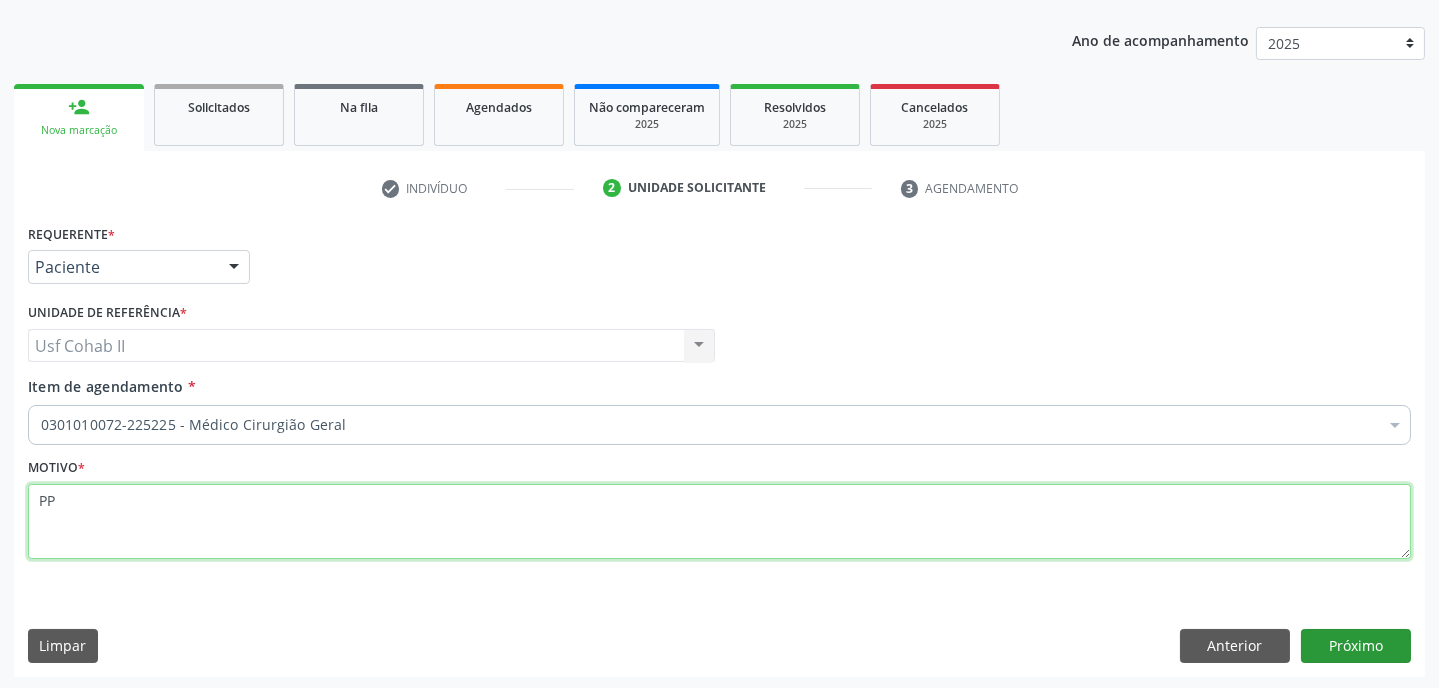 type on "PP" 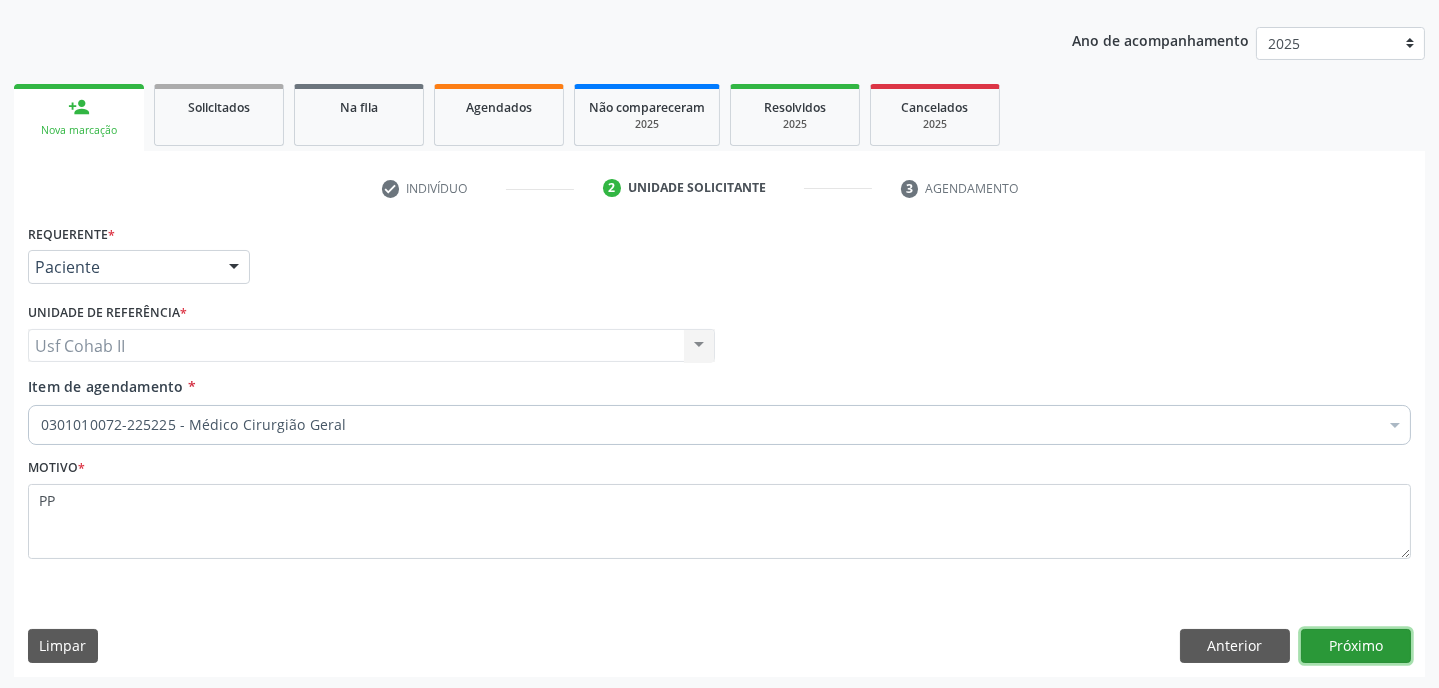 click on "Próximo" at bounding box center [1356, 646] 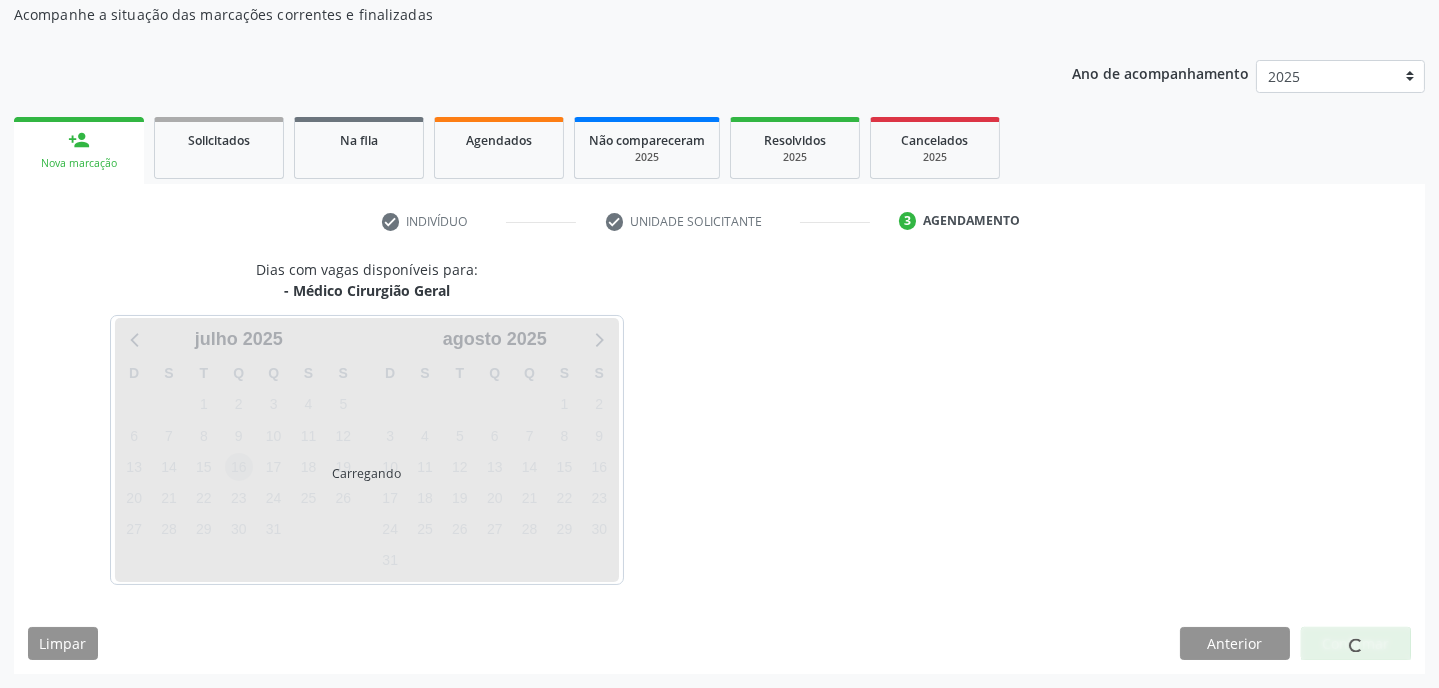 scroll, scrollTop: 180, scrollLeft: 0, axis: vertical 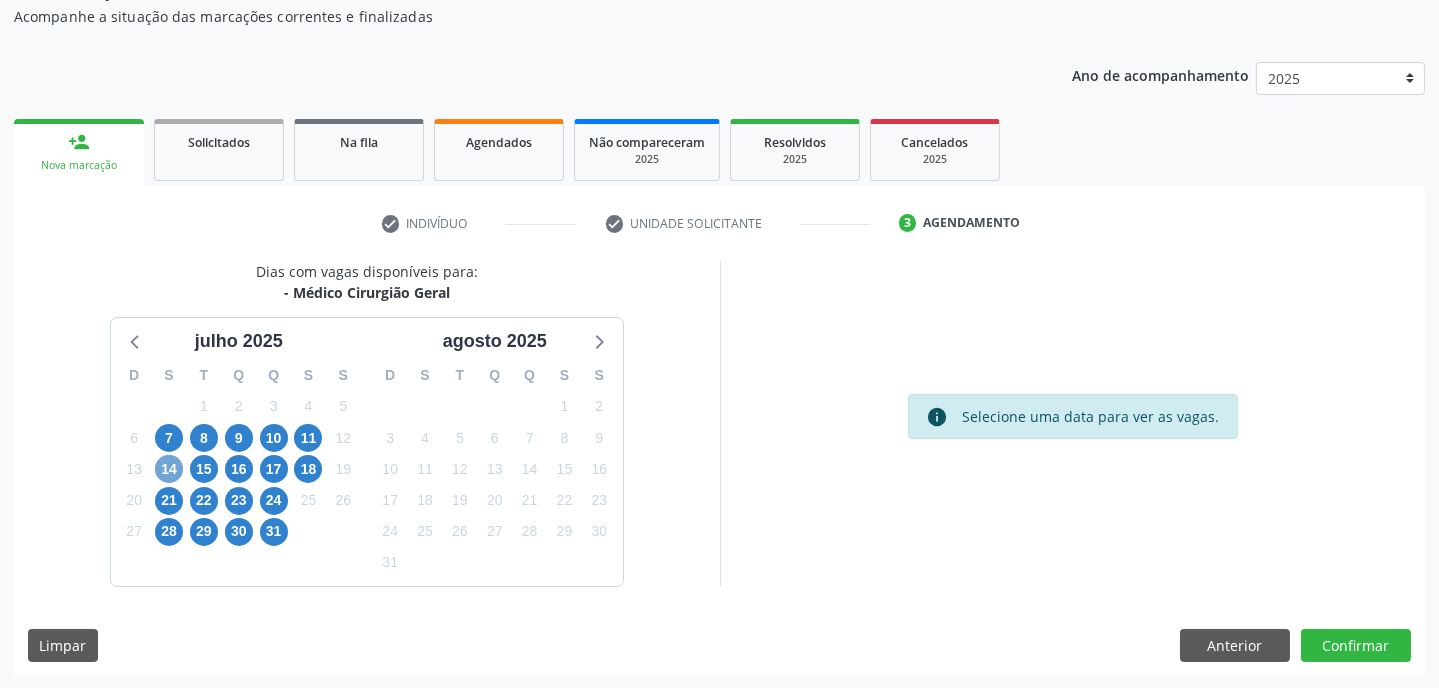 click on "14" at bounding box center (169, 469) 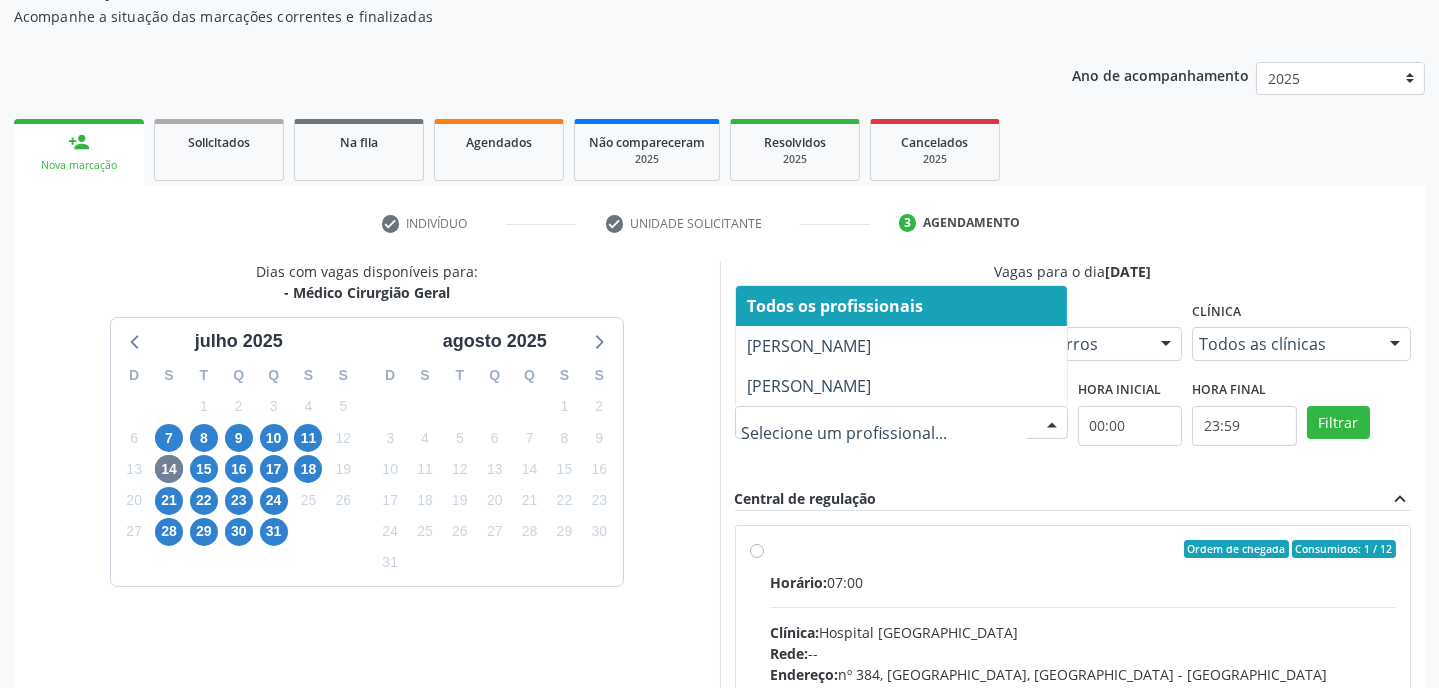 click at bounding box center [1052, 424] 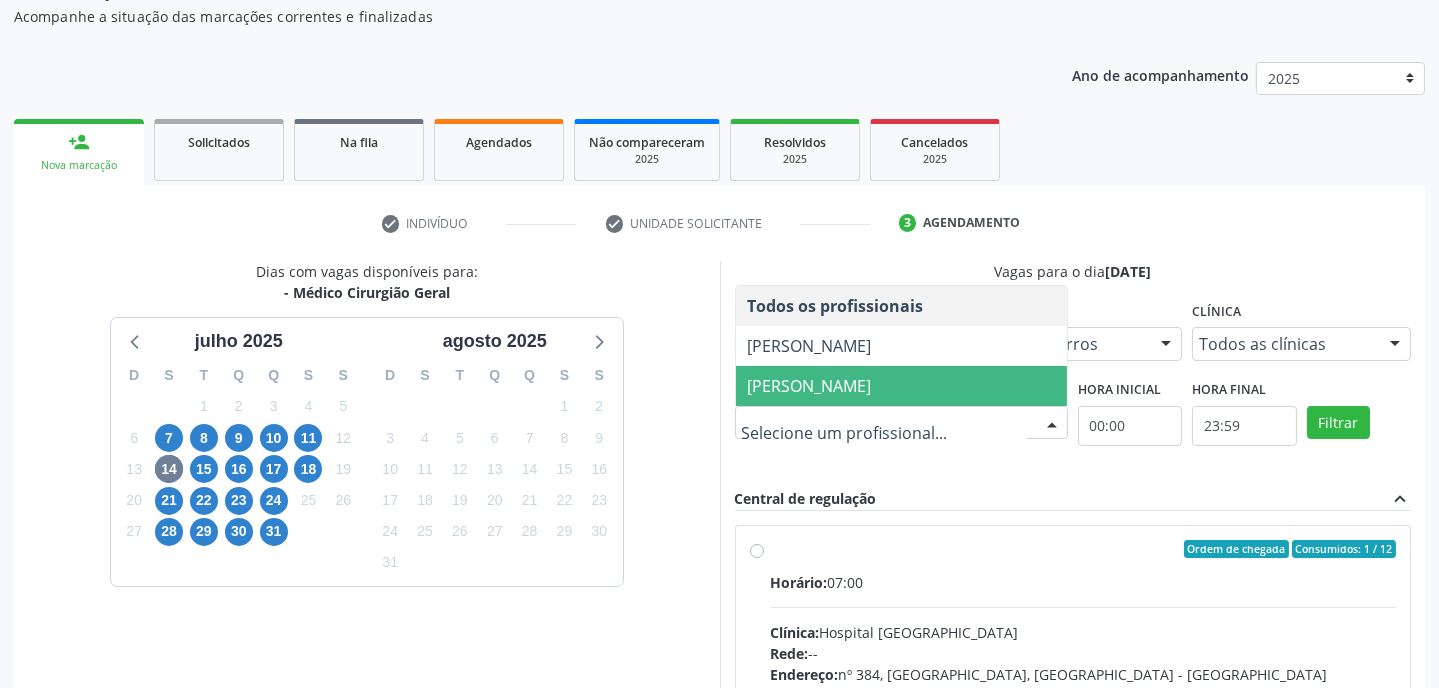 click on "Thiago Figueiredo Felix" at bounding box center [810, 386] 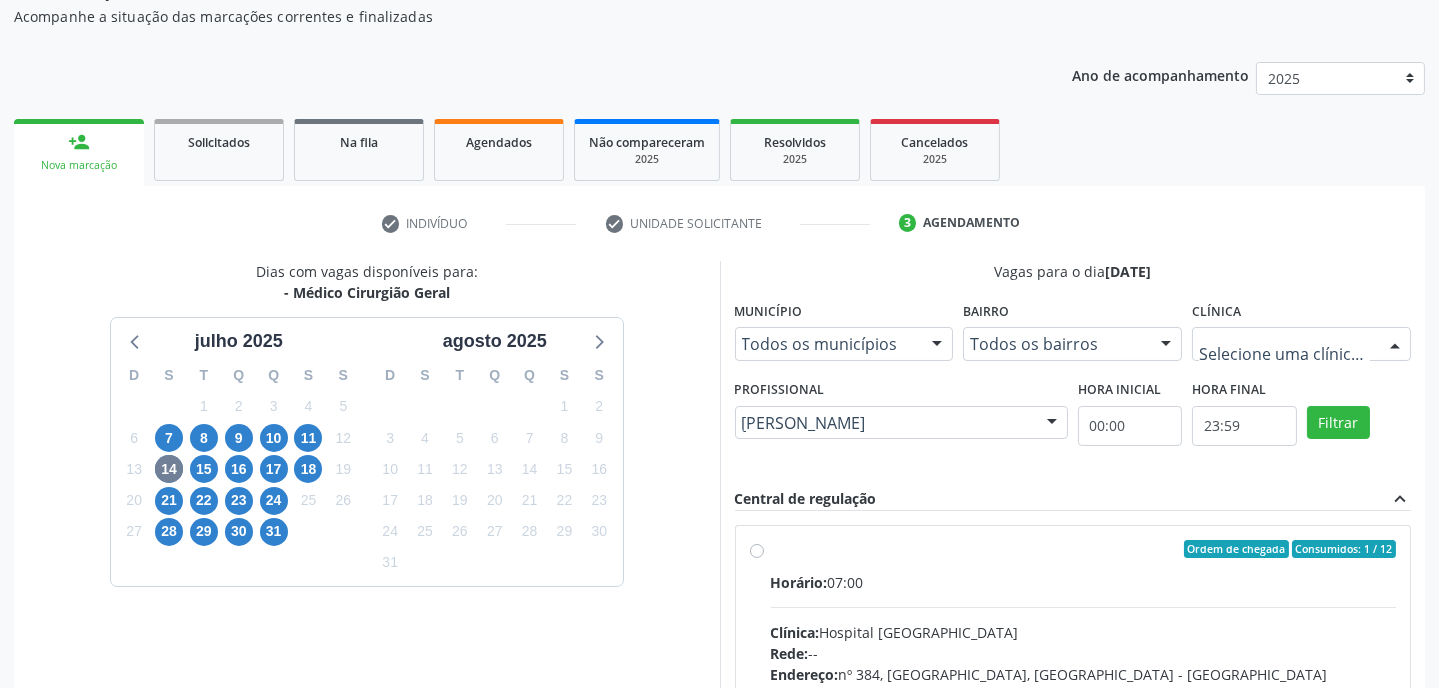 click at bounding box center [1395, 345] 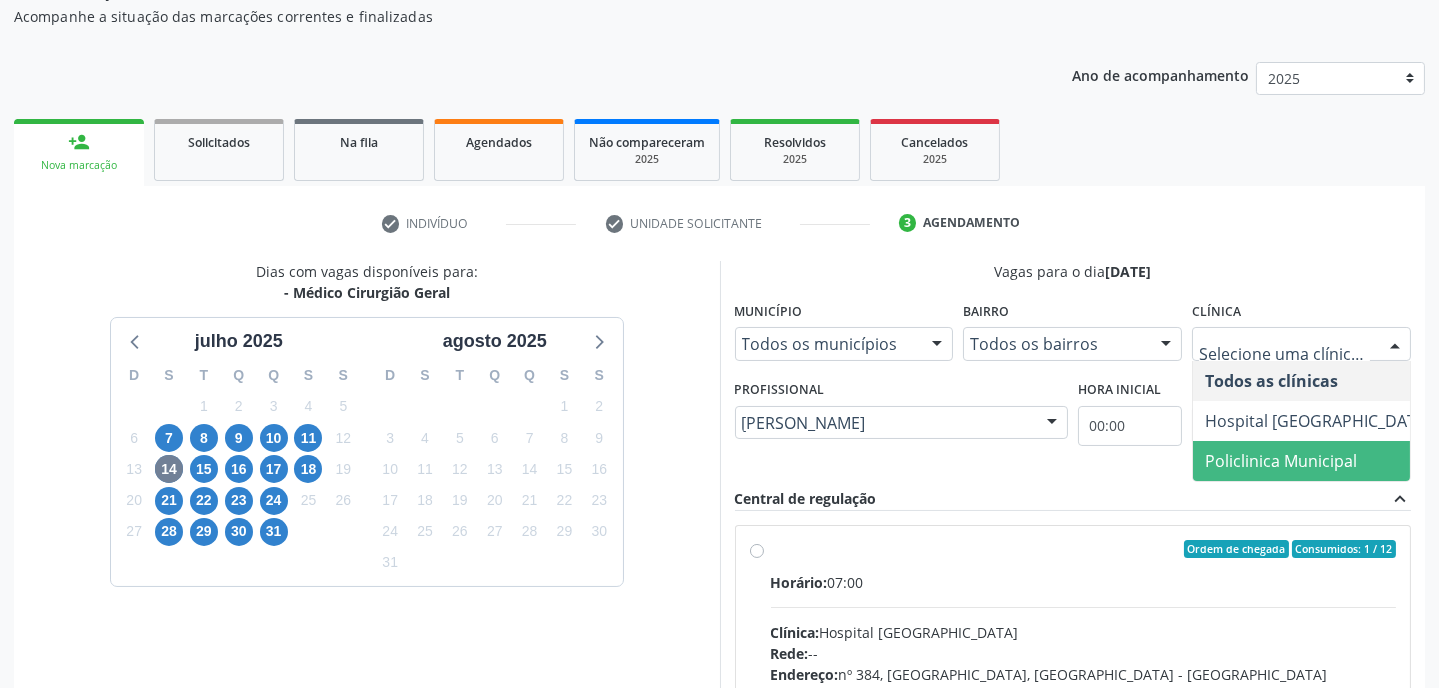 click on "Policlinica Municipal" at bounding box center [1281, 461] 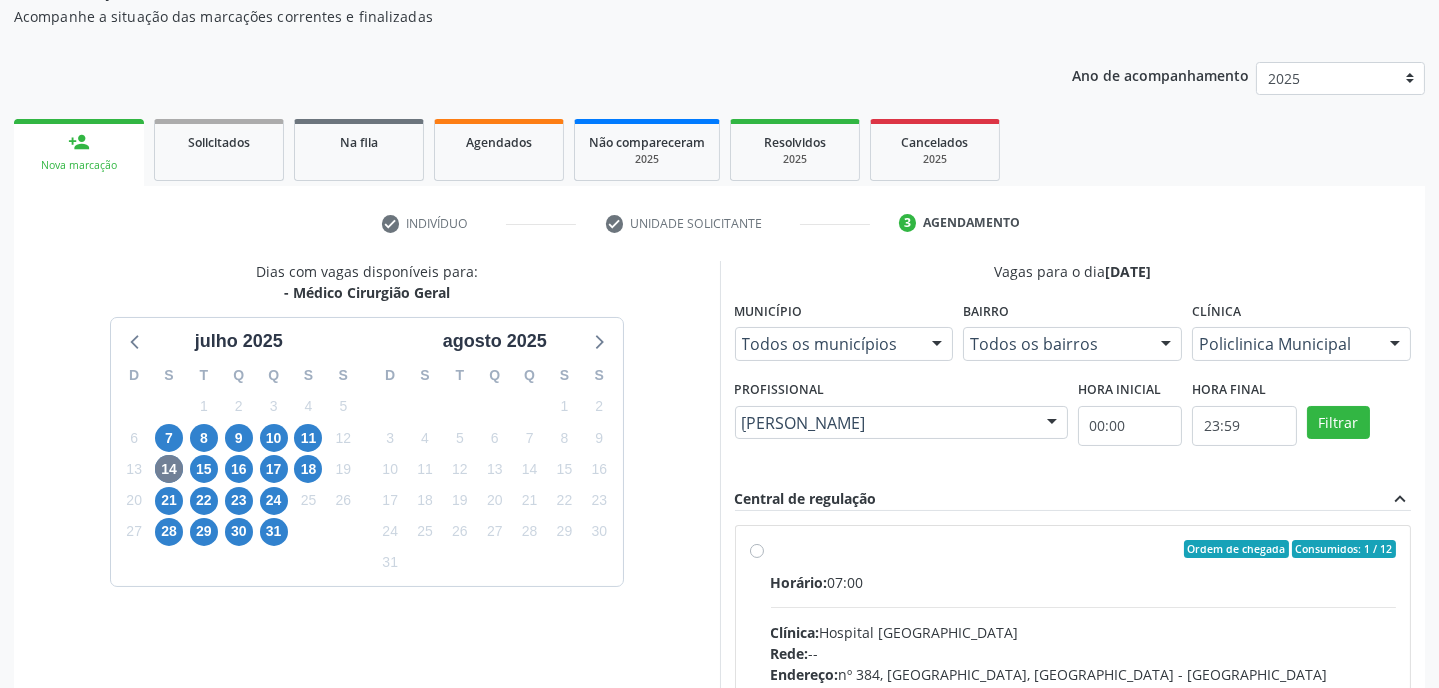 click on "Horário:   07:00
Clínica:  Hospital Sao Francisco
Rede:
--
Endereço:   nº 384, Varzea, Serra Talhada - PE
Telefone:   (81) 38312142
Profissional:
Francisco Anselmo Magalhaes
Informações adicionais sobre o atendimento
Idade de atendimento:
de 0 a 120 anos
Gênero(s) atendido(s):
Masculino e Feminino
Informações adicionais:
--" at bounding box center (1084, 709) 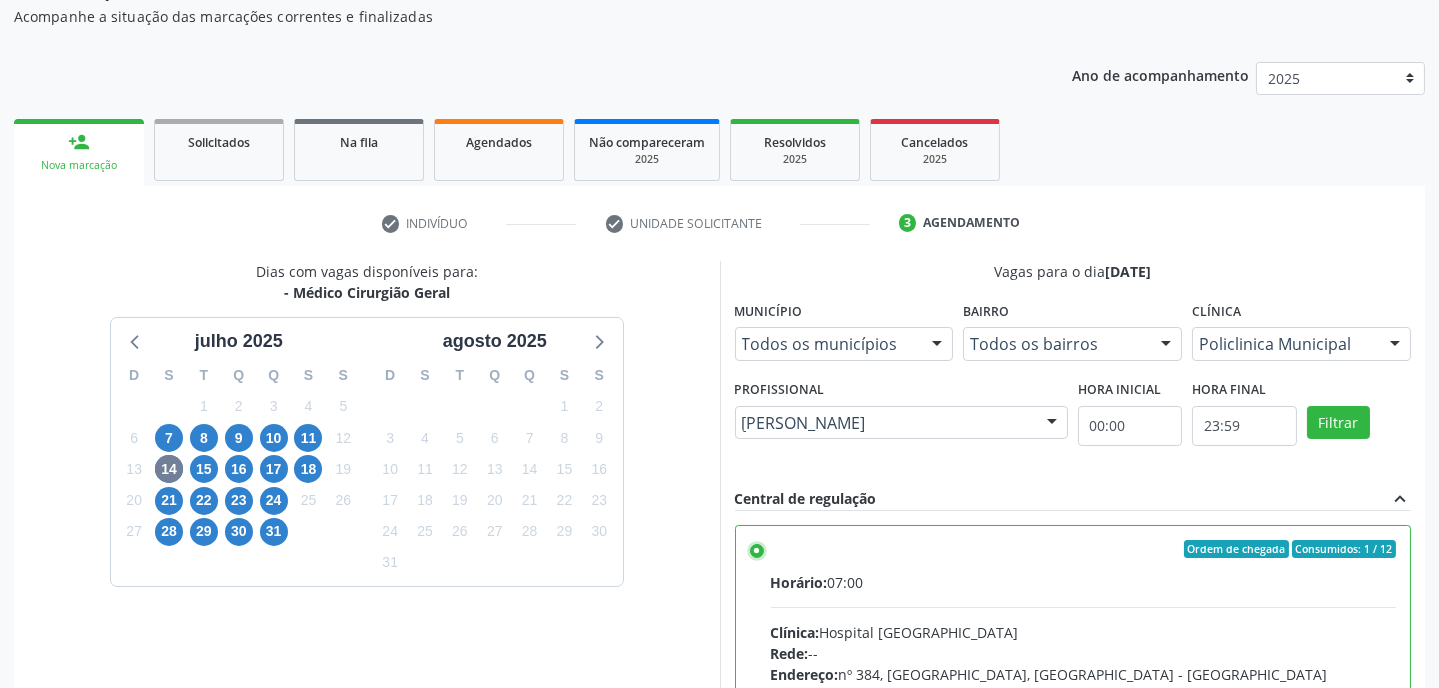 scroll, scrollTop: 361, scrollLeft: 0, axis: vertical 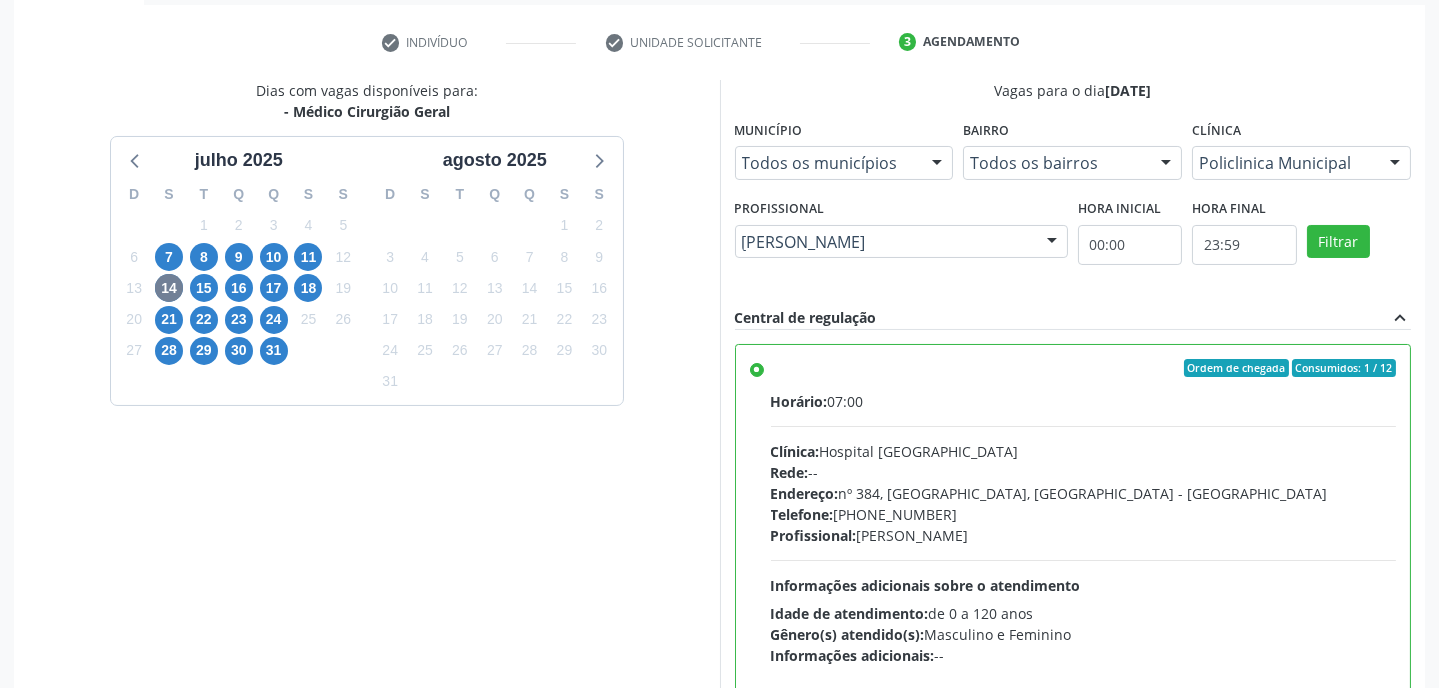 click on "Profissional:
Francisco Anselmo Magalhaes" at bounding box center (1084, 535) 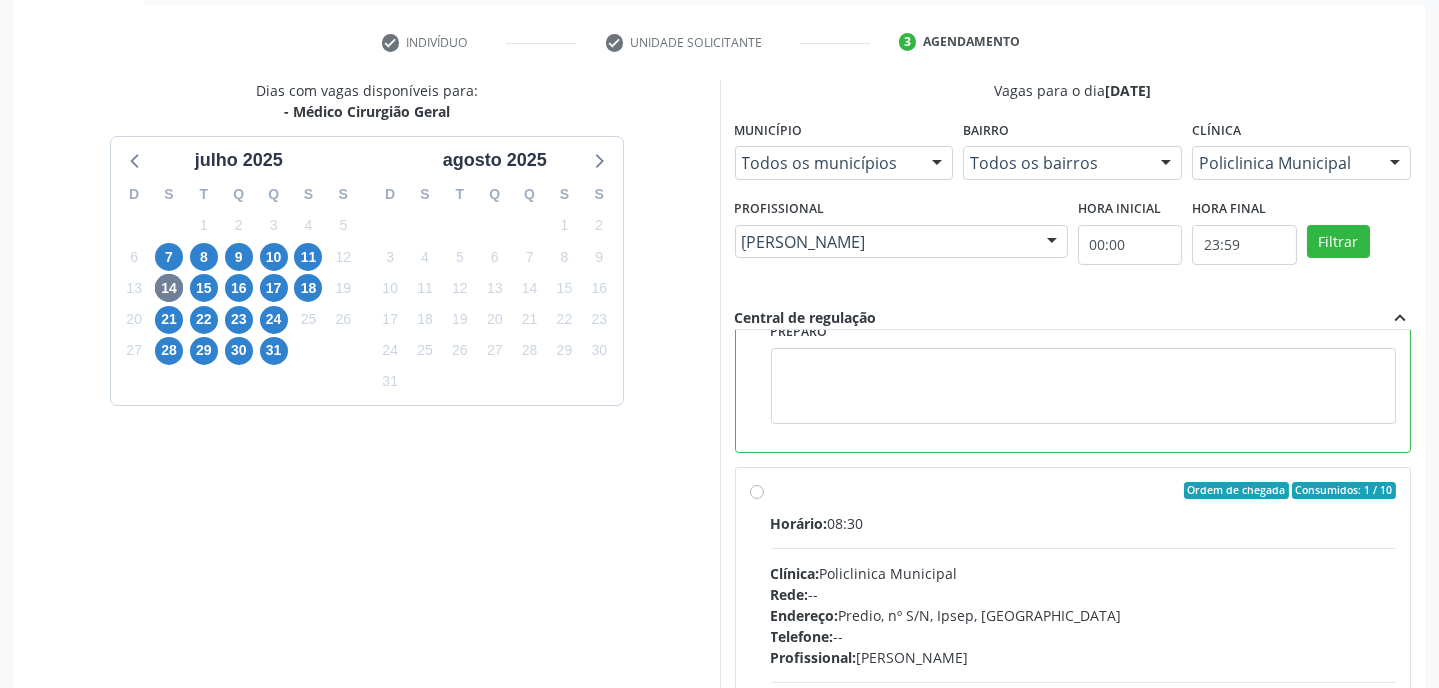 scroll, scrollTop: 446, scrollLeft: 0, axis: vertical 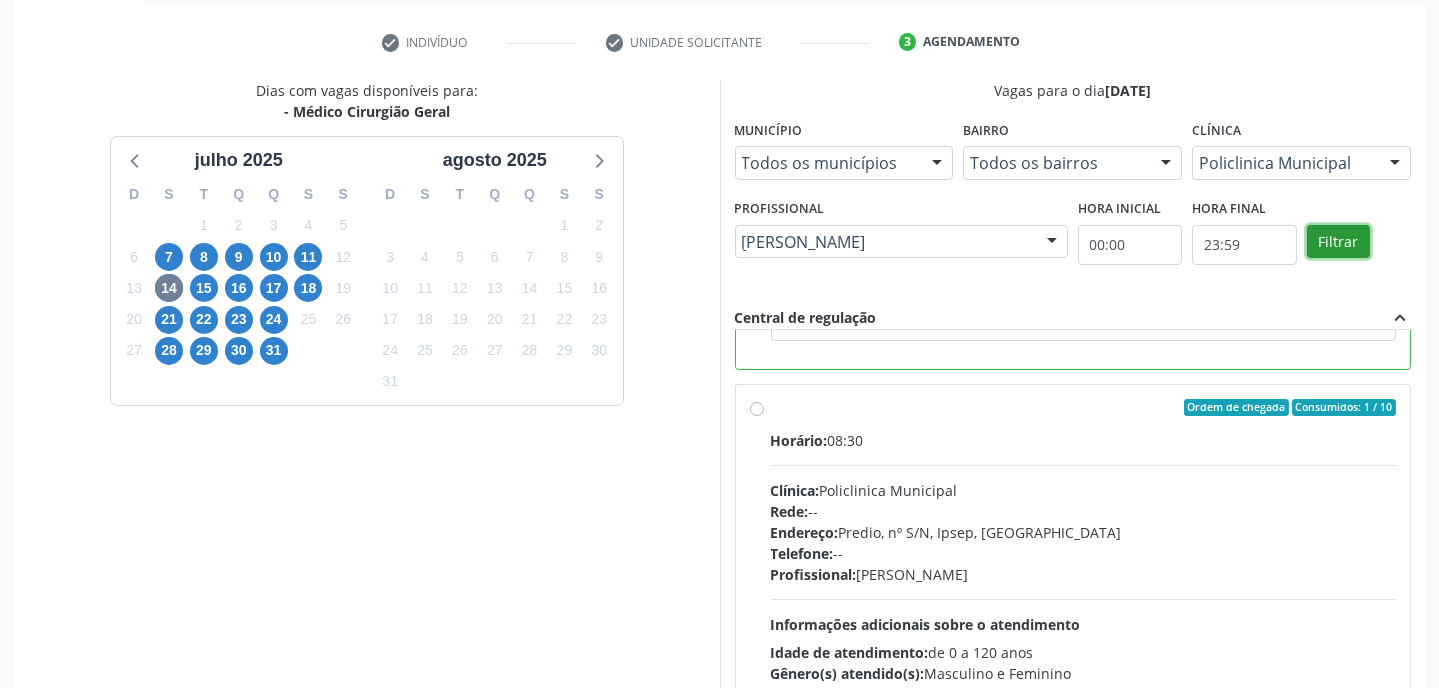 click on "Filtrar" at bounding box center [1338, 242] 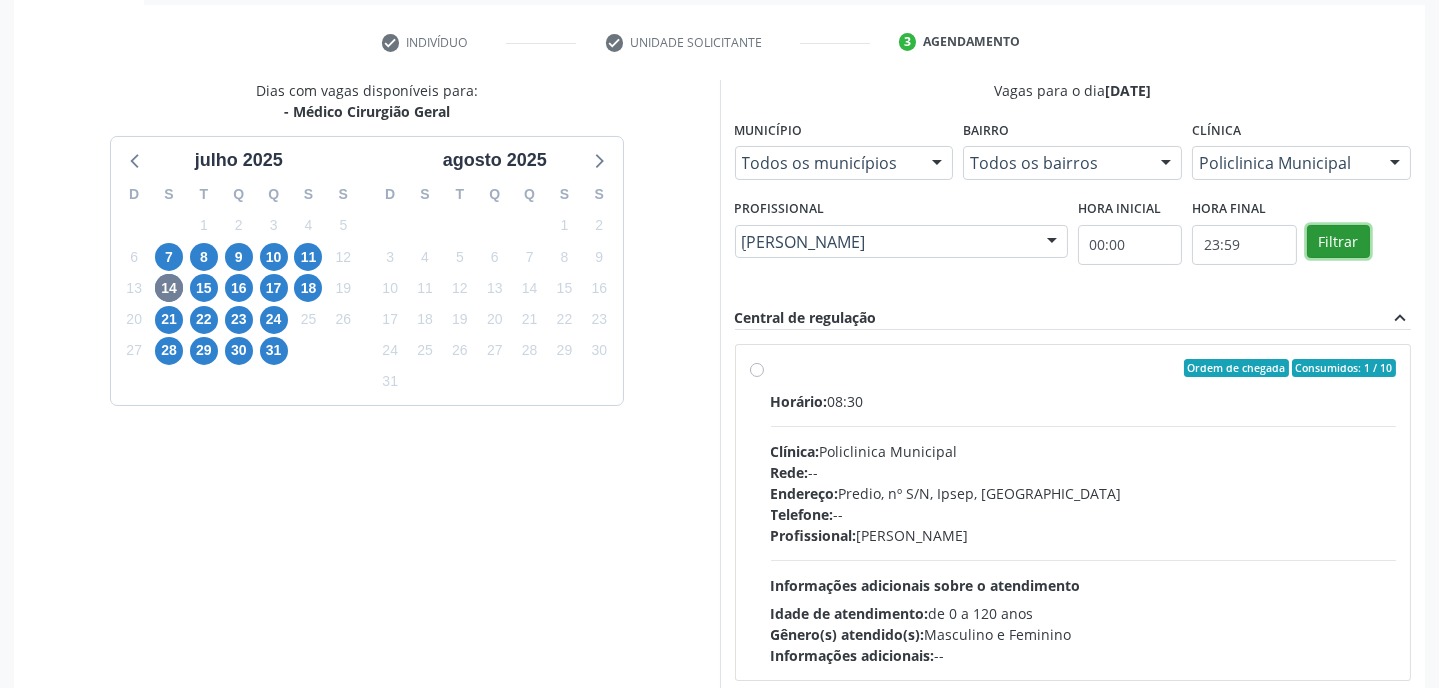 scroll, scrollTop: 0, scrollLeft: 0, axis: both 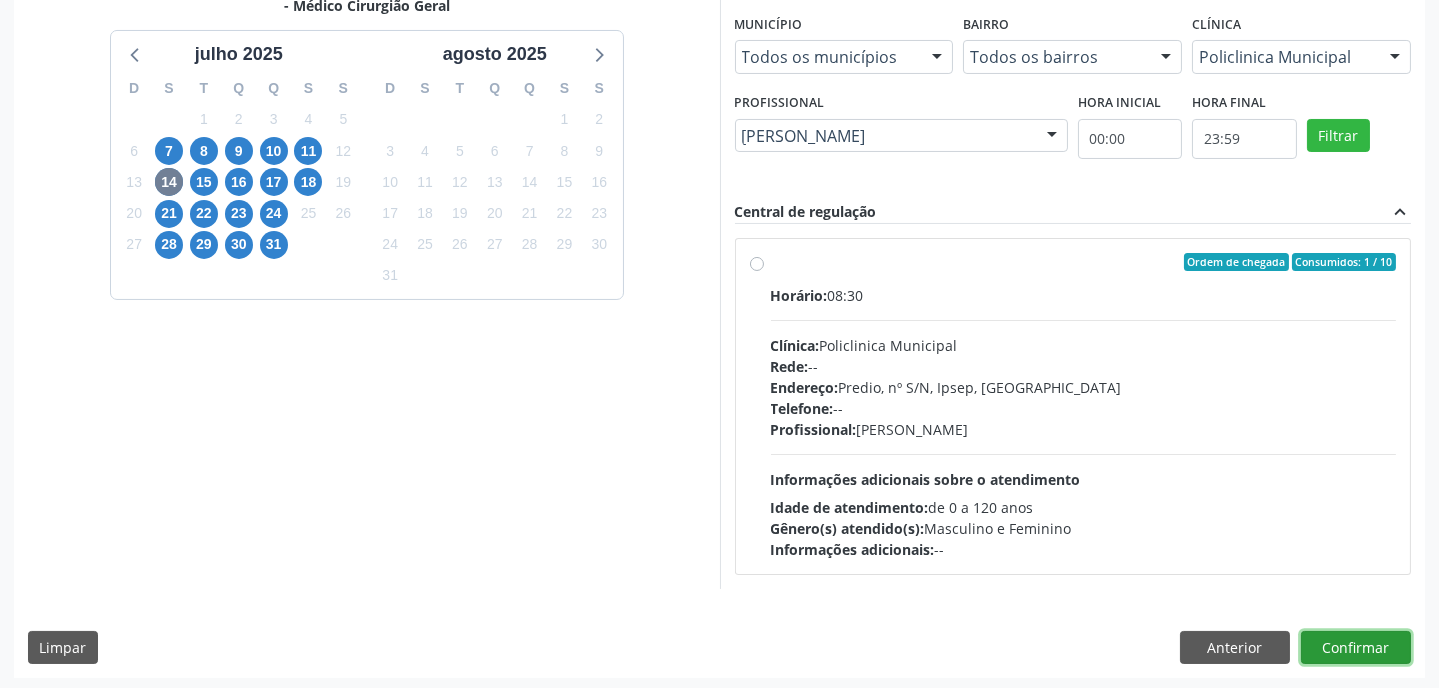 click on "Confirmar" at bounding box center (1356, 648) 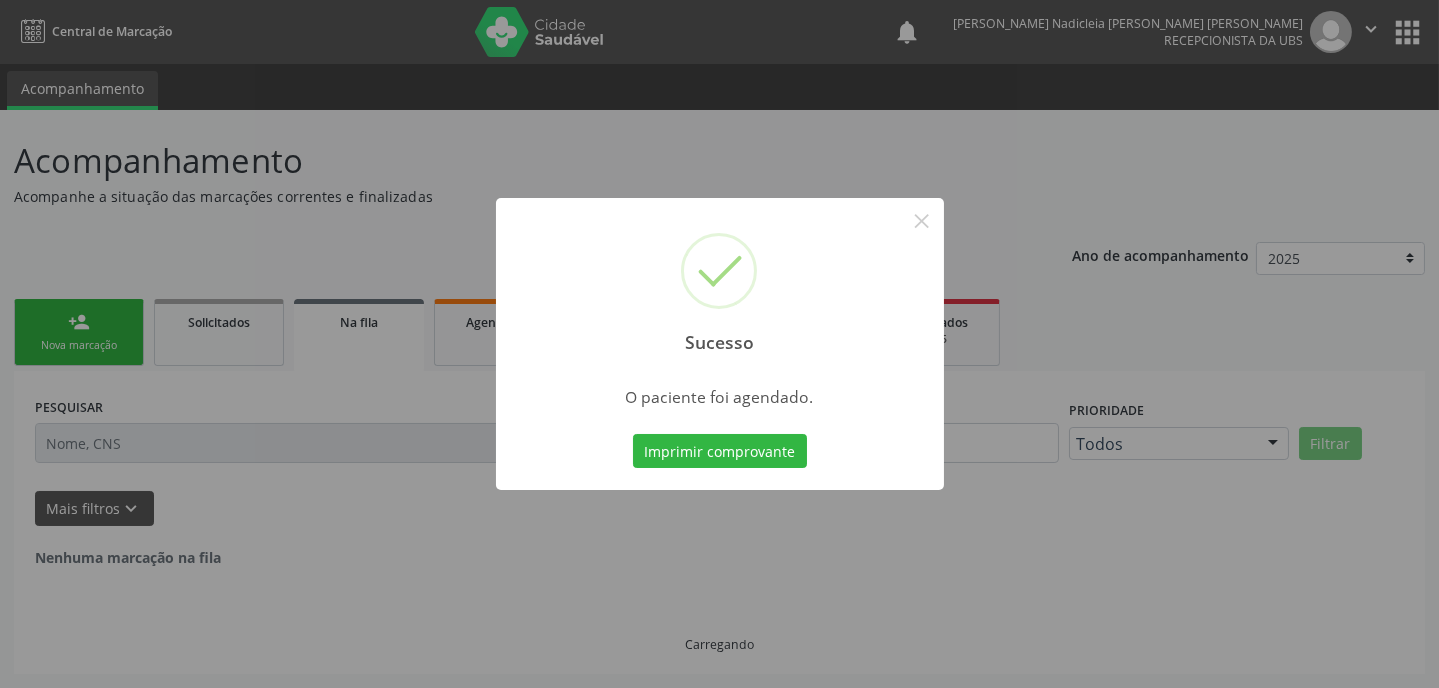 scroll, scrollTop: 0, scrollLeft: 0, axis: both 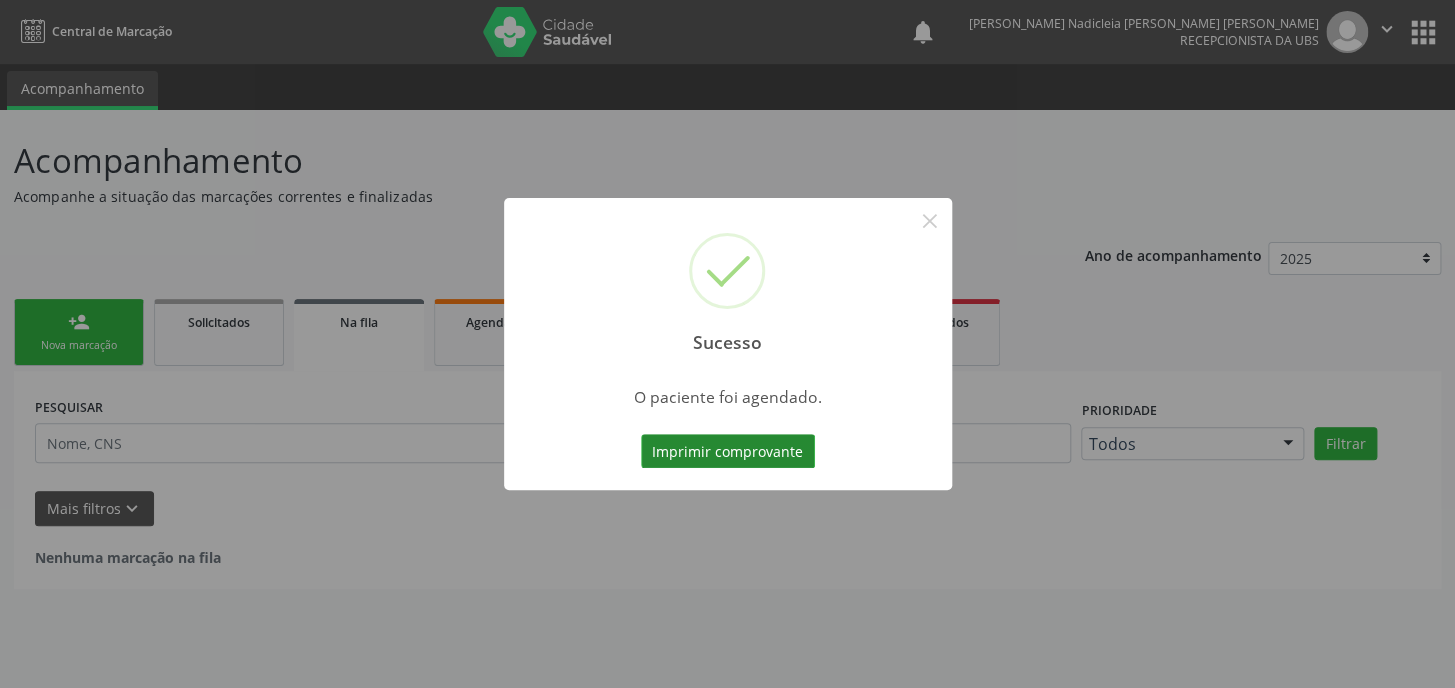 click on "Imprimir comprovante" at bounding box center (728, 451) 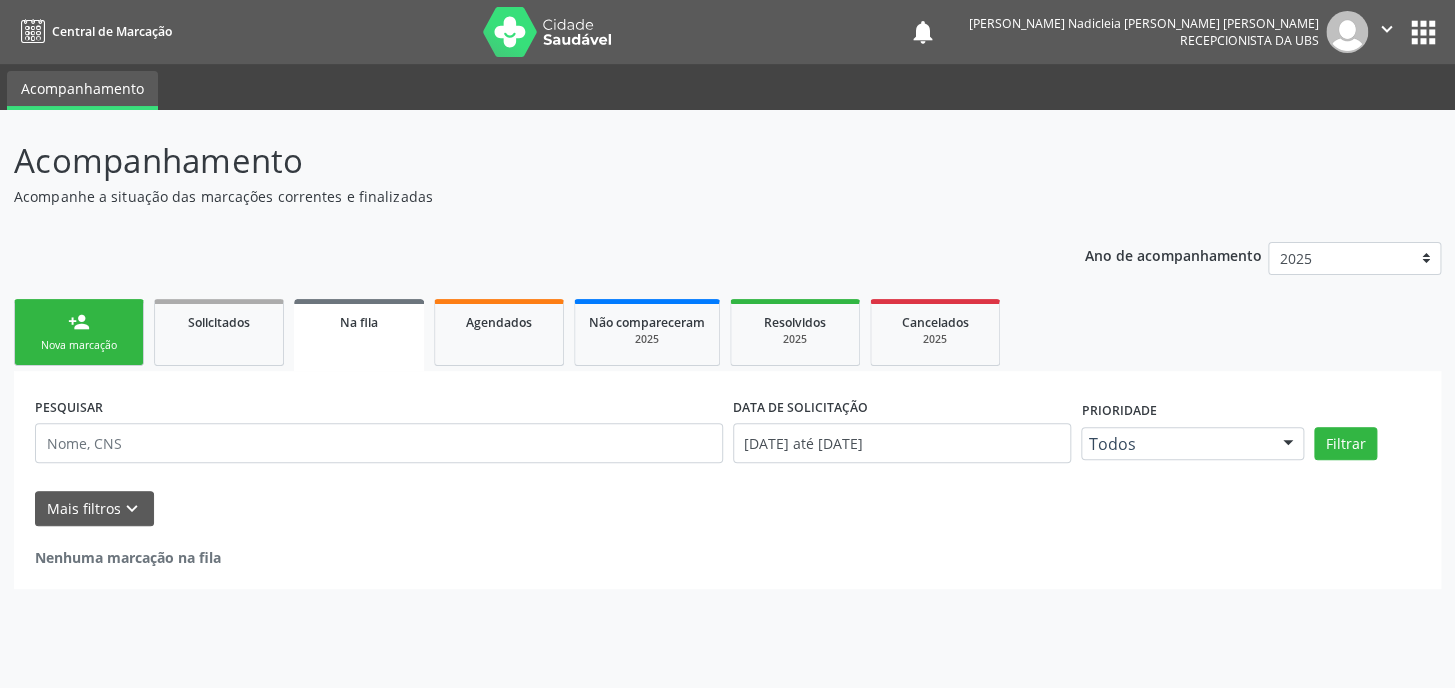 click on "person_add
Nova marcação" at bounding box center [79, 332] 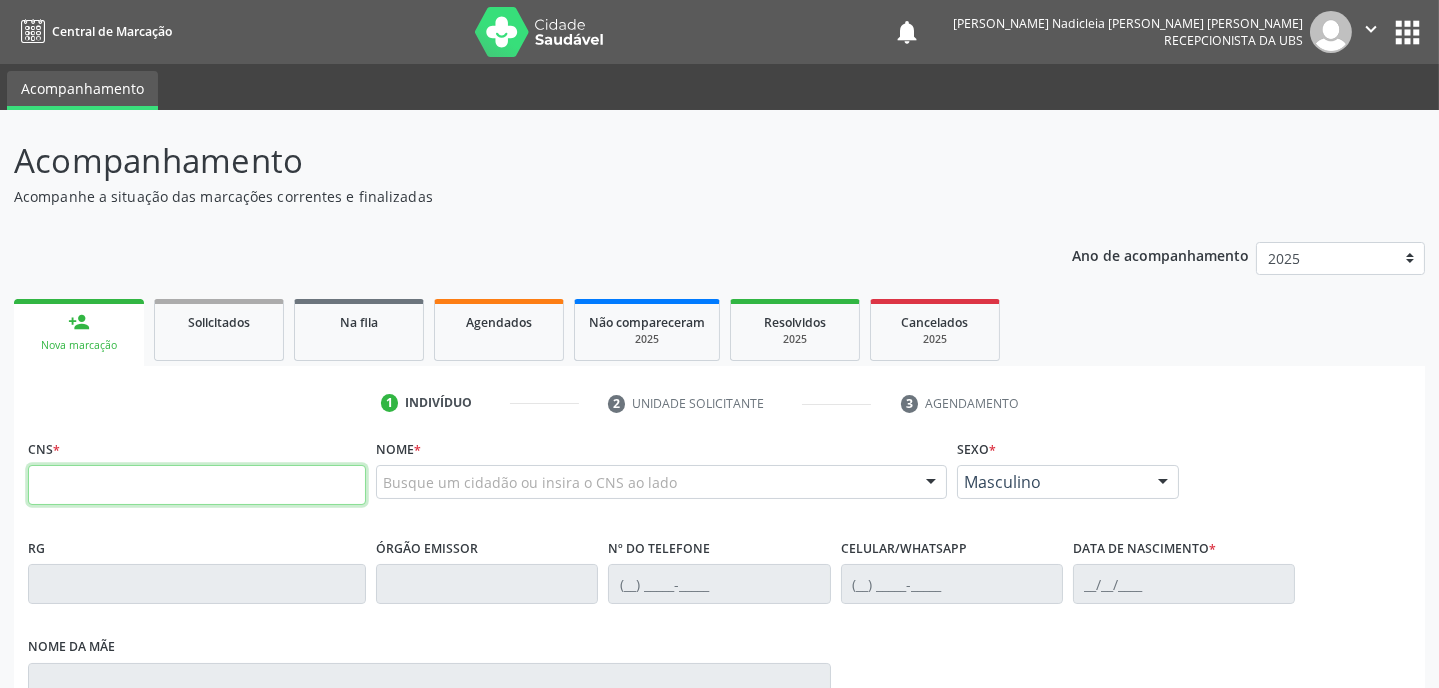 click at bounding box center (197, 485) 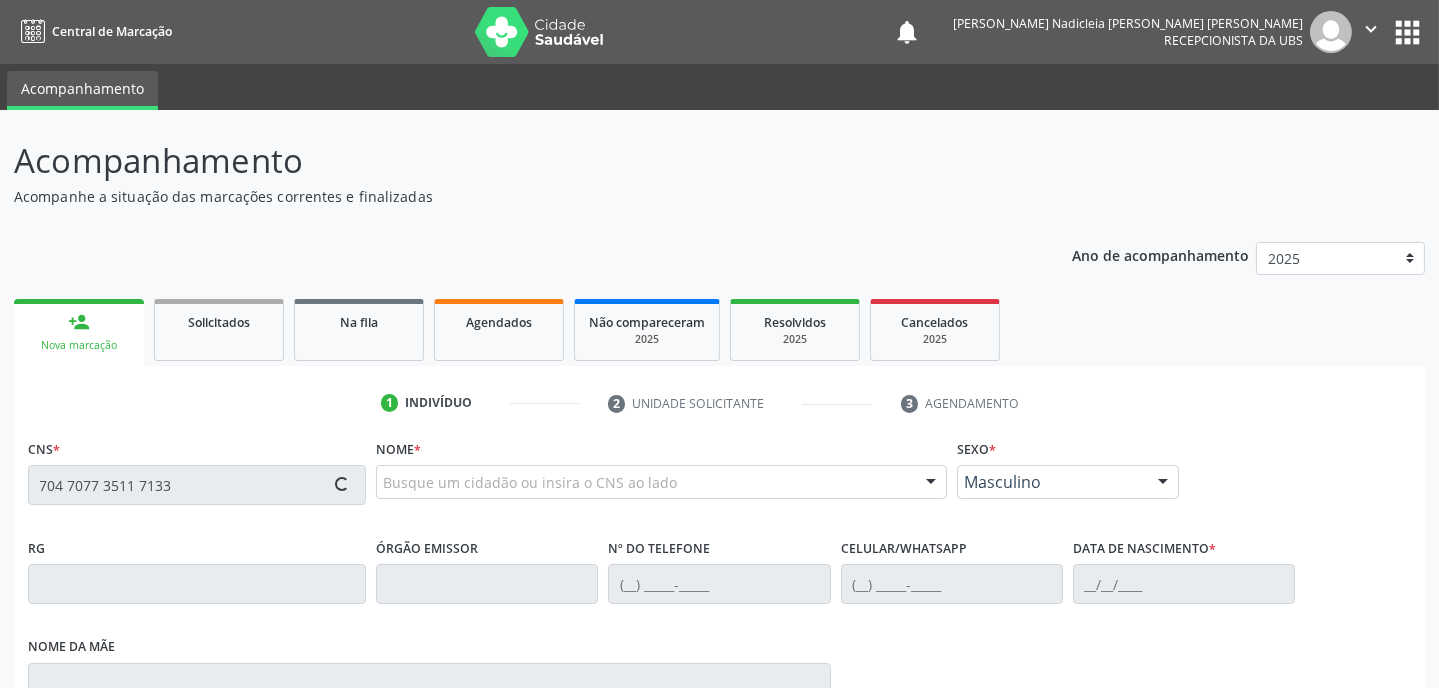 type on "704 7077 3511 7133" 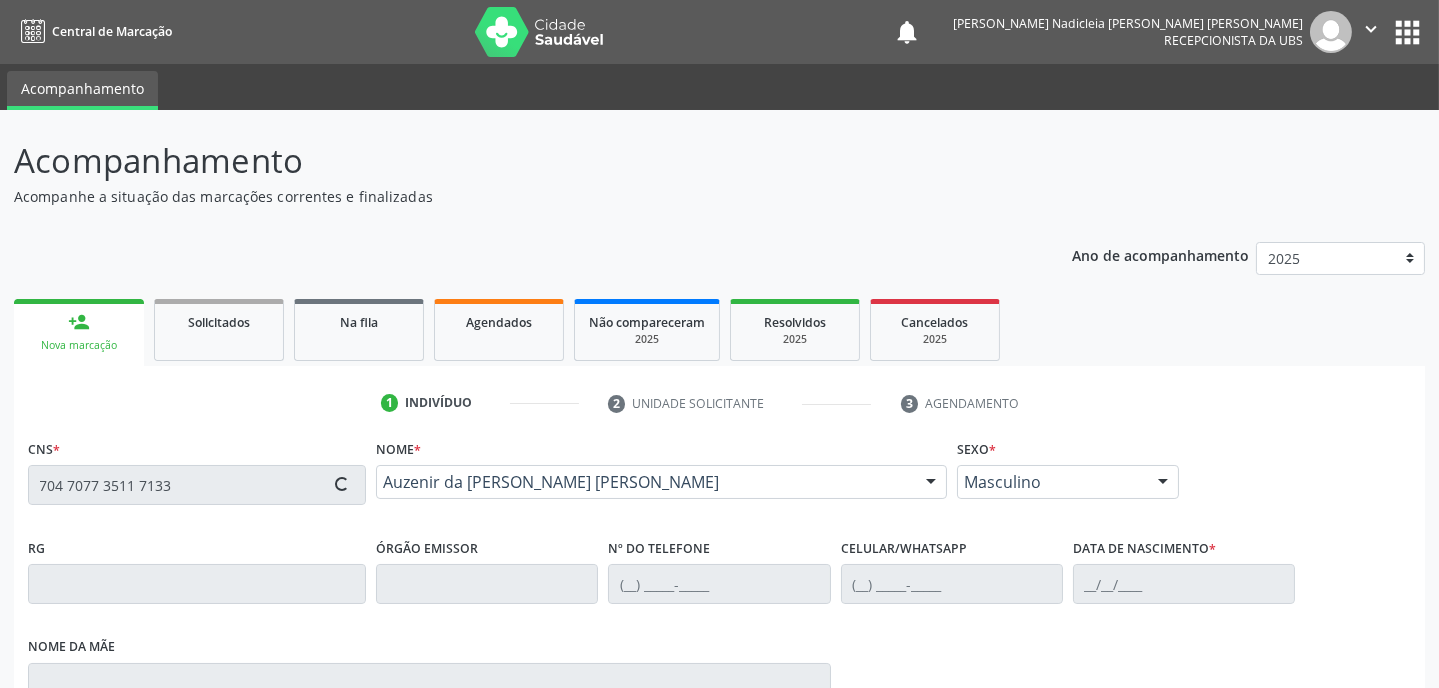type on "(87) 99623-5718" 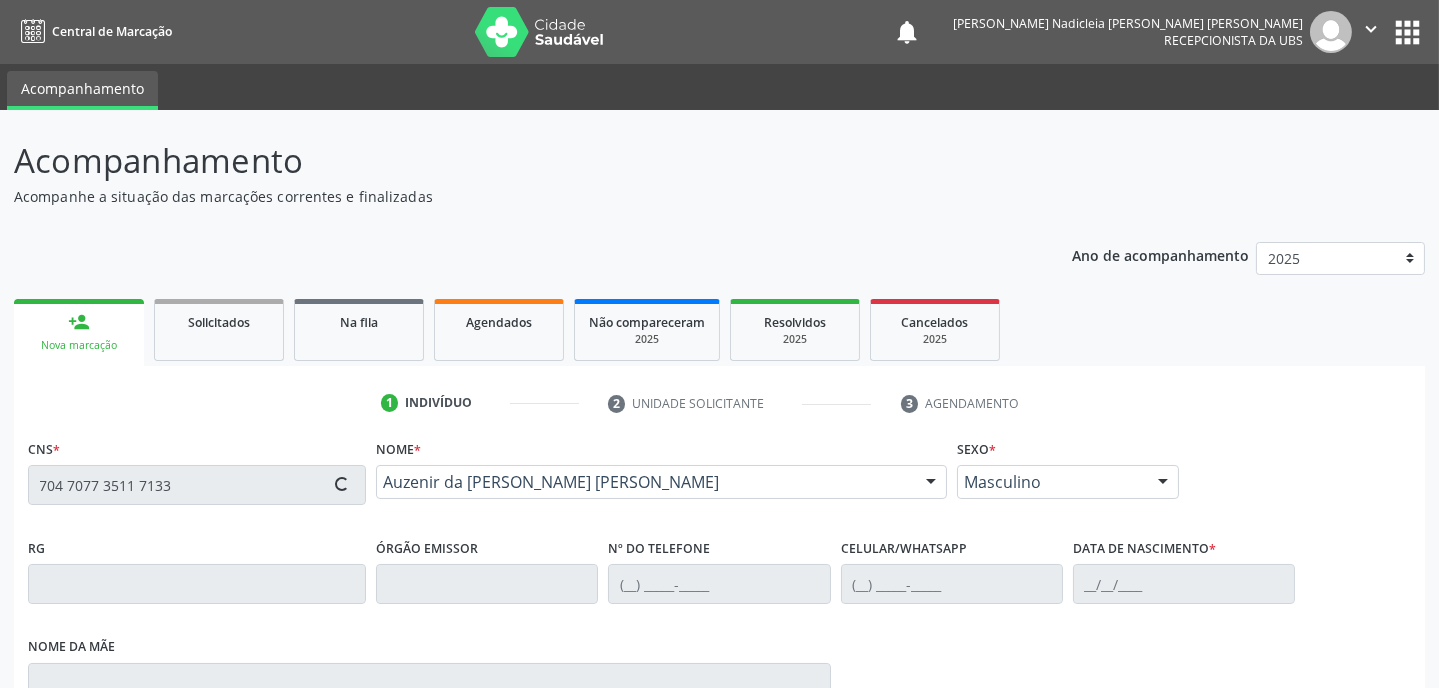 type on "04/02/1989" 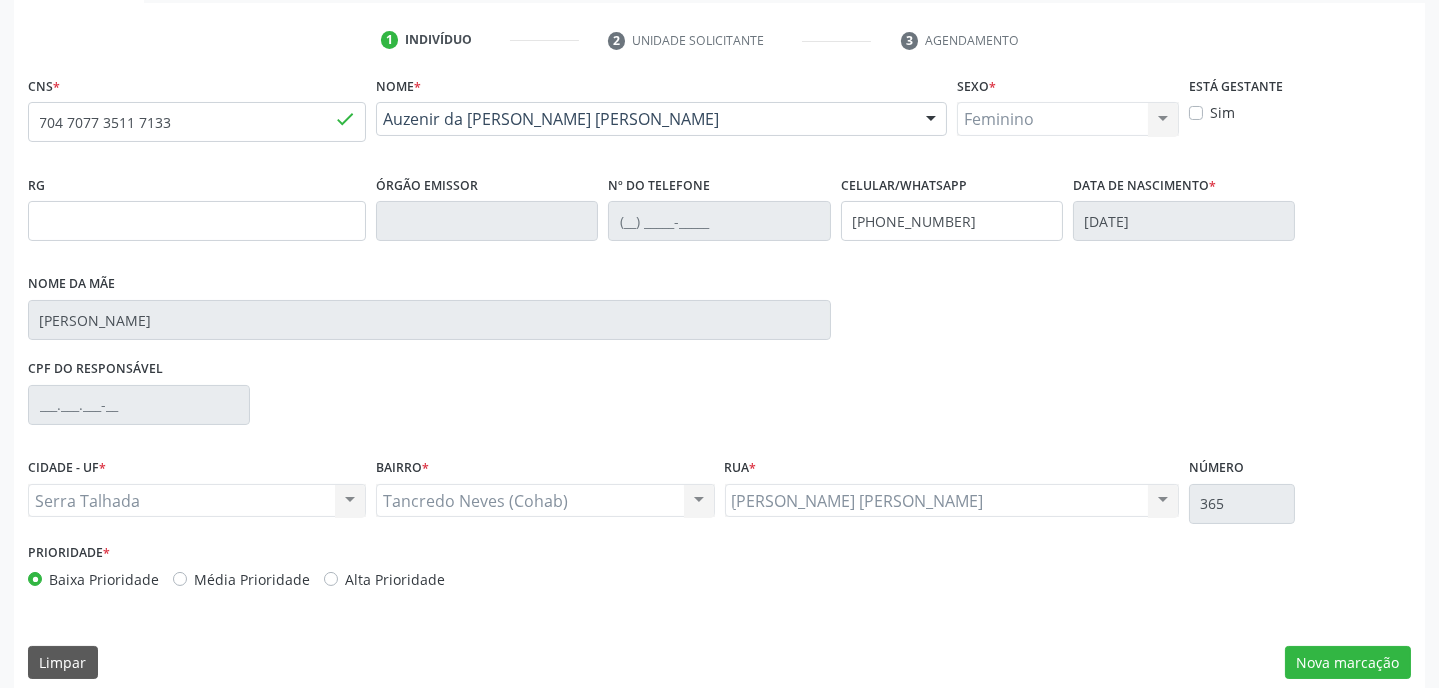 scroll, scrollTop: 380, scrollLeft: 0, axis: vertical 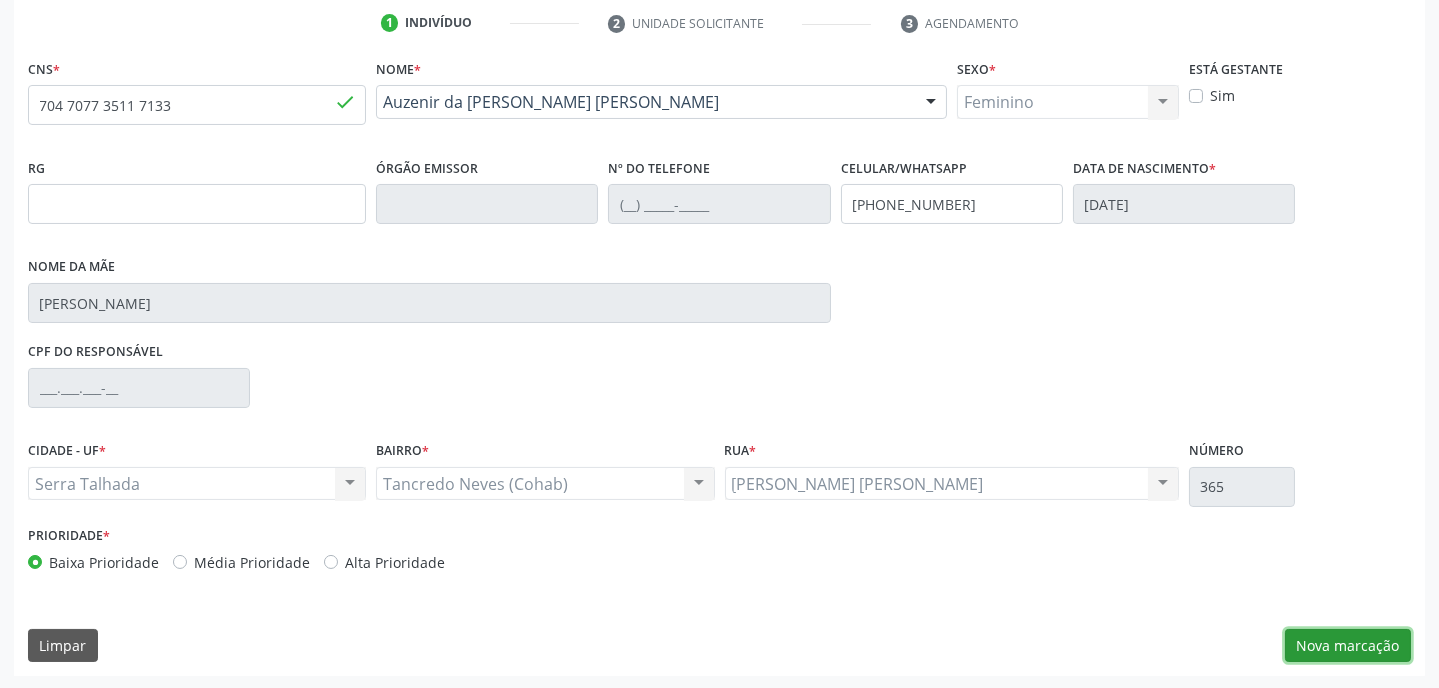 click on "Nova marcação" at bounding box center (1348, 646) 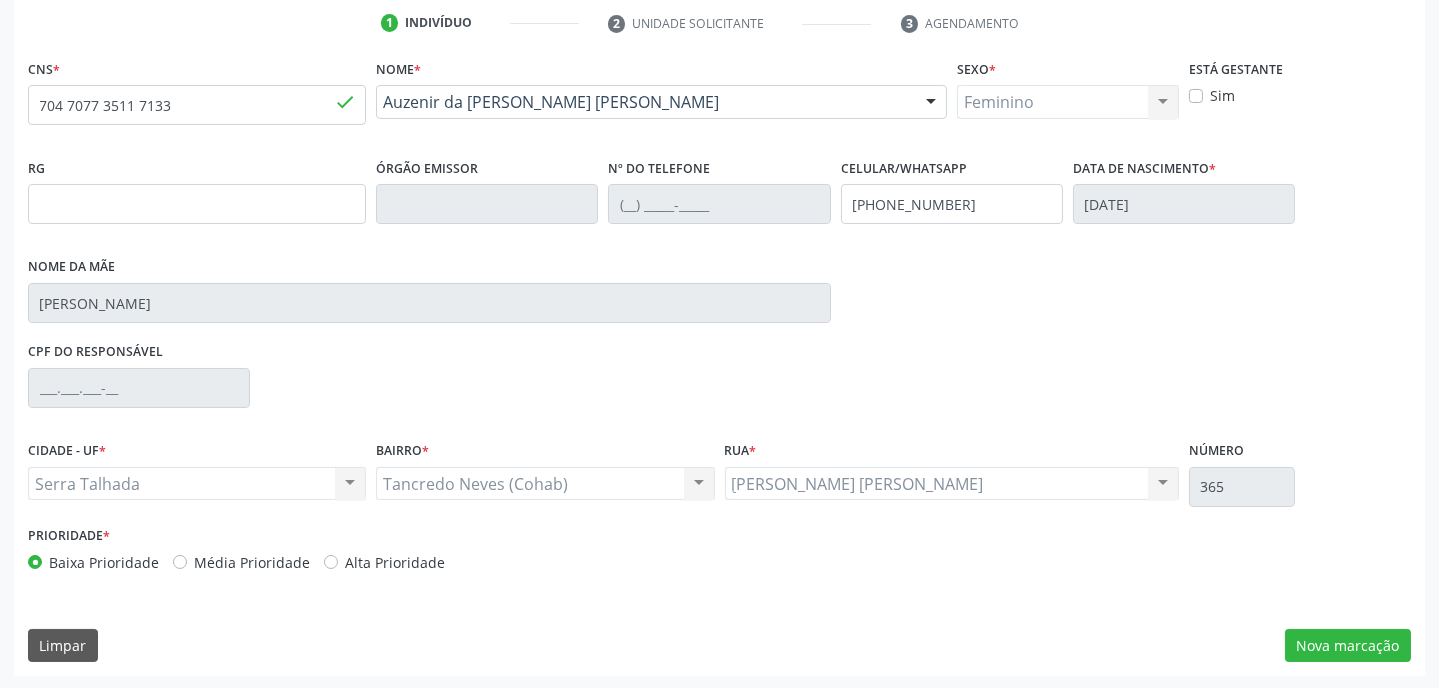 scroll, scrollTop: 215, scrollLeft: 0, axis: vertical 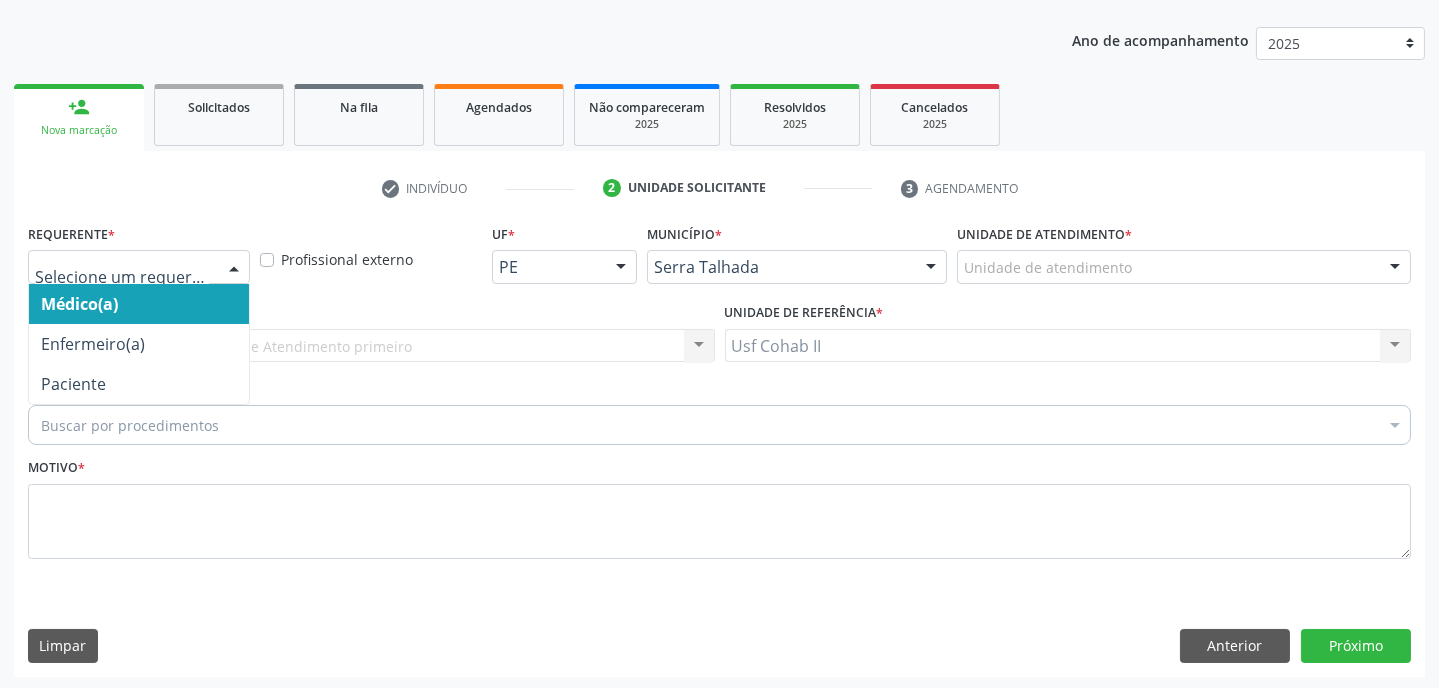 click at bounding box center (234, 268) 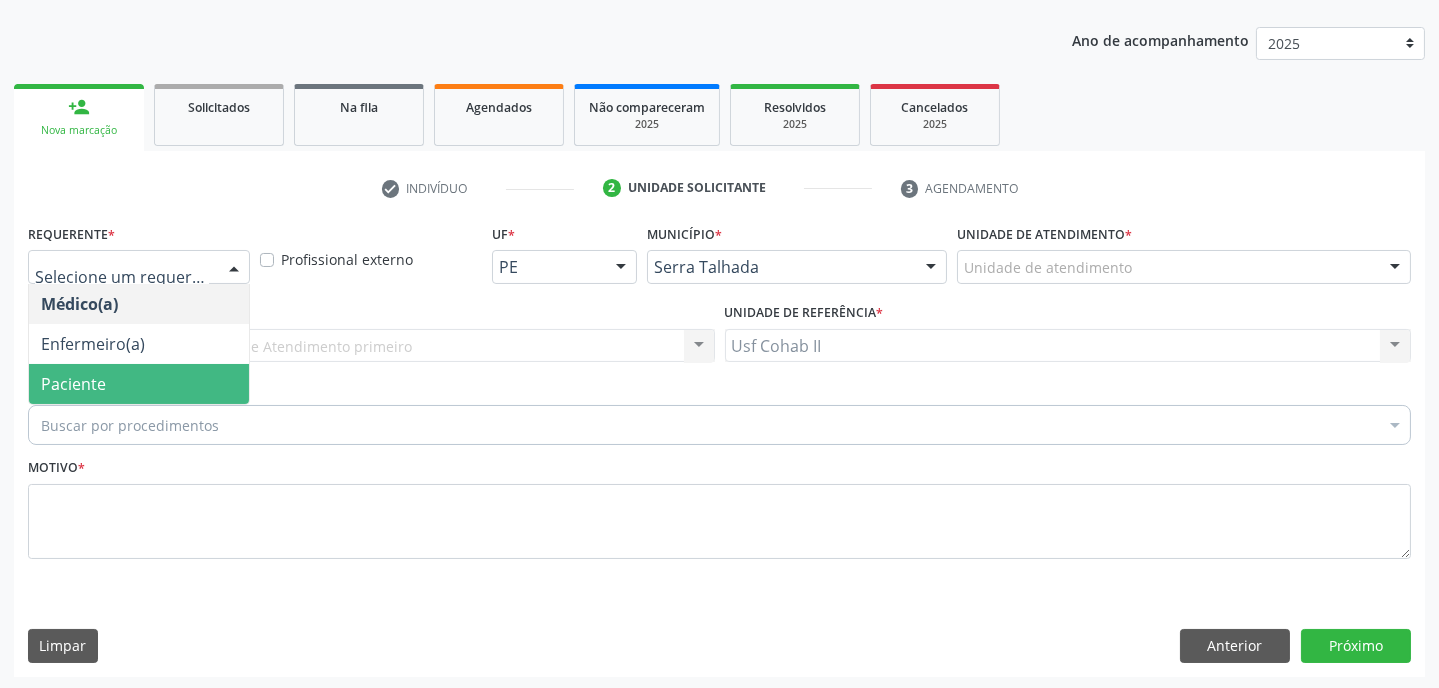 click on "Paciente" at bounding box center (139, 384) 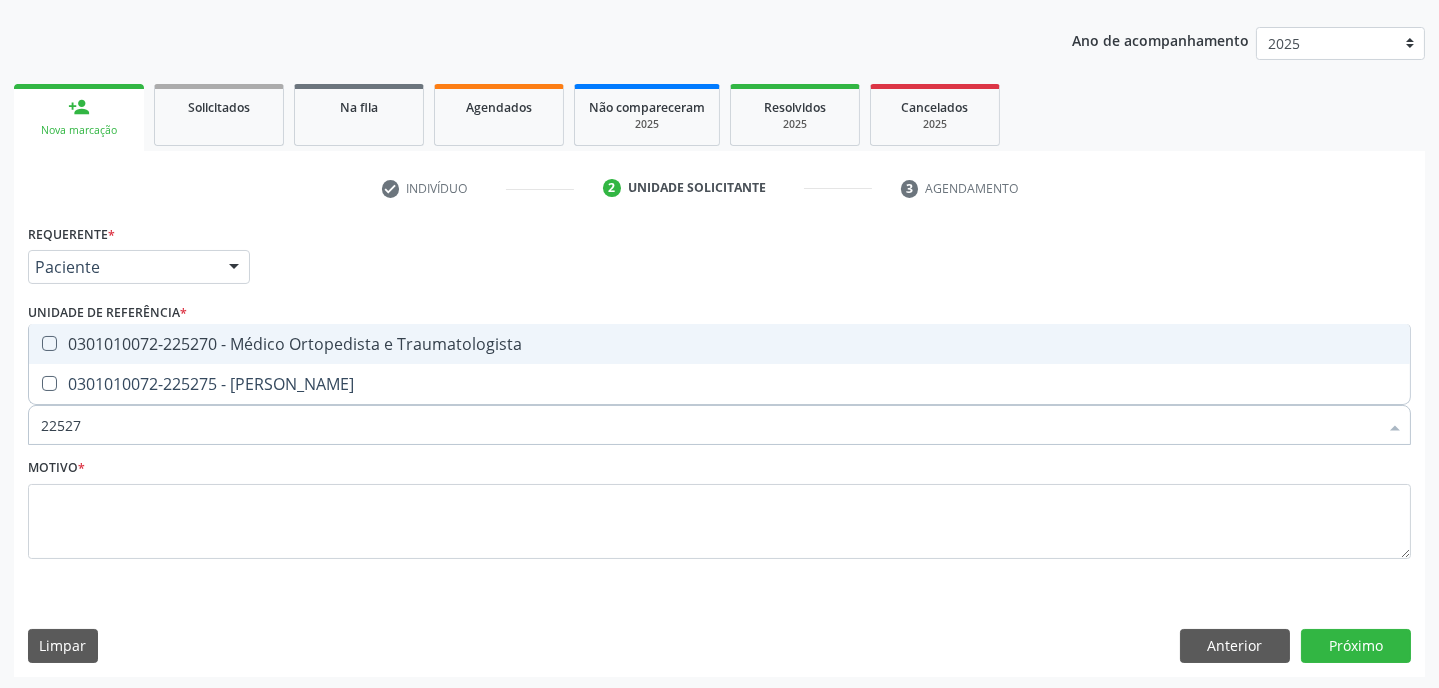 type on "225270" 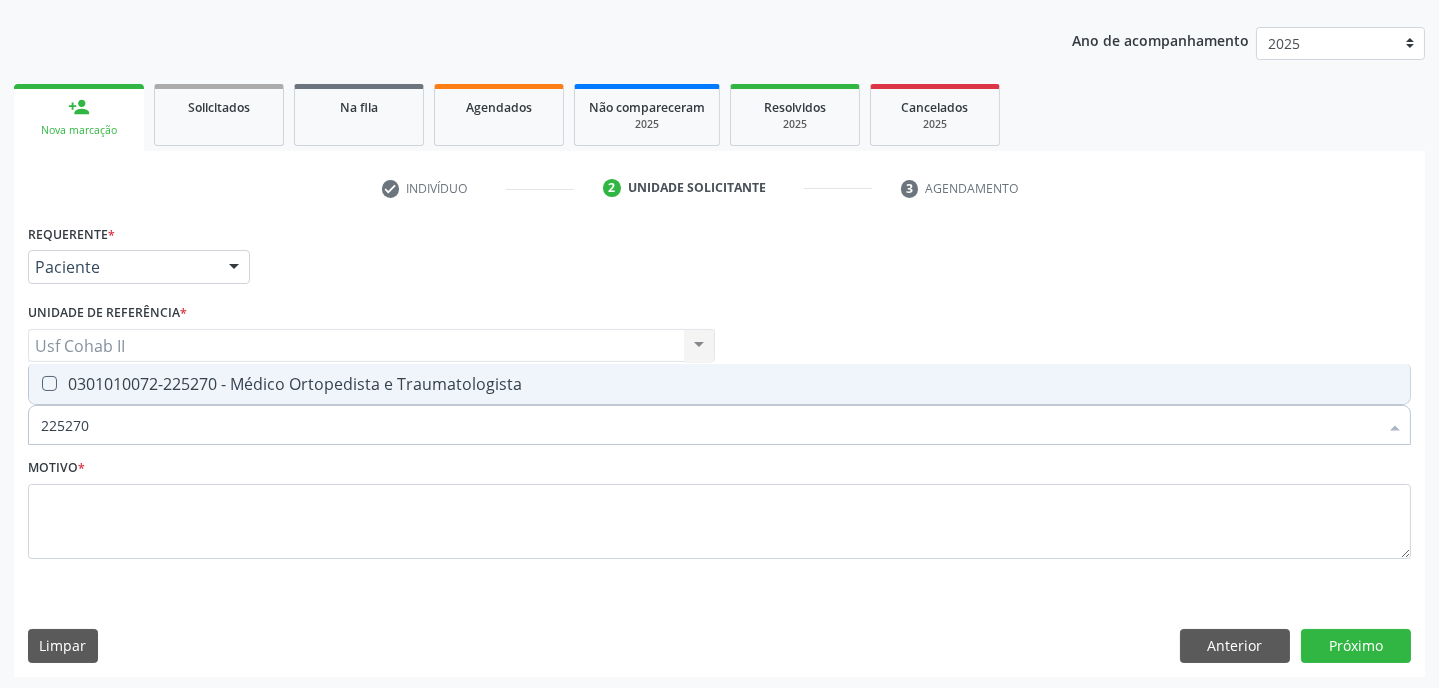 click at bounding box center (49, 383) 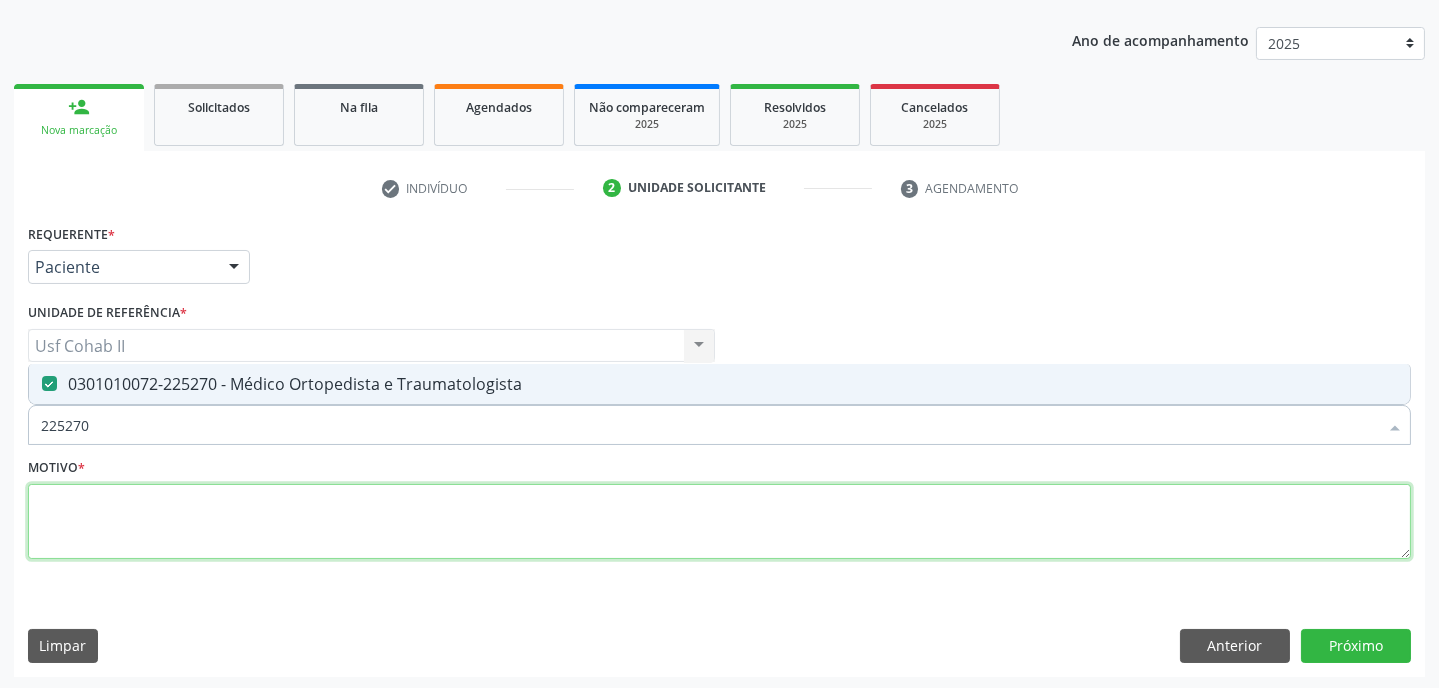 click at bounding box center [719, 522] 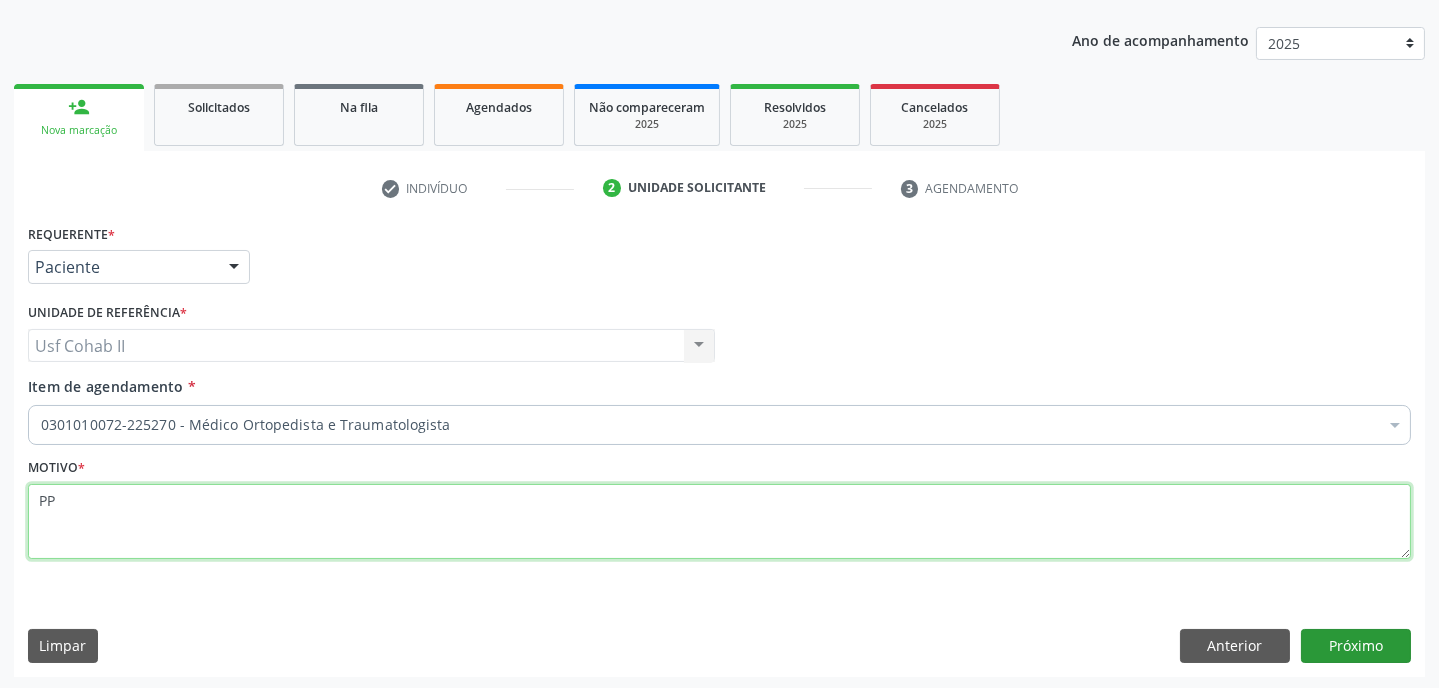 type on "PP" 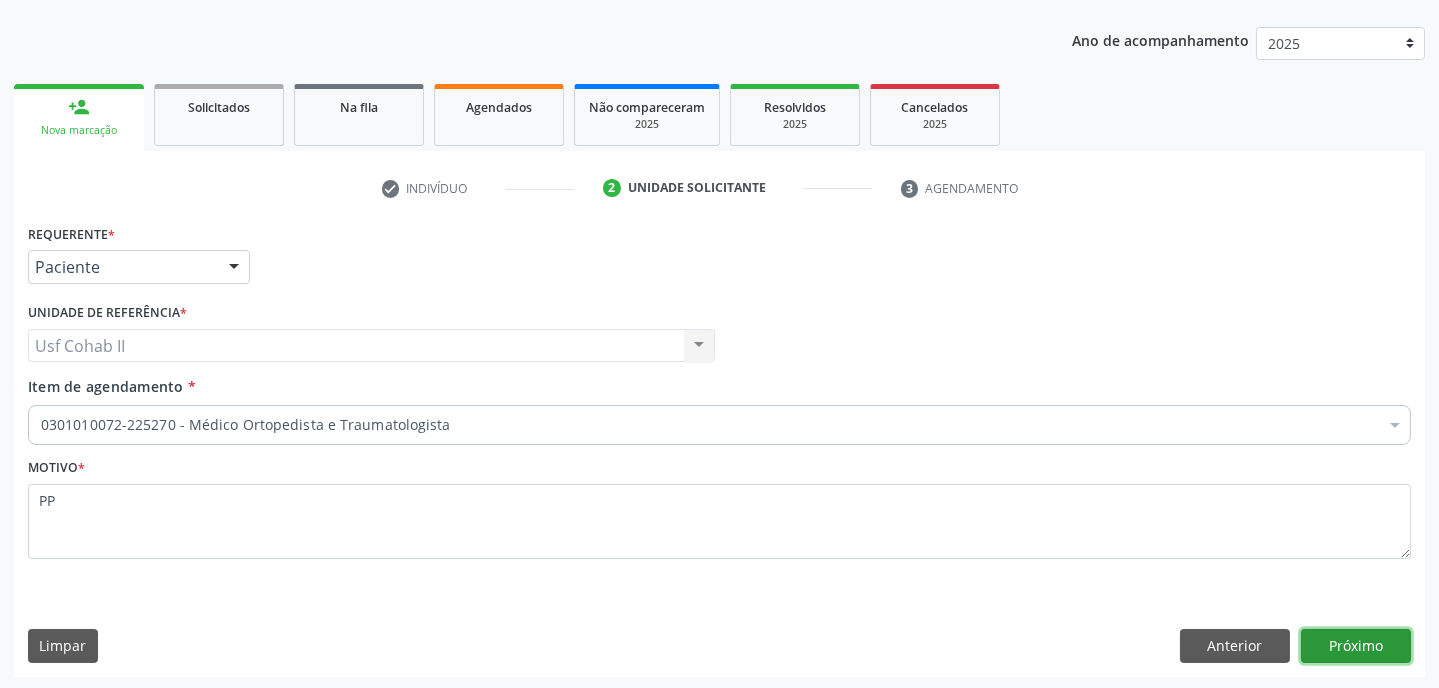 click on "Próximo" at bounding box center (1356, 646) 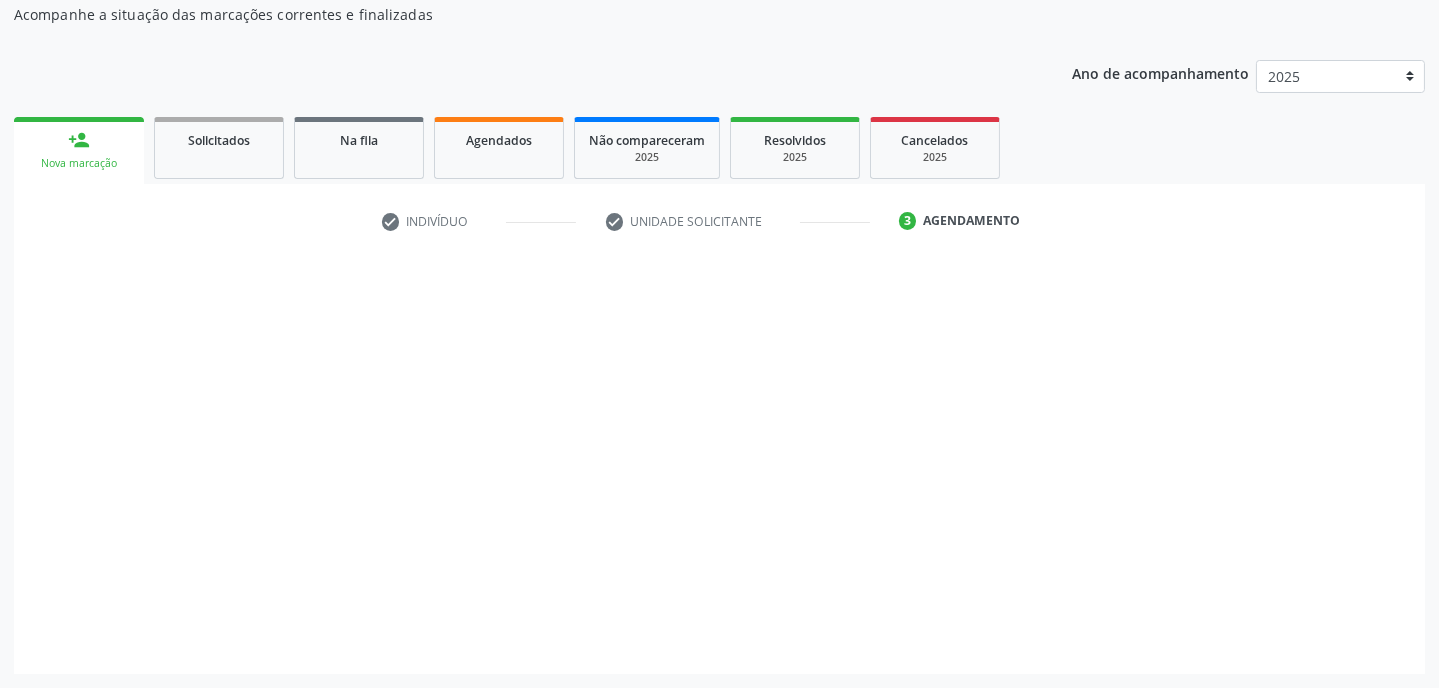 scroll, scrollTop: 180, scrollLeft: 0, axis: vertical 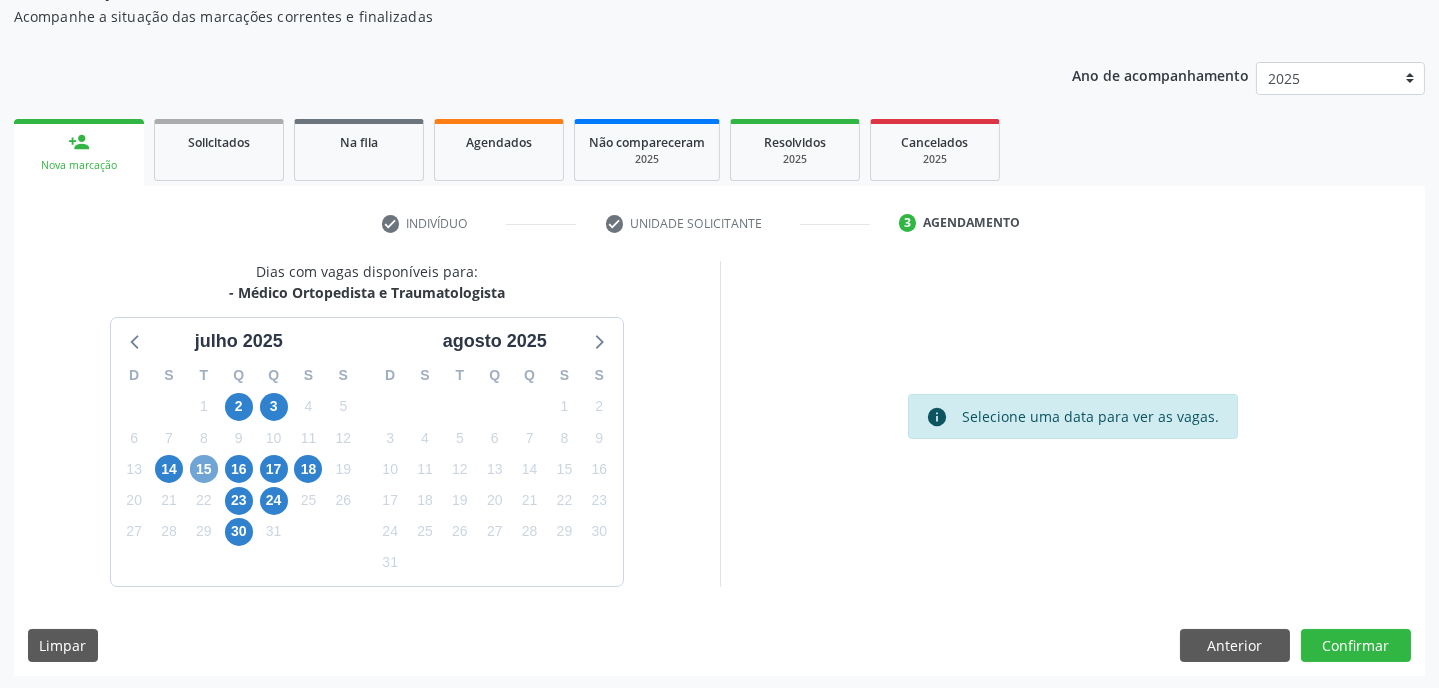 click on "15" at bounding box center [204, 469] 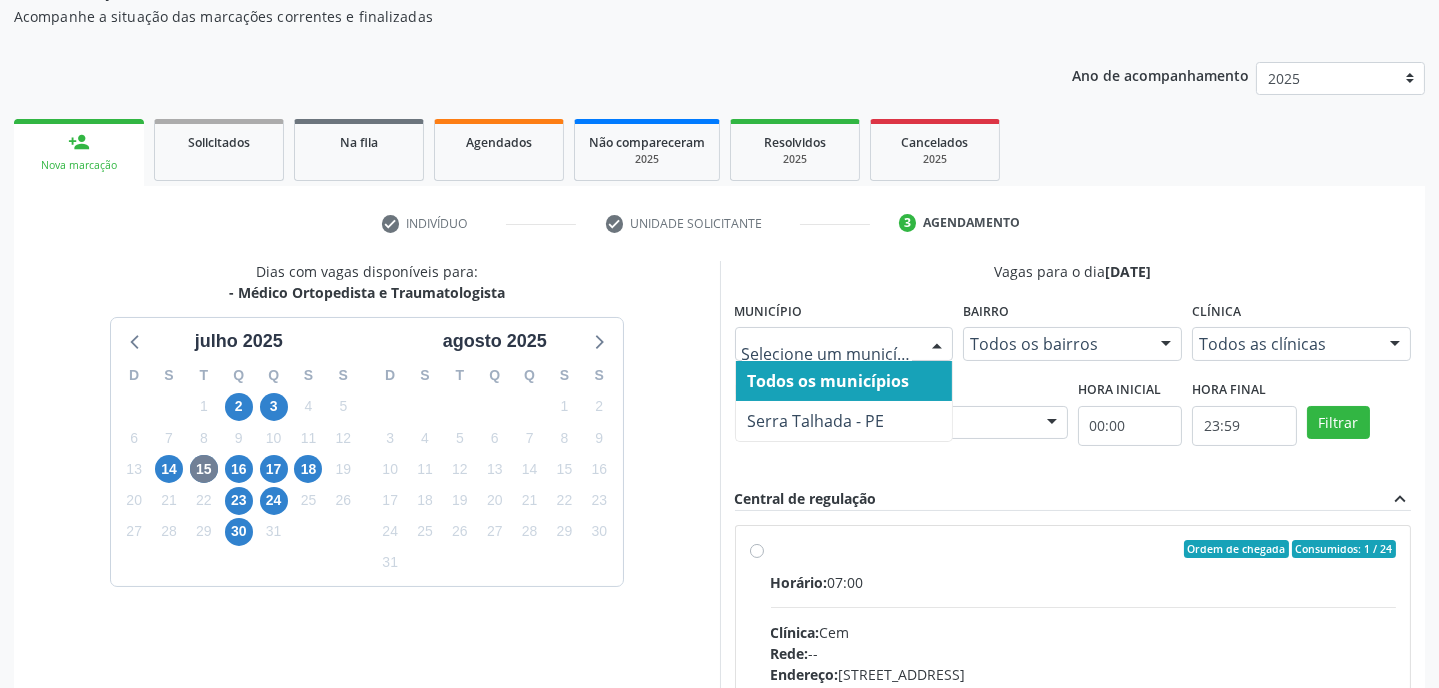 click at bounding box center [937, 345] 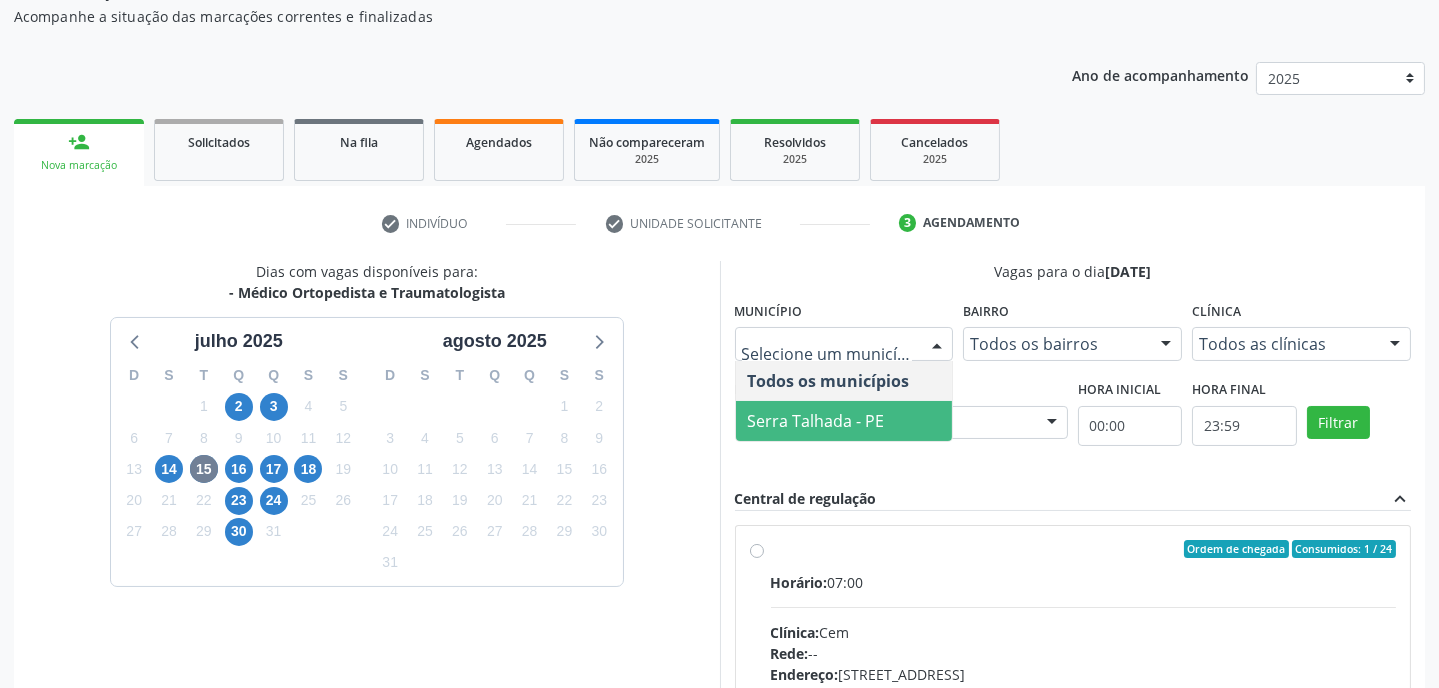 click on "Serra Talhada - PE" at bounding box center (844, 421) 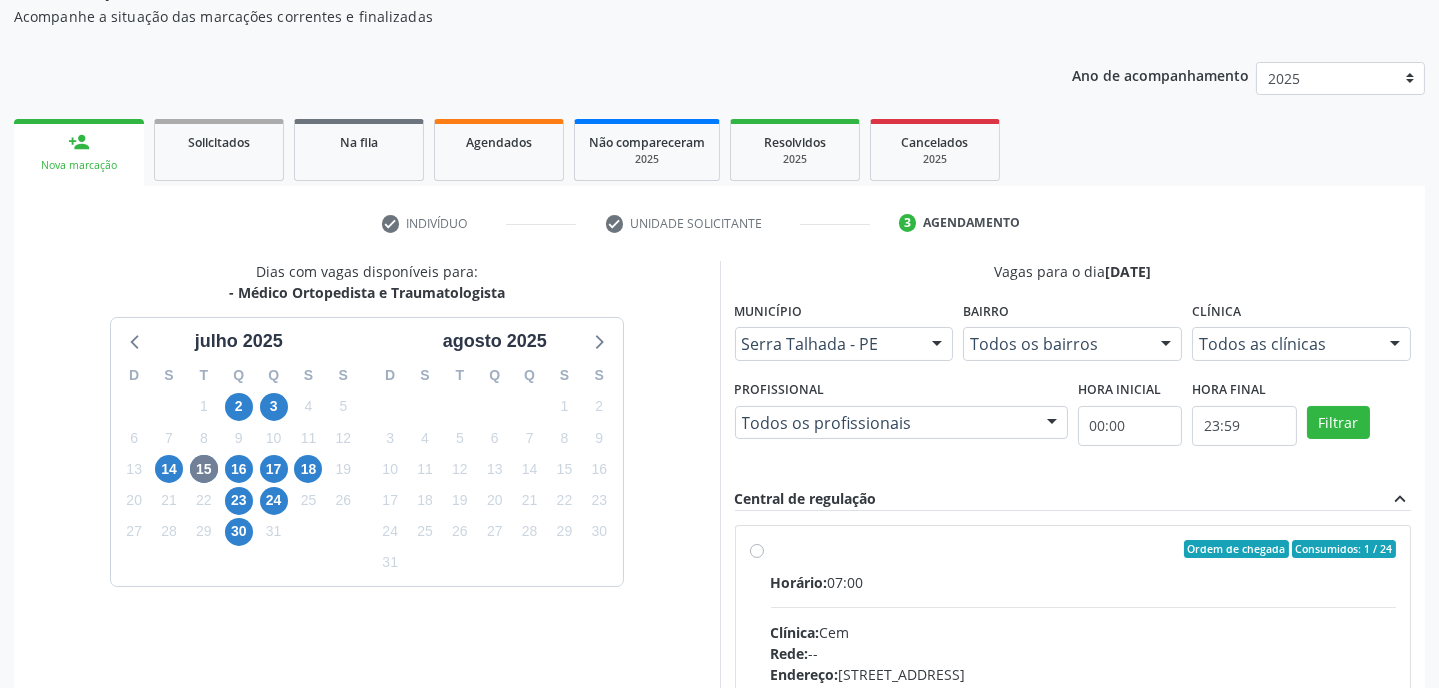click at bounding box center [1395, 345] 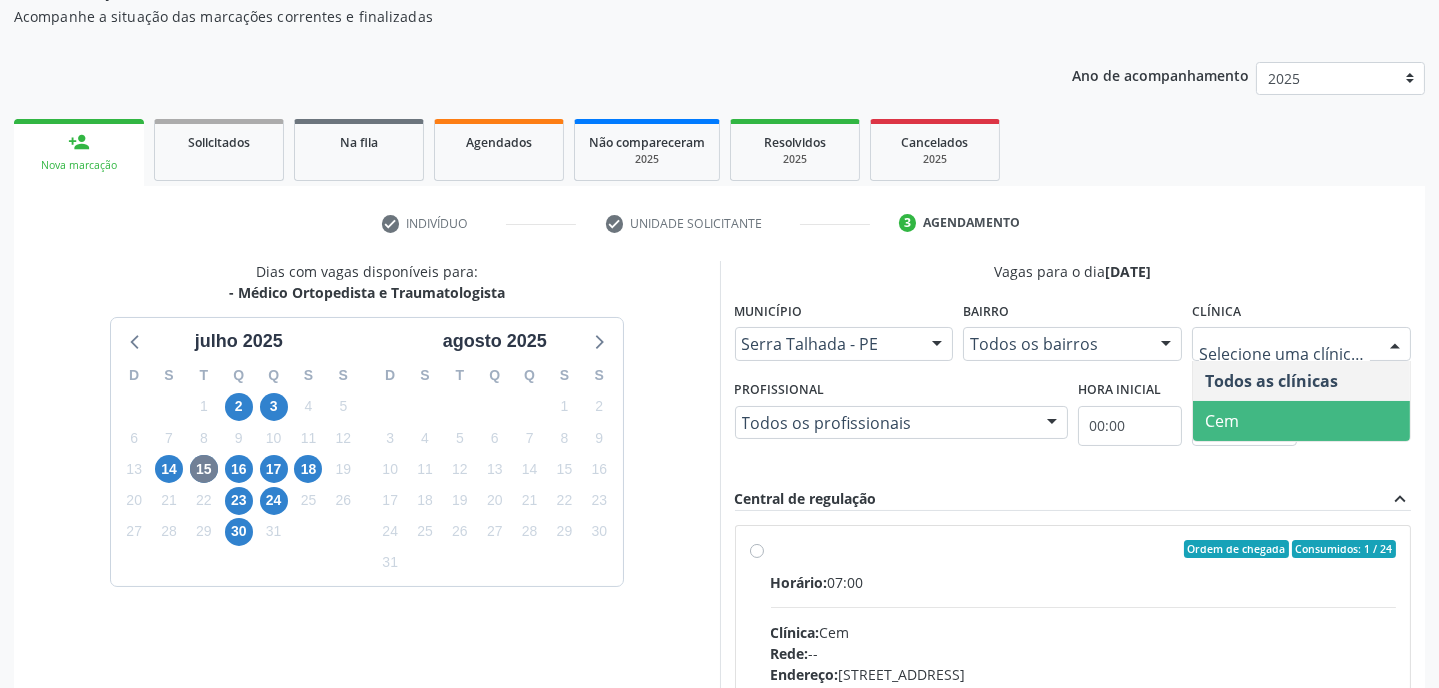 click on "Cem" at bounding box center [1301, 421] 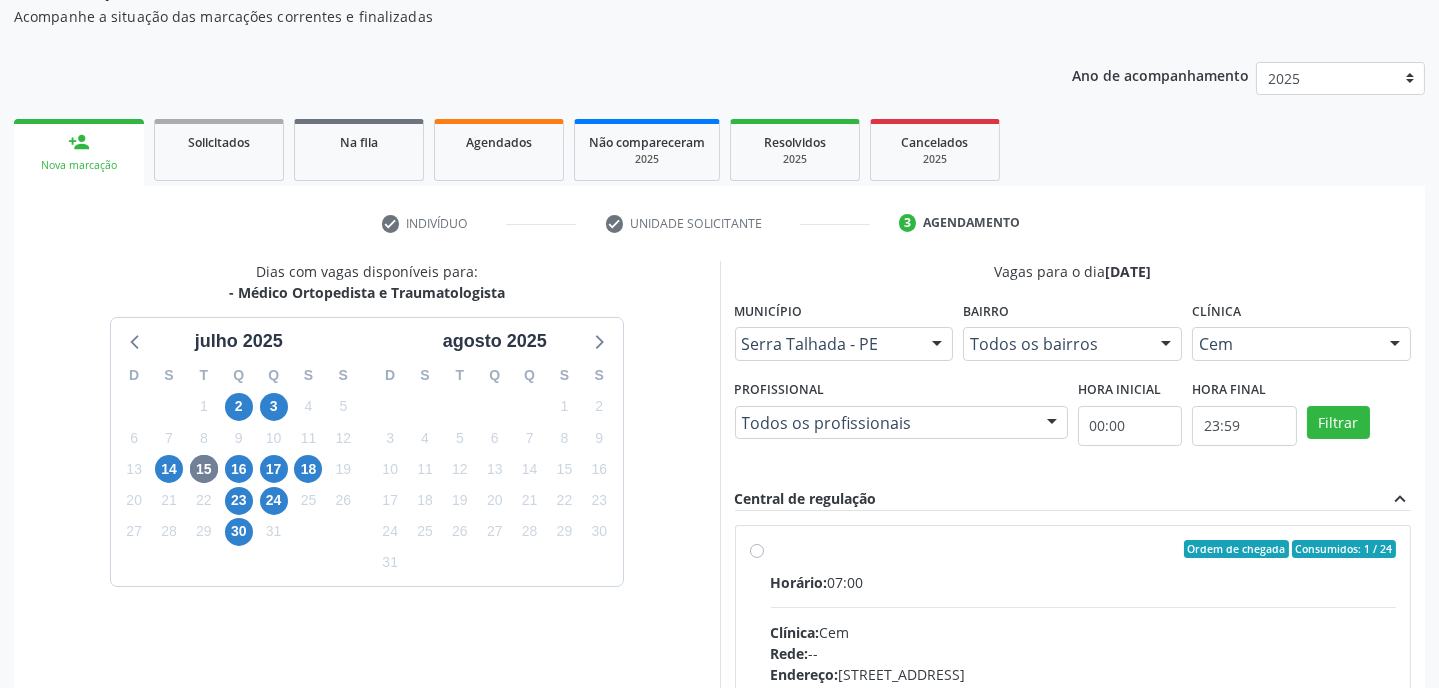 click at bounding box center [1052, 424] 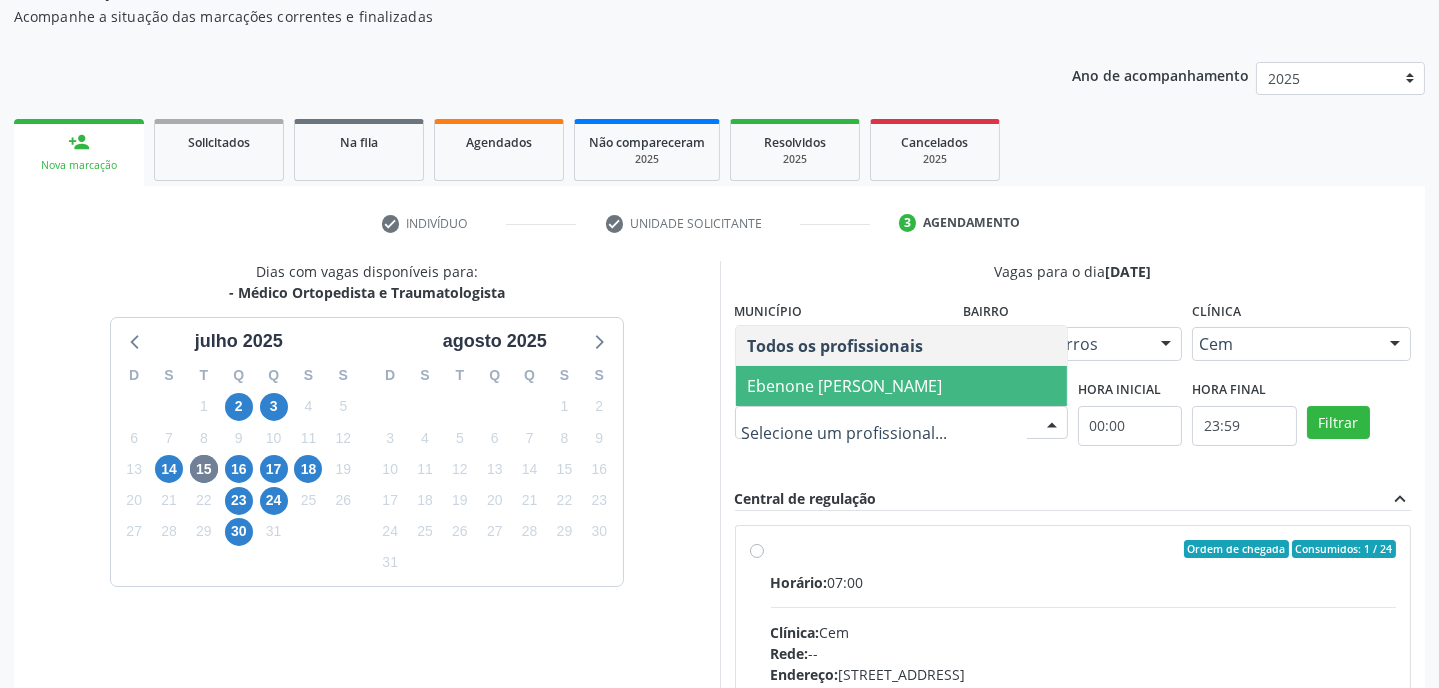 click on "Ebenone Antonio da Silva" at bounding box center (845, 386) 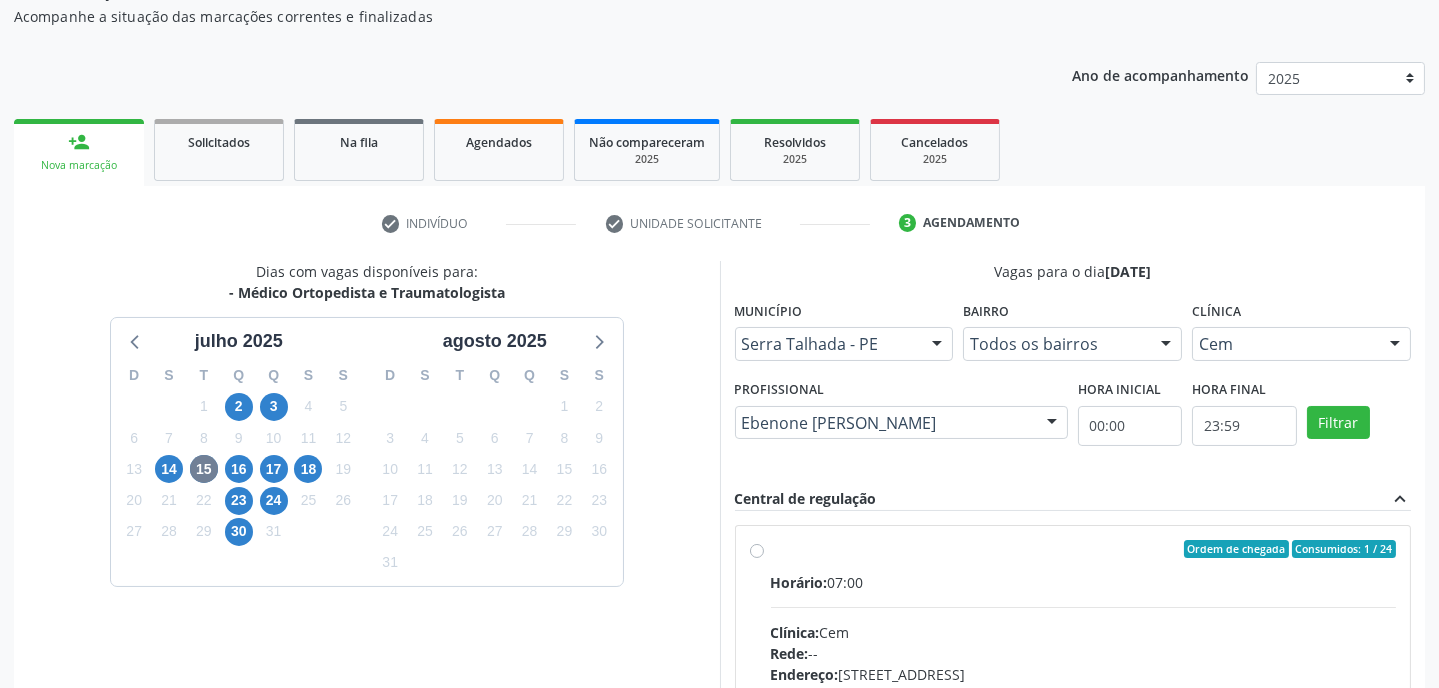click on "Ordem de chegada
Consumidos: 1 / 24
Horário:   07:00
Clínica:  Cem
Rede:
--
Endereço:   Casa, nº 393, Nossa Senhora da Pen, Serra Talhada - PE
Telefone:   --
Profissional:
Ebenone Antonio da Silva
Informações adicionais sobre o atendimento
Idade de atendimento:
de 0 a 120 anos
Gênero(s) atendido(s):
Masculino e Feminino
Informações adicionais:
--" at bounding box center (1084, 693) 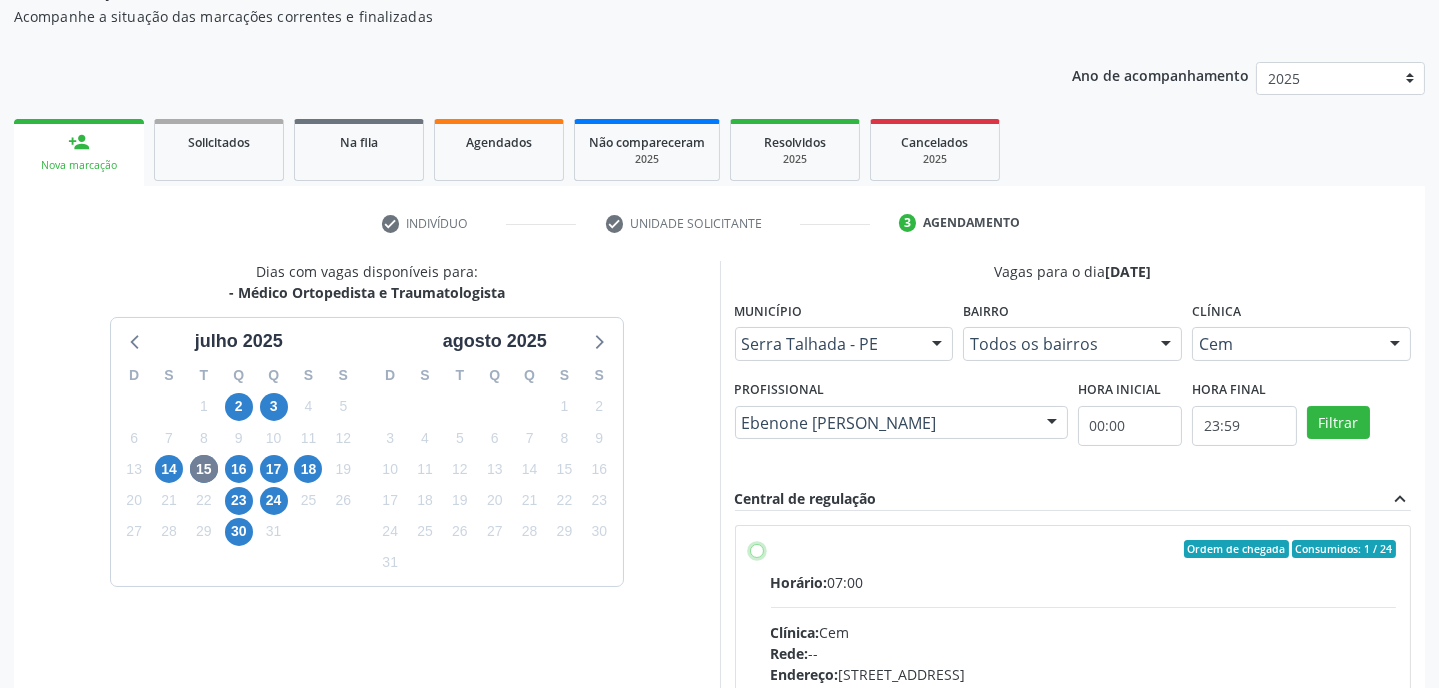 radio on "true" 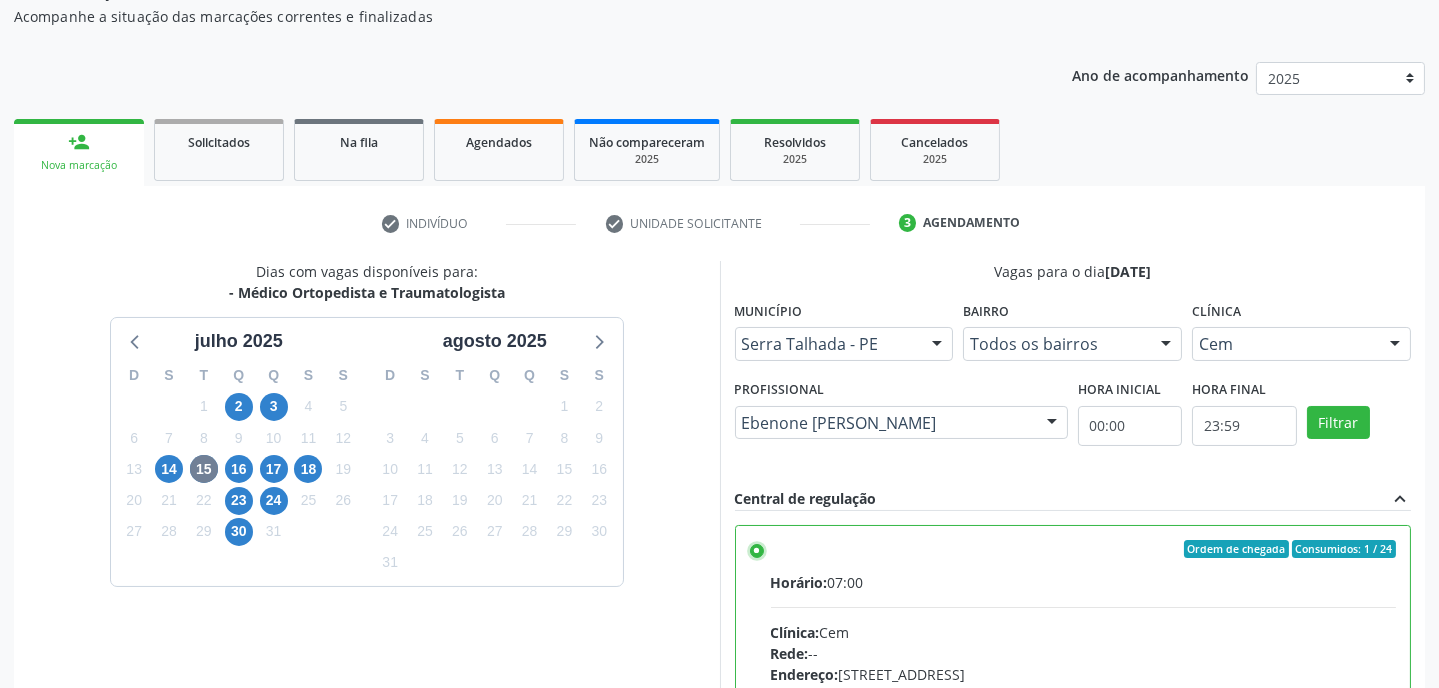 scroll, scrollTop: 452, scrollLeft: 0, axis: vertical 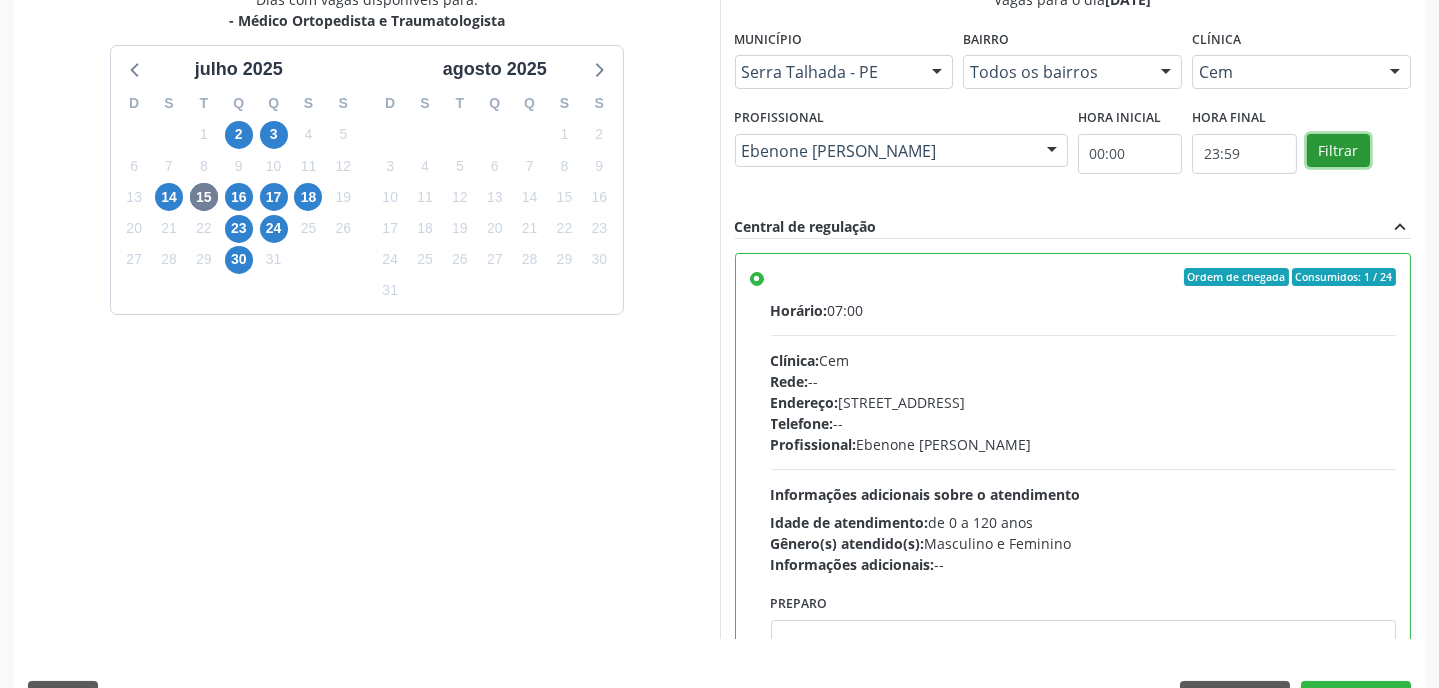 click on "Filtrar" at bounding box center [1338, 151] 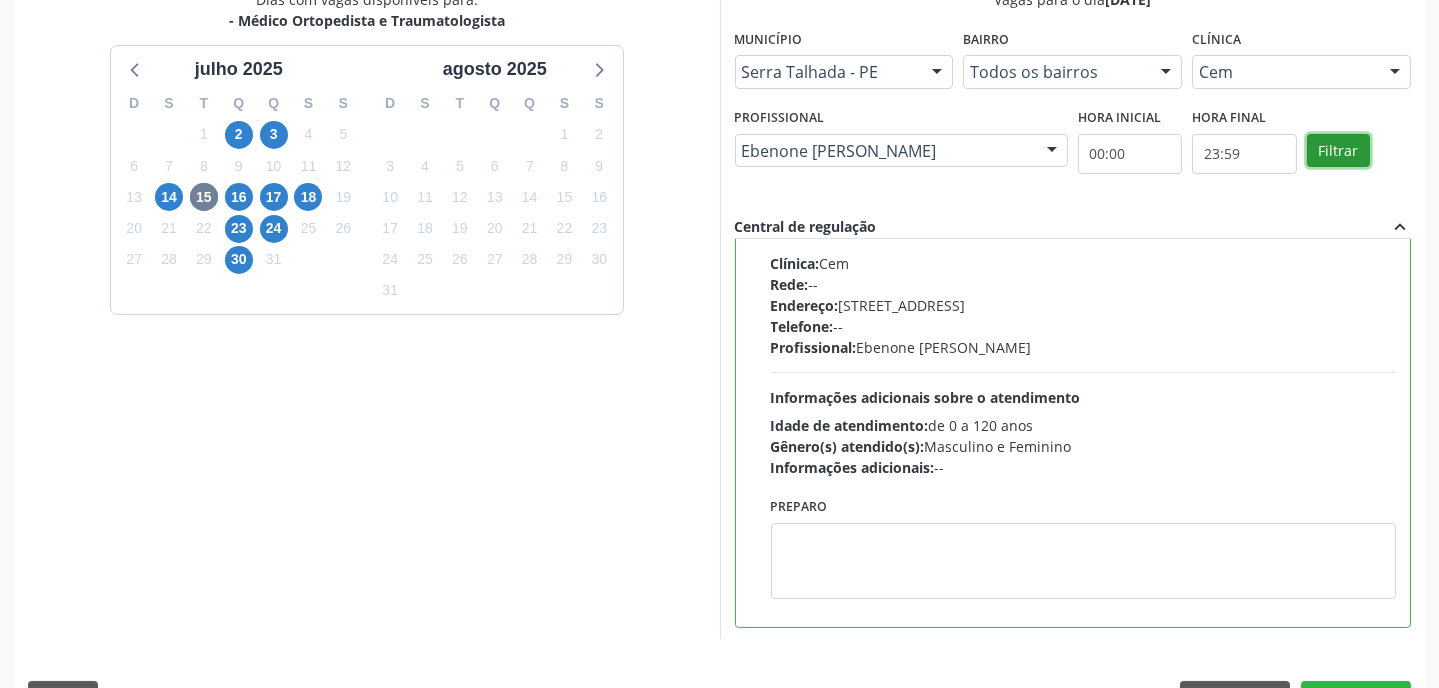 scroll, scrollTop: 504, scrollLeft: 0, axis: vertical 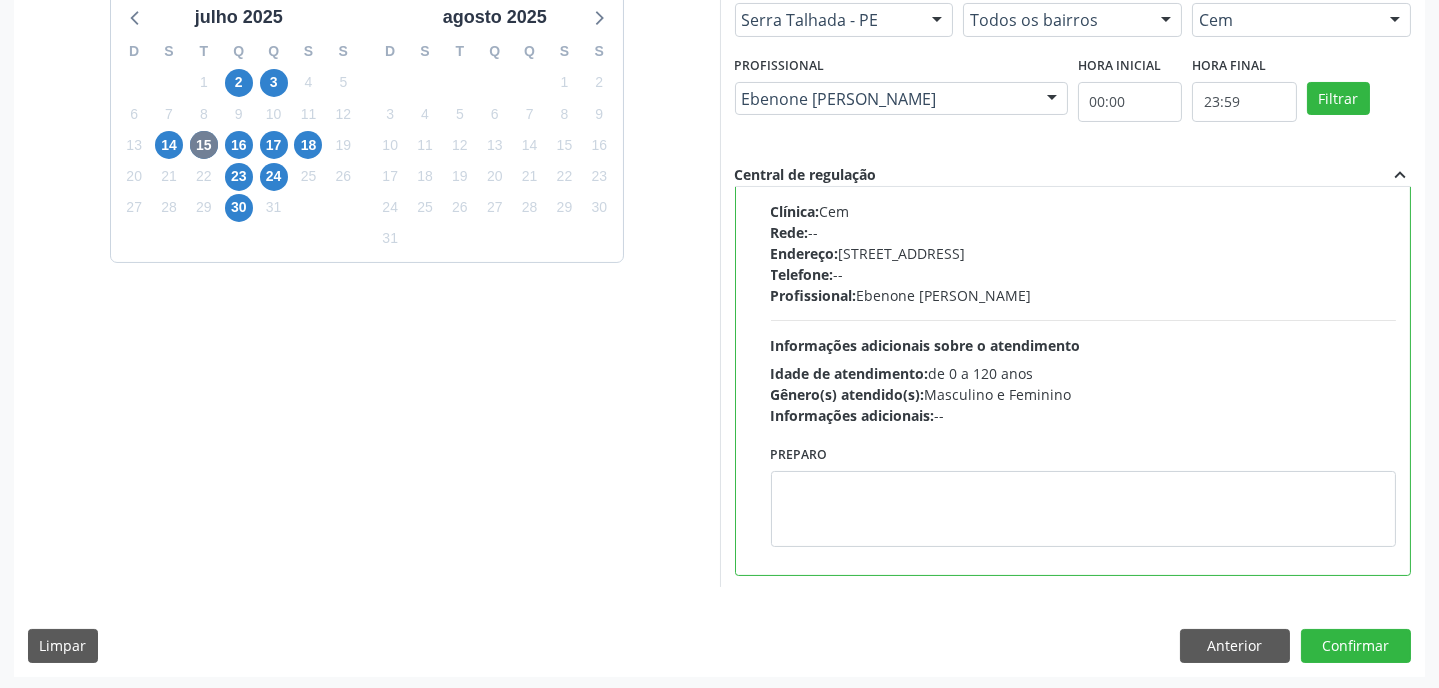 click on "Informações adicionais sobre o atendimento" at bounding box center (926, 345) 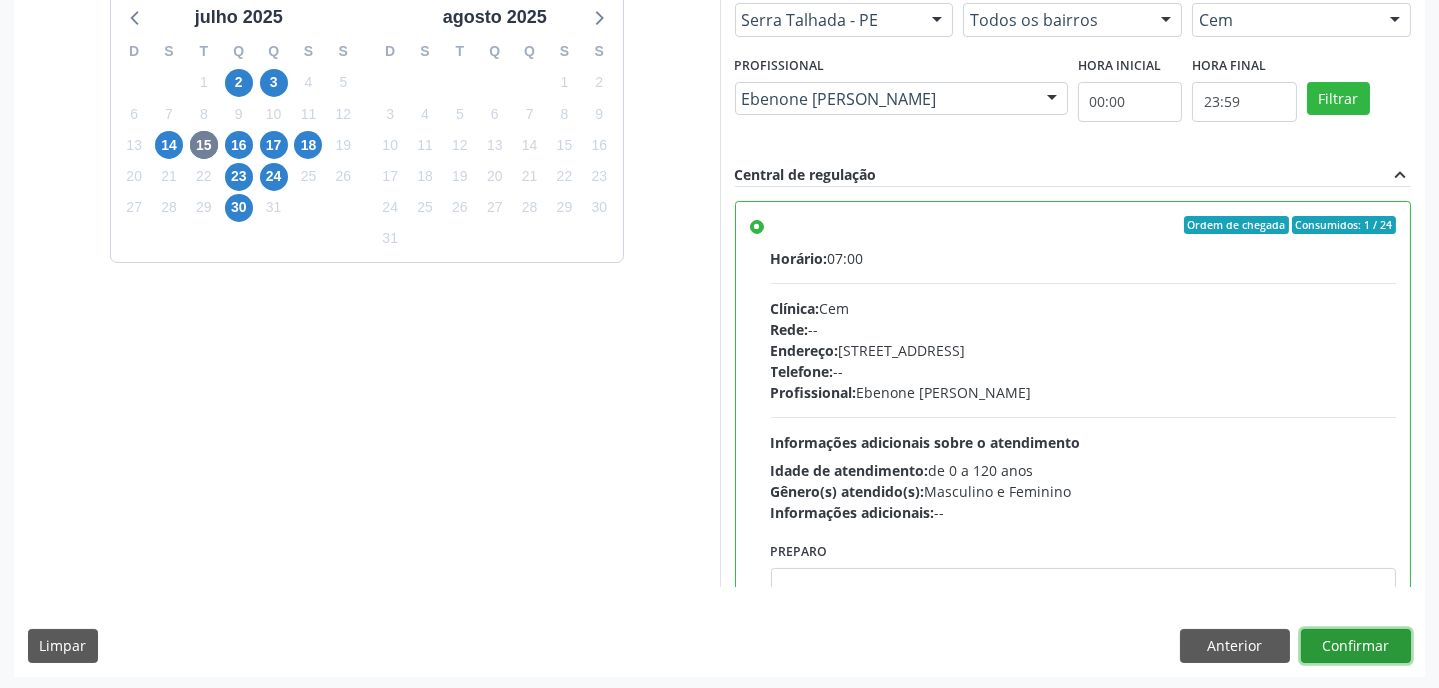 click on "Confirmar" at bounding box center (1356, 646) 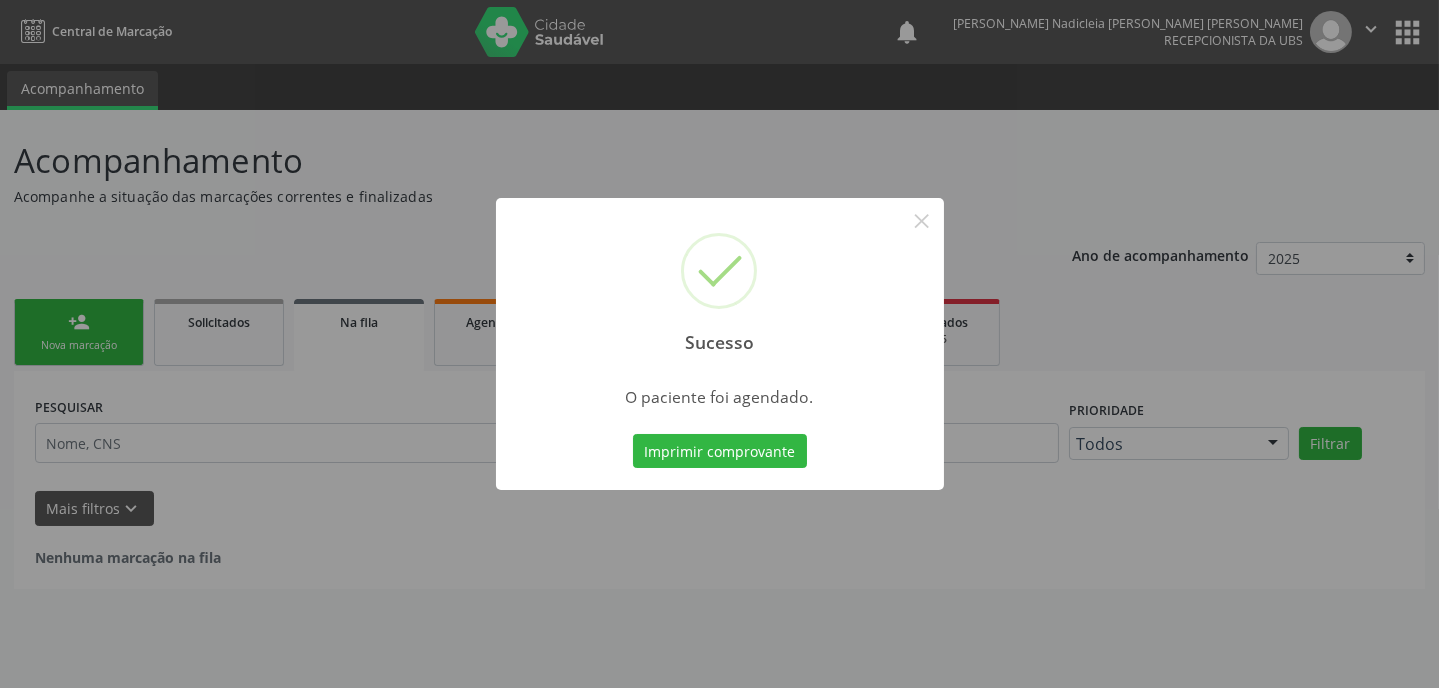 scroll, scrollTop: 0, scrollLeft: 0, axis: both 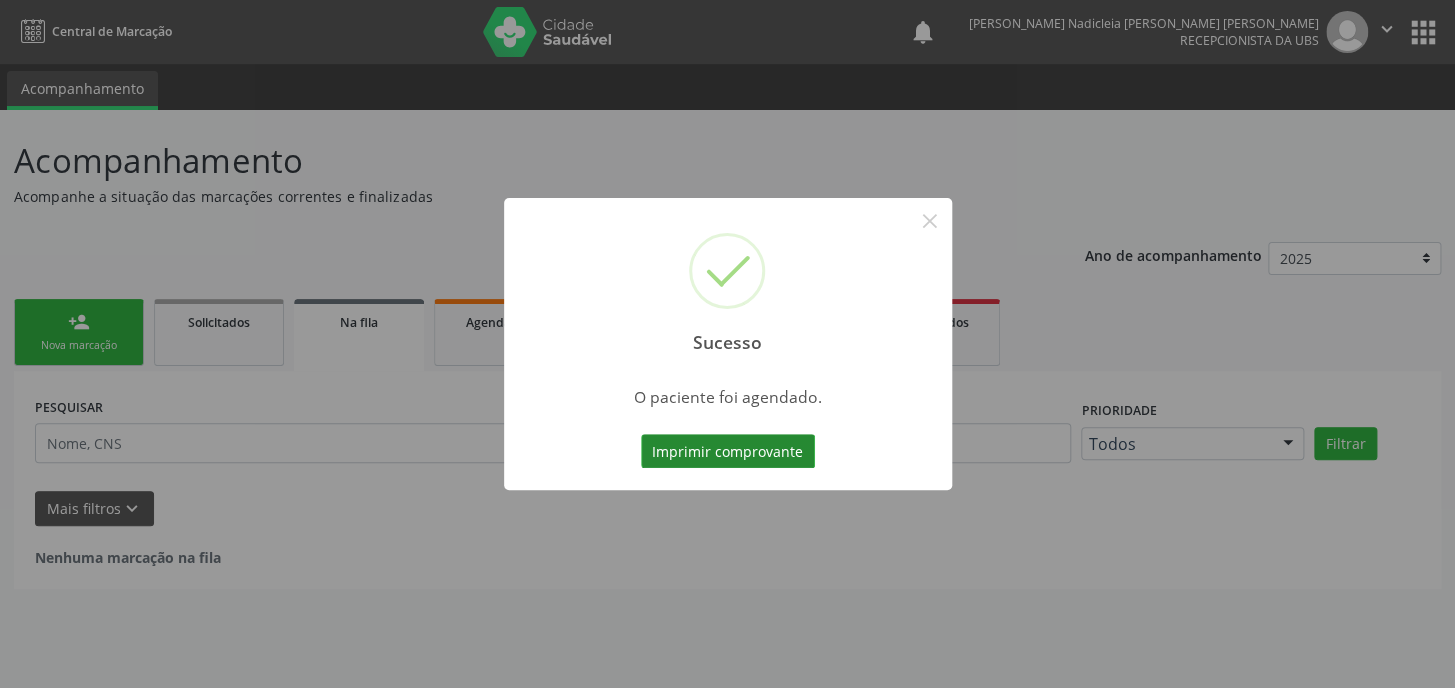 click on "Imprimir comprovante" at bounding box center [728, 451] 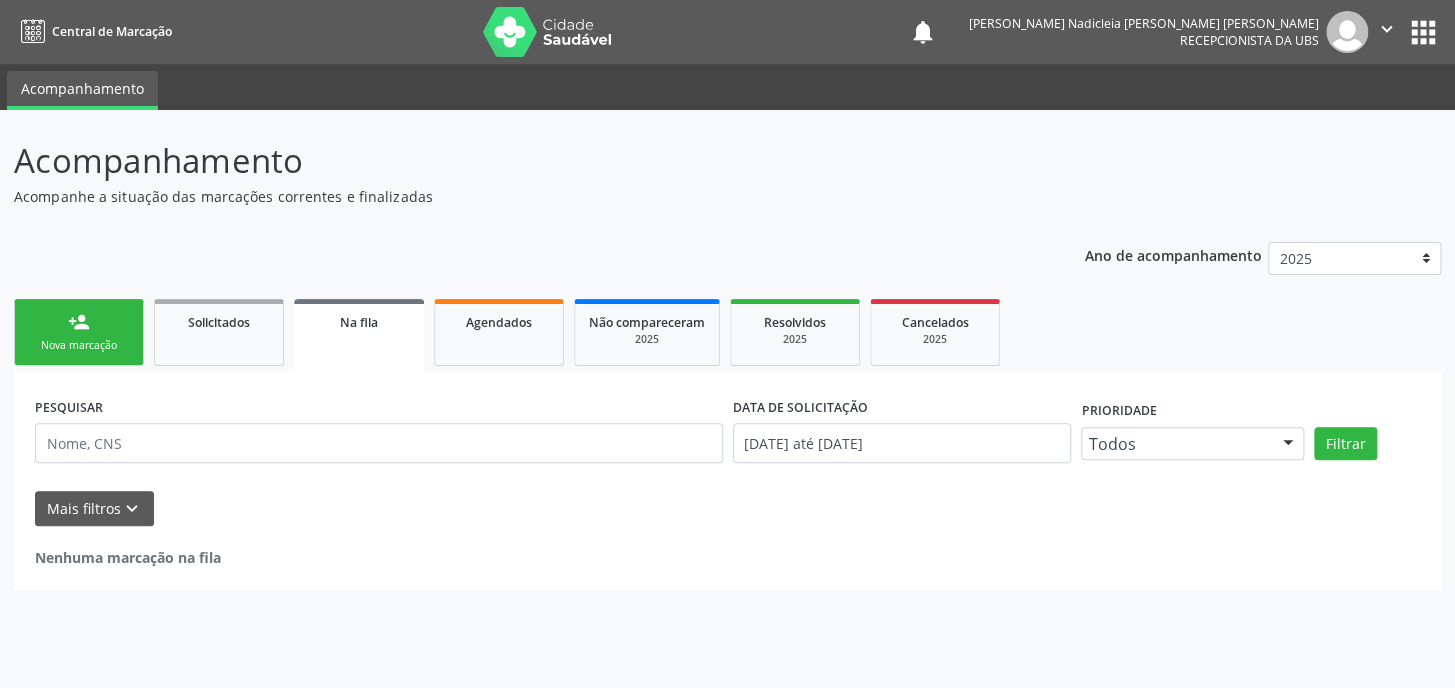 click on "person_add
Nova marcação" at bounding box center [79, 332] 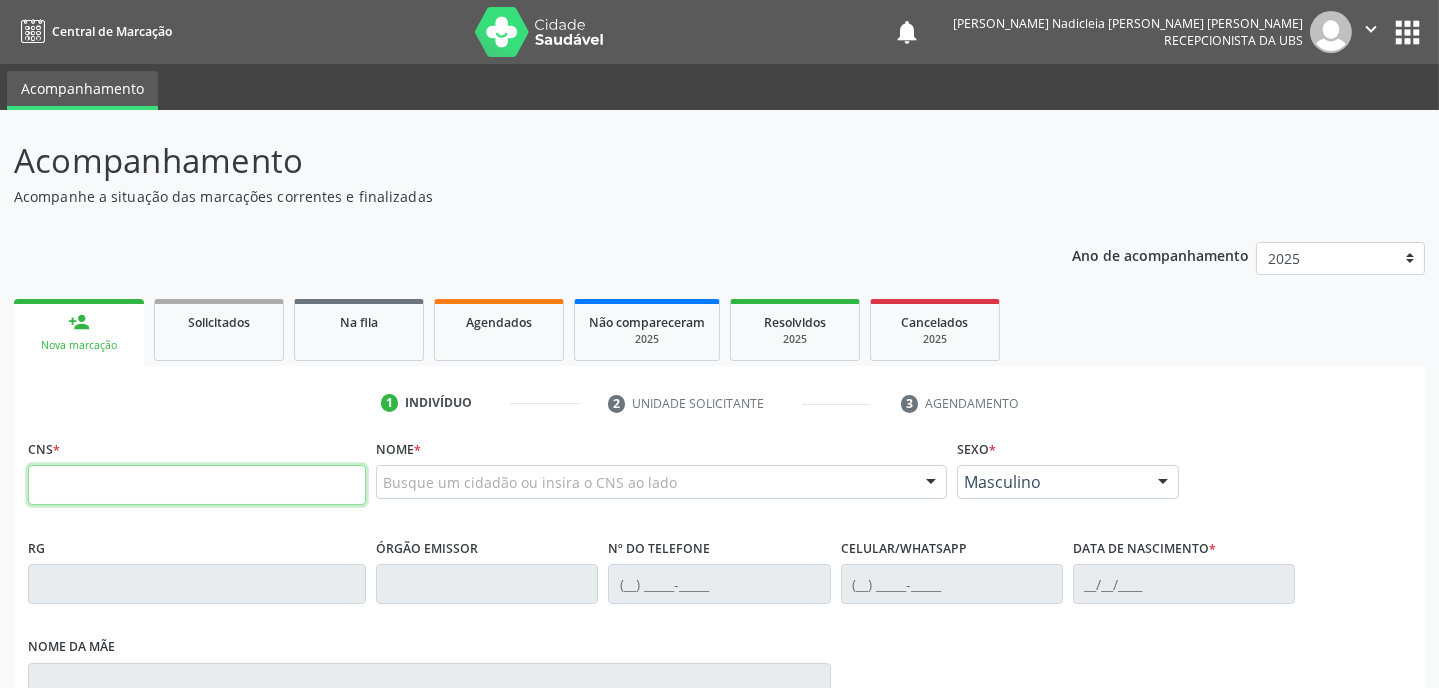 click at bounding box center [197, 485] 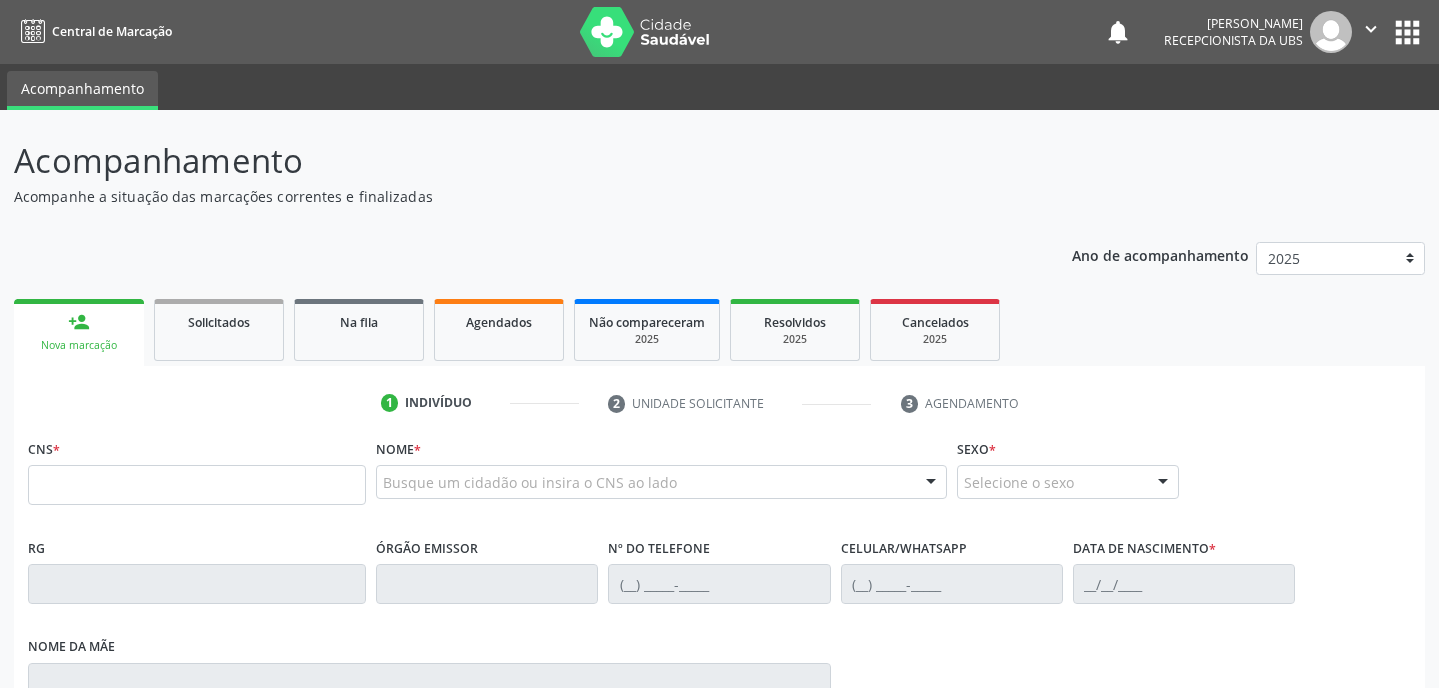 scroll, scrollTop: 0, scrollLeft: 0, axis: both 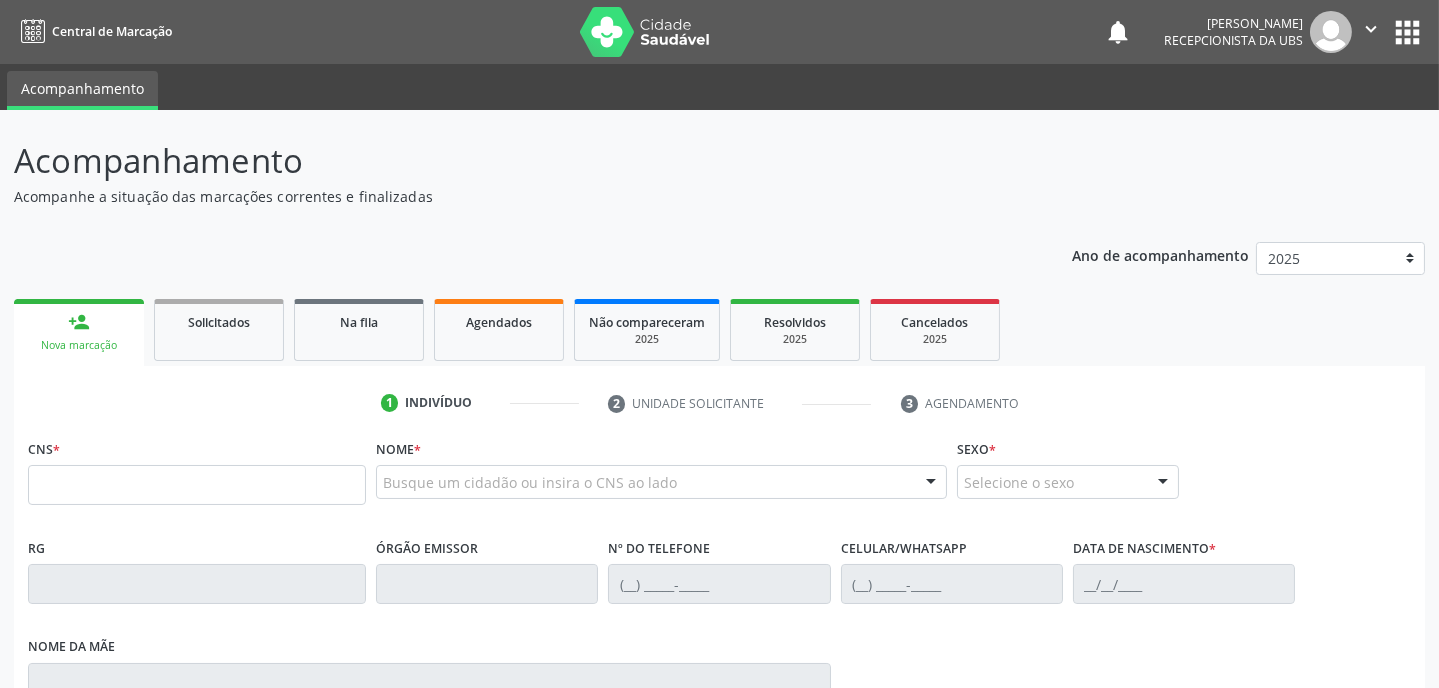 click at bounding box center (197, 485) 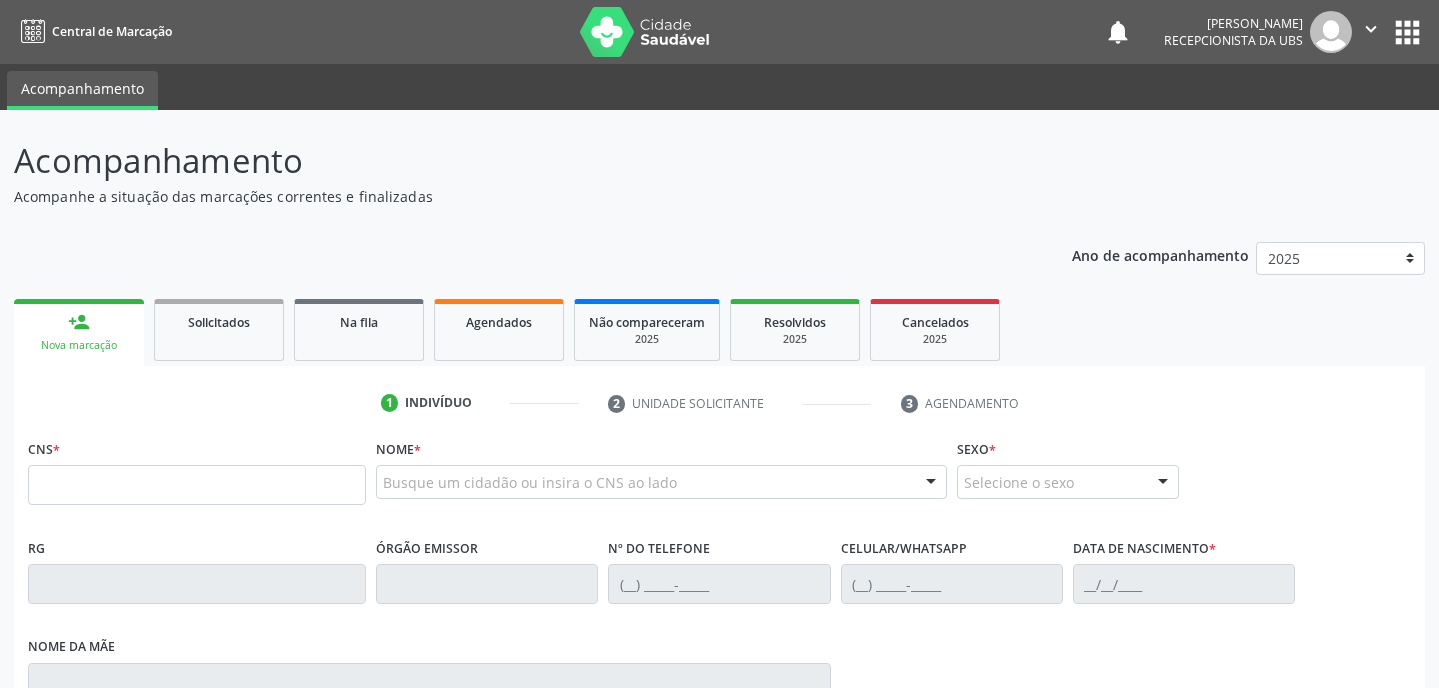 scroll, scrollTop: 0, scrollLeft: 0, axis: both 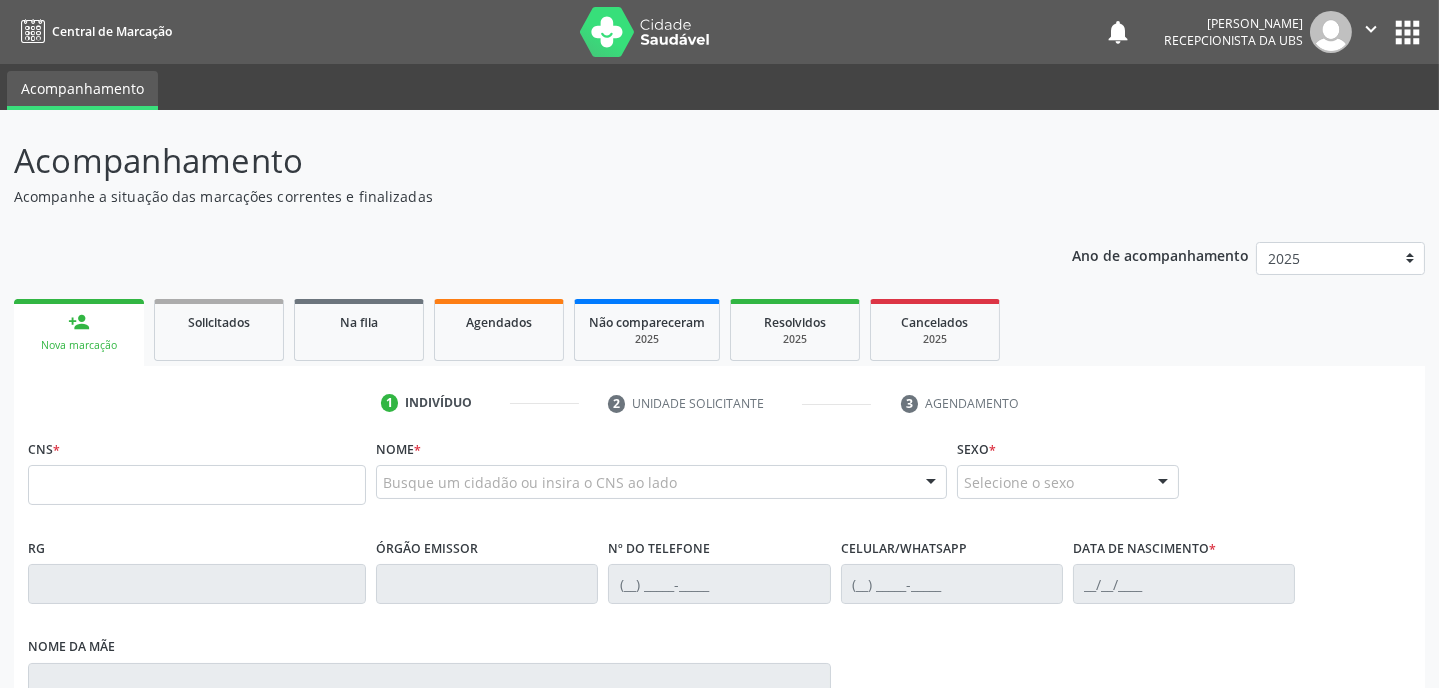 click on "Nova marcação" at bounding box center (79, 345) 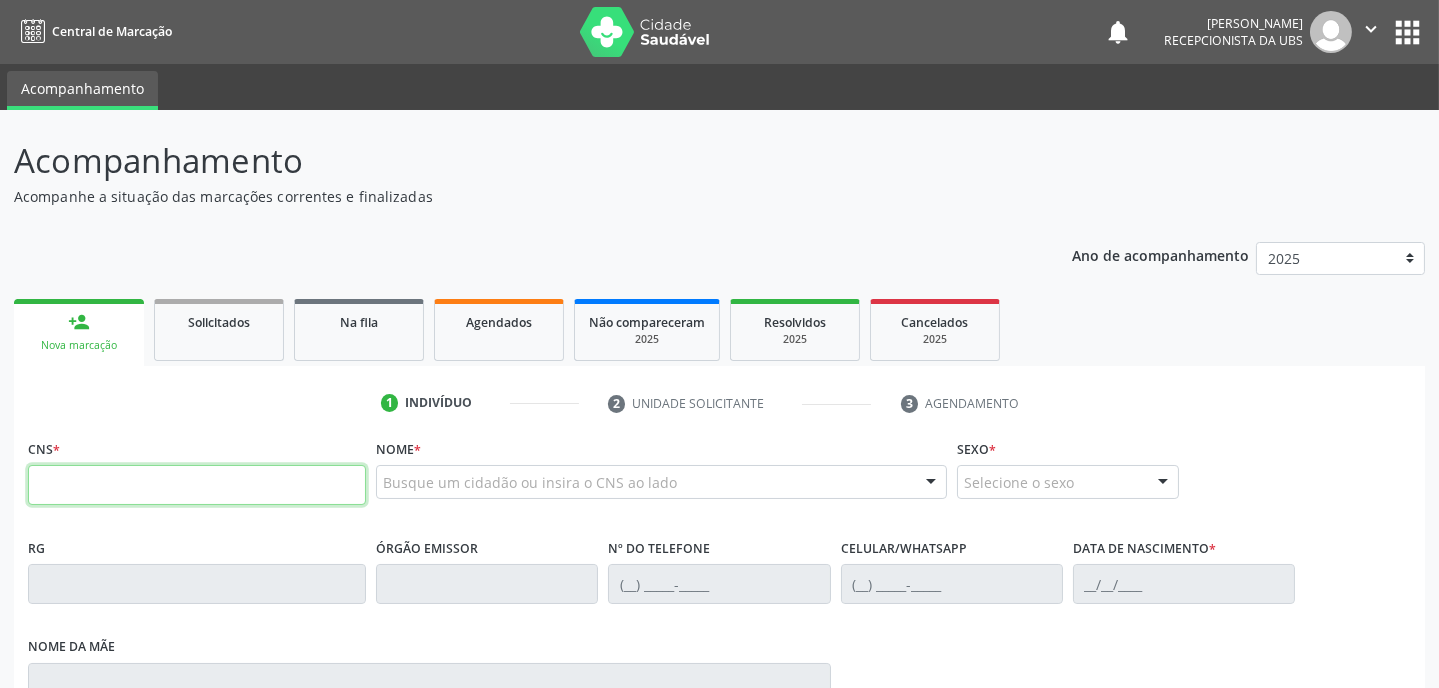 click at bounding box center (197, 485) 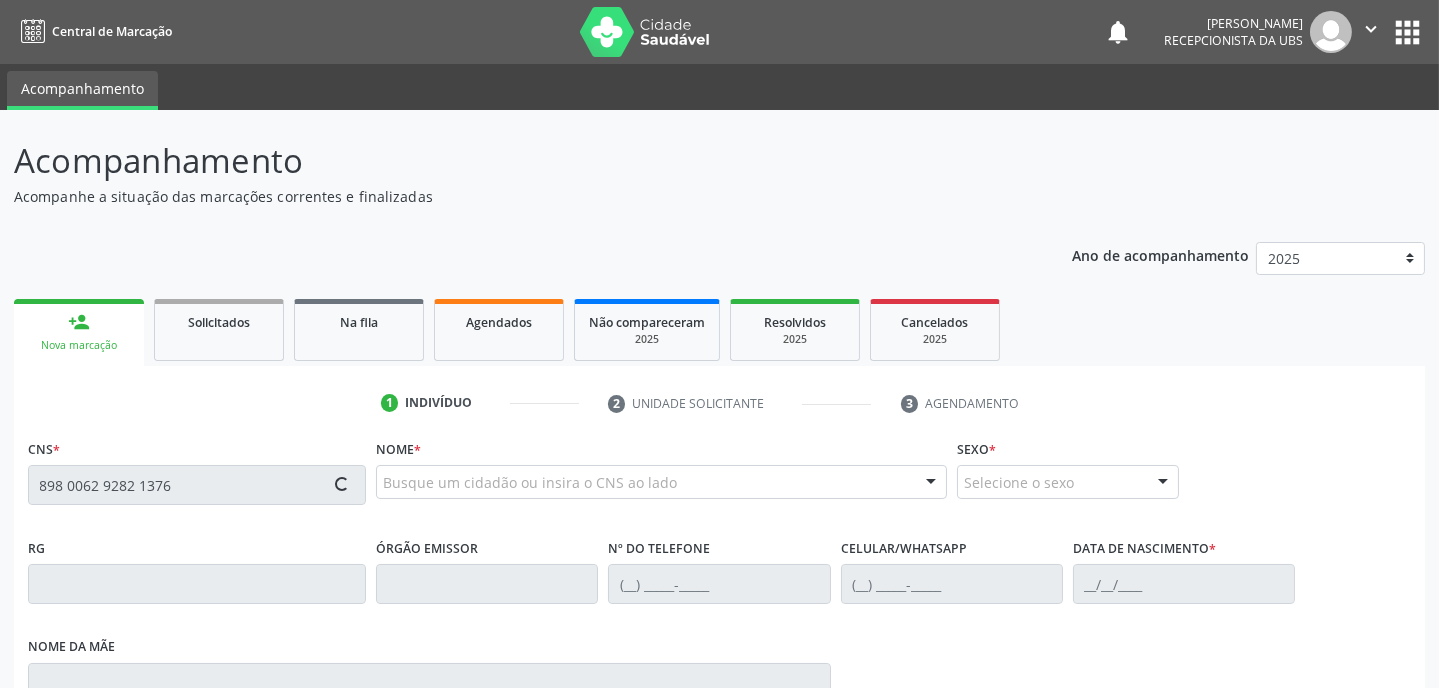 type on "898 0062 9282 1376" 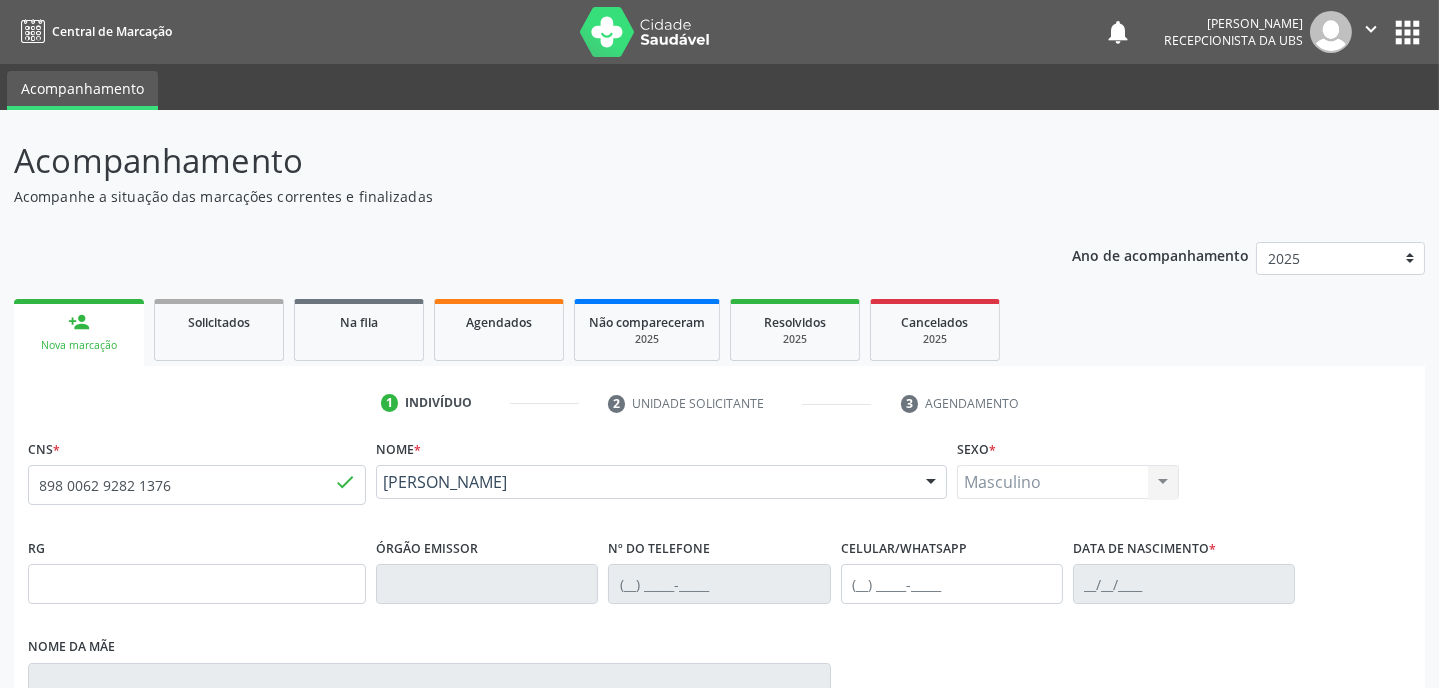 type on "[PHONE_NUMBER]" 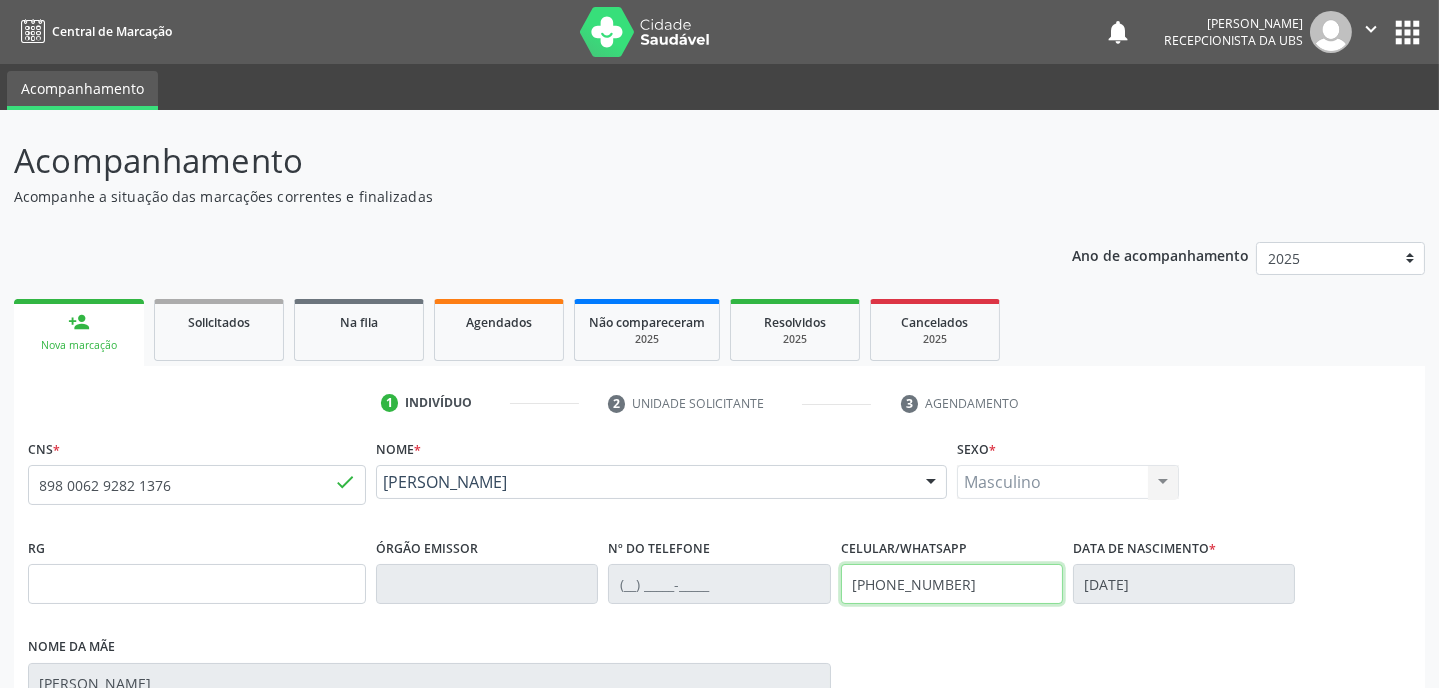 click on "(87) 99999-9996" at bounding box center [952, 584] 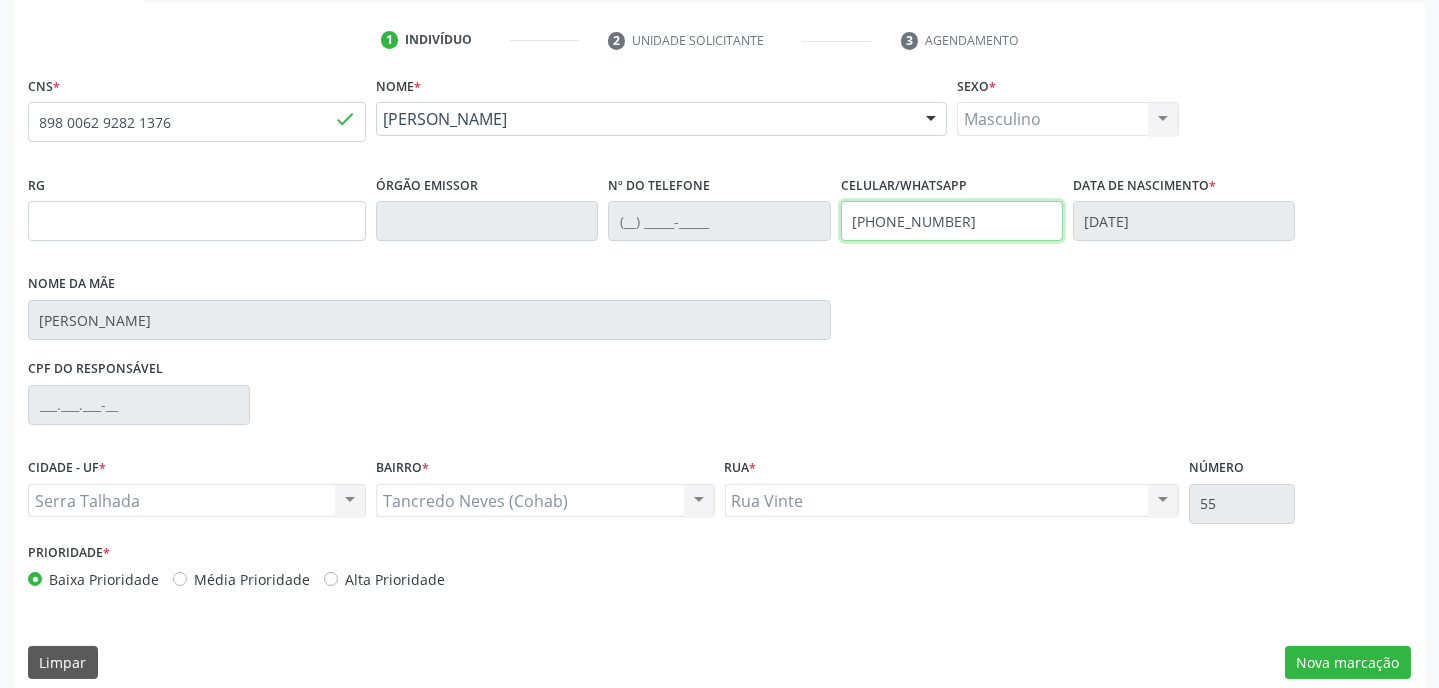 scroll, scrollTop: 380, scrollLeft: 0, axis: vertical 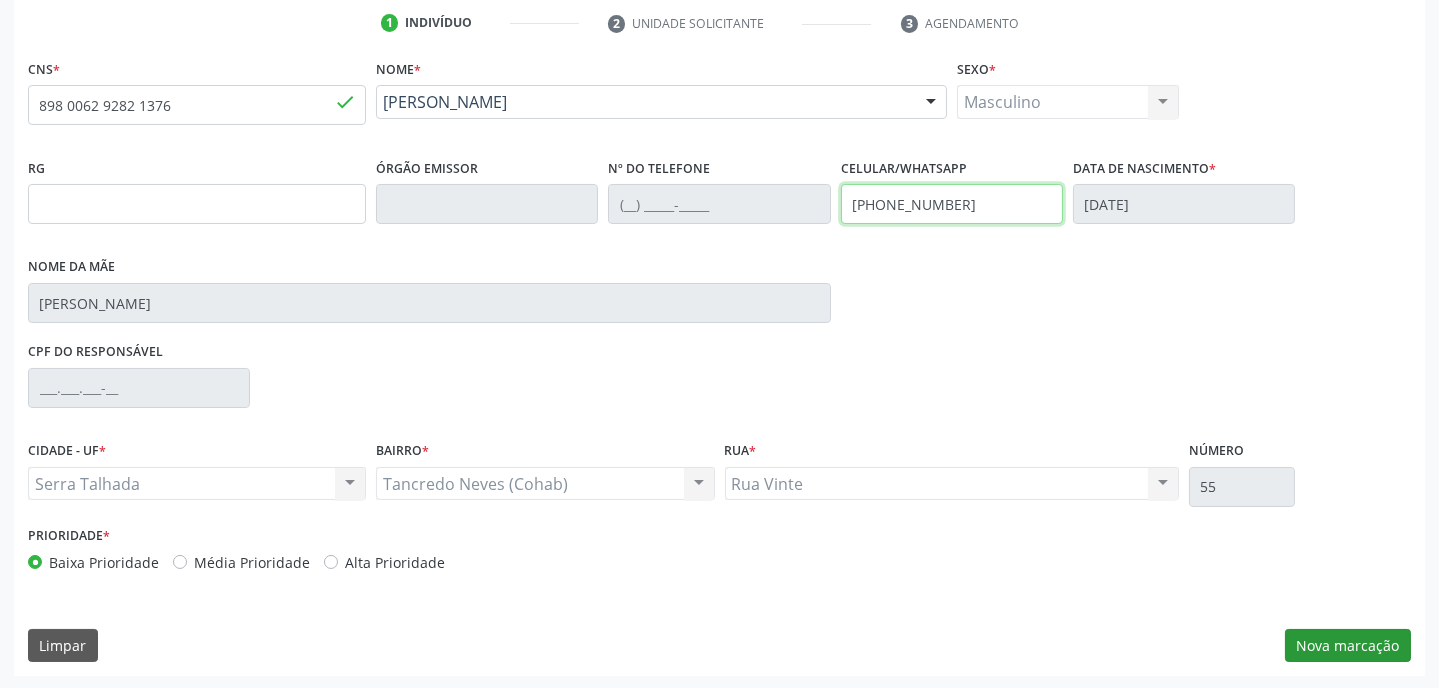 type on "(87) 99126-1527" 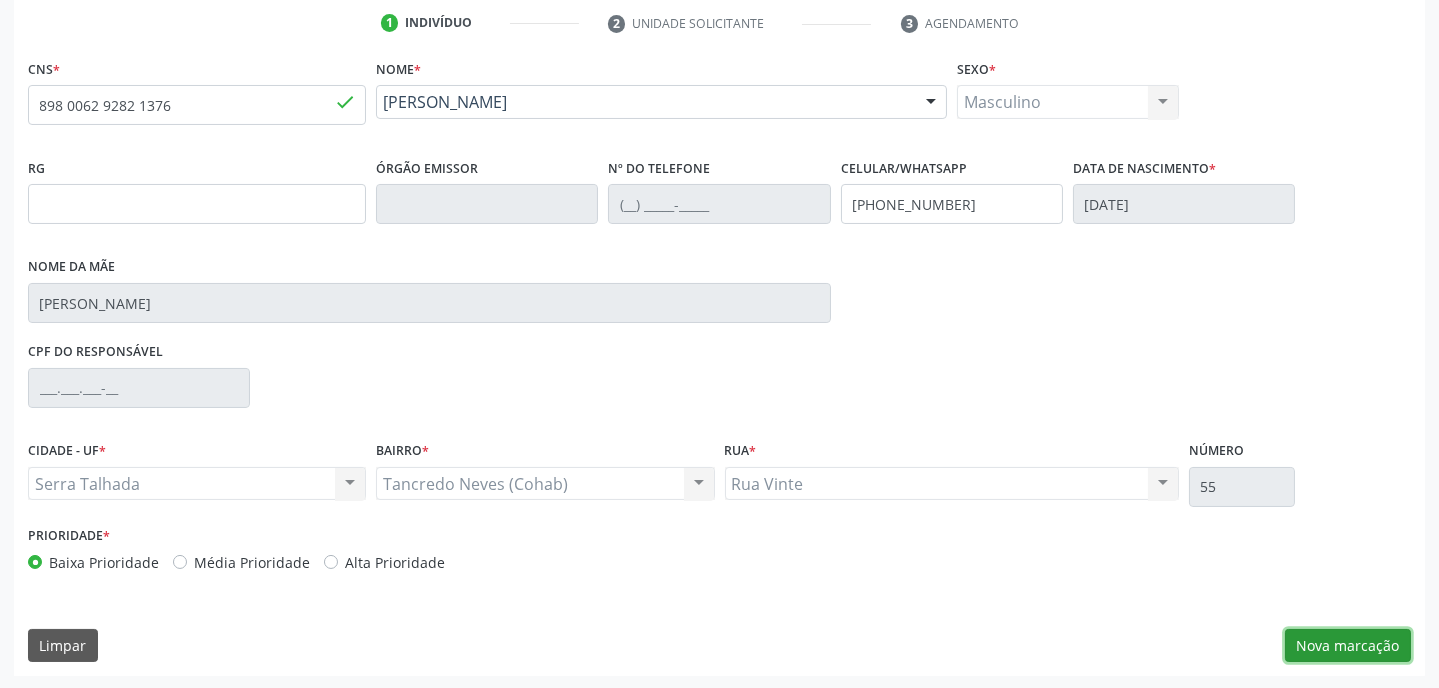 click on "Nova marcação" at bounding box center [1348, 646] 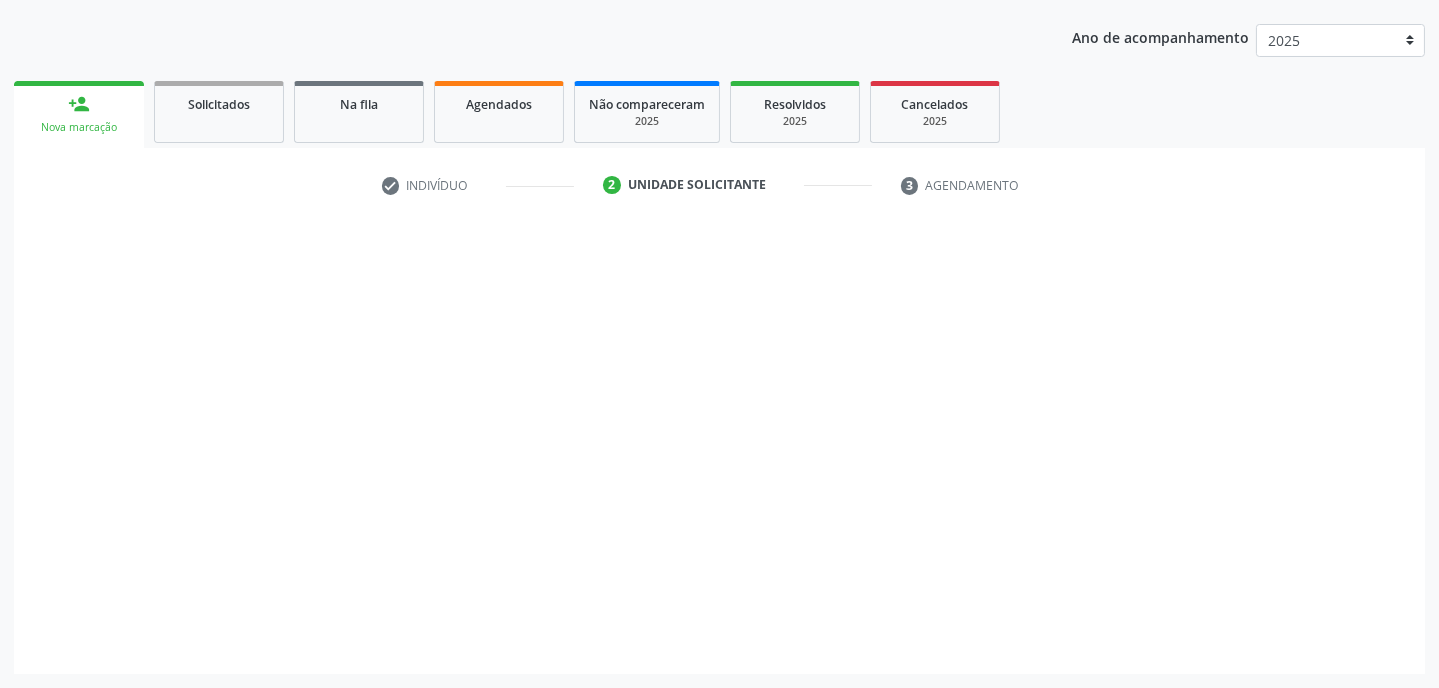 scroll, scrollTop: 215, scrollLeft: 0, axis: vertical 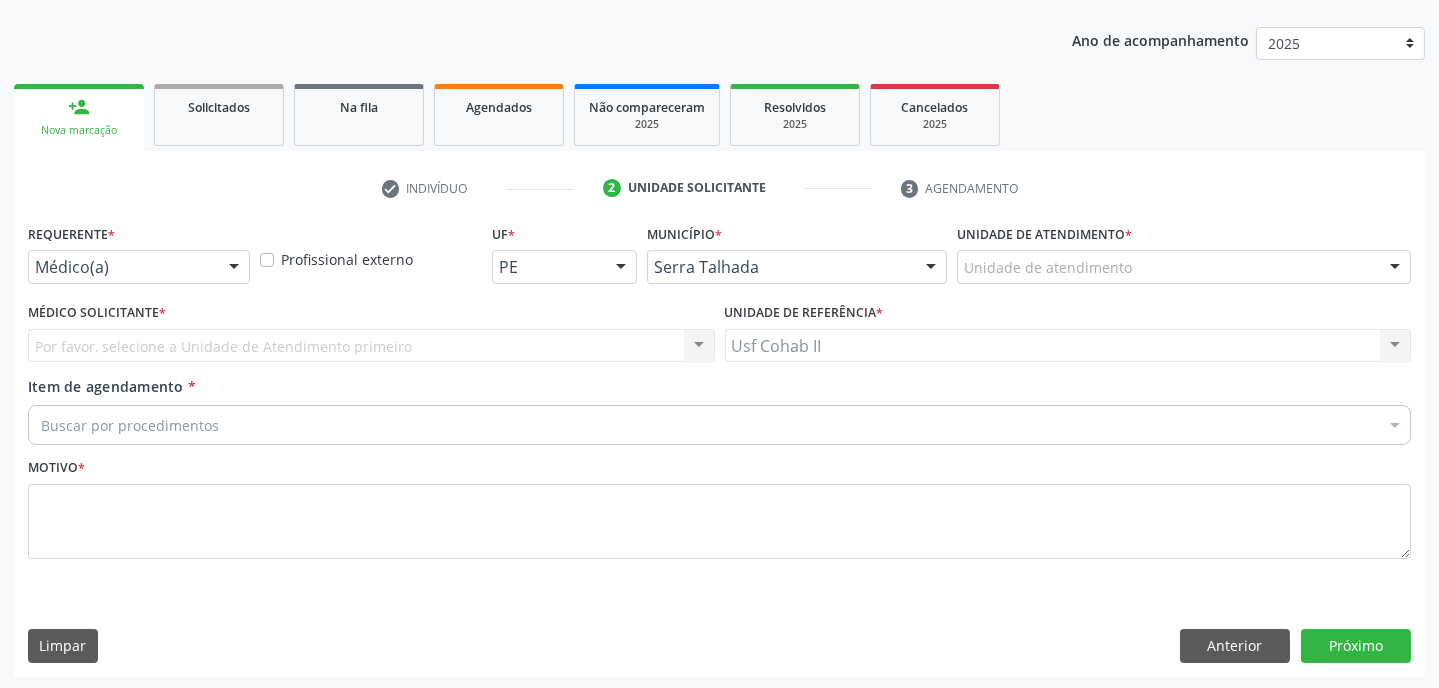 click at bounding box center [234, 268] 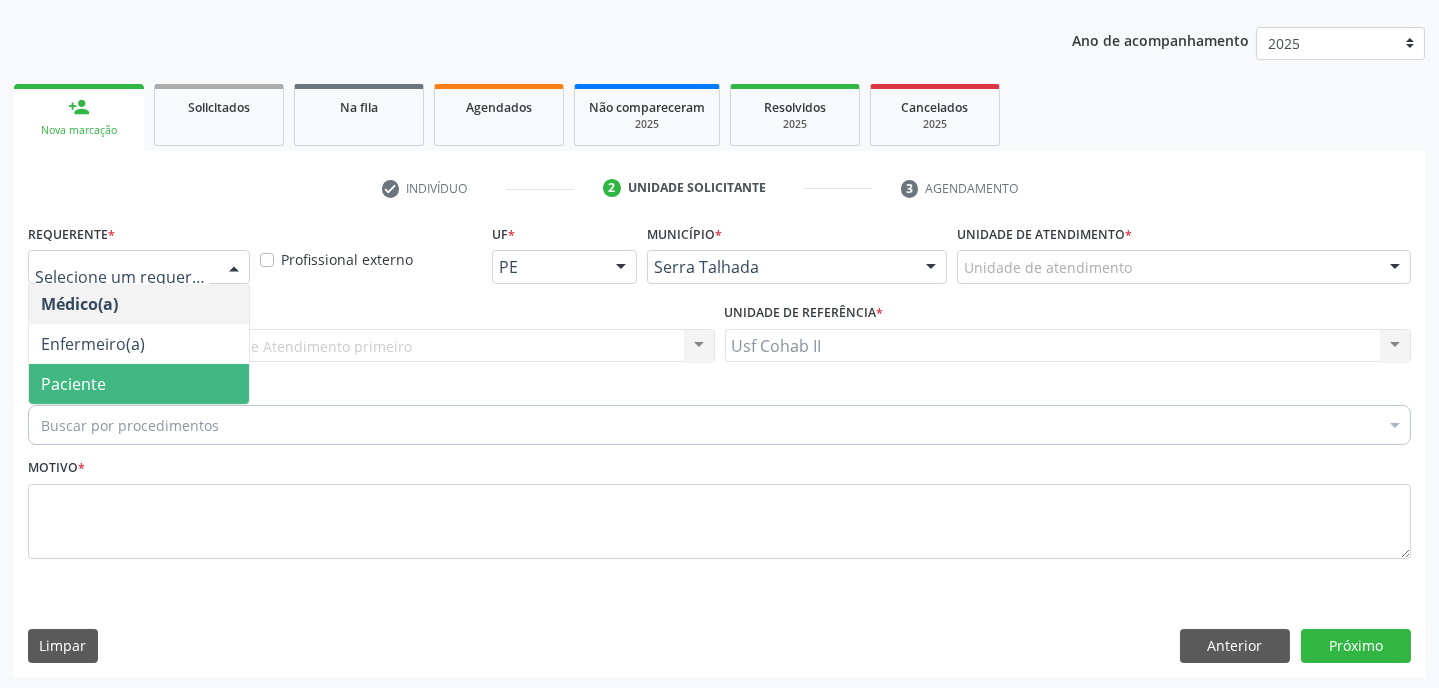 click on "Paciente" at bounding box center [139, 384] 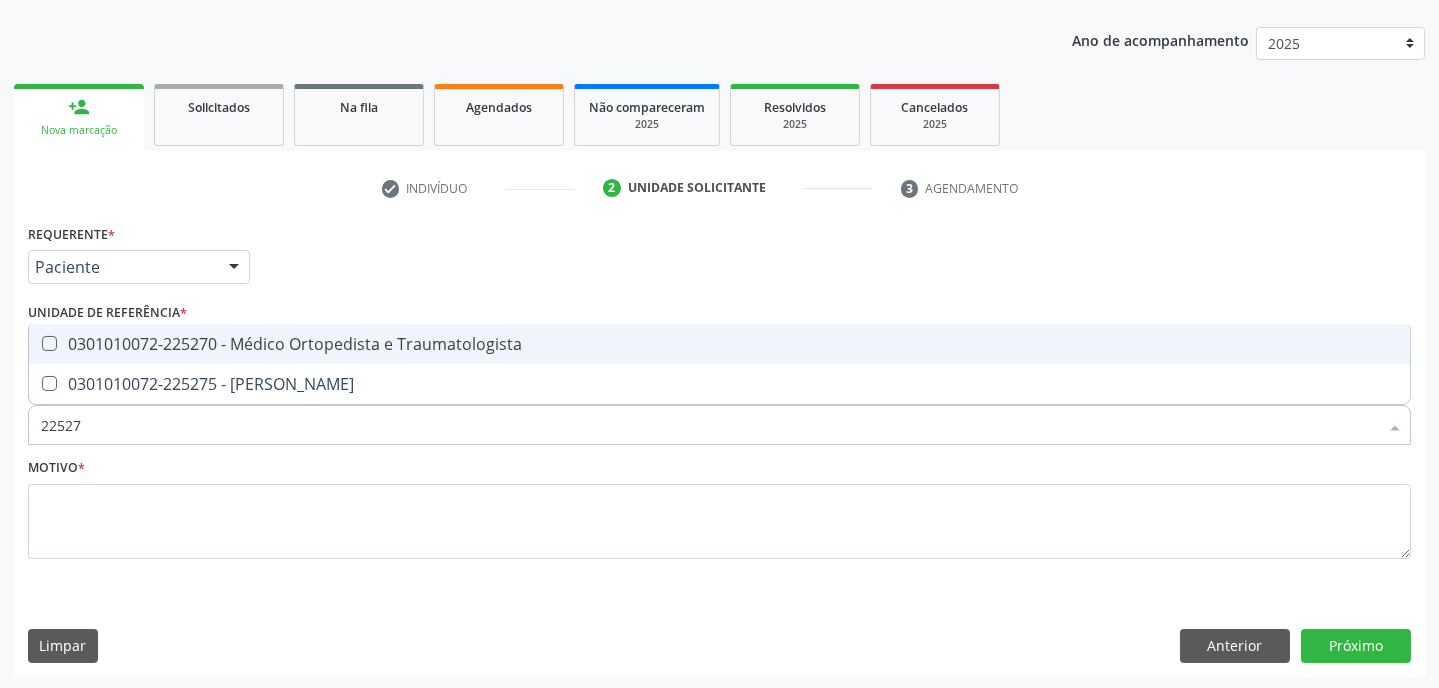 type on "225270" 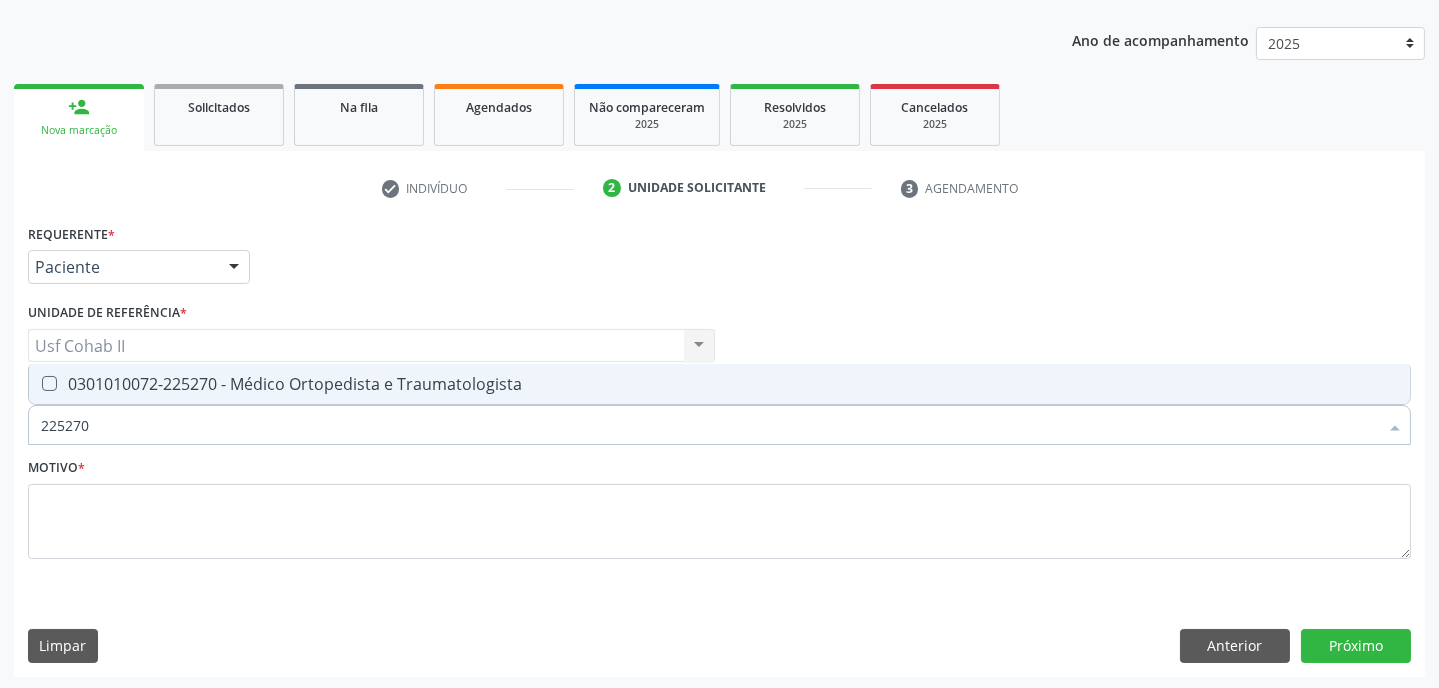 click at bounding box center (49, 383) 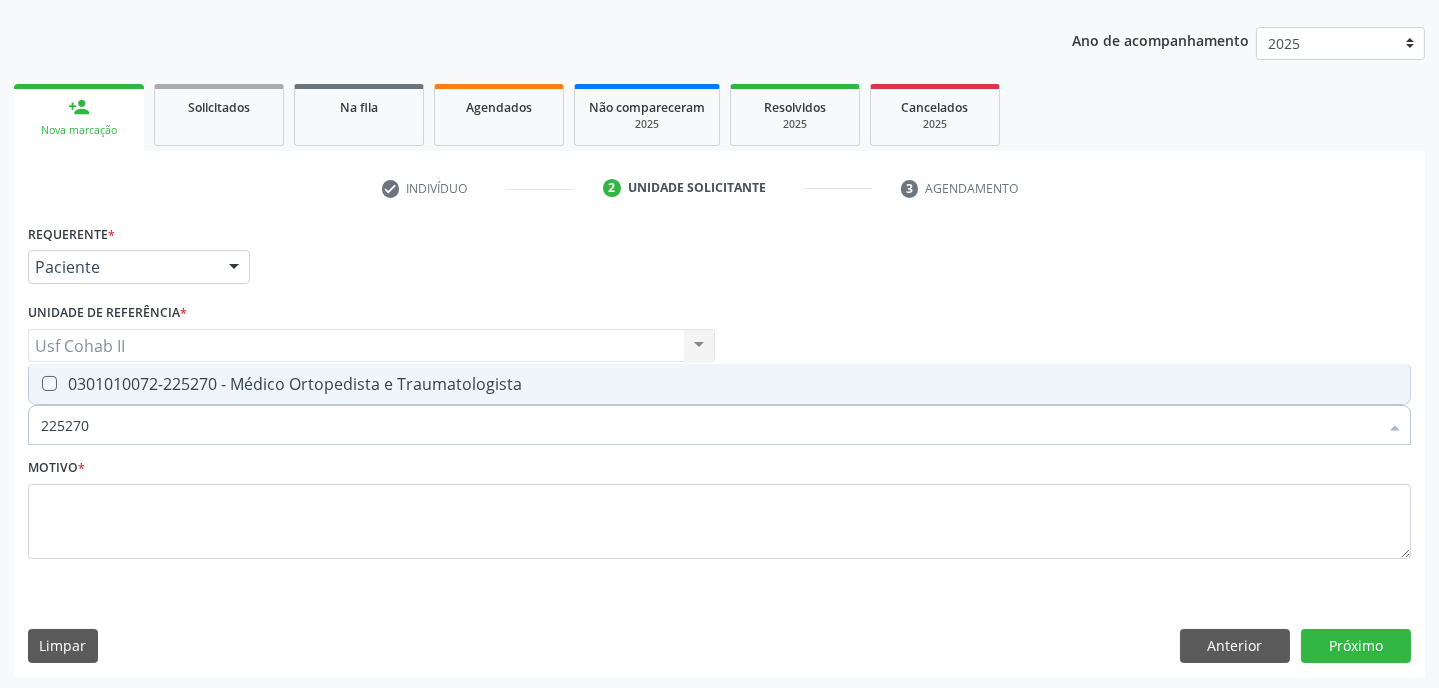 click at bounding box center (35, 383) 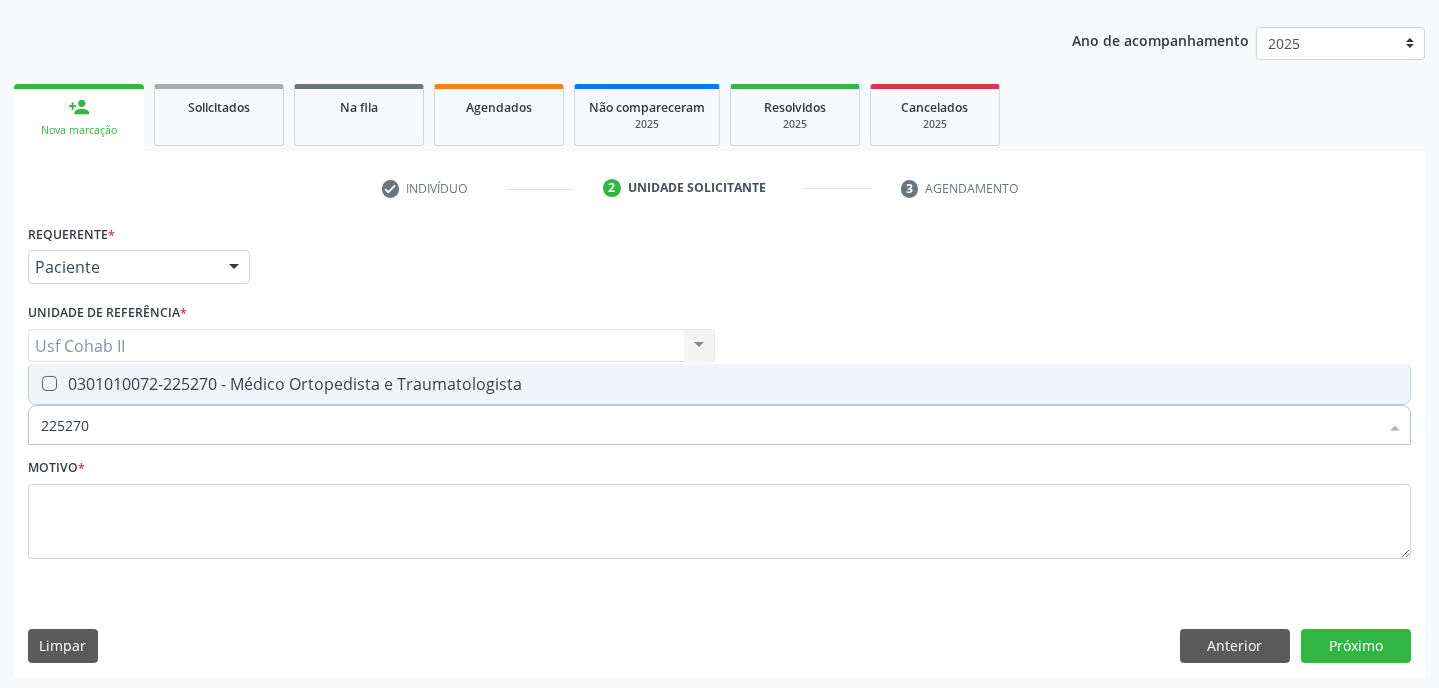 checkbox on "true" 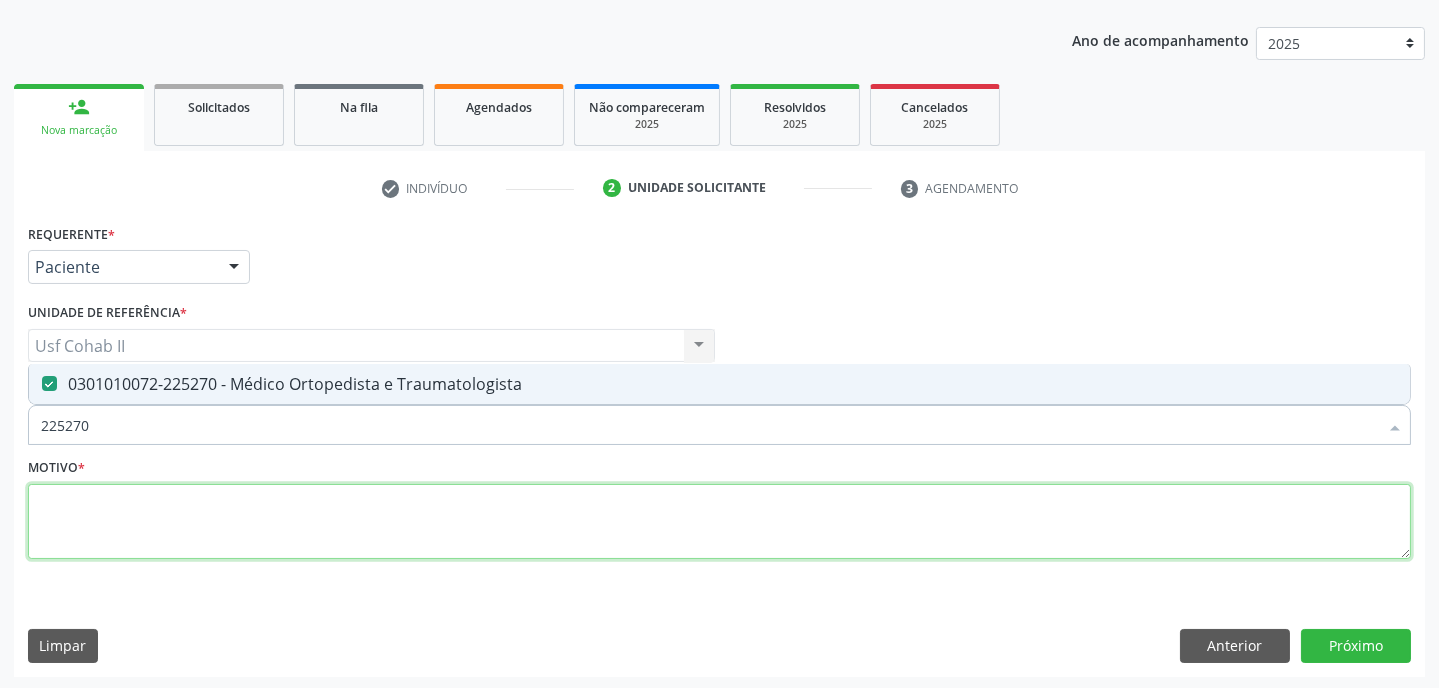 click at bounding box center [719, 522] 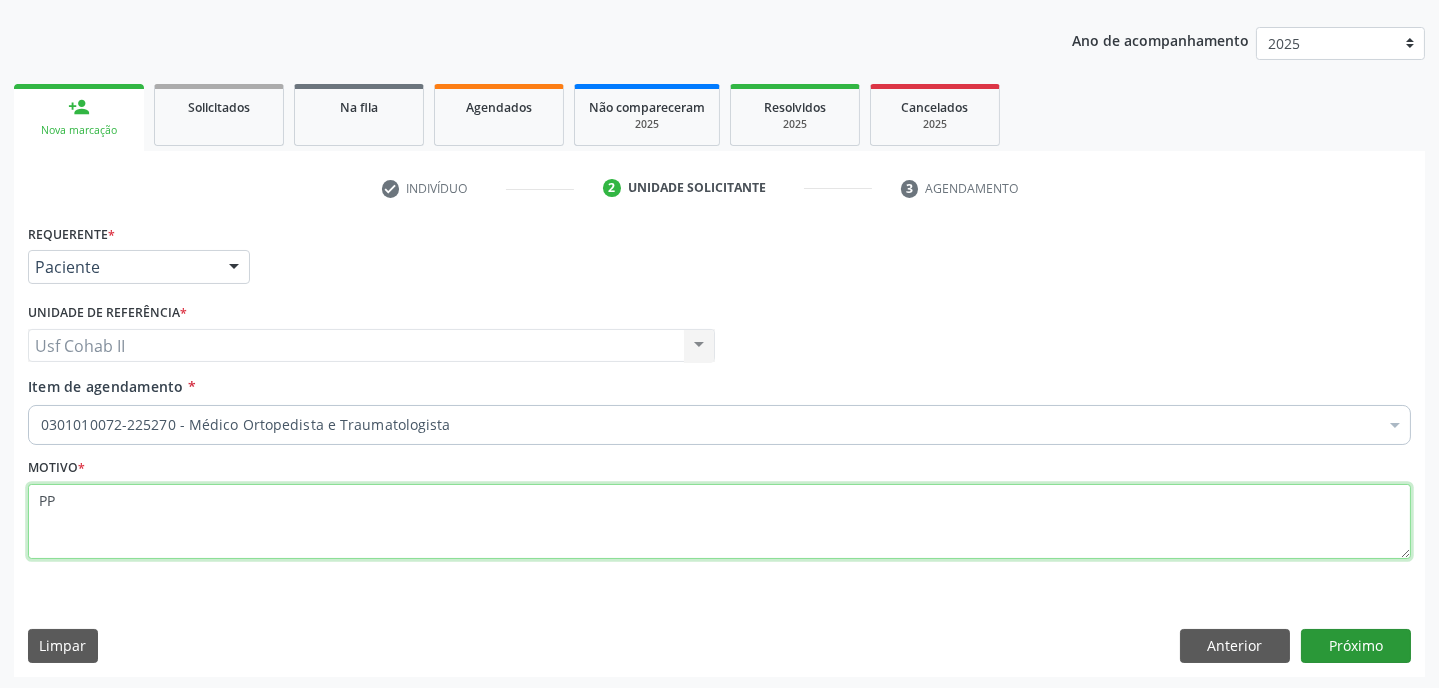 type on "PP" 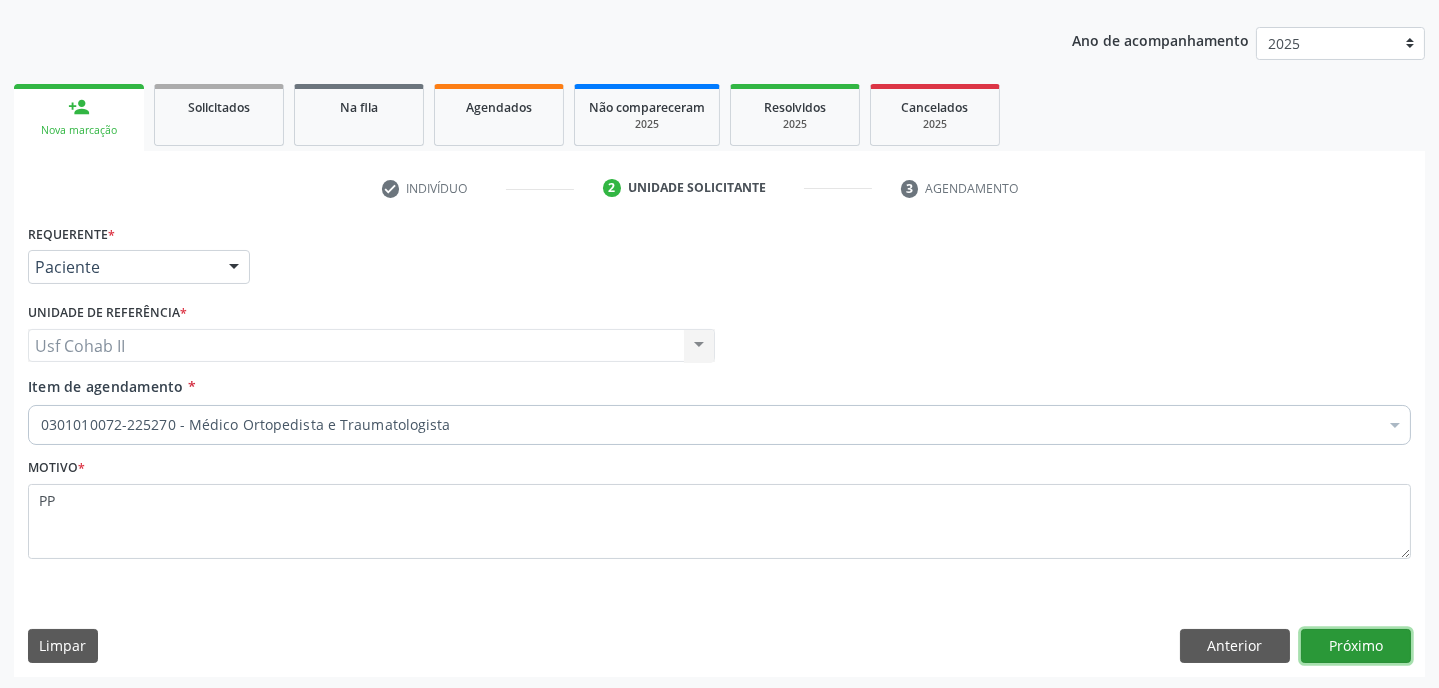 click on "Próximo" at bounding box center [1356, 646] 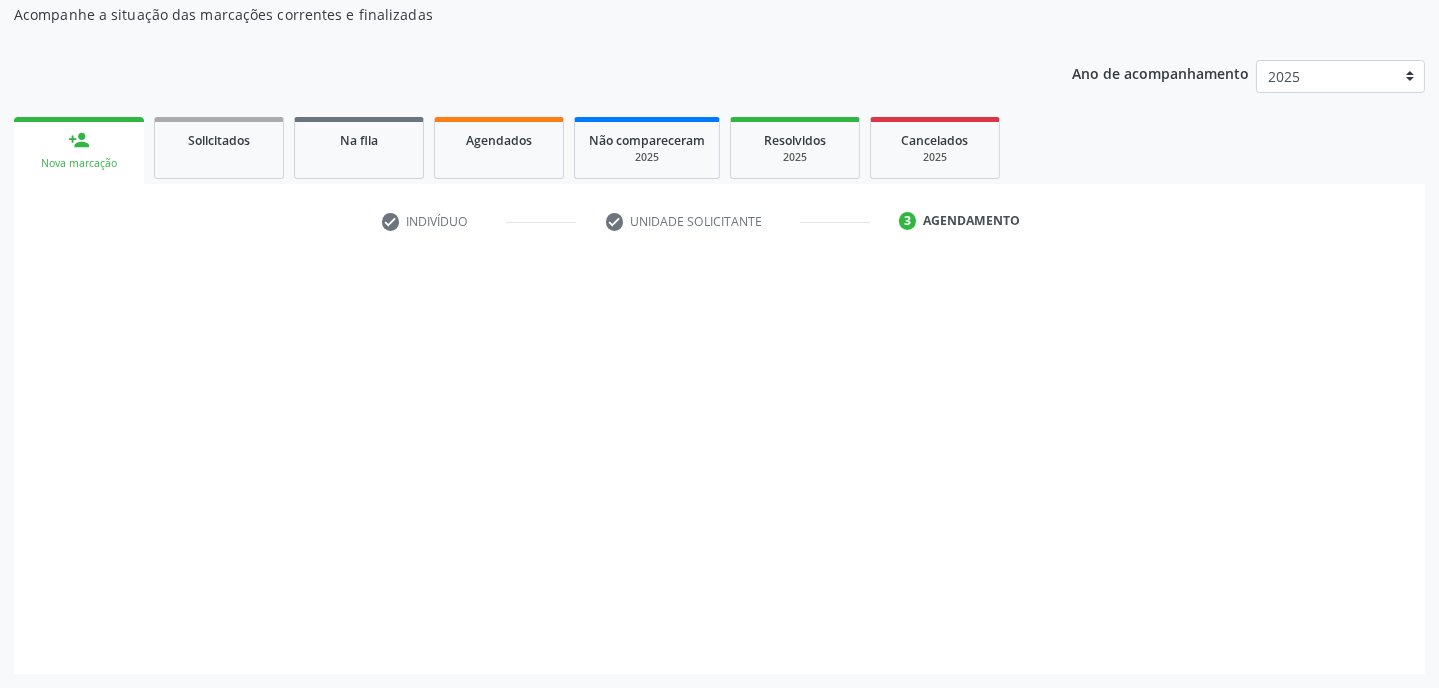 scroll, scrollTop: 180, scrollLeft: 0, axis: vertical 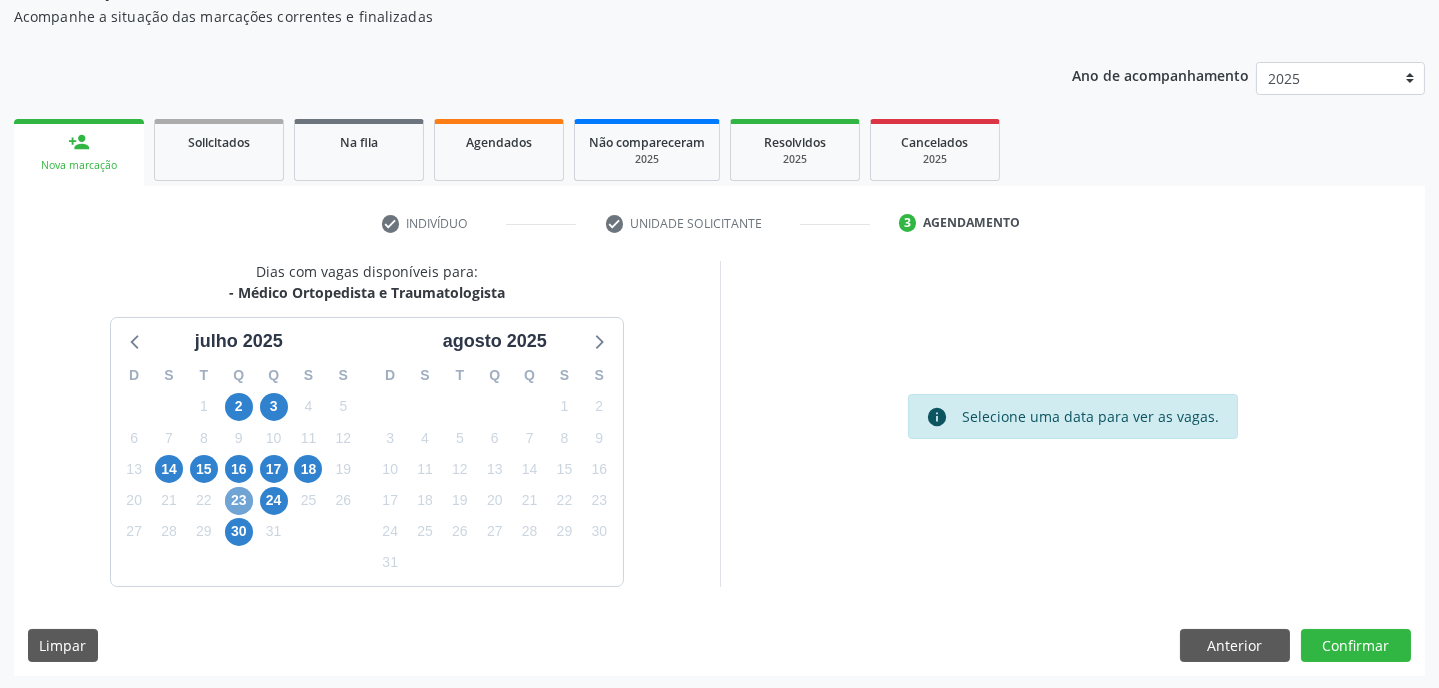 click on "23" at bounding box center (239, 501) 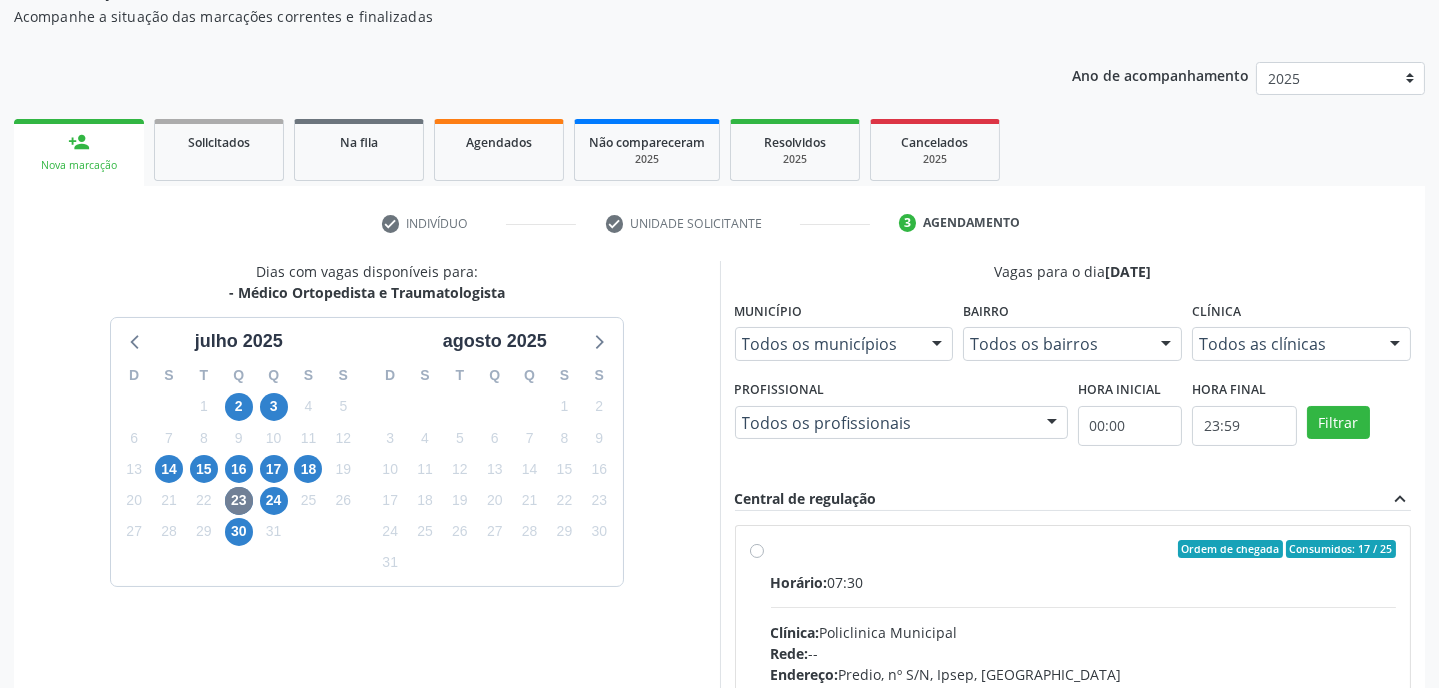 click at bounding box center [937, 345] 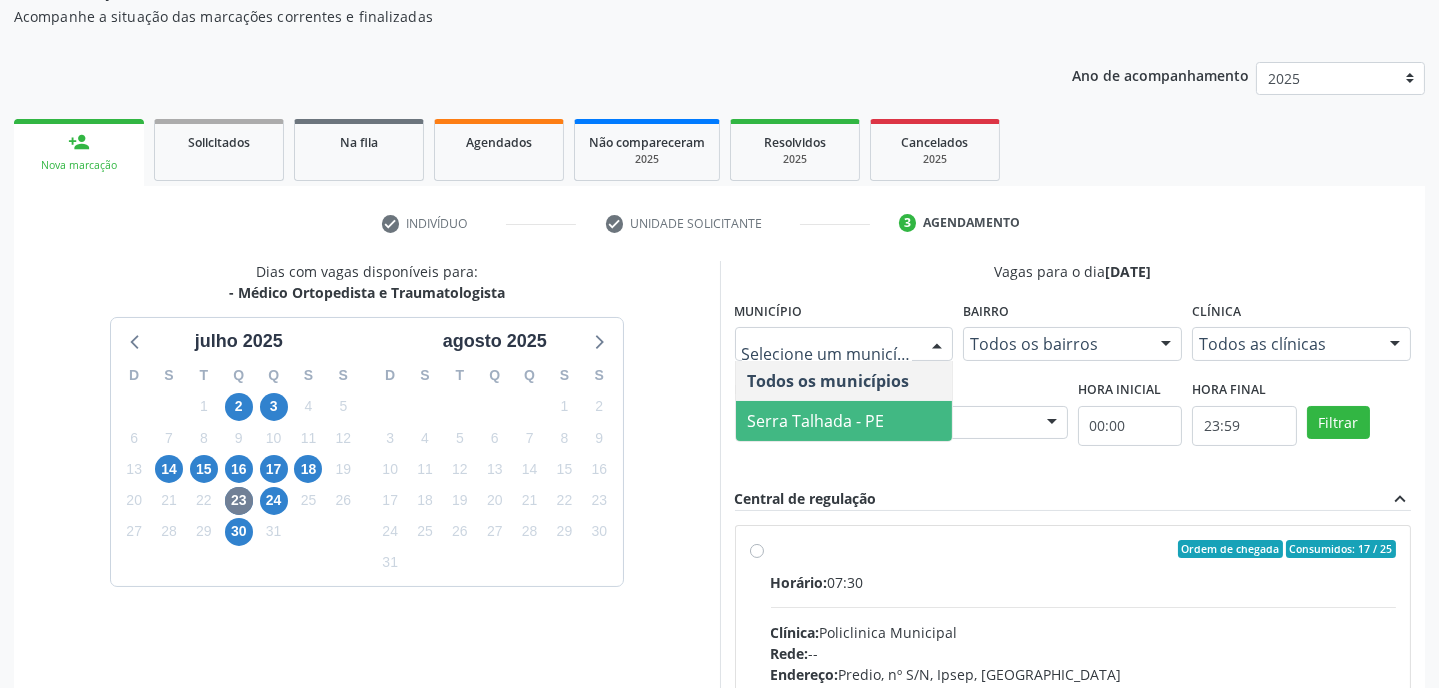 click on "Serra Talhada - PE" at bounding box center (816, 421) 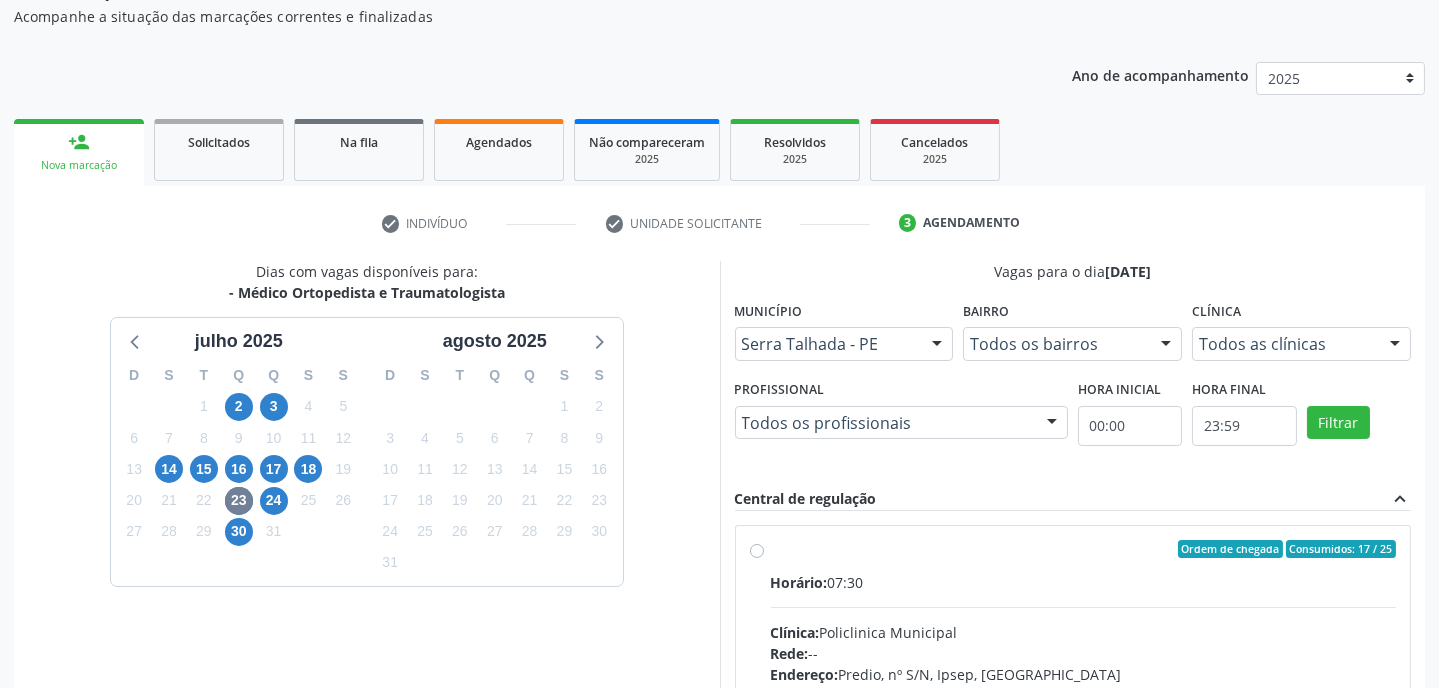 click at bounding box center [1395, 345] 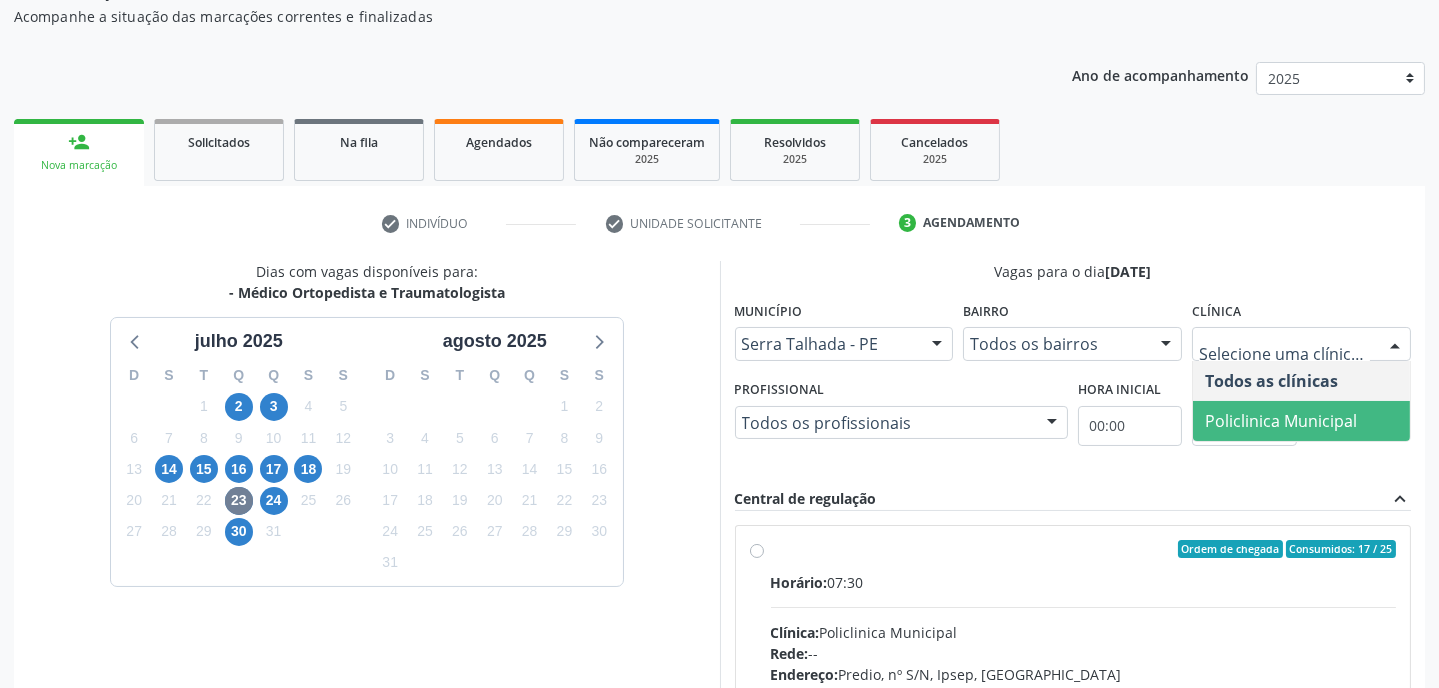 click on "Policlinica Municipal" at bounding box center [1281, 421] 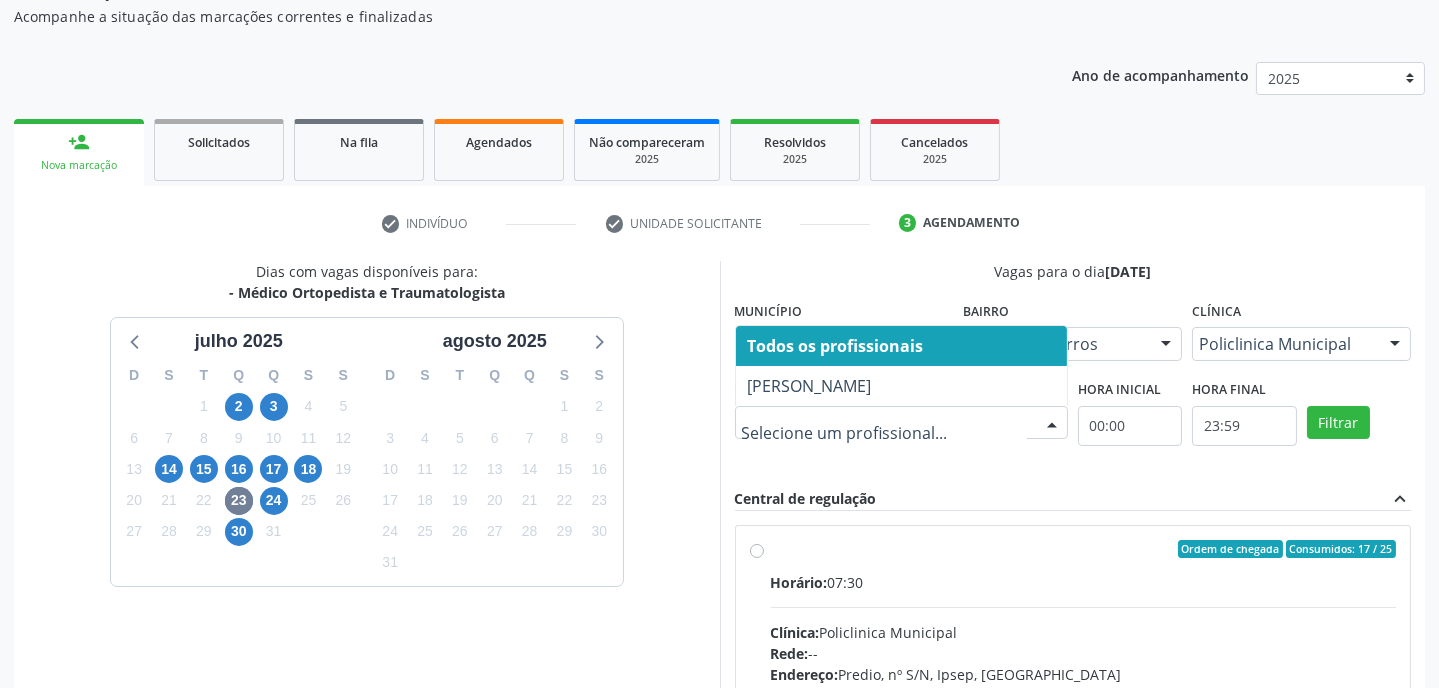 click at bounding box center (1052, 424) 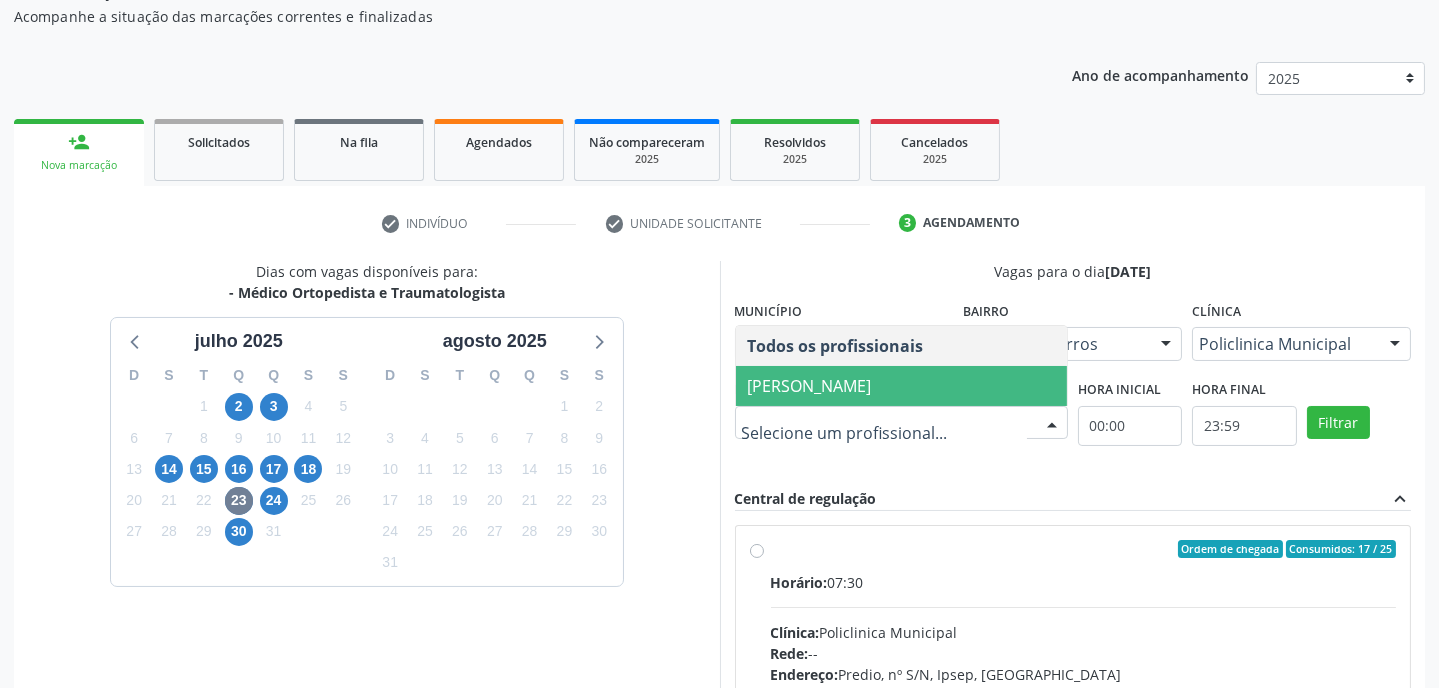 click on "Joao Bosco Barreto Couto Neto" at bounding box center (810, 386) 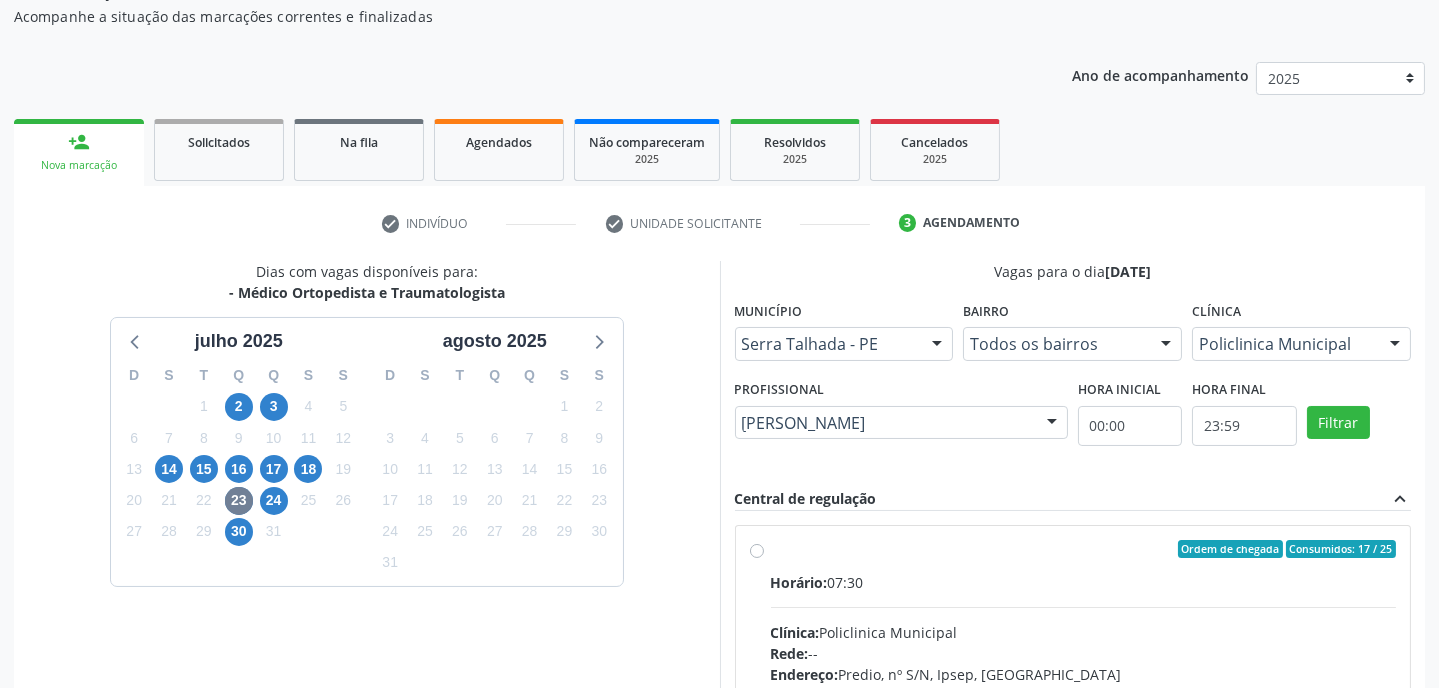 click on "Horário:   07:30" at bounding box center (1084, 582) 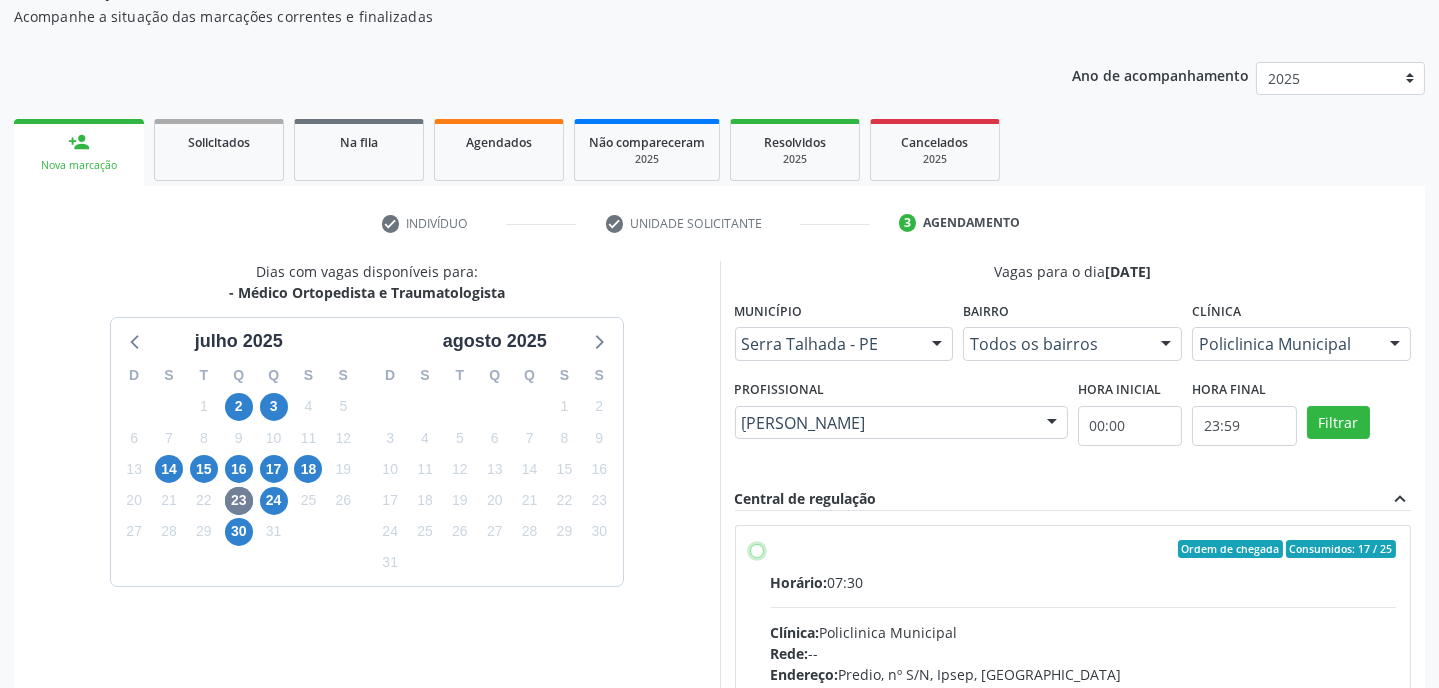 radio on "true" 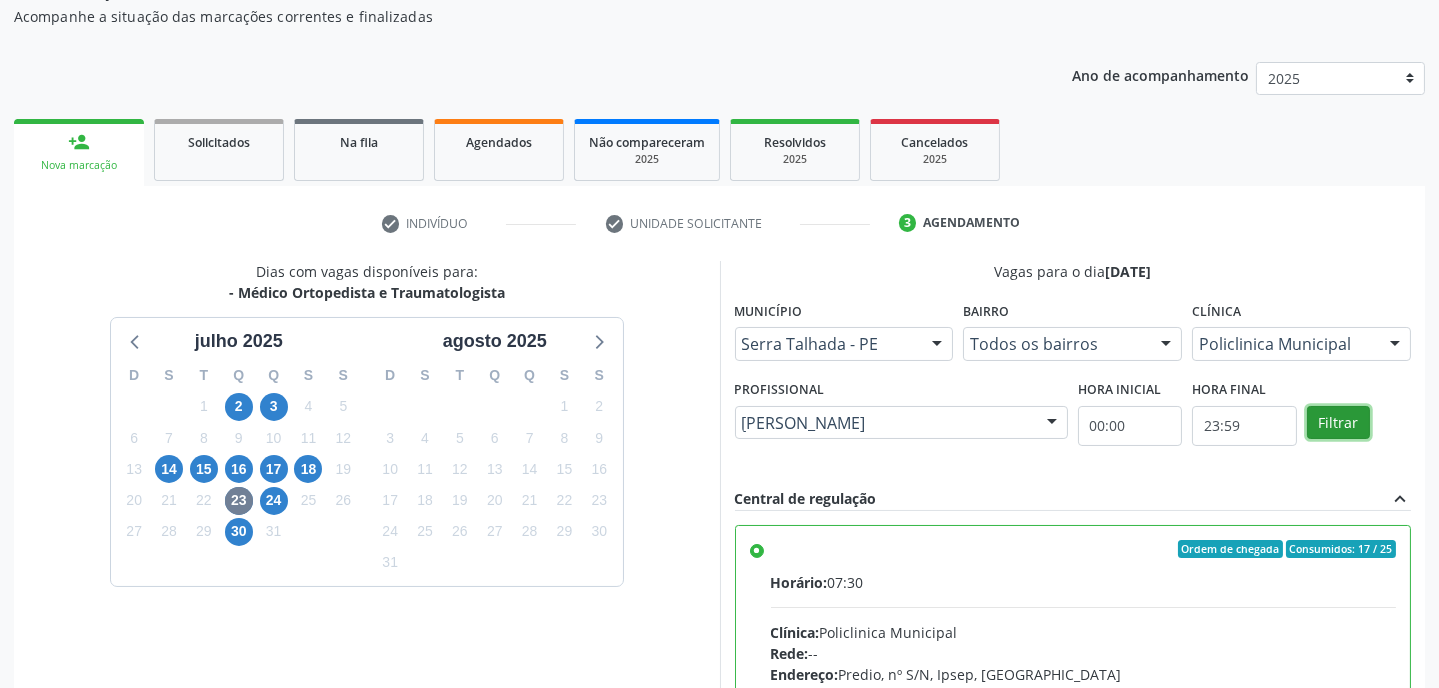 click on "Filtrar" at bounding box center (1338, 423) 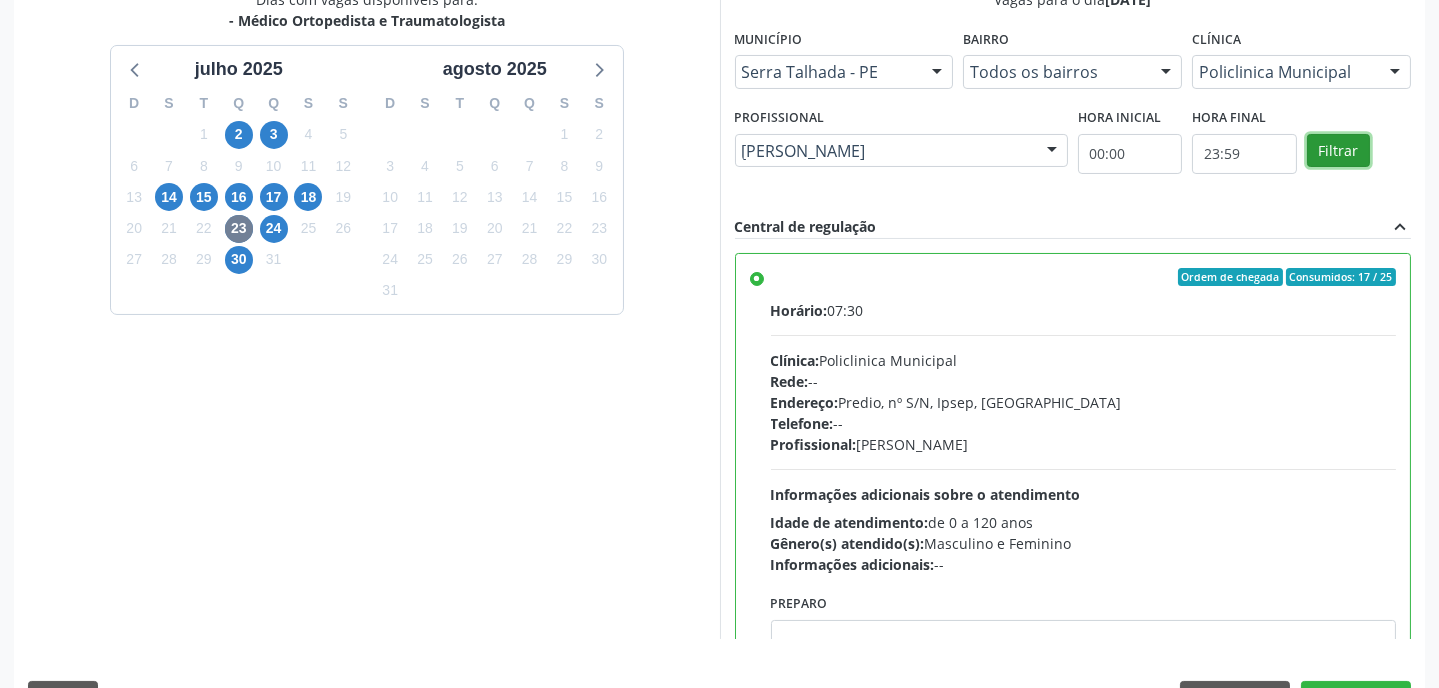 scroll, scrollTop: 504, scrollLeft: 0, axis: vertical 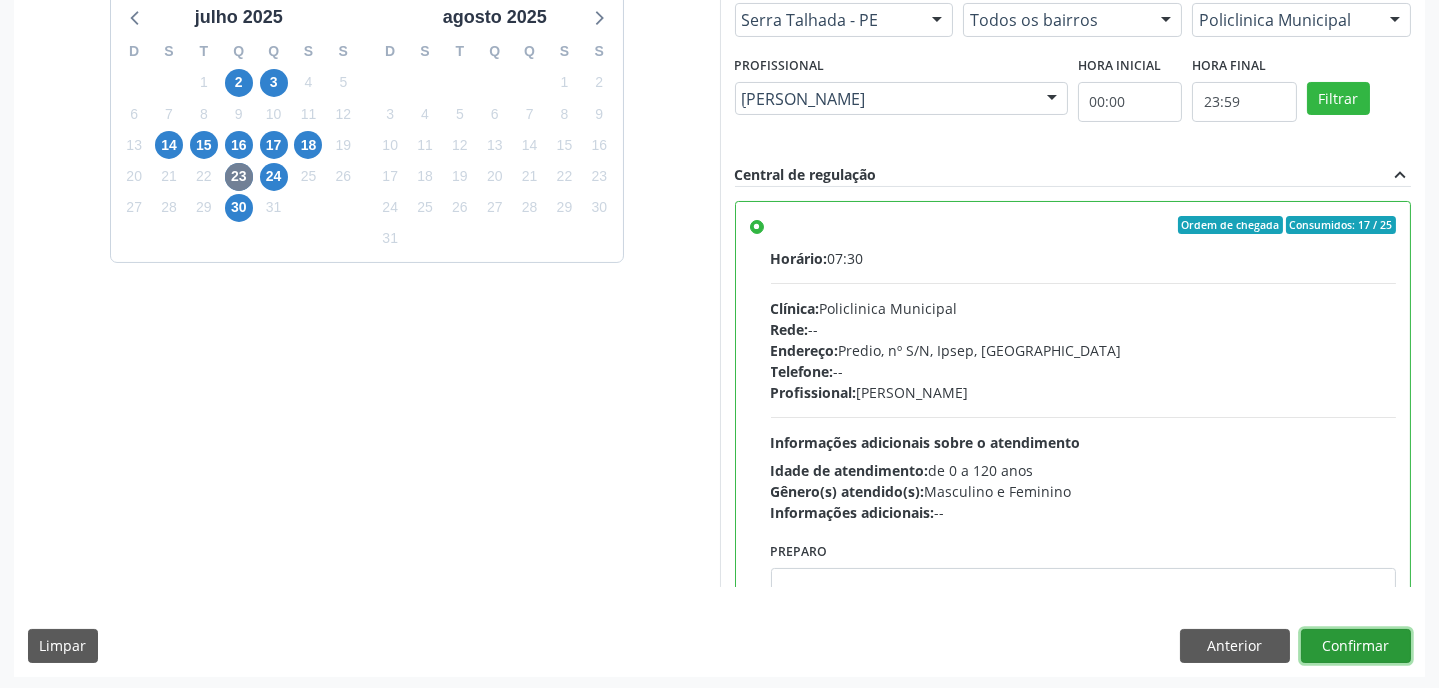 click on "Confirmar" at bounding box center [1356, 646] 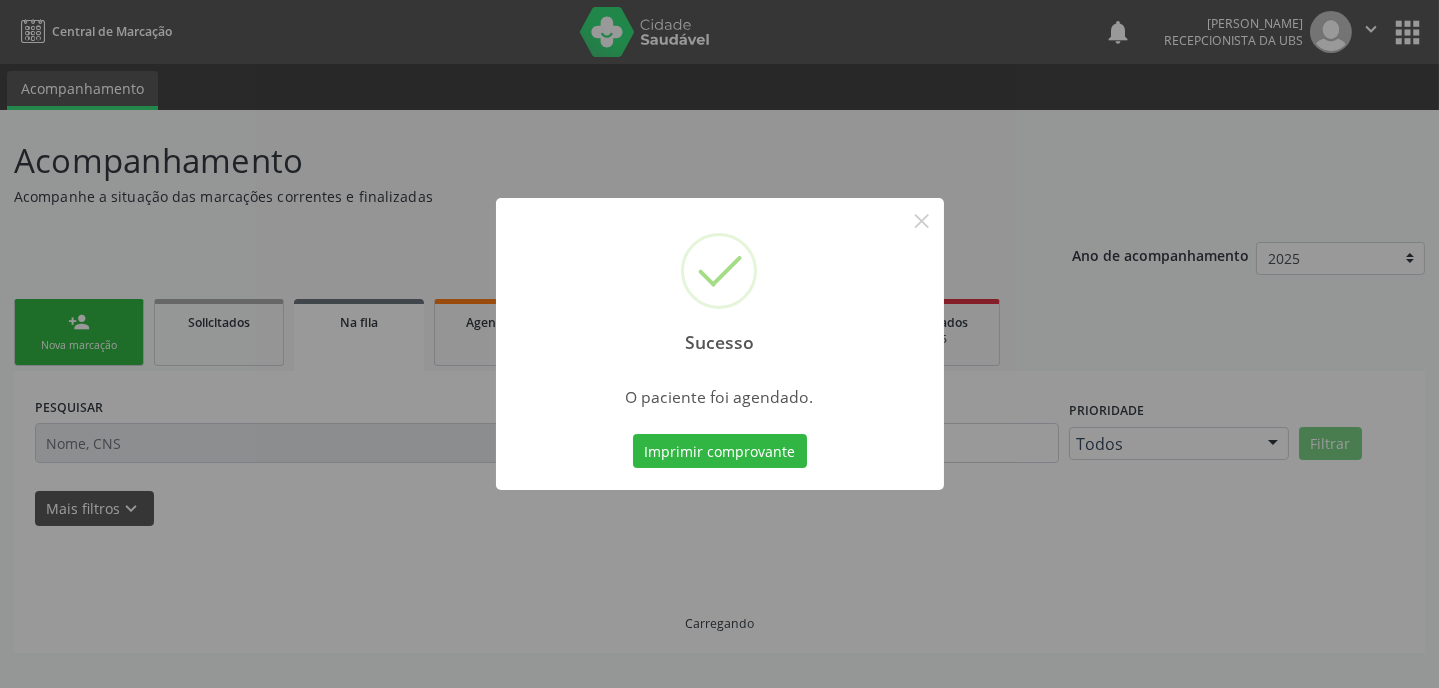 scroll, scrollTop: 0, scrollLeft: 0, axis: both 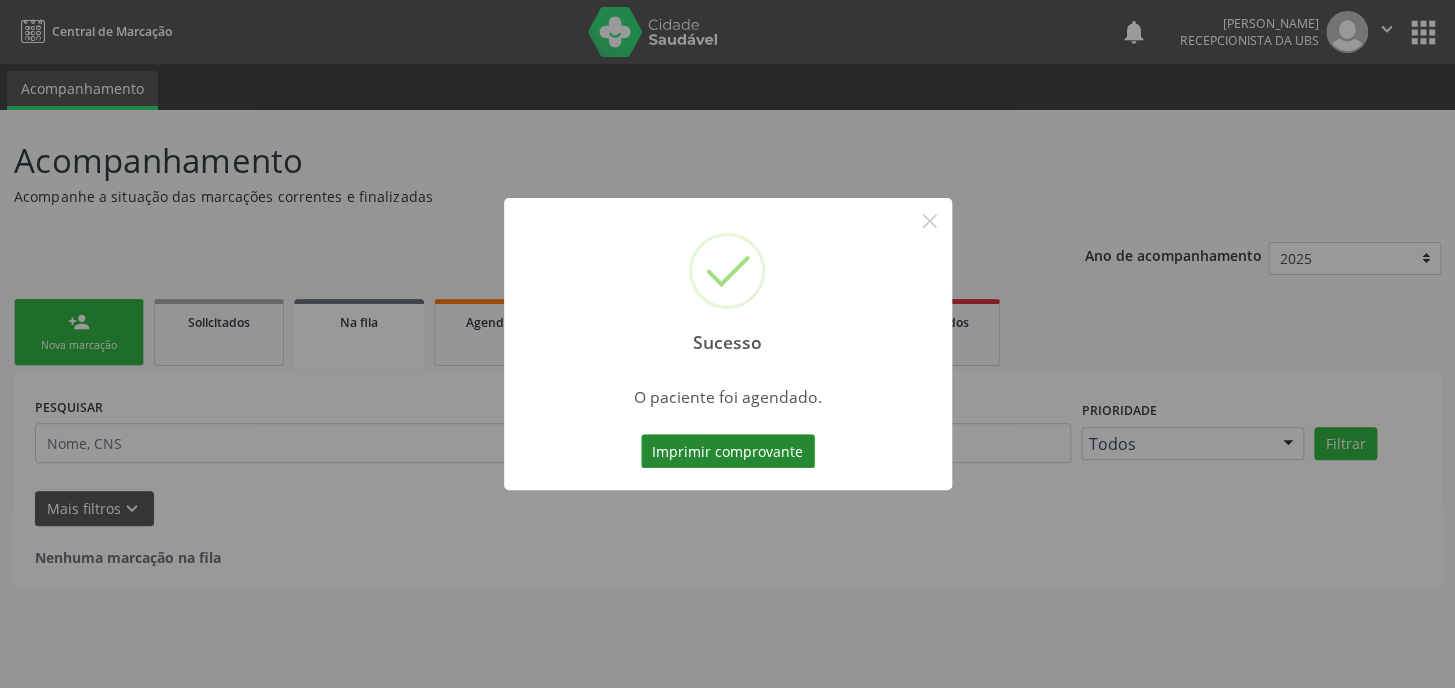 click on "Imprimir comprovante" at bounding box center (728, 451) 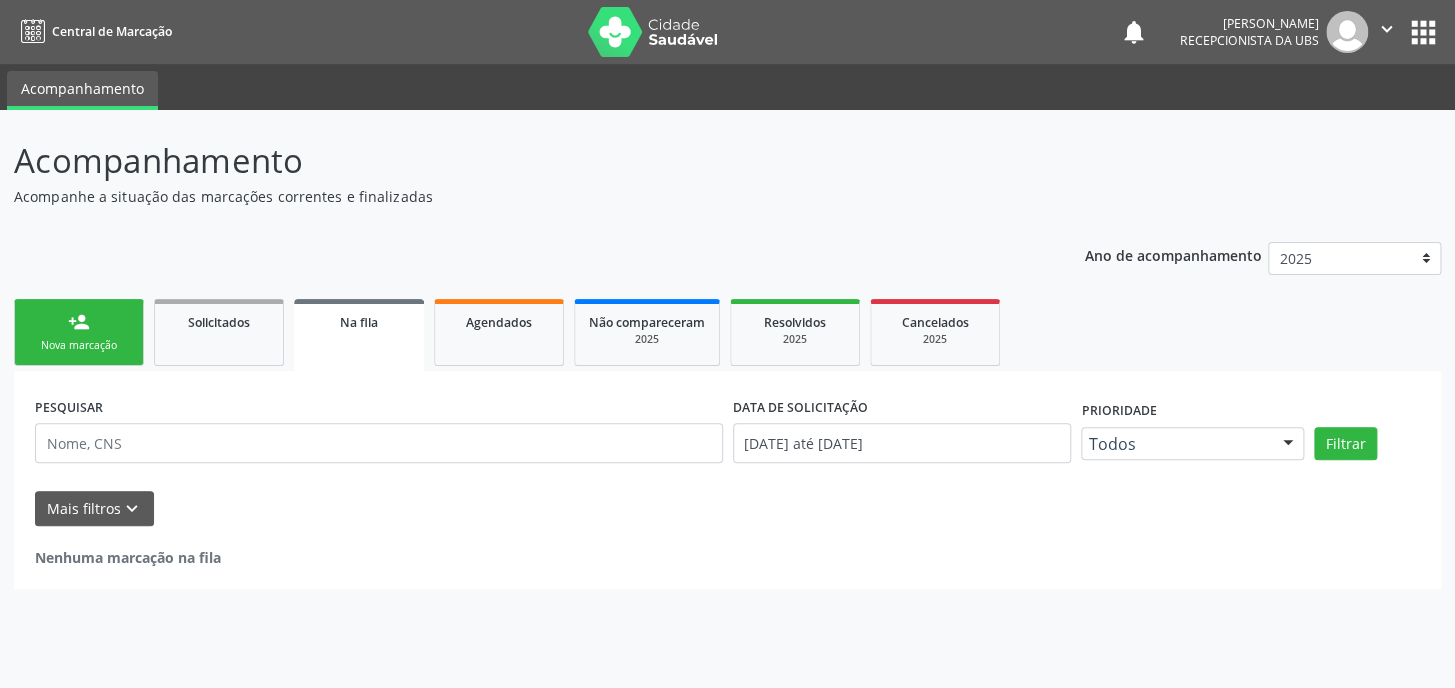 click on "person_add
Nova marcação" at bounding box center (79, 332) 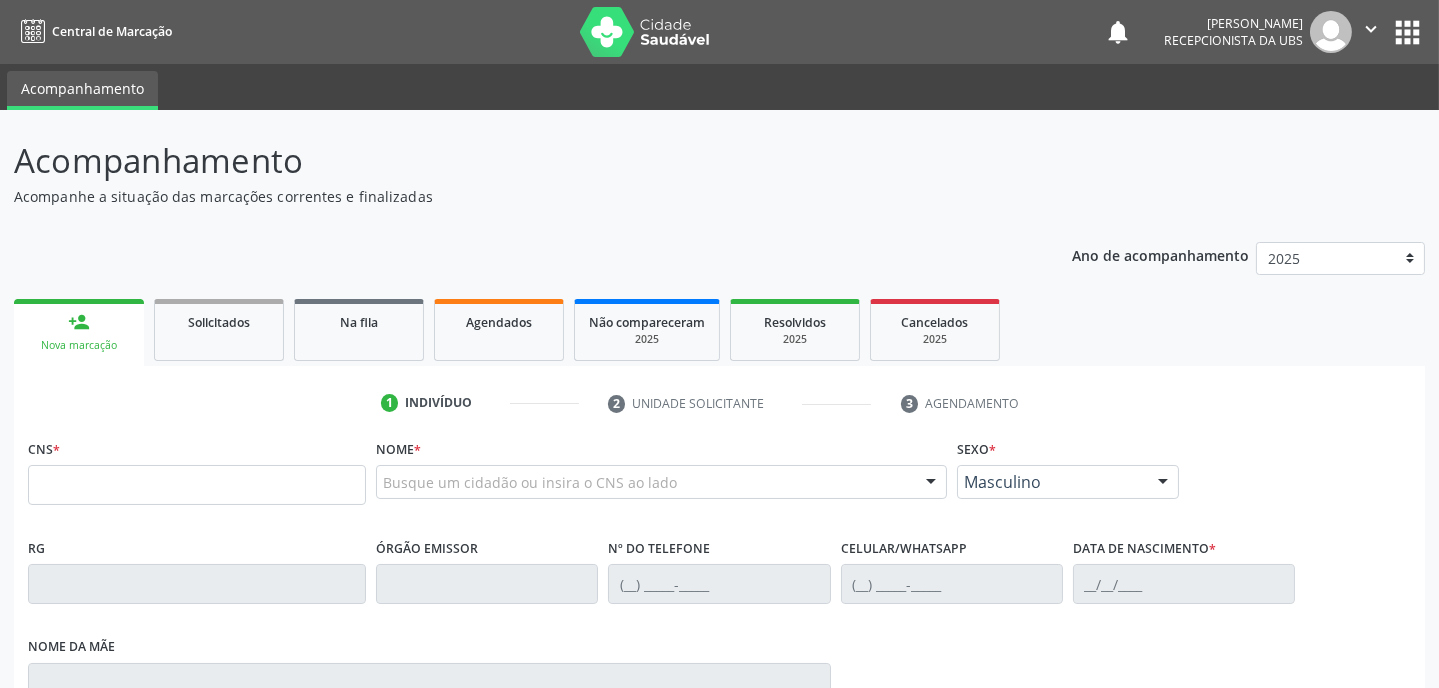 click on "Nova marcação" at bounding box center [79, 345] 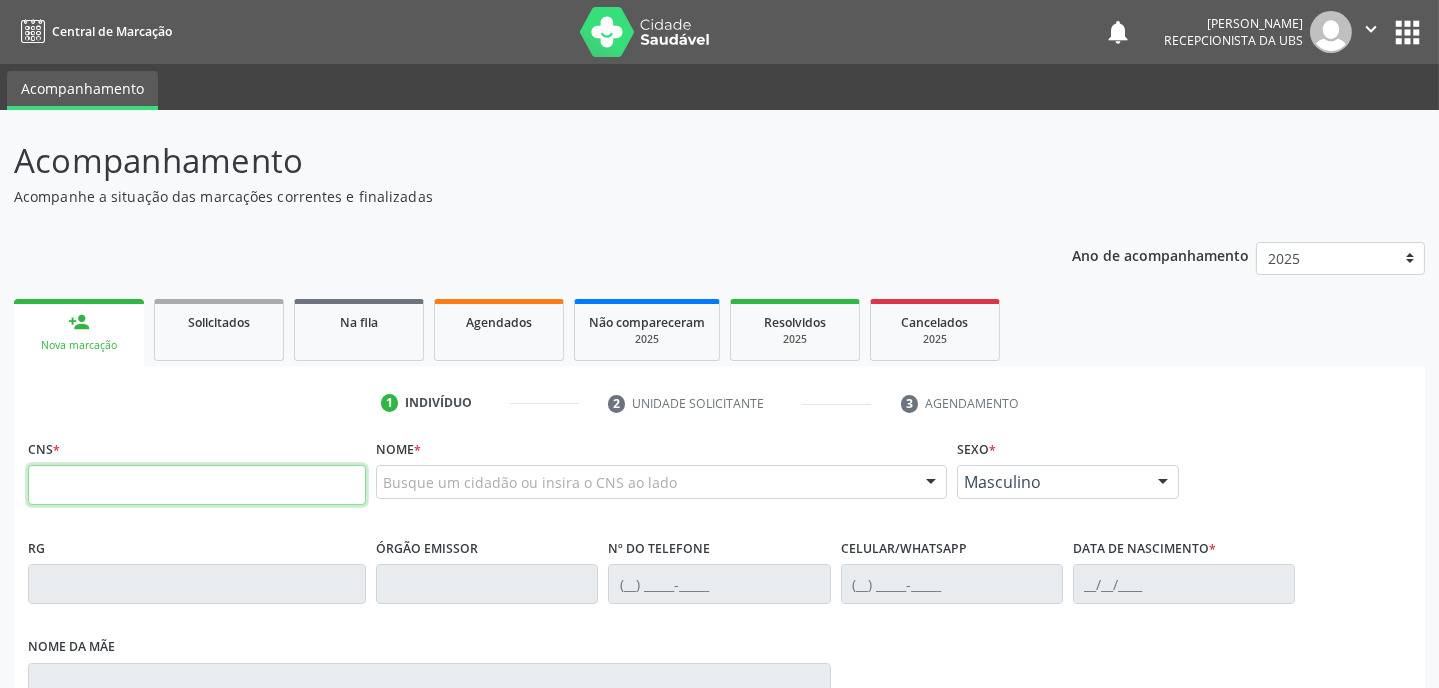 click at bounding box center [197, 485] 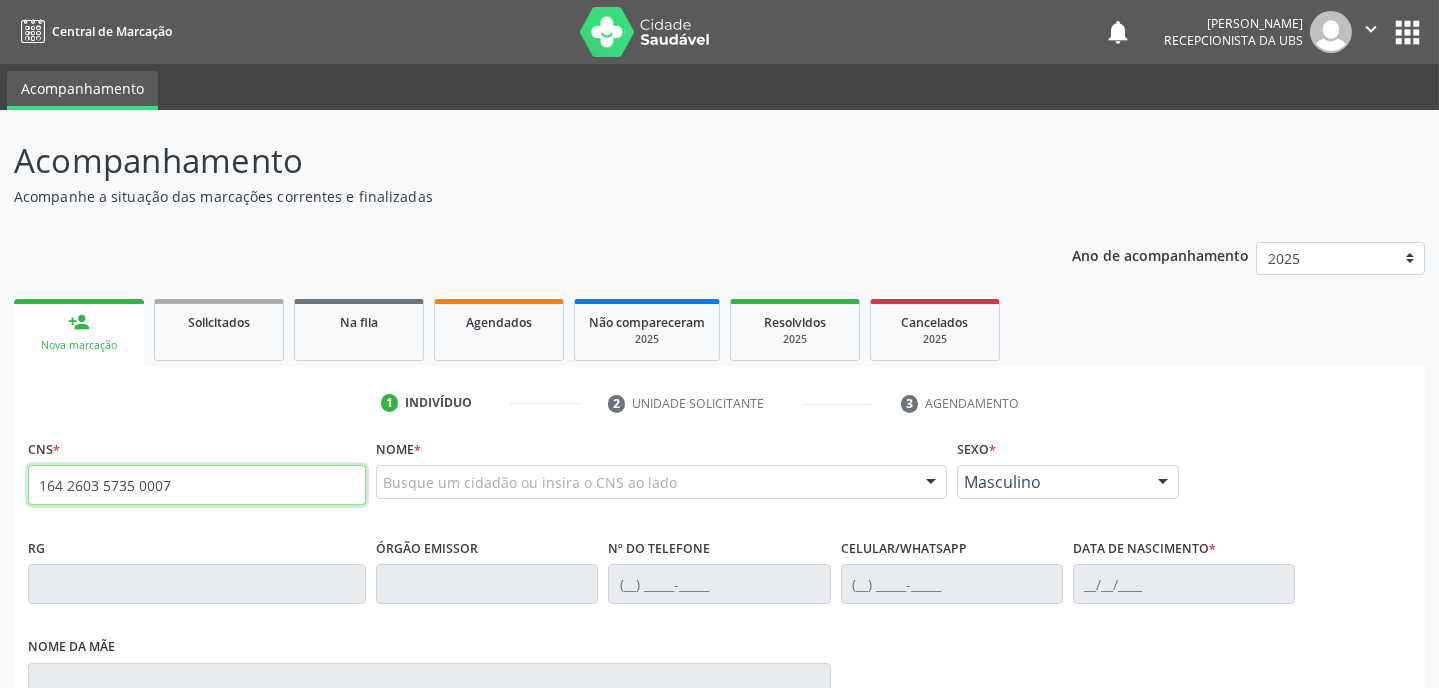 type on "164 2603 5735 0007" 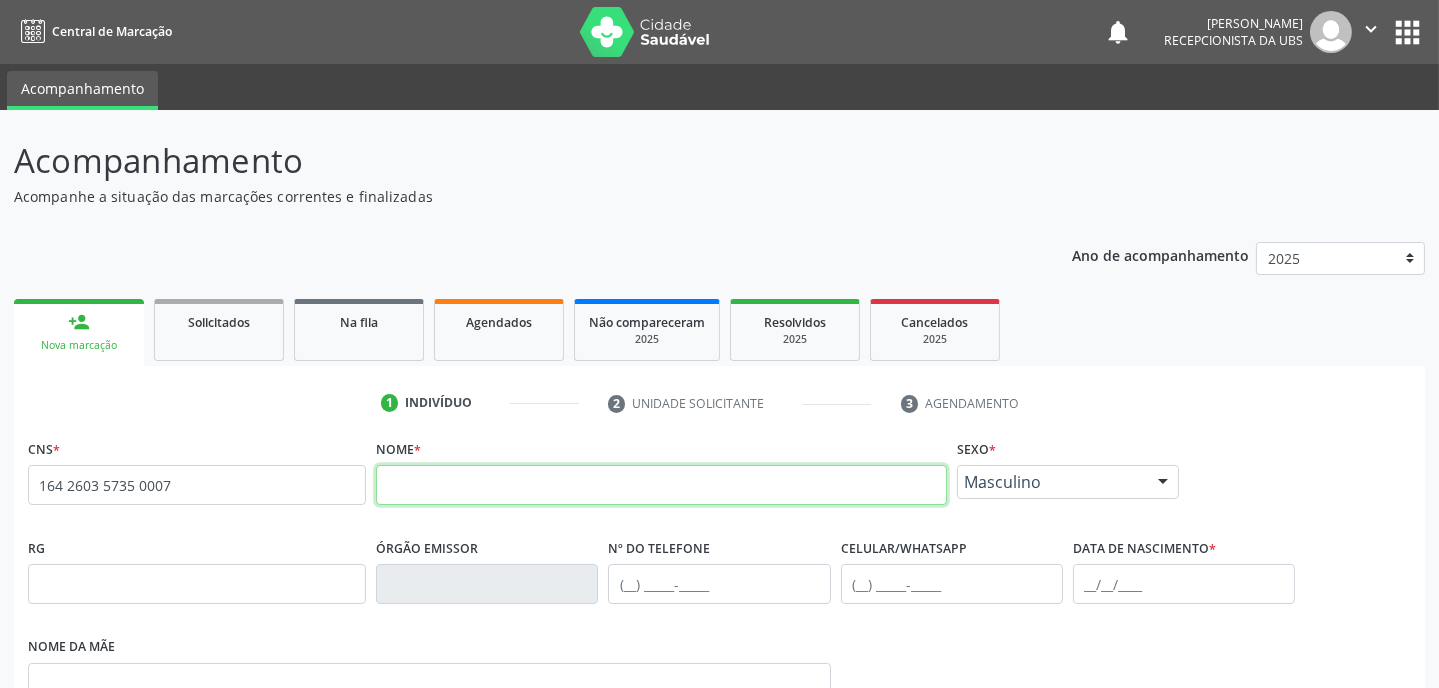 click at bounding box center (661, 485) 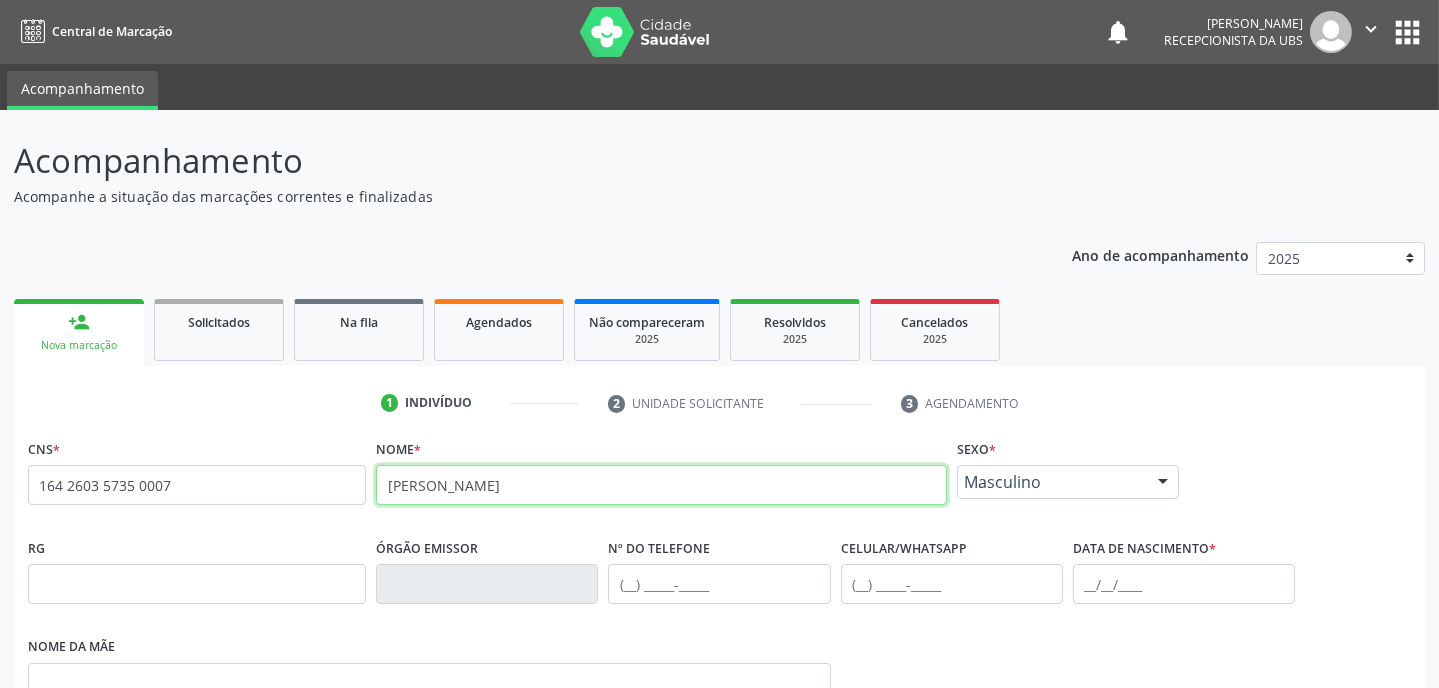 type on "LINDAURA MARIA DA SILVA SANTOS" 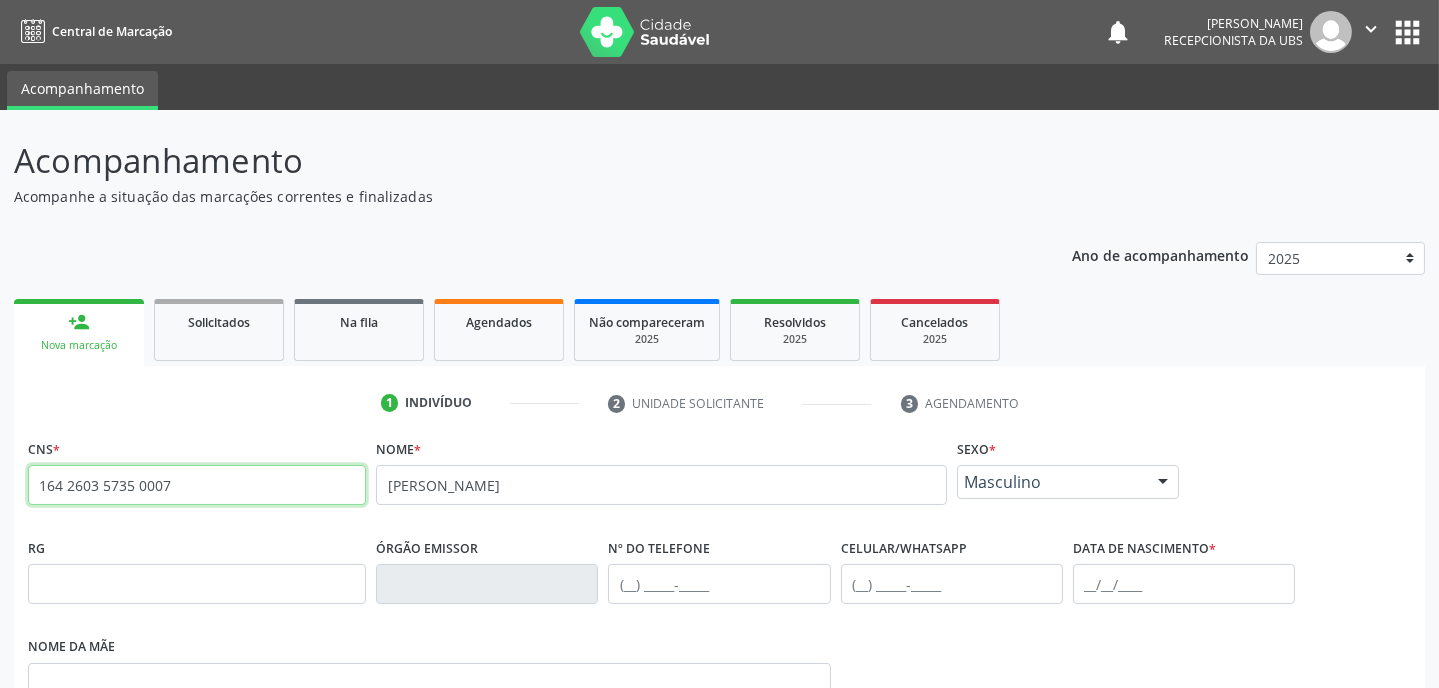 click on "164 2603 5735 0007" at bounding box center (197, 485) 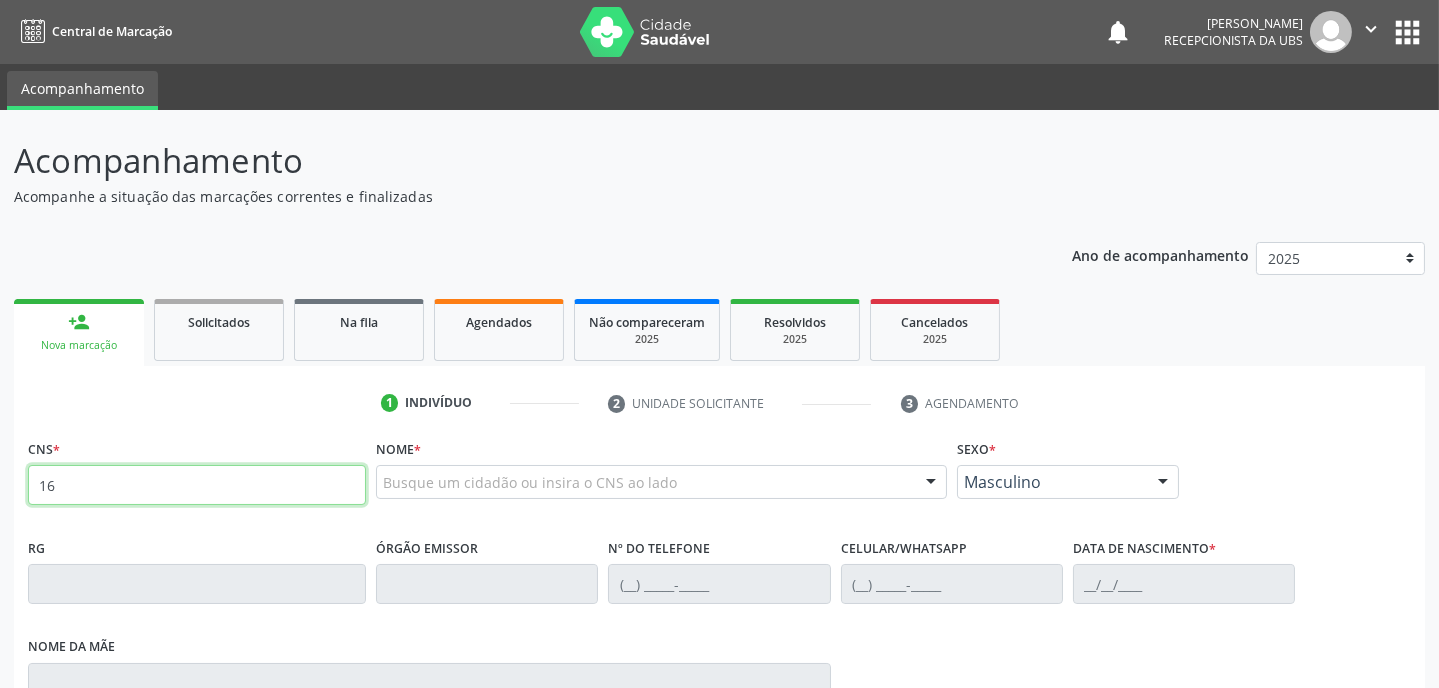 type on "1" 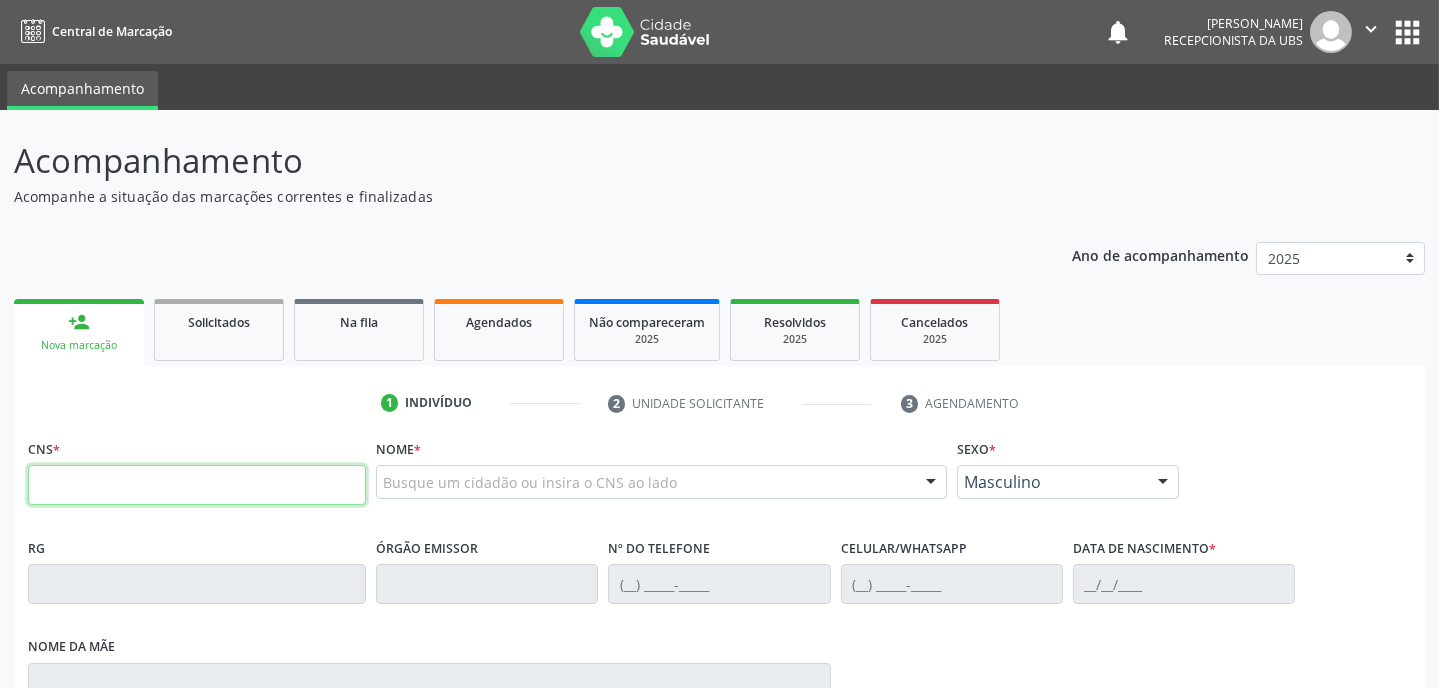 type 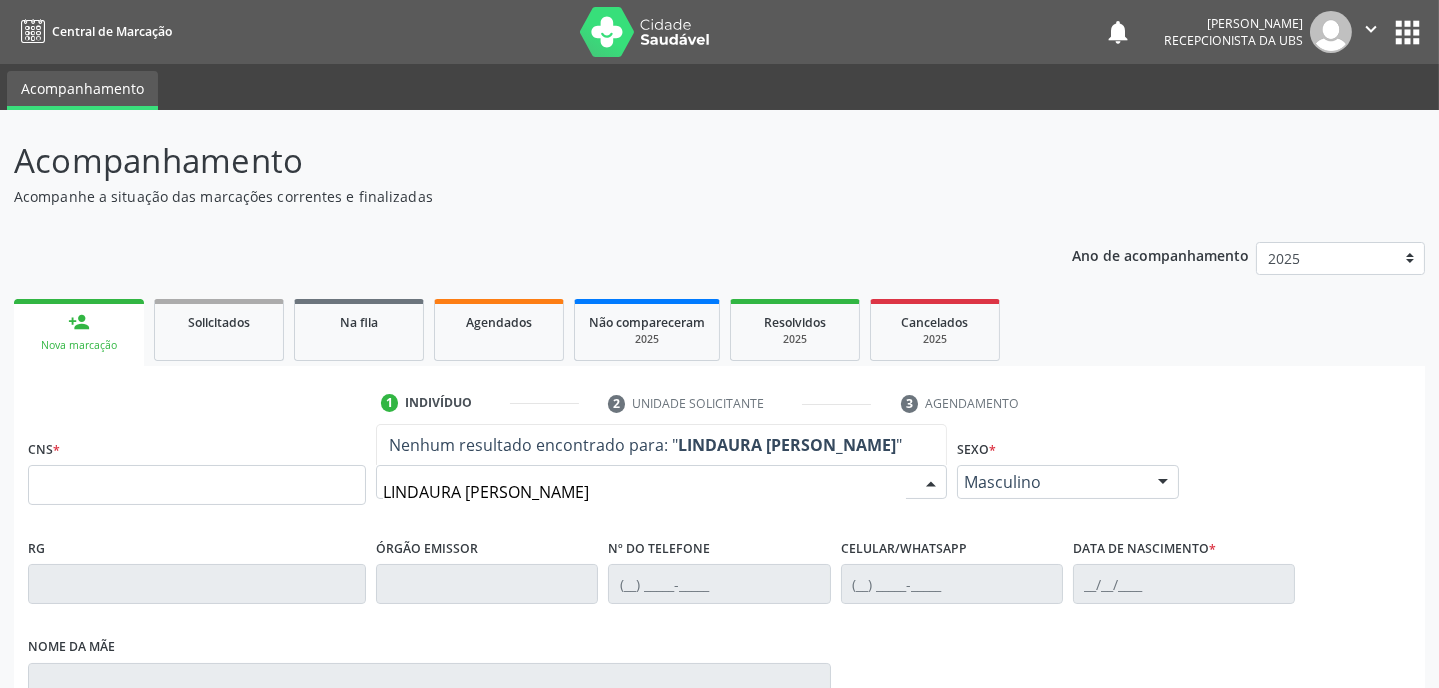 type on "LINDAURA MARIA DA SILVA SANTOS" 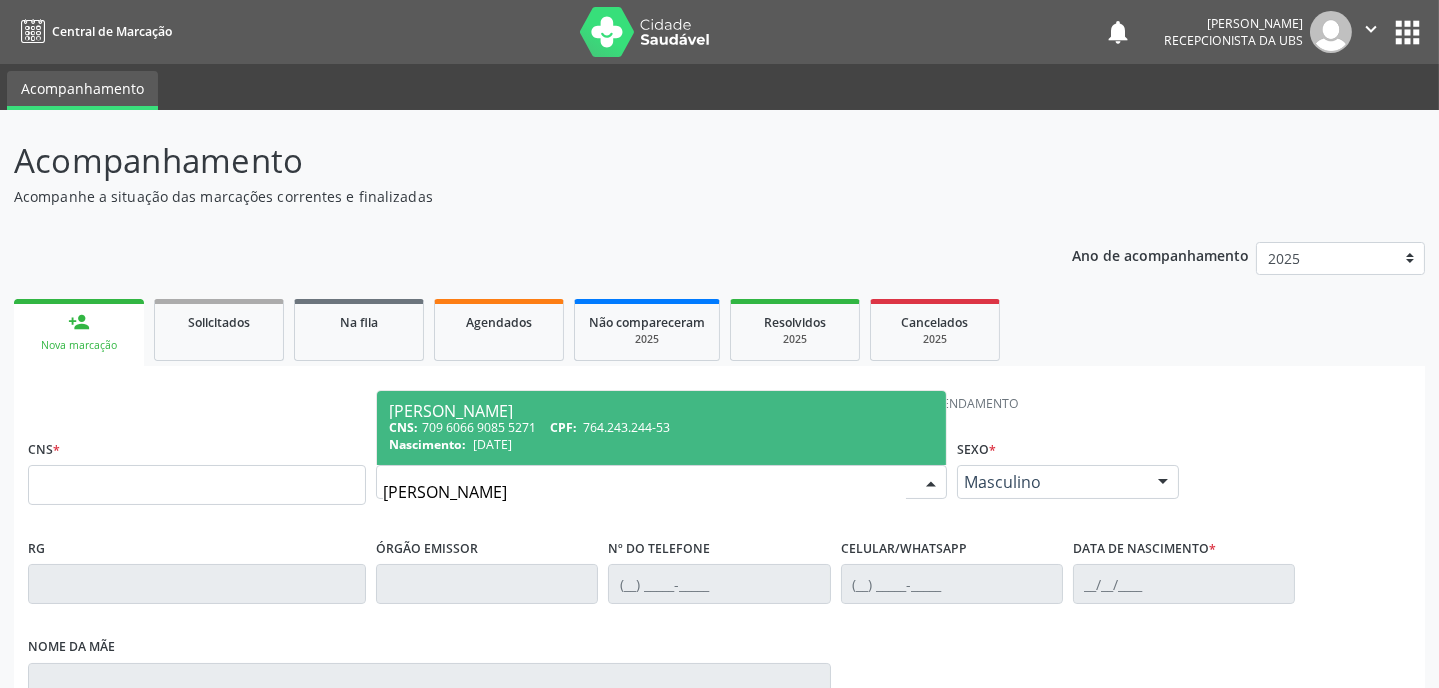 click on "29/03/1949" at bounding box center (492, 444) 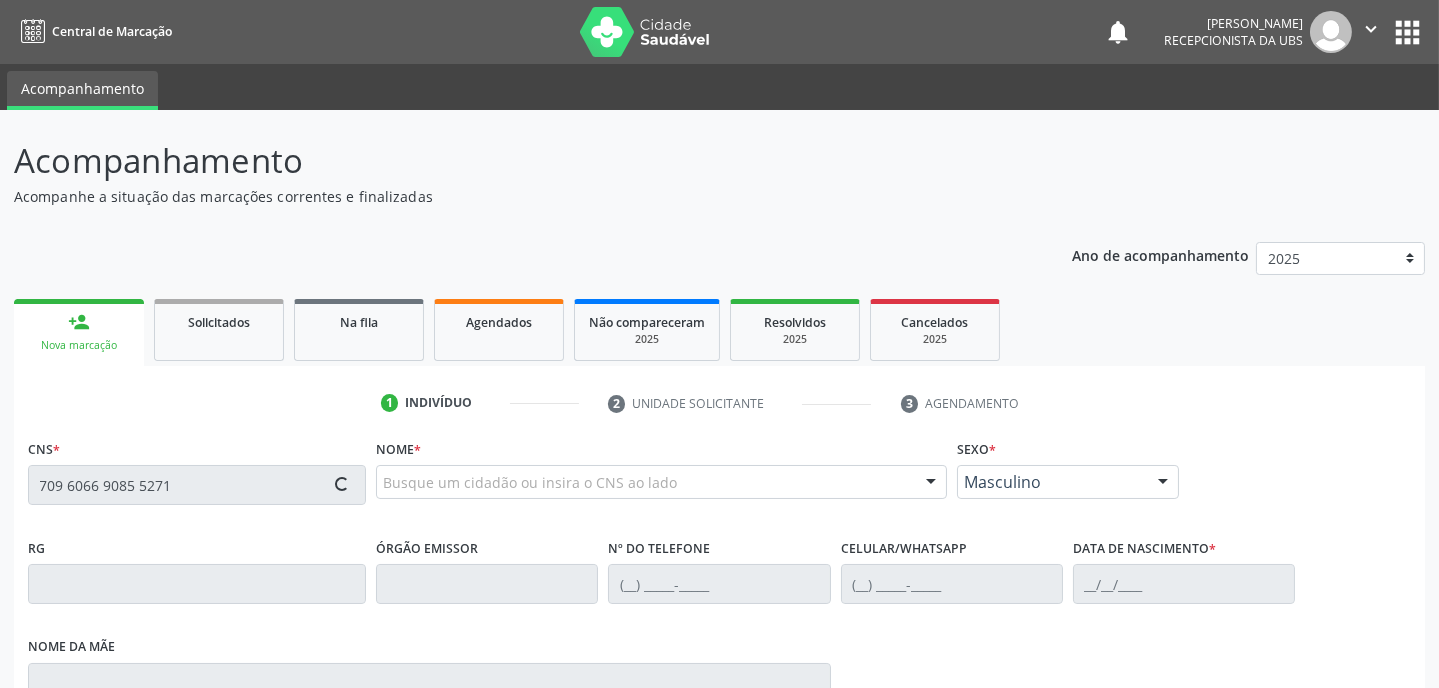 type on "709 6066 9085 5271" 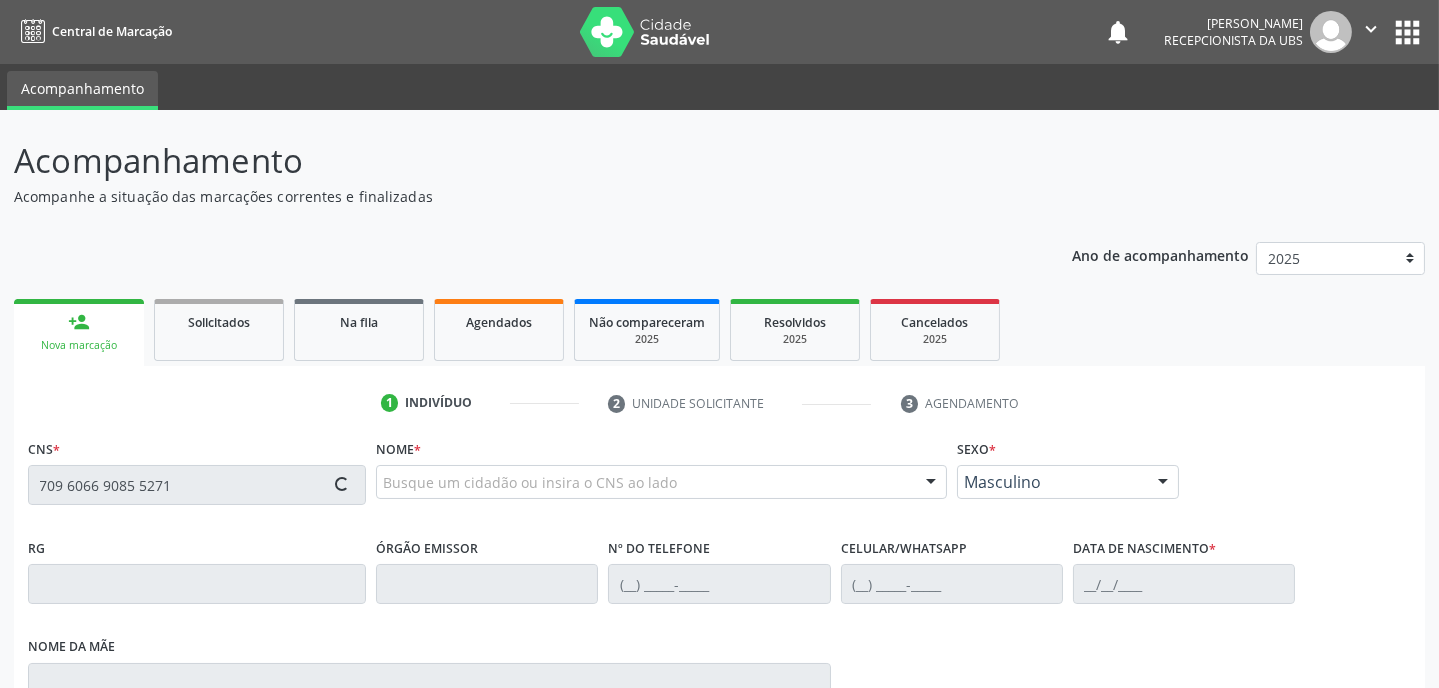type 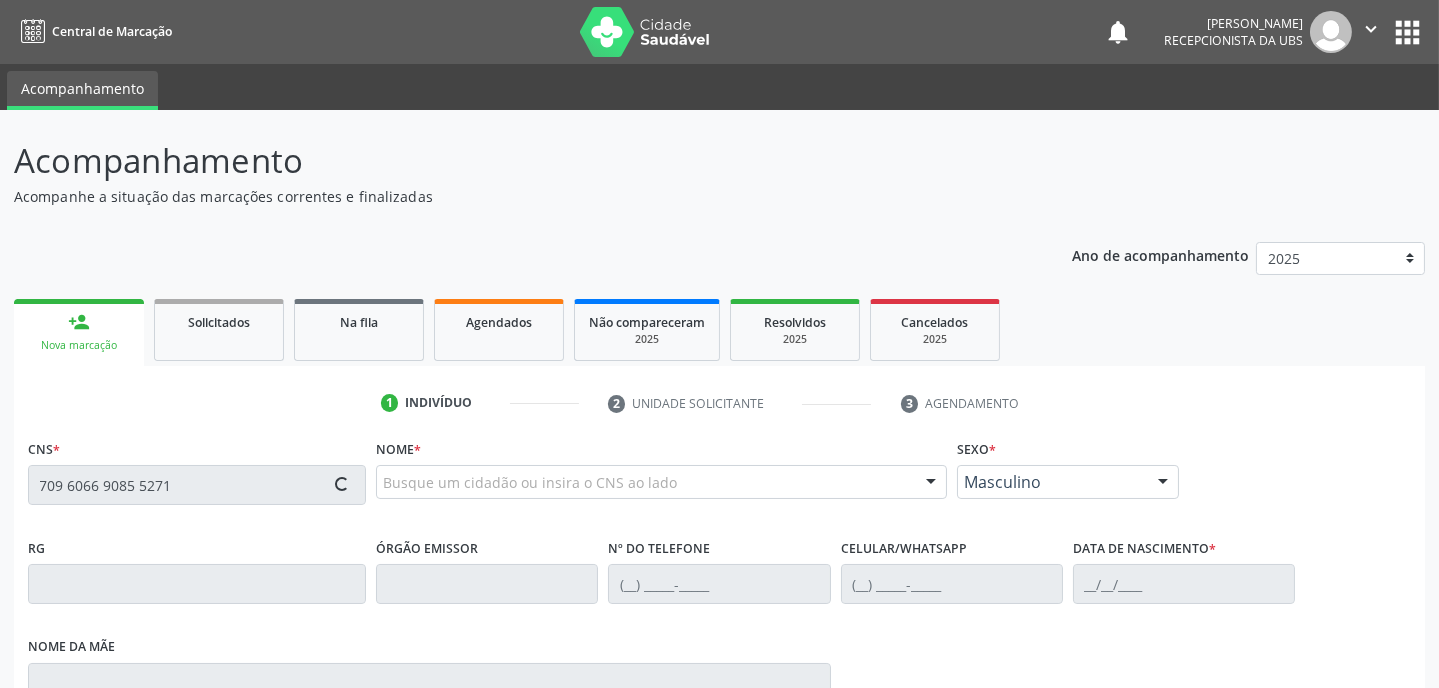 type 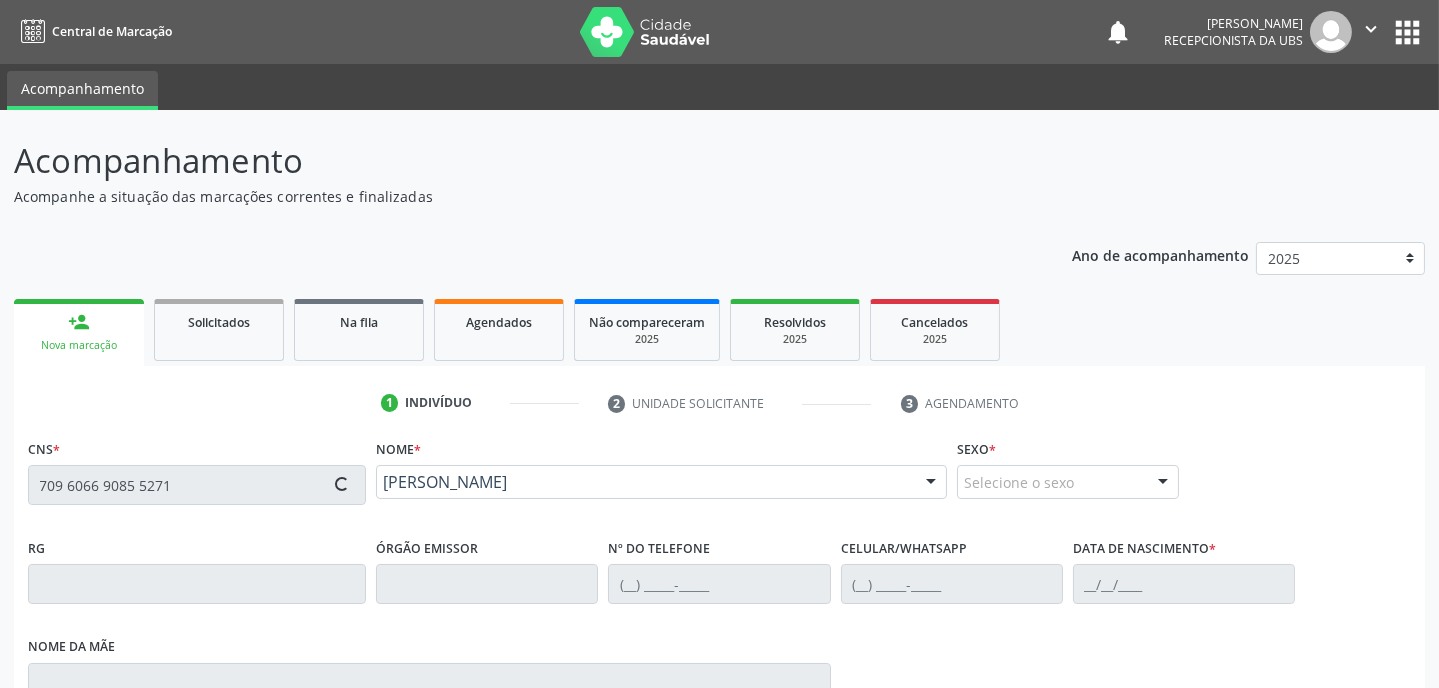 type on "(87) 99952-5929" 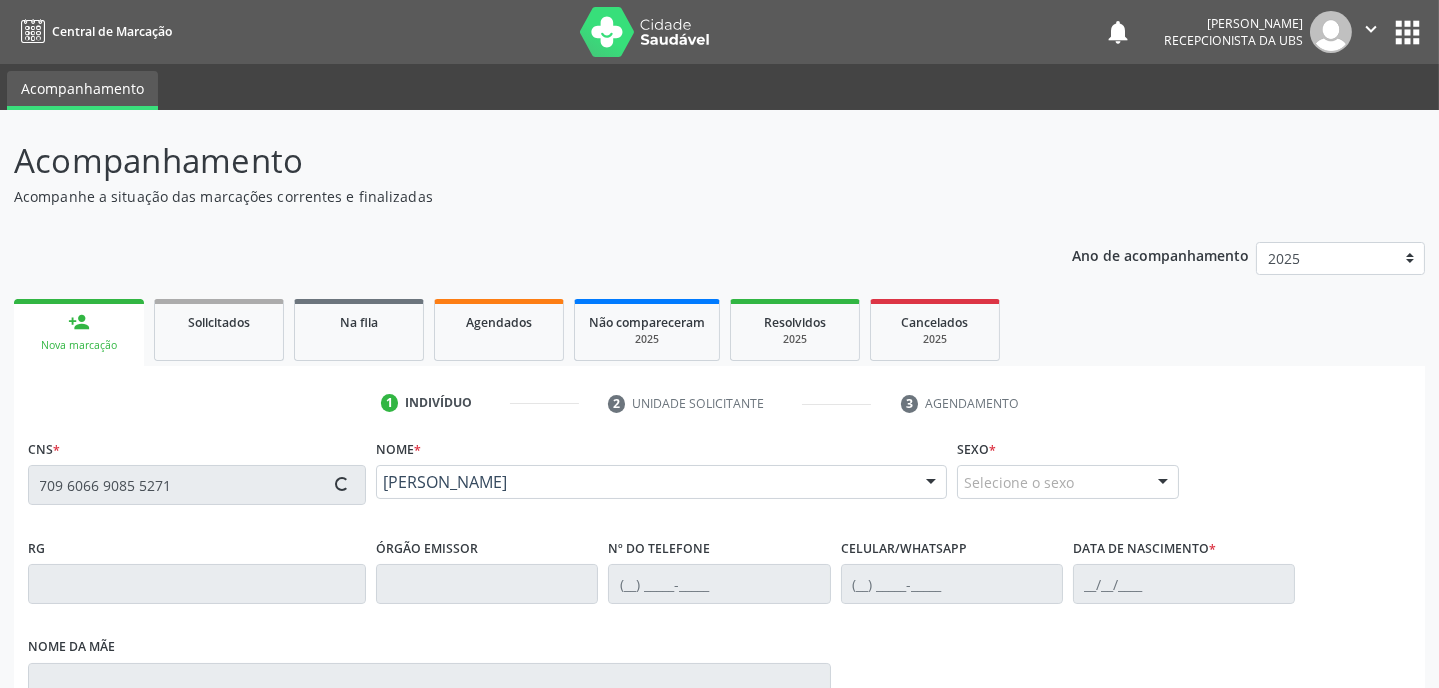 type on "287" 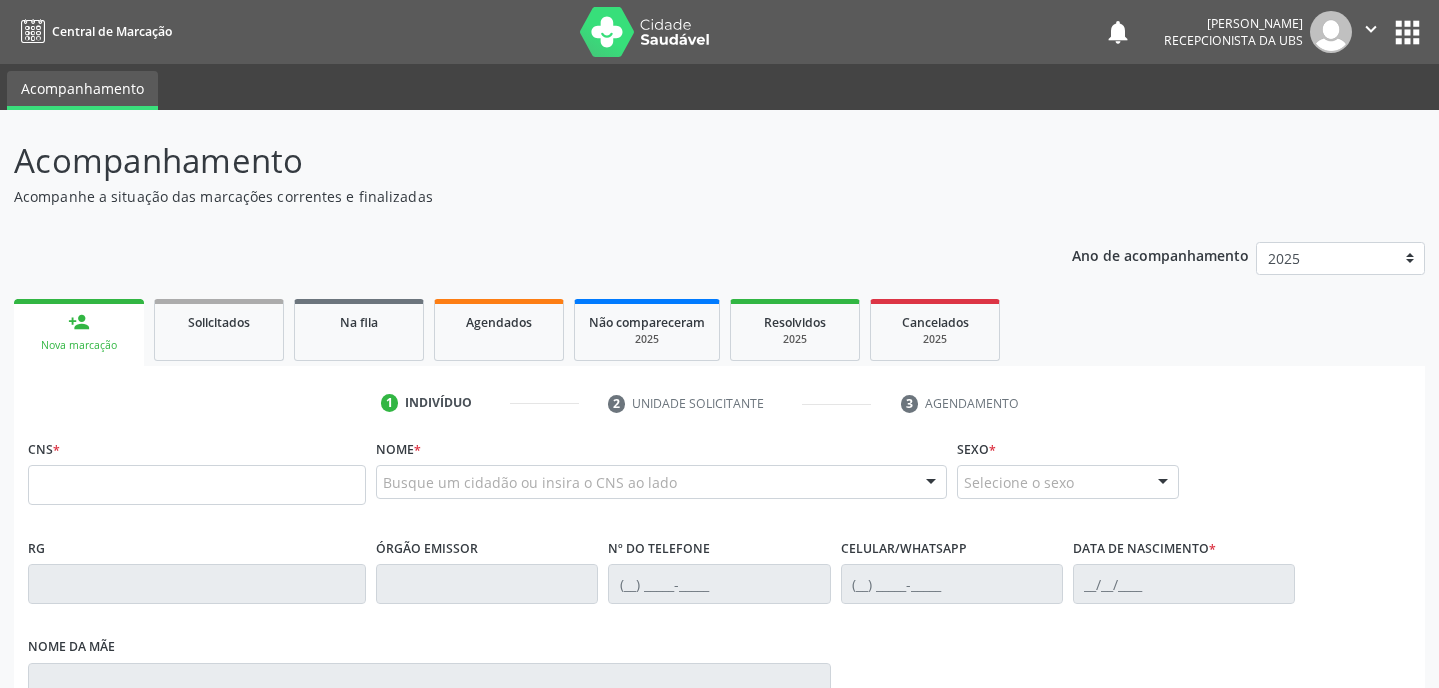 scroll, scrollTop: 0, scrollLeft: 0, axis: both 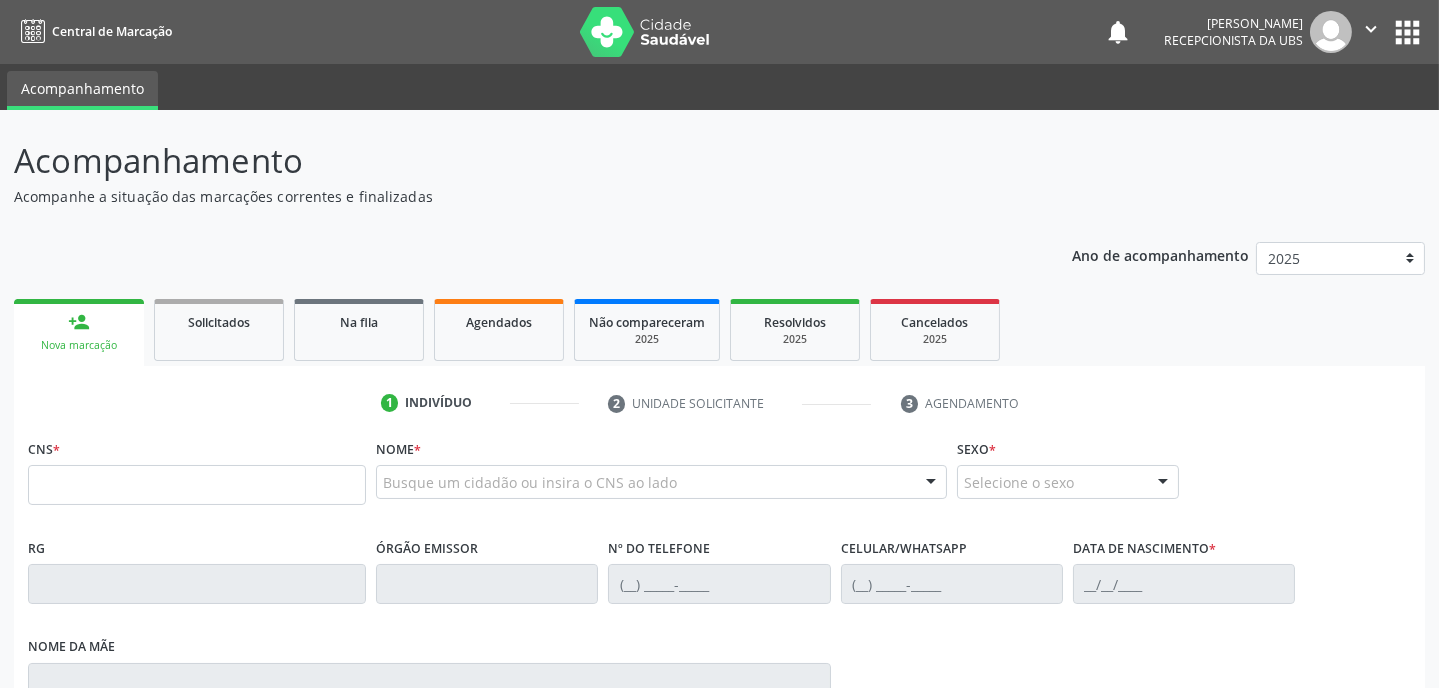 click on "Nova marcação" at bounding box center [79, 345] 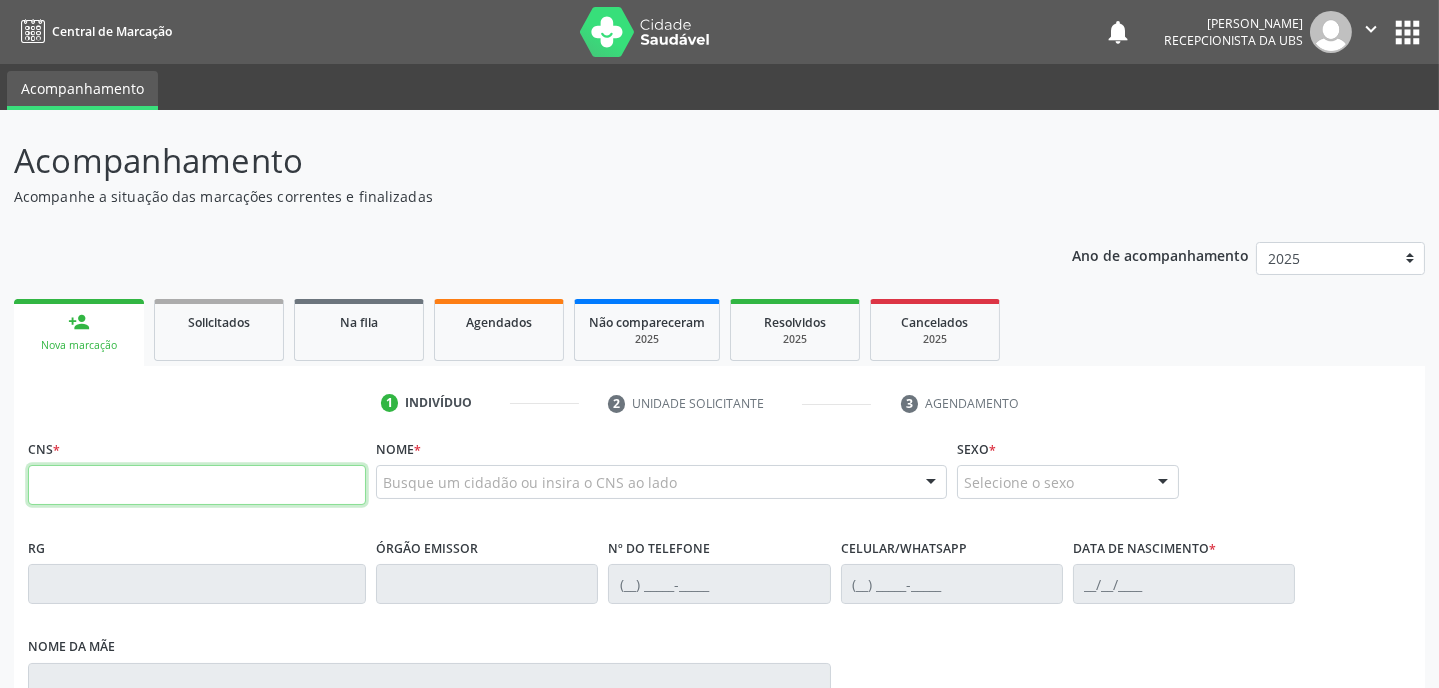 click at bounding box center [197, 485] 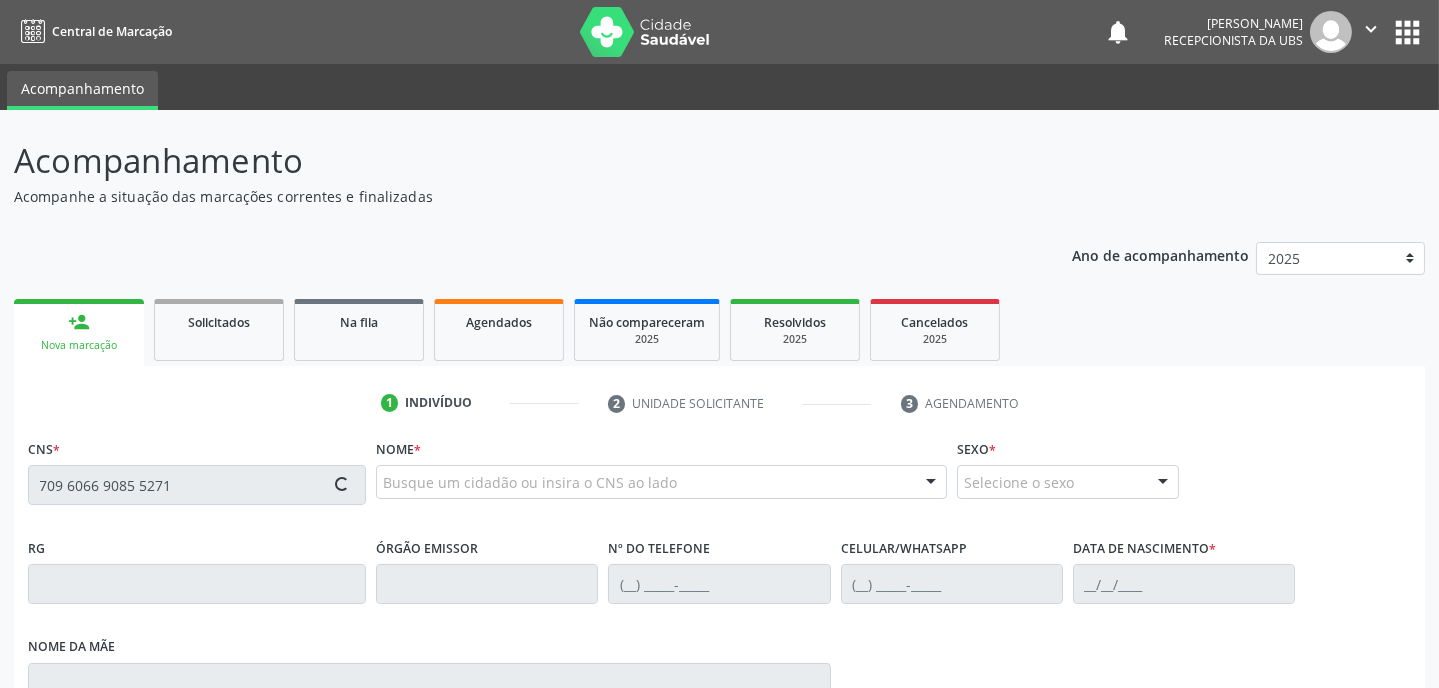 type on "709 6066 9085 5271" 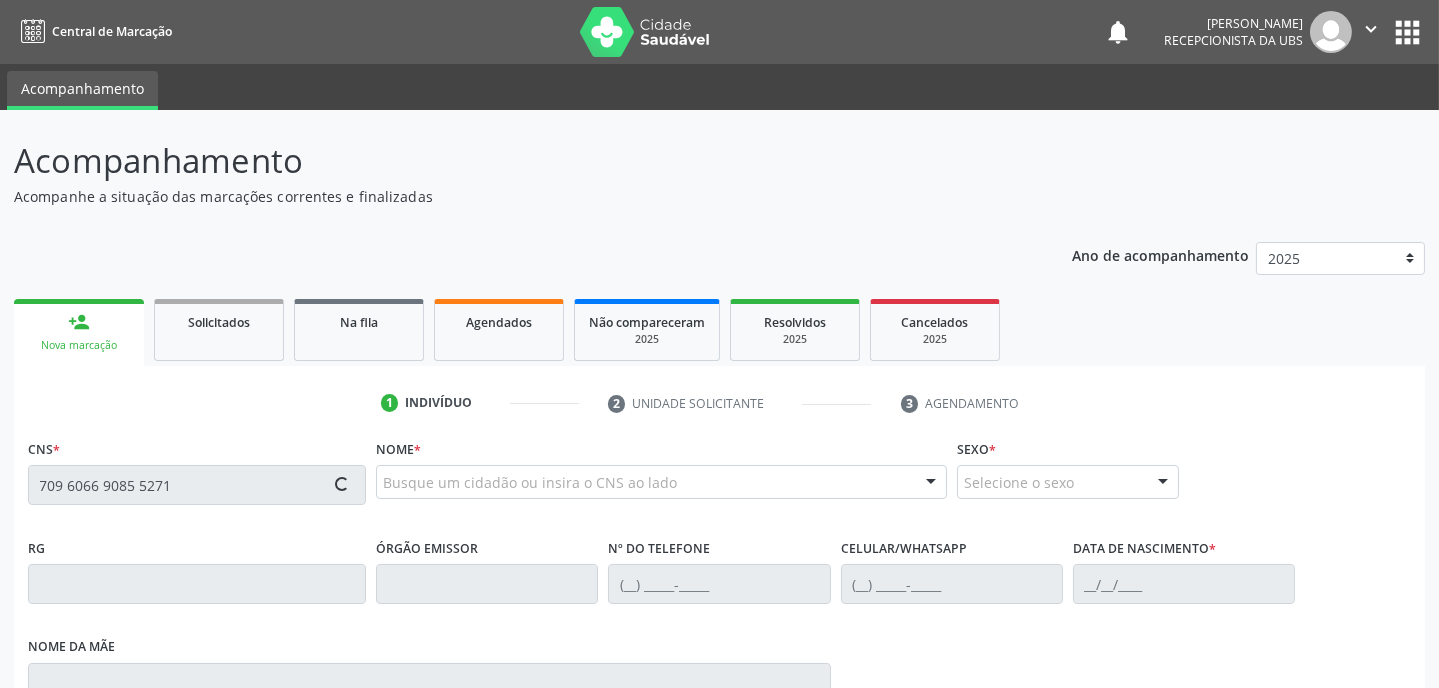type 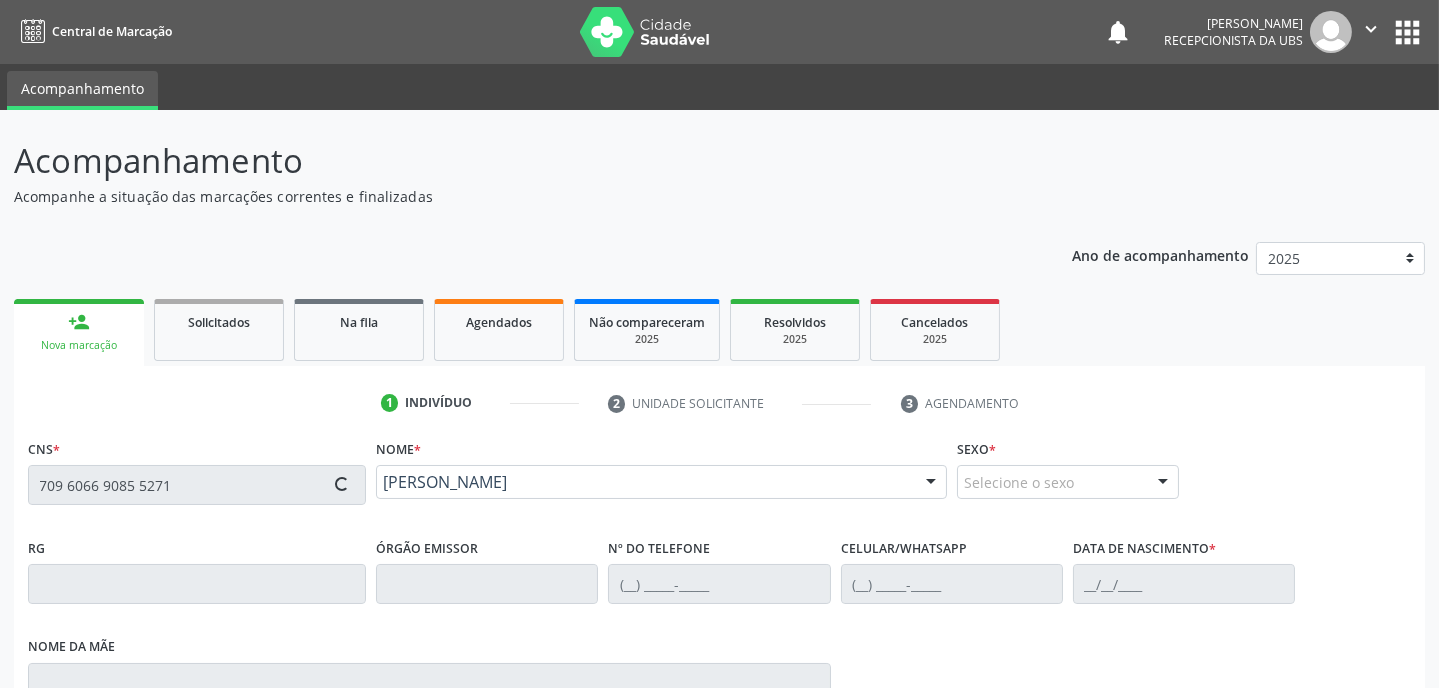 type on "[PHONE_NUMBER]" 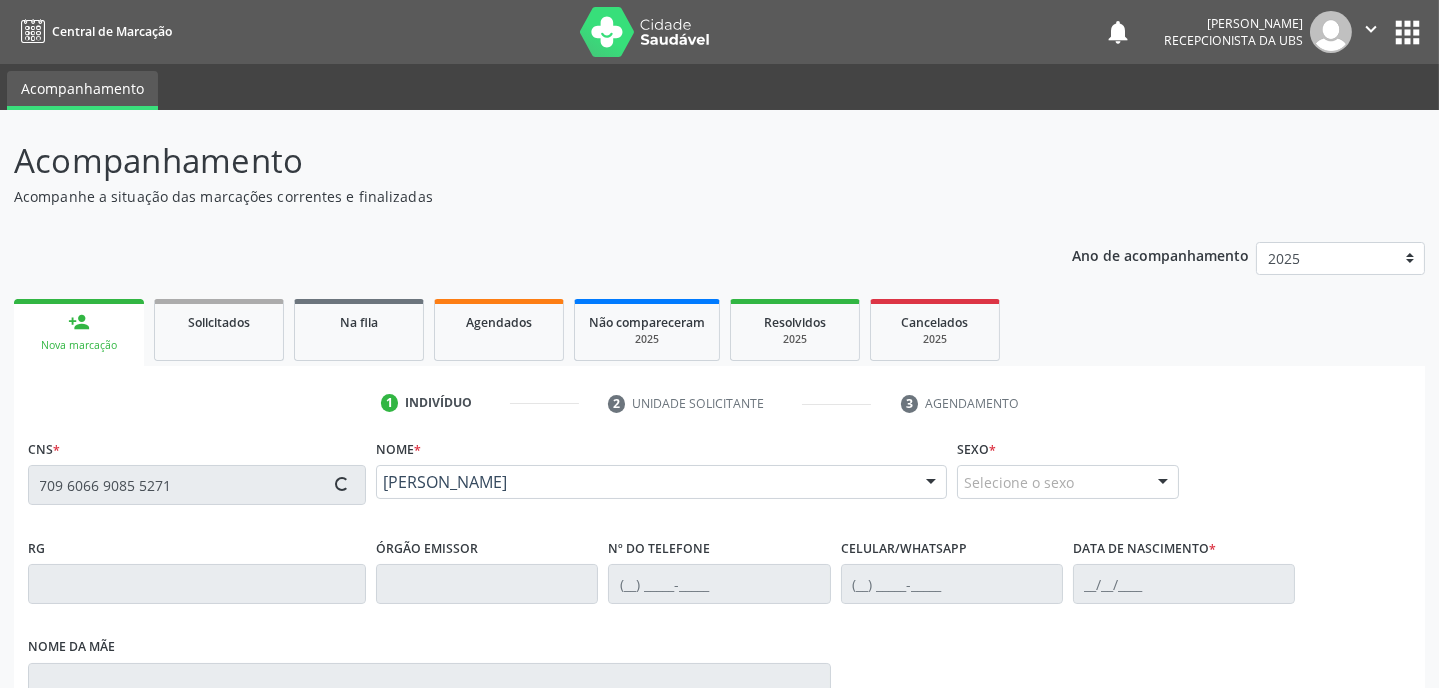 type on "2[DATE]" 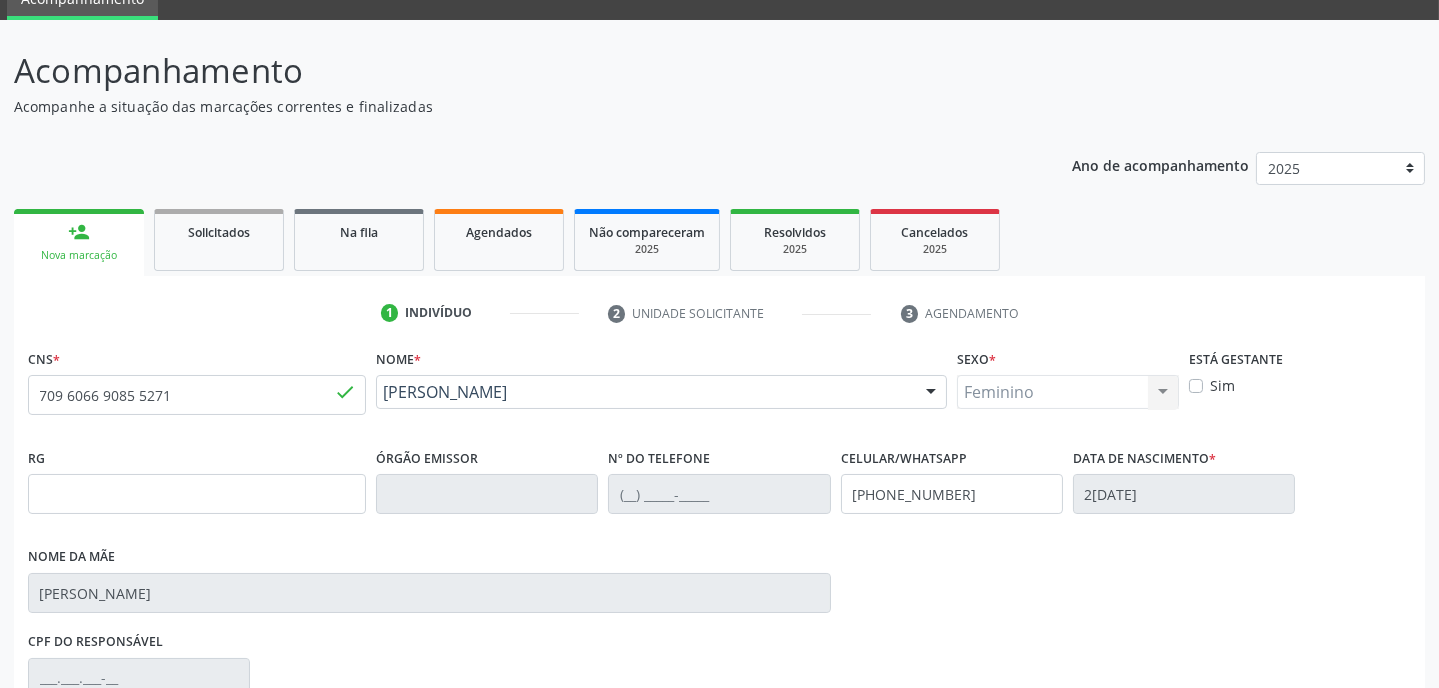scroll, scrollTop: 272, scrollLeft: 0, axis: vertical 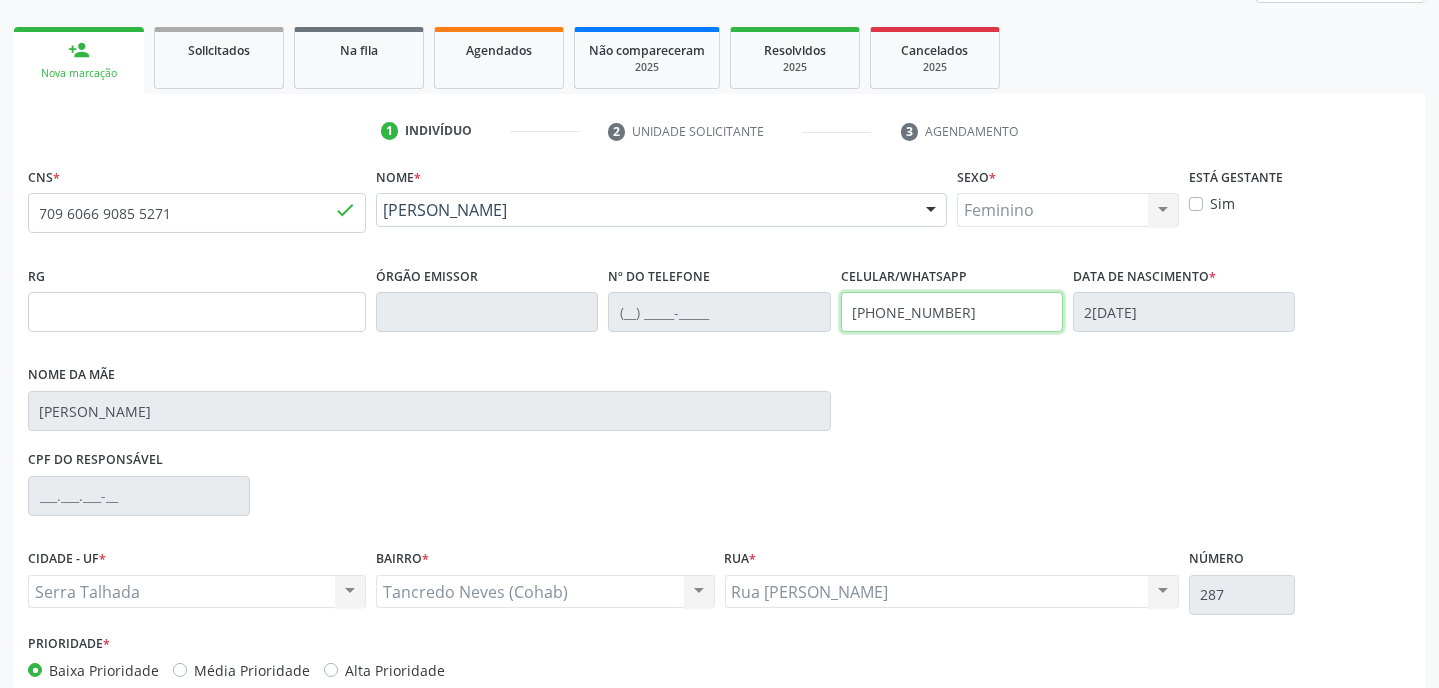 click on "[PHONE_NUMBER]" at bounding box center (952, 312) 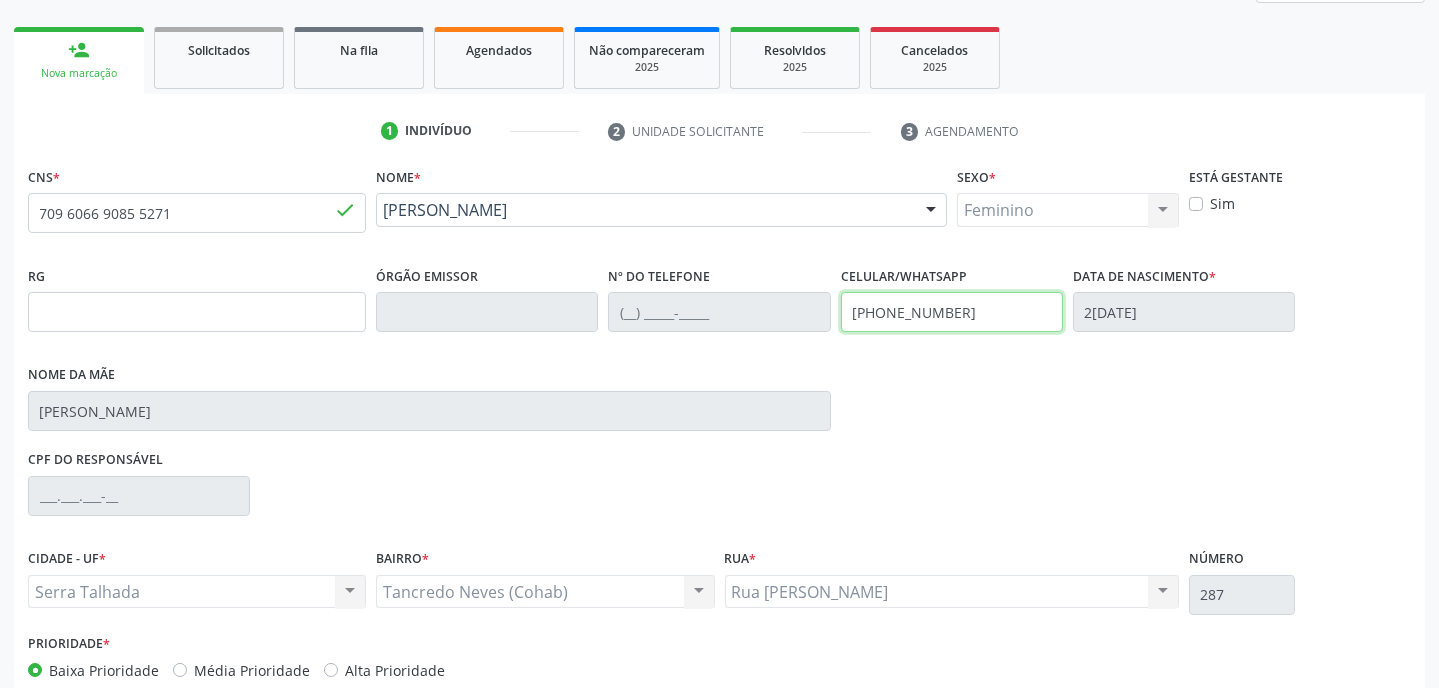 scroll, scrollTop: 380, scrollLeft: 0, axis: vertical 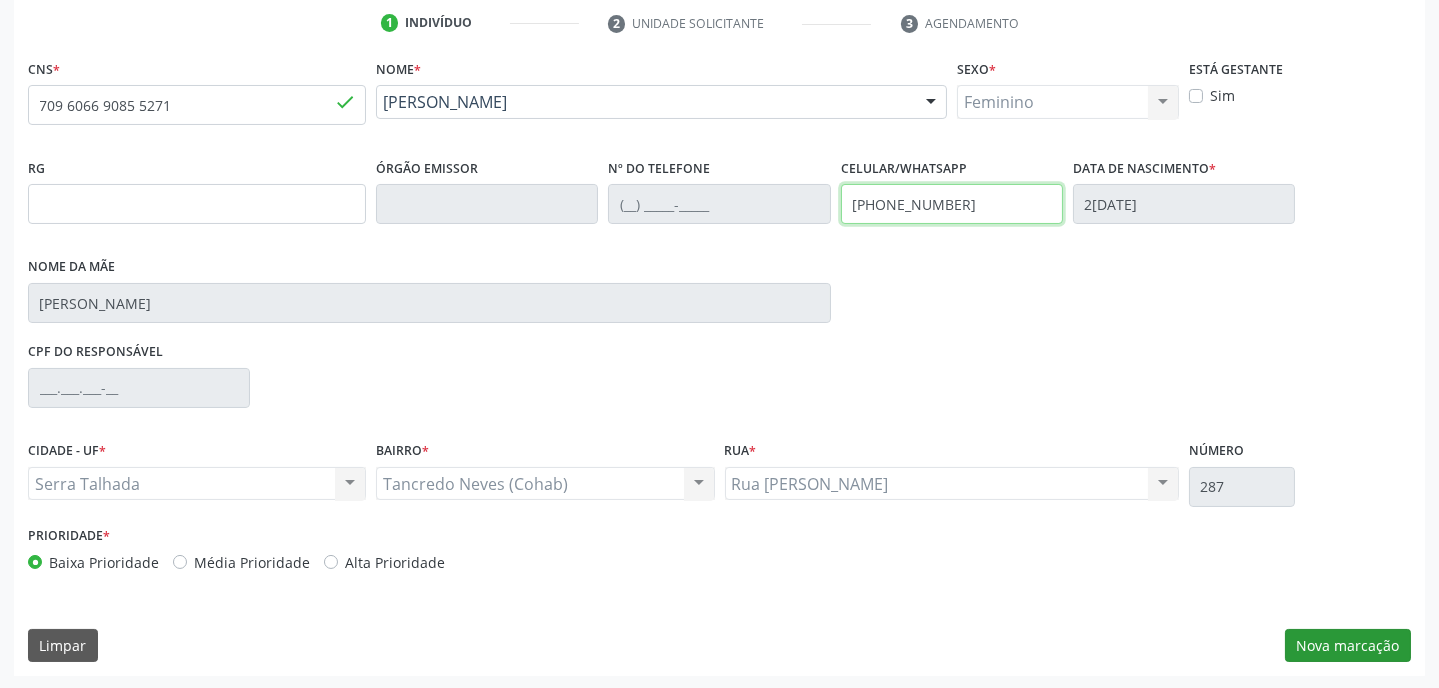 type on "[PHONE_NUMBER]" 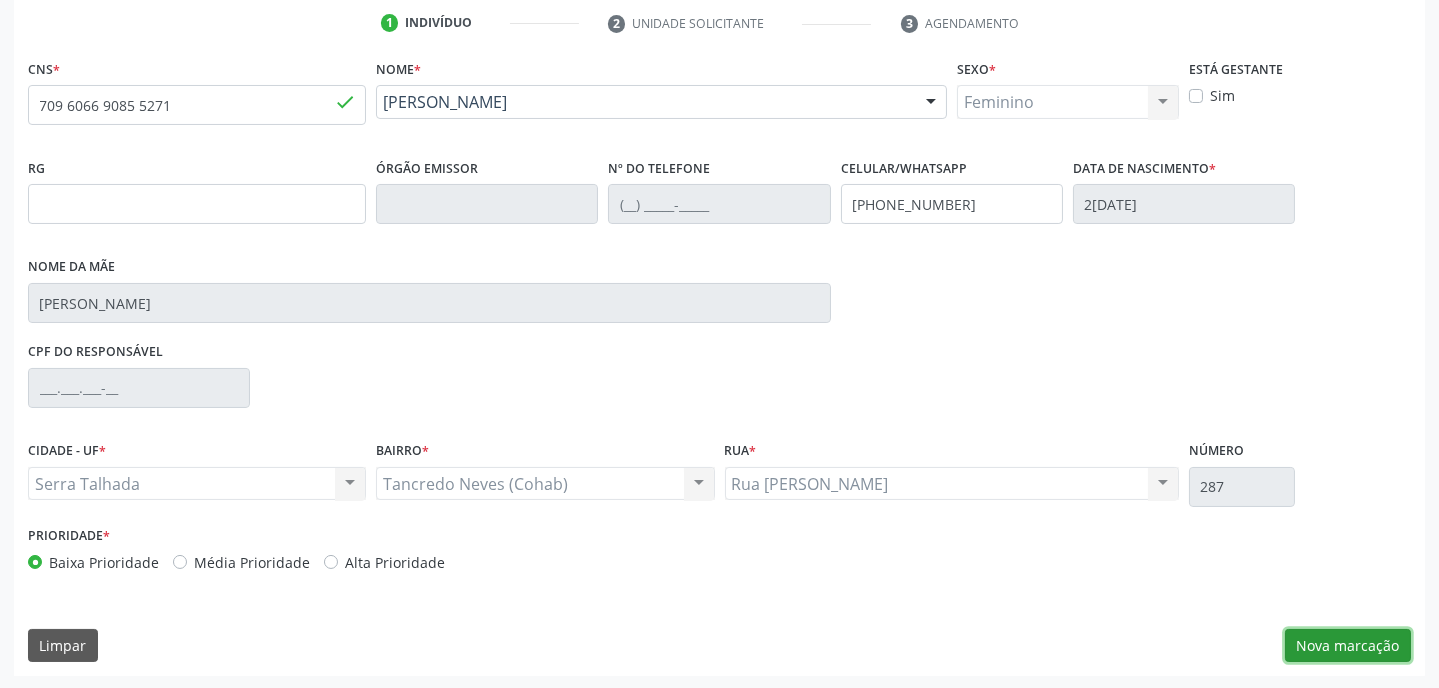 click on "Nova marcação" at bounding box center (1348, 646) 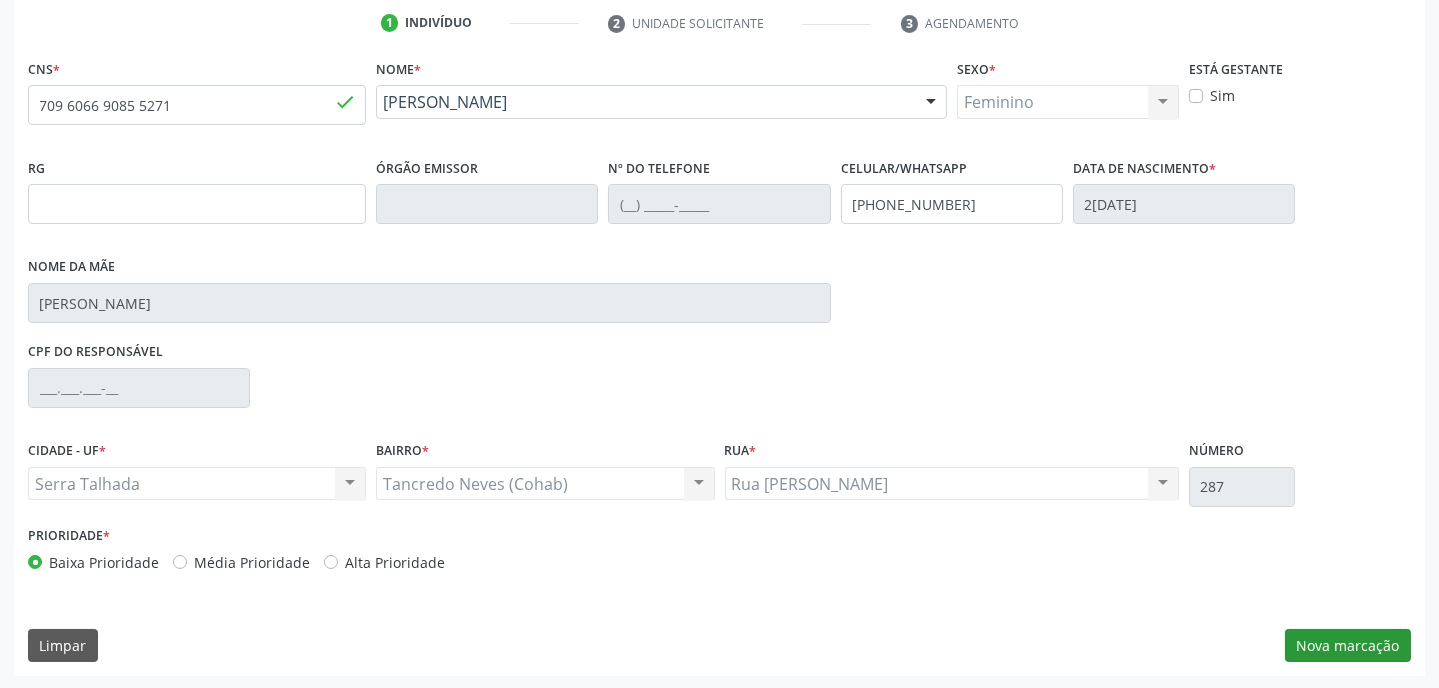 scroll, scrollTop: 215, scrollLeft: 0, axis: vertical 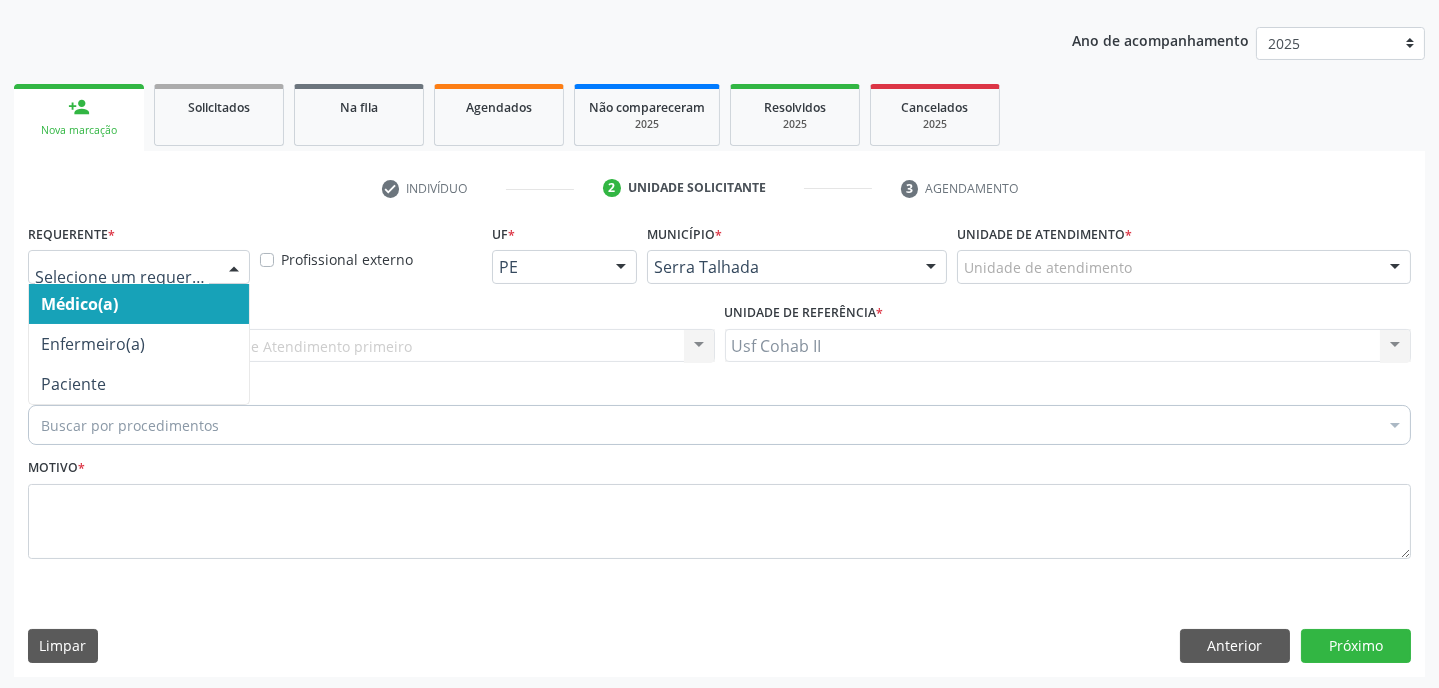 click at bounding box center [234, 268] 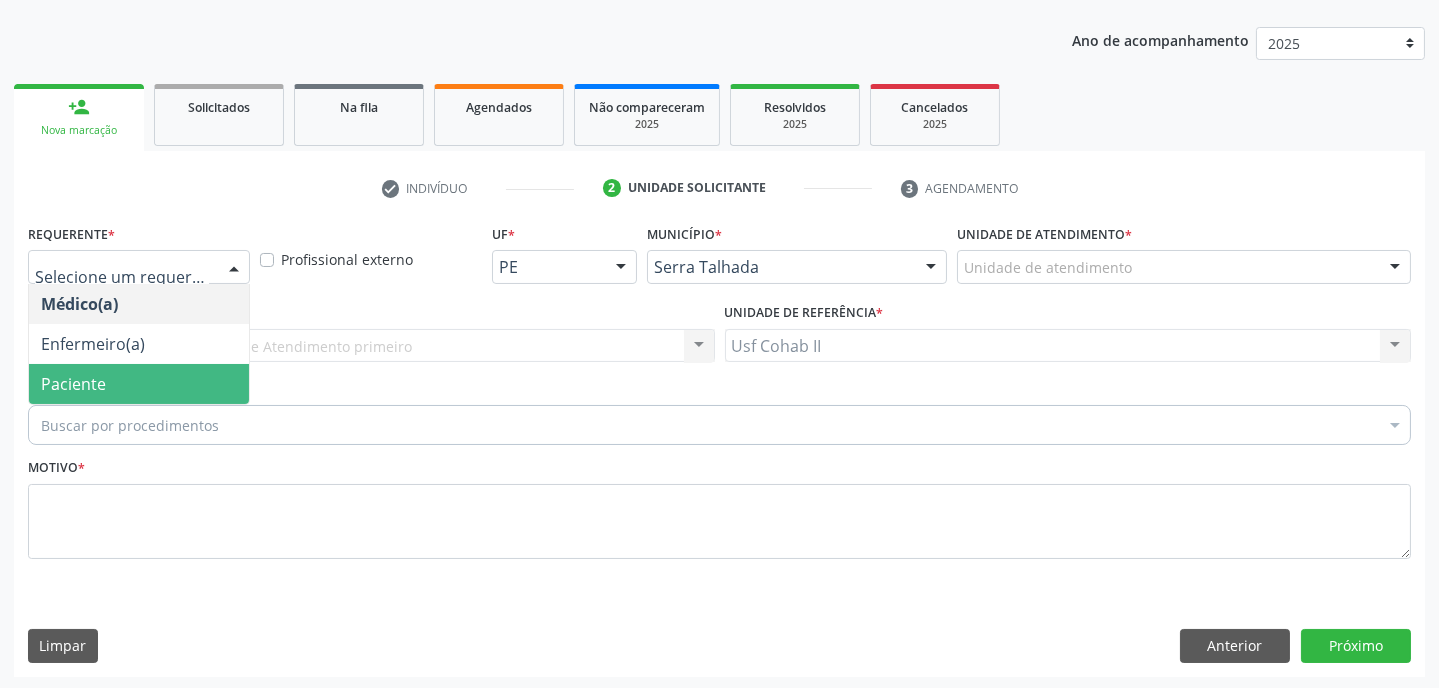 click on "Paciente" at bounding box center [139, 384] 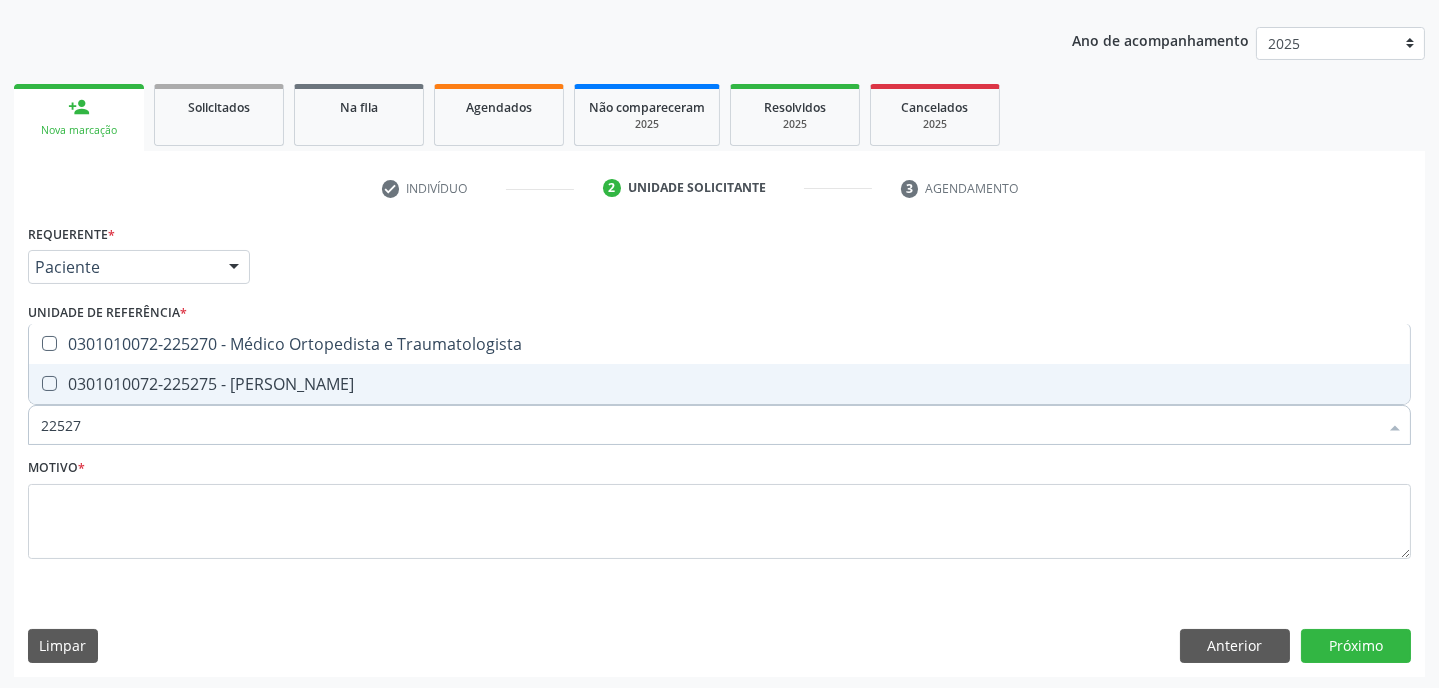 type on "225270" 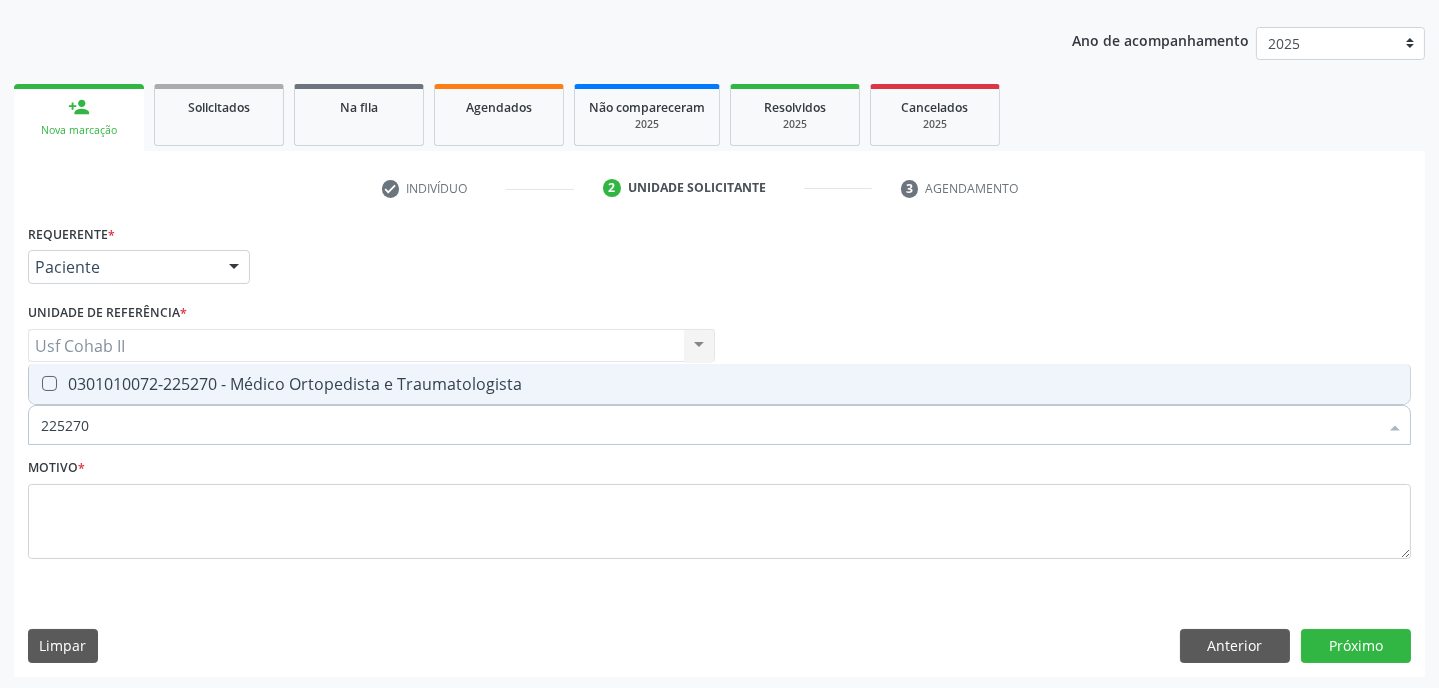 click at bounding box center (49, 383) 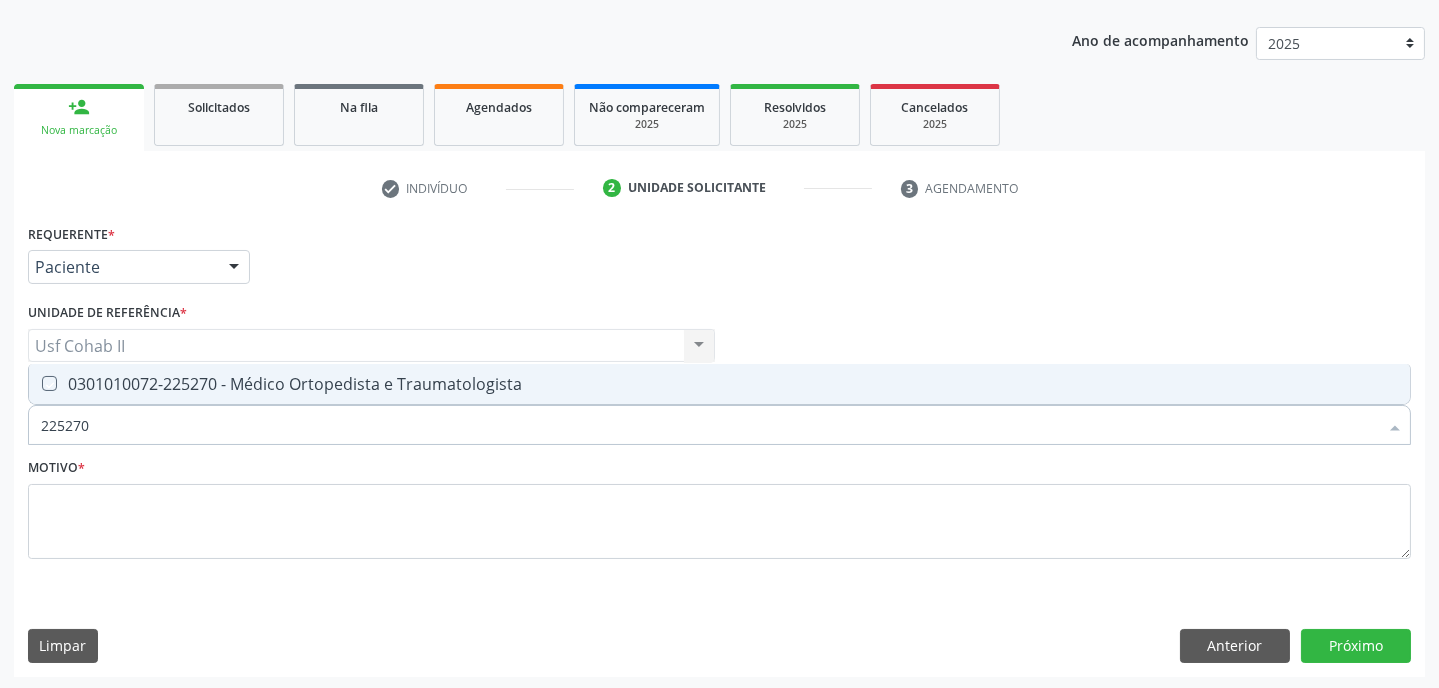 click at bounding box center (35, 383) 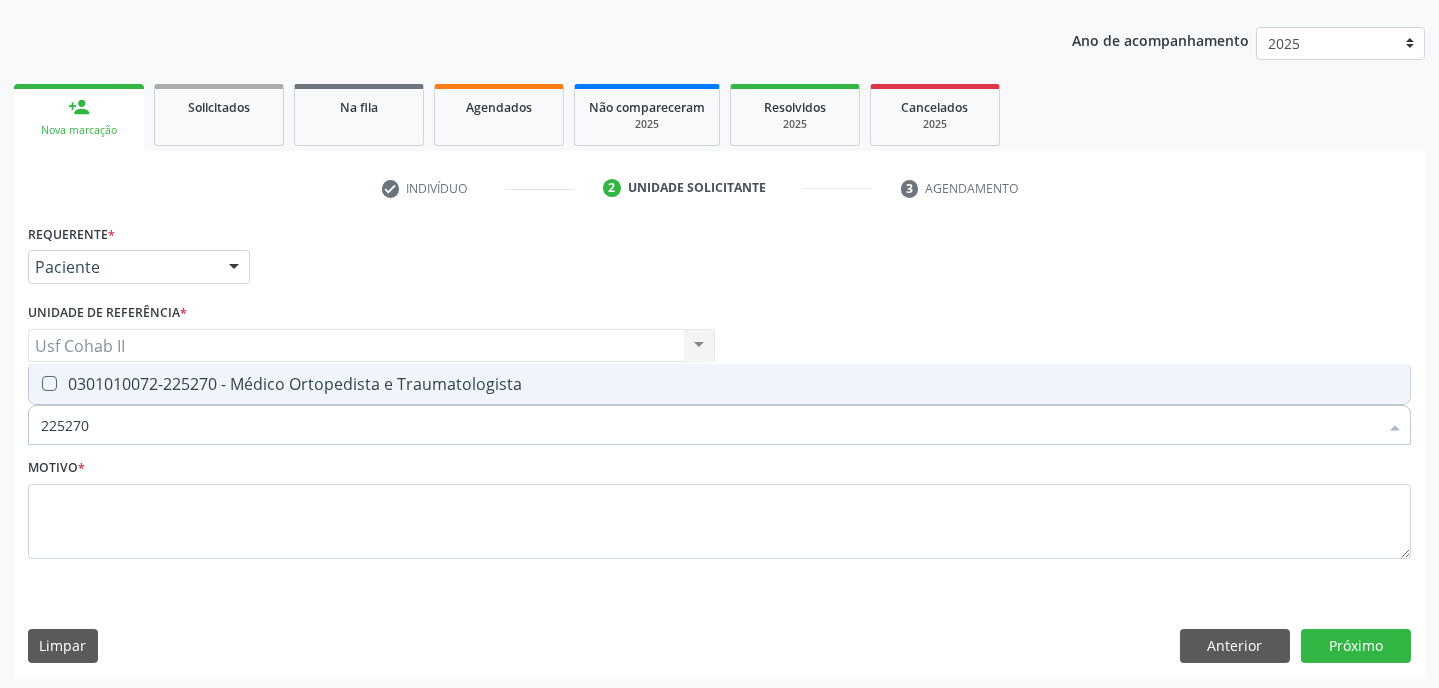 checkbox on "true" 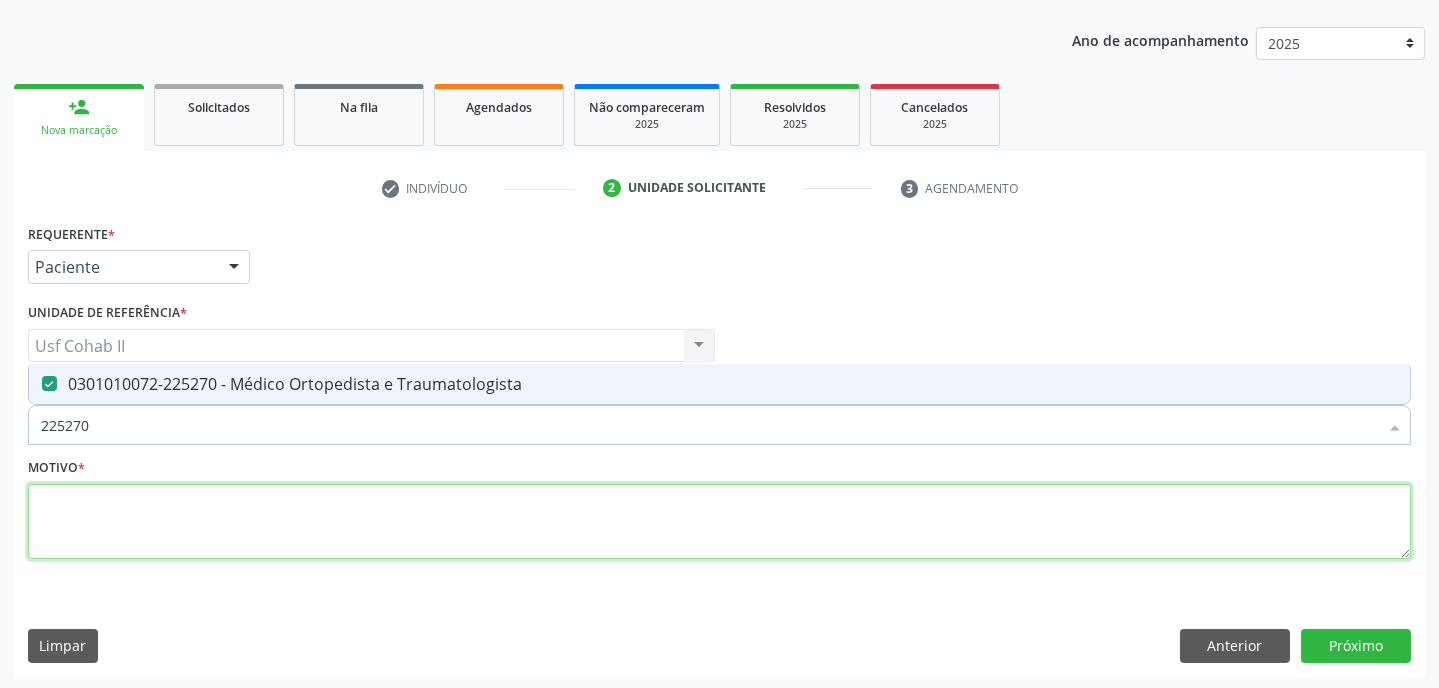 click at bounding box center [719, 522] 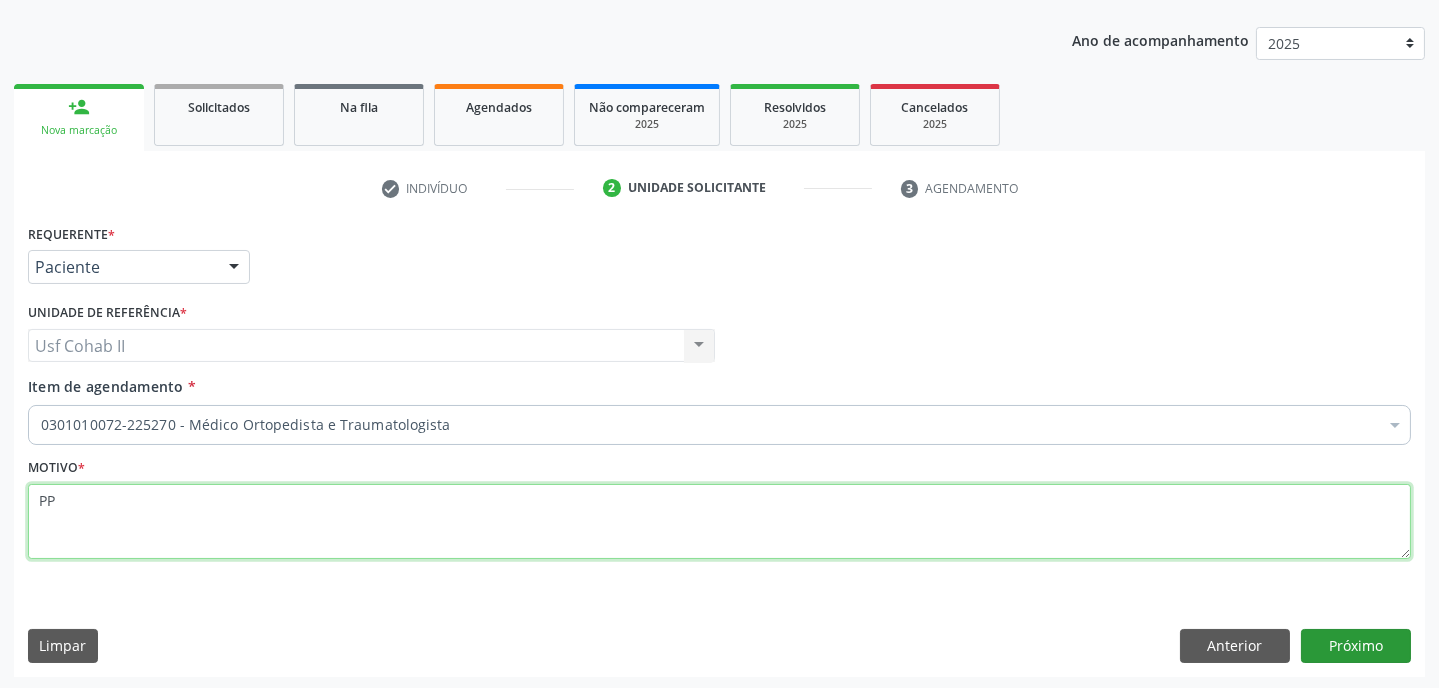type on "PP" 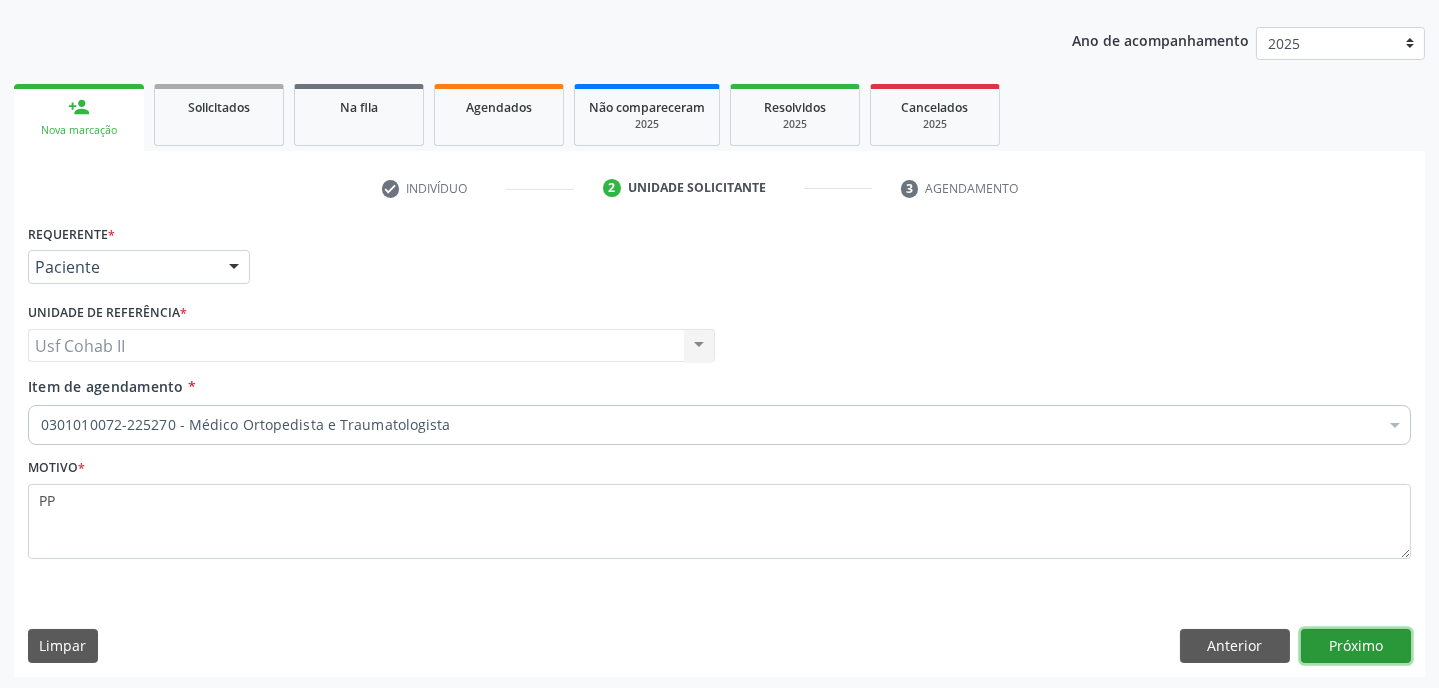 click on "Próximo" at bounding box center (1356, 646) 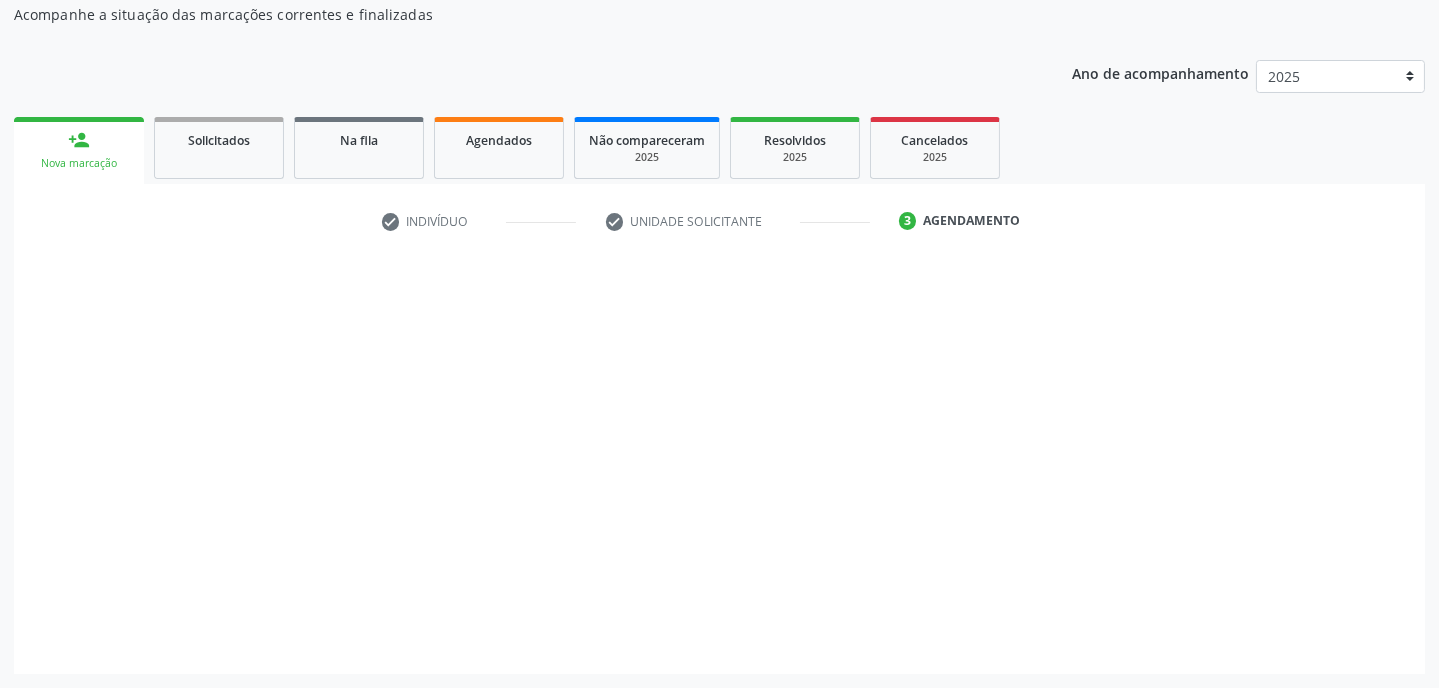 scroll, scrollTop: 180, scrollLeft: 0, axis: vertical 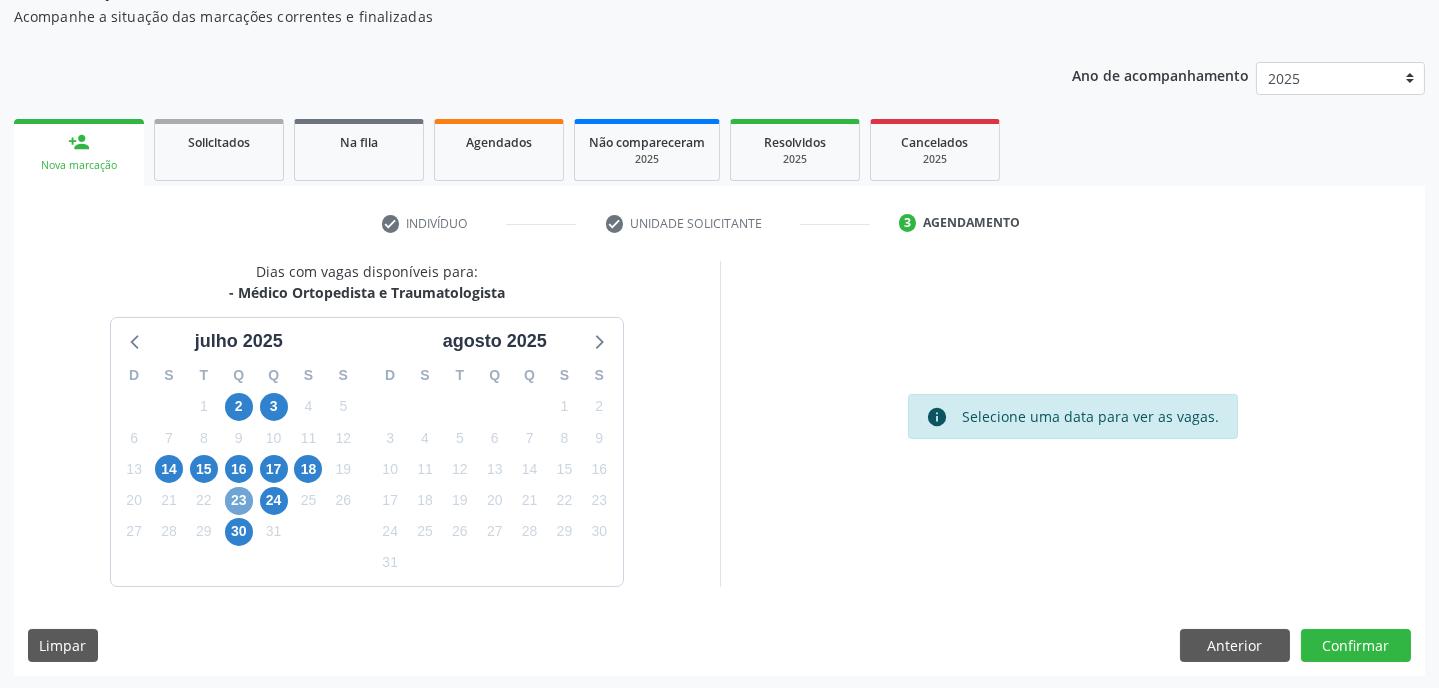 click on "23" at bounding box center (239, 501) 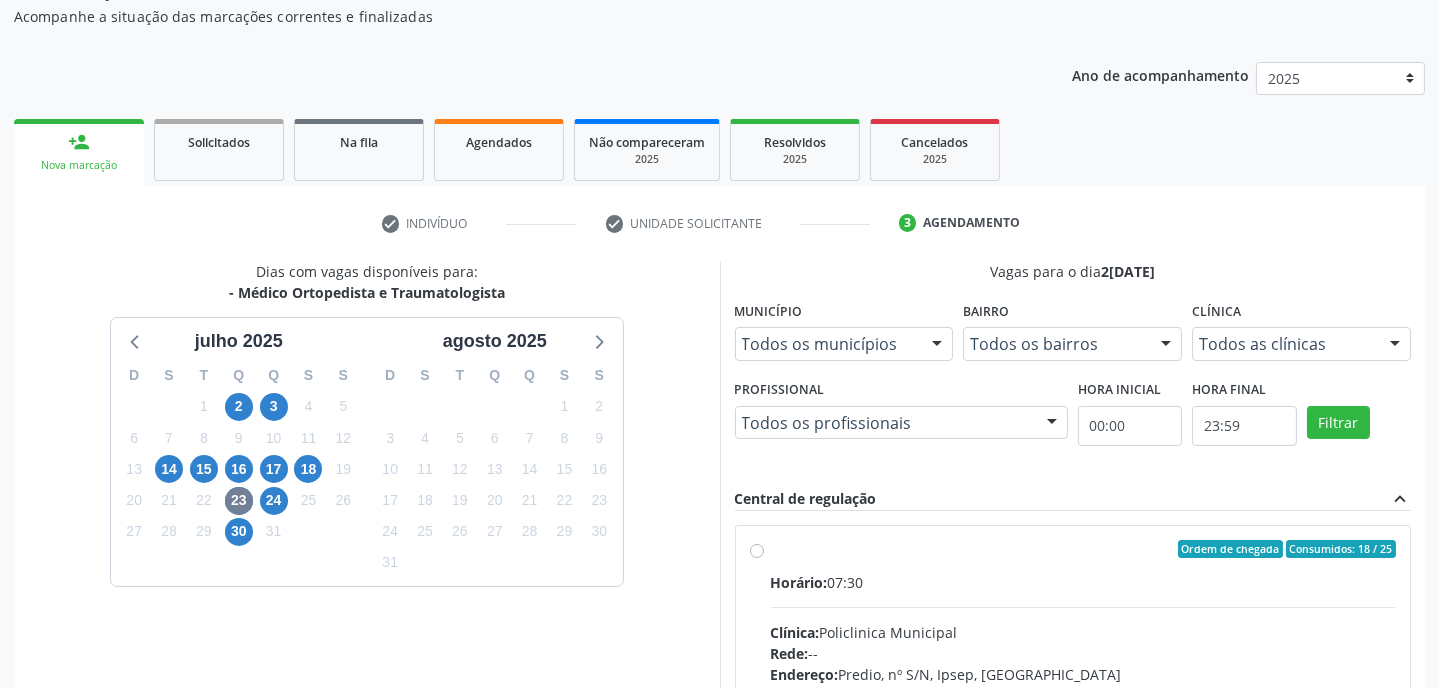 click at bounding box center (937, 345) 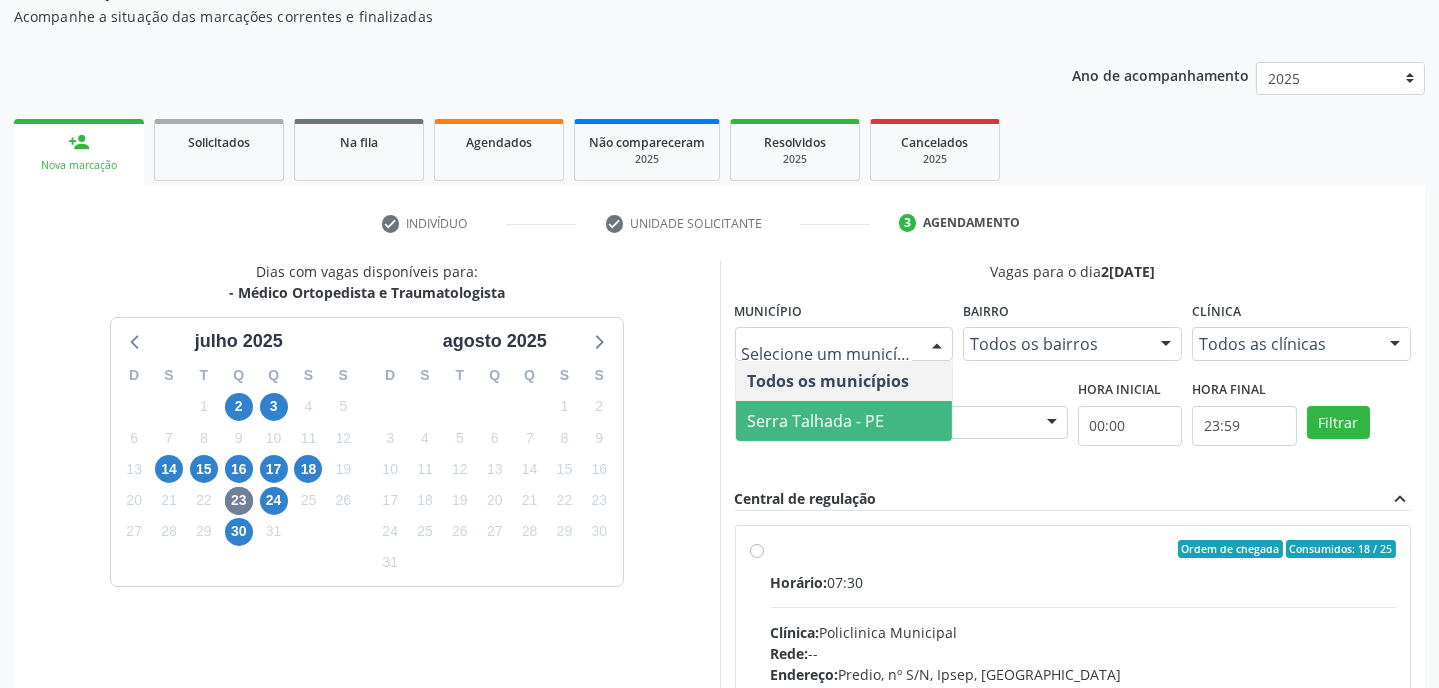 click on "Serra Talhada - PE" at bounding box center [816, 421] 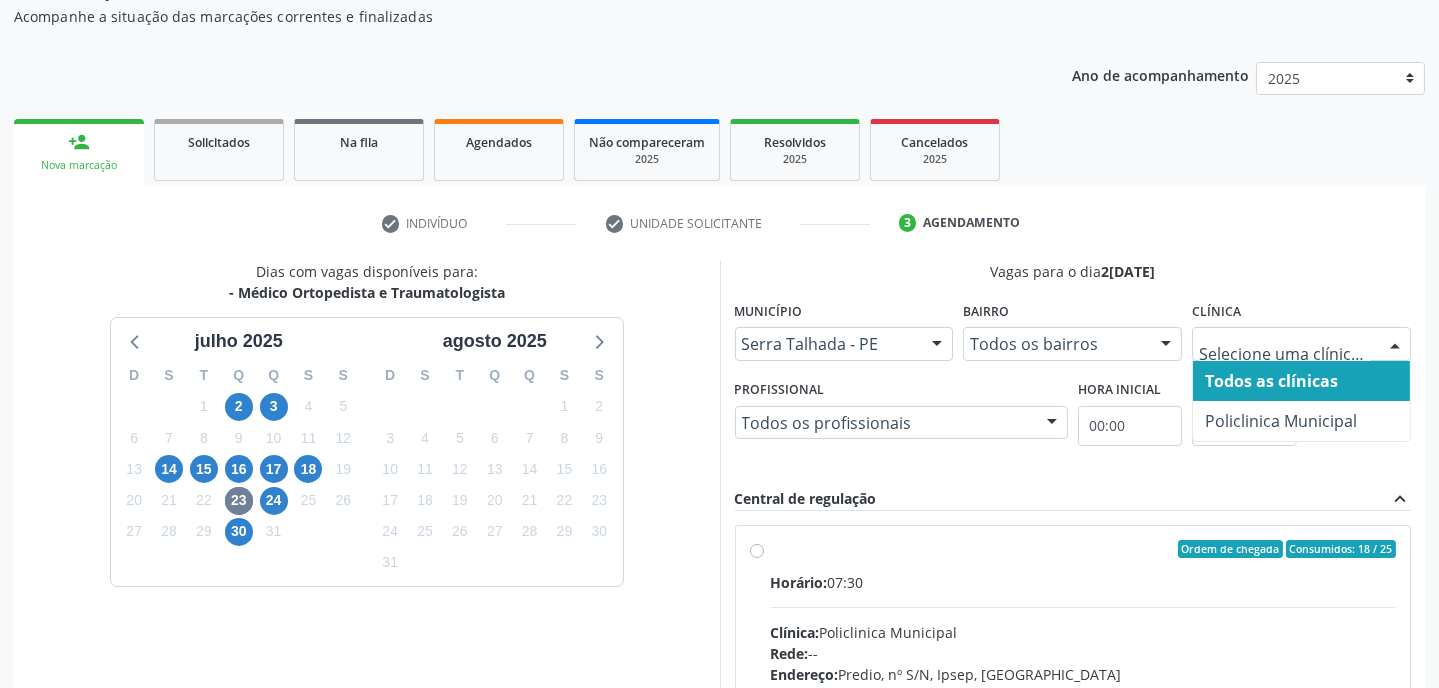 click at bounding box center (1395, 345) 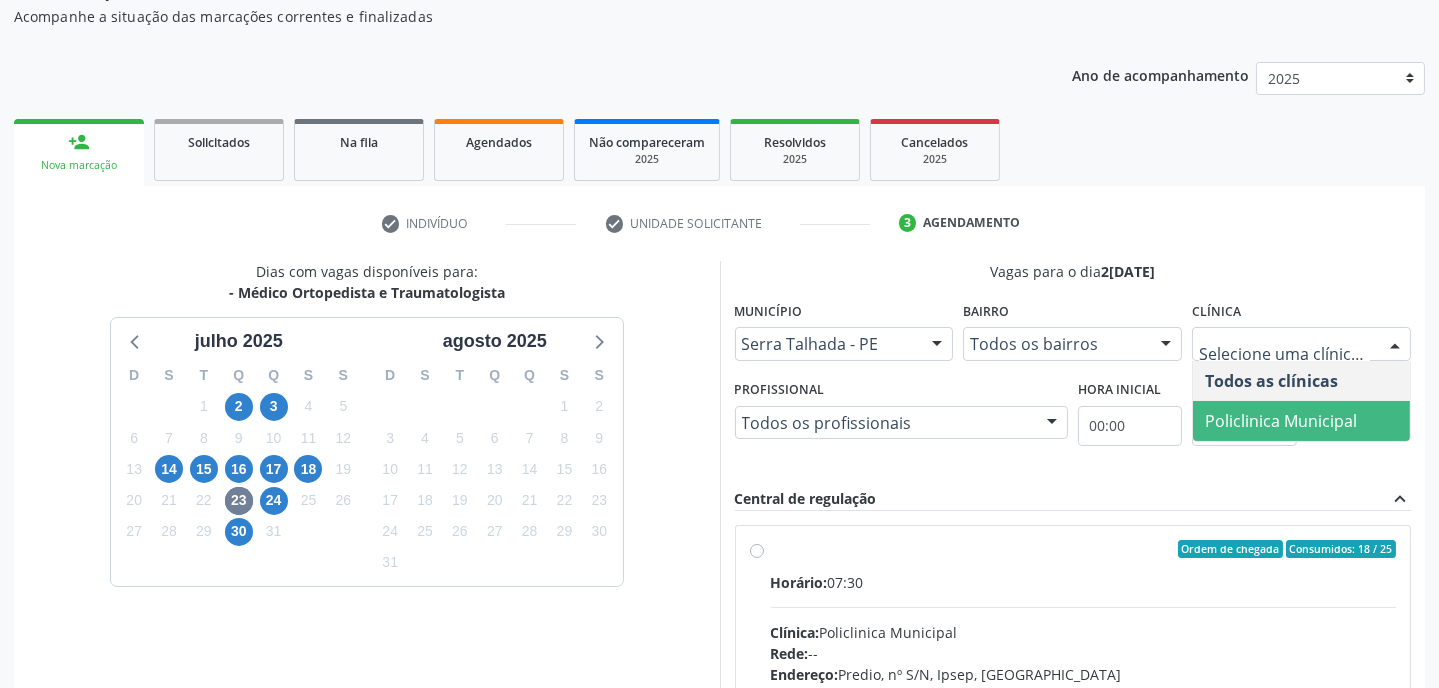 click on "Policlinica Municipal" at bounding box center [1281, 421] 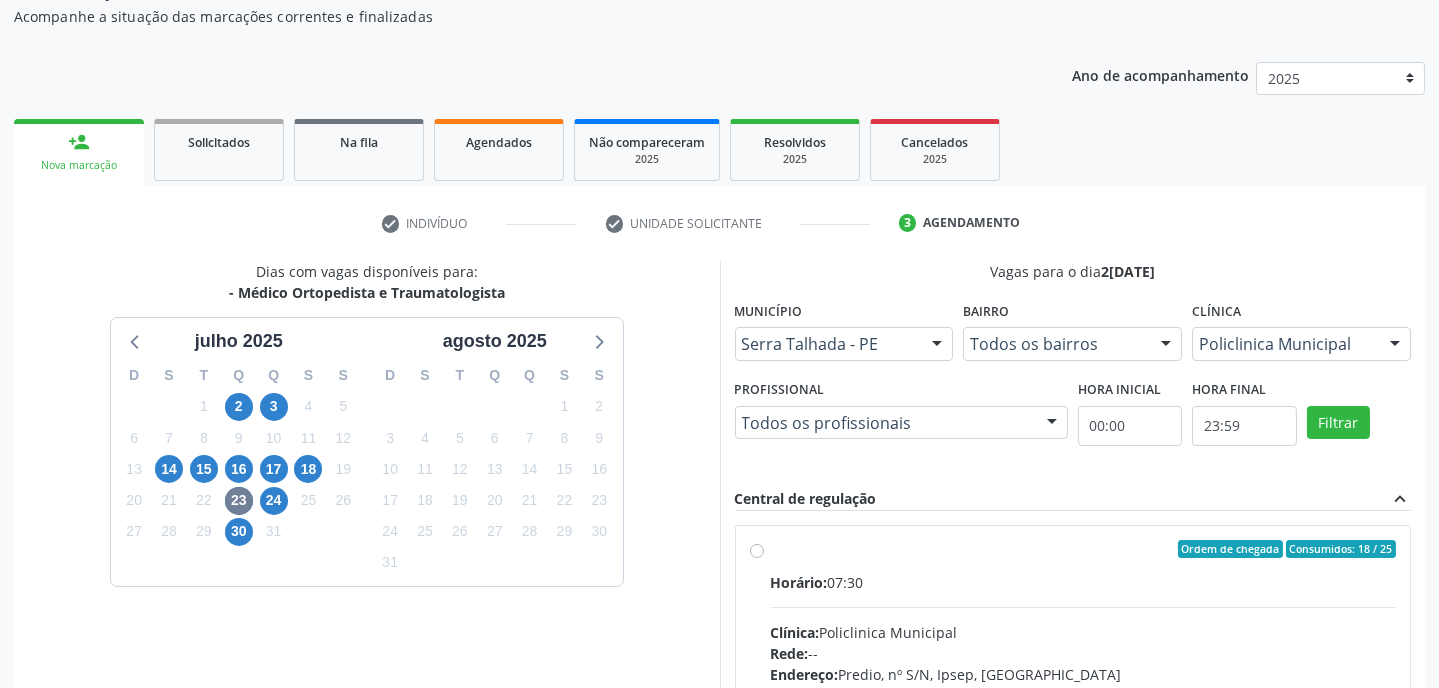 click at bounding box center (1052, 424) 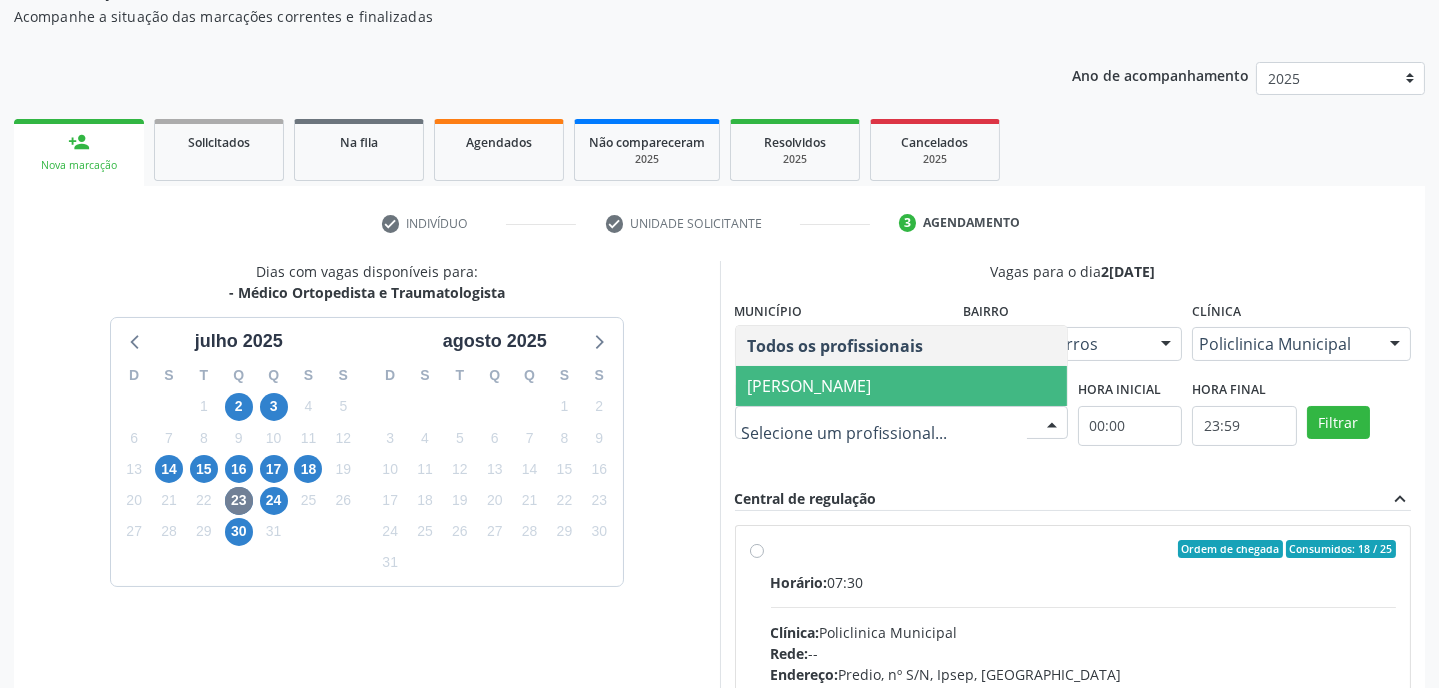 click on "[PERSON_NAME]" at bounding box center (810, 386) 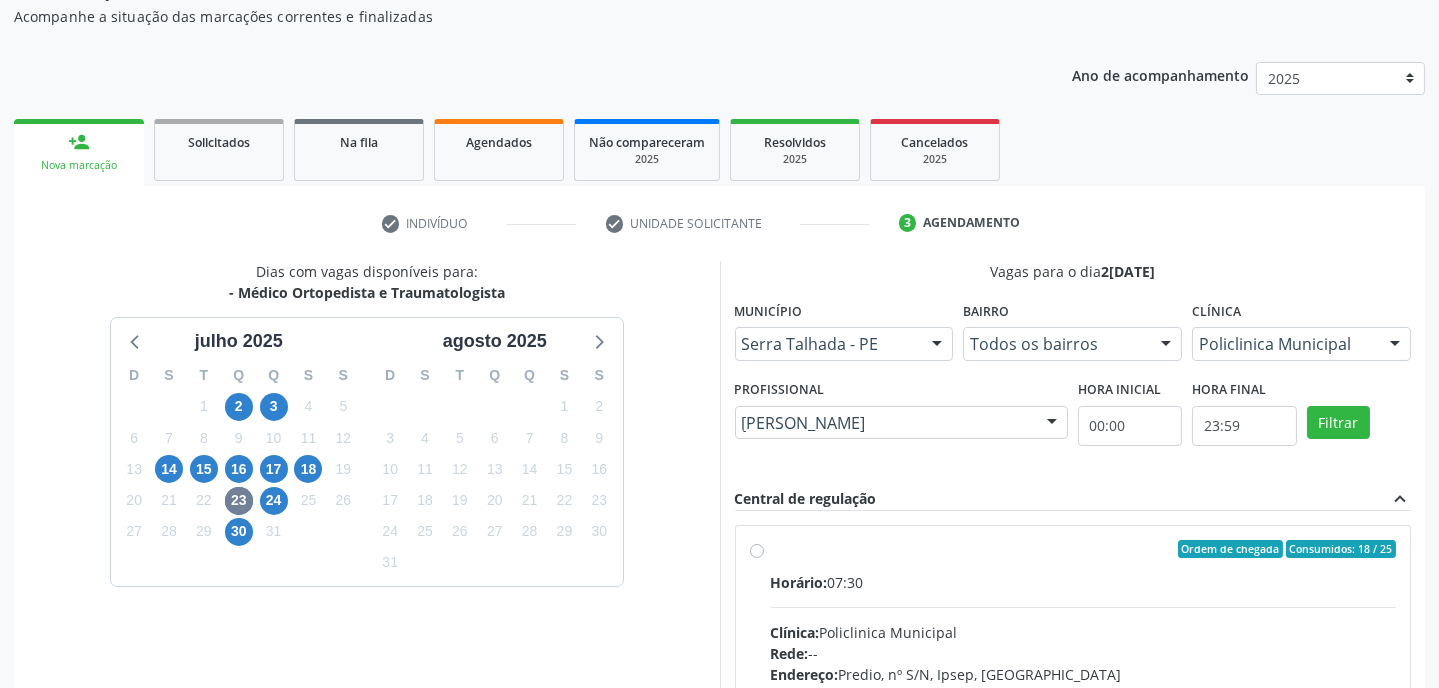 click on "Horário:   07:30" at bounding box center (1084, 582) 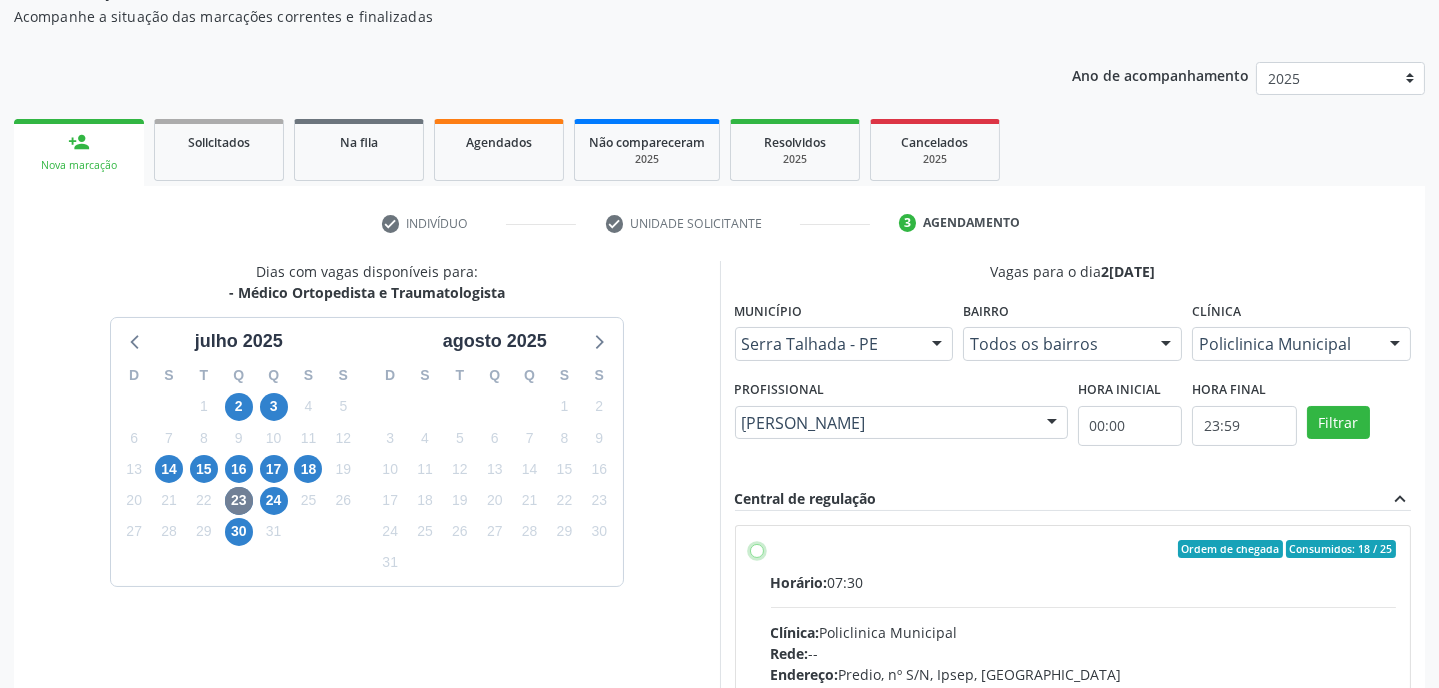 click on "Ordem de chegada
Consumidos: 18 / 25
Horário:   07:30
Clínica:  Policlinica Municipal
Rede:
--
Endereço:   Predio, nº S/N, Ipsep, [GEOGRAPHIC_DATA] - PE
Telefone:   --
Profissional:
[PERSON_NAME]
Informações adicionais sobre o atendimento
Idade de atendimento:
de 0 a 120 anos
Gênero(s) atendido(s):
Masculino e Feminino
Informações adicionais:
--" at bounding box center [757, 549] 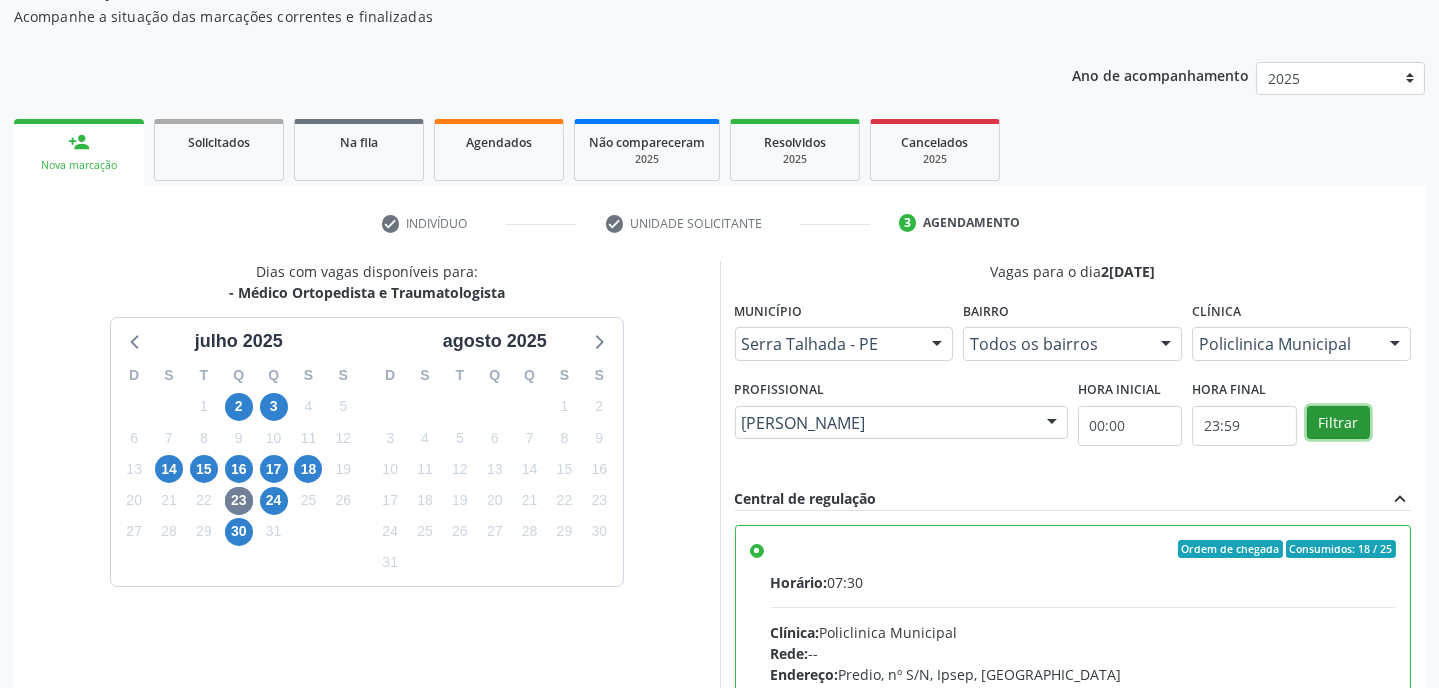 click on "Filtrar" at bounding box center [1338, 423] 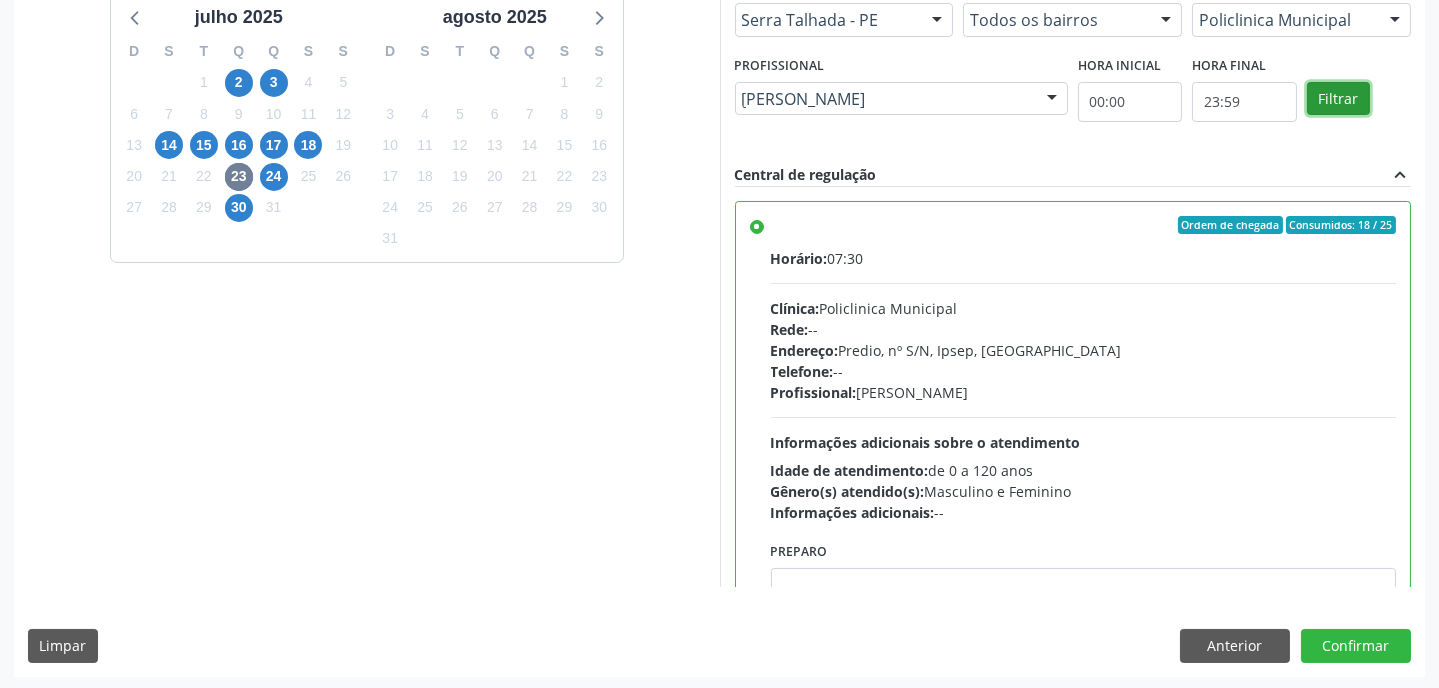 scroll, scrollTop: 97, scrollLeft: 0, axis: vertical 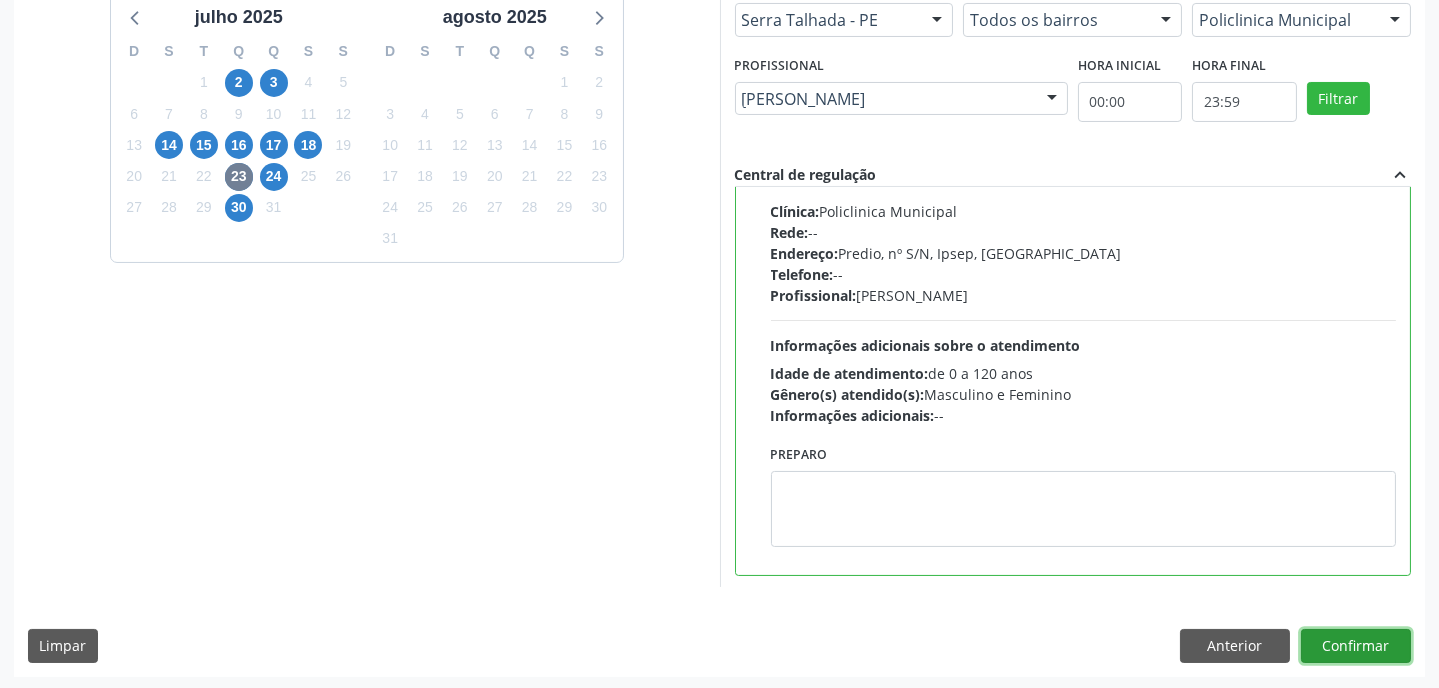 click on "Confirmar" at bounding box center (1356, 646) 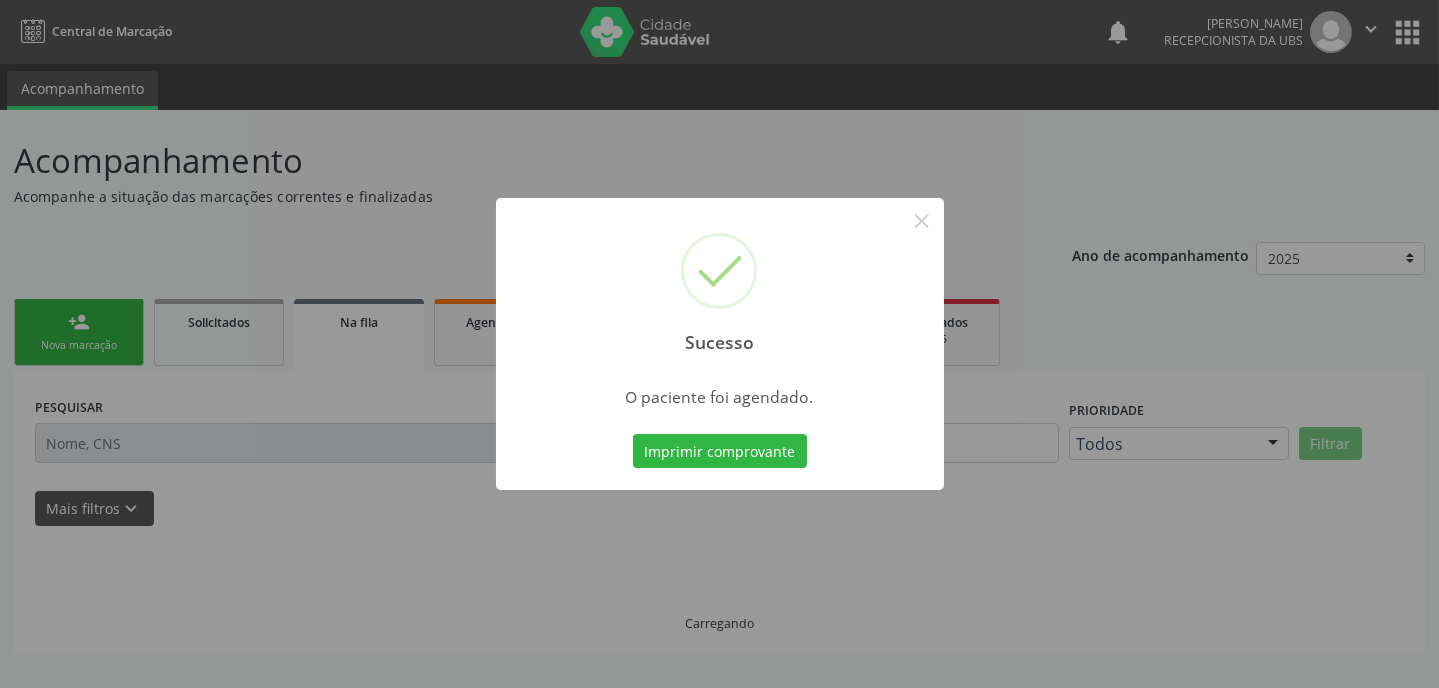 scroll, scrollTop: 0, scrollLeft: 0, axis: both 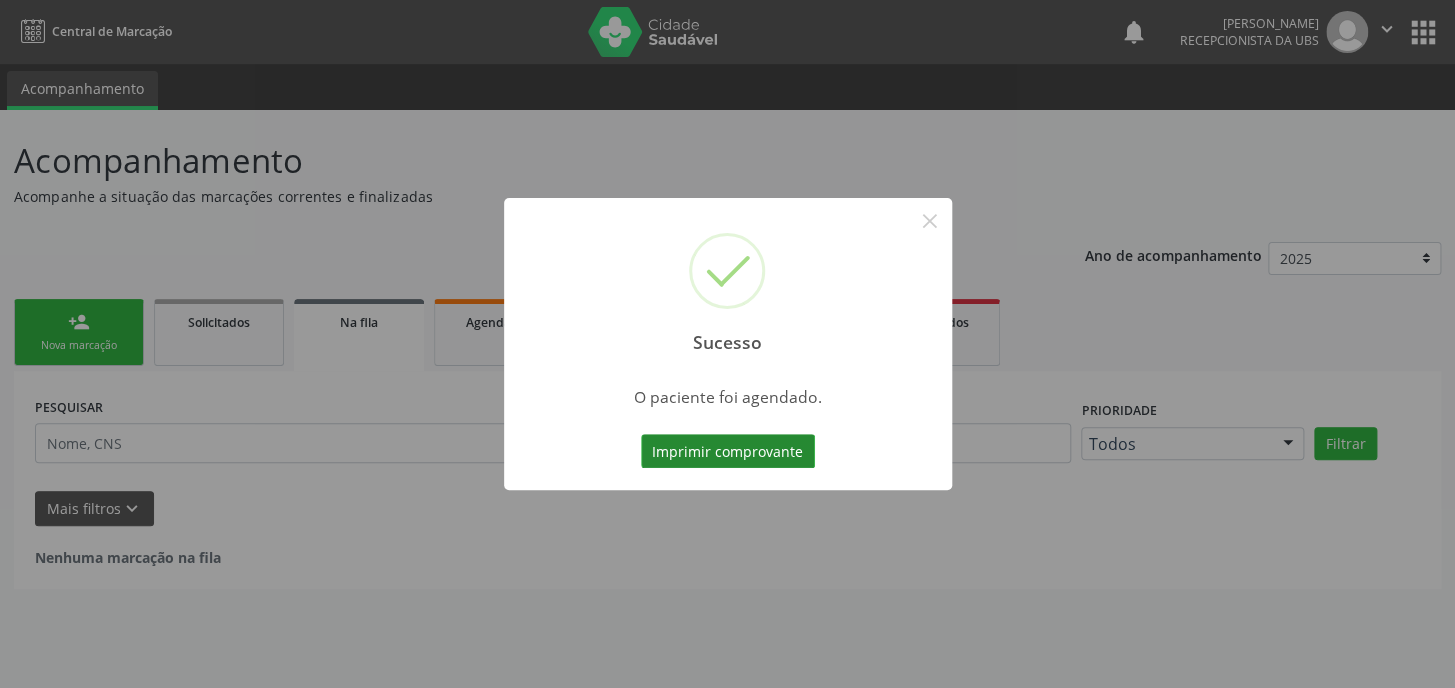 click on "Imprimir comprovante" at bounding box center (728, 451) 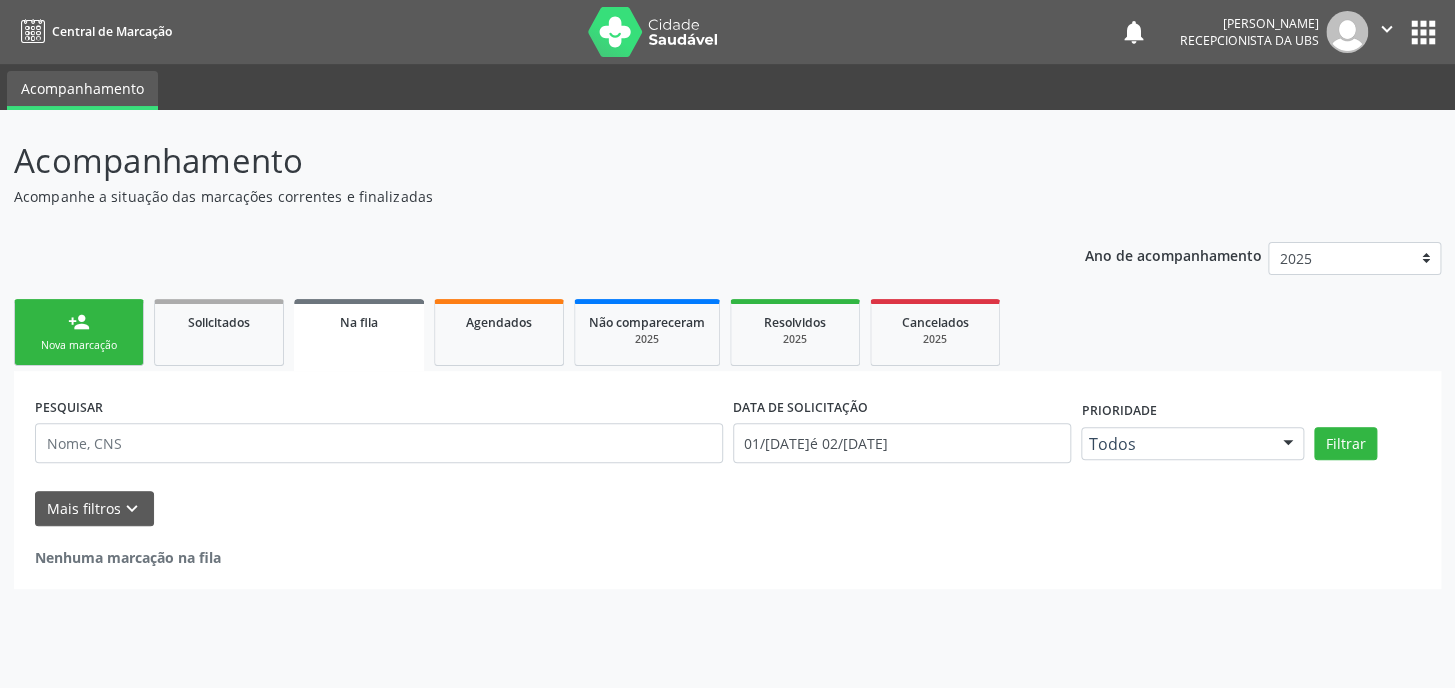 click on "person_add" at bounding box center [79, 322] 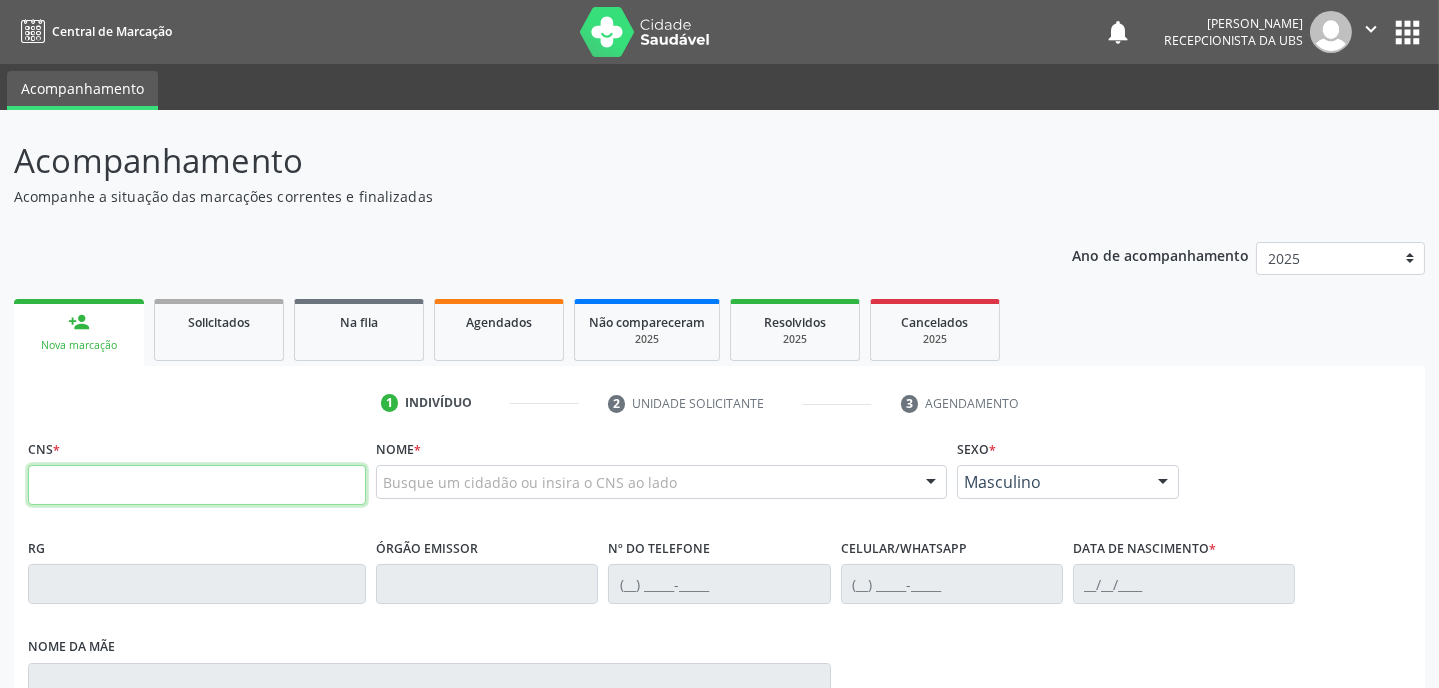 click at bounding box center [197, 485] 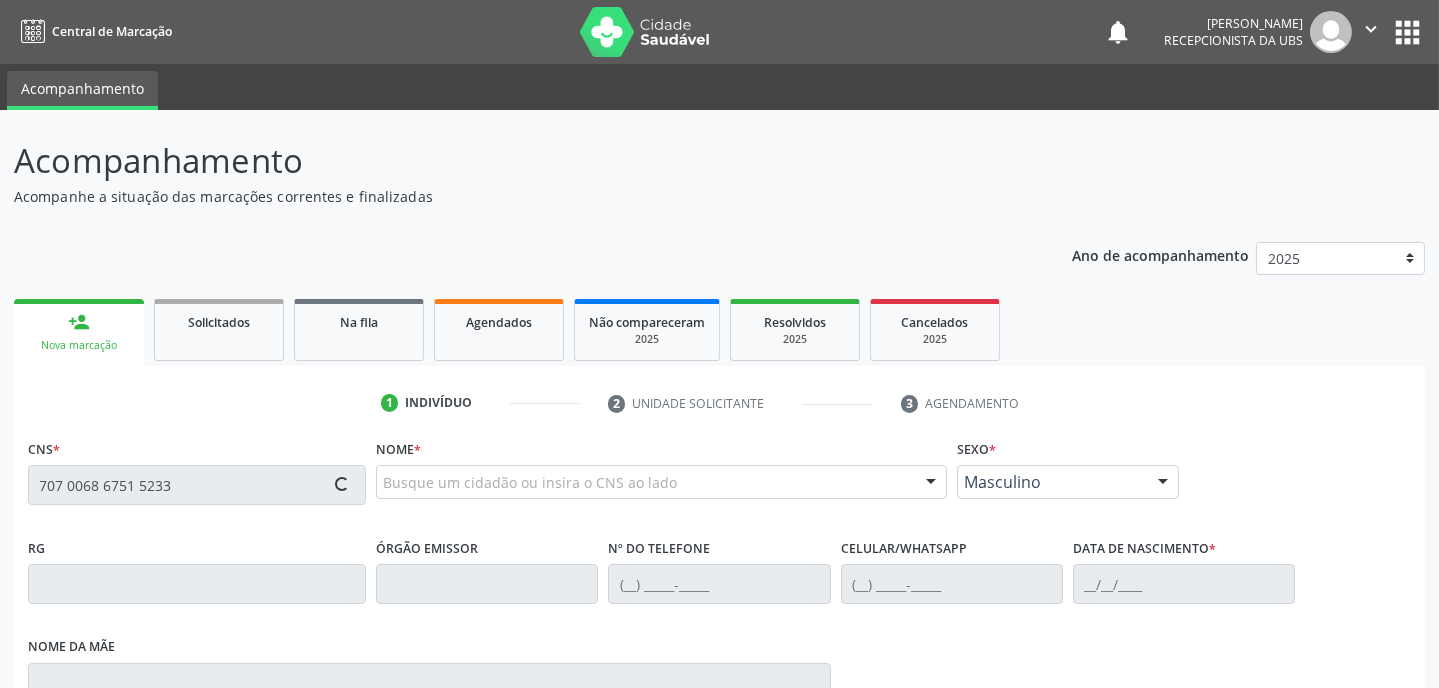 type on "707 0068 6751 5233" 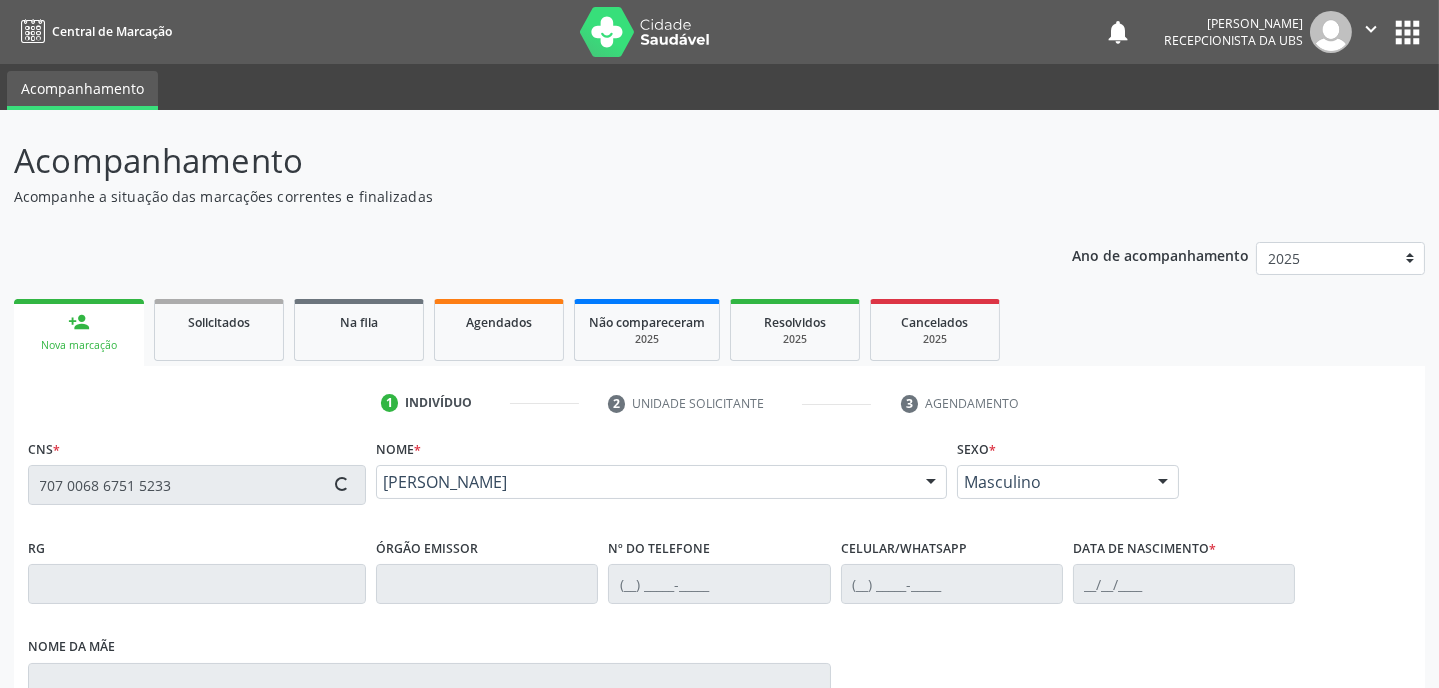 type on "[PHONE_NUMBER]" 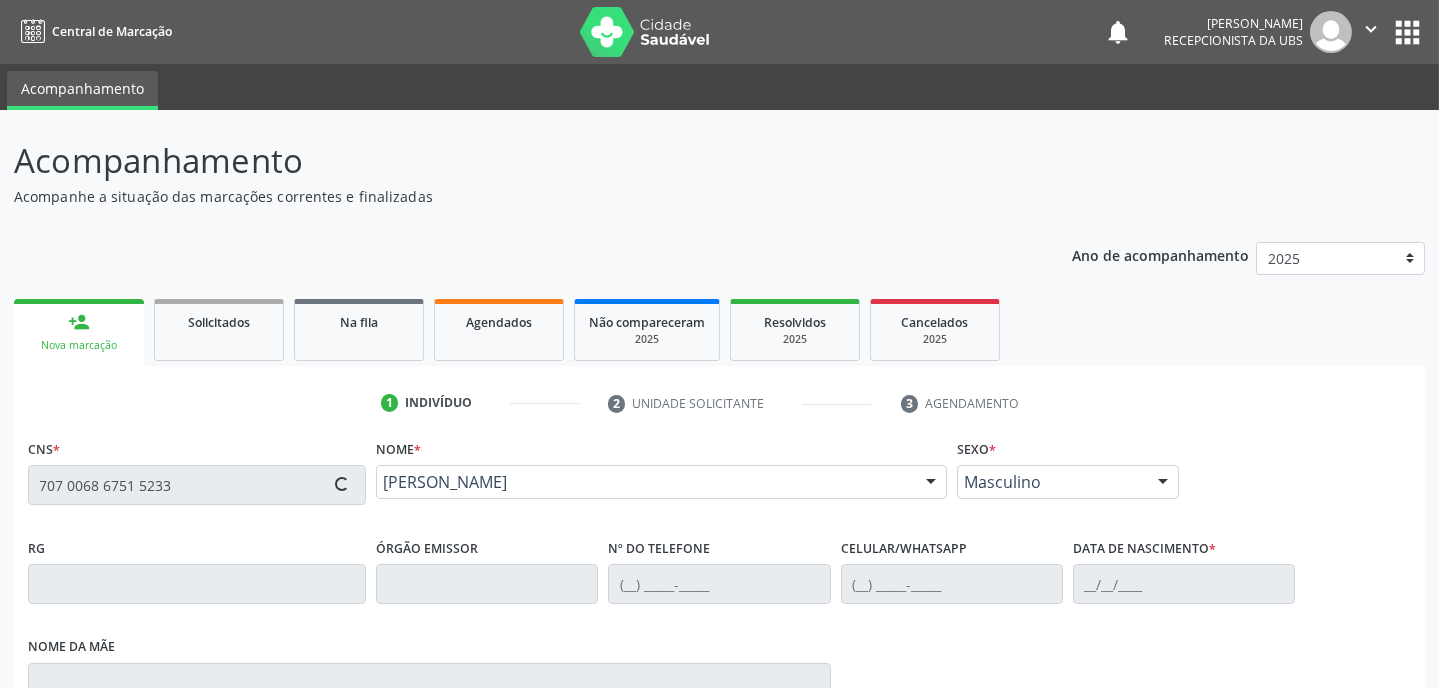 type on "[DATE]" 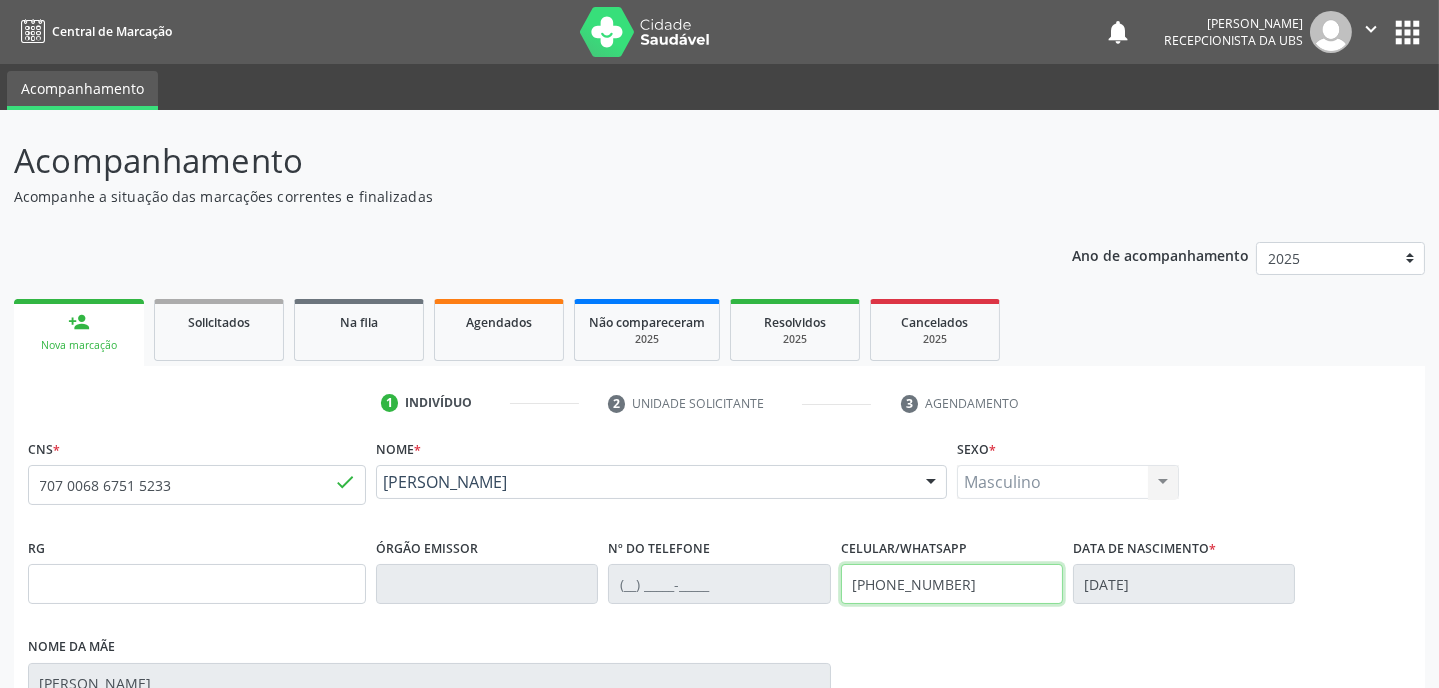 click on "[PHONE_NUMBER]" at bounding box center [952, 584] 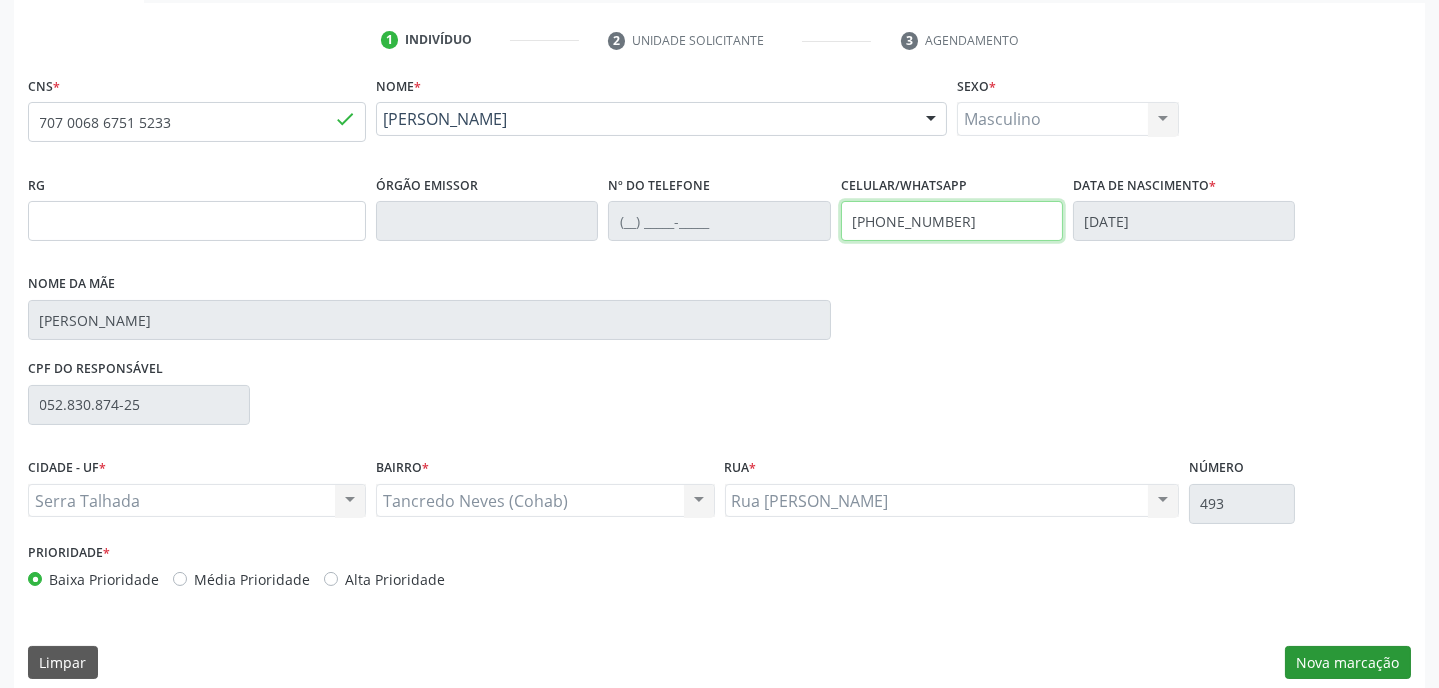type on "[PHONE_NUMBER]" 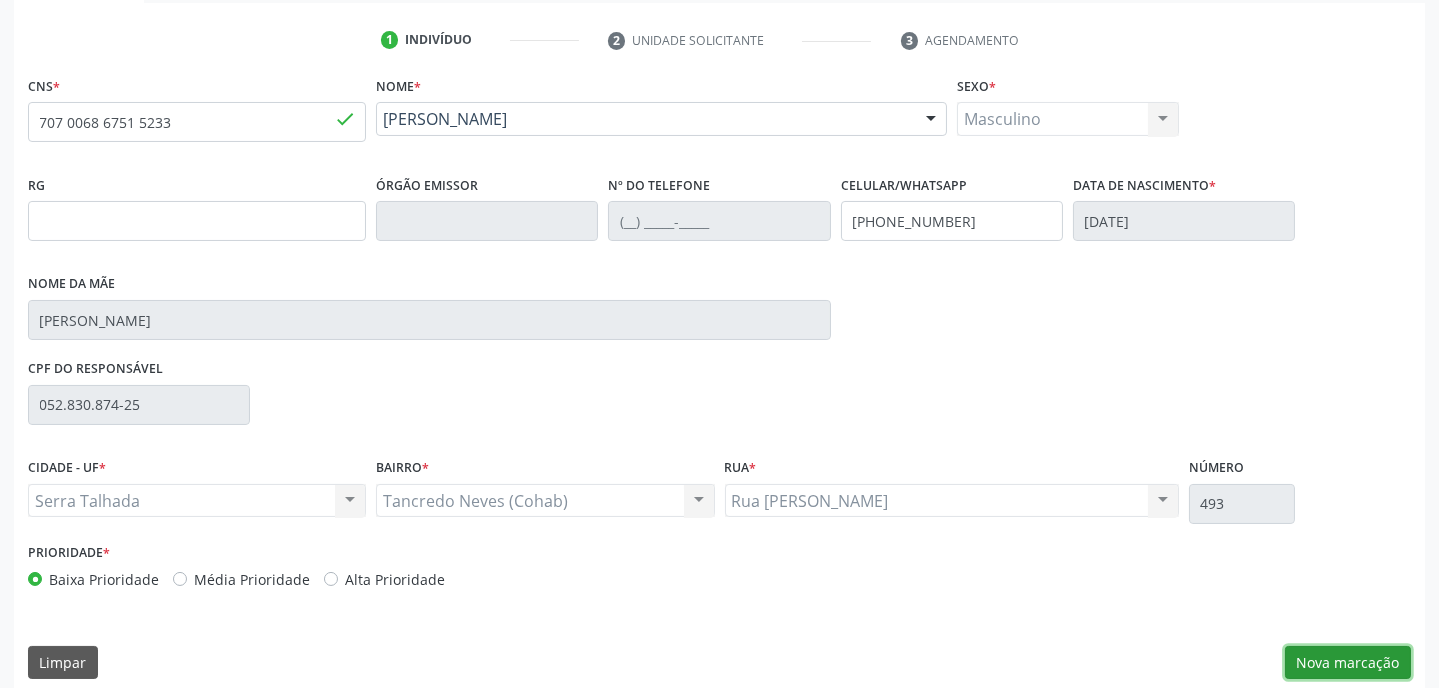 click on "Nova marcação" at bounding box center [1348, 663] 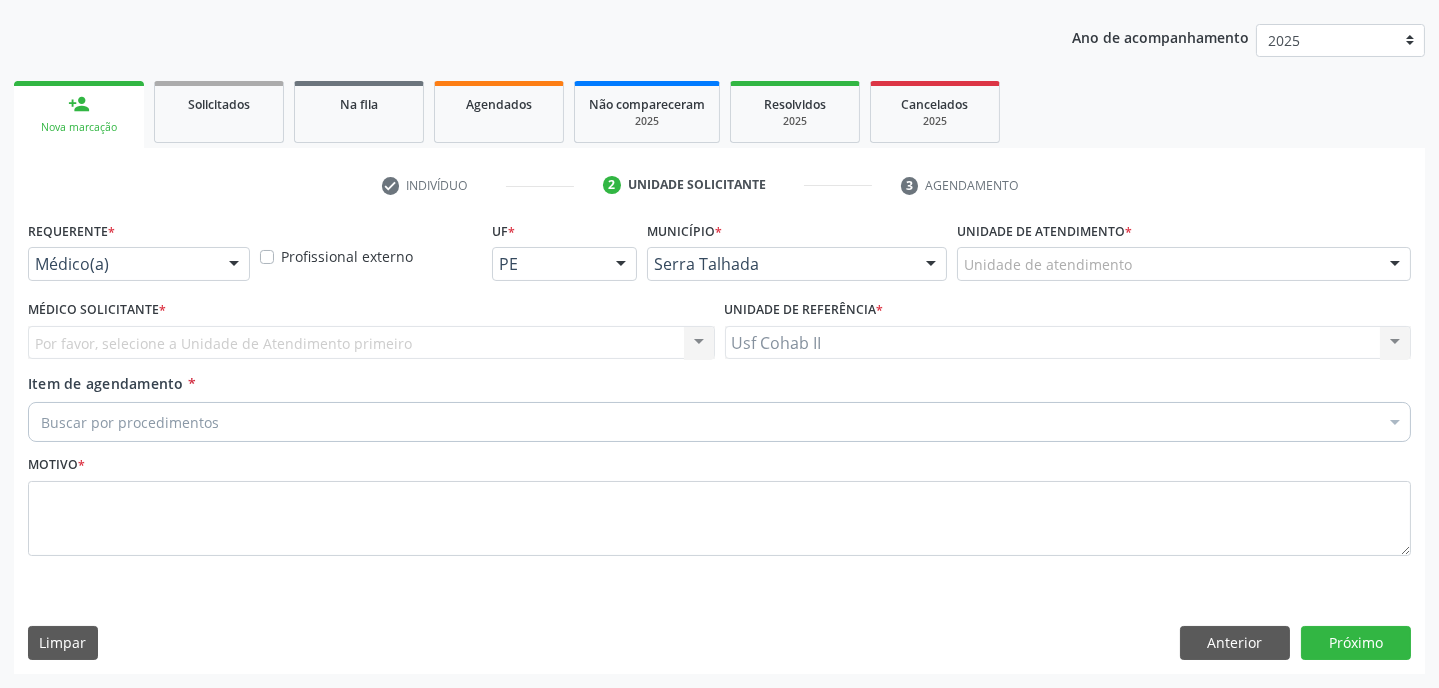 scroll, scrollTop: 215, scrollLeft: 0, axis: vertical 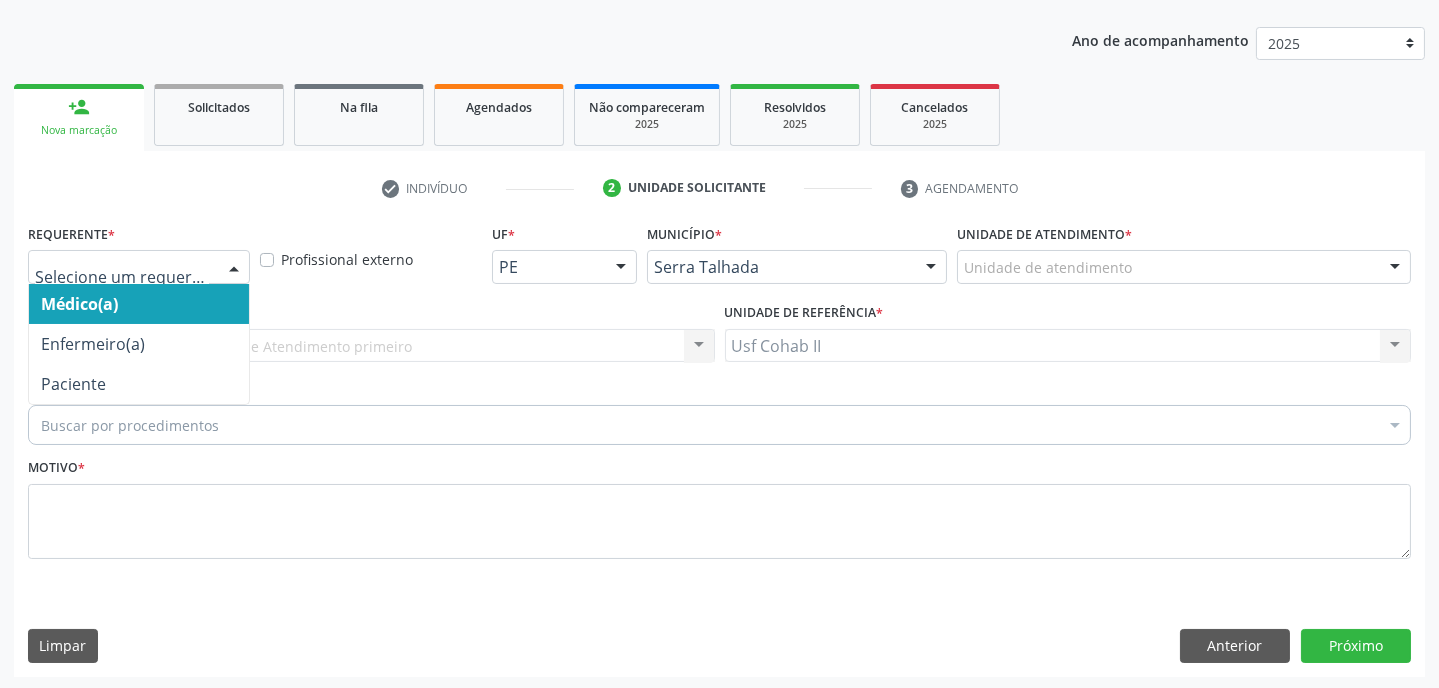 click at bounding box center (234, 268) 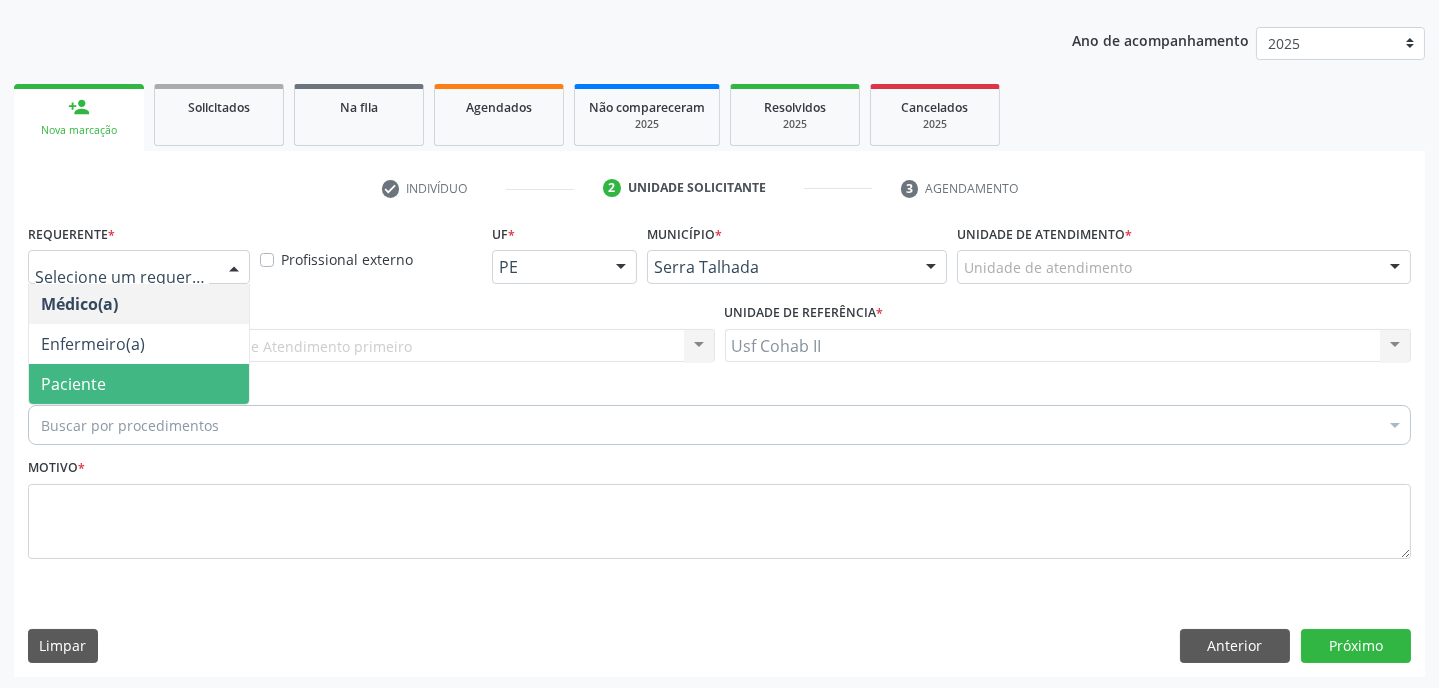 click on "Paciente" at bounding box center (139, 384) 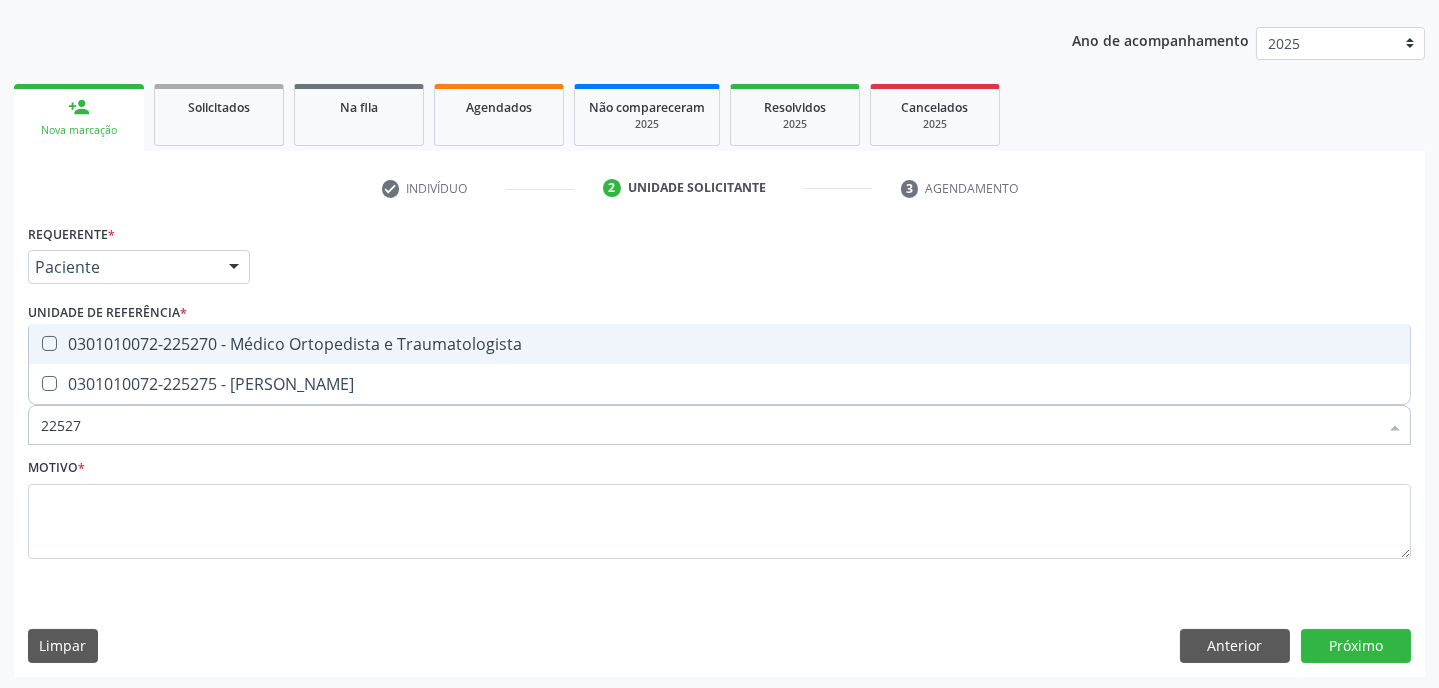 type on "225270" 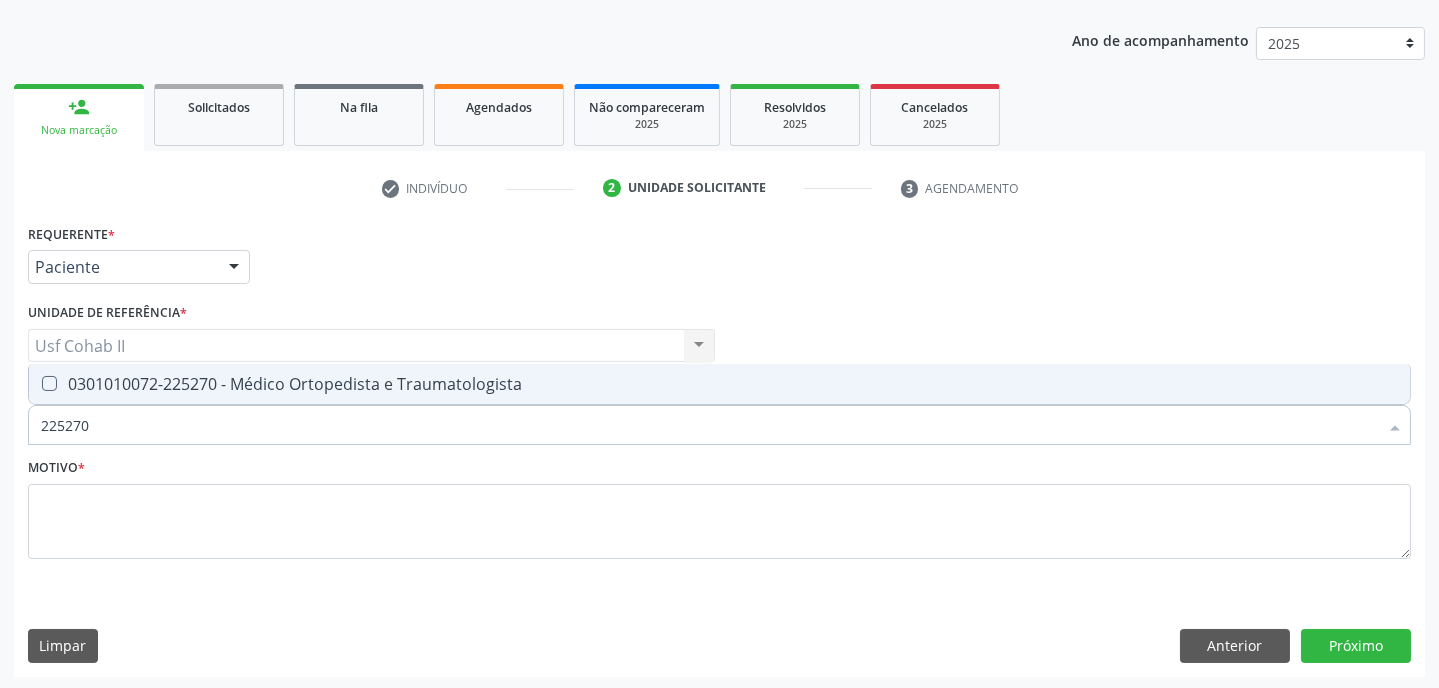 click at bounding box center [49, 383] 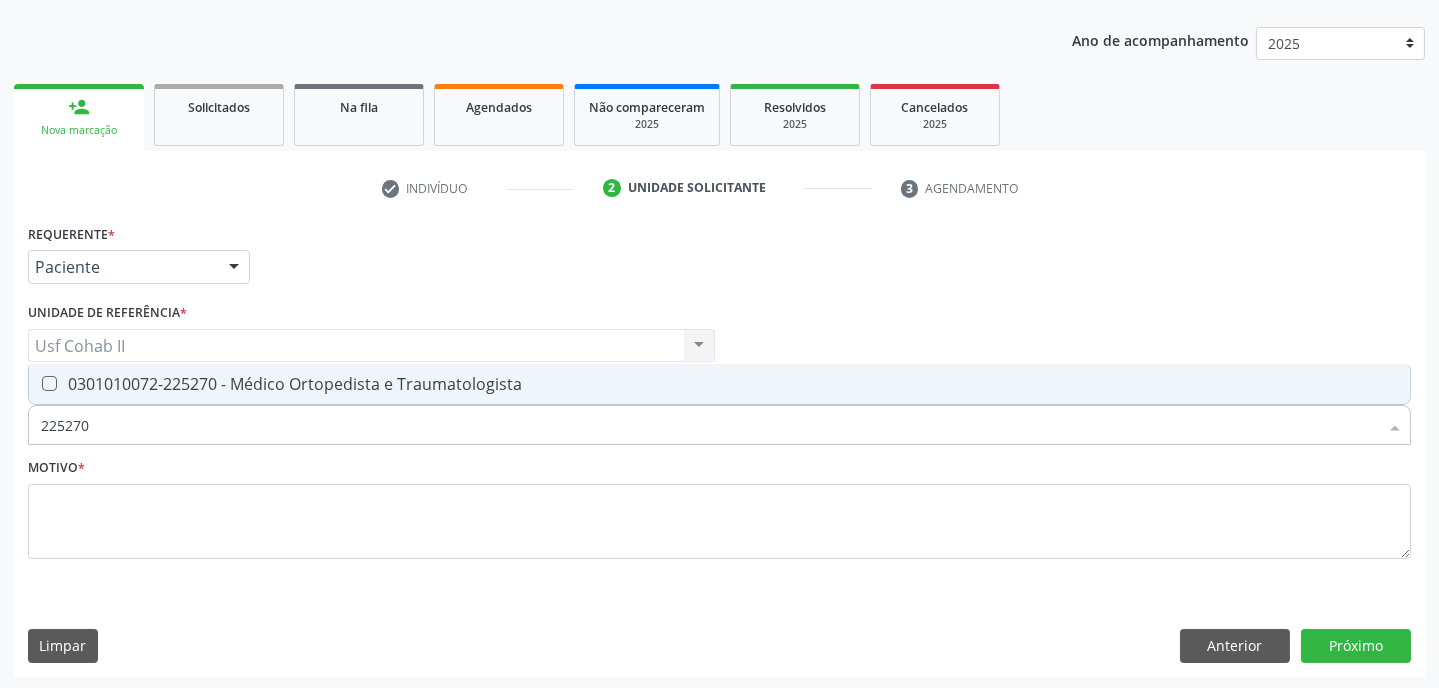 click at bounding box center [35, 383] 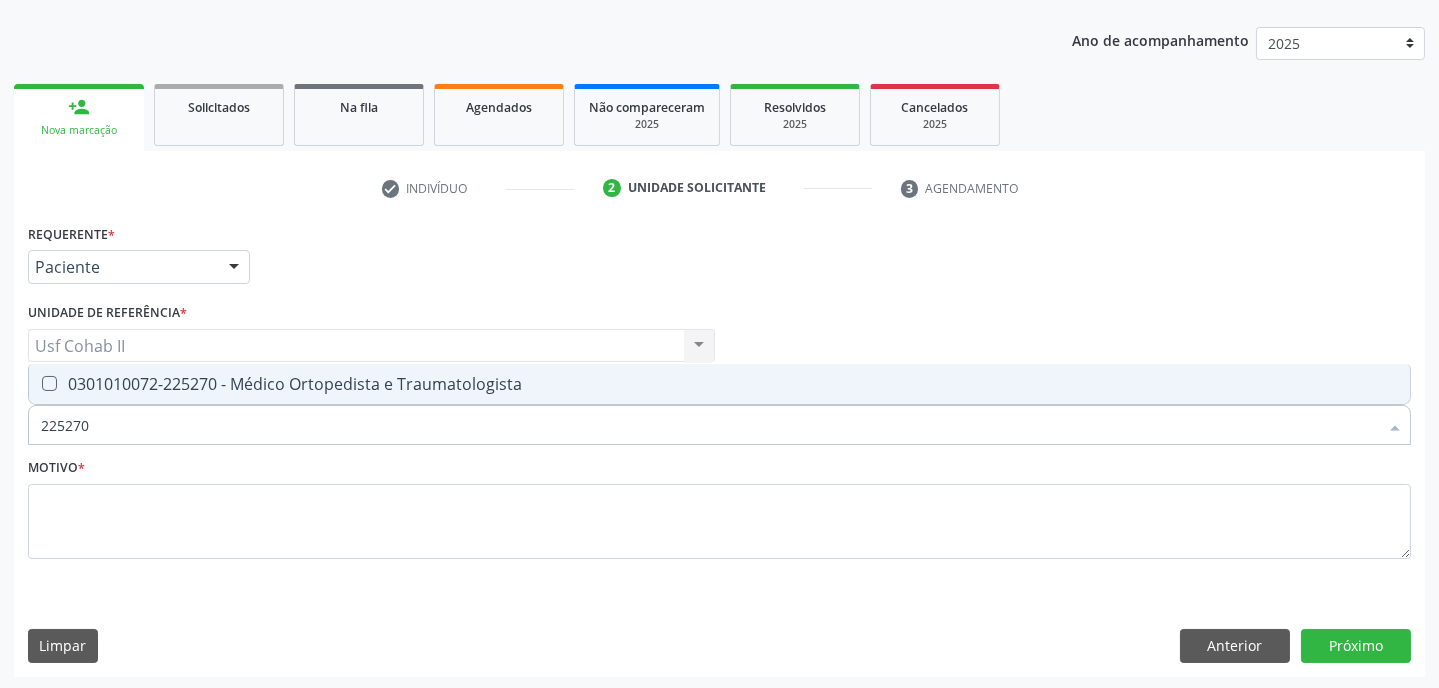 checkbox on "true" 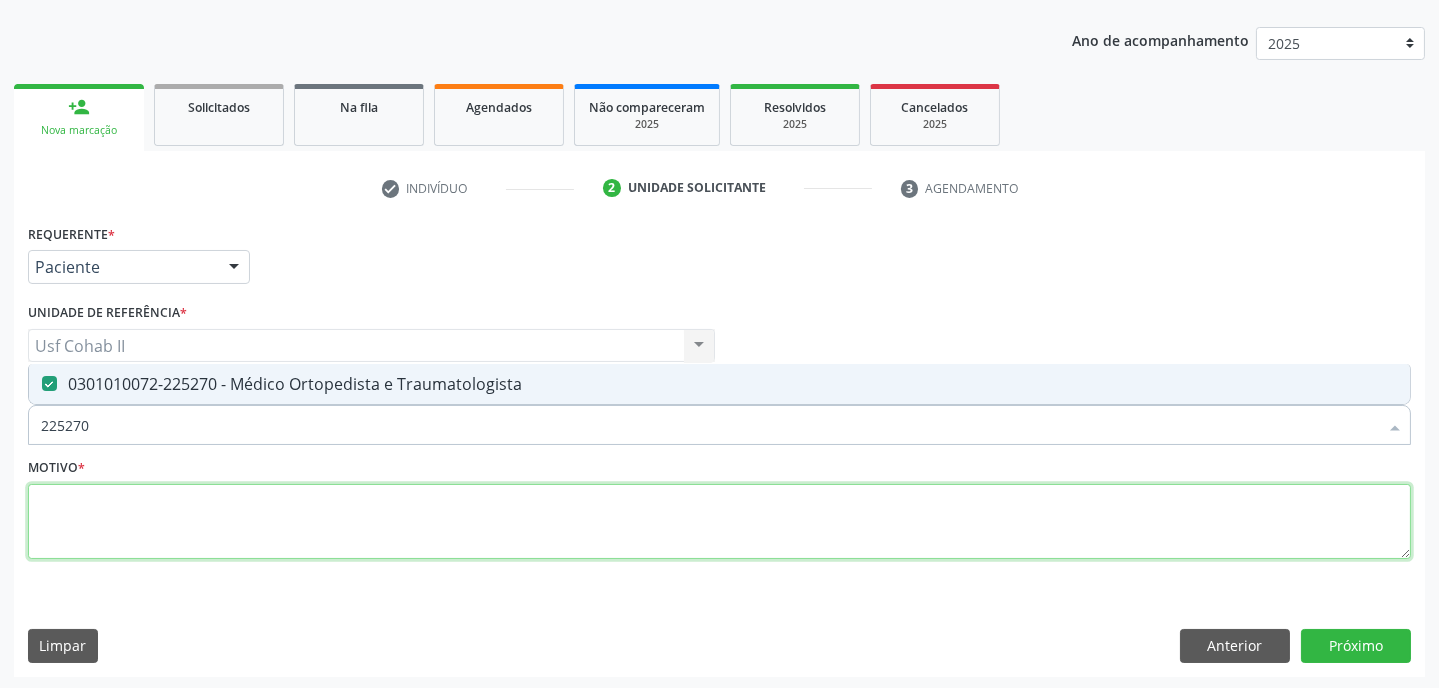 click at bounding box center (719, 522) 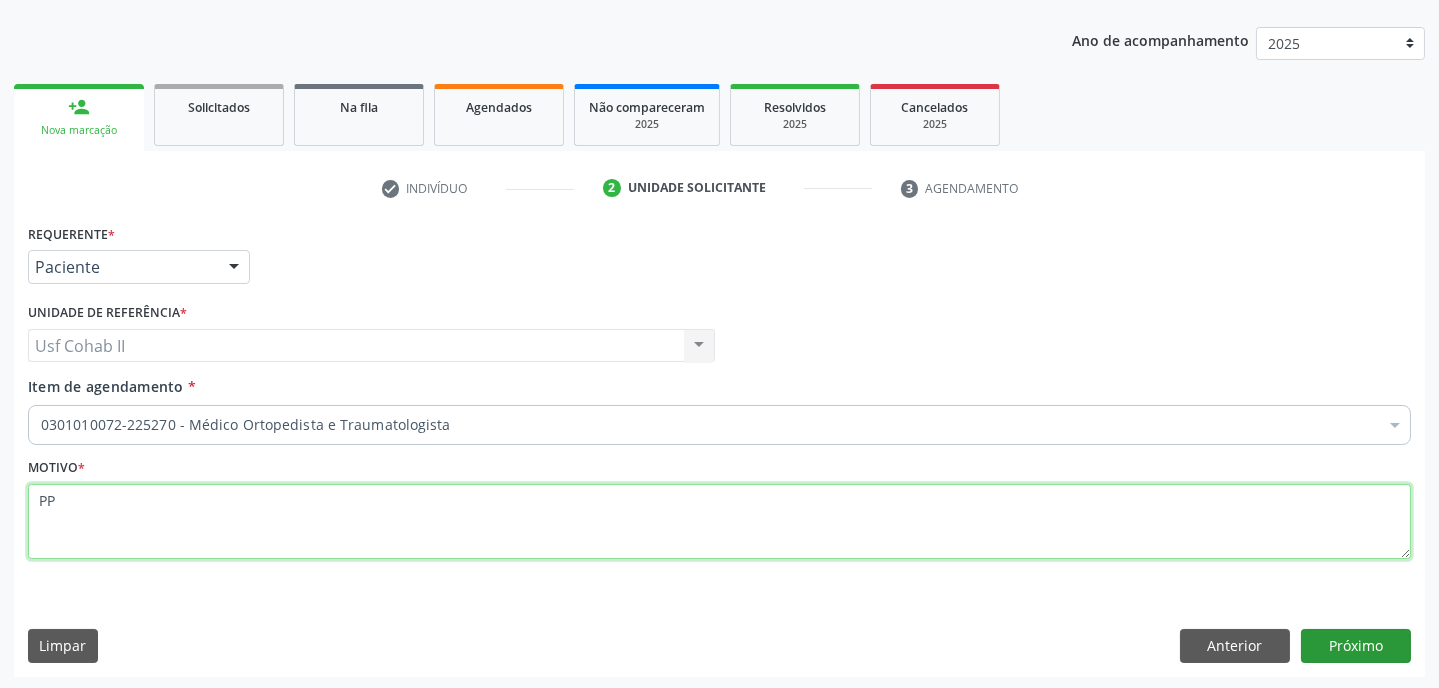 type on "PP" 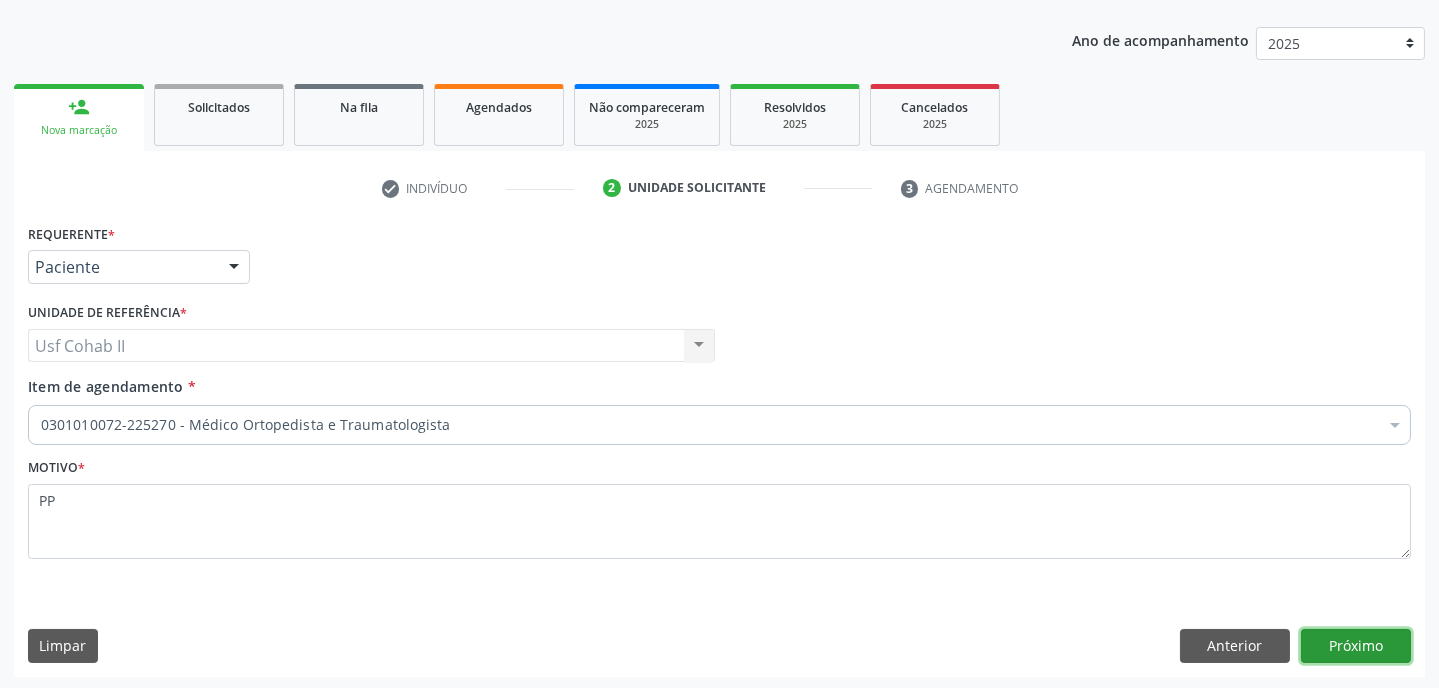click on "Próximo" at bounding box center [1356, 646] 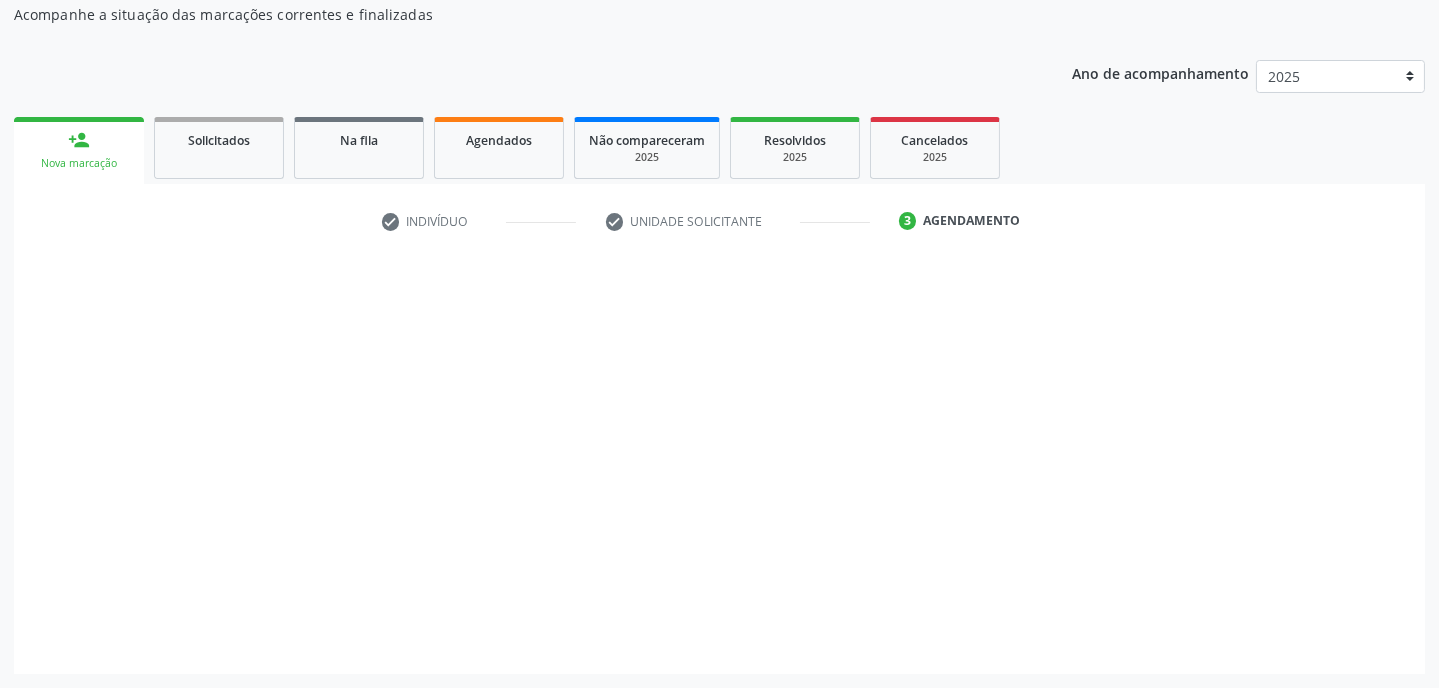 scroll, scrollTop: 180, scrollLeft: 0, axis: vertical 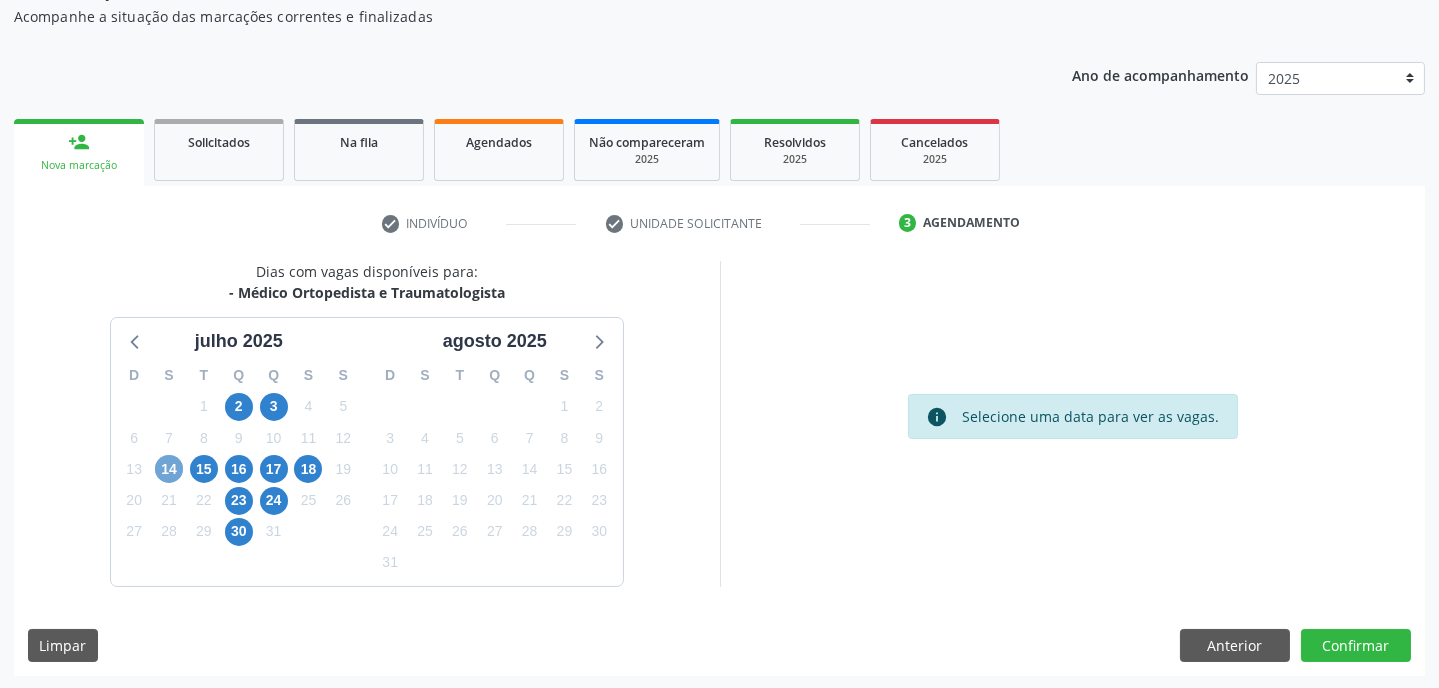 click on "14" at bounding box center [169, 469] 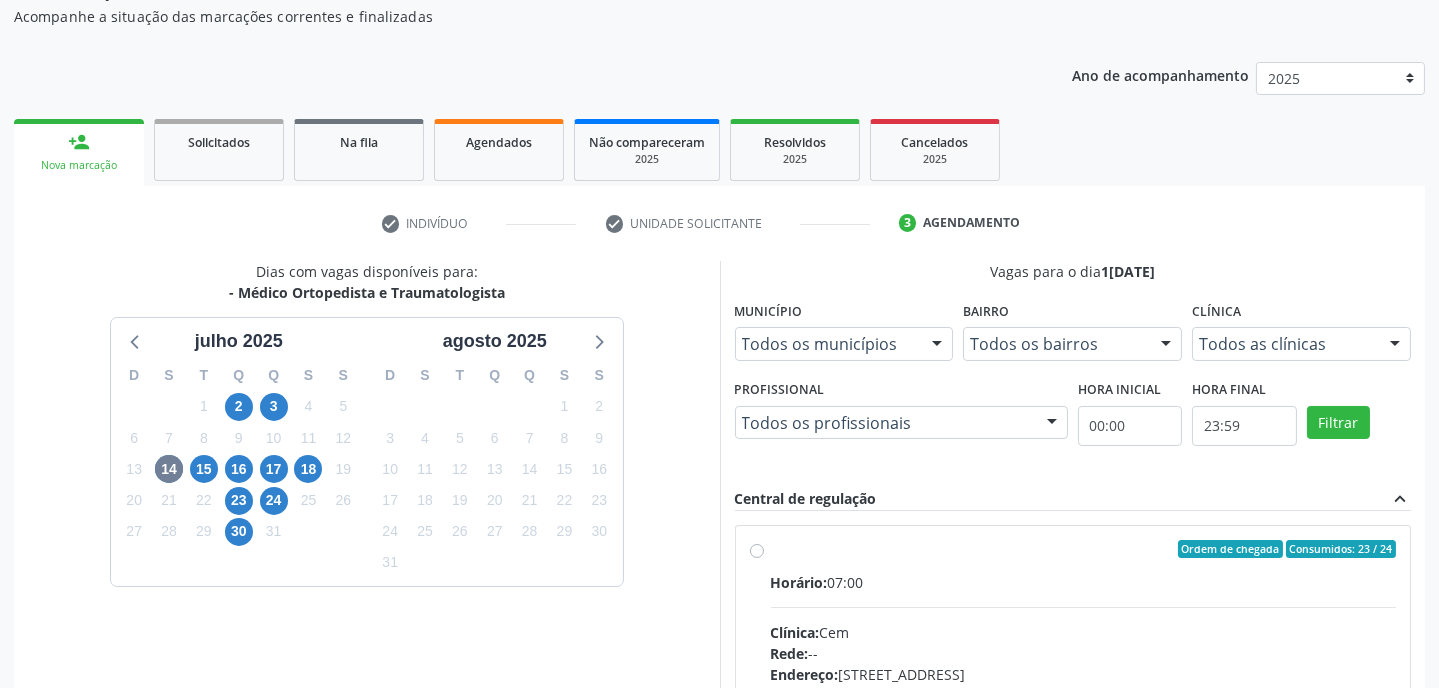 click at bounding box center (937, 345) 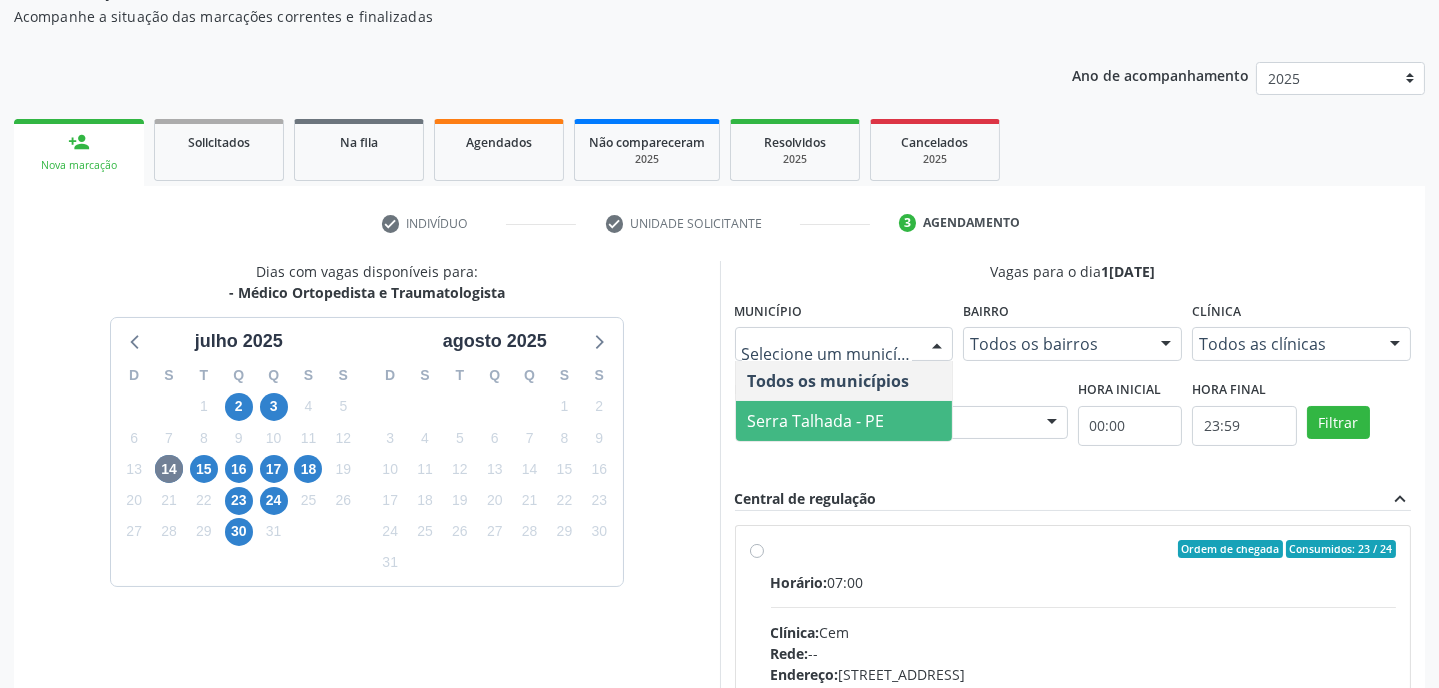 drag, startPoint x: 812, startPoint y: 424, endPoint x: 922, endPoint y: 420, distance: 110.0727 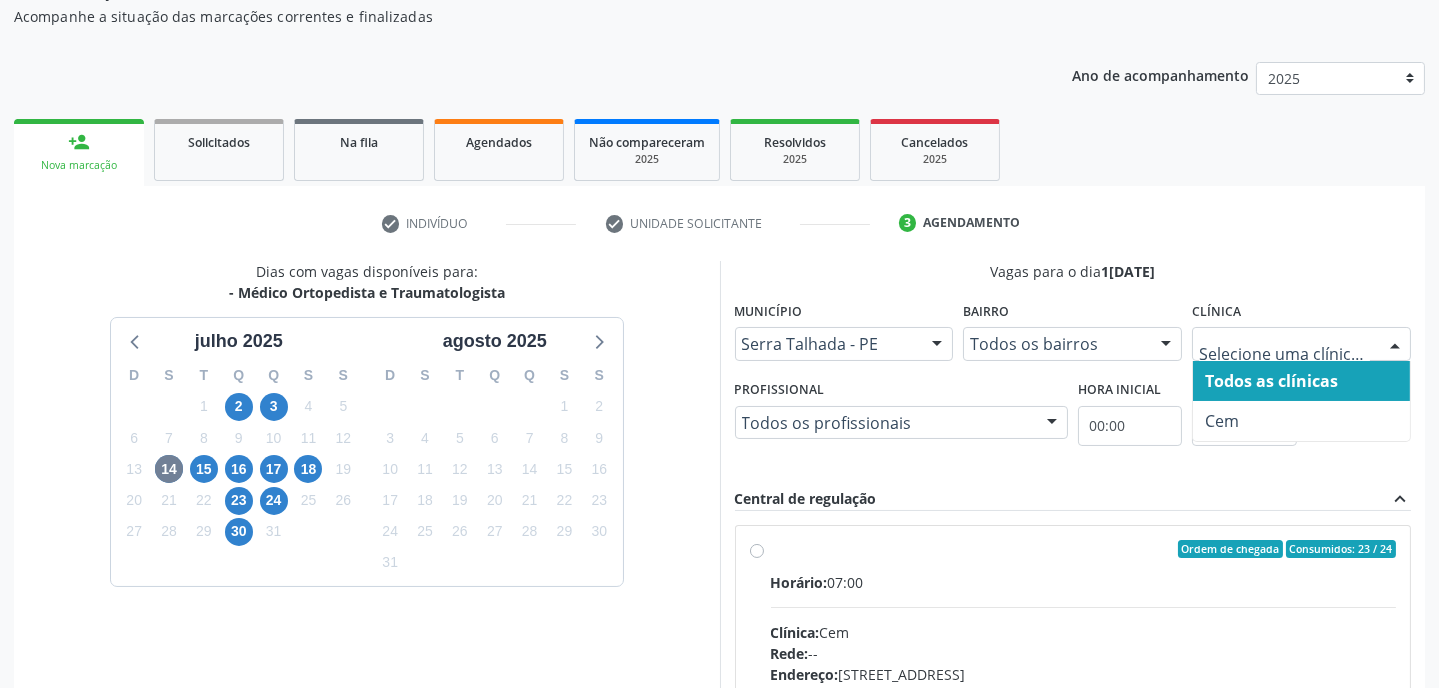 click at bounding box center [1395, 345] 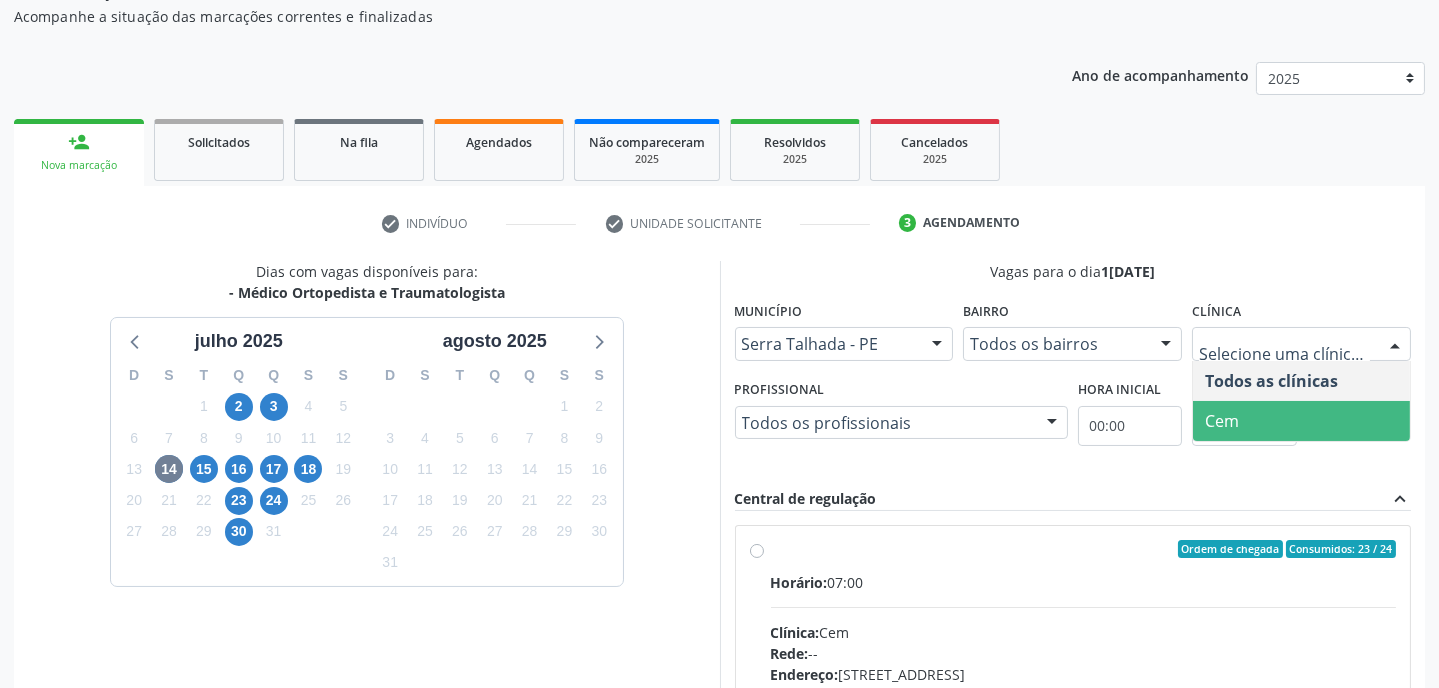 click on "Cem" at bounding box center [1301, 421] 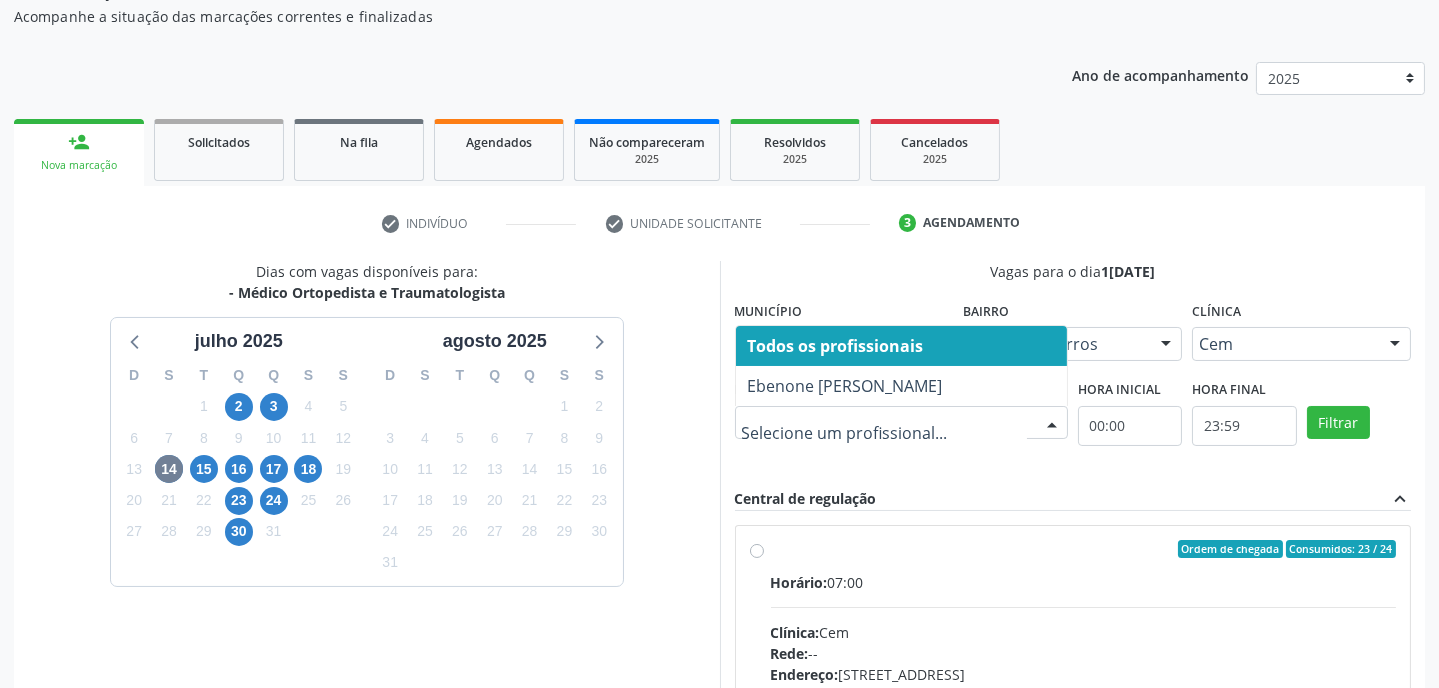 click at bounding box center [1052, 424] 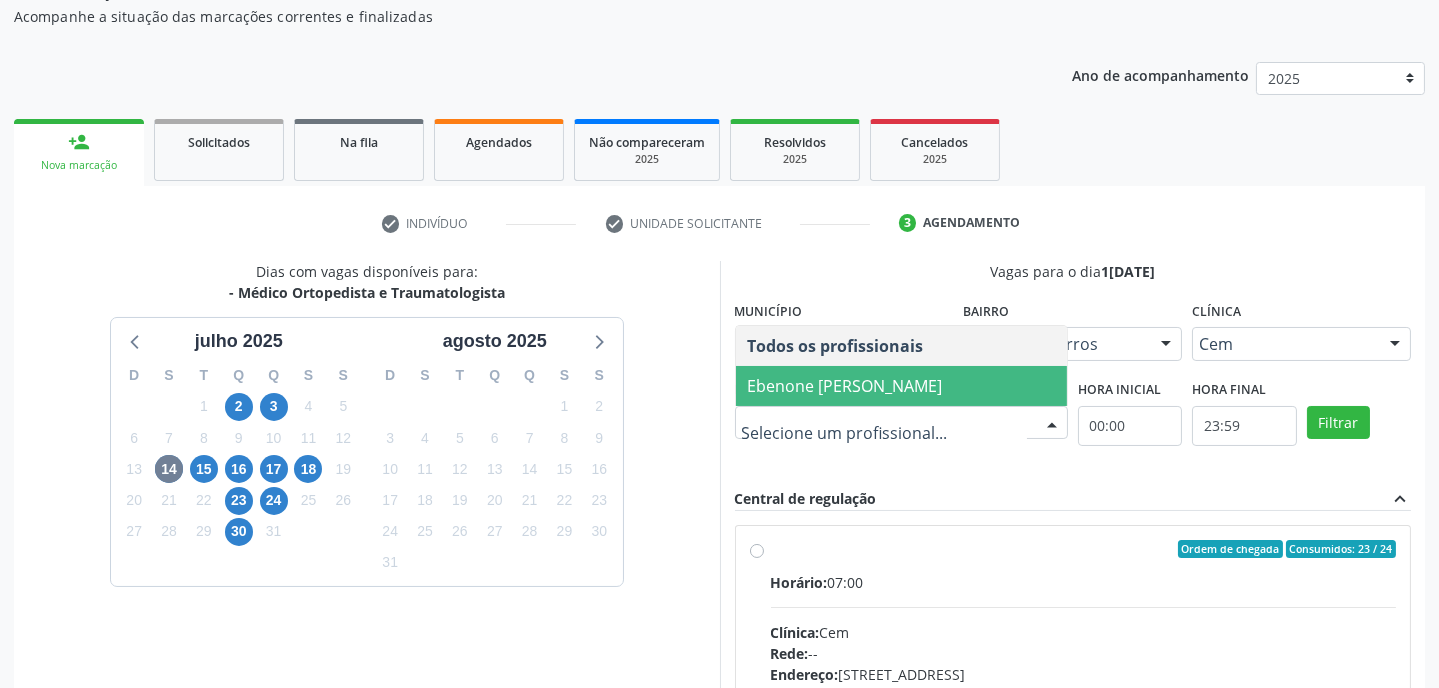 click on "Ebenone [PERSON_NAME]" at bounding box center [845, 386] 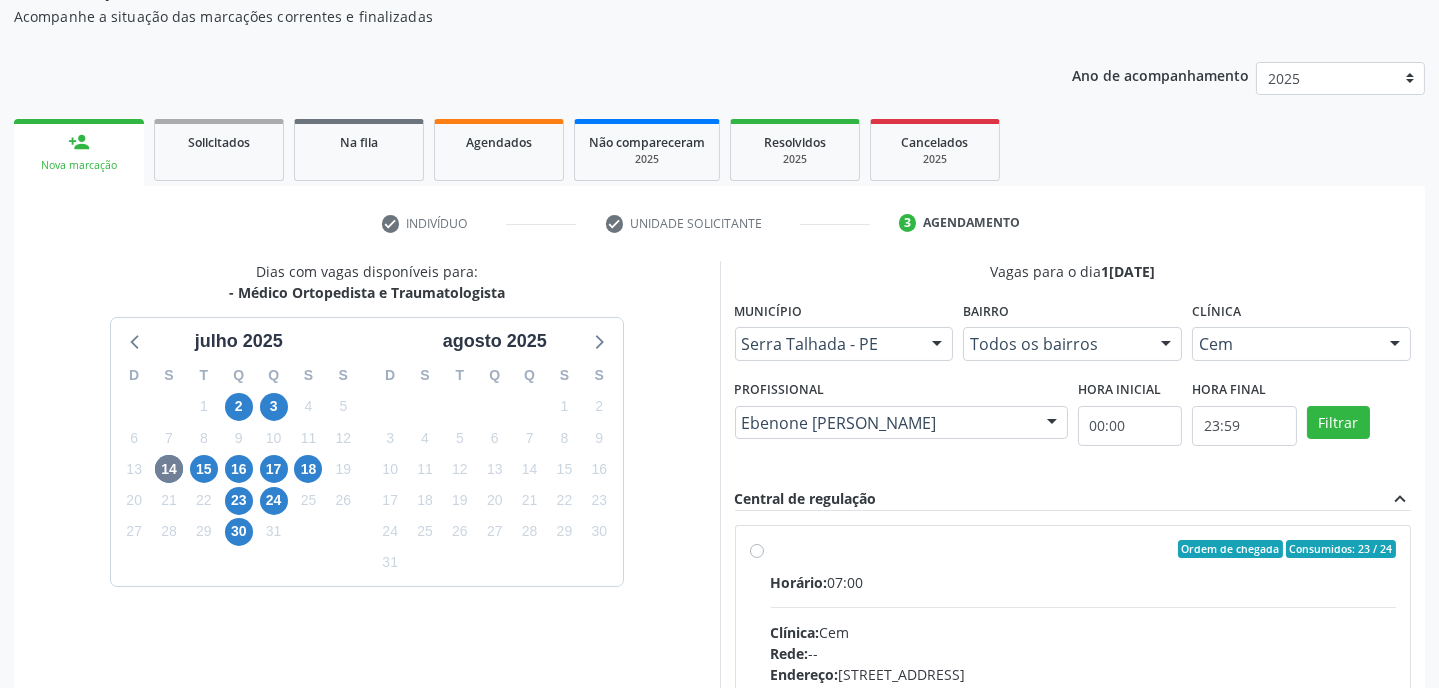 click on "Horário:   07:00" at bounding box center (1084, 582) 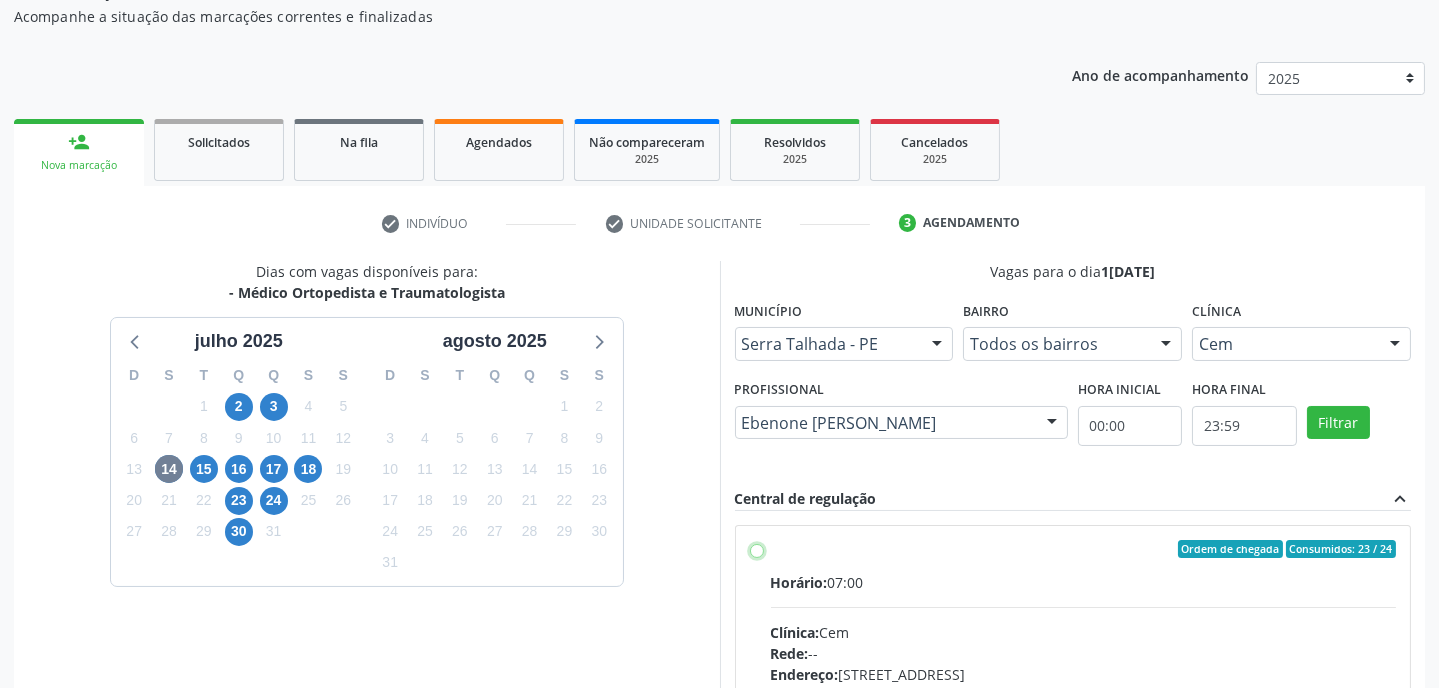radio on "true" 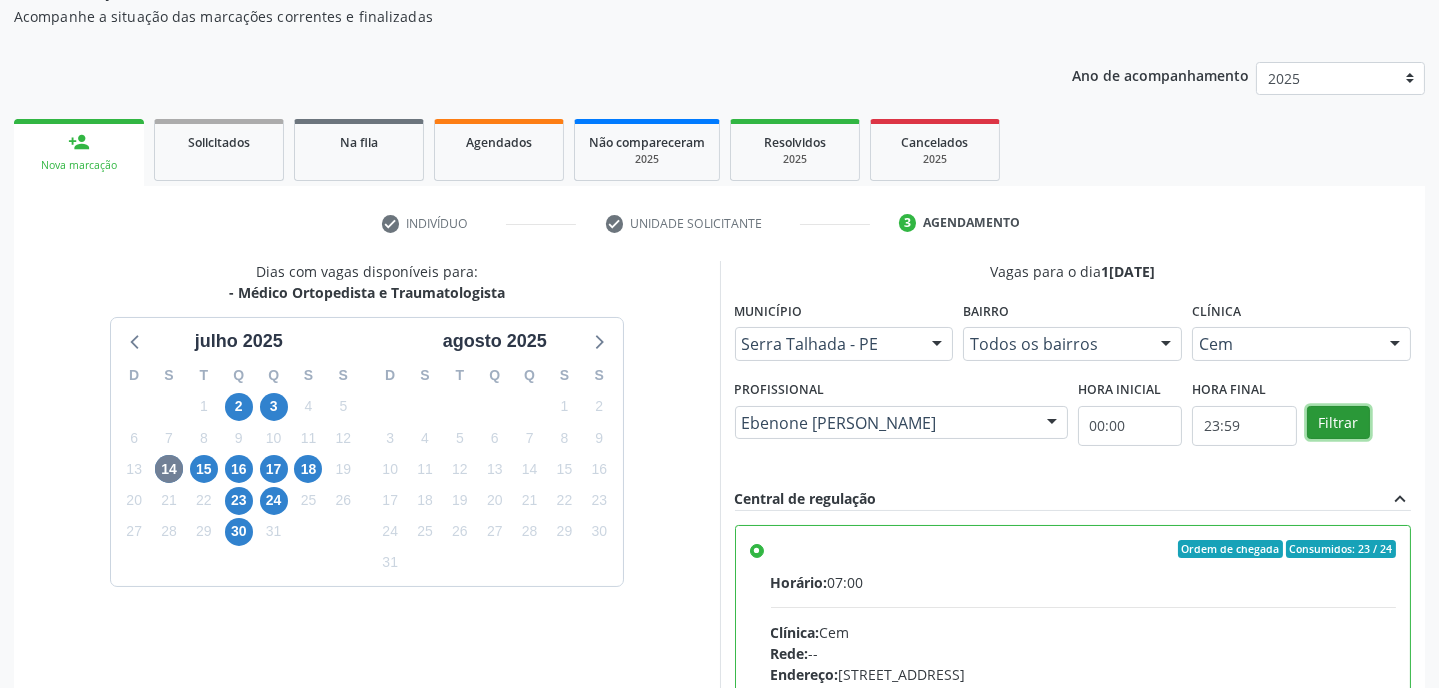 click on "Filtrar" at bounding box center (1338, 423) 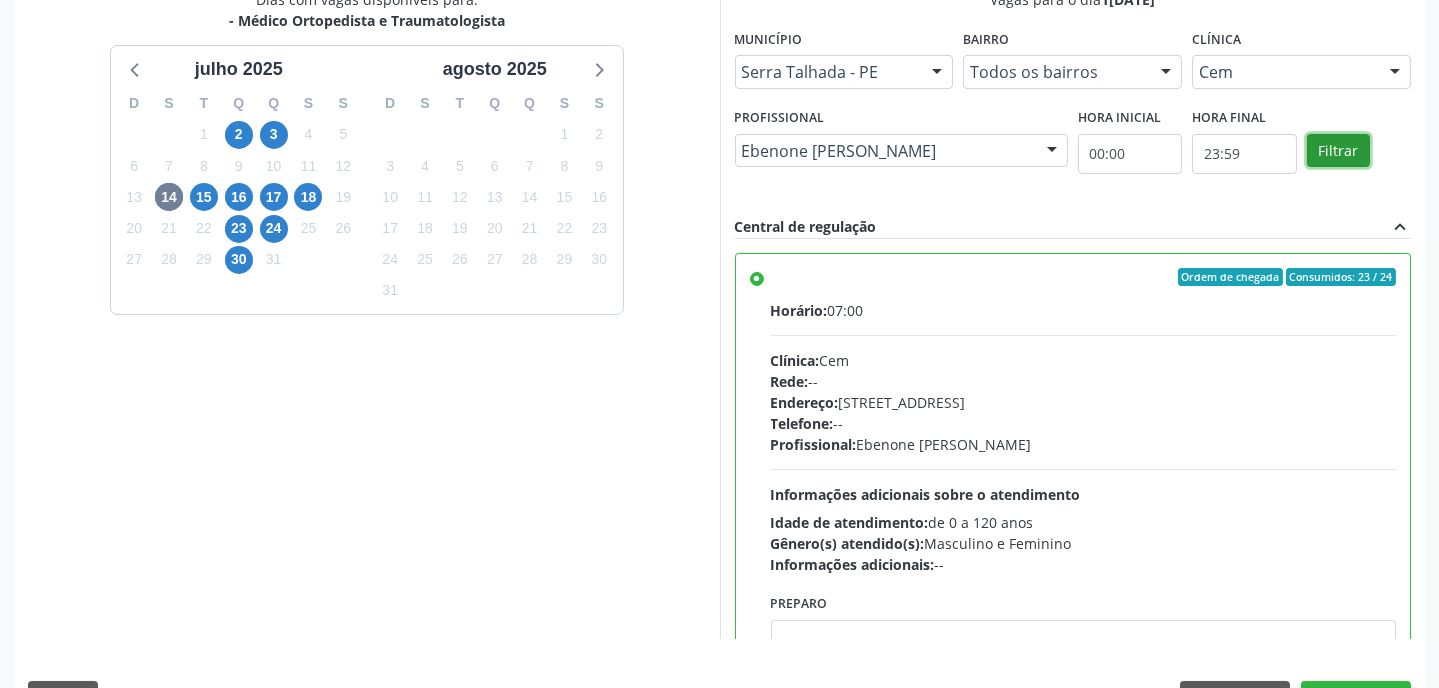 scroll, scrollTop: 504, scrollLeft: 0, axis: vertical 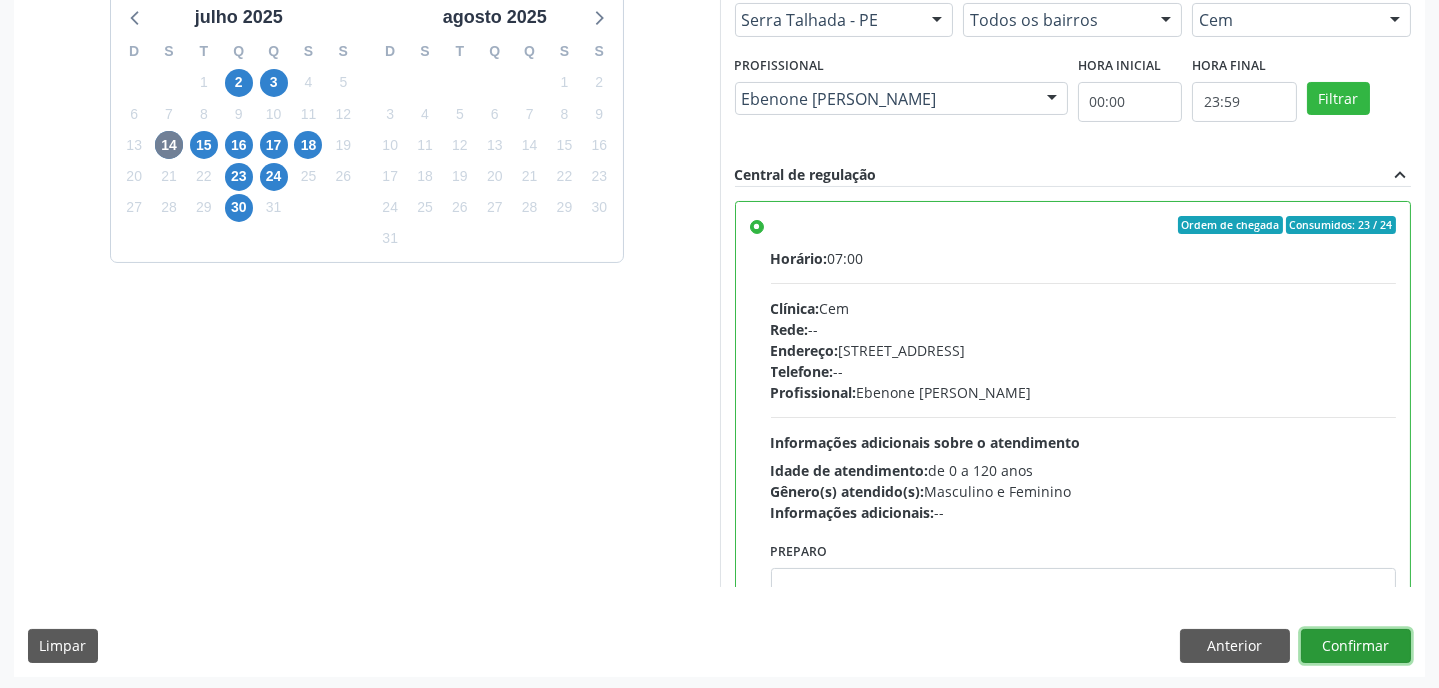 click on "Confirmar" at bounding box center [1356, 646] 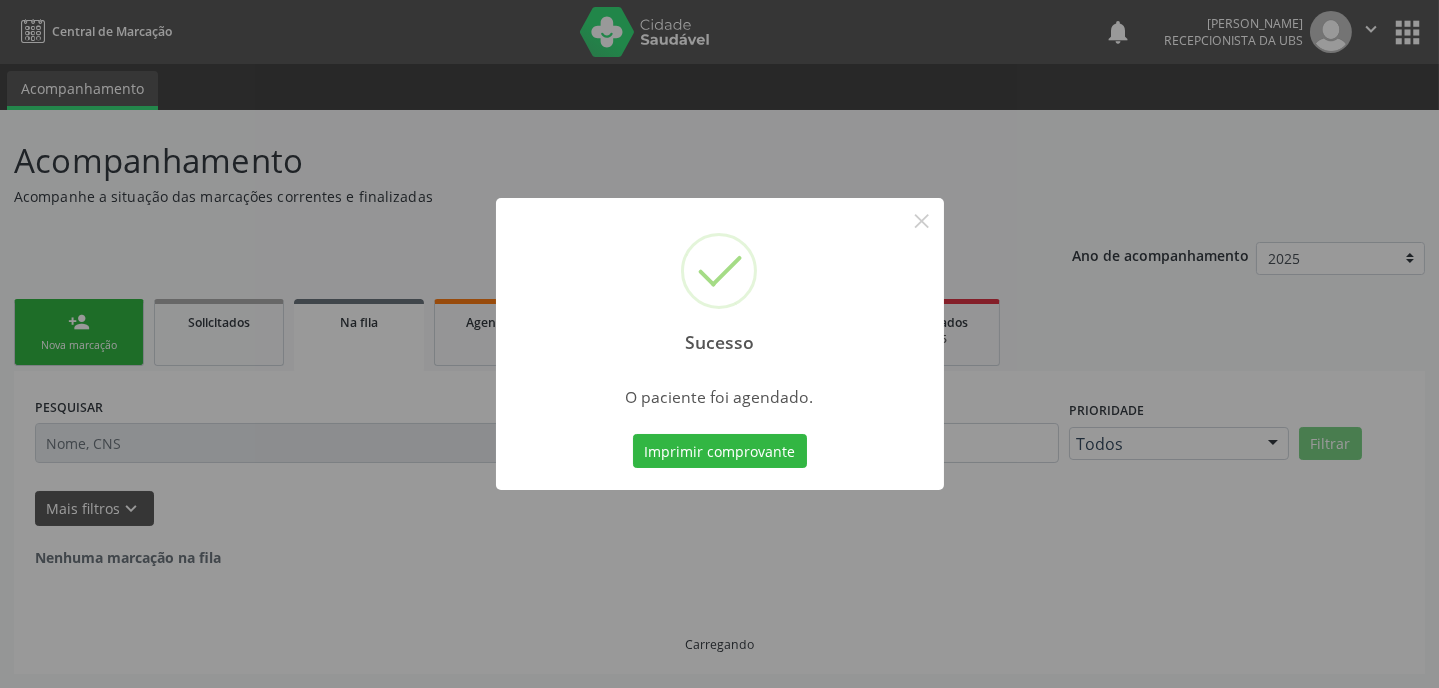 scroll, scrollTop: 0, scrollLeft: 0, axis: both 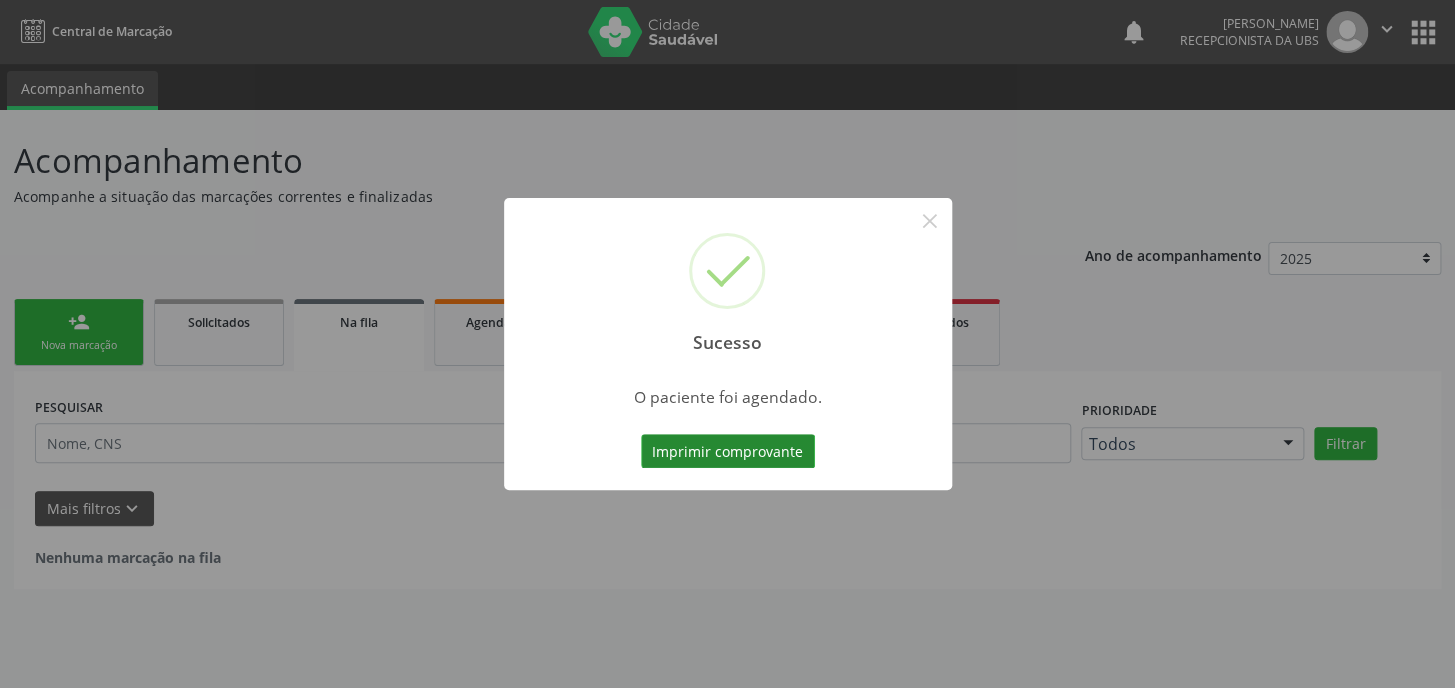click on "Imprimir comprovante" at bounding box center [728, 451] 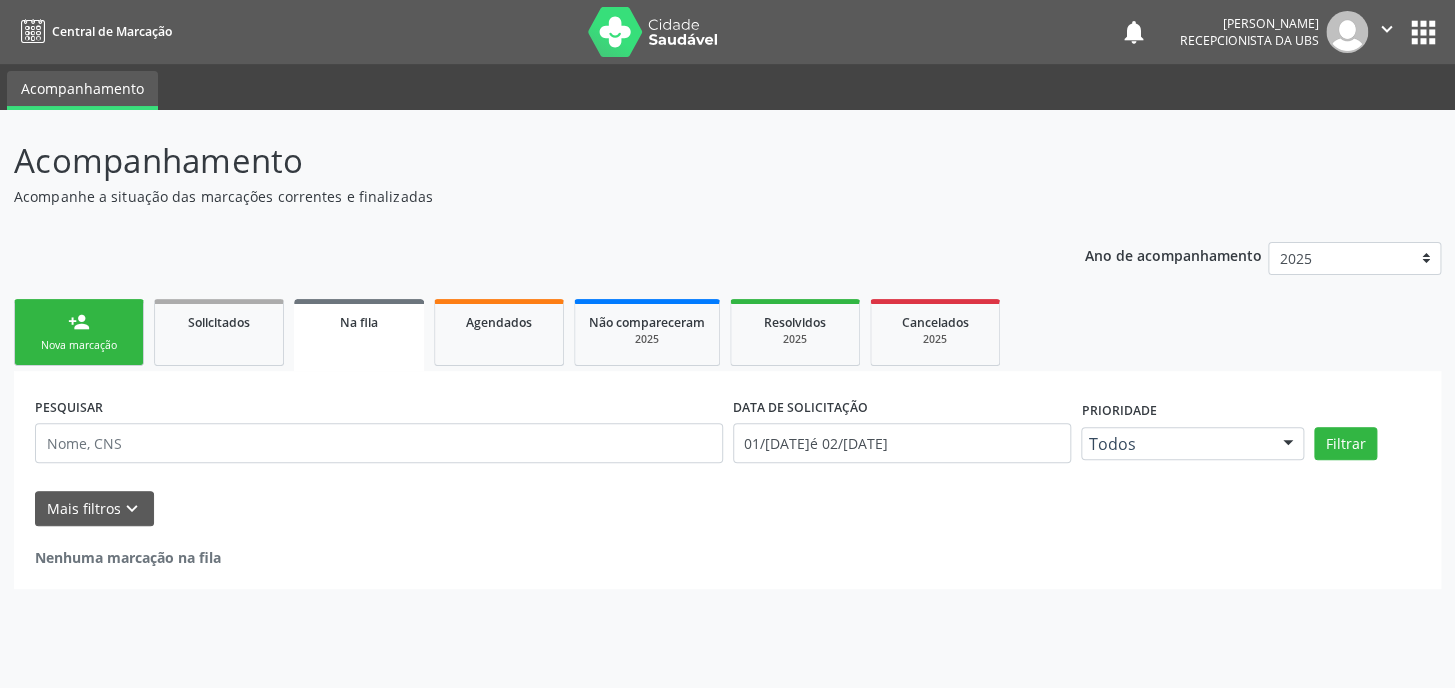 click on "person_add
Nova marcação" at bounding box center (79, 332) 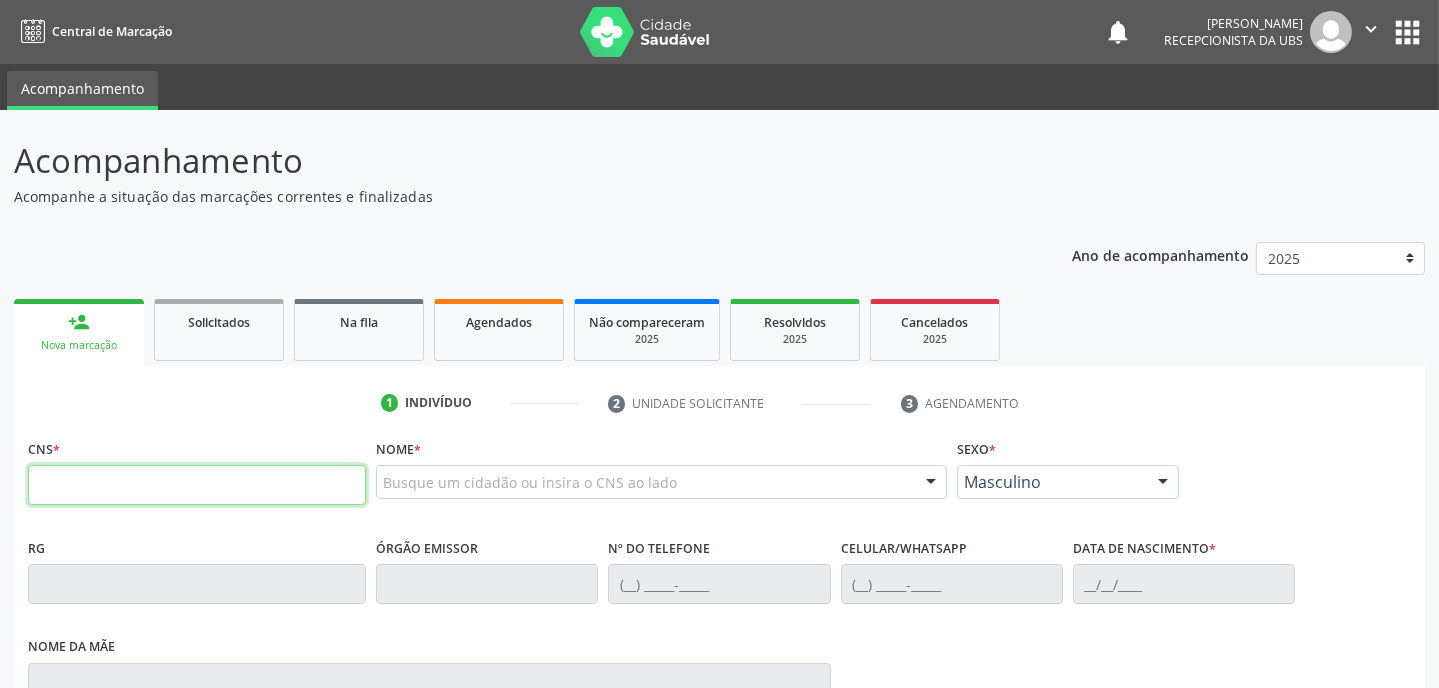 click at bounding box center [197, 485] 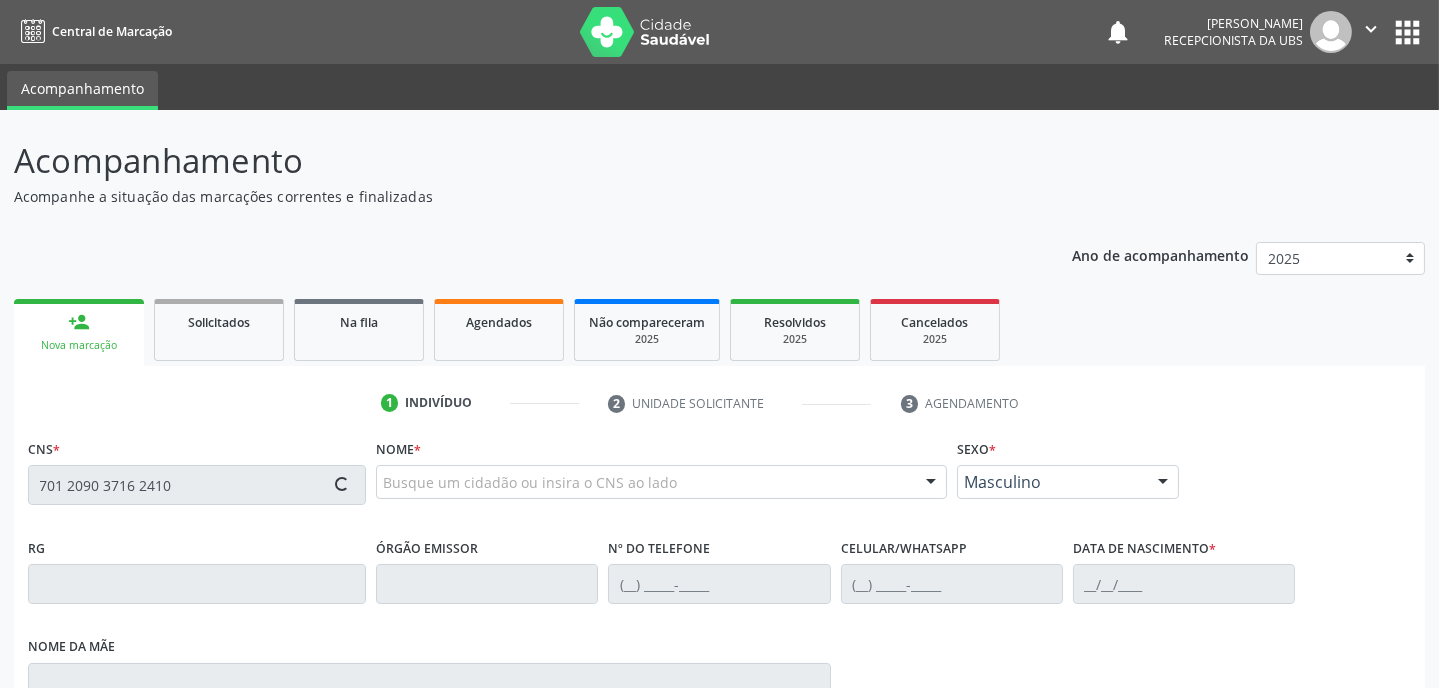 type on "701 2090 3716 2410" 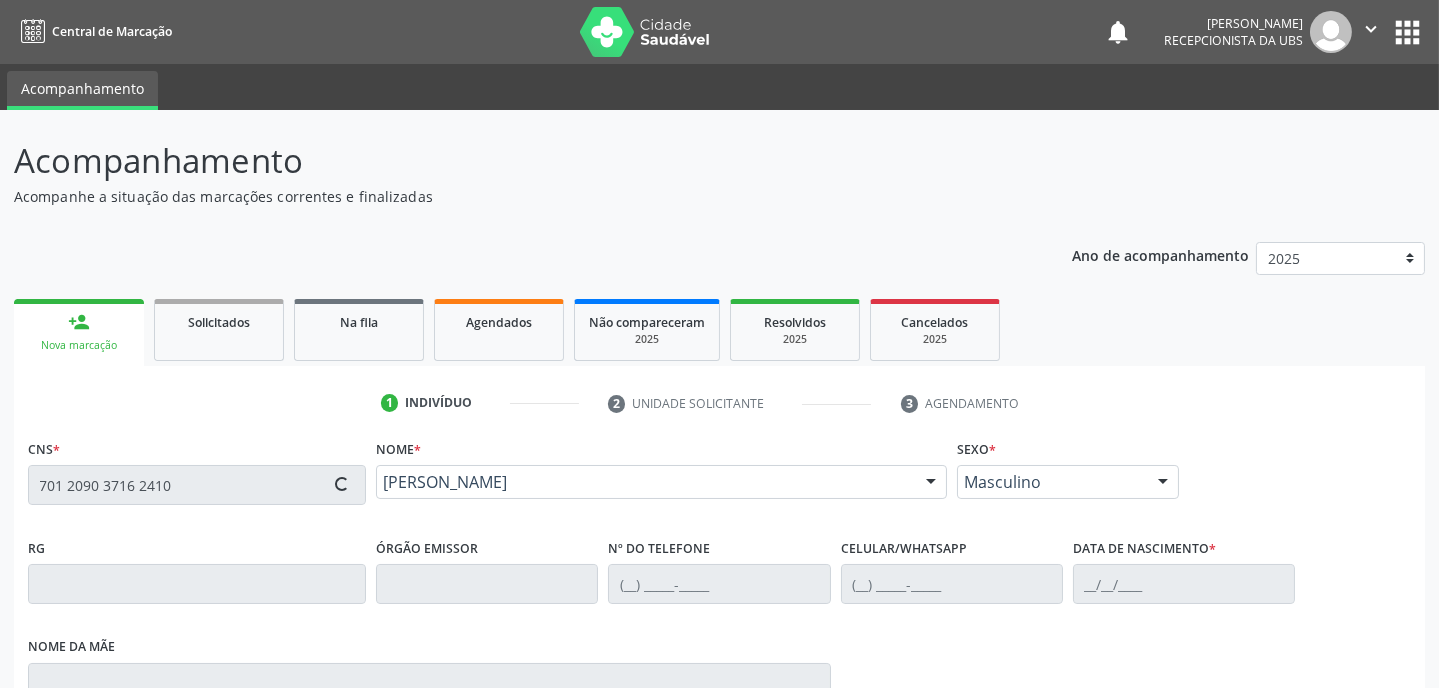 type on "(87) 99649-3987" 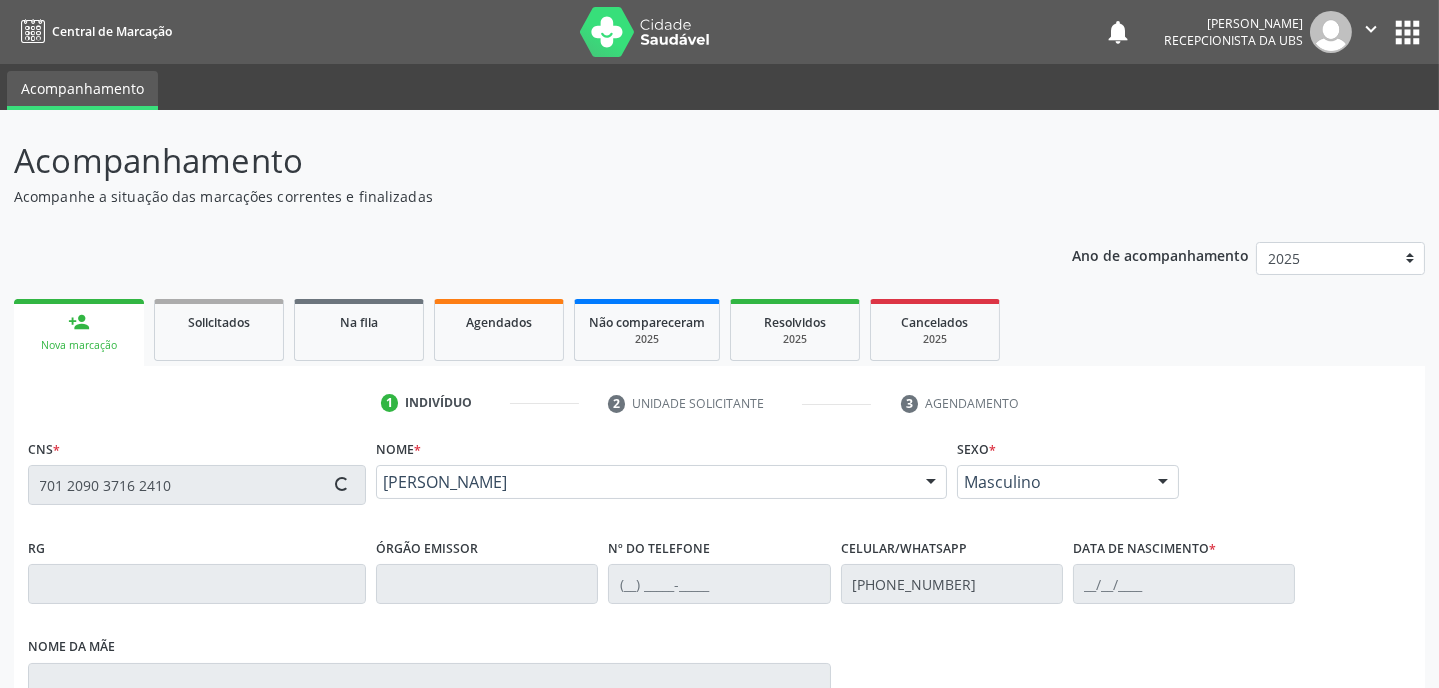 type on "08/10/1975" 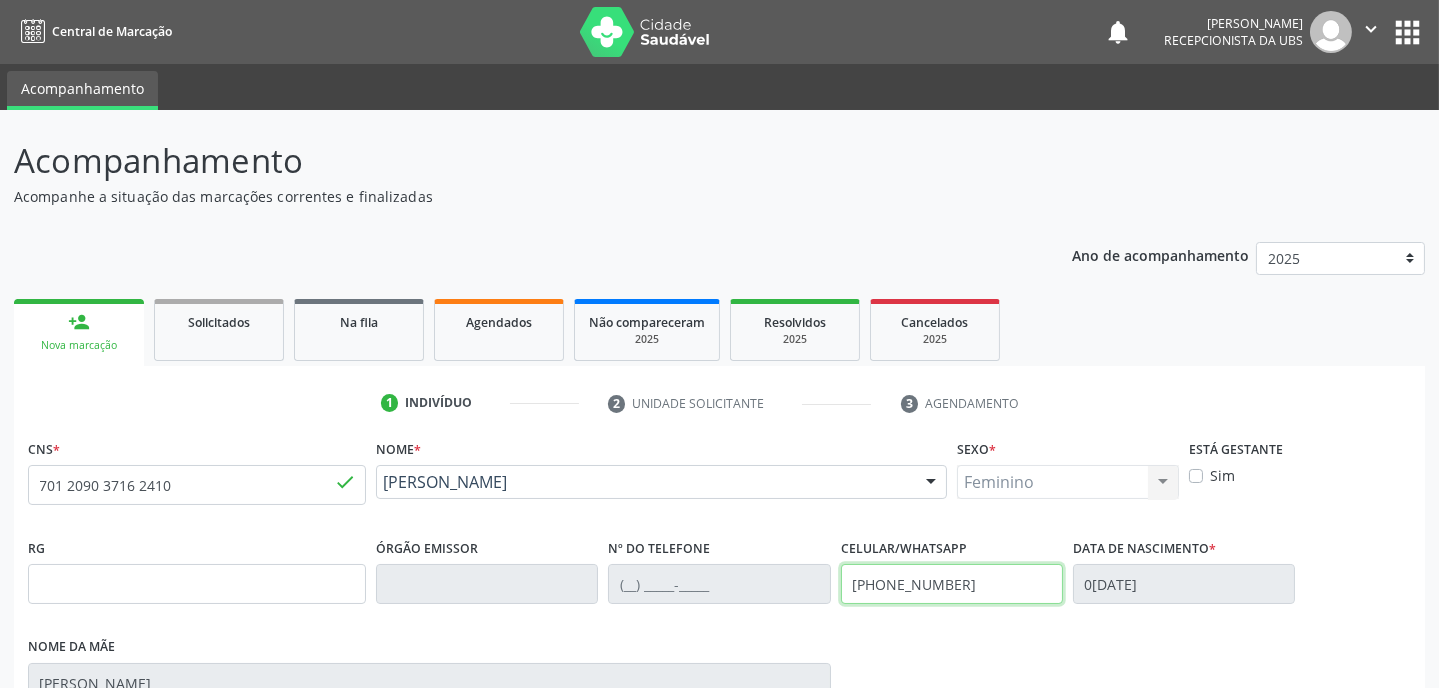click on "(87) 99649-3987" at bounding box center (952, 584) 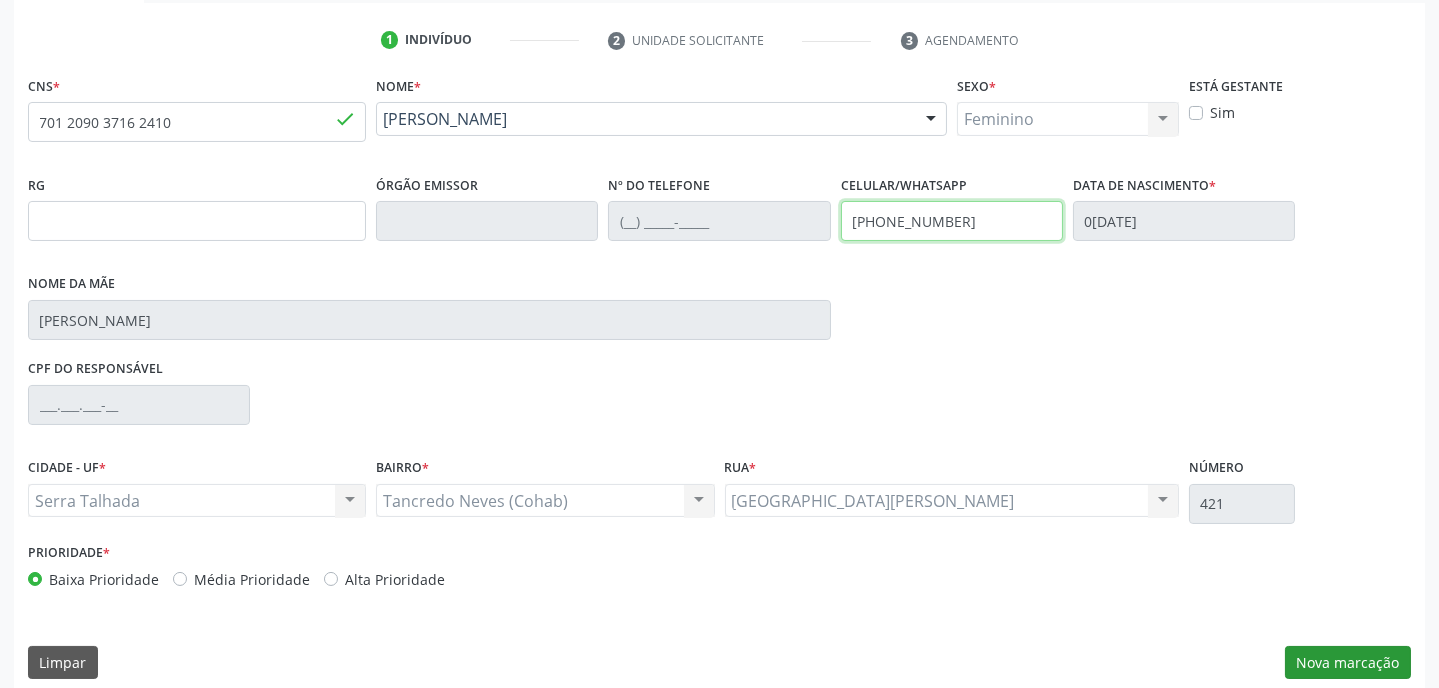 type on "(87) 99610-1097" 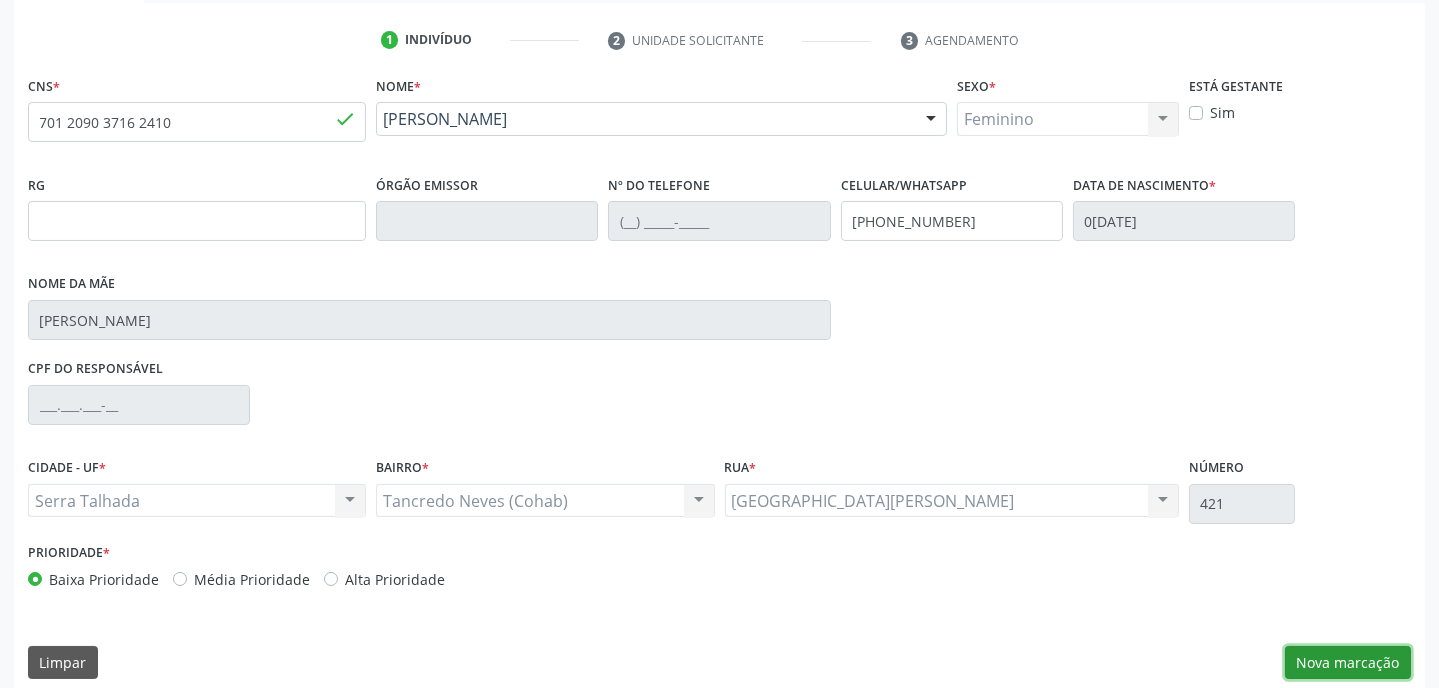 click on "Nova marcação" at bounding box center (1348, 663) 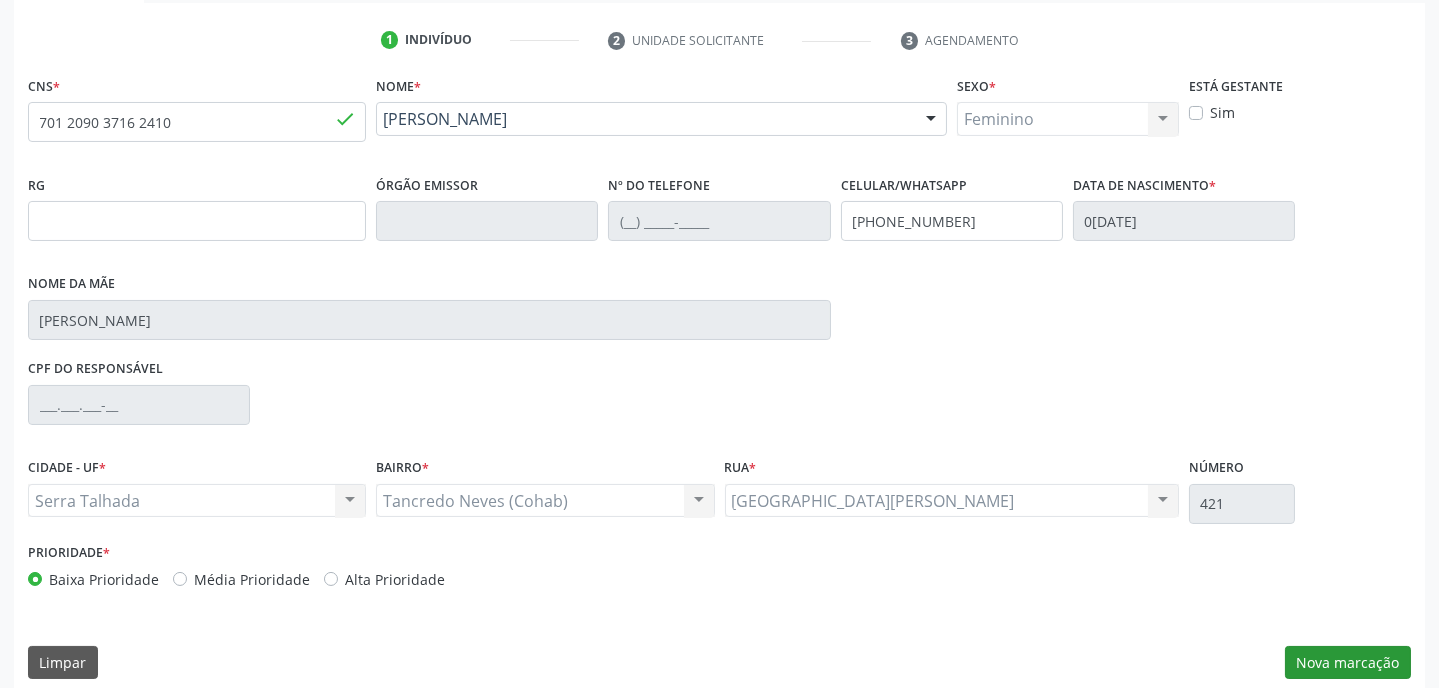 scroll, scrollTop: 215, scrollLeft: 0, axis: vertical 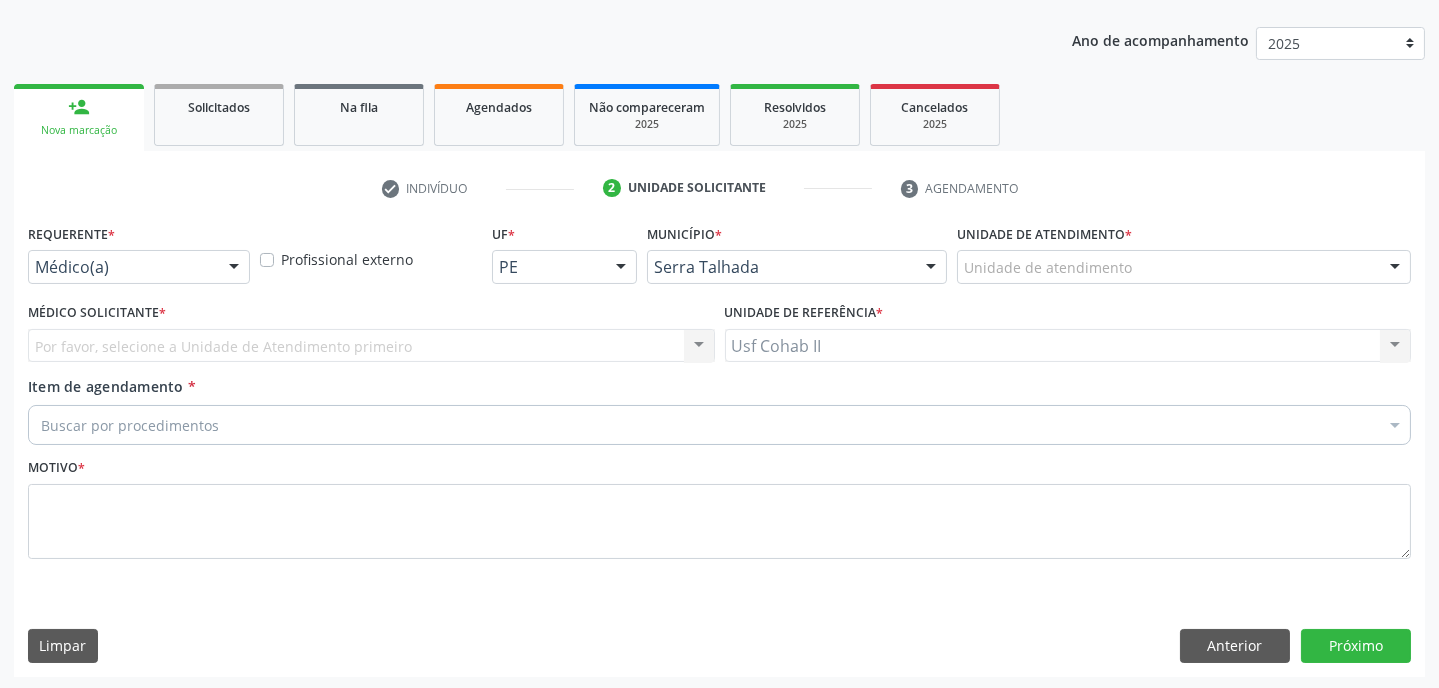 click at bounding box center (234, 268) 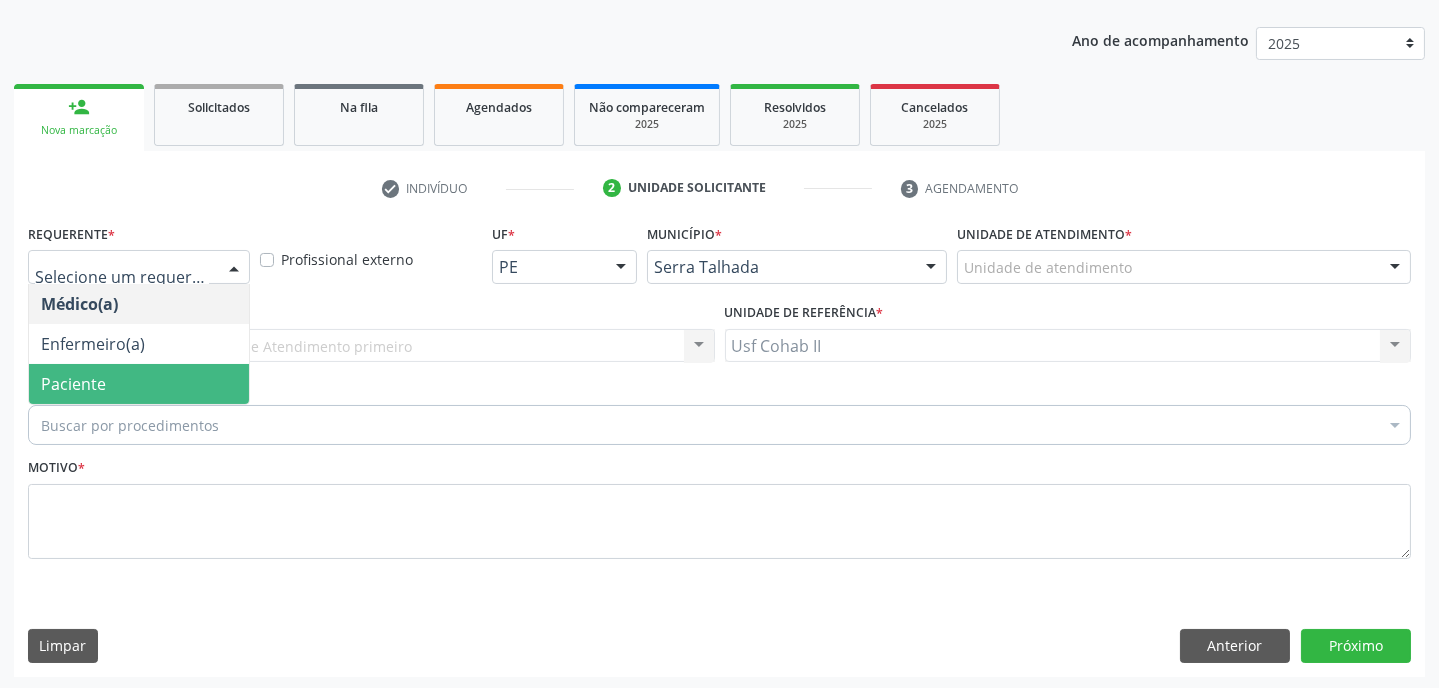 click on "Paciente" at bounding box center [139, 384] 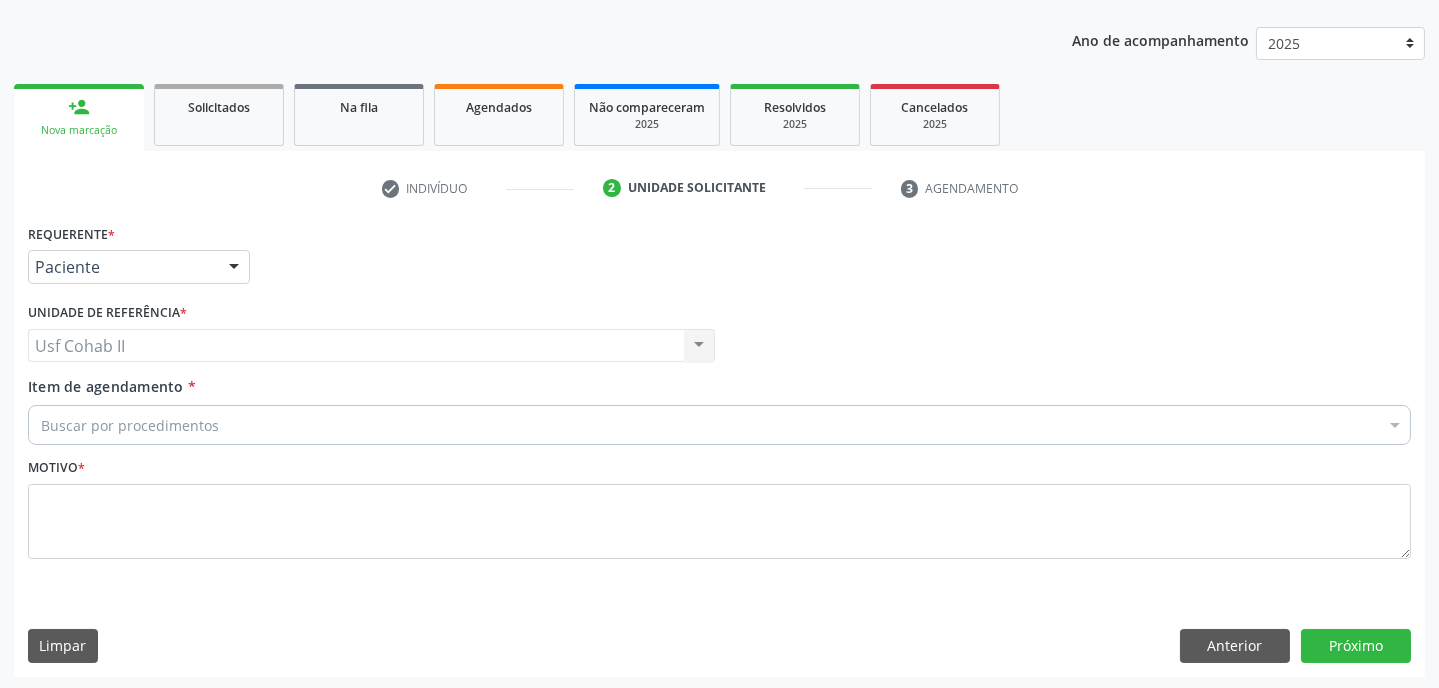 click on "Buscar por procedimentos" at bounding box center [719, 425] 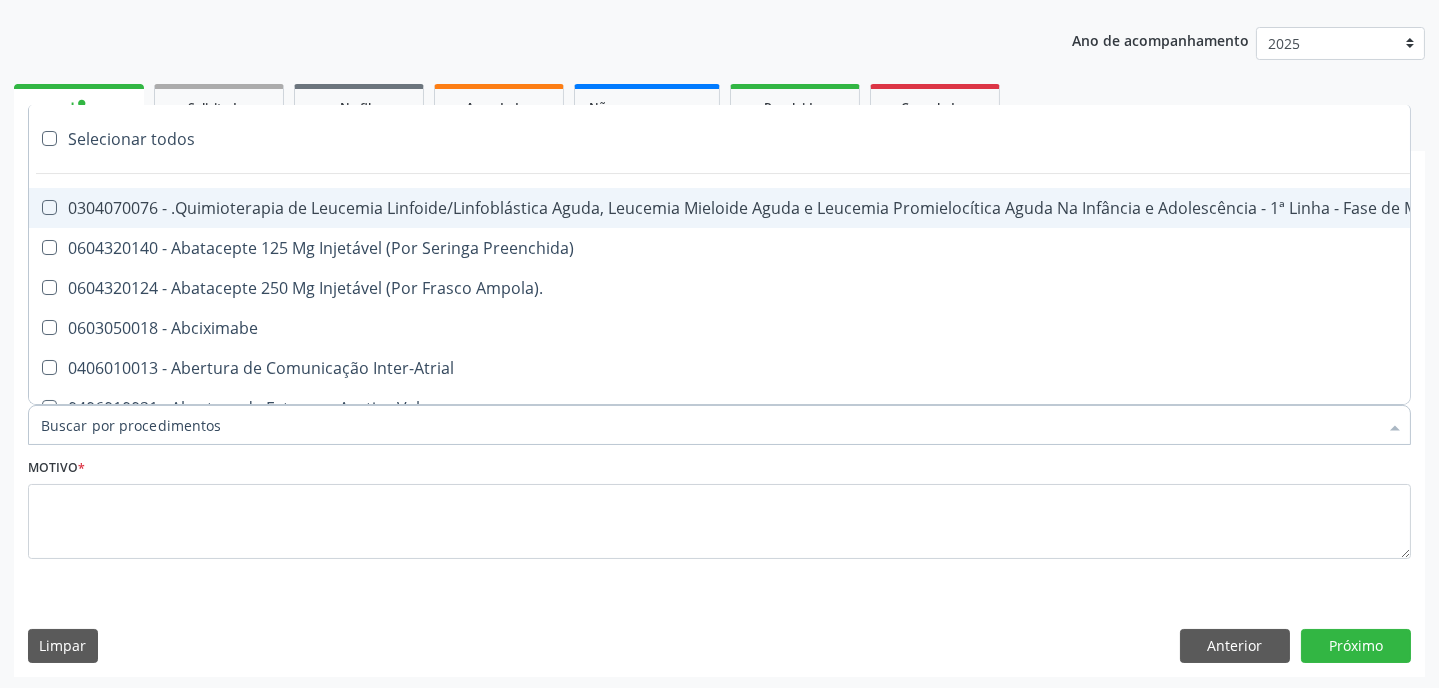 click on "Item de agendamento
*" at bounding box center [709, 425] 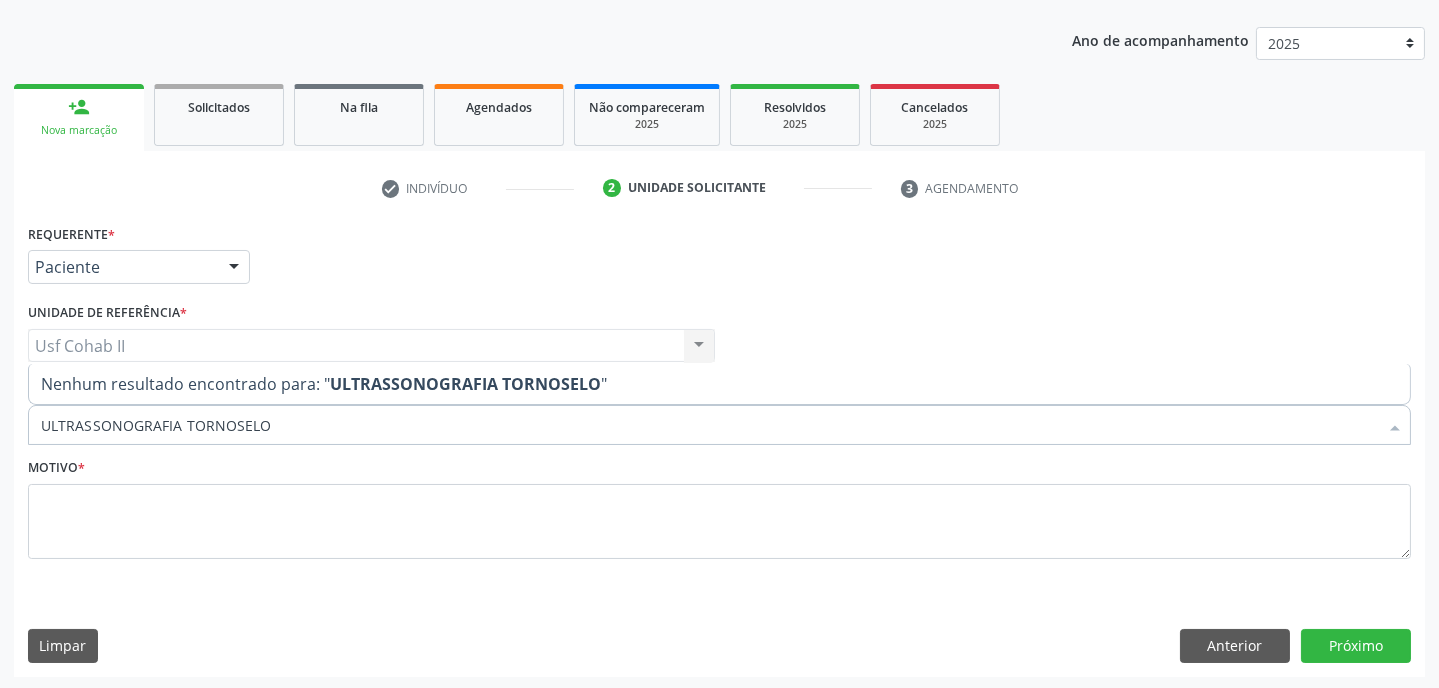 click on "ULTRASSONOGRAFIA TORNOSELO" at bounding box center (709, 425) 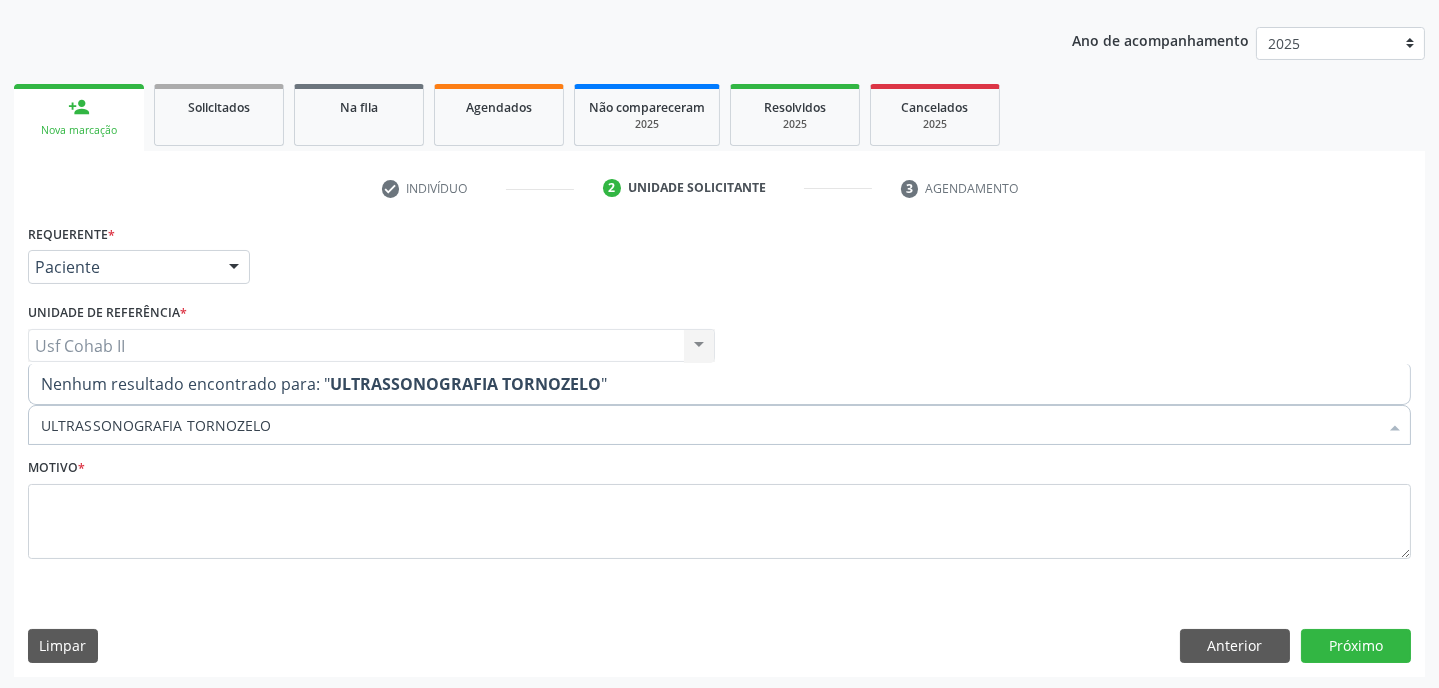 click on "ULTRASSONOGRAFIA TORNOZELO" at bounding box center (465, 384) 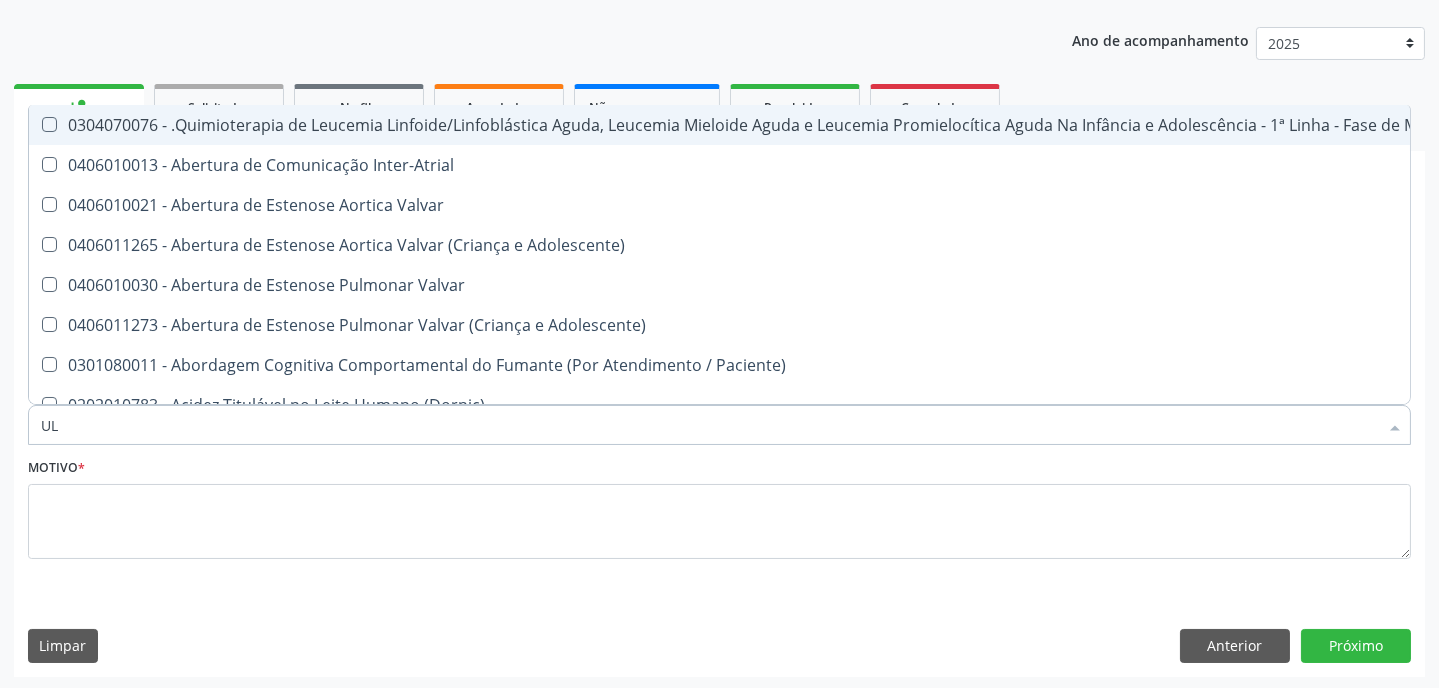 type on "U" 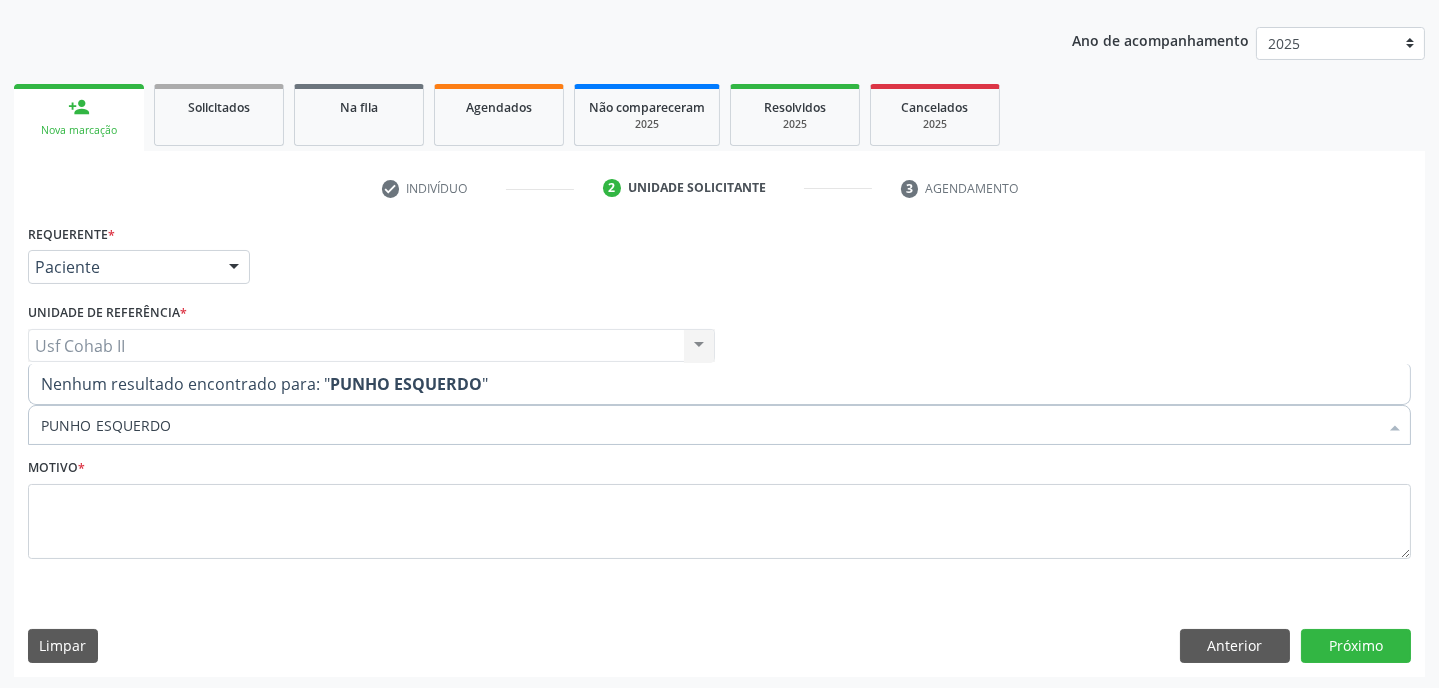 click on "PUNHO ESQUERDO" at bounding box center (406, 384) 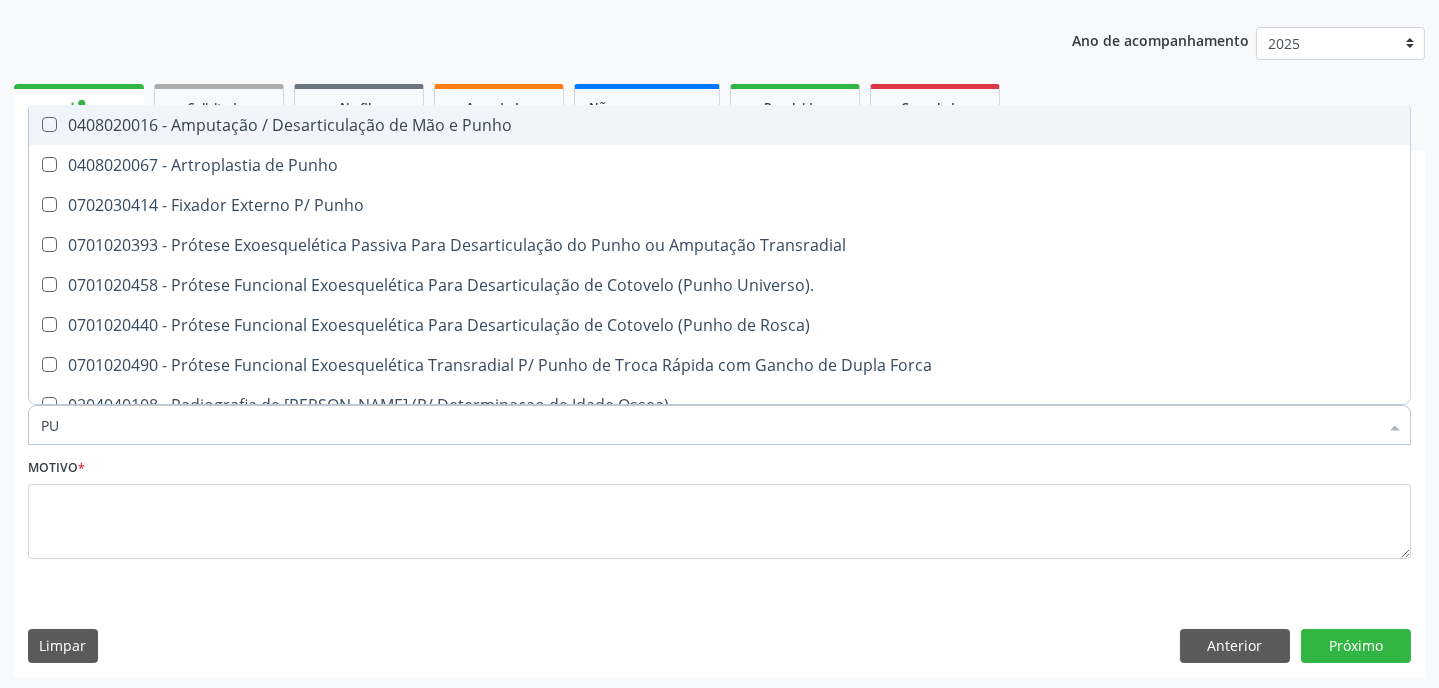type on "P" 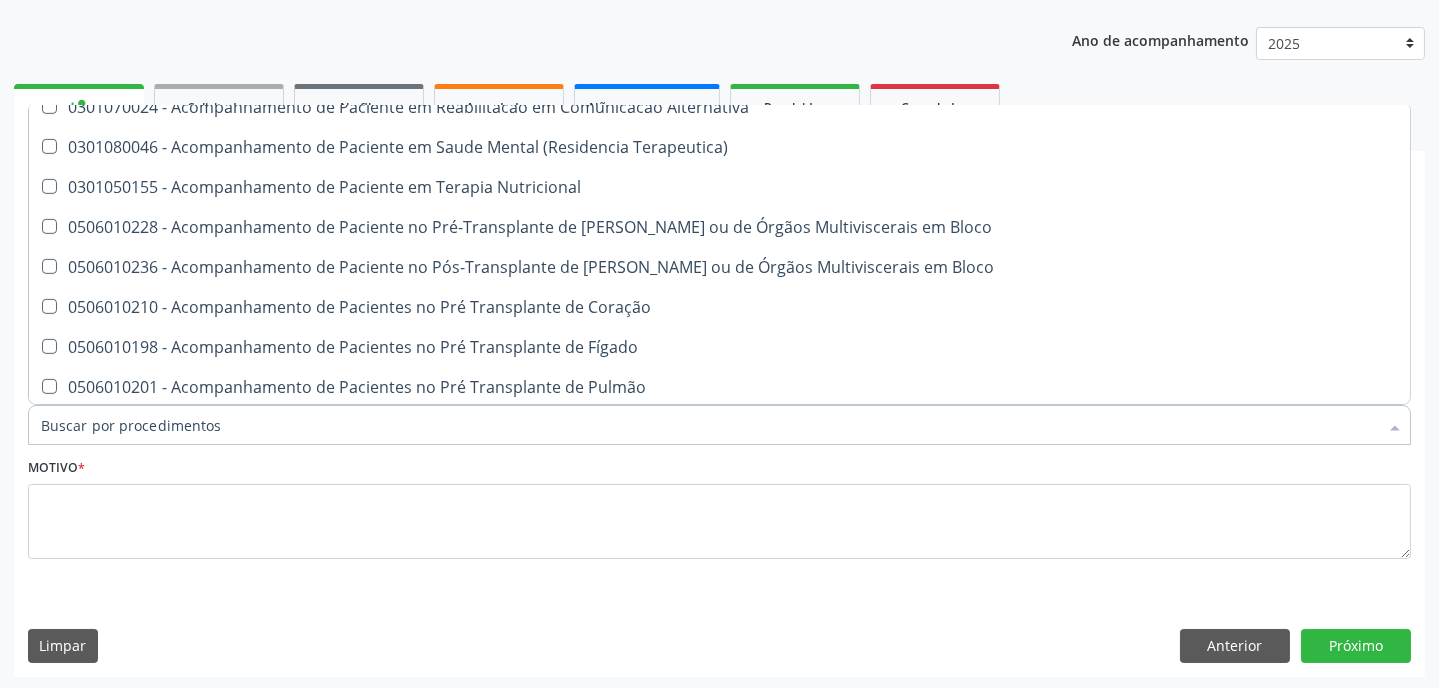 scroll, scrollTop: 2363, scrollLeft: 0, axis: vertical 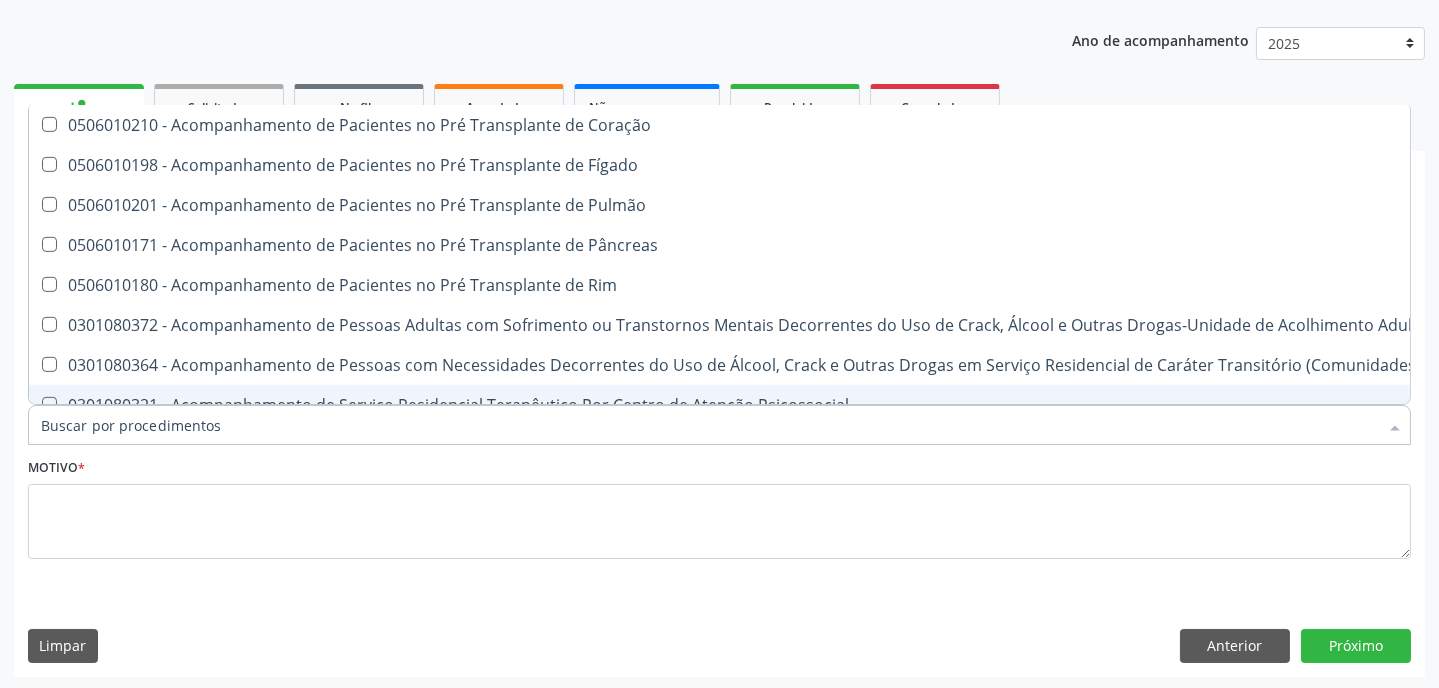 click on "Item de agendamento
*" at bounding box center (709, 425) 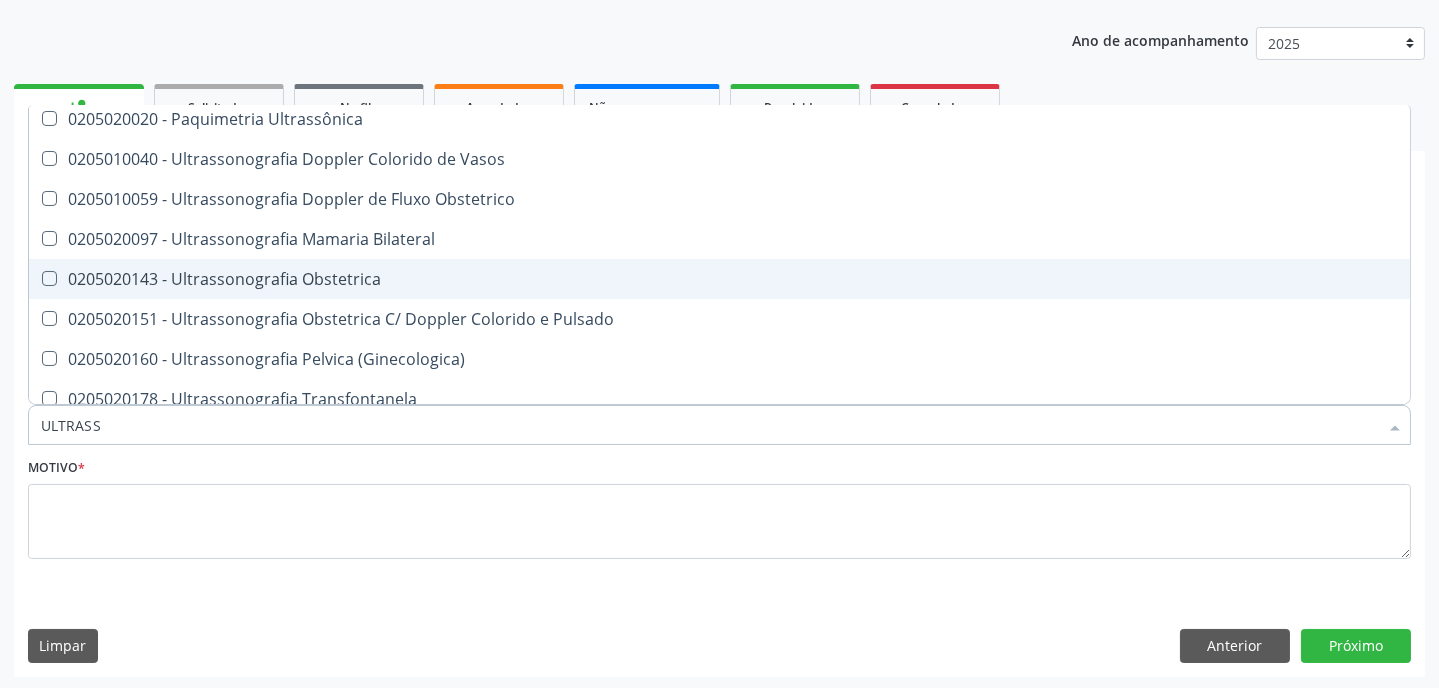 scroll, scrollTop: 0, scrollLeft: 0, axis: both 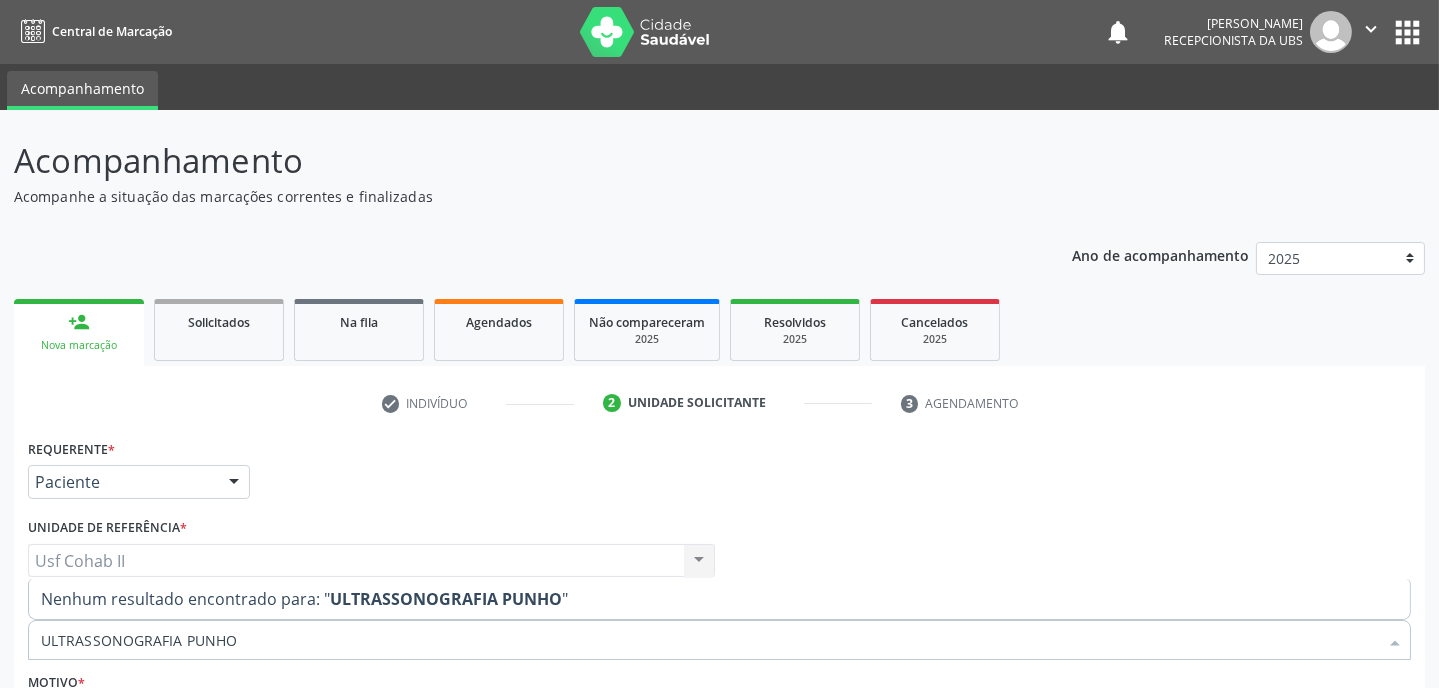 click on "ULTRASSONOGRAFIA PUNHO" at bounding box center (446, 599) 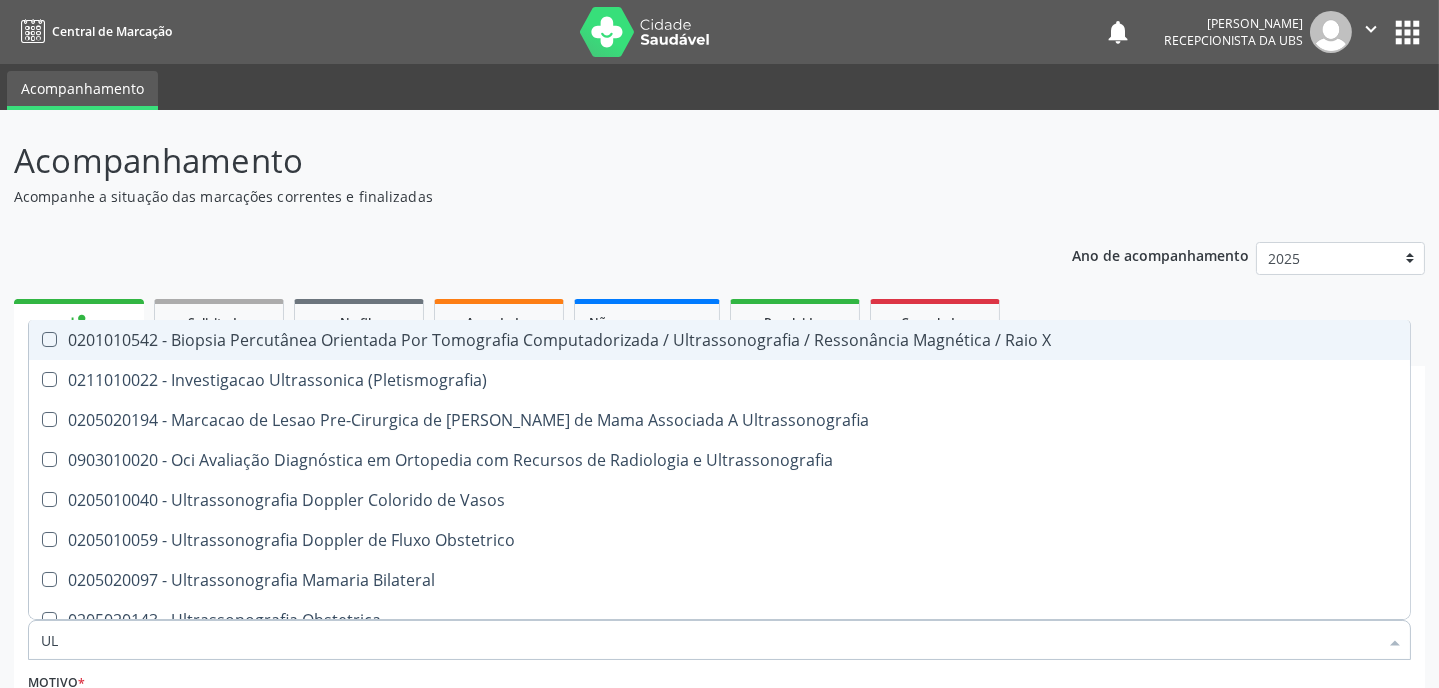 type on "U" 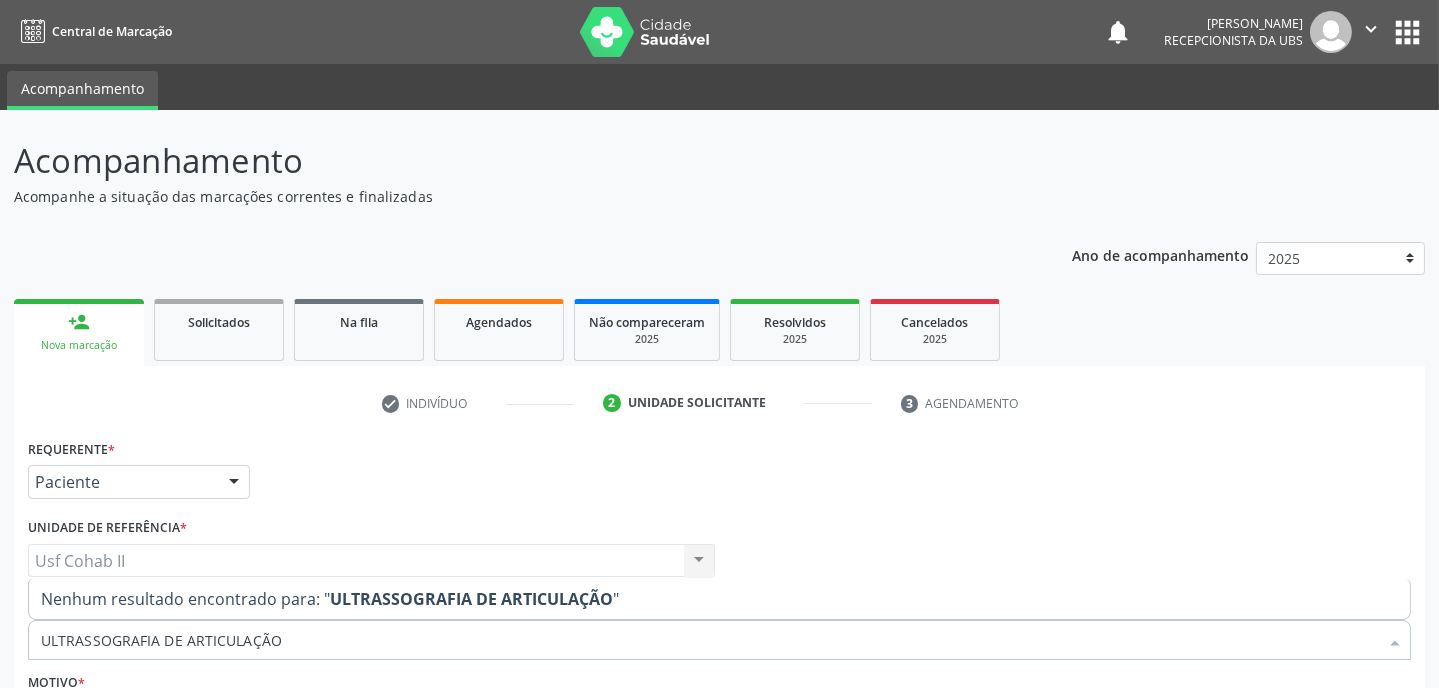 click on "ULTRASSOGRAFIA DE ARTICULAÇÃO" at bounding box center (709, 640) 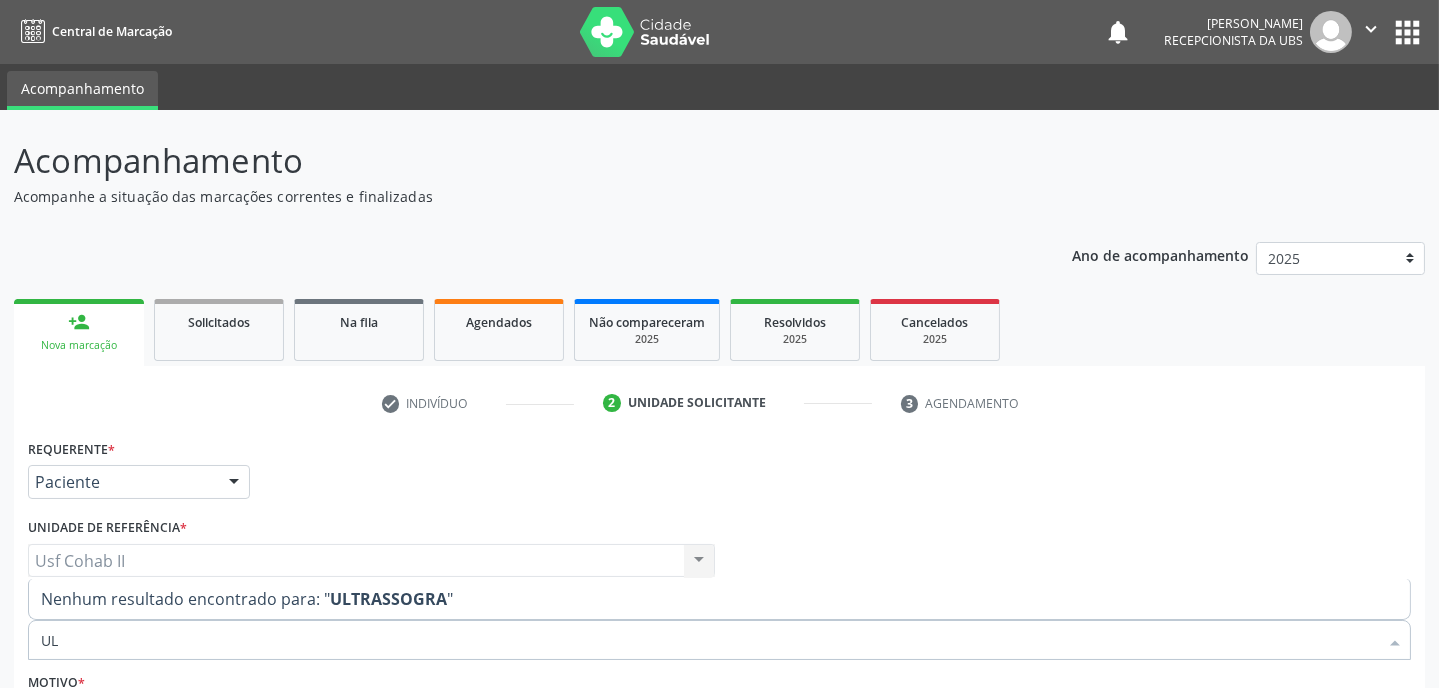 type on "U" 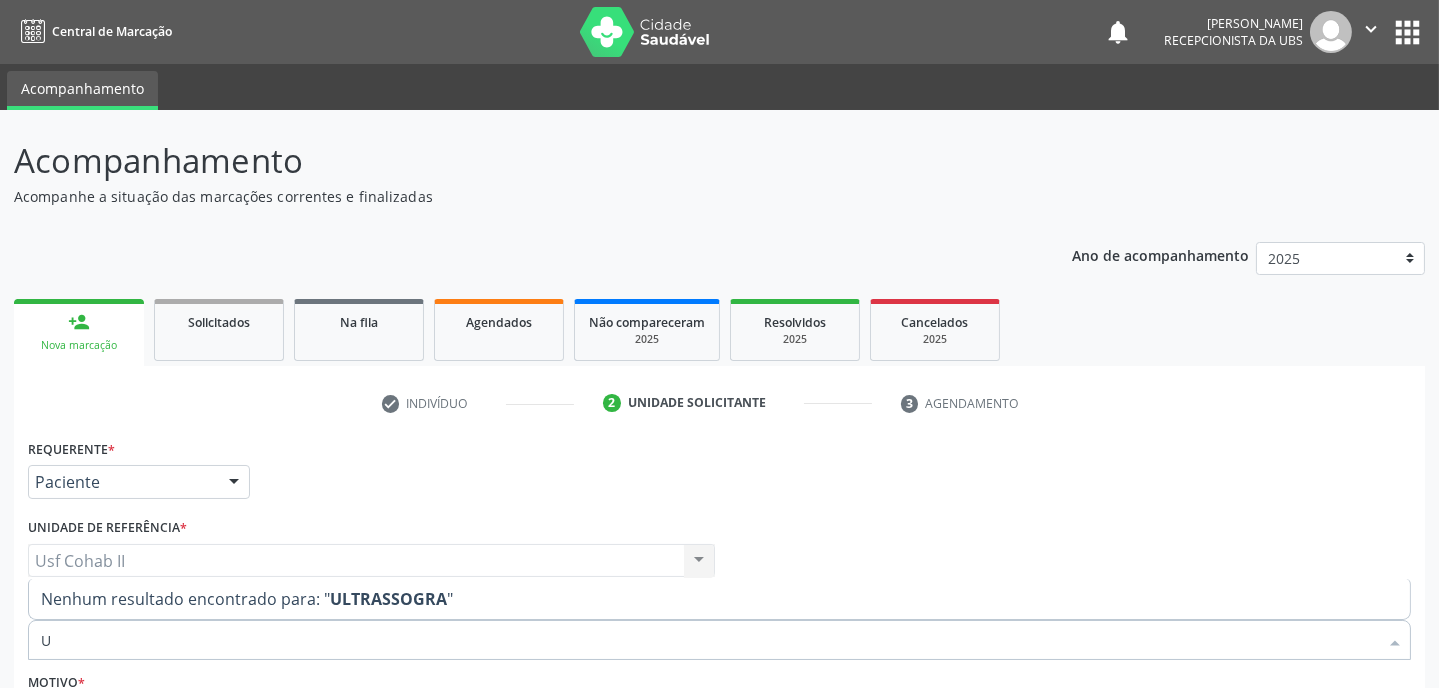 type 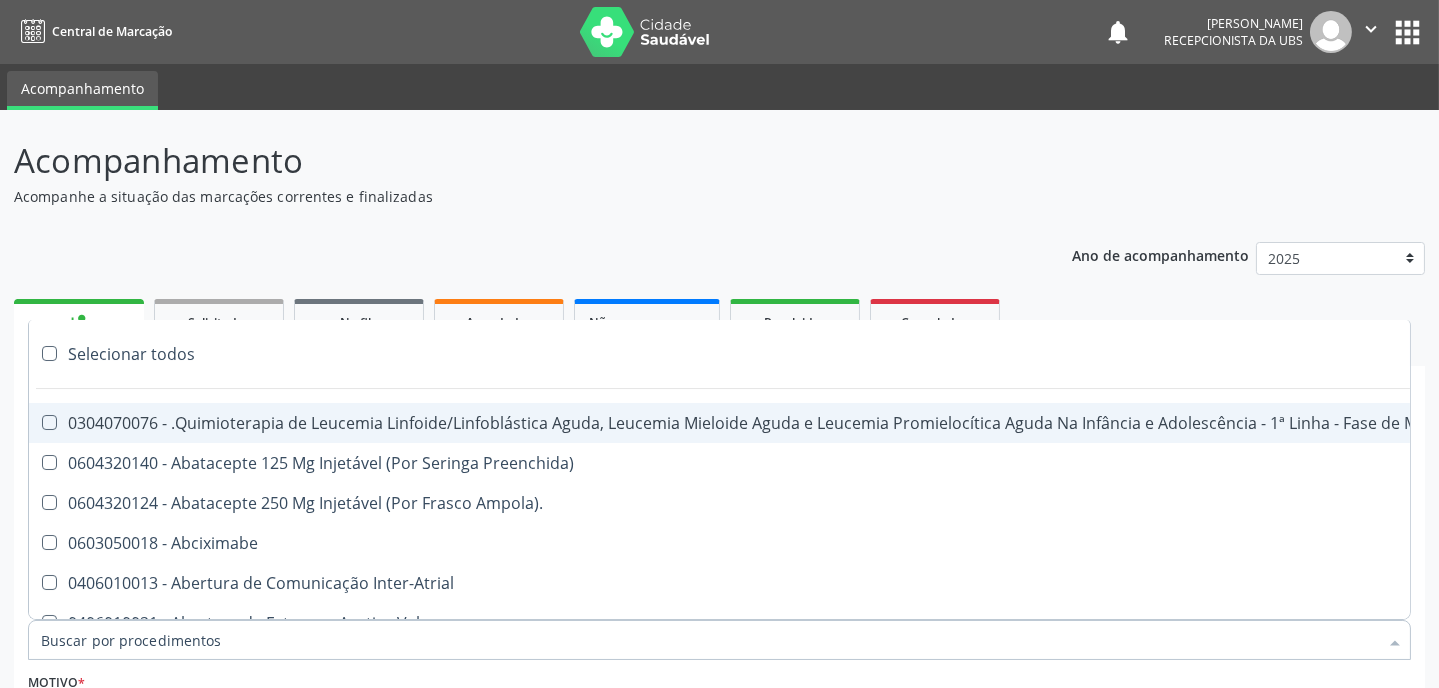 click on "Acompanhe a situação das marcações correntes e finalizadas" at bounding box center (508, 196) 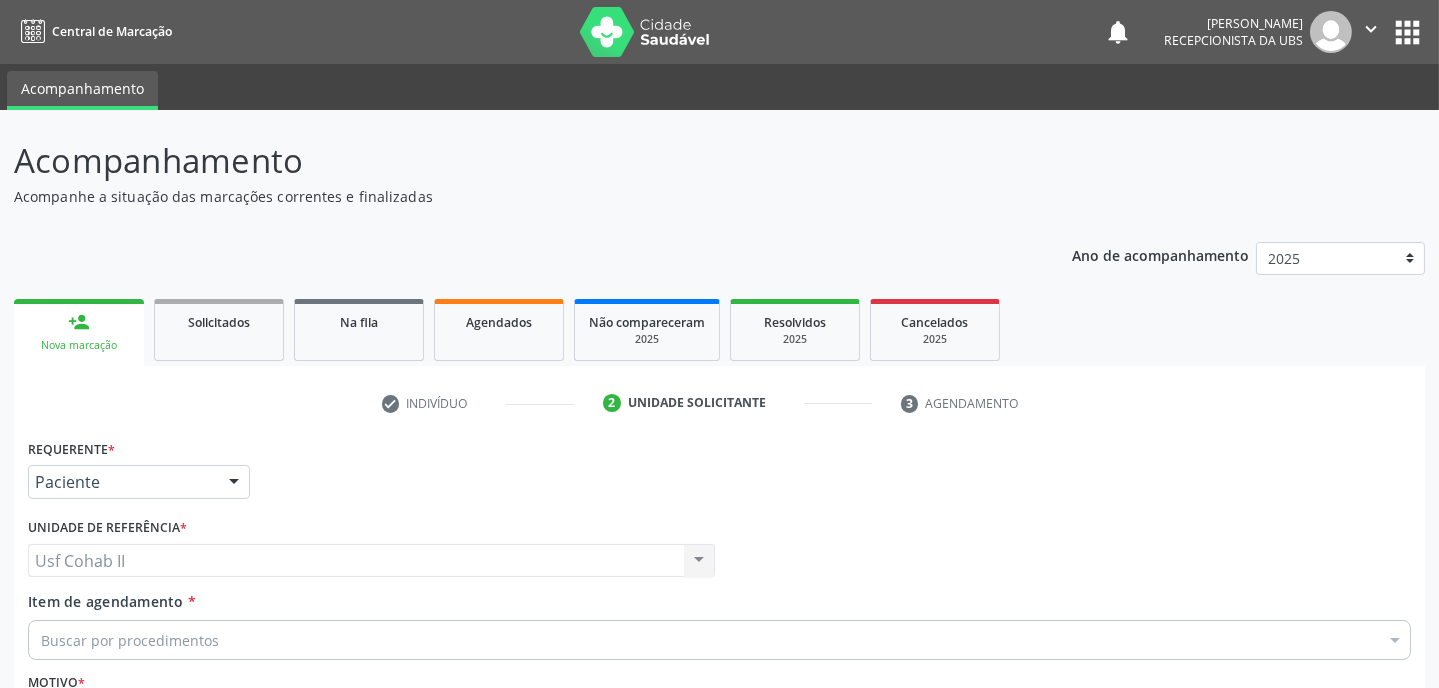 click on "person_add
Nova marcação" at bounding box center (79, 332) 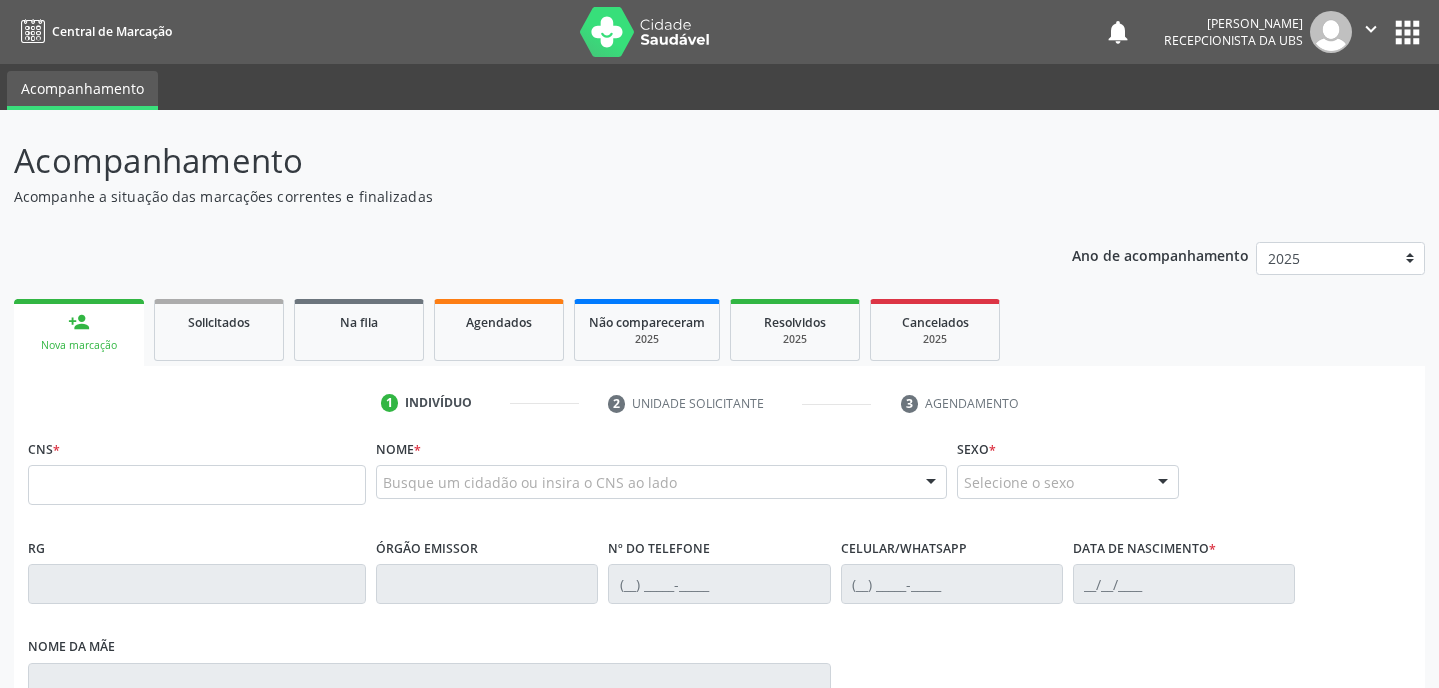 scroll, scrollTop: 0, scrollLeft: 0, axis: both 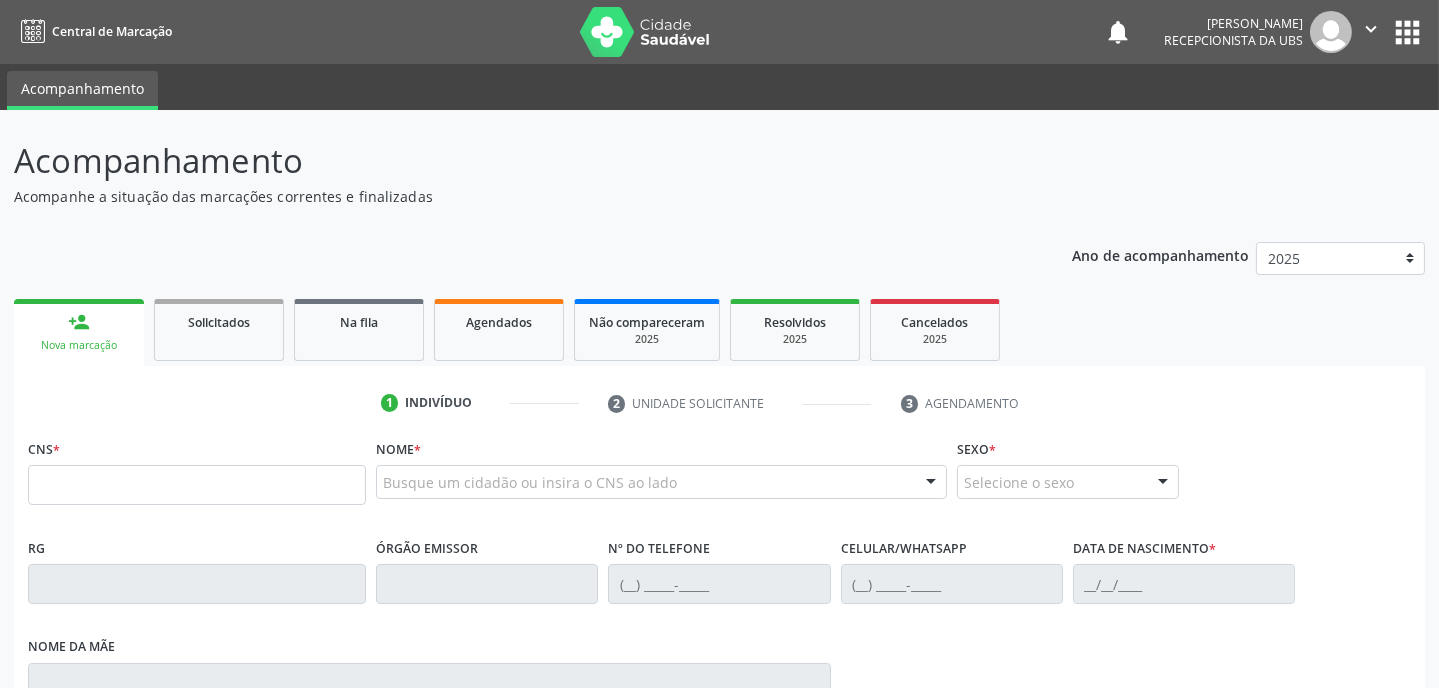 click on "Nova marcação" at bounding box center [79, 345] 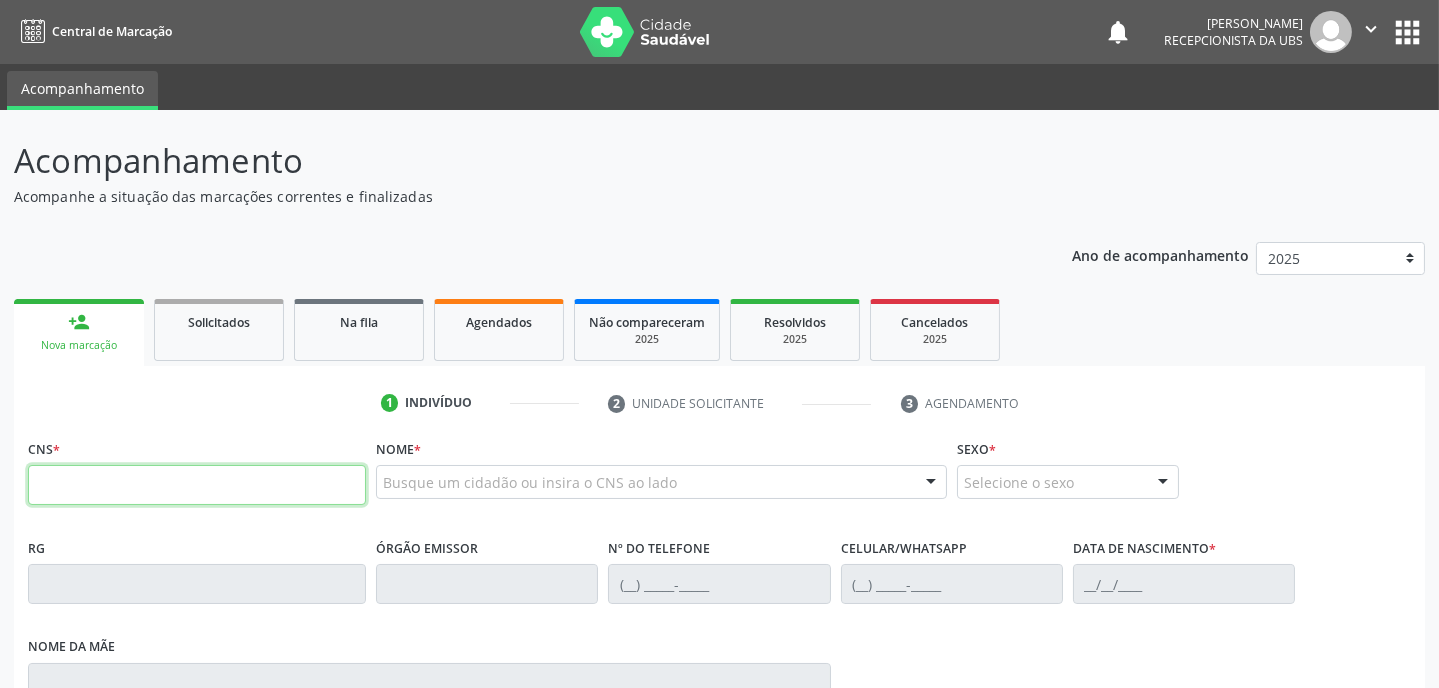 click at bounding box center (197, 485) 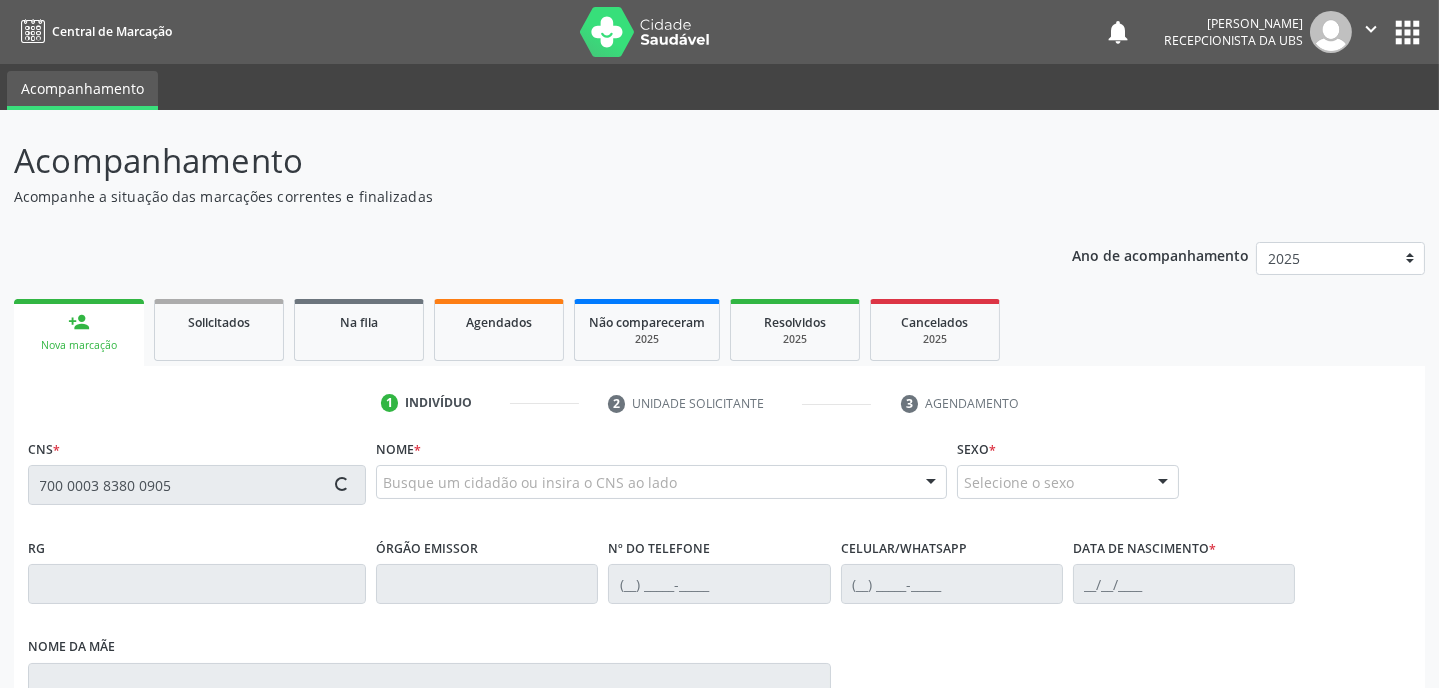 type on "700 0003 8380 0905" 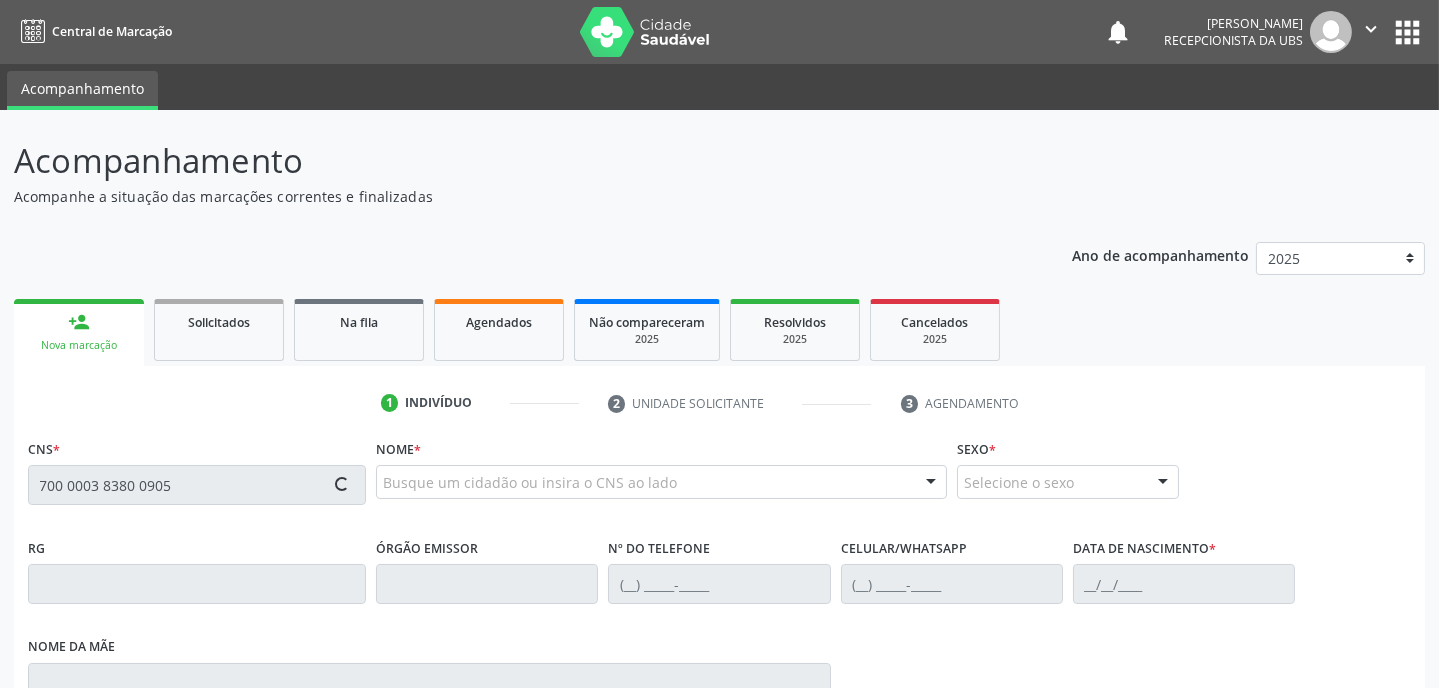 type 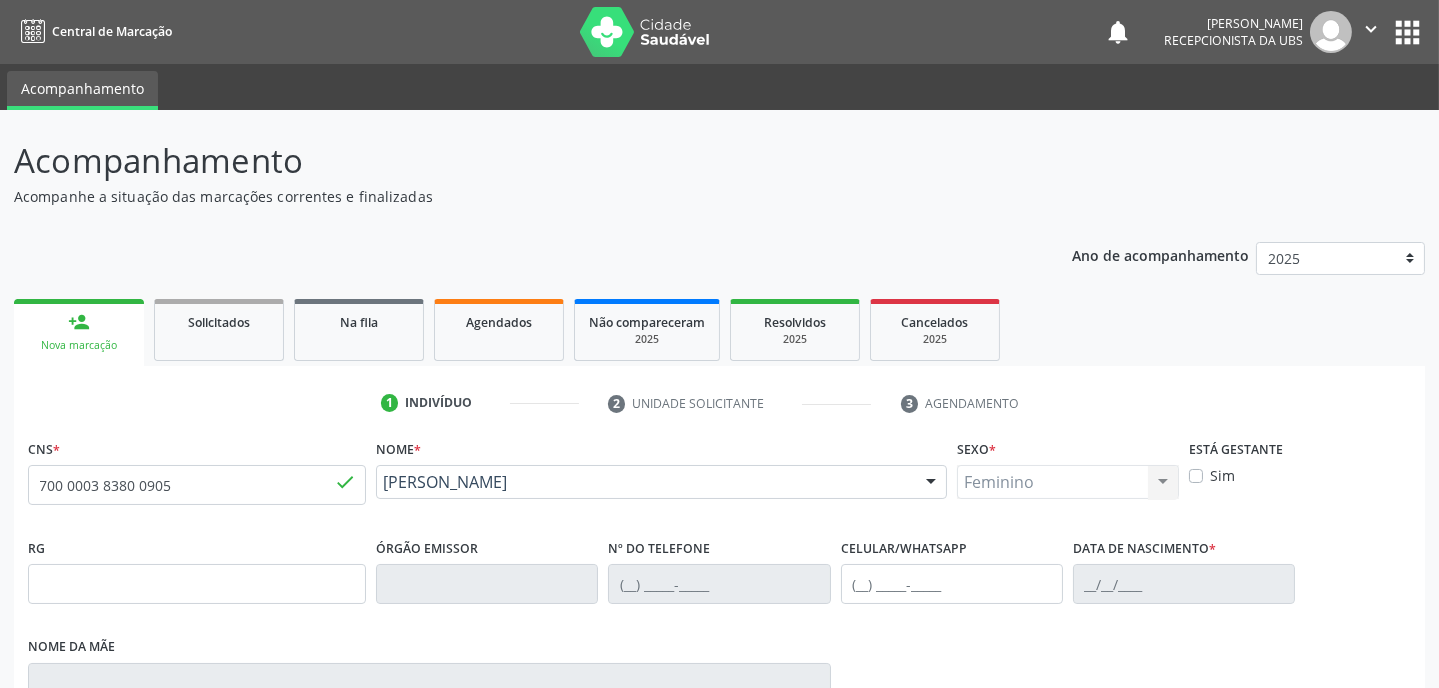 type on "[PHONE_NUMBER]" 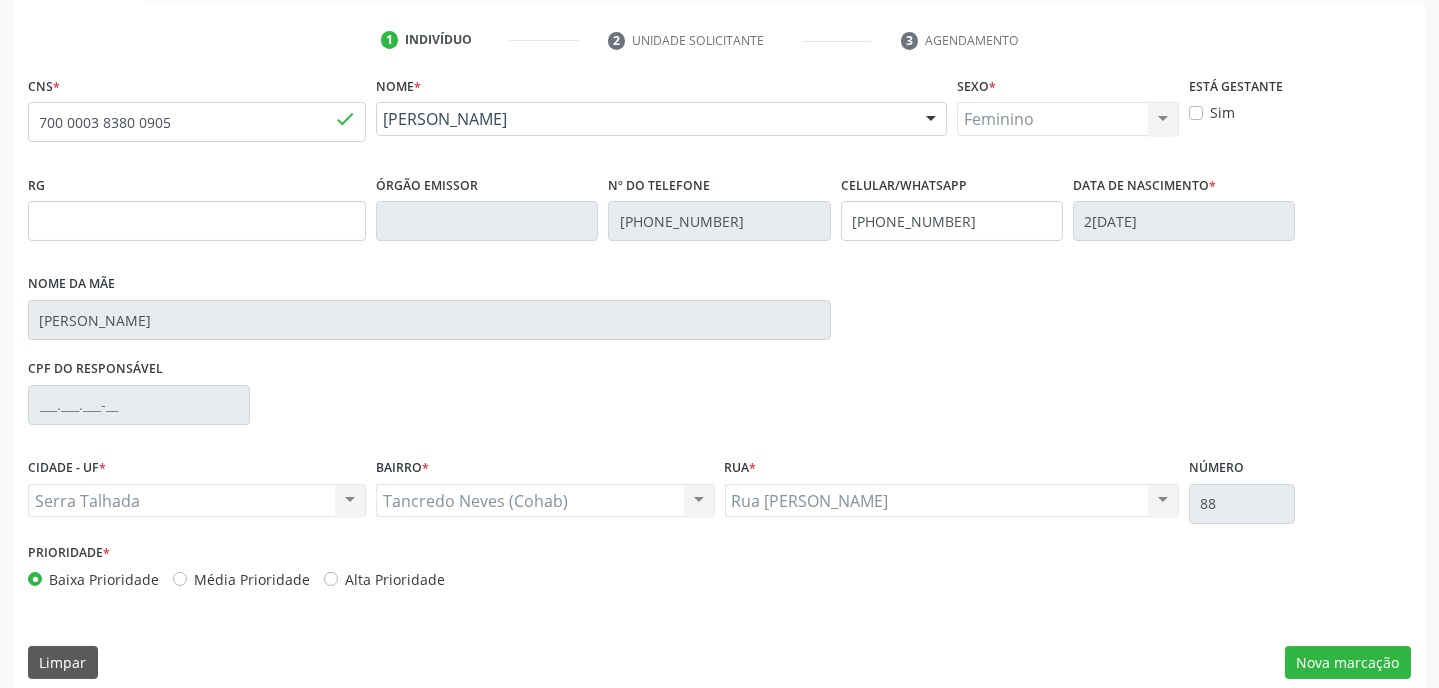 scroll, scrollTop: 380, scrollLeft: 0, axis: vertical 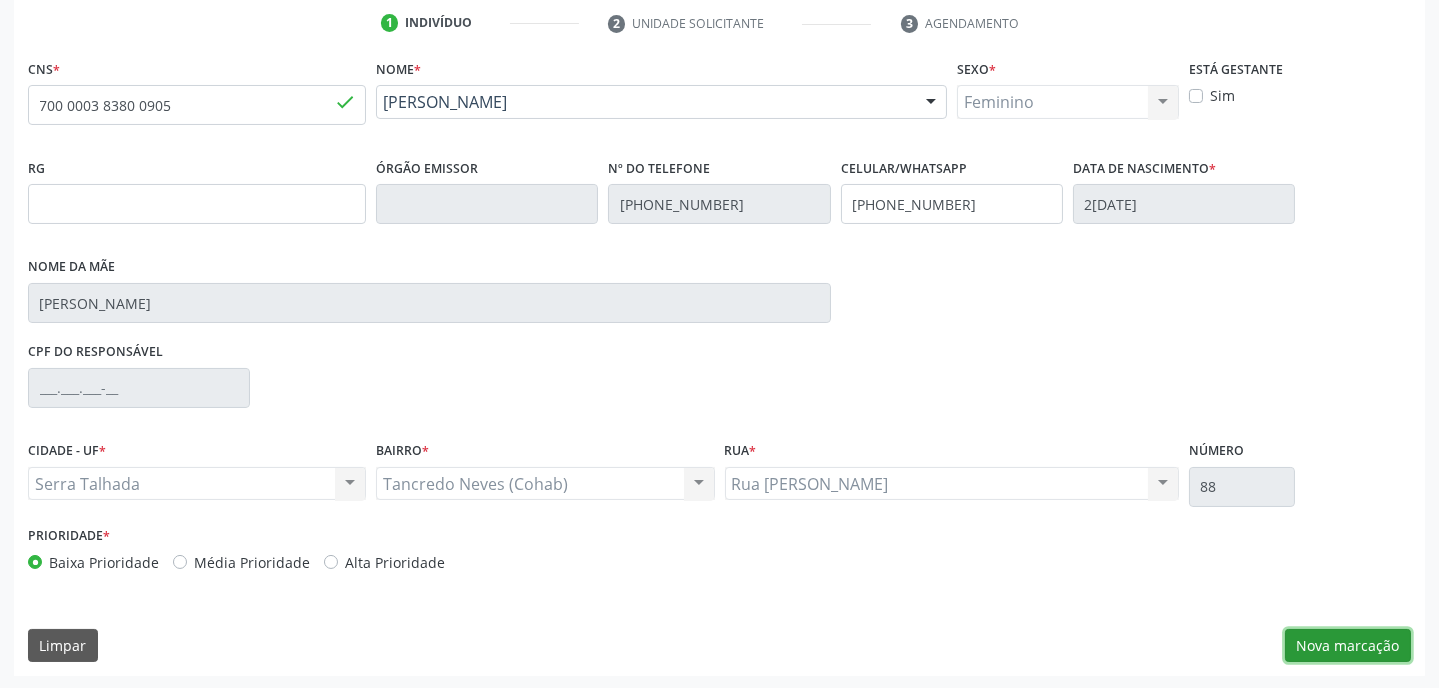 click on "Nova marcação" at bounding box center (1348, 646) 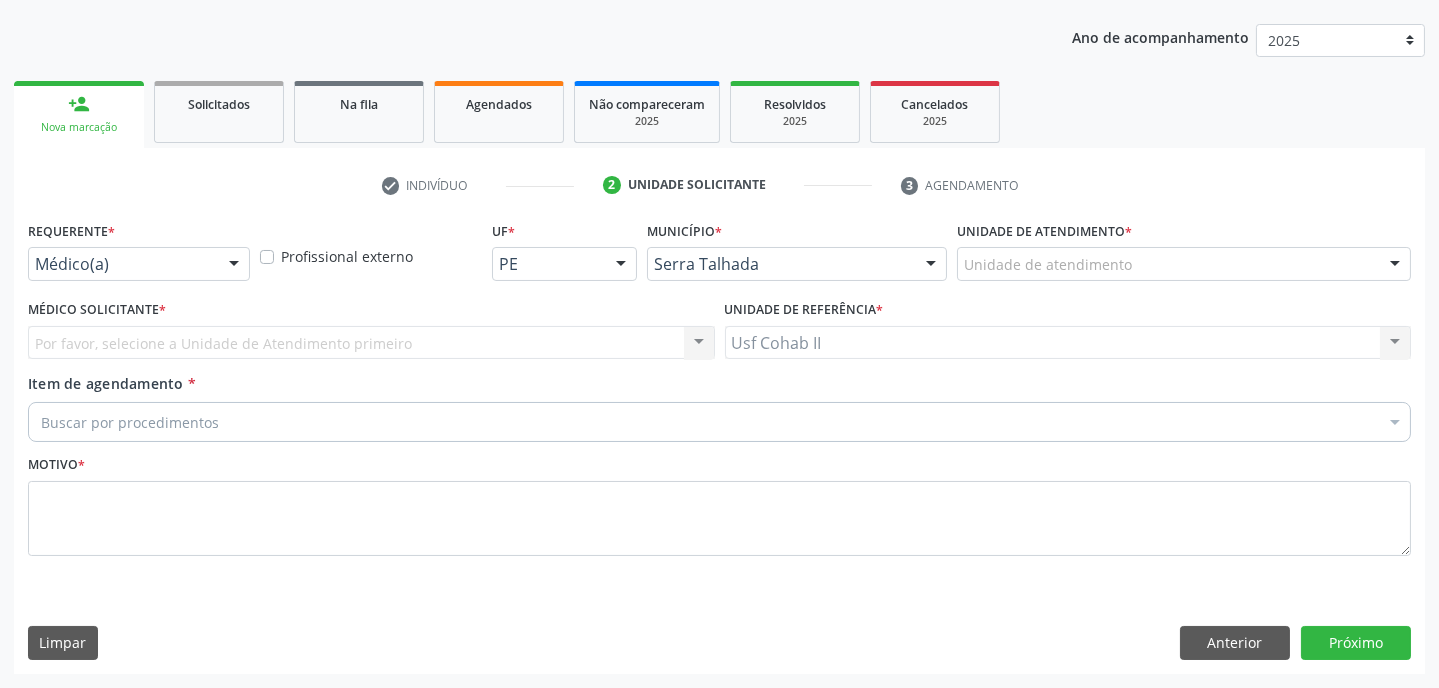 scroll, scrollTop: 215, scrollLeft: 0, axis: vertical 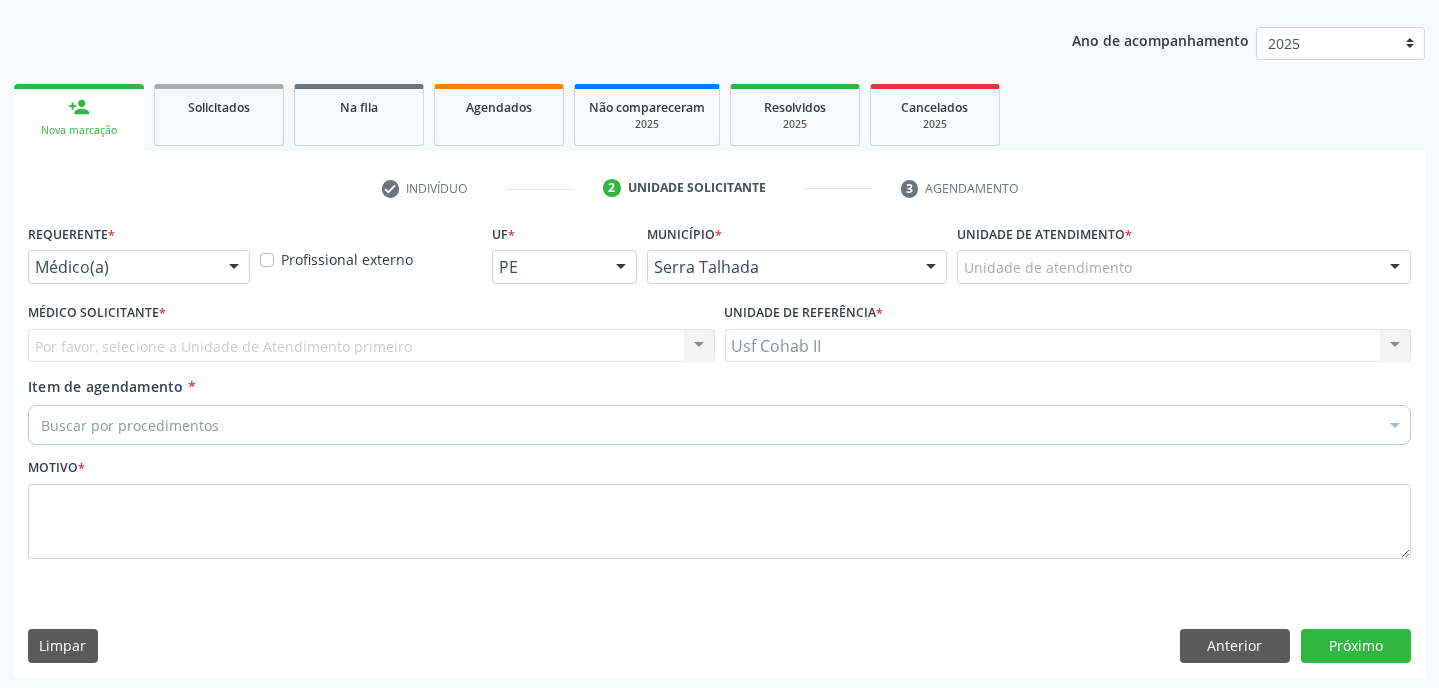 click at bounding box center (234, 268) 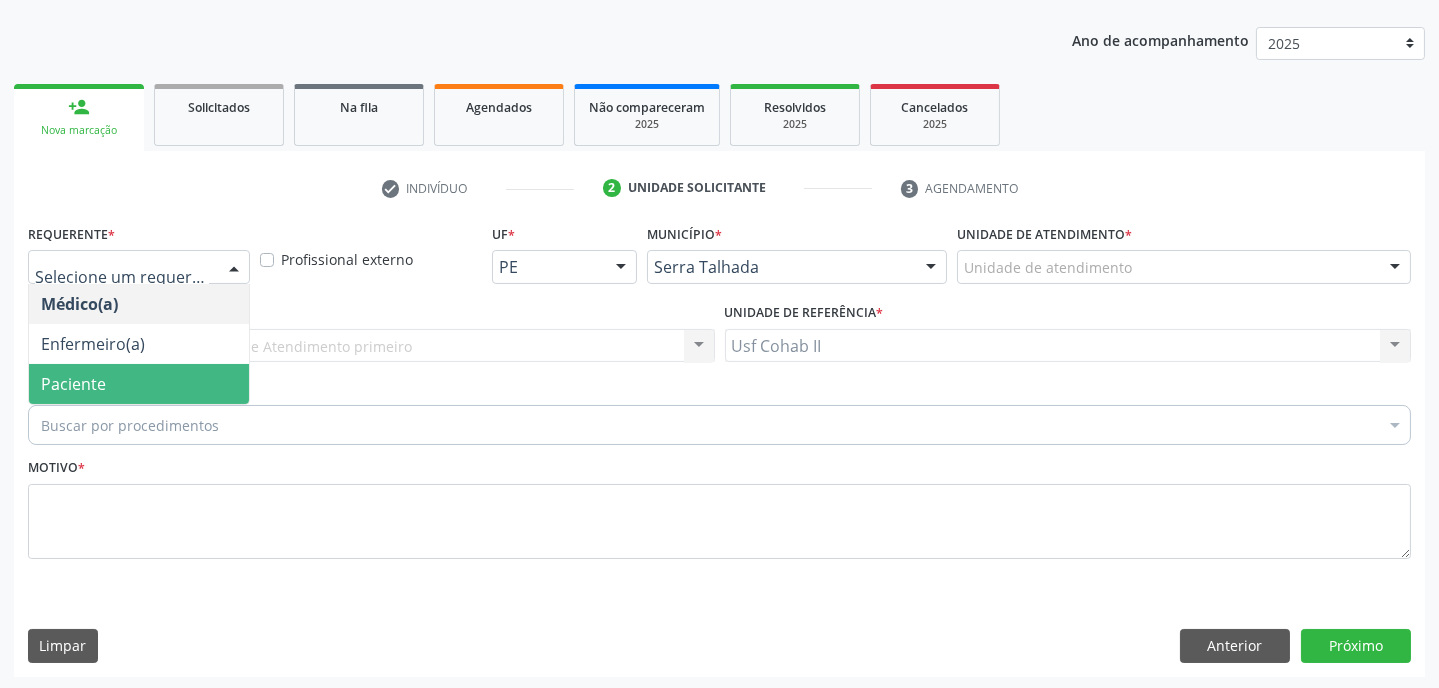 click on "Paciente" at bounding box center (139, 384) 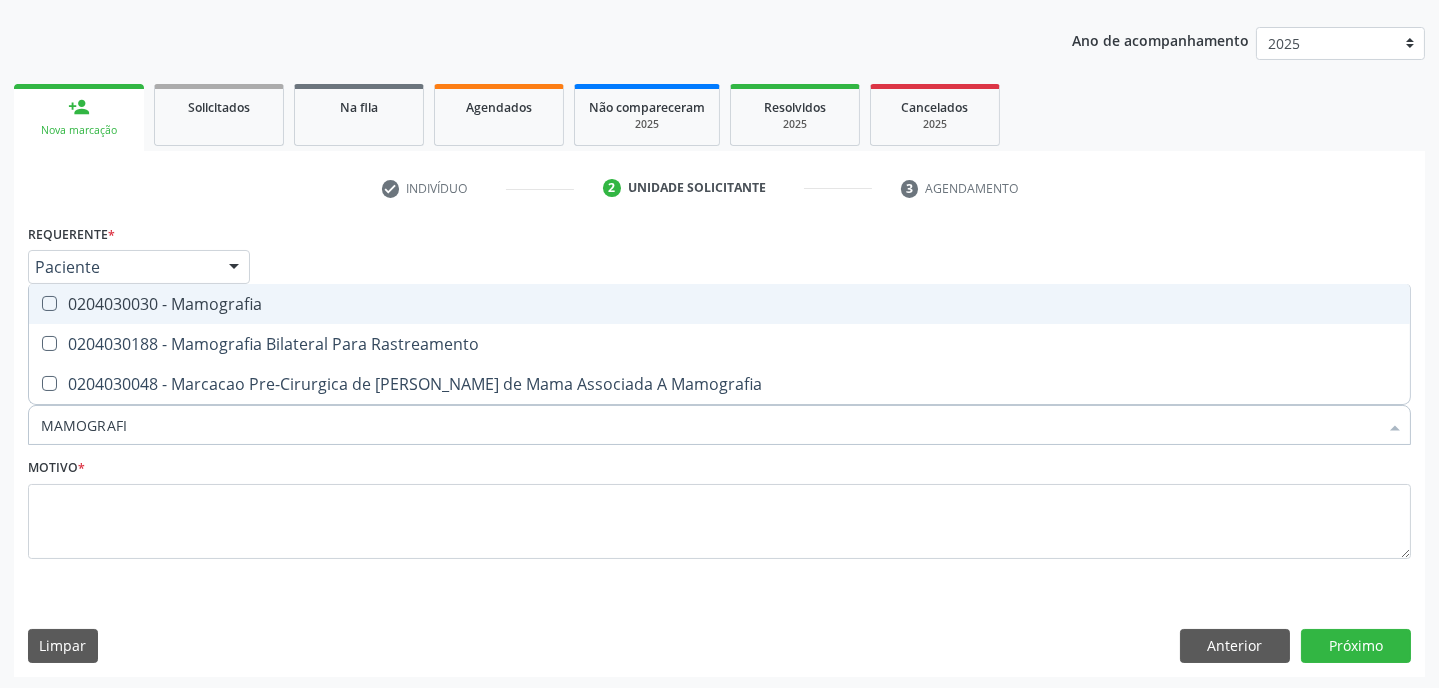 type on "MAMOGRAFIA" 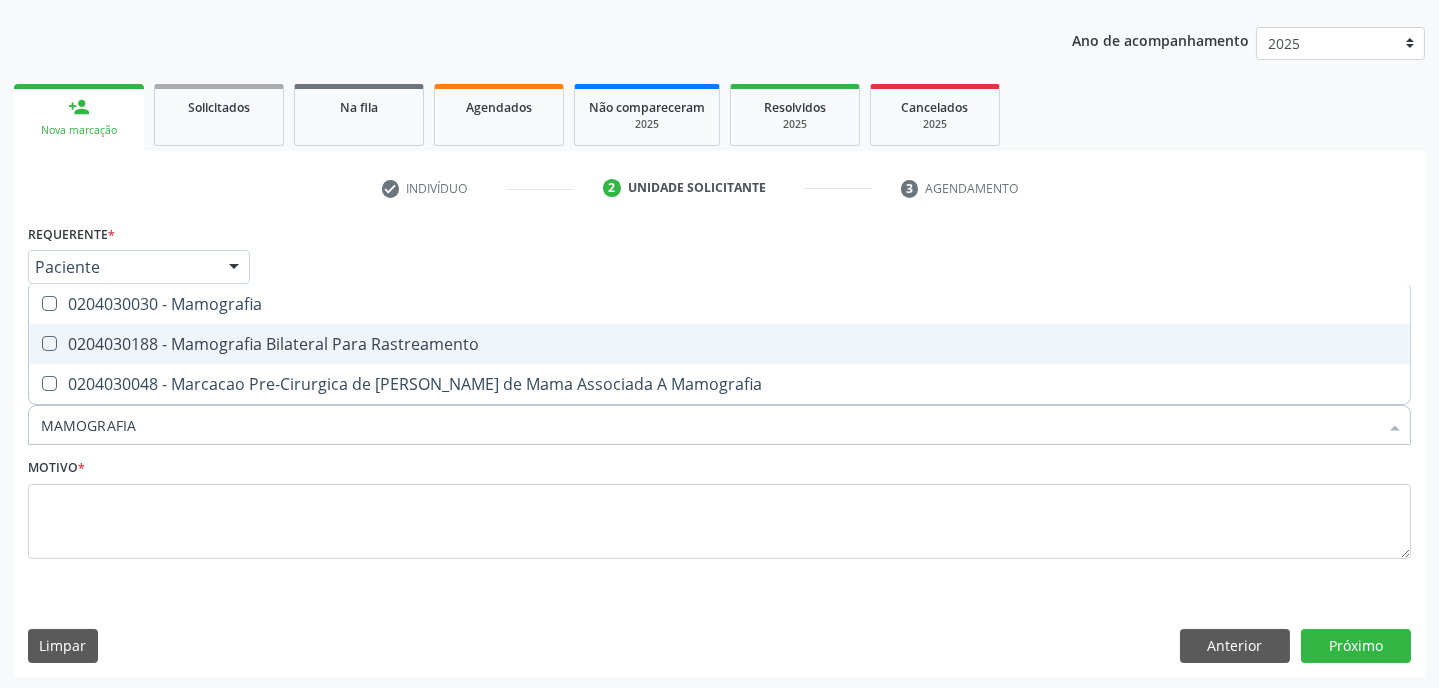 click on "0204030188 - Mamografia Bilateral Para Rastreamento" at bounding box center (719, 344) 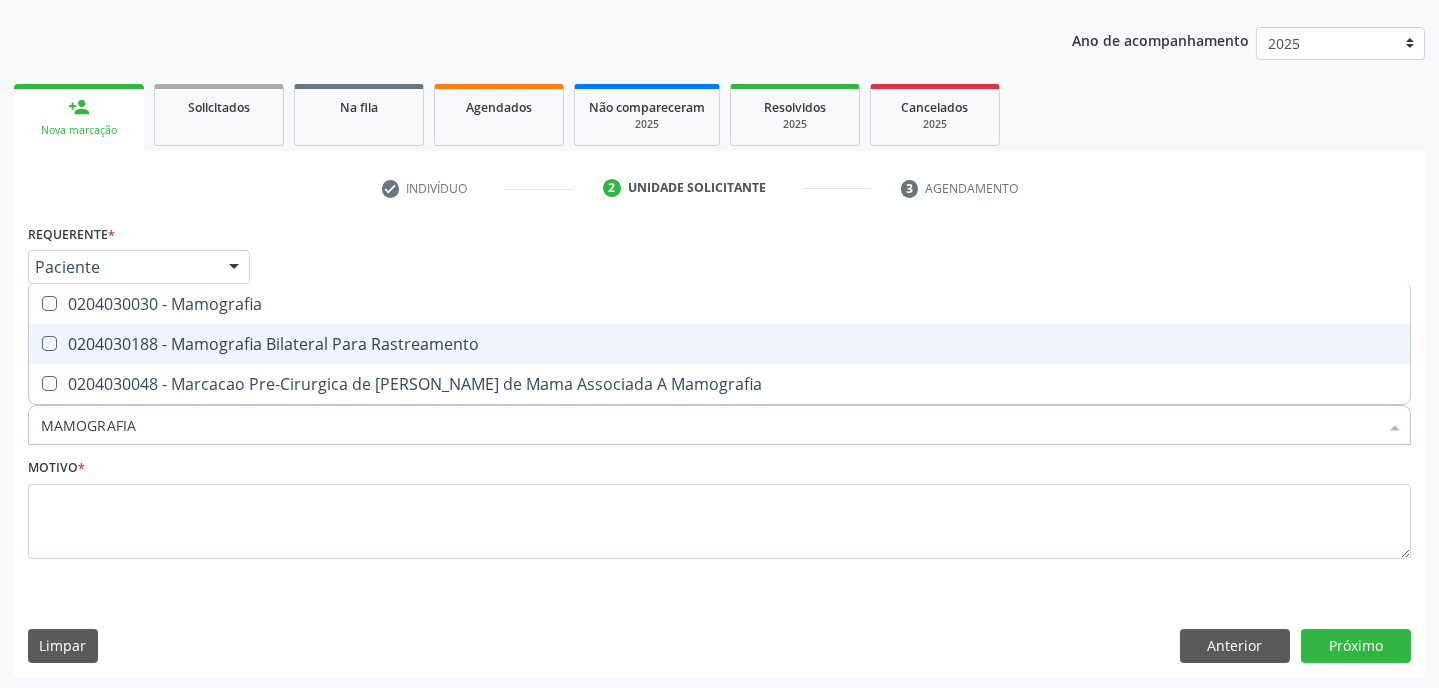 checkbox on "true" 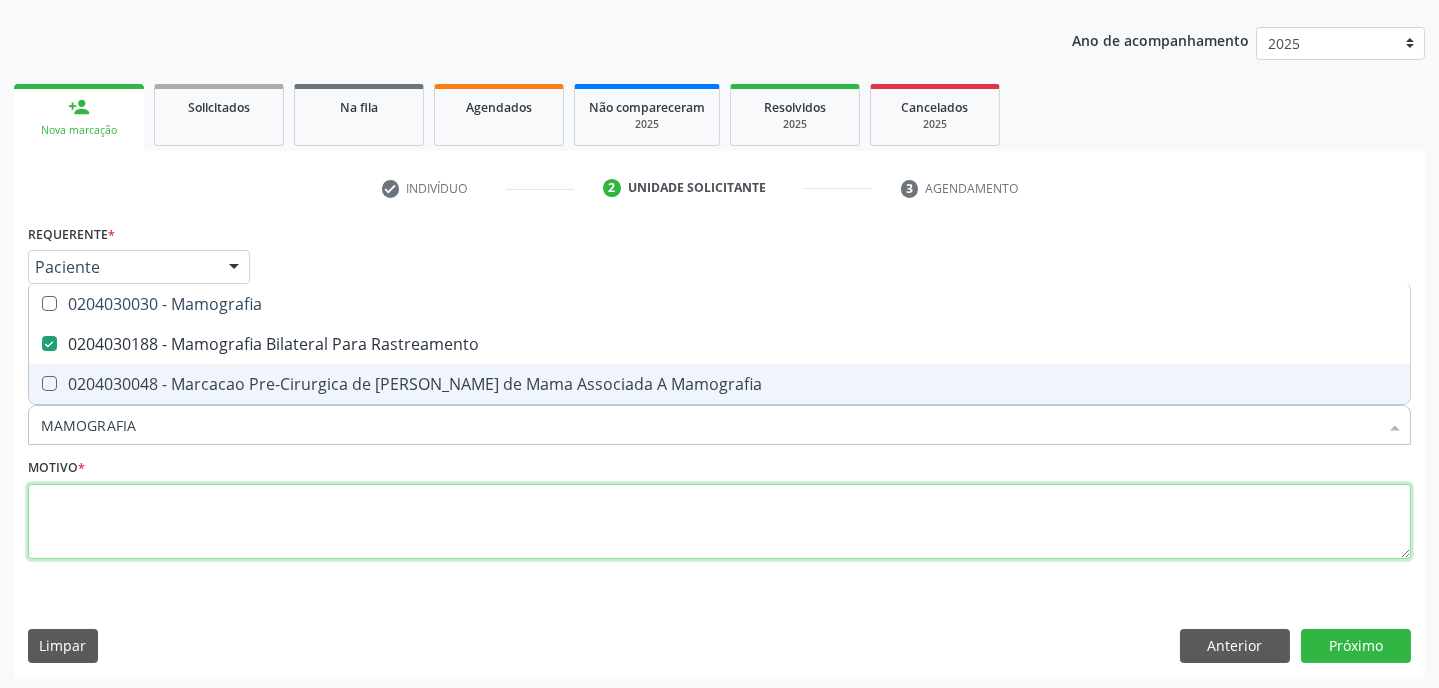 click at bounding box center [719, 522] 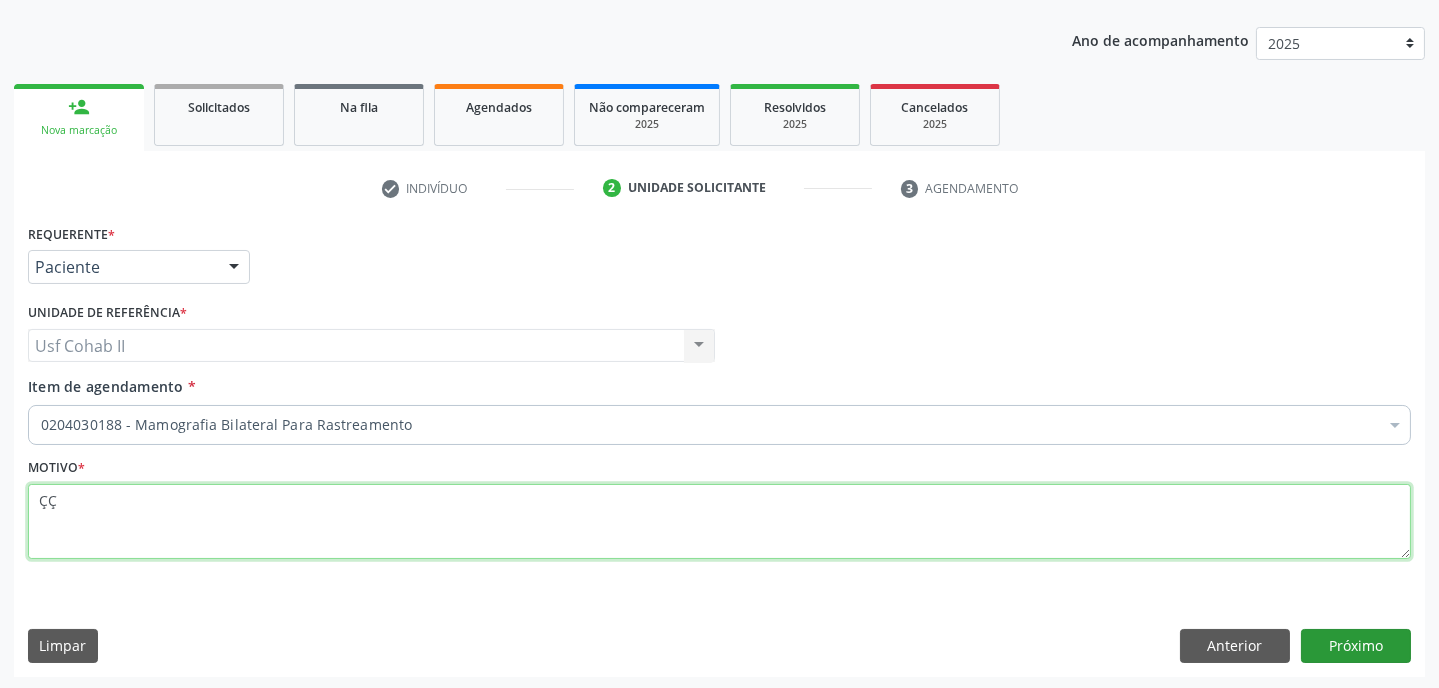 type on "ÇÇ" 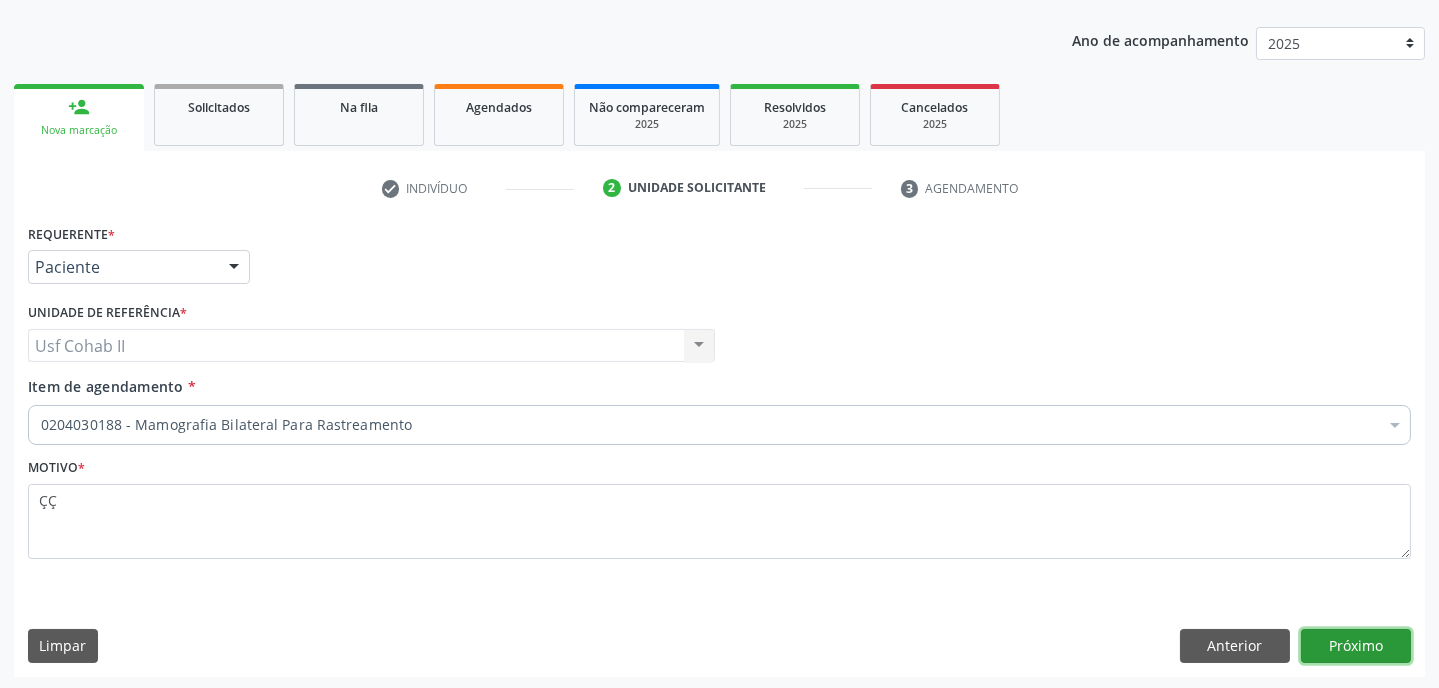 click on "Próximo" at bounding box center [1356, 646] 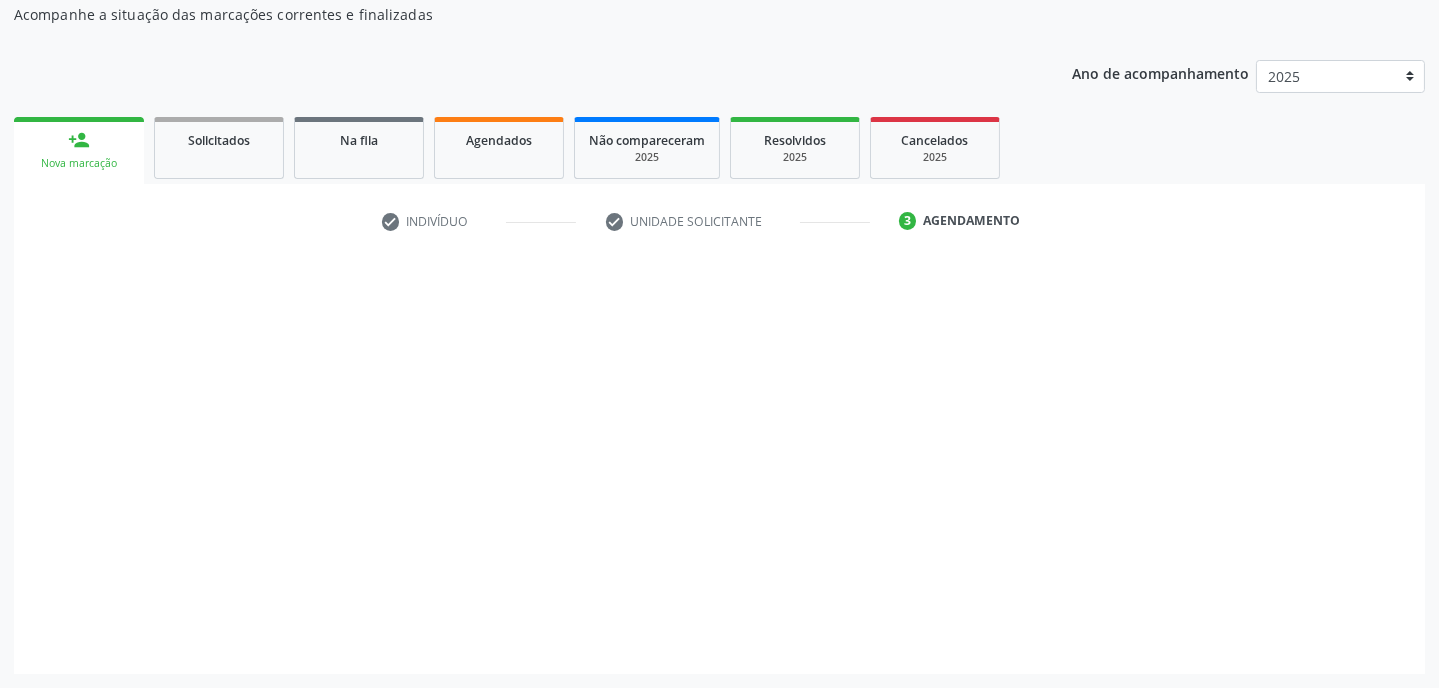 scroll, scrollTop: 180, scrollLeft: 0, axis: vertical 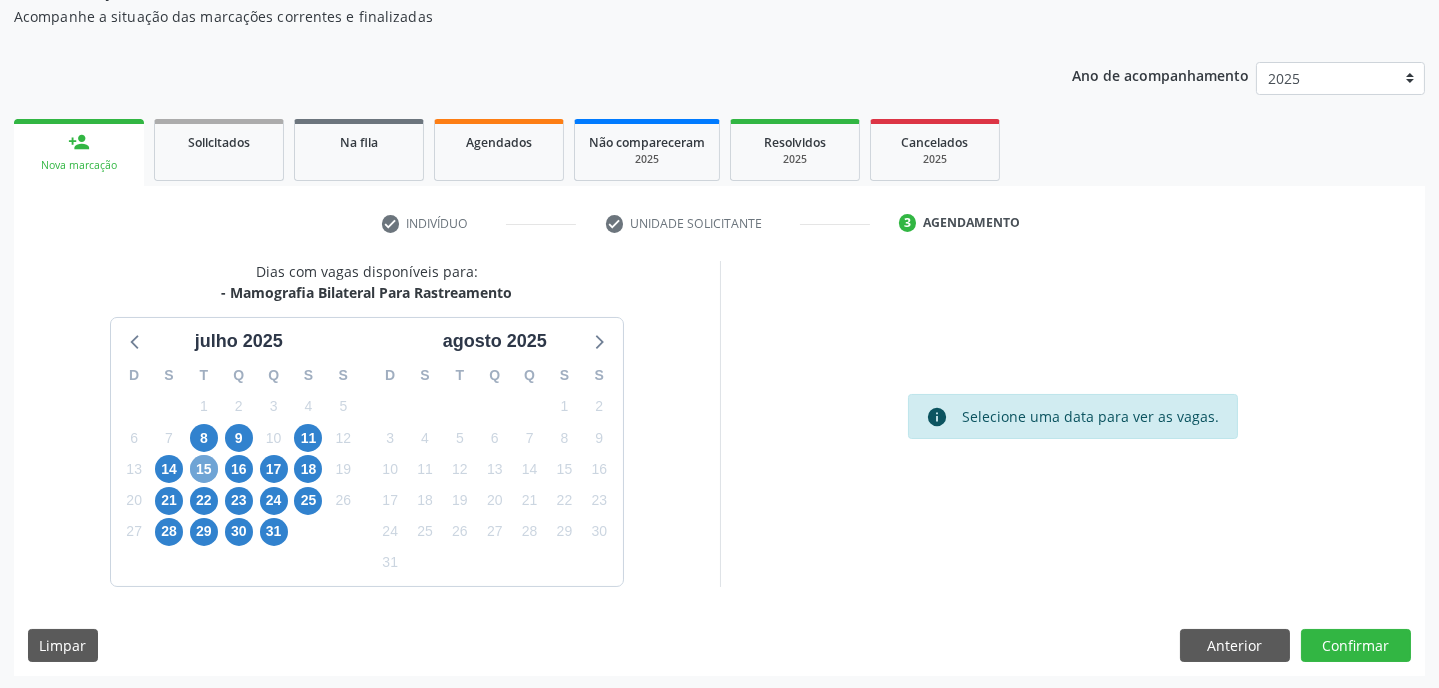click on "15" at bounding box center (204, 469) 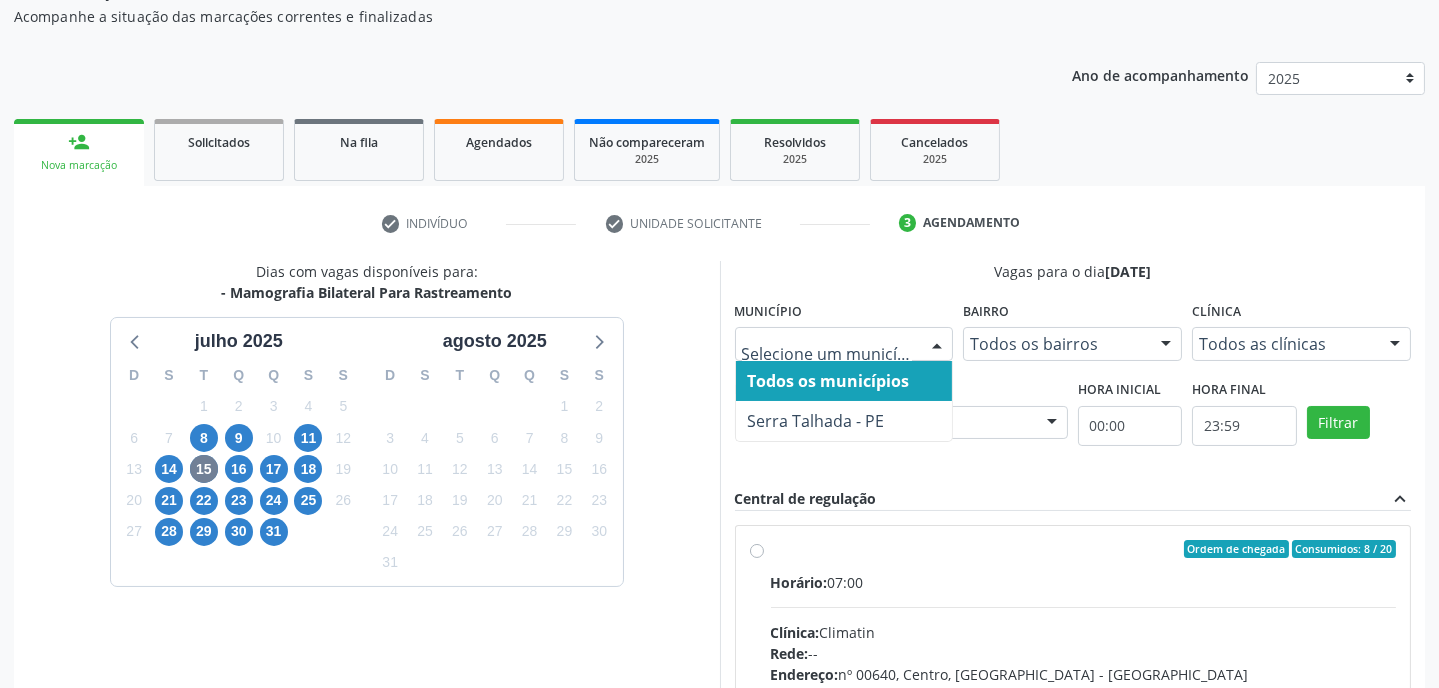 click at bounding box center (937, 345) 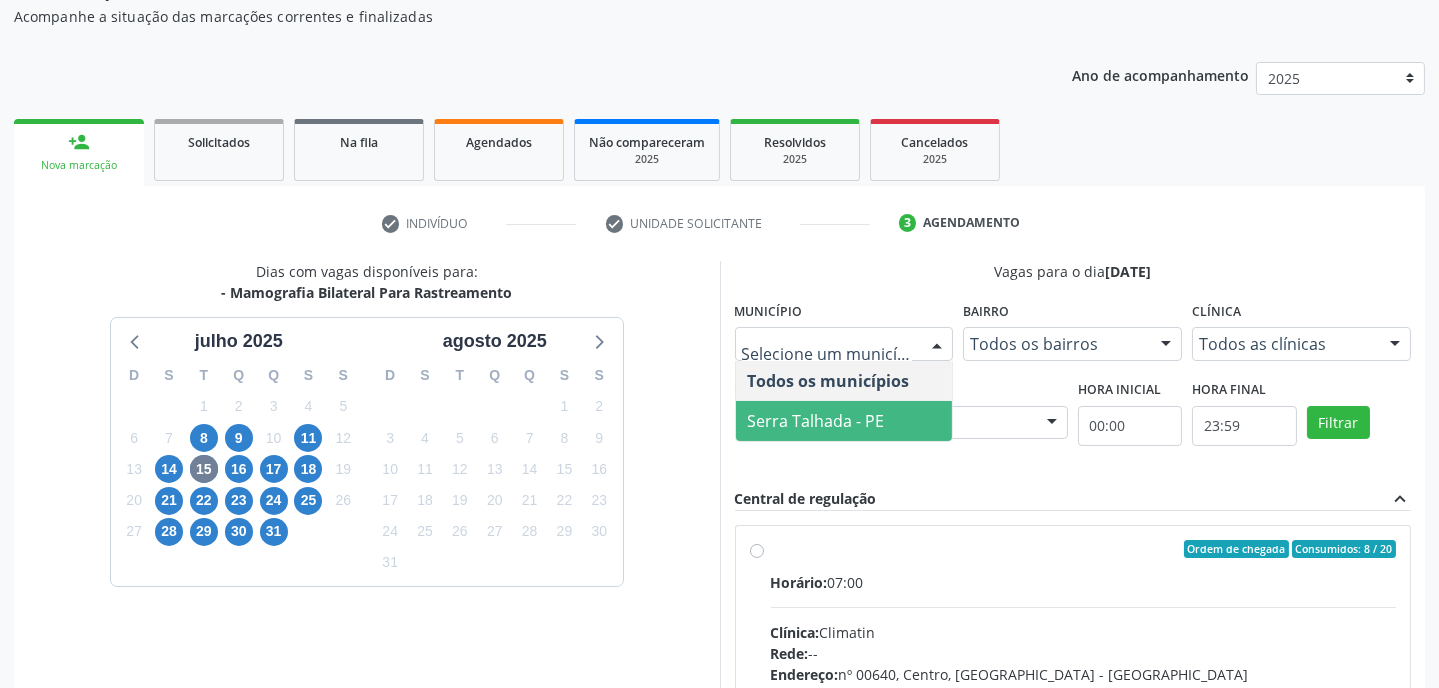 click on "Serra Talhada - PE" at bounding box center (844, 421) 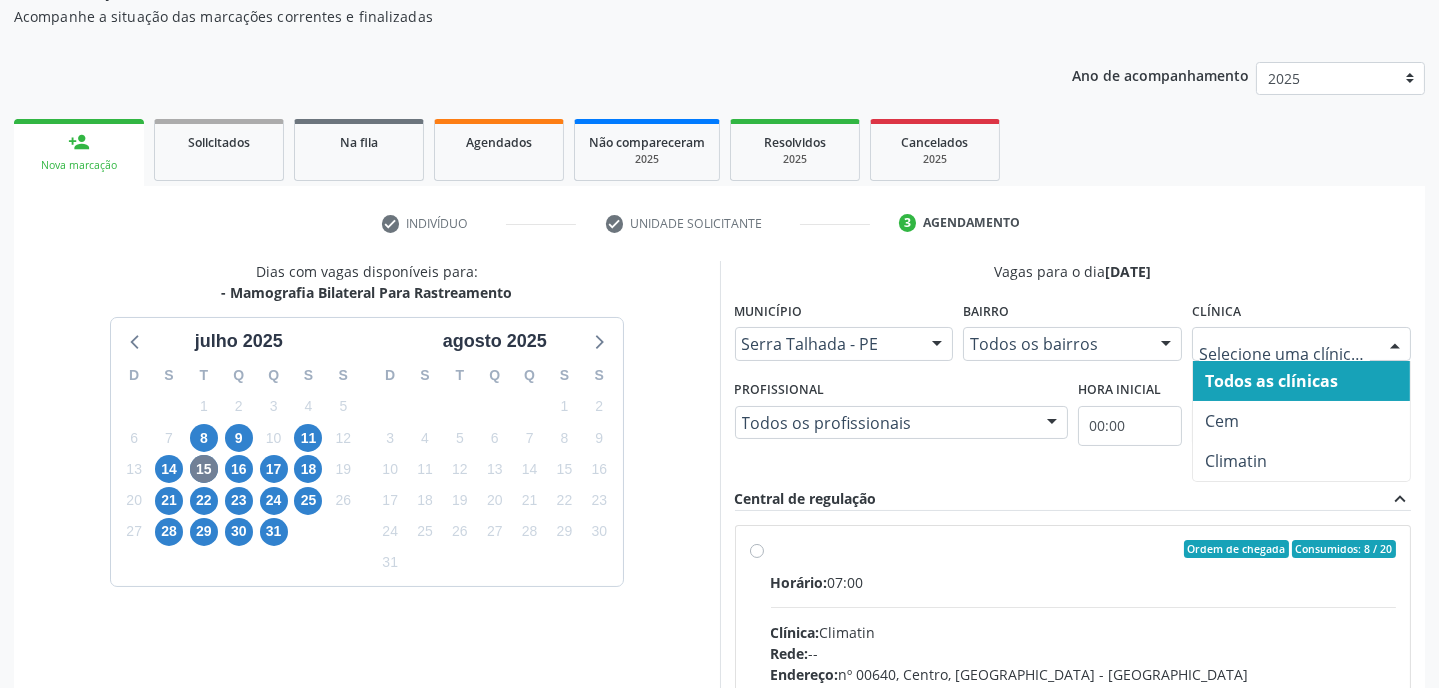 click at bounding box center [1395, 345] 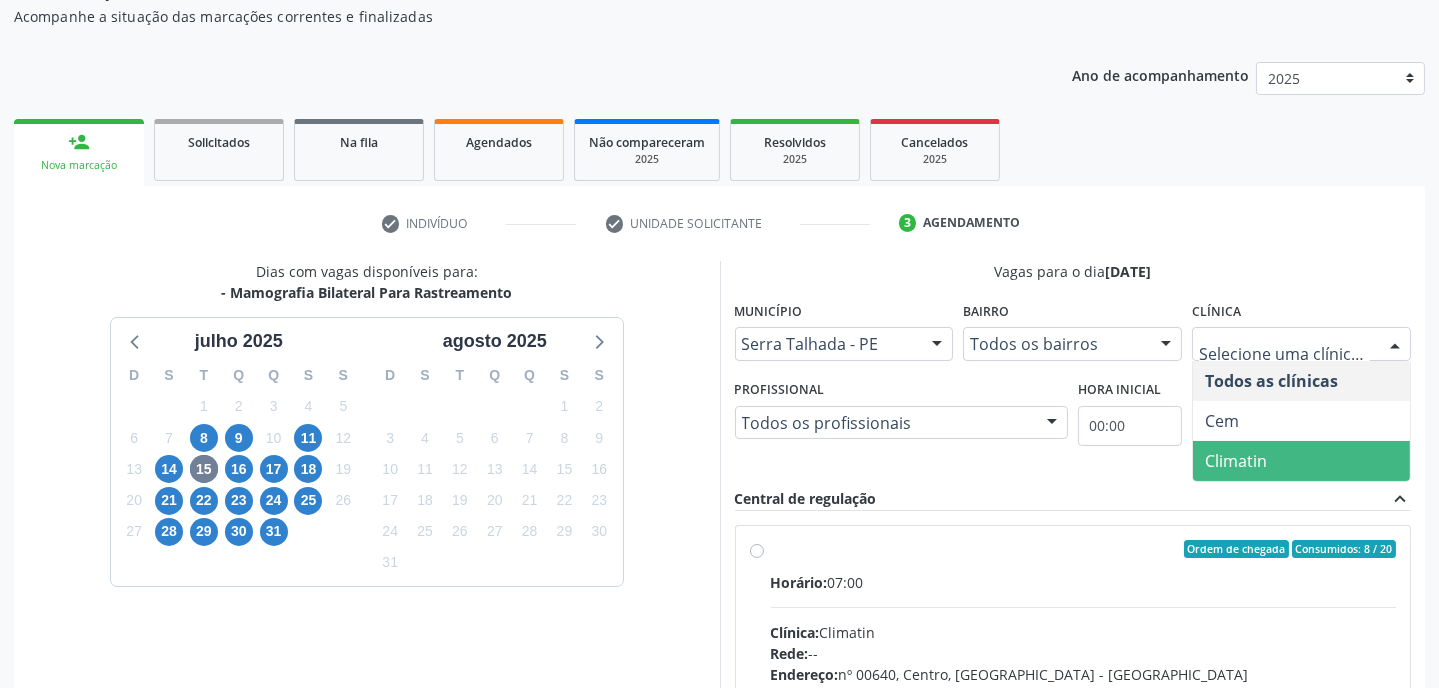 click on "Climatin" at bounding box center (1301, 461) 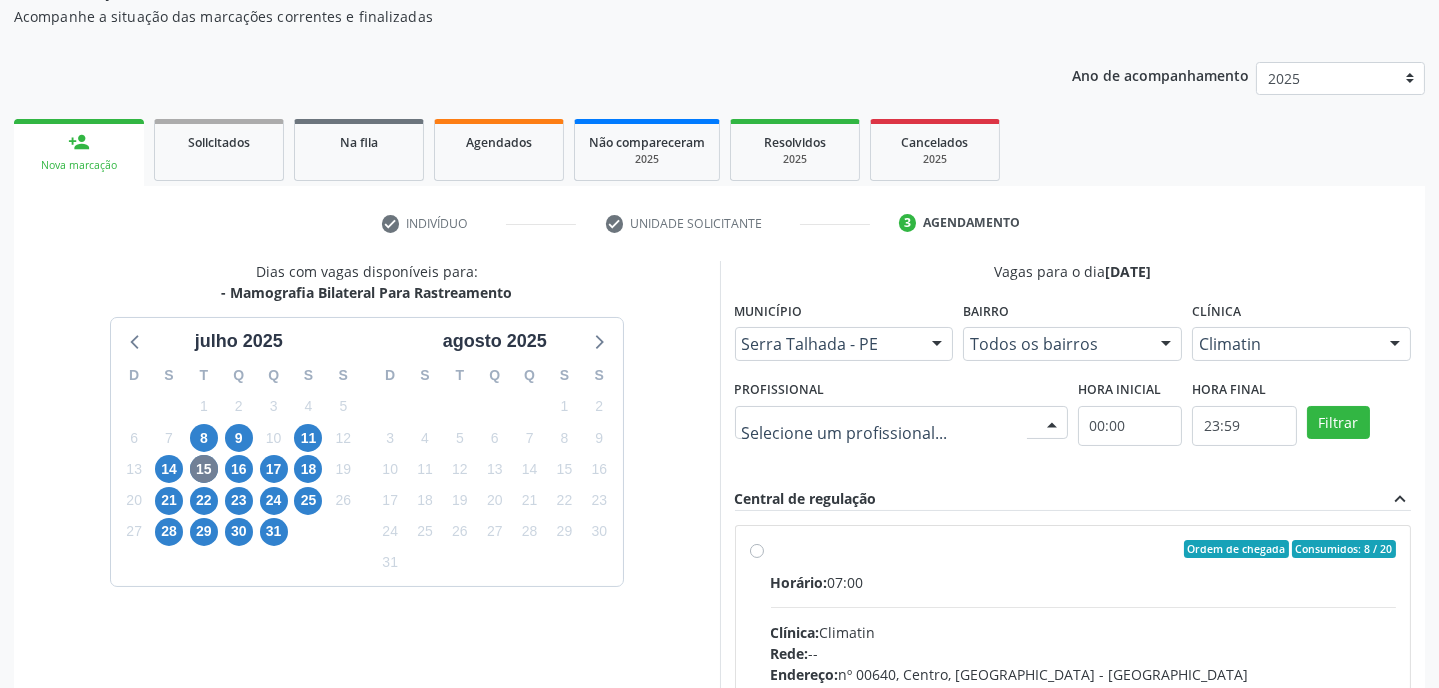 click at bounding box center [1052, 424] 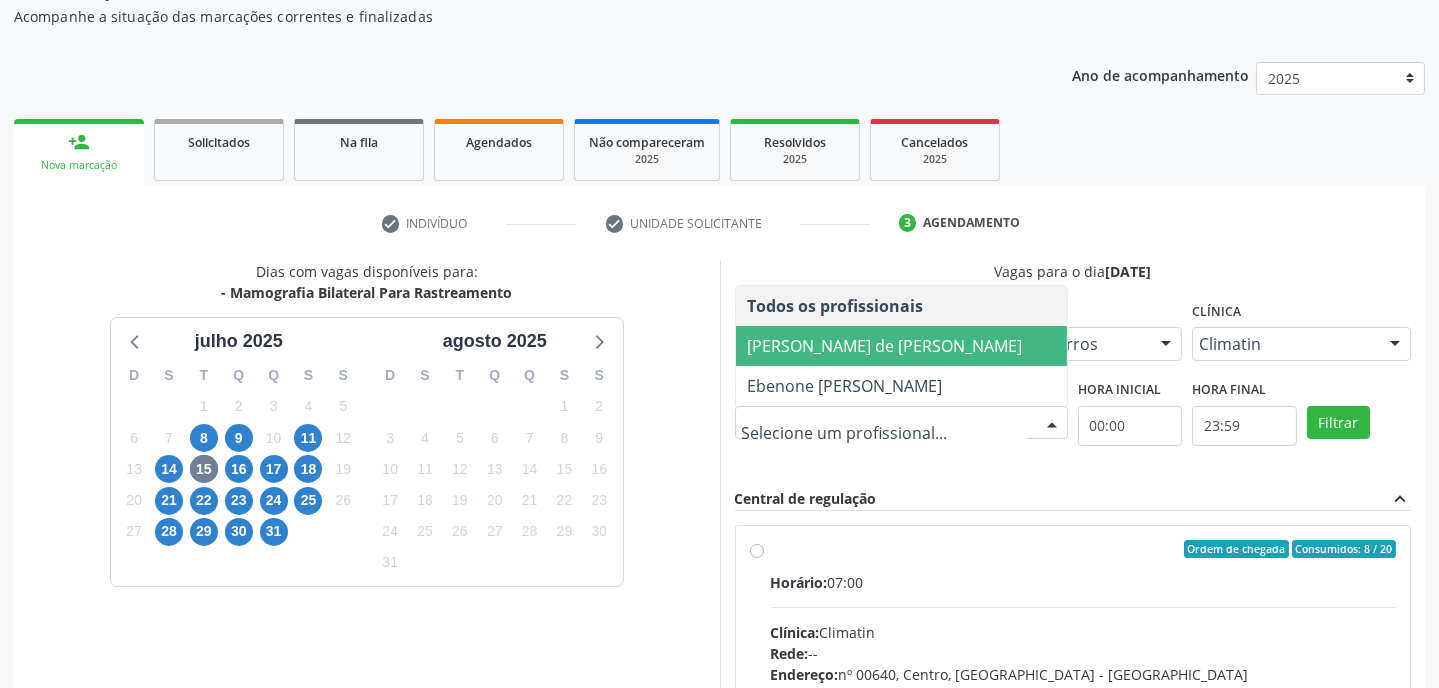 click on "Ana Carolina Barboza de Andrada Melo Lyra" at bounding box center (885, 346) 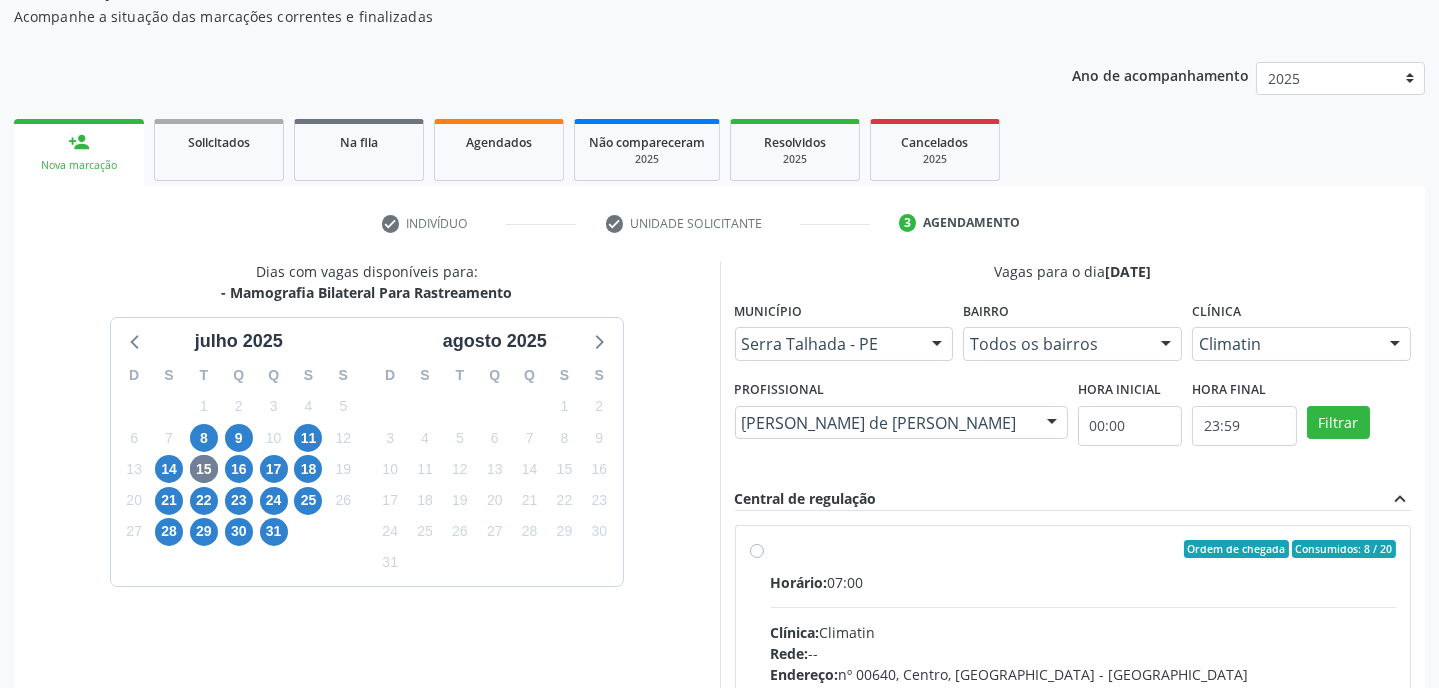 click on "Ordem de chegada
Consumidos: 8 / 20
Horário:   07:00
Clínica:  Climatin
Rede:
--
Endereço:   nº 00640, Centro, Serra Talhada - PE
Telefone:   (81) 38311133
Profissional:
Ana Carolina Barboza de Andrada Melo Lyra
Informações adicionais sobre o atendimento
Idade de atendimento:
de 0 a 120 anos
Gênero(s) atendido(s):
Masculino e Feminino
Informações adicionais:
--" at bounding box center [1073, 693] 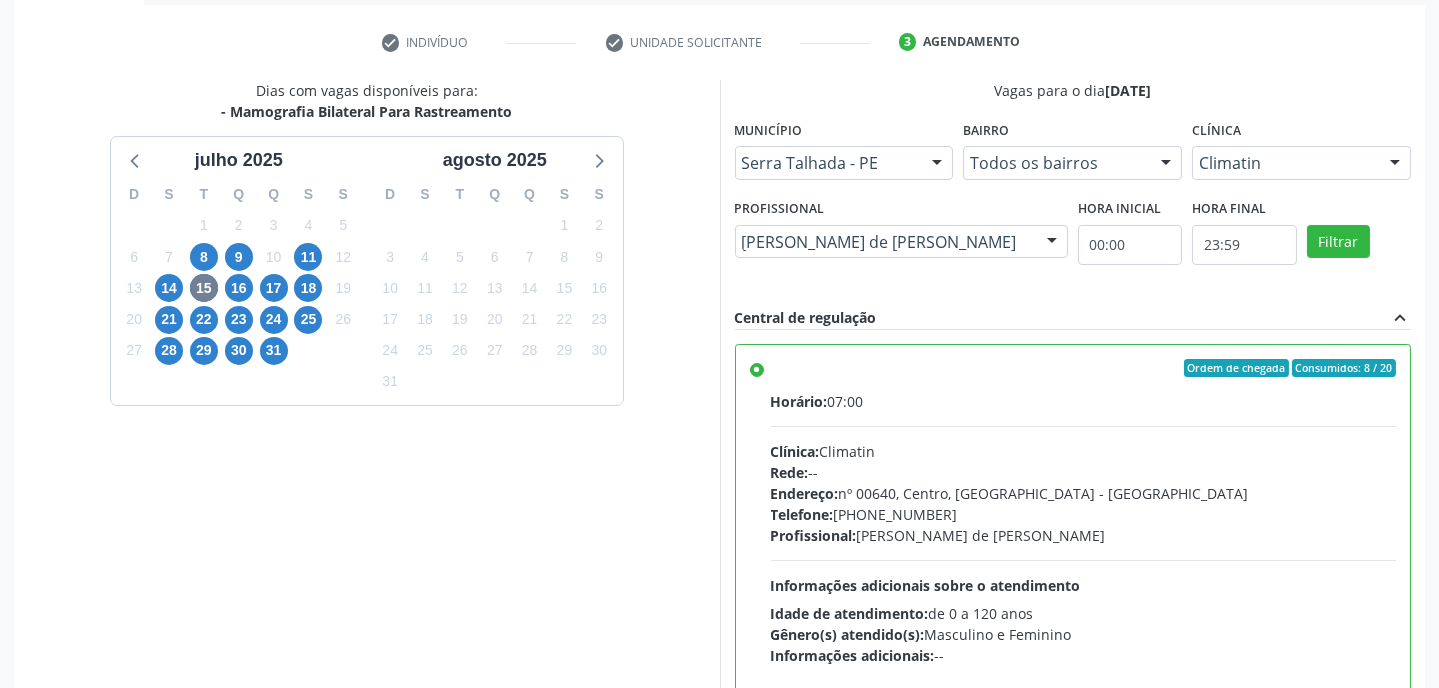 scroll, scrollTop: 504, scrollLeft: 0, axis: vertical 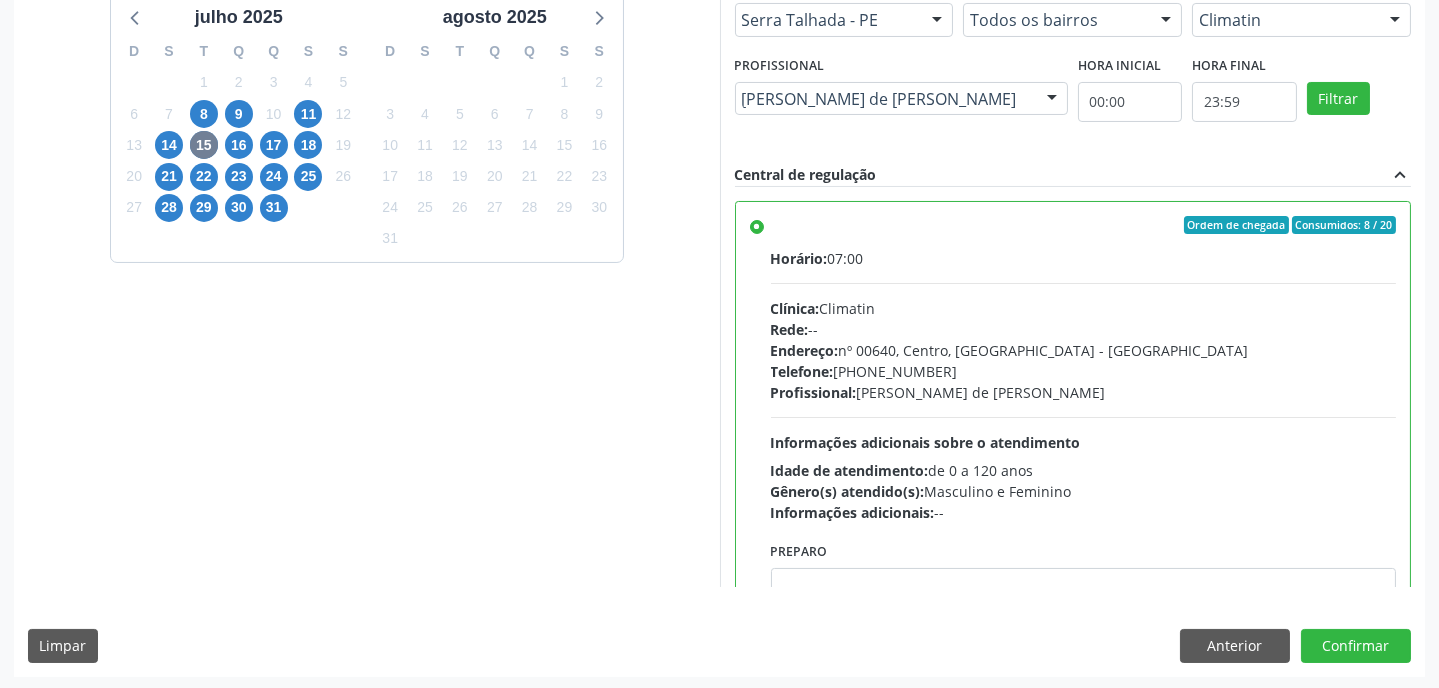 click on "Informações adicionais:
--" at bounding box center [1084, 512] 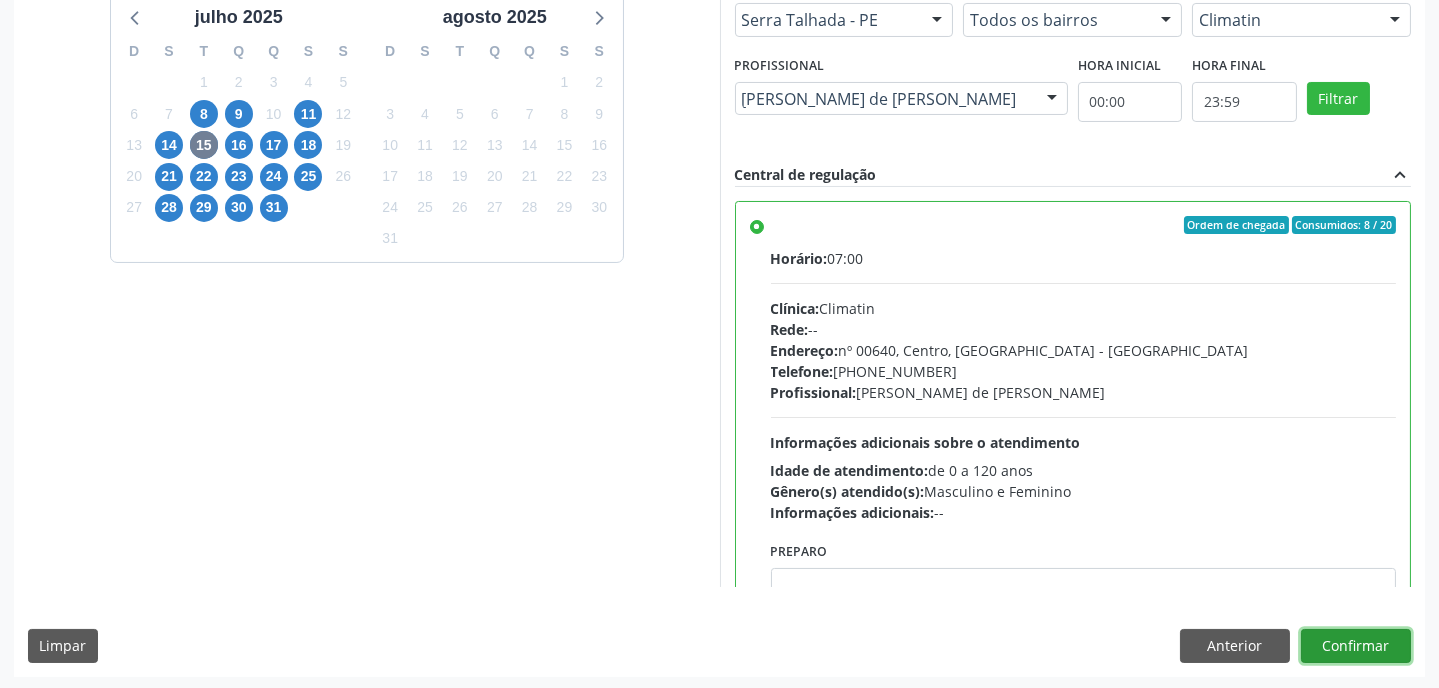 click on "Confirmar" at bounding box center (1356, 646) 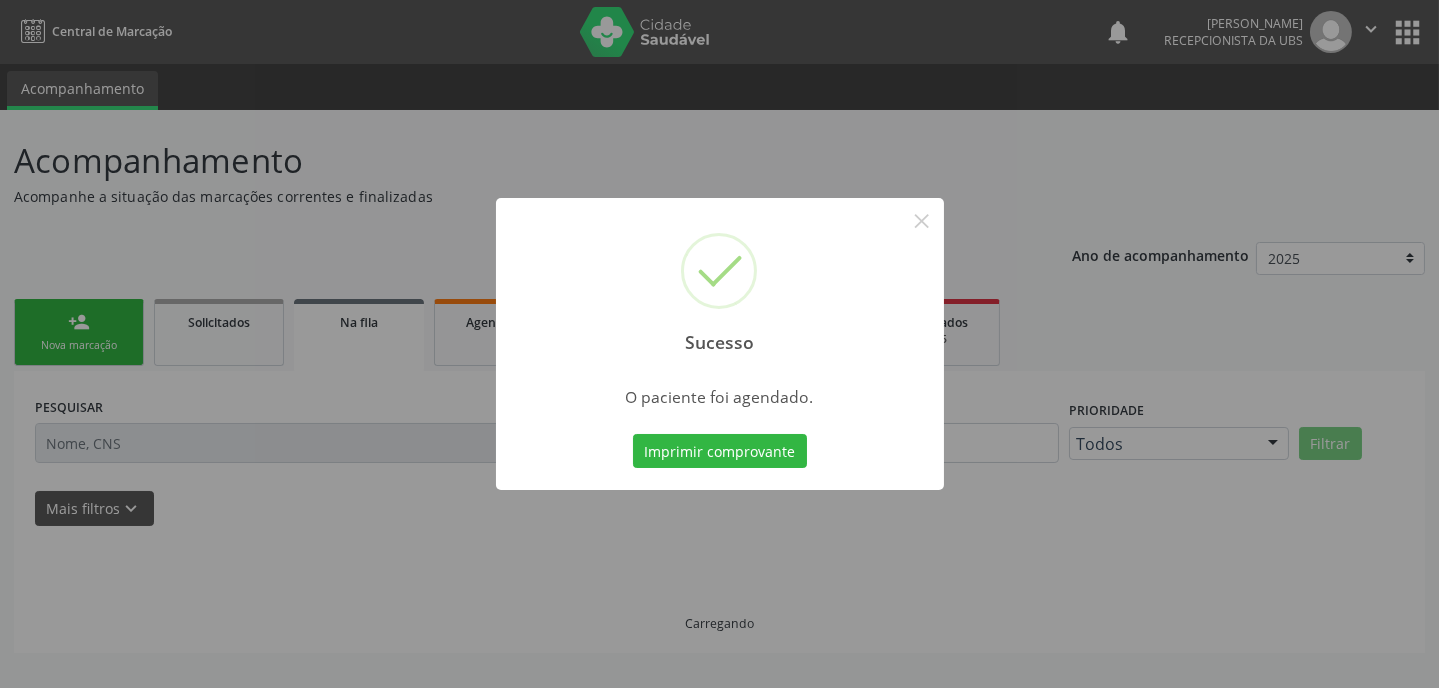 scroll, scrollTop: 0, scrollLeft: 0, axis: both 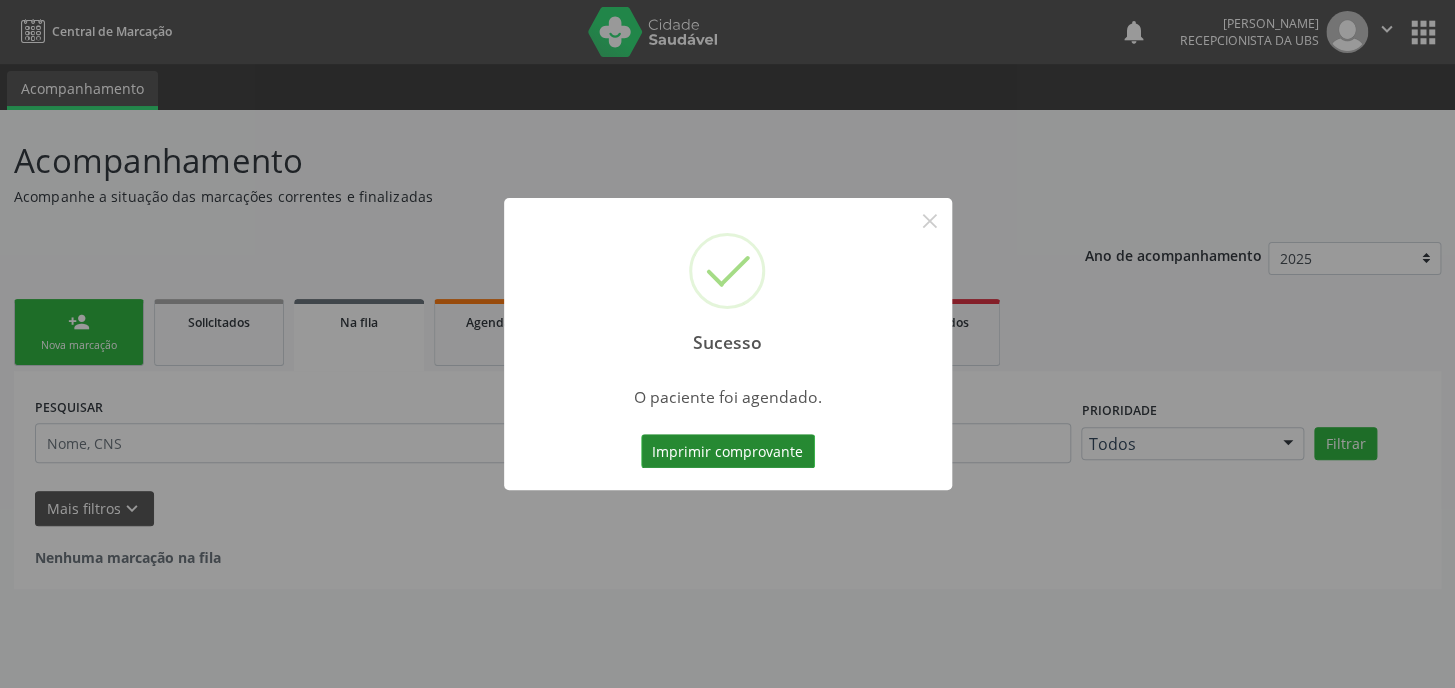 click on "Imprimir comprovante" at bounding box center (728, 451) 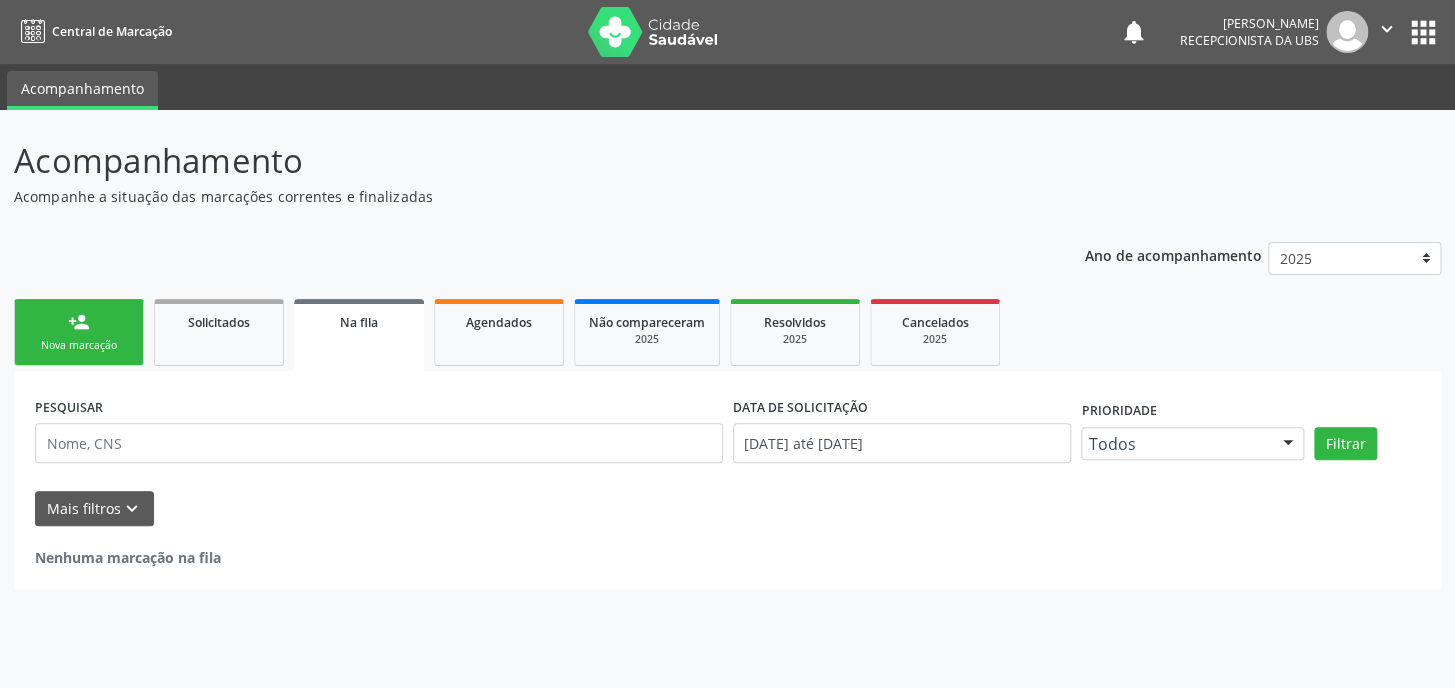click on "person_add" at bounding box center [79, 322] 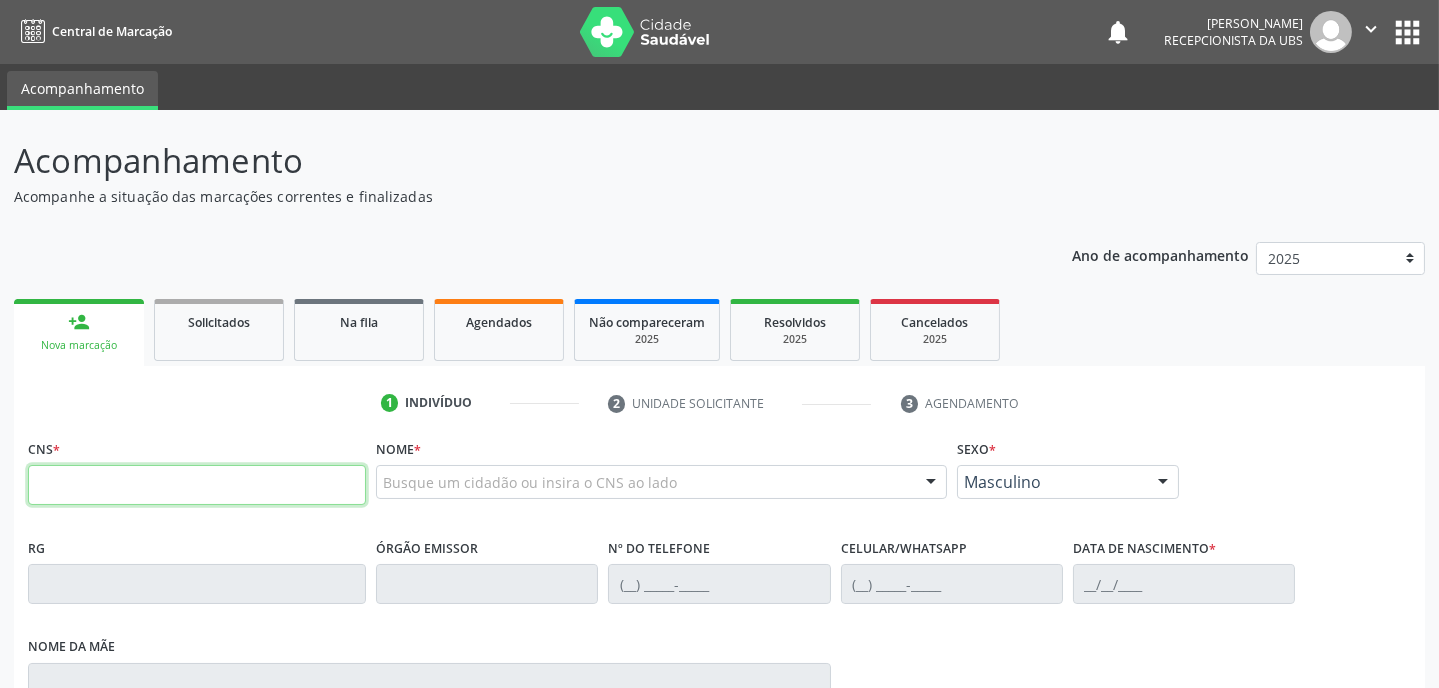click at bounding box center [197, 485] 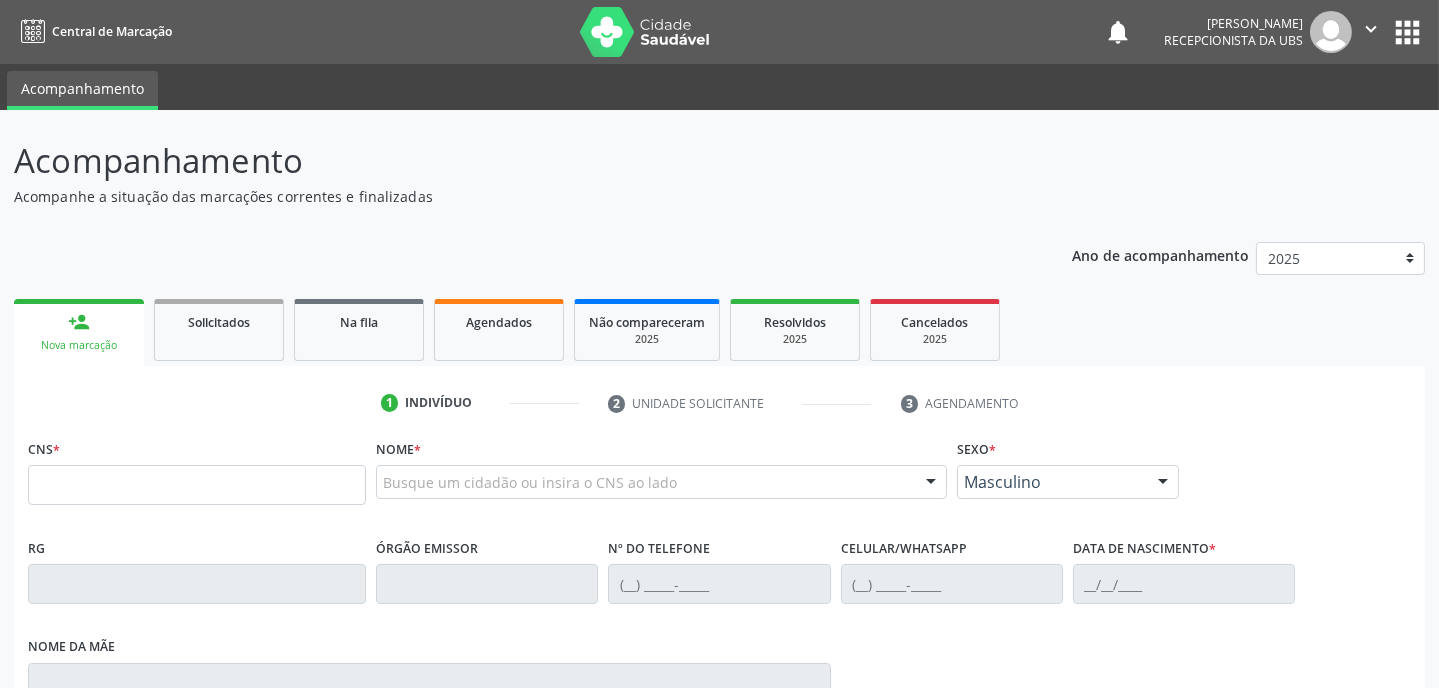 click on "Ano de acompanhamento
2025 2024
person_add
Nova marcação
Solicitados   Na fila   Agendados   Não compareceram
2025
Resolvidos
2025
Cancelados
2025
1
Indivíduo
2
Unidade solicitante
3
Agendamento
CNS
*
Nome
*
Busque um cidadão ou insira o CNS ao lado
Nenhum resultado encontrado para: "   "
Digite o nome ou CNS para buscar um indivíduo
Sexo
*
Masculino         Masculino   Feminino
Nenhum resultado encontrado para: "   "
Não há nenhuma opção para ser exibida.
RG
Órgão emissor
Nº do Telefone
Celular/WhatsApp
Data de nascimento
*
Nome da mãe" at bounding box center (719, 642) 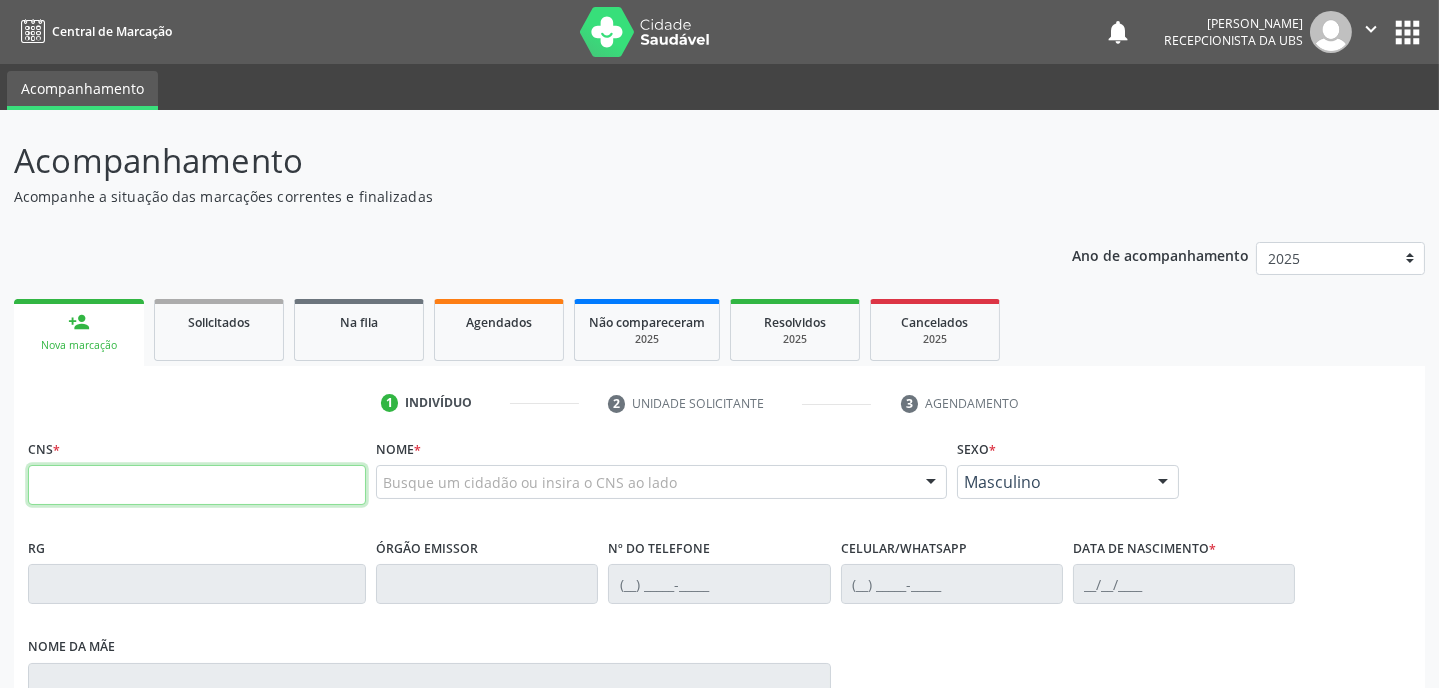 click at bounding box center [197, 485] 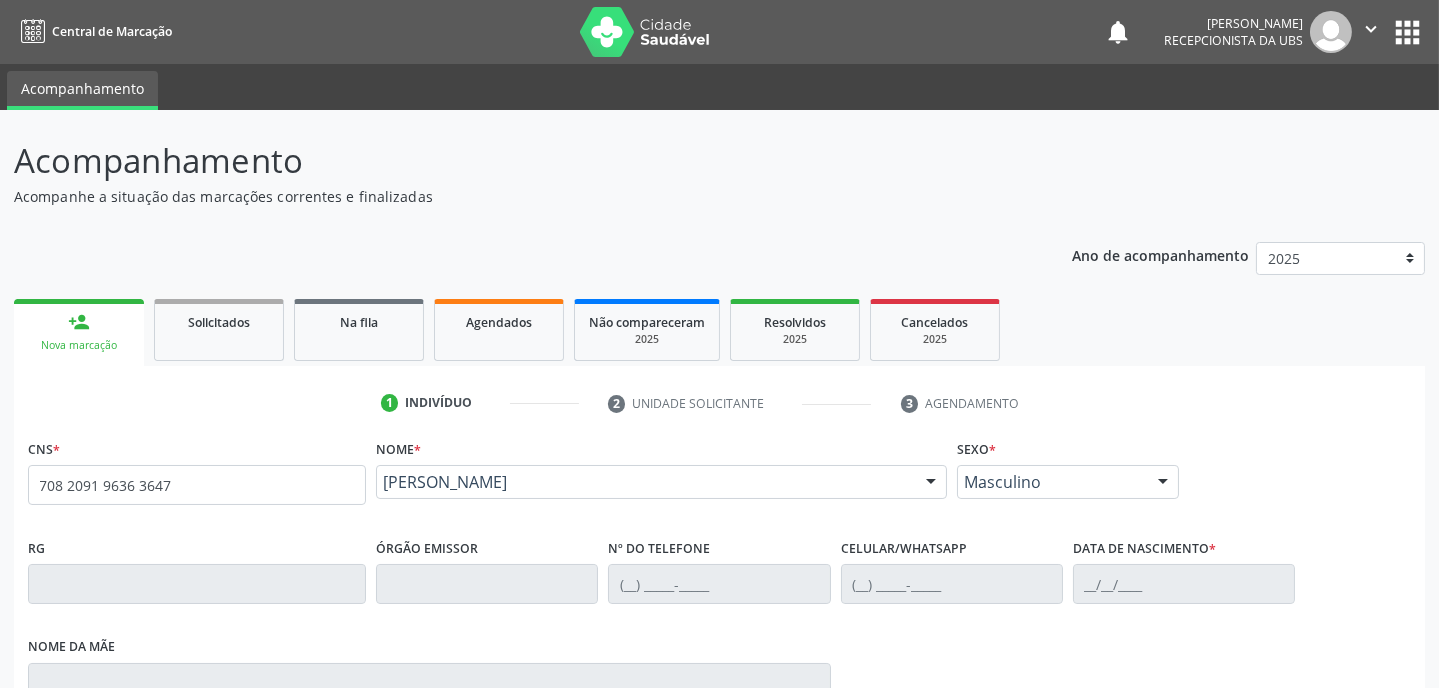 type on "708 2091 9636 3647" 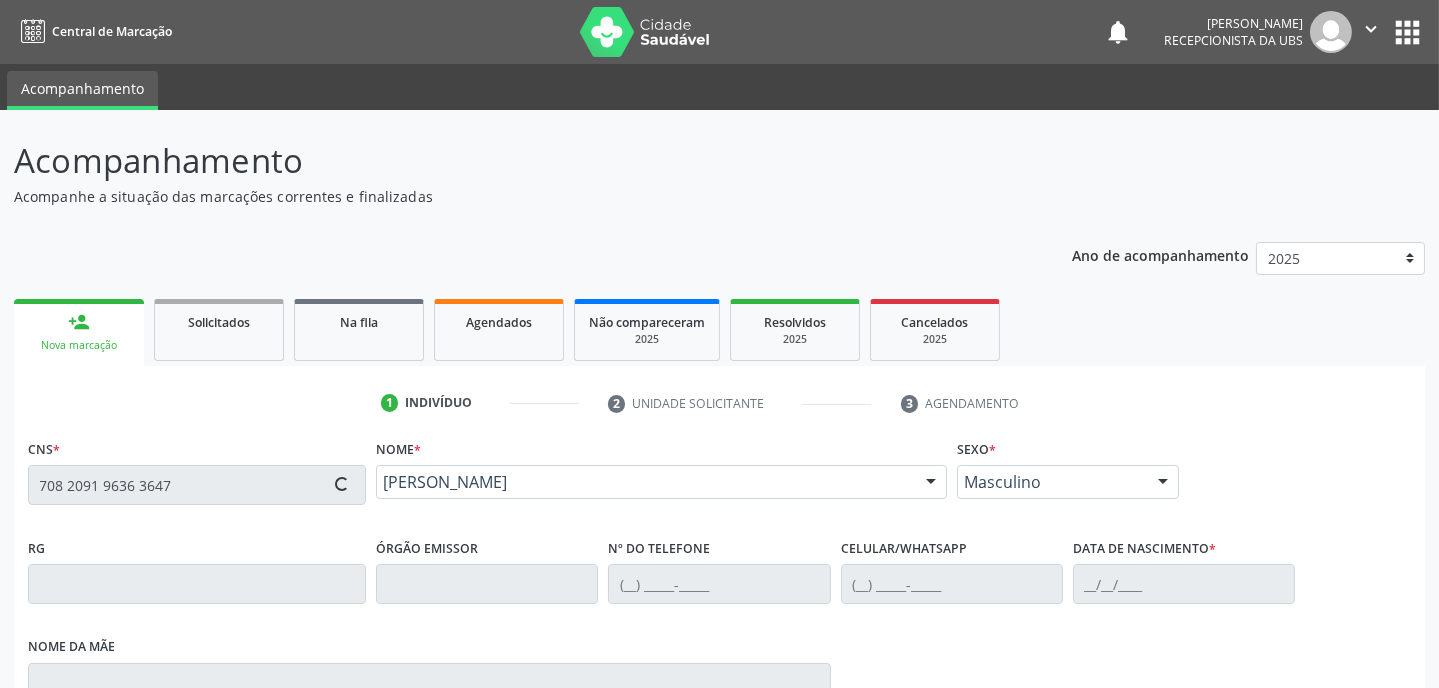 type on "(87) 99992-0959" 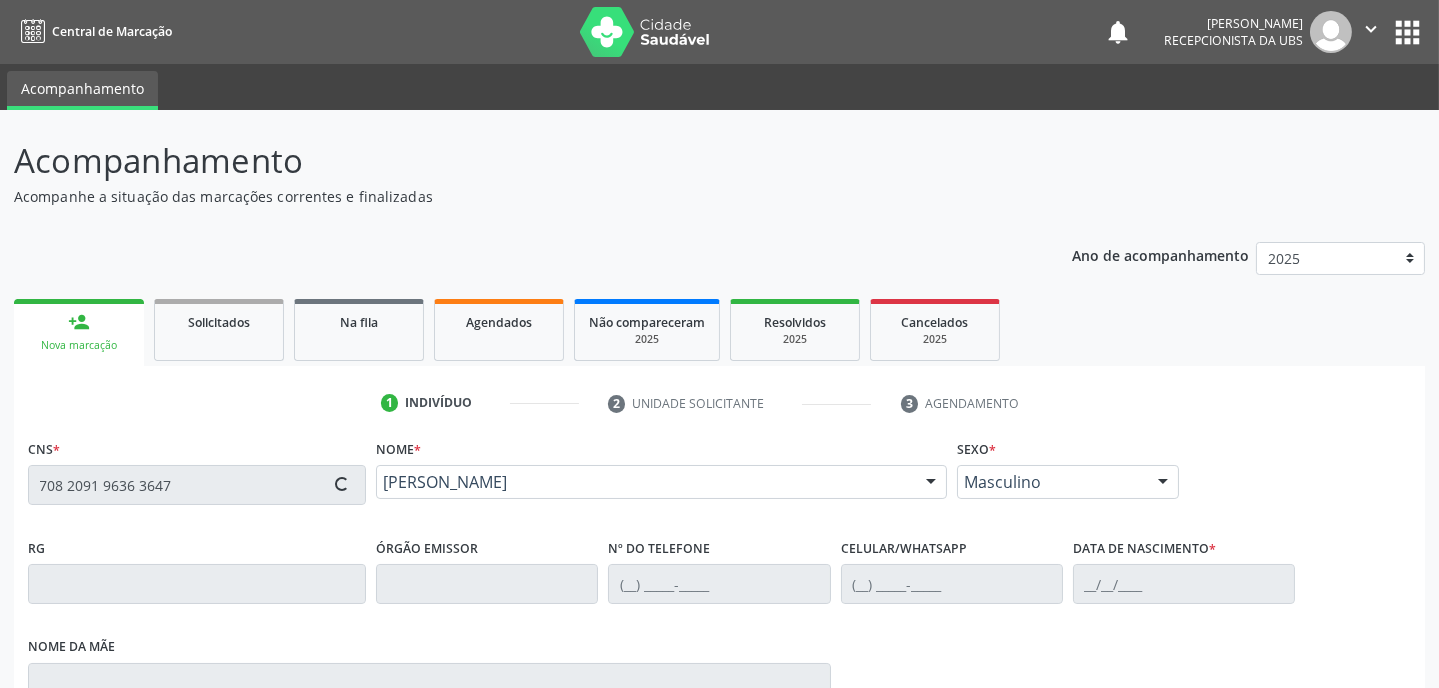 type on "27/09/1957" 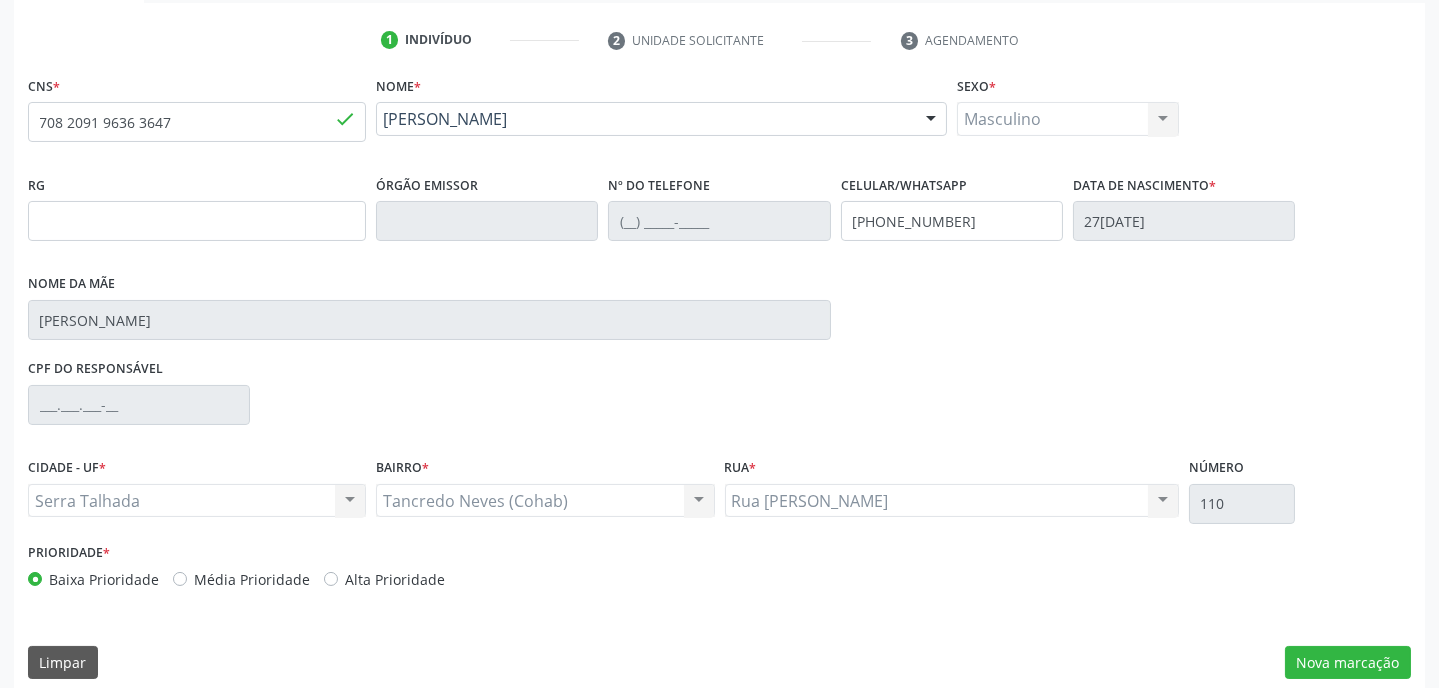 scroll, scrollTop: 380, scrollLeft: 0, axis: vertical 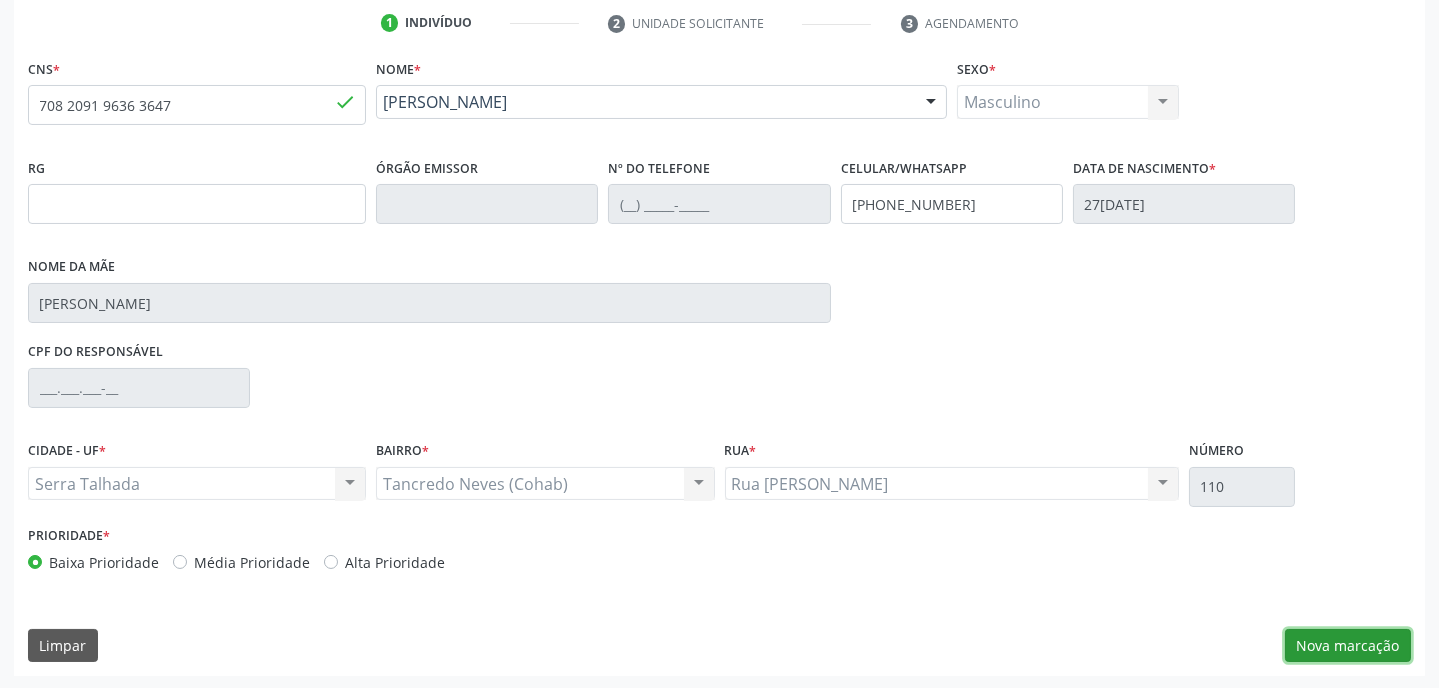 click on "Nova marcação" at bounding box center (1348, 646) 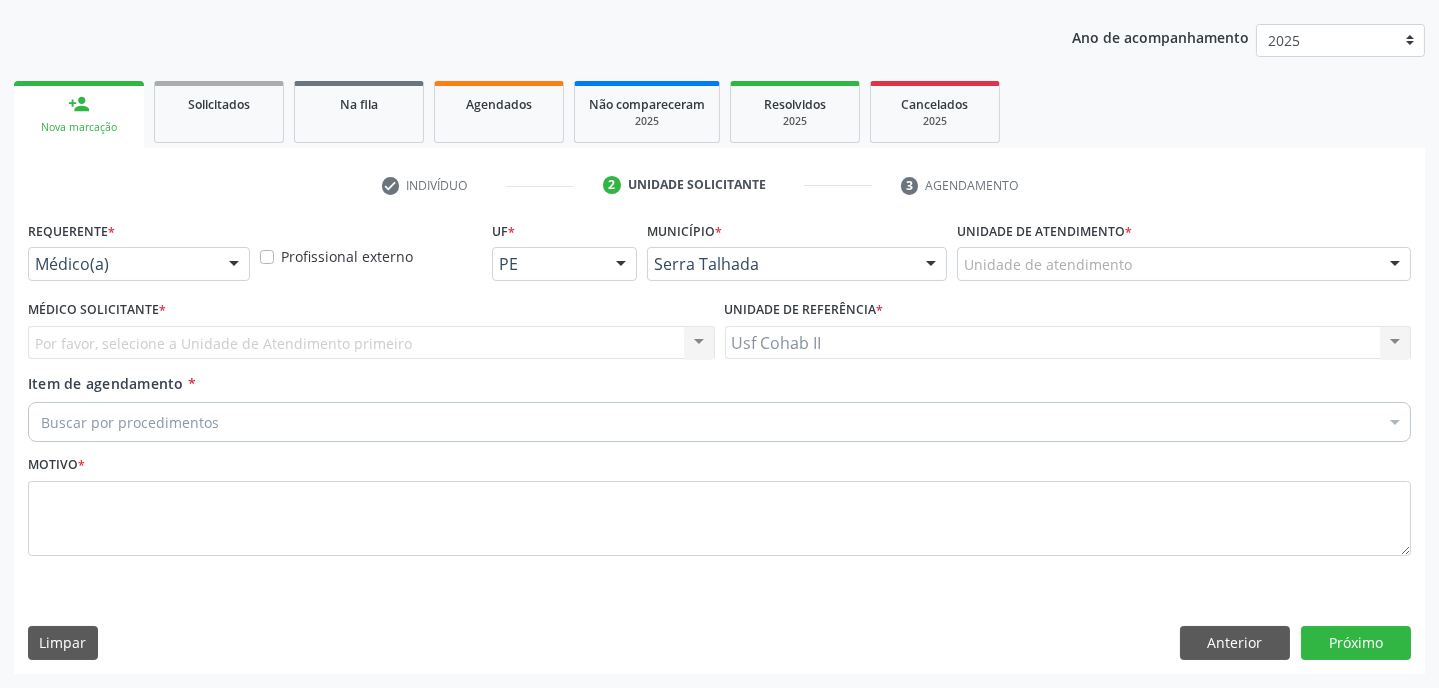 scroll, scrollTop: 215, scrollLeft: 0, axis: vertical 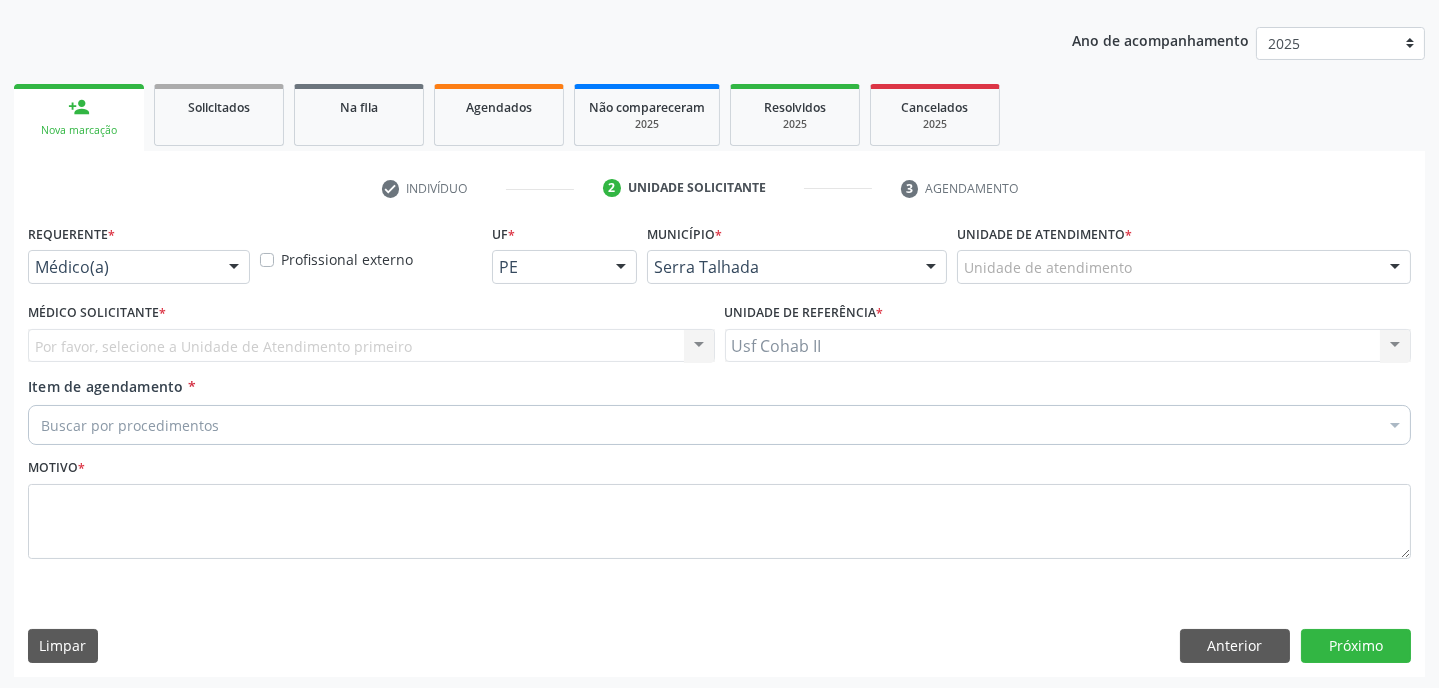 click at bounding box center (234, 268) 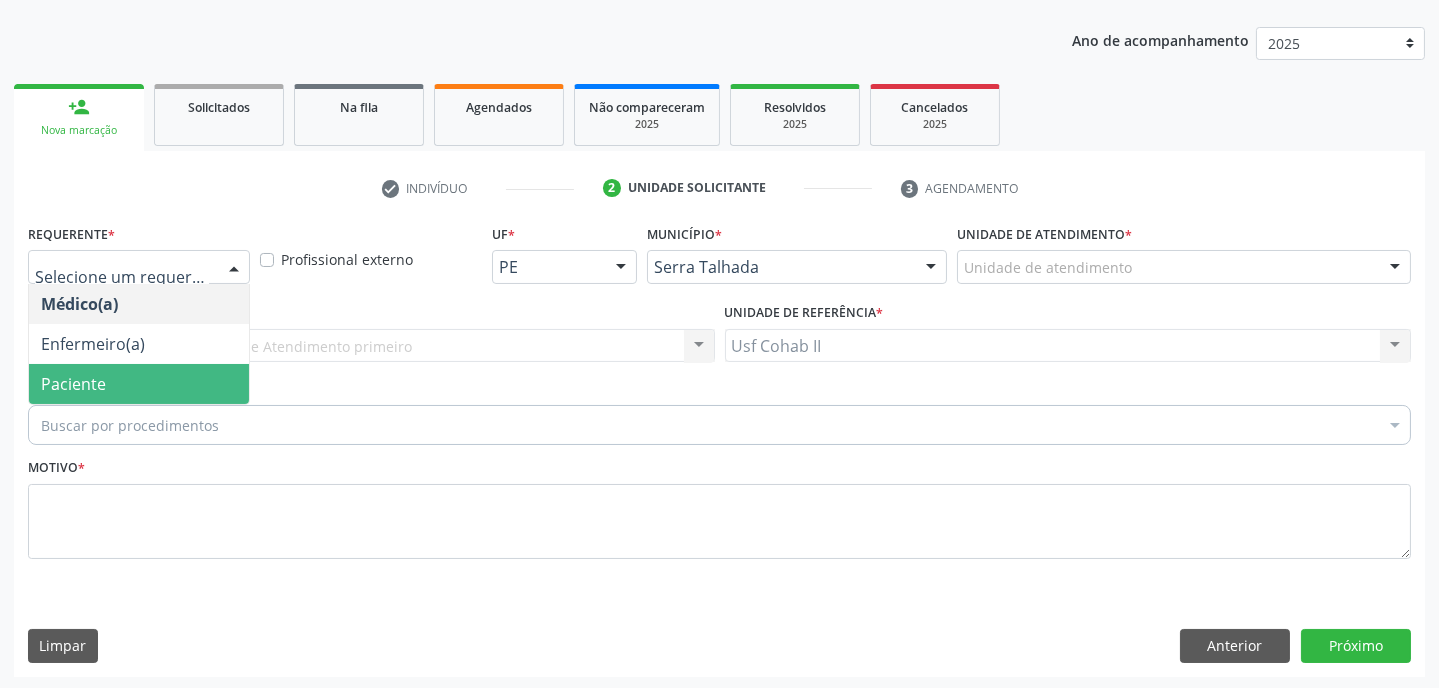 click on "Paciente" at bounding box center (139, 384) 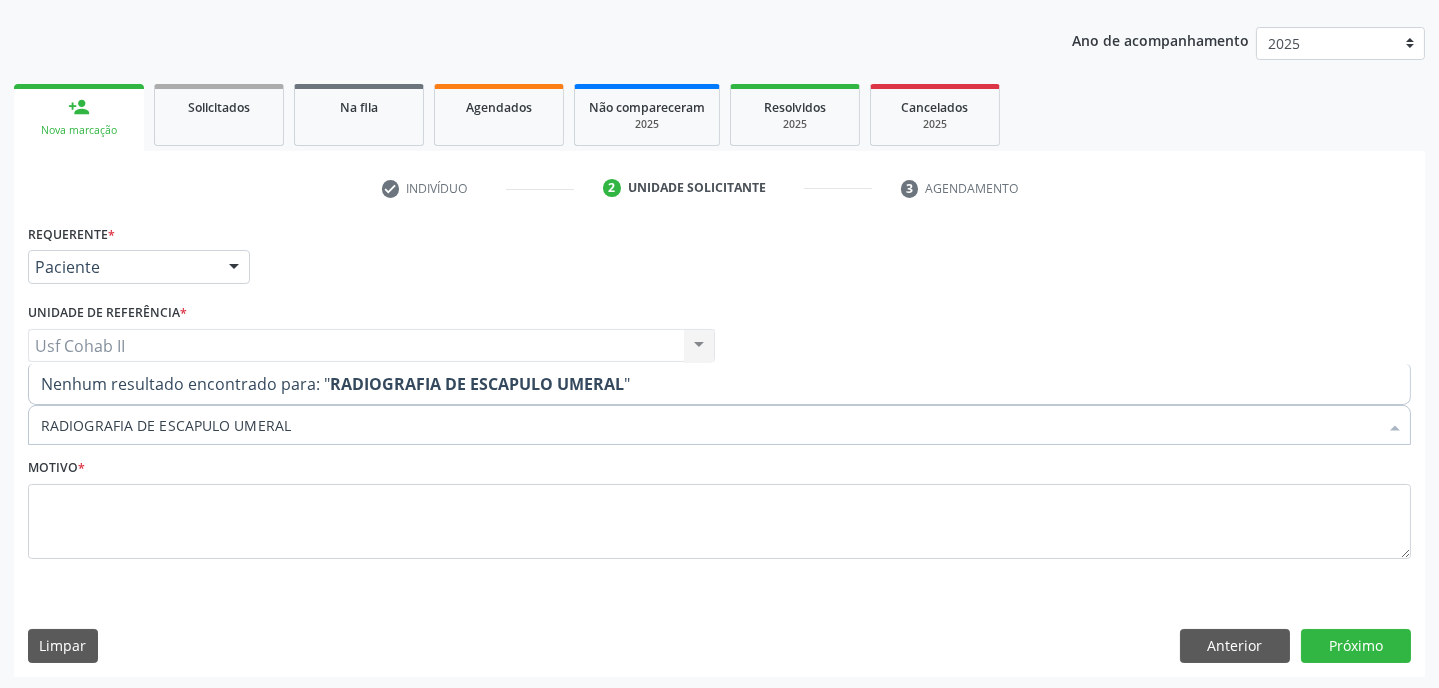 click on "RADIOGRAFIA DE ESCAPULO UMERAL" at bounding box center [477, 384] 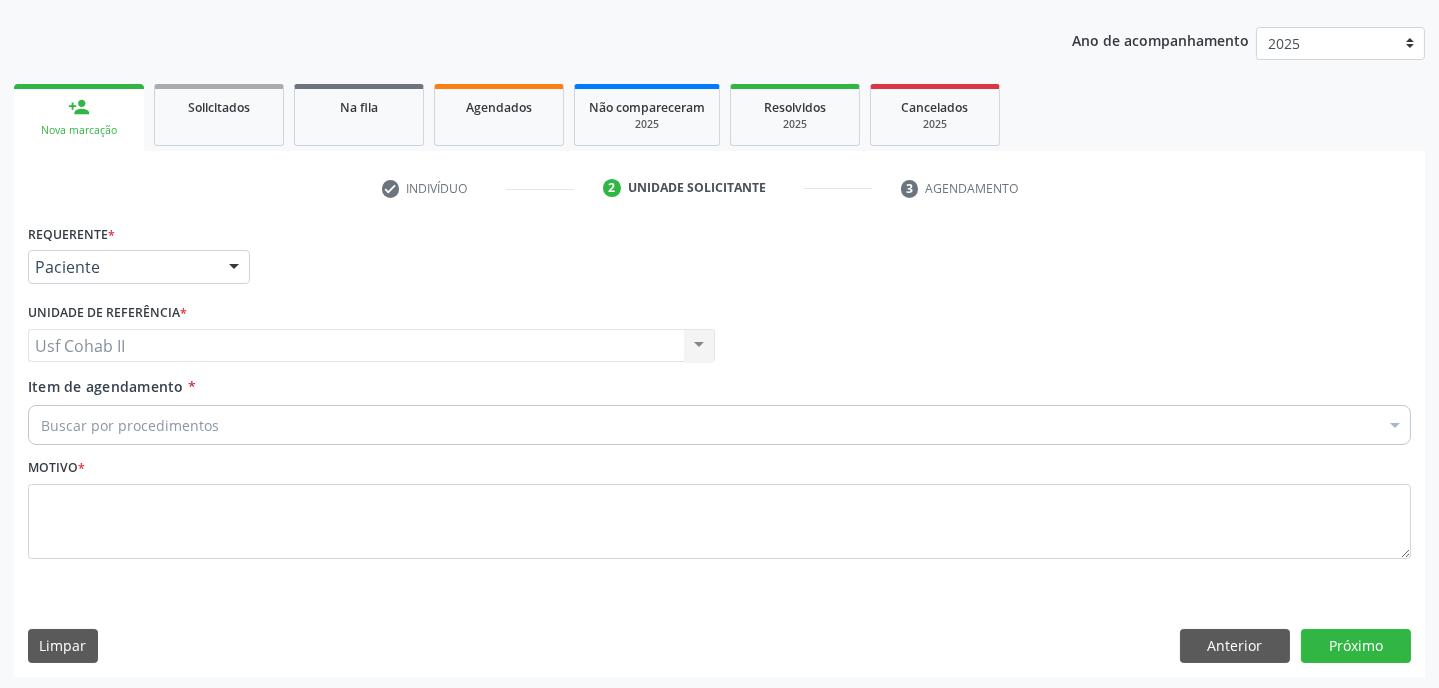 click on "Ano de acompanhamento
2025 2024
person_add
Nova marcação
Solicitados   Na fila   Agendados   Não compareceram
2025
Resolvidos
2025
Cancelados
2025
check
Indivíduo
2
Unidade solicitante
3
Agendamento
CNS
*
708 2091 9636 3647       done
Nome
*
Claudio Brasil Cavalcanti
Claudio Brasil Cavalcanti
CNS:
708 2091 9636 3647
CPF:    --   Nascimento:
27/09/1957
Nenhum resultado encontrado para: "   "
Digite o nome ou CNS para buscar um indivíduo
Sexo
*
Masculino         Masculino   Feminino
Nenhum resultado encontrado para: "   "
Não há nenhuma opção para ser exibida.
RG
Órgão emissor" at bounding box center [719, 345] 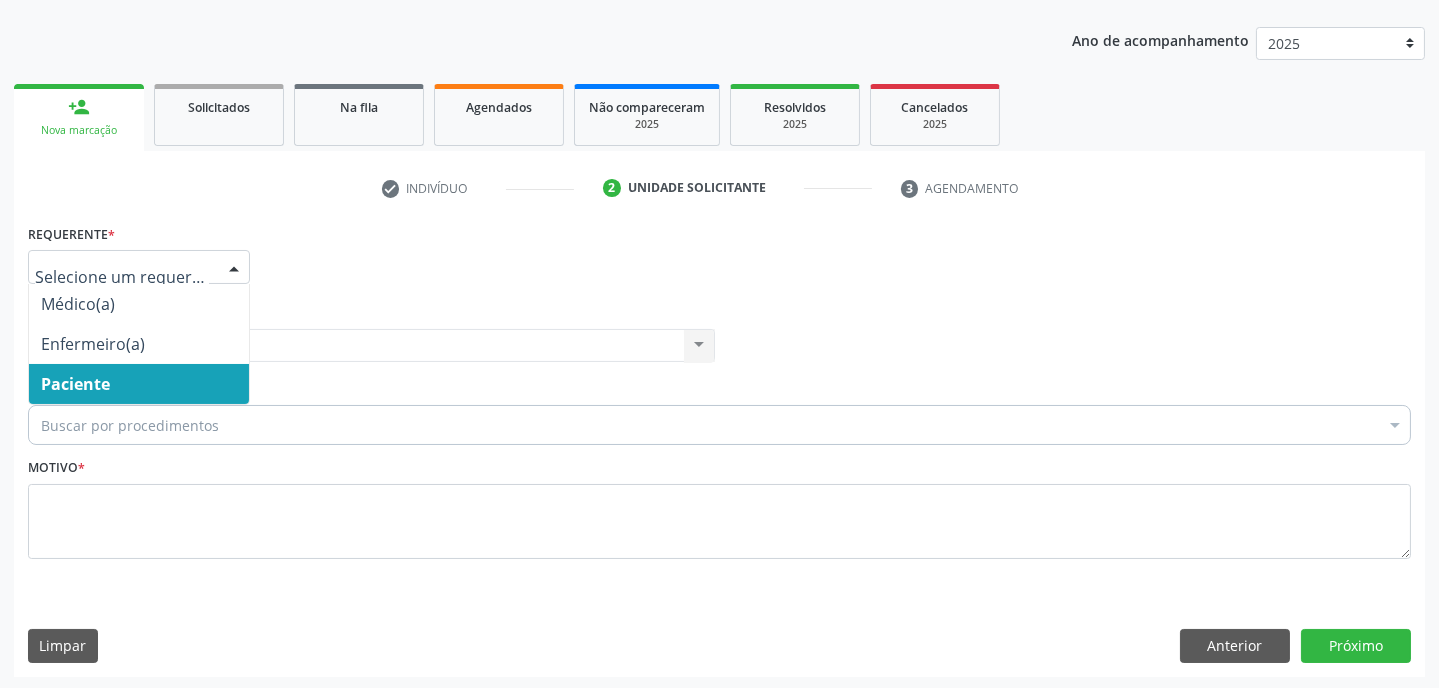 click at bounding box center [234, 268] 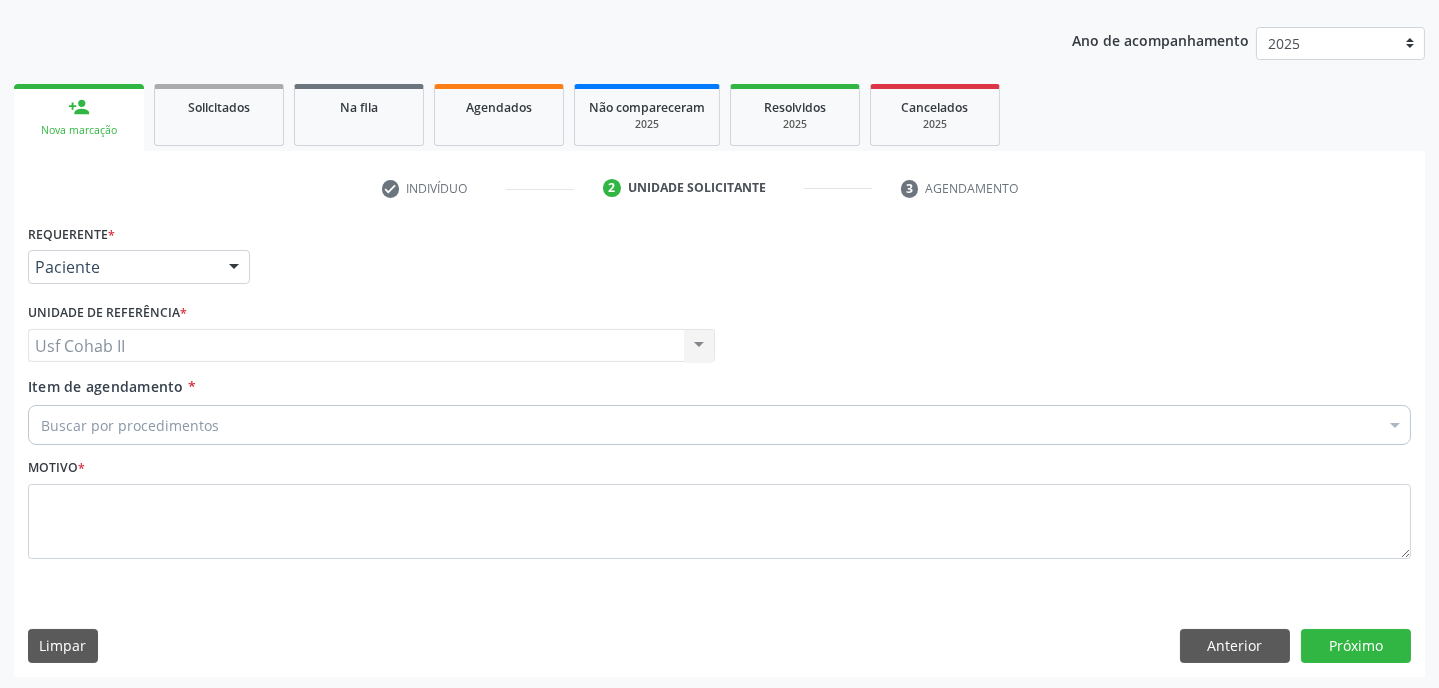 click on "Buscar por procedimentos" at bounding box center (719, 425) 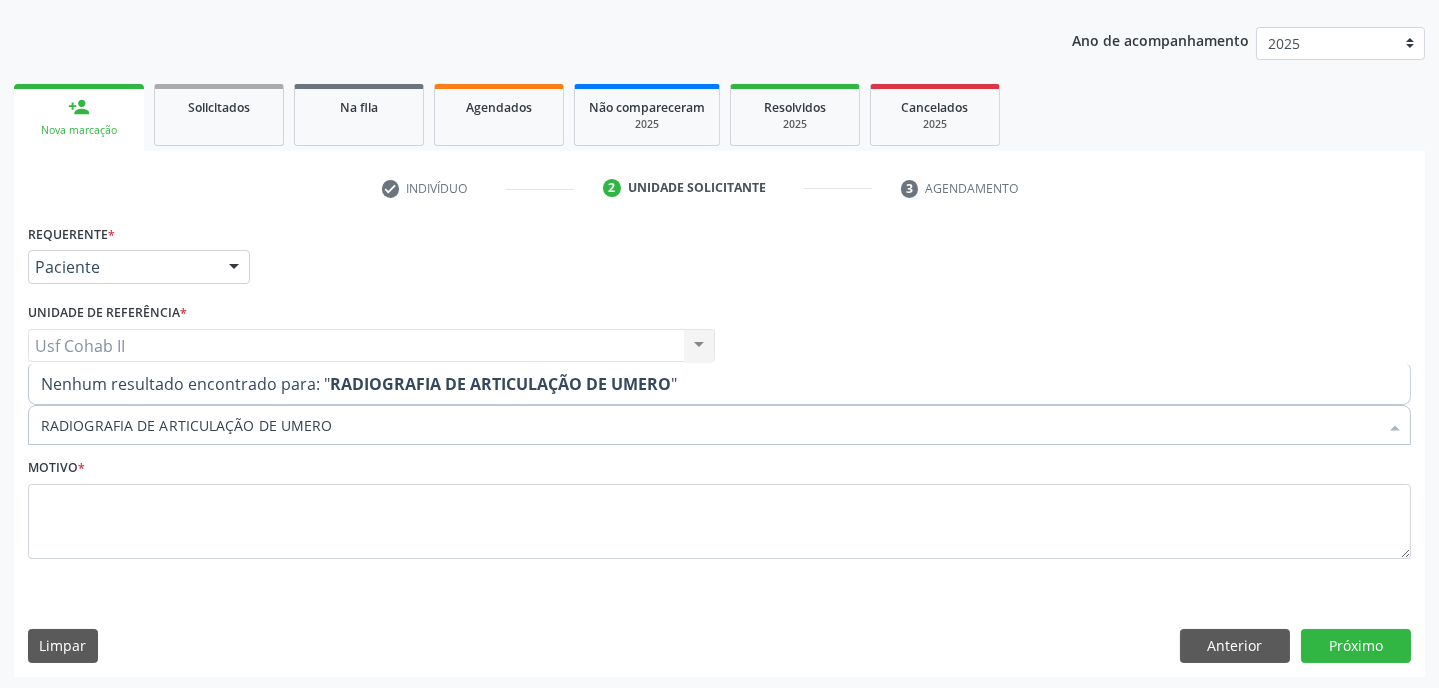 click on "Nenhum resultado encontrado para: " RADIOGRAFIA DE ARTICULAÇÃO DE UMERO  "" at bounding box center (719, 384) 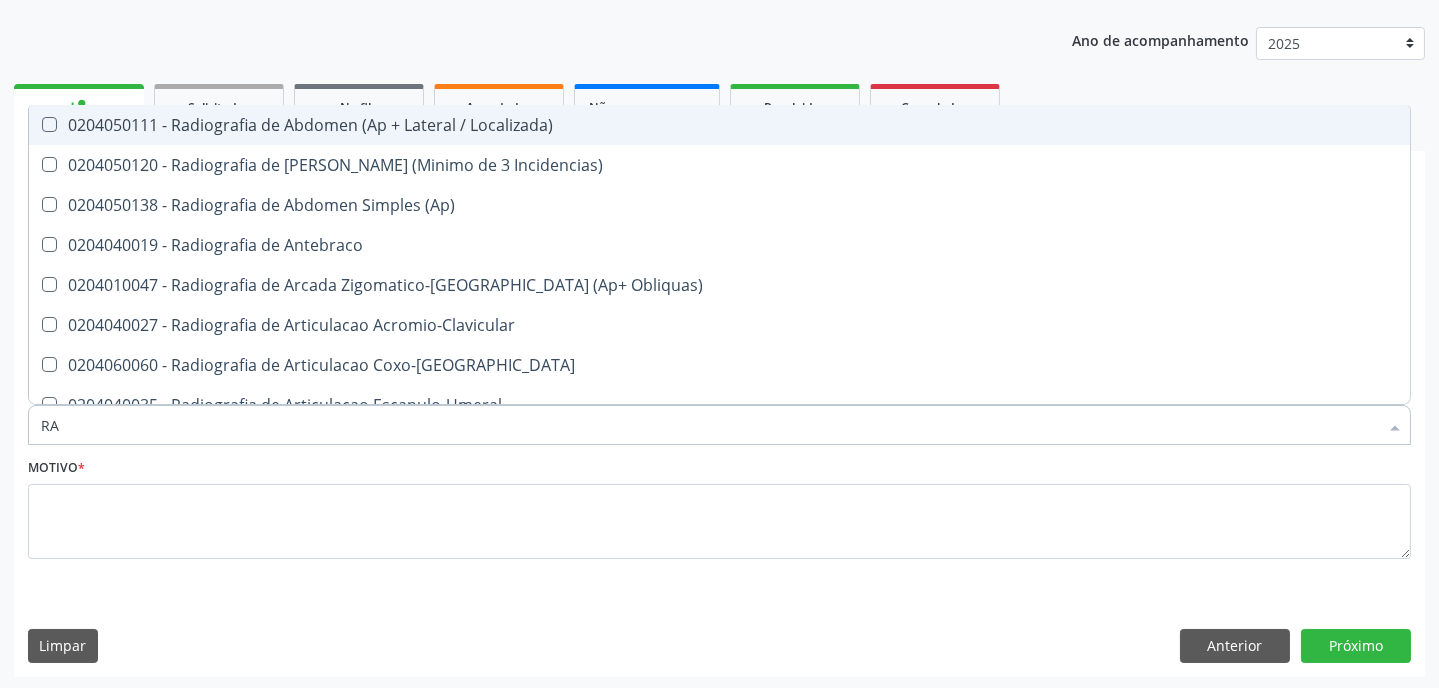 type on "R" 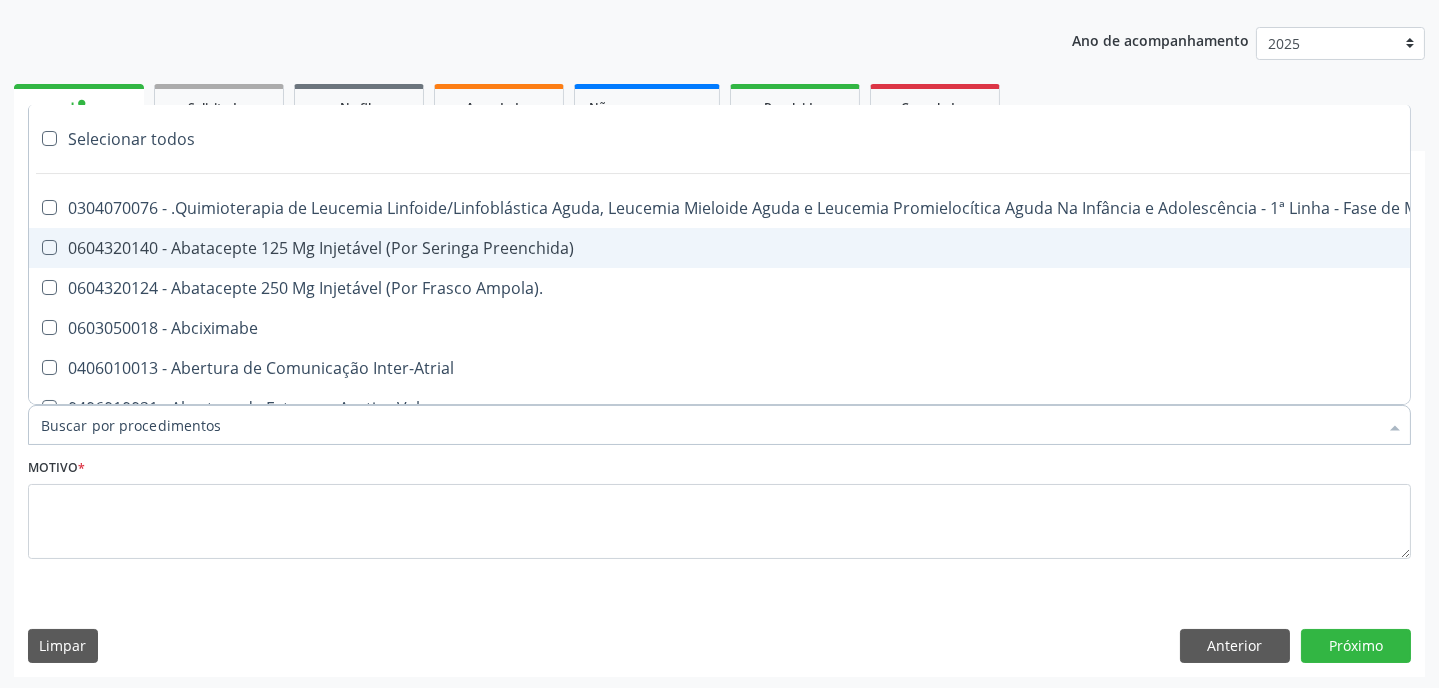 scroll, scrollTop: 0, scrollLeft: 0, axis: both 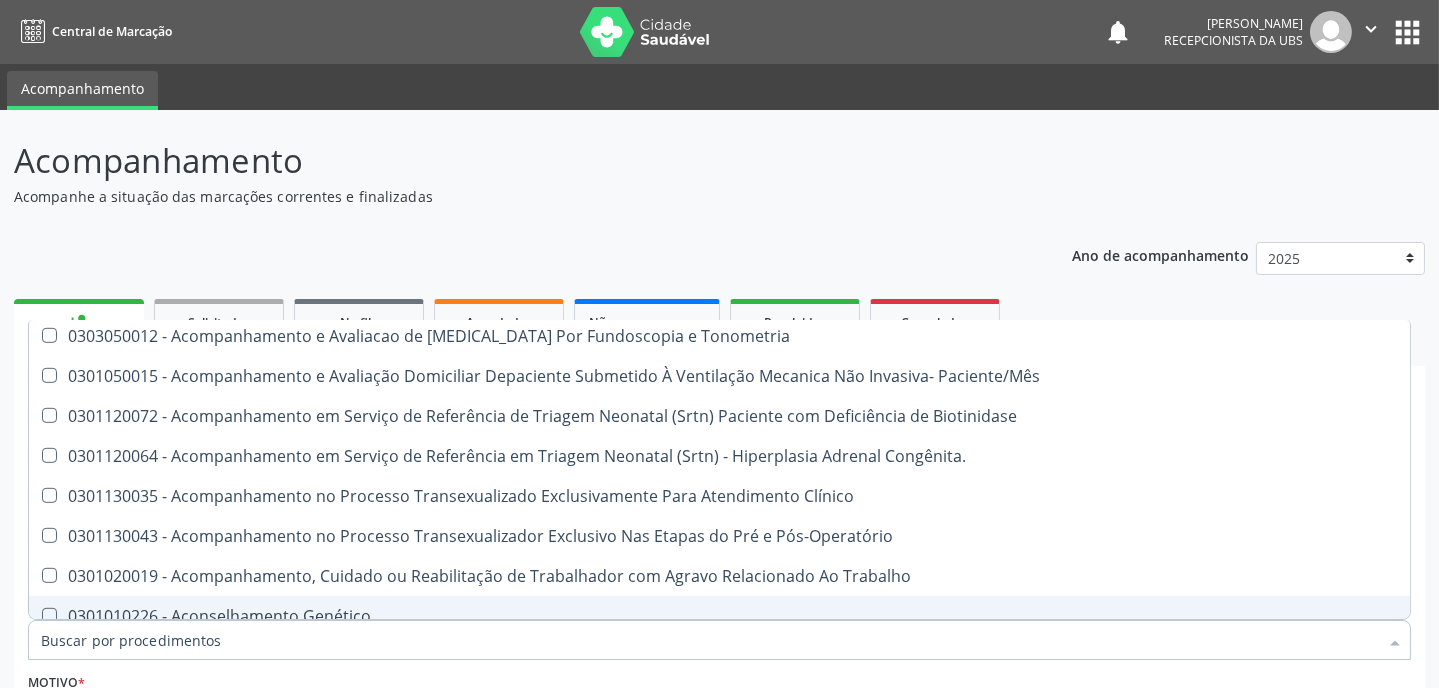 click on "Item de agendamento
*" at bounding box center (709, 640) 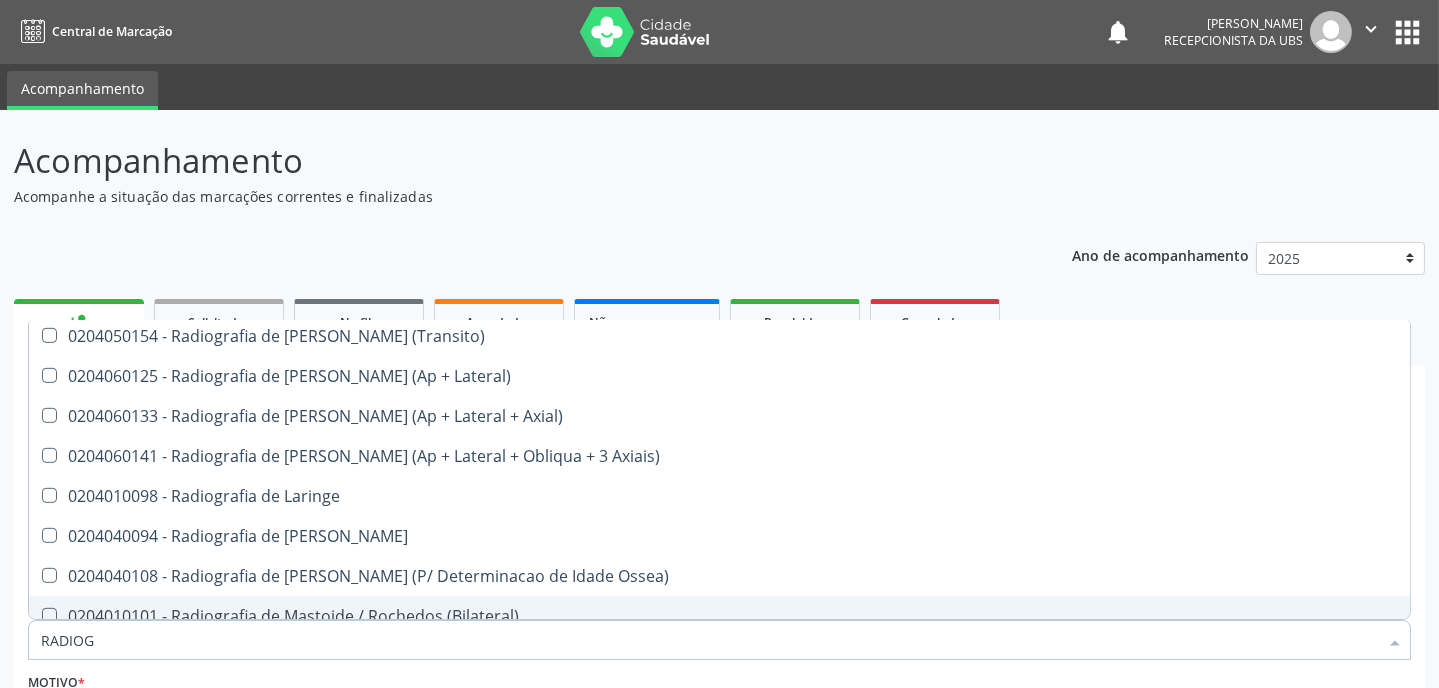 scroll, scrollTop: 2580, scrollLeft: 0, axis: vertical 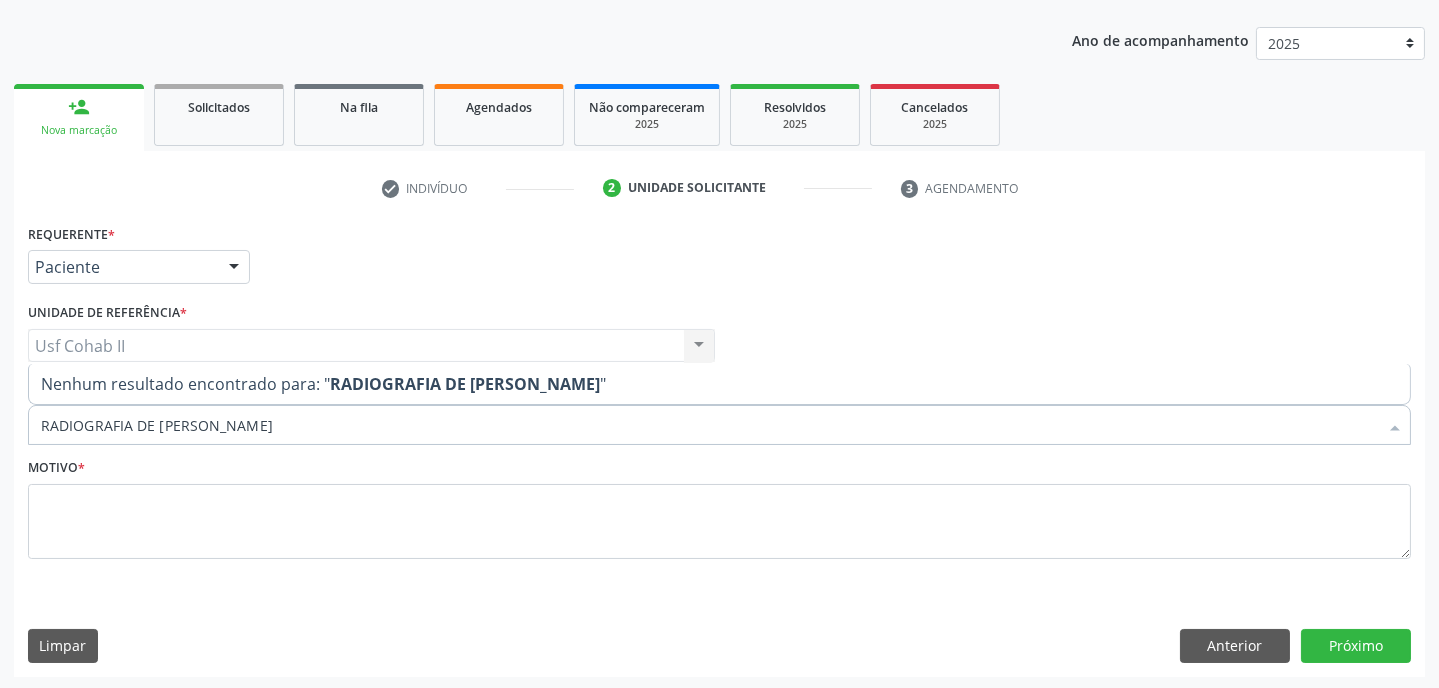 click on "RADIOGRAFIA DE UMERO" at bounding box center [709, 425] 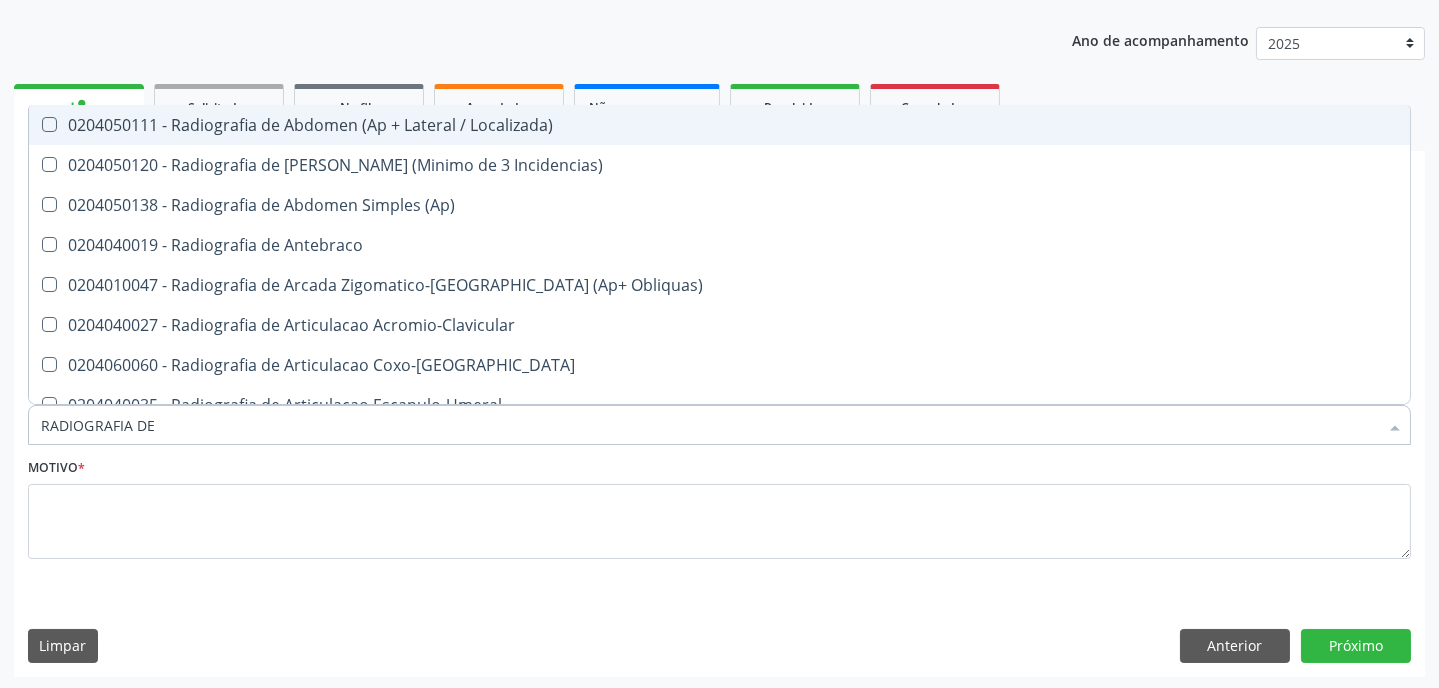 type on "RADIOGRAFIA DE" 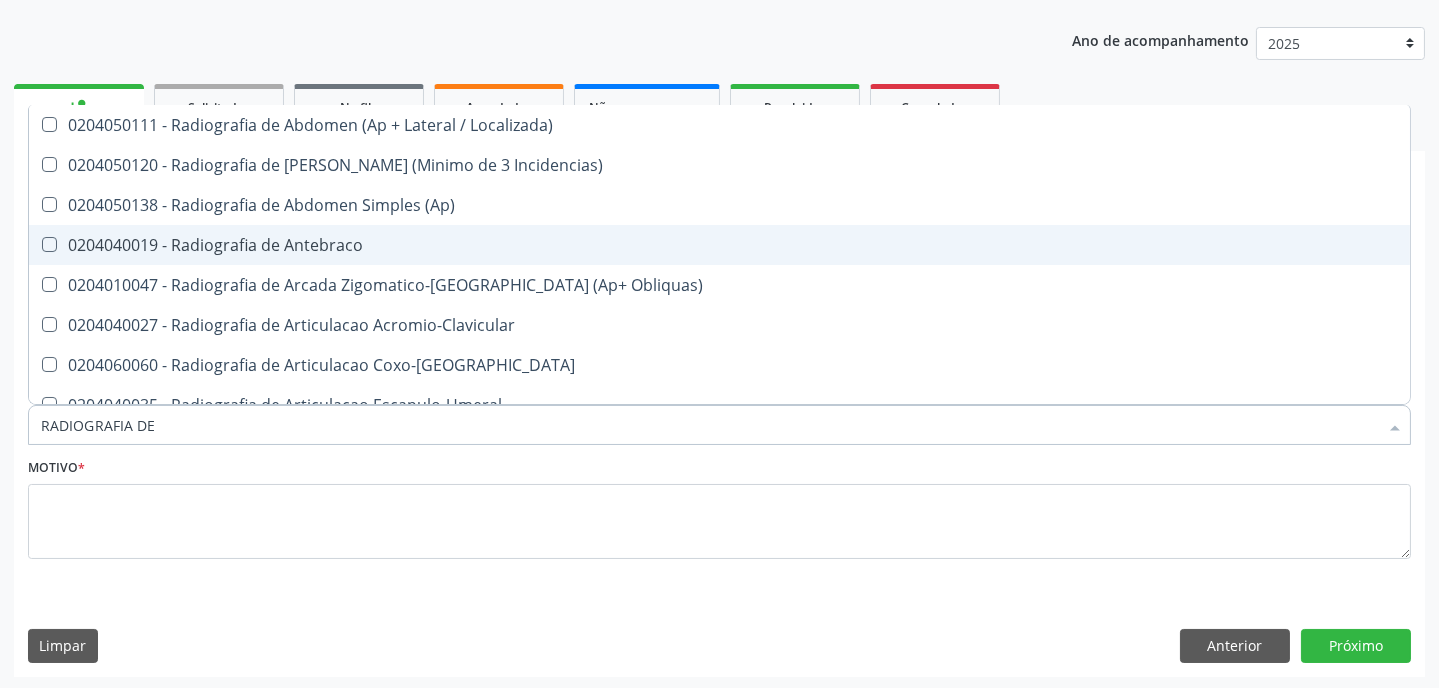 scroll, scrollTop: 90, scrollLeft: 0, axis: vertical 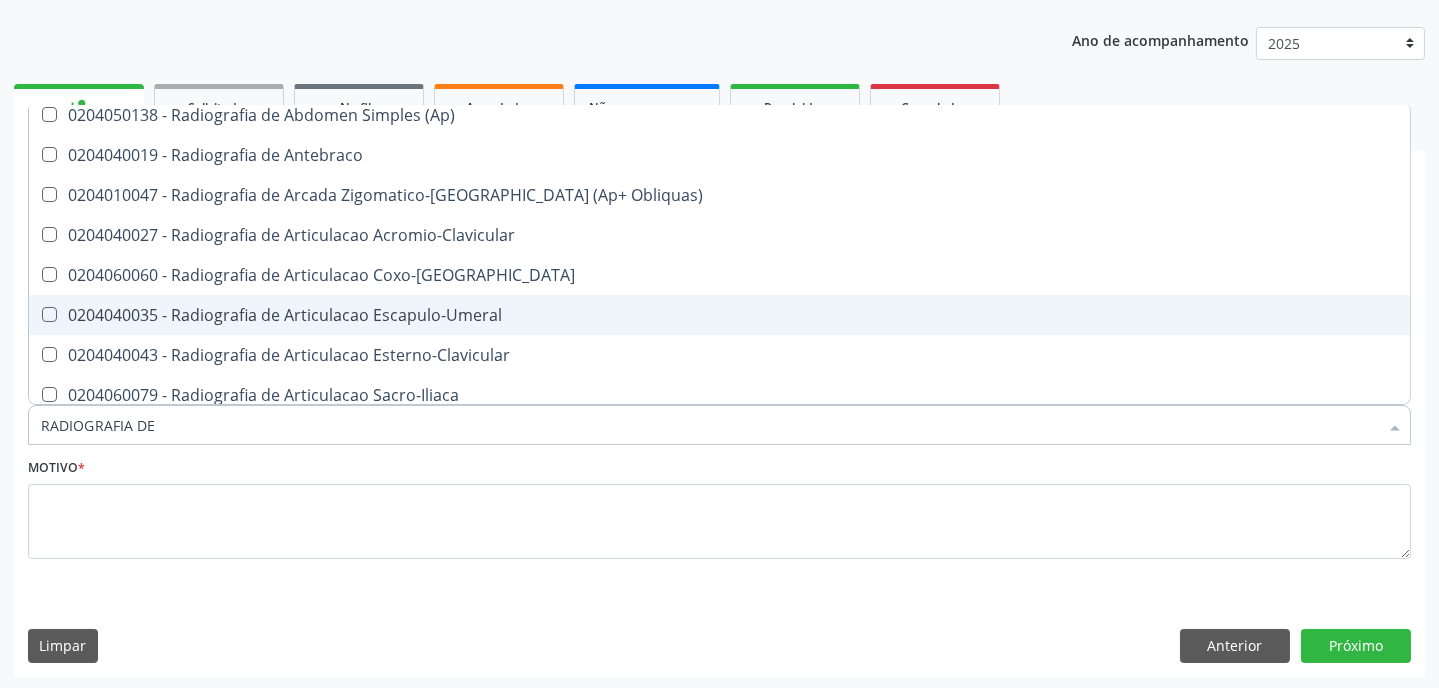 click on "0204040035 - Radiografia de Articulacao Escapulo-Umeral" at bounding box center [719, 315] 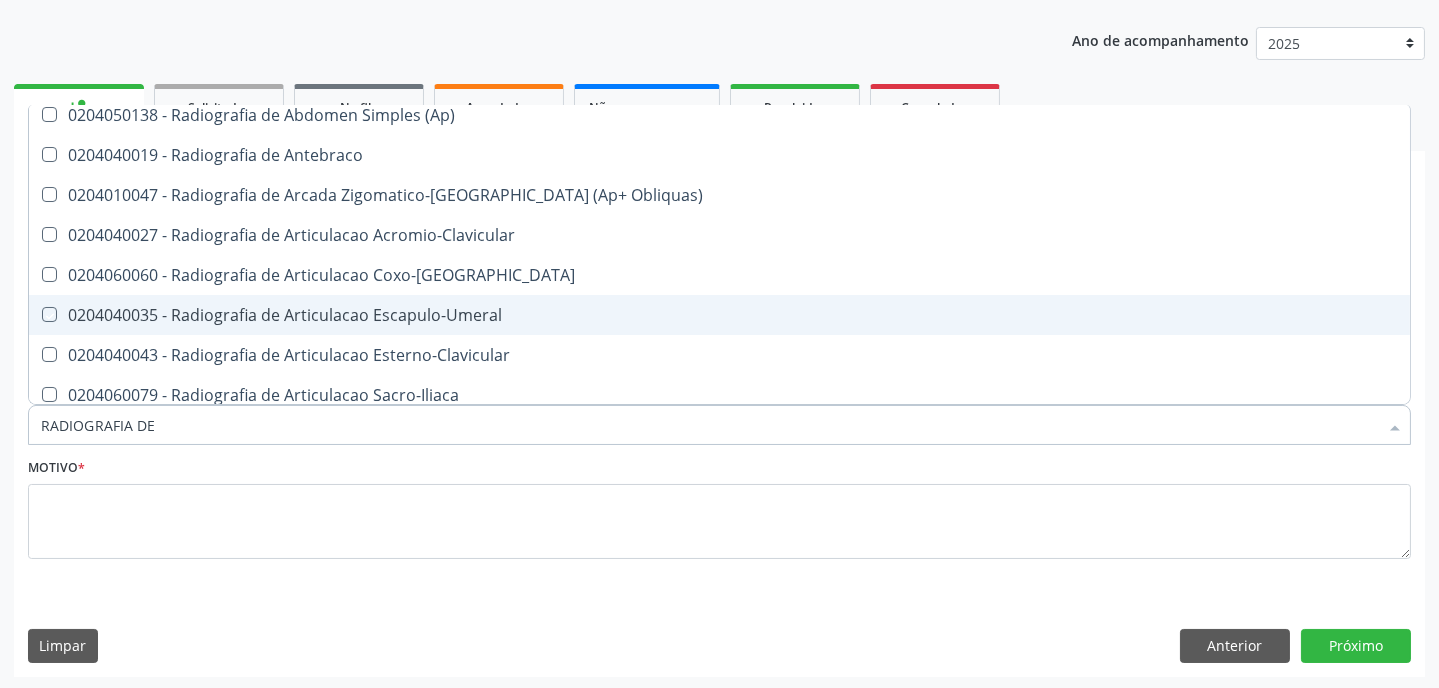 checkbox on "true" 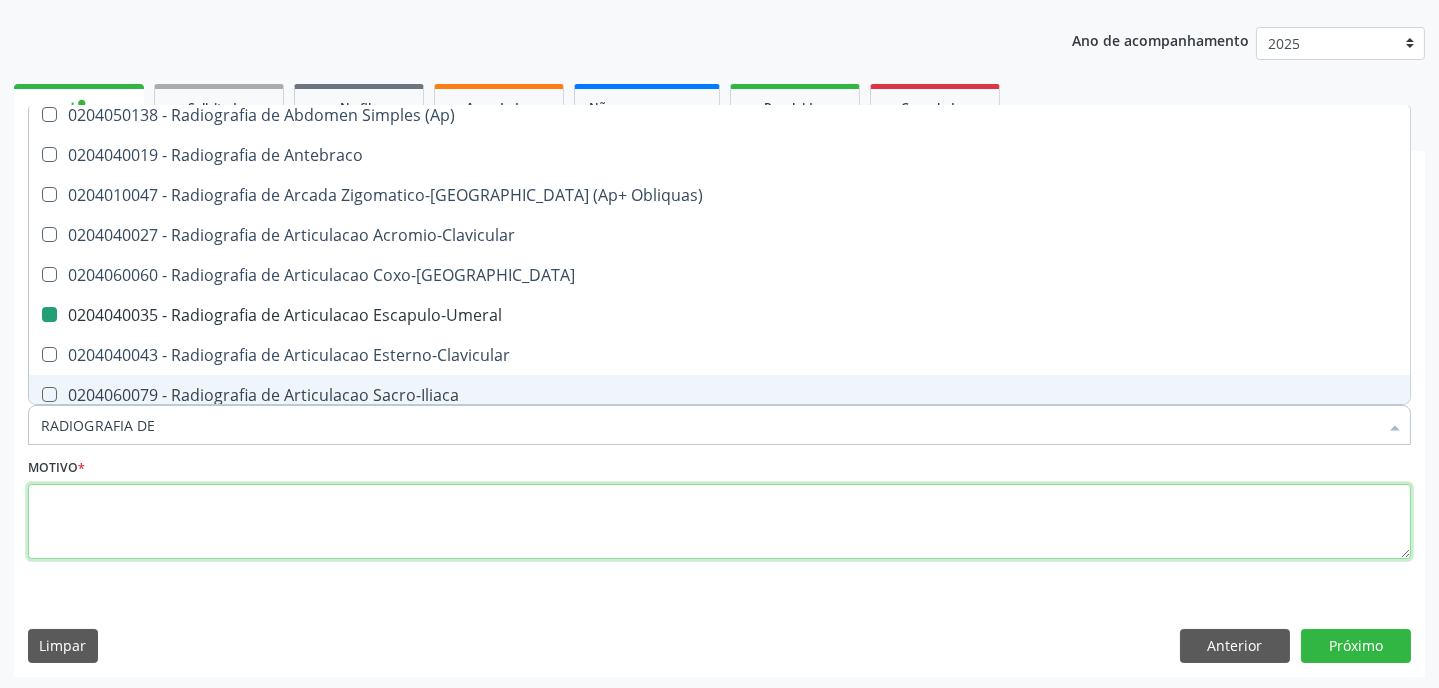 click at bounding box center [719, 522] 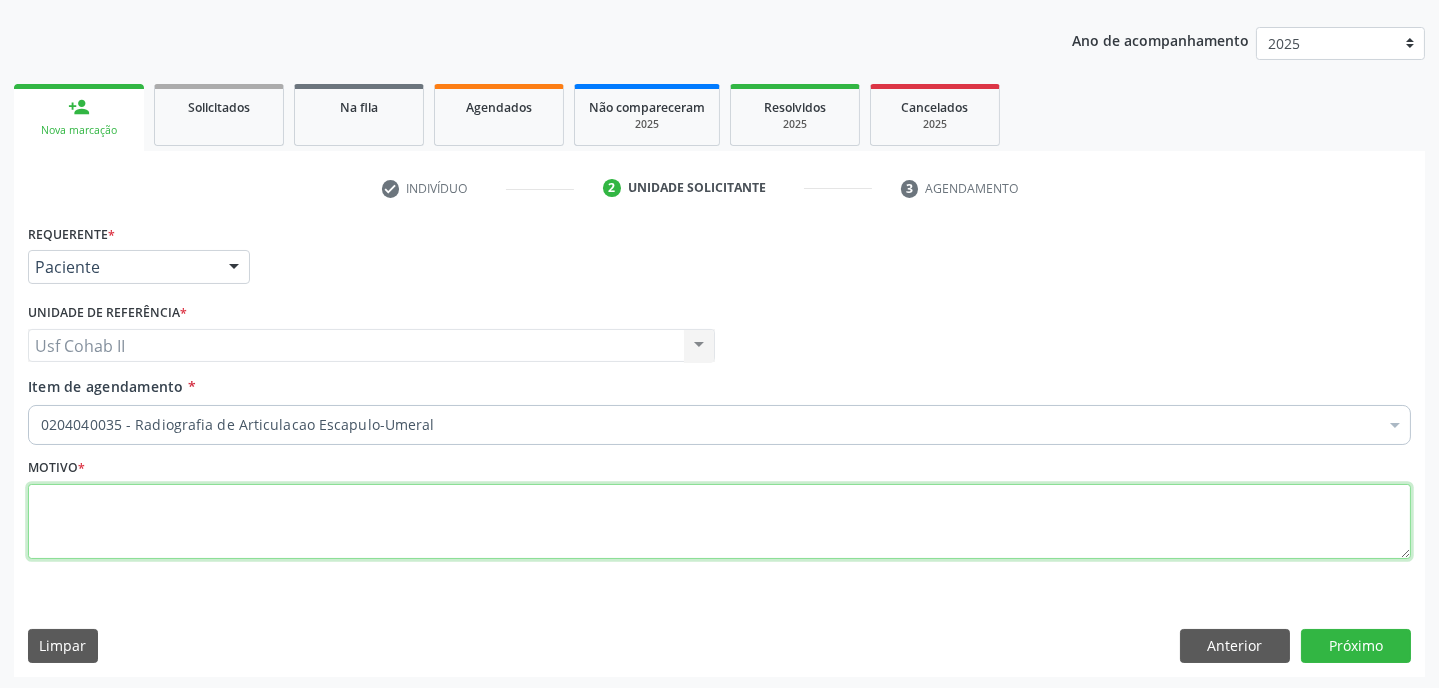 checkbox on "true" 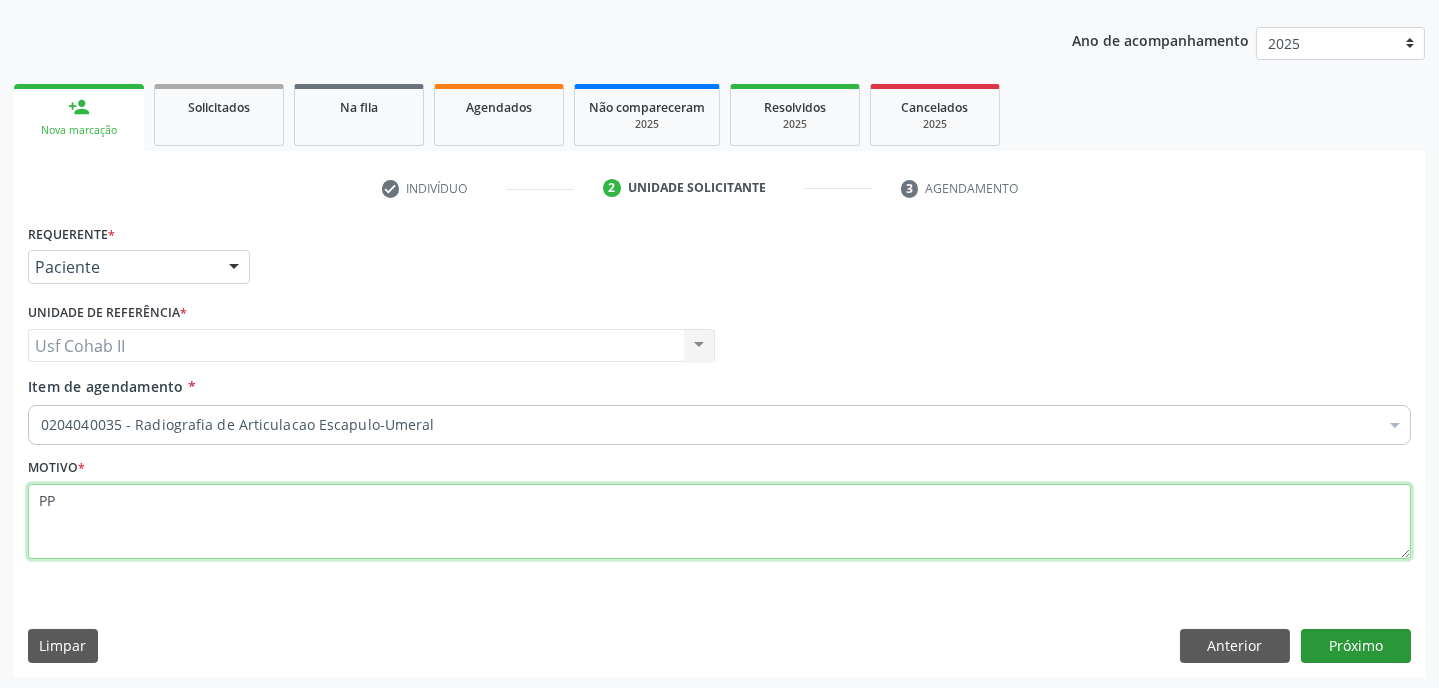 type on "PP" 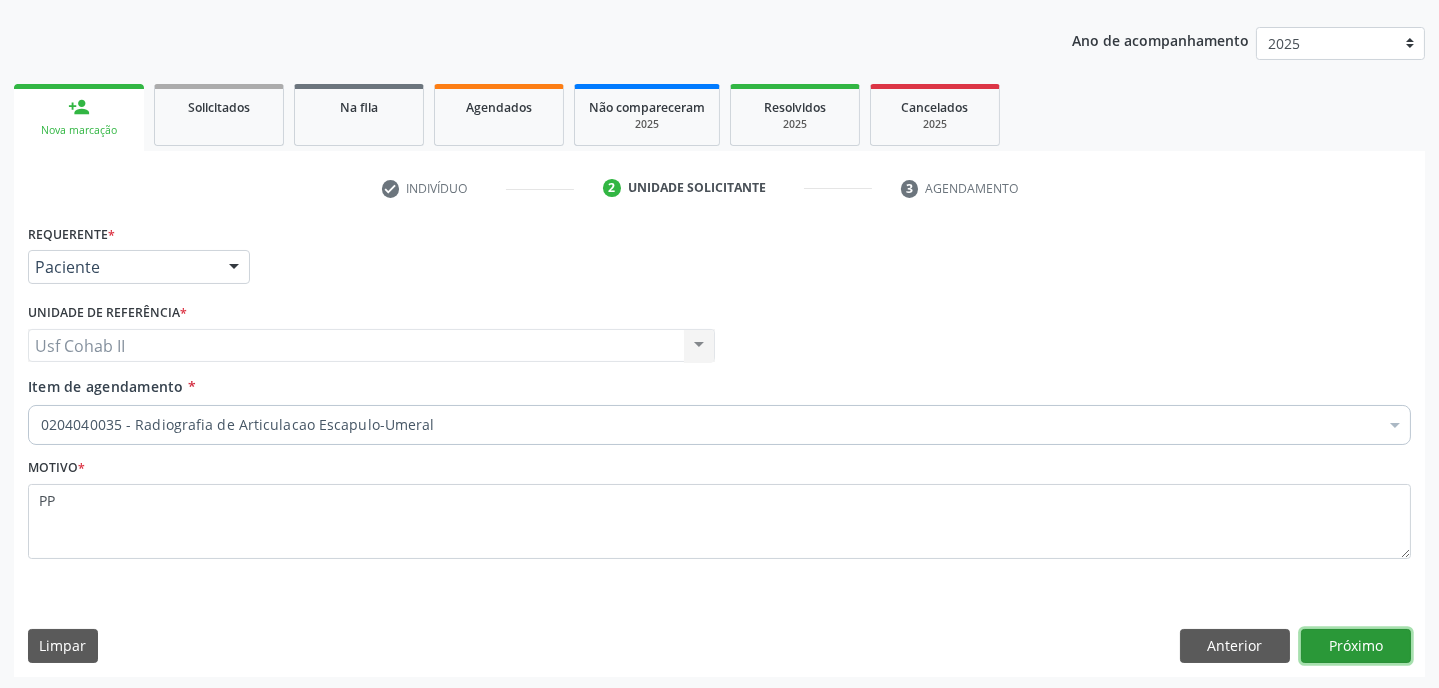 click on "Próximo" at bounding box center [1356, 646] 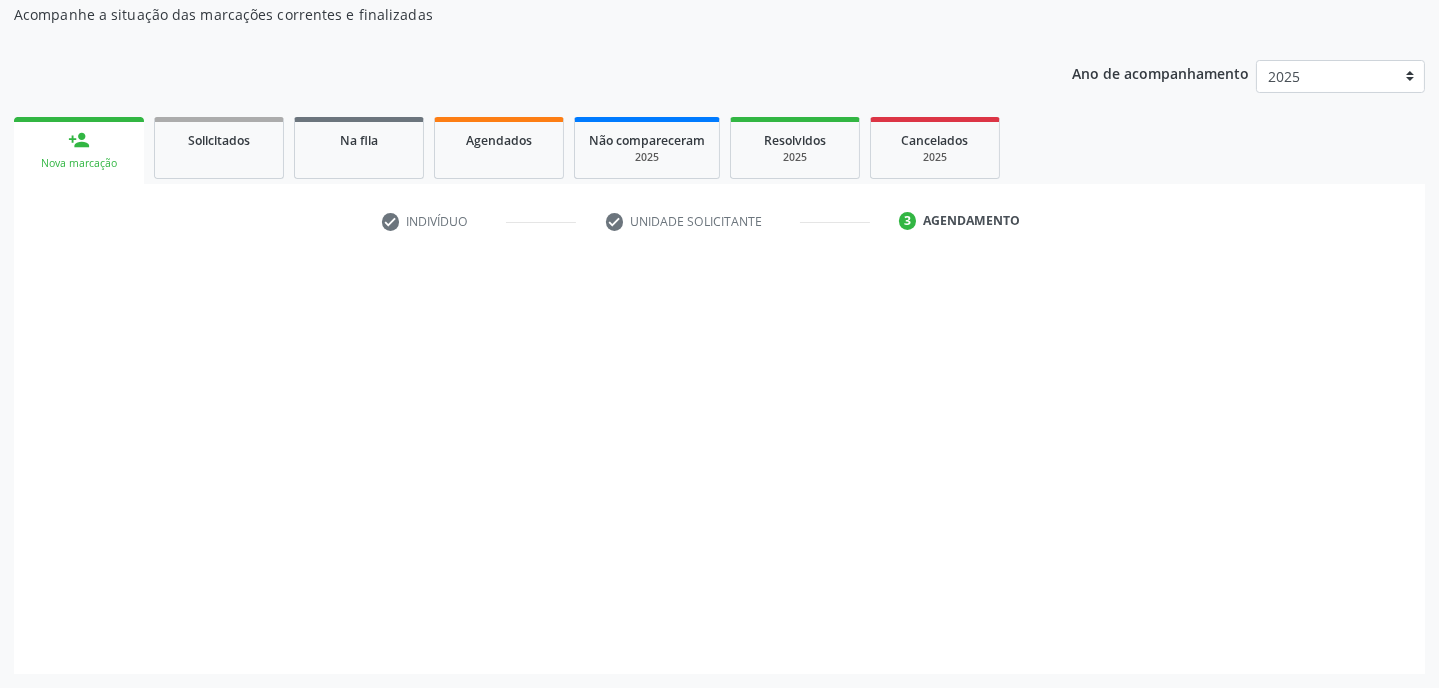 scroll, scrollTop: 180, scrollLeft: 0, axis: vertical 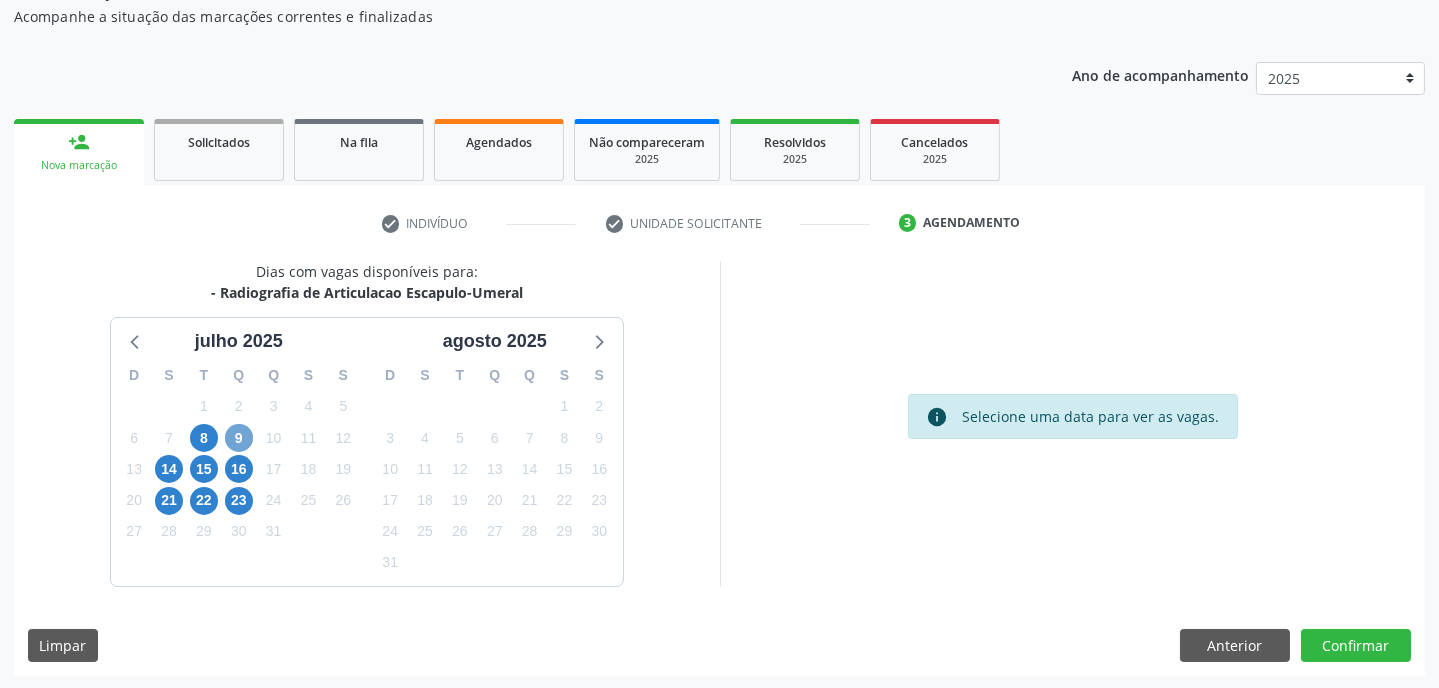 click on "9" at bounding box center [239, 438] 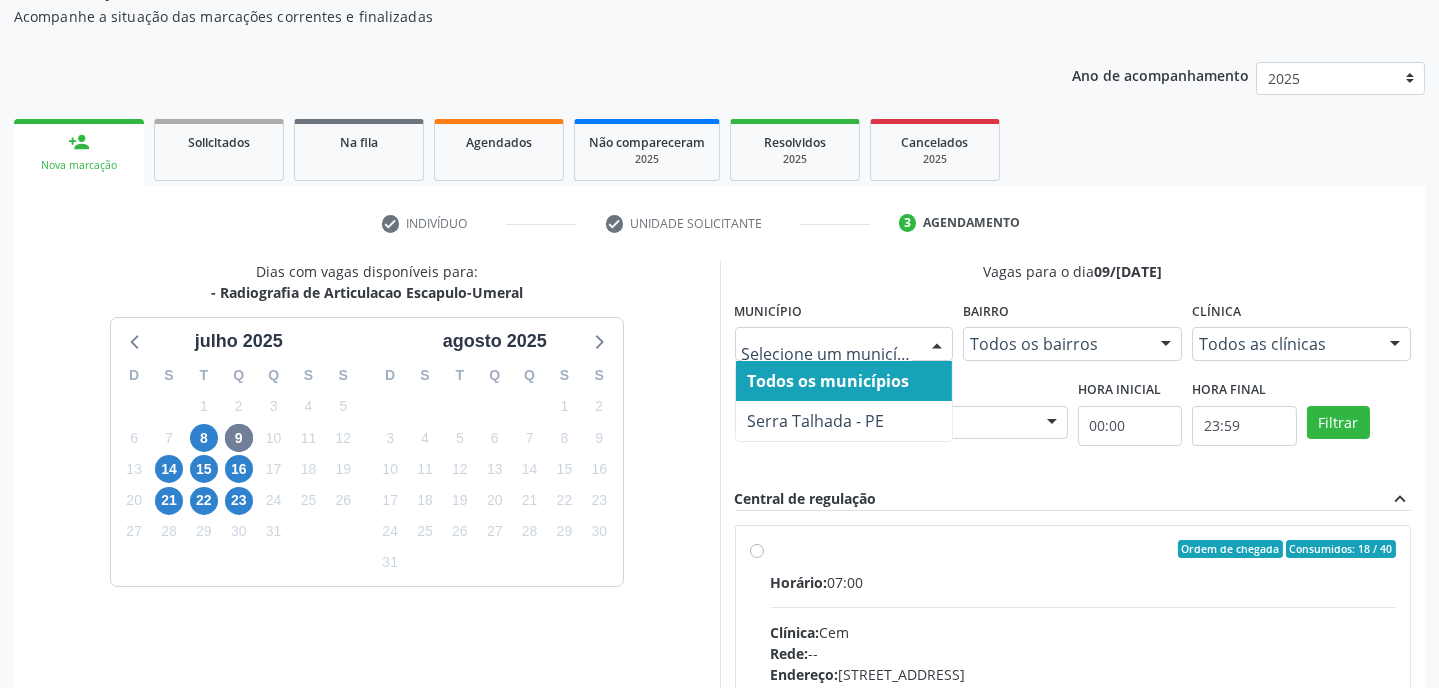 click at bounding box center [937, 345] 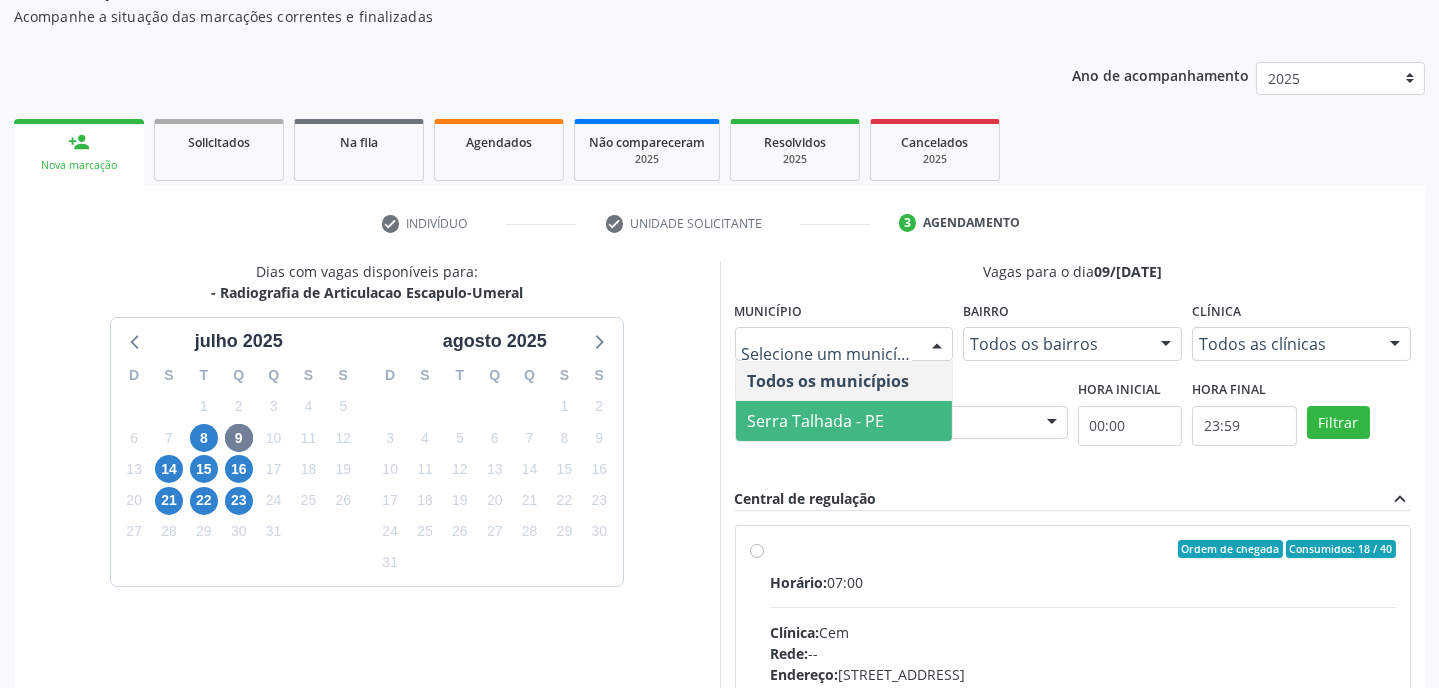 click on "Serra Talhada - PE" at bounding box center (816, 421) 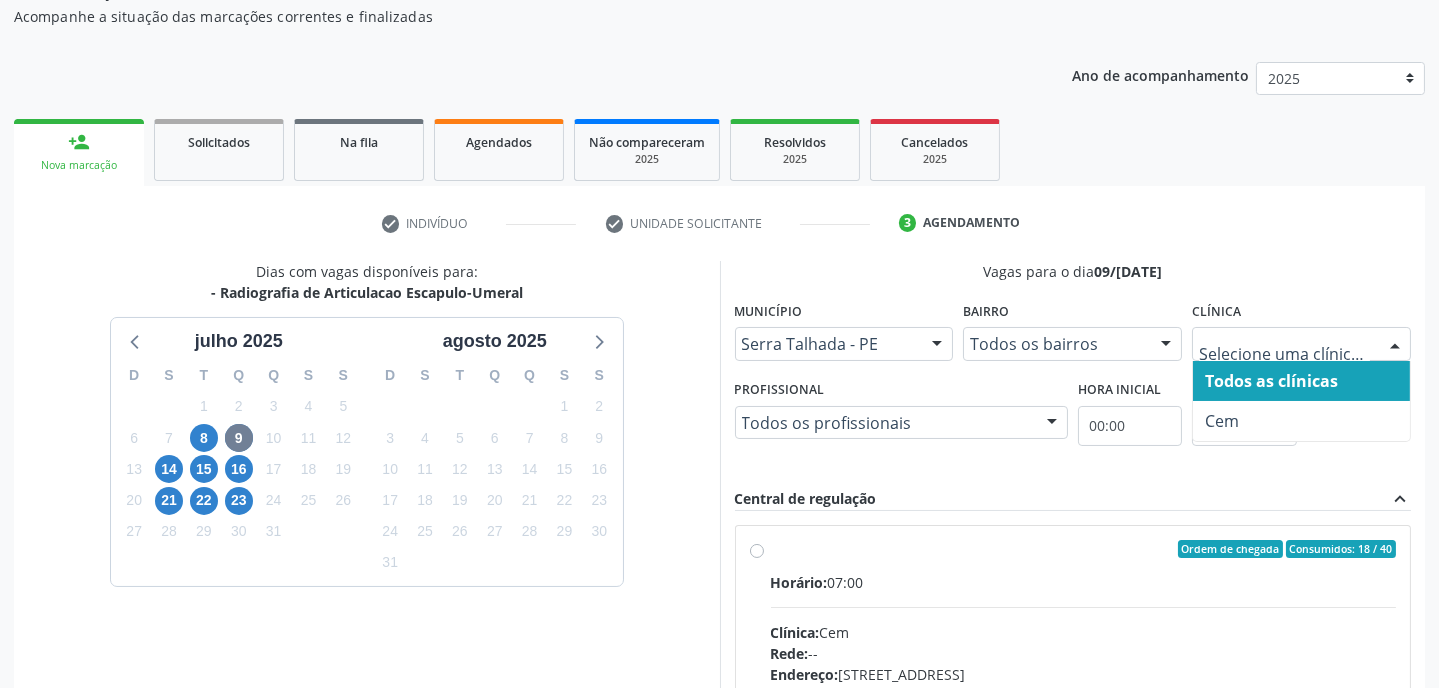 click at bounding box center (1395, 345) 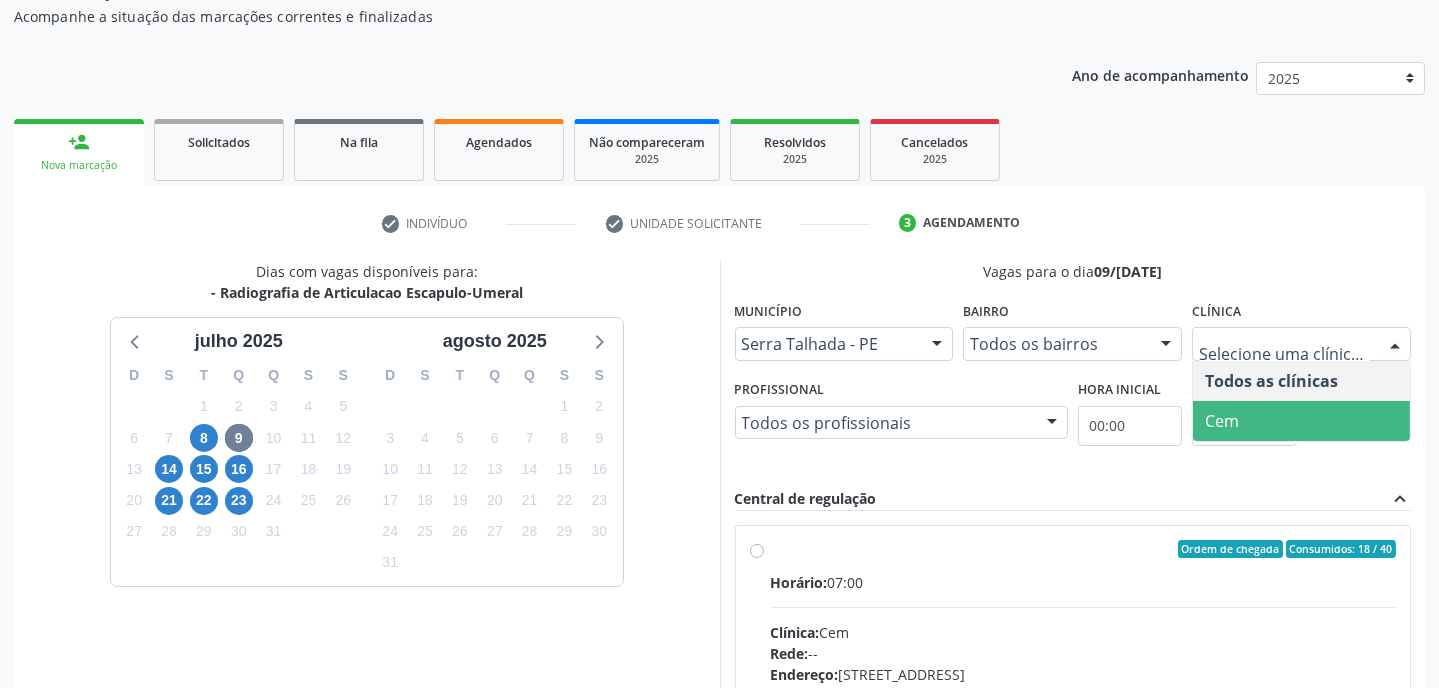 click on "Cem" at bounding box center [1301, 421] 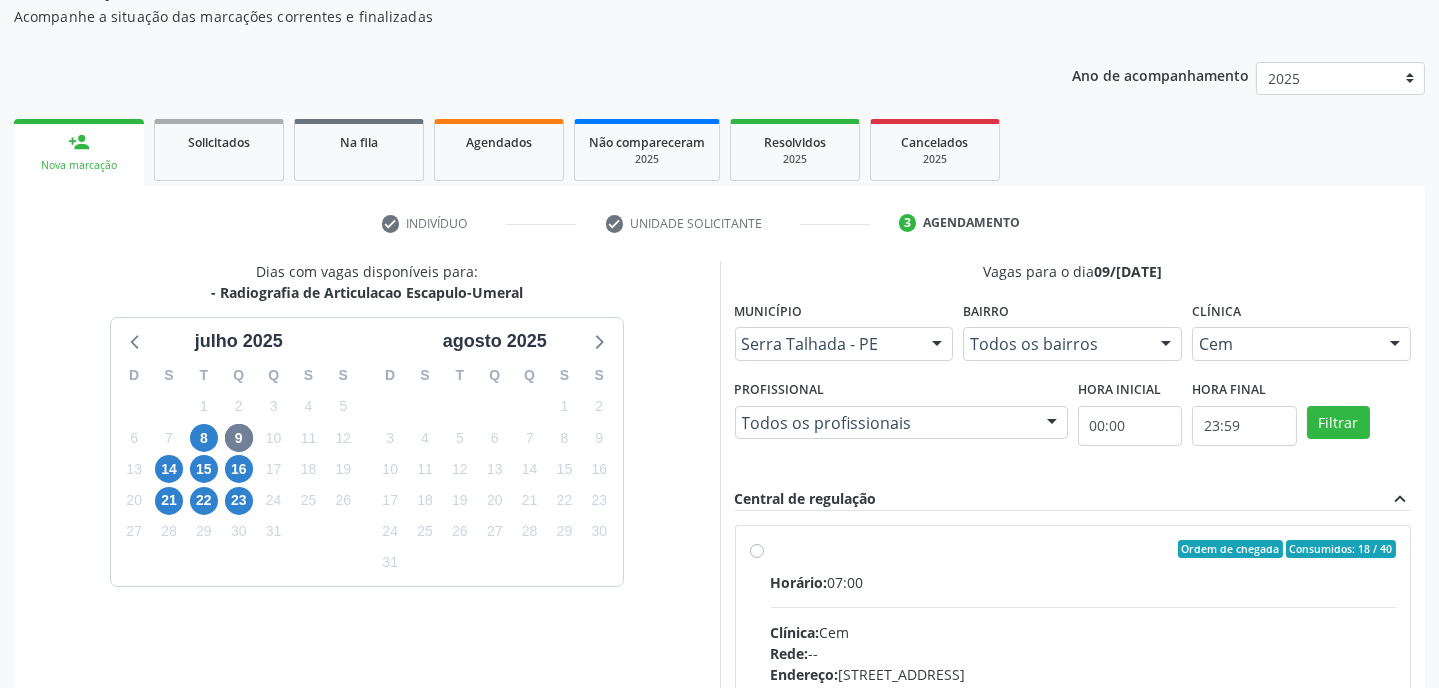 click on "Horário:   07:00
Clínica:  Cem
Rede:
--
Endereço:   Casa, nº 393, Nossa Senhora da Pen, Serra Talhada - PE
Telefone:   --
Profissional:
Ebenone Antonio da Silva
Informações adicionais sobre o atendimento
Idade de atendimento:
de 0 a 120 anos
Gênero(s) atendido(s):
Masculino e Feminino
Informações adicionais:
--" at bounding box center [1084, 709] 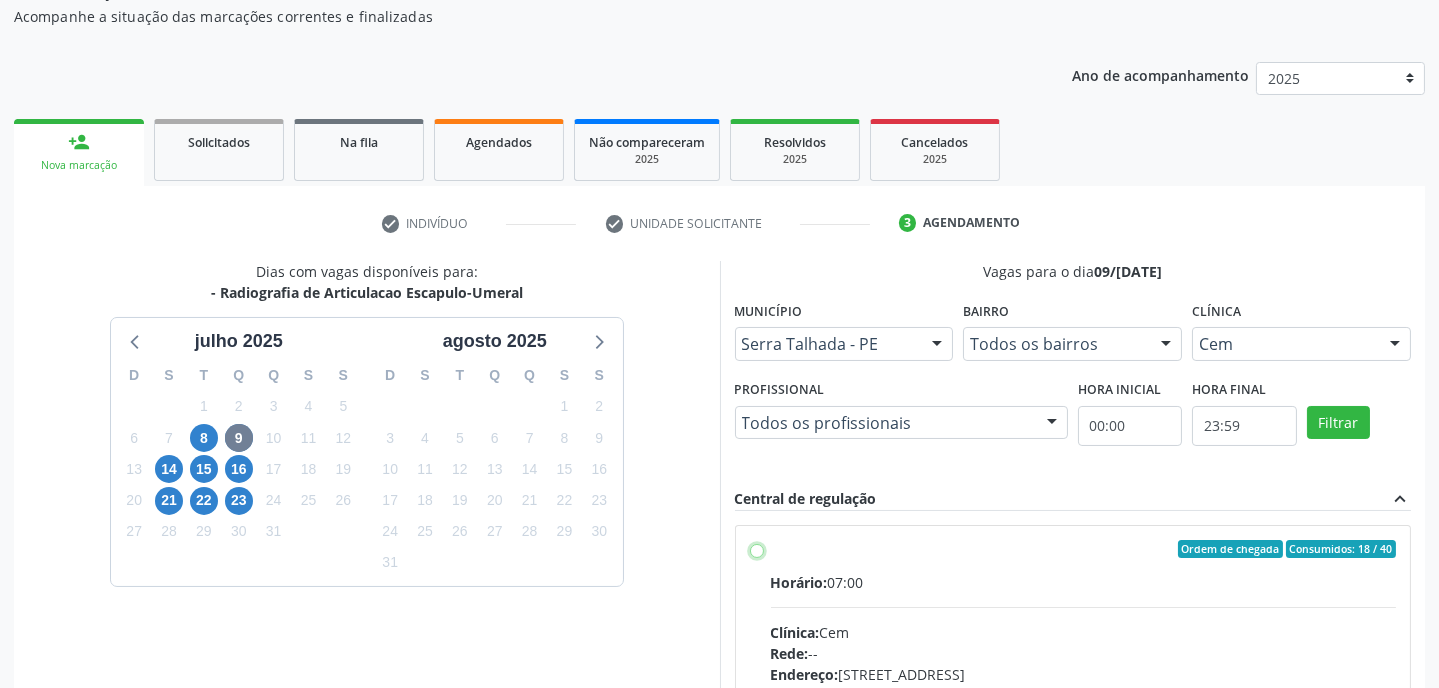 radio on "true" 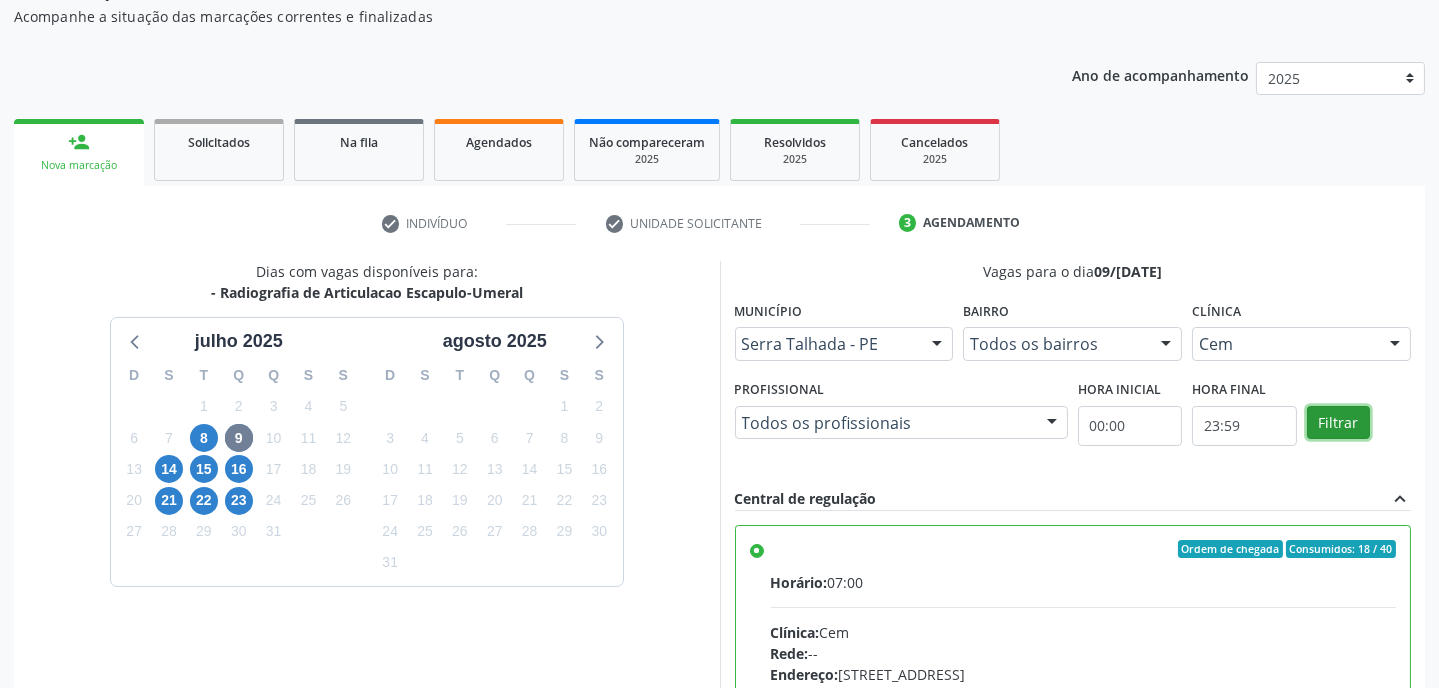 click on "Filtrar" at bounding box center (1338, 423) 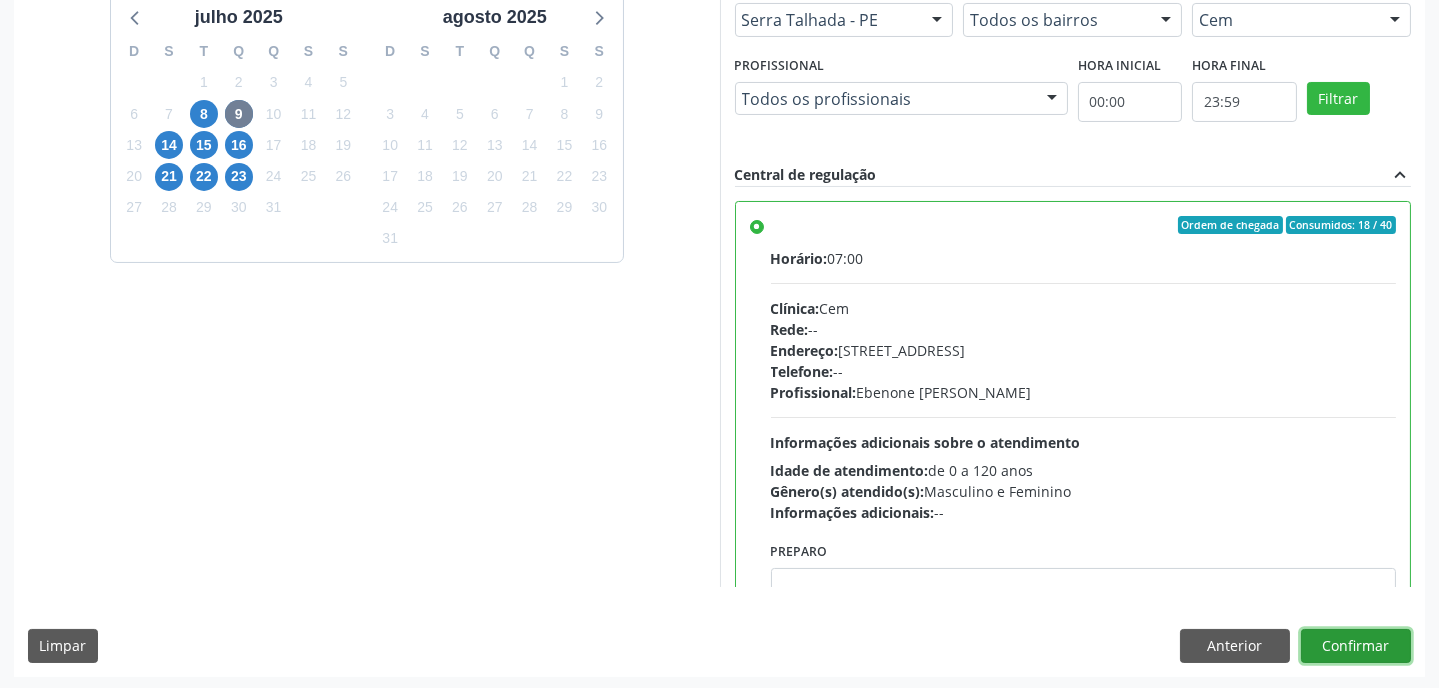 click on "Confirmar" at bounding box center (1356, 646) 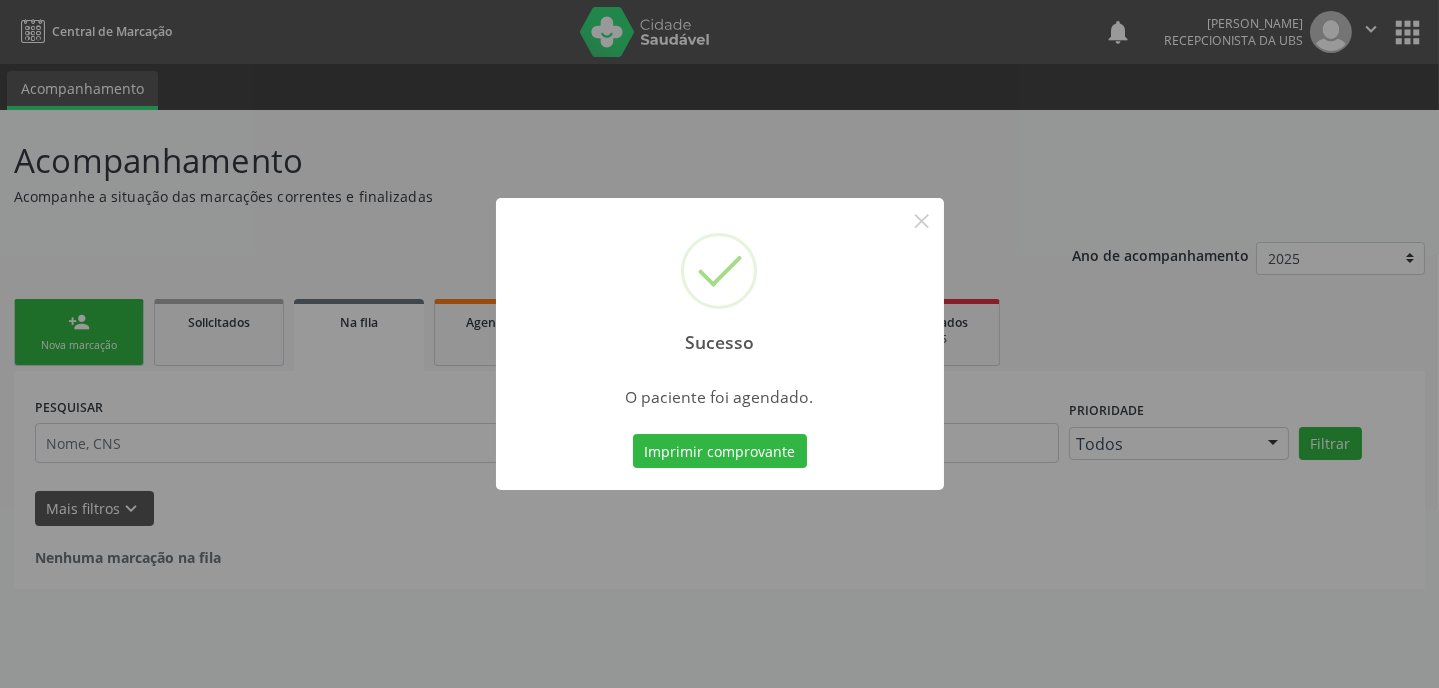 scroll, scrollTop: 0, scrollLeft: 0, axis: both 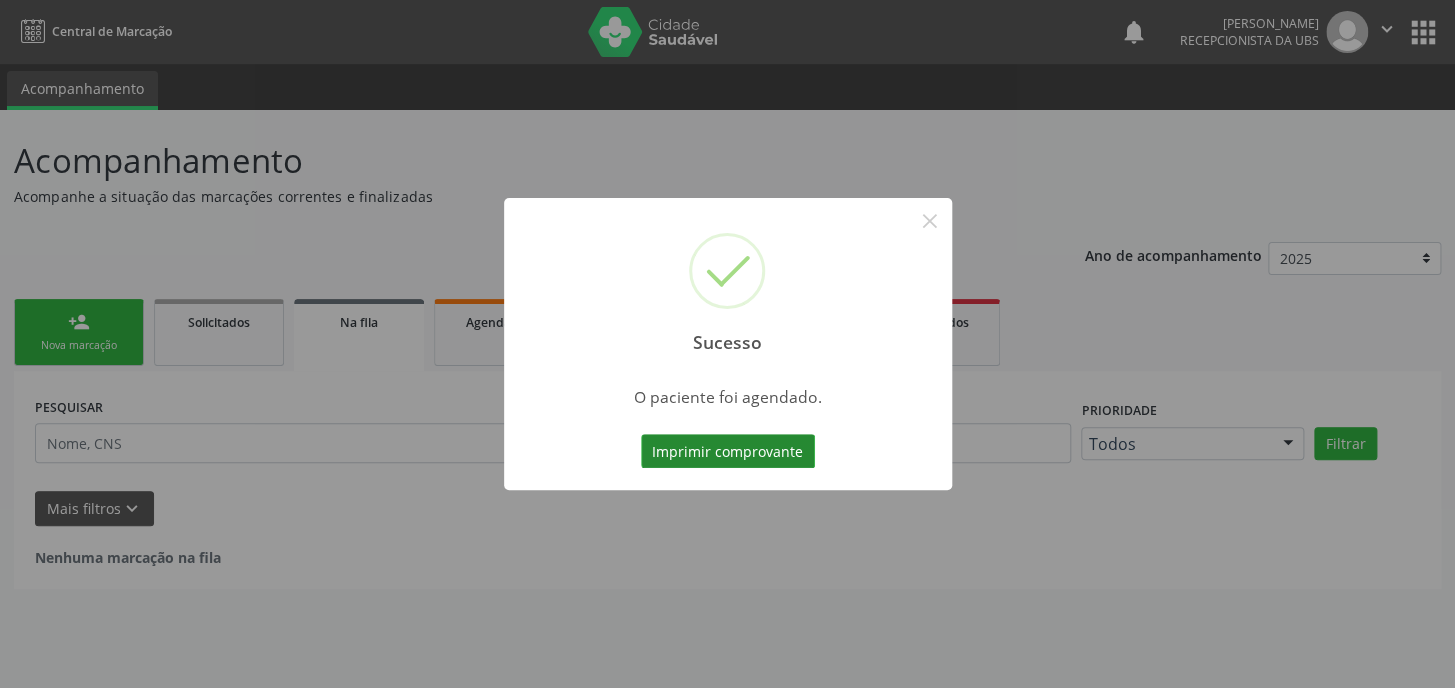 click on "Imprimir comprovante" at bounding box center (728, 451) 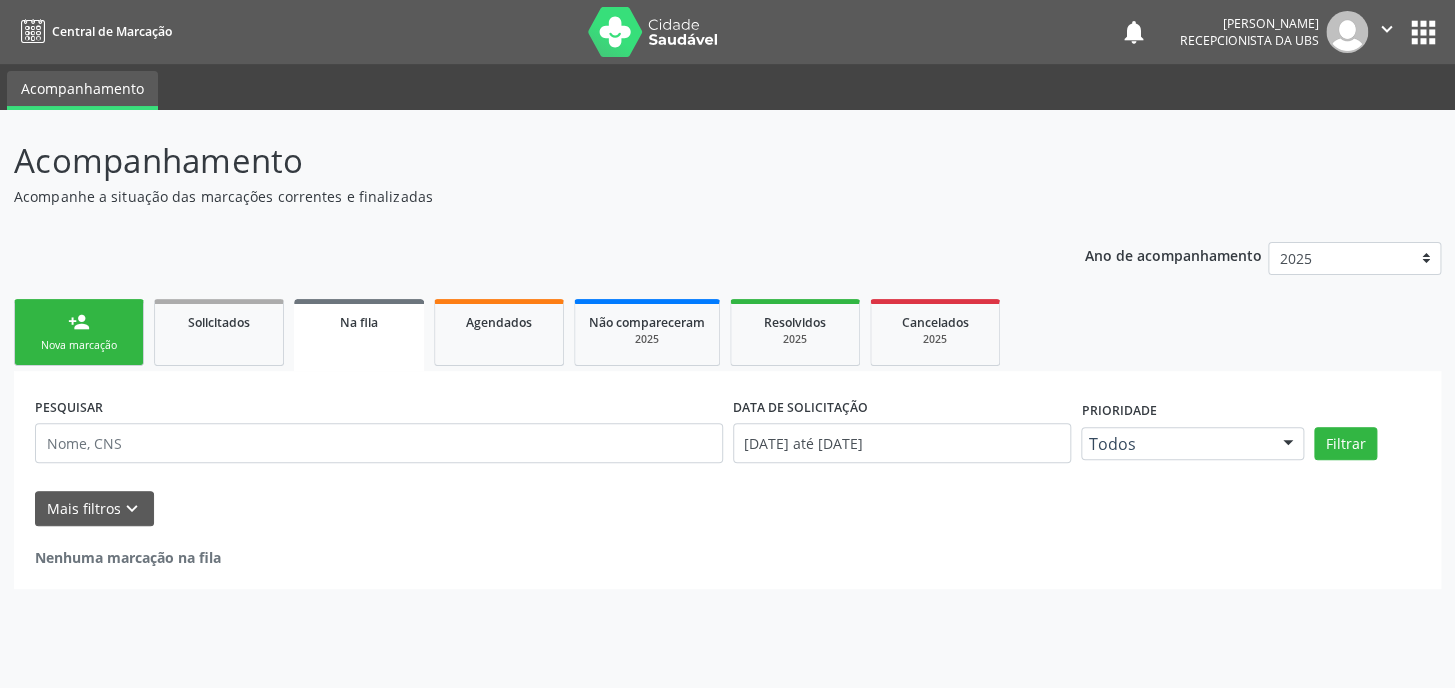 click on "Nova marcação" at bounding box center (79, 345) 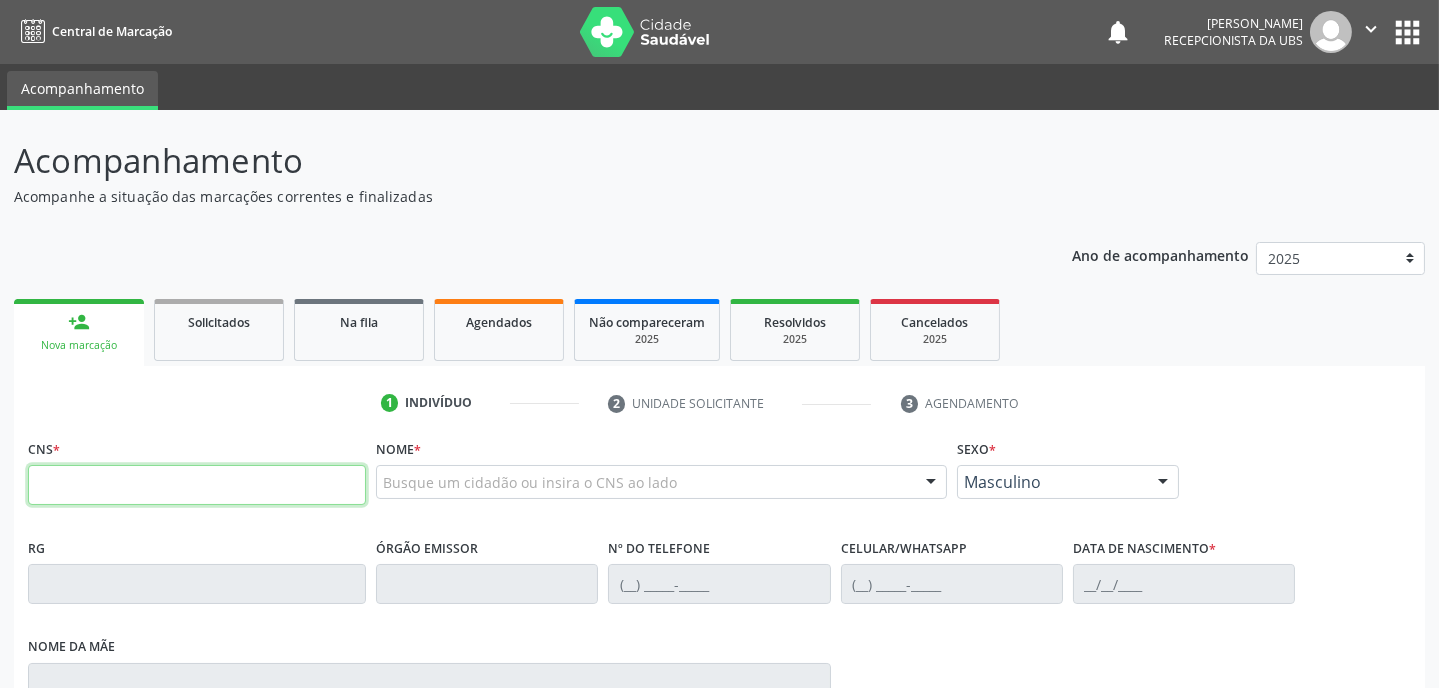 click at bounding box center (197, 485) 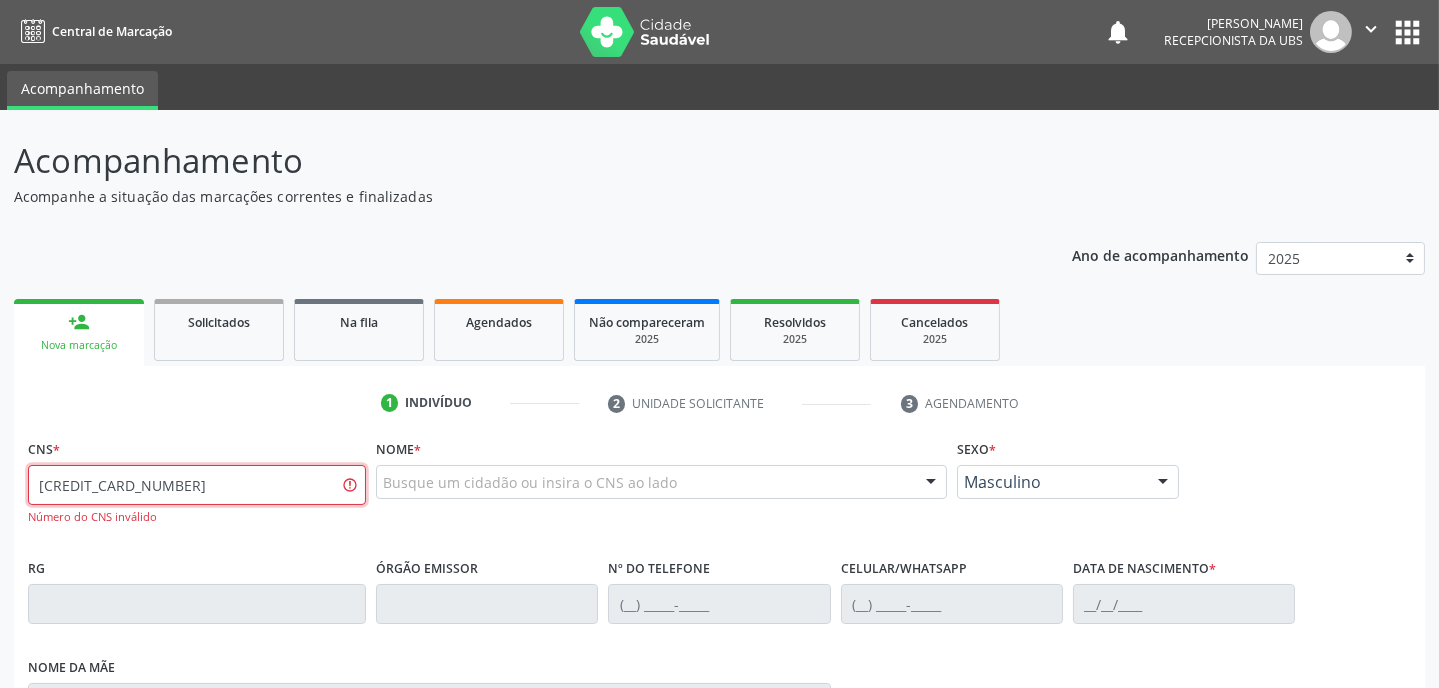 click on "172 0062 1210 6446" at bounding box center [197, 485] 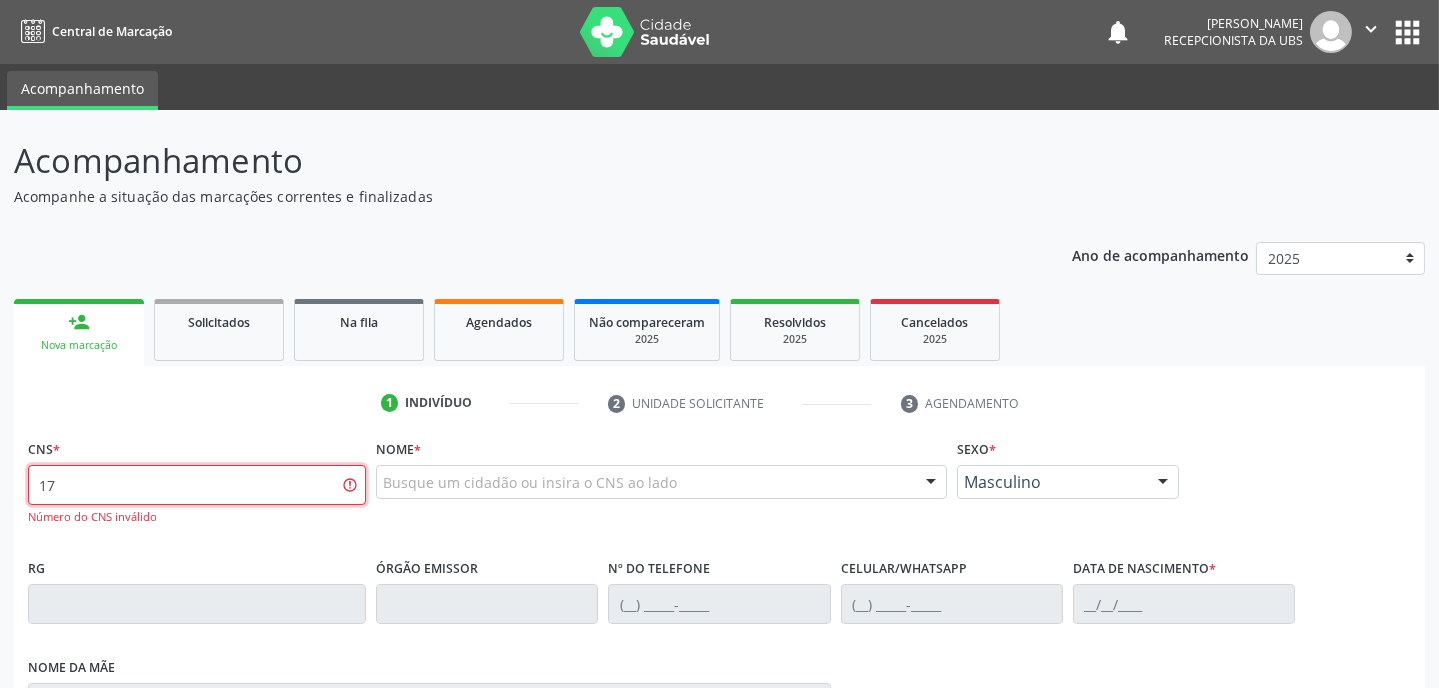 type on "1" 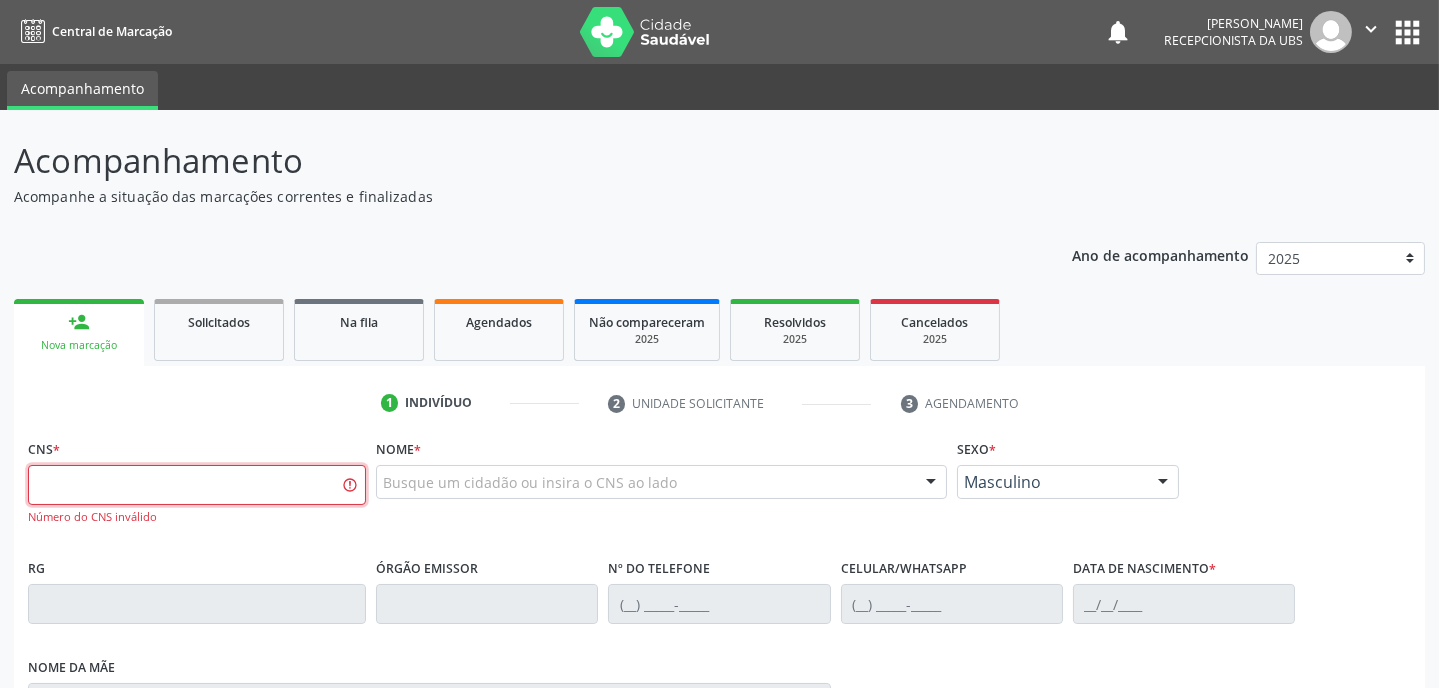 type 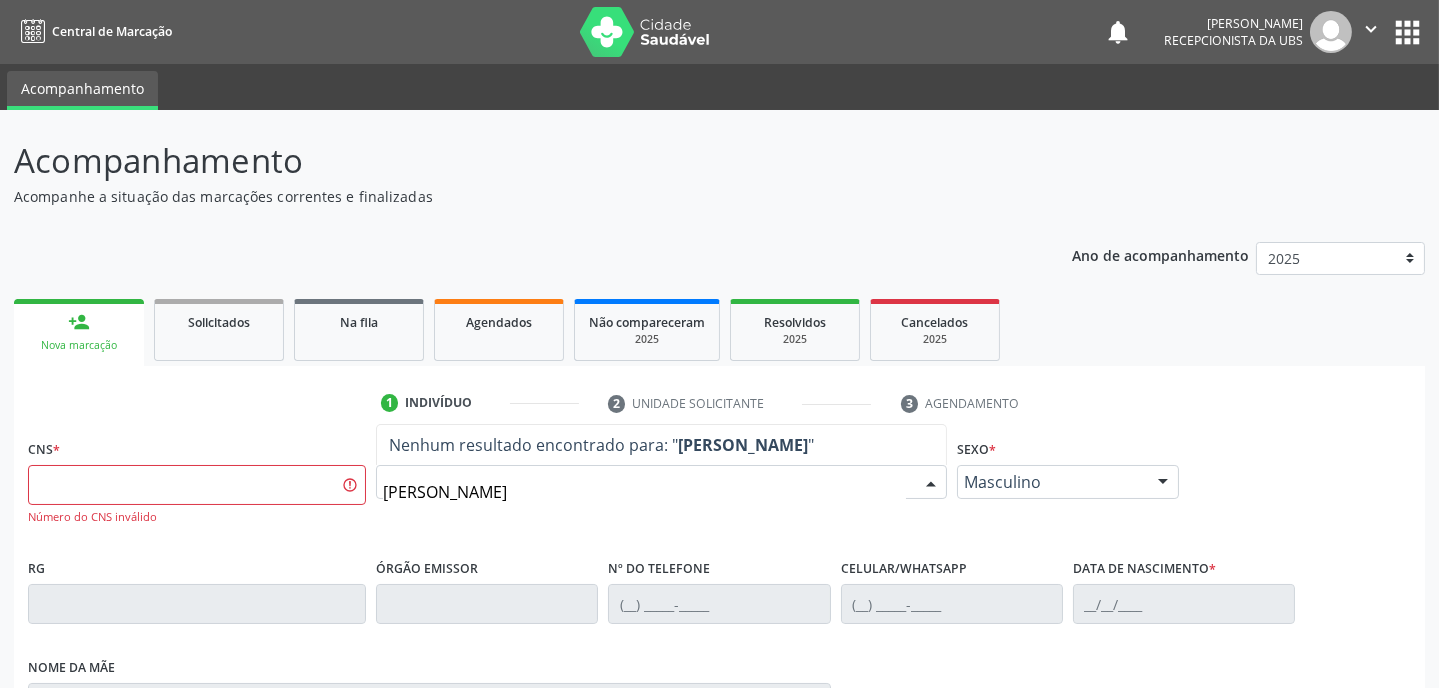 type on "ANA SOFIA OLIVEIRA CRUZ" 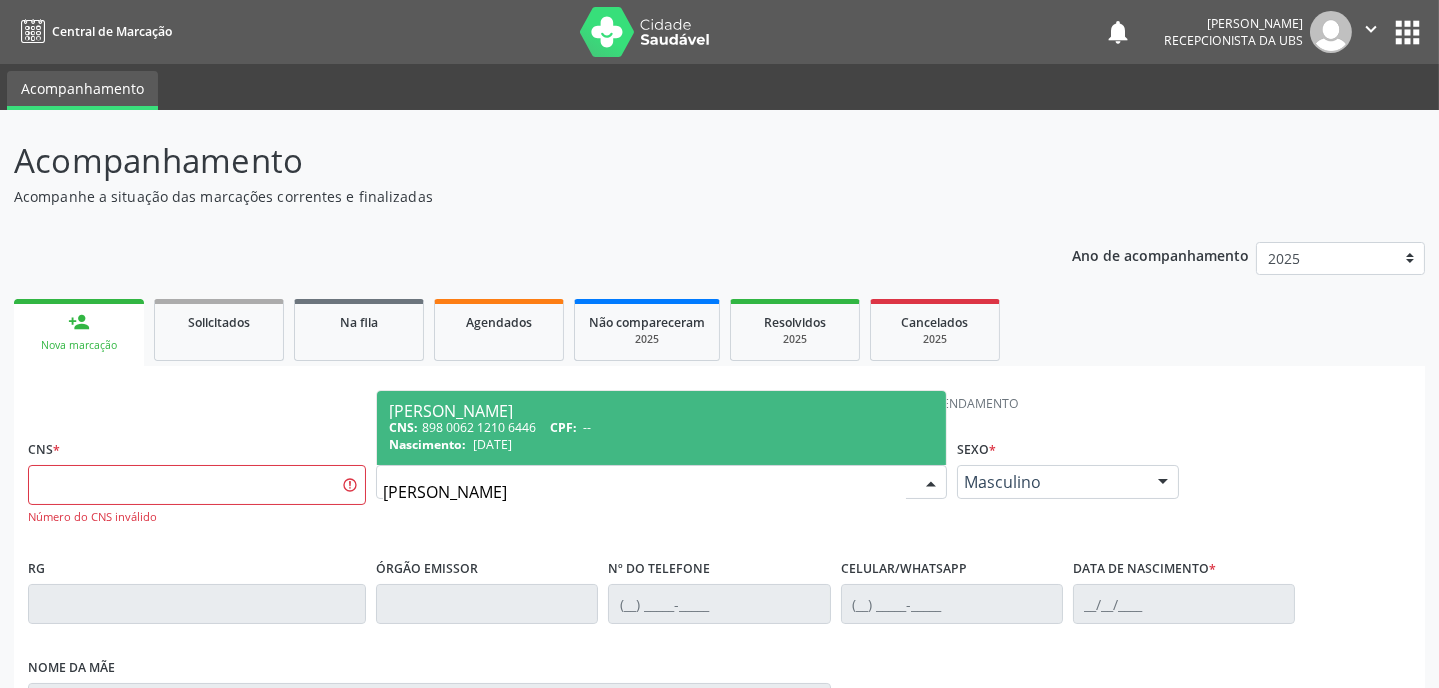 click on "14/08/2020" at bounding box center (492, 444) 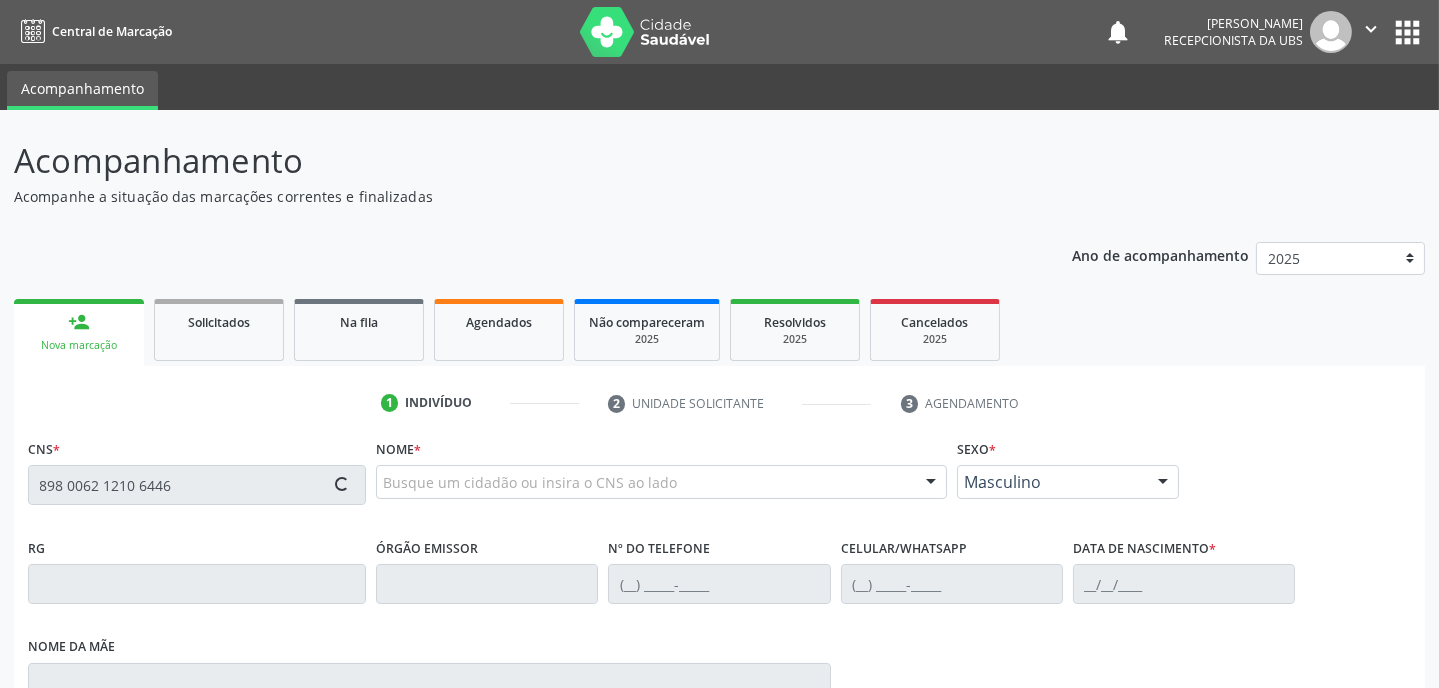 type on "898 0062 1210 6446" 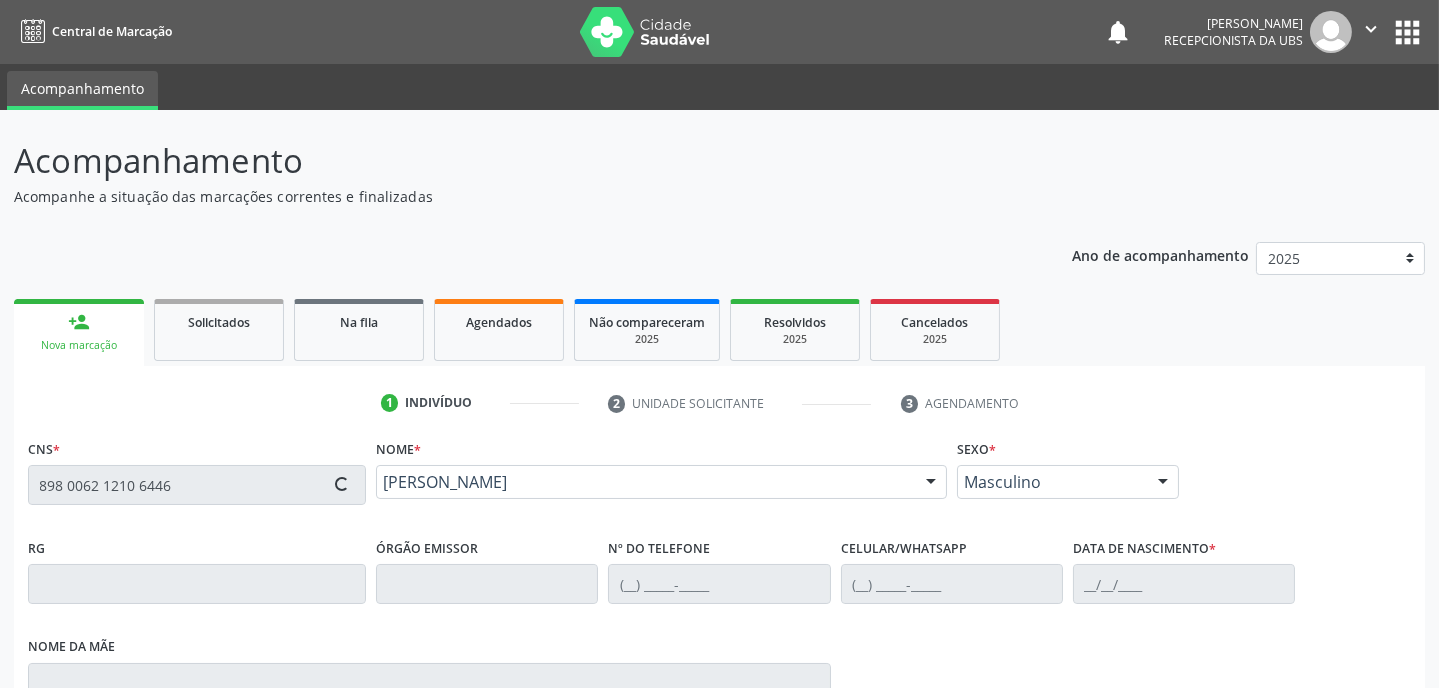 type on "(87) 99816-1690" 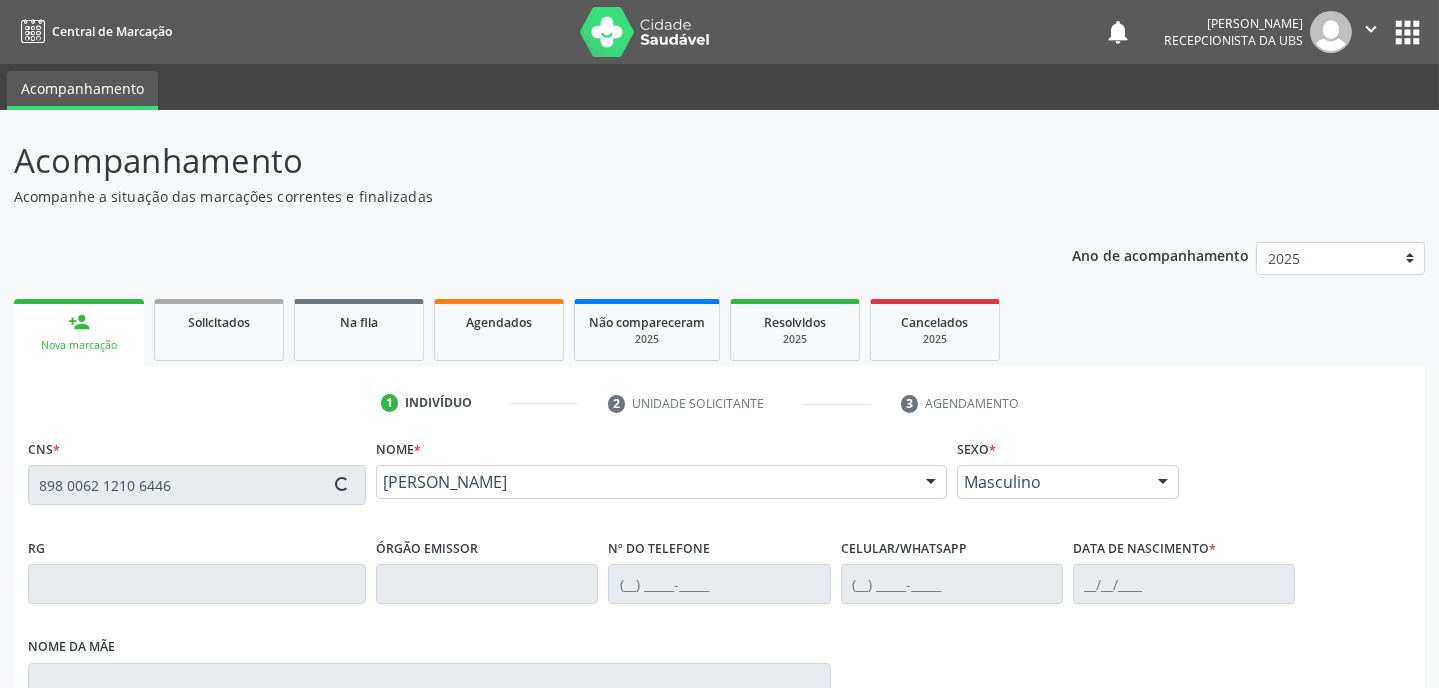 type on "(87) 99816-1690" 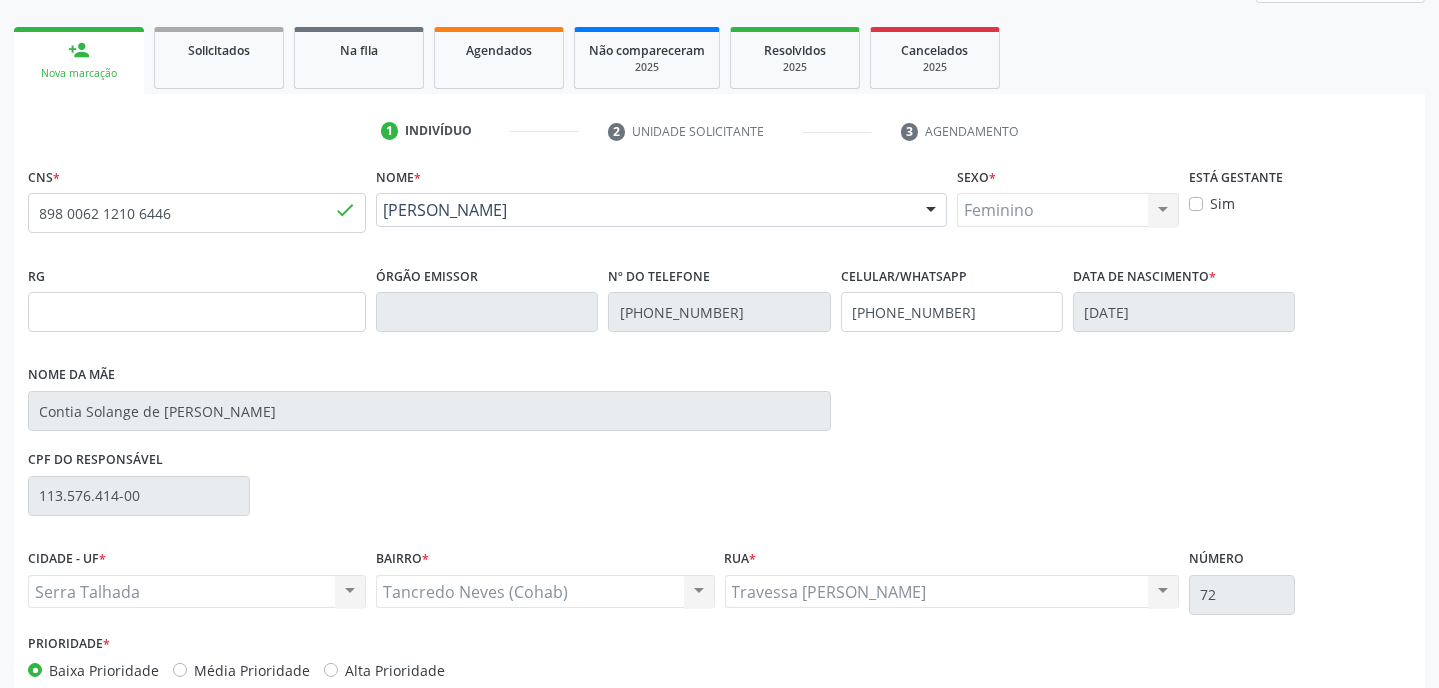 scroll, scrollTop: 380, scrollLeft: 0, axis: vertical 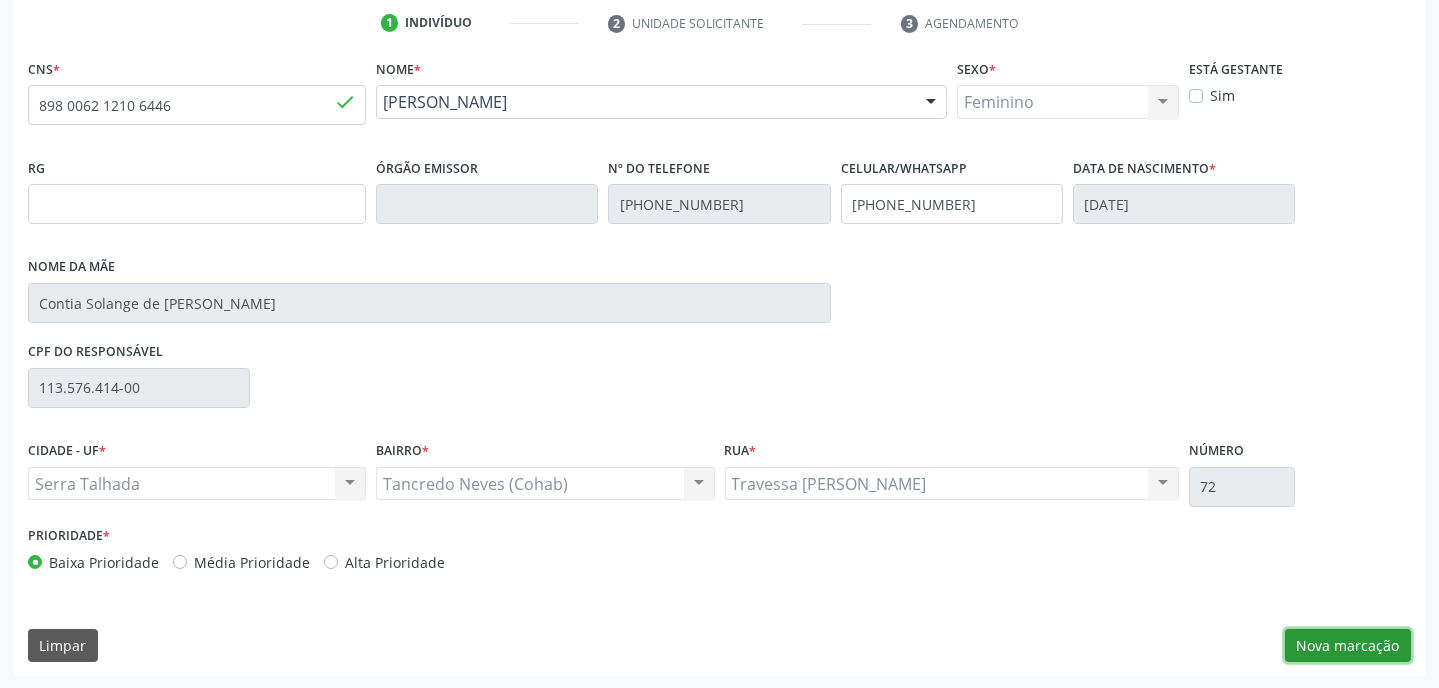 click on "Nova marcação" at bounding box center (1348, 646) 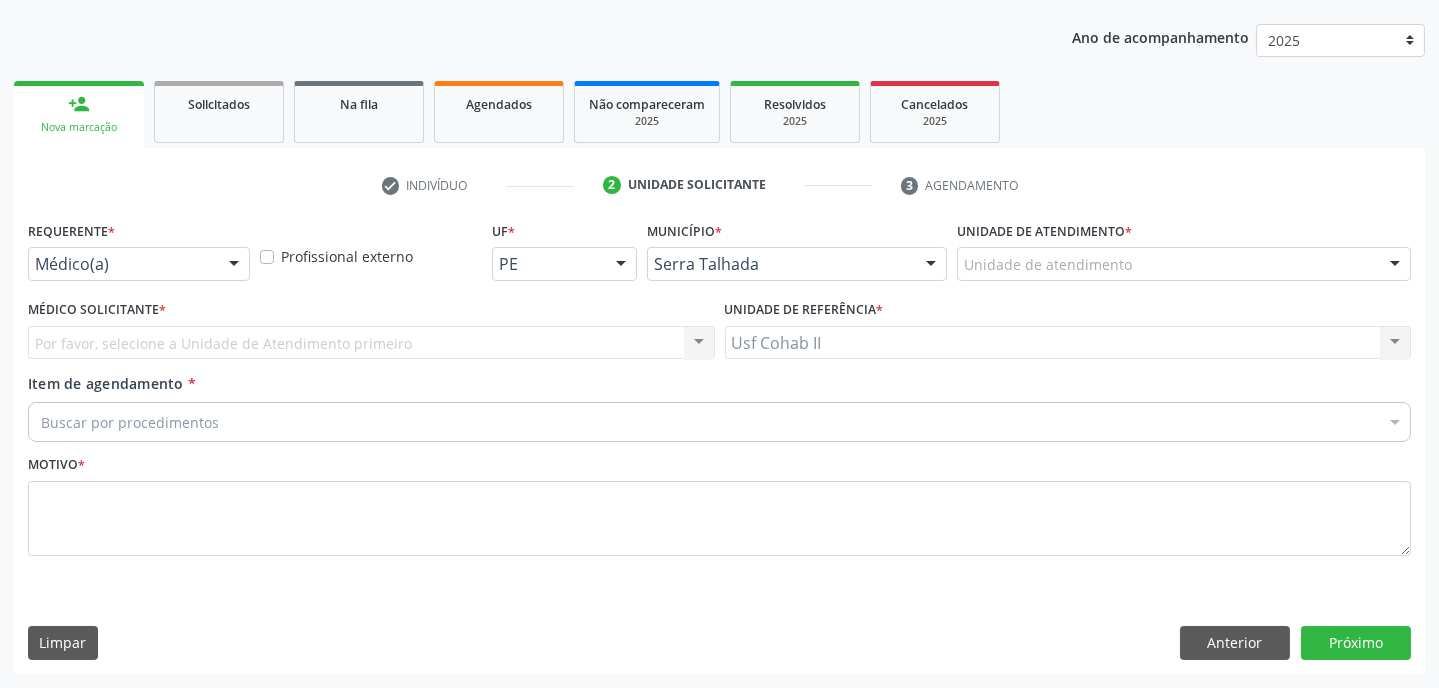 scroll, scrollTop: 215, scrollLeft: 0, axis: vertical 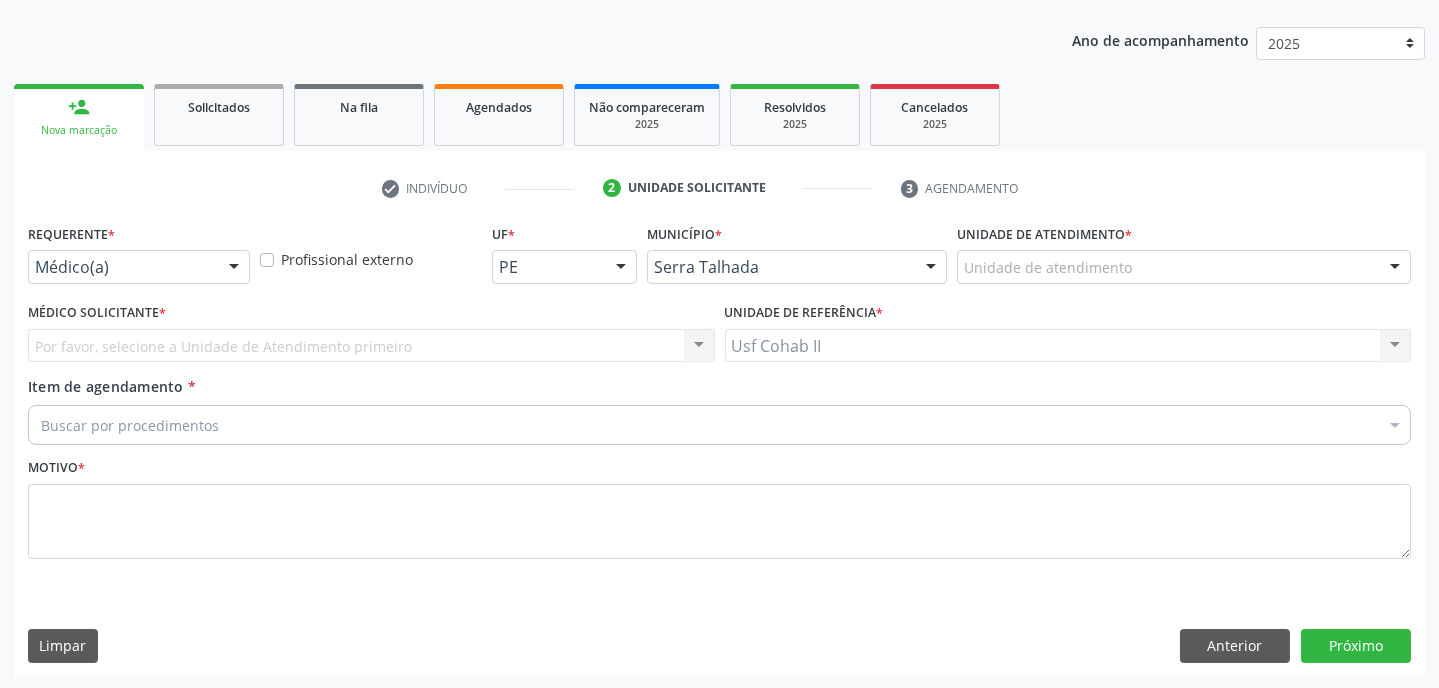 click at bounding box center [234, 268] 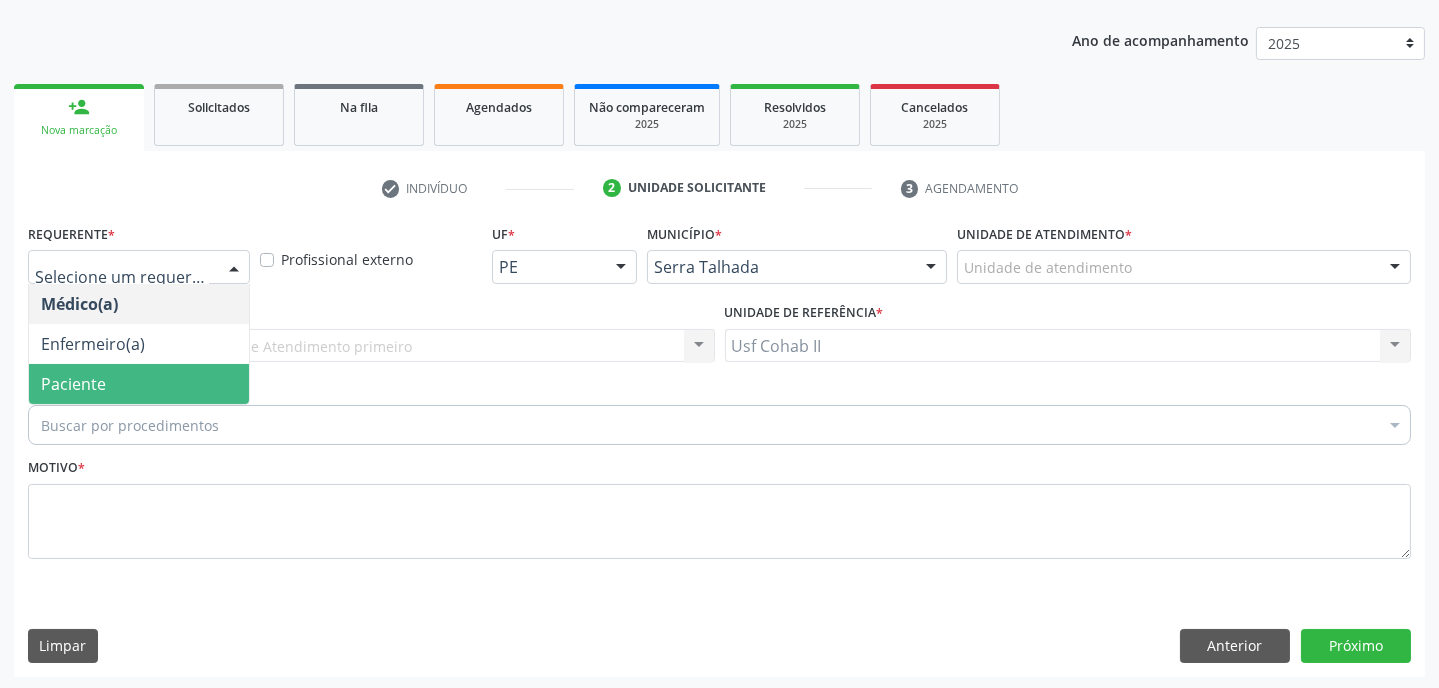 click on "Paciente" at bounding box center [139, 384] 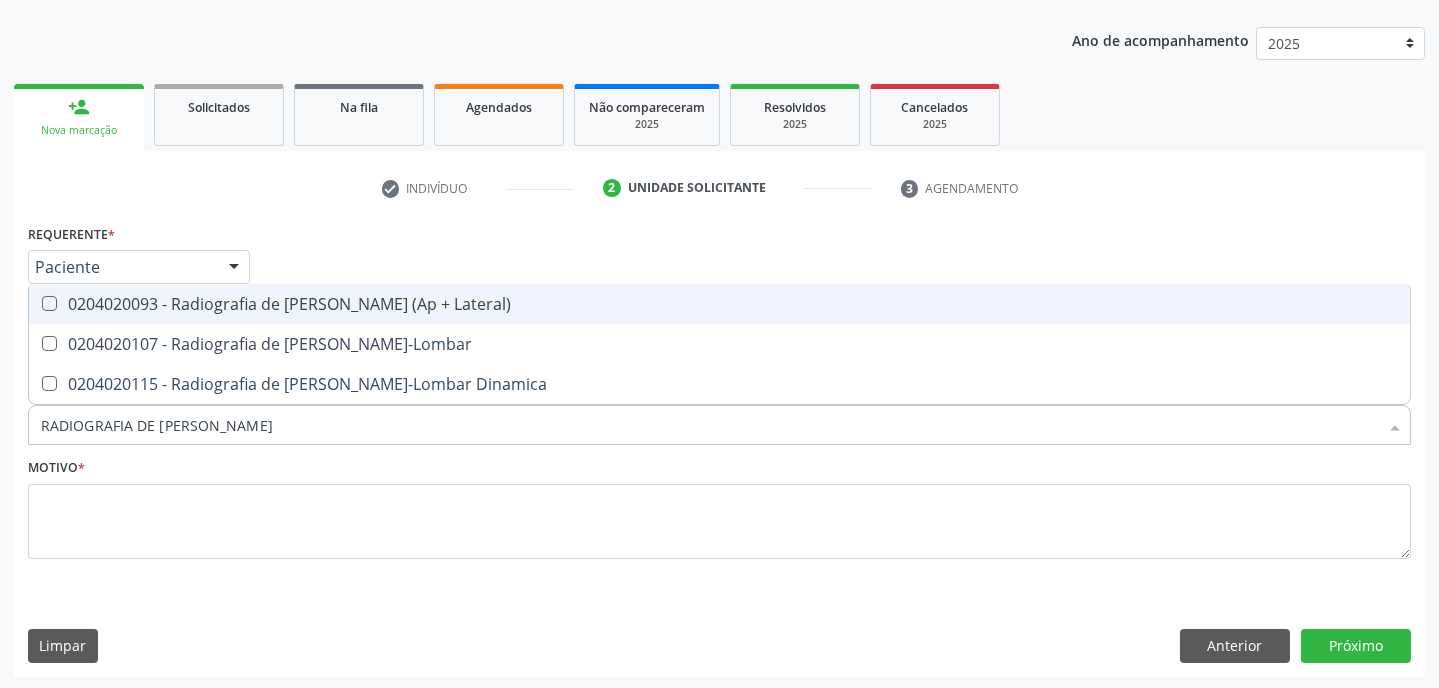 type on "RADIOGRAFIA DE COLUNA TORACO" 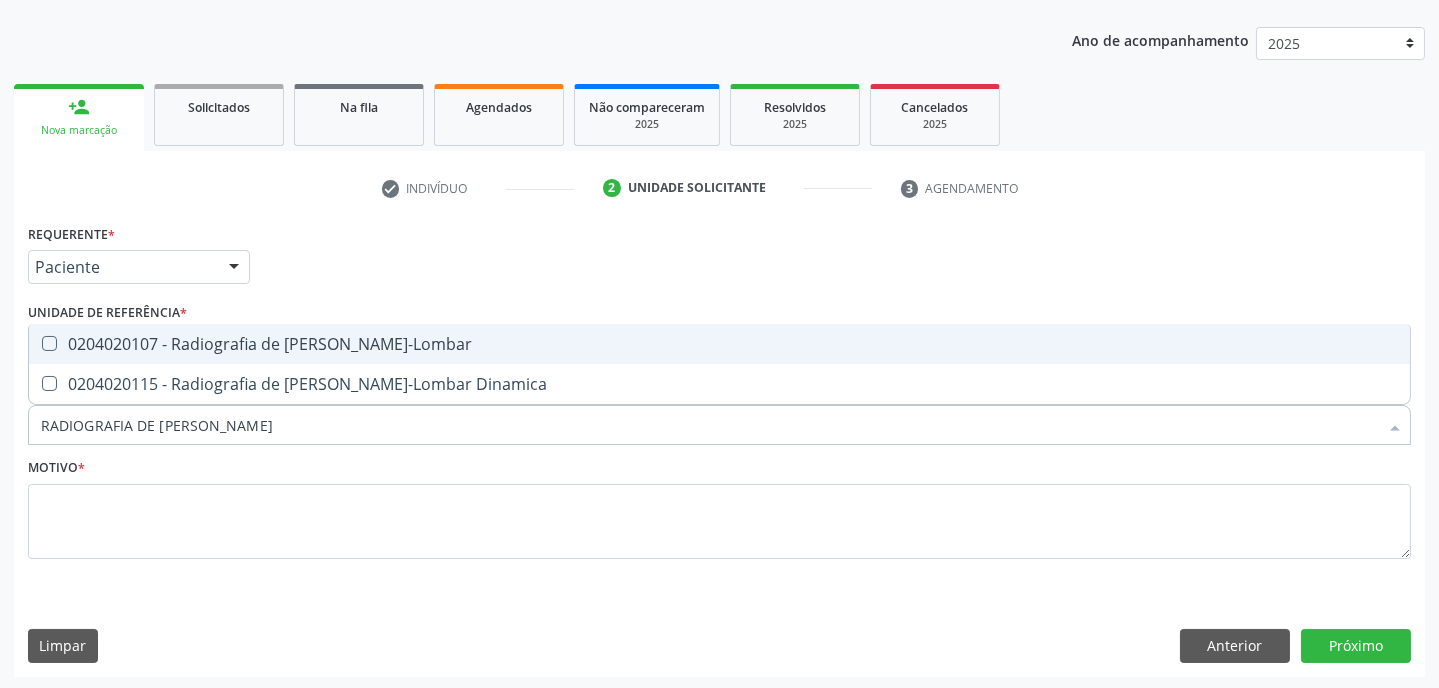 click on "0204020107 - Radiografia de Coluna Toraco-Lombar" at bounding box center (719, 344) 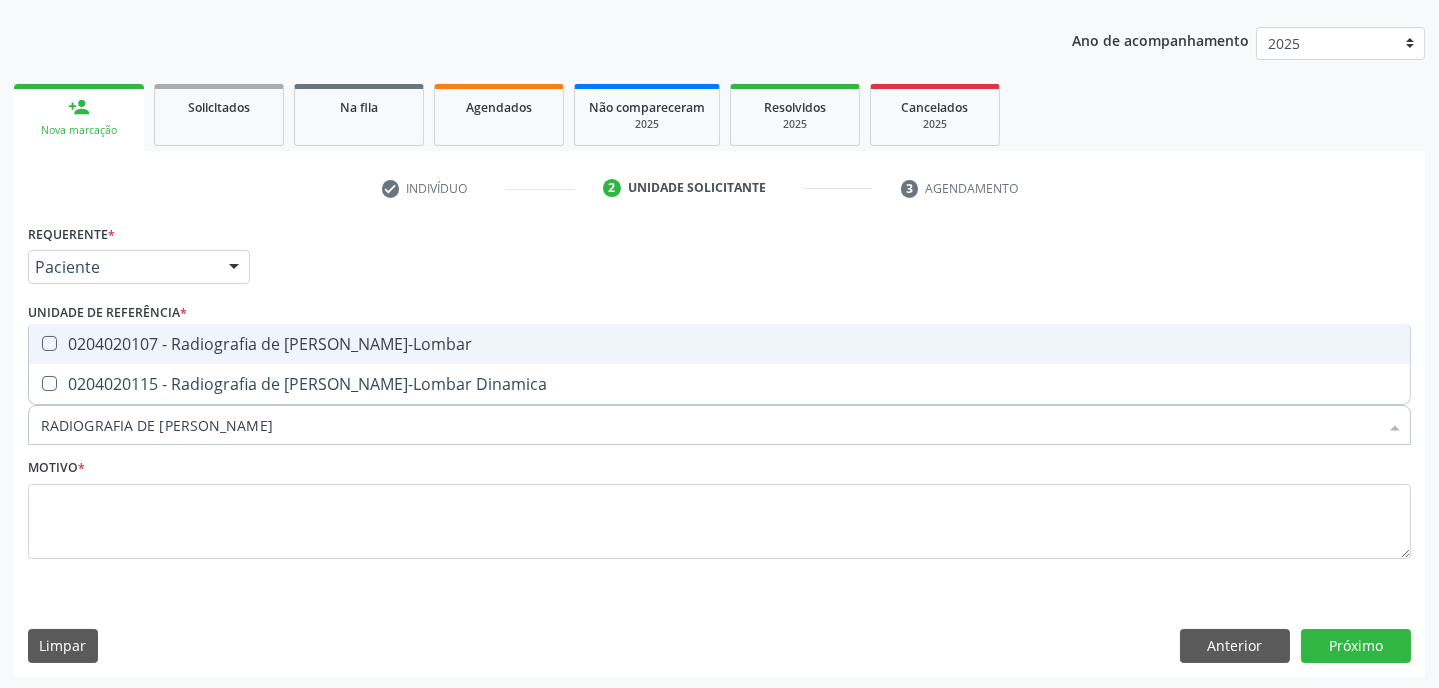 checkbox on "true" 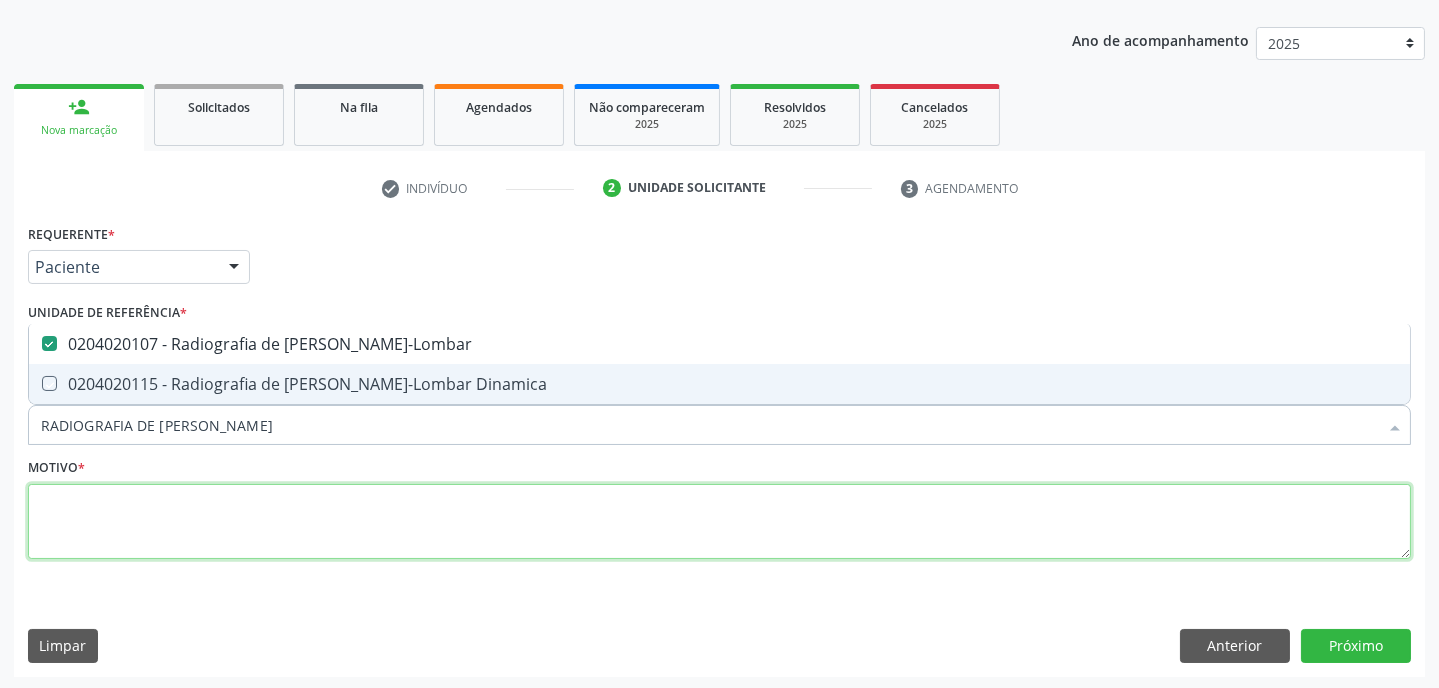 click at bounding box center [719, 522] 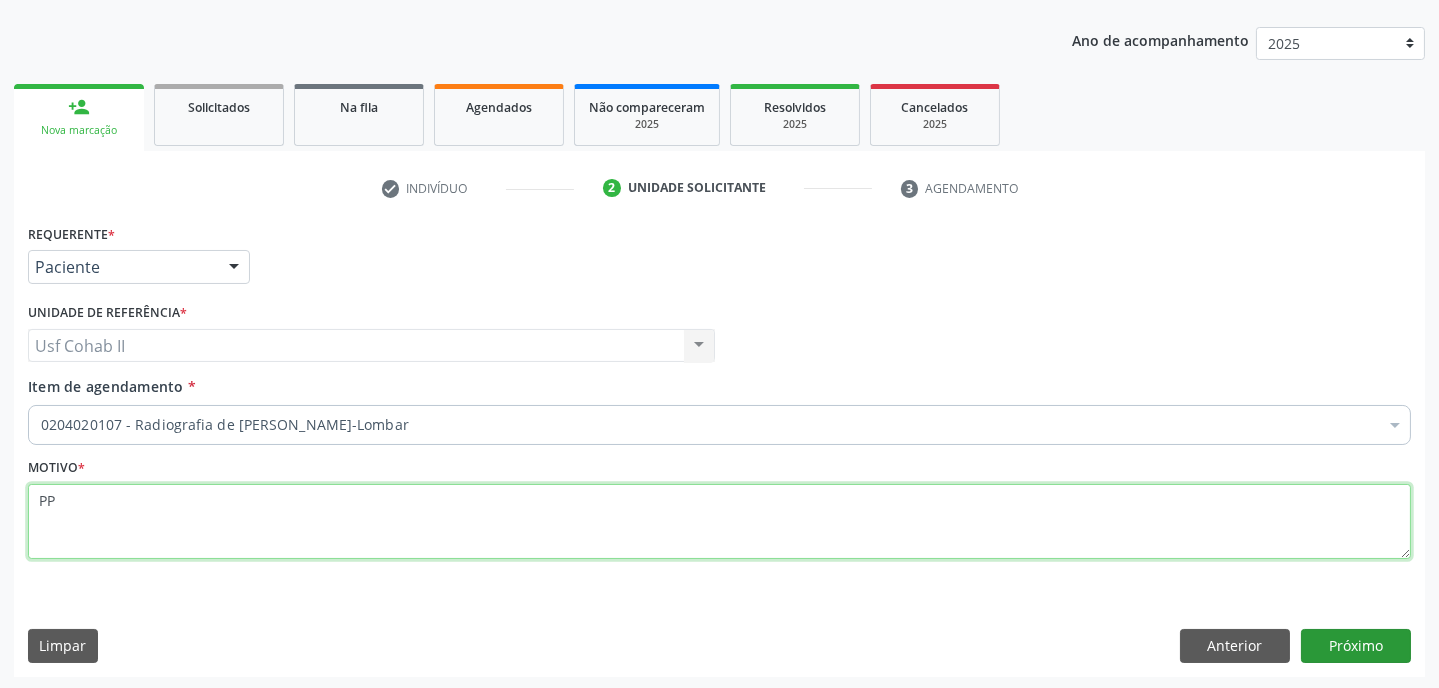 type on "PP" 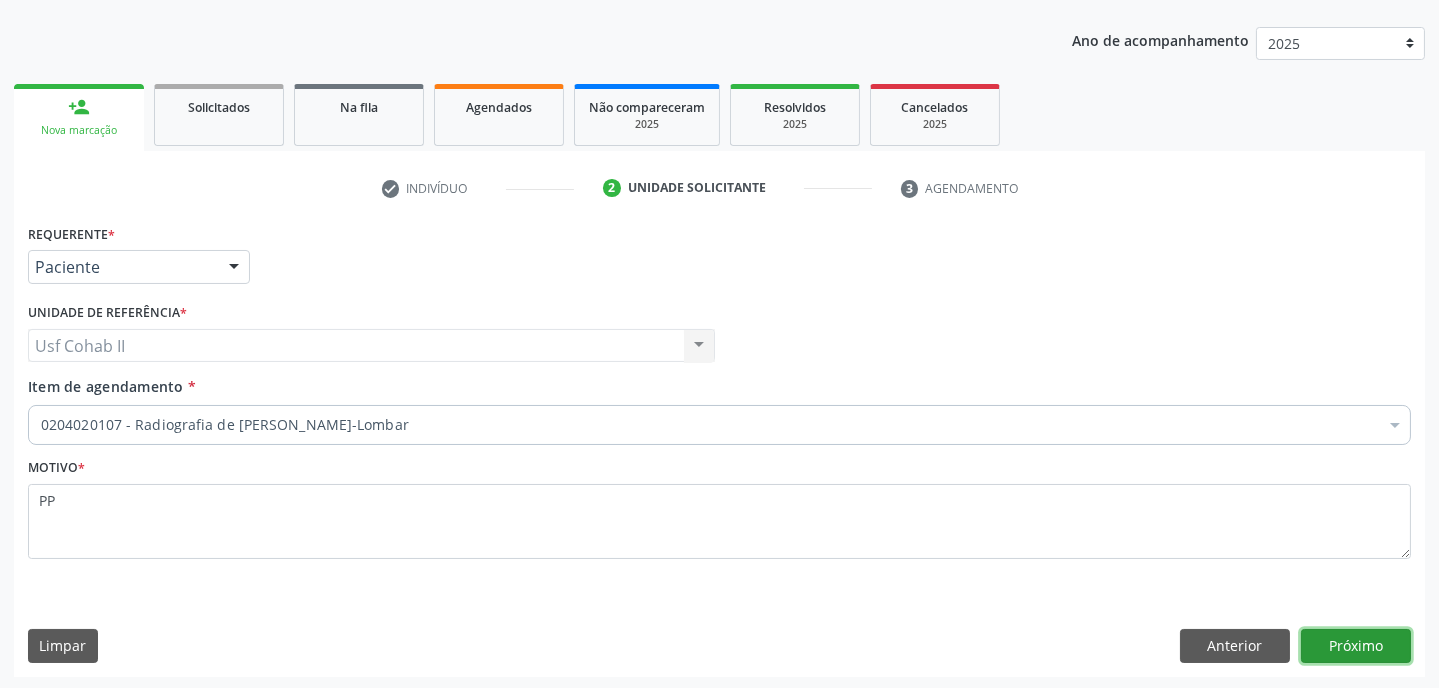 click on "Próximo" at bounding box center [1356, 646] 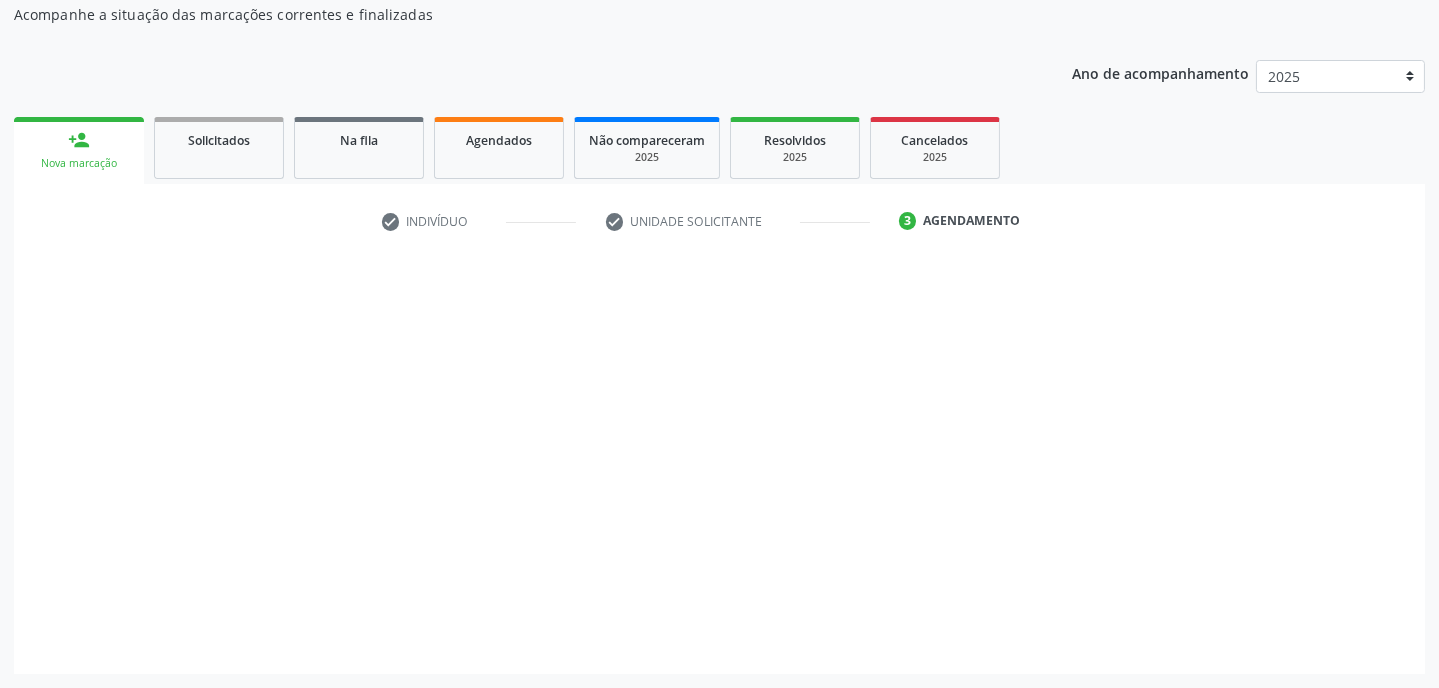 scroll, scrollTop: 180, scrollLeft: 0, axis: vertical 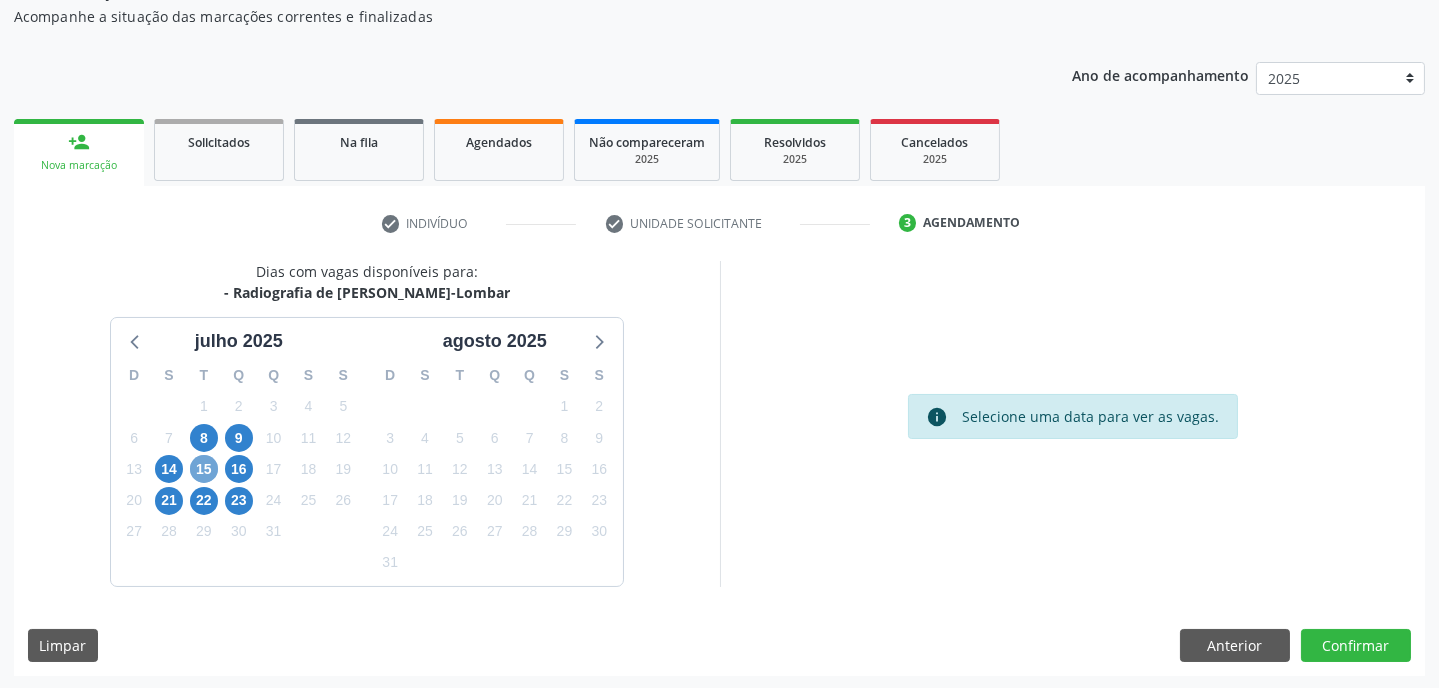 click on "15" at bounding box center [204, 469] 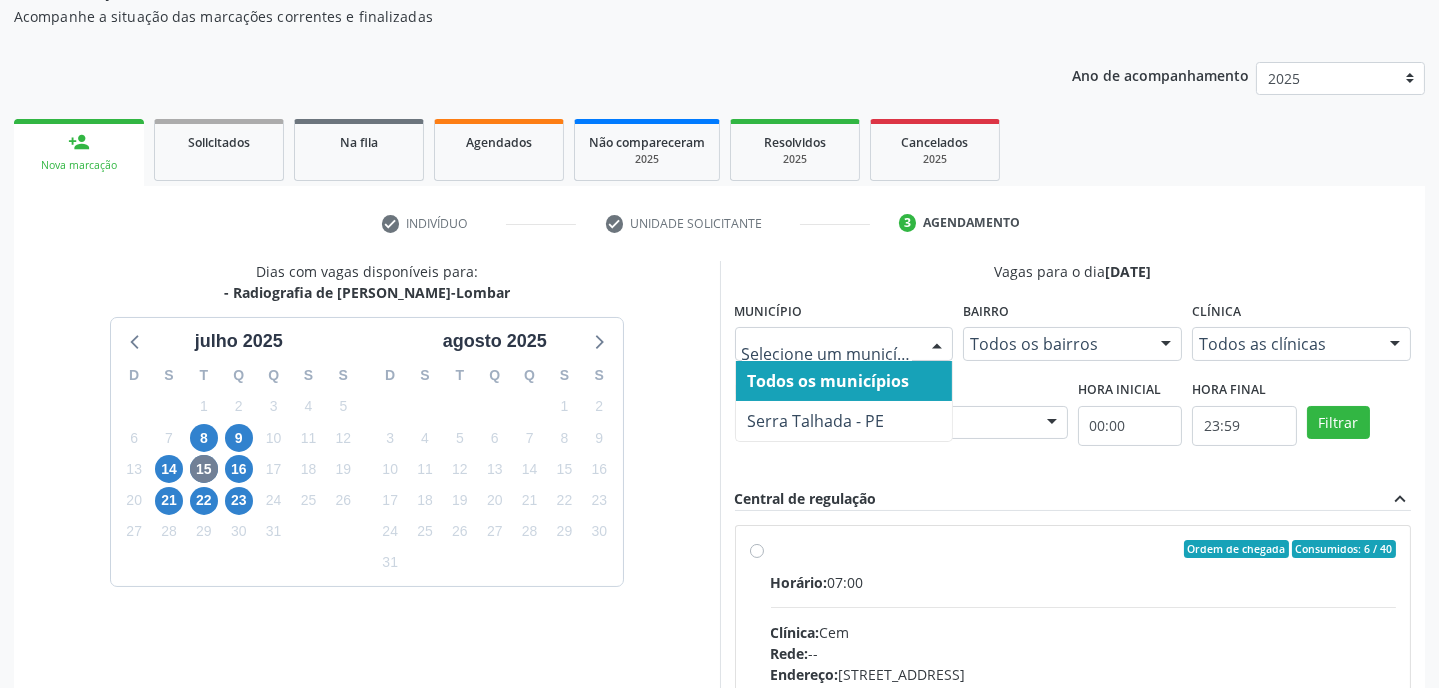 click at bounding box center [937, 345] 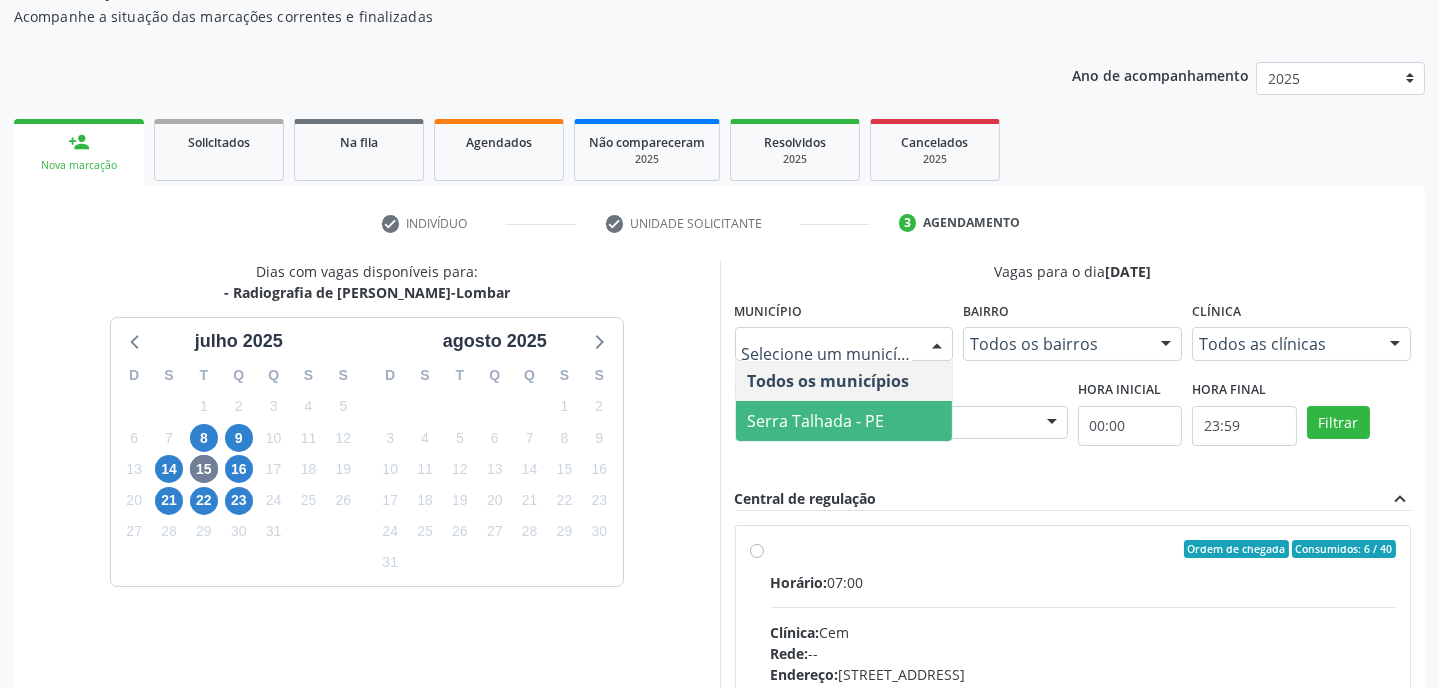 click on "Serra Talhada - PE" at bounding box center (816, 421) 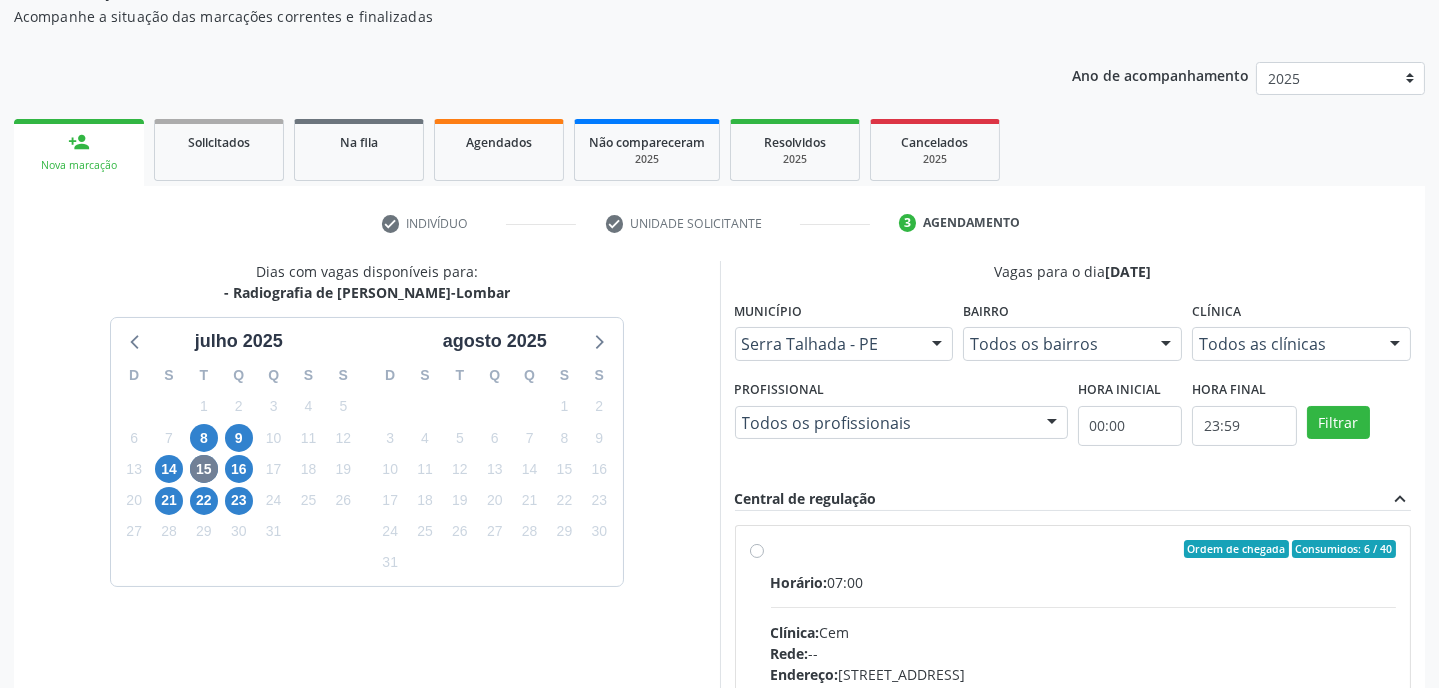 click at bounding box center (1395, 345) 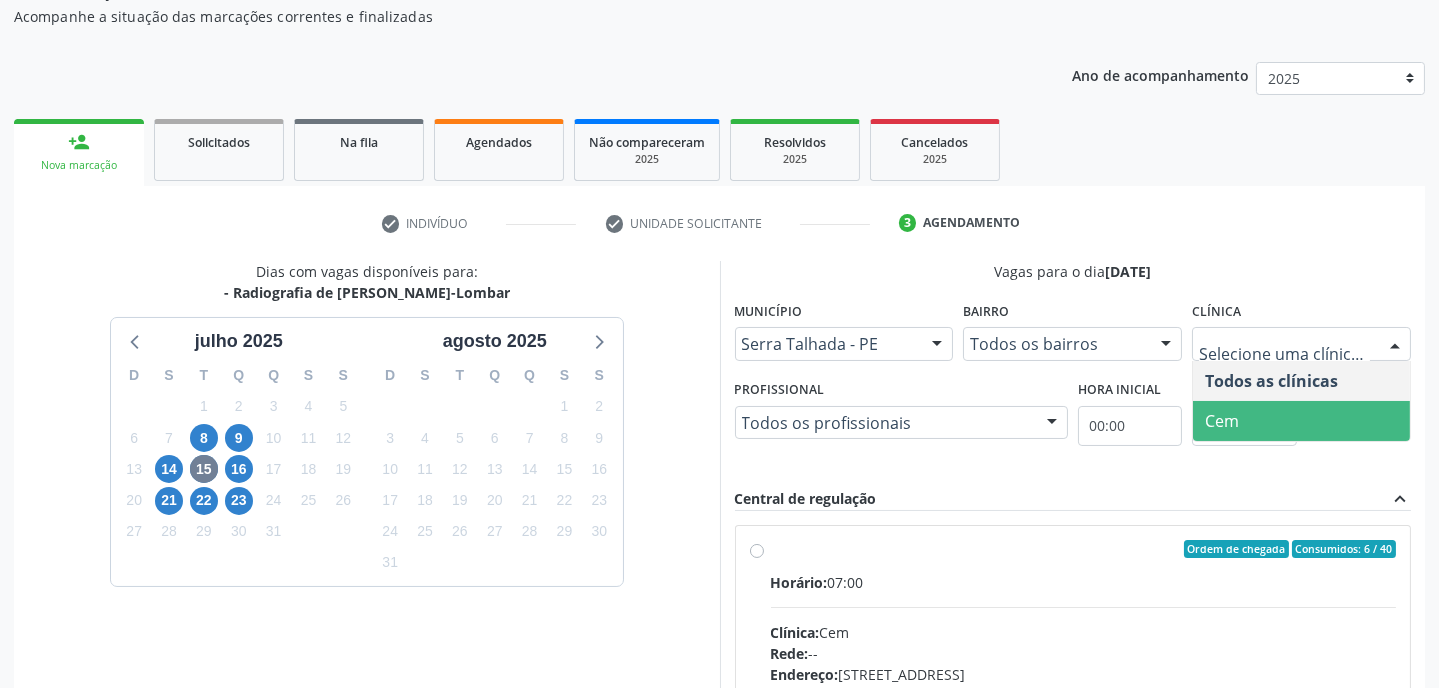 click on "Cem" at bounding box center [1301, 421] 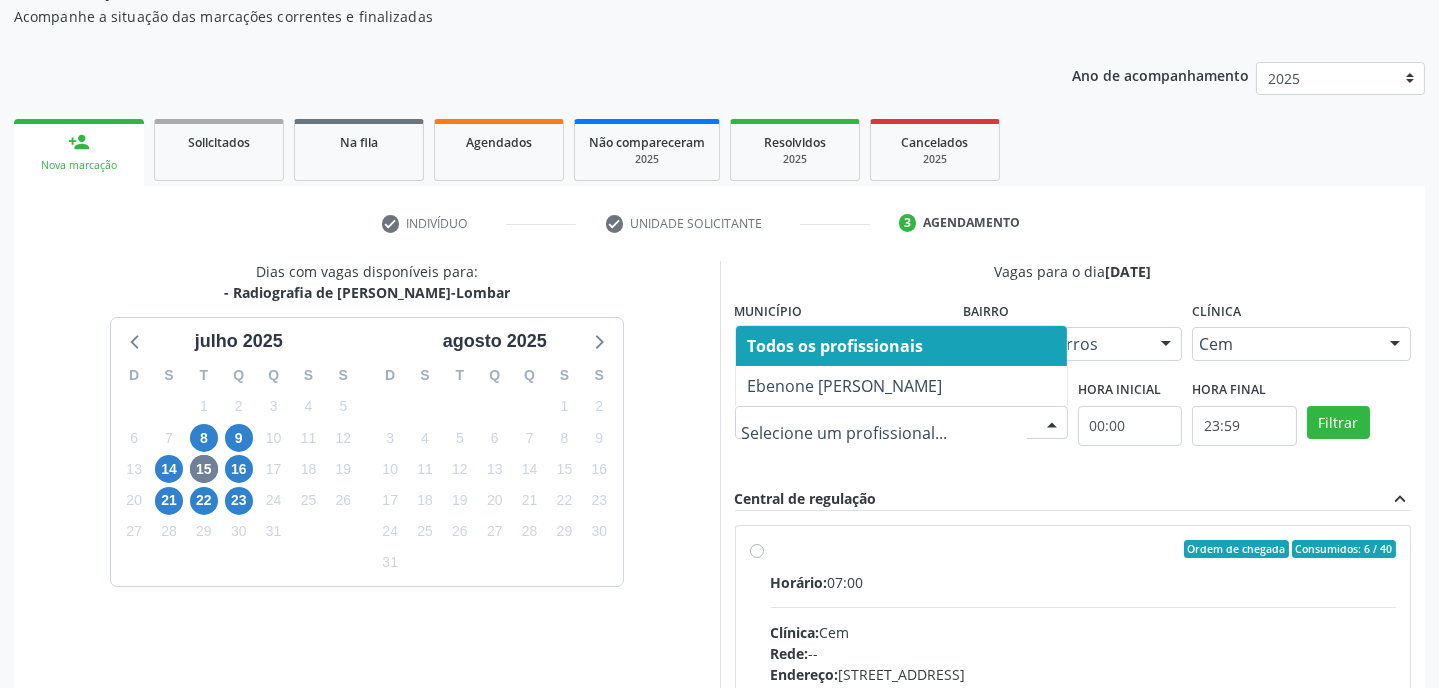 click at bounding box center (1052, 424) 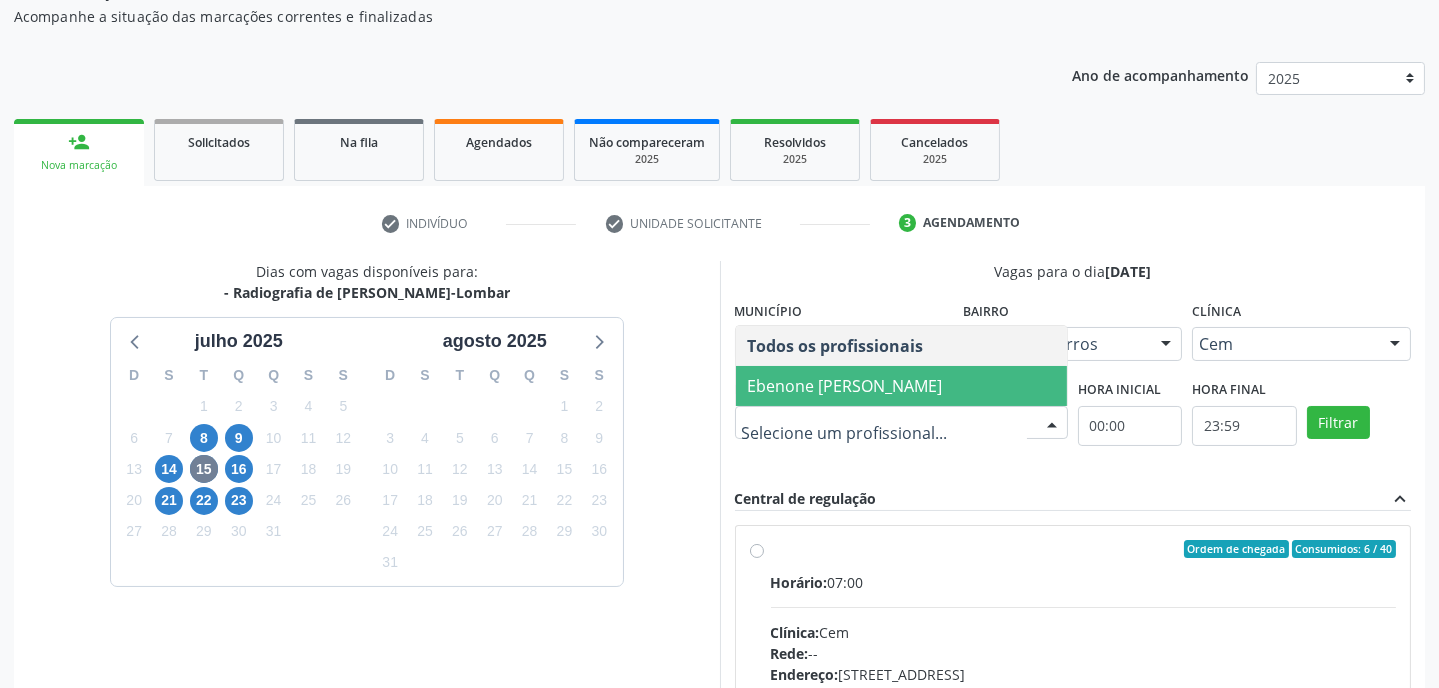 click on "Ebenone [PERSON_NAME]" at bounding box center (845, 386) 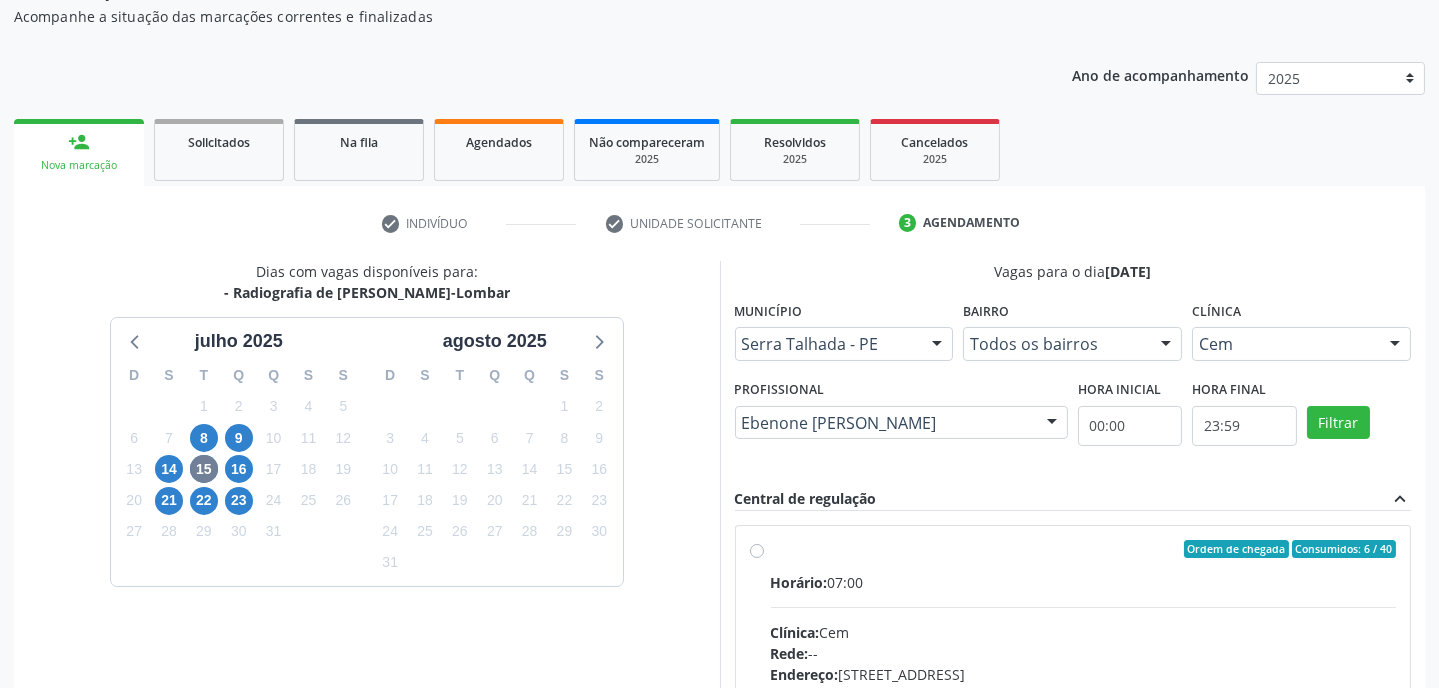 click on "Horário:   07:00
Clínica:  Cem
Rede:
--
Endereço:   Casa, nº 393, Nossa Senhora da Pen, Serra Talhada - PE
Telefone:   --
Profissional:
Ebenone Antonio da Silva
Informações adicionais sobre o atendimento
Idade de atendimento:
de 0 a 120 anos
Gênero(s) atendido(s):
Masculino e Feminino
Informações adicionais:
--" at bounding box center (1084, 709) 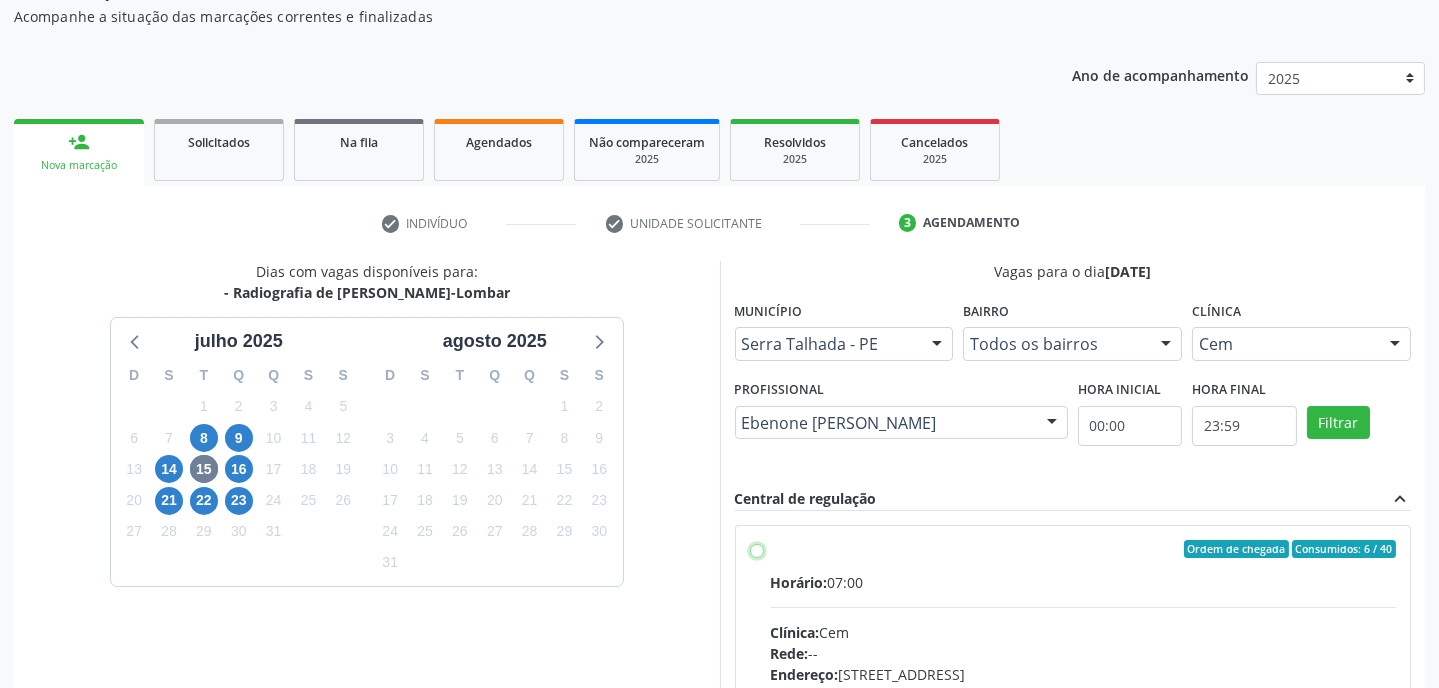radio on "true" 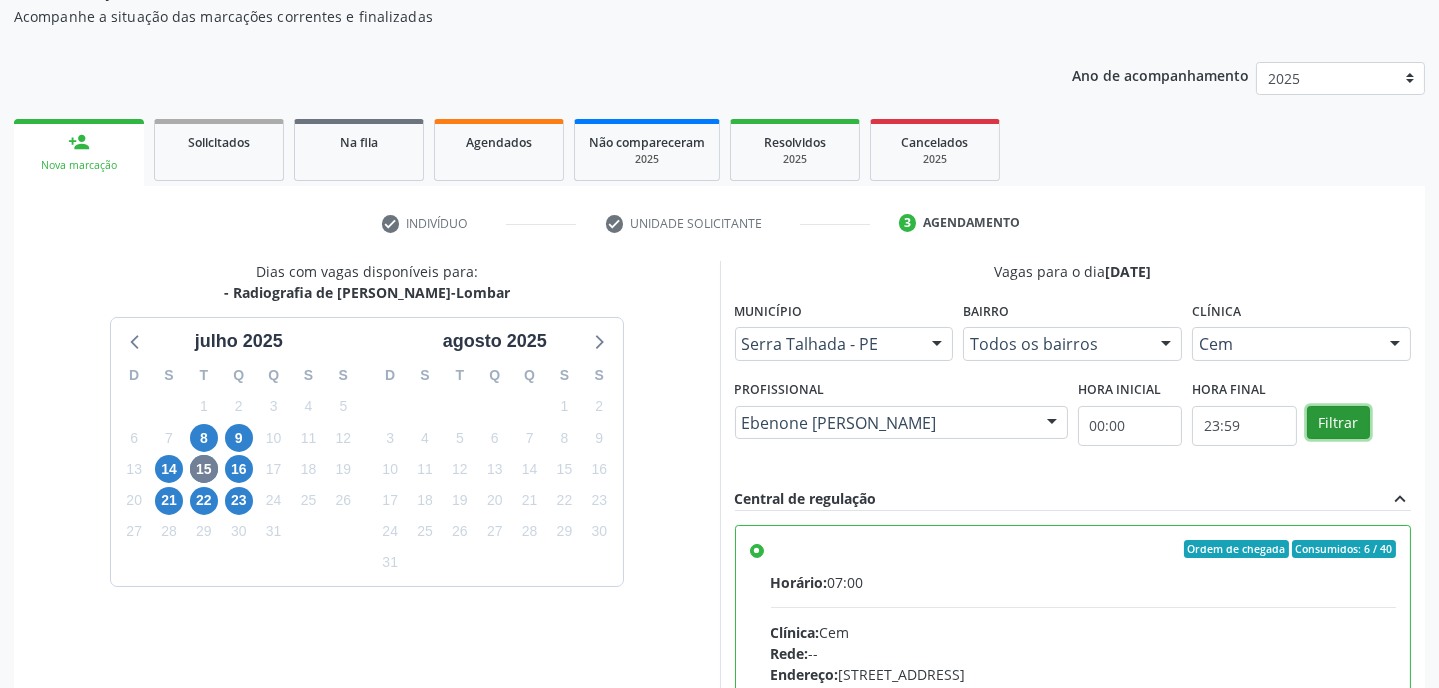 click on "Filtrar" at bounding box center [1338, 423] 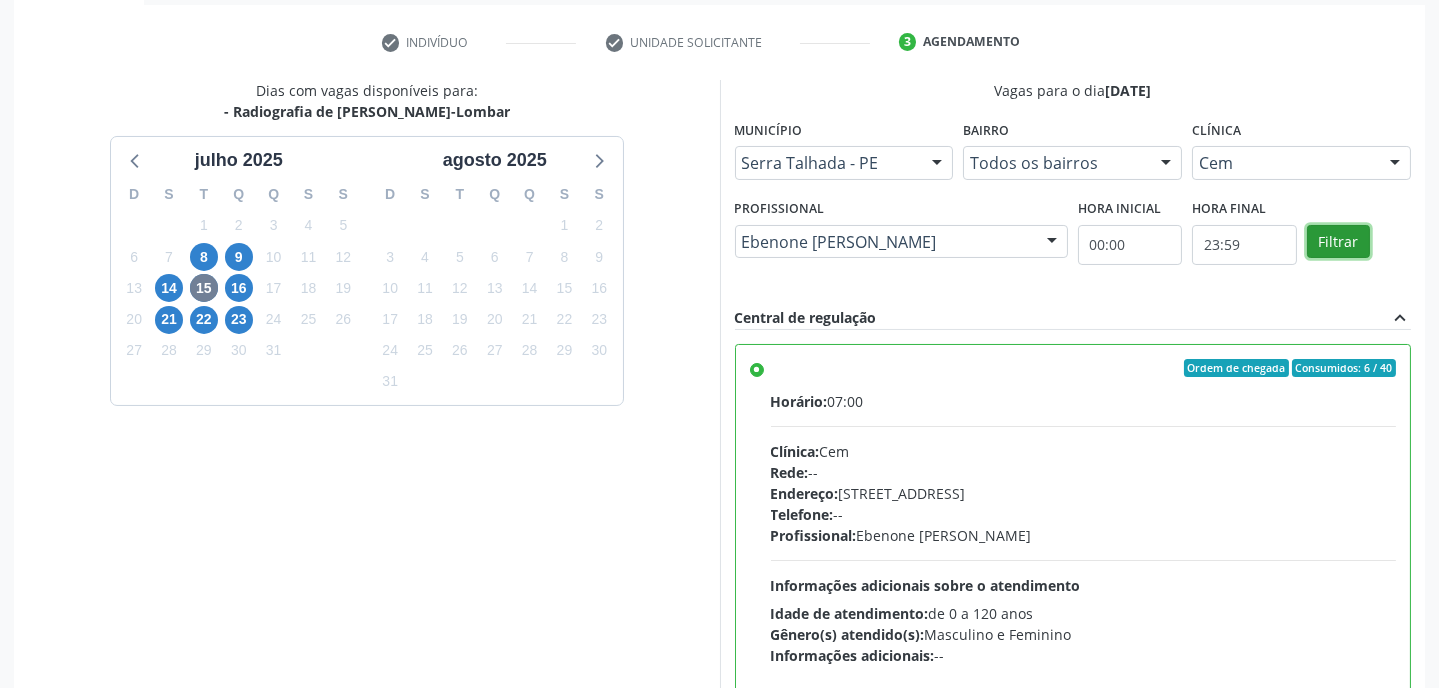 scroll, scrollTop: 97, scrollLeft: 0, axis: vertical 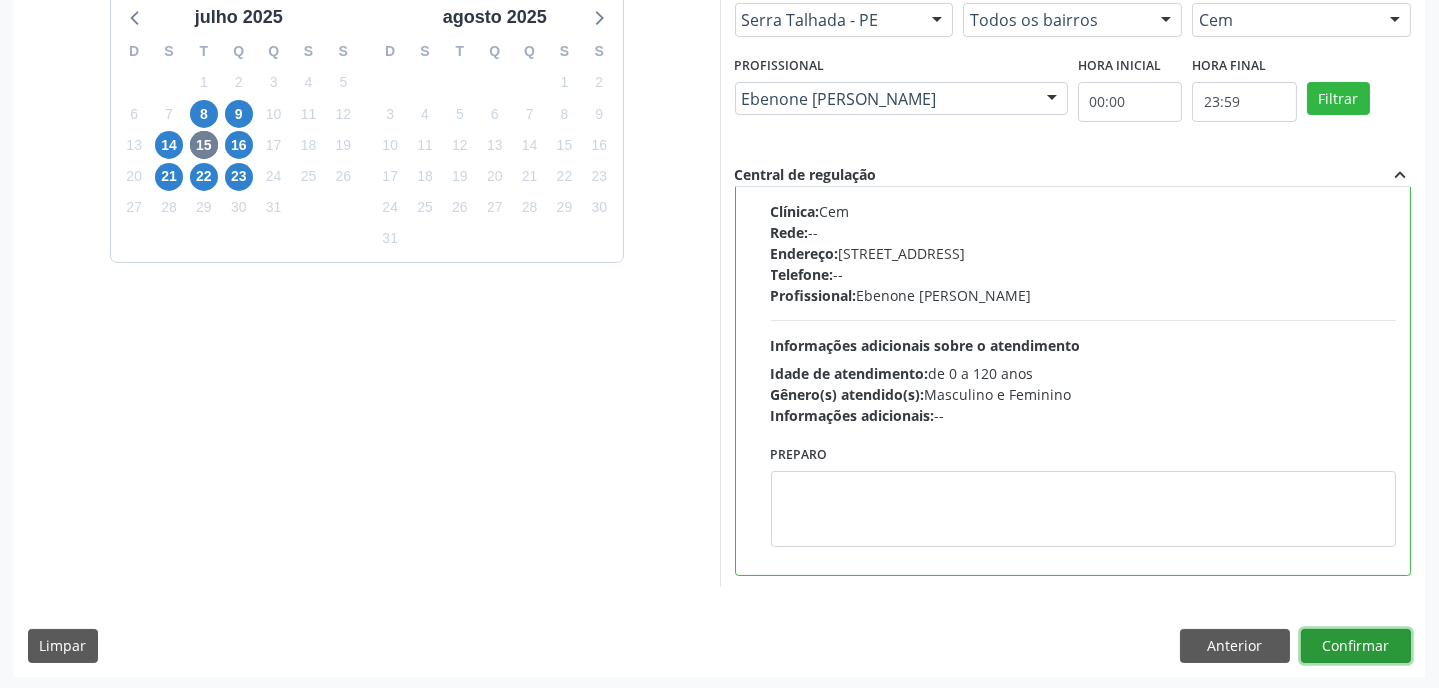 click on "Confirmar" at bounding box center [1356, 646] 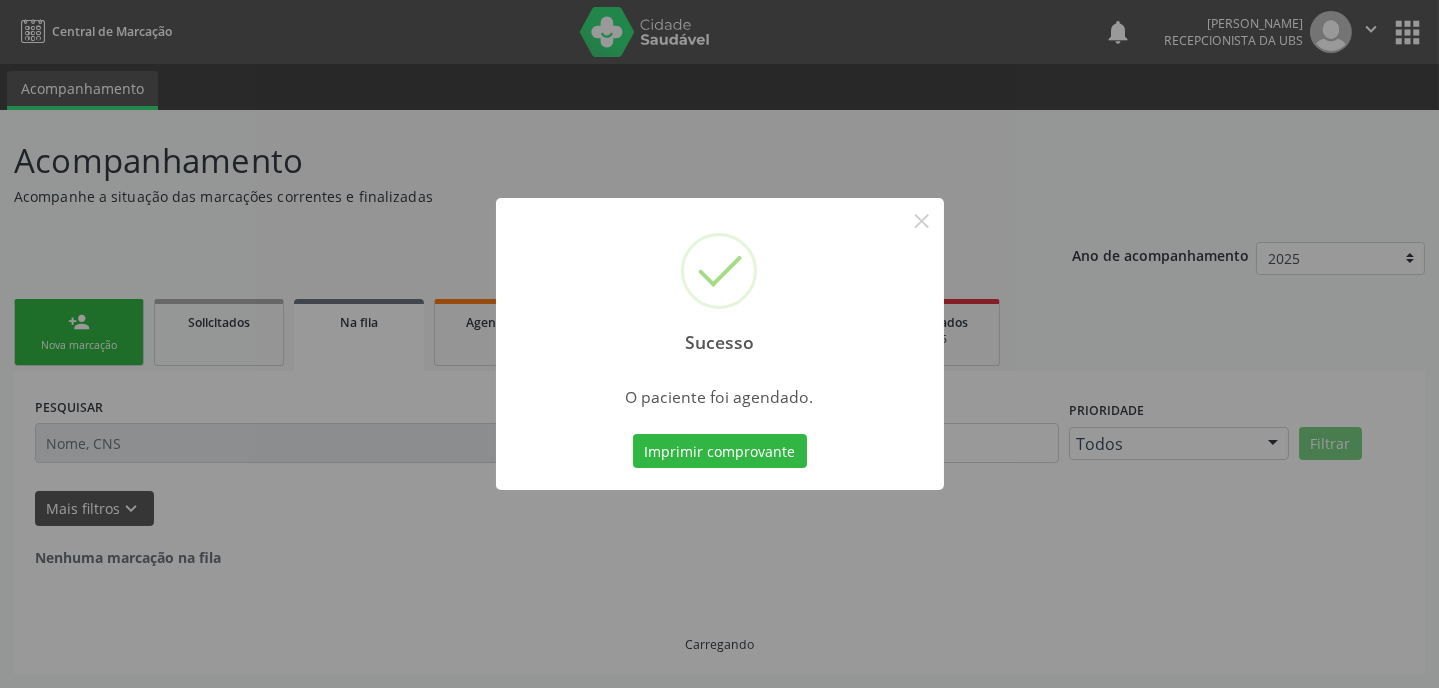 scroll, scrollTop: 0, scrollLeft: 0, axis: both 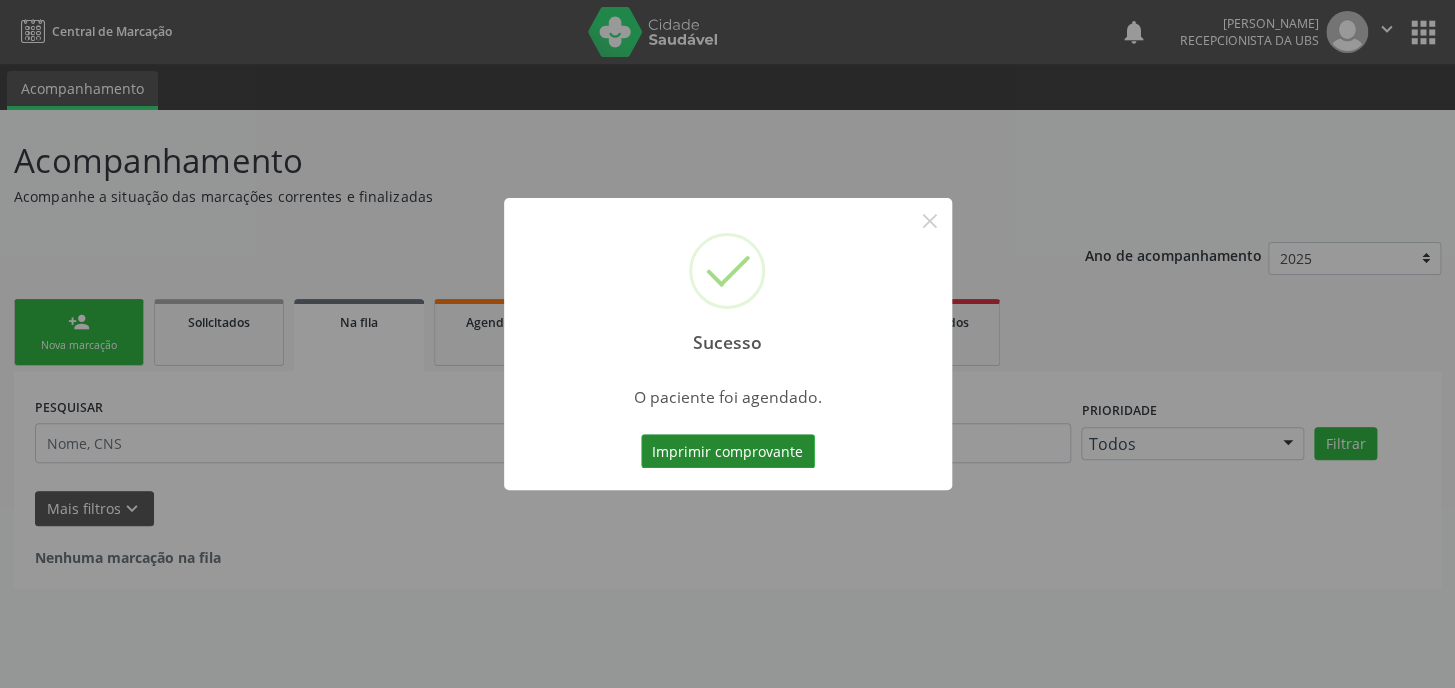 click on "Imprimir comprovante" at bounding box center (728, 451) 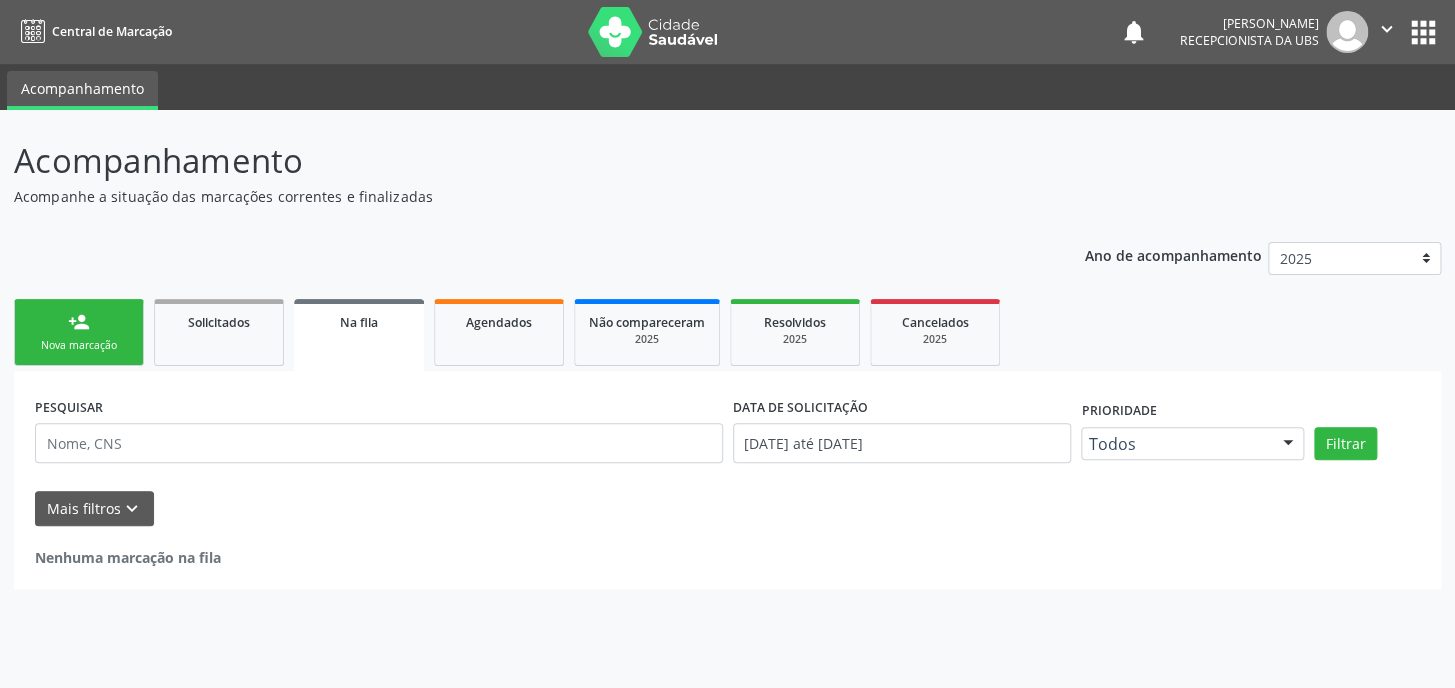click on "person_add
Nova marcação" at bounding box center [79, 332] 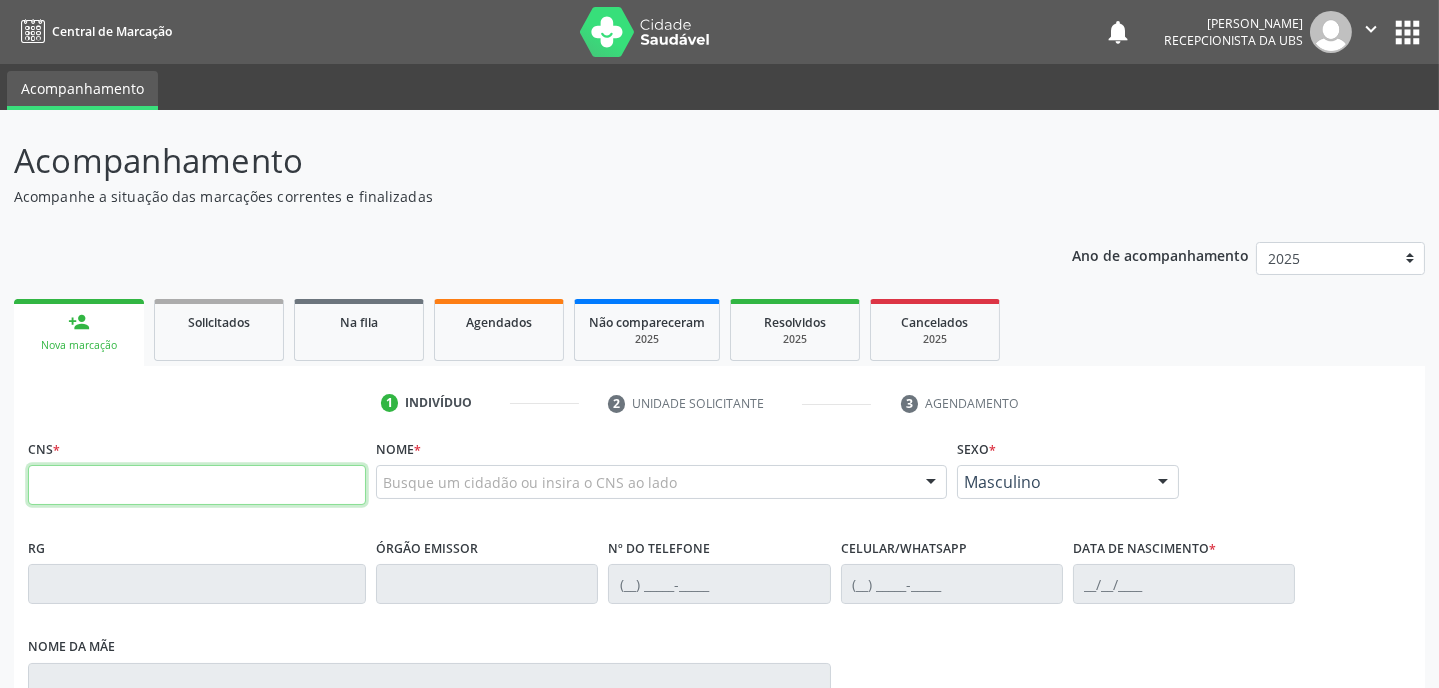 click at bounding box center [197, 485] 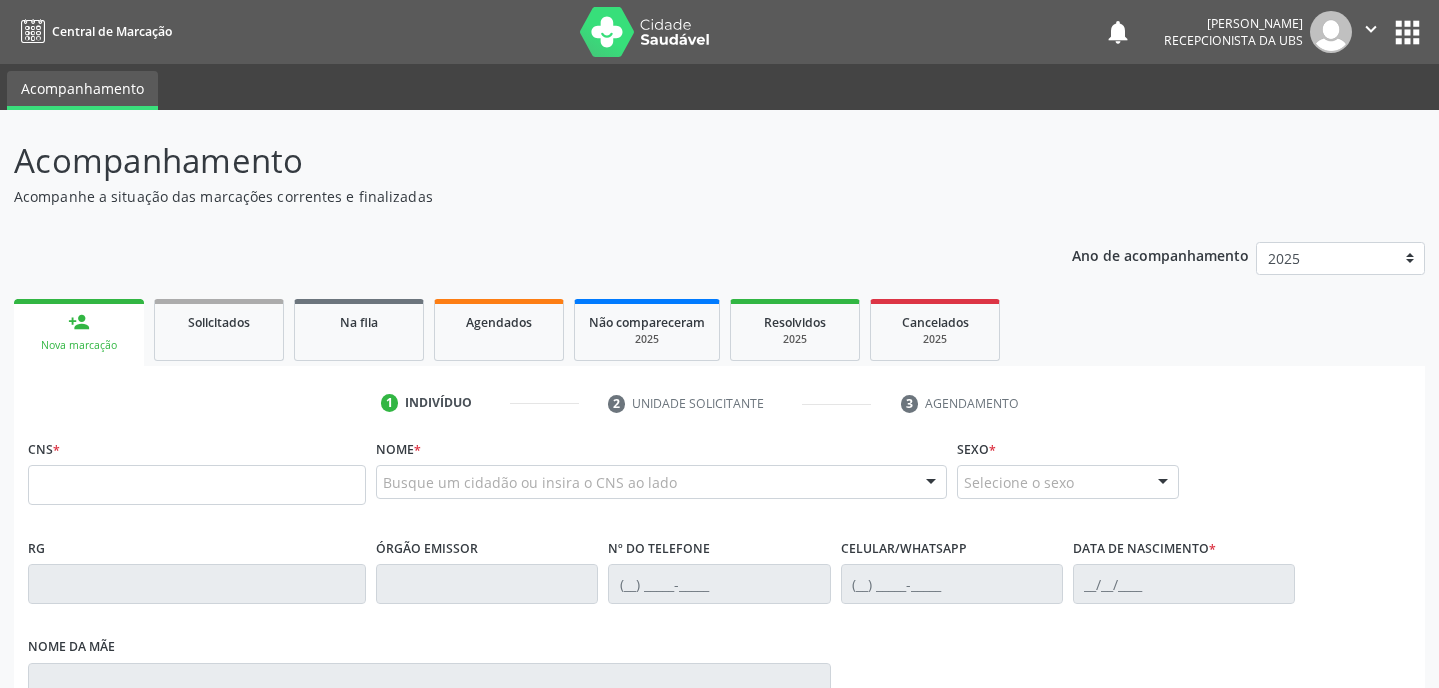 scroll, scrollTop: 0, scrollLeft: 0, axis: both 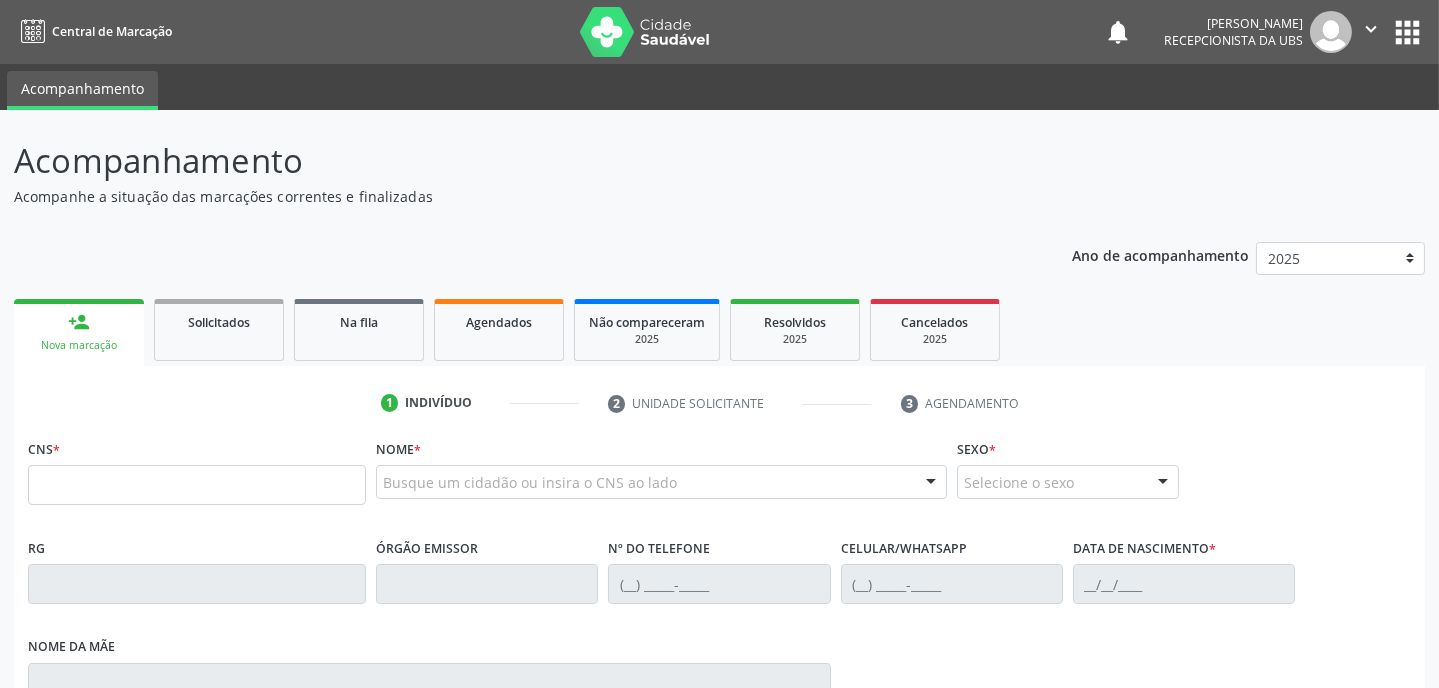 click at bounding box center (197, 485) 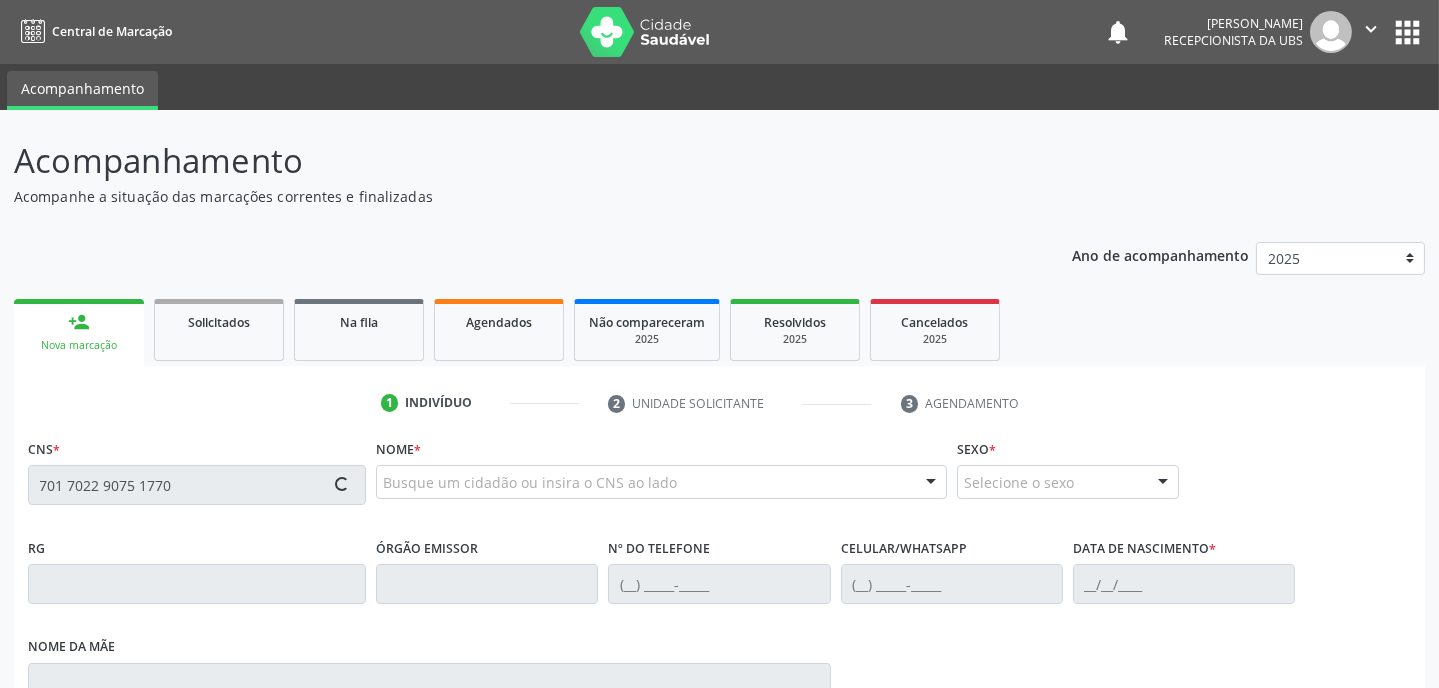 type on "701 7022 9075 1770" 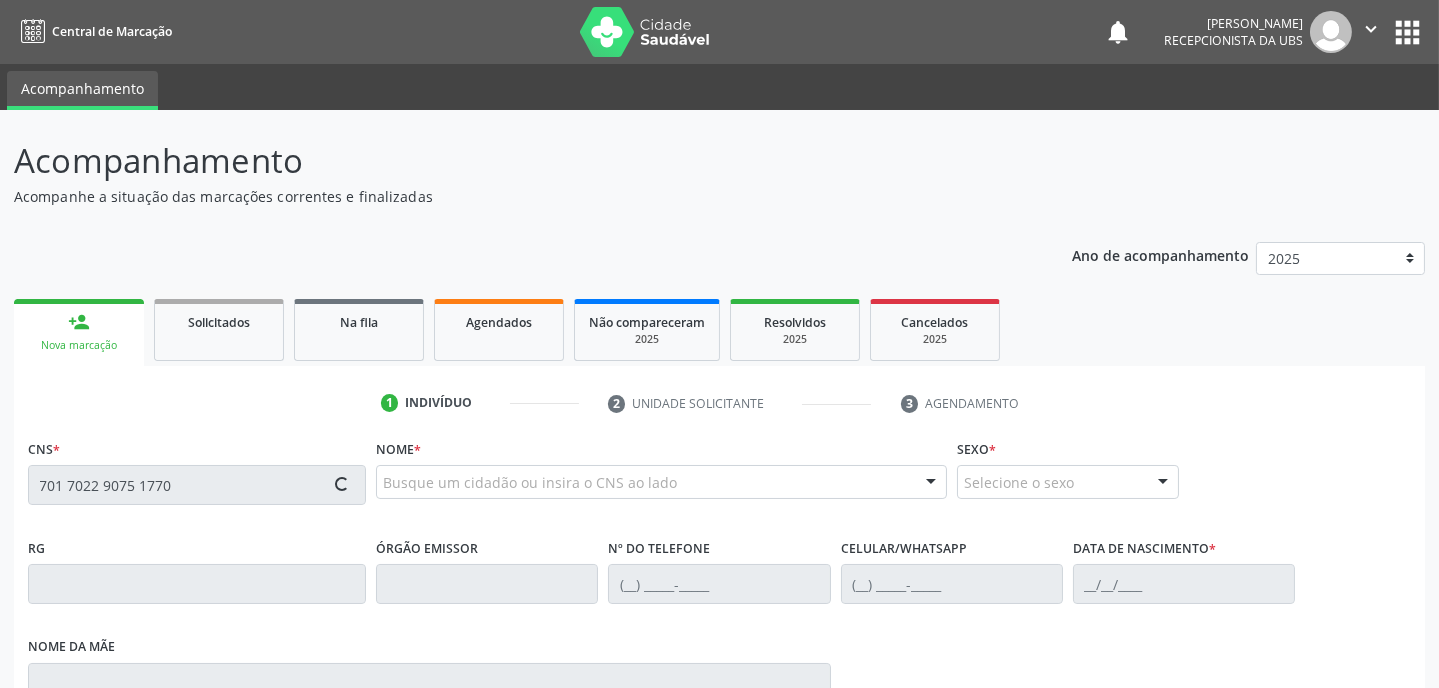 type 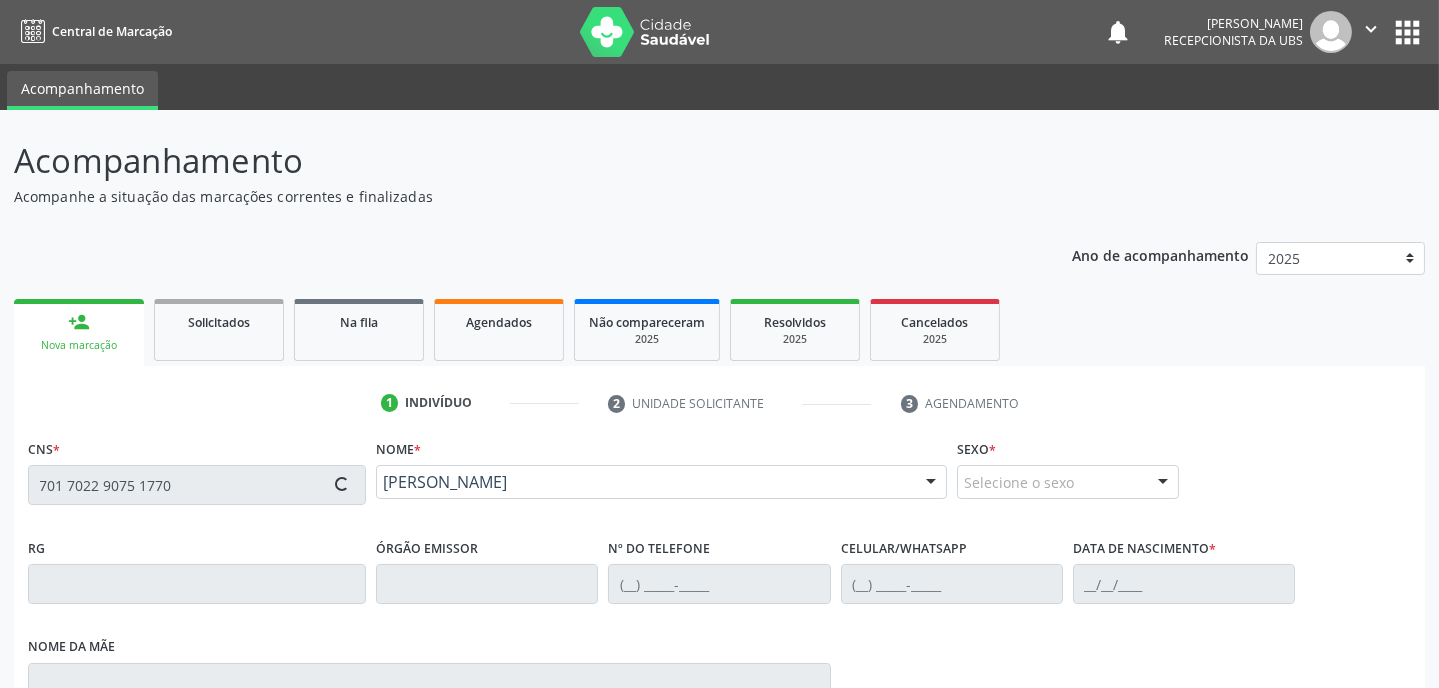 type on "[PHONE_NUMBER]" 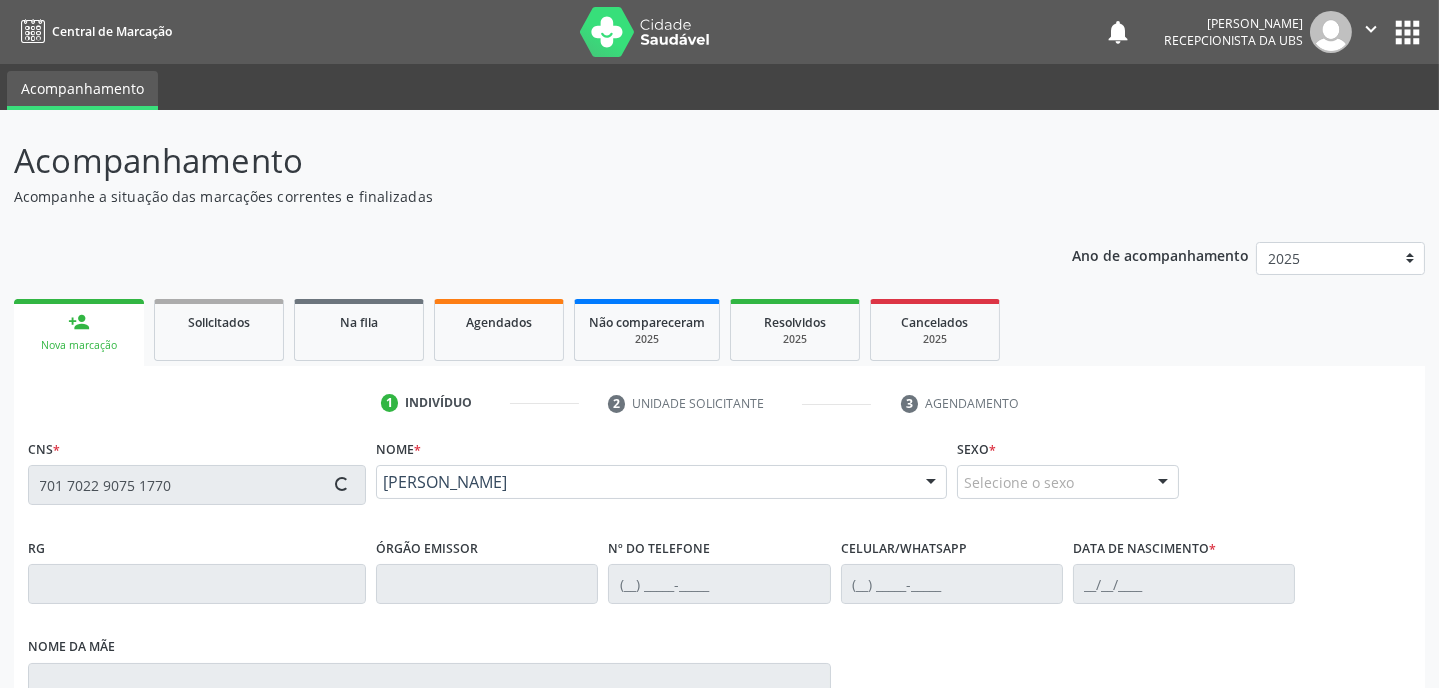 type on "[DATE]" 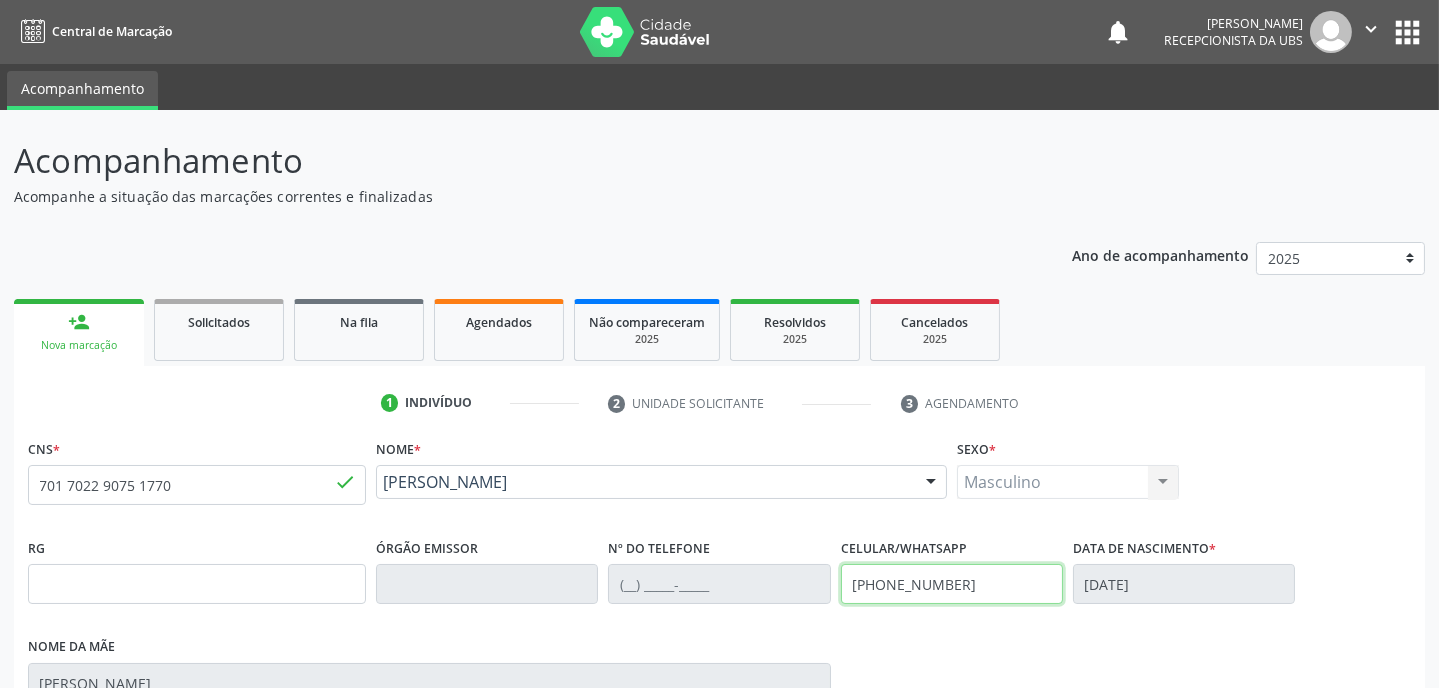 click on "[PHONE_NUMBER]" at bounding box center (952, 584) 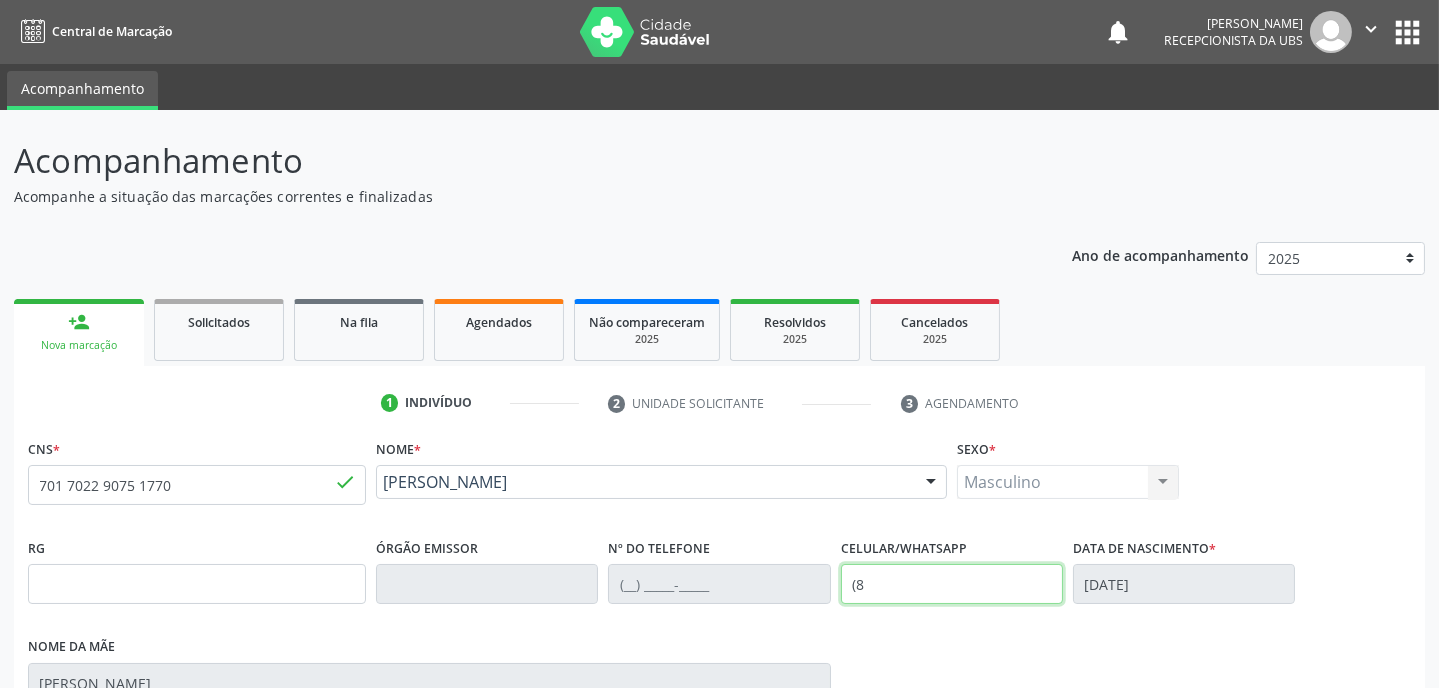 type on "(" 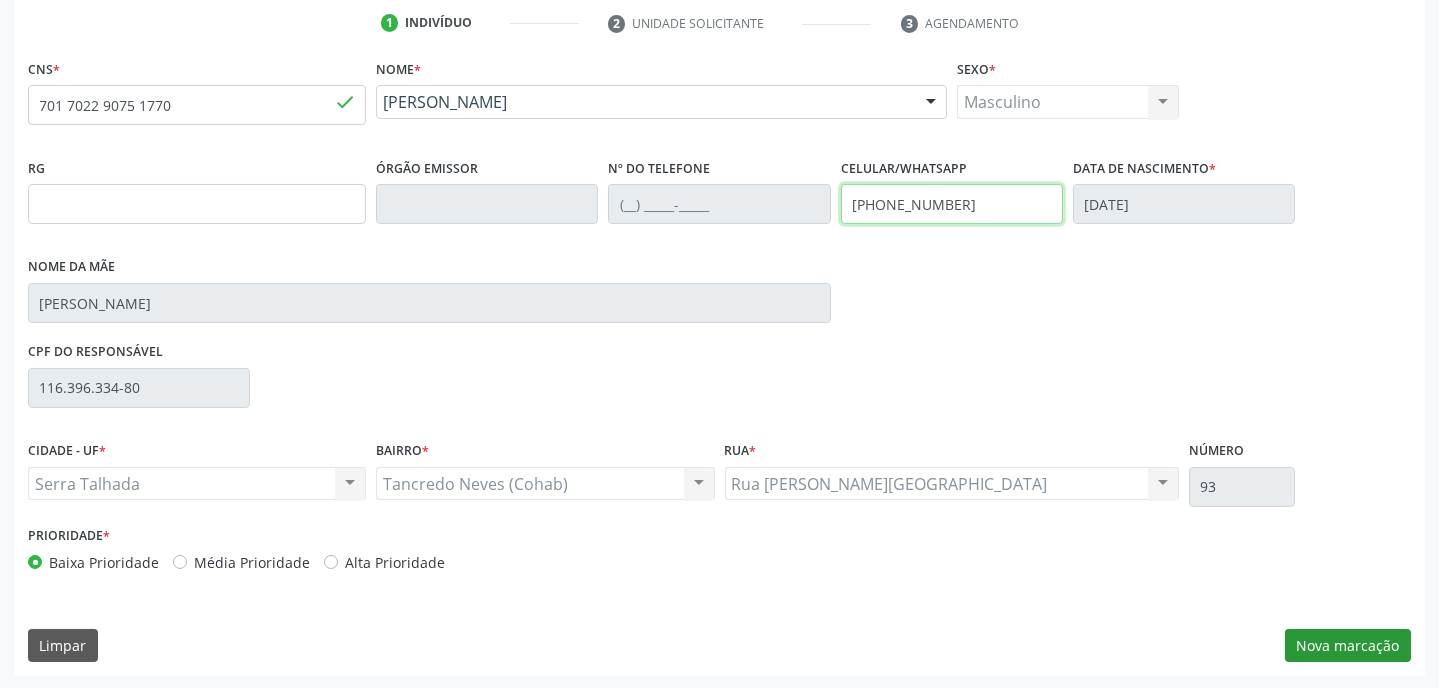 type on "[PHONE_NUMBER]" 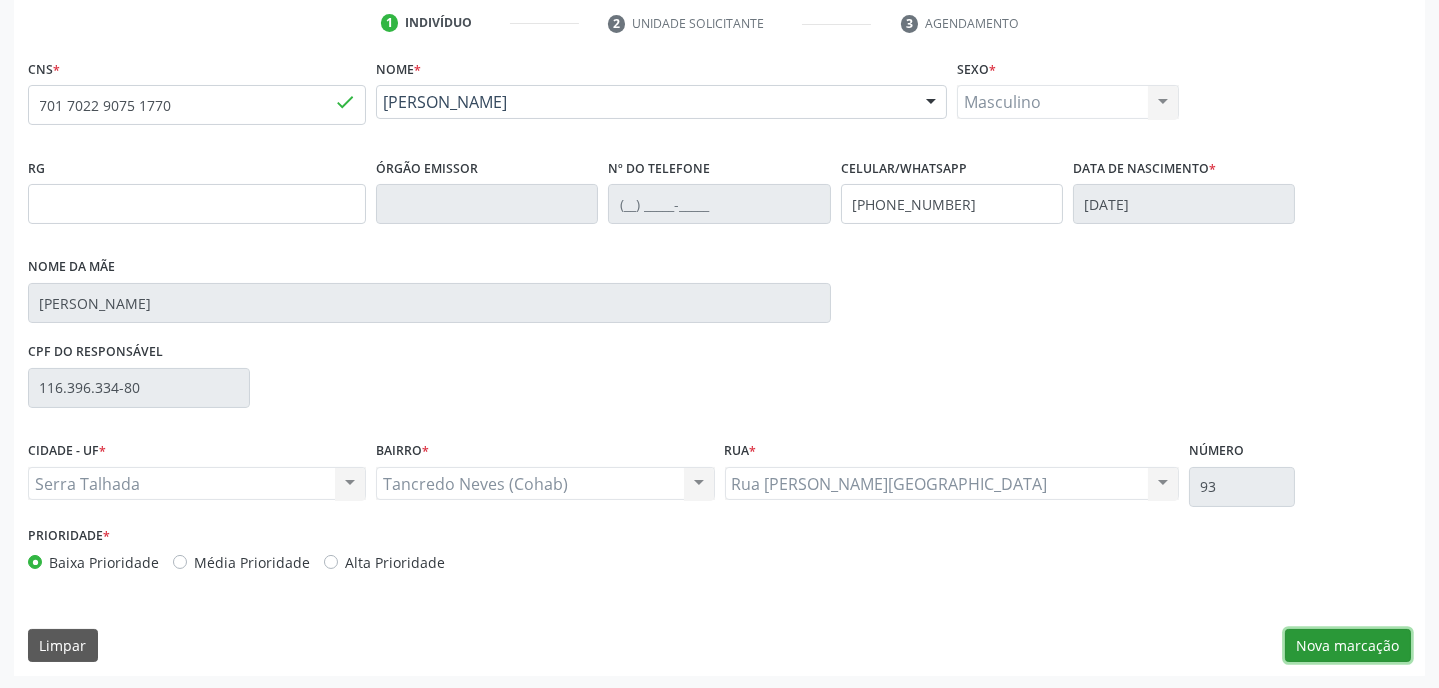click on "Nova marcação" at bounding box center (1348, 646) 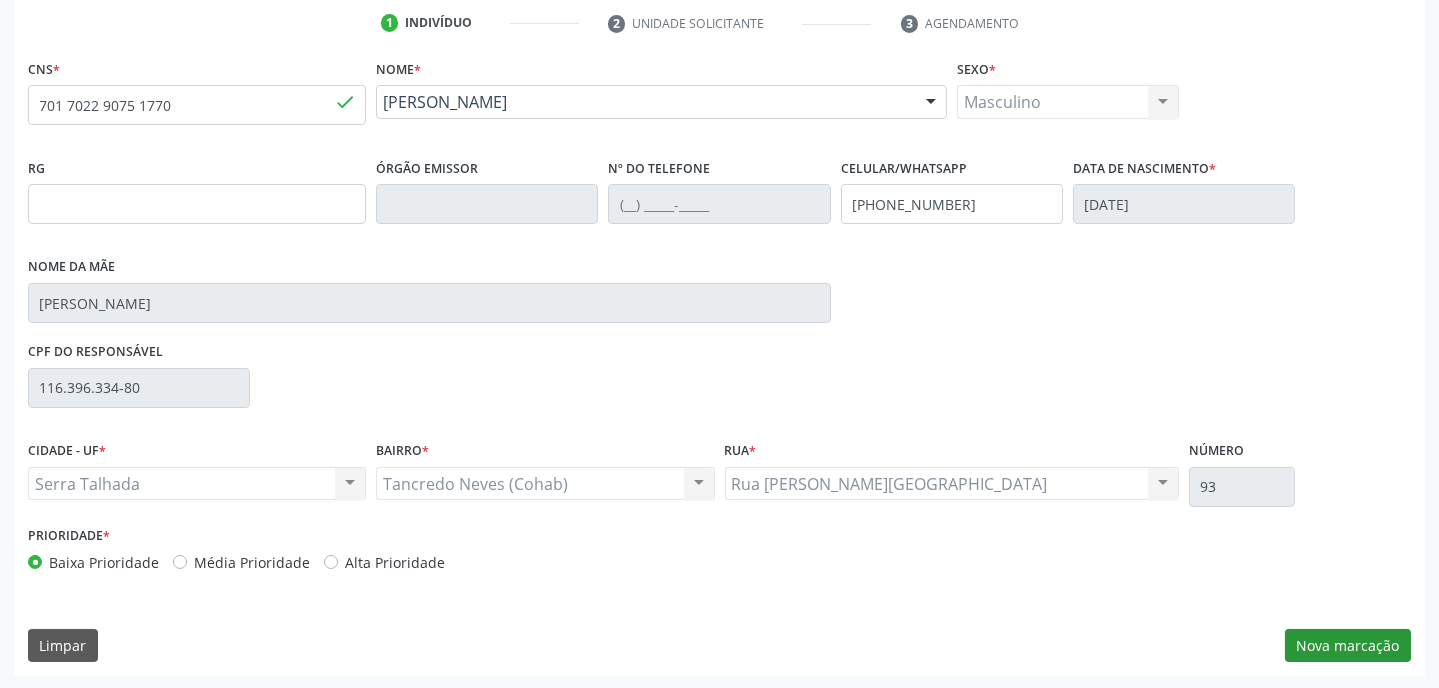 scroll, scrollTop: 215, scrollLeft: 0, axis: vertical 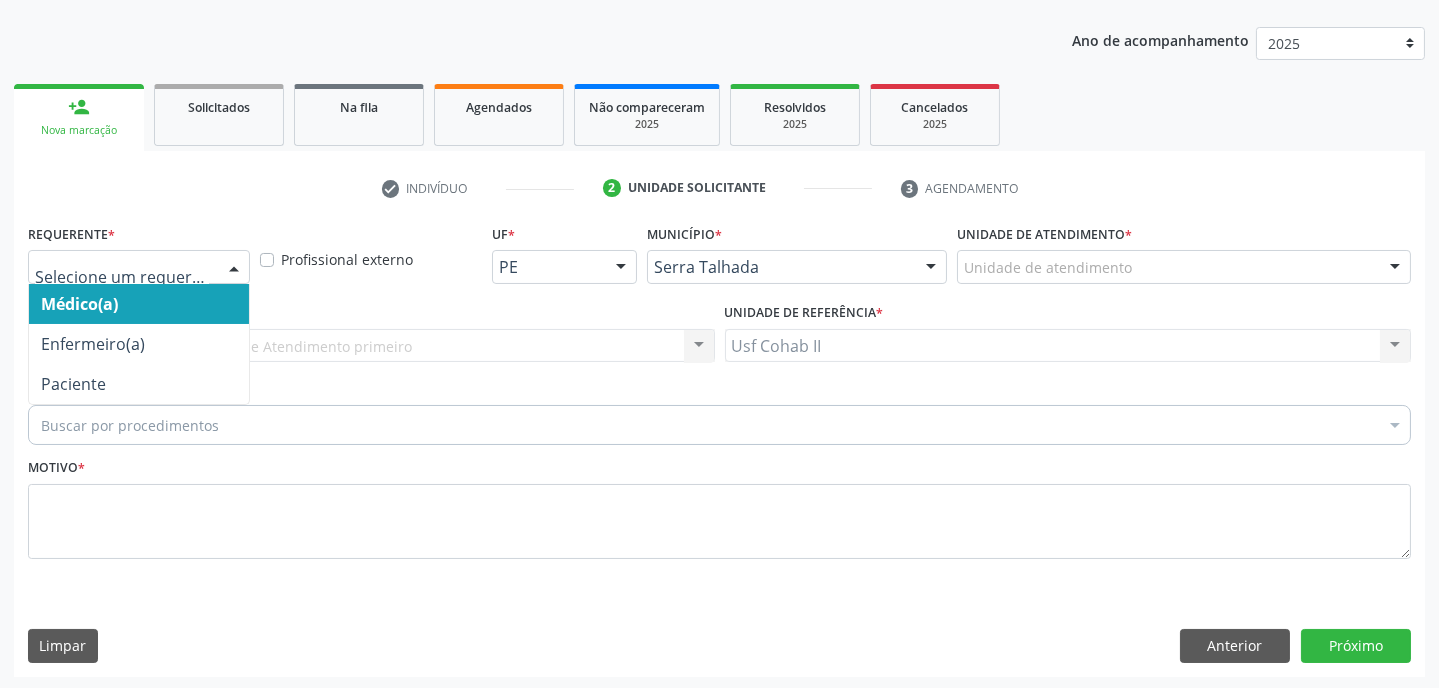 click at bounding box center (234, 268) 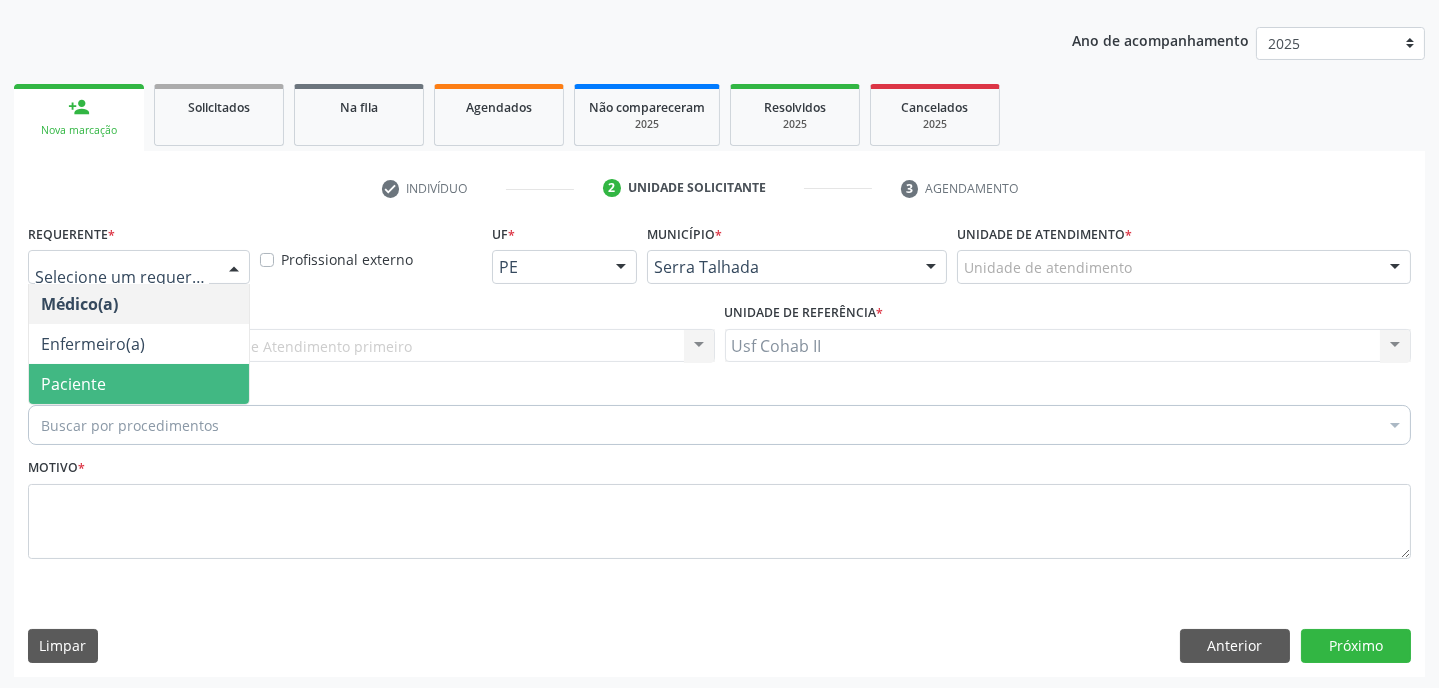 click on "Paciente" at bounding box center (139, 384) 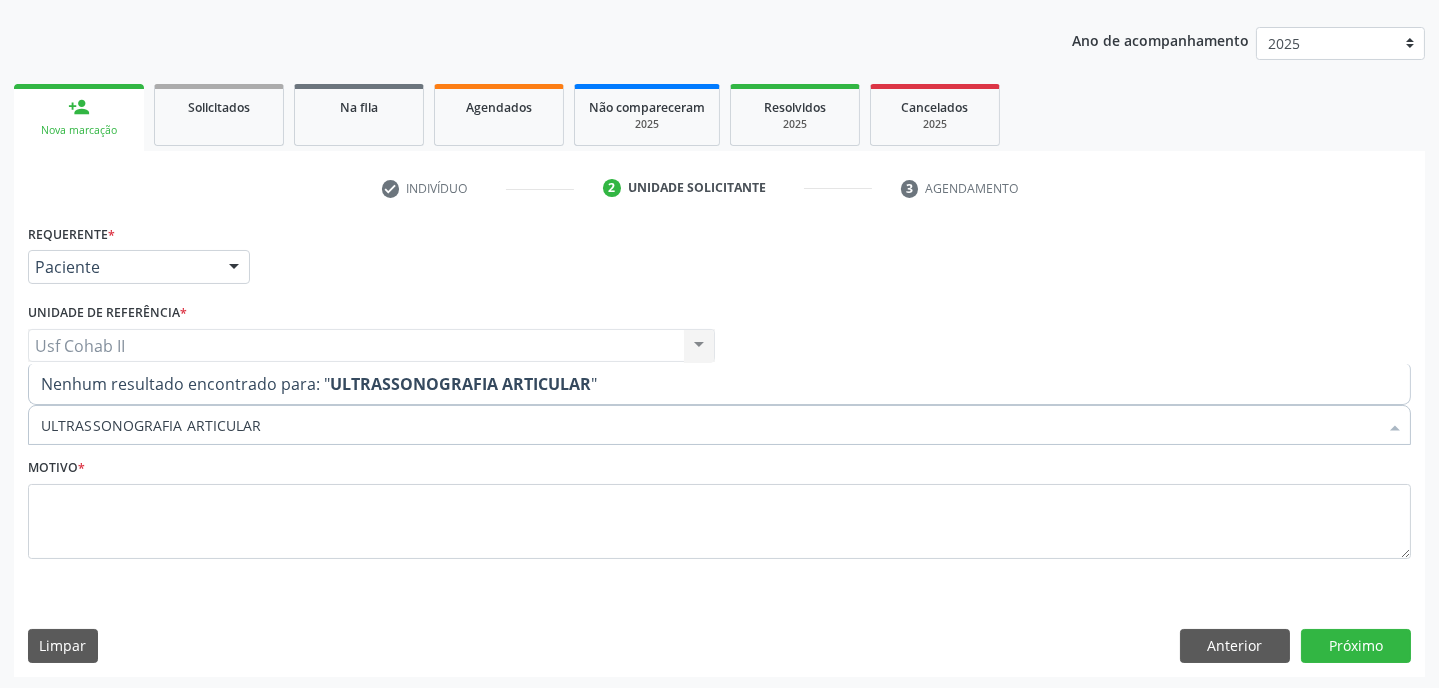 click on "ULTRASSONOGRAFIA ARTICULAR" at bounding box center [709, 425] 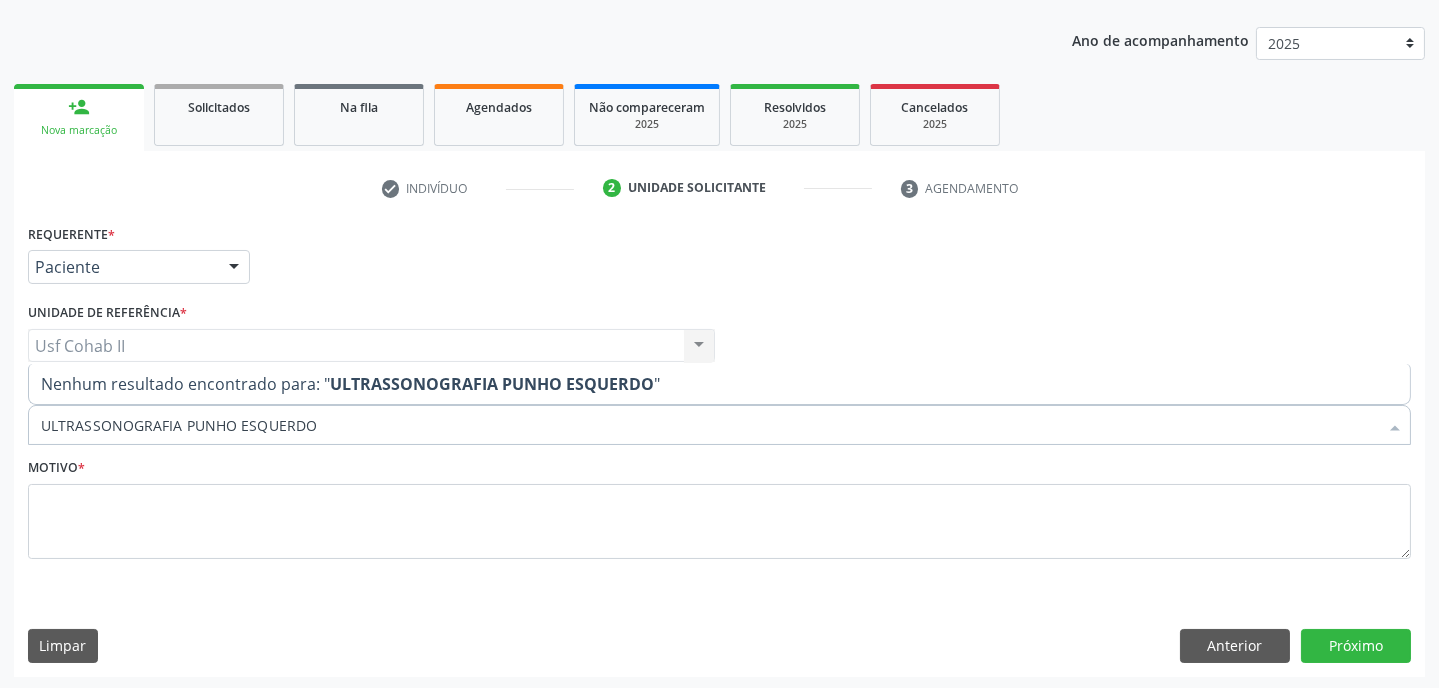click on "ULTRASSONOGRAFIA PUNHO ESQUERDO" at bounding box center (709, 425) 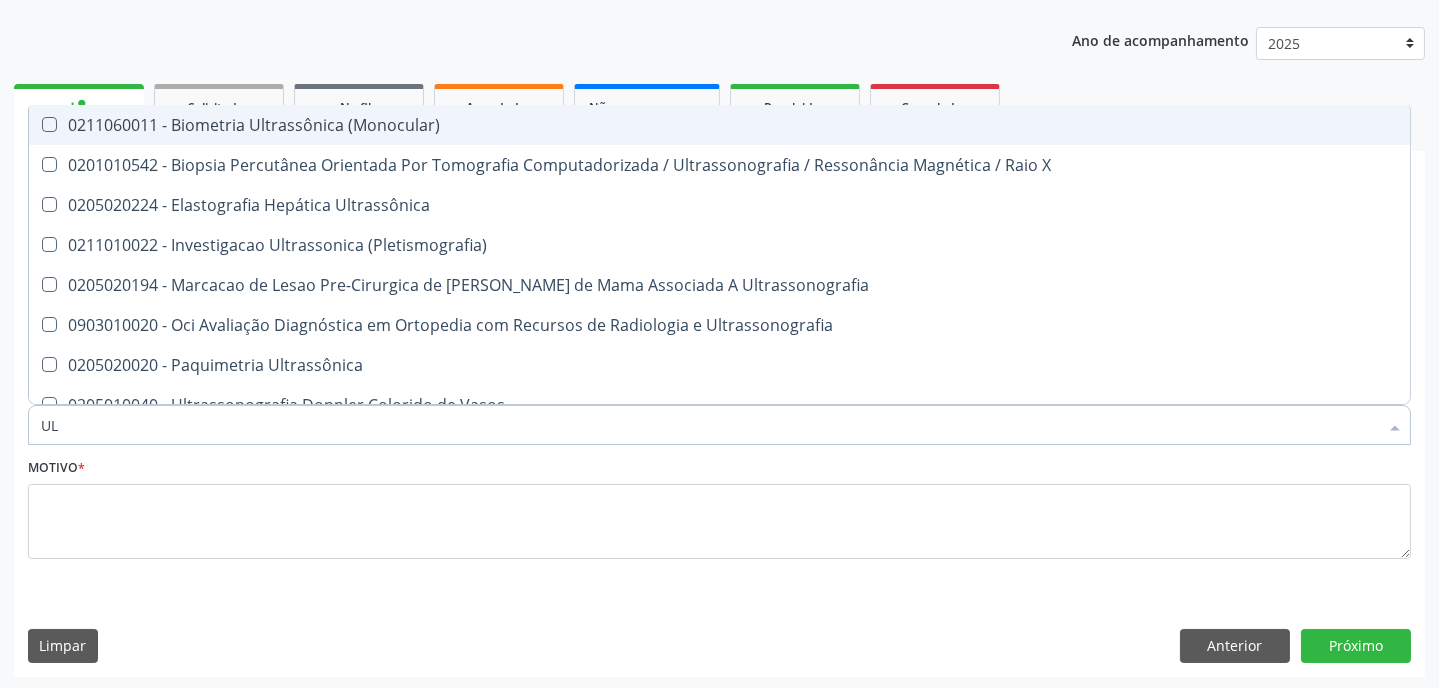 type on "U" 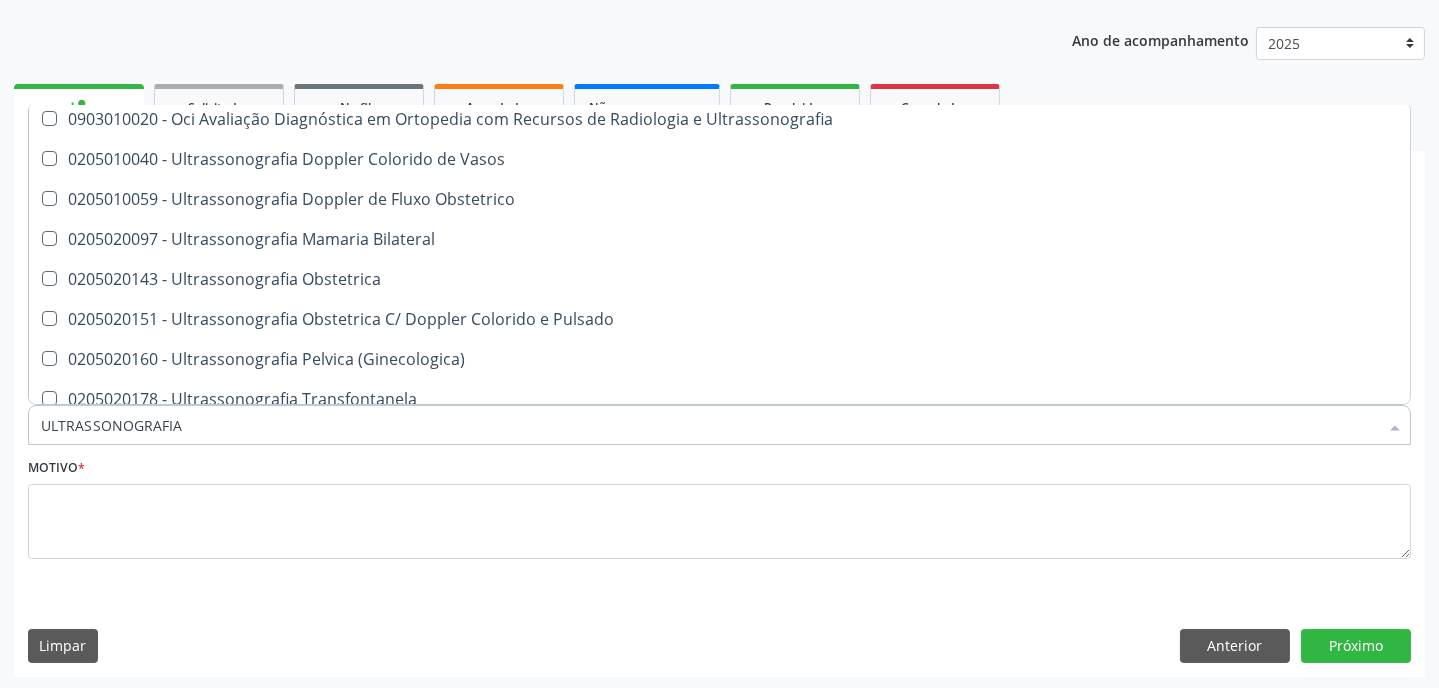 scroll, scrollTop: 0, scrollLeft: 0, axis: both 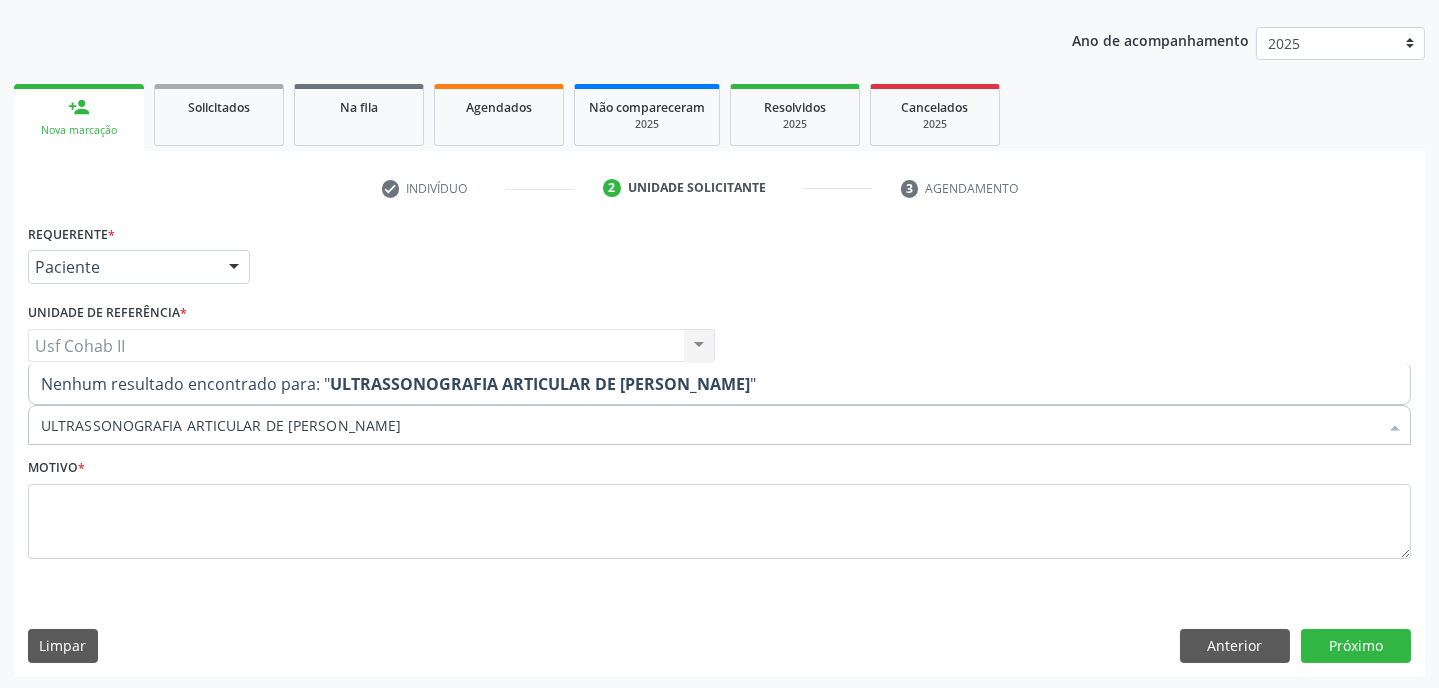 click on "ULTRASSONOGRAFIA ARTICULAR DE [PERSON_NAME]" at bounding box center [709, 425] 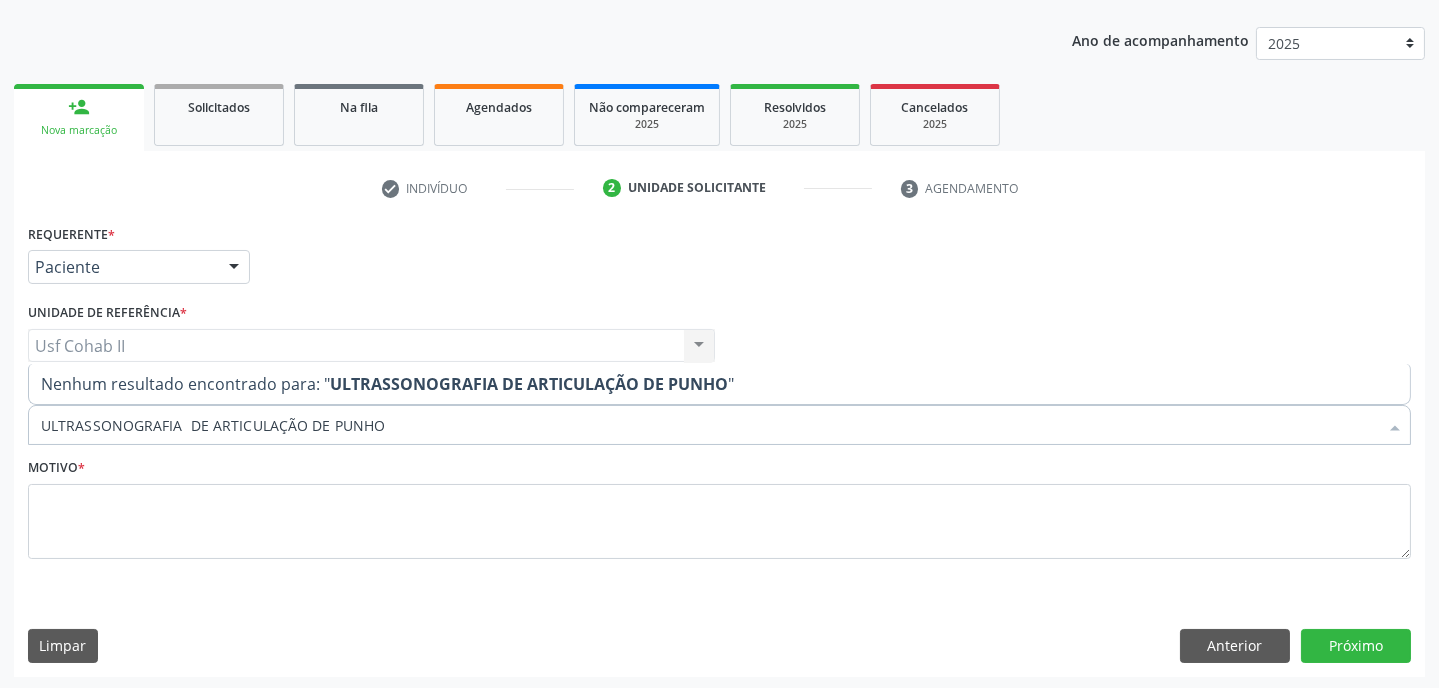 click on "ULTRASSONOGRAFIA  DE ARTICULAÇÃO DE PUNHO" at bounding box center (529, 384) 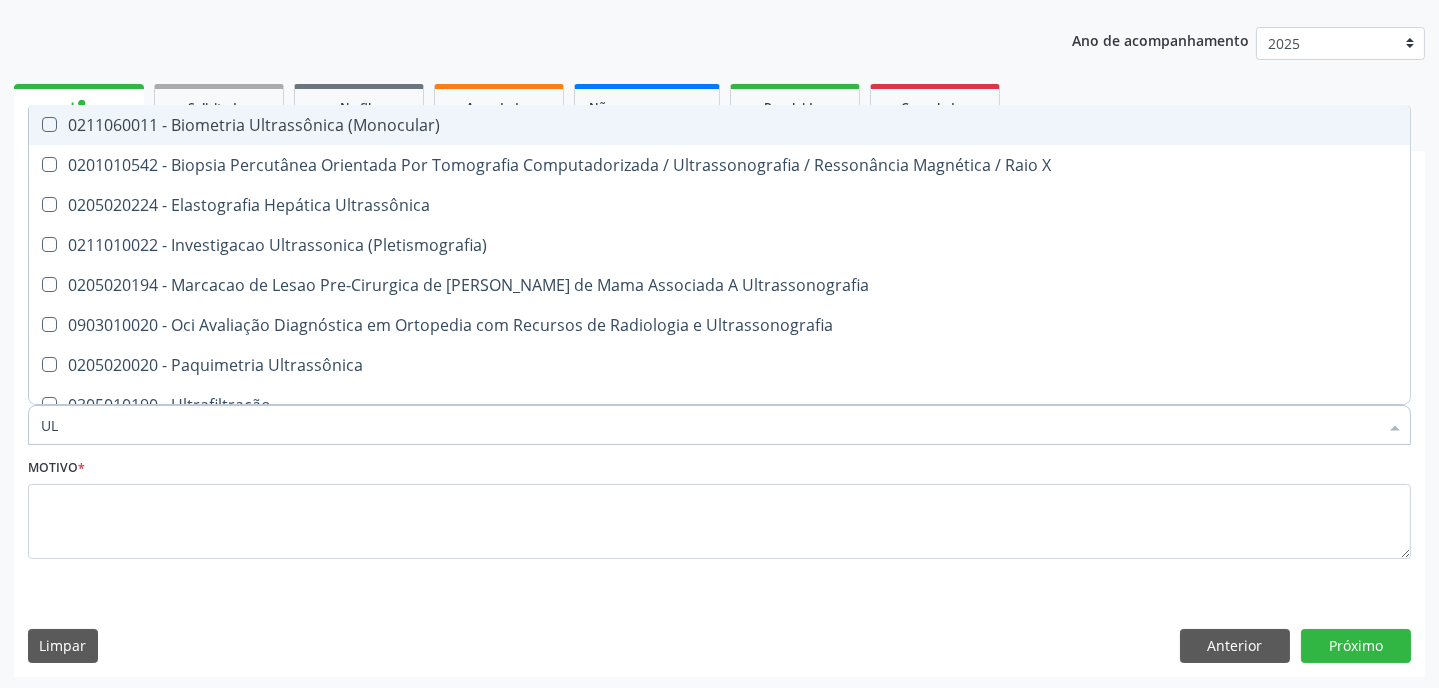 type on "U" 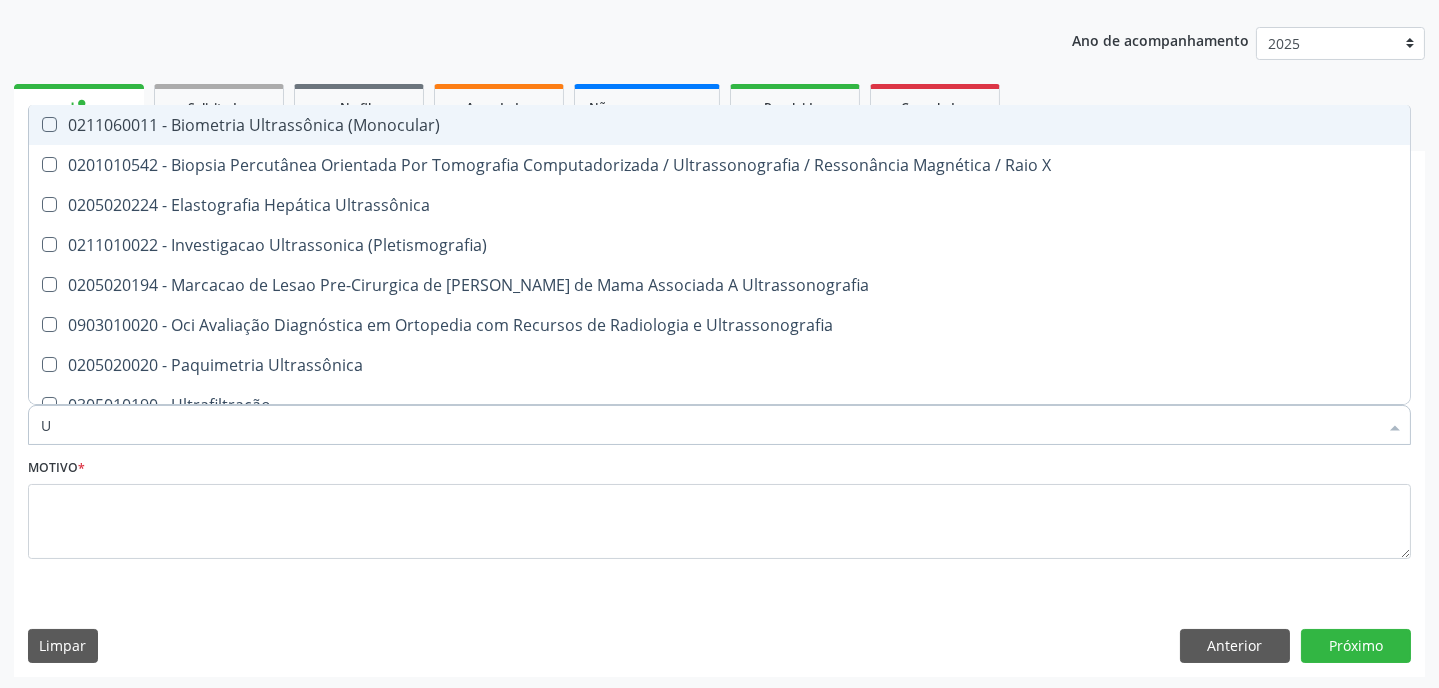type 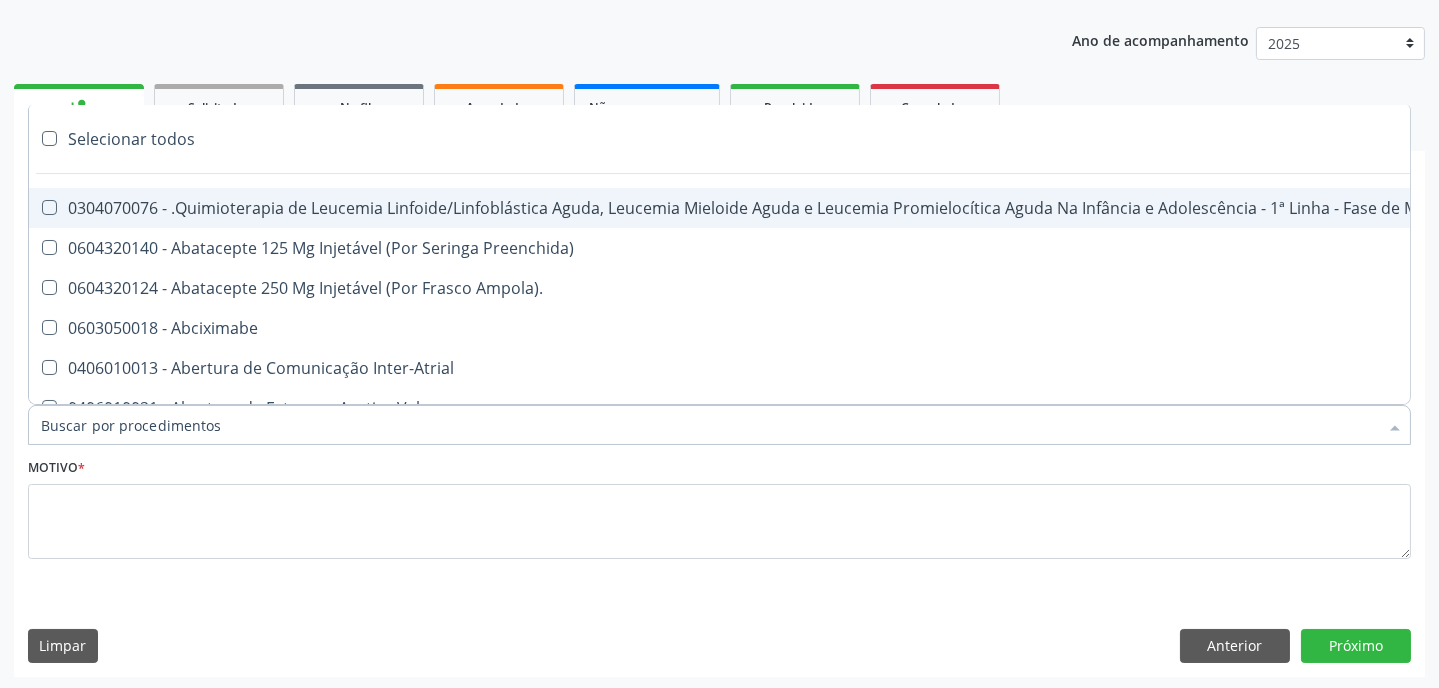 click on "Ano de acompanhamento
2025 2024
person_add
Nova marcação
Solicitados   Na fila   Agendados   Não compareceram
2025
Resolvidos
2025
Cancelados
2025
check
Indivíduo
2
Unidade solicitante
3
Agendamento
CNS
*
701 7022 9075 [GEOGRAPHIC_DATA]
*
[PERSON_NAME]
[PERSON_NAME]
CNS:
701 7022 9075 1770
CPF:    --   Nascimento:
[DATE]
Nenhum resultado encontrado para: "   "
Digite o nome ou CNS para buscar um indivíduo
Sexo
*
Masculino         Masculino   Feminino
Nenhum resultado encontrado para: "   "
Não há nenhuma opção para ser exibida.
RG
Órgão emissor" at bounding box center [719, 345] 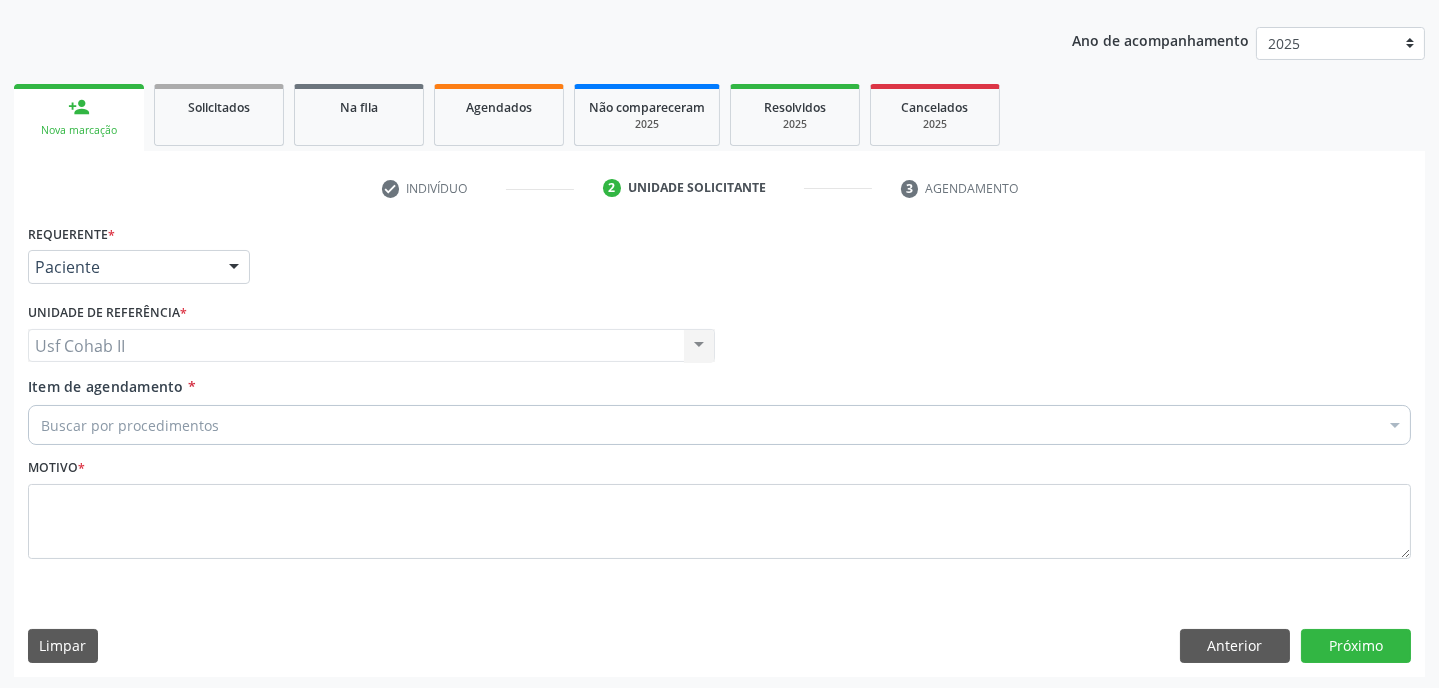 click on "person_add
Nova marcação" at bounding box center [79, 117] 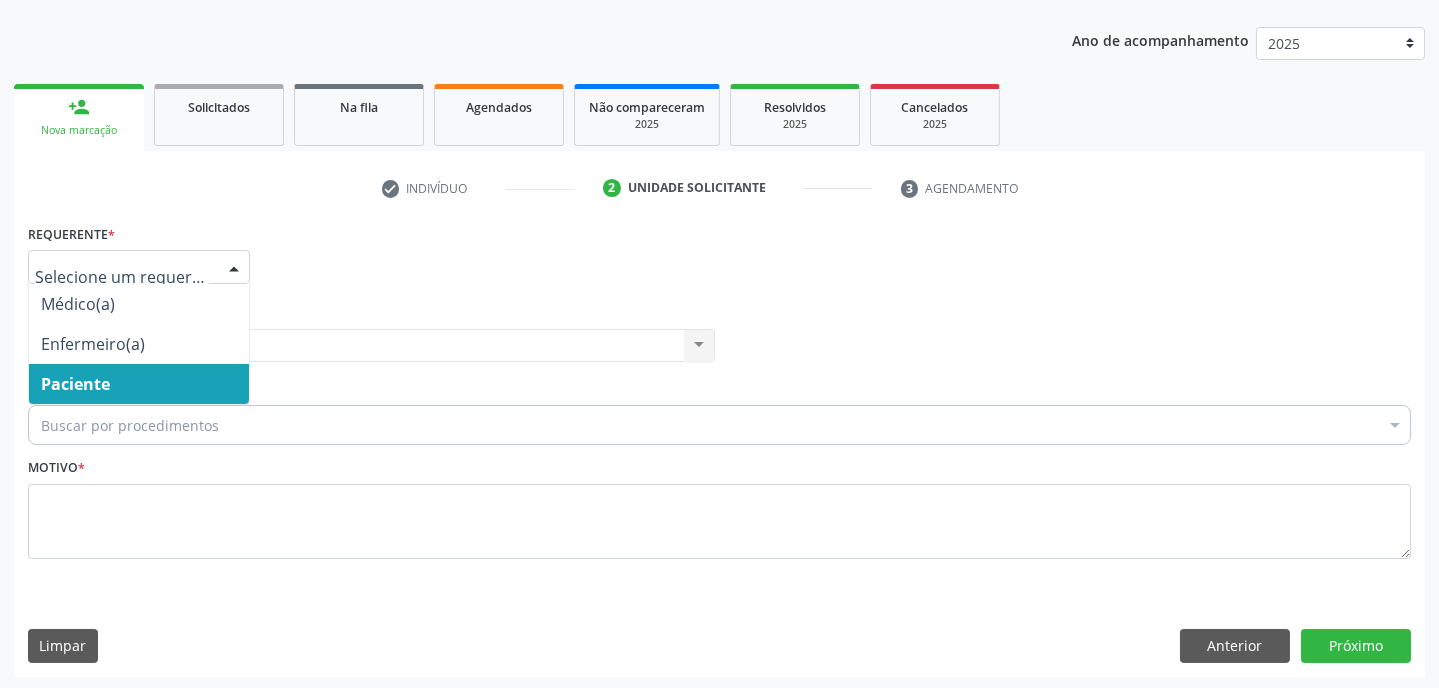 click at bounding box center (234, 268) 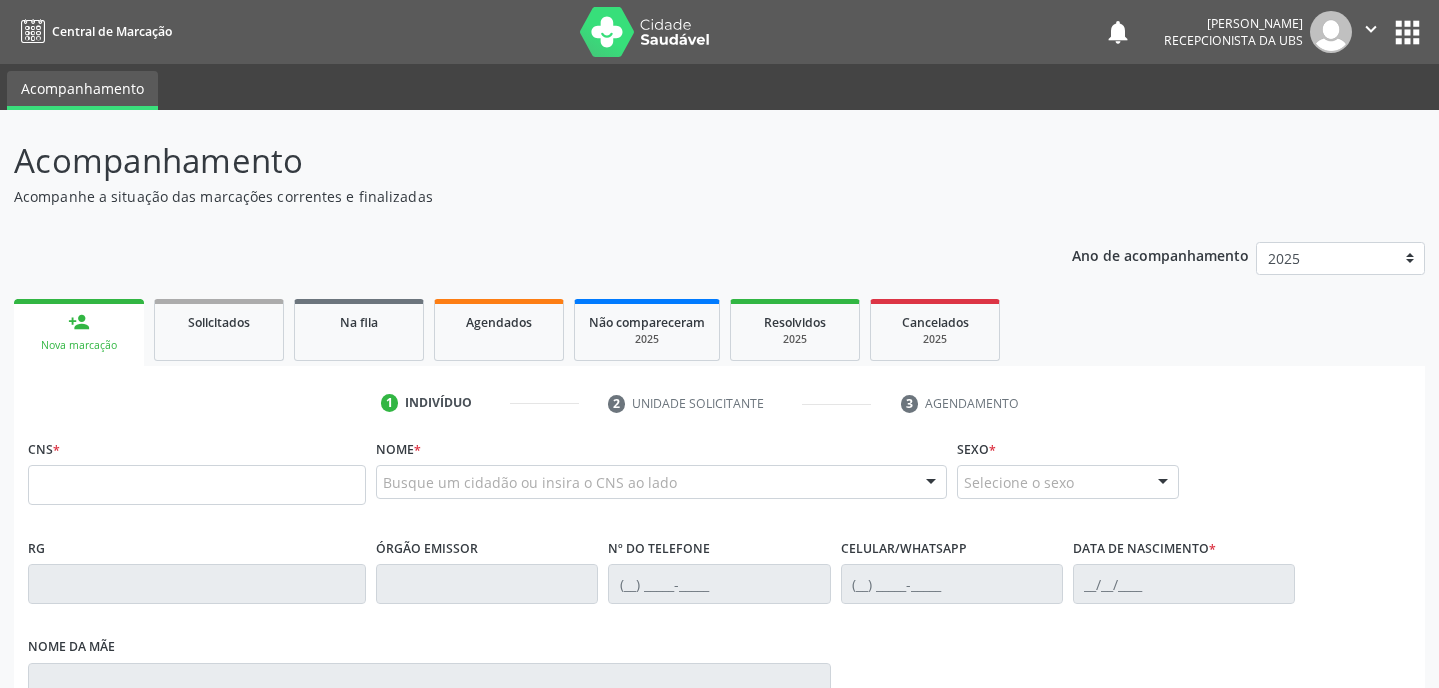 scroll, scrollTop: 0, scrollLeft: 0, axis: both 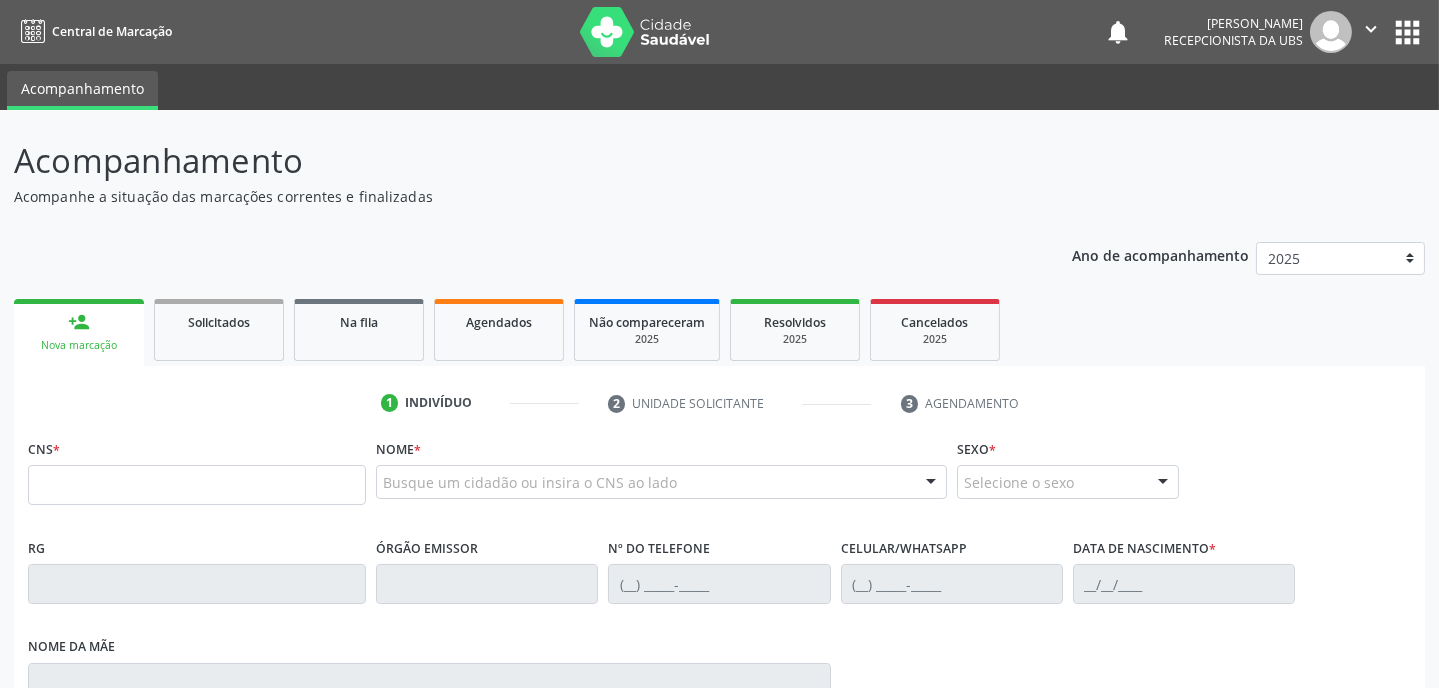 click on "Nova marcação" at bounding box center (79, 345) 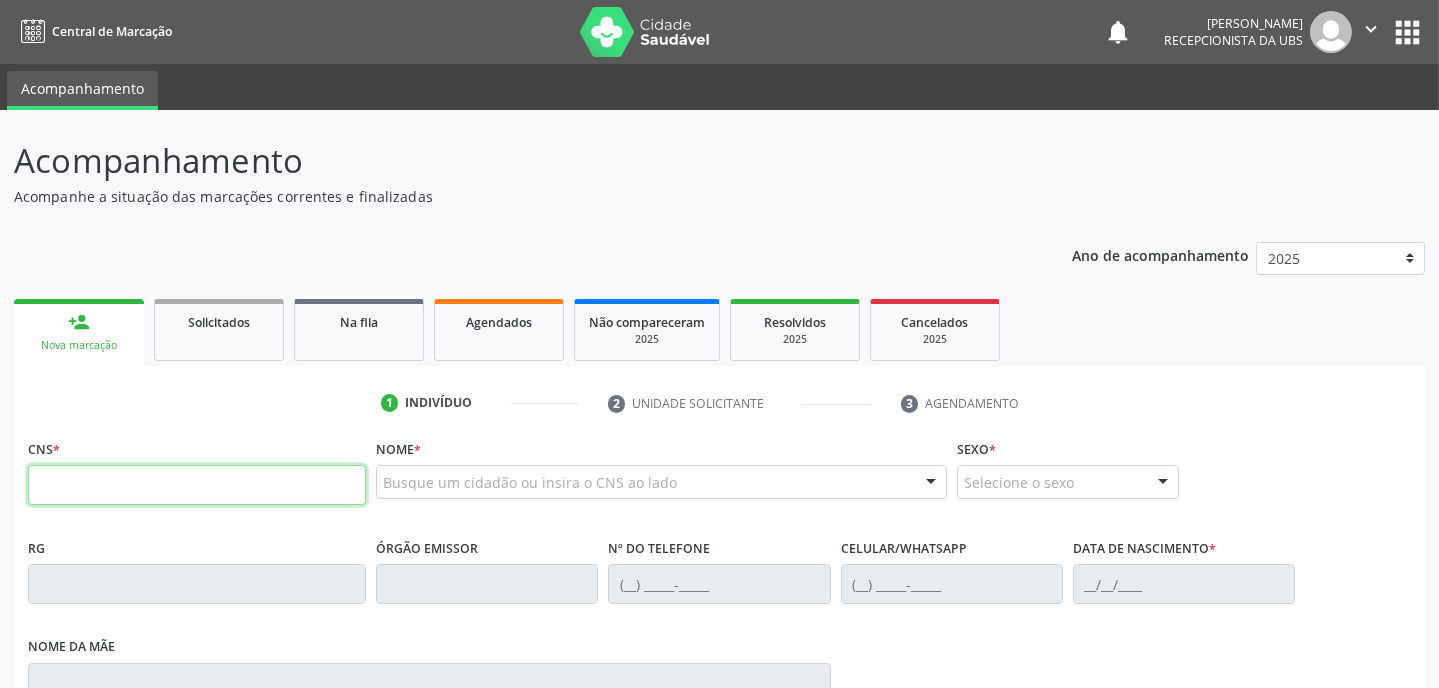 click at bounding box center (197, 485) 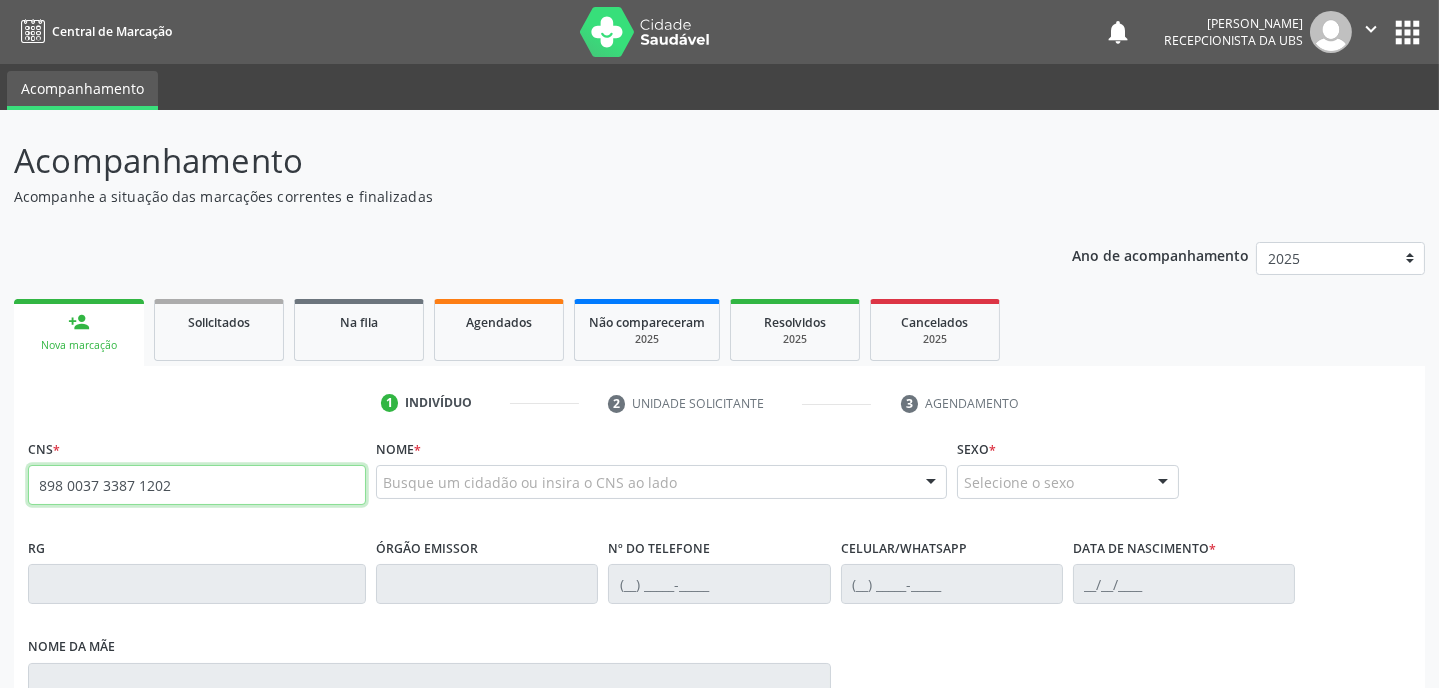 type on "898 0037 3387 1202" 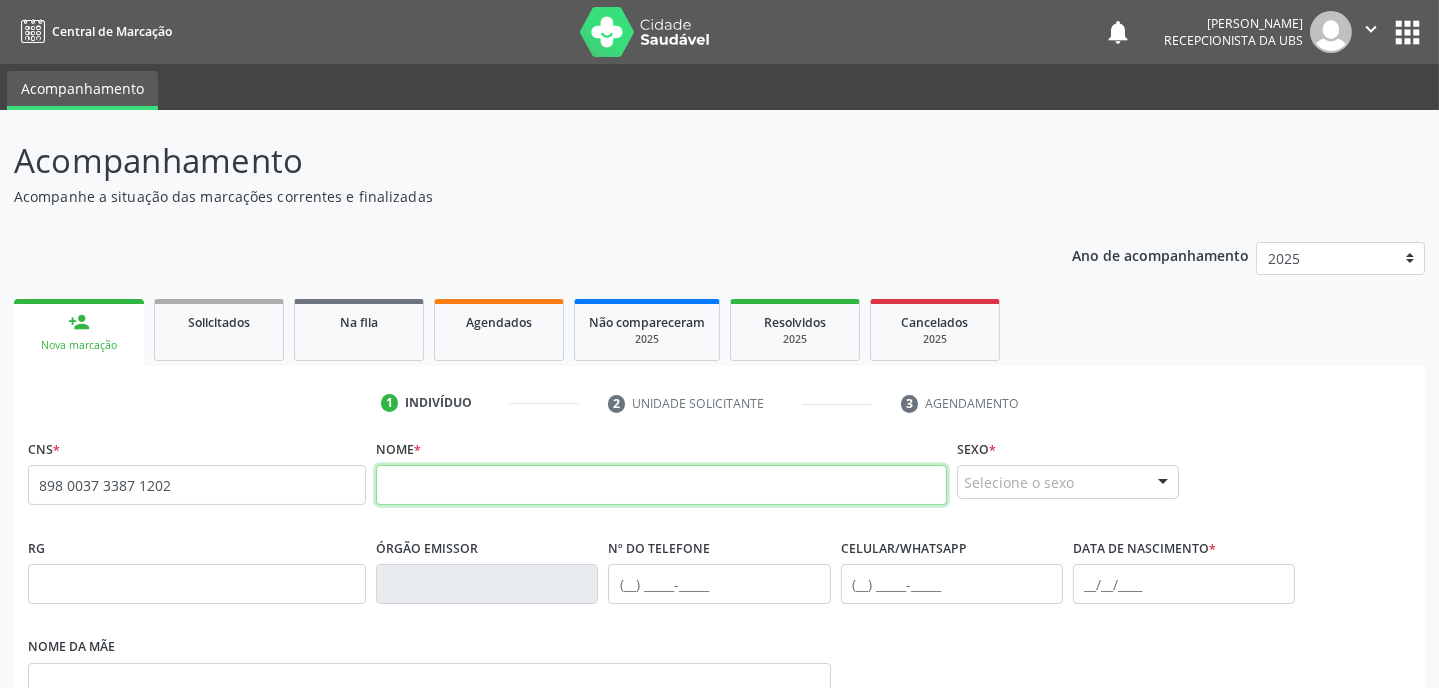 click at bounding box center [661, 485] 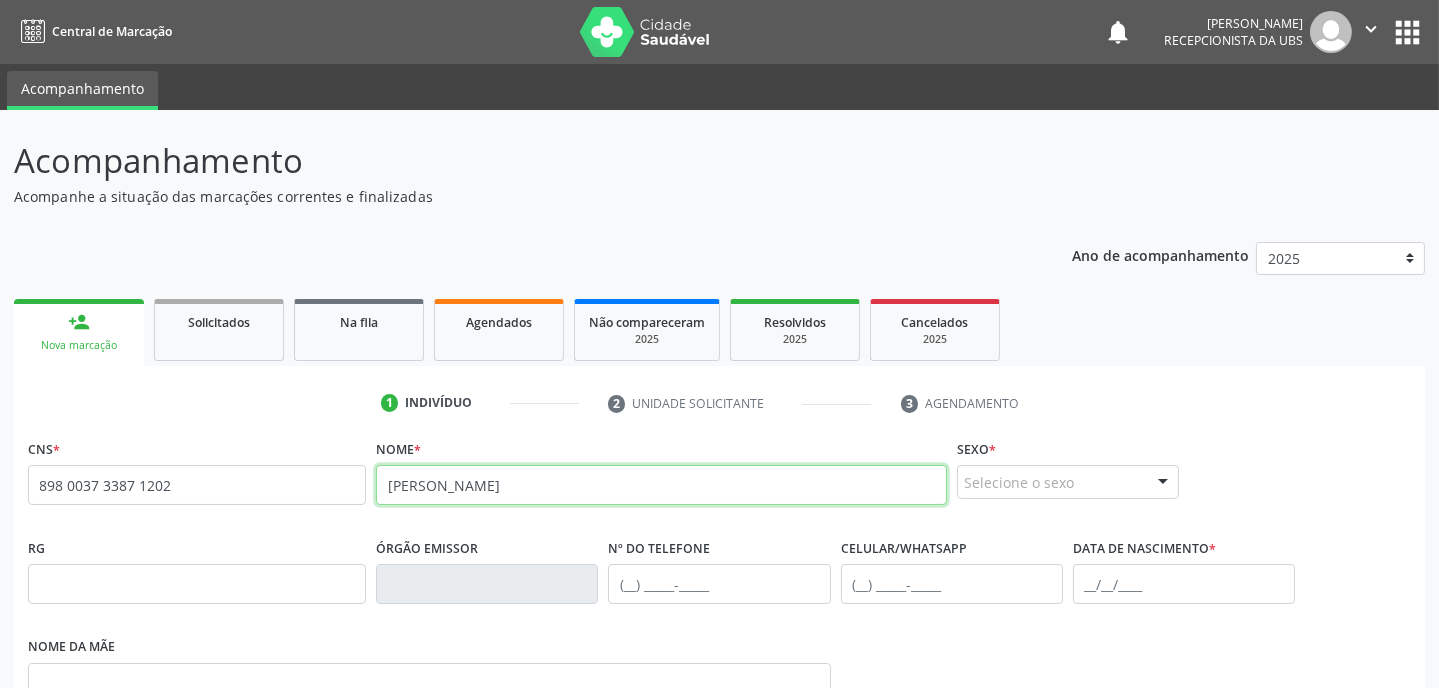 type on "PATRICIA BARBOSA DE LIMA" 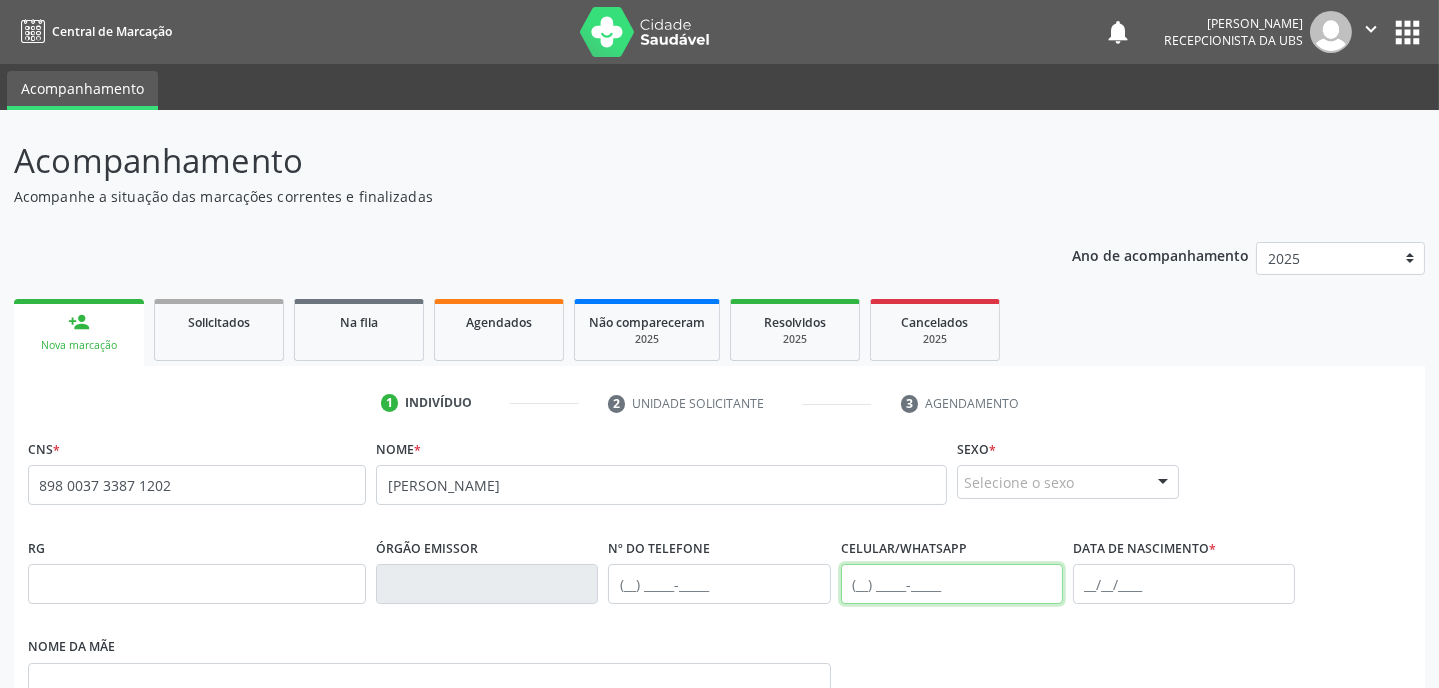 click at bounding box center (952, 584) 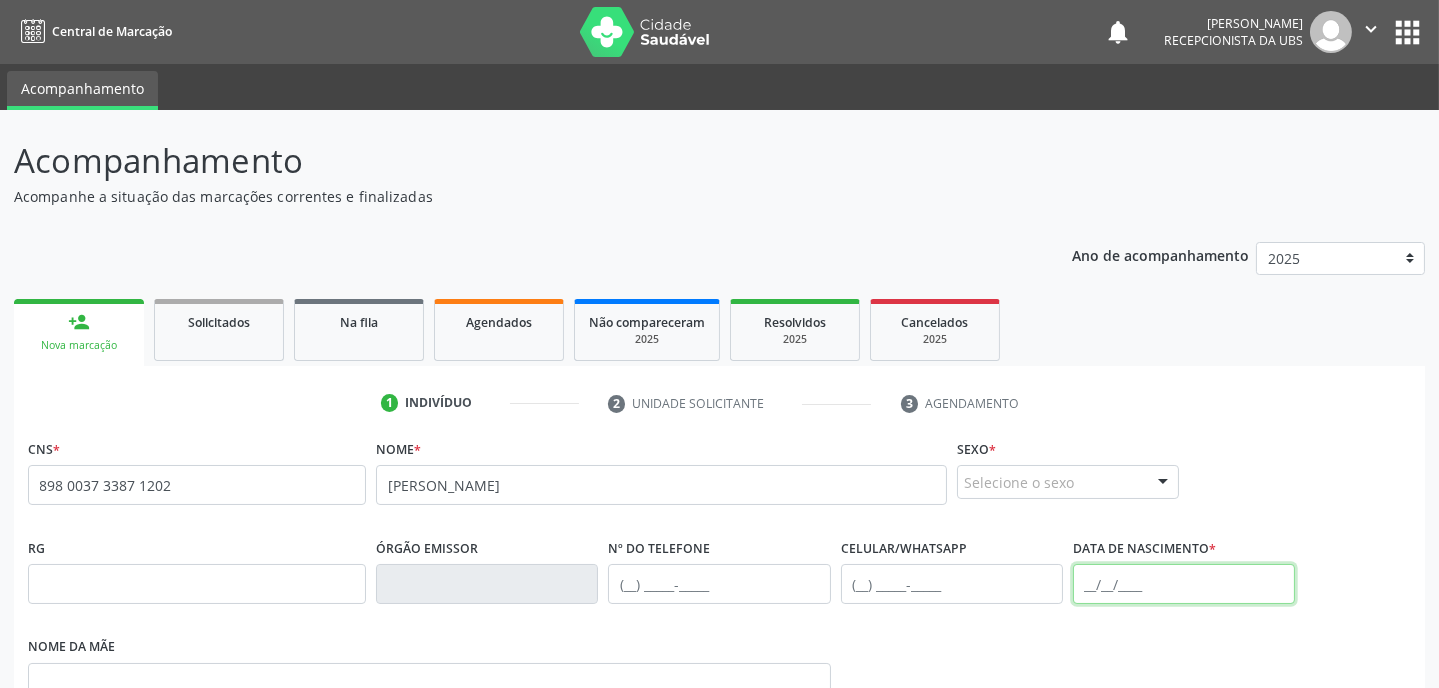 click at bounding box center [1184, 584] 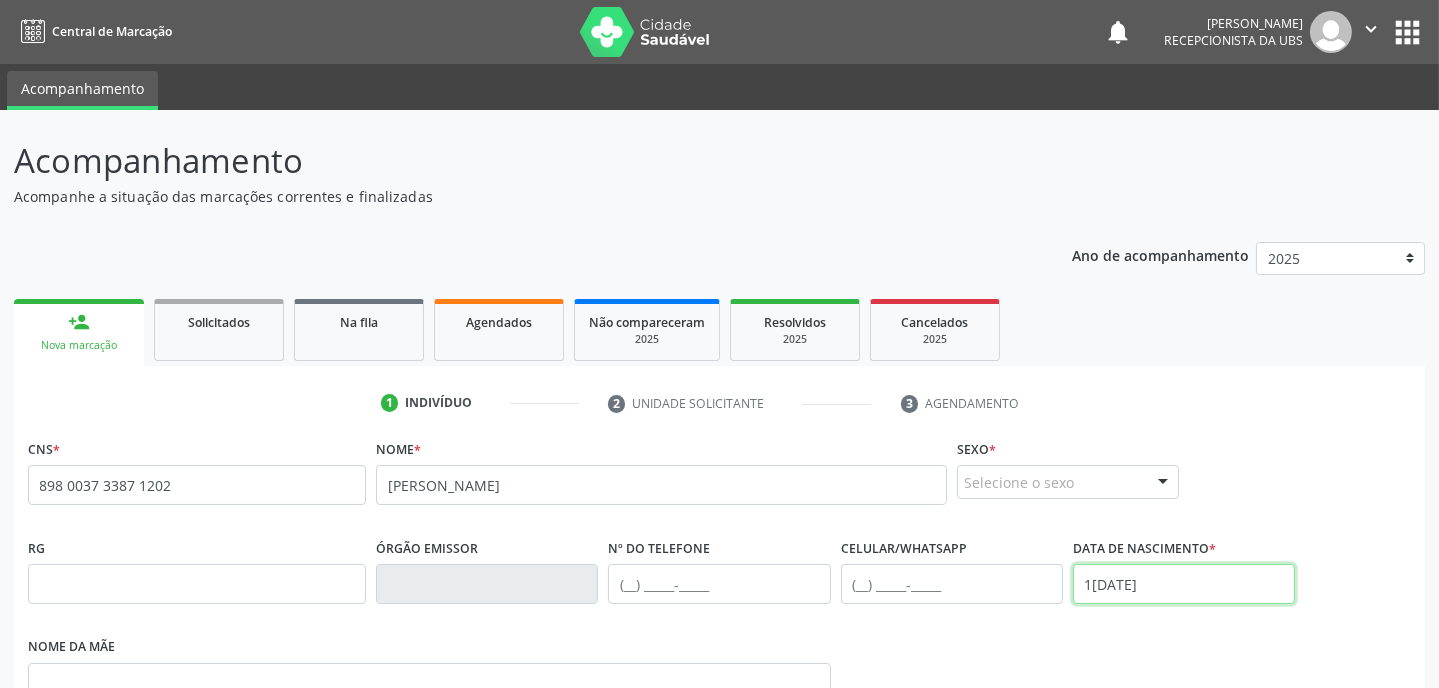 scroll, scrollTop: 90, scrollLeft: 0, axis: vertical 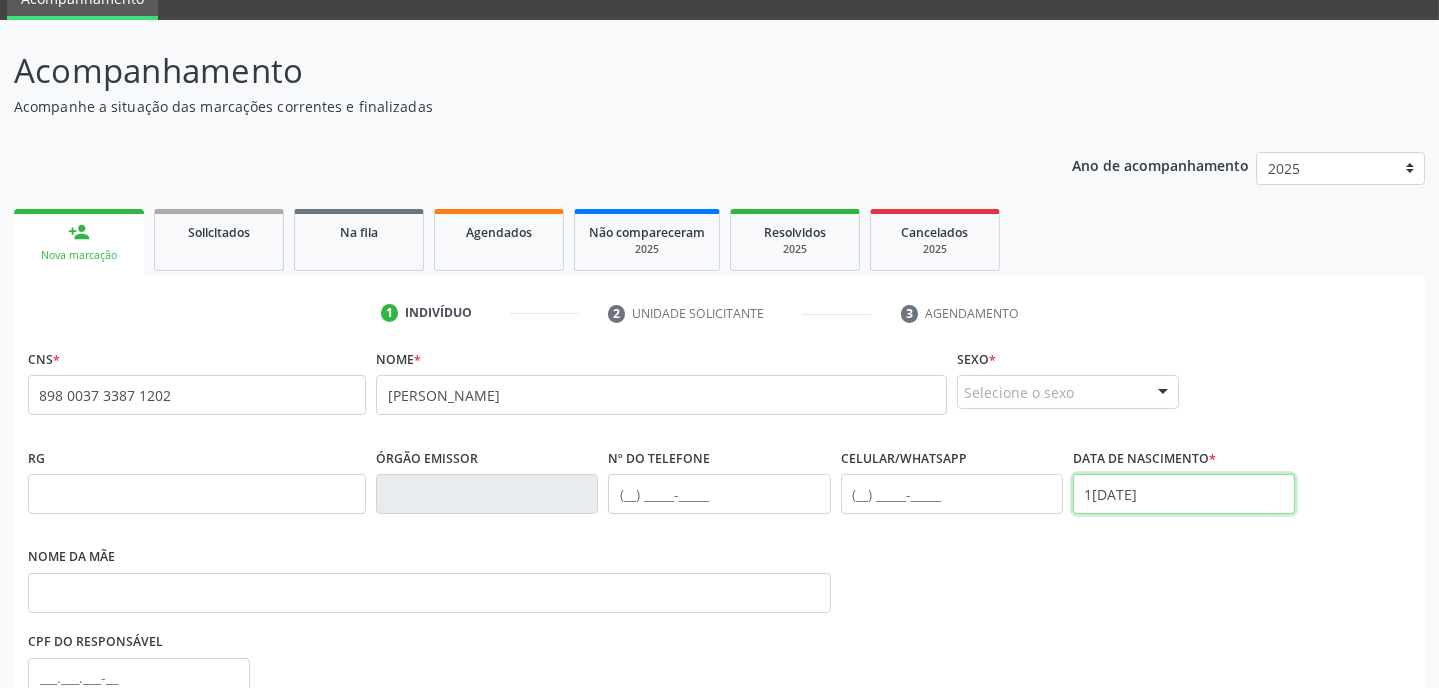 type on "14/02/1985" 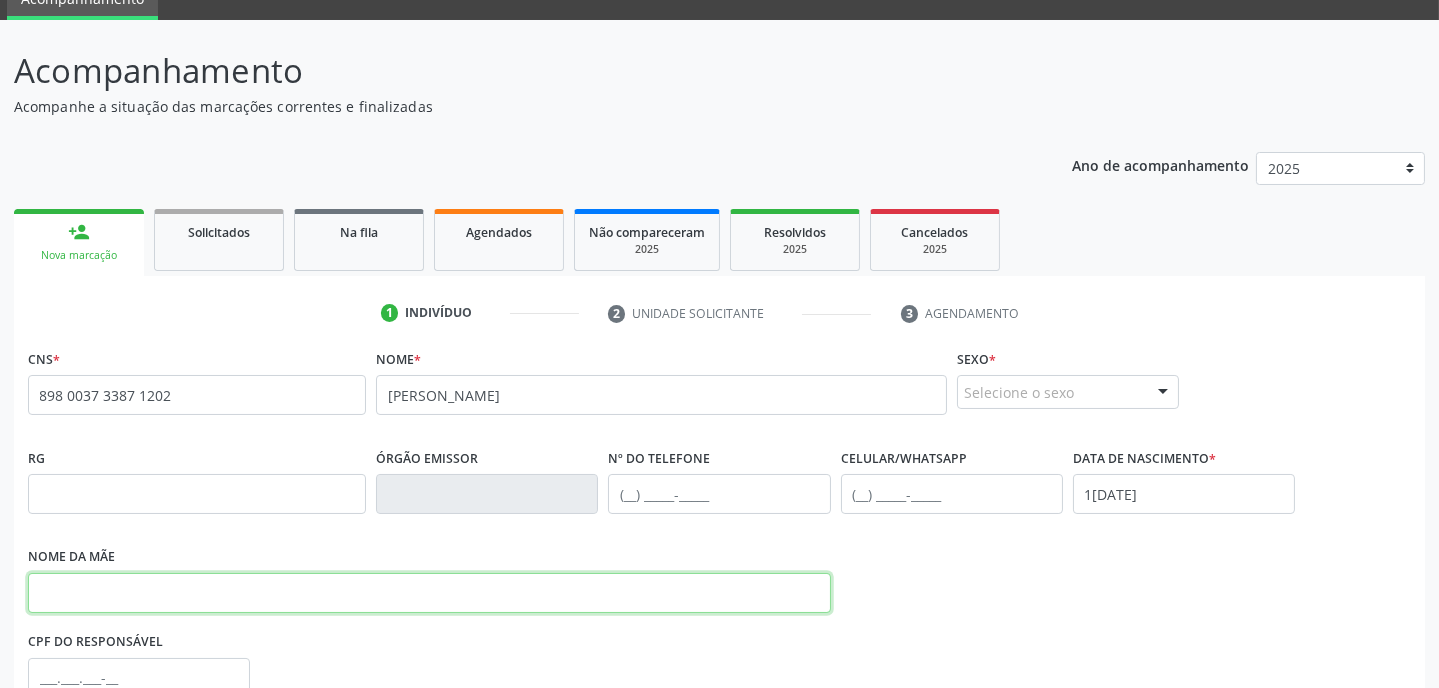 click at bounding box center [429, 593] 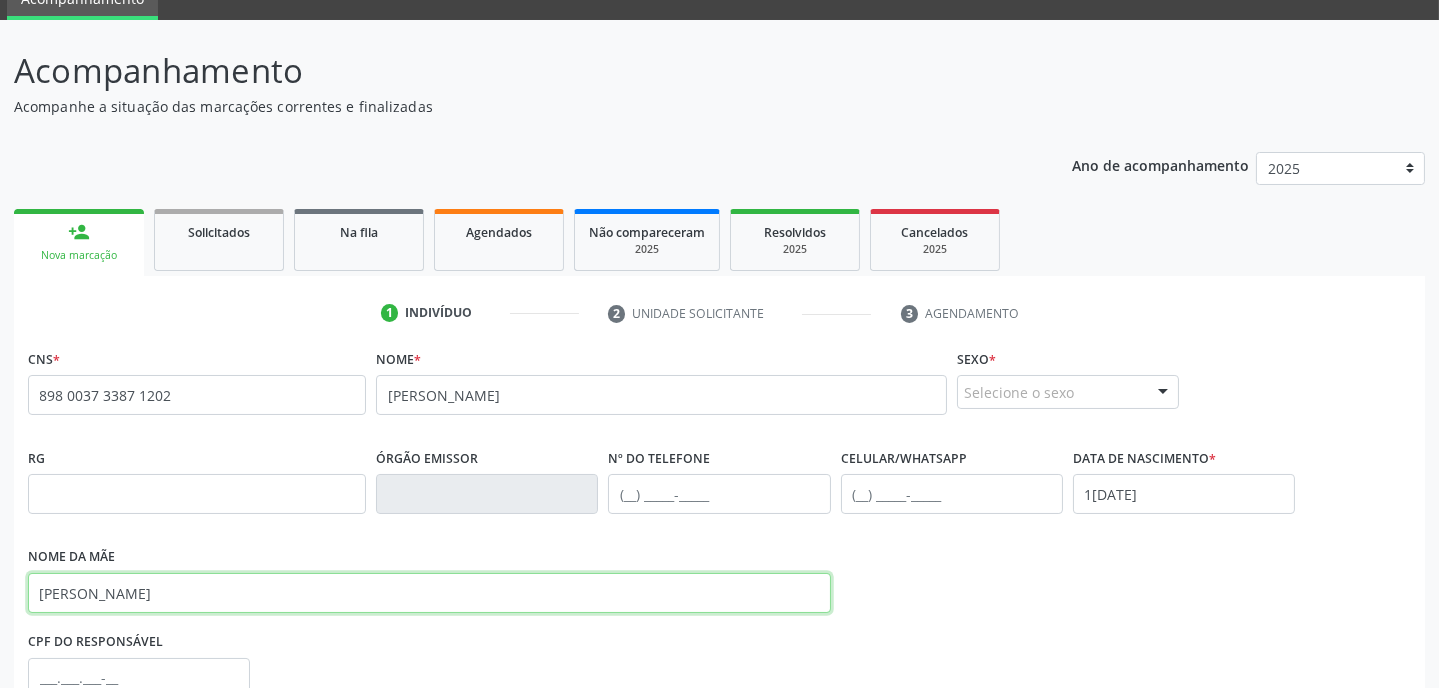 scroll, scrollTop: 181, scrollLeft: 0, axis: vertical 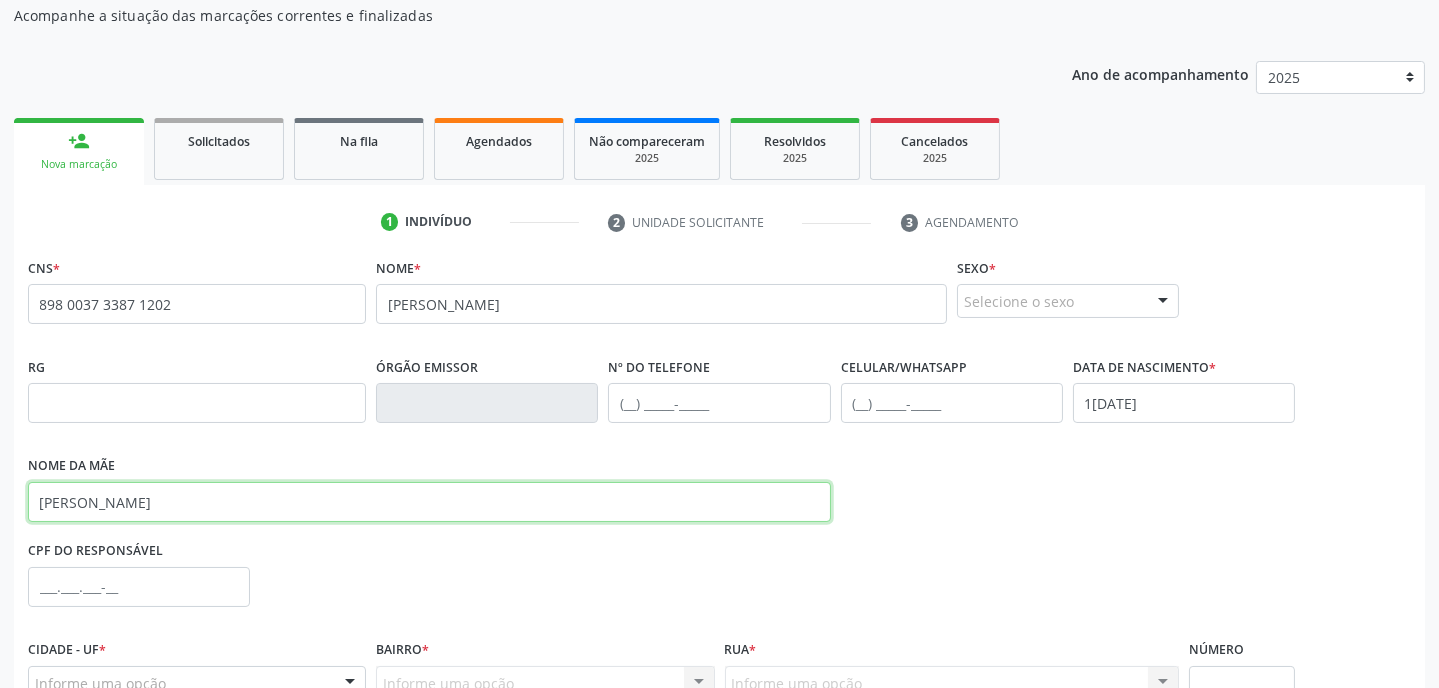 type on "CECÍLIA RITA DE LIMA" 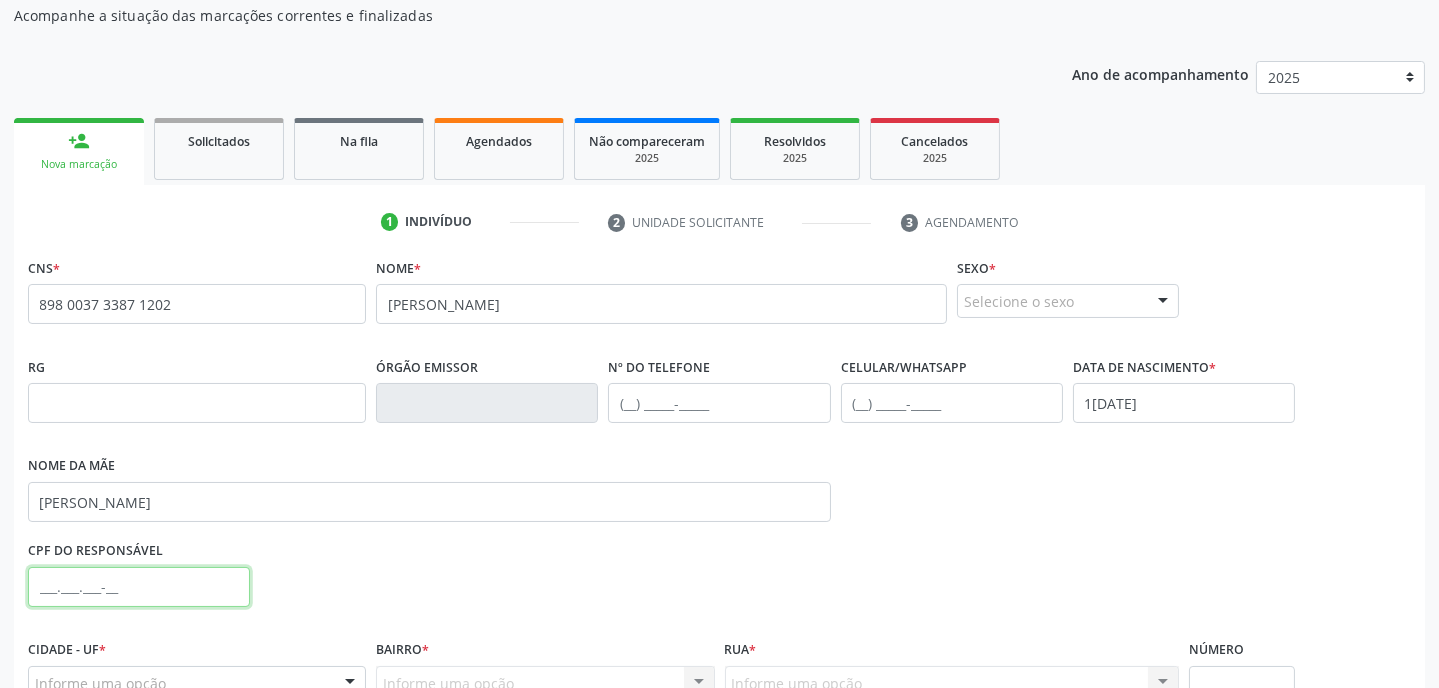 click at bounding box center (139, 587) 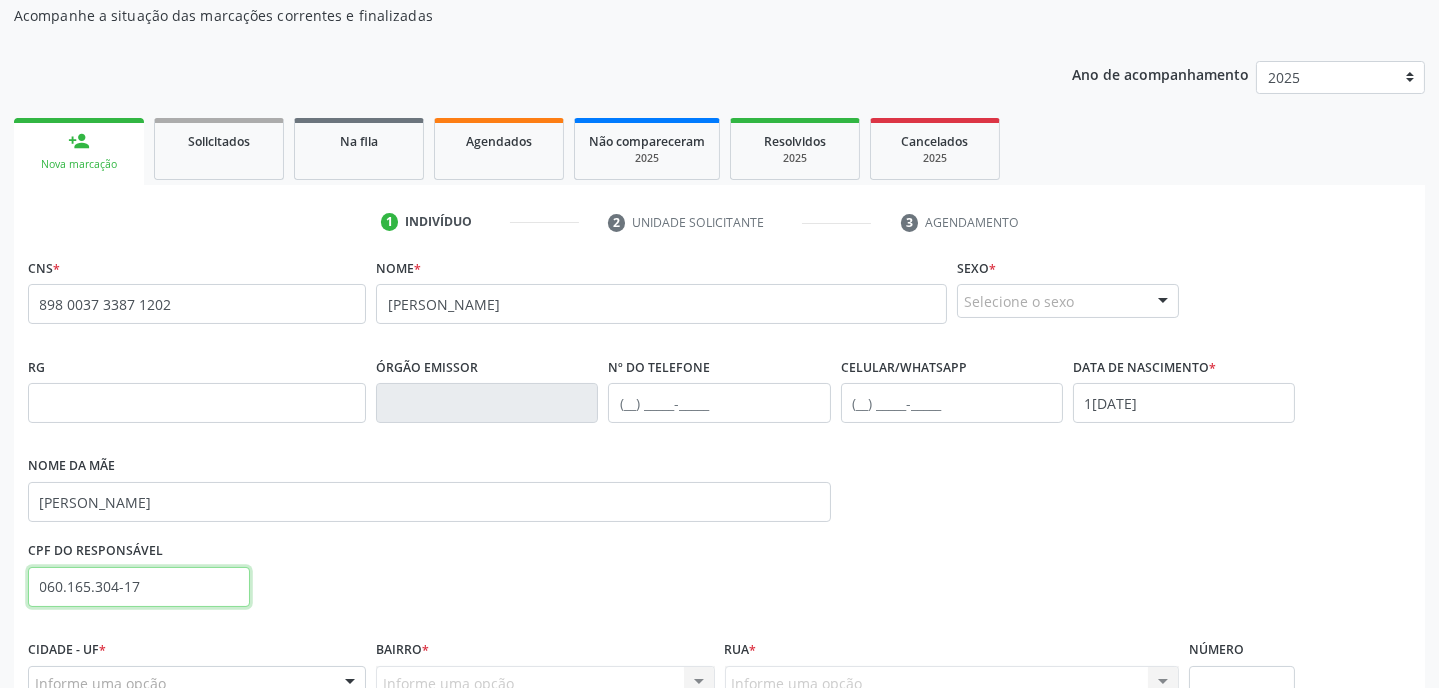 type on "060.165.304-17" 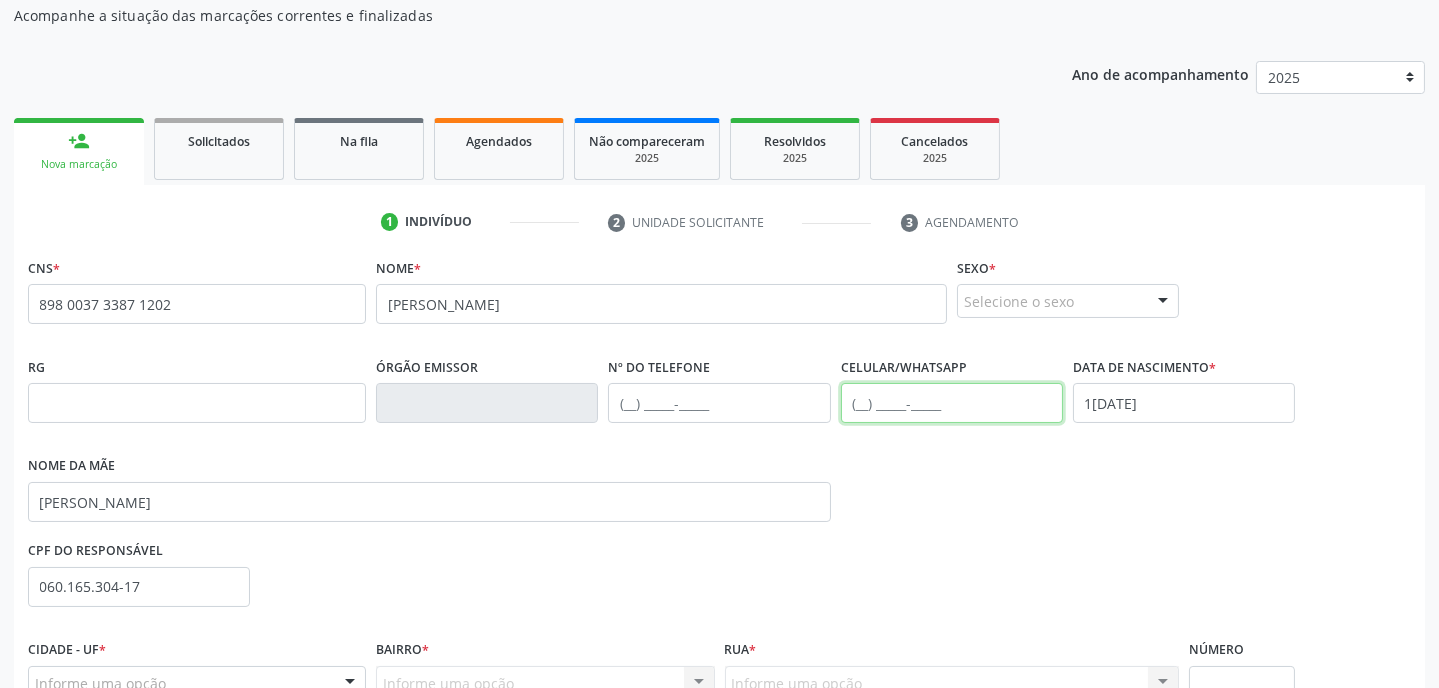 click at bounding box center [952, 403] 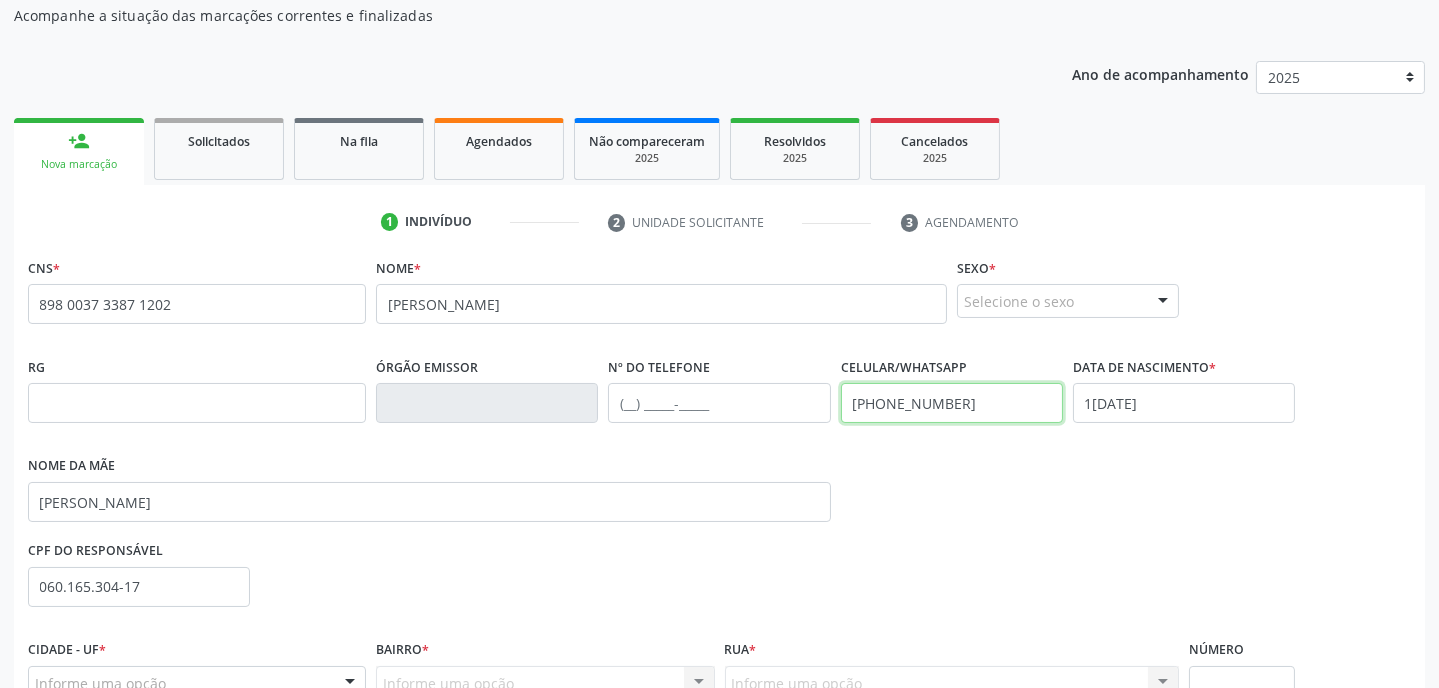 scroll, scrollTop: 380, scrollLeft: 0, axis: vertical 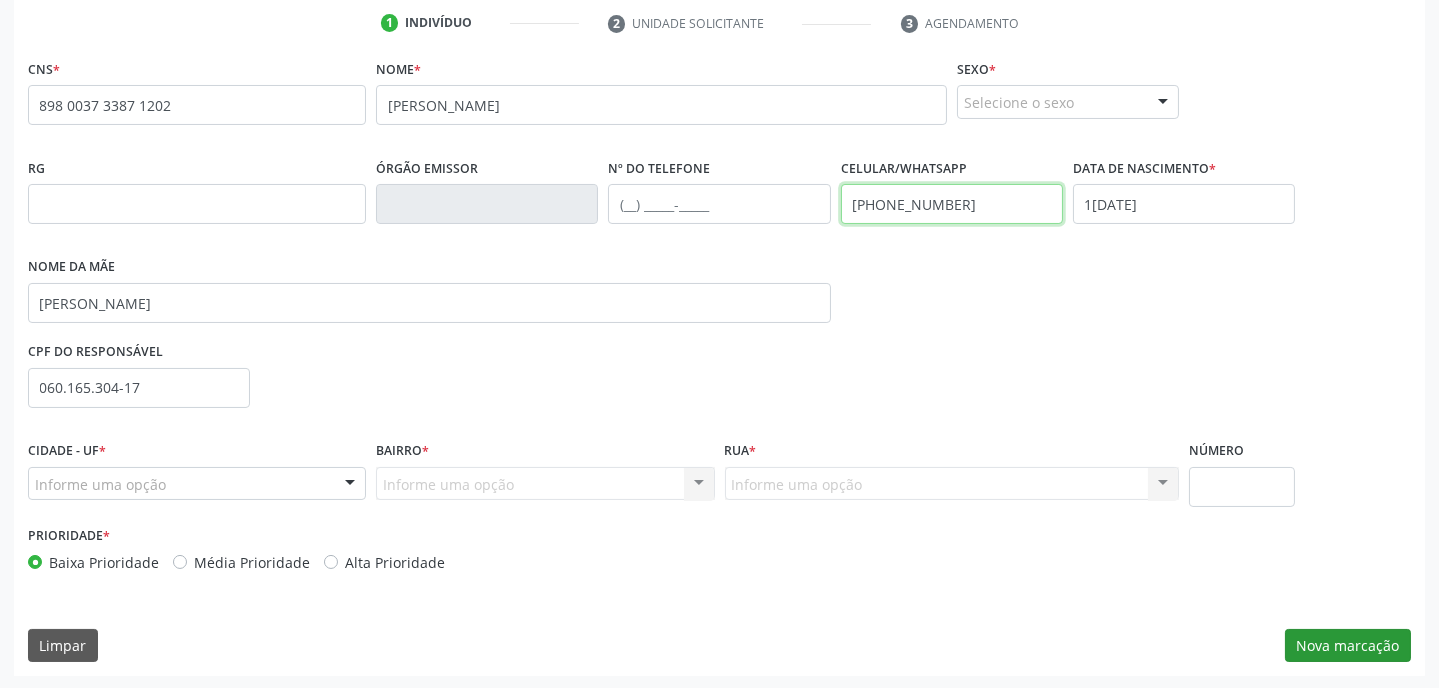 type on "(87) 99972-8197" 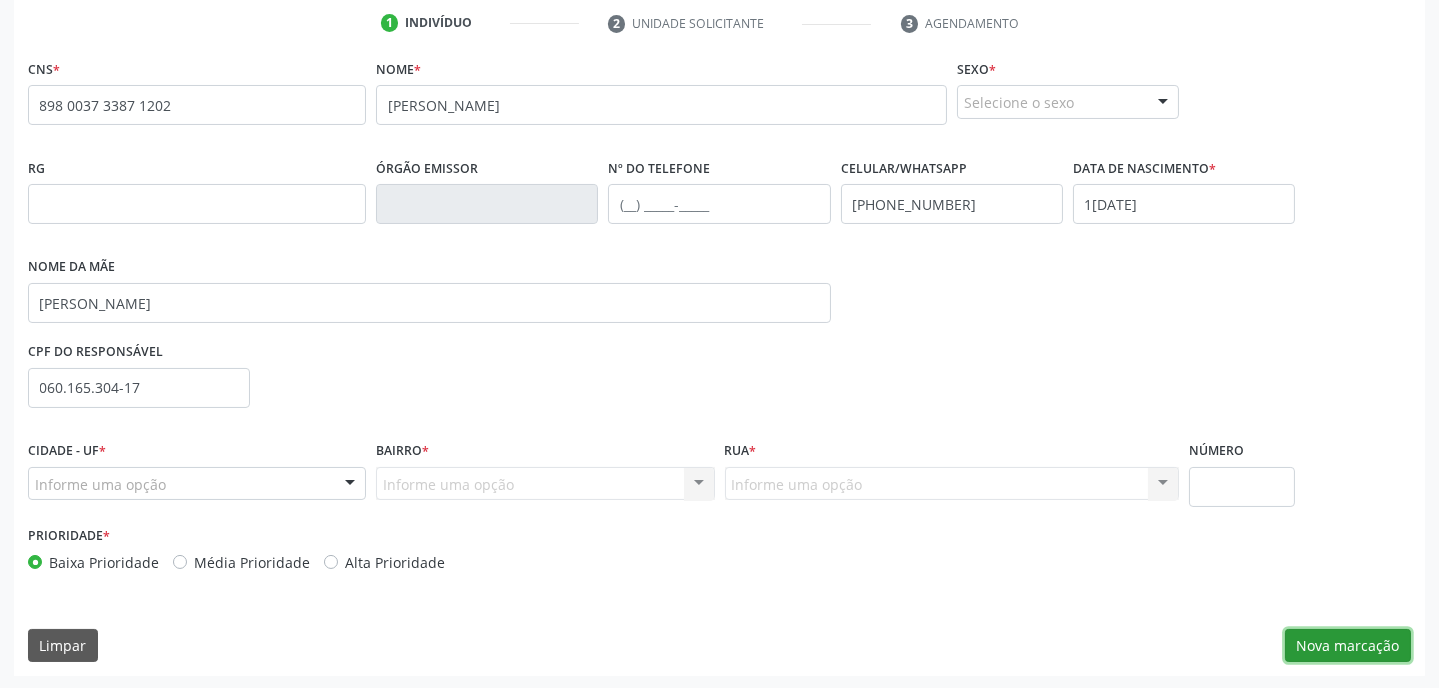 click on "Nova marcação" at bounding box center (1348, 646) 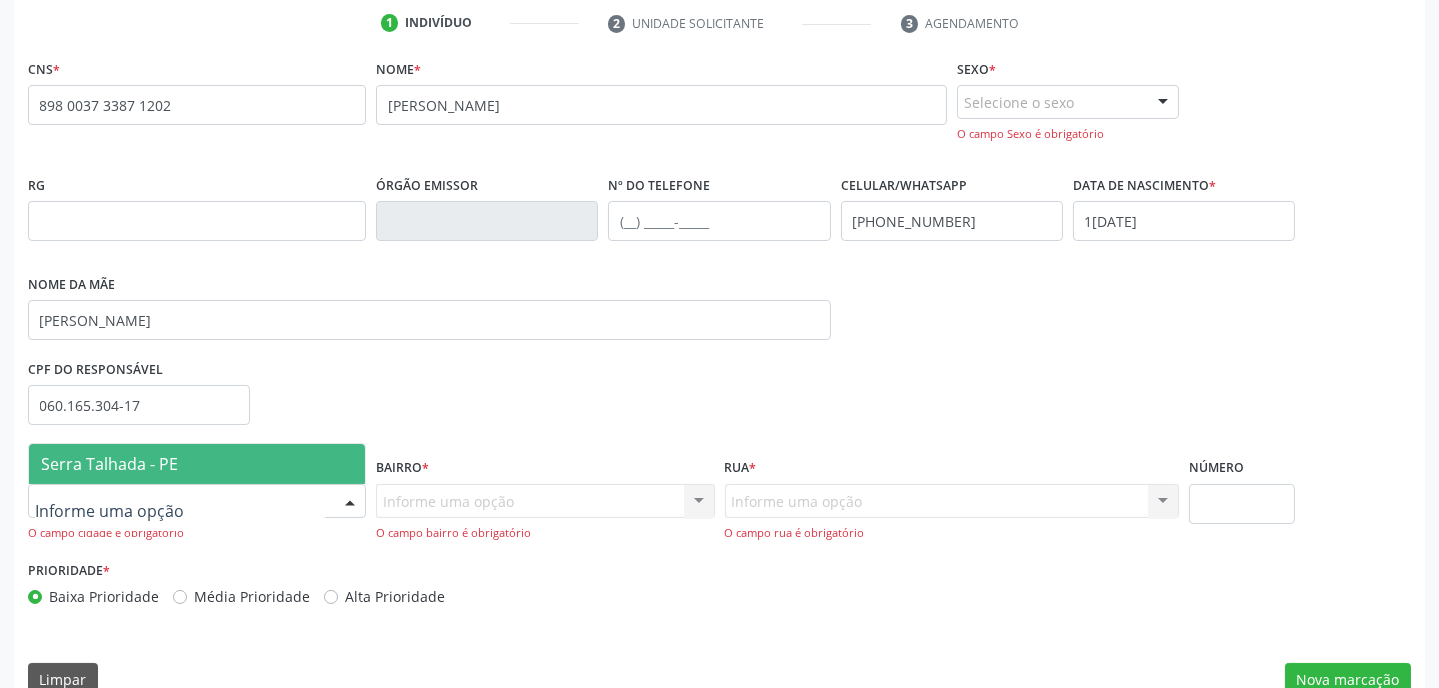 click at bounding box center [197, 501] 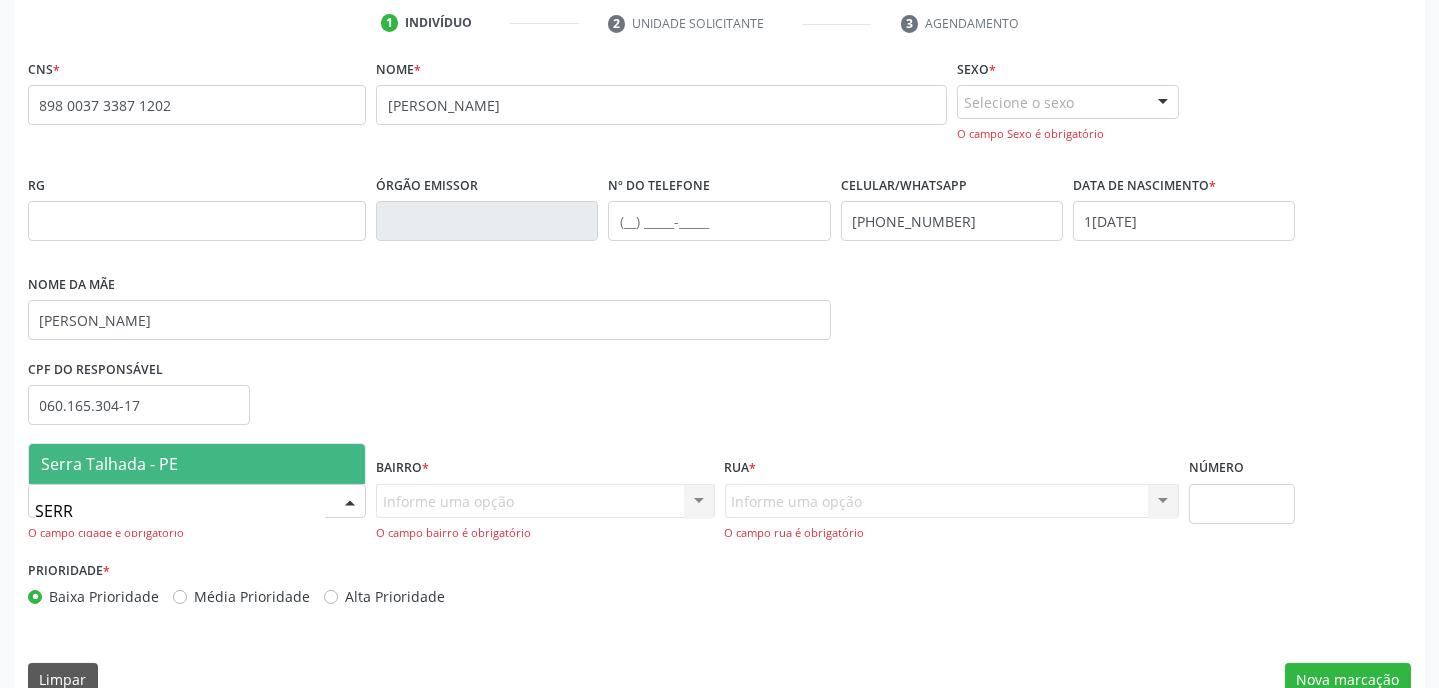 type on "SERRA" 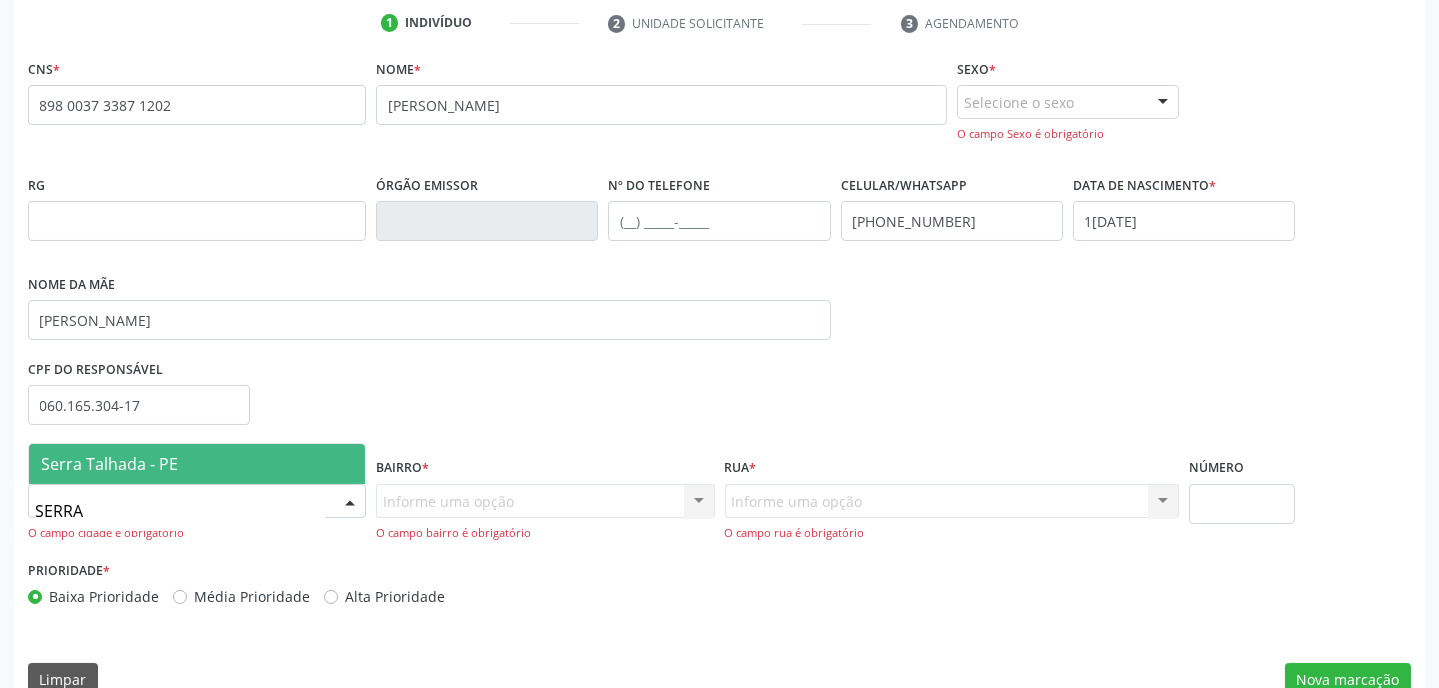click on "Serra Talhada - PE" at bounding box center (197, 464) 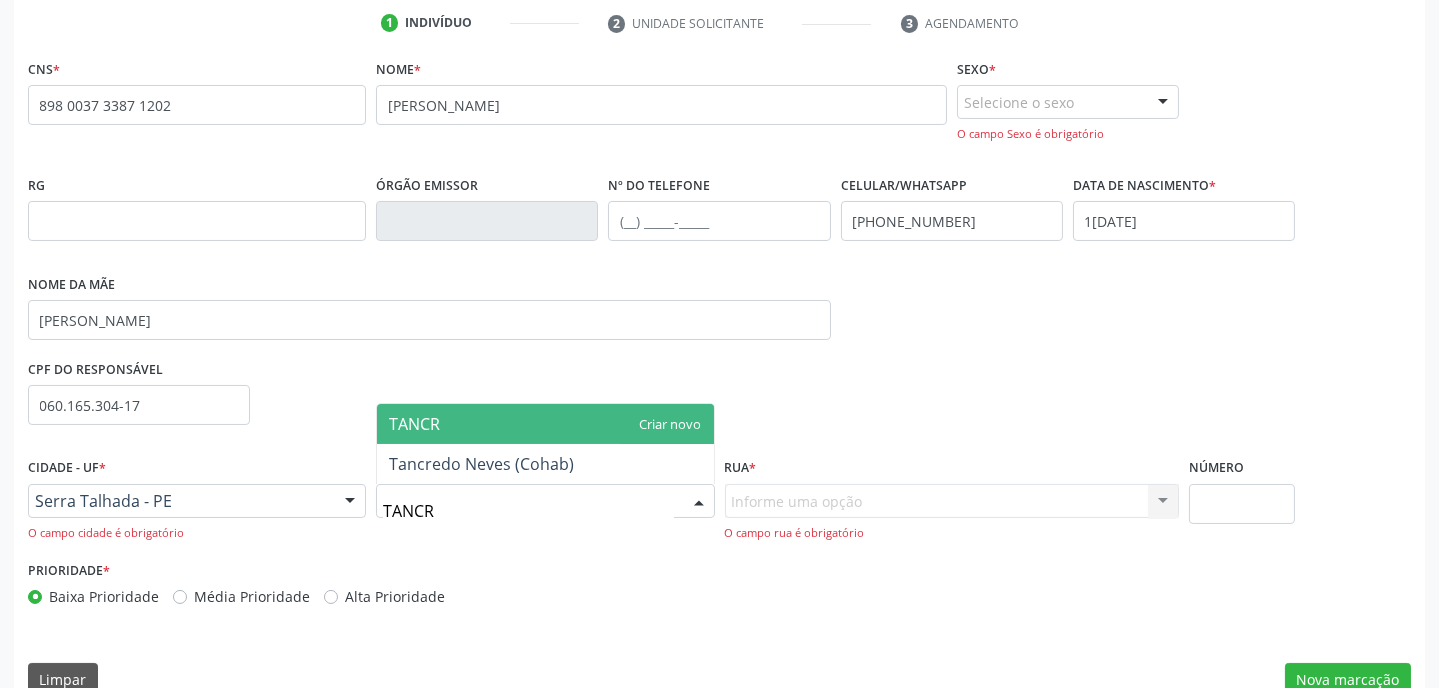 type on "TANCRE" 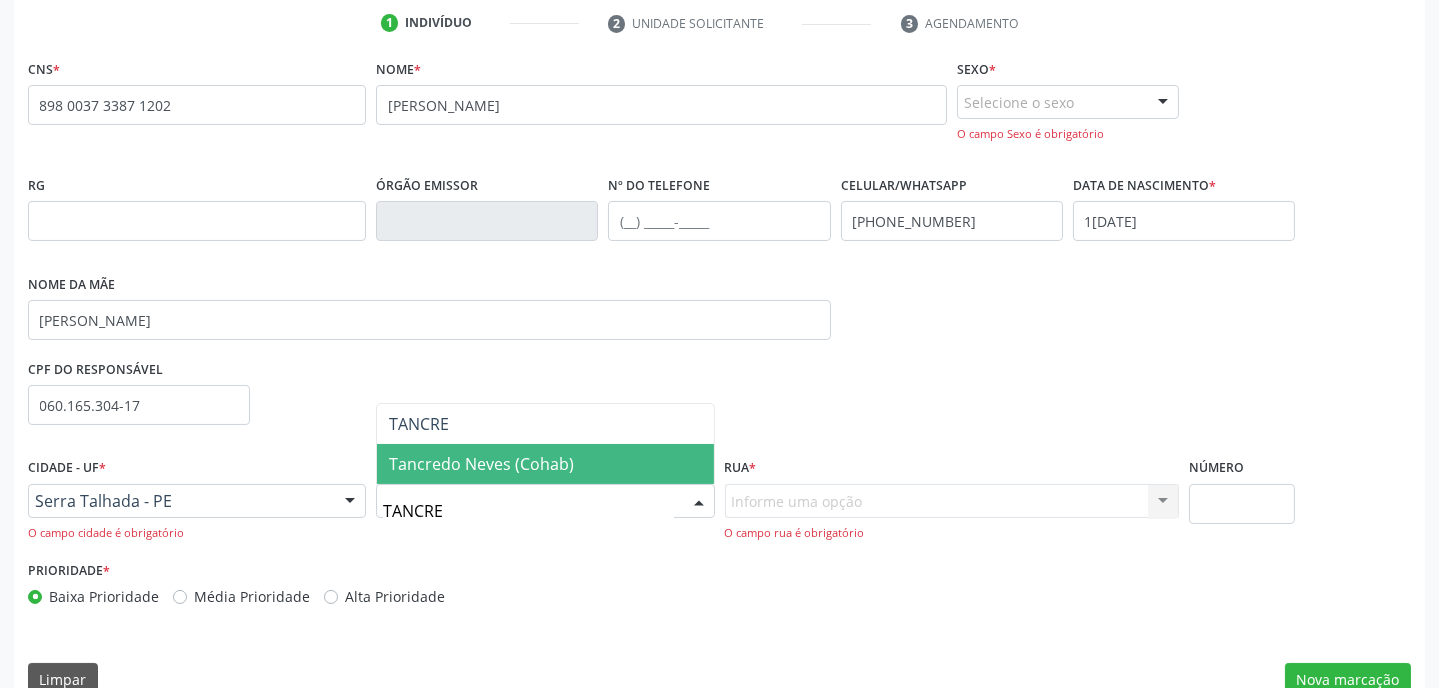 click on "Tancredo Neves (Cohab)" at bounding box center (481, 464) 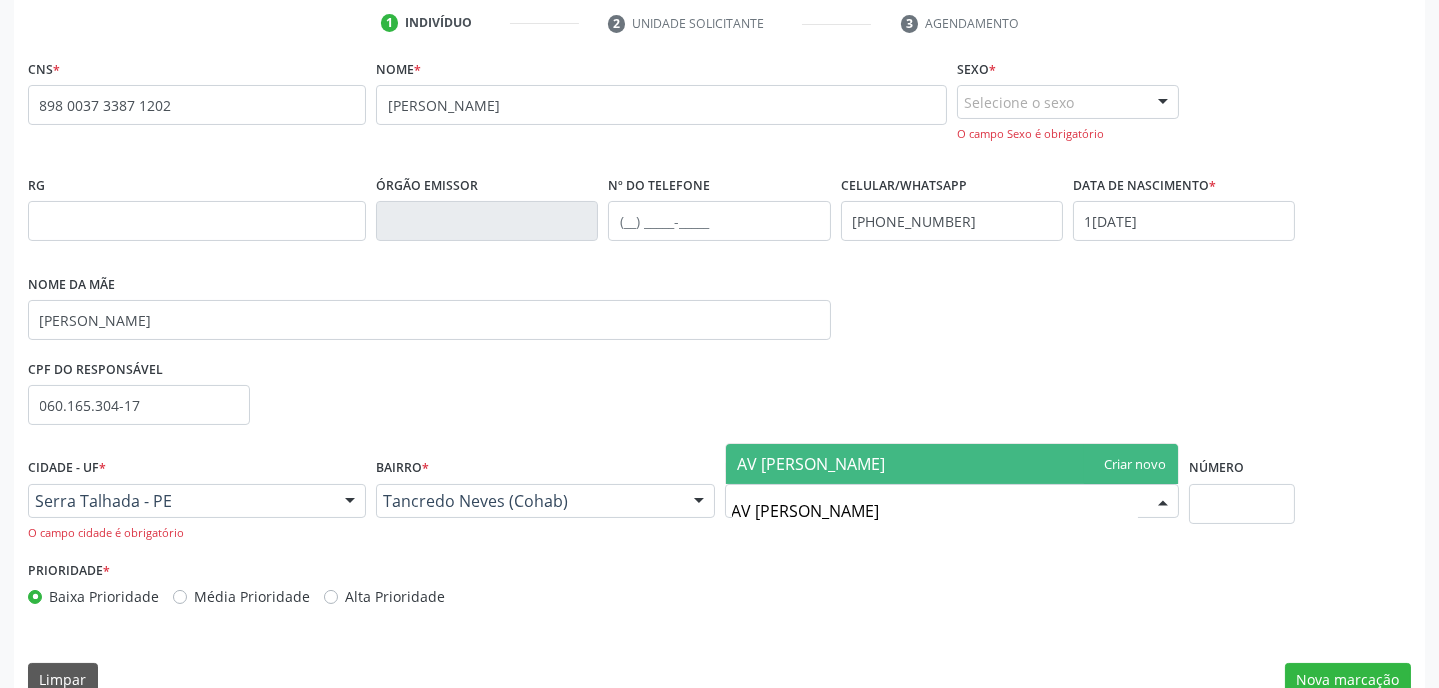 type on "AV LUIZA FERRAZ" 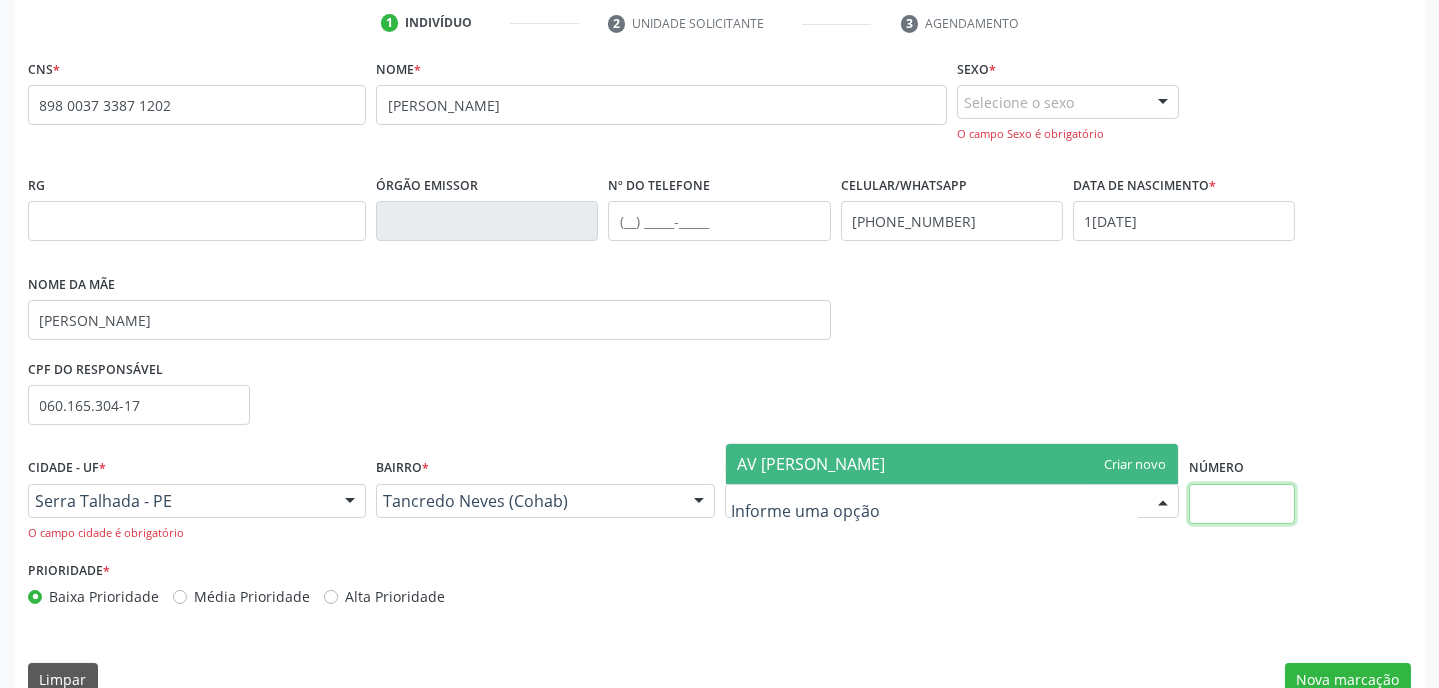 click at bounding box center [1242, 504] 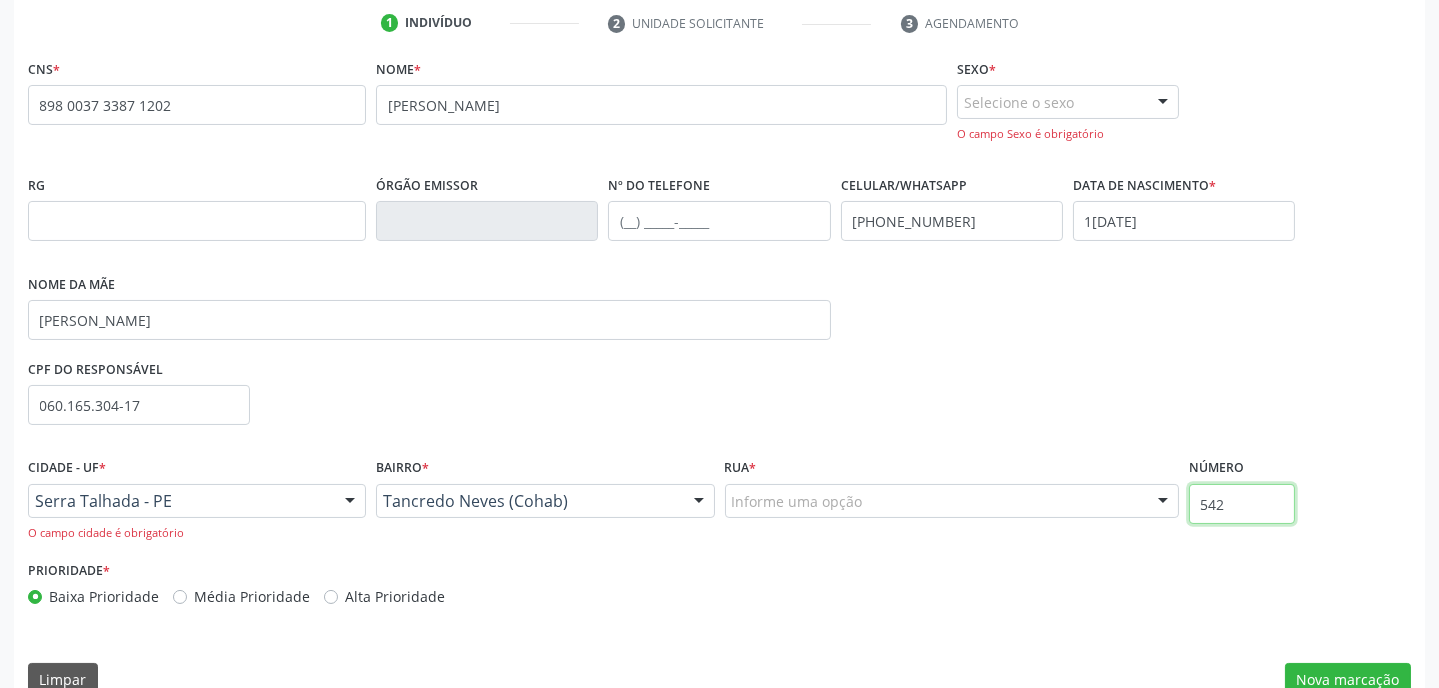 scroll, scrollTop: 413, scrollLeft: 0, axis: vertical 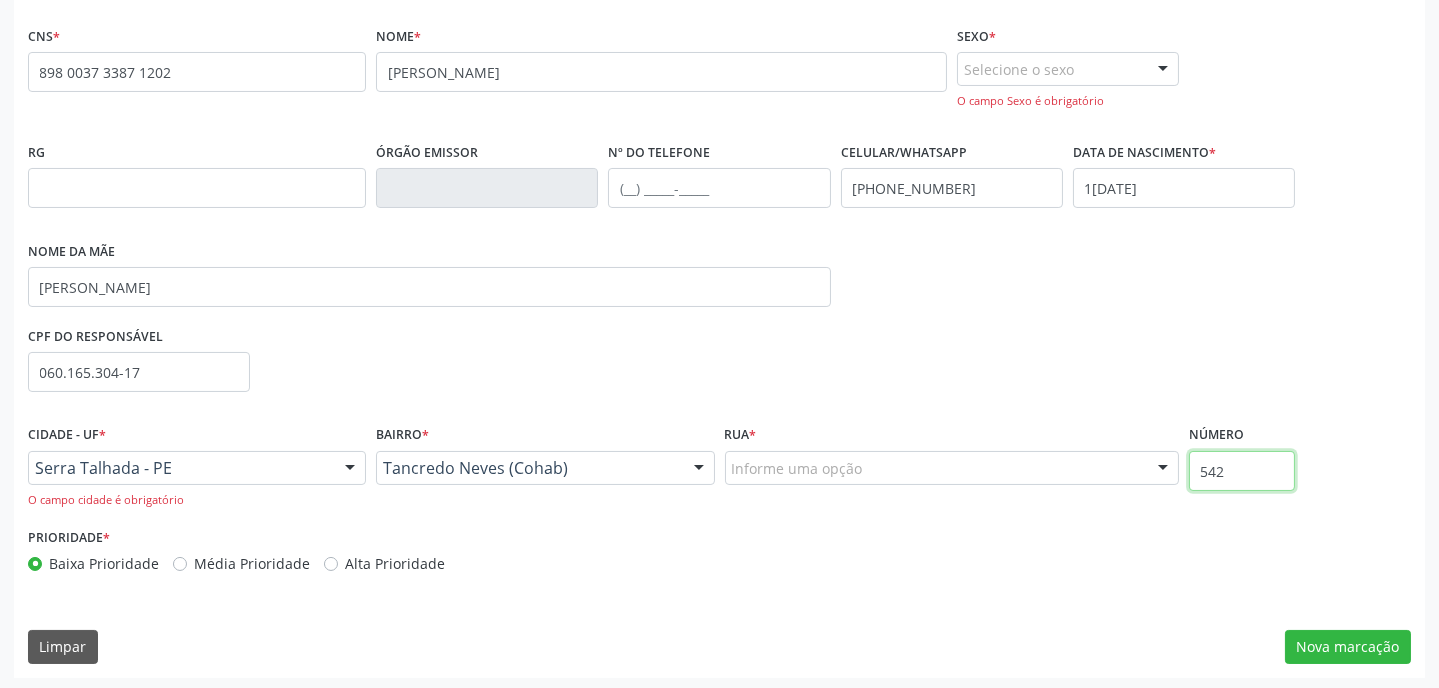 type on "542" 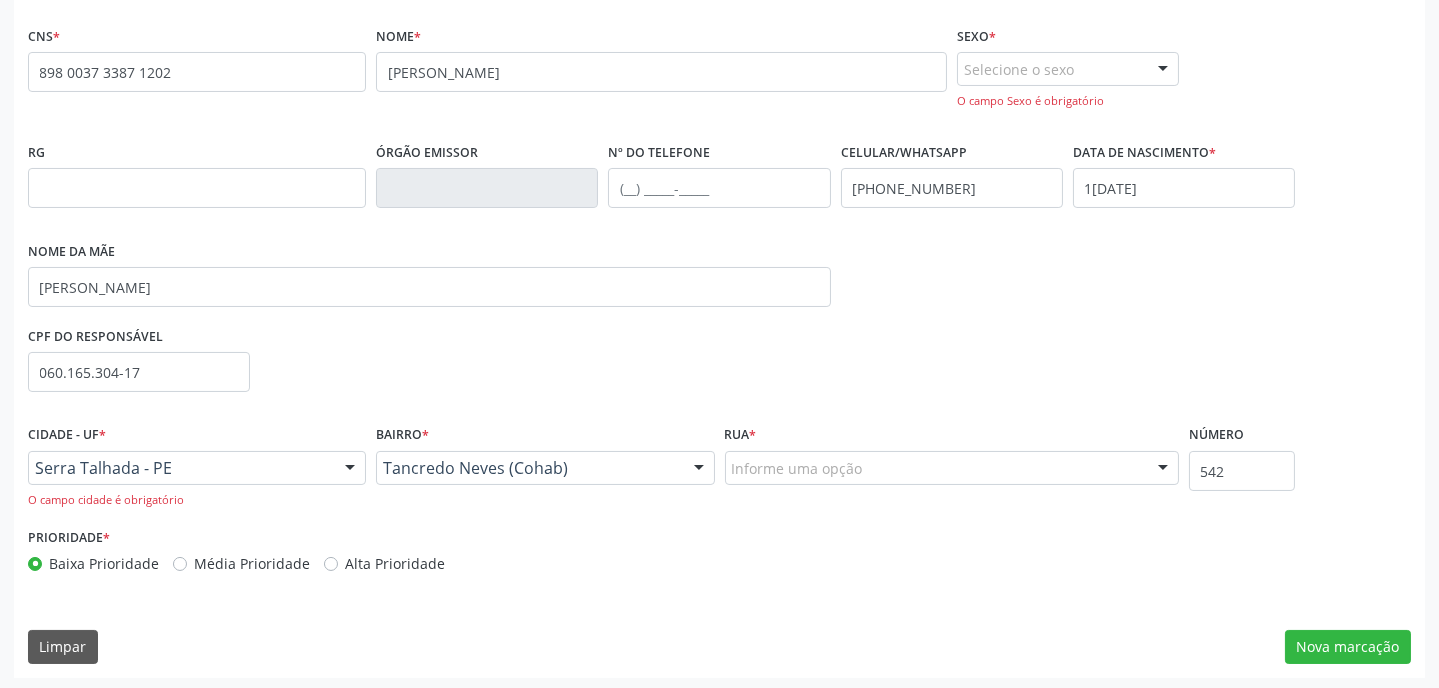 click on "Prioridade
*
Baixa Prioridade
Média Prioridade
Alta Prioridade" at bounding box center [371, 548] 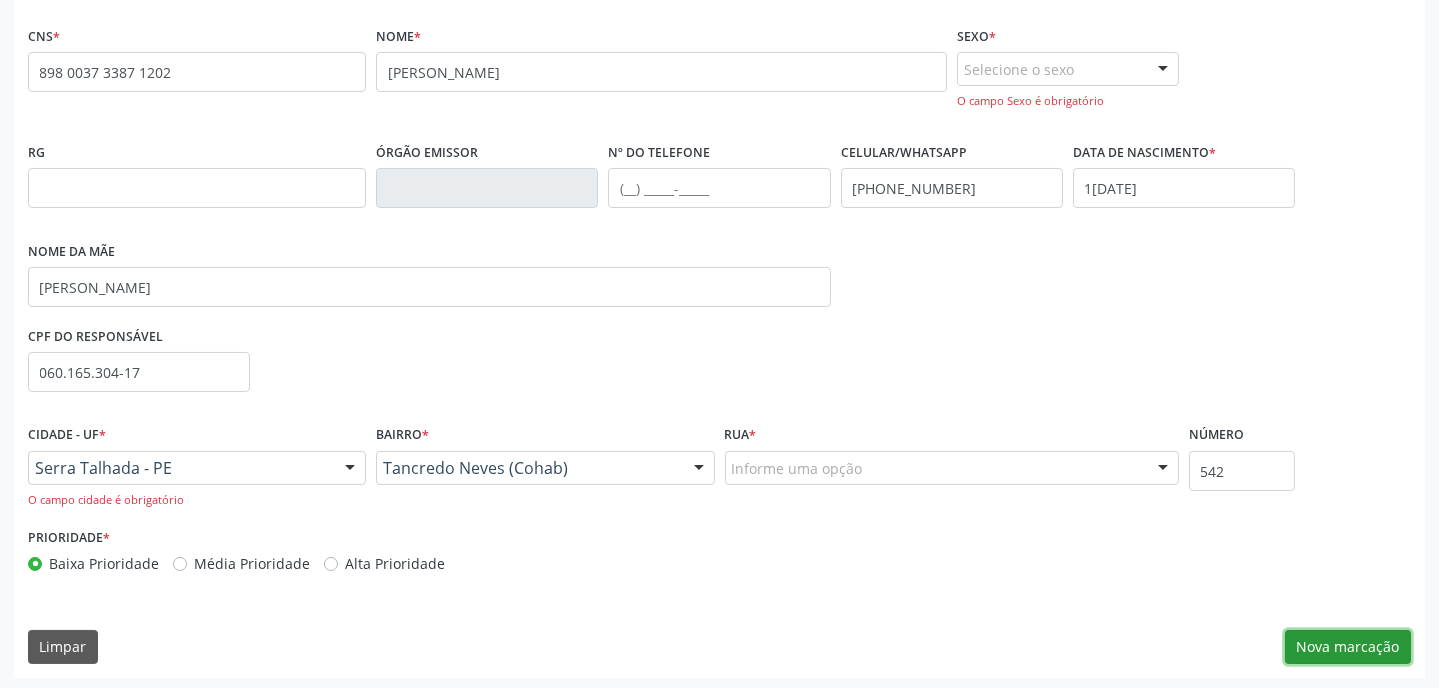 click on "Nova marcação" at bounding box center (1348, 647) 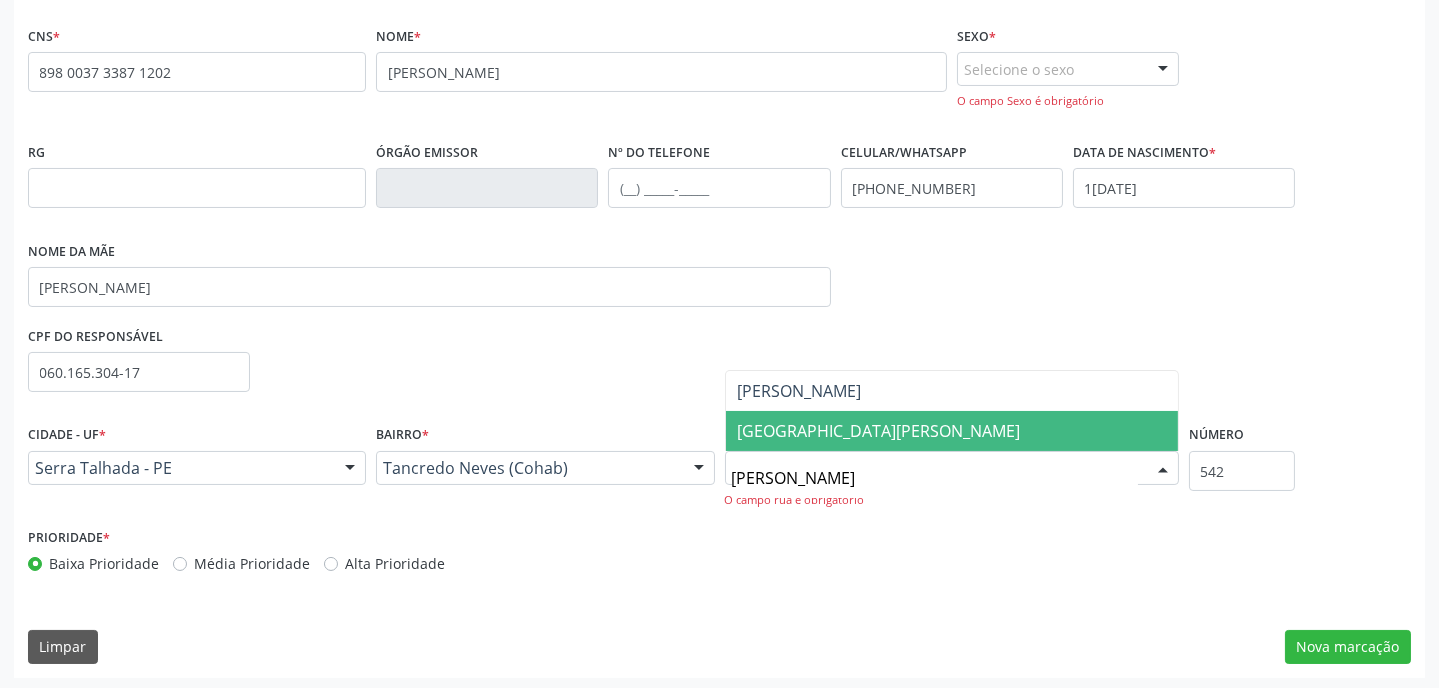 type on "LUIZA FERRAZ" 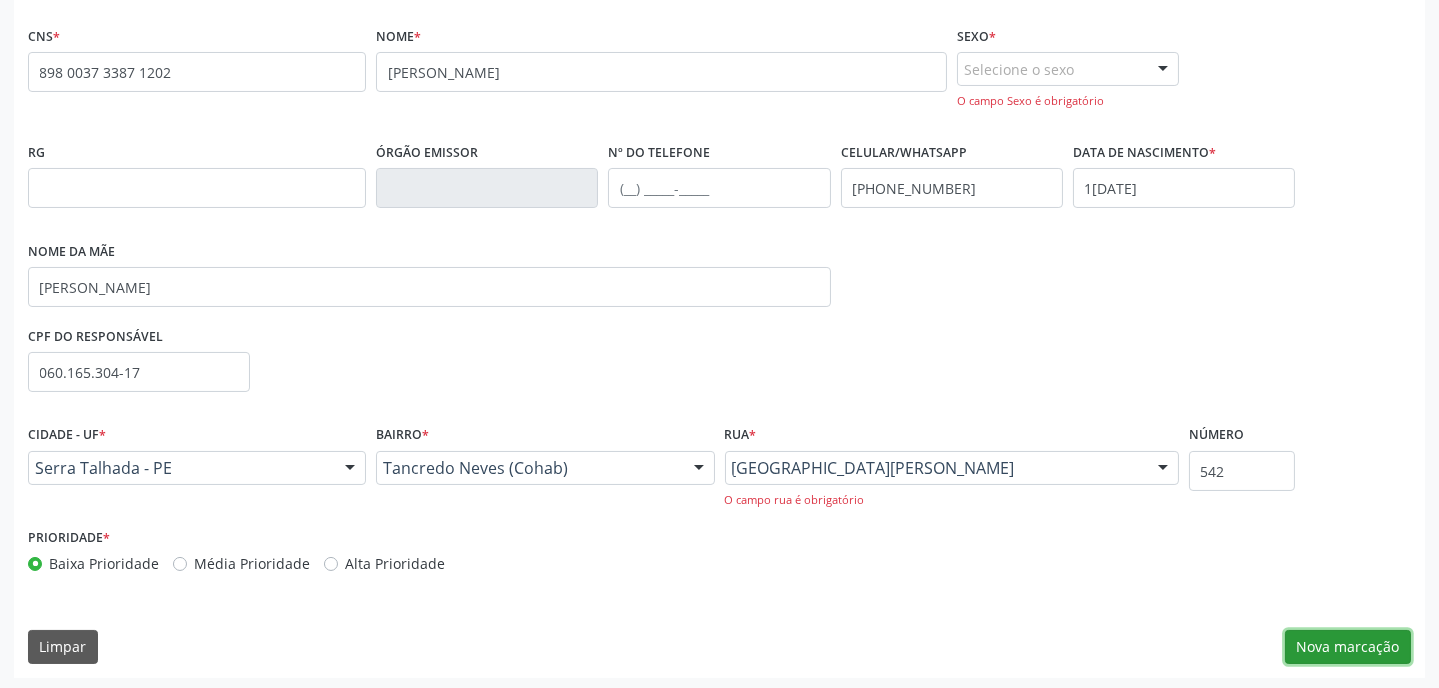 click on "Nova marcação" at bounding box center (1348, 647) 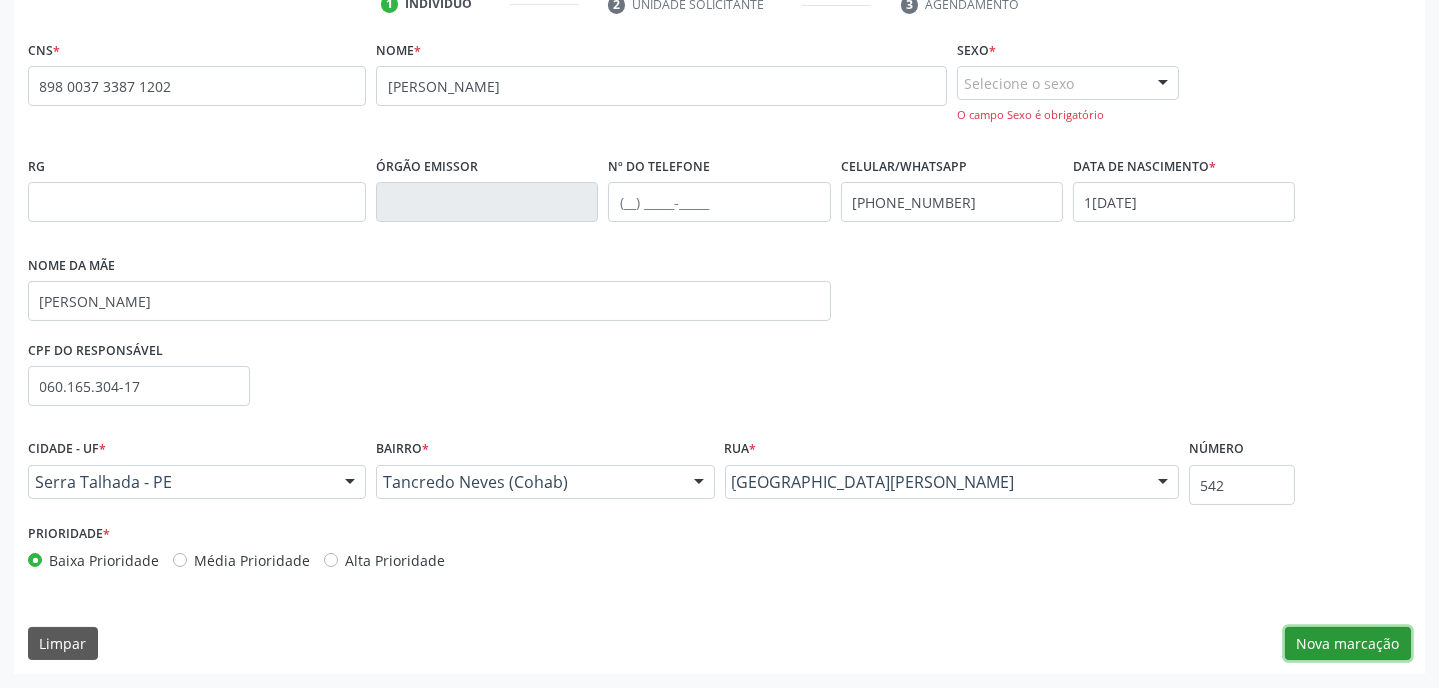 scroll, scrollTop: 396, scrollLeft: 0, axis: vertical 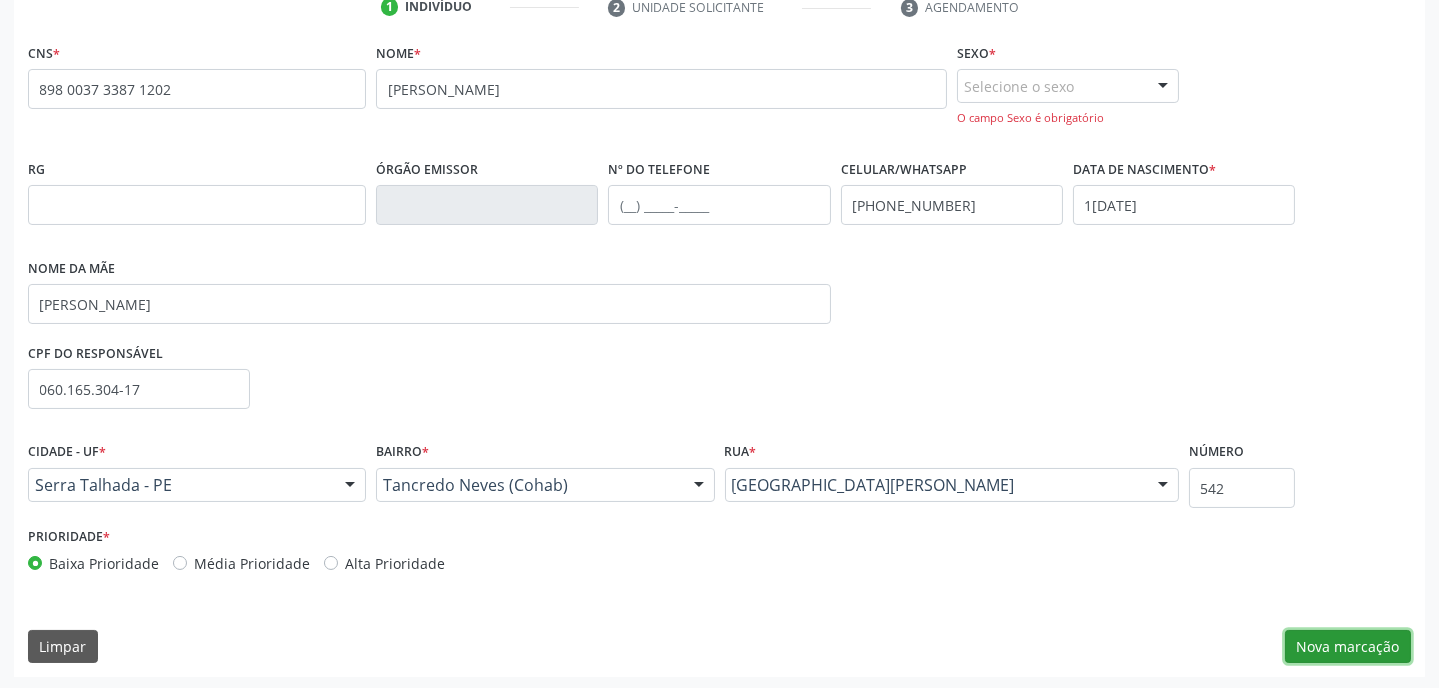 click on "Nova marcação" at bounding box center [1348, 647] 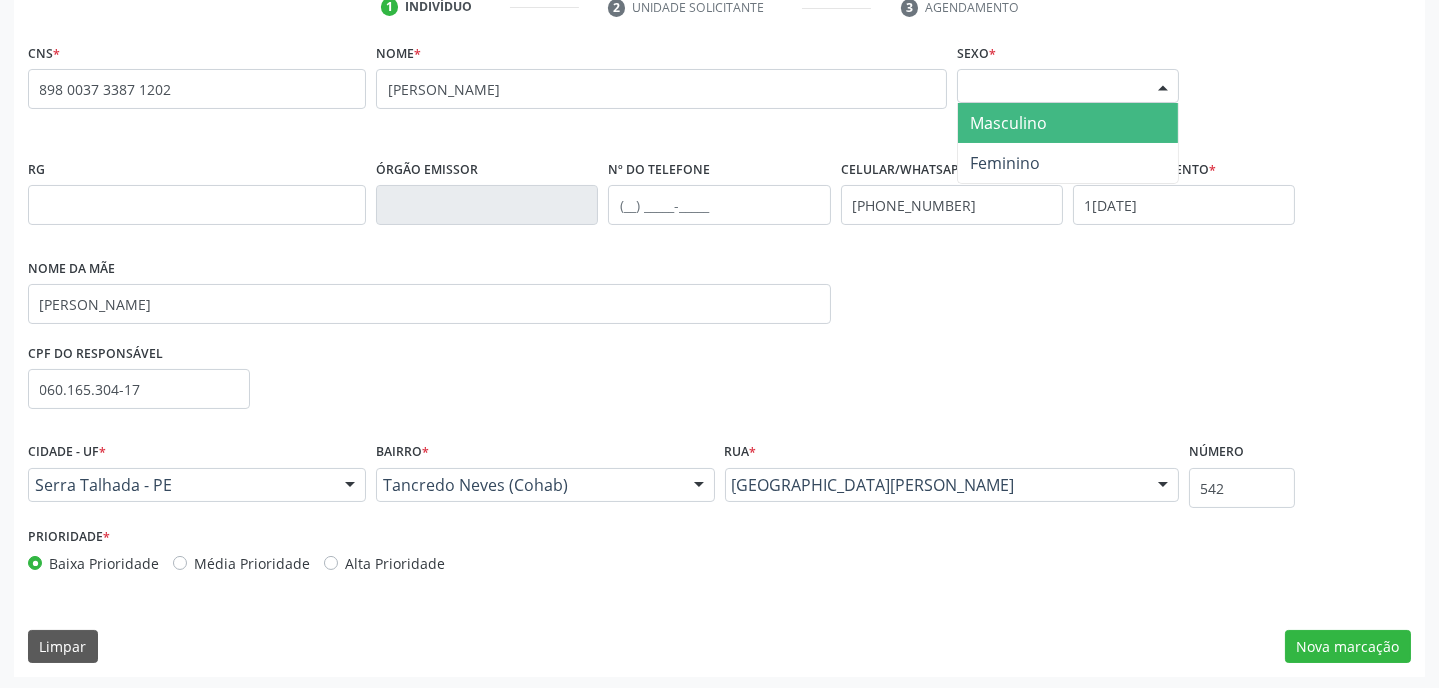 click at bounding box center (1163, 87) 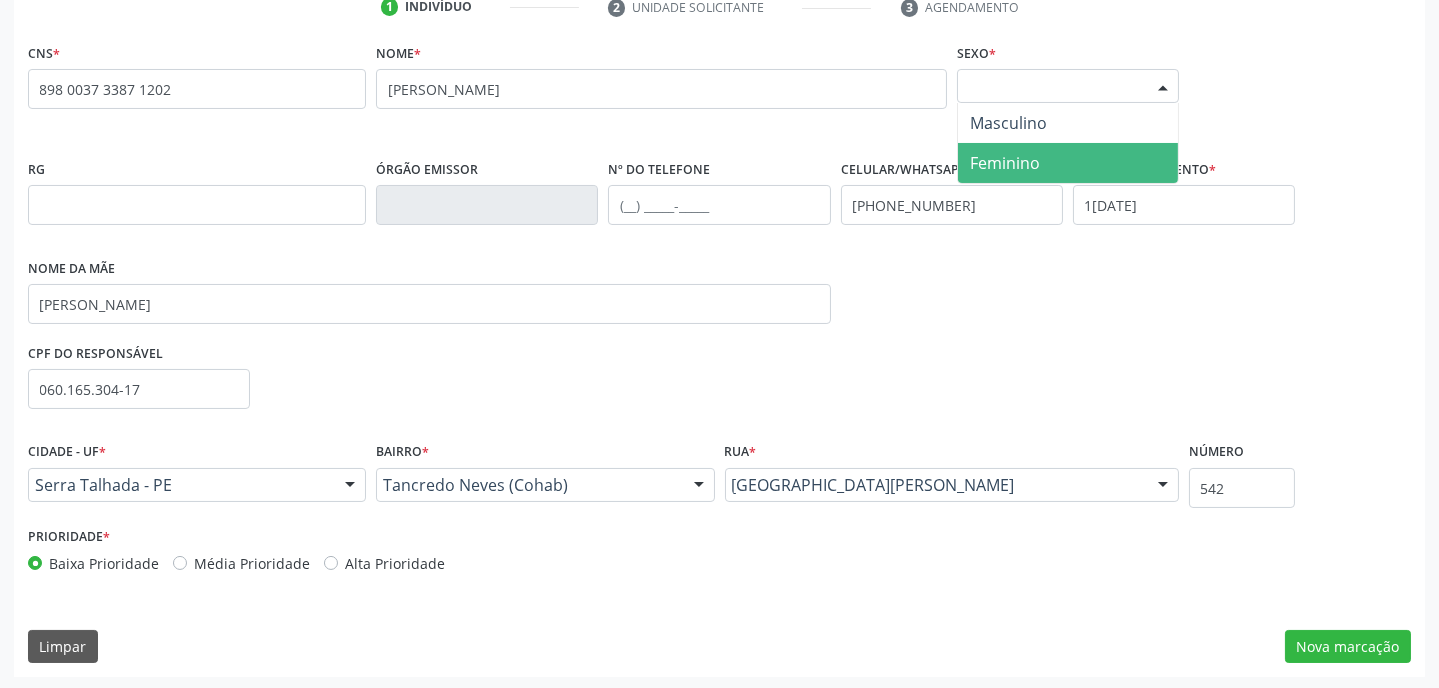 click on "Feminino" at bounding box center [1068, 163] 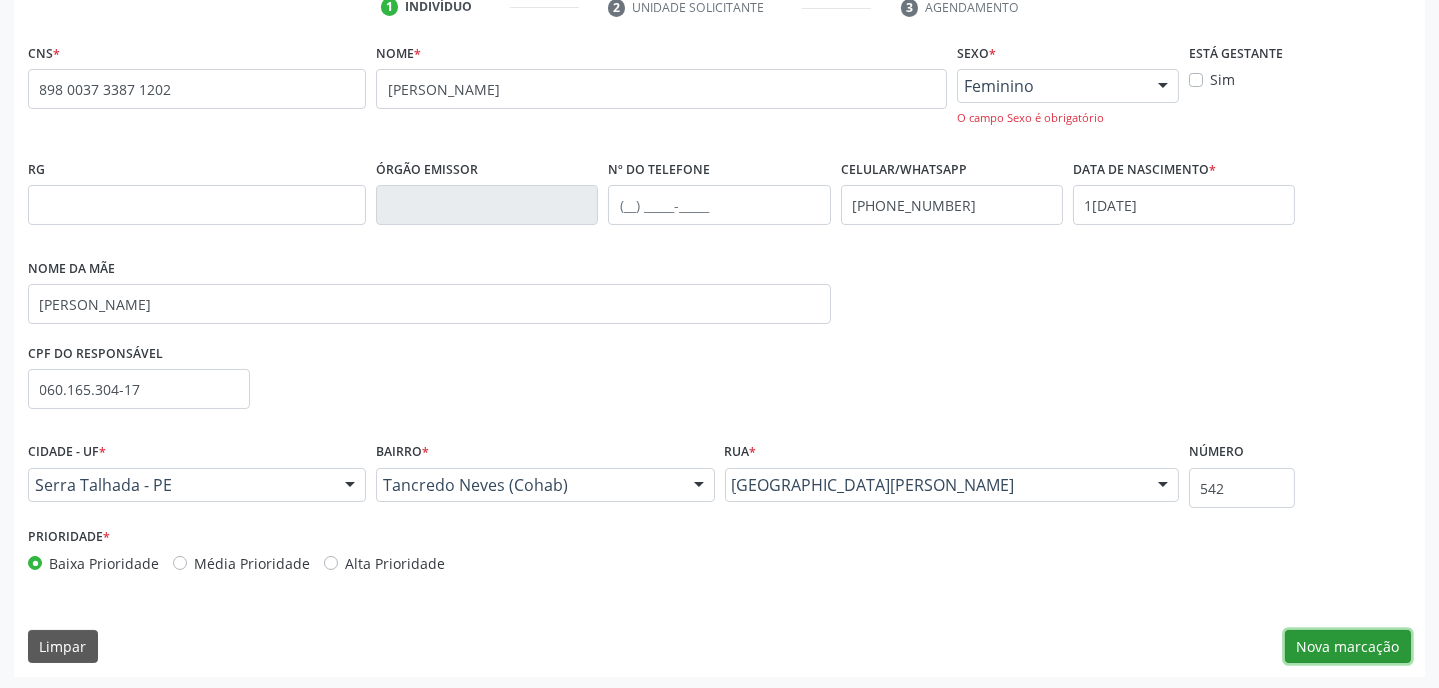 click on "Nova marcação" at bounding box center (1348, 647) 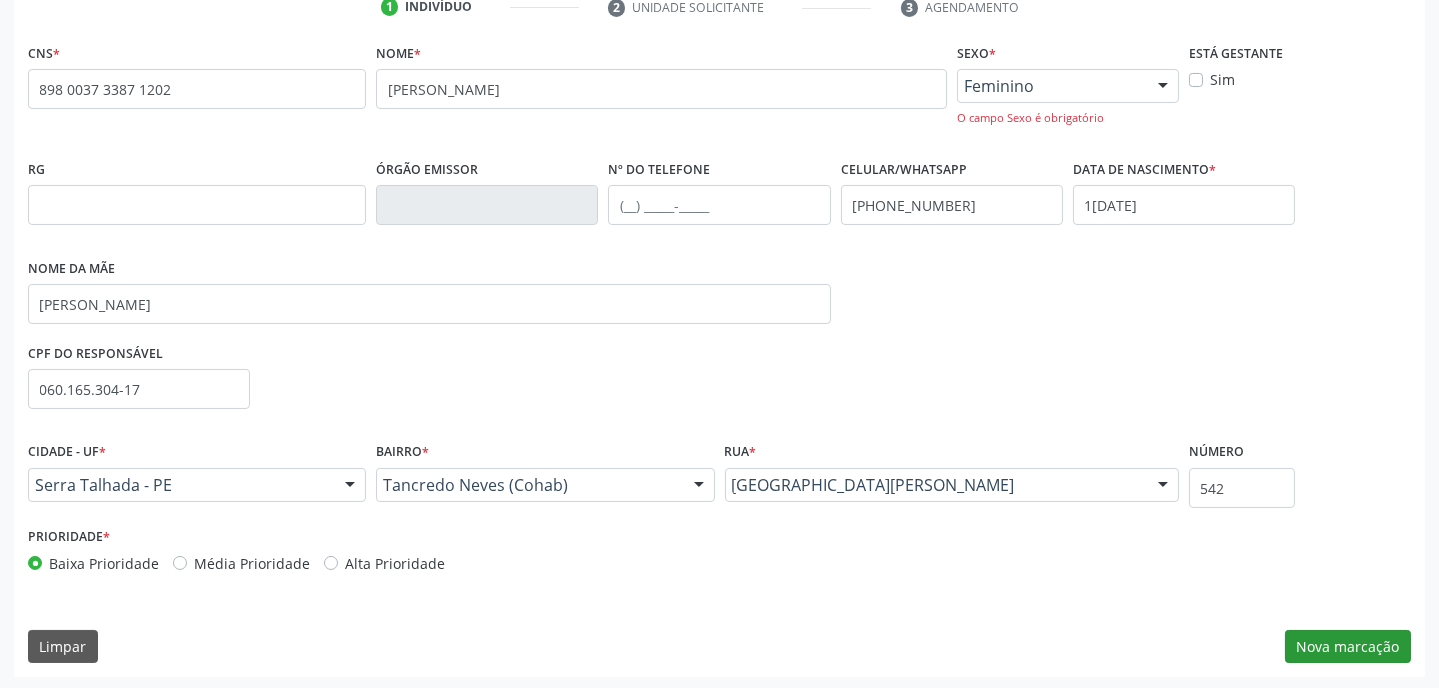 scroll, scrollTop: 215, scrollLeft: 0, axis: vertical 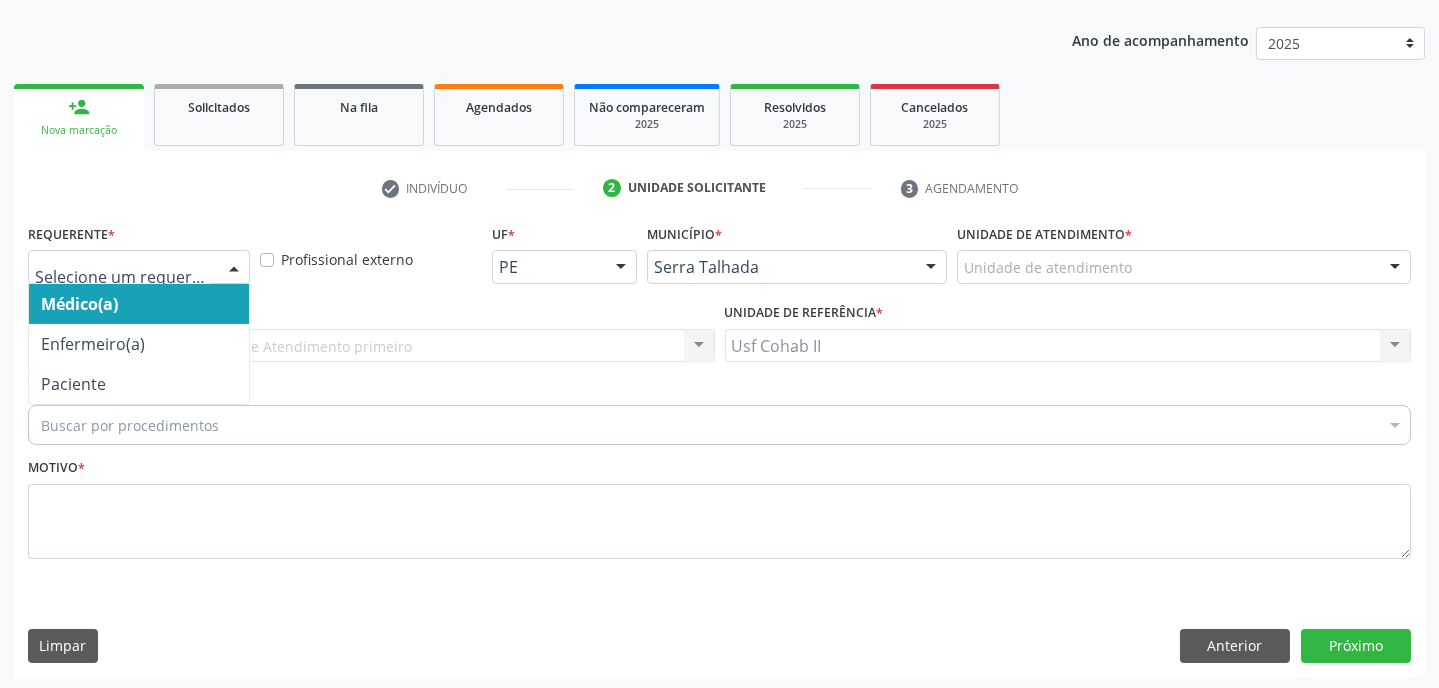click at bounding box center [234, 268] 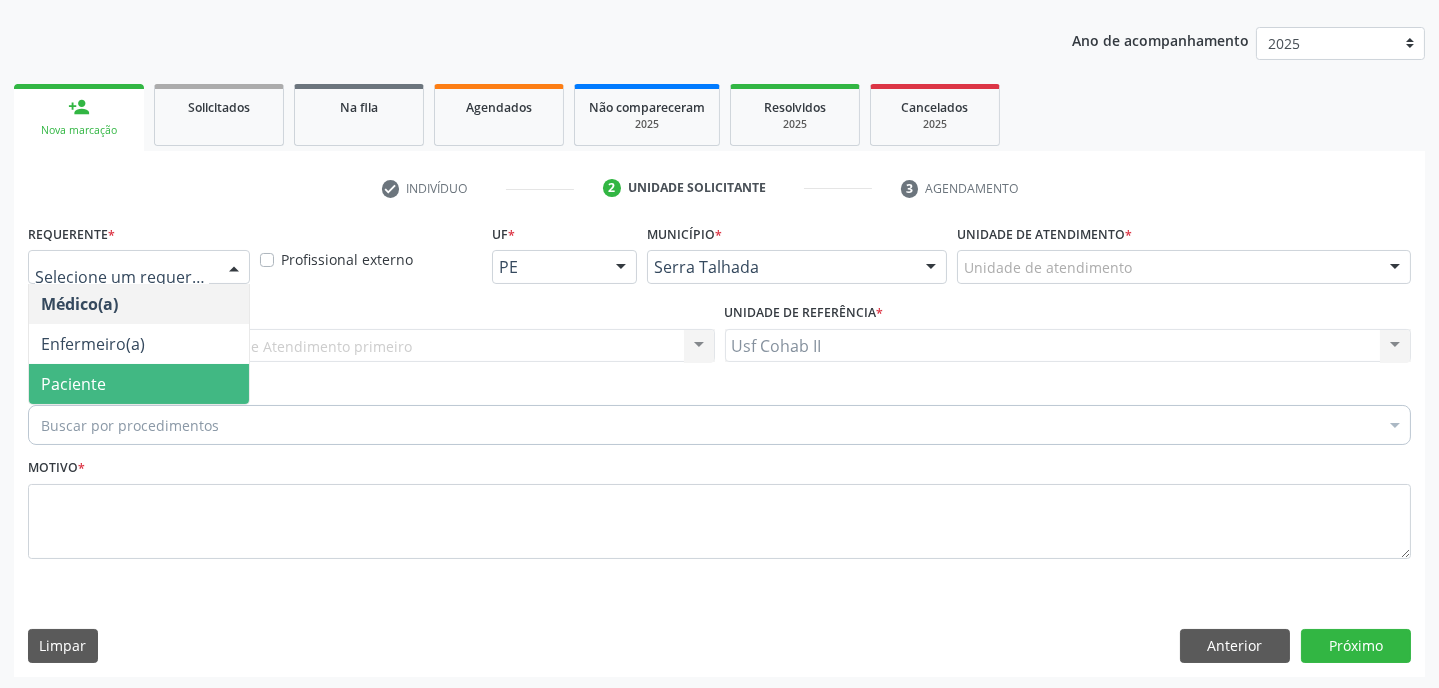 click on "Paciente" at bounding box center (73, 384) 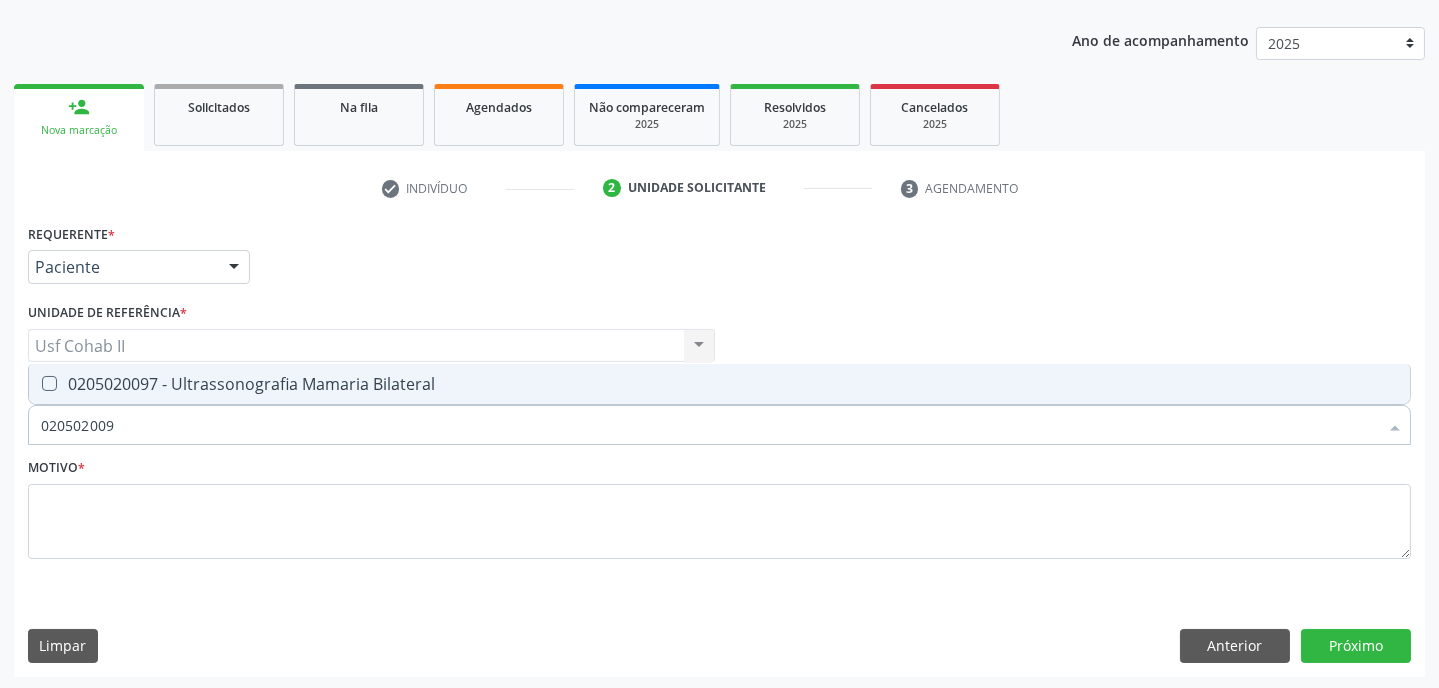 type on "0205020097" 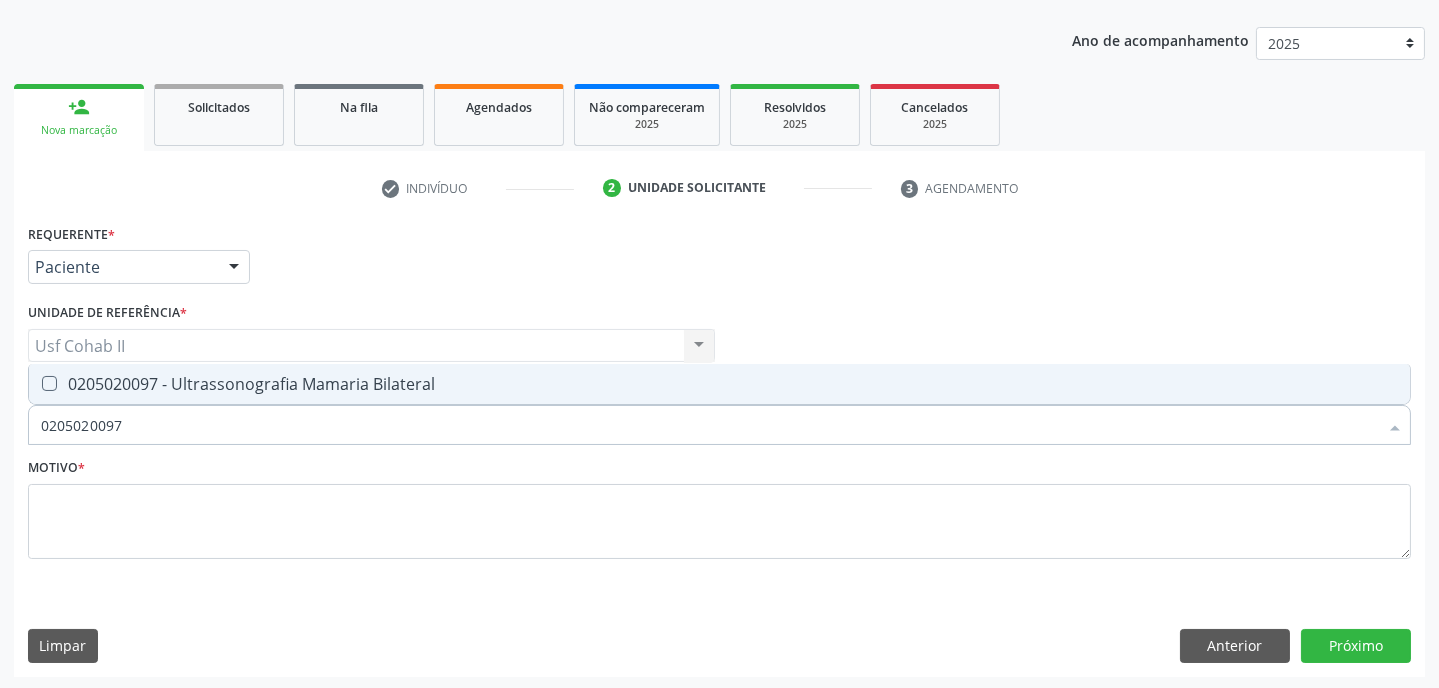 click on "0205020097 - Ultrassonografia Mamaria Bilateral" at bounding box center (719, 384) 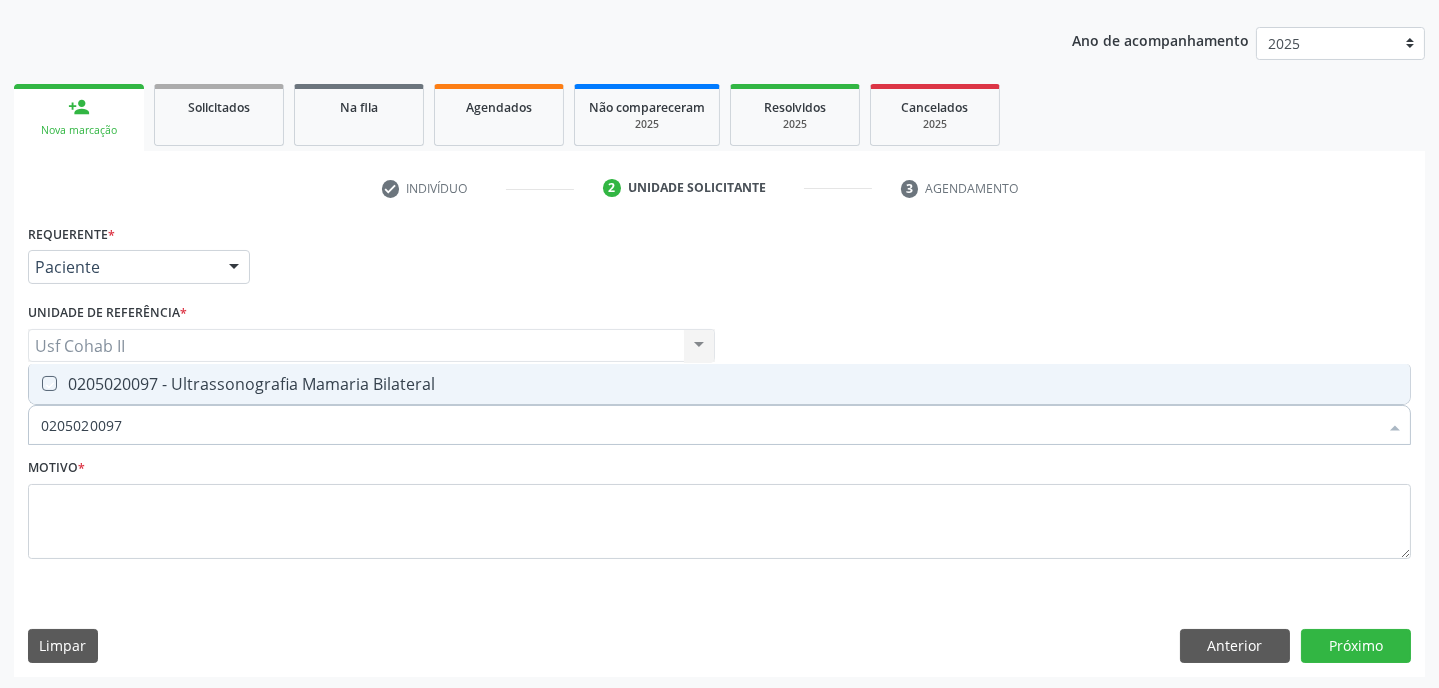 checkbox on "true" 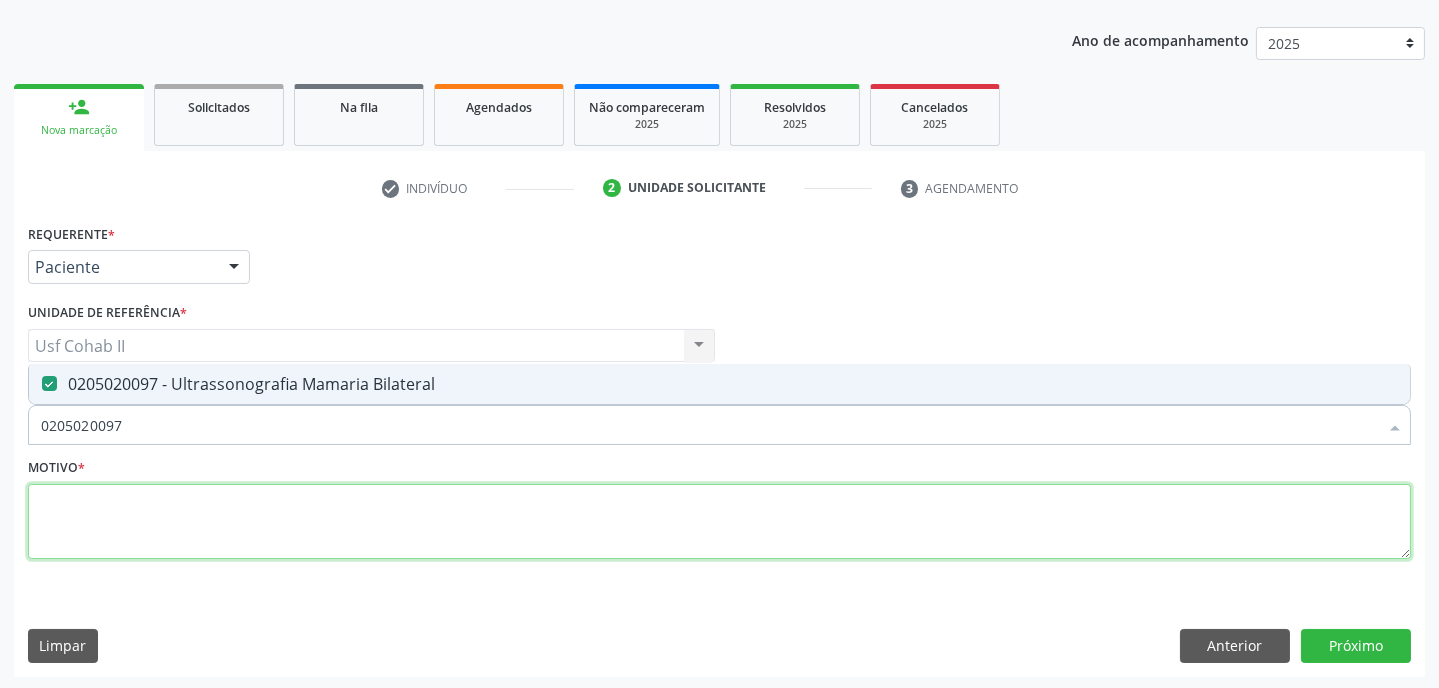 click at bounding box center (719, 522) 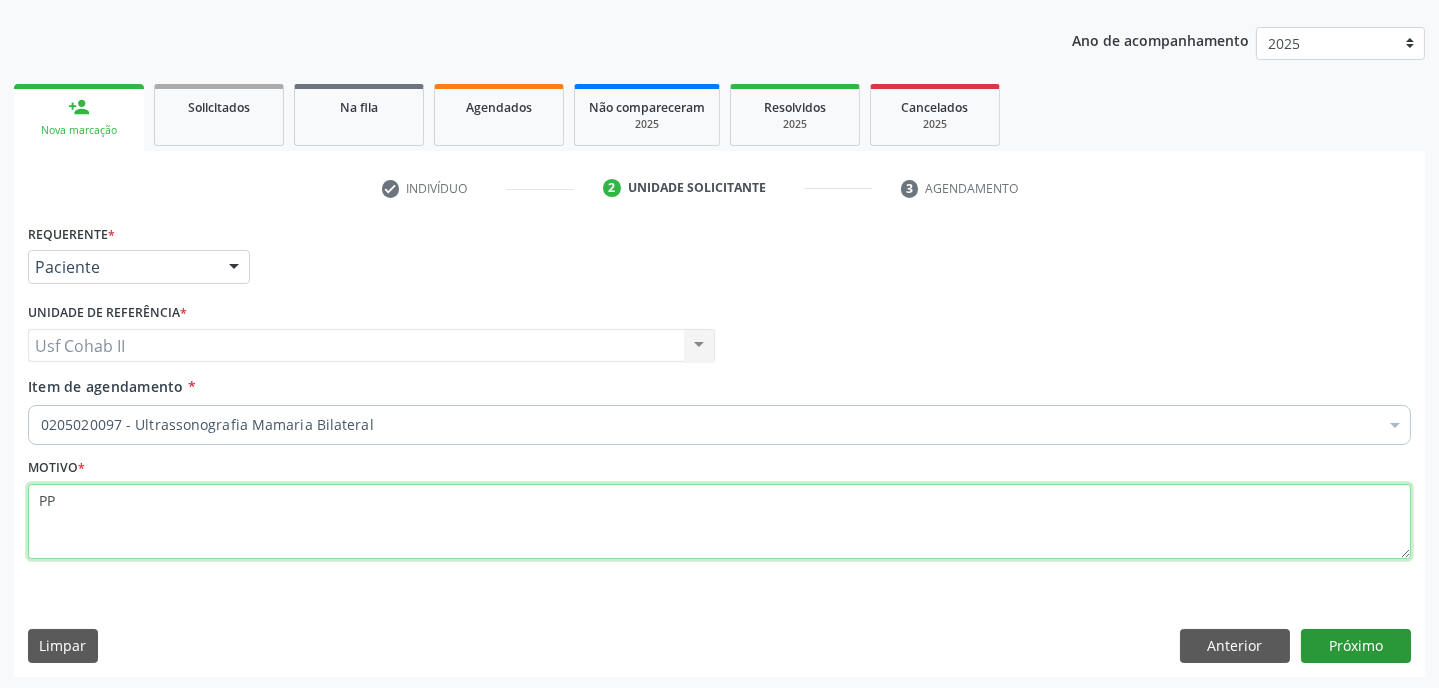 type on "PP" 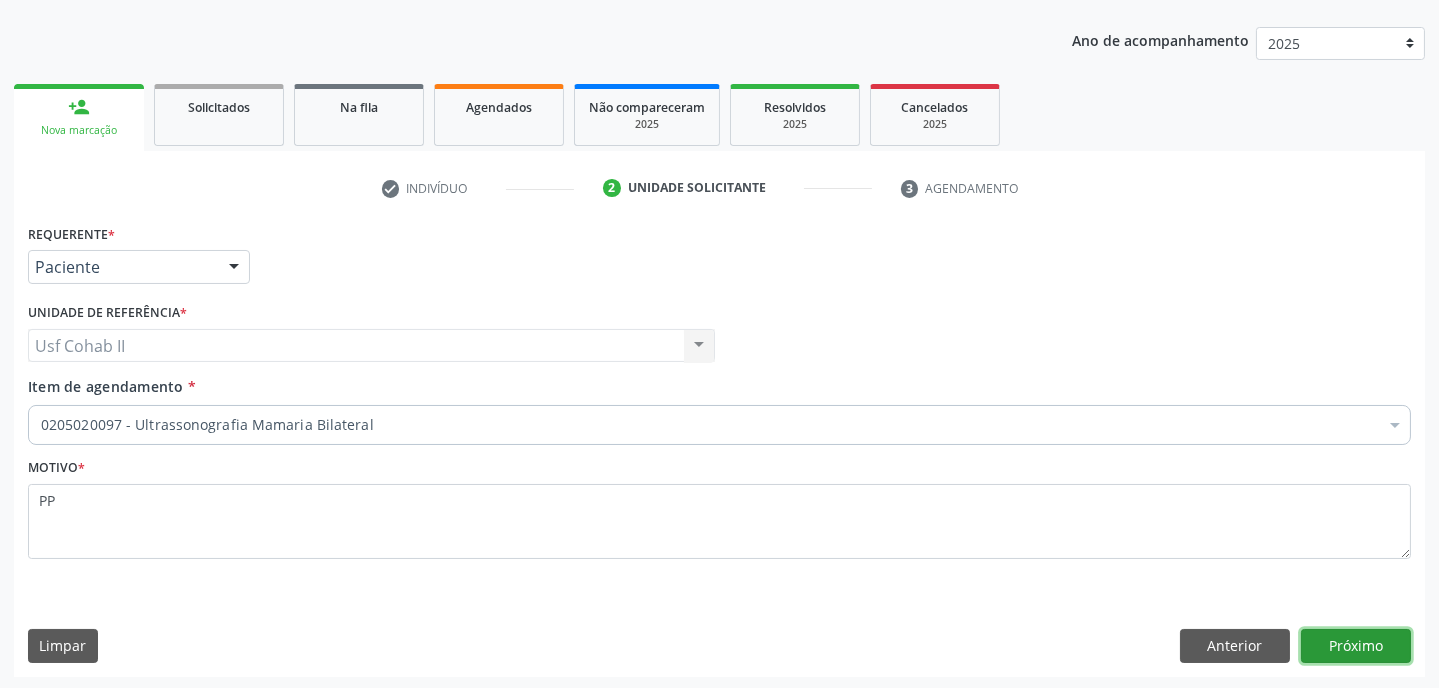 click on "Próximo" at bounding box center (1356, 646) 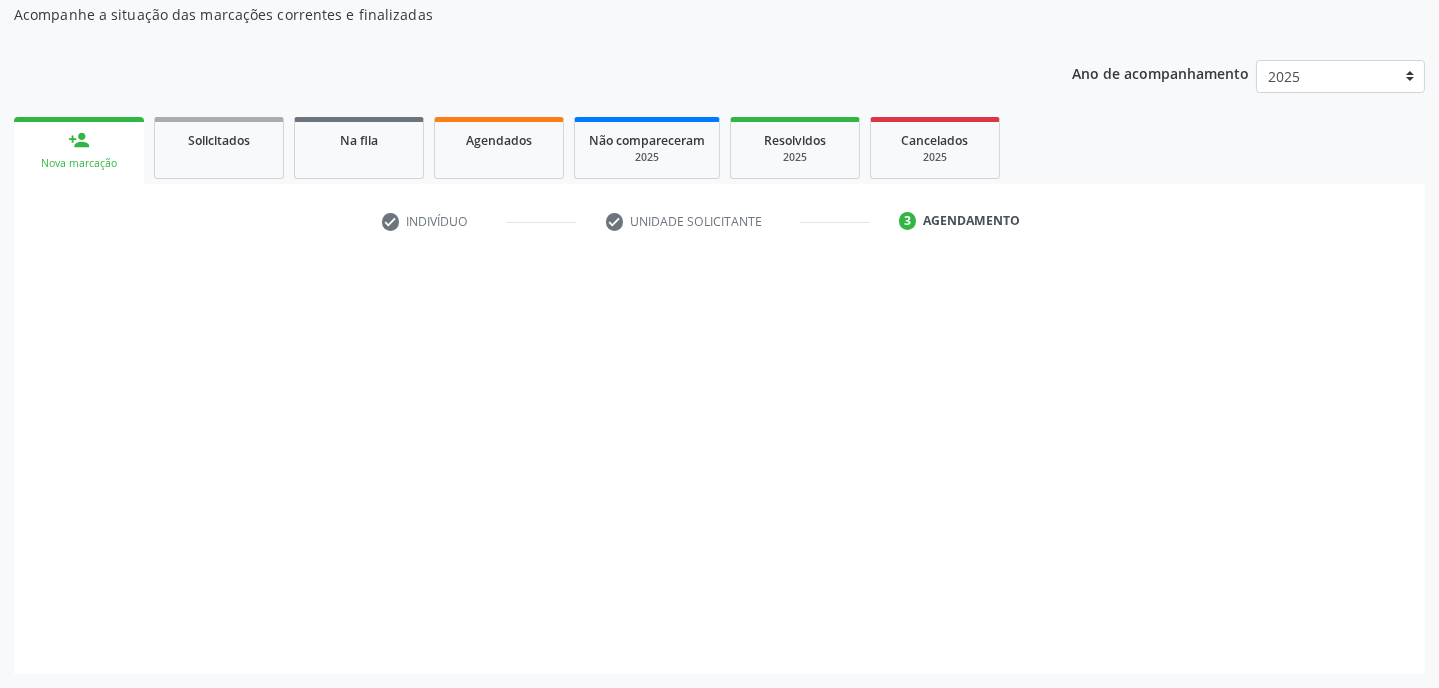scroll, scrollTop: 180, scrollLeft: 0, axis: vertical 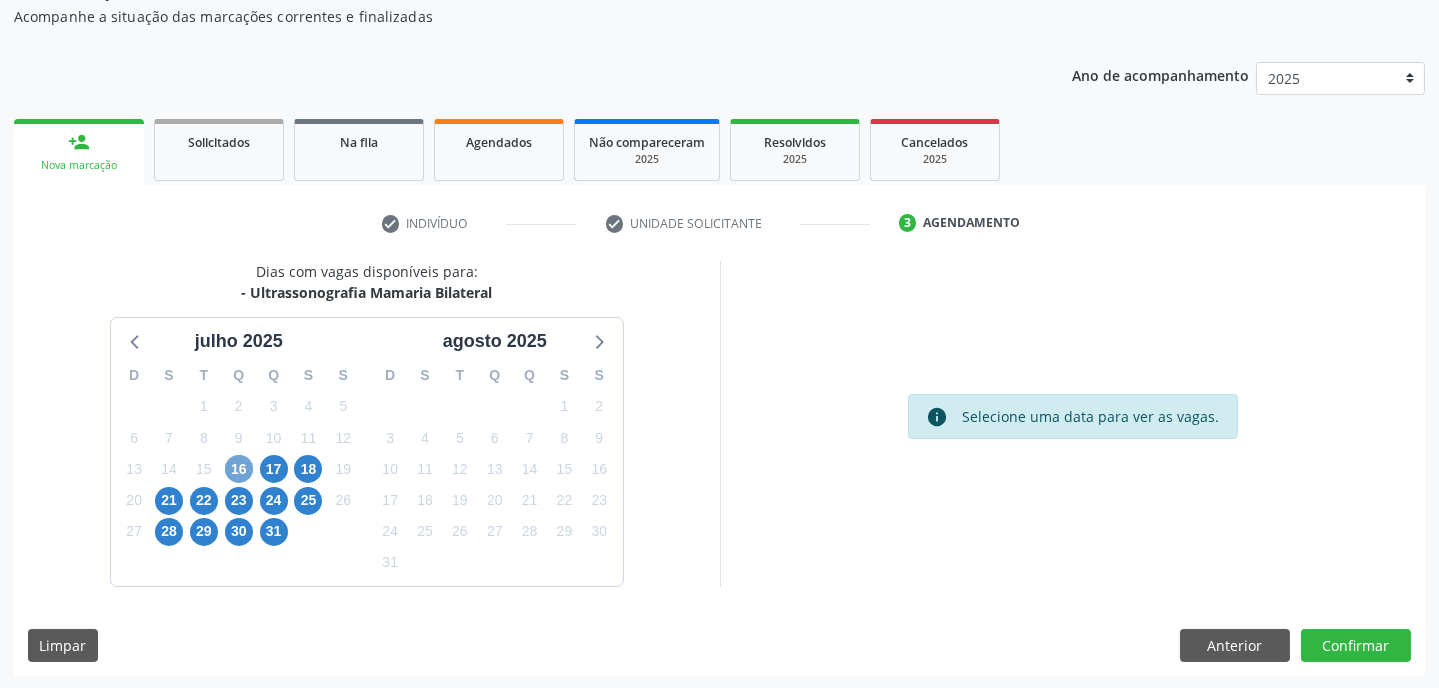click on "16" at bounding box center (239, 469) 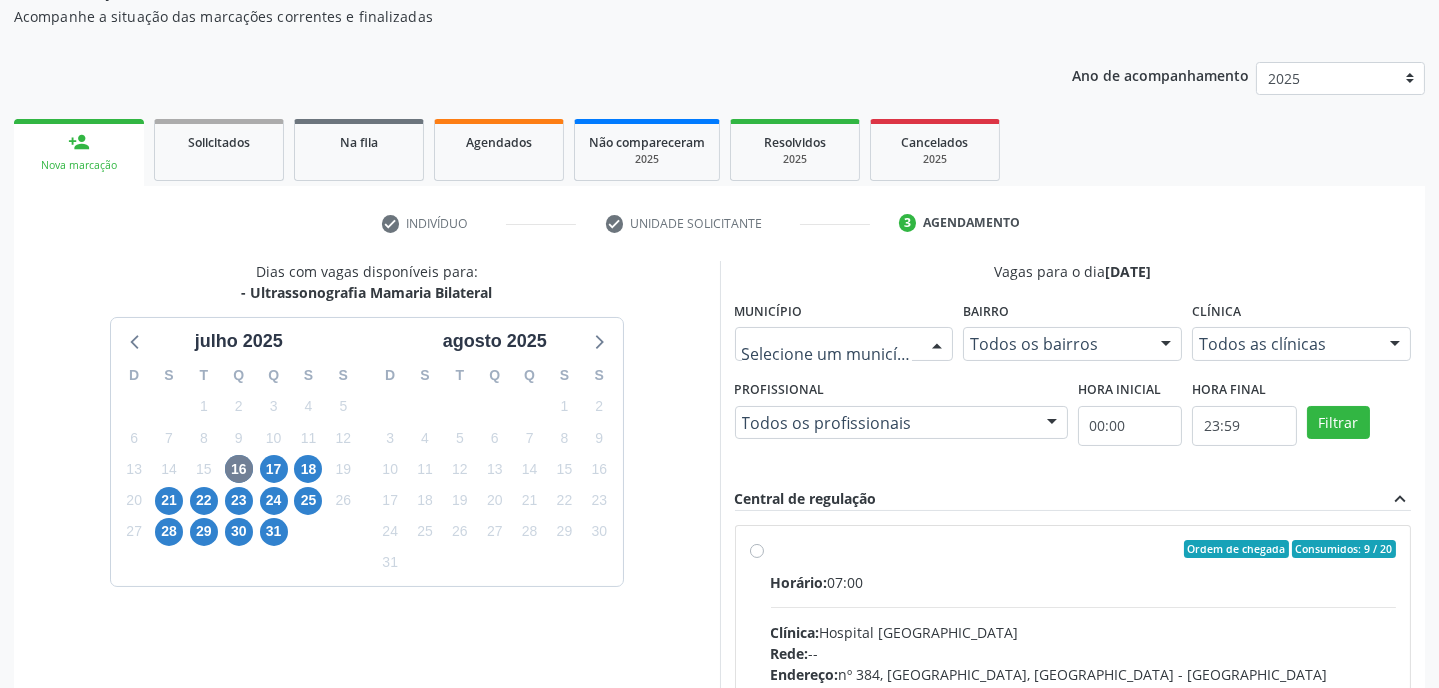 click at bounding box center (937, 345) 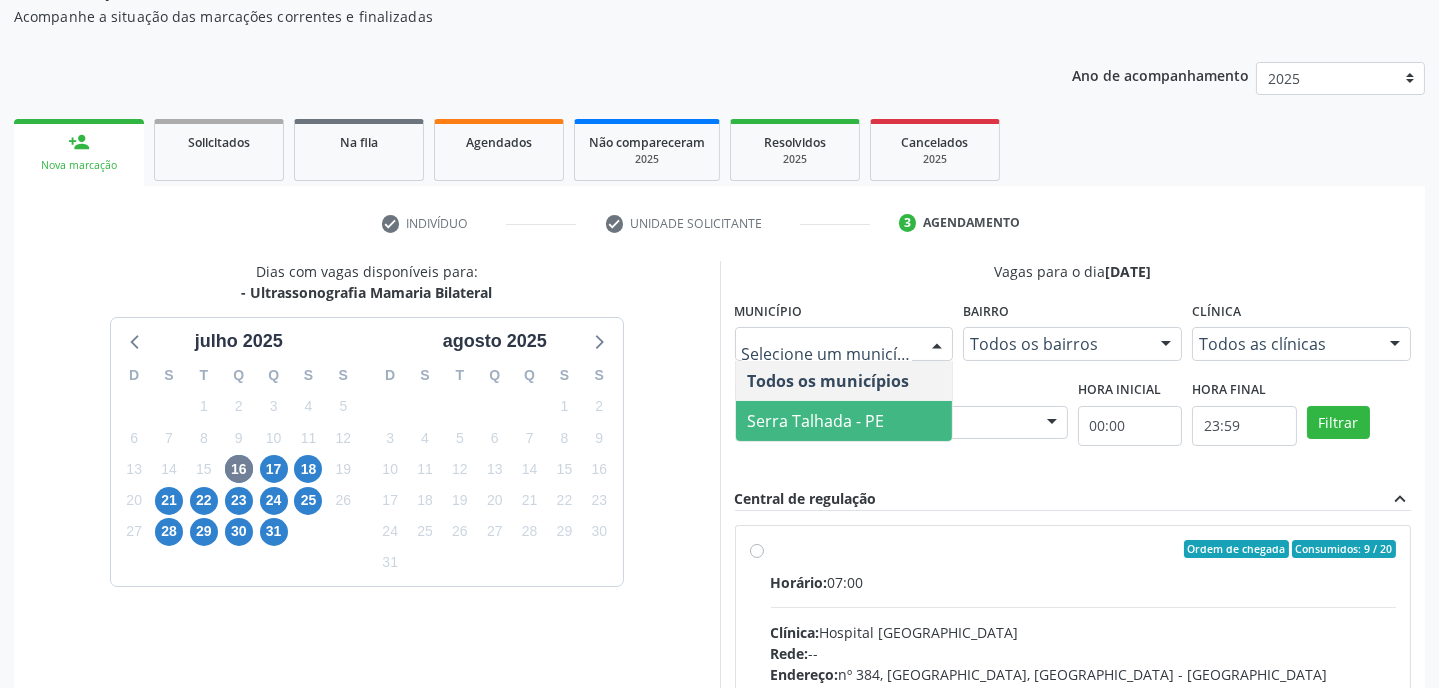 click on "Serra Talhada - PE" at bounding box center (816, 421) 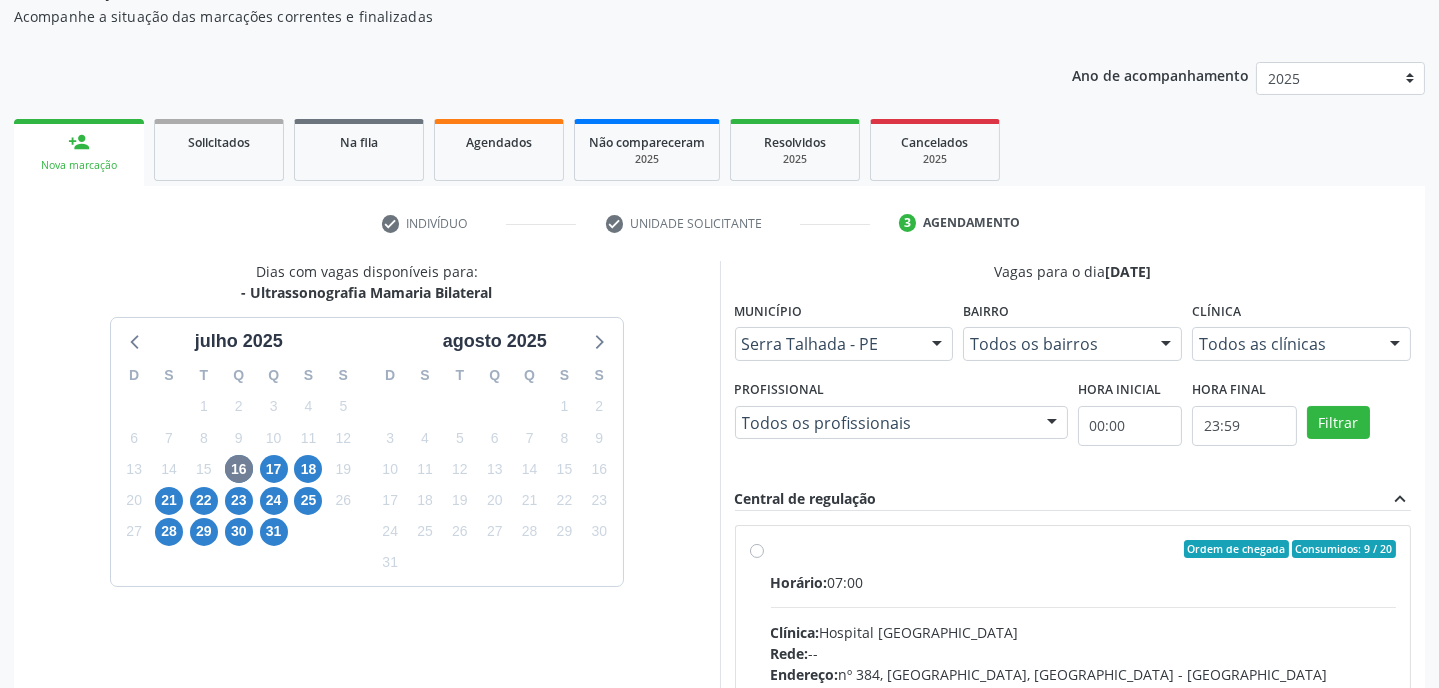click at bounding box center [1395, 345] 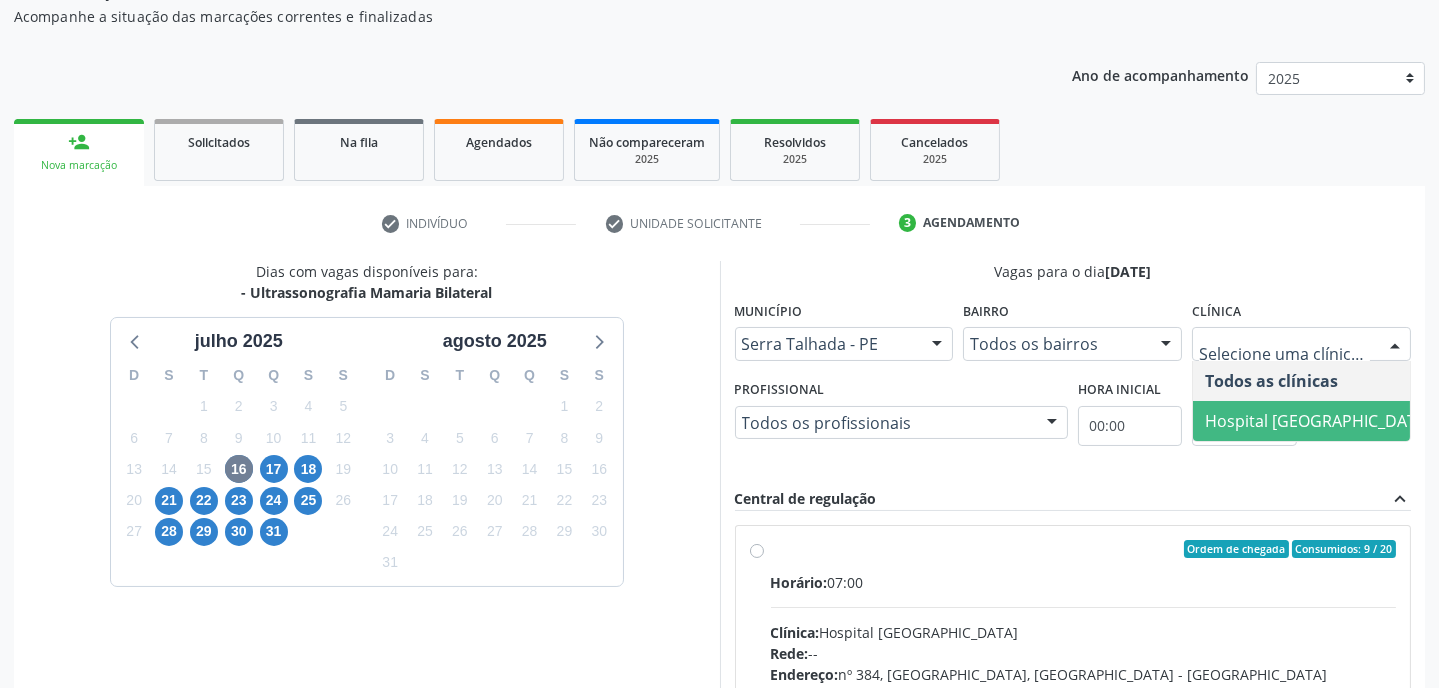 click on "Hospital [GEOGRAPHIC_DATA]" at bounding box center (1318, 421) 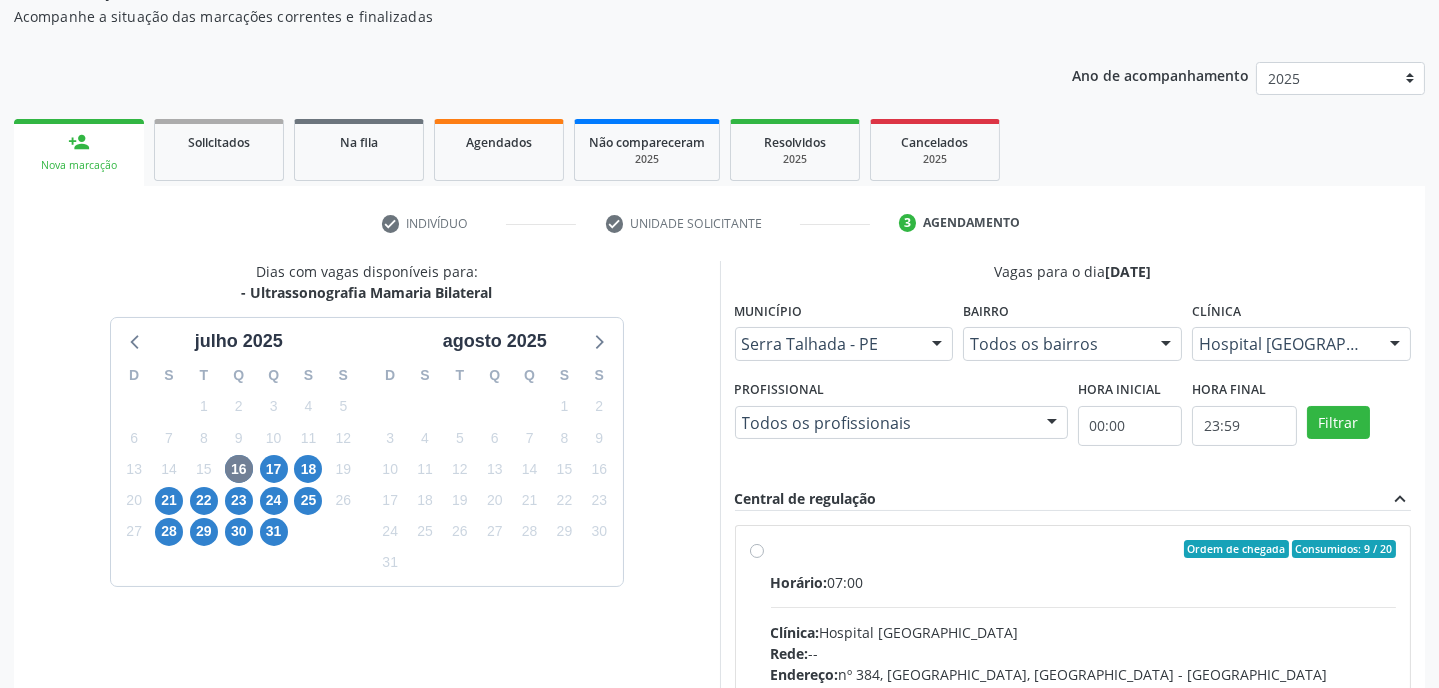 click at bounding box center [1052, 424] 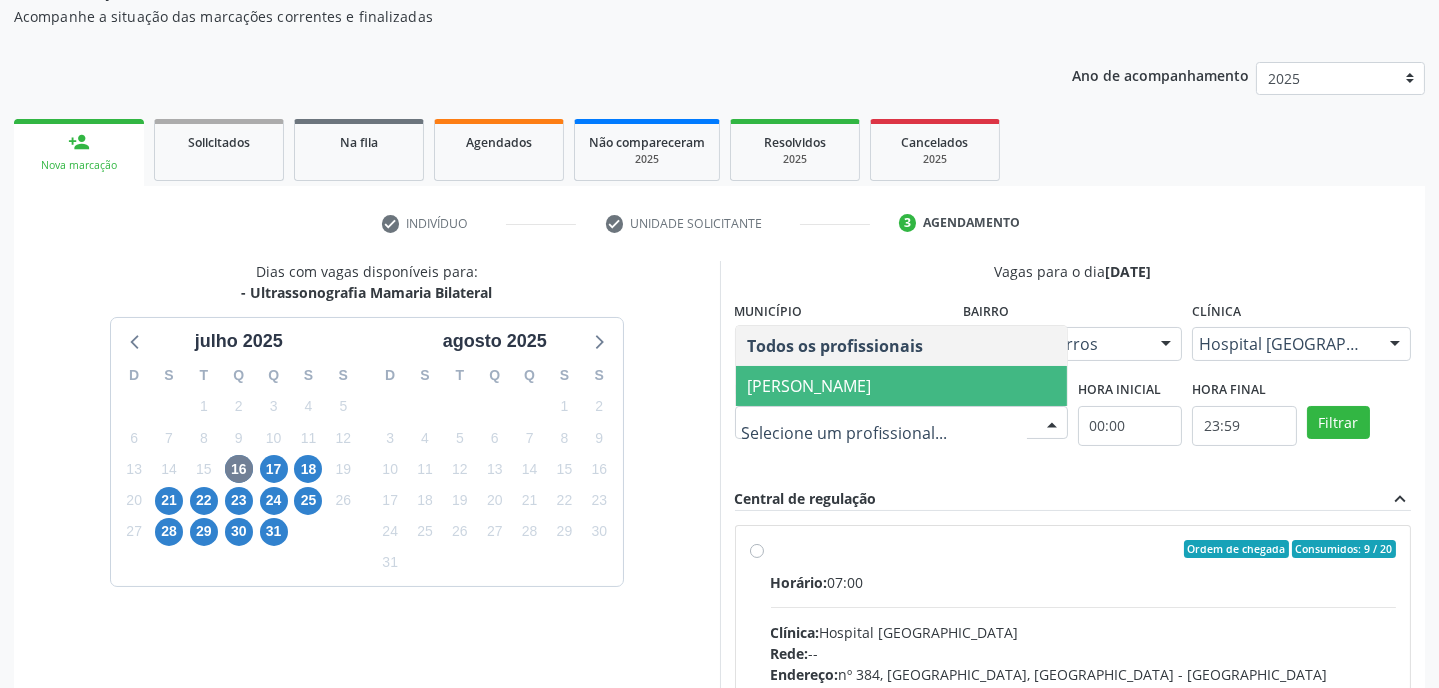 click on "[PERSON_NAME]" at bounding box center [810, 386] 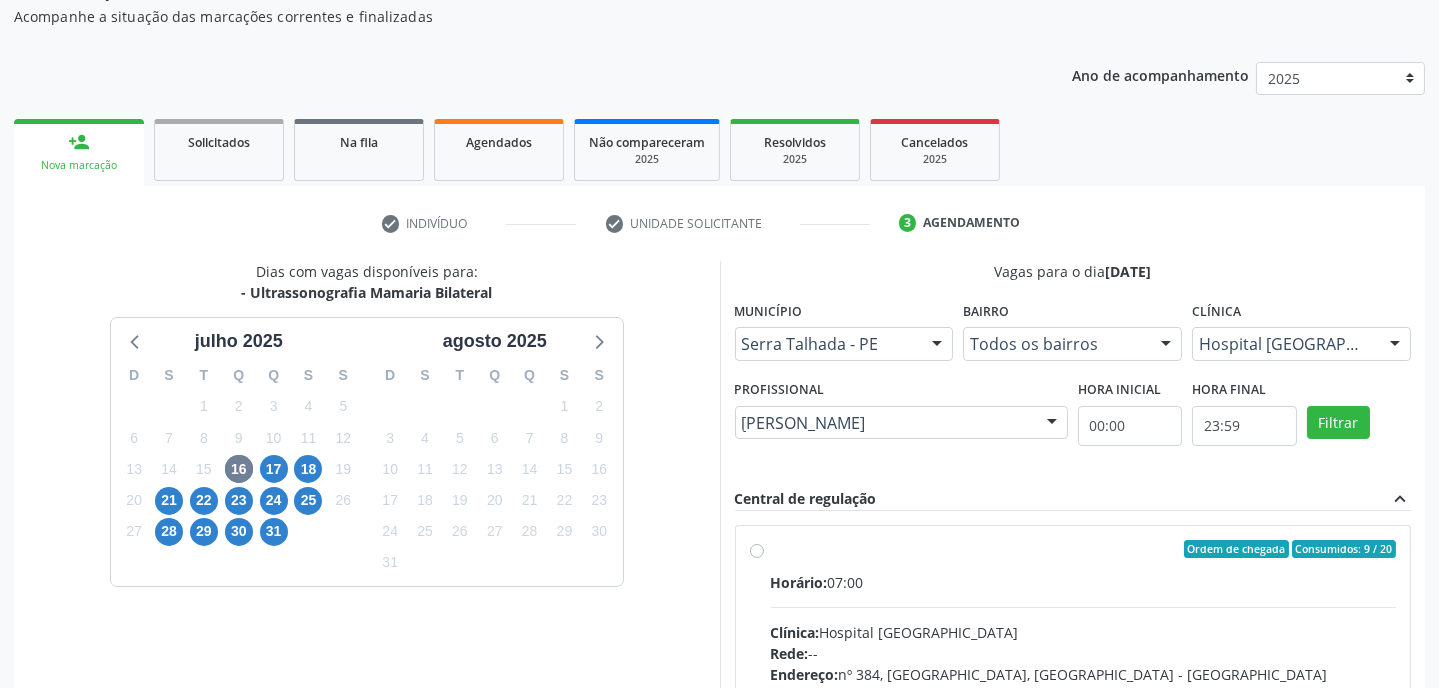 click on "Horário:   07:00
Clínica:  Hospital Sao Francisco
Rede:
--
Endereço:   nº 384, Varzea, Serra Talhada - PE
Telefone:   (81) 38312142
Profissional:
Yuri Araujo Magalhaes
Informações adicionais sobre o atendimento
Idade de atendimento:
de 0 a 120 anos
Gênero(s) atendido(s):
Masculino e Feminino
Informações adicionais:
--" at bounding box center (1084, 709) 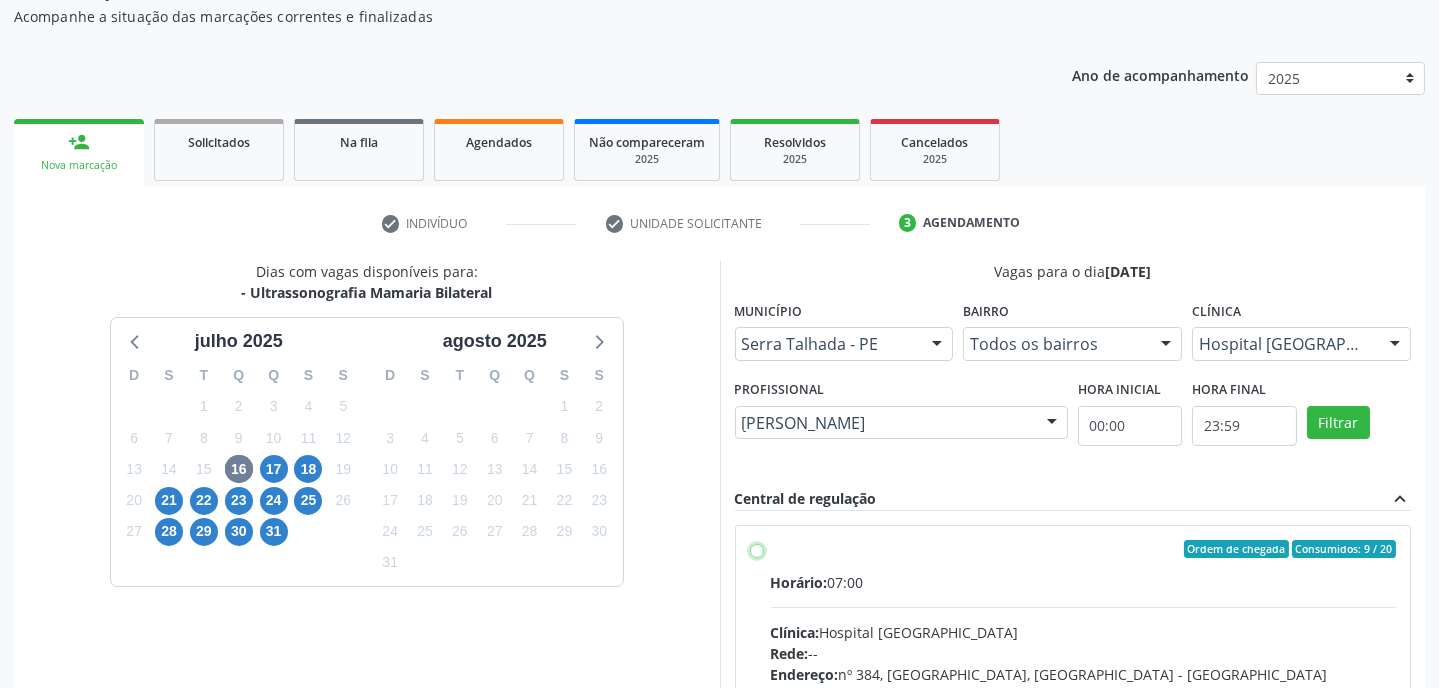 radio on "true" 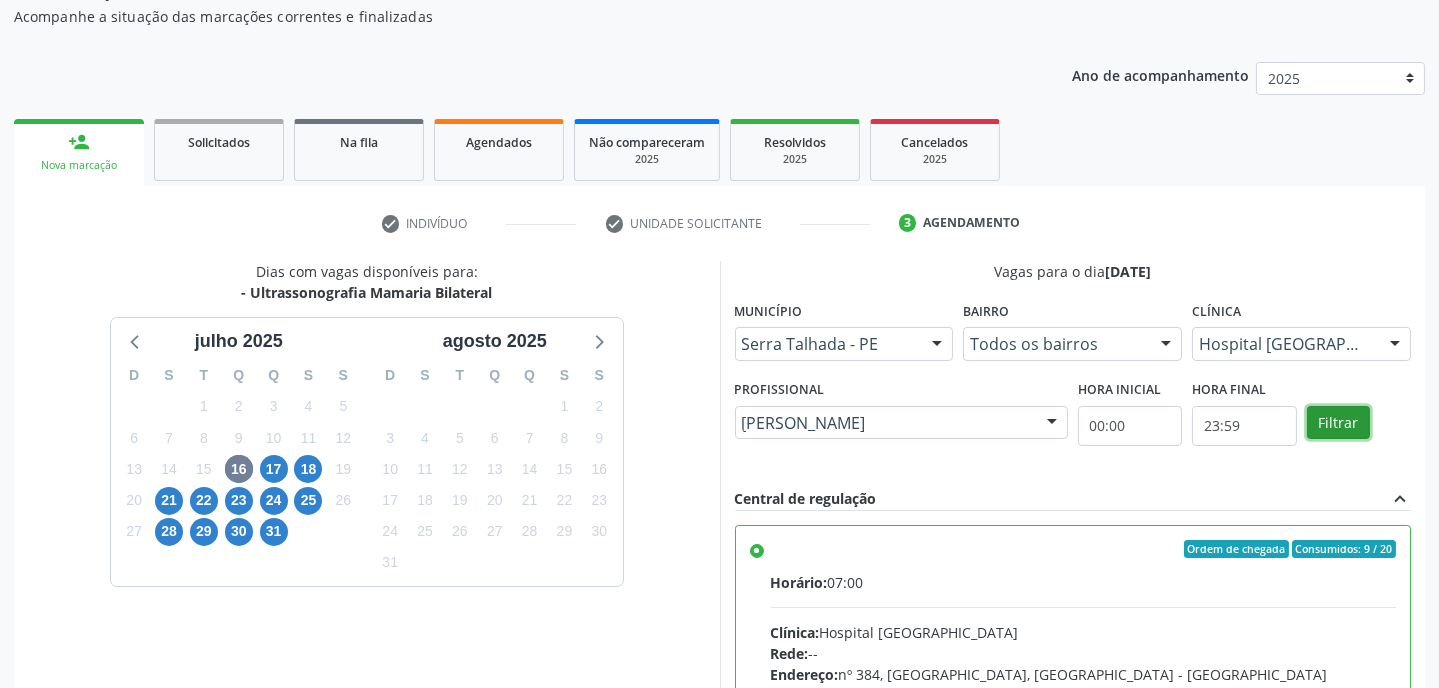 click on "Filtrar" at bounding box center [1338, 423] 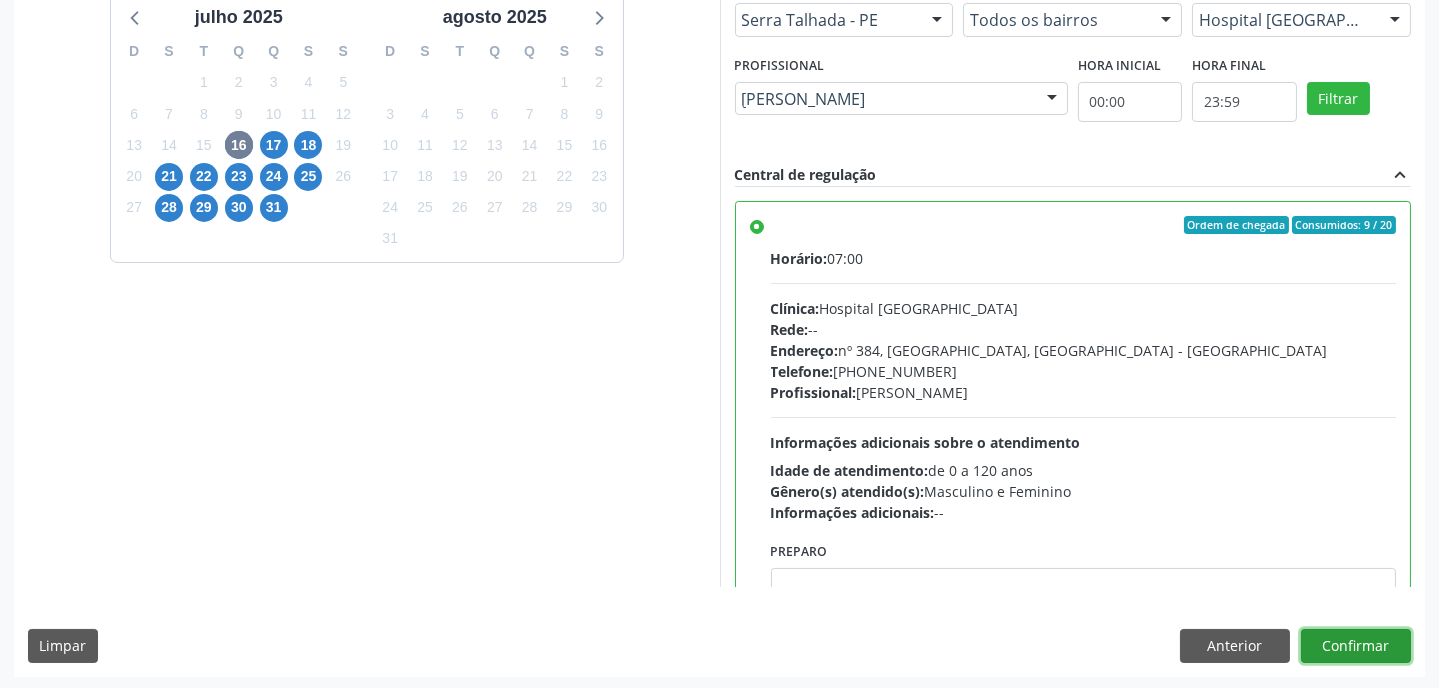 click on "Confirmar" at bounding box center [1356, 646] 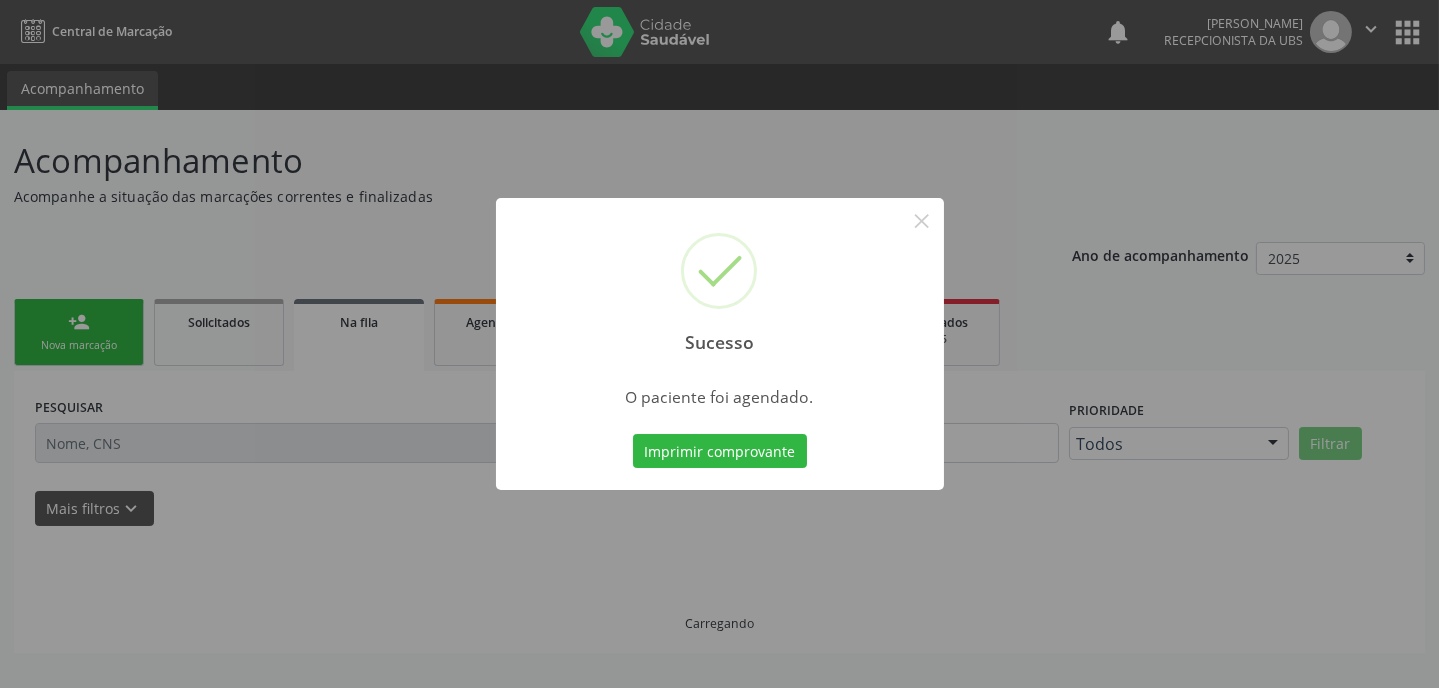 scroll, scrollTop: 0, scrollLeft: 0, axis: both 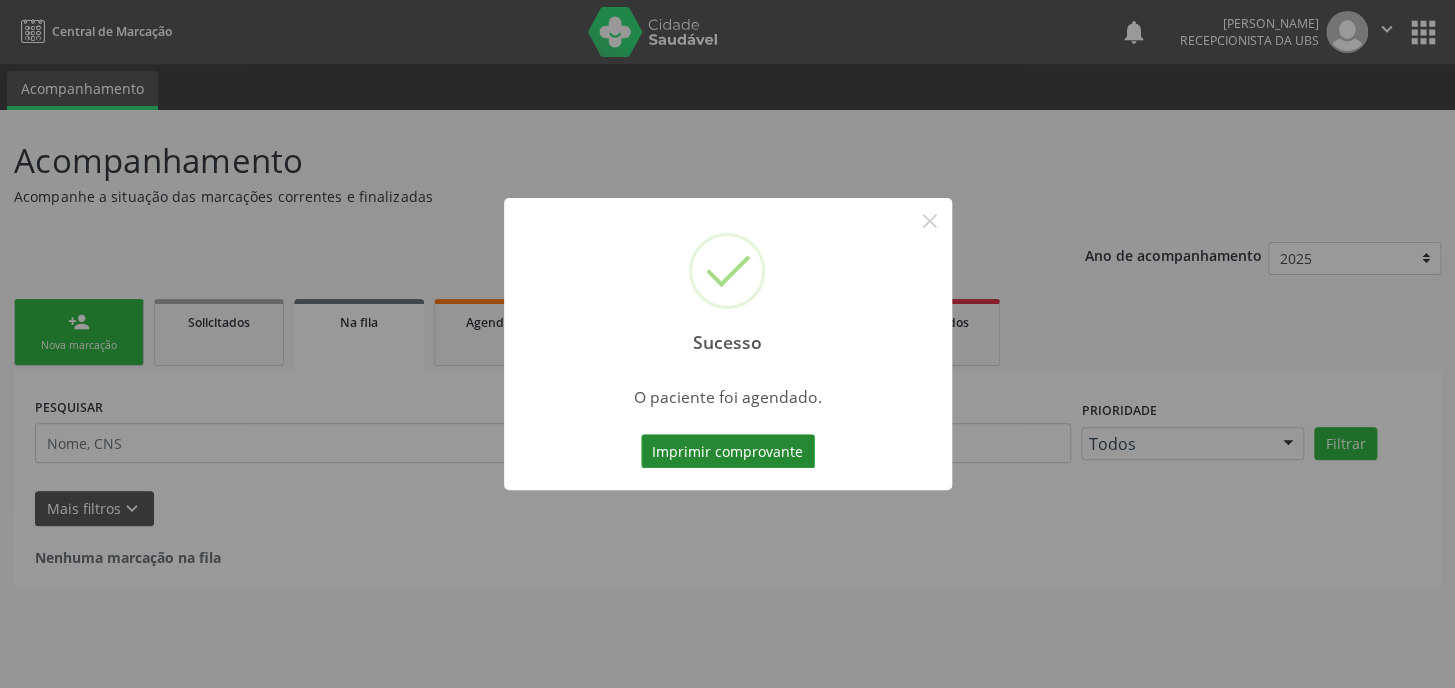 click on "Imprimir comprovante" at bounding box center [728, 451] 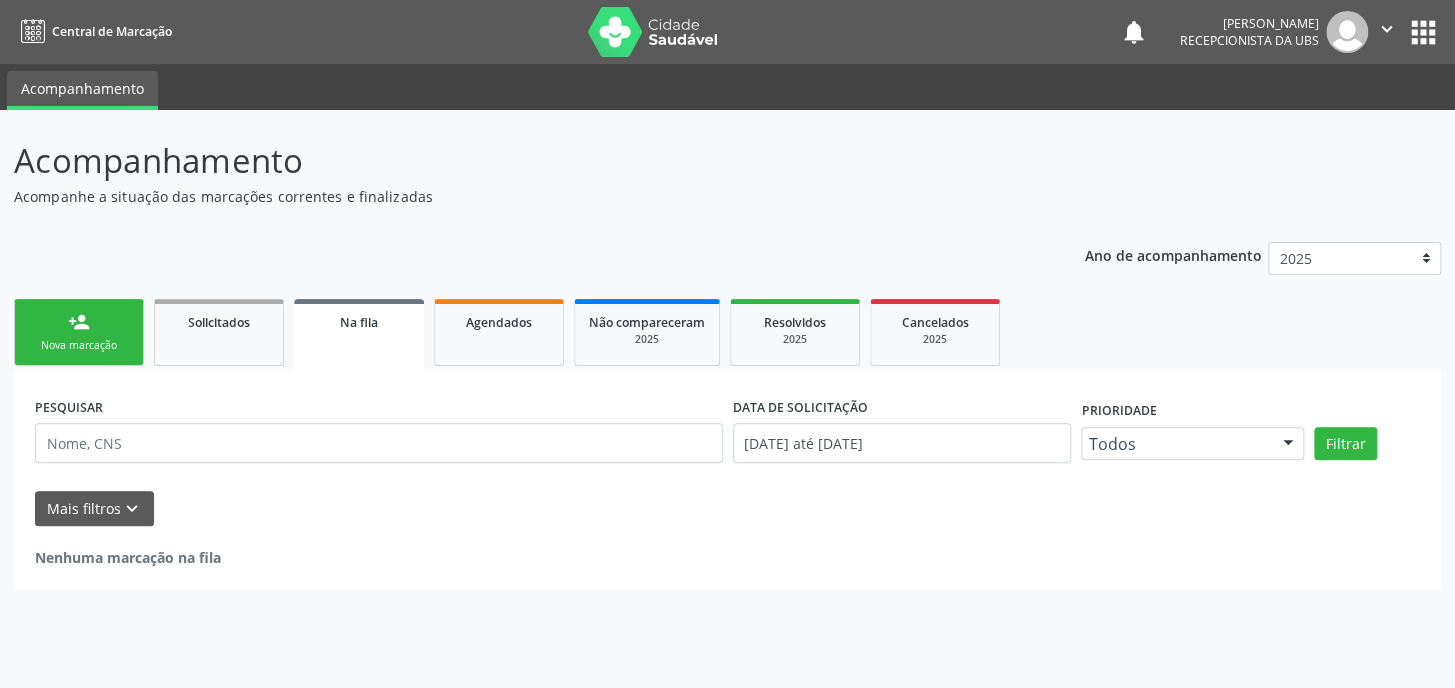 click on "person_add
Nova marcação" at bounding box center [79, 332] 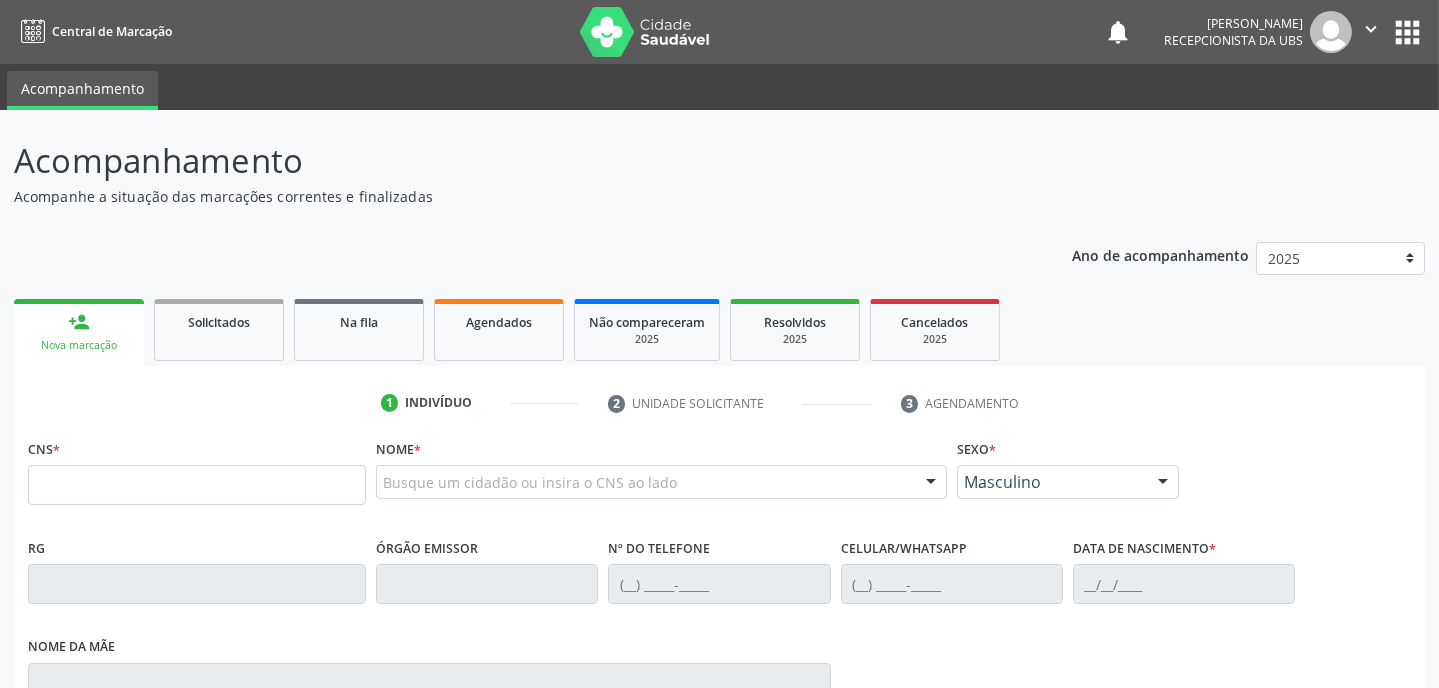 click on "Nova marcação" at bounding box center [79, 345] 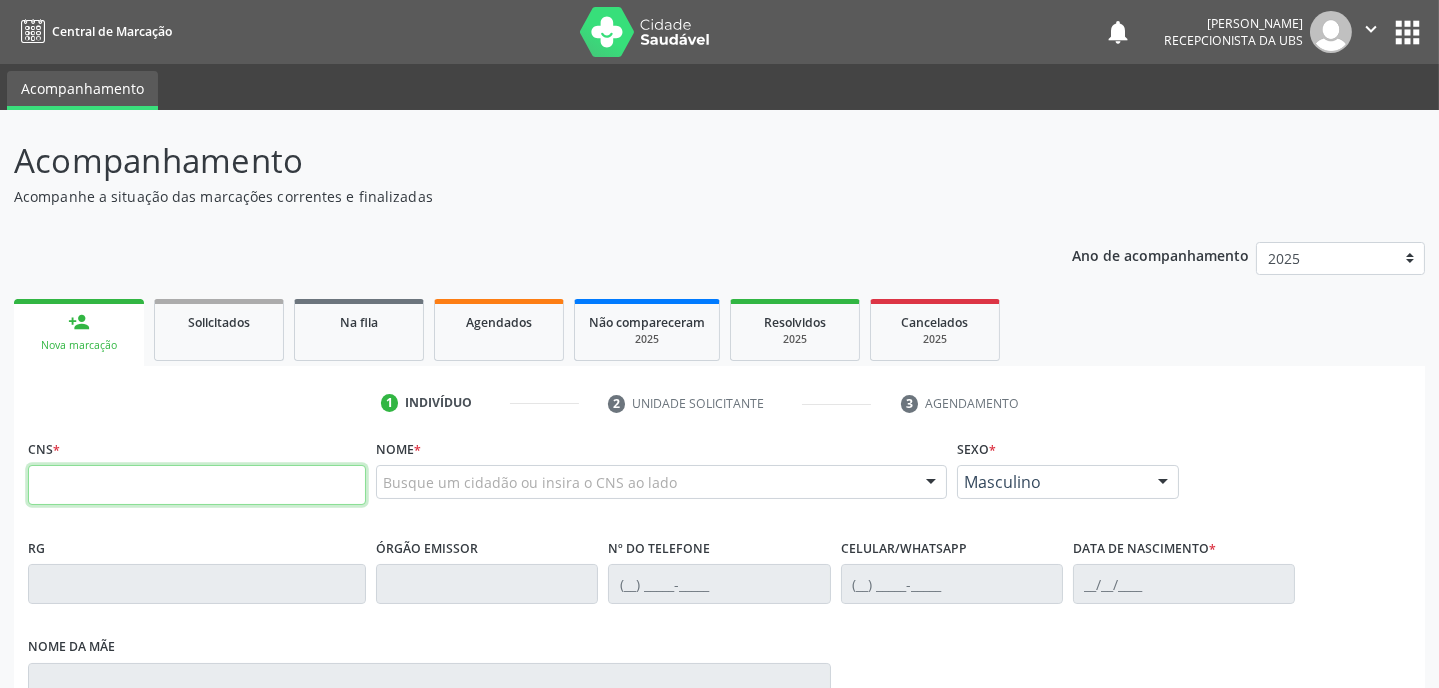 click at bounding box center [197, 485] 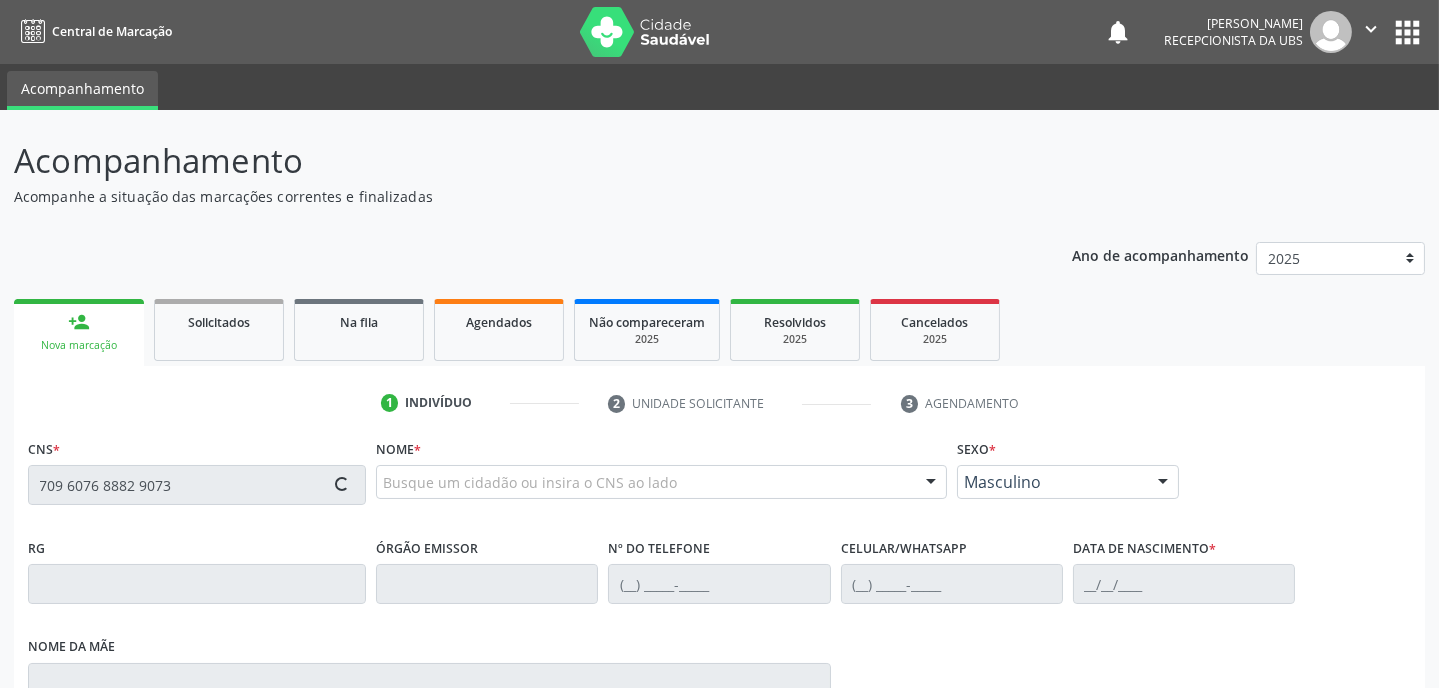 type on "709 6076 8882 9073" 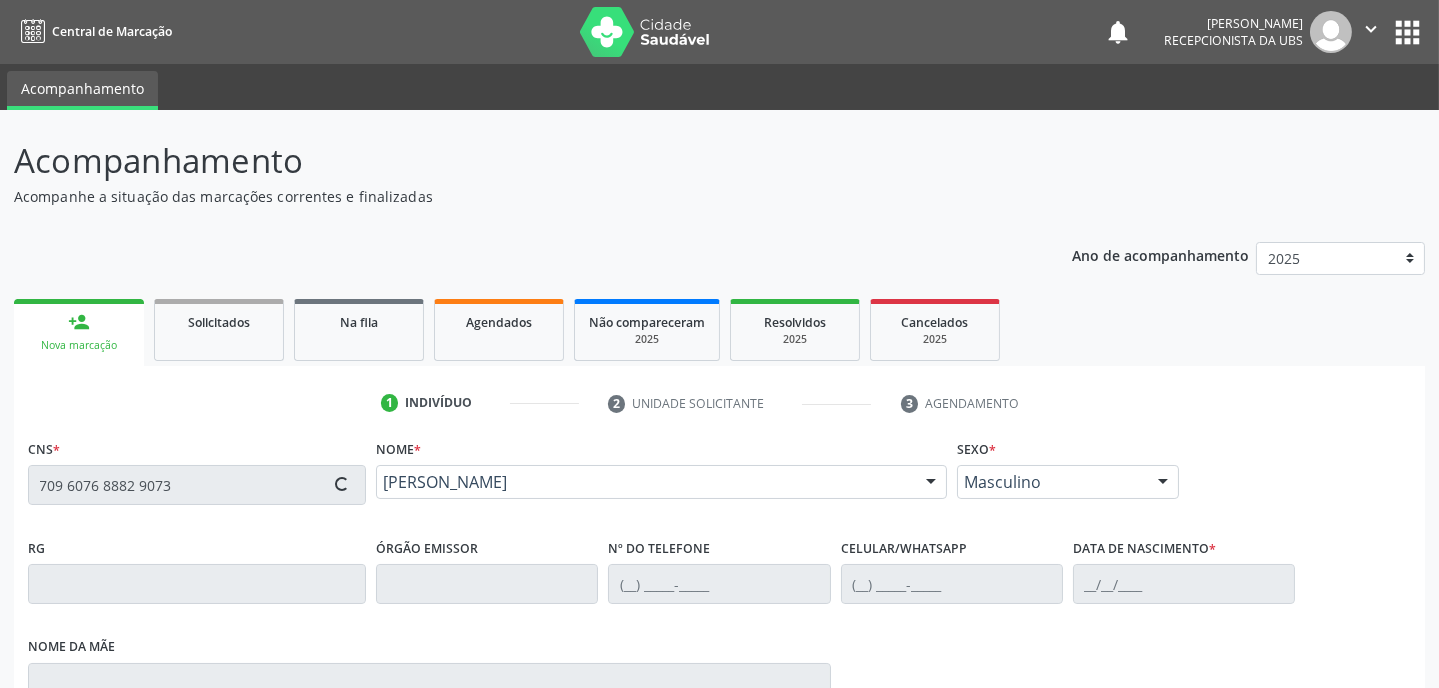 type on "(87) 99992-4753" 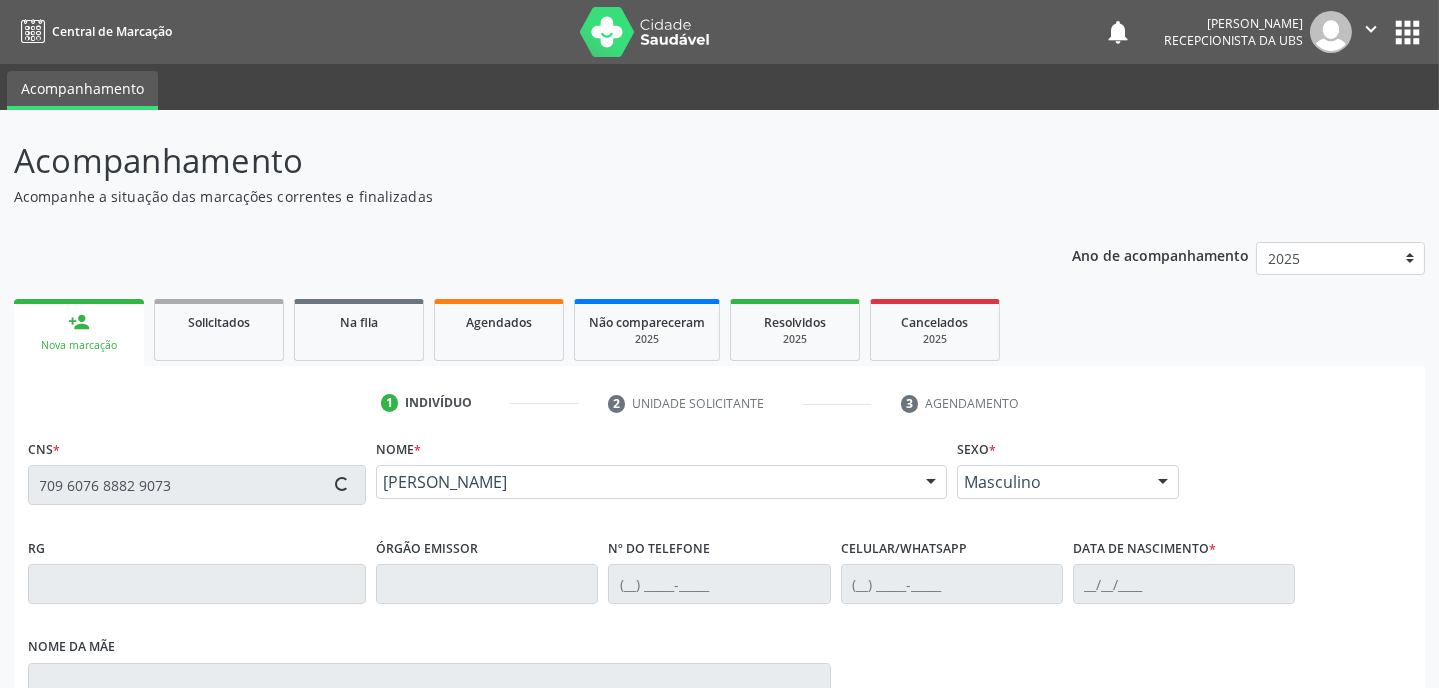 type on "02/09/1962" 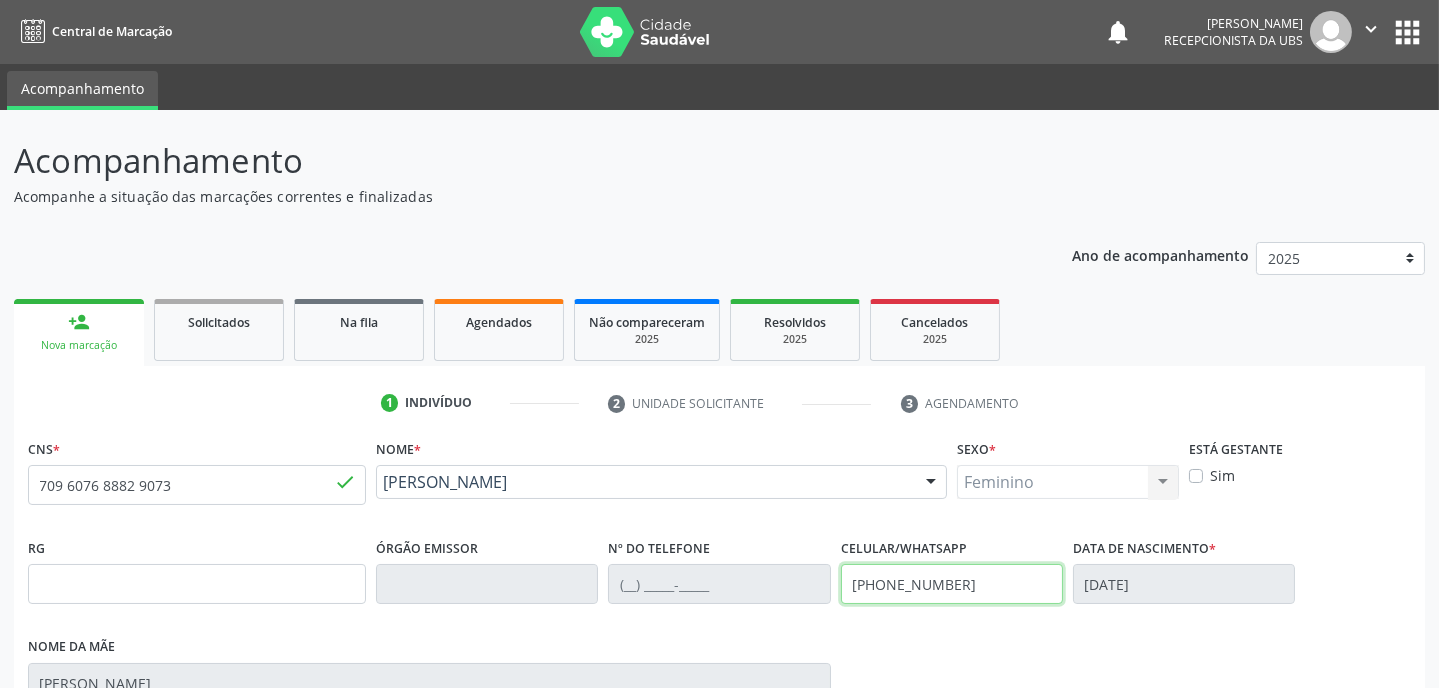 click on "(87) 99992-4753" at bounding box center [952, 584] 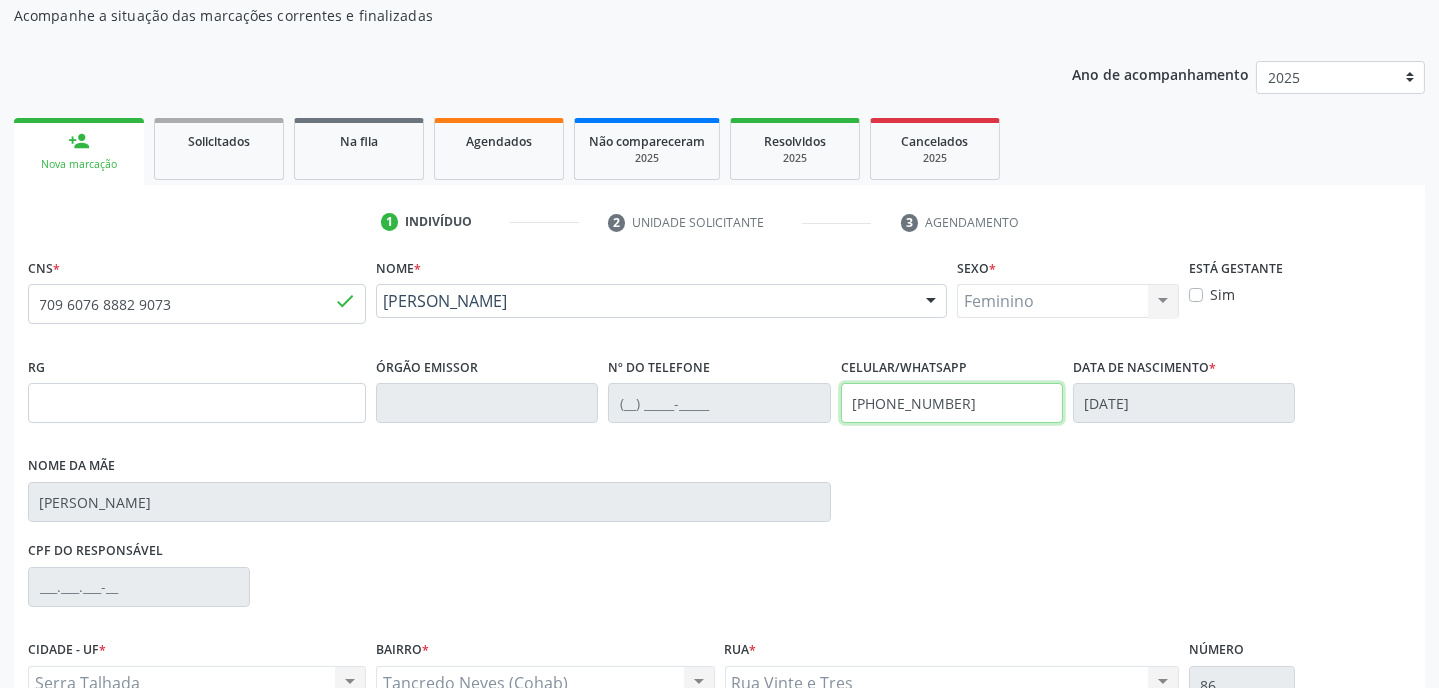 scroll, scrollTop: 363, scrollLeft: 0, axis: vertical 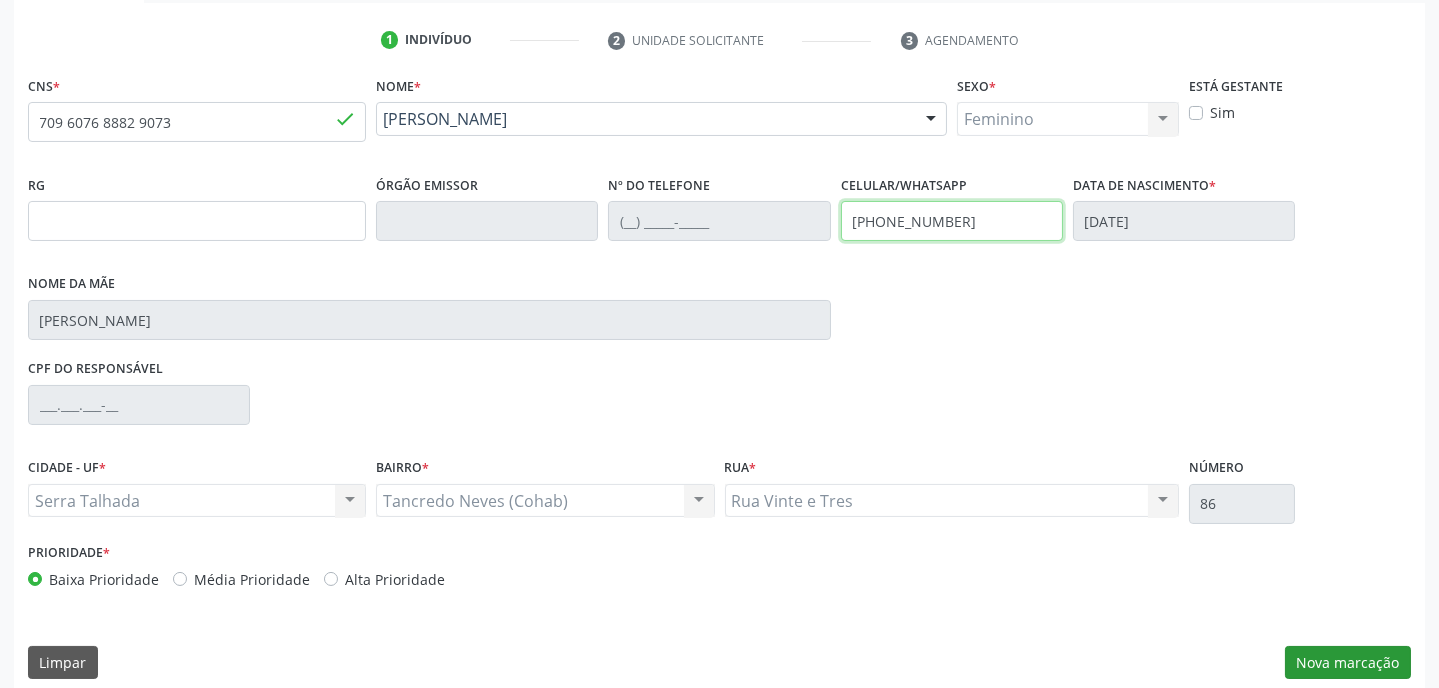 type on "(87) 99809-5195" 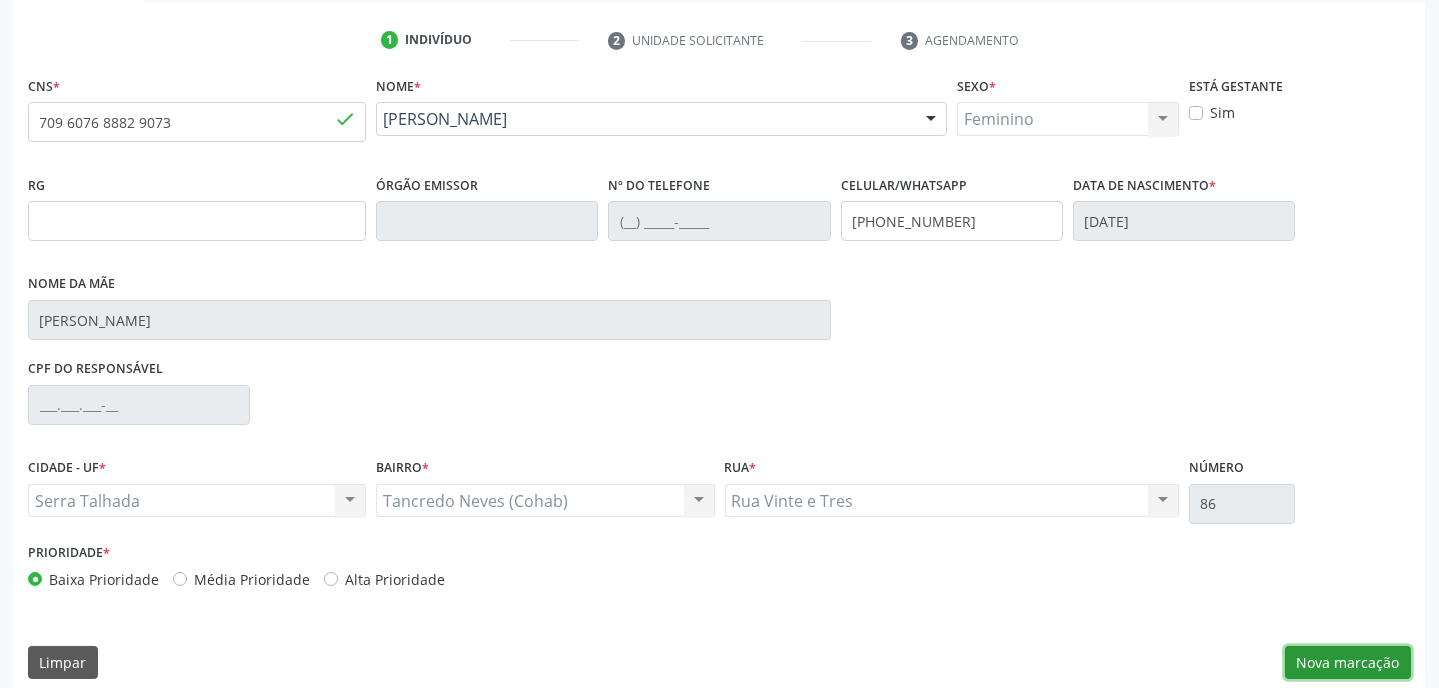 click on "Nova marcação" at bounding box center [1348, 663] 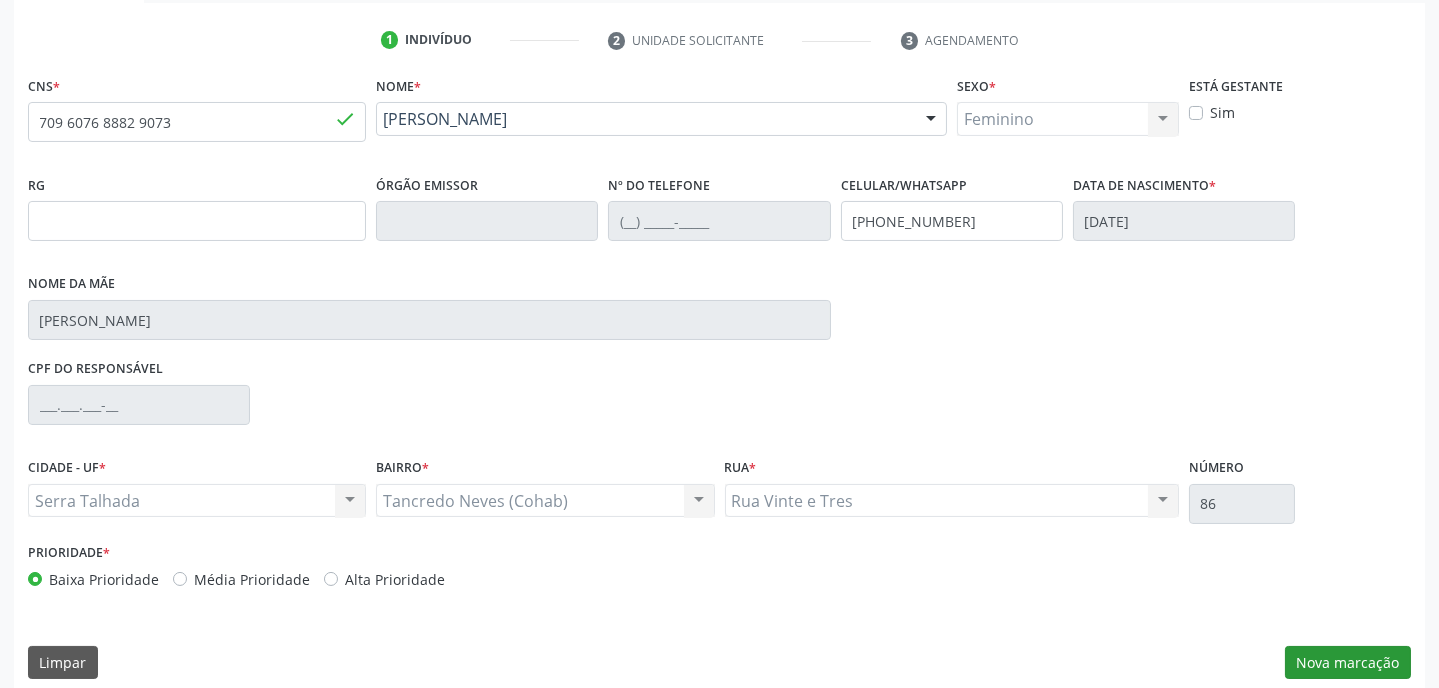 scroll, scrollTop: 215, scrollLeft: 0, axis: vertical 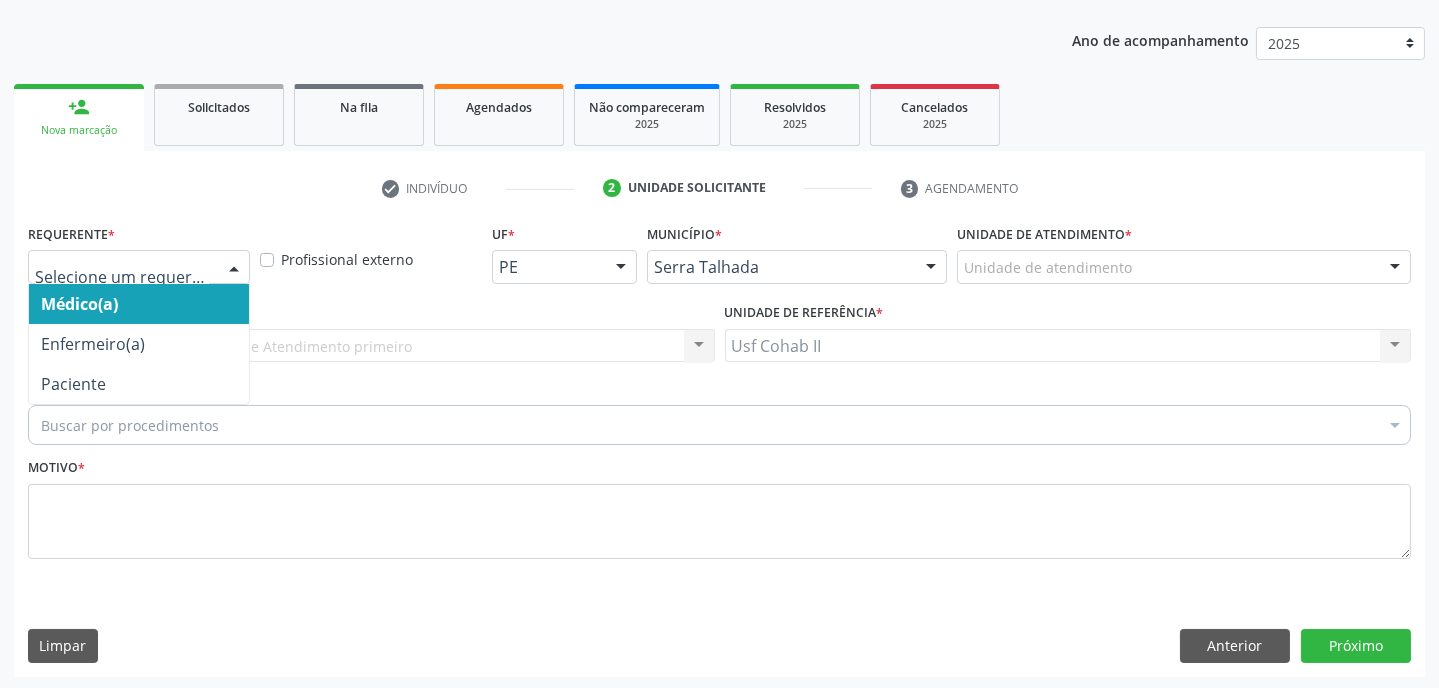 click at bounding box center (234, 268) 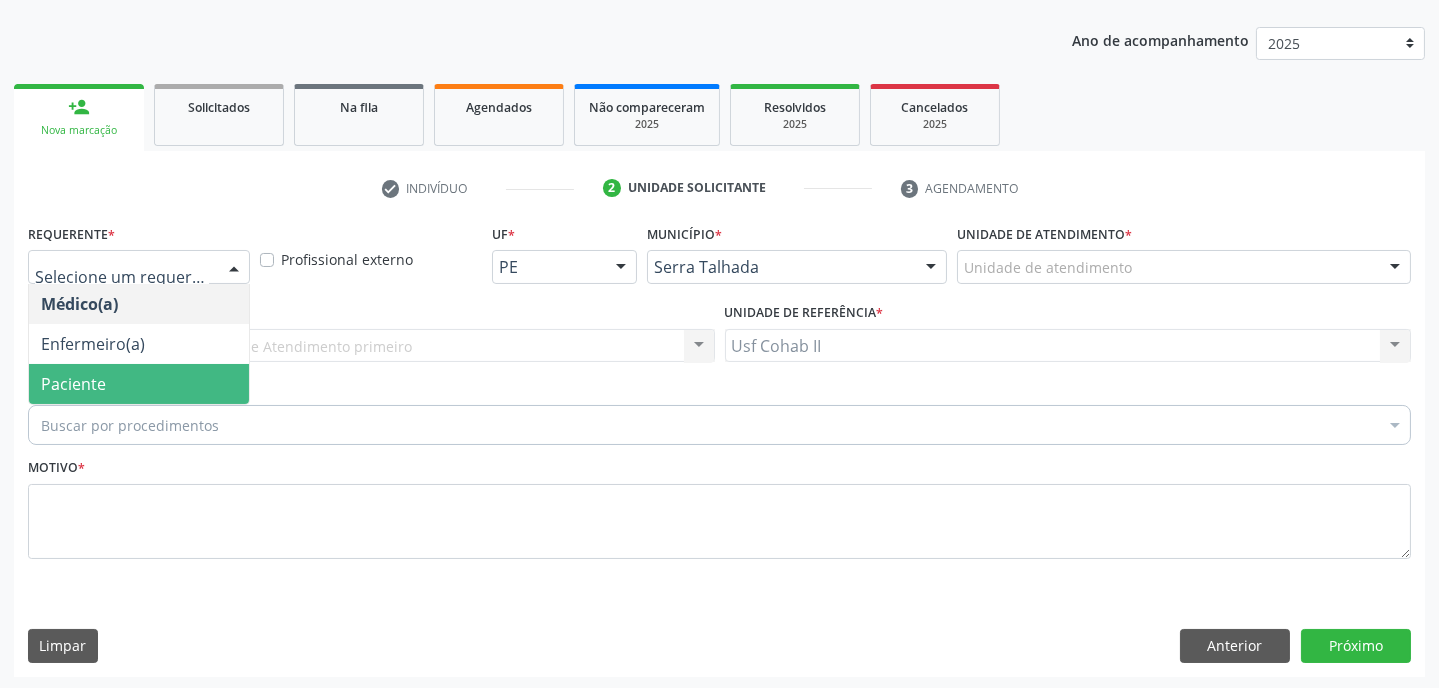 click on "Paciente" at bounding box center (139, 384) 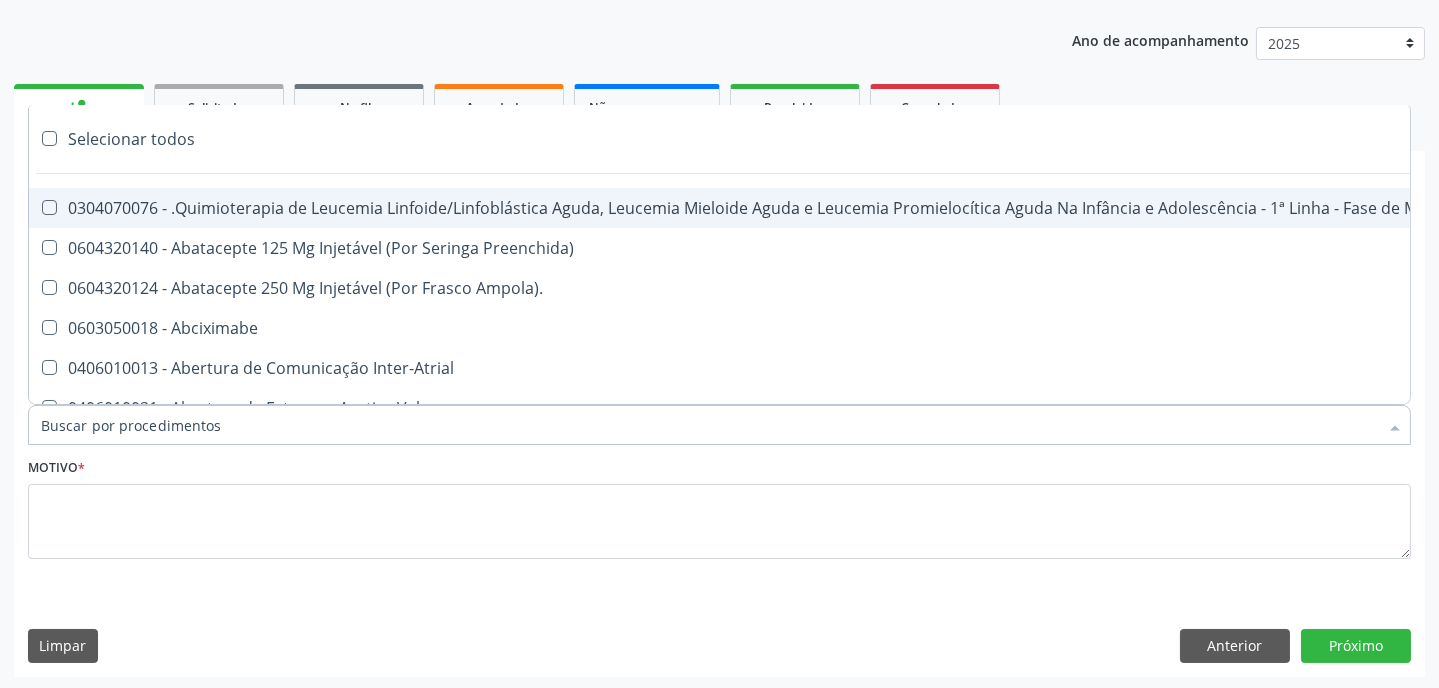 click at bounding box center (719, 425) 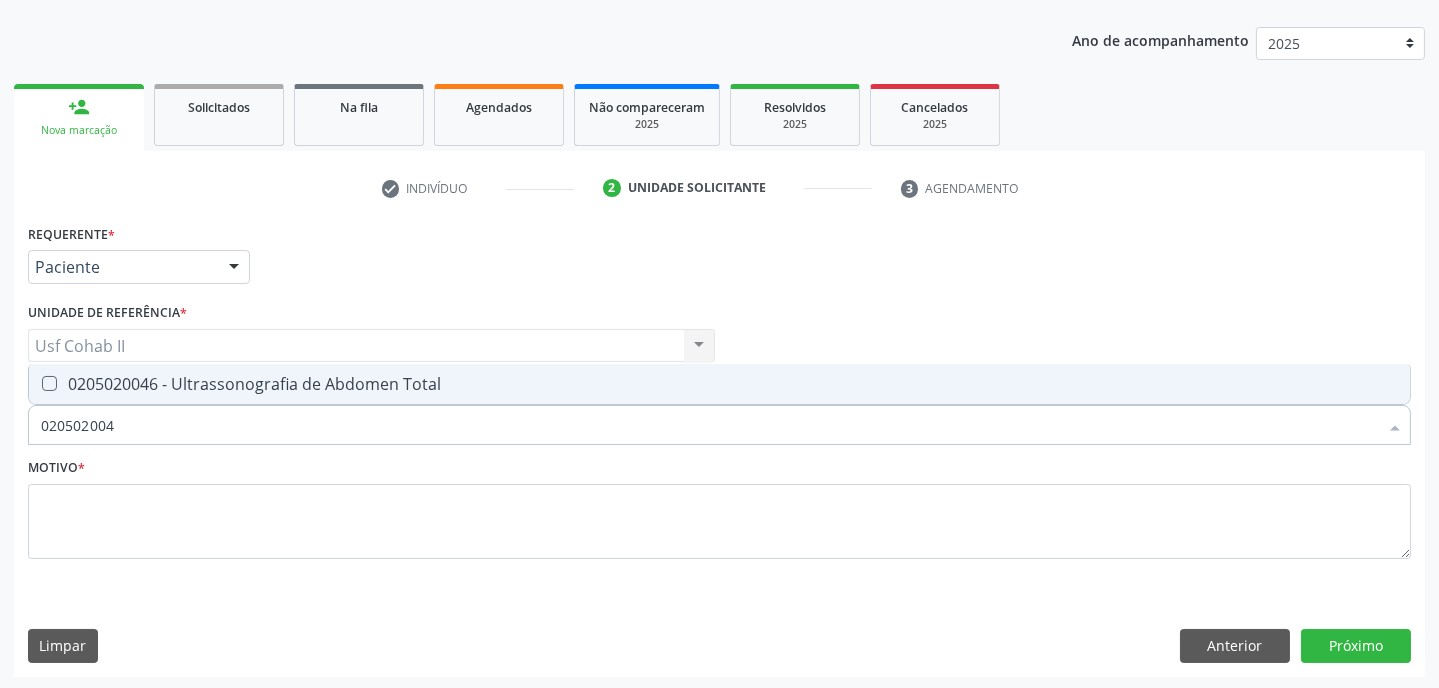 type on "0205020046" 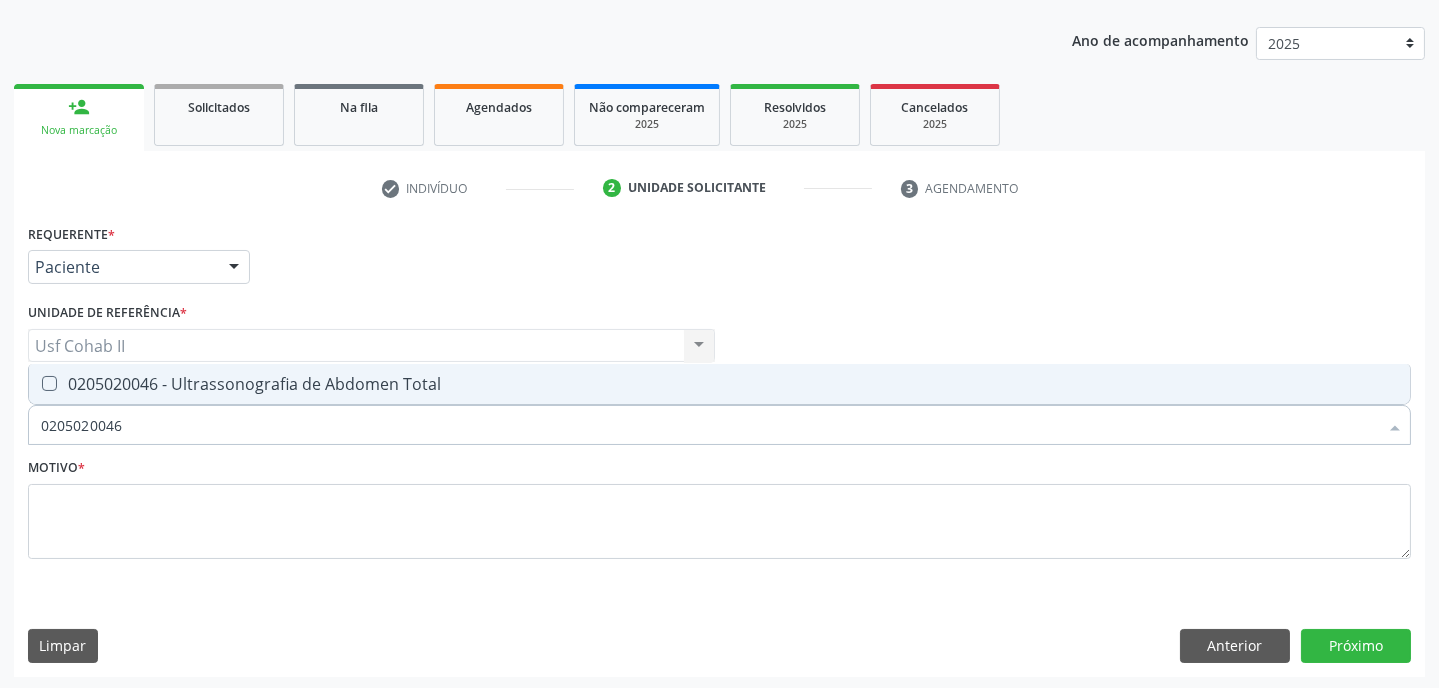 click at bounding box center [49, 383] 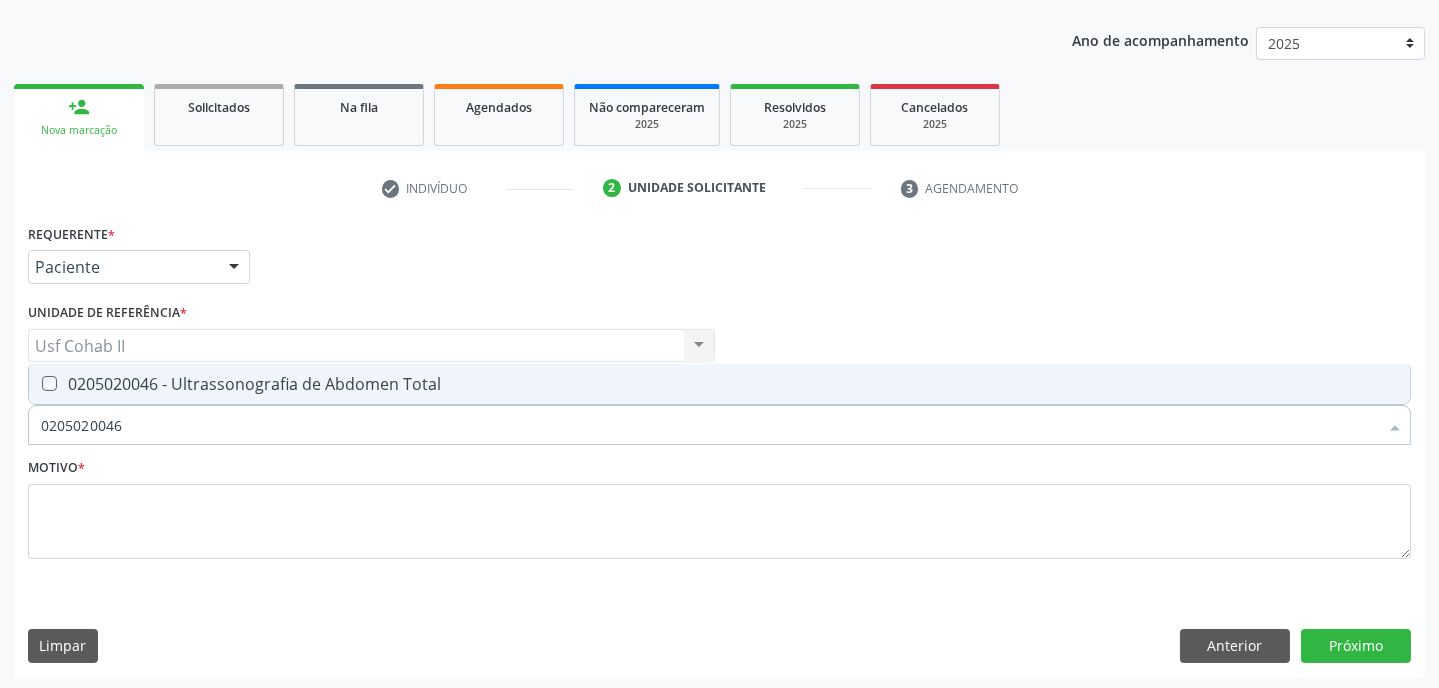 click at bounding box center (35, 383) 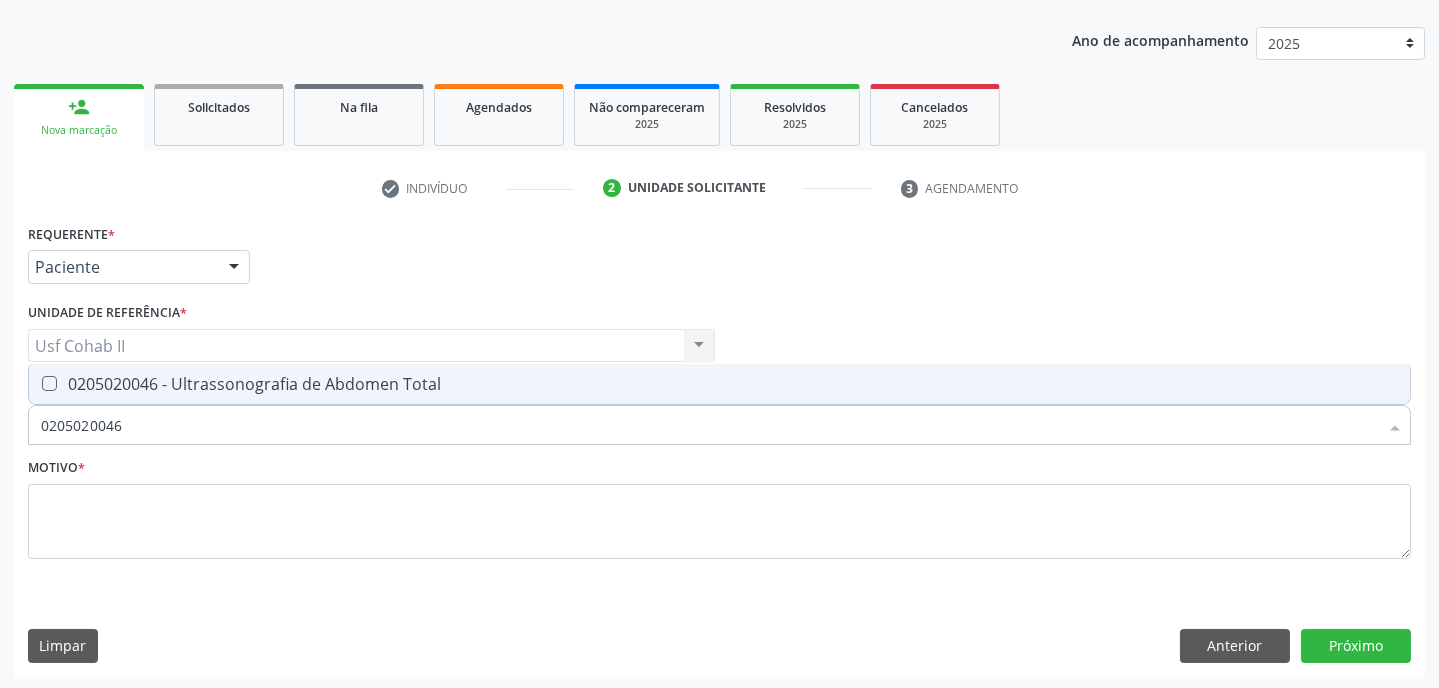 checkbox on "true" 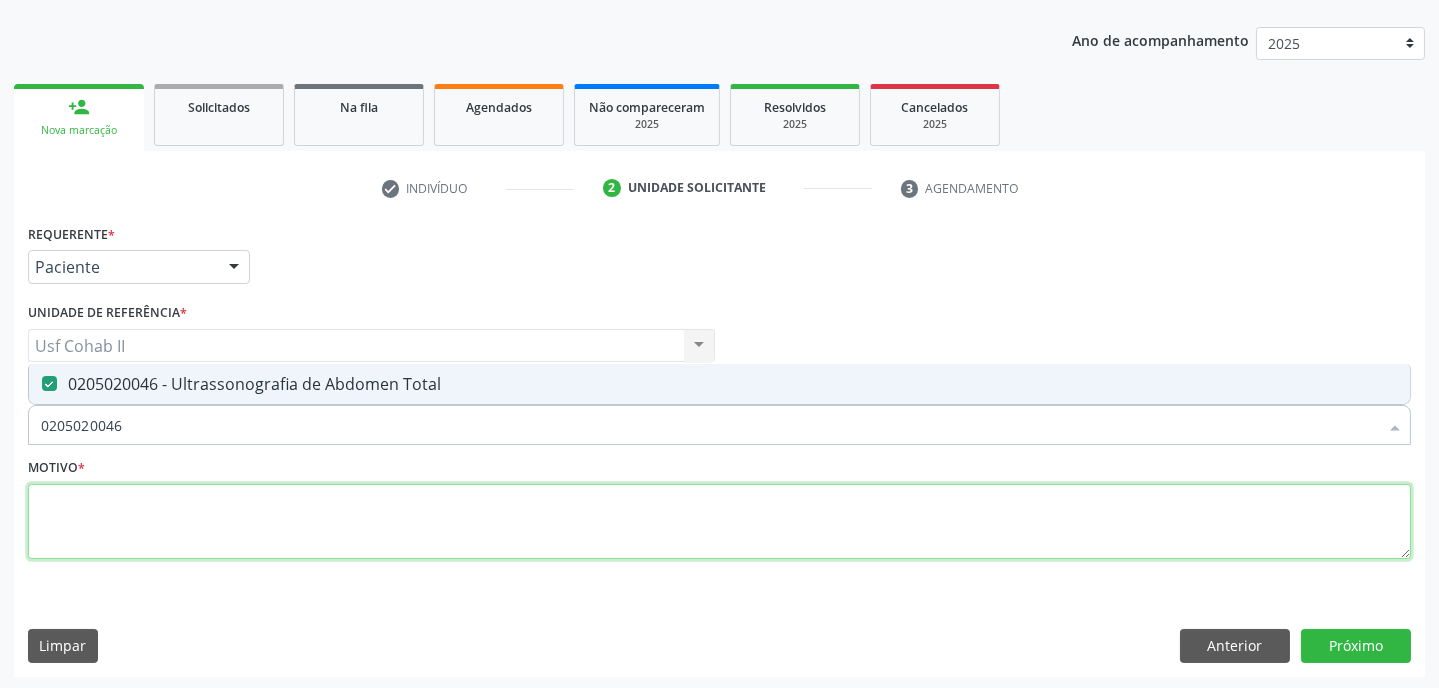 click at bounding box center (719, 522) 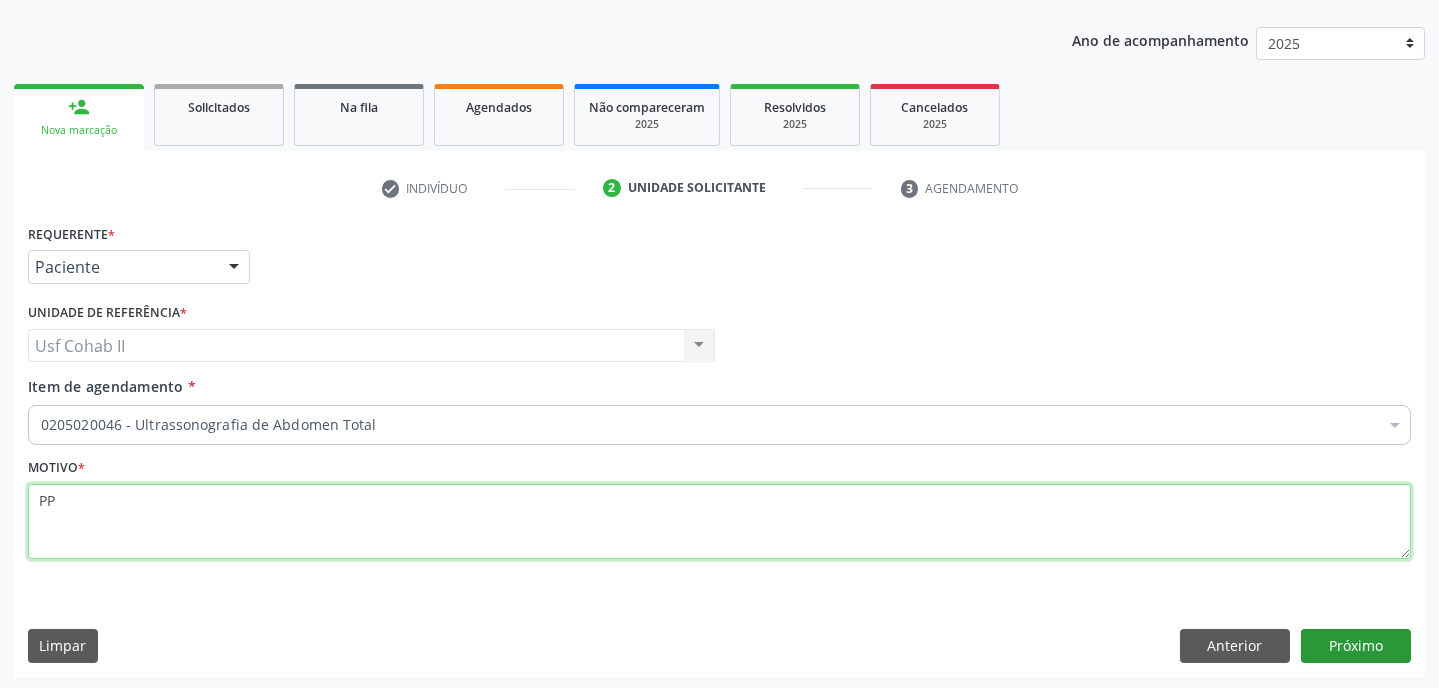 type on "PP" 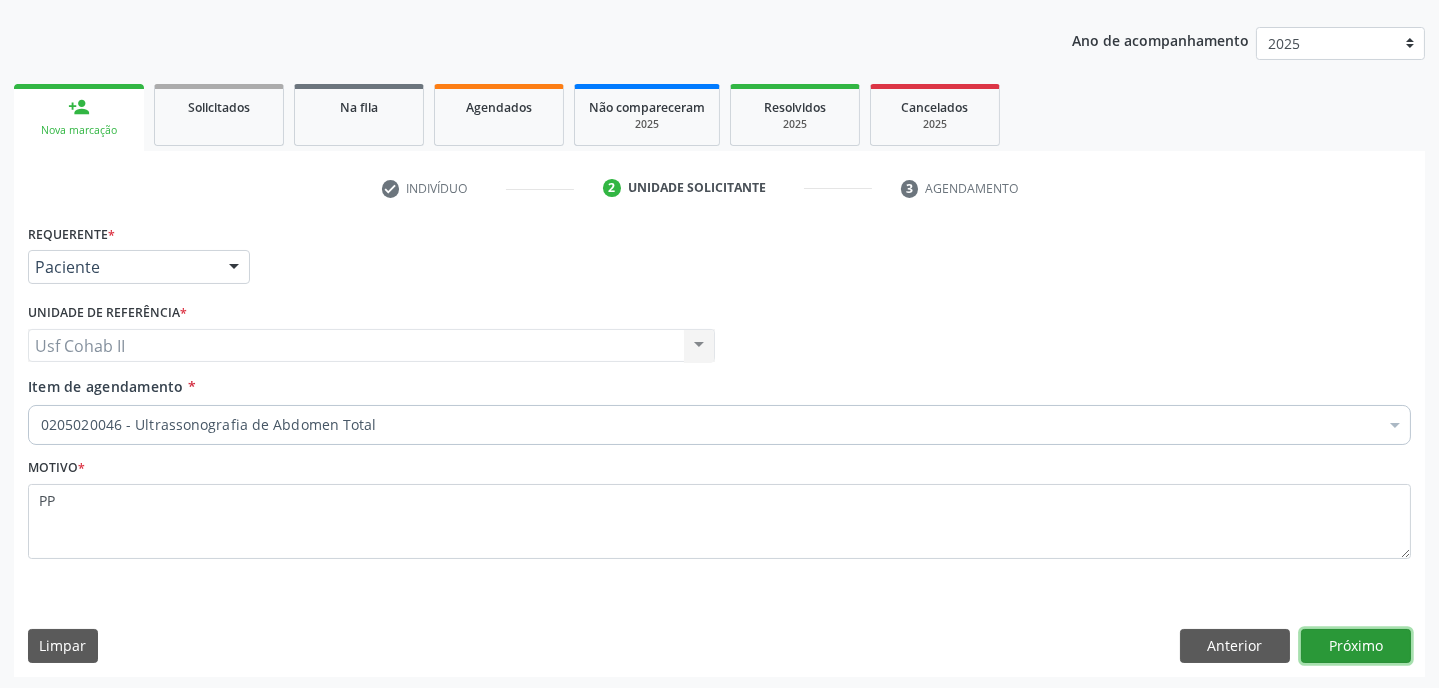 click on "Próximo" at bounding box center [1356, 646] 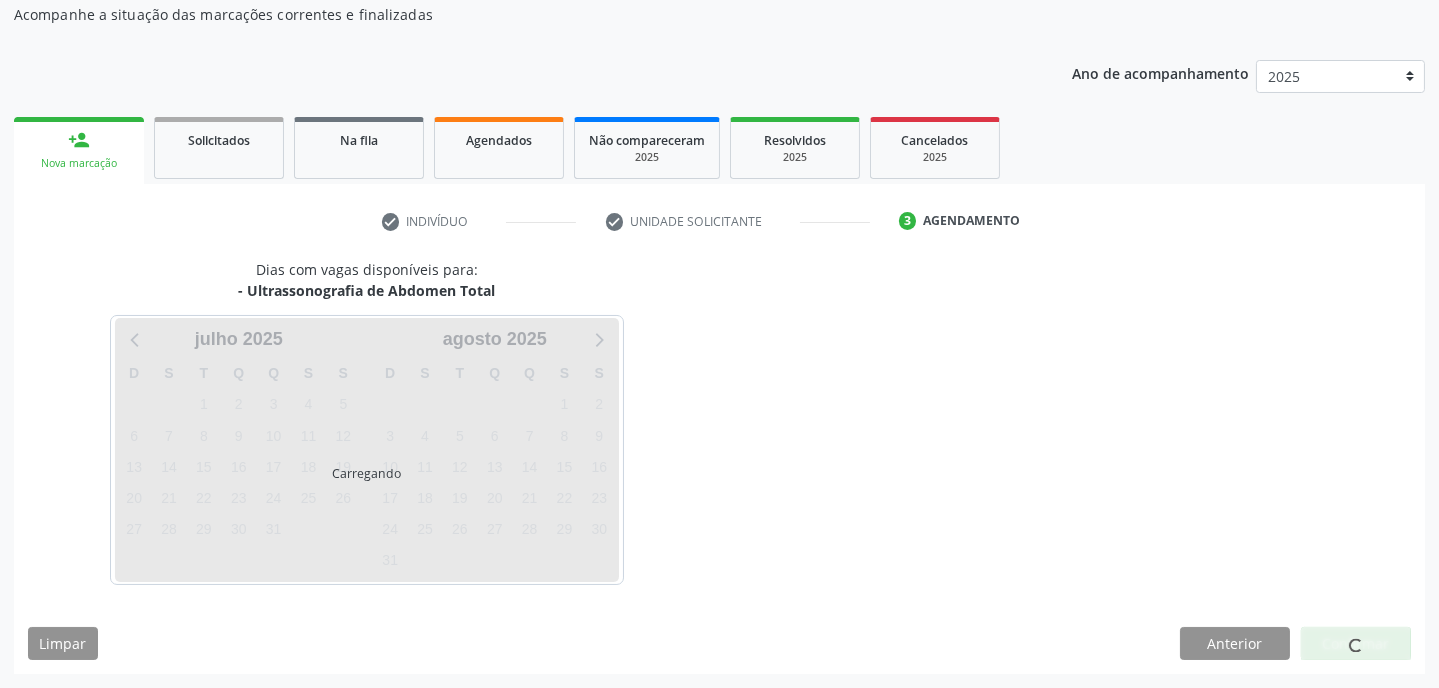 scroll, scrollTop: 180, scrollLeft: 0, axis: vertical 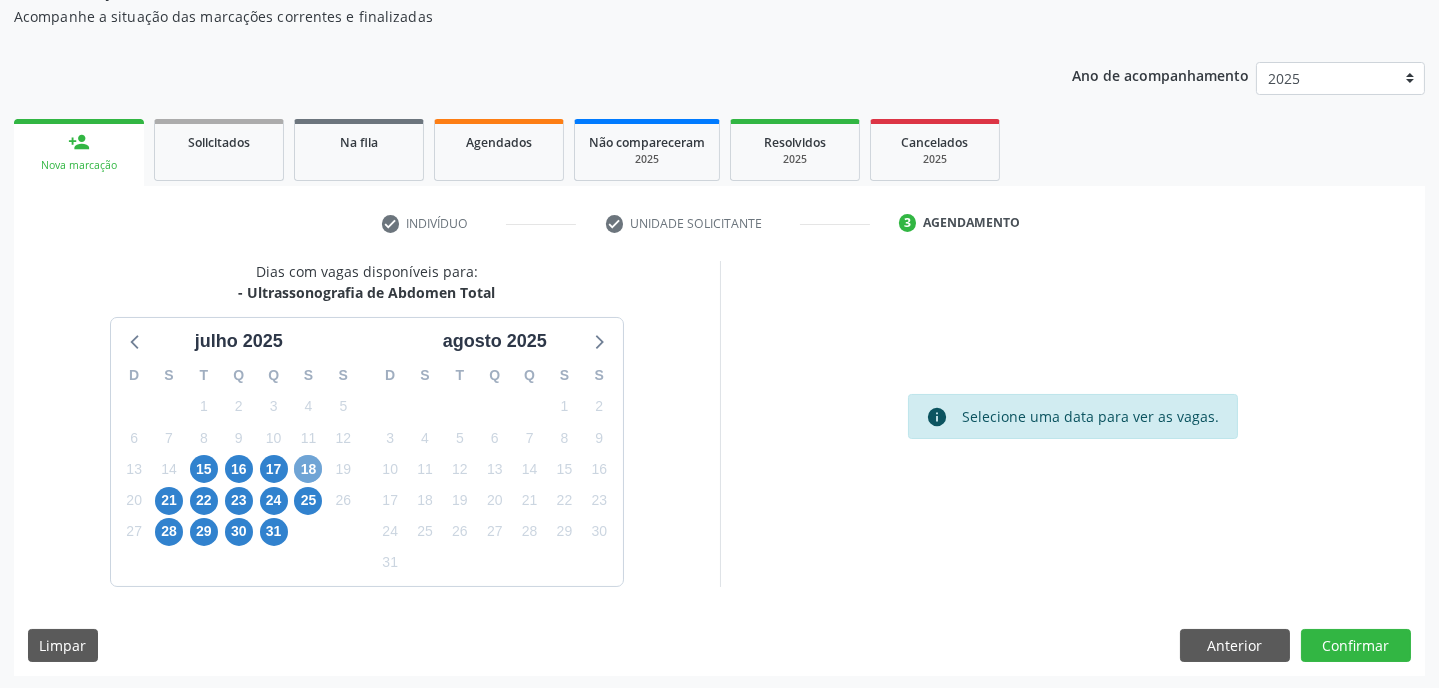 click on "18" at bounding box center (308, 469) 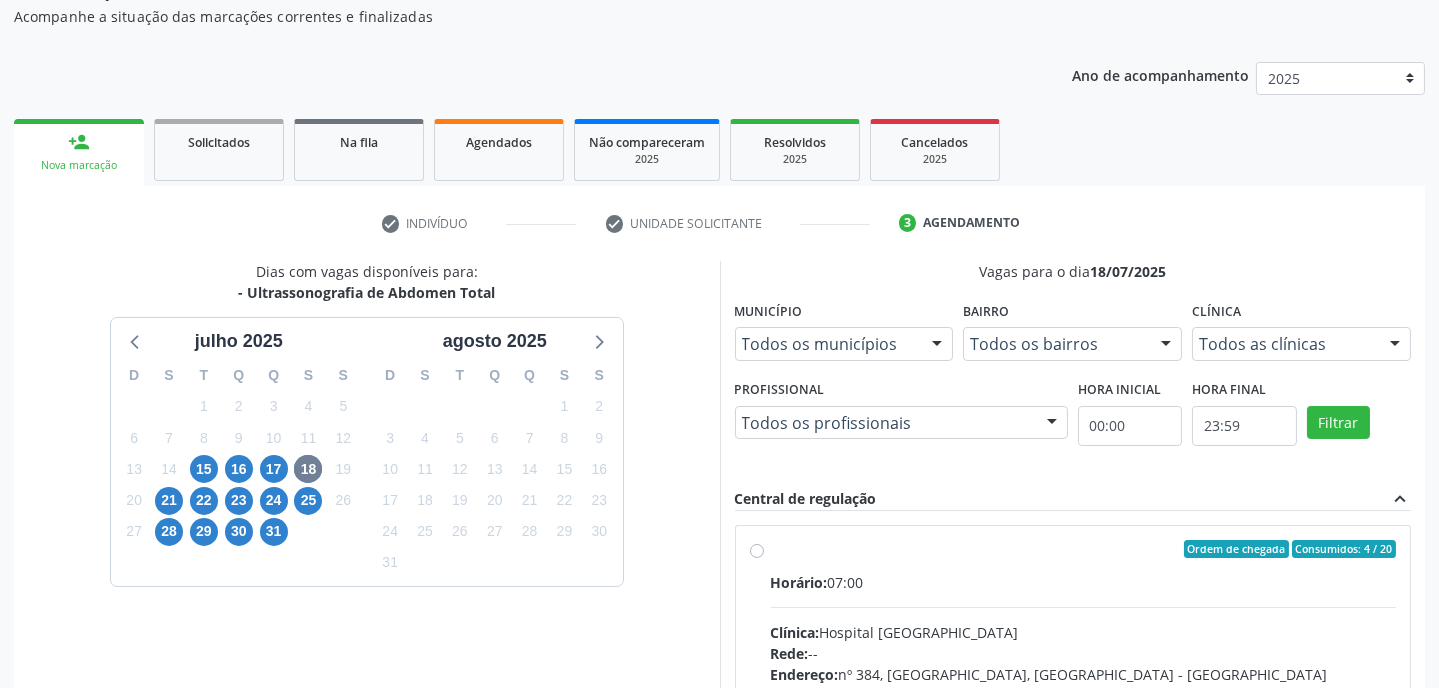 click at bounding box center (937, 345) 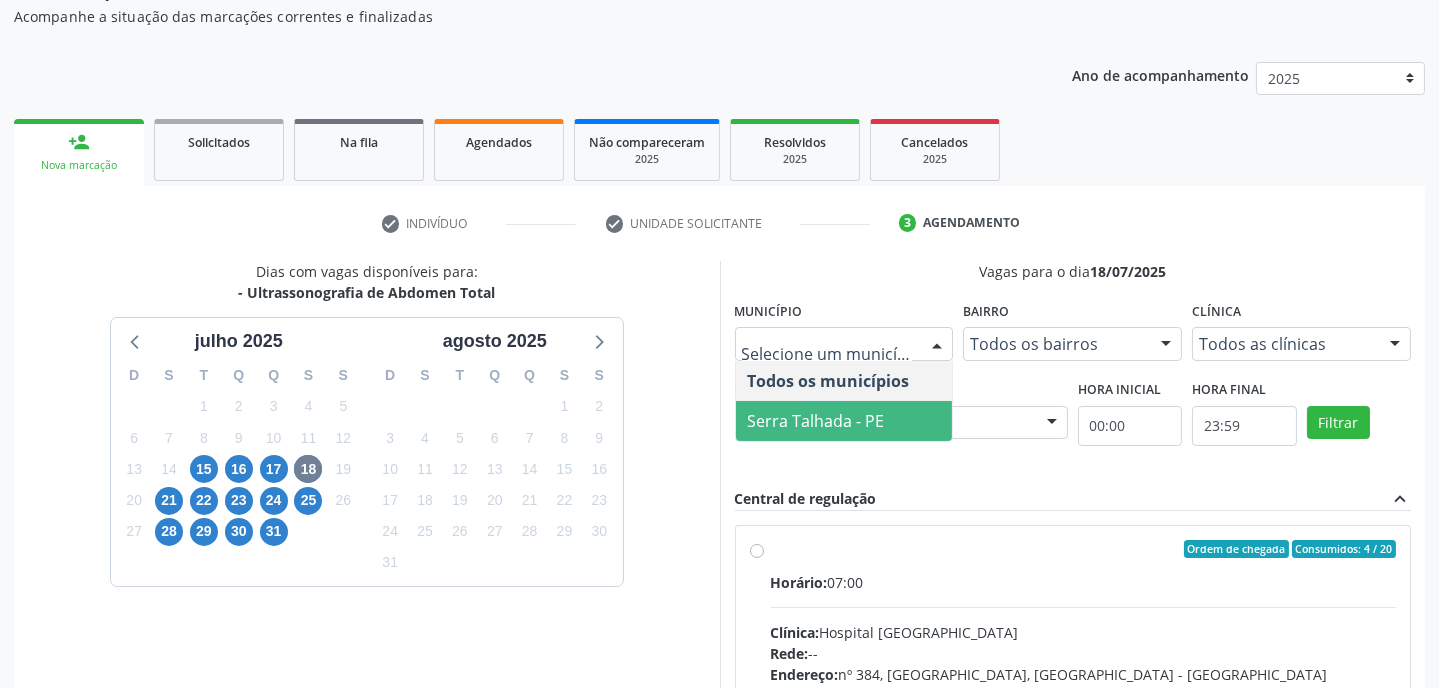 click on "Serra Talhada - PE" at bounding box center (844, 421) 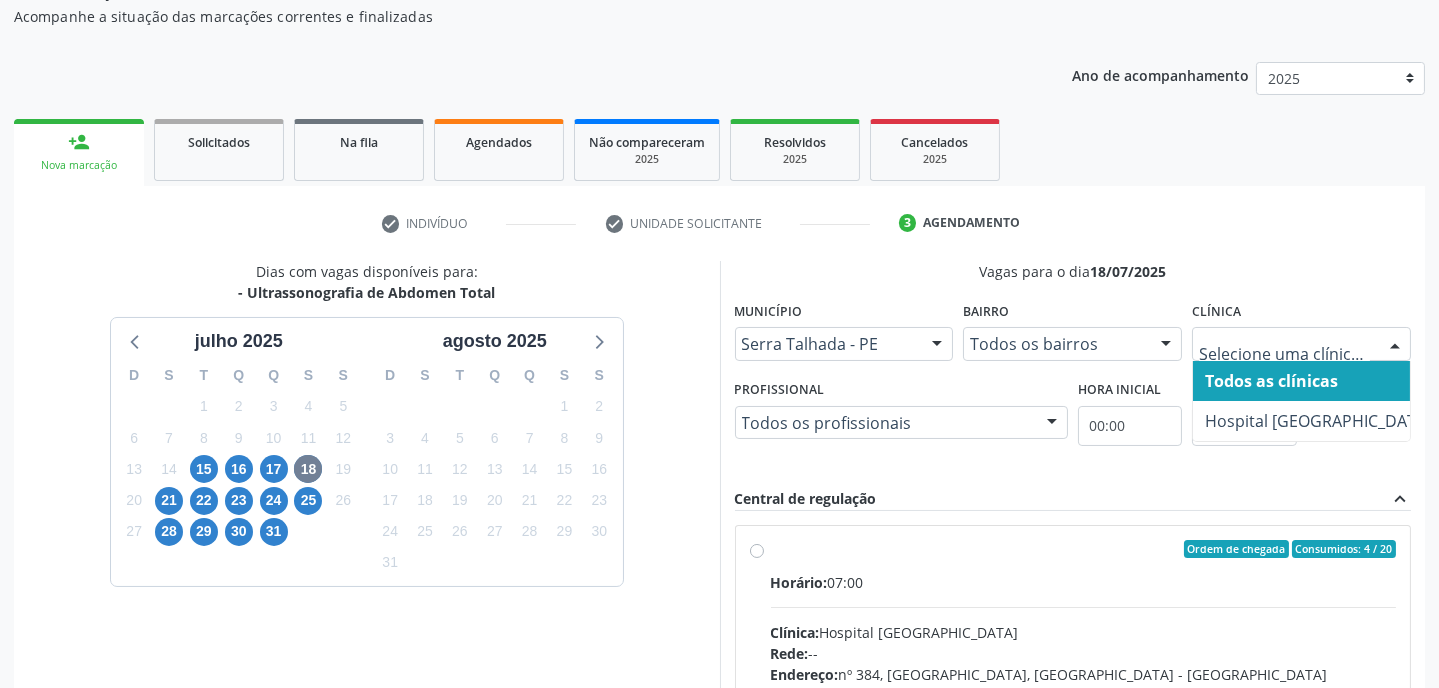click at bounding box center (1395, 345) 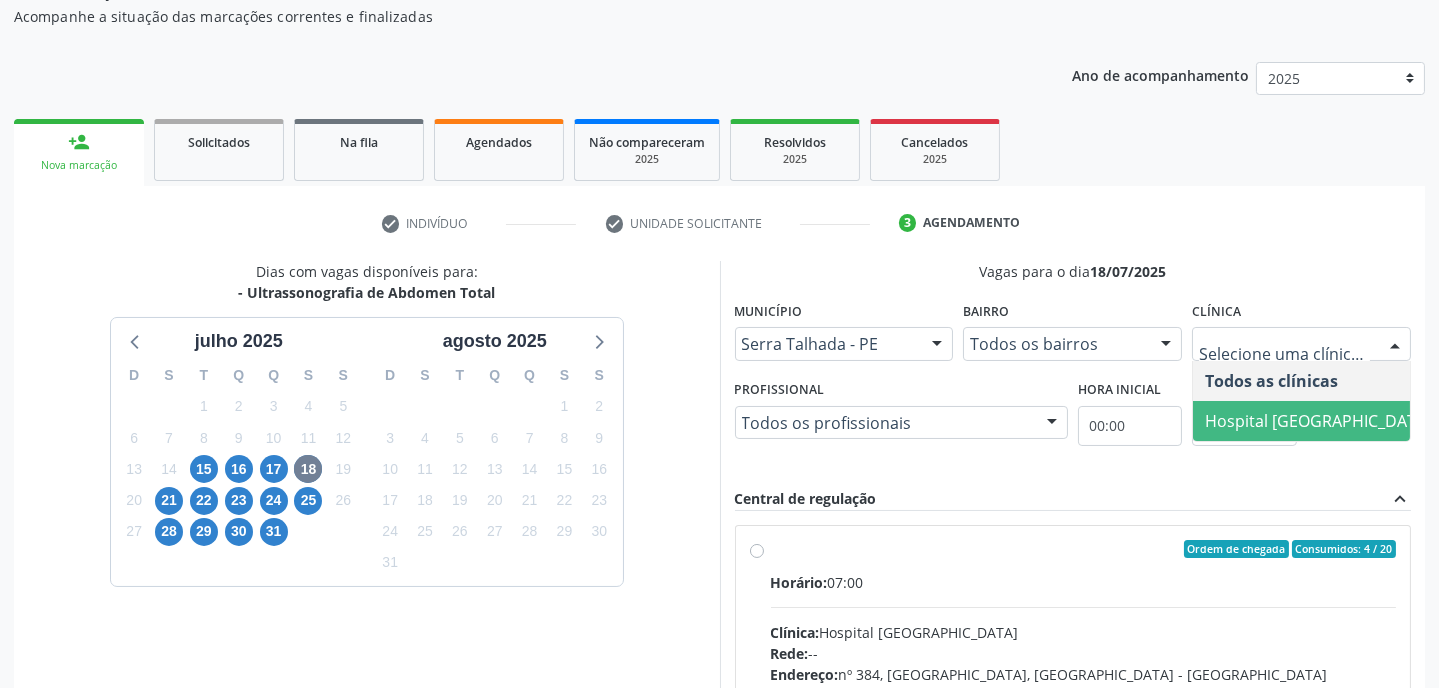 click on "Hospital [GEOGRAPHIC_DATA]" at bounding box center (1318, 421) 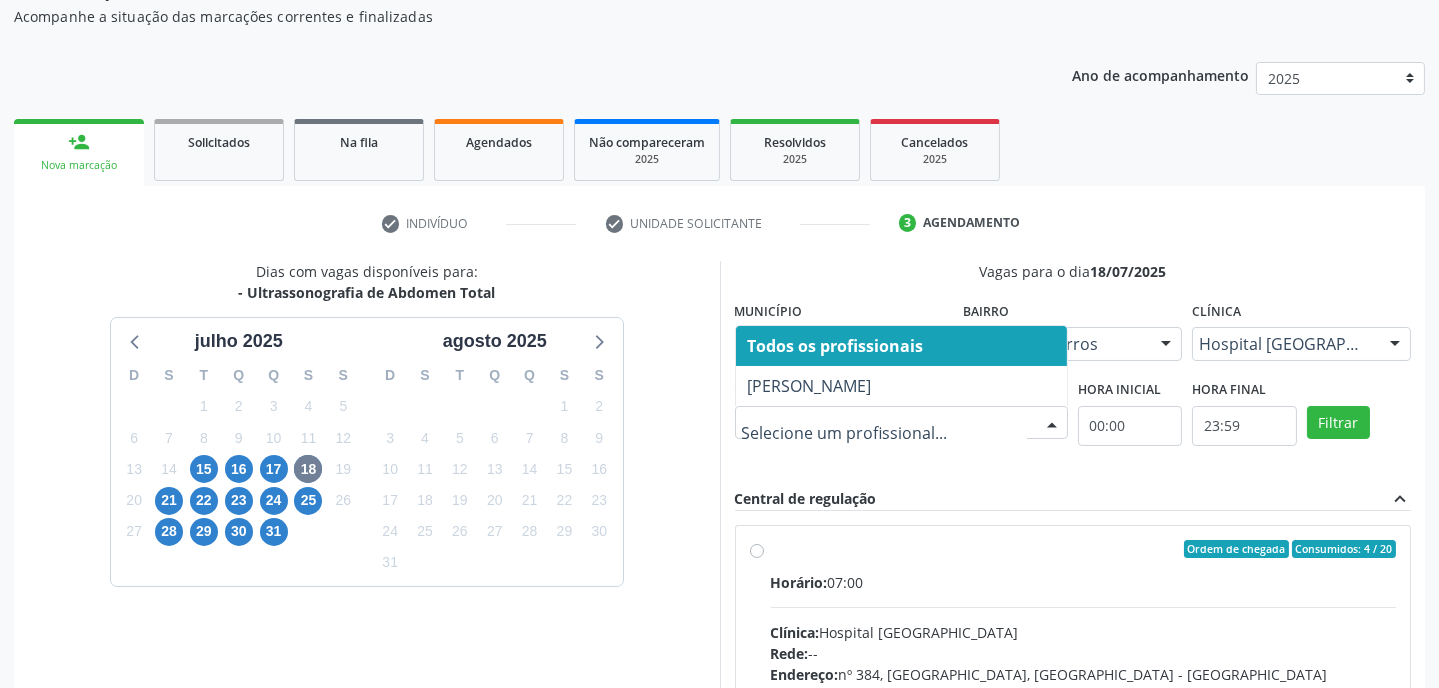 click at bounding box center [1052, 424] 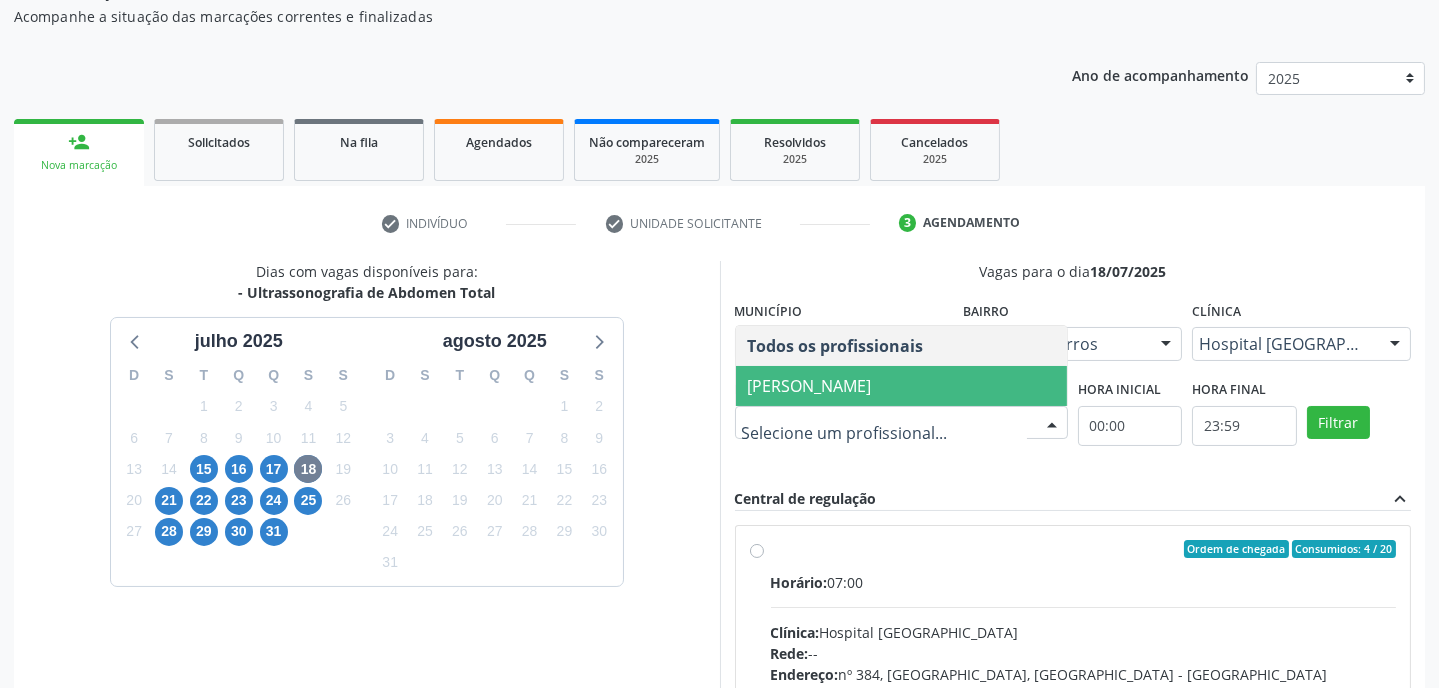 drag, startPoint x: 754, startPoint y: 380, endPoint x: 773, endPoint y: 389, distance: 21.023796 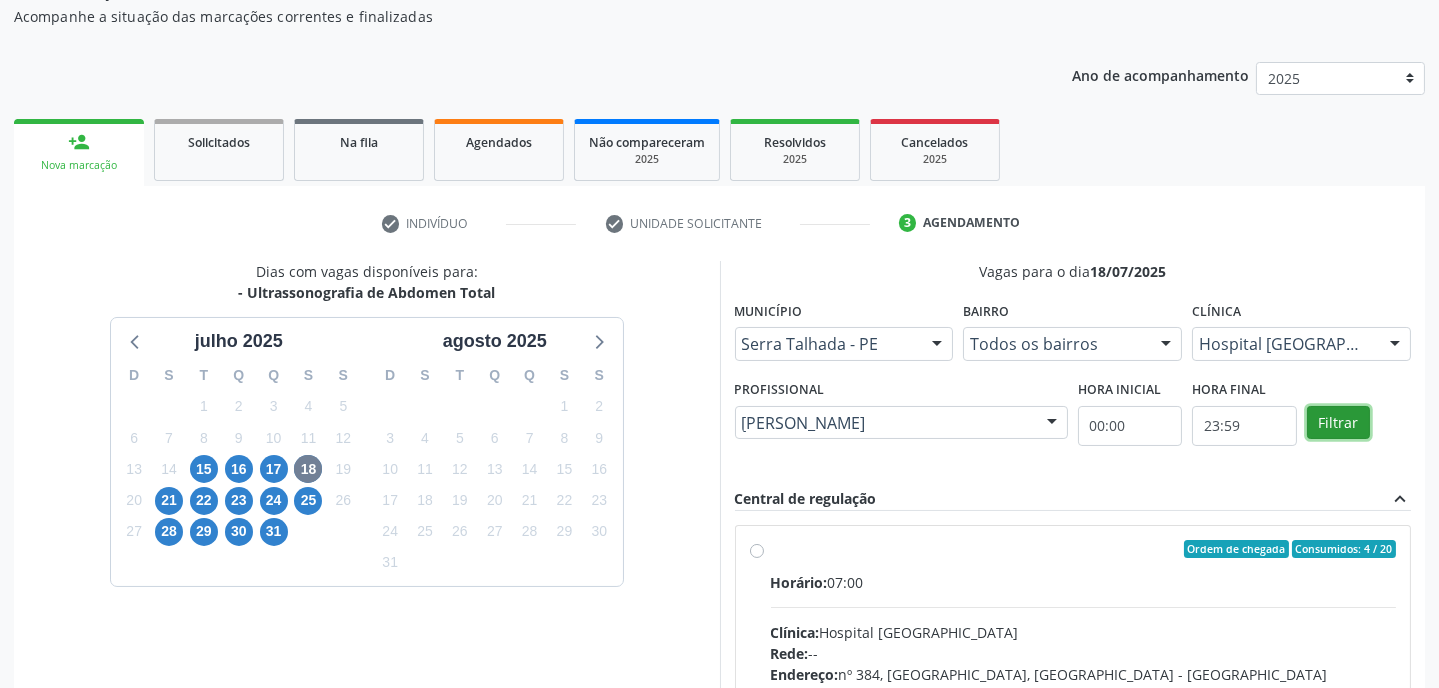 click on "Filtrar" at bounding box center [1338, 423] 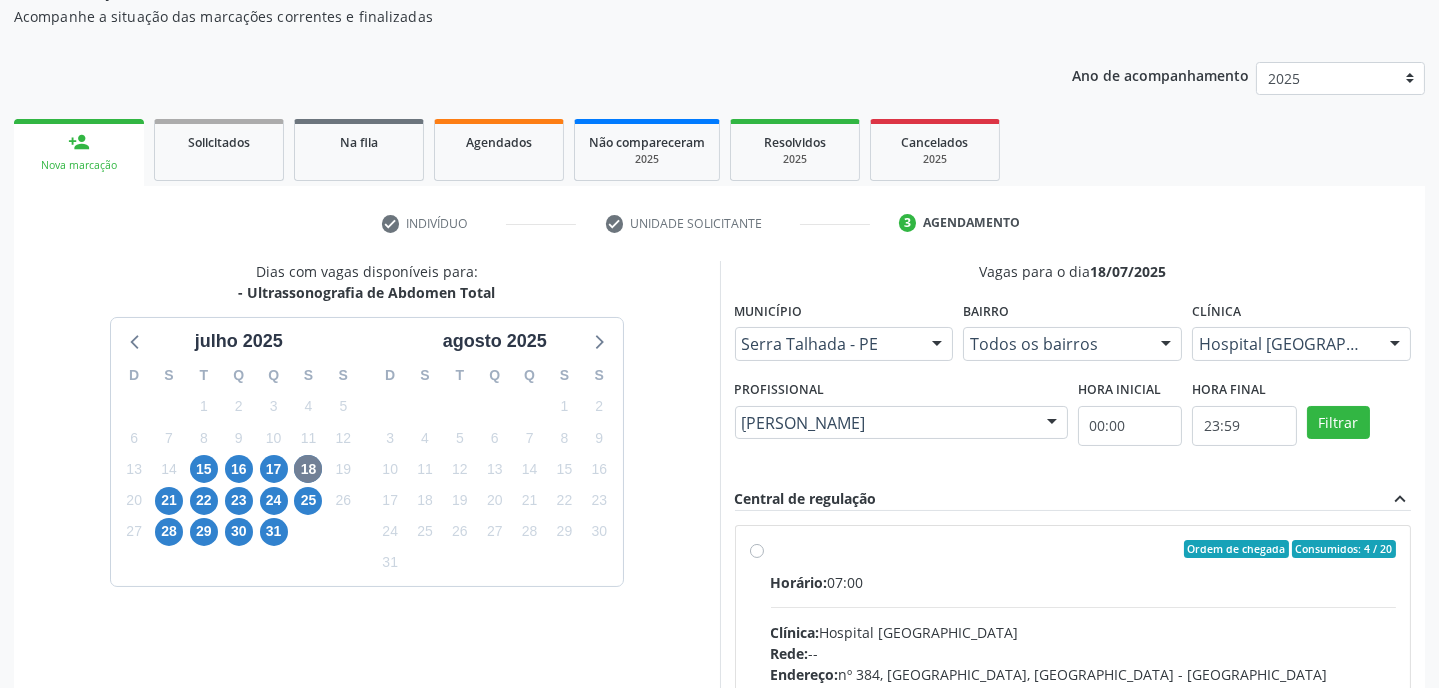 click on "Clínica:  Hospital Sao Francisco" at bounding box center (1084, 632) 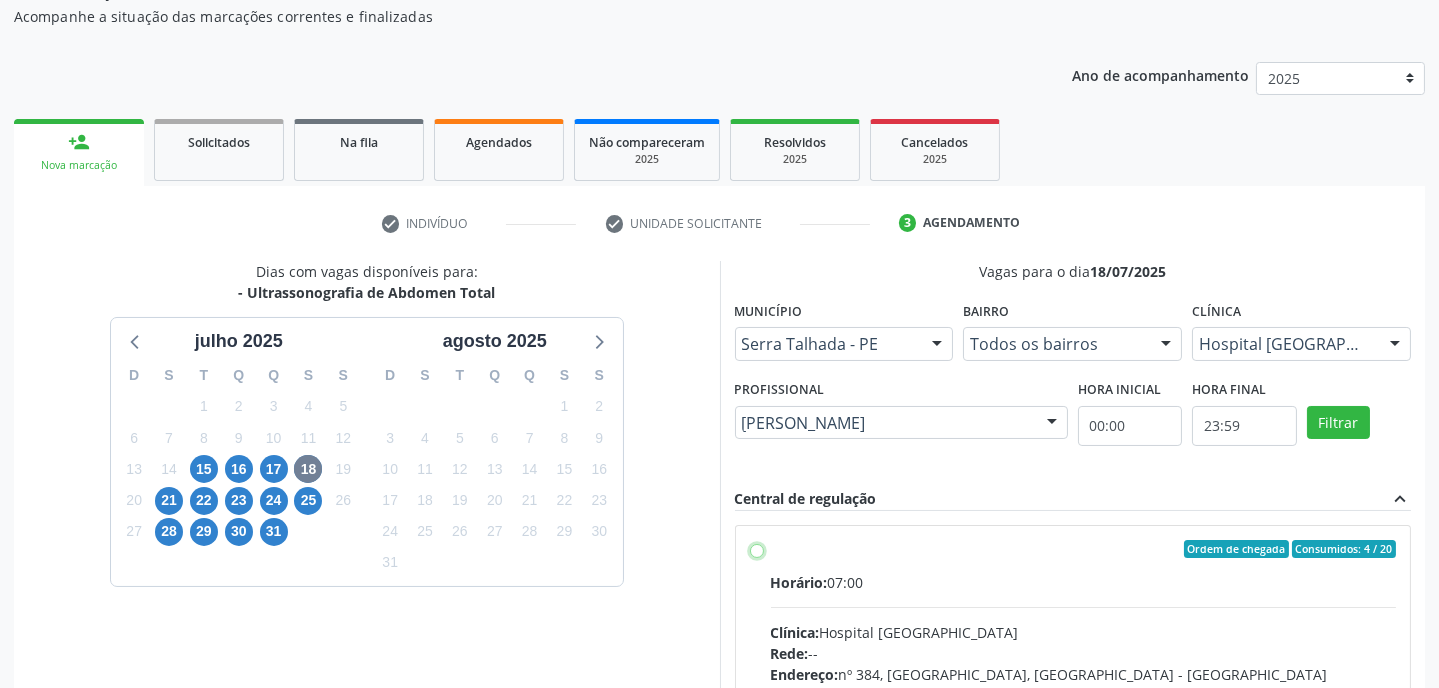 click on "Ordem de chegada
Consumidos: 4 / 20
Horário:   07:00
Clínica:  Hospital Sao Francisco
Rede:
--
Endereço:   nº 384, Varzea, Serra Talhada - PE
Telefone:   (81) 38312142
Profissional:
Yuri Araujo Magalhaes
Informações adicionais sobre o atendimento
Idade de atendimento:
de 0 a 120 anos
Gênero(s) atendido(s):
Masculino e Feminino
Informações adicionais:
--" at bounding box center (757, 549) 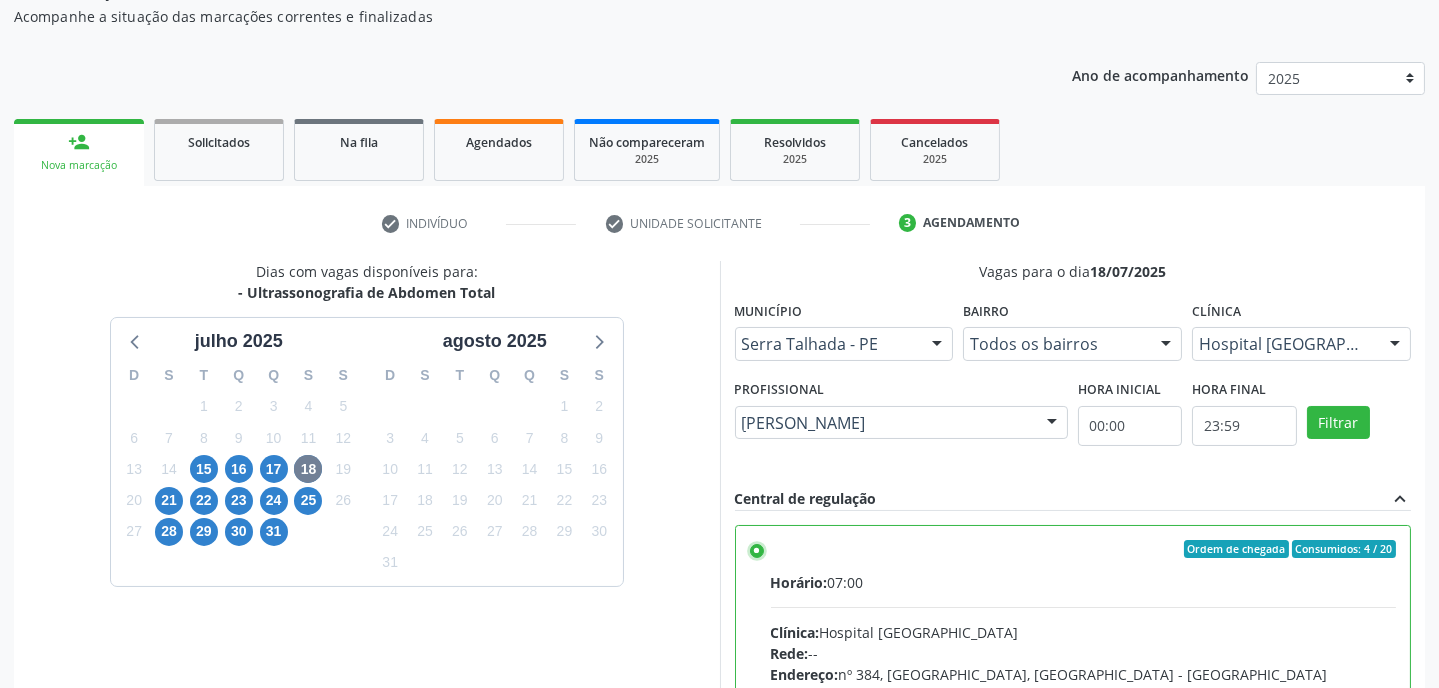 scroll, scrollTop: 452, scrollLeft: 0, axis: vertical 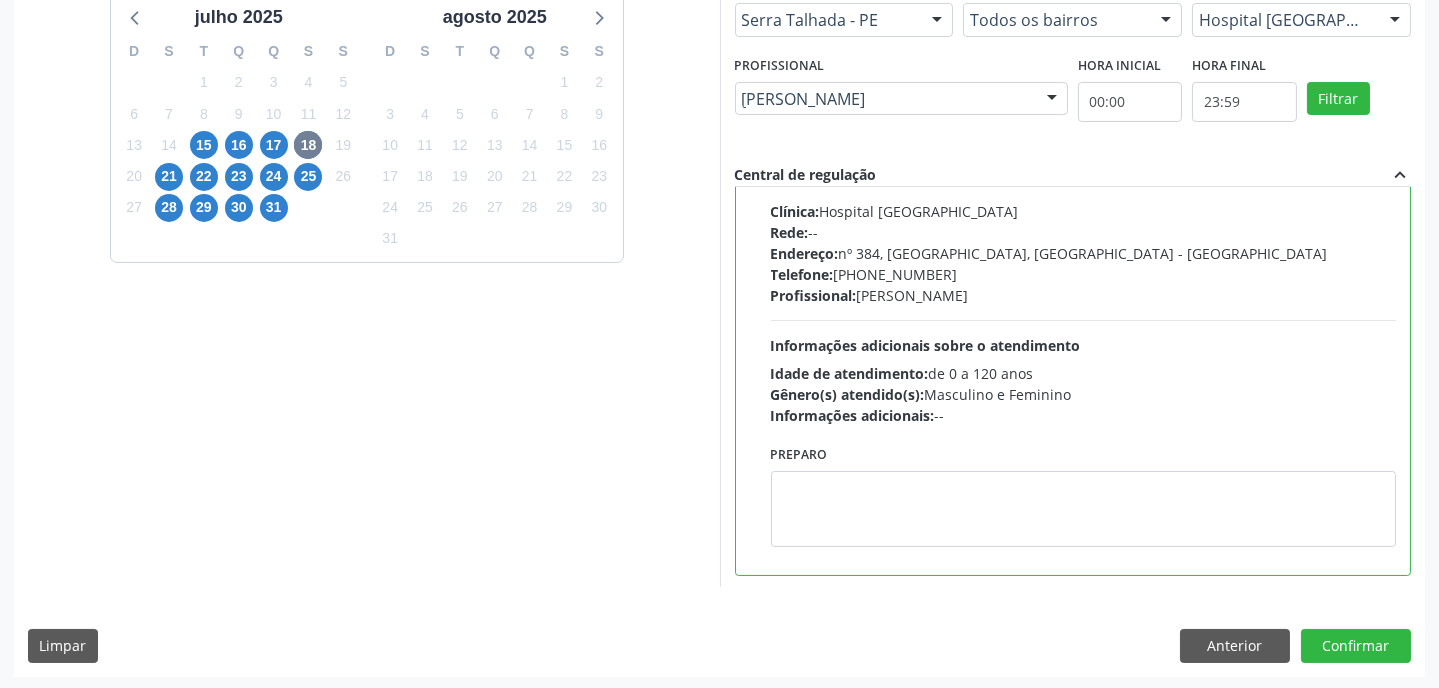 click on "Preparo" at bounding box center [1073, 493] 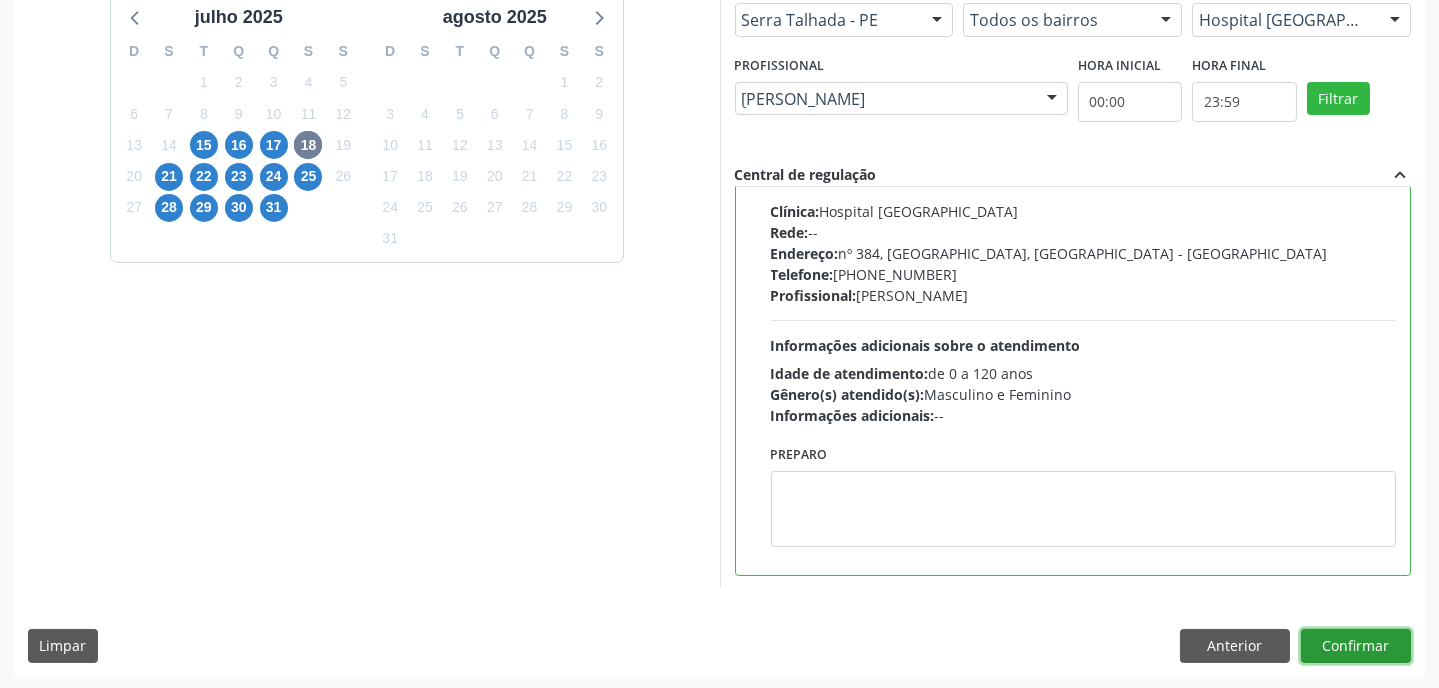 click on "Confirmar" at bounding box center (1356, 646) 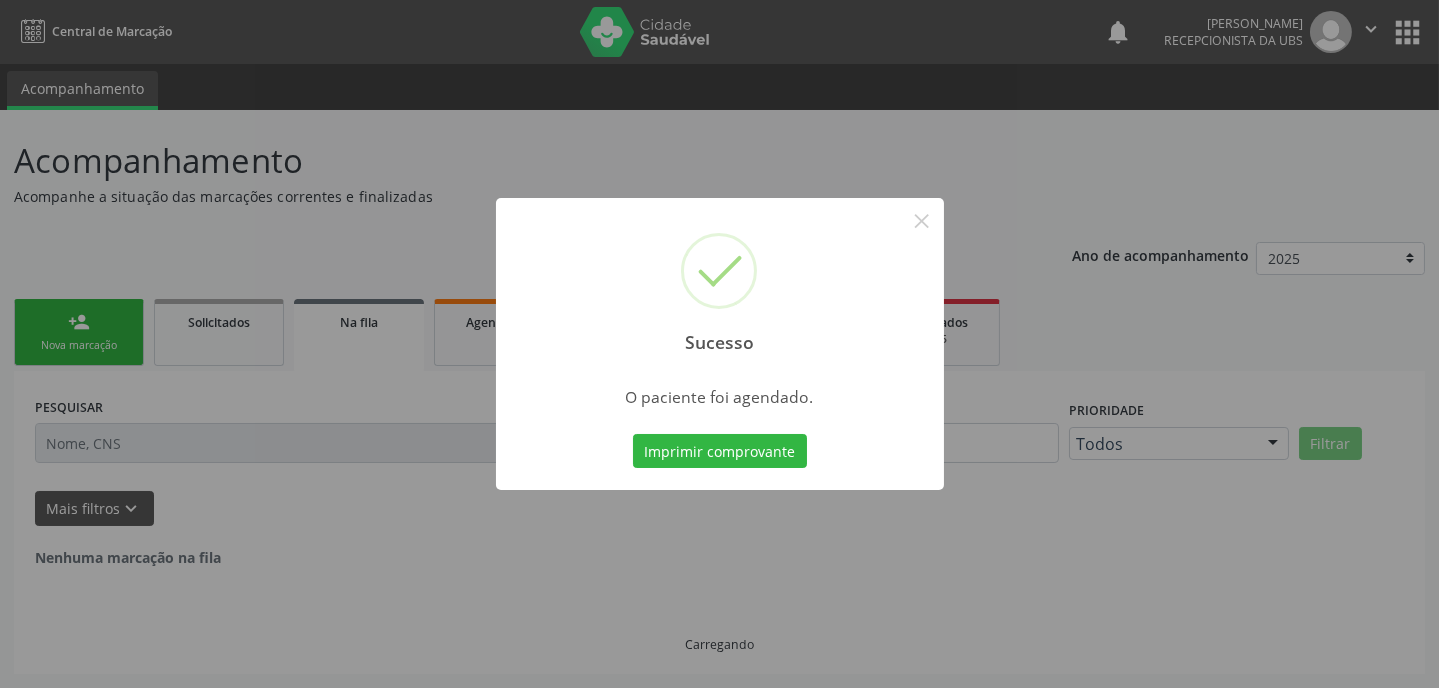 scroll, scrollTop: 0, scrollLeft: 0, axis: both 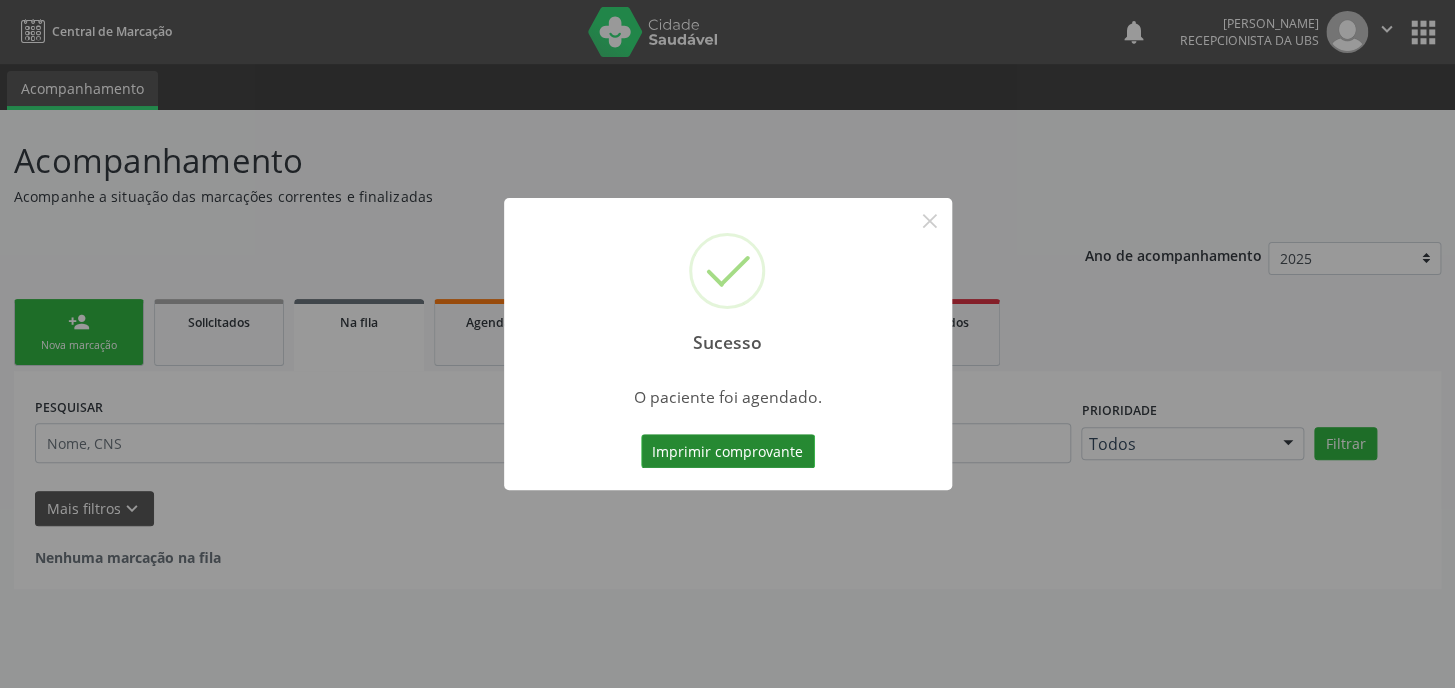 click on "Imprimir comprovante" at bounding box center (728, 451) 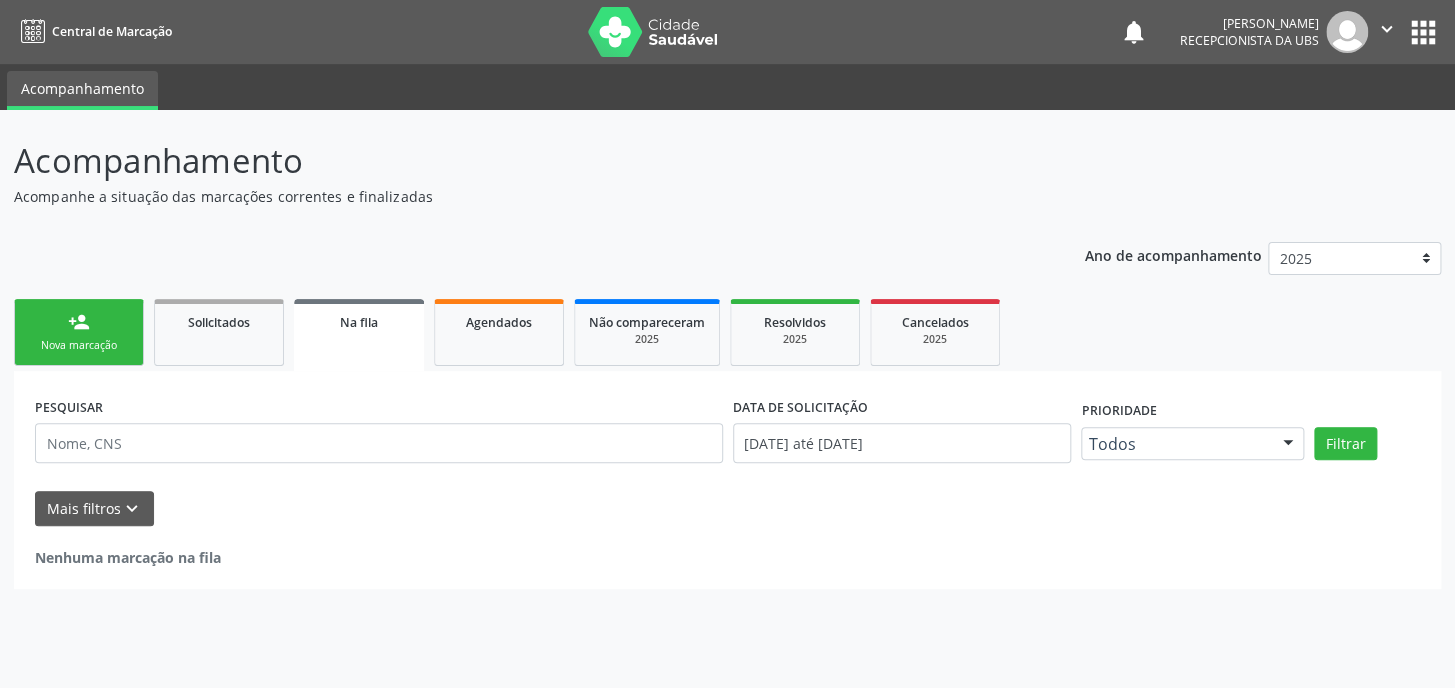 click on "Nova marcação" at bounding box center [79, 345] 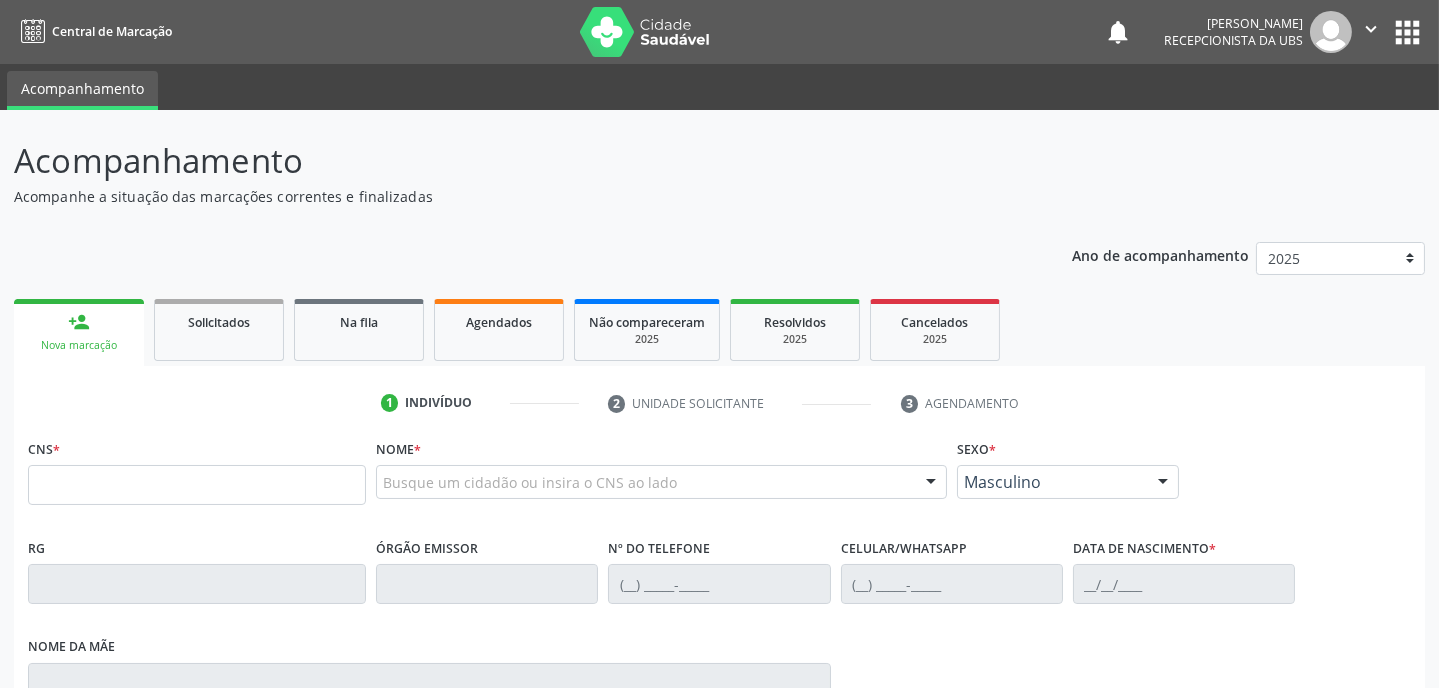 click on "CNS
*" at bounding box center [197, 469] 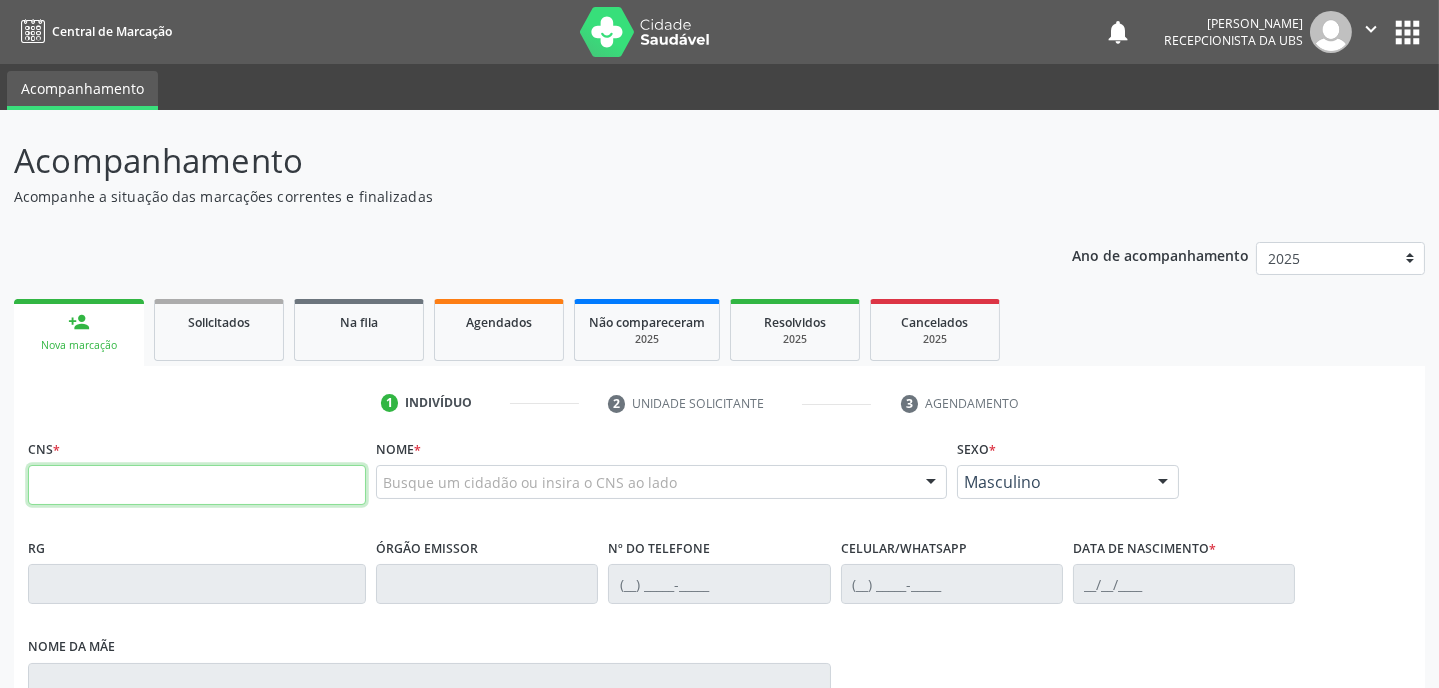 click at bounding box center [197, 485] 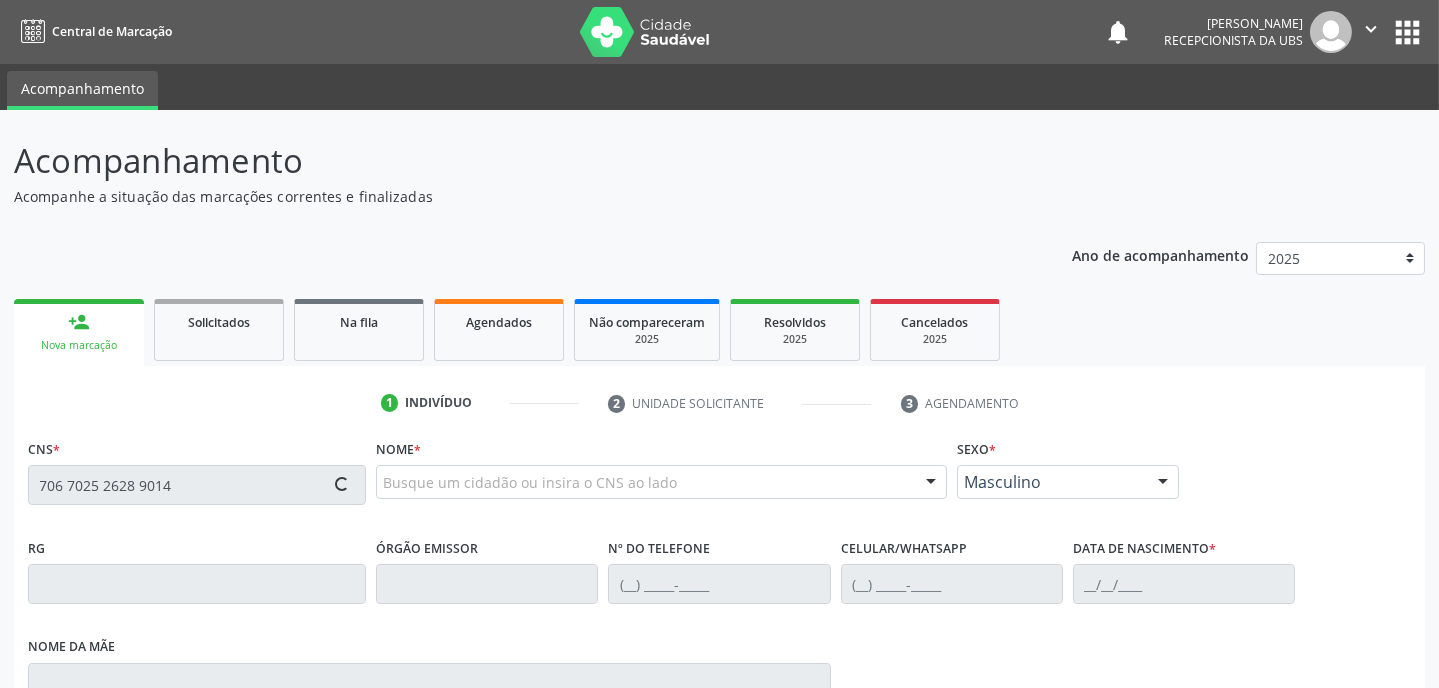 type on "706 7025 2628 9014" 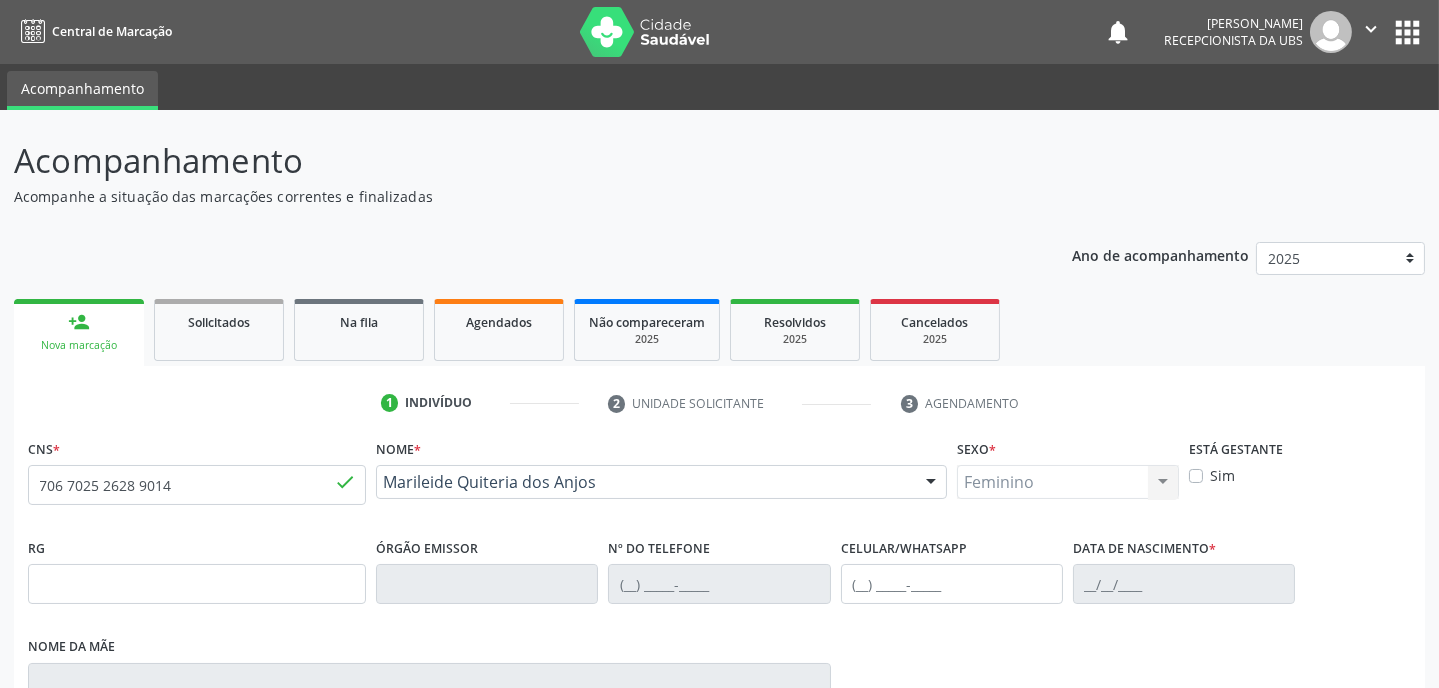 type on "(87) 99999-9999" 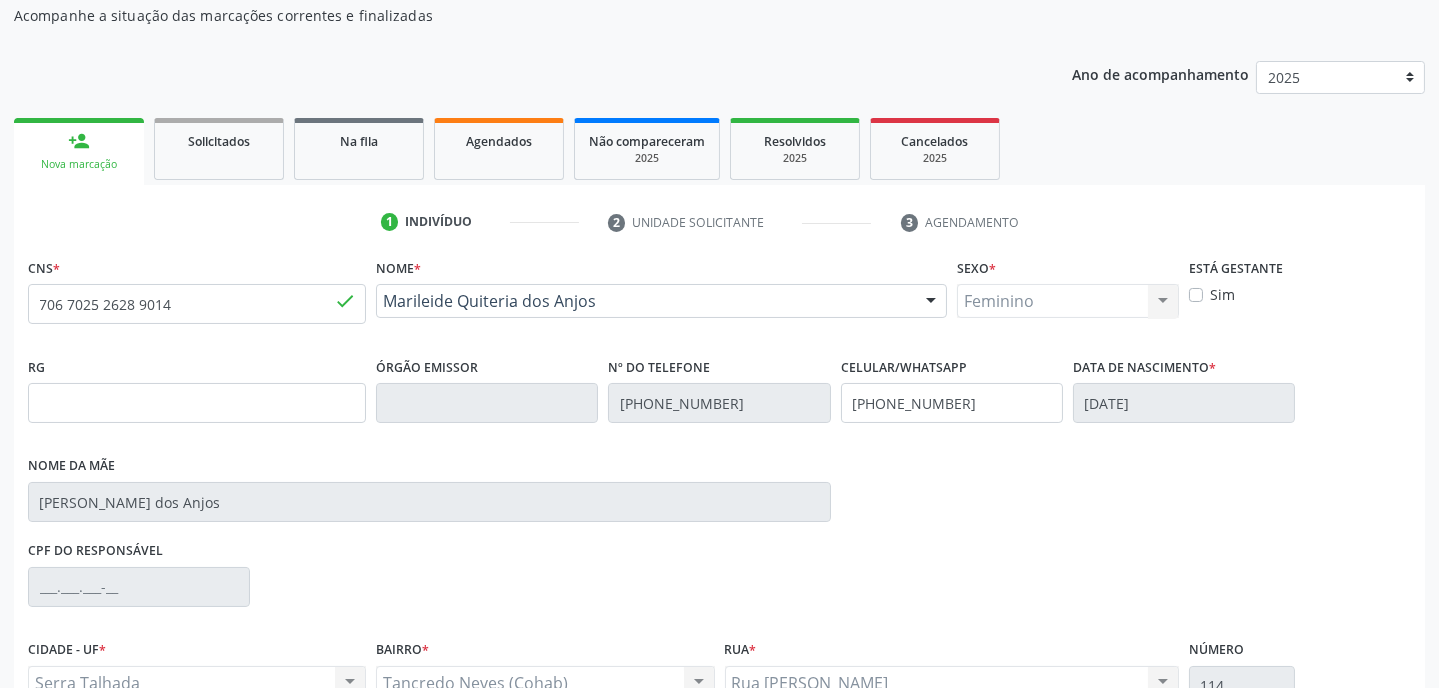 scroll, scrollTop: 380, scrollLeft: 0, axis: vertical 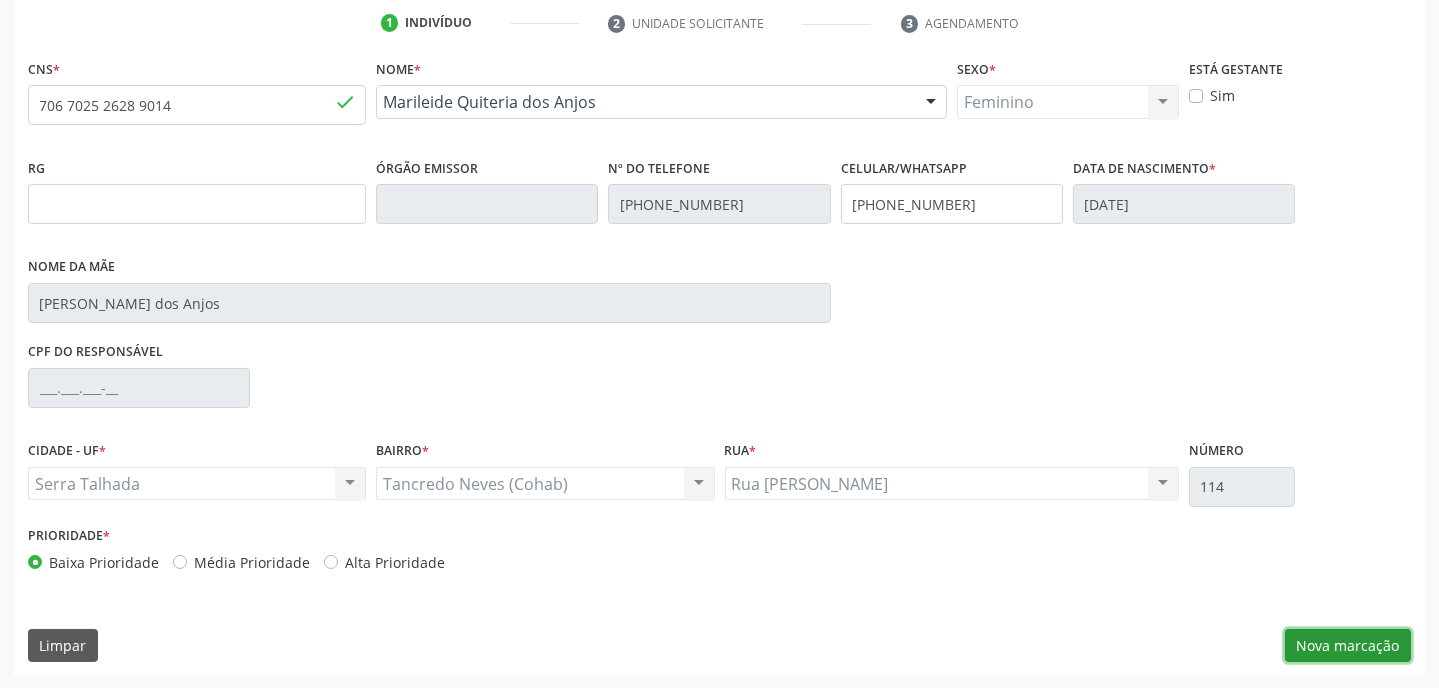 click on "Nova marcação" at bounding box center (1348, 646) 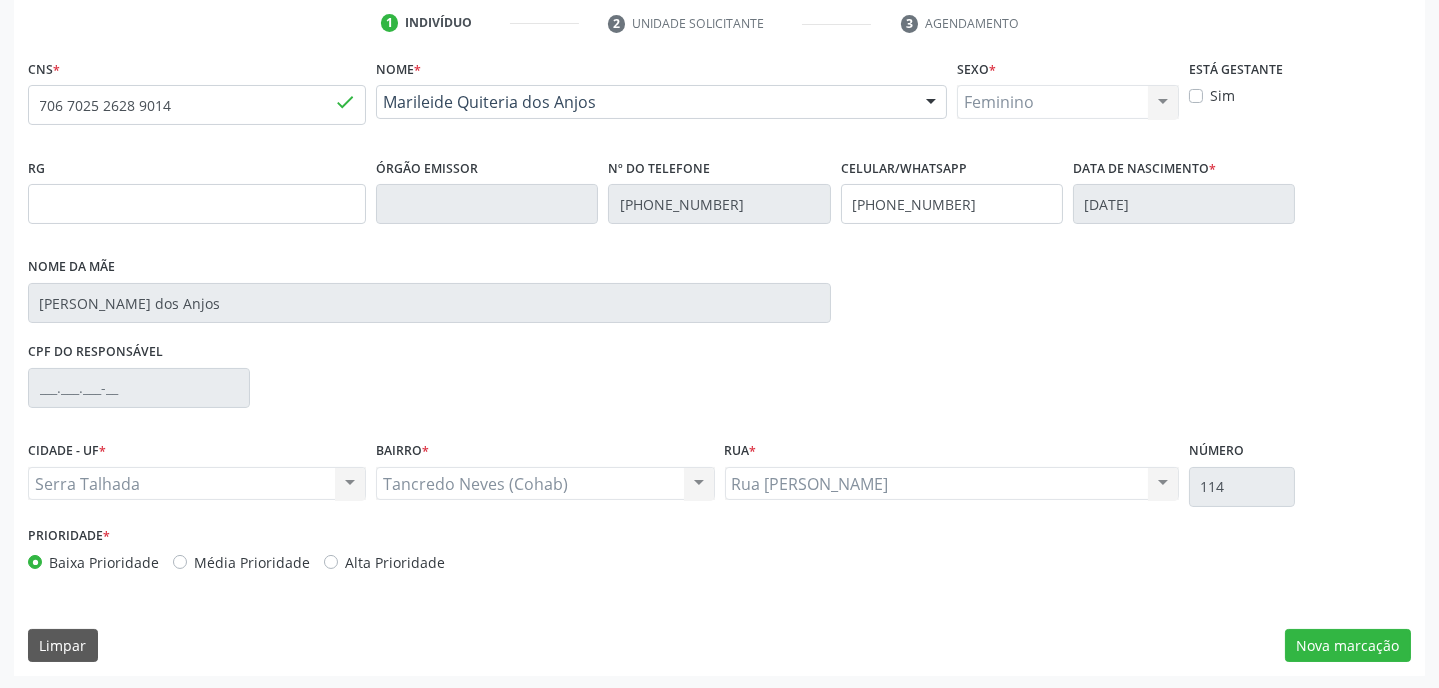 scroll, scrollTop: 215, scrollLeft: 0, axis: vertical 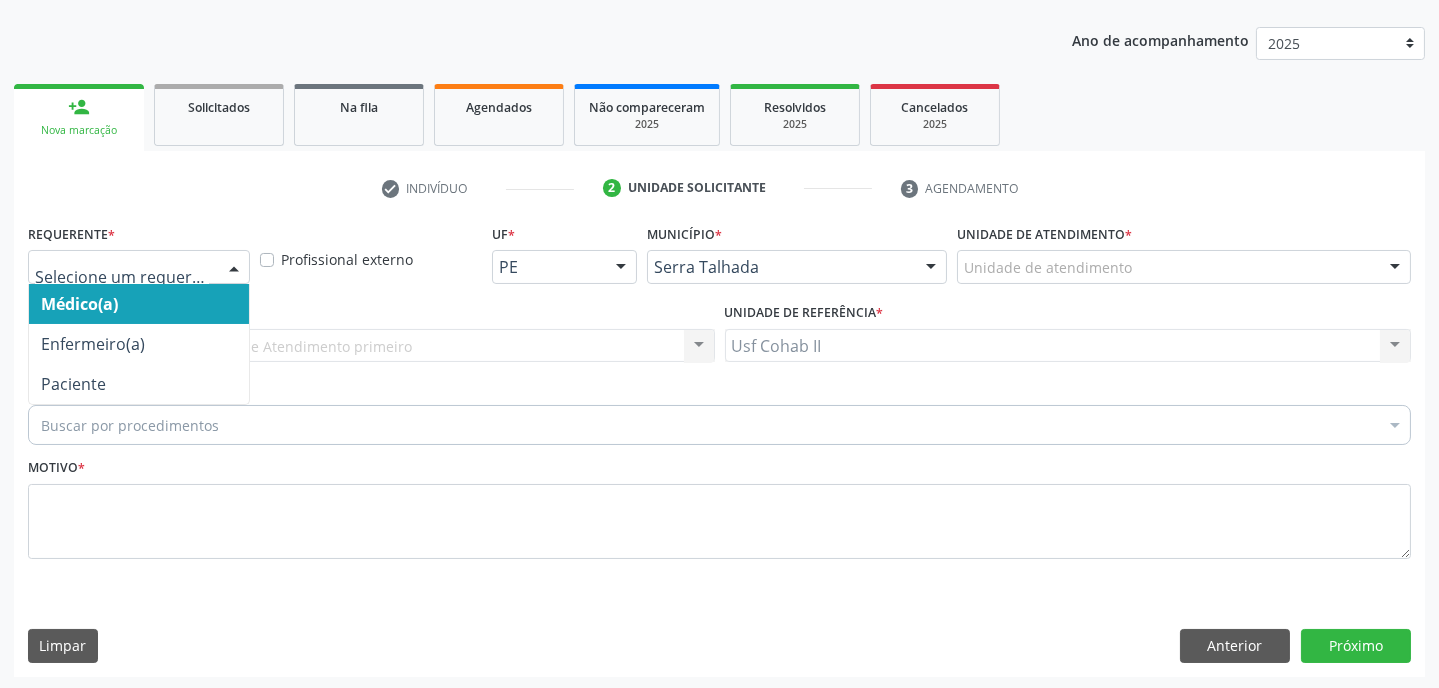 click at bounding box center (234, 268) 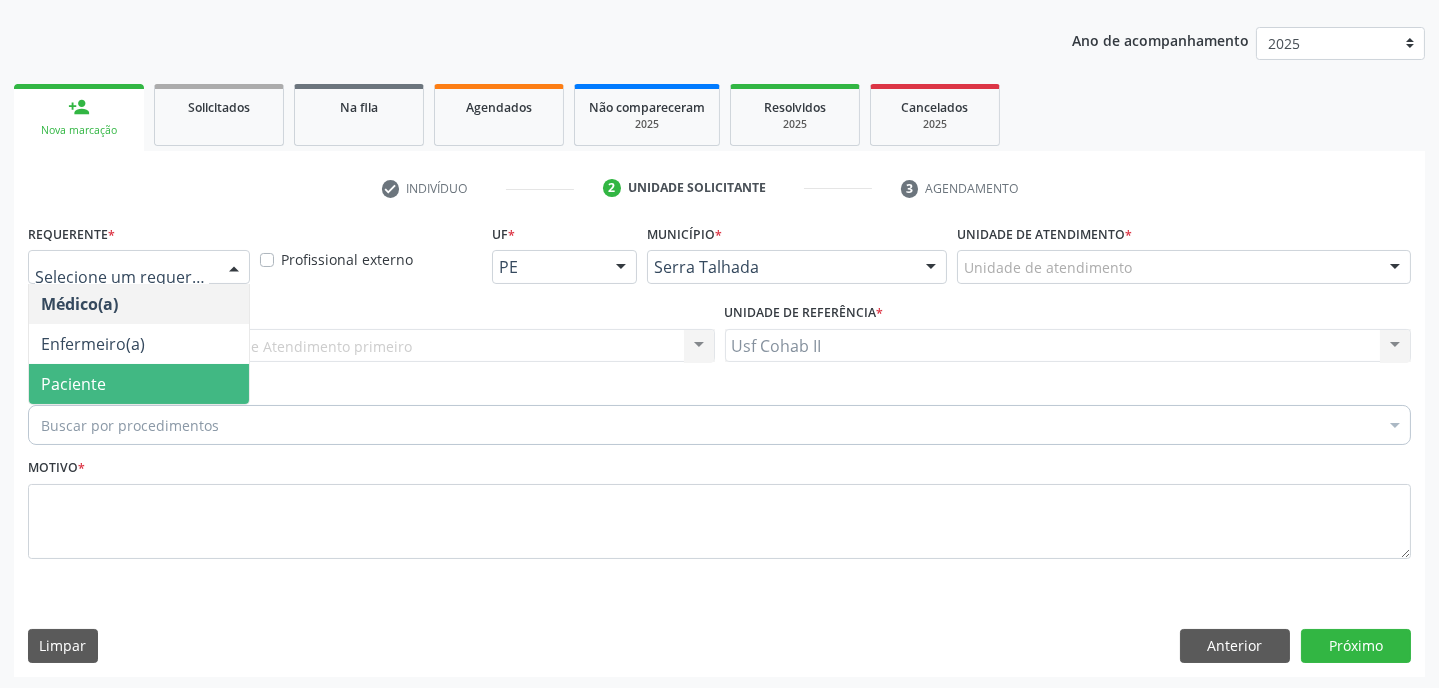 click on "Paciente" at bounding box center [139, 384] 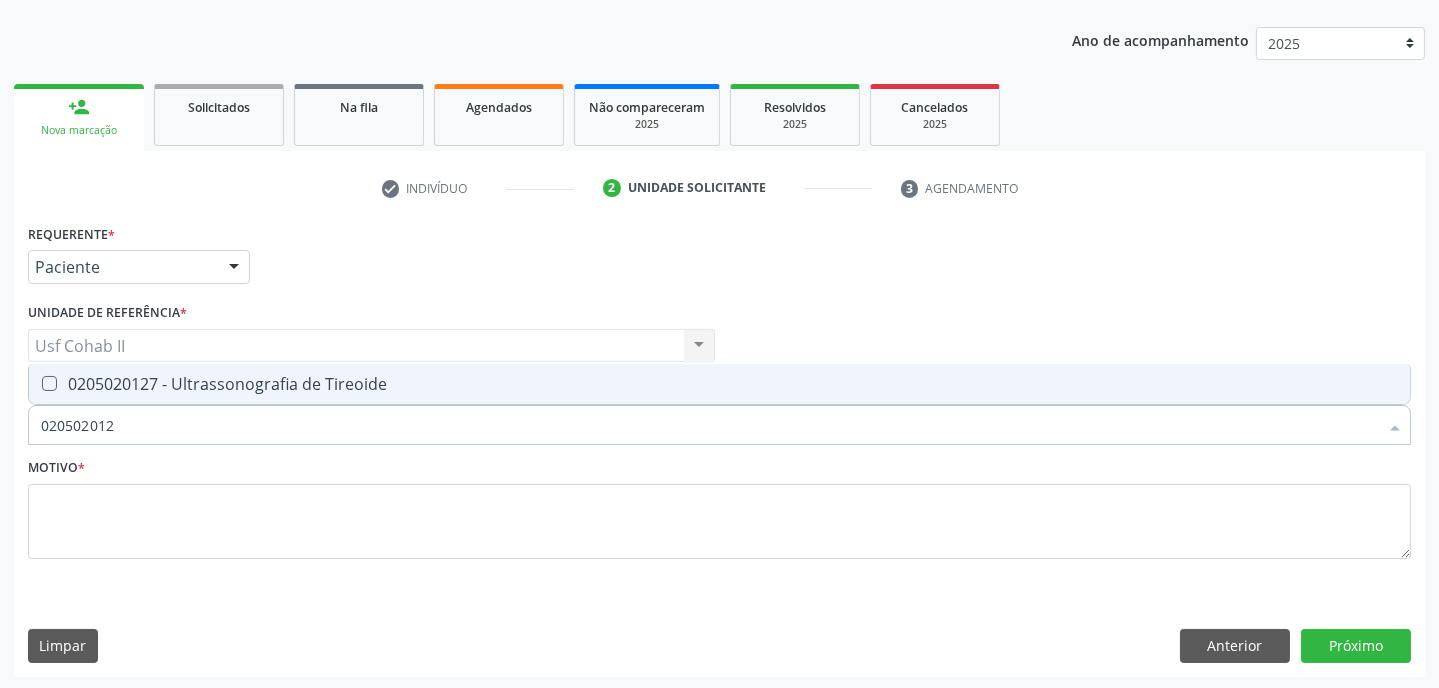 type on "0205020127" 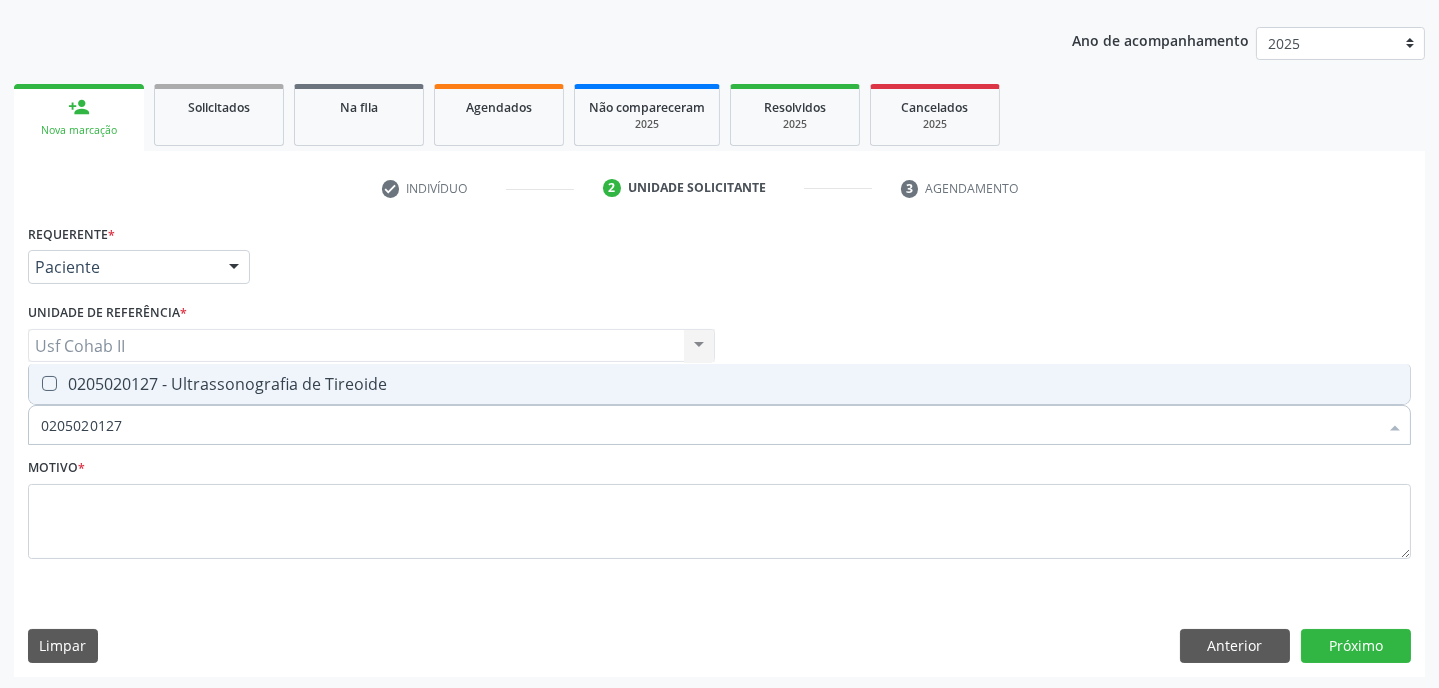 click at bounding box center [49, 383] 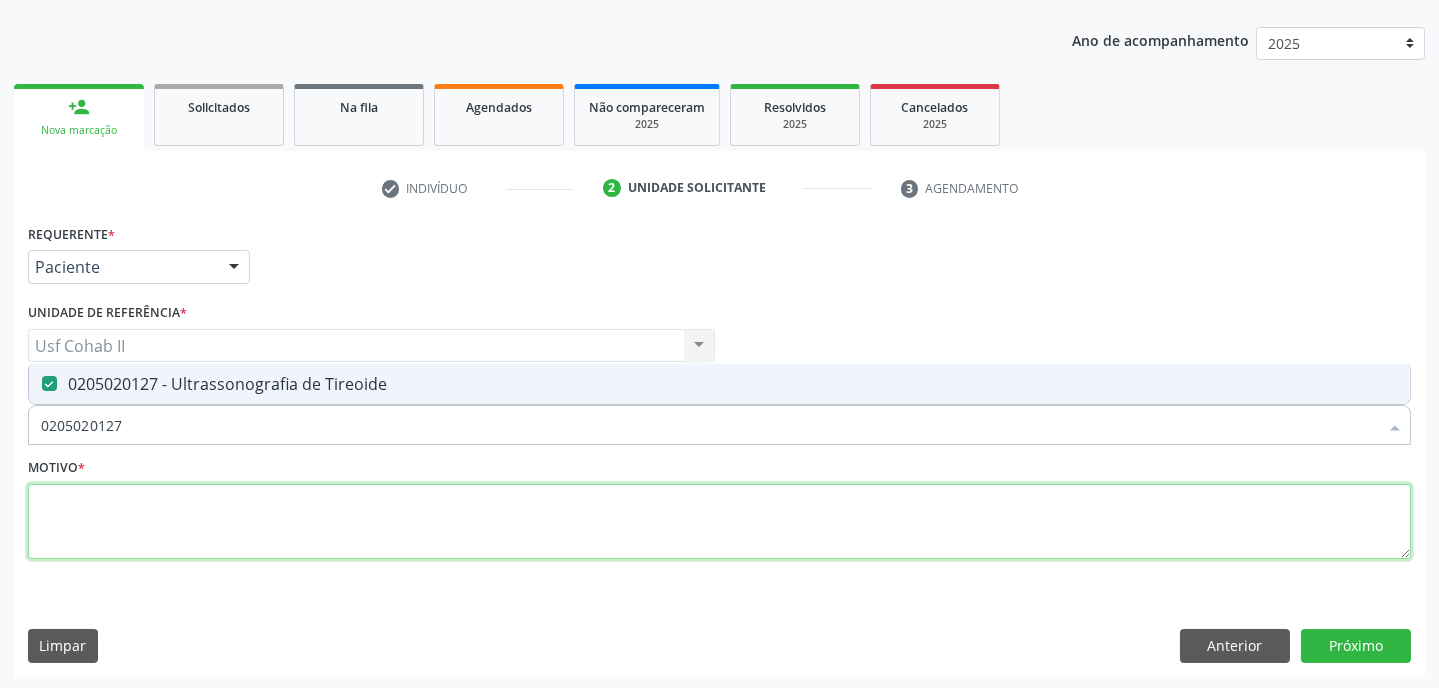 click at bounding box center [719, 522] 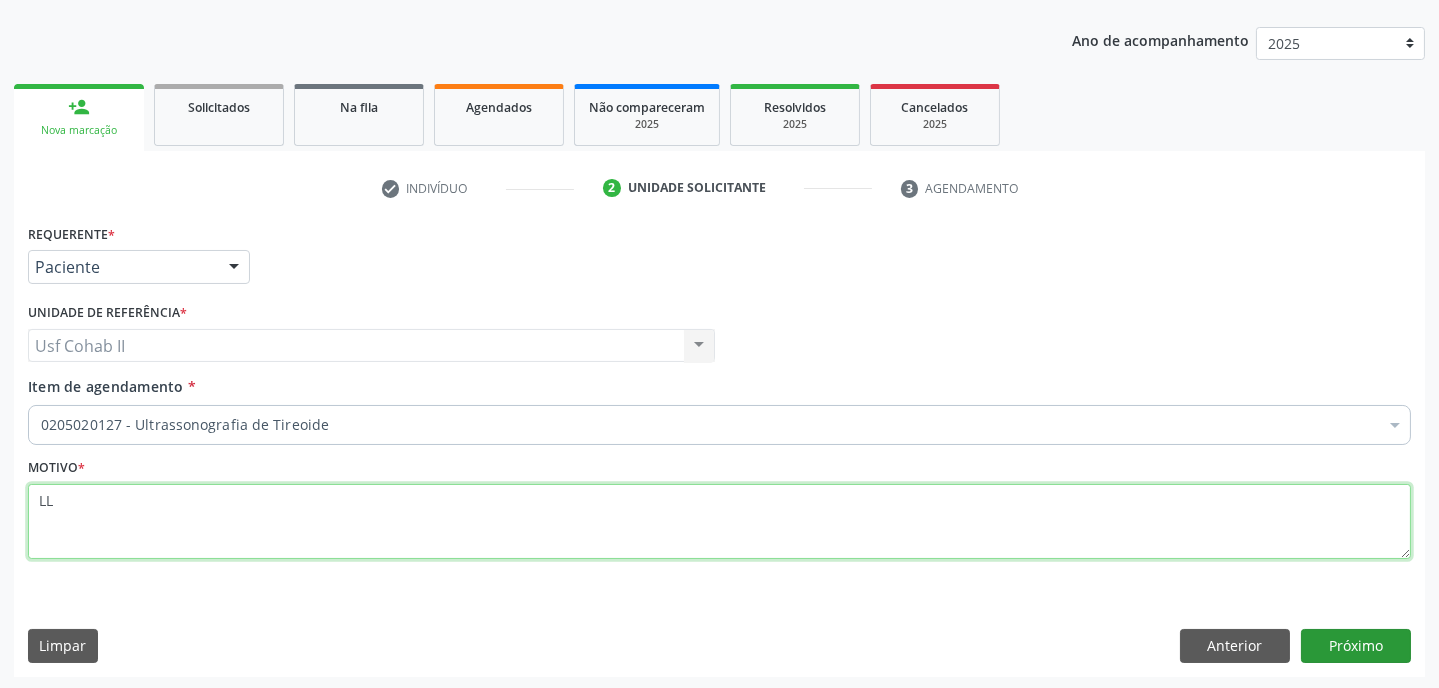 type on "LL" 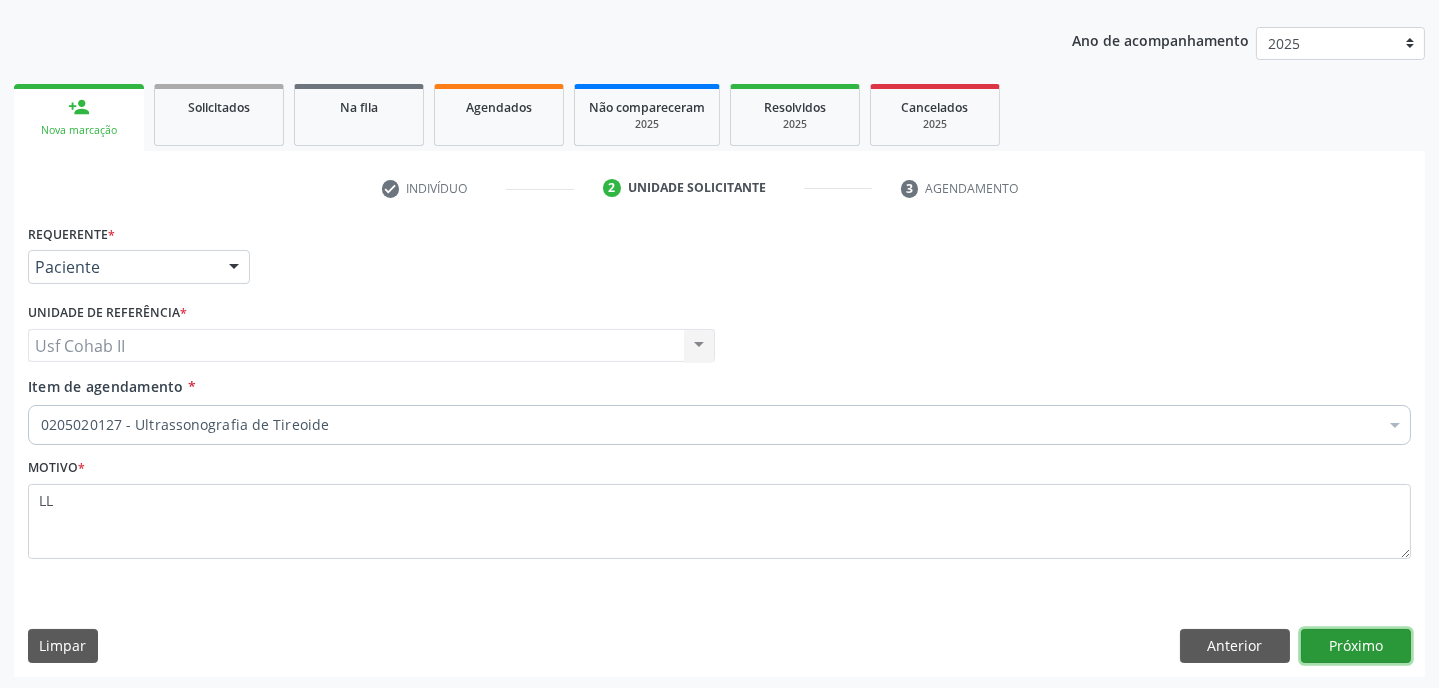 click on "Próximo" at bounding box center (1356, 646) 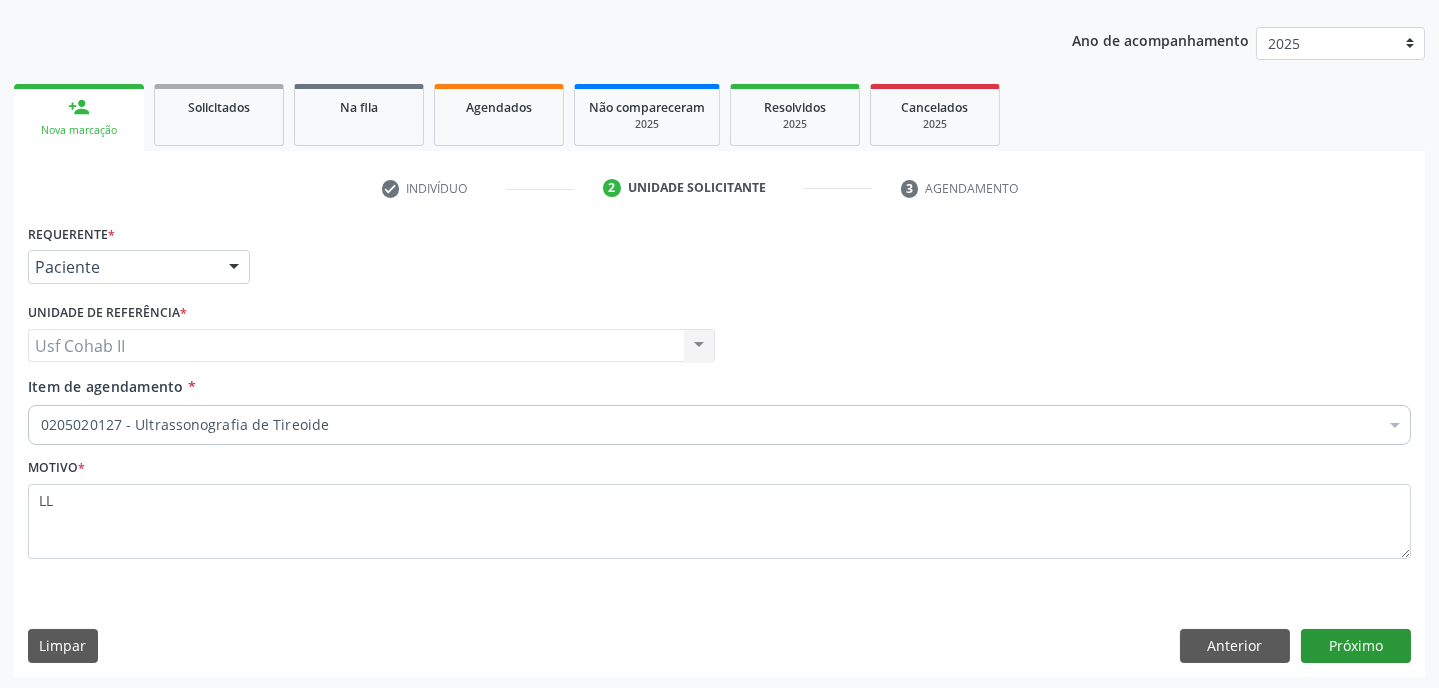 scroll, scrollTop: 180, scrollLeft: 0, axis: vertical 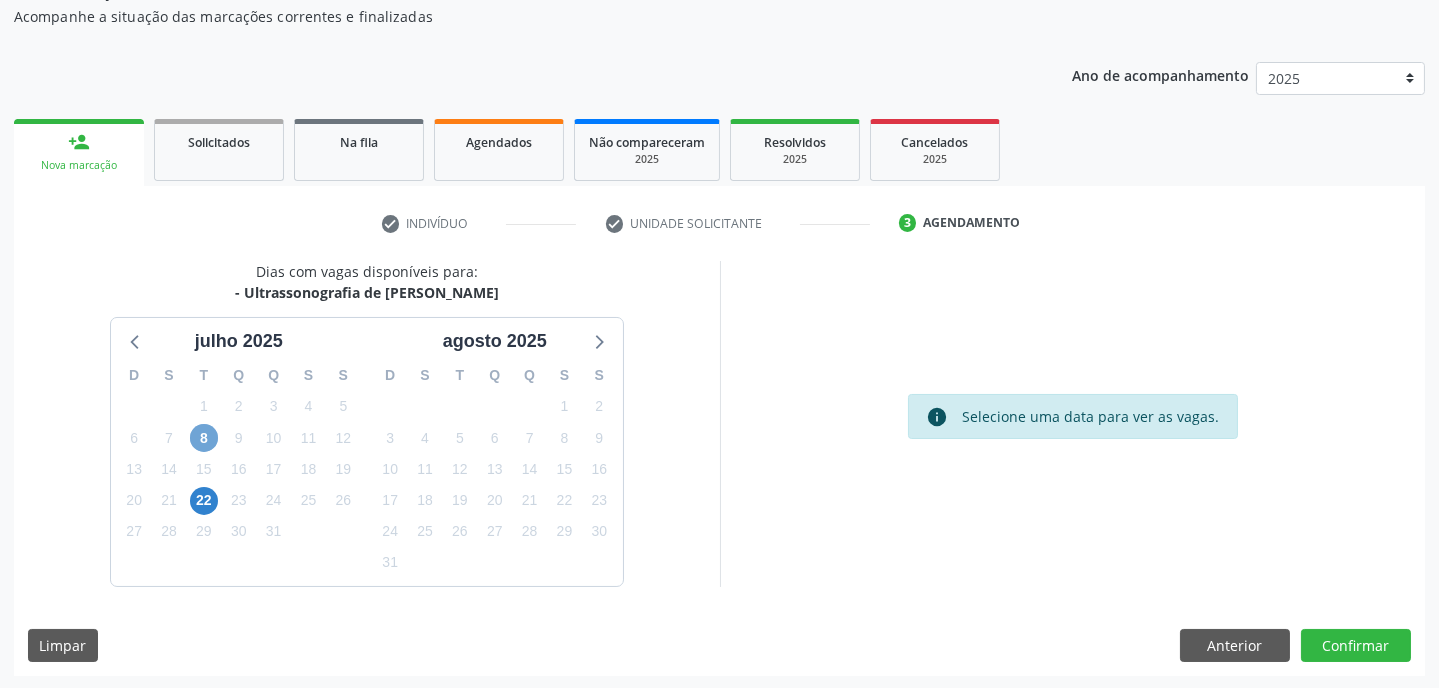 click on "8" at bounding box center (204, 438) 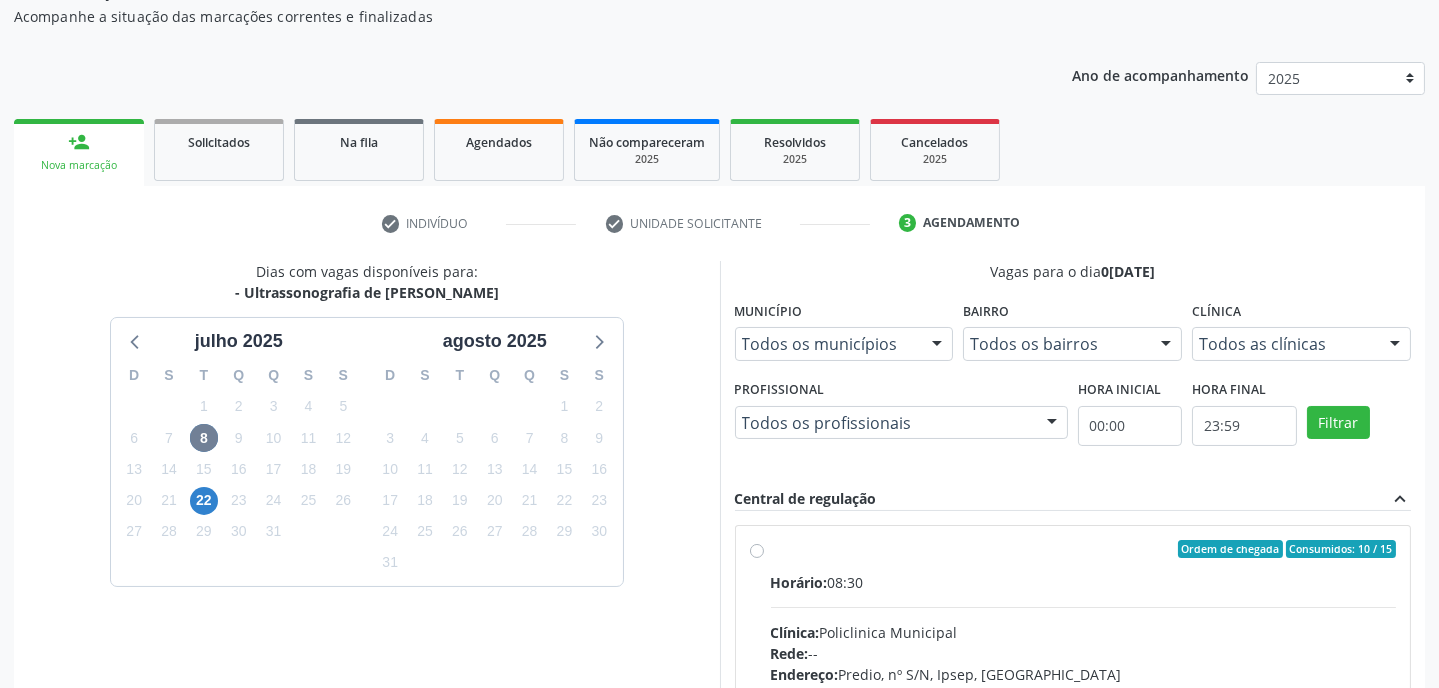 click at bounding box center (937, 345) 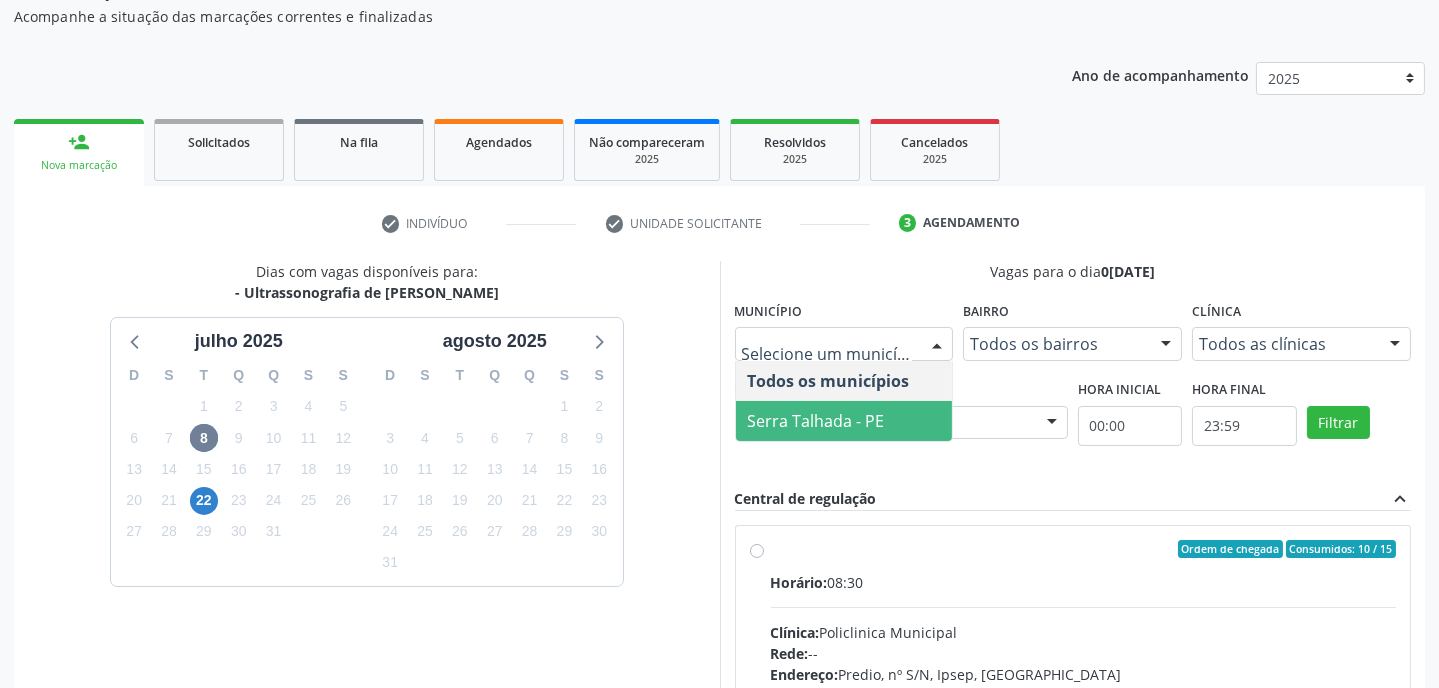 click on "Serra Talhada - PE" at bounding box center [816, 421] 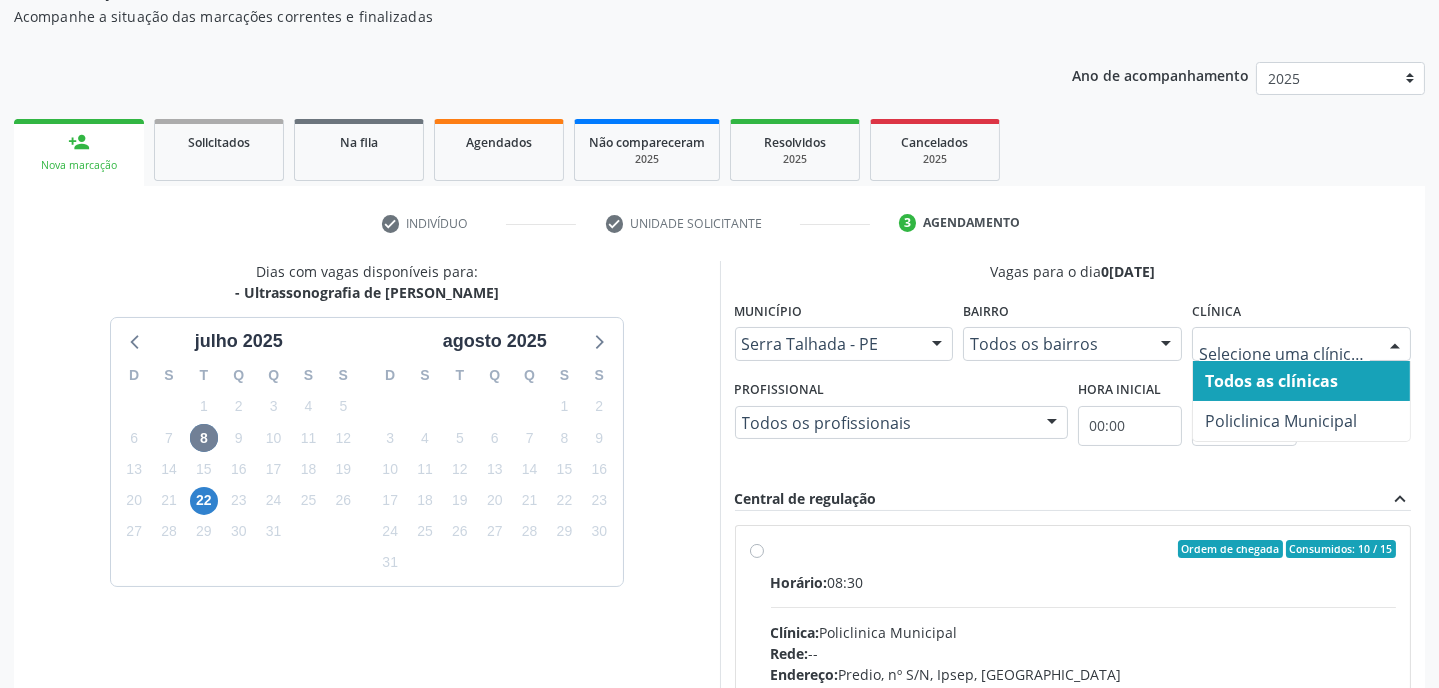 click at bounding box center [1395, 345] 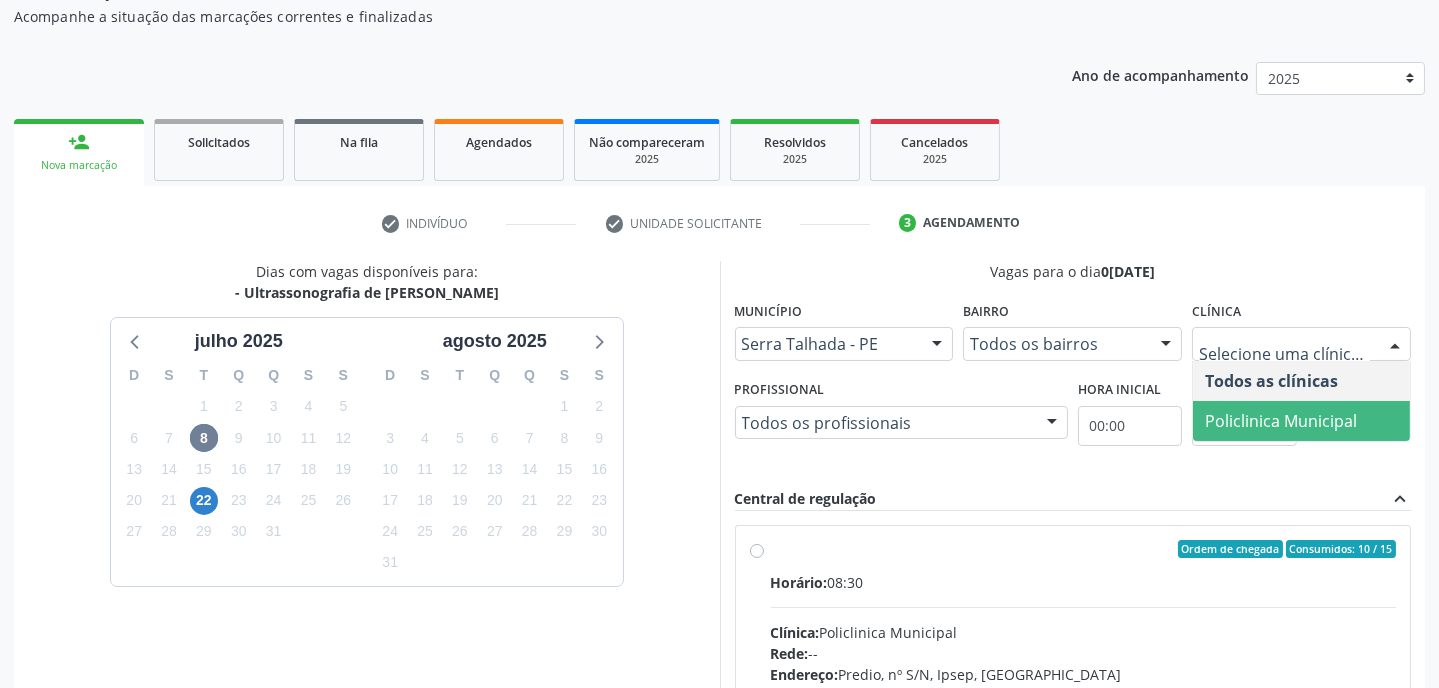 click on "Policlinica Municipal" at bounding box center [1301, 421] 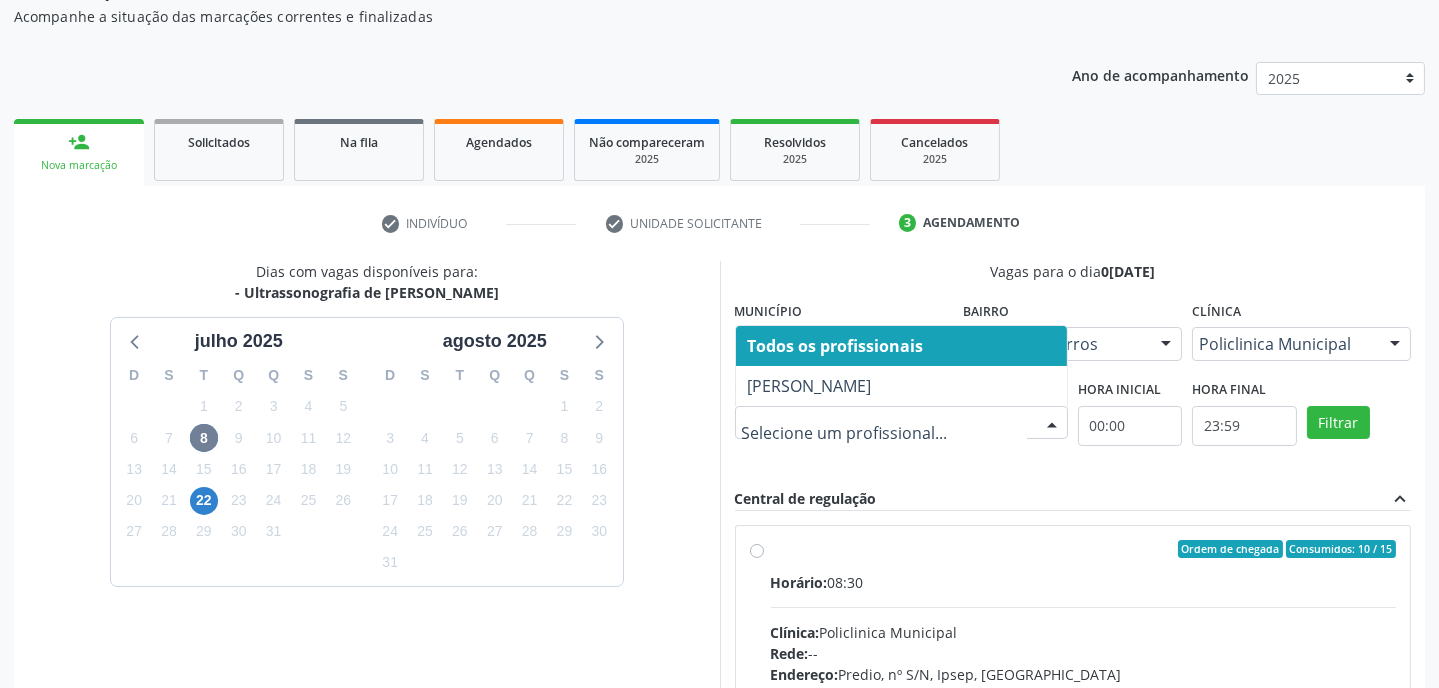 click at bounding box center (1052, 424) 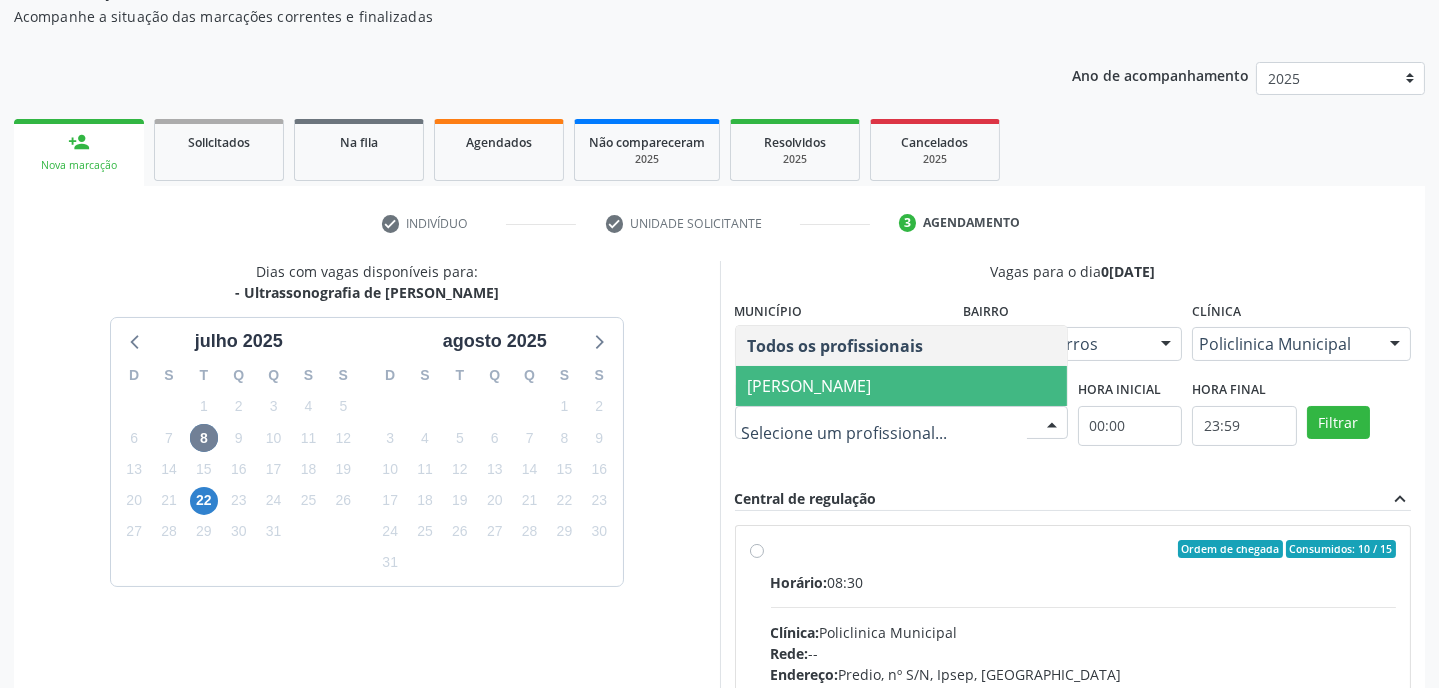 click on "Antonio Carlos Brito Pereira de Meneses" at bounding box center [810, 386] 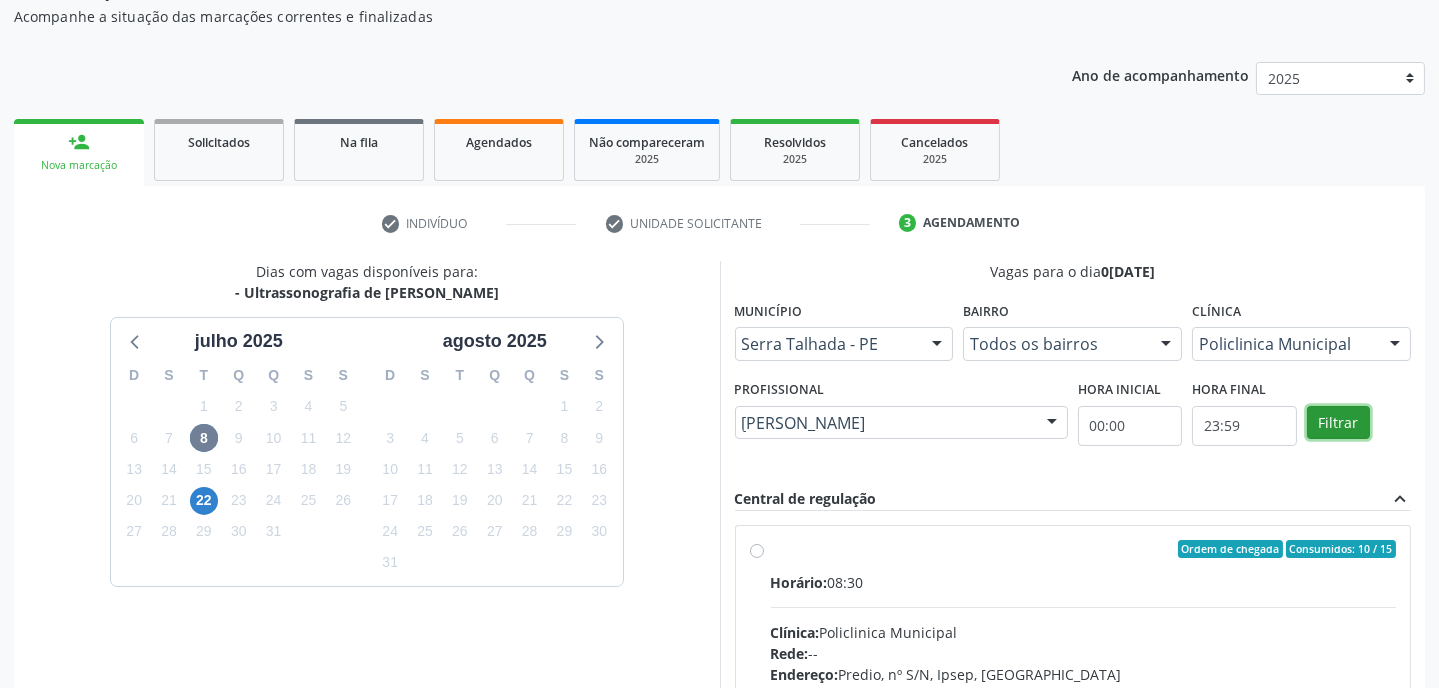 click on "Filtrar" at bounding box center [1338, 423] 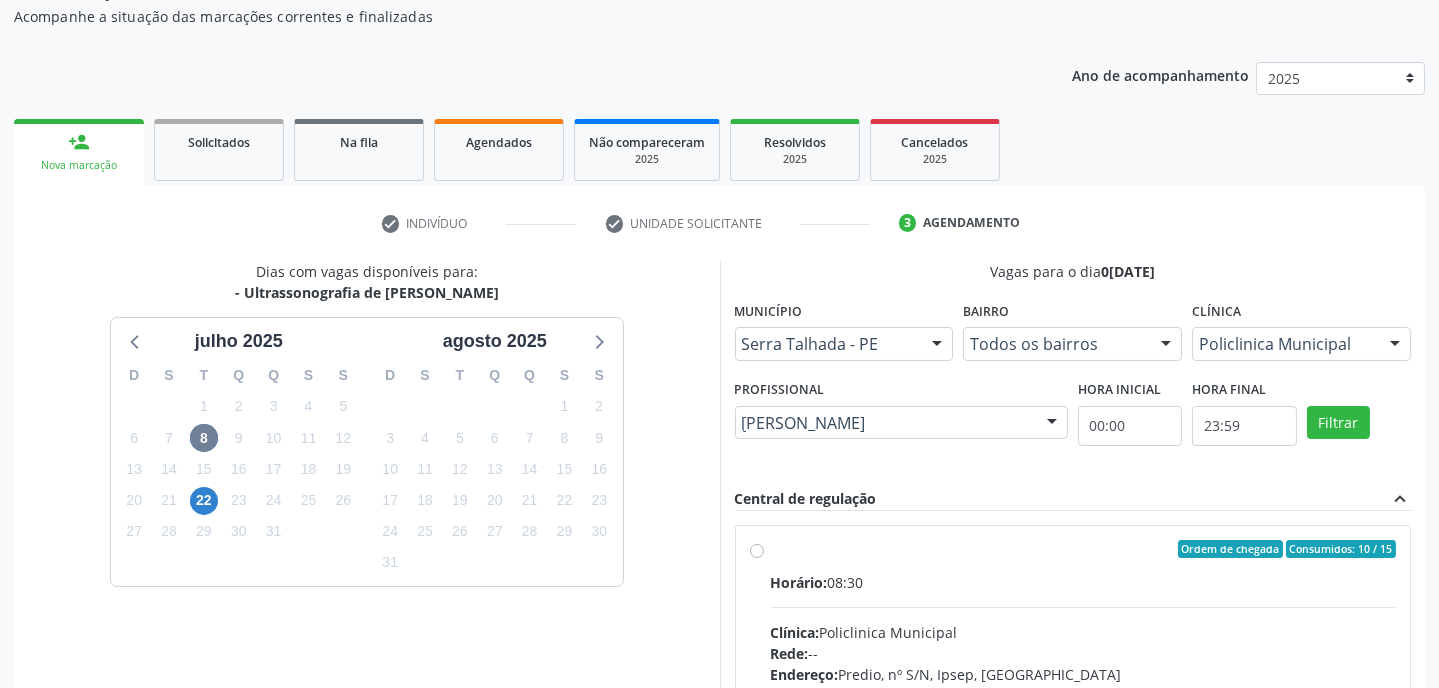 click on "Horário:   08:30" at bounding box center (1084, 582) 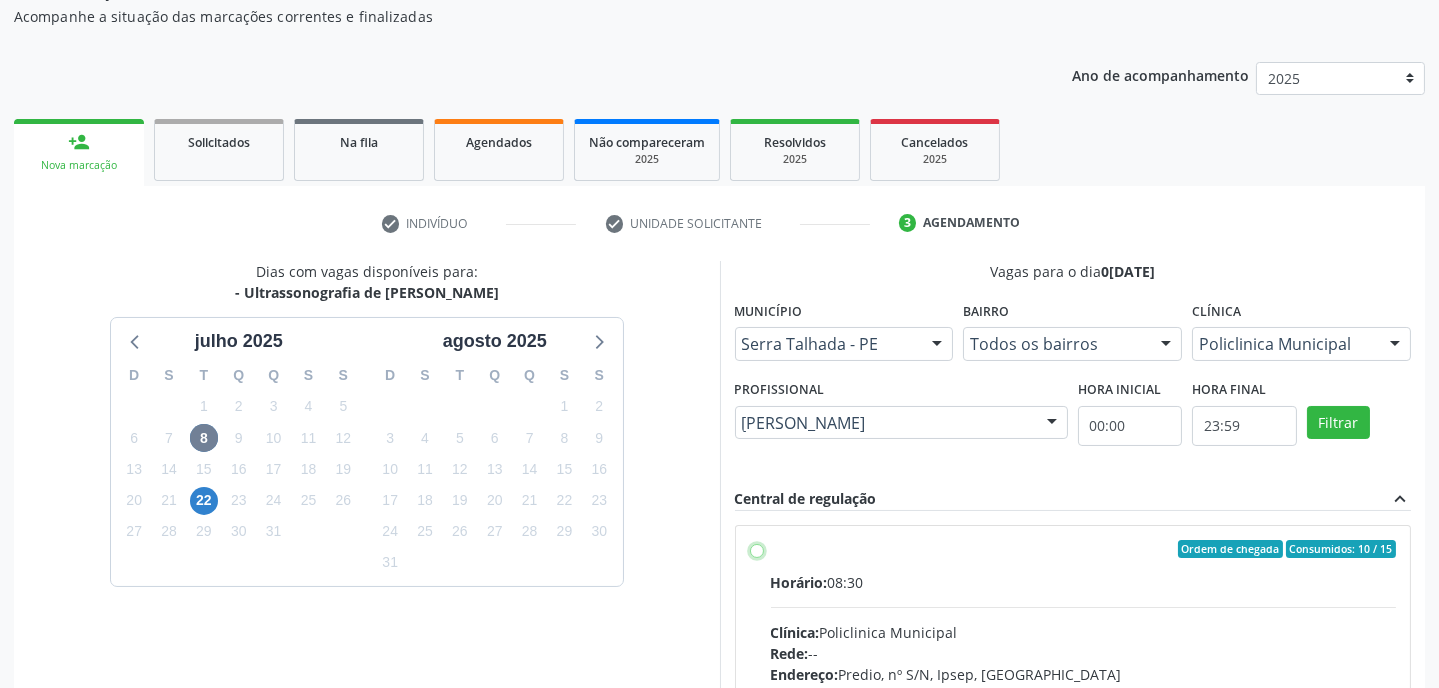 radio on "true" 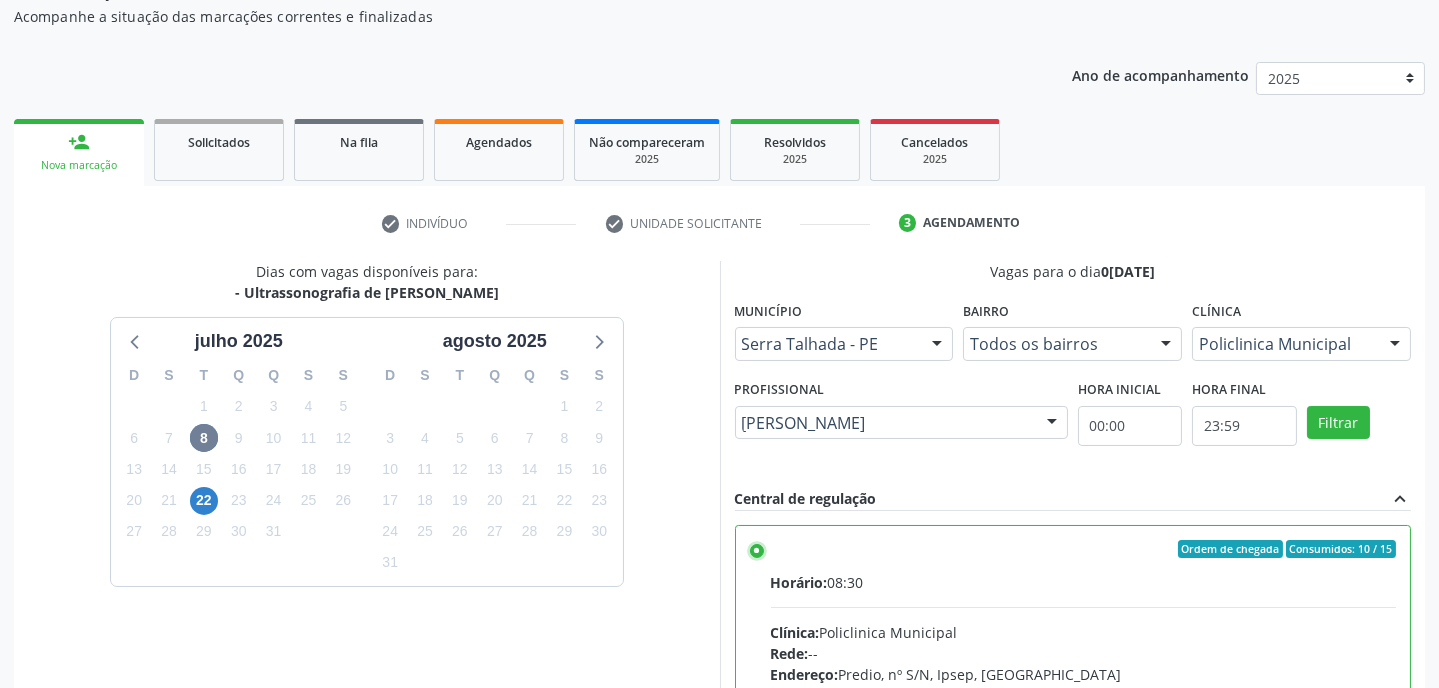 scroll, scrollTop: 504, scrollLeft: 0, axis: vertical 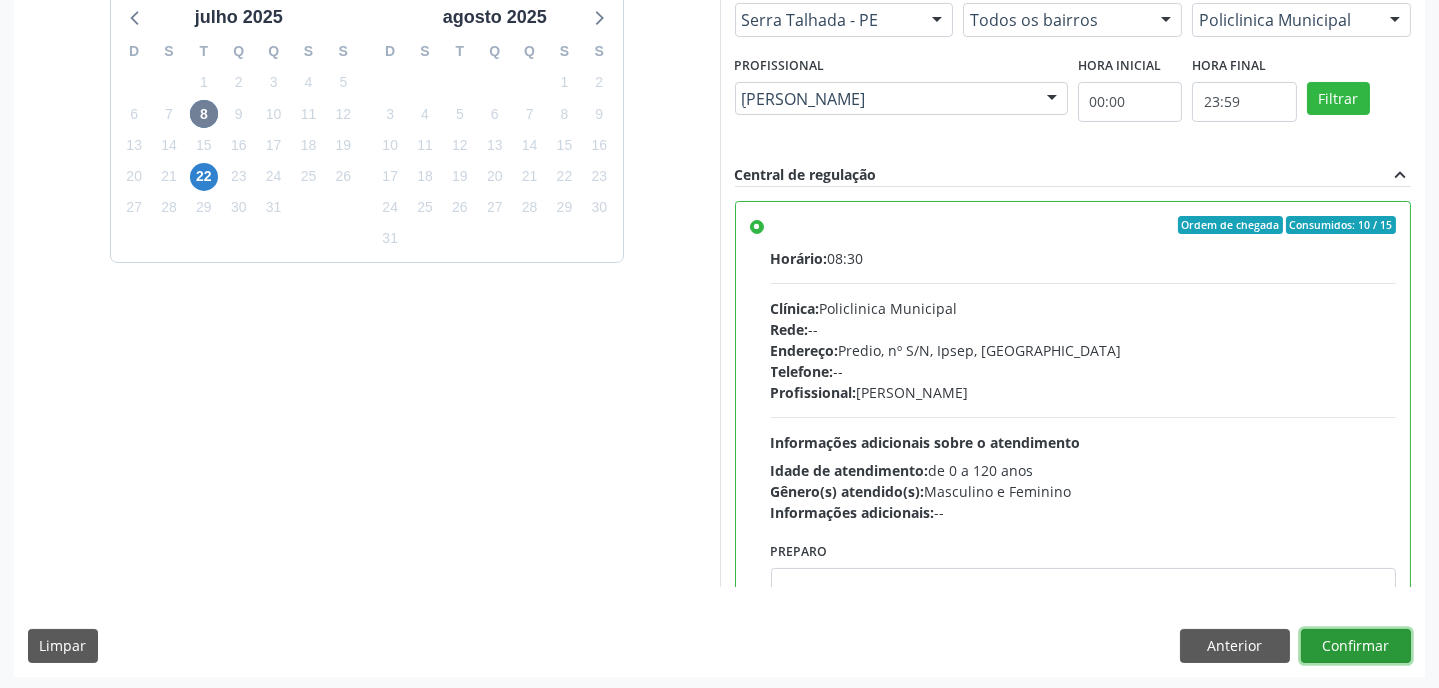 click on "Confirmar" at bounding box center (1356, 646) 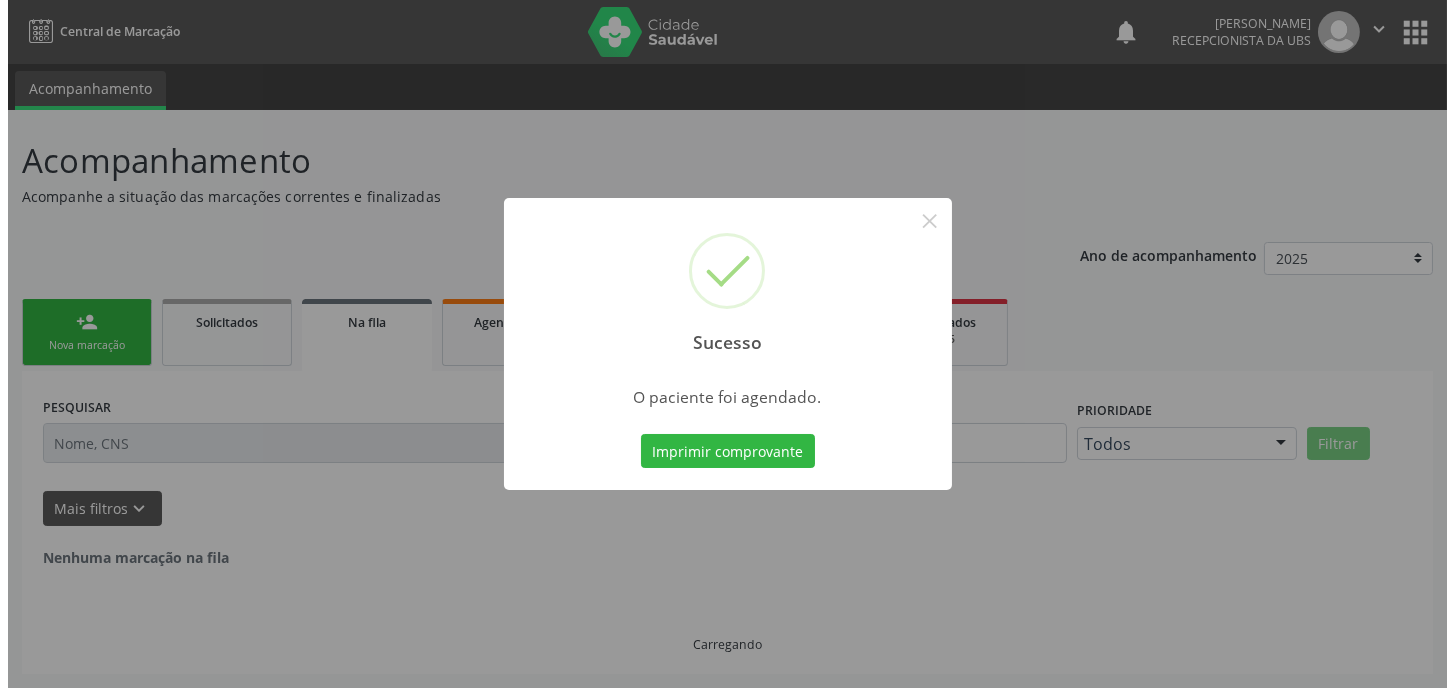 scroll, scrollTop: 0, scrollLeft: 0, axis: both 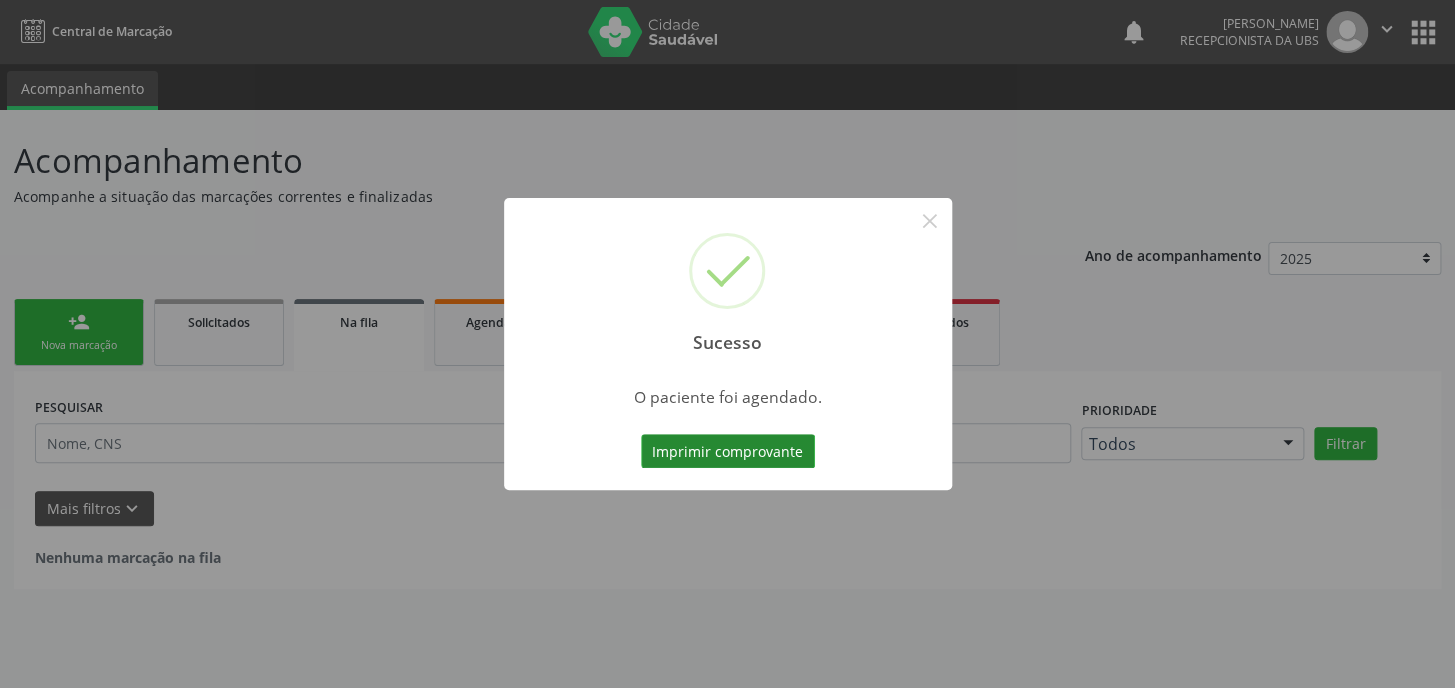 click on "Imprimir comprovante" at bounding box center (728, 451) 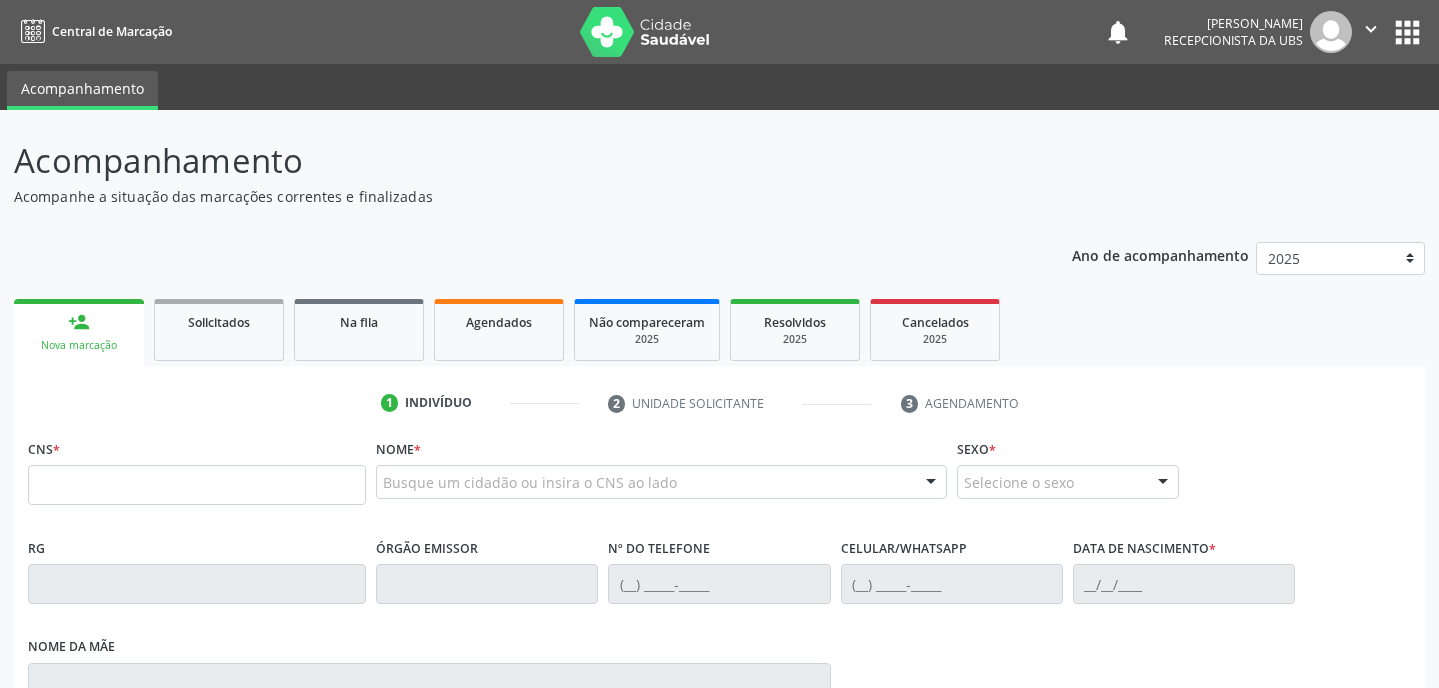 scroll, scrollTop: 0, scrollLeft: 0, axis: both 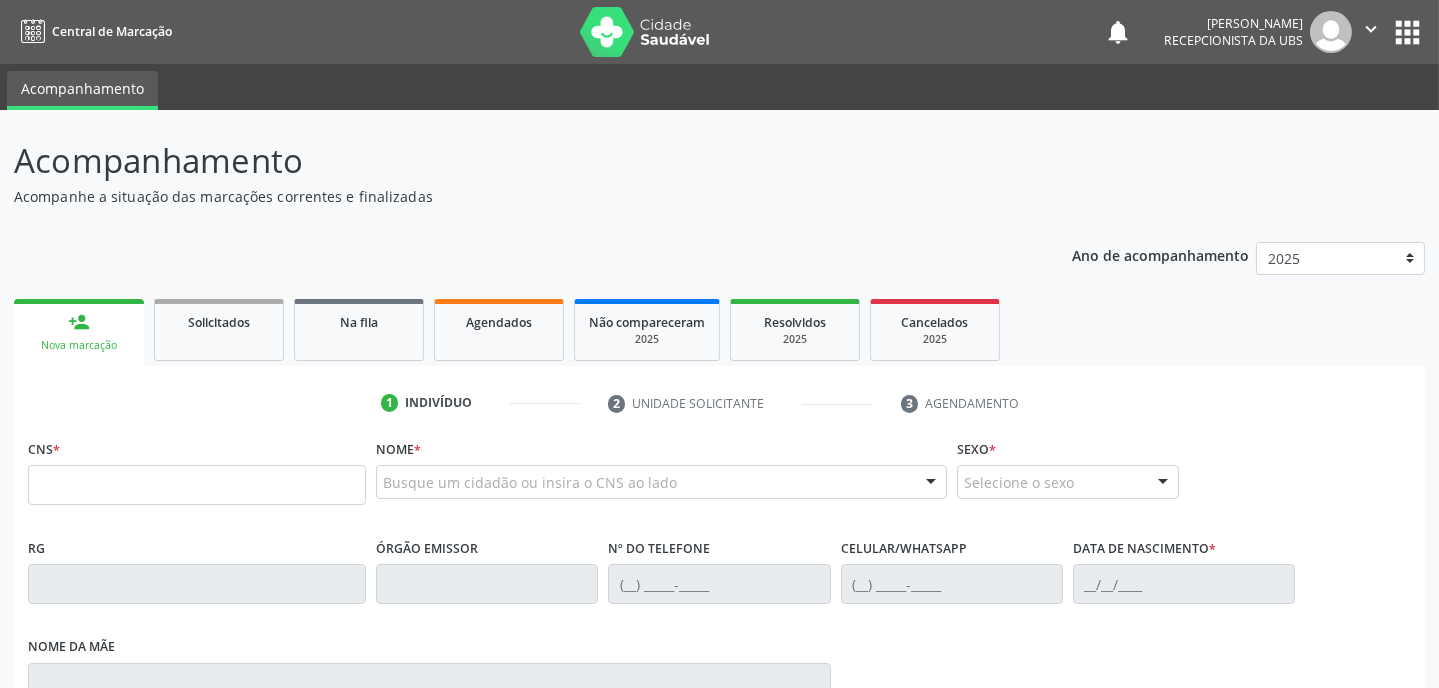 click on "person_add
Nova marcação" at bounding box center (79, 332) 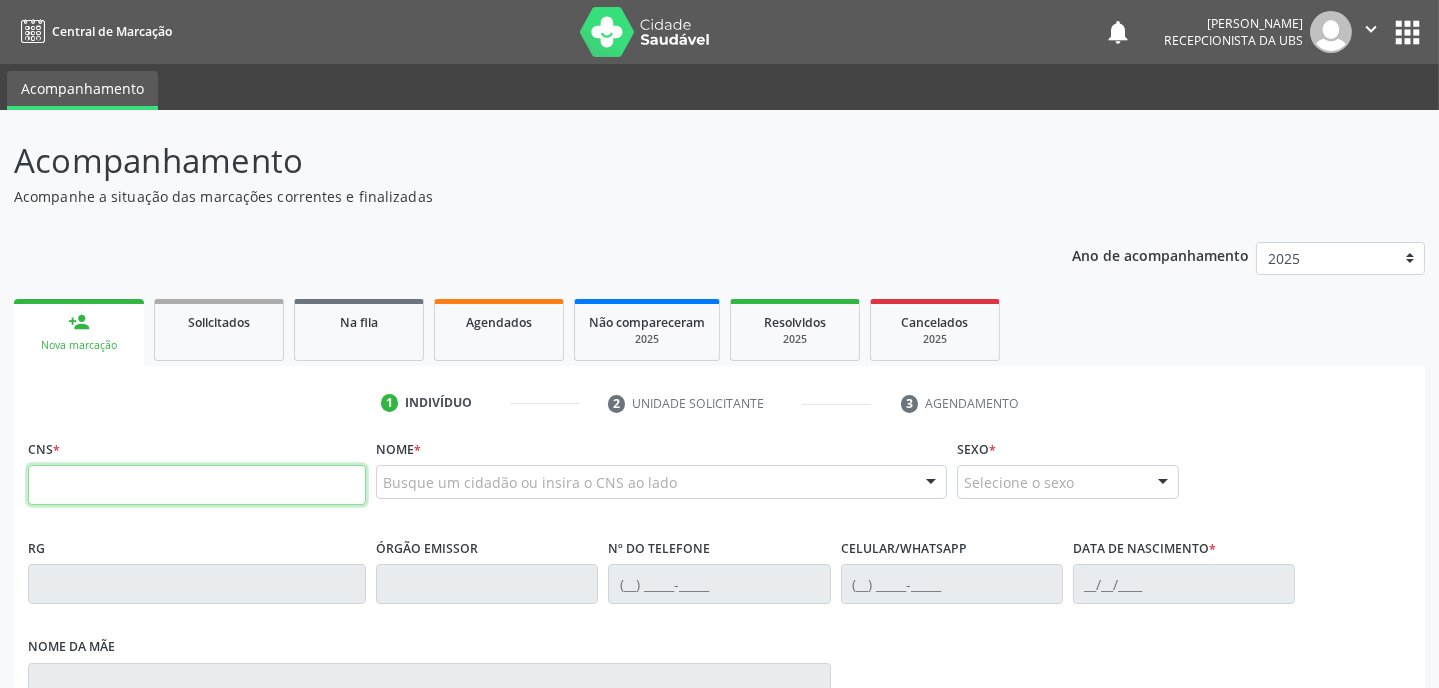 click at bounding box center (197, 485) 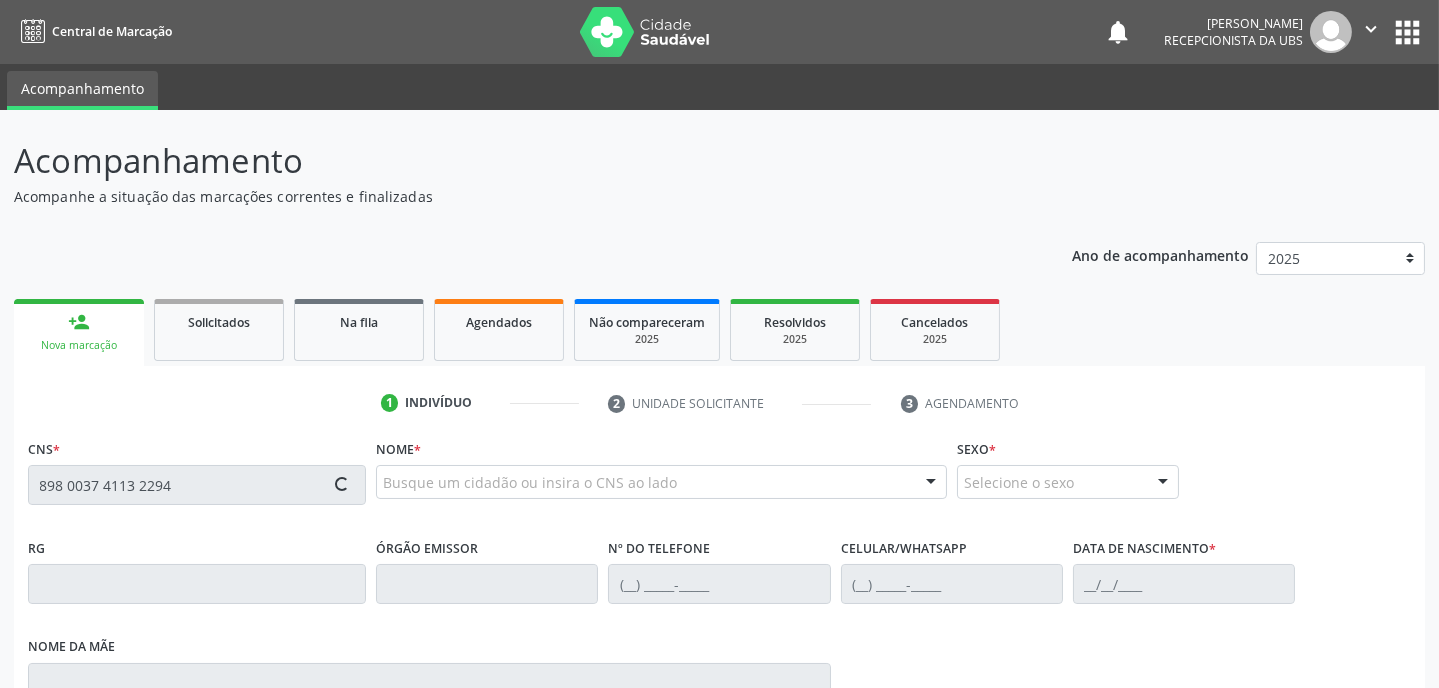 type on "898 0037 4113 2294" 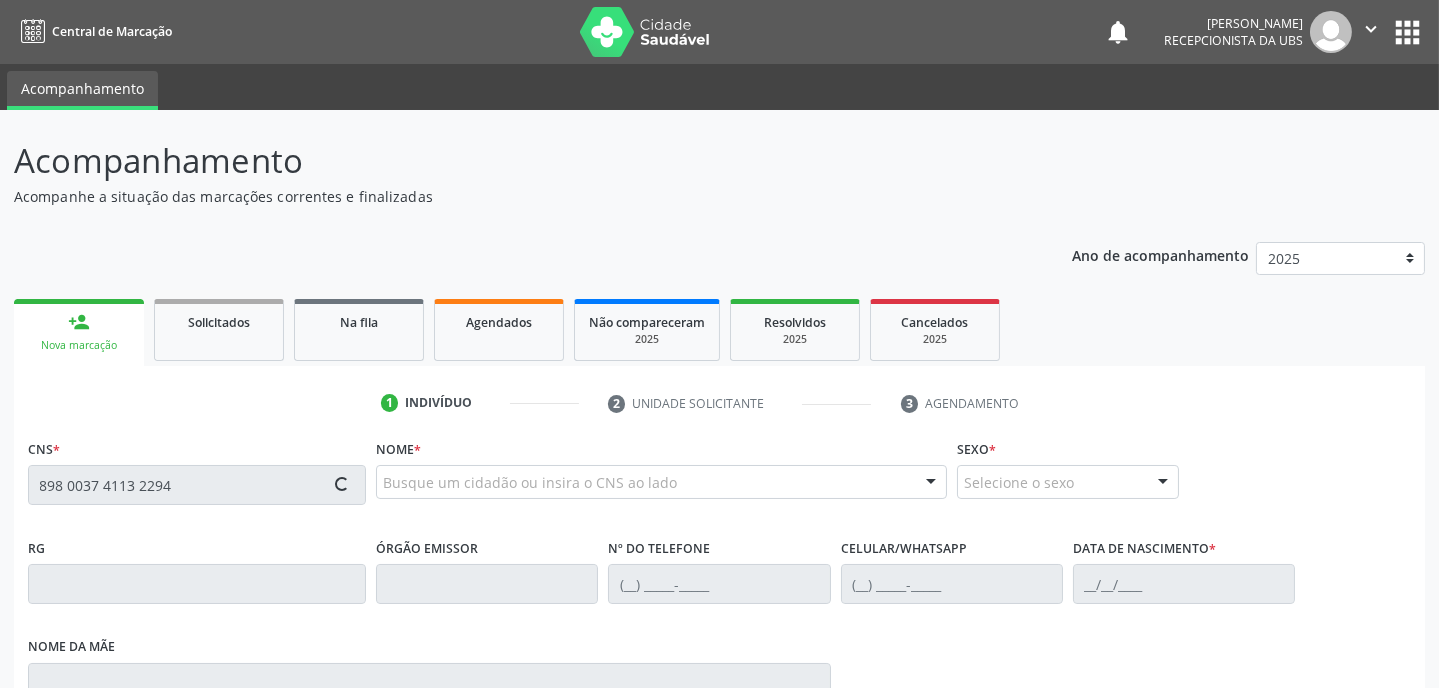 type 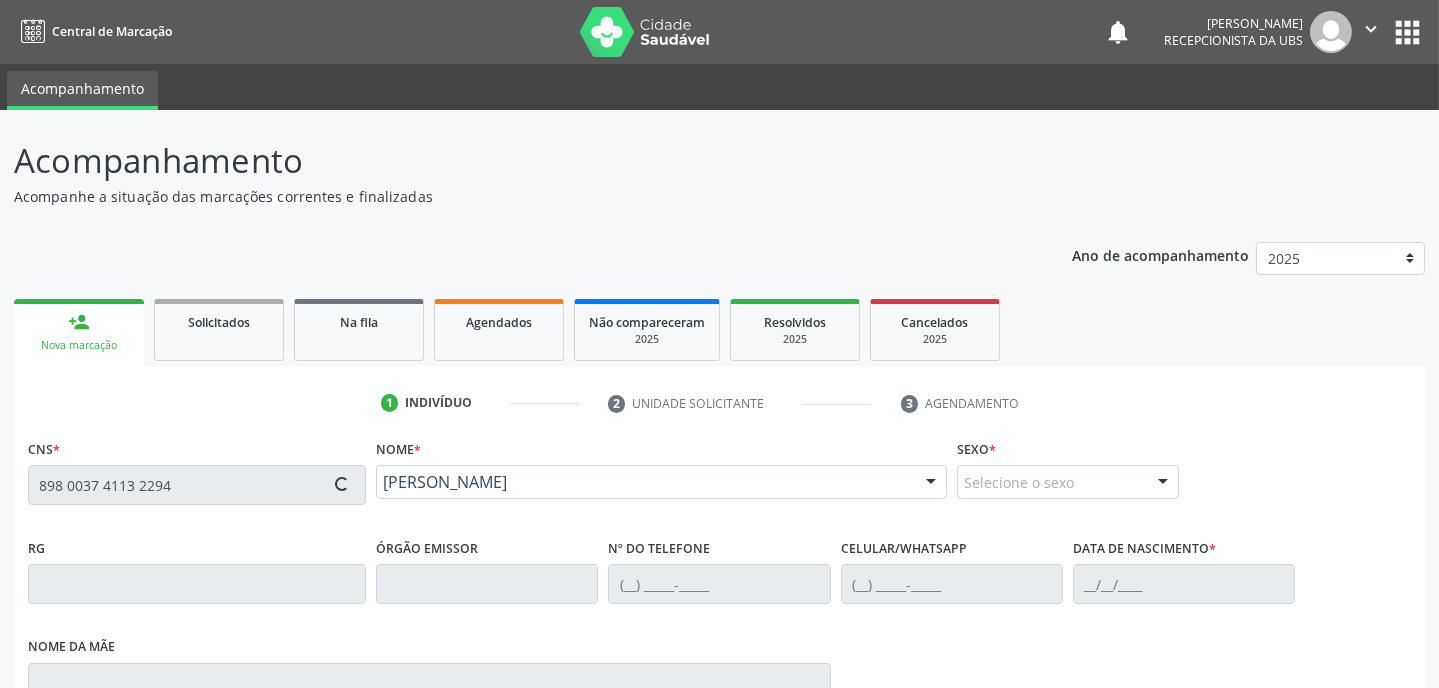 type on "[PHONE_NUMBER]" 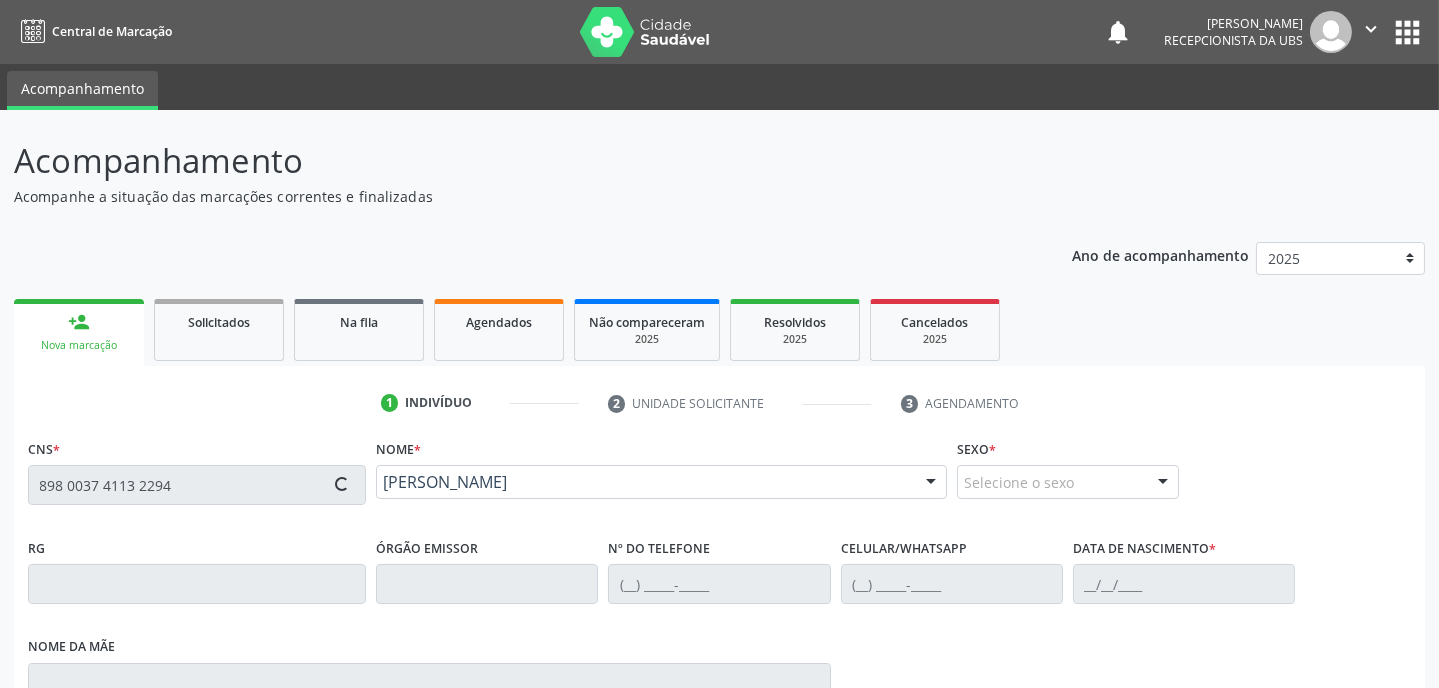 type on "[PHONE_NUMBER]" 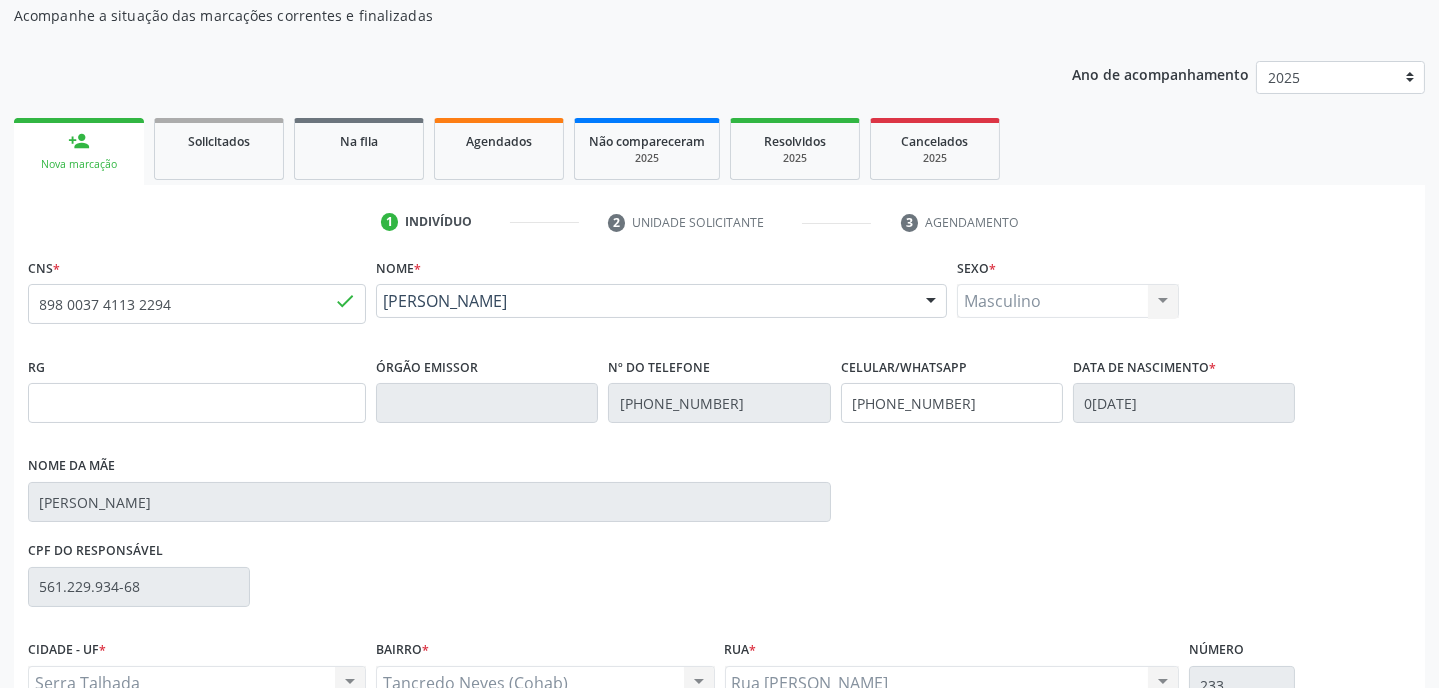 scroll, scrollTop: 363, scrollLeft: 0, axis: vertical 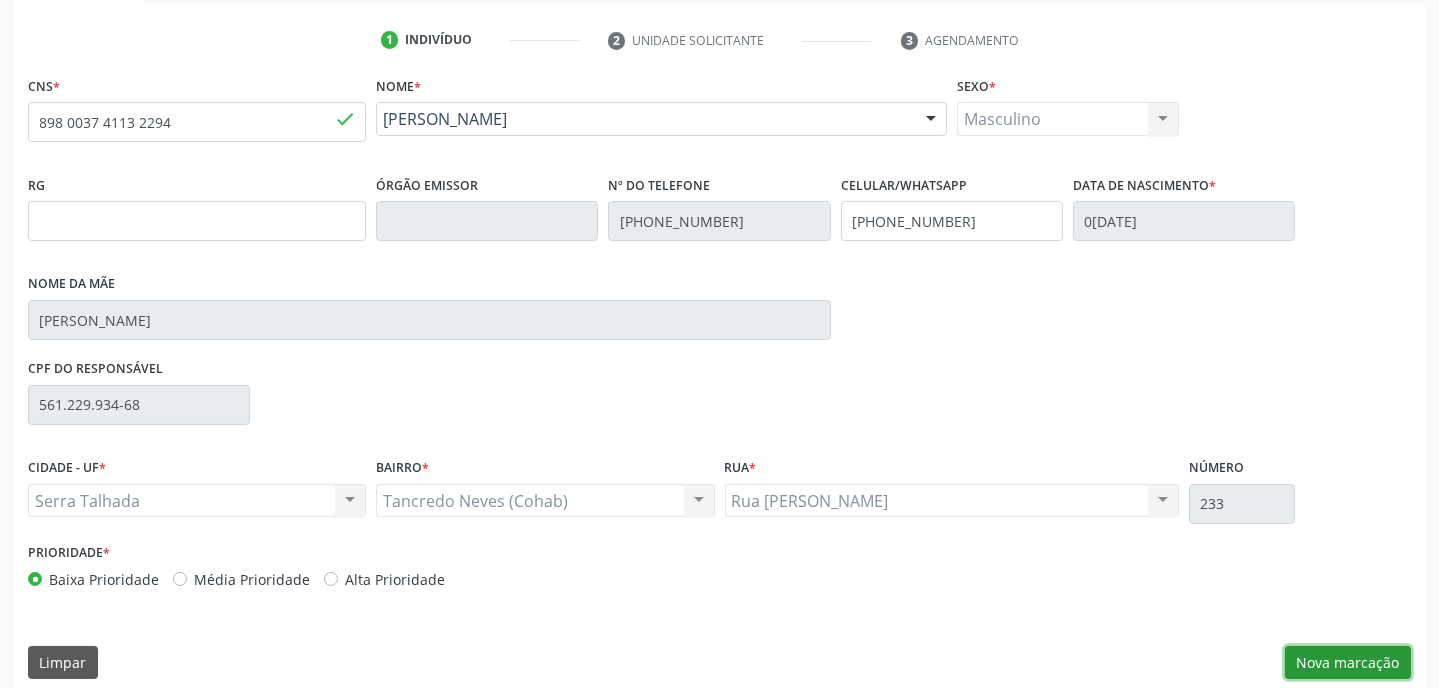 click on "Nova marcação" at bounding box center [1348, 663] 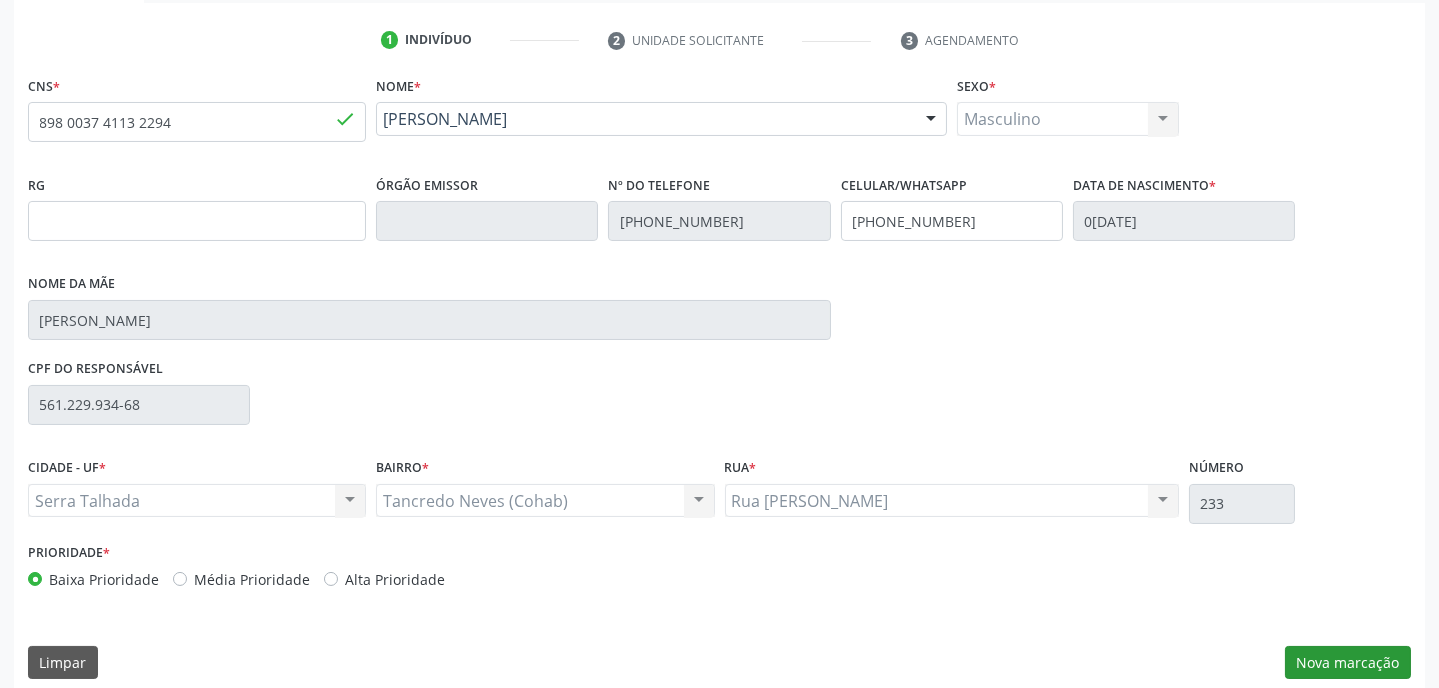 scroll, scrollTop: 215, scrollLeft: 0, axis: vertical 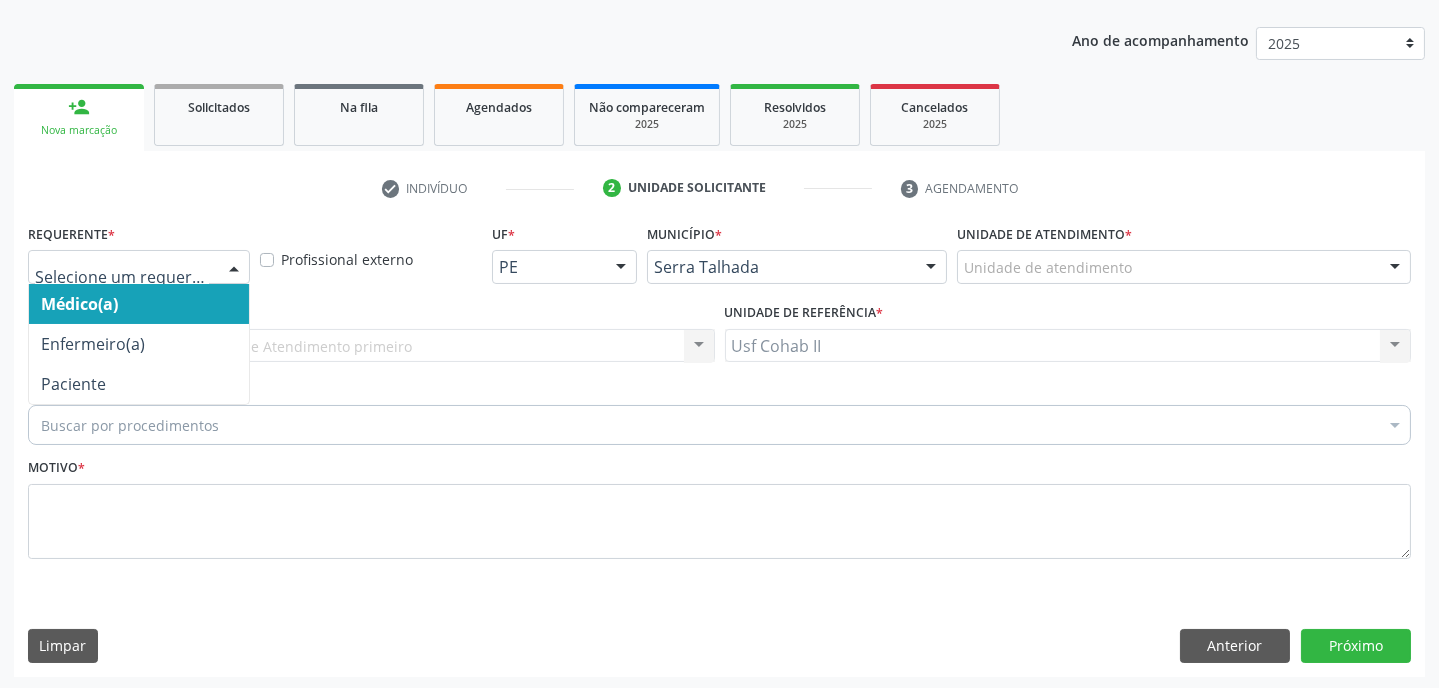 click at bounding box center (234, 268) 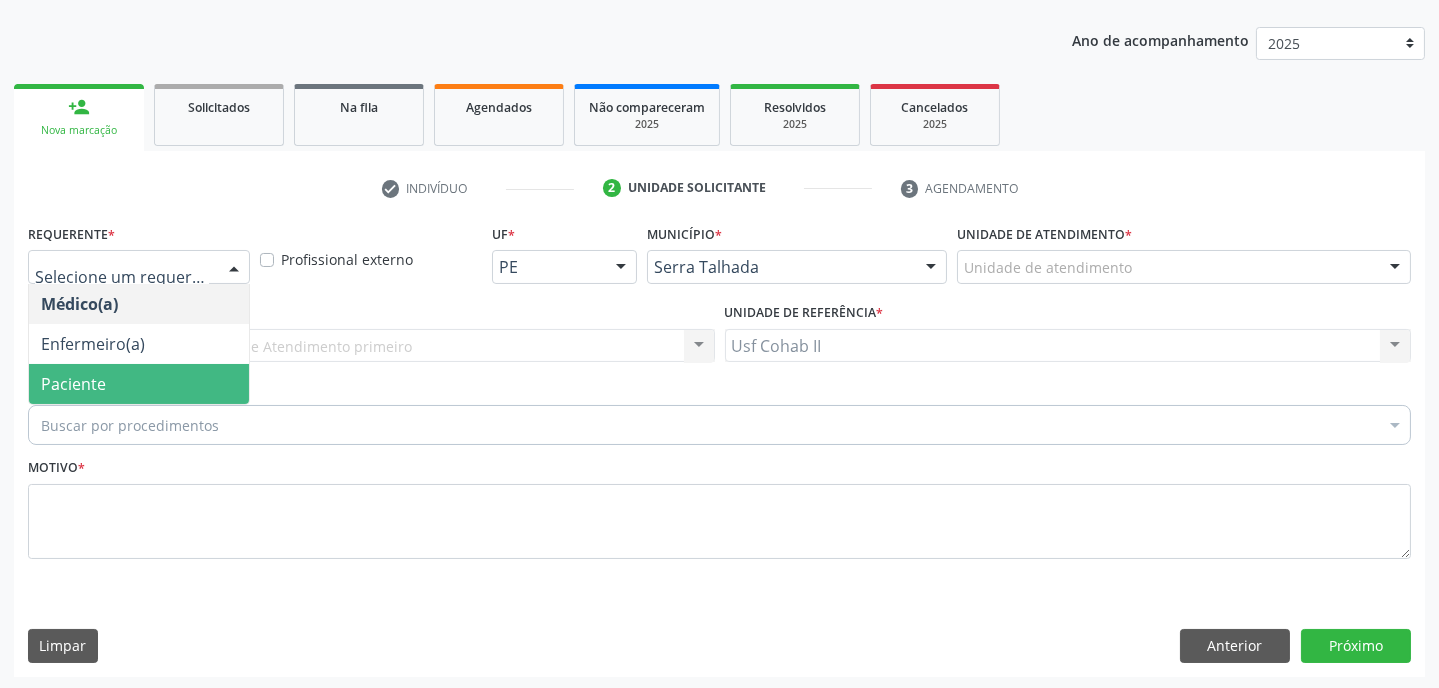 click on "Paciente" at bounding box center [139, 384] 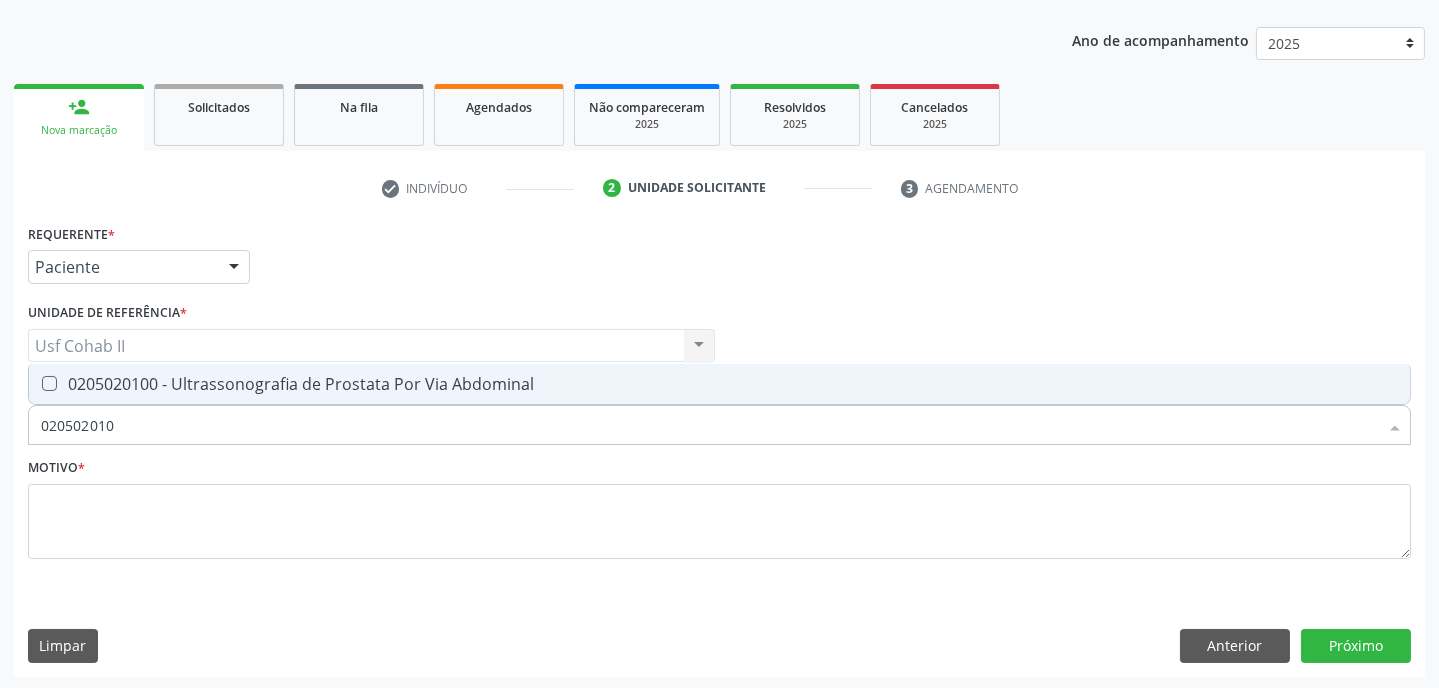 type on "0205020100" 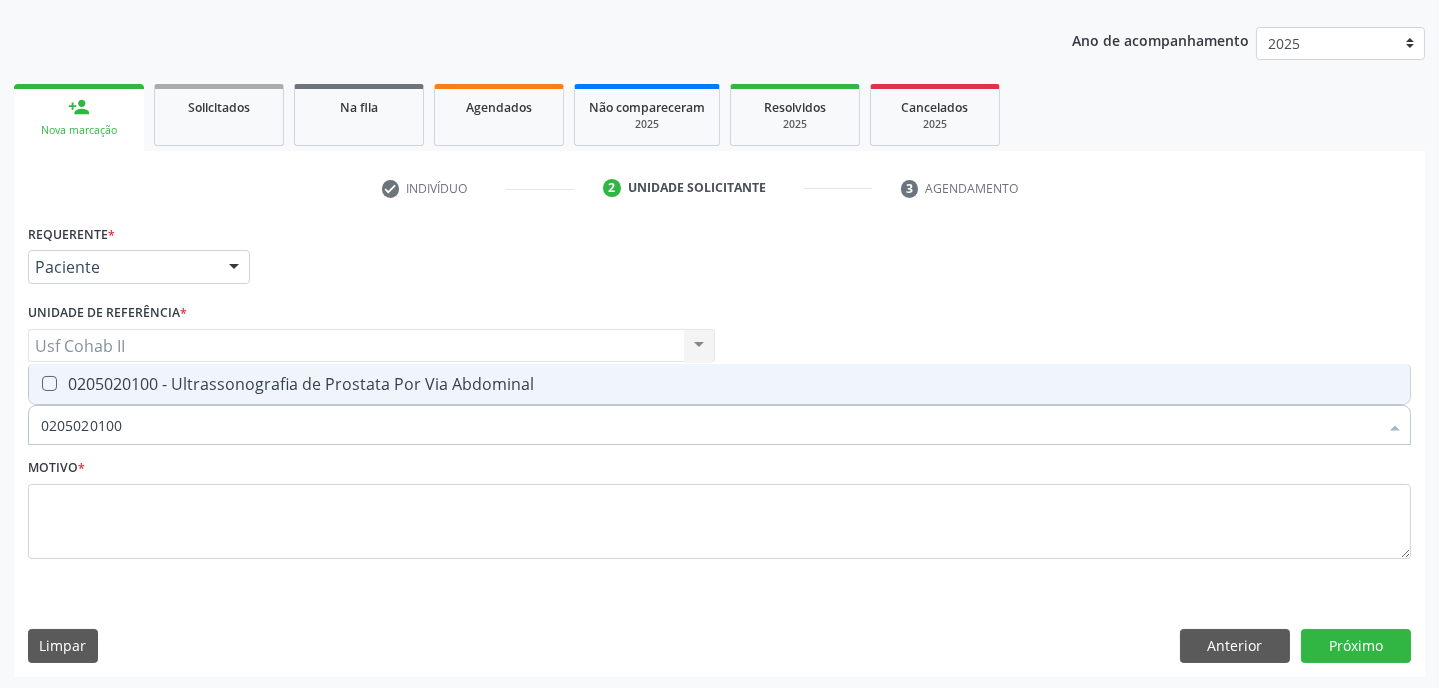 click at bounding box center (49, 383) 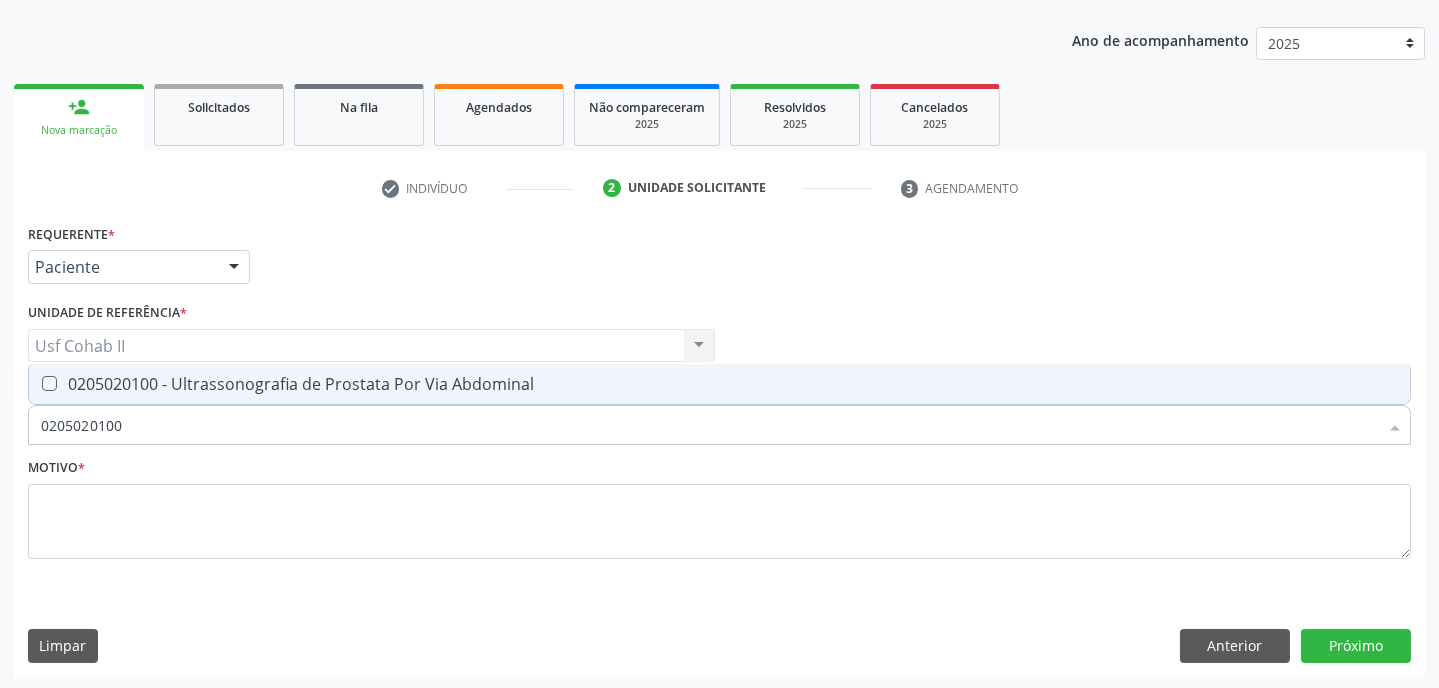 click at bounding box center [35, 383] 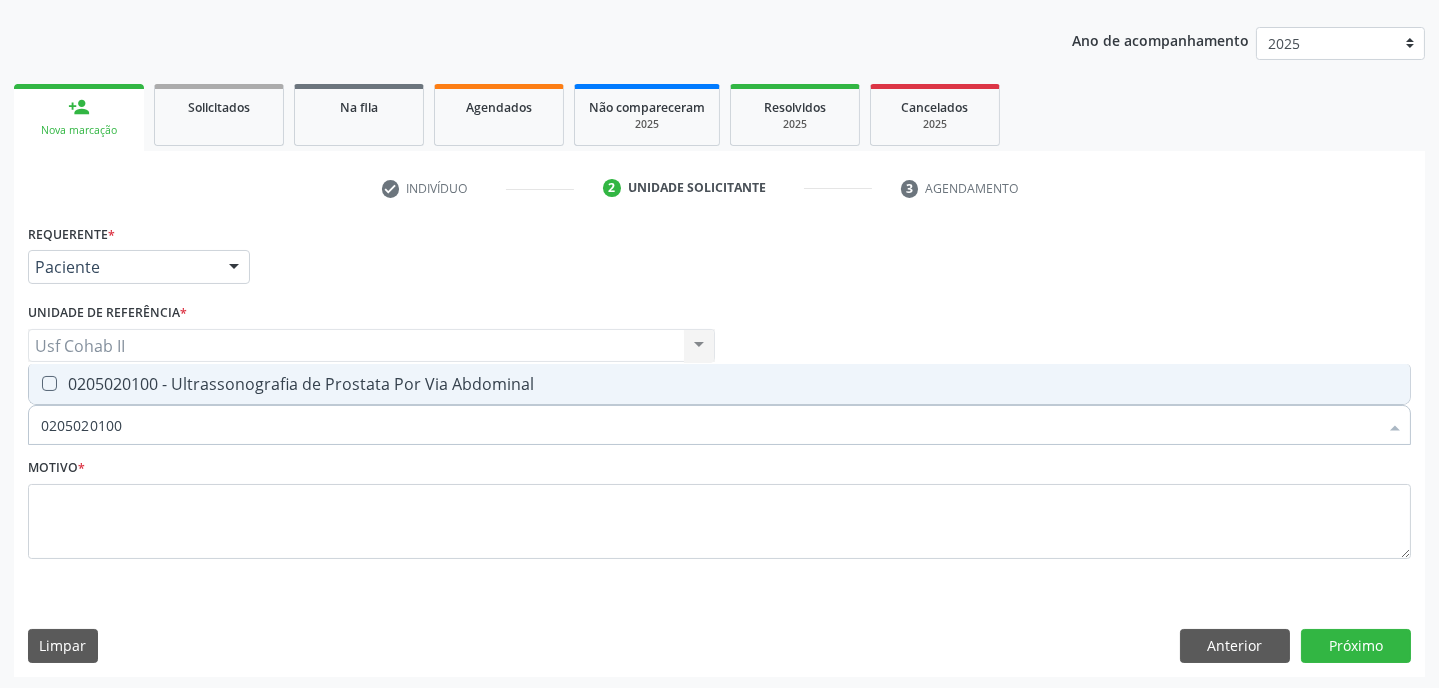 checkbox on "true" 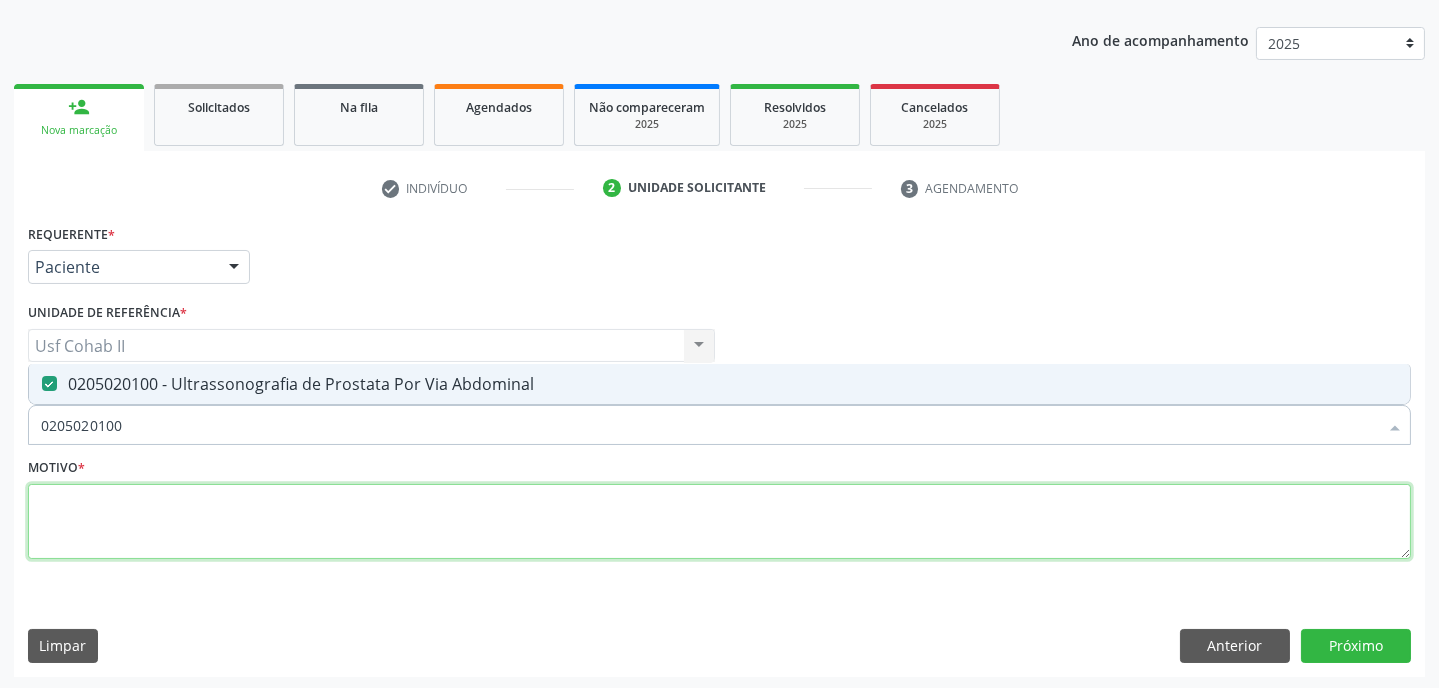 click at bounding box center (719, 522) 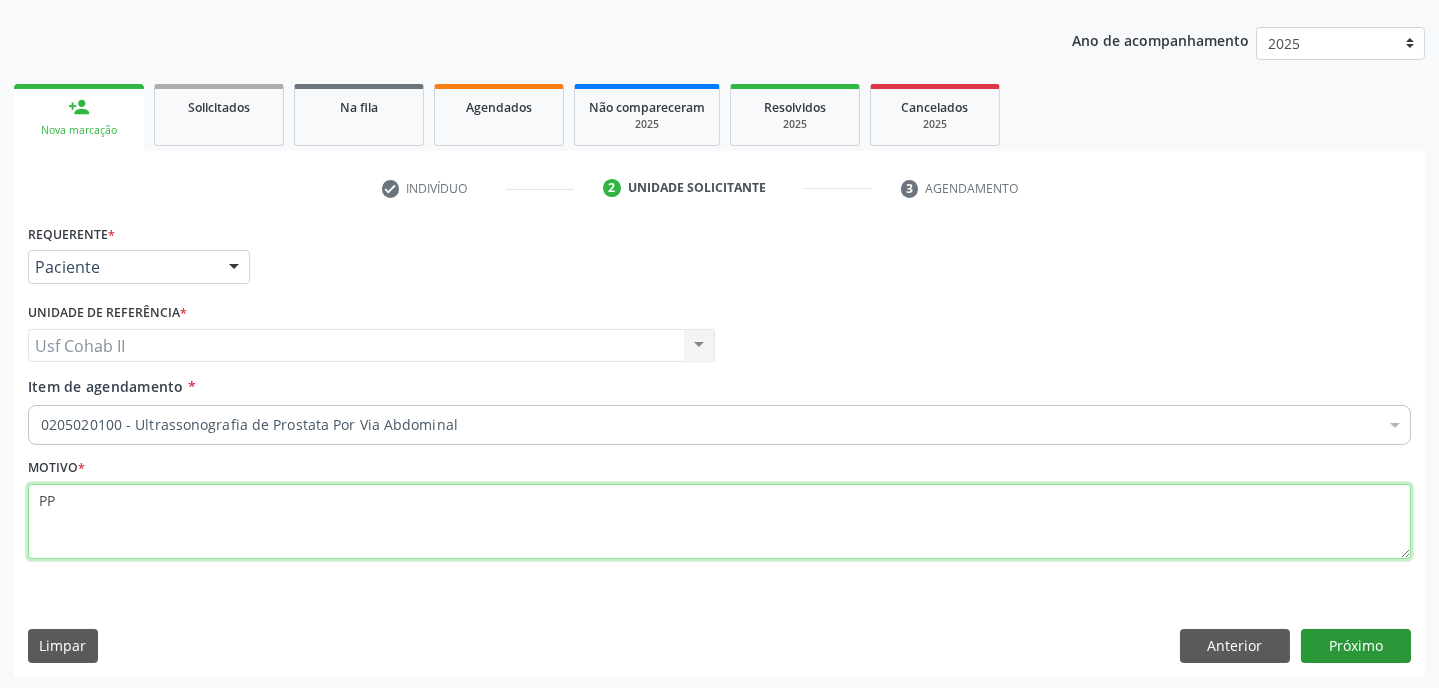 type on "PP" 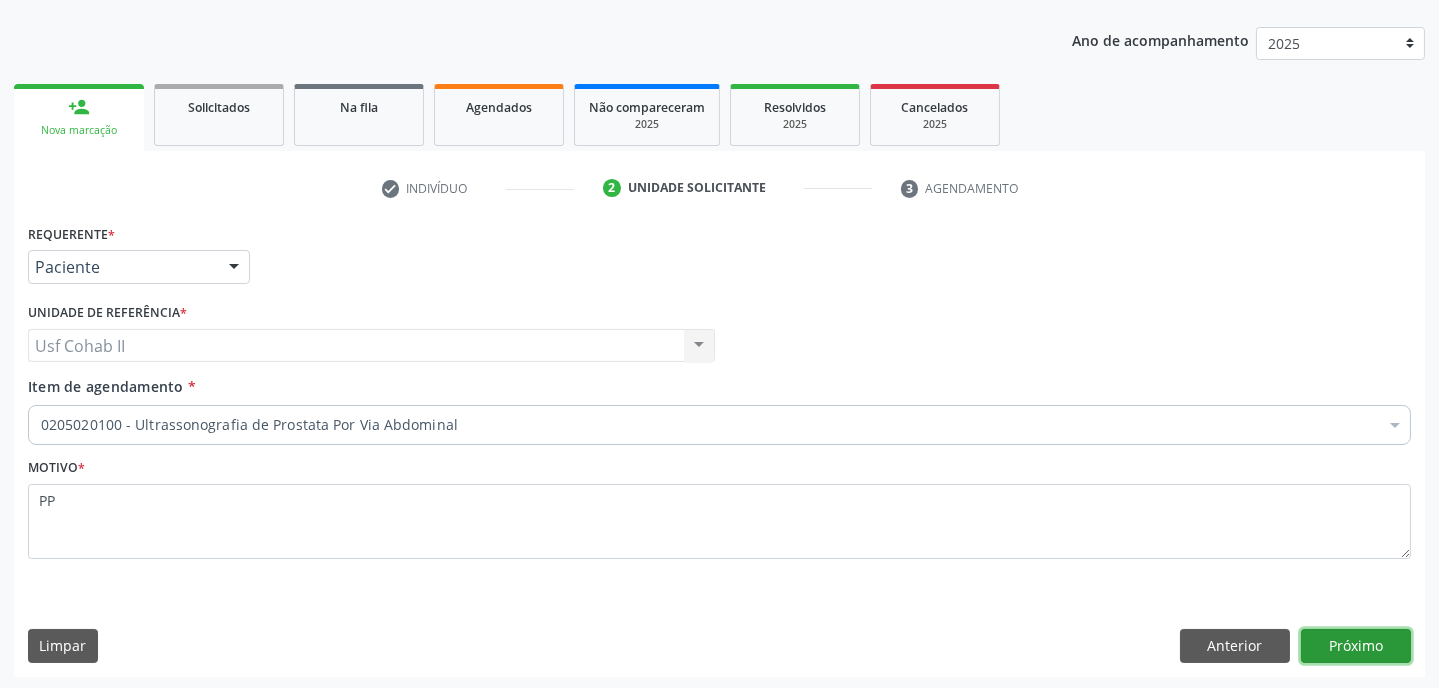 click on "Próximo" at bounding box center (1356, 646) 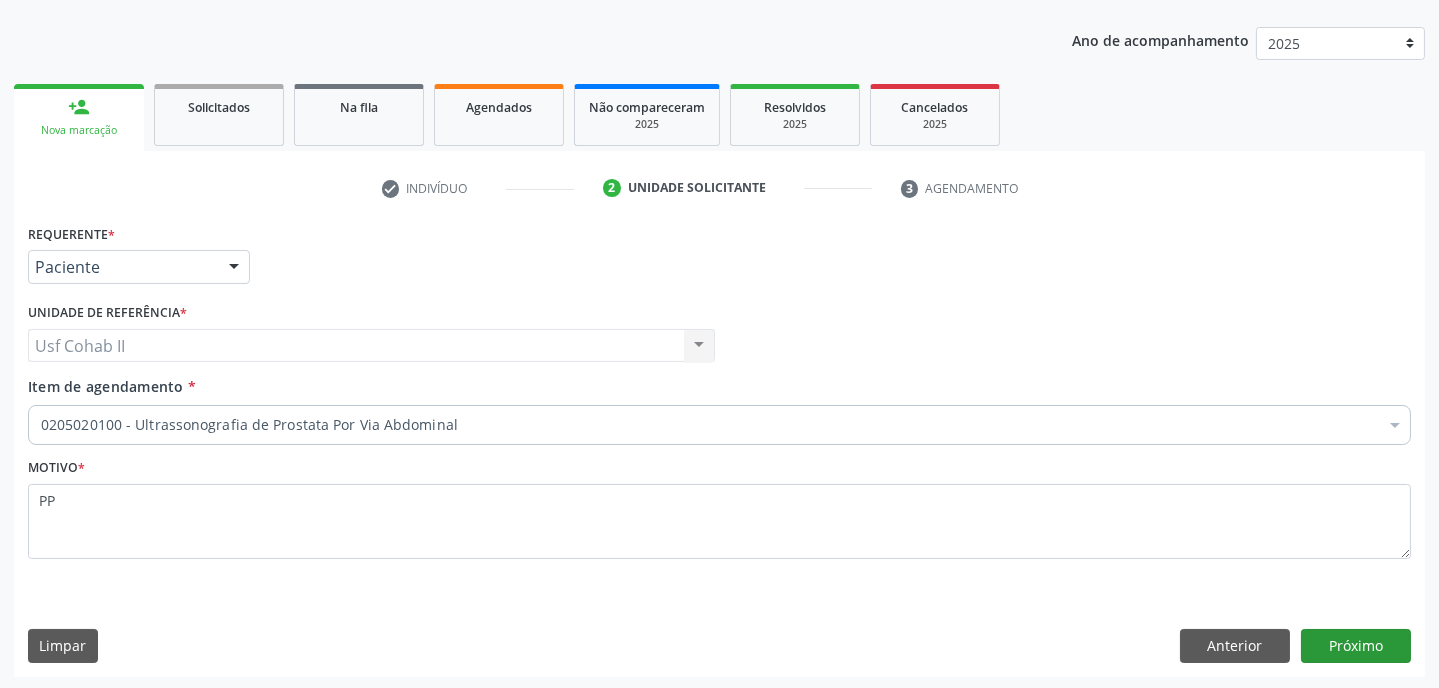scroll, scrollTop: 180, scrollLeft: 0, axis: vertical 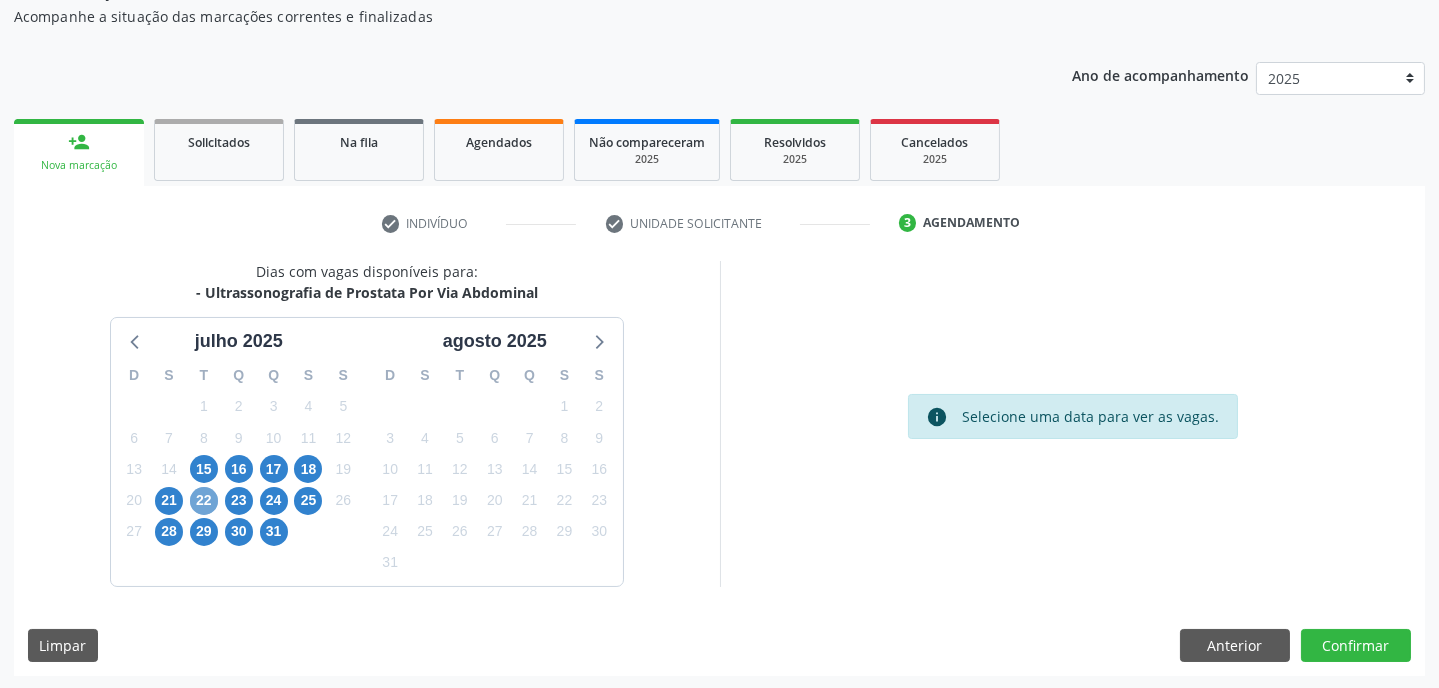 click on "22" at bounding box center [204, 501] 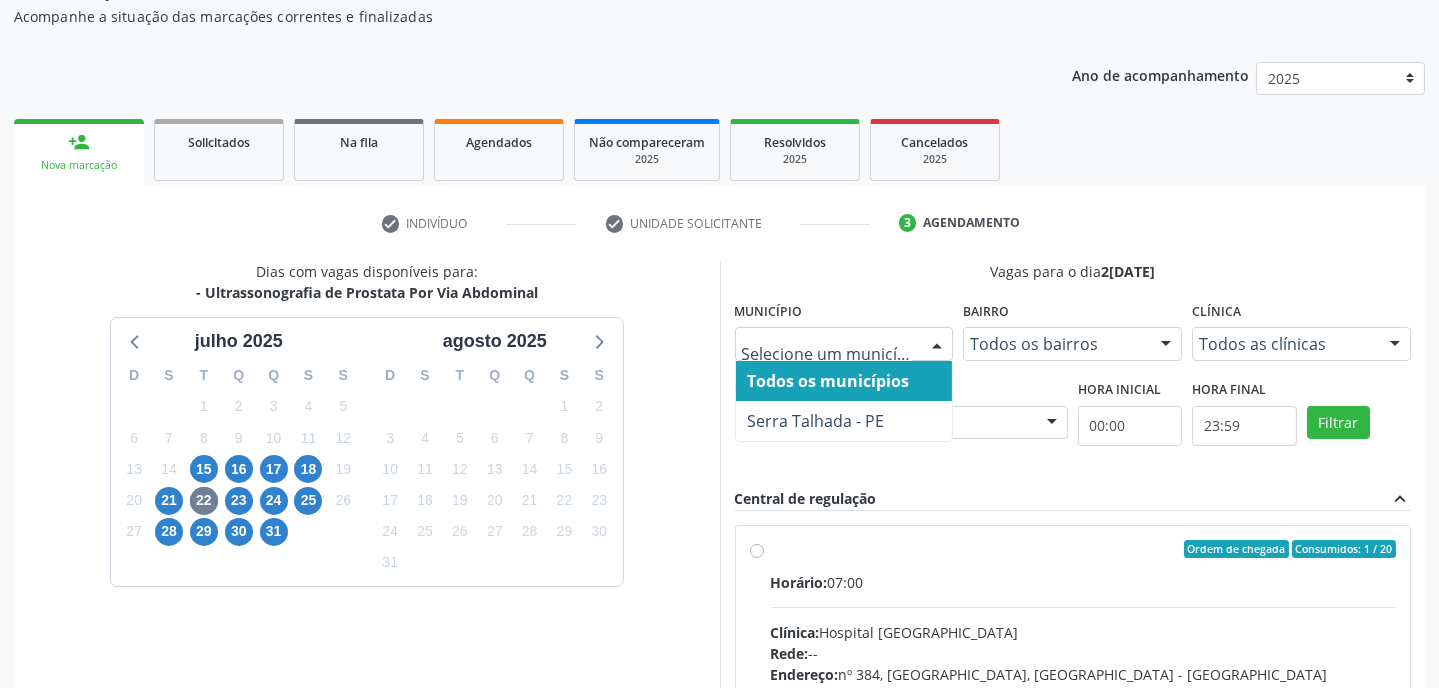 click at bounding box center (937, 345) 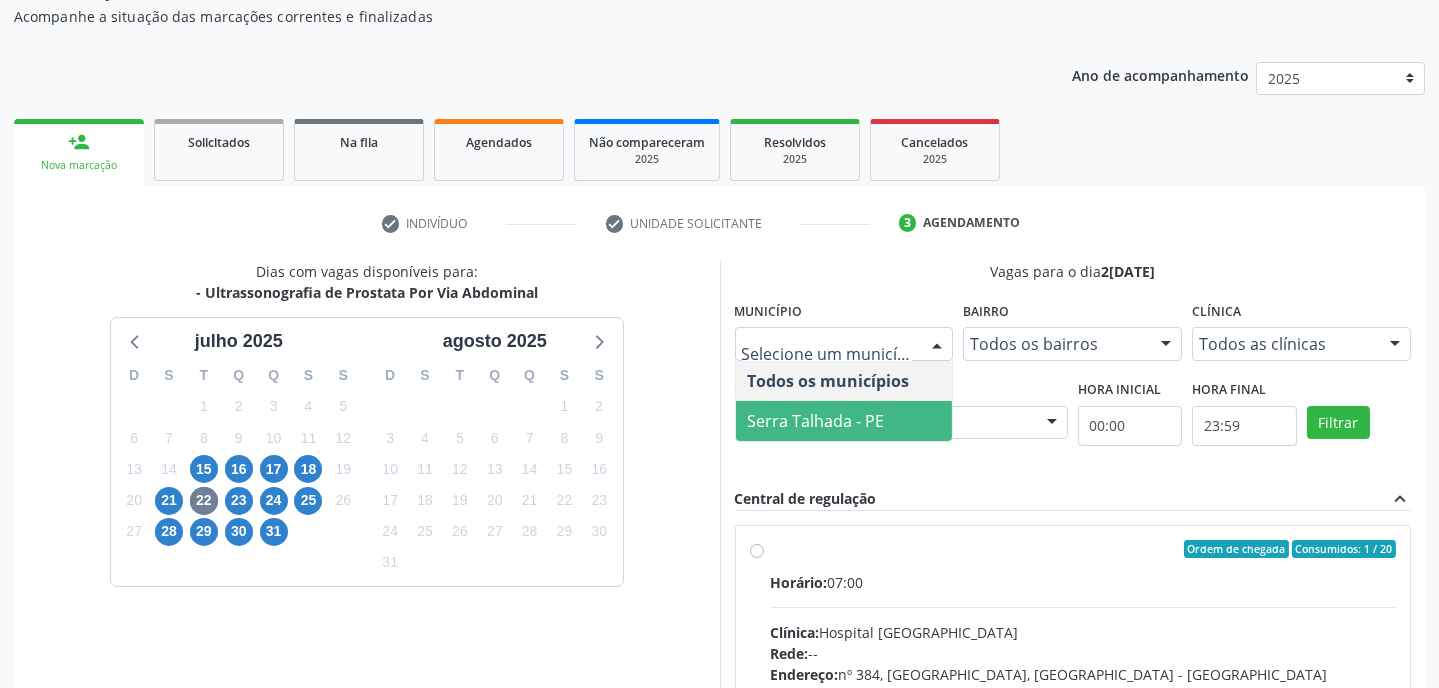 click on "Serra Talhada - PE" at bounding box center (816, 421) 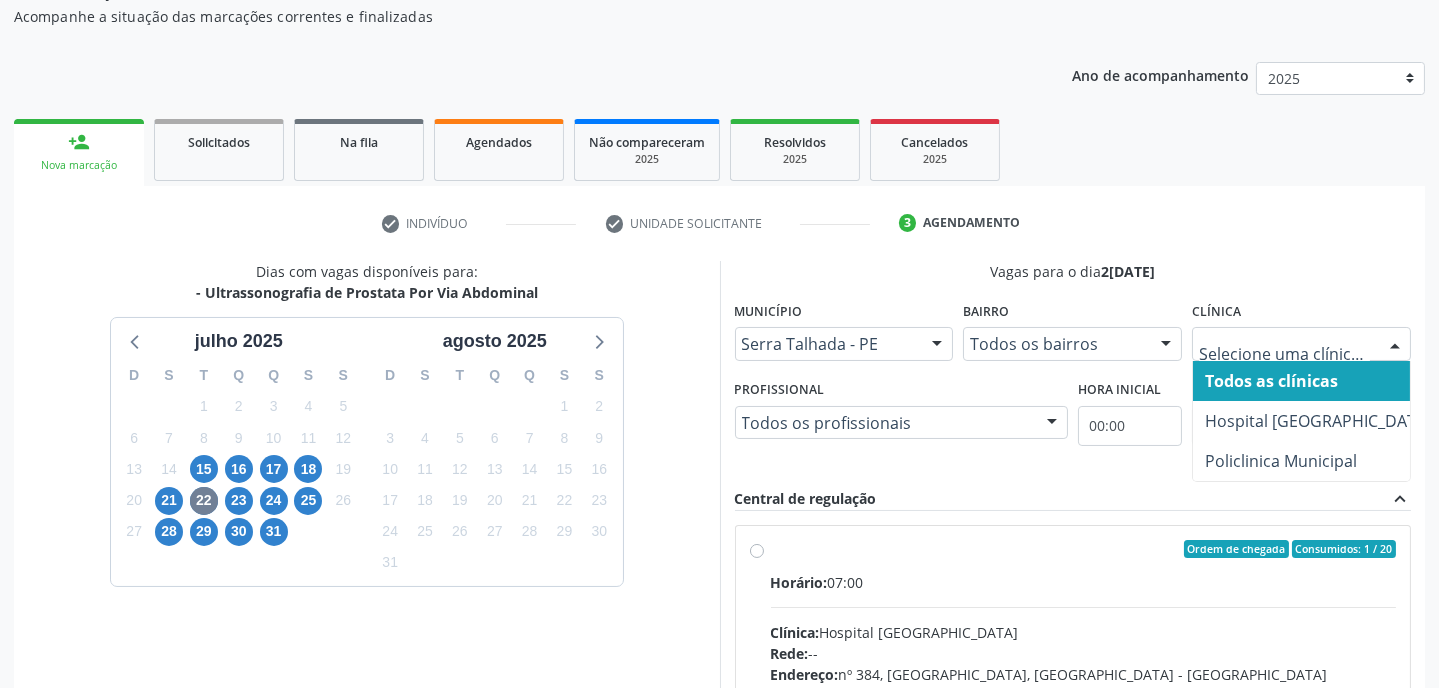 click at bounding box center (1395, 345) 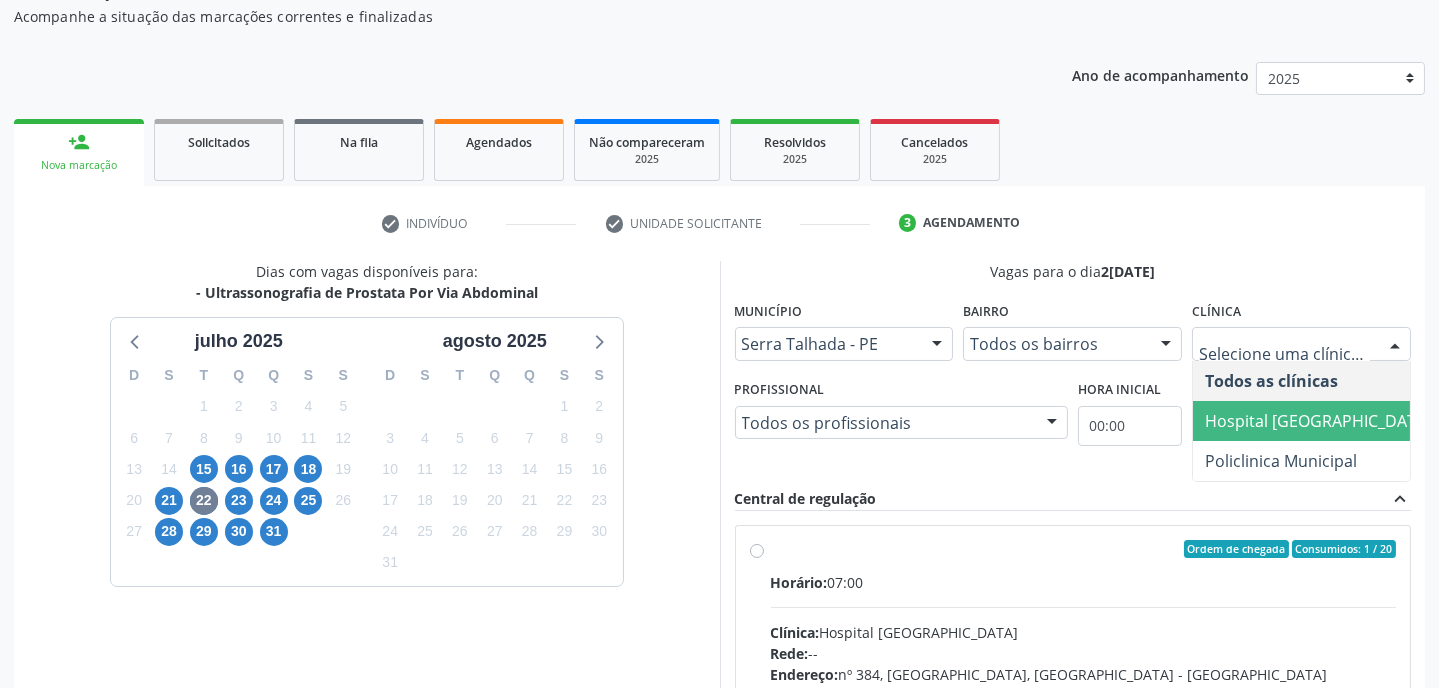 click on "Hospital [GEOGRAPHIC_DATA]" at bounding box center (1318, 421) 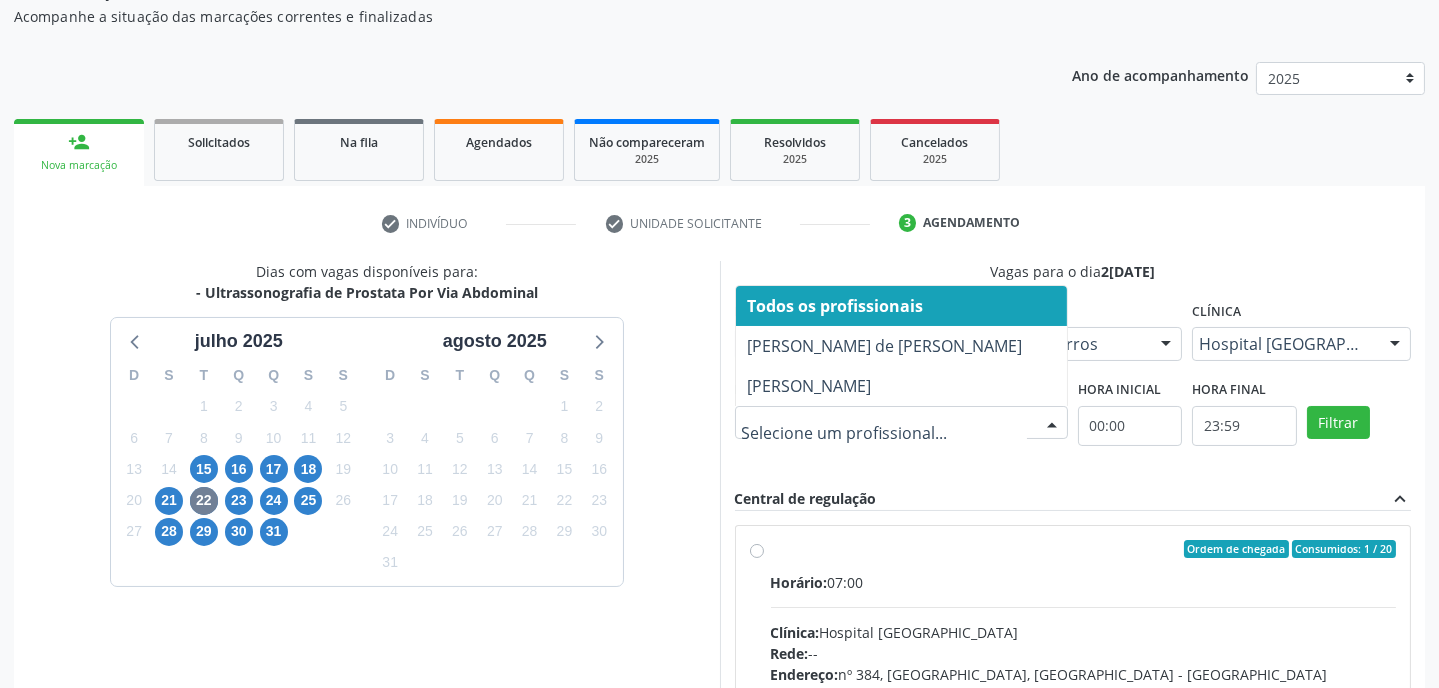 click at bounding box center (1052, 424) 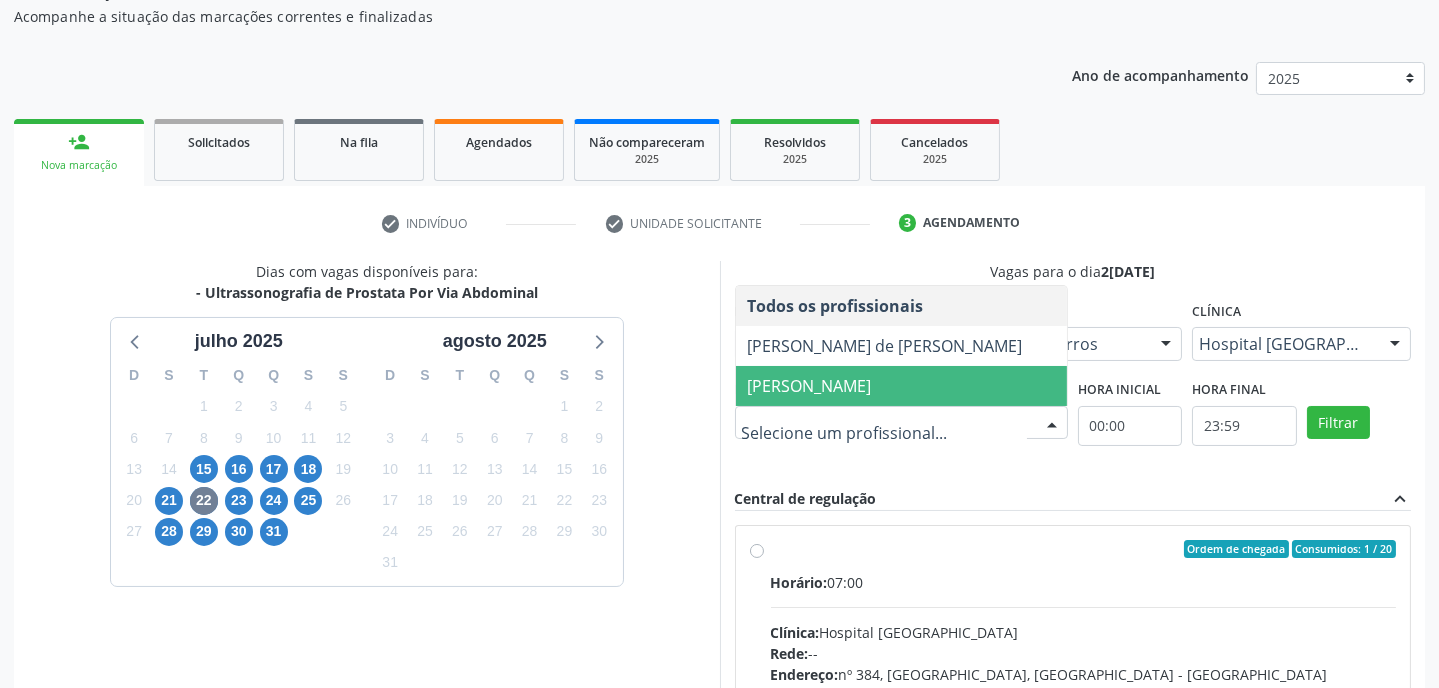 click on "[PERSON_NAME]" at bounding box center (810, 386) 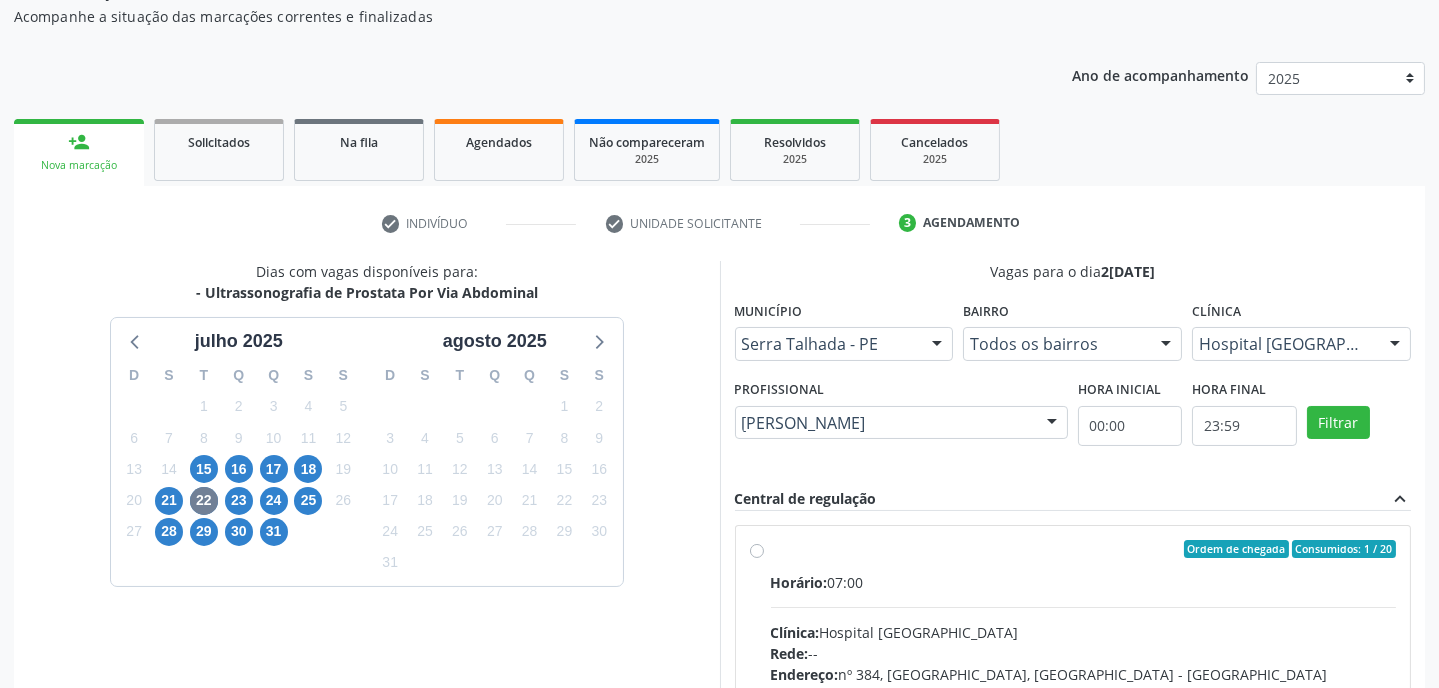 scroll, scrollTop: 90, scrollLeft: 0, axis: vertical 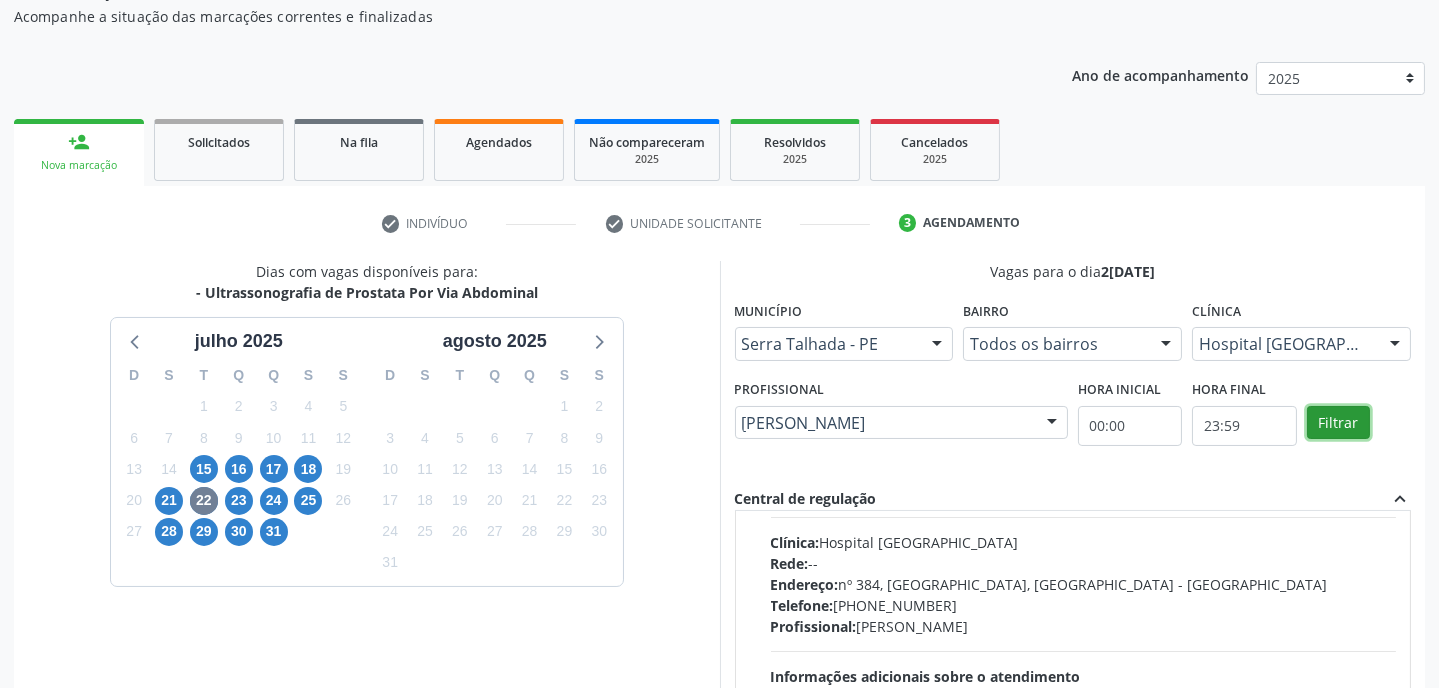 click on "Filtrar" at bounding box center [1338, 423] 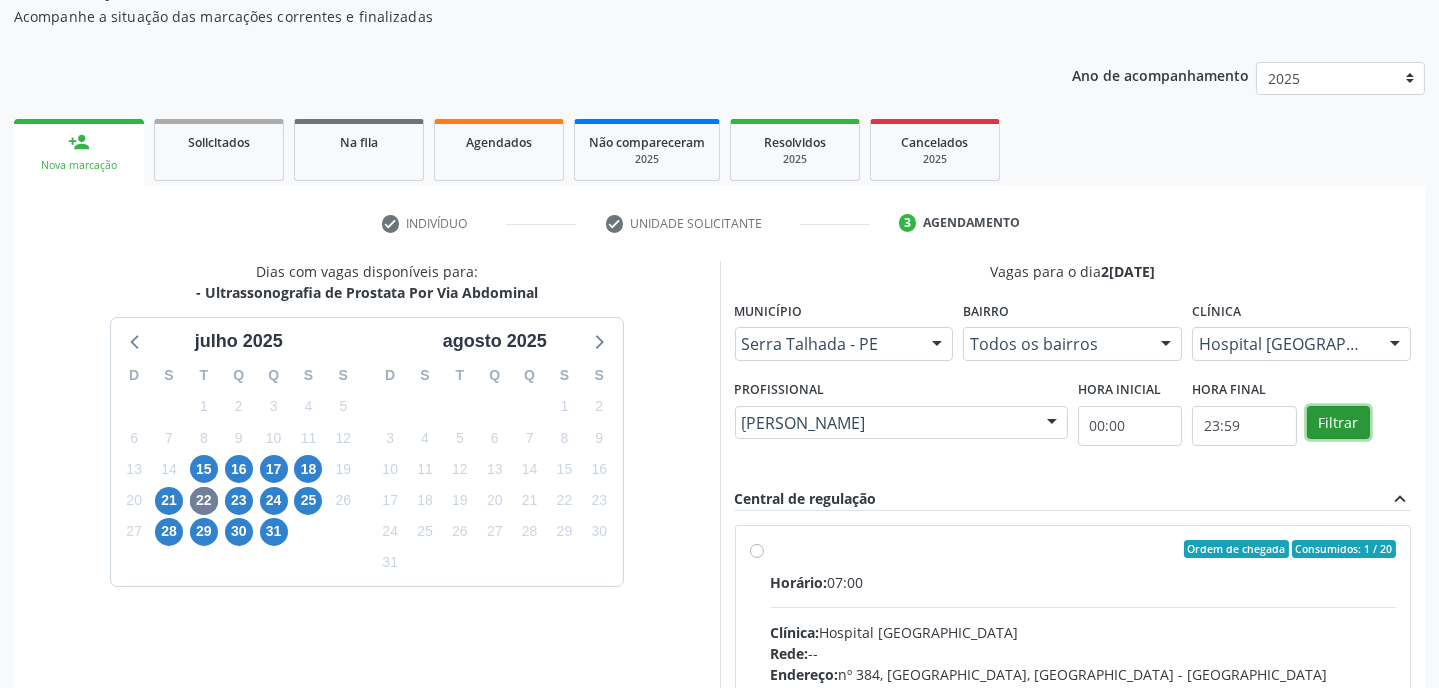 scroll, scrollTop: 0, scrollLeft: 0, axis: both 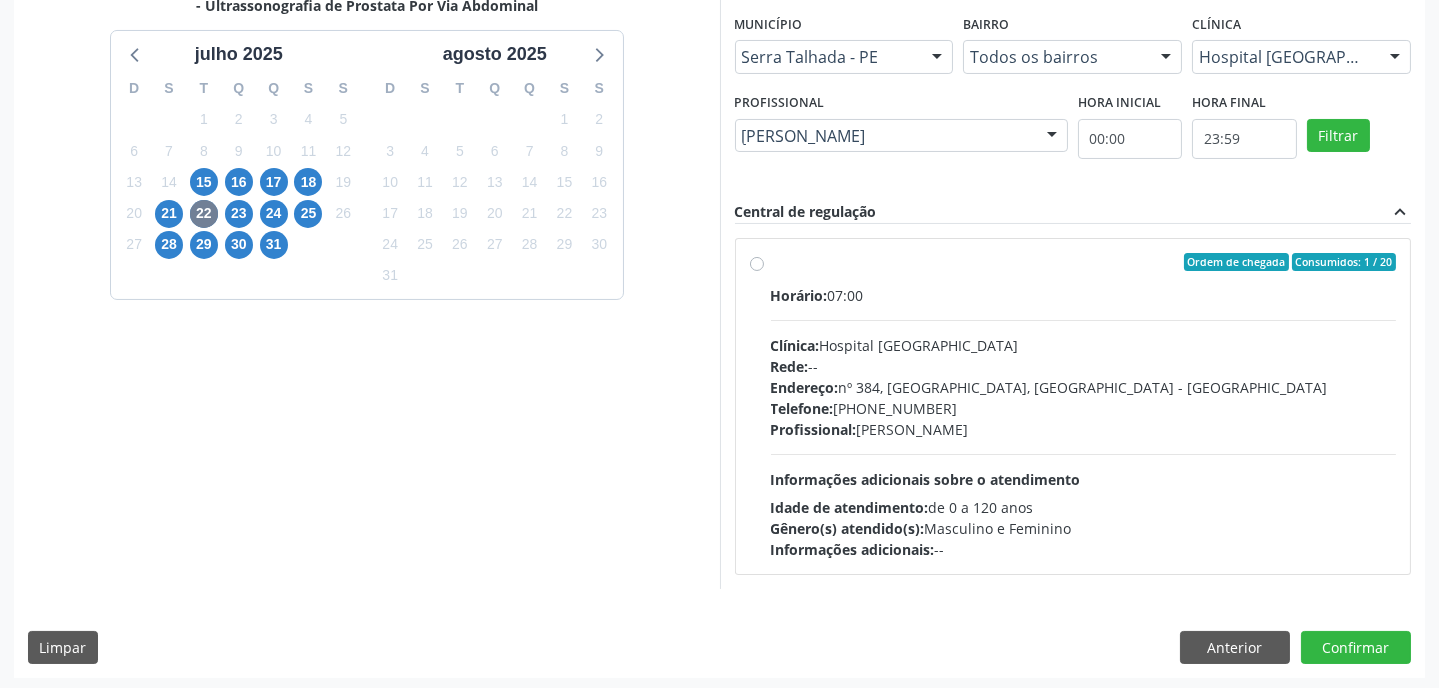 click on "Gênero(s) atendido(s):
Masculino e Feminino" at bounding box center [1084, 528] 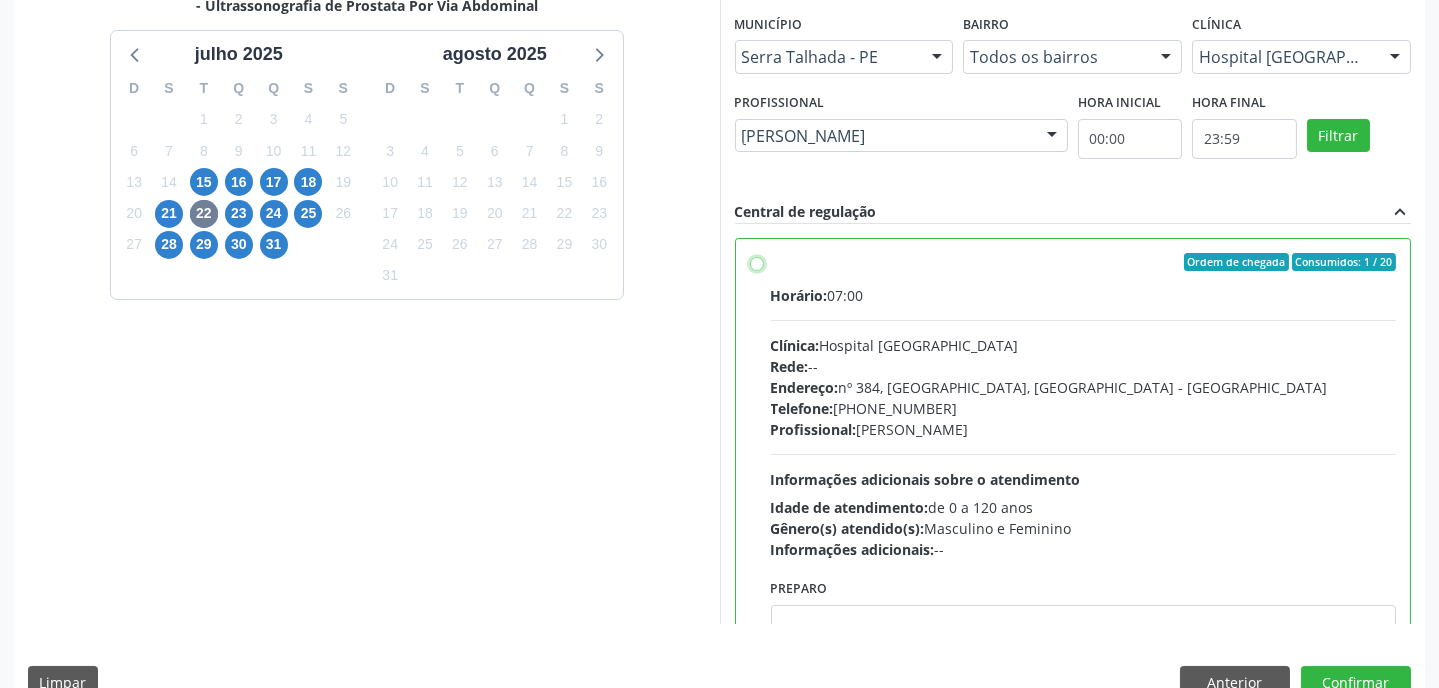 radio on "true" 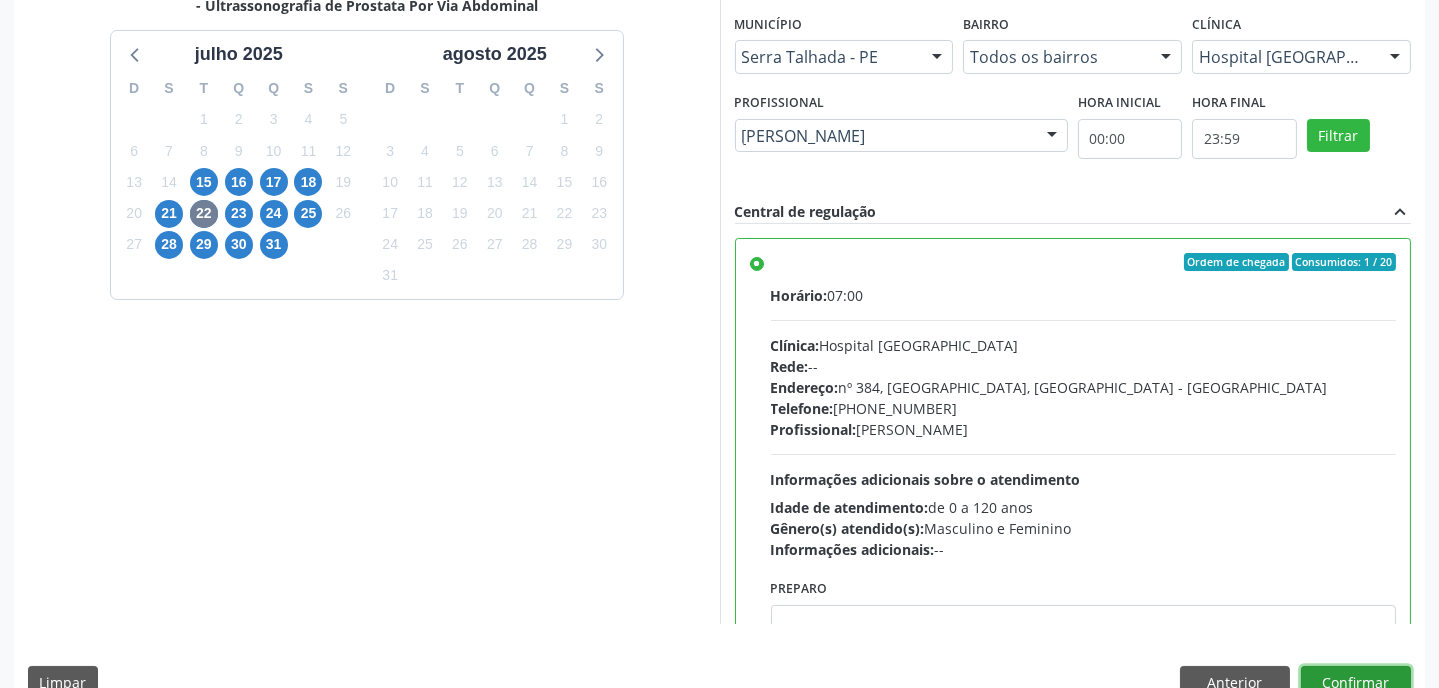 click on "Confirmar" at bounding box center [1356, 683] 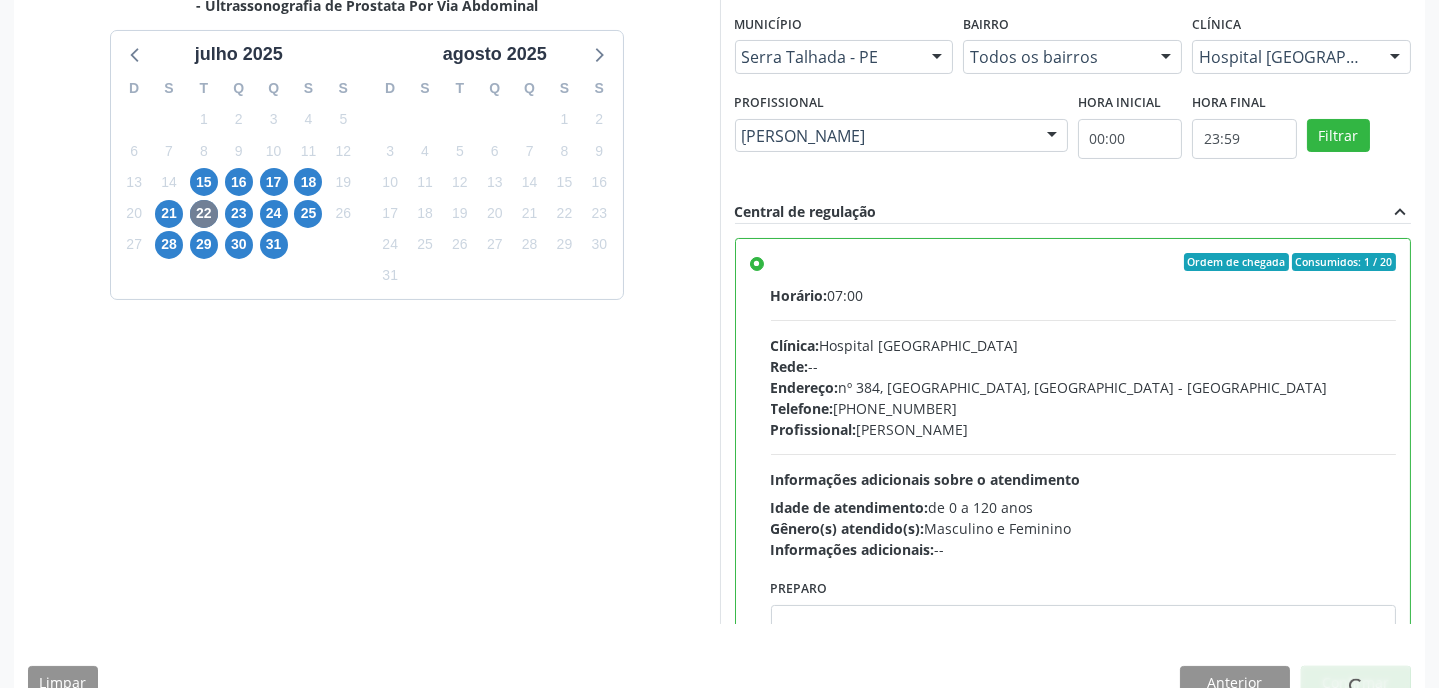 scroll, scrollTop: 0, scrollLeft: 0, axis: both 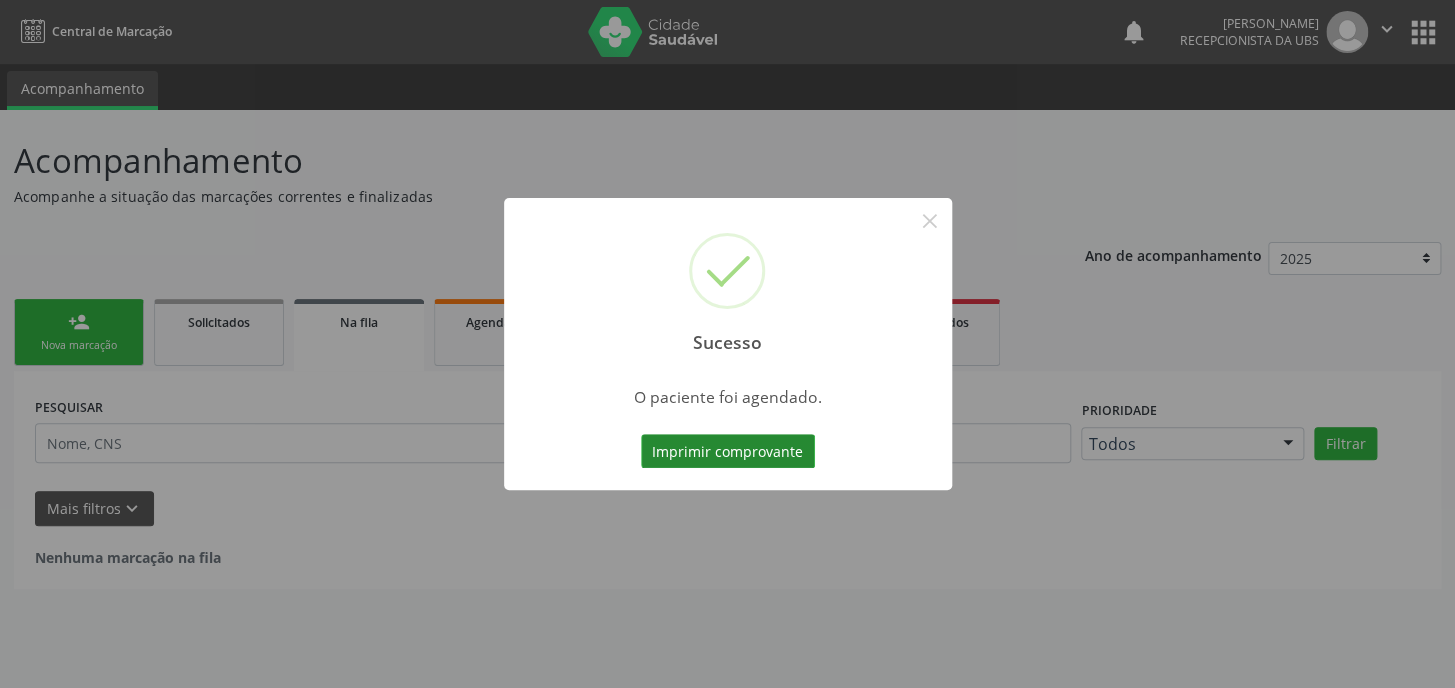 click on "Imprimir comprovante" at bounding box center [728, 451] 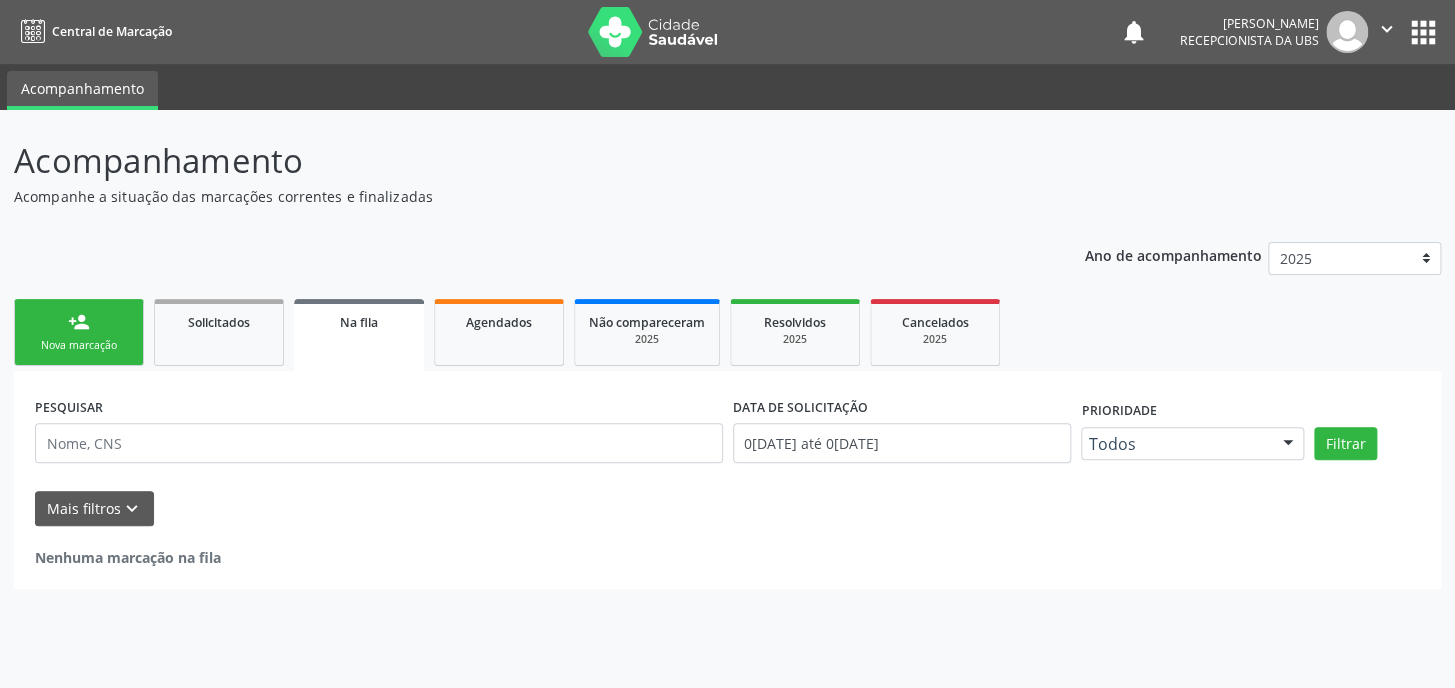 click on "Nova marcação" at bounding box center (79, 345) 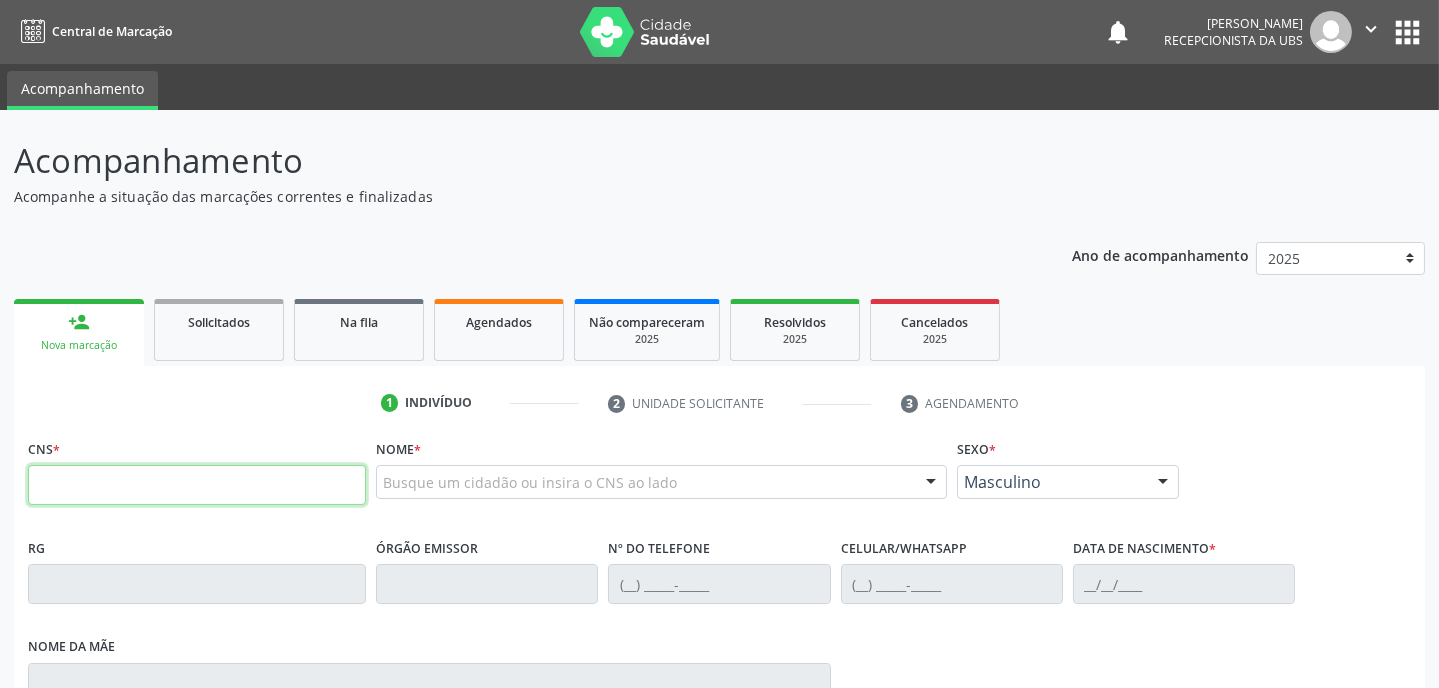 click at bounding box center [197, 485] 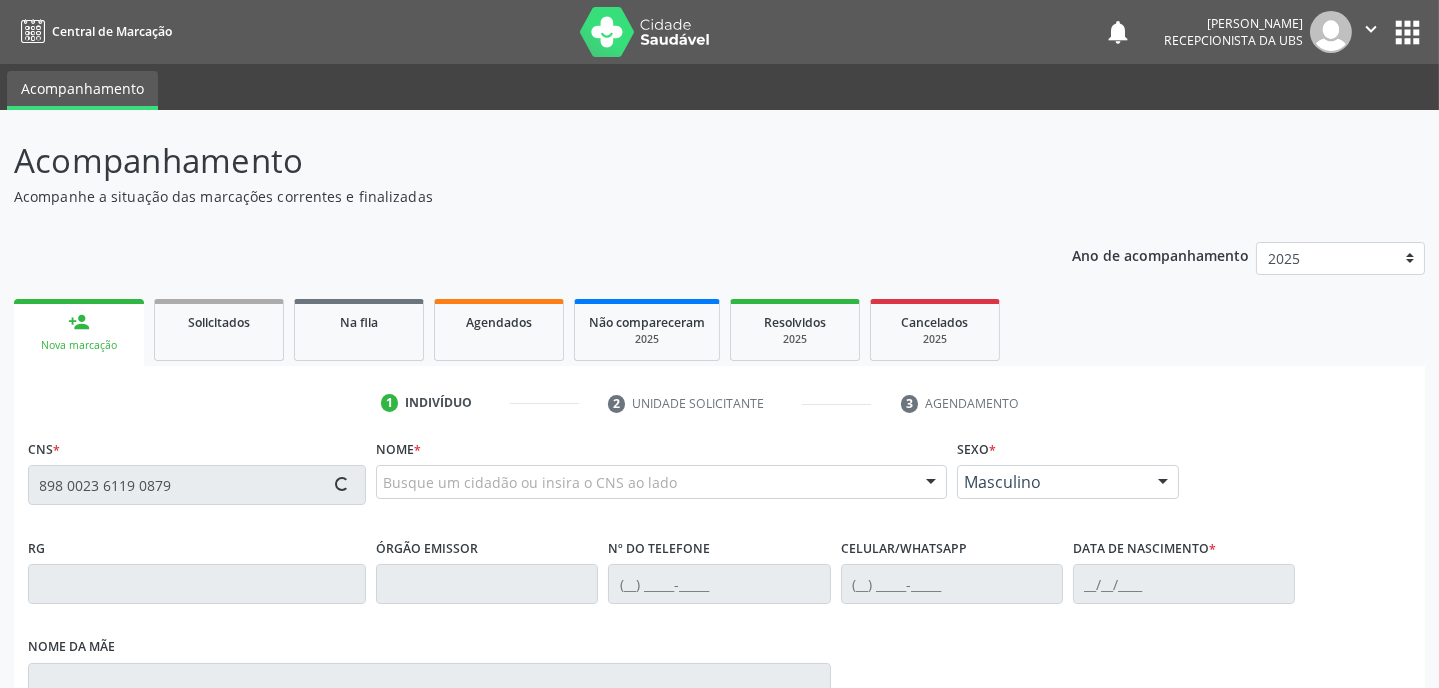 type on "898 0023 6119 0879" 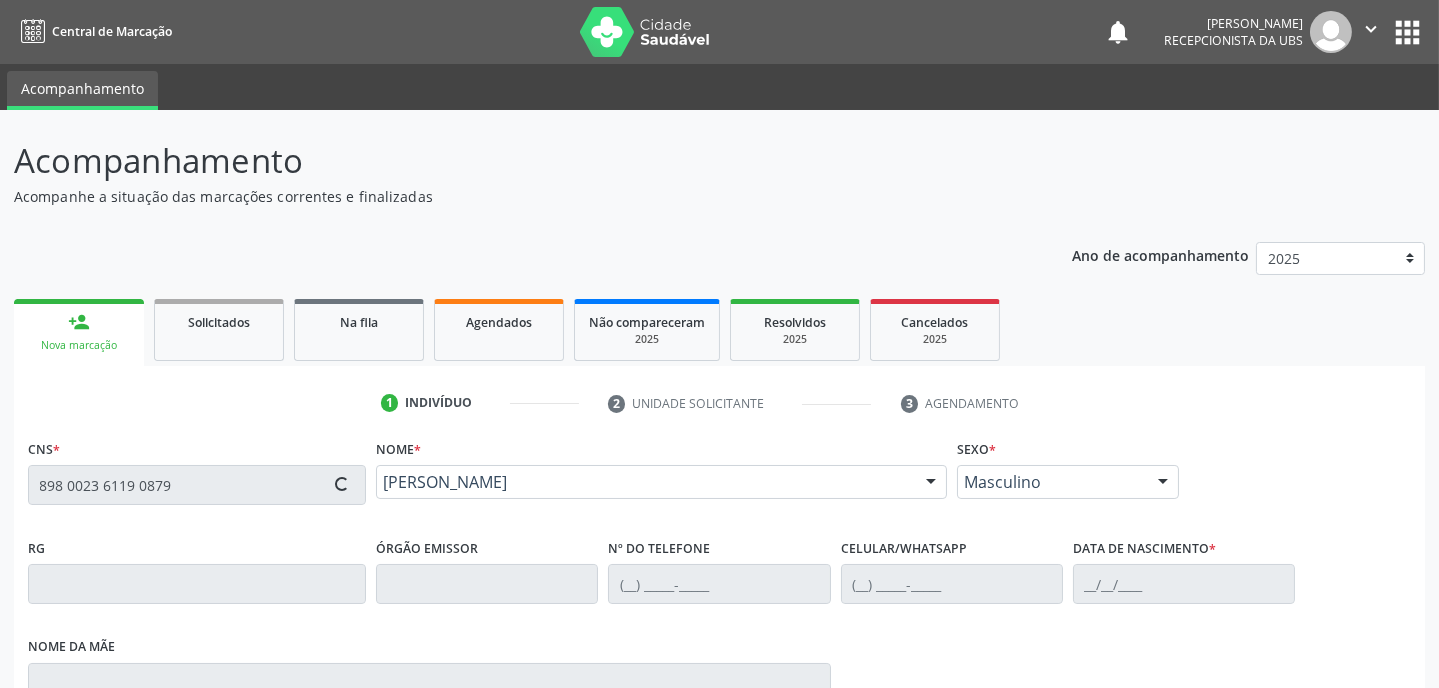 type on "[PHONE_NUMBER]" 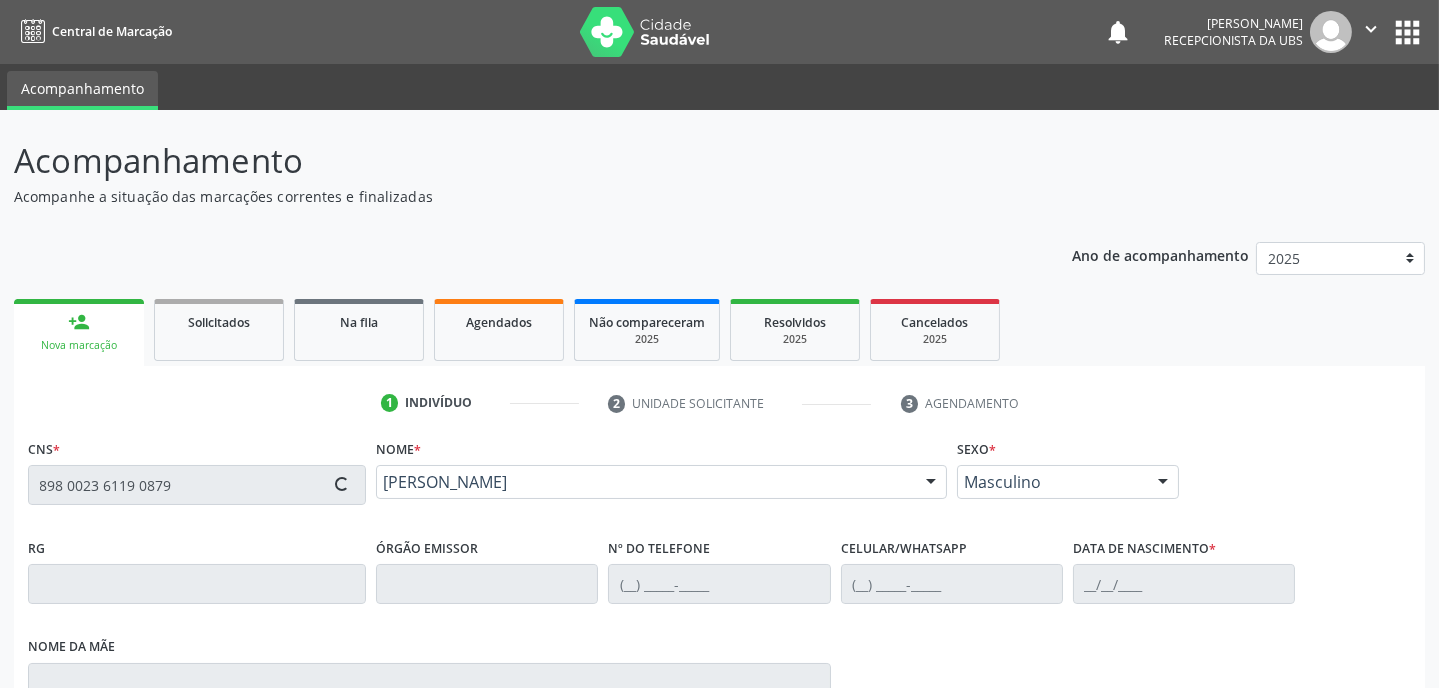 type on "[PHONE_NUMBER]" 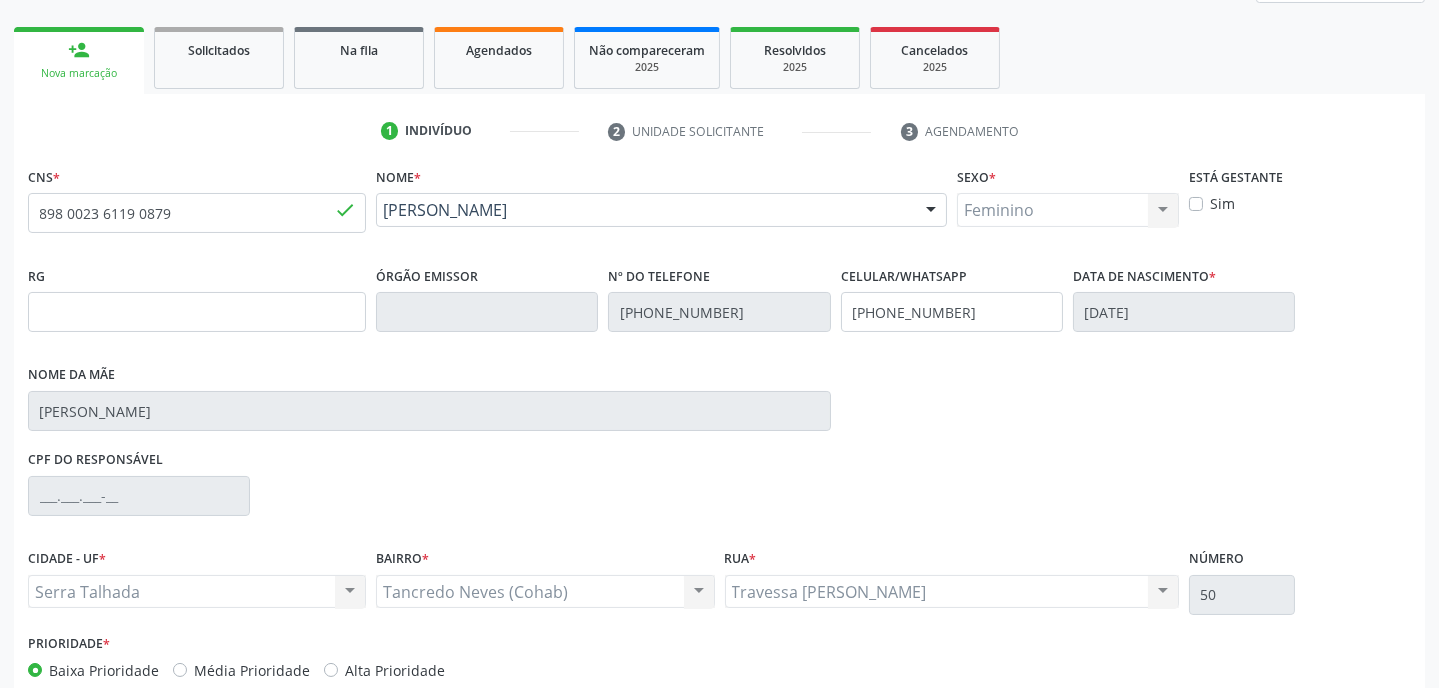 scroll, scrollTop: 380, scrollLeft: 0, axis: vertical 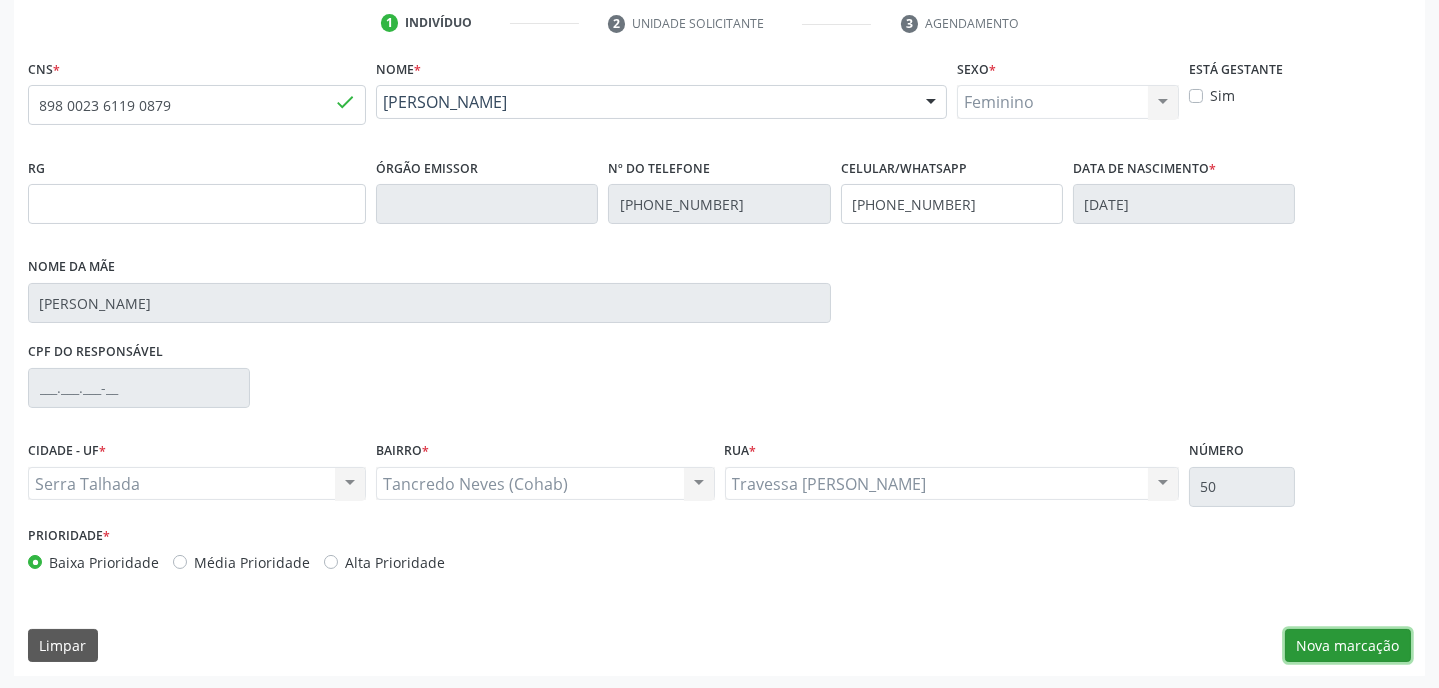 click on "Nova marcação" at bounding box center (1348, 646) 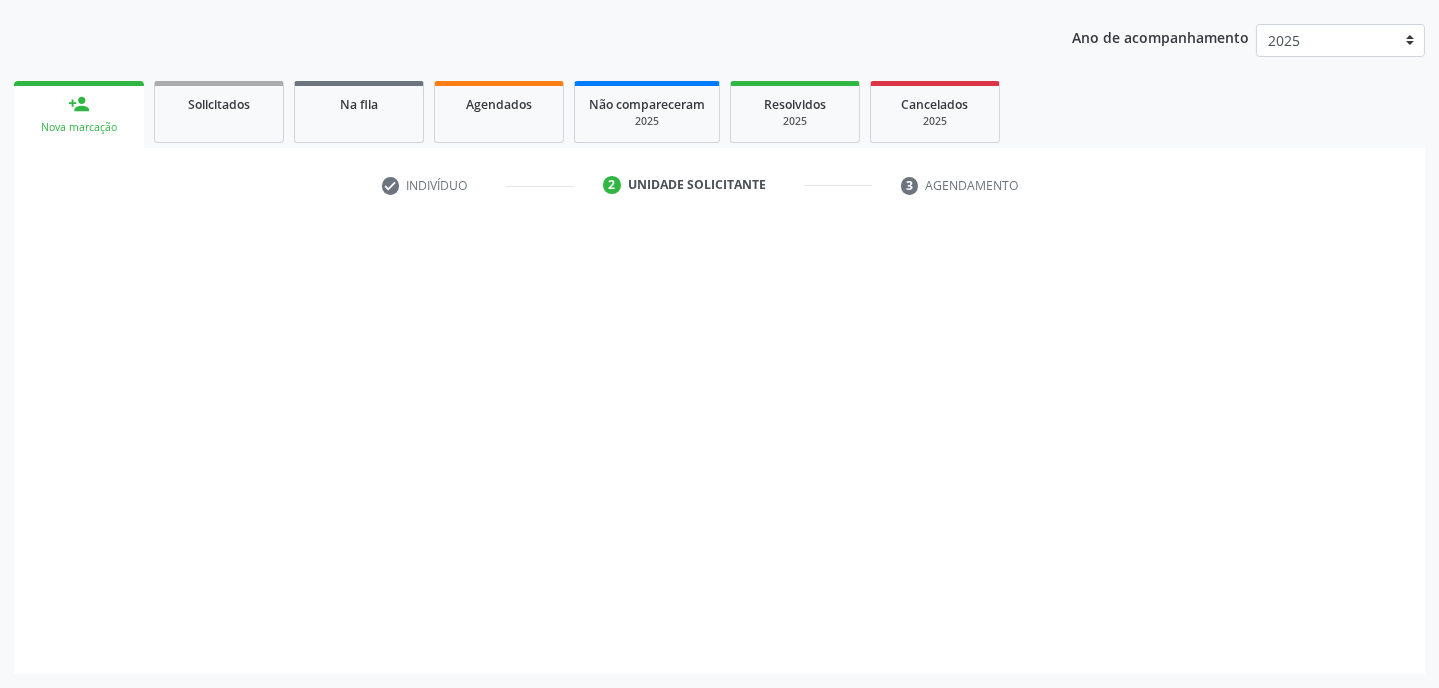scroll, scrollTop: 215, scrollLeft: 0, axis: vertical 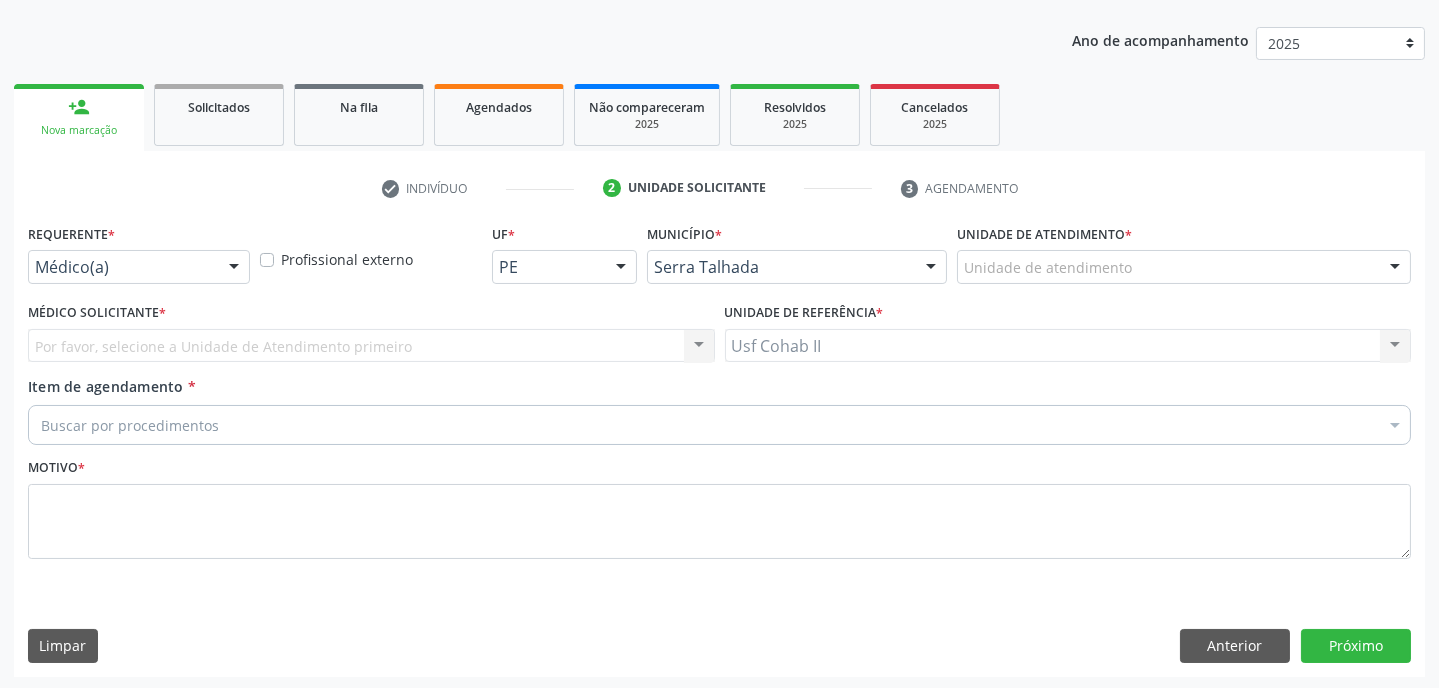 click at bounding box center (234, 268) 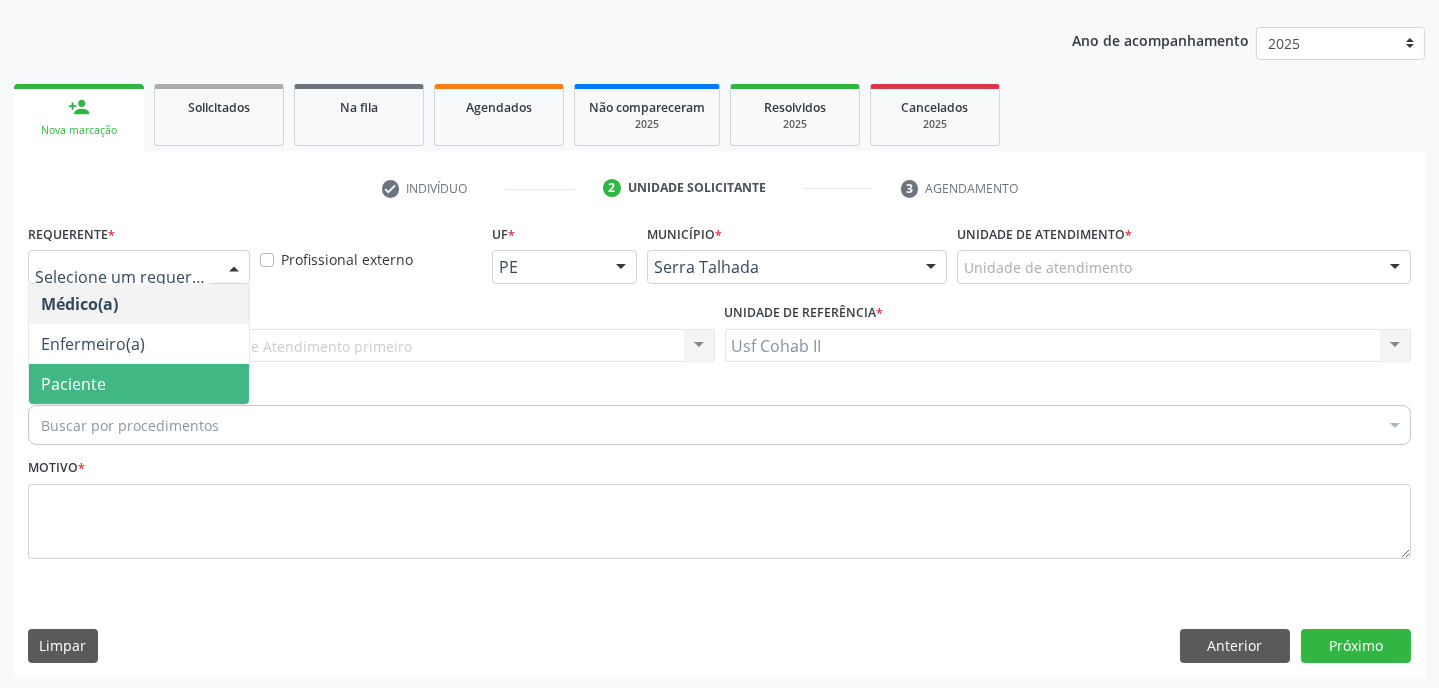 click on "Paciente" at bounding box center (139, 384) 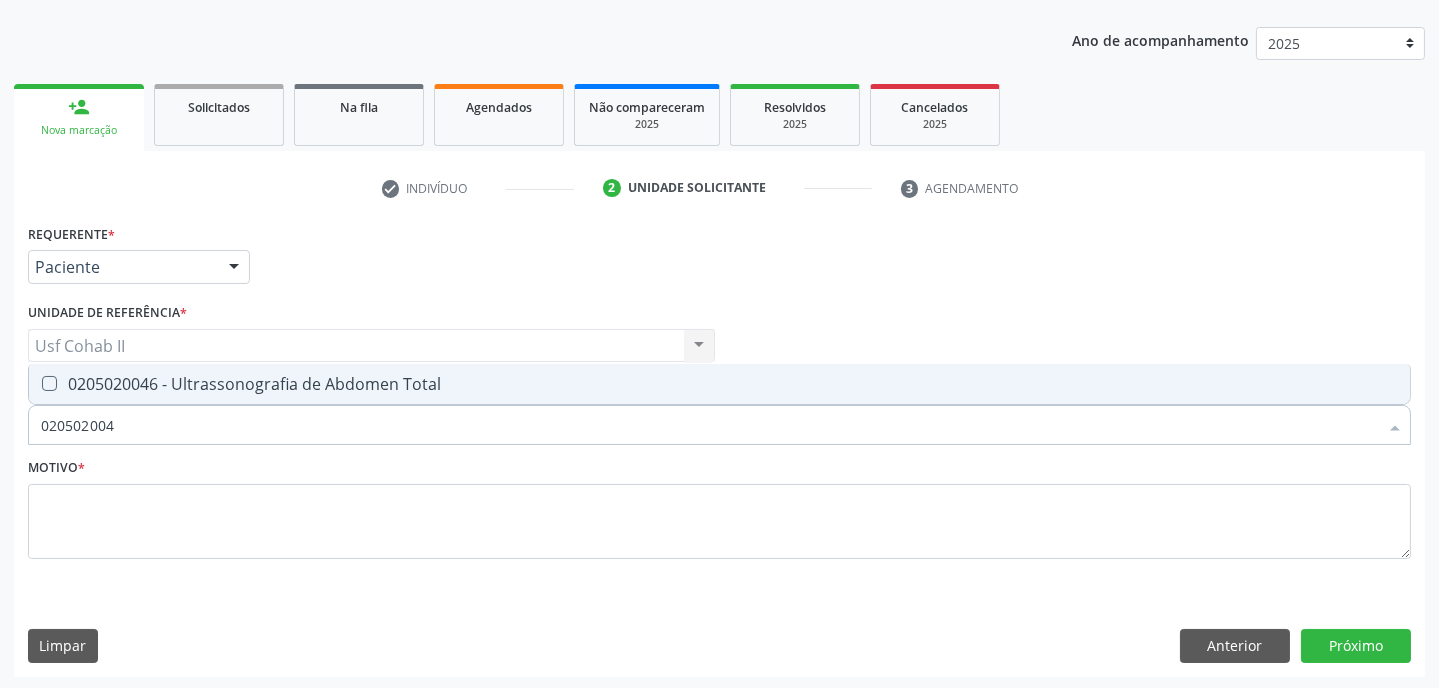 type on "0205020046" 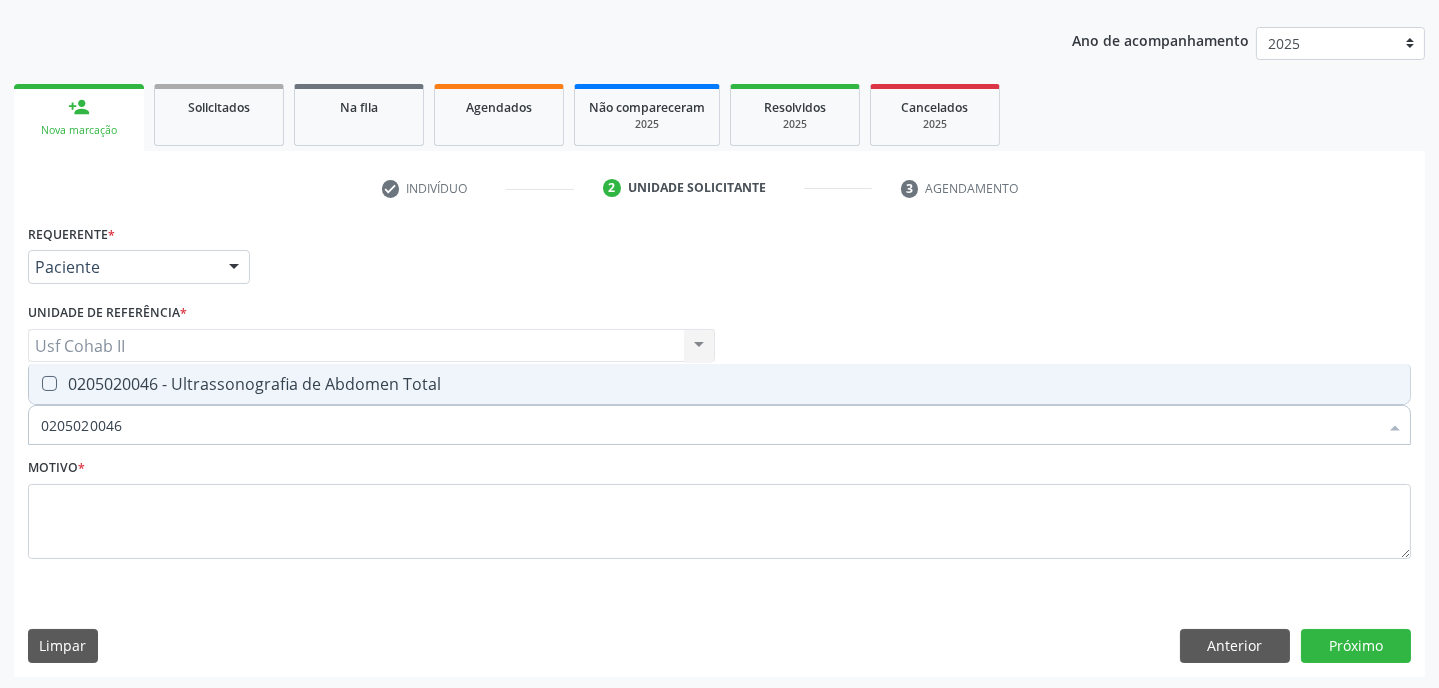 click at bounding box center [49, 383] 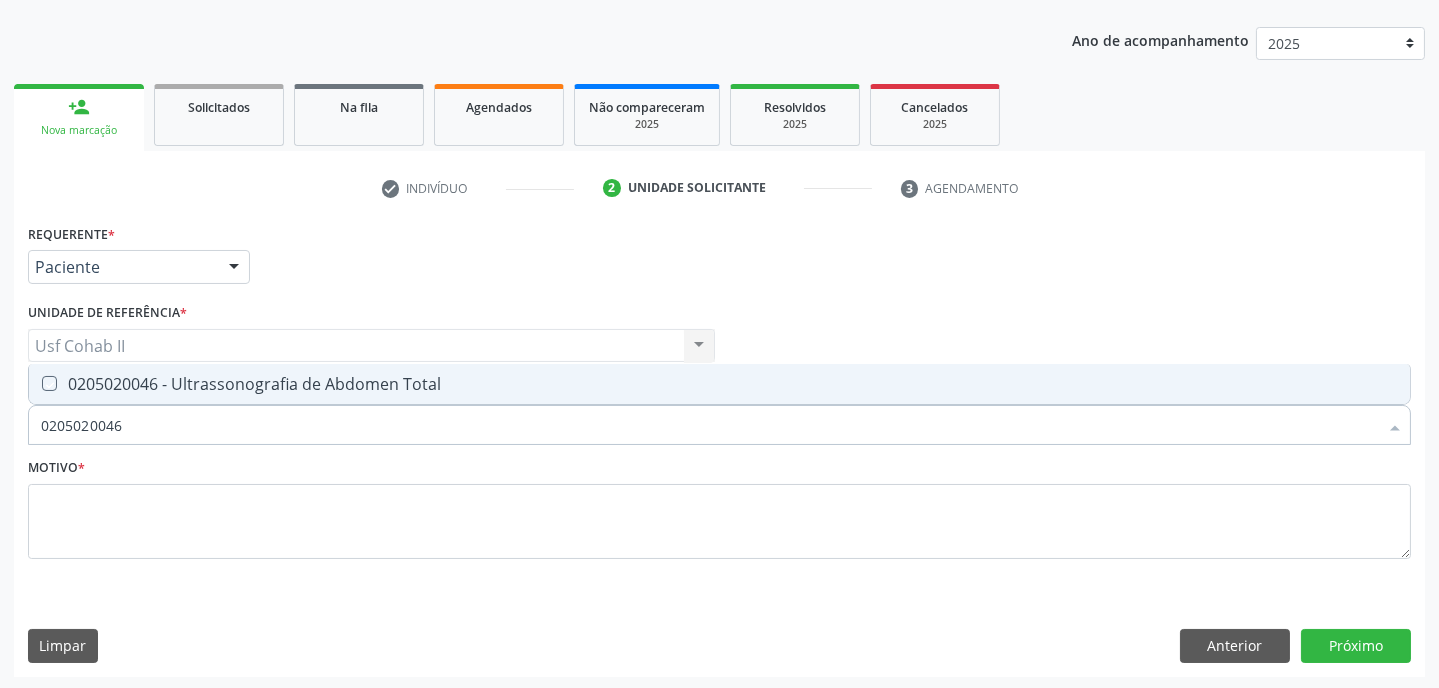 click at bounding box center (35, 383) 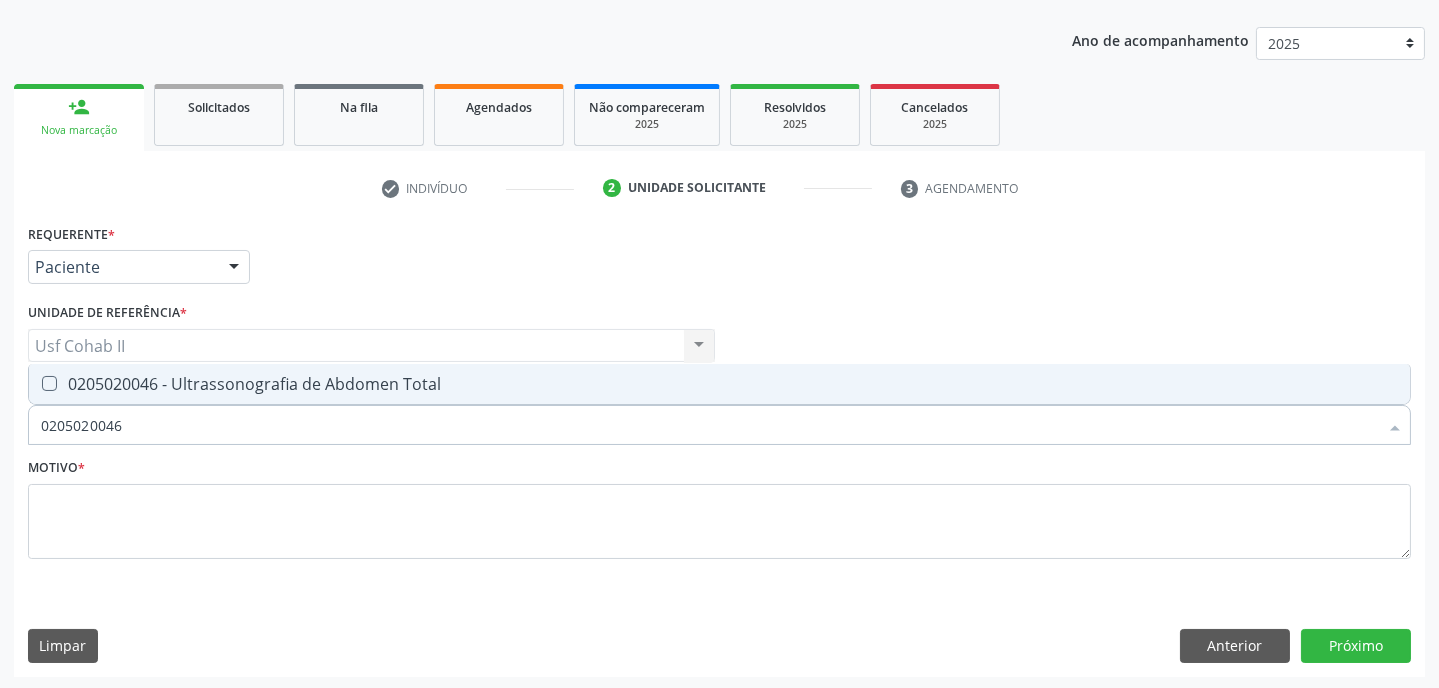 checkbox on "true" 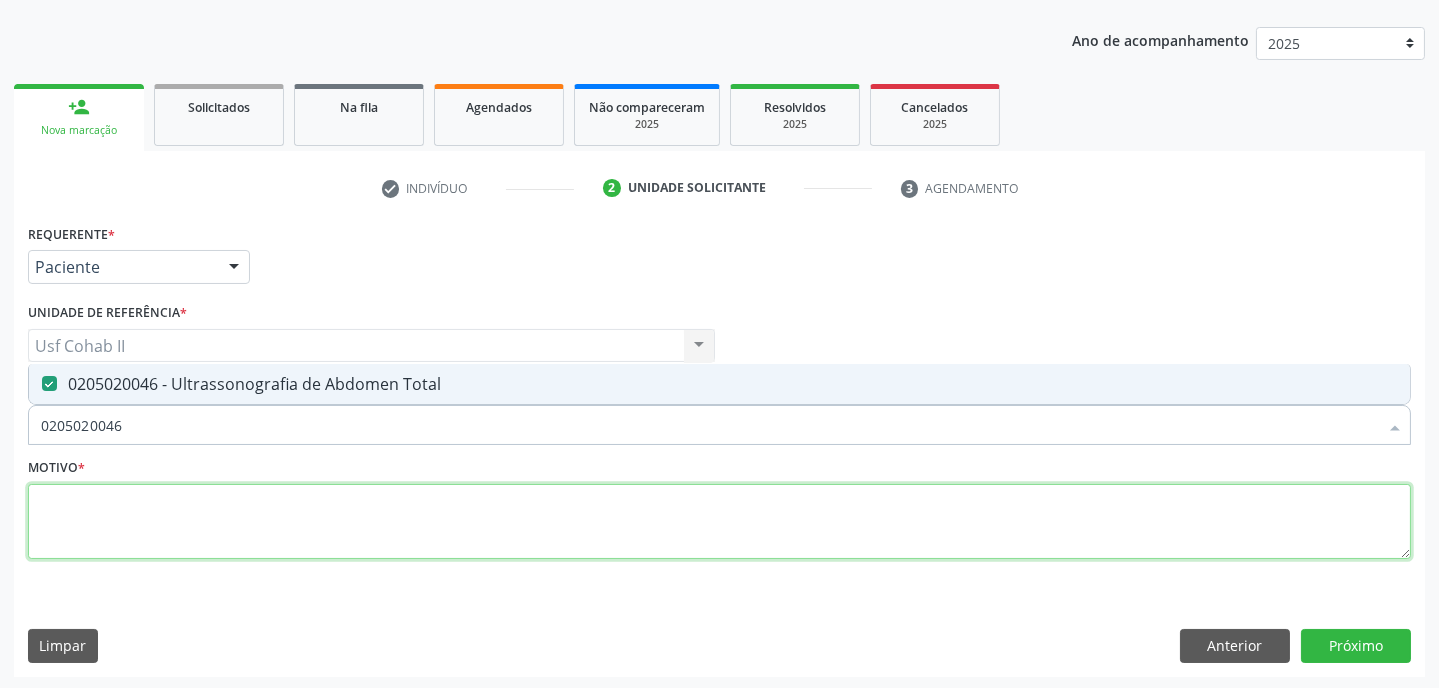 click at bounding box center (719, 522) 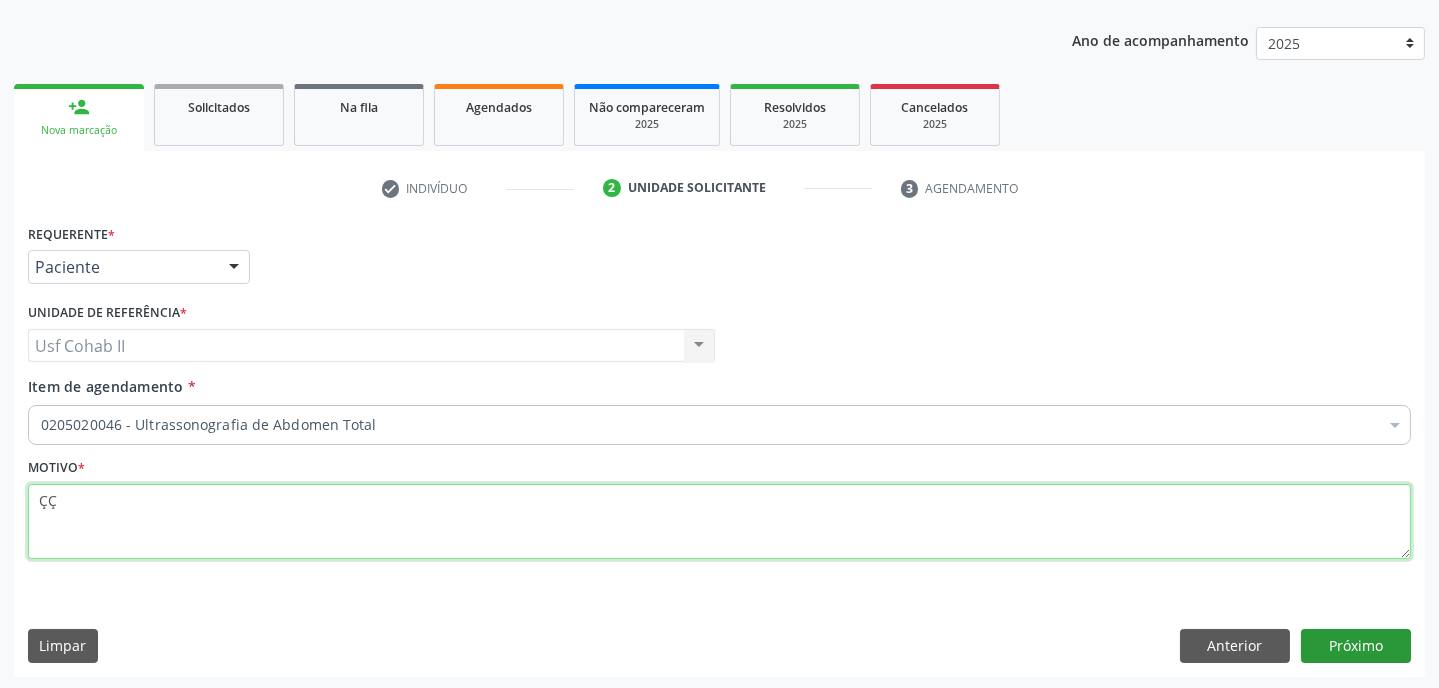 type on "ÇÇ" 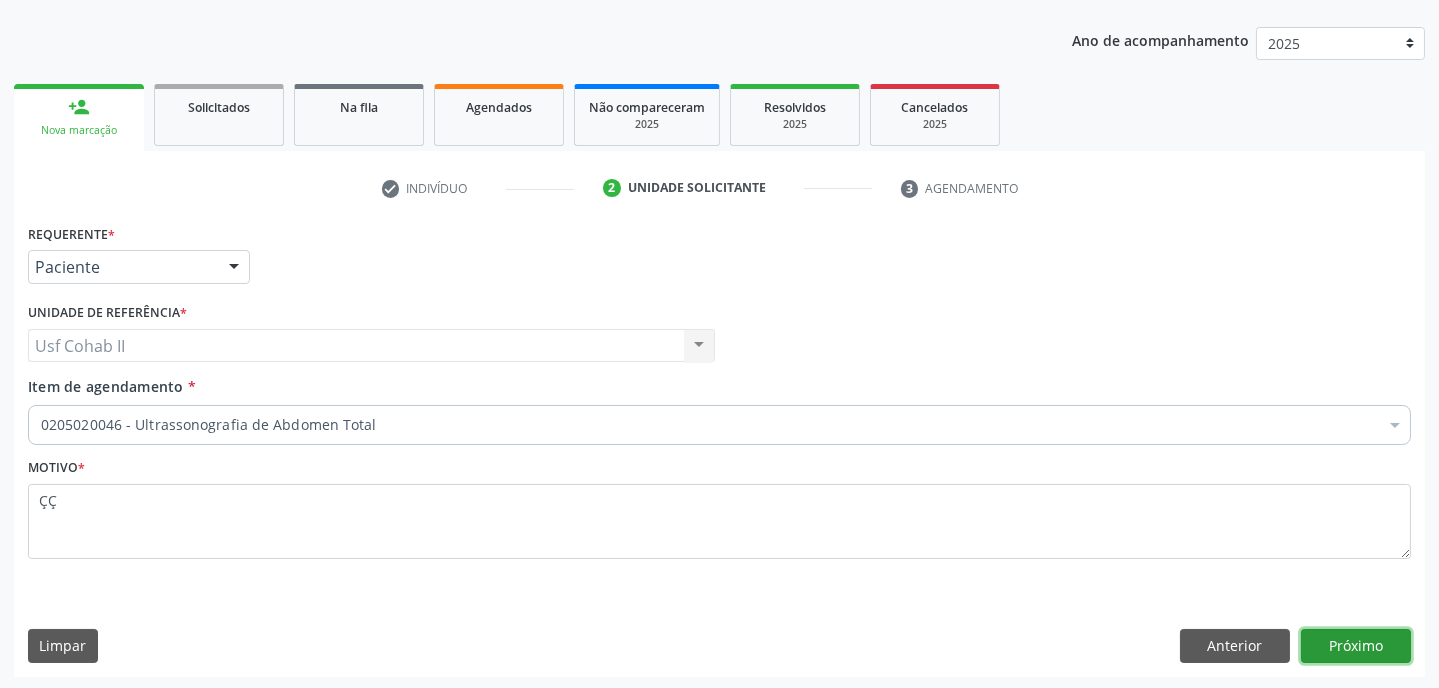 click on "Próximo" at bounding box center (1356, 646) 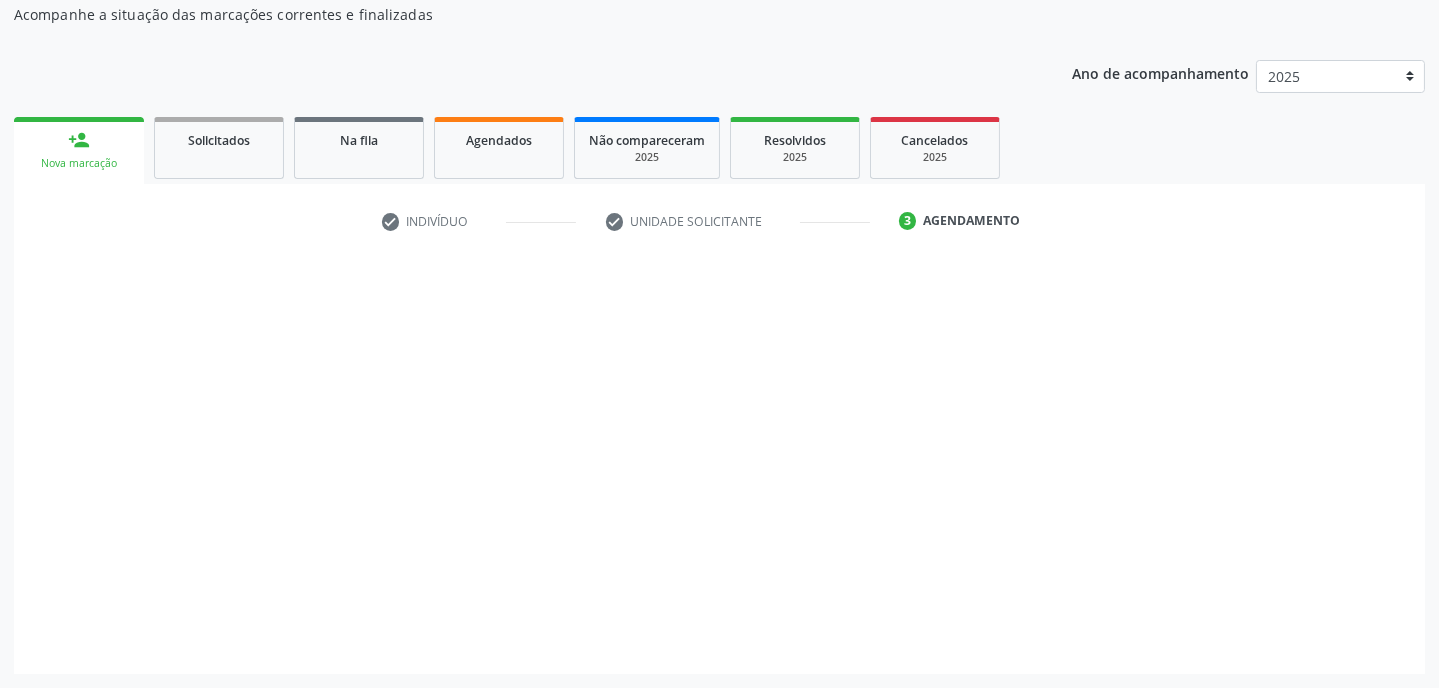 scroll, scrollTop: 180, scrollLeft: 0, axis: vertical 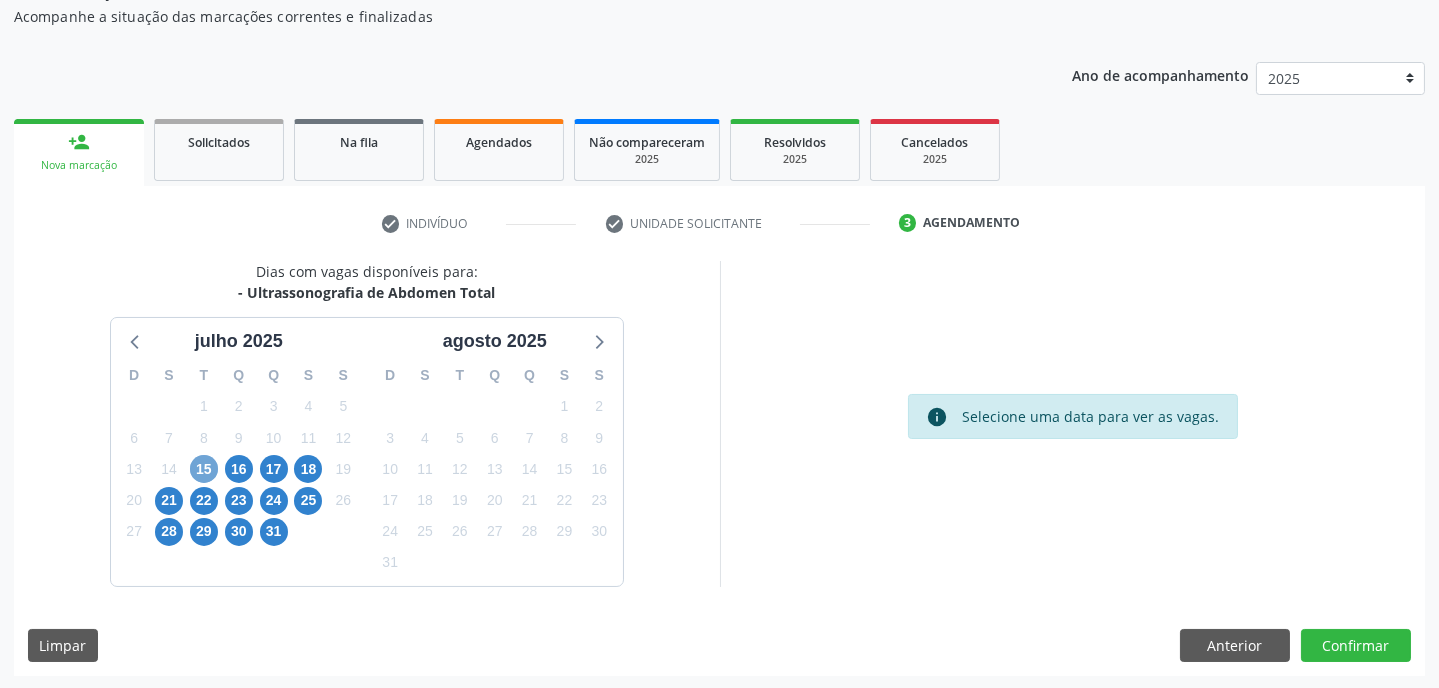 click on "15" at bounding box center [204, 469] 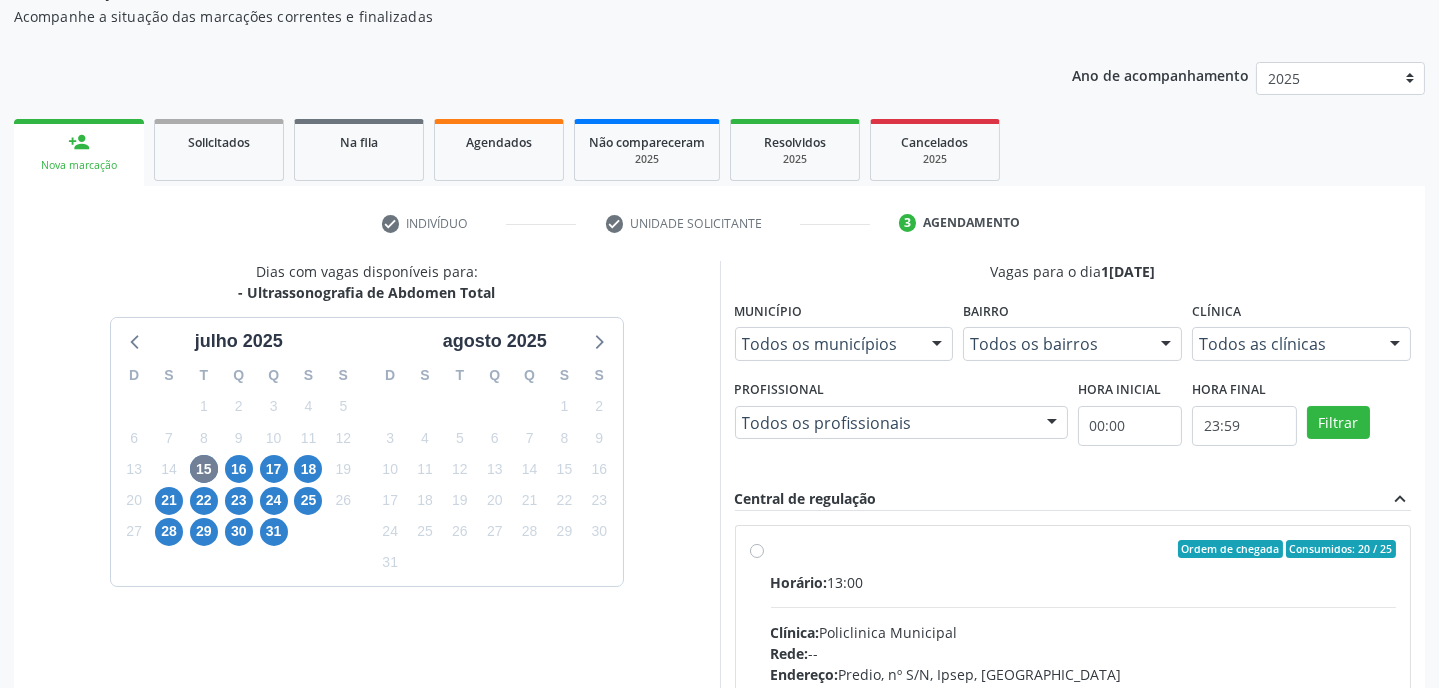 click at bounding box center [937, 345] 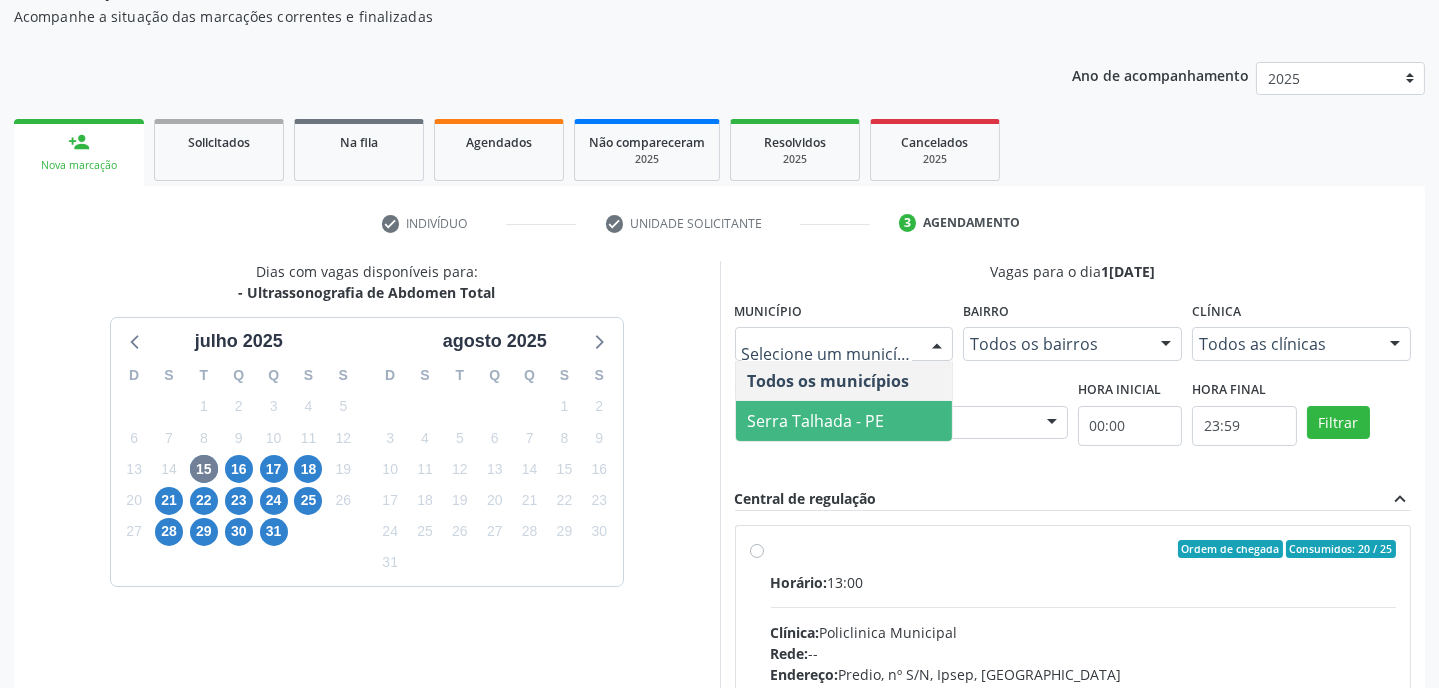 click on "Serra Talhada - PE" at bounding box center (816, 421) 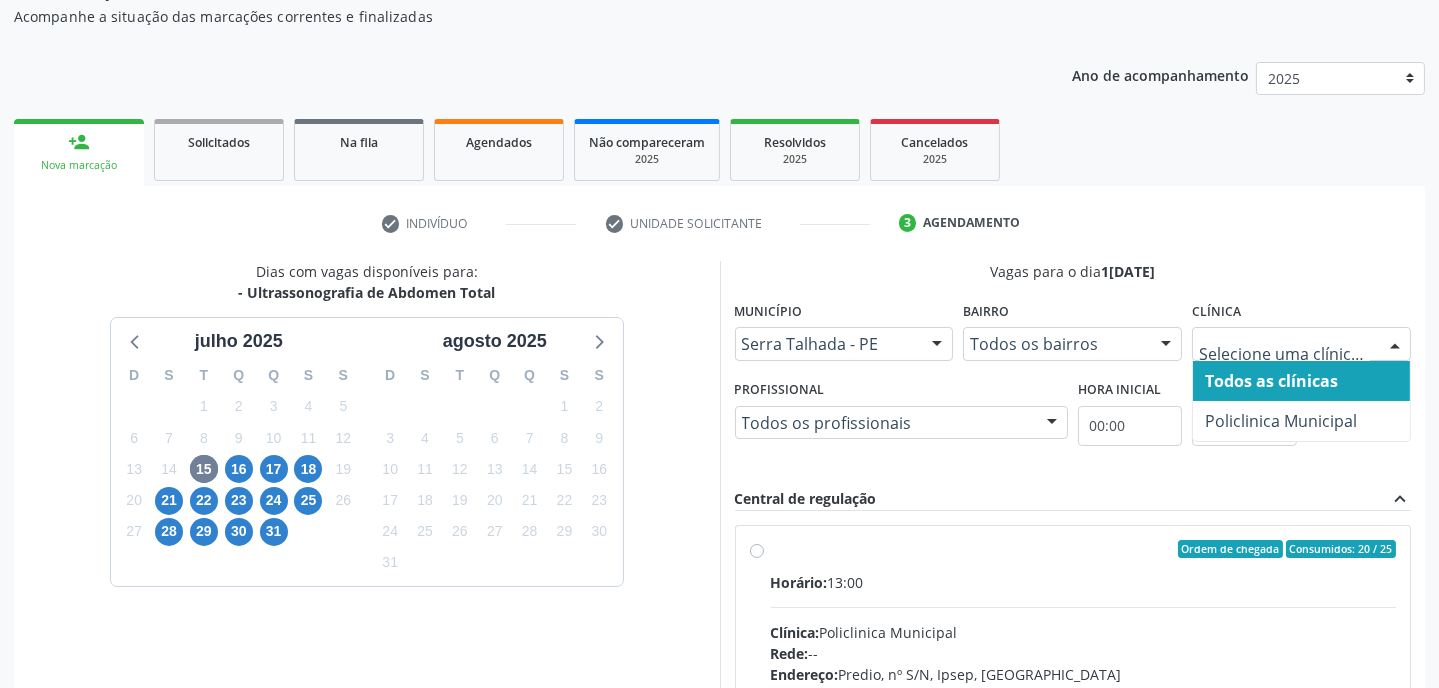 click at bounding box center [1395, 345] 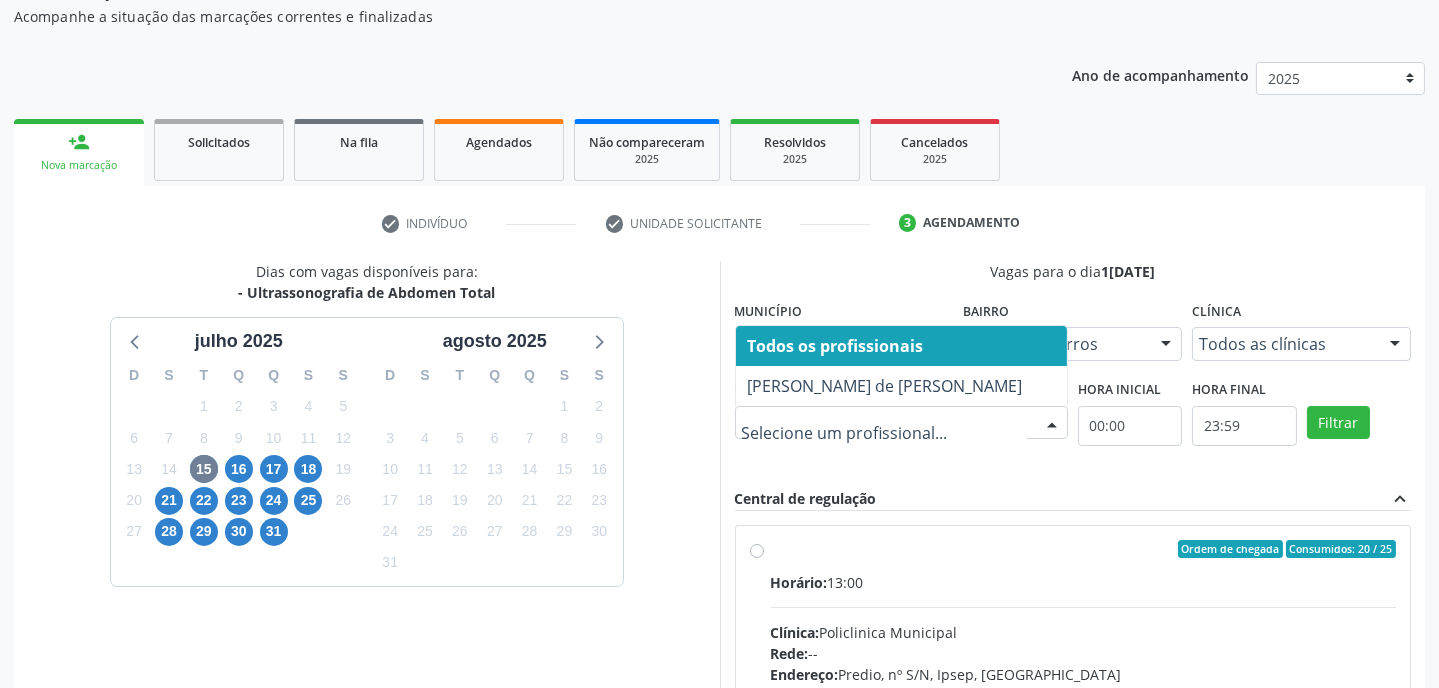 click at bounding box center [1052, 424] 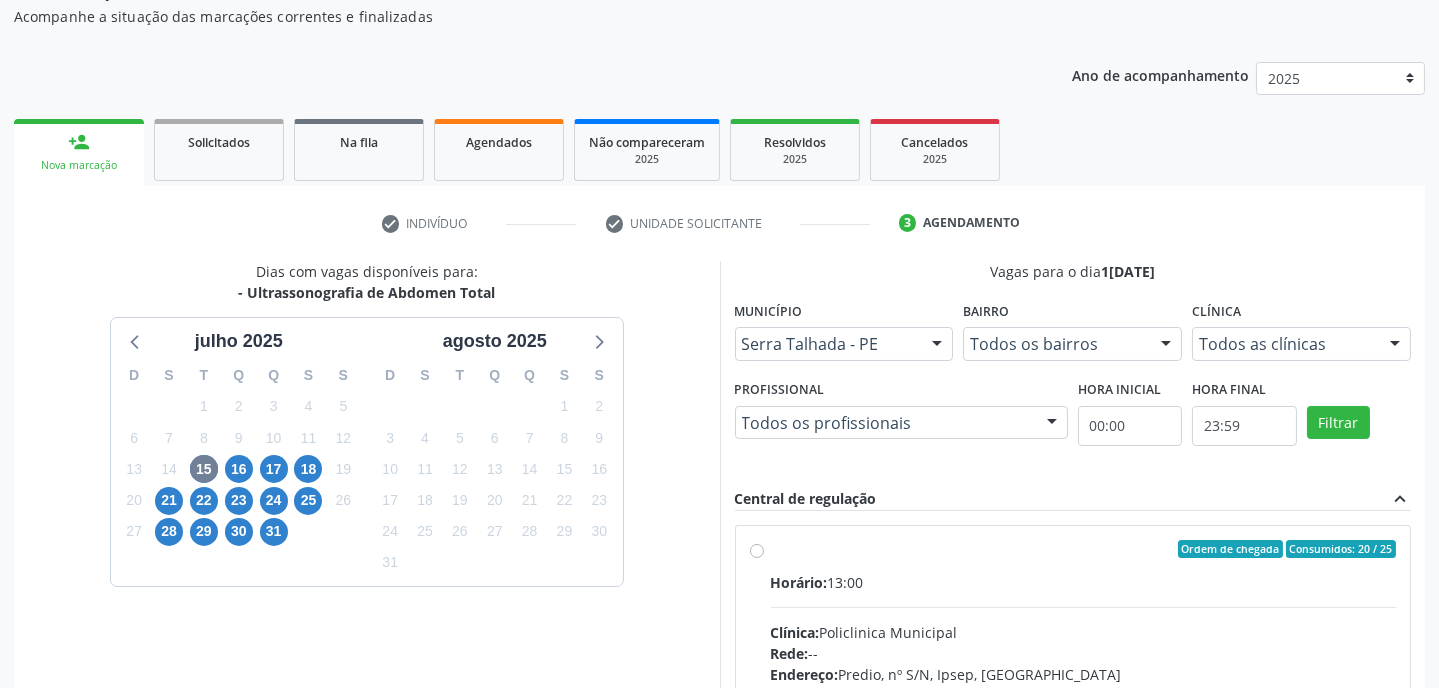 click on "check
Indivíduo" at bounding box center [479, 224] 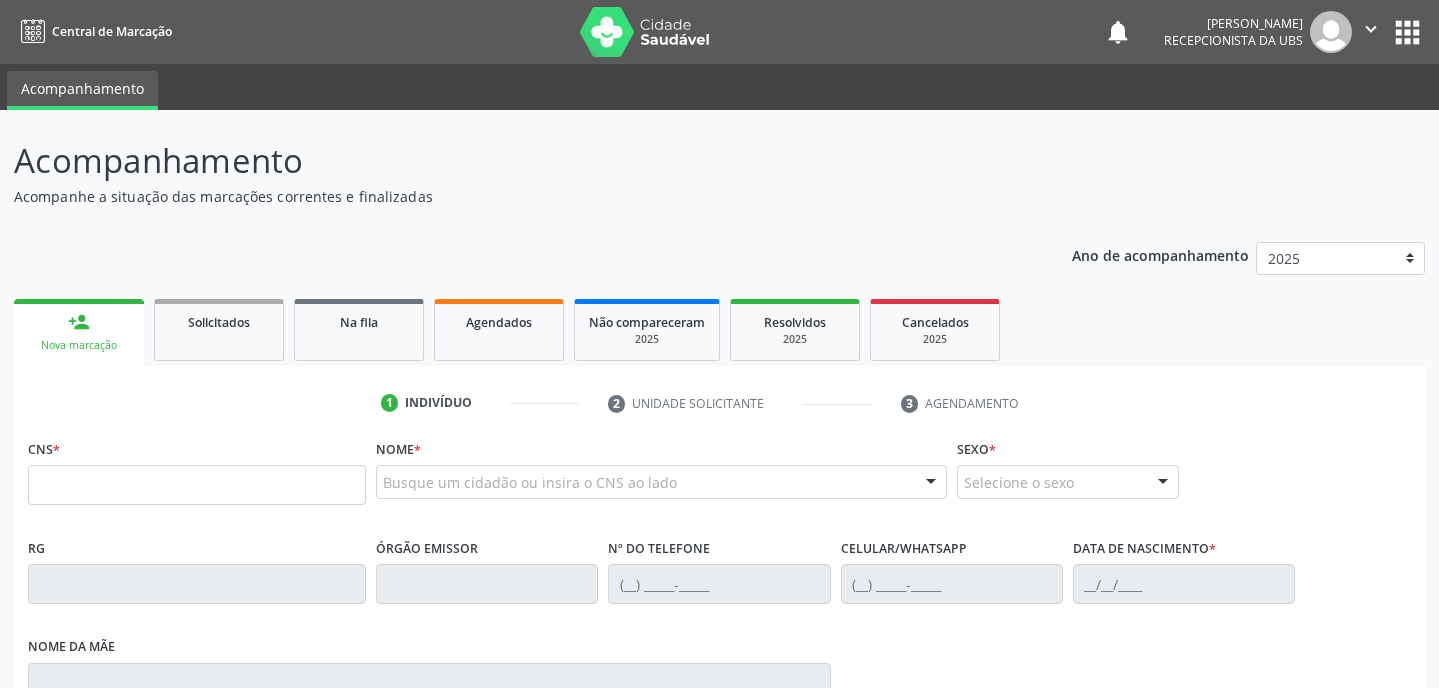 scroll, scrollTop: 0, scrollLeft: 0, axis: both 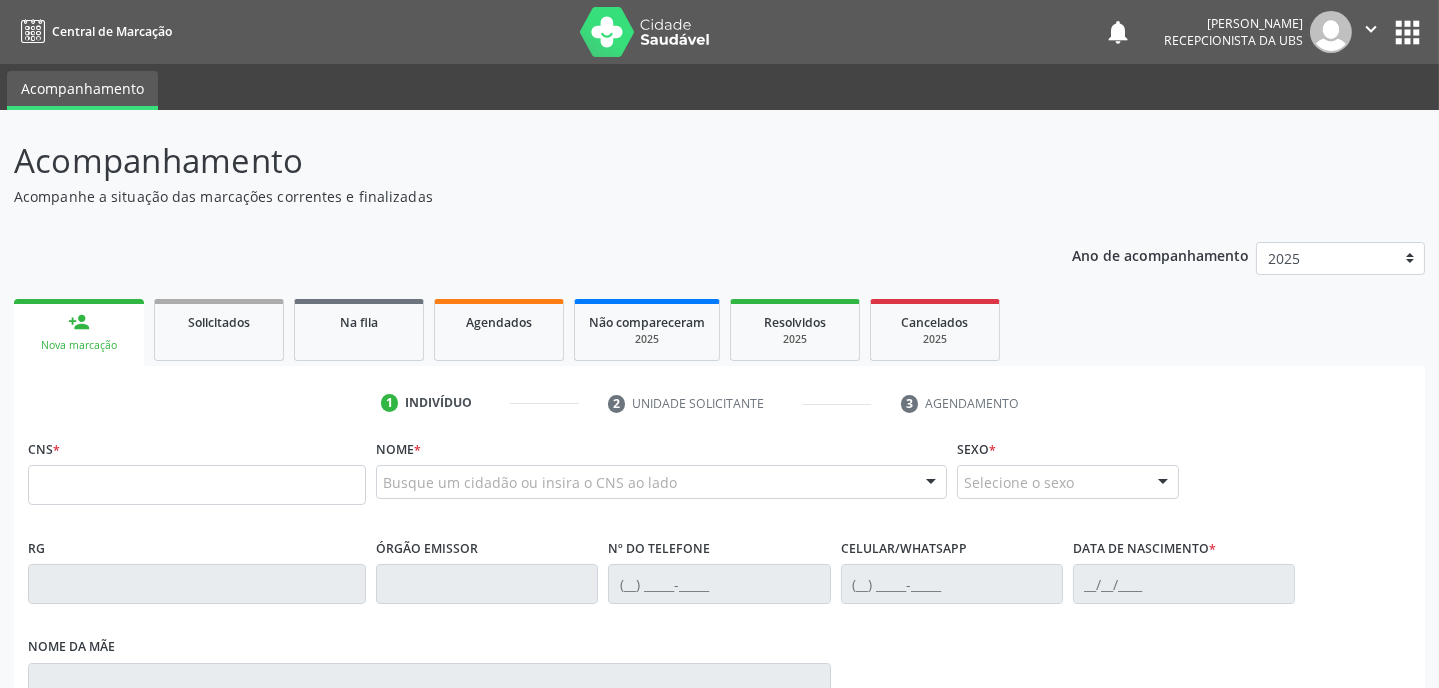 click on "person_add
Nova marcação" at bounding box center (79, 332) 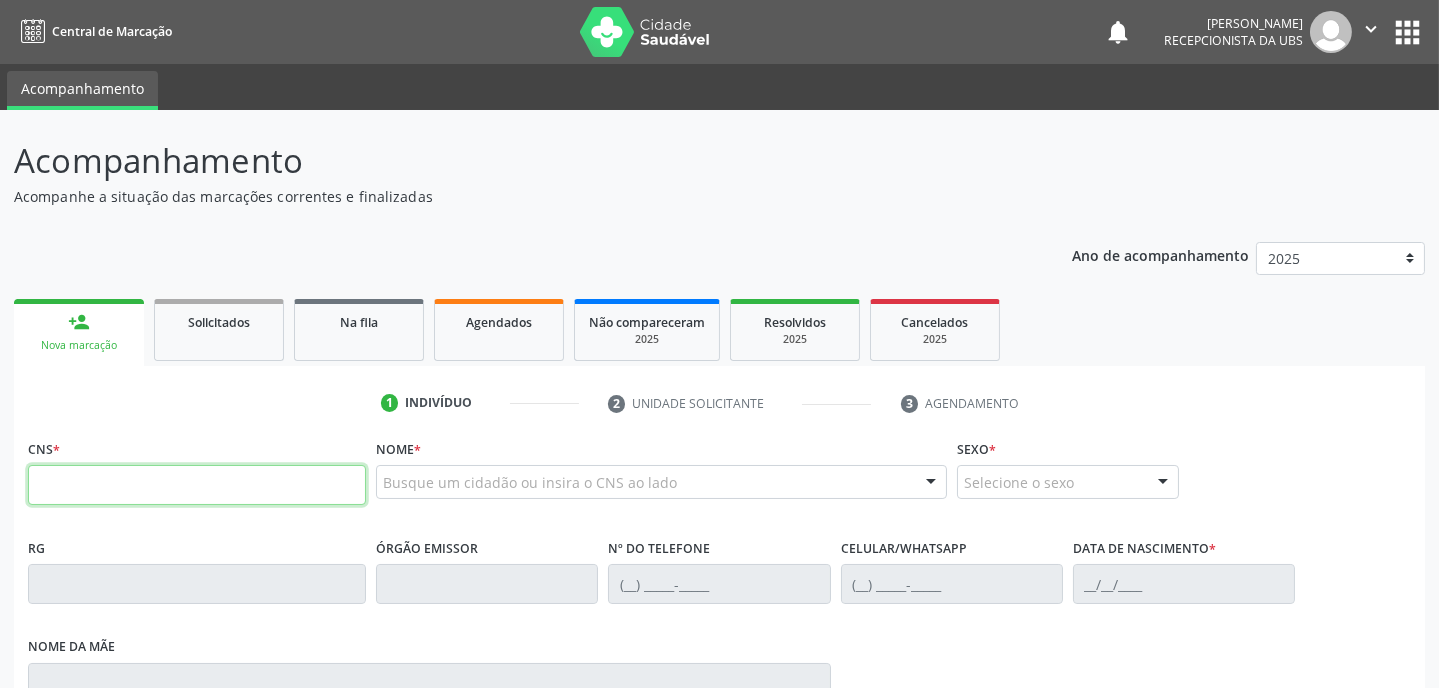 click at bounding box center (197, 485) 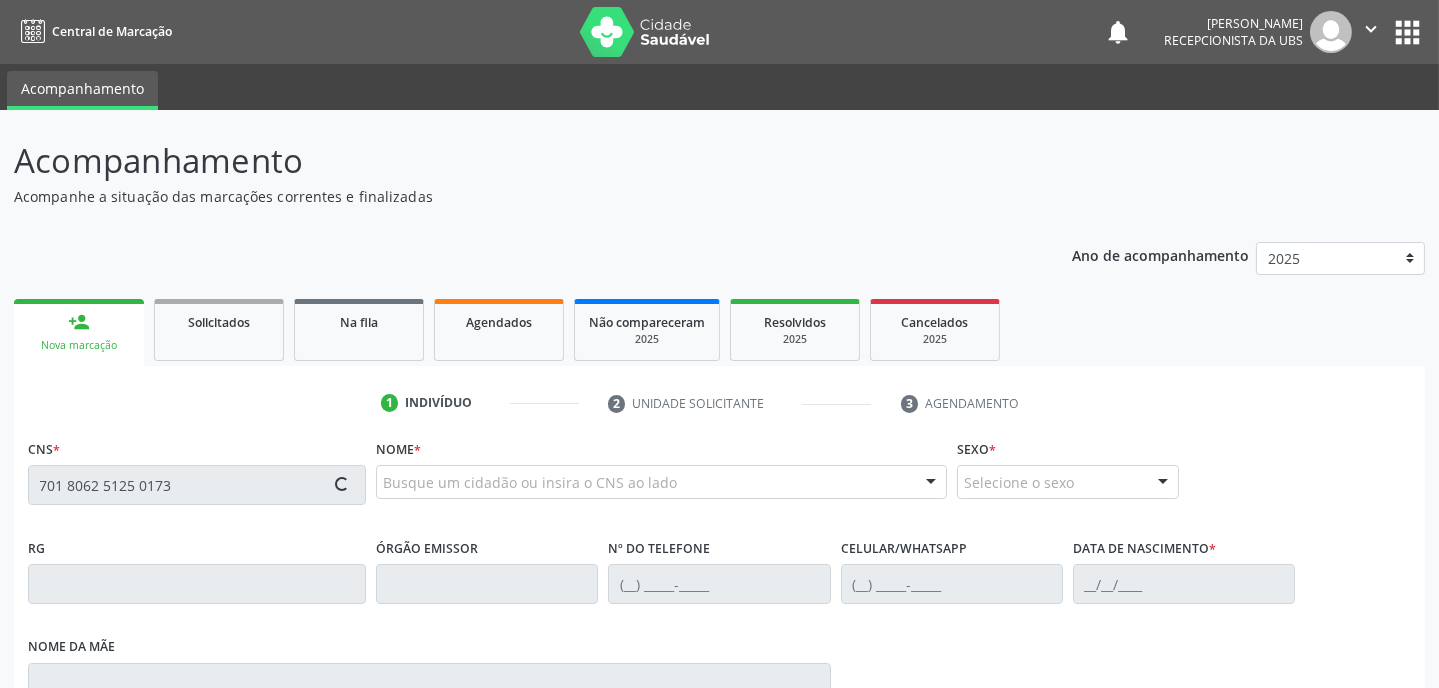 type on "701 8062 5125 0173" 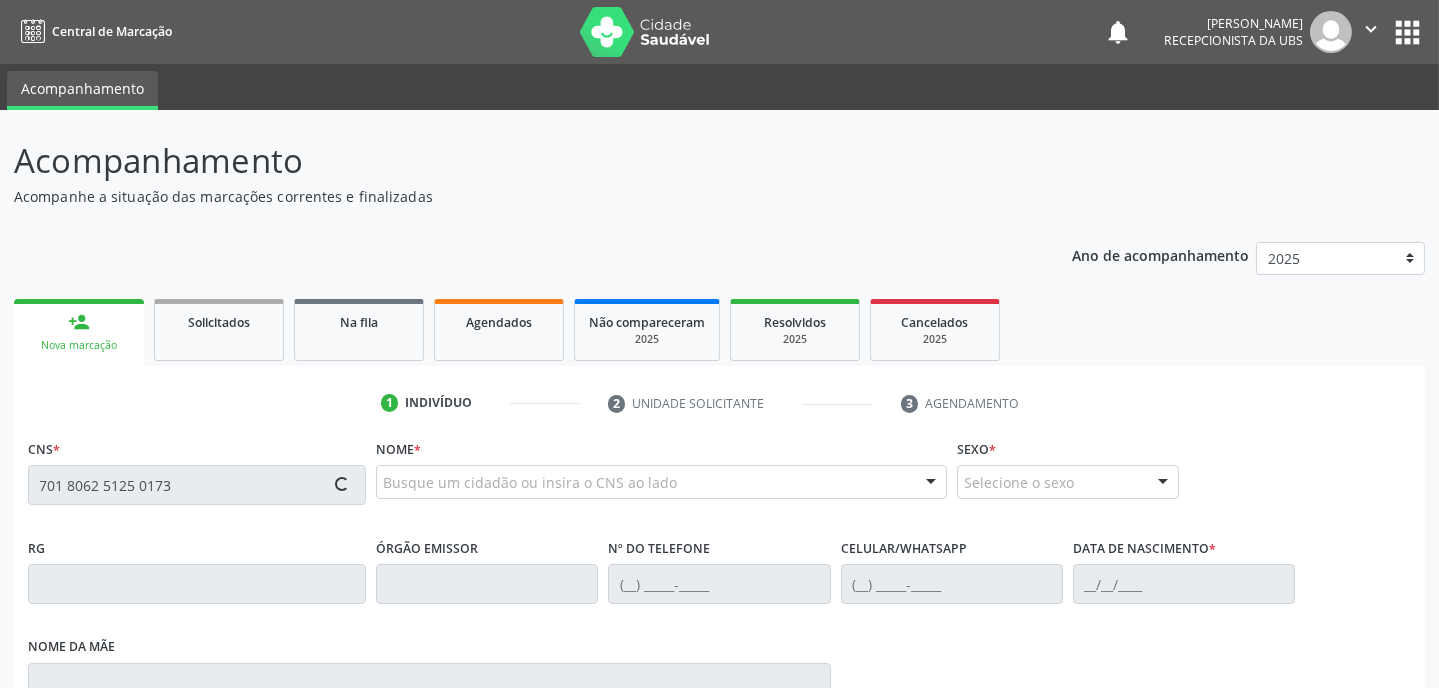 type 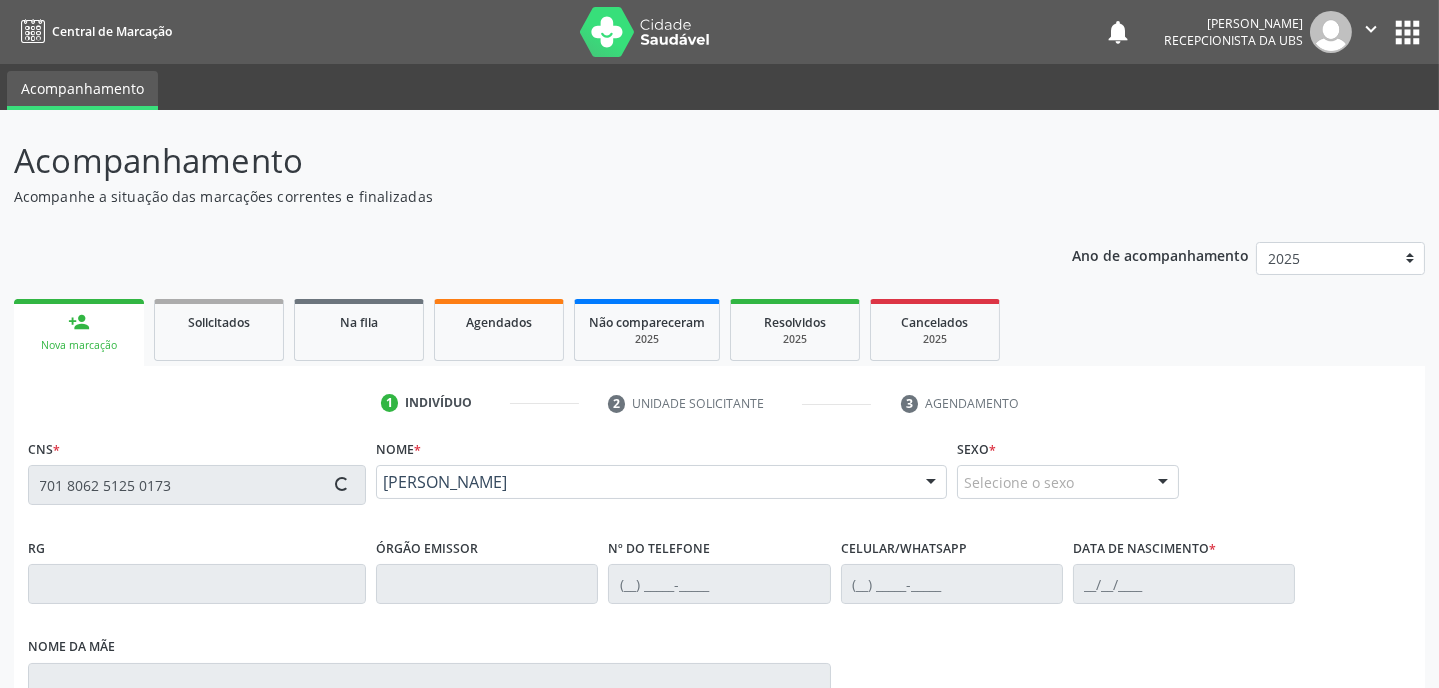 type on "[PHONE_NUMBER]" 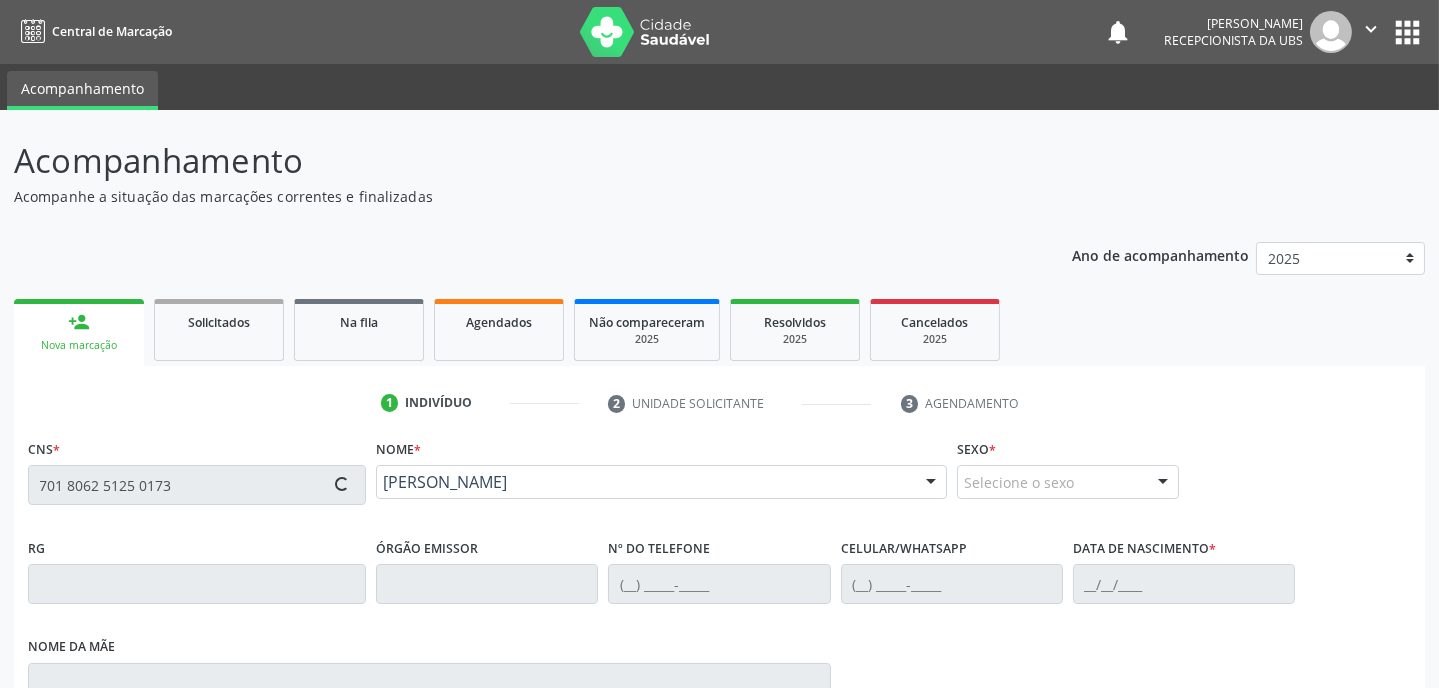 type on "1[DATE]" 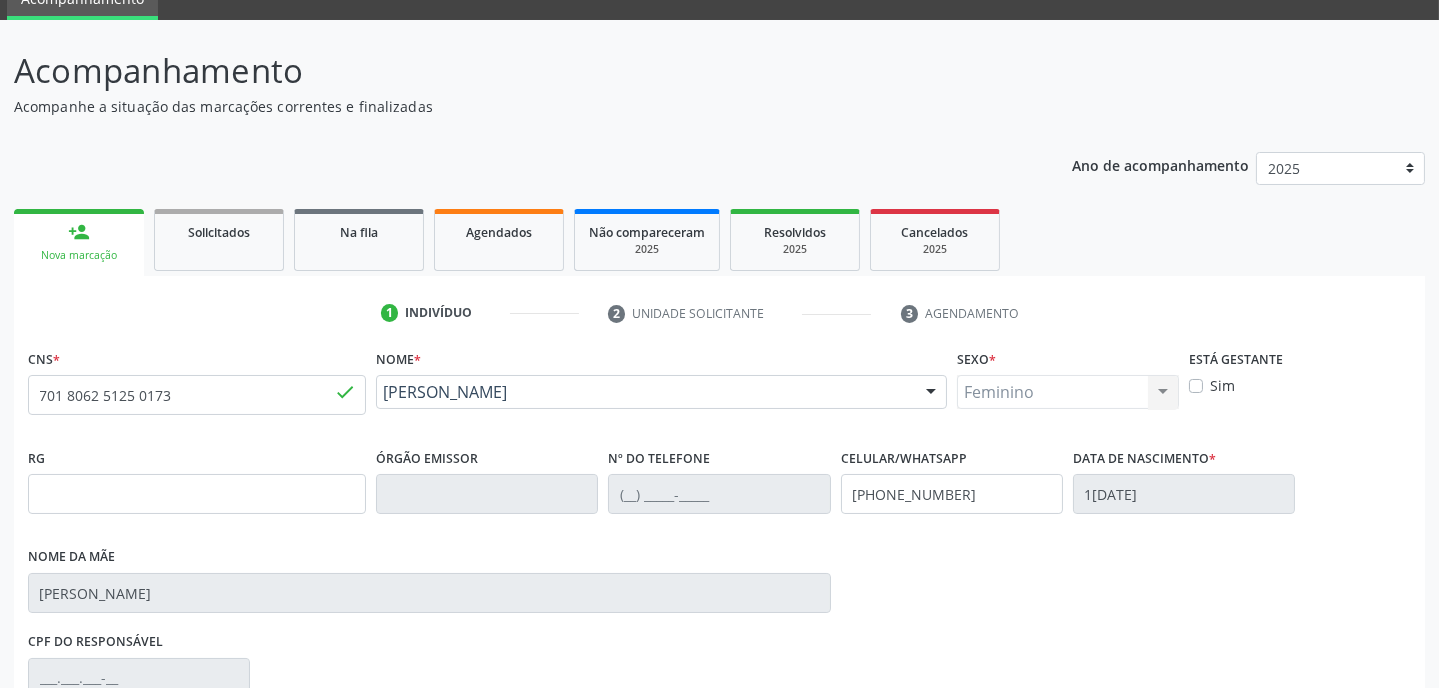 scroll, scrollTop: 363, scrollLeft: 0, axis: vertical 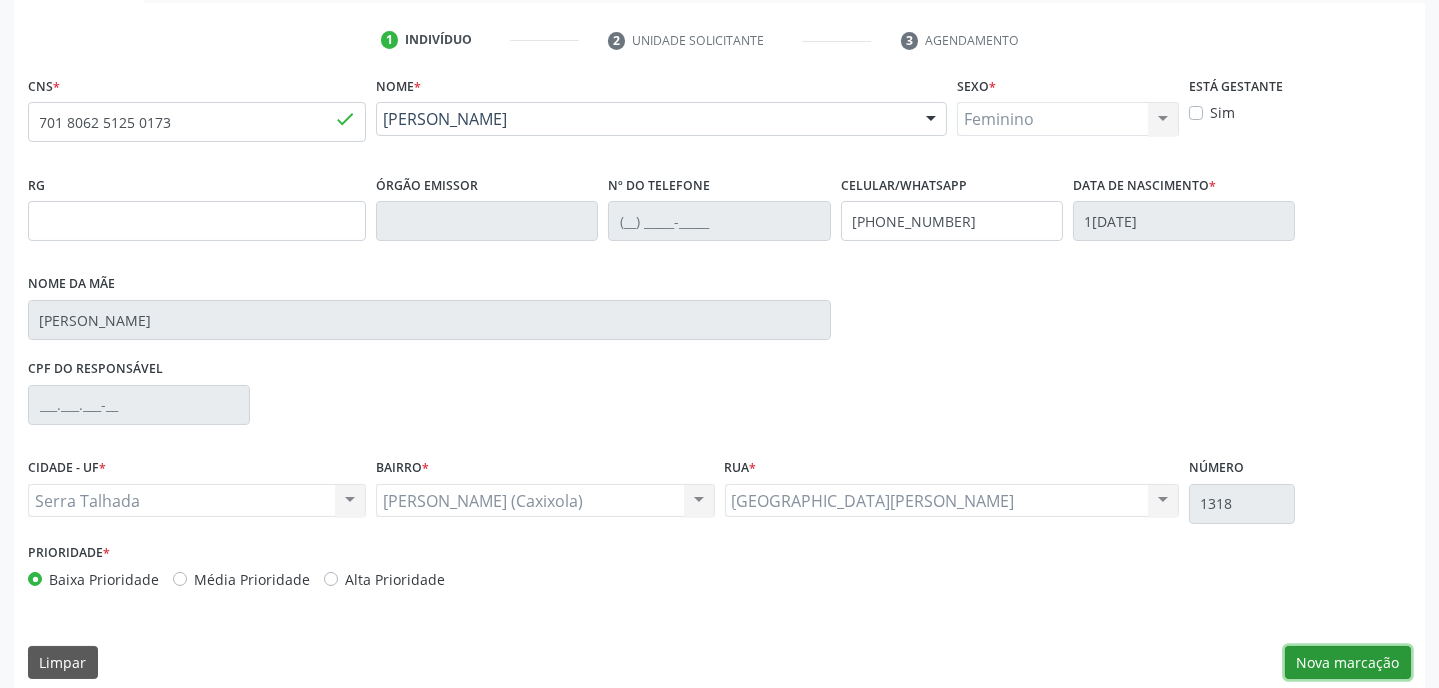 click on "Nova marcação" at bounding box center (1348, 663) 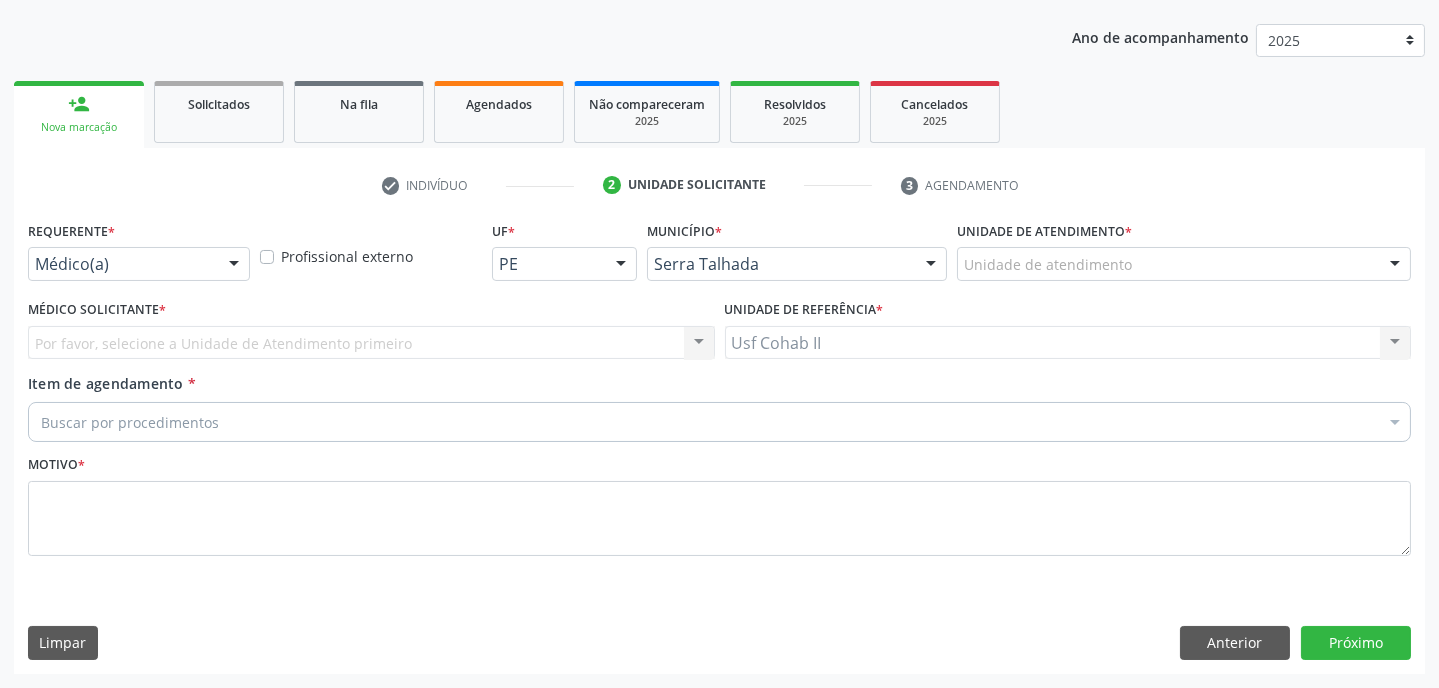 scroll, scrollTop: 215, scrollLeft: 0, axis: vertical 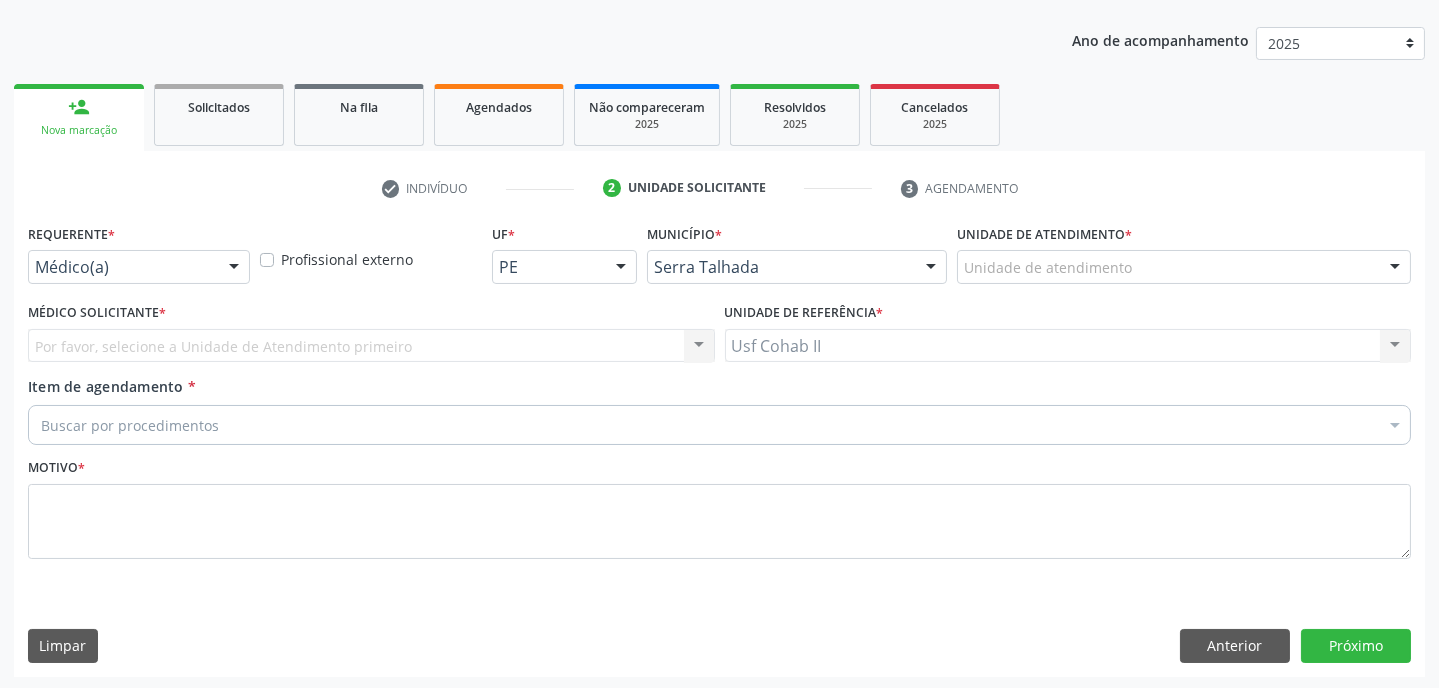 click at bounding box center [234, 268] 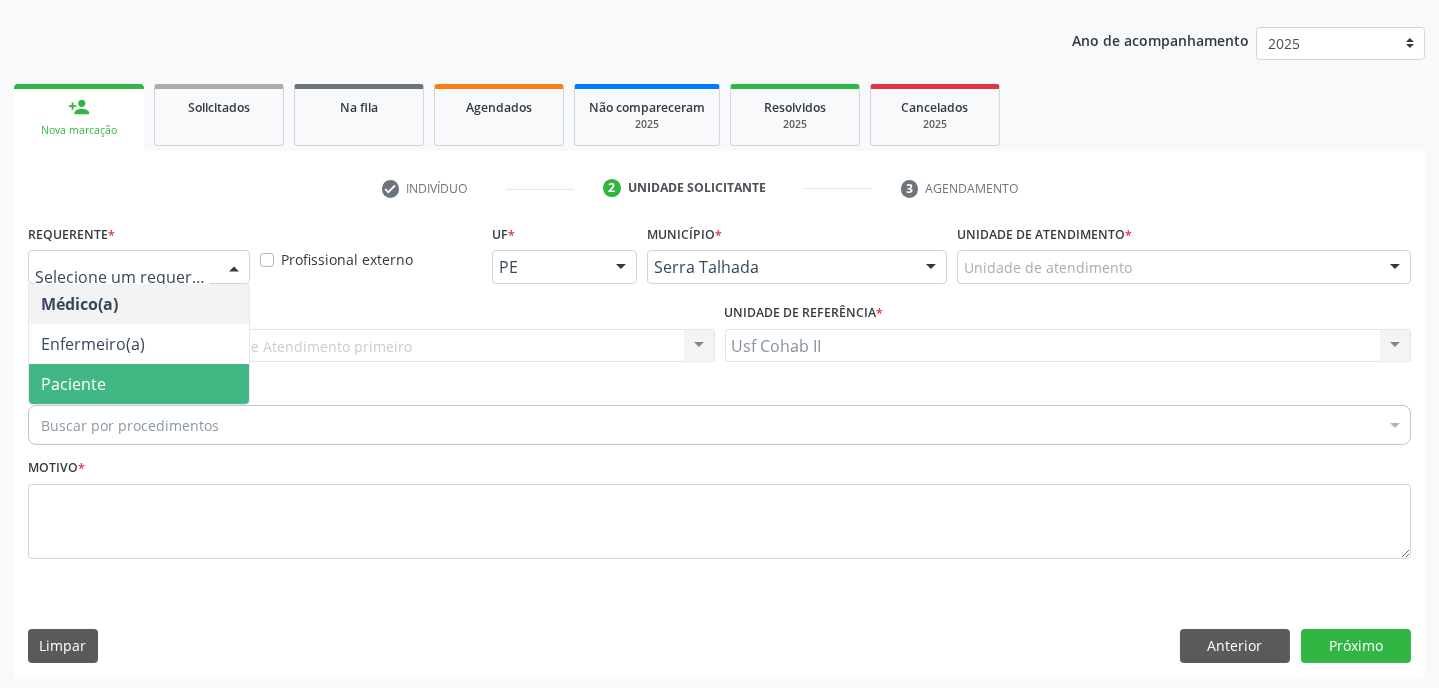 click on "Paciente" at bounding box center (139, 384) 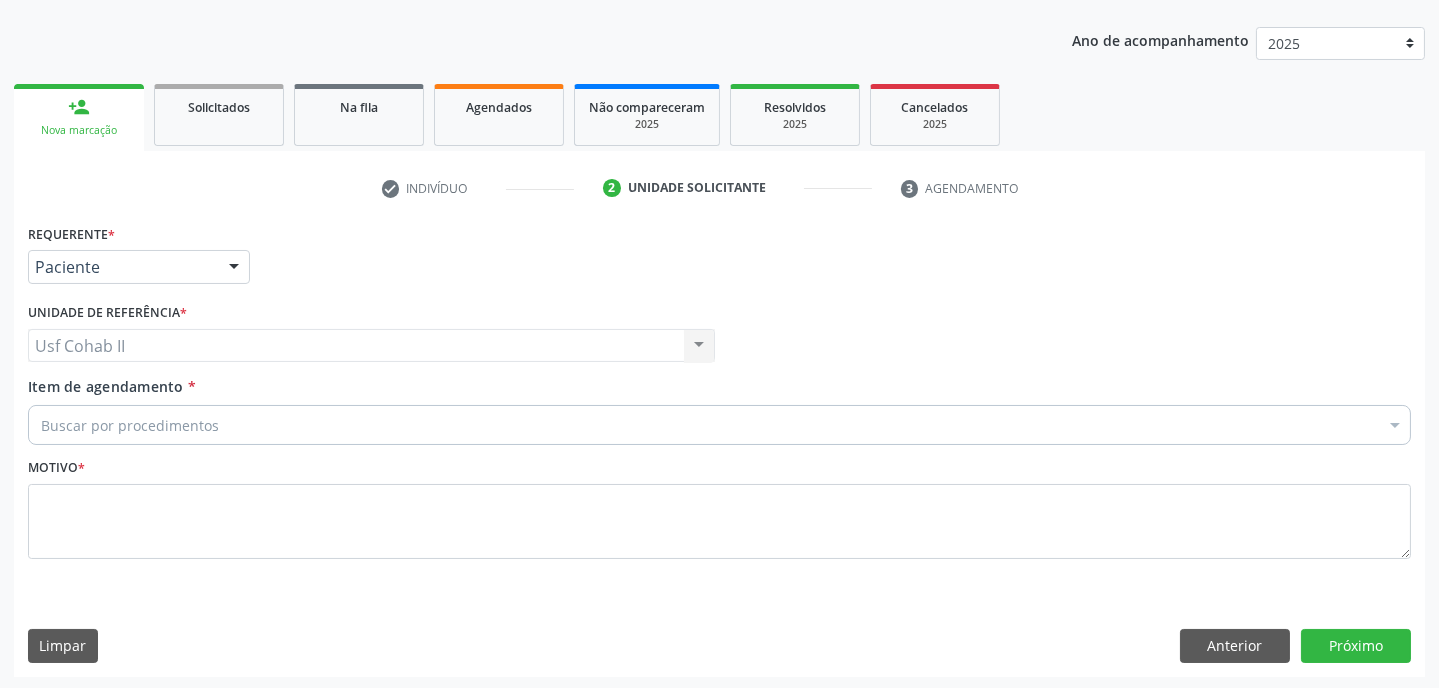 click on "Buscar por procedimentos" at bounding box center [719, 425] 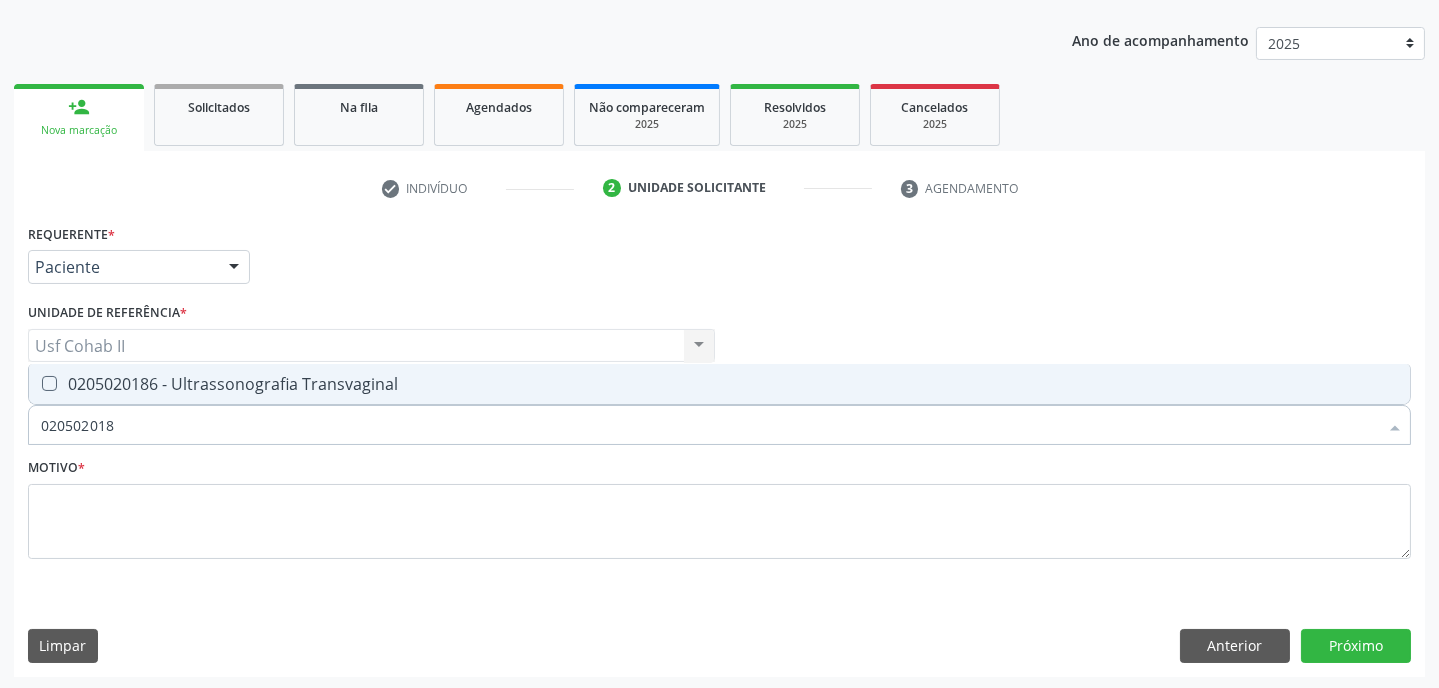 type on "0205020186" 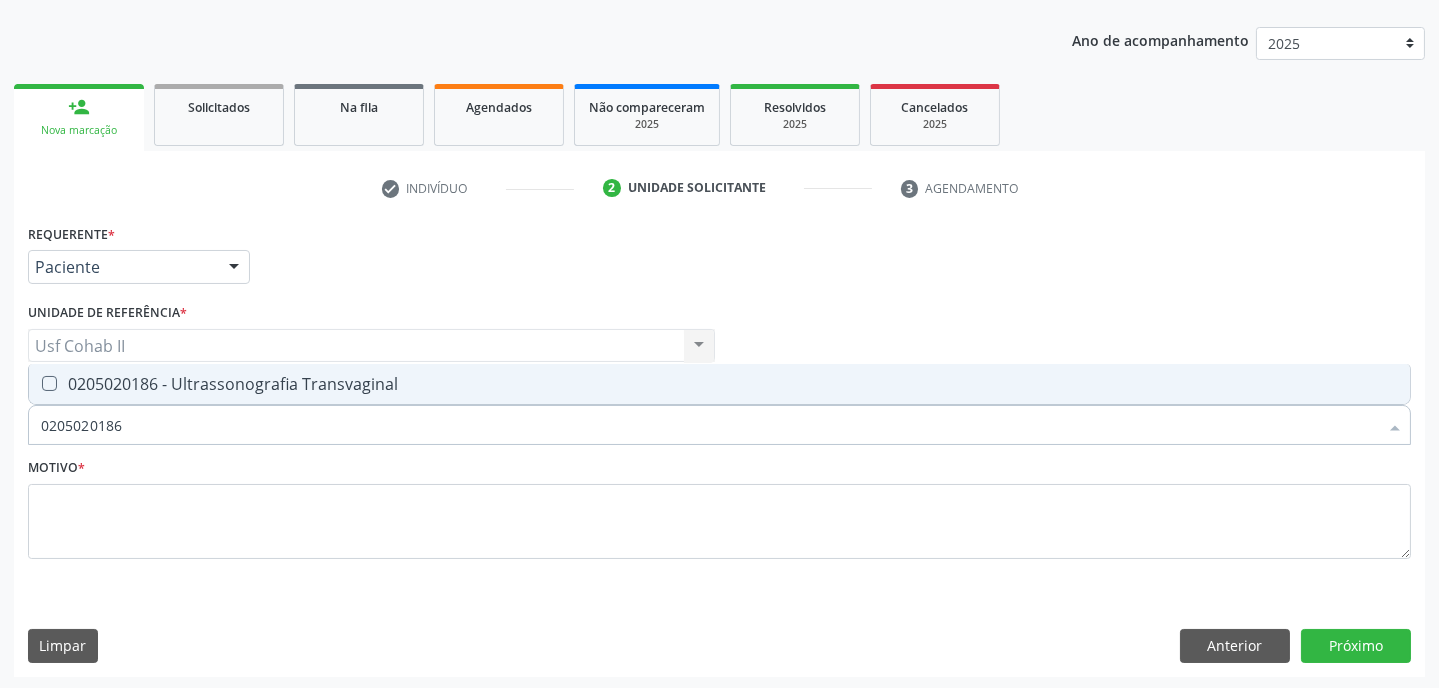 click at bounding box center [49, 383] 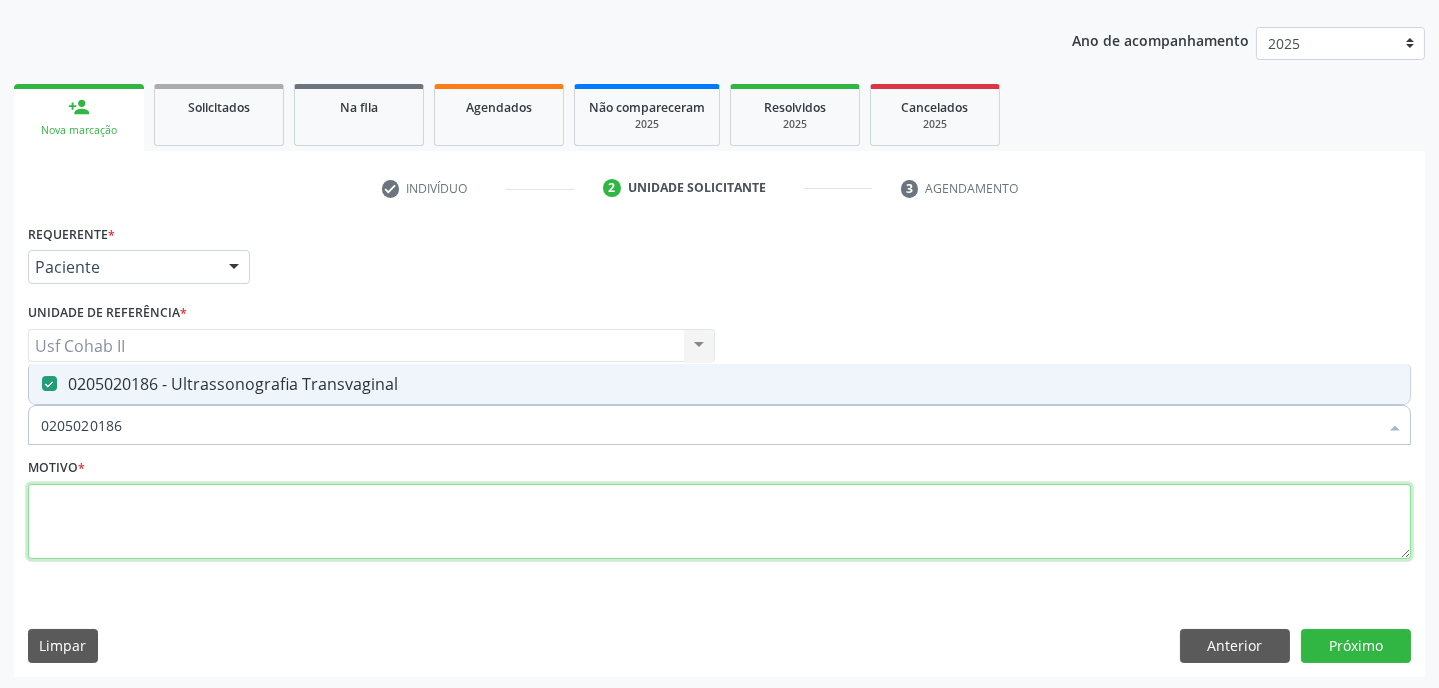 click at bounding box center (719, 522) 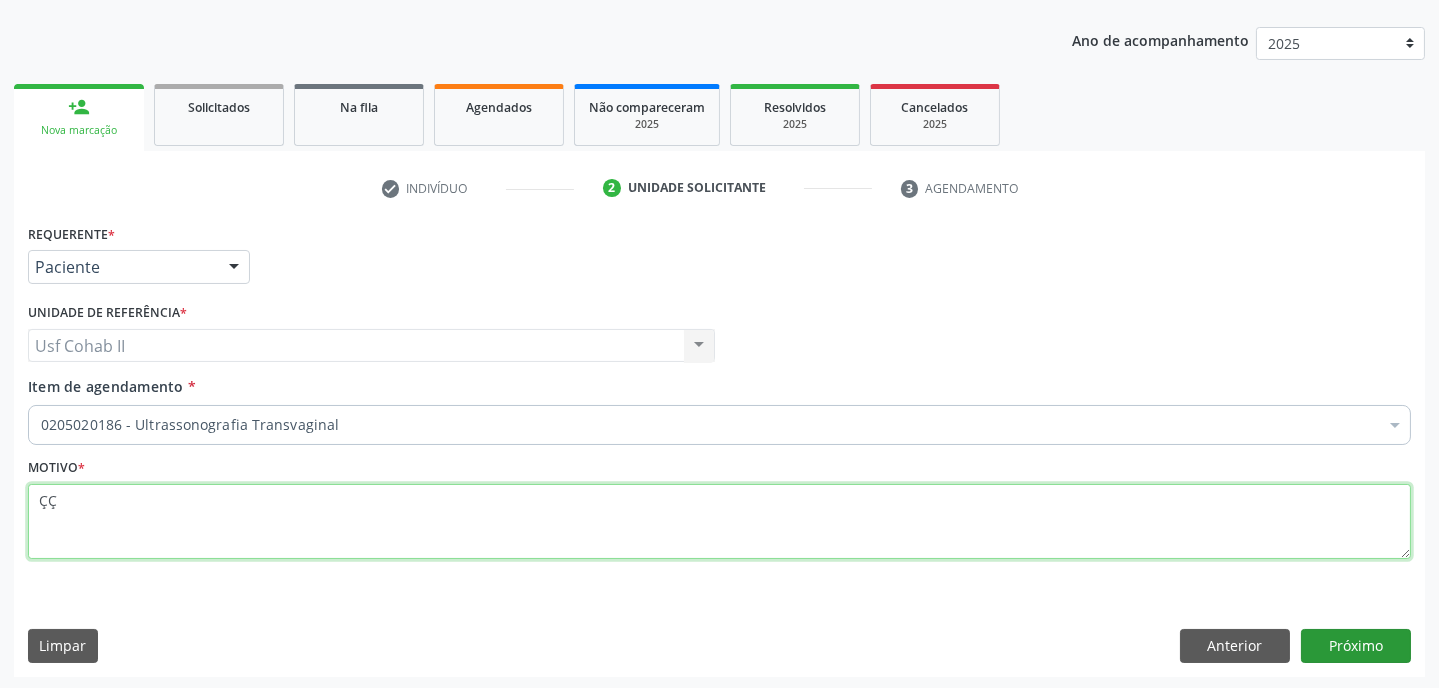 type on "ÇÇ" 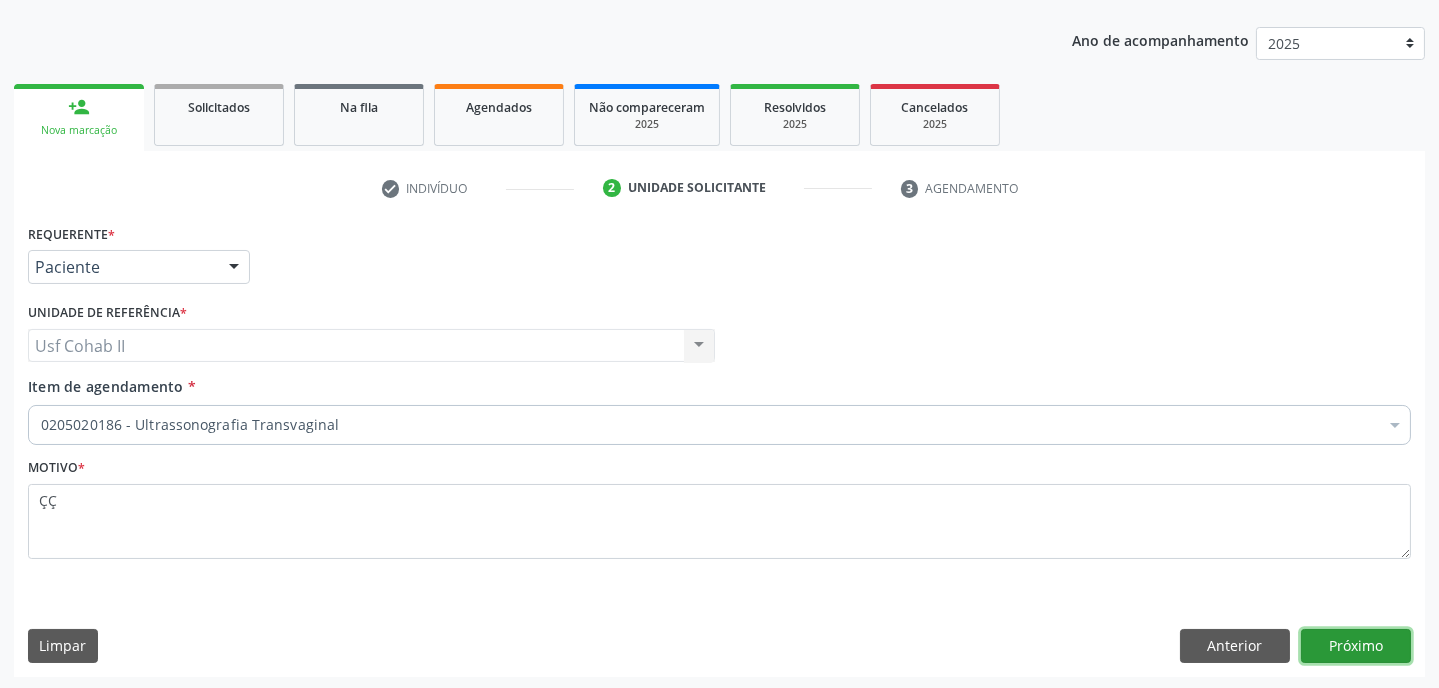 click on "Próximo" at bounding box center [1356, 646] 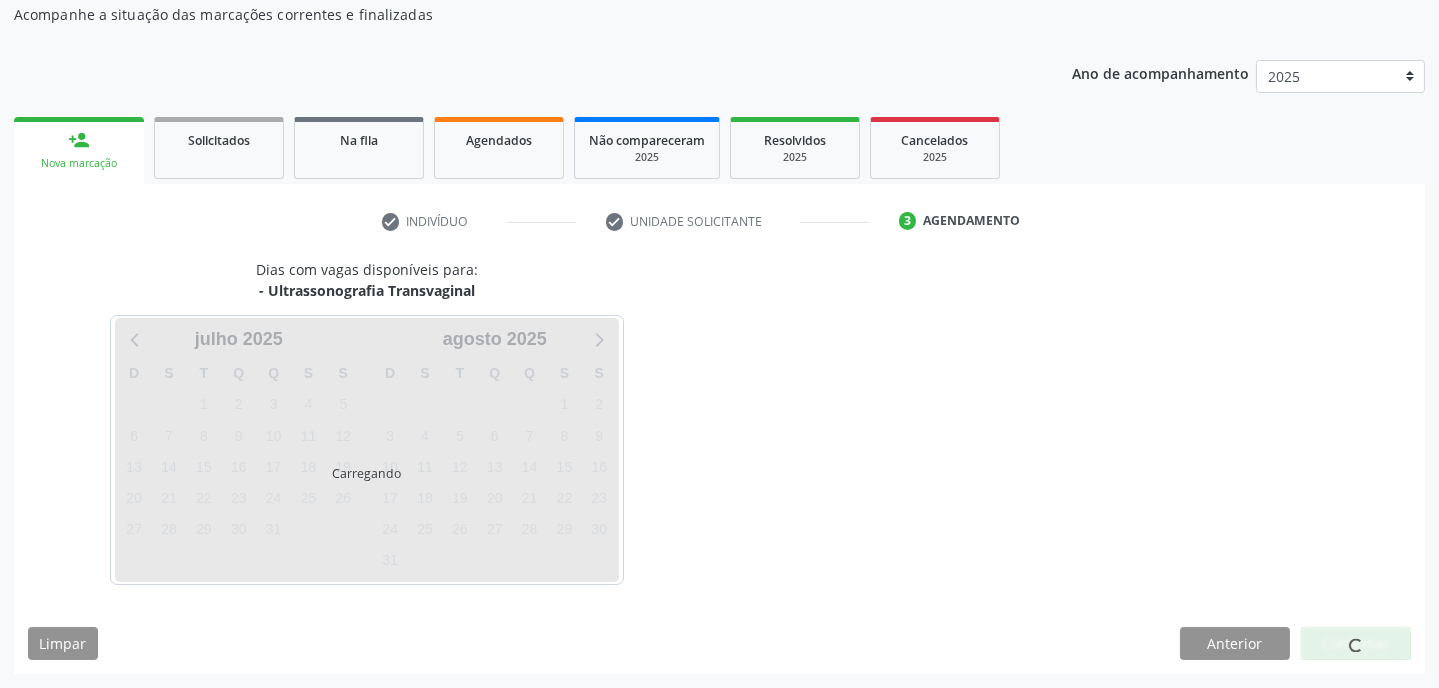 scroll, scrollTop: 180, scrollLeft: 0, axis: vertical 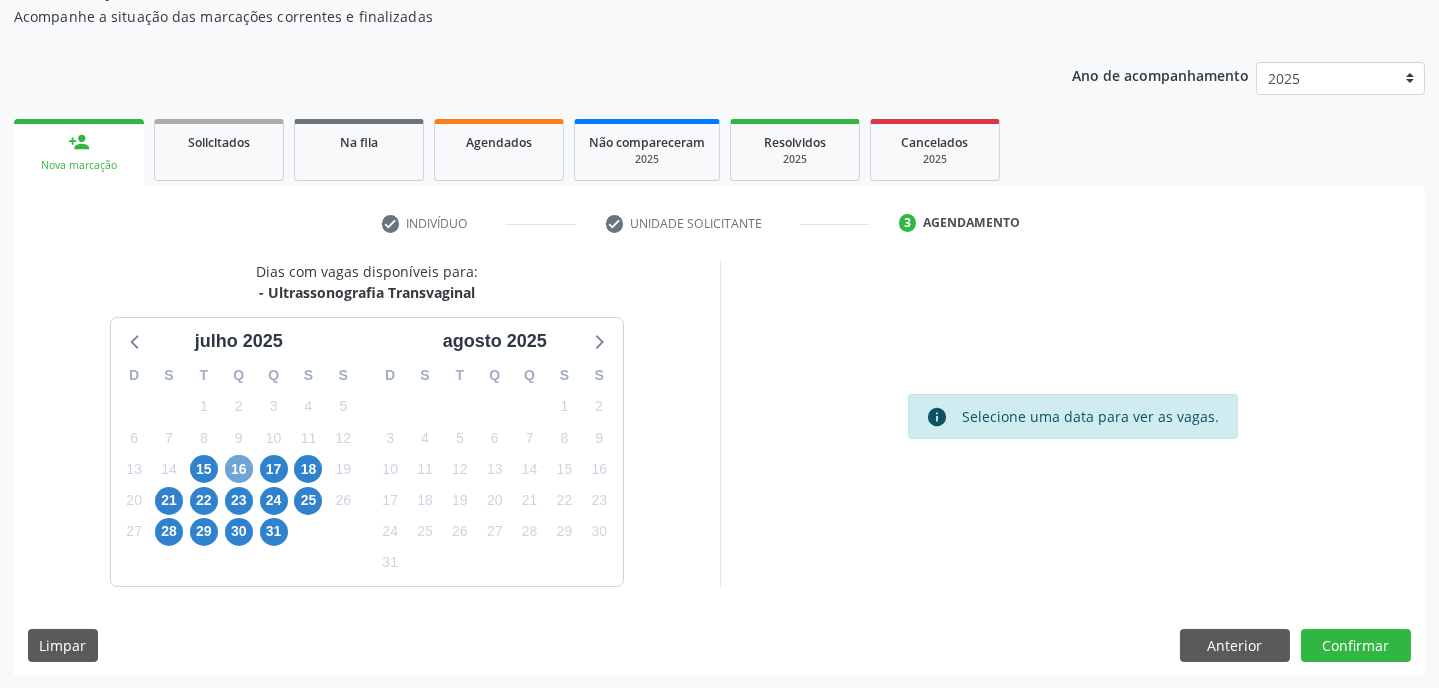 click on "16" at bounding box center (239, 469) 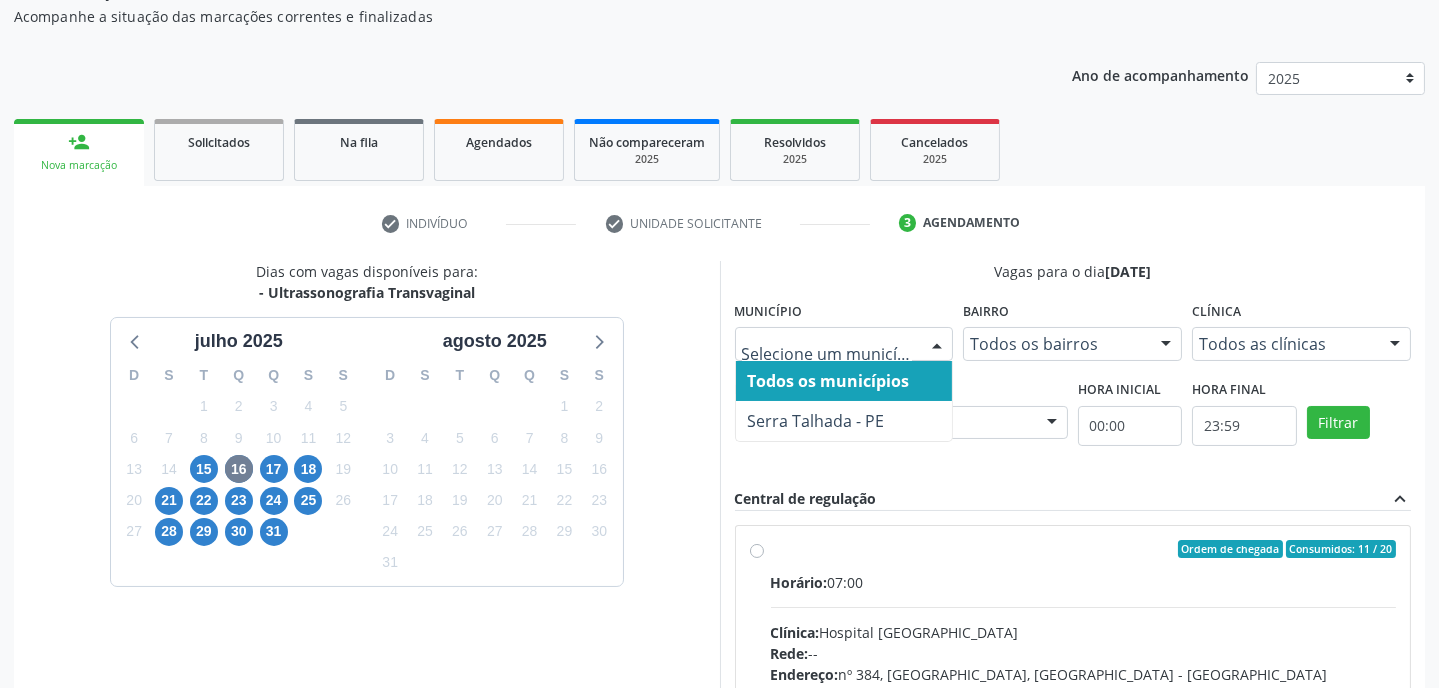 click at bounding box center (937, 345) 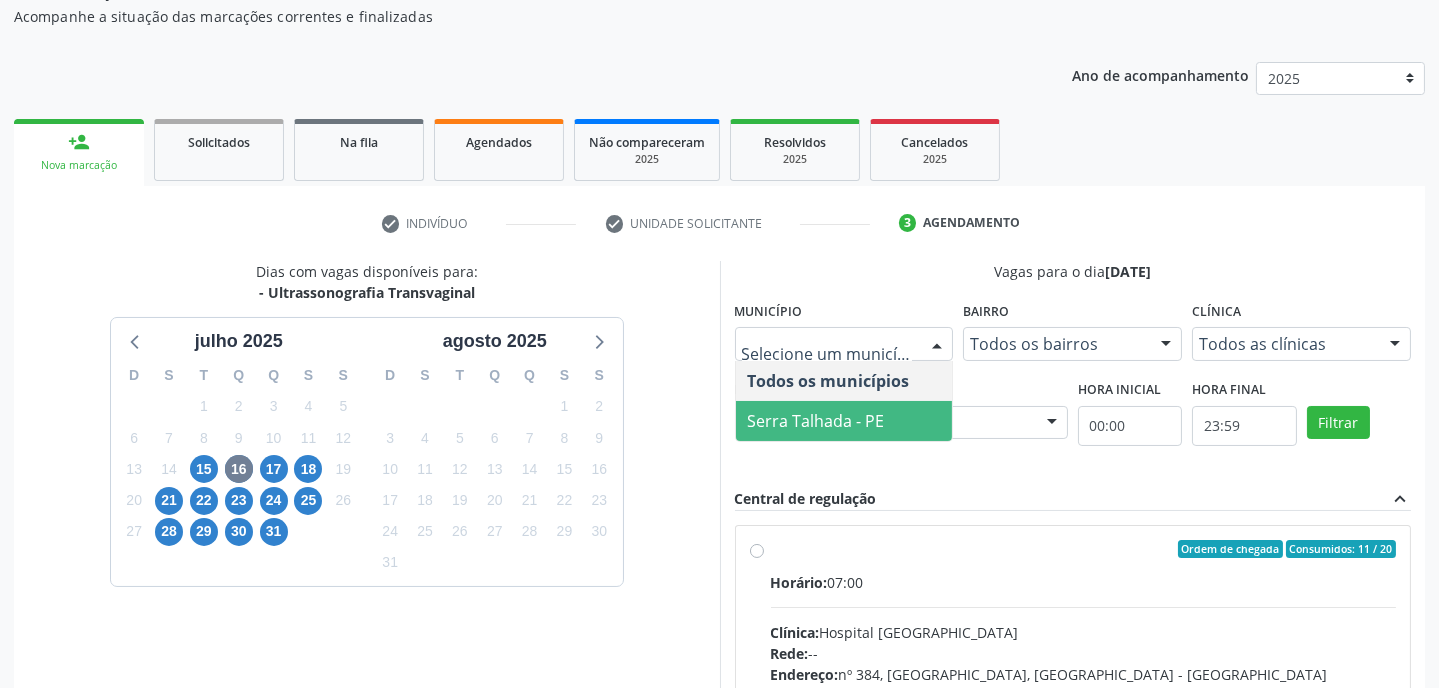 click on "Serra Talhada - PE" at bounding box center [844, 421] 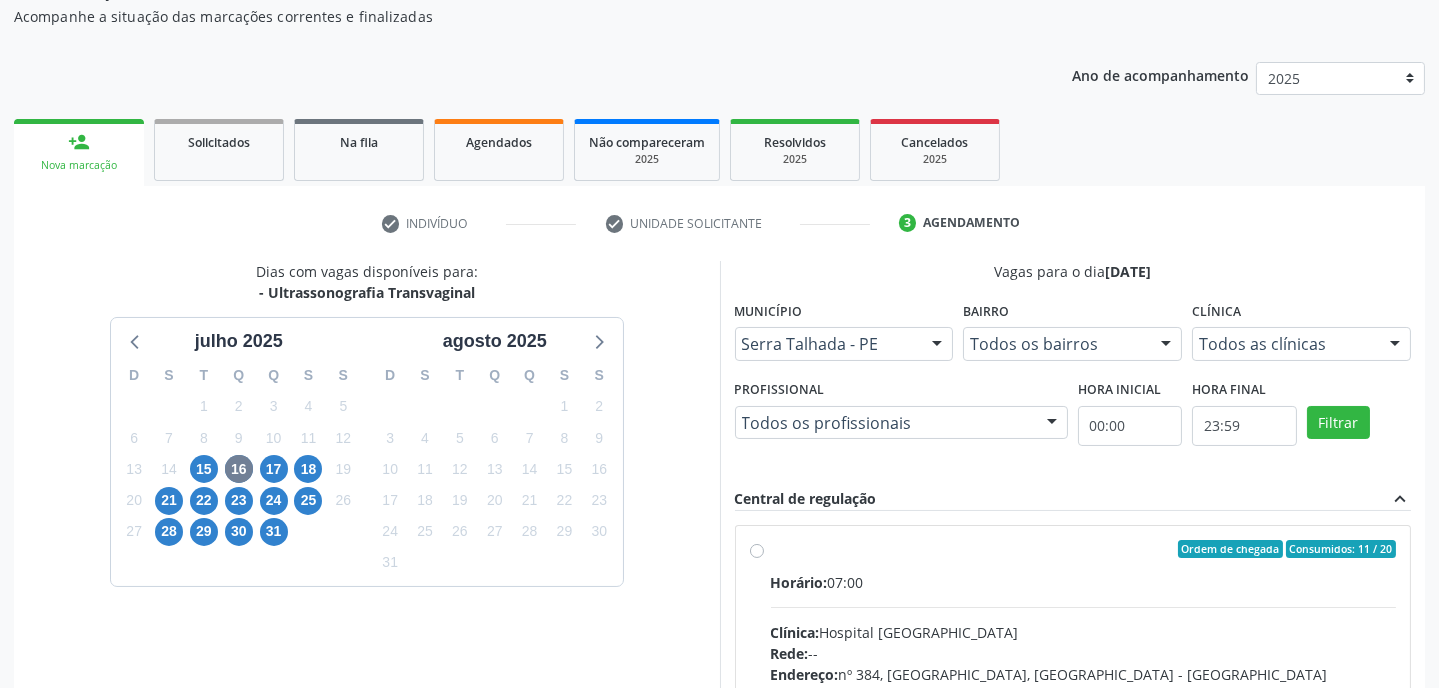 click at bounding box center [1395, 345] 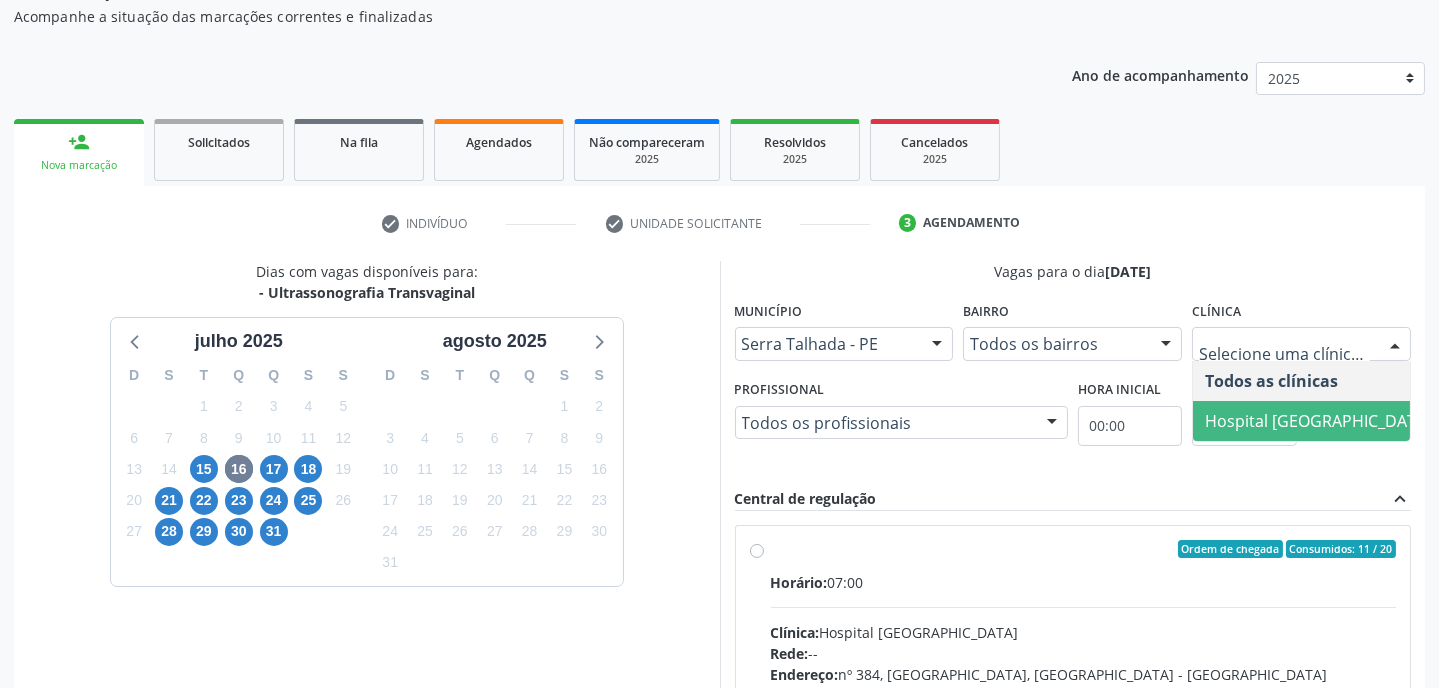 click on "Hospital [GEOGRAPHIC_DATA]" at bounding box center (1318, 421) 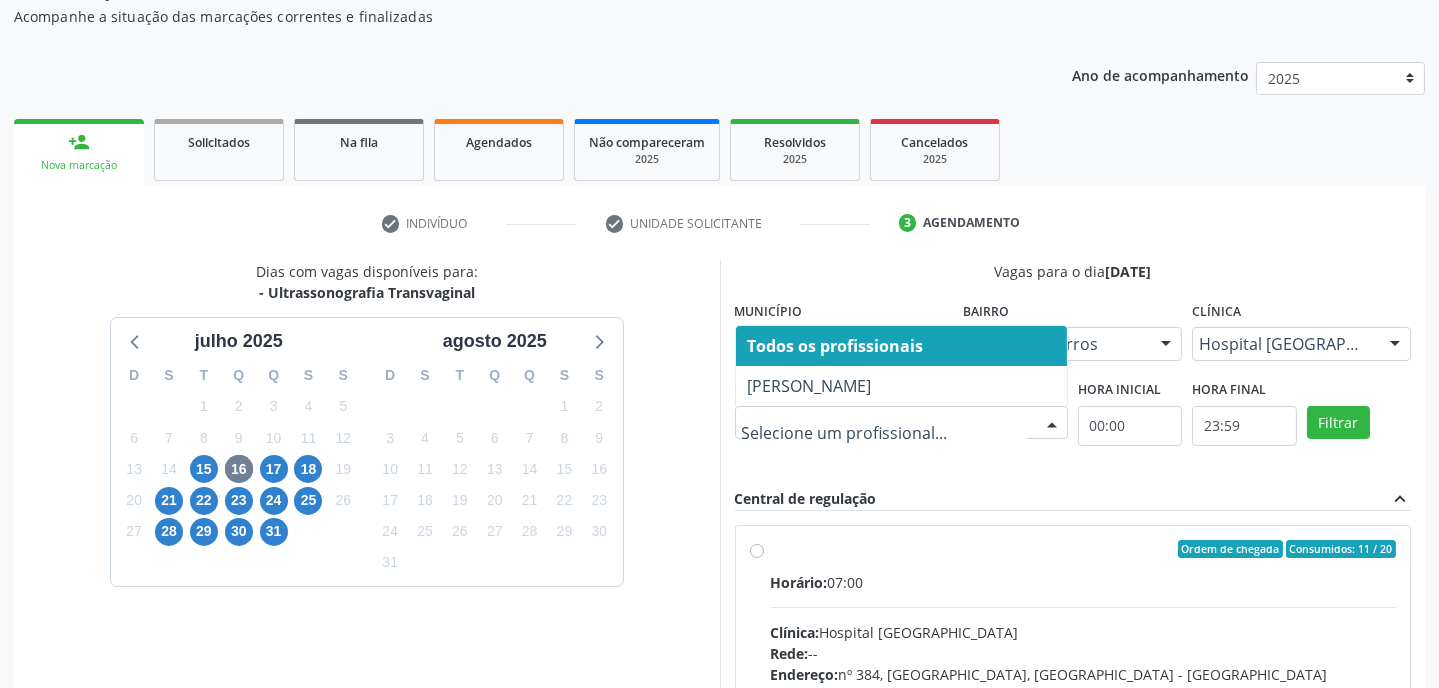 click at bounding box center [1052, 424] 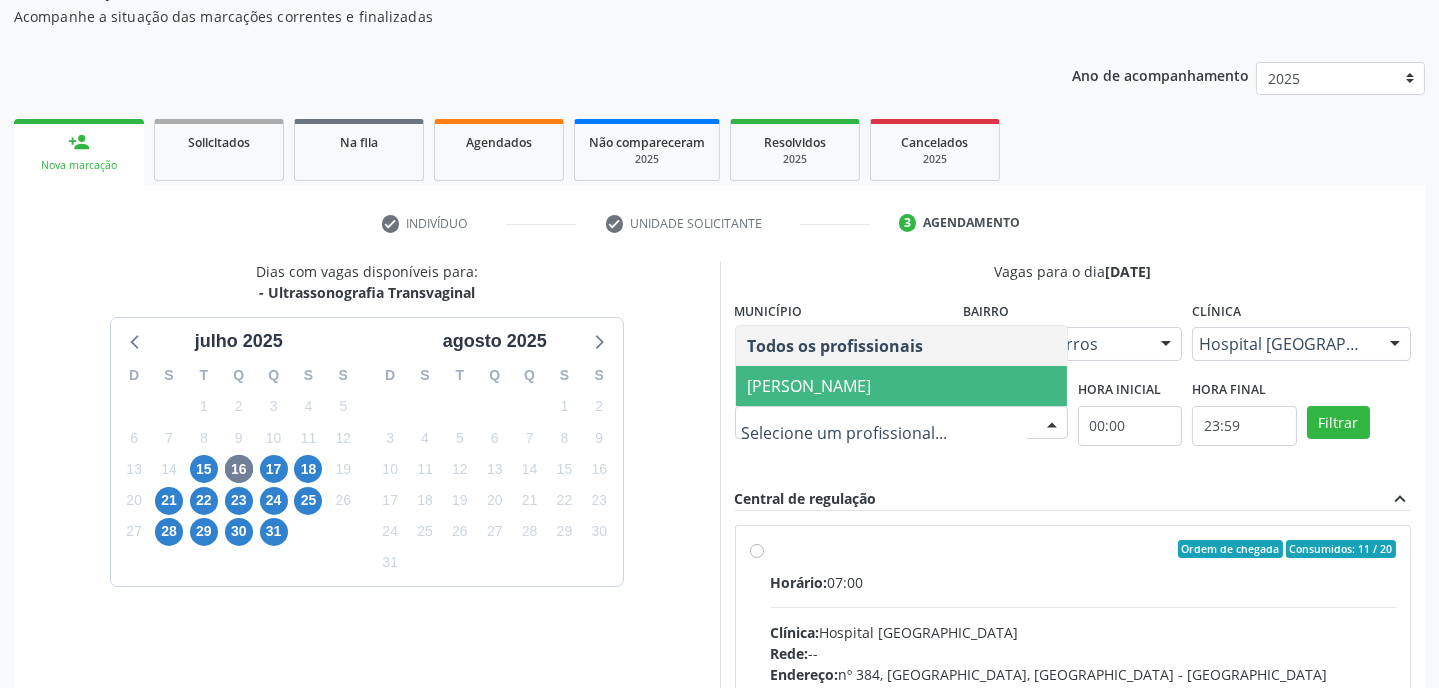 click on "[PERSON_NAME]" at bounding box center (810, 386) 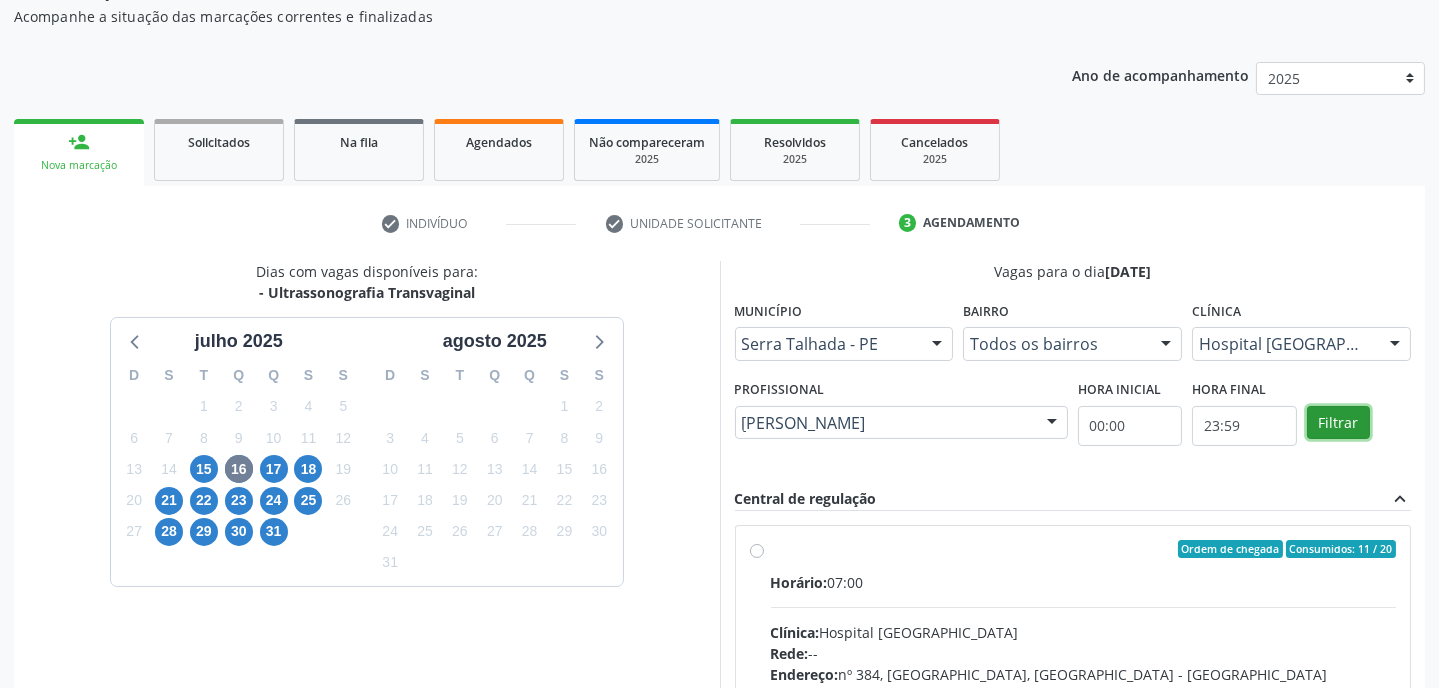 click on "Filtrar" at bounding box center (1338, 423) 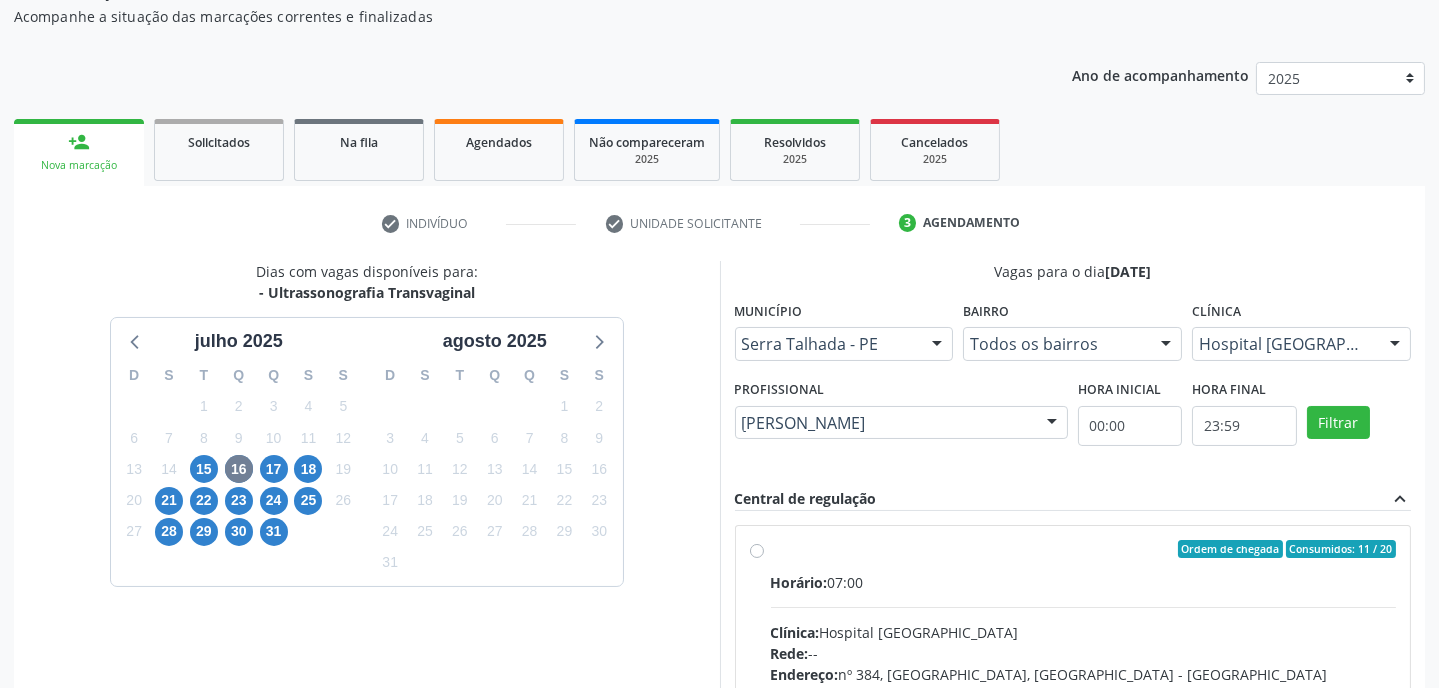 click on "Horário:   07:00" at bounding box center (1084, 582) 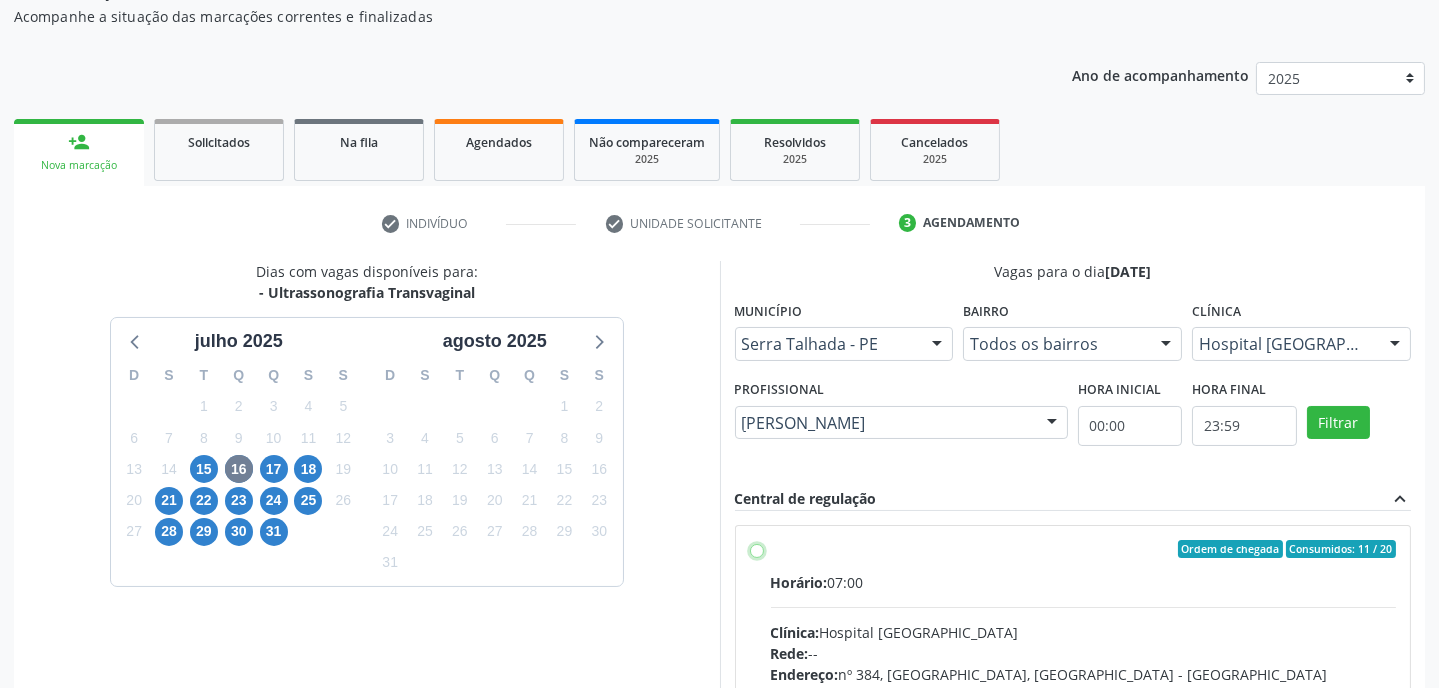 radio on "true" 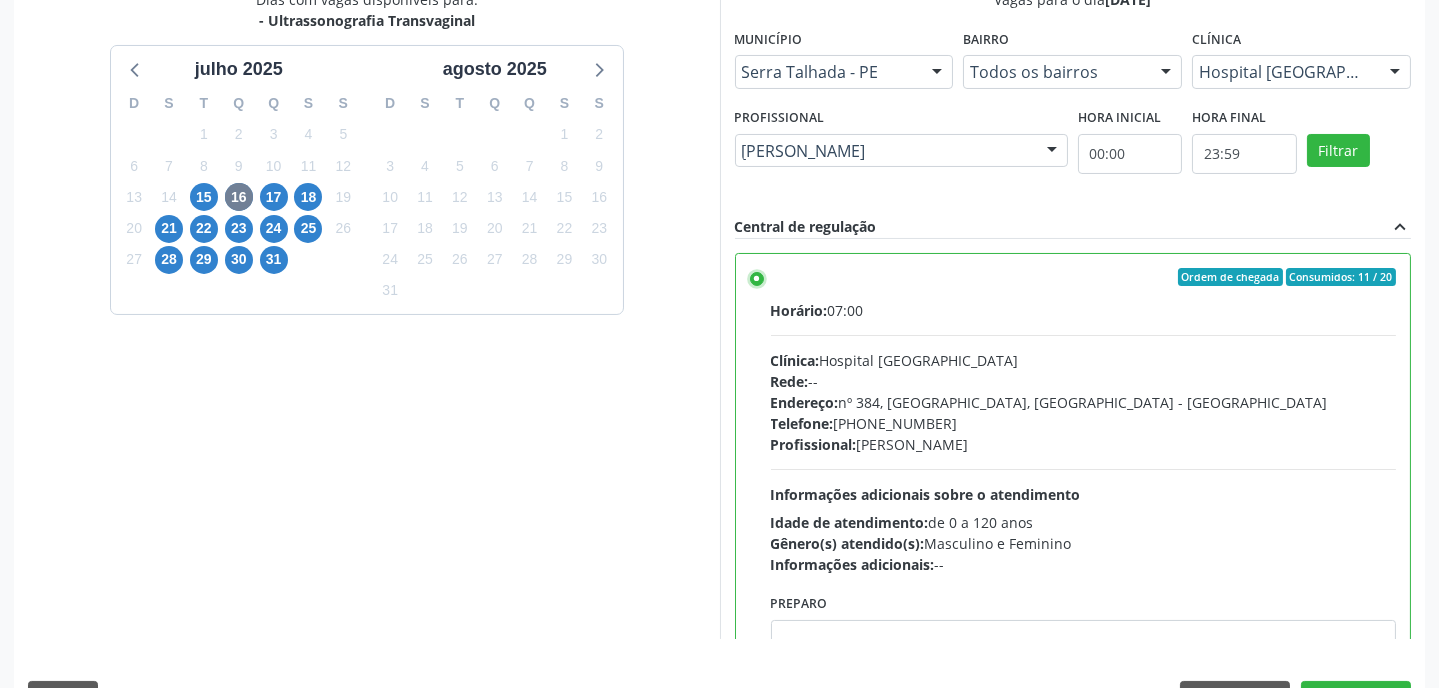 scroll, scrollTop: 504, scrollLeft: 0, axis: vertical 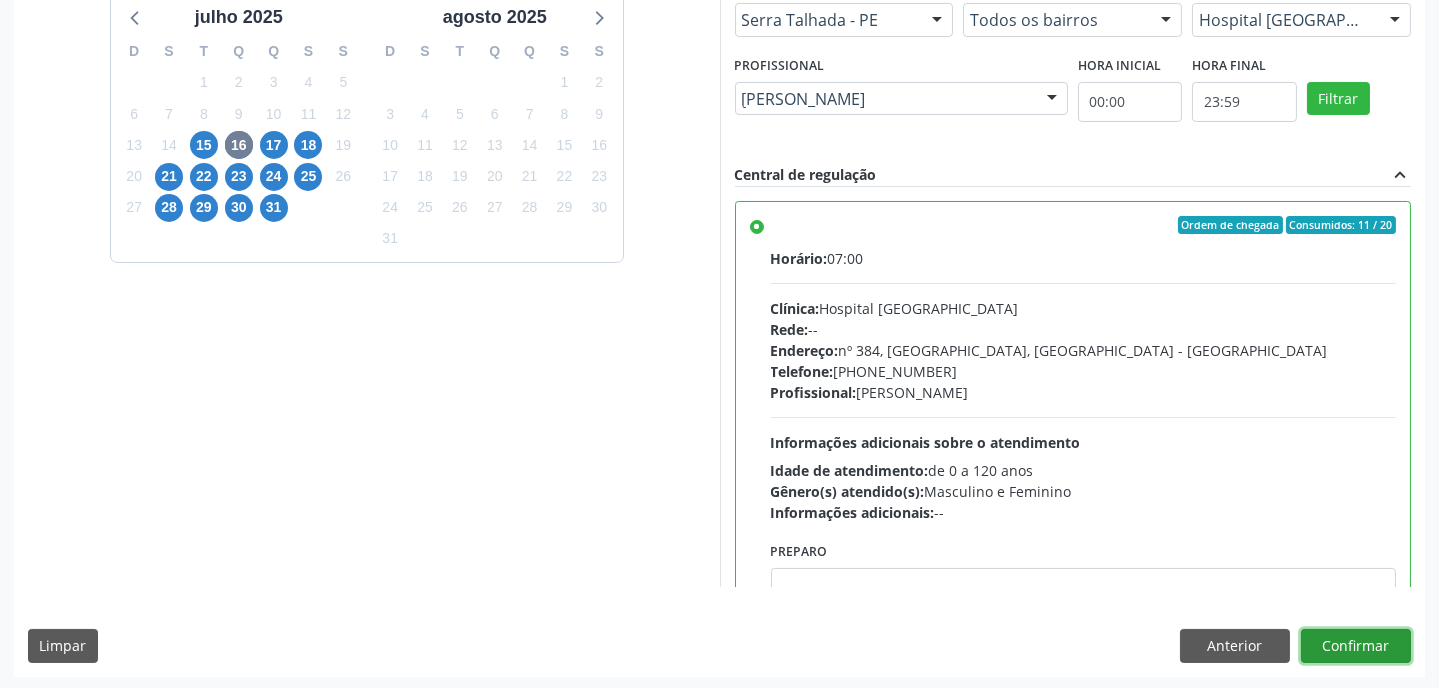 click on "Confirmar" at bounding box center [1356, 646] 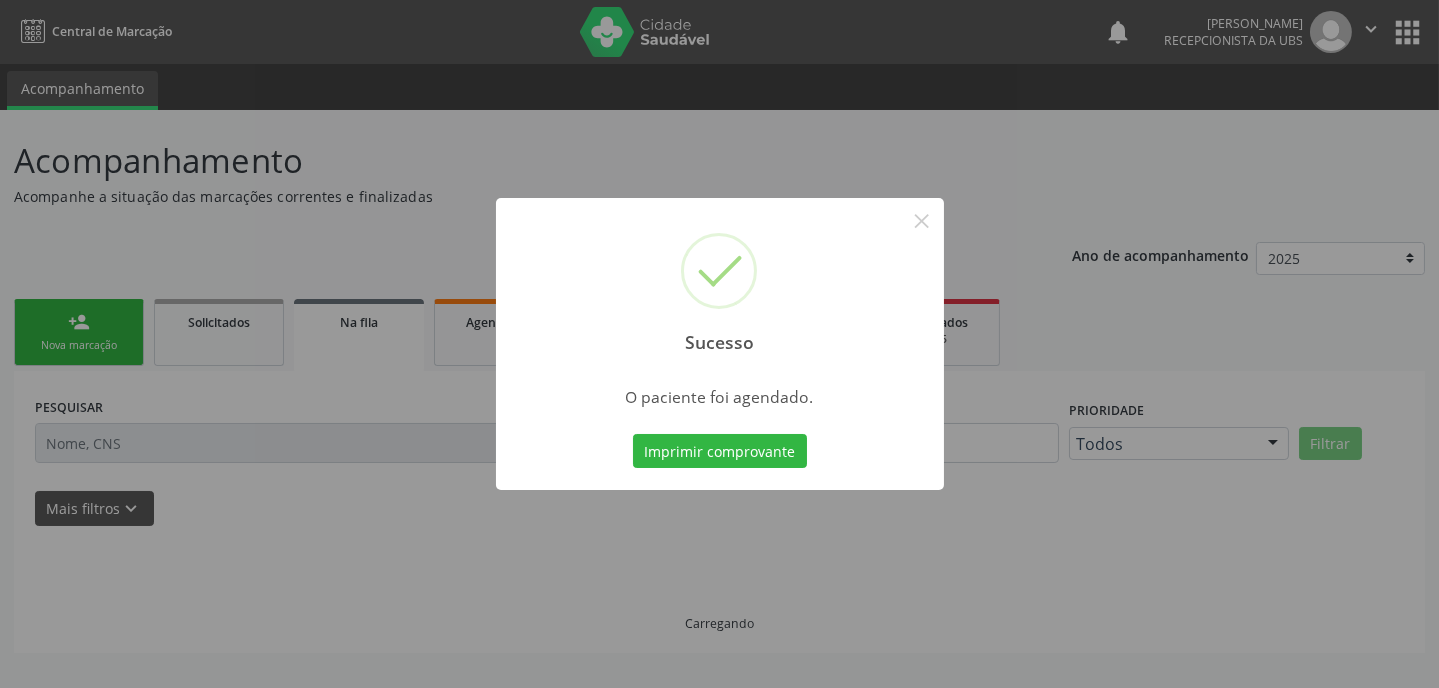 scroll, scrollTop: 0, scrollLeft: 0, axis: both 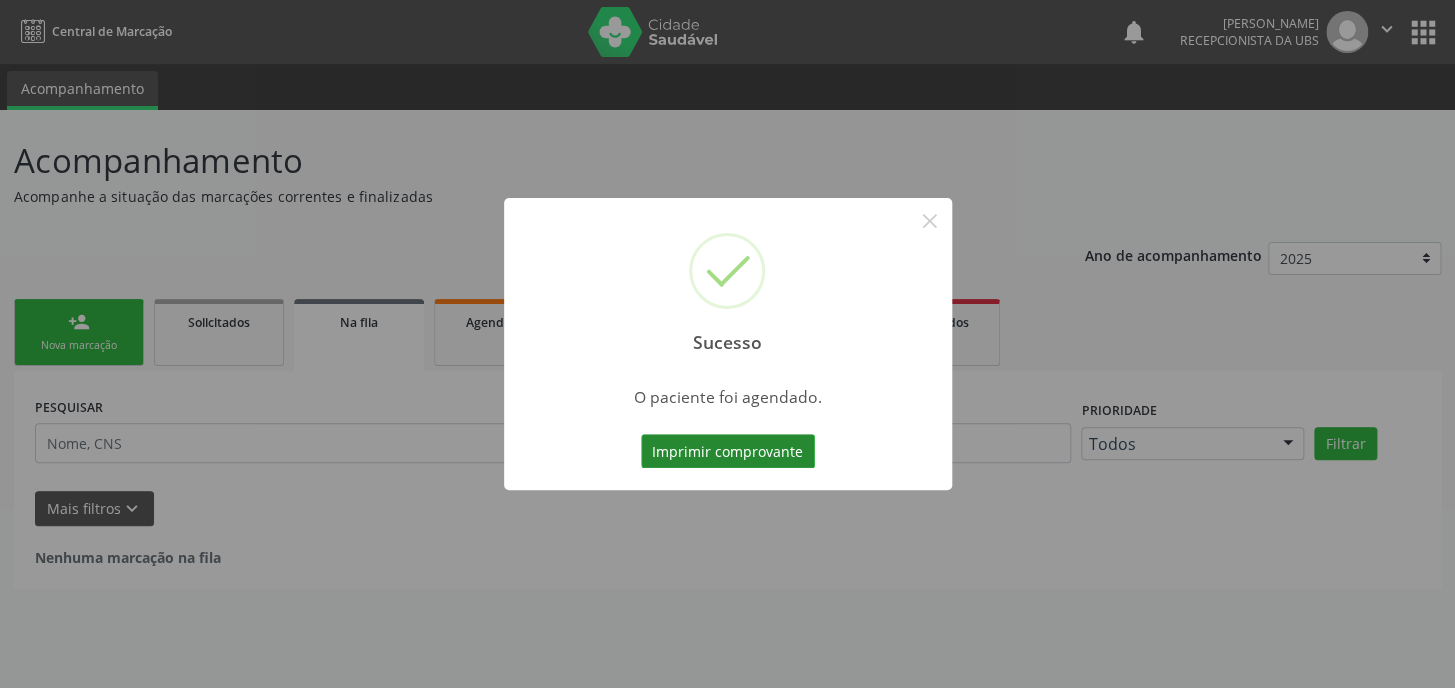 click on "Imprimir comprovante" at bounding box center [728, 451] 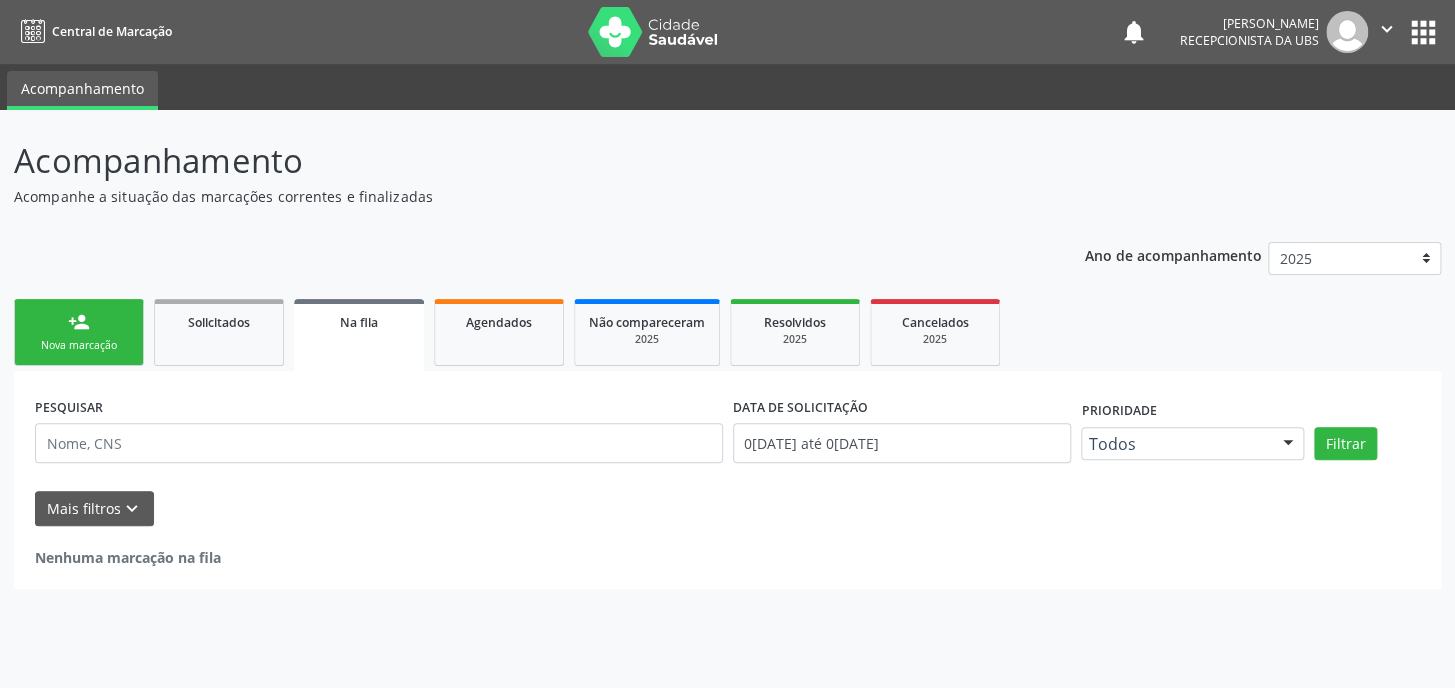 click on "person_add" at bounding box center (79, 322) 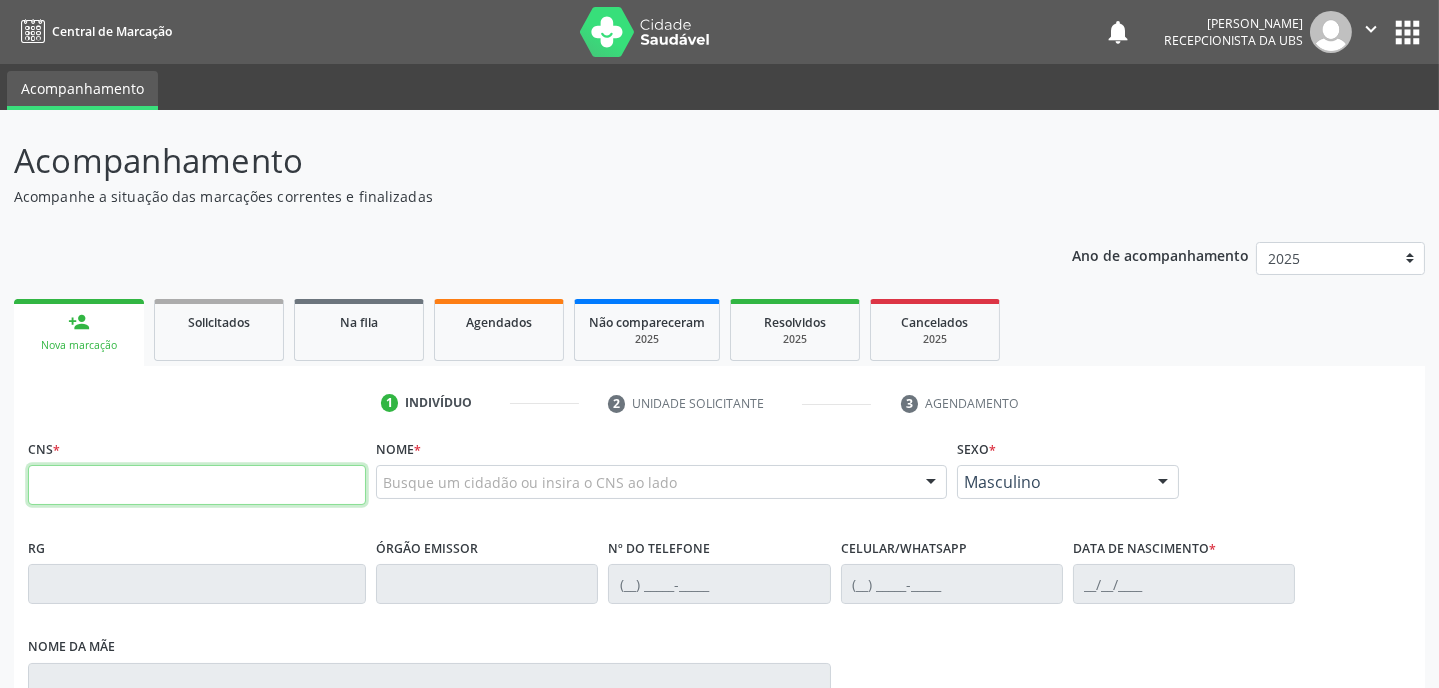 click at bounding box center (197, 485) 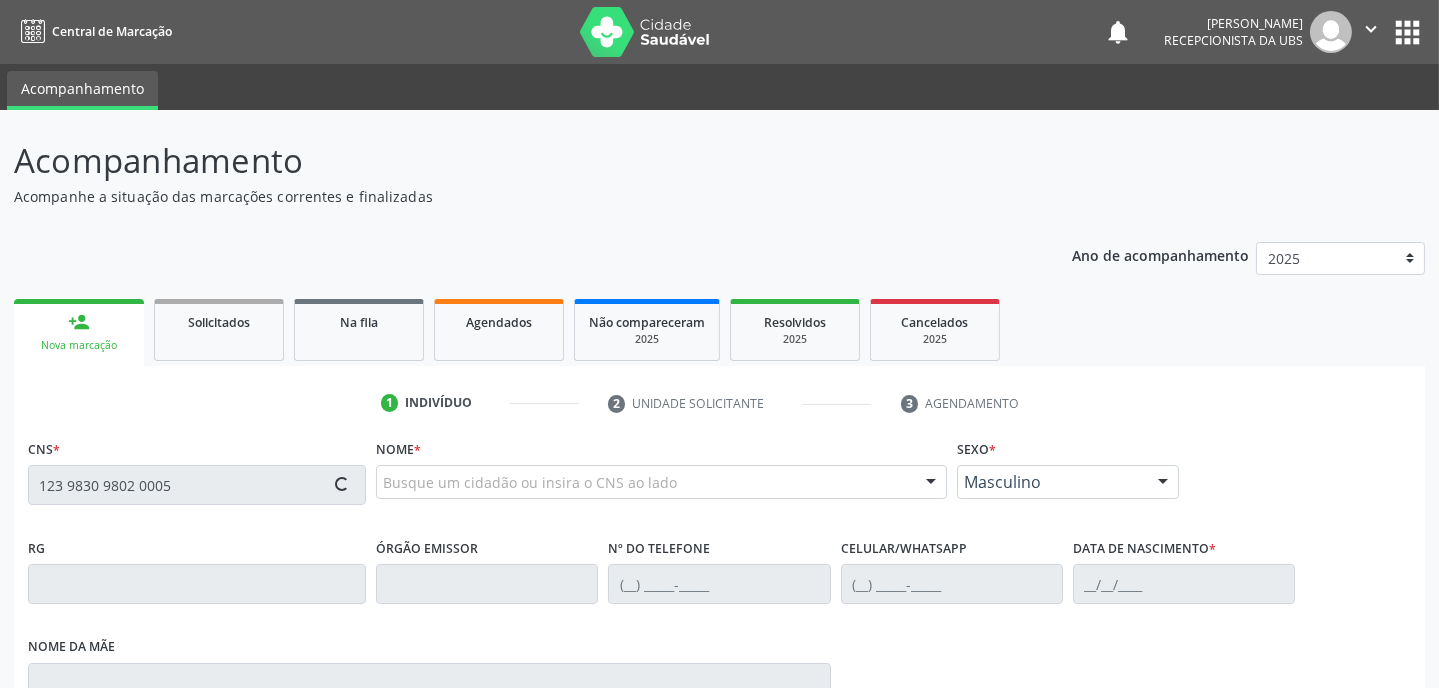 type on "123 9830 9802 0005" 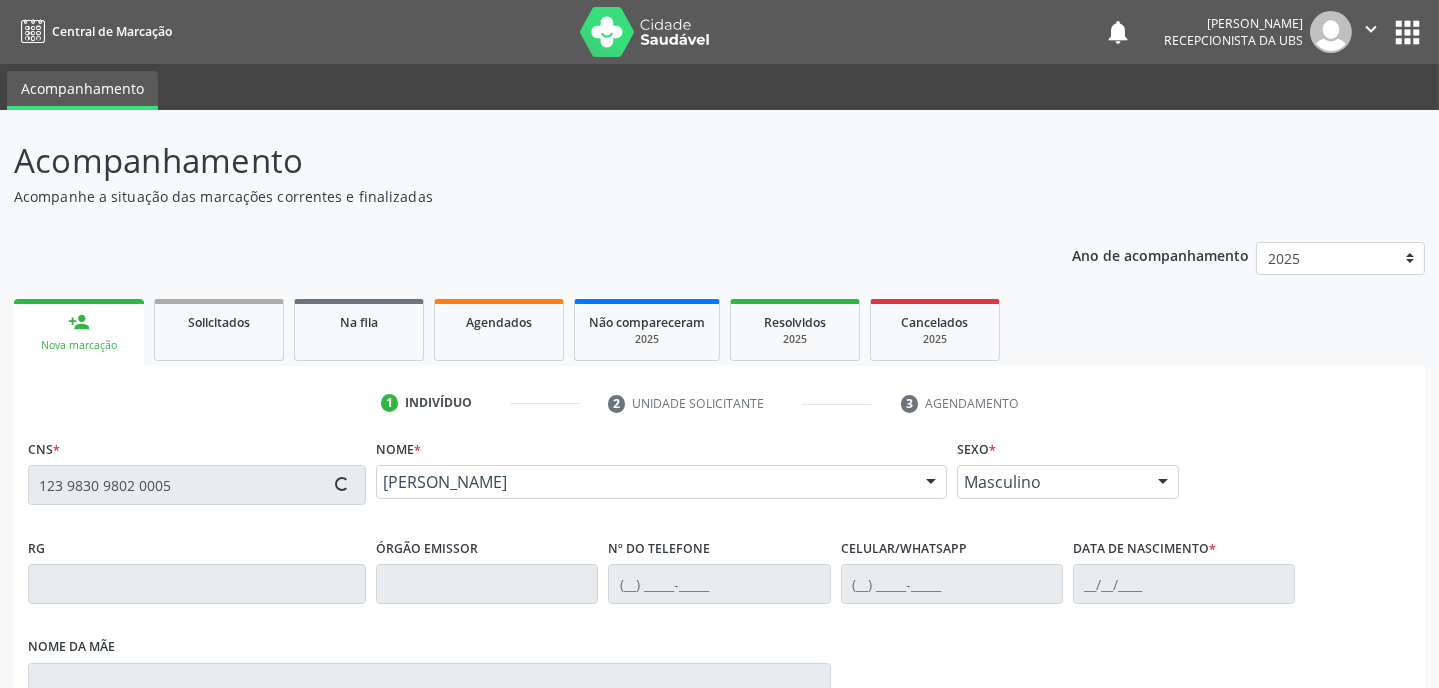 type on "[PHONE_NUMBER]" 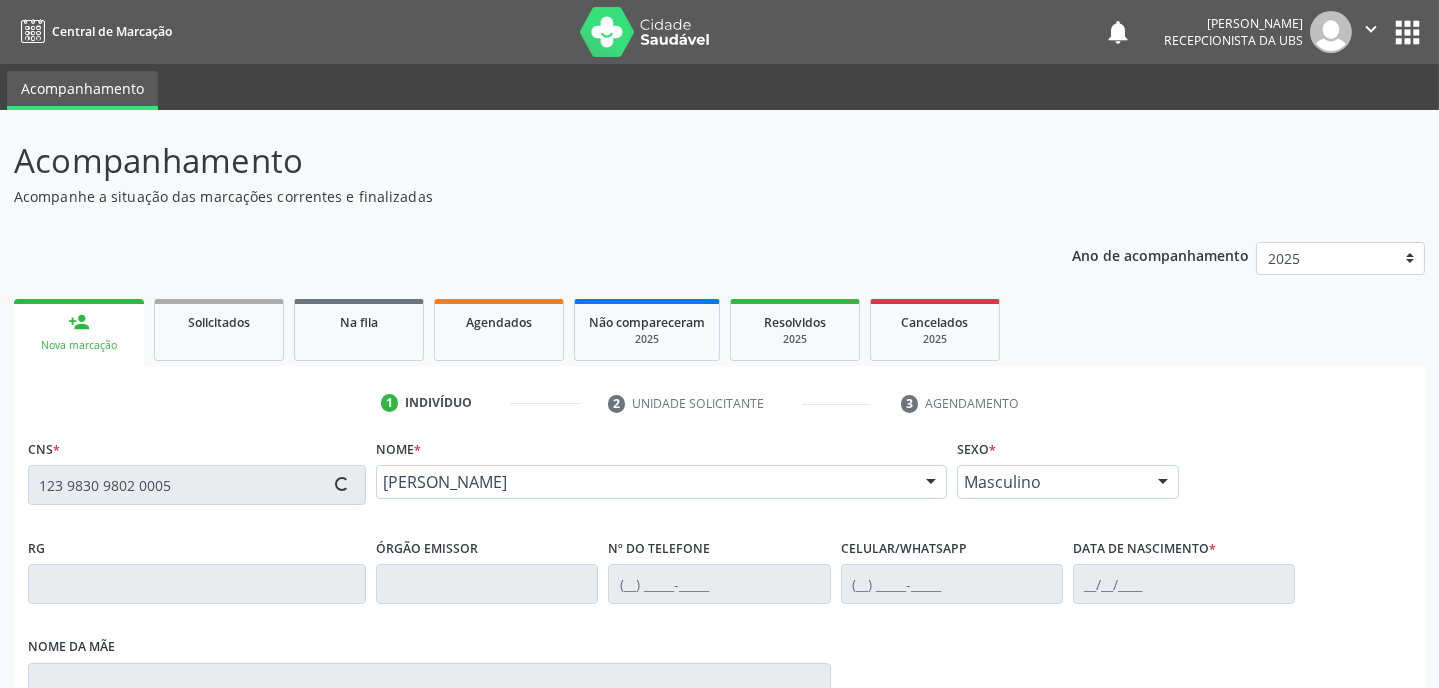 type on "0[DATE]" 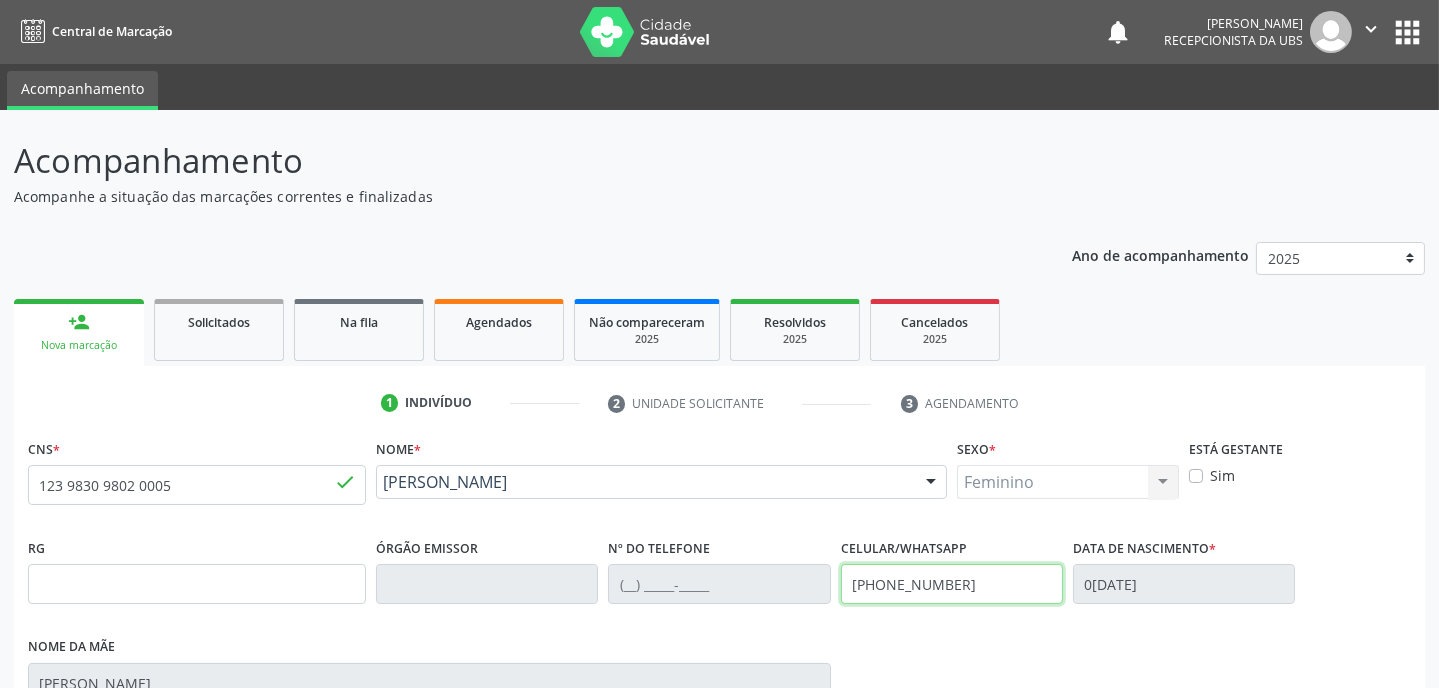 click on "[PHONE_NUMBER]" at bounding box center [952, 584] 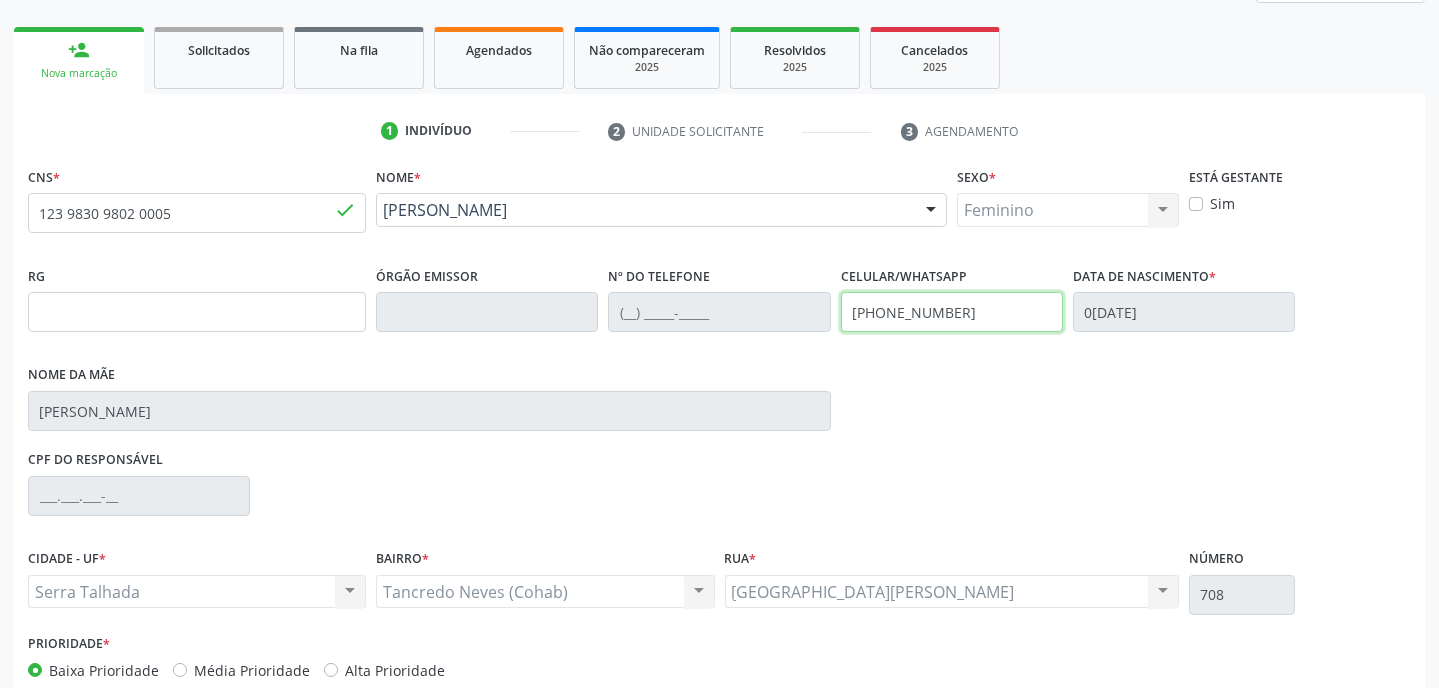 scroll, scrollTop: 380, scrollLeft: 0, axis: vertical 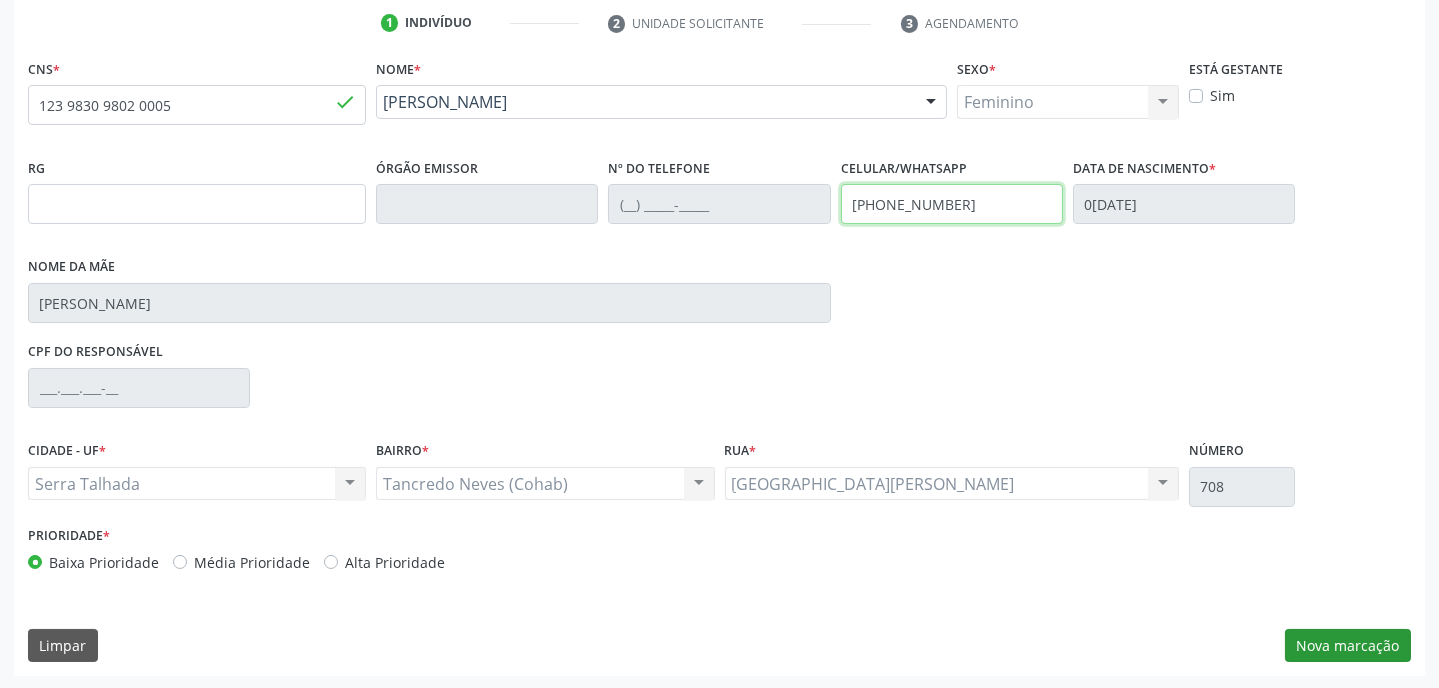 type on "[PHONE_NUMBER]" 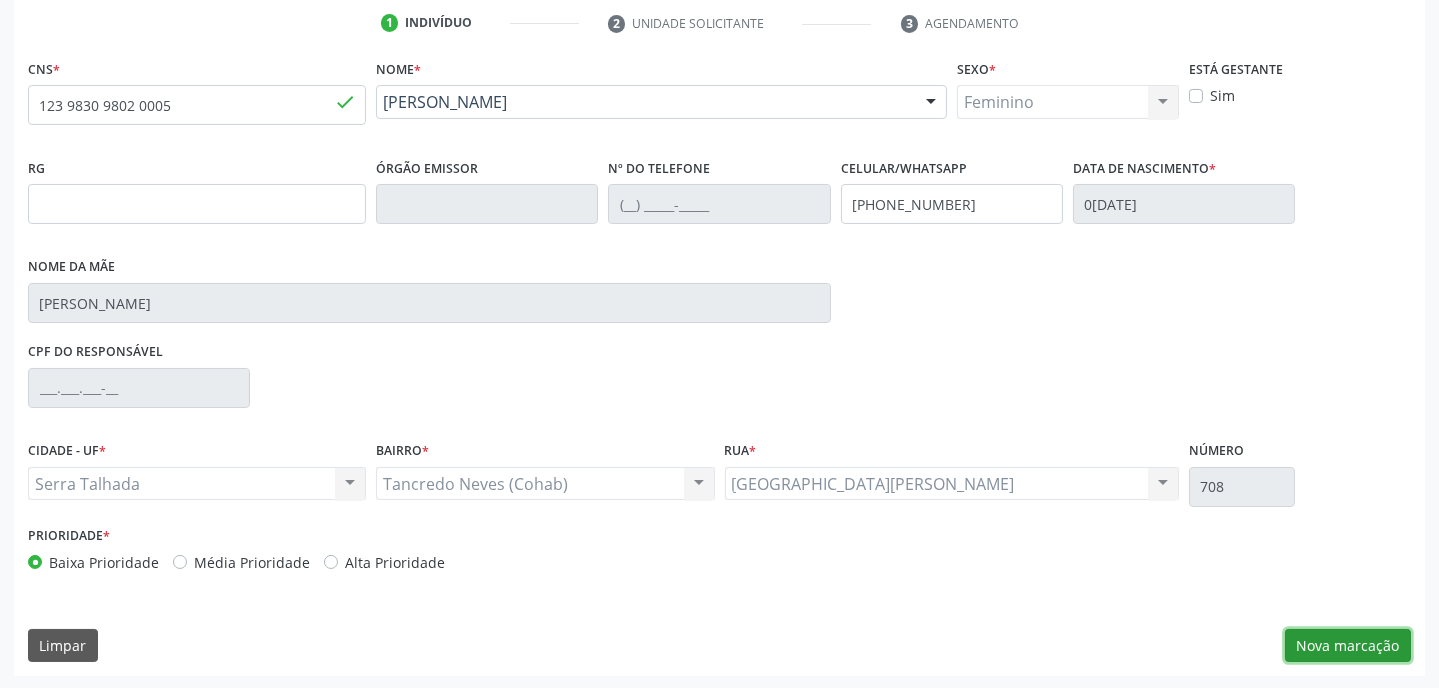 click on "Nova marcação" at bounding box center [1348, 646] 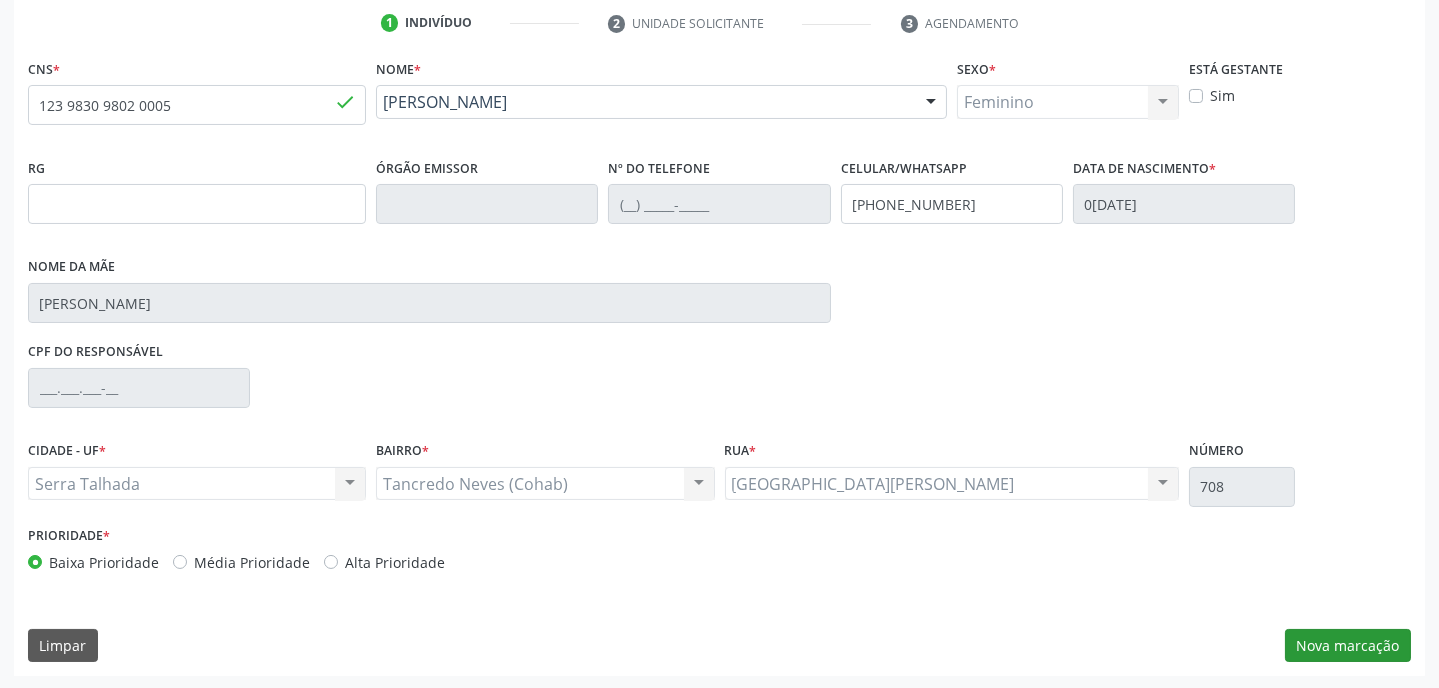 scroll, scrollTop: 215, scrollLeft: 0, axis: vertical 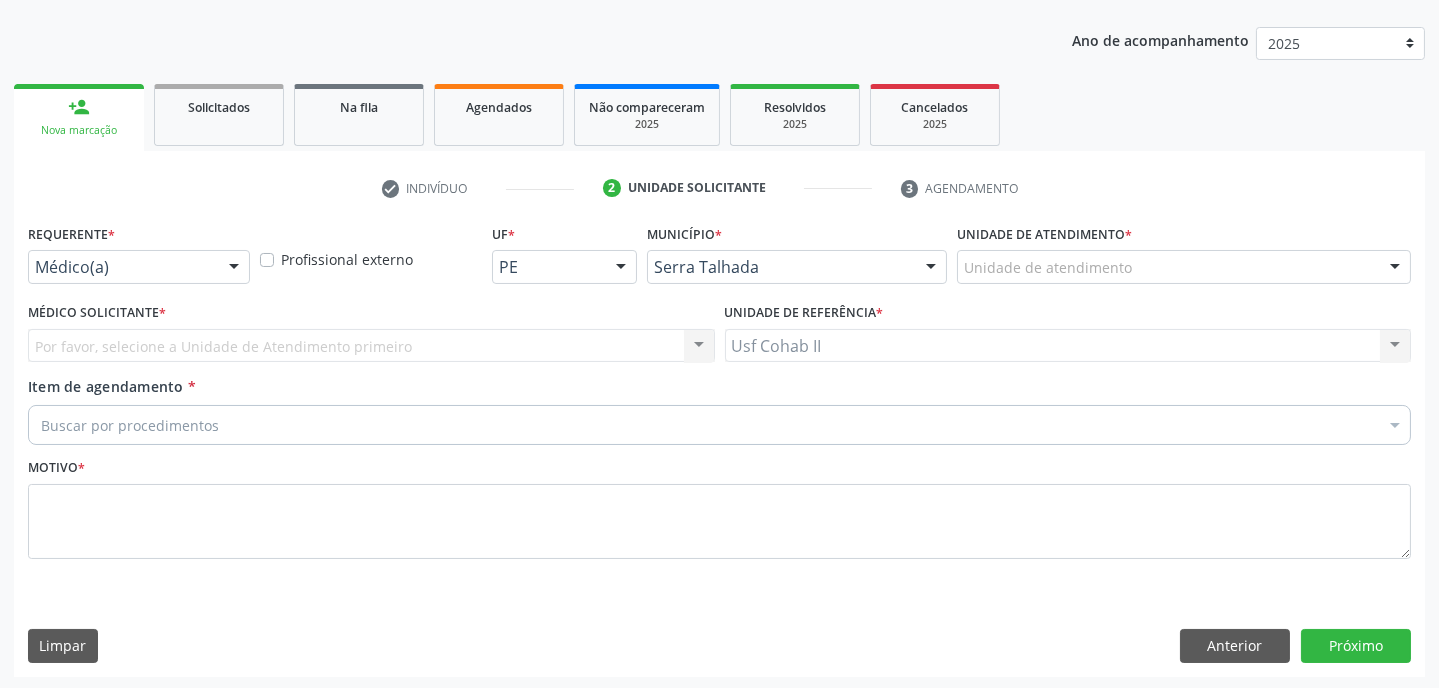 click at bounding box center (234, 268) 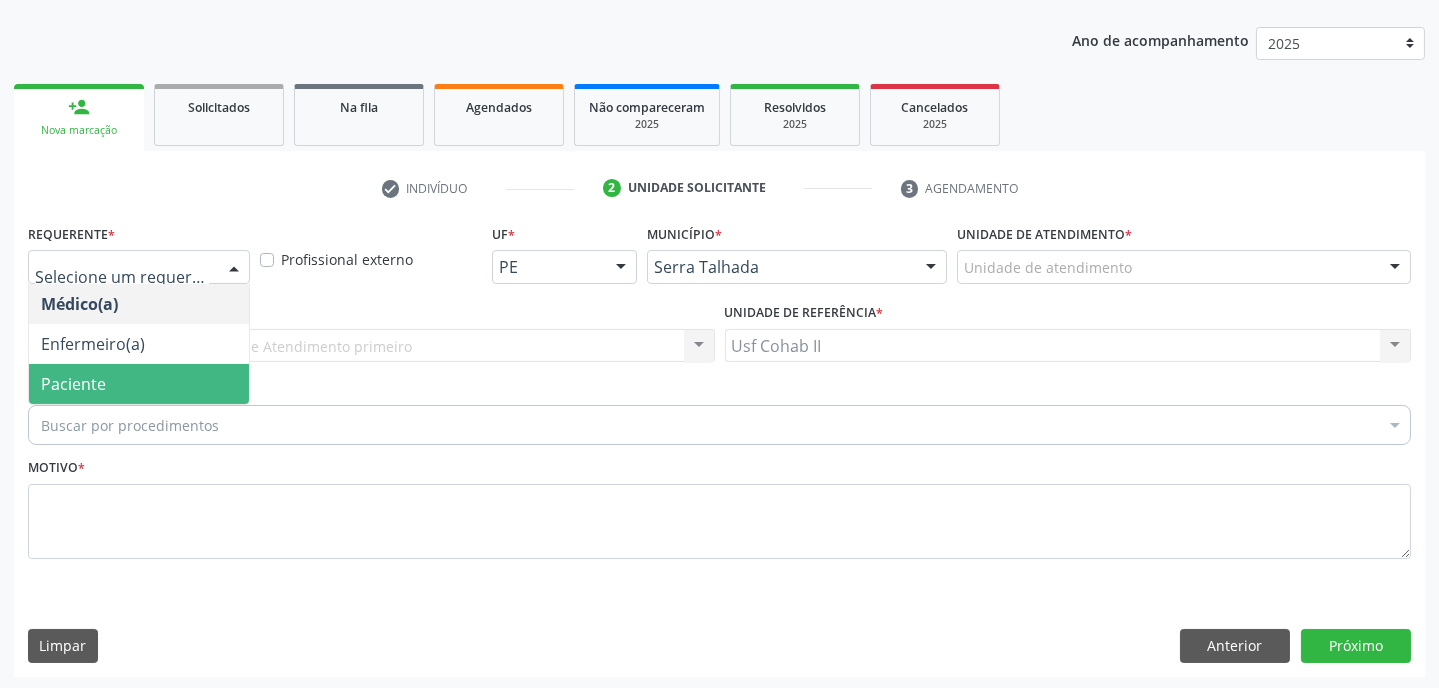 click on "Paciente" at bounding box center [139, 384] 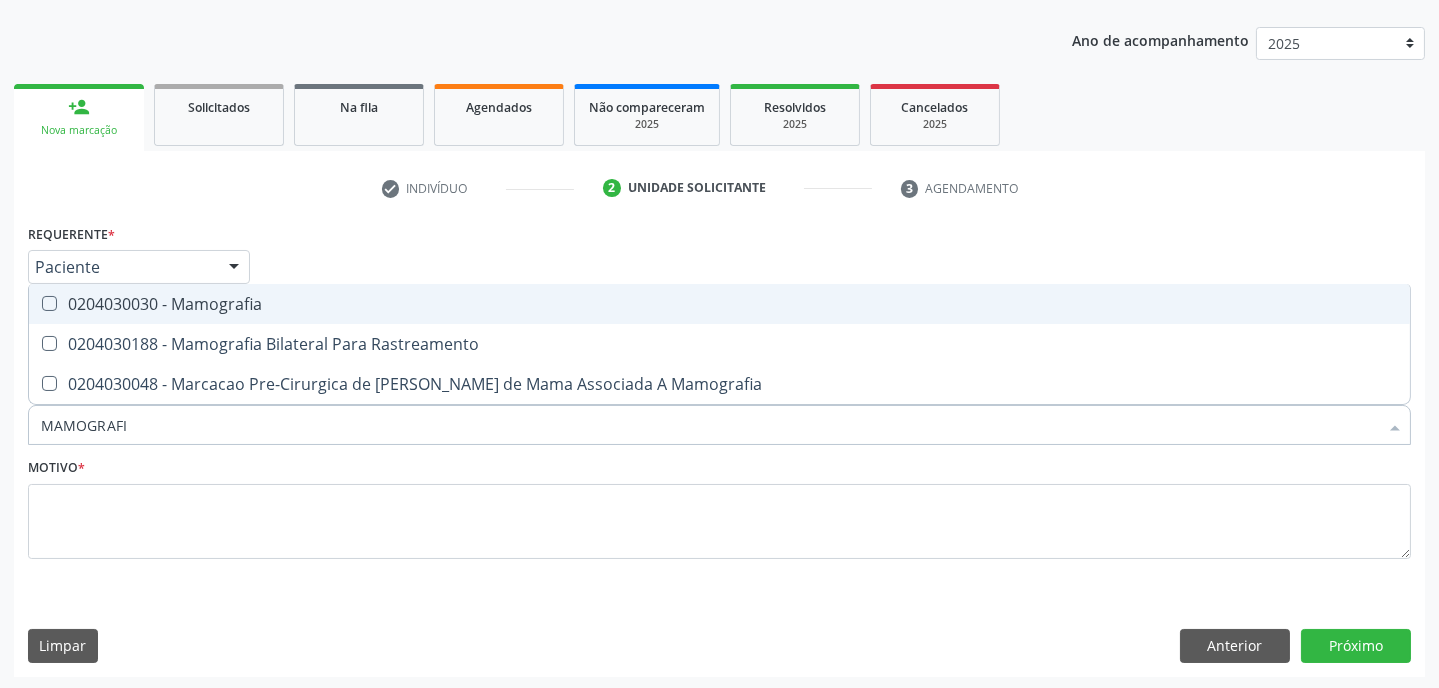 type on "MAMOGRAFIA" 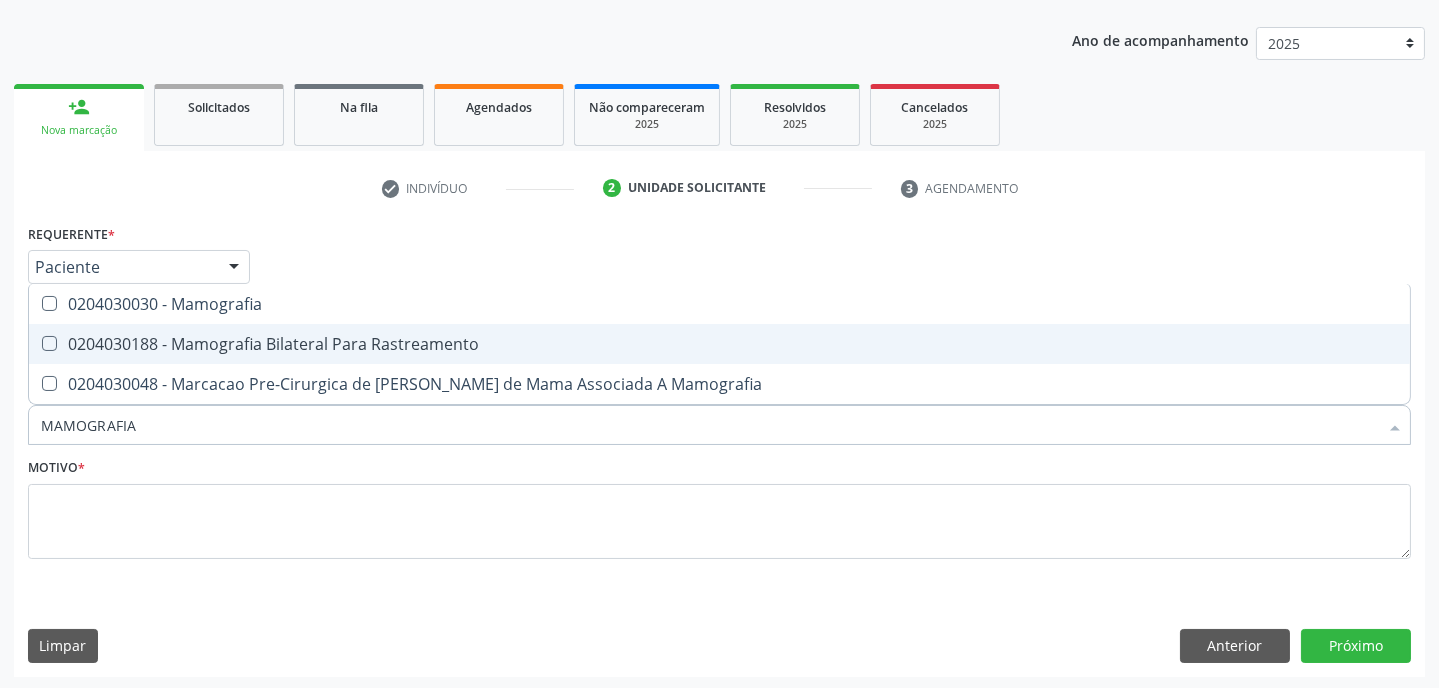 click on "0204030188 - Mamografia Bilateral Para Rastreamento" at bounding box center (719, 344) 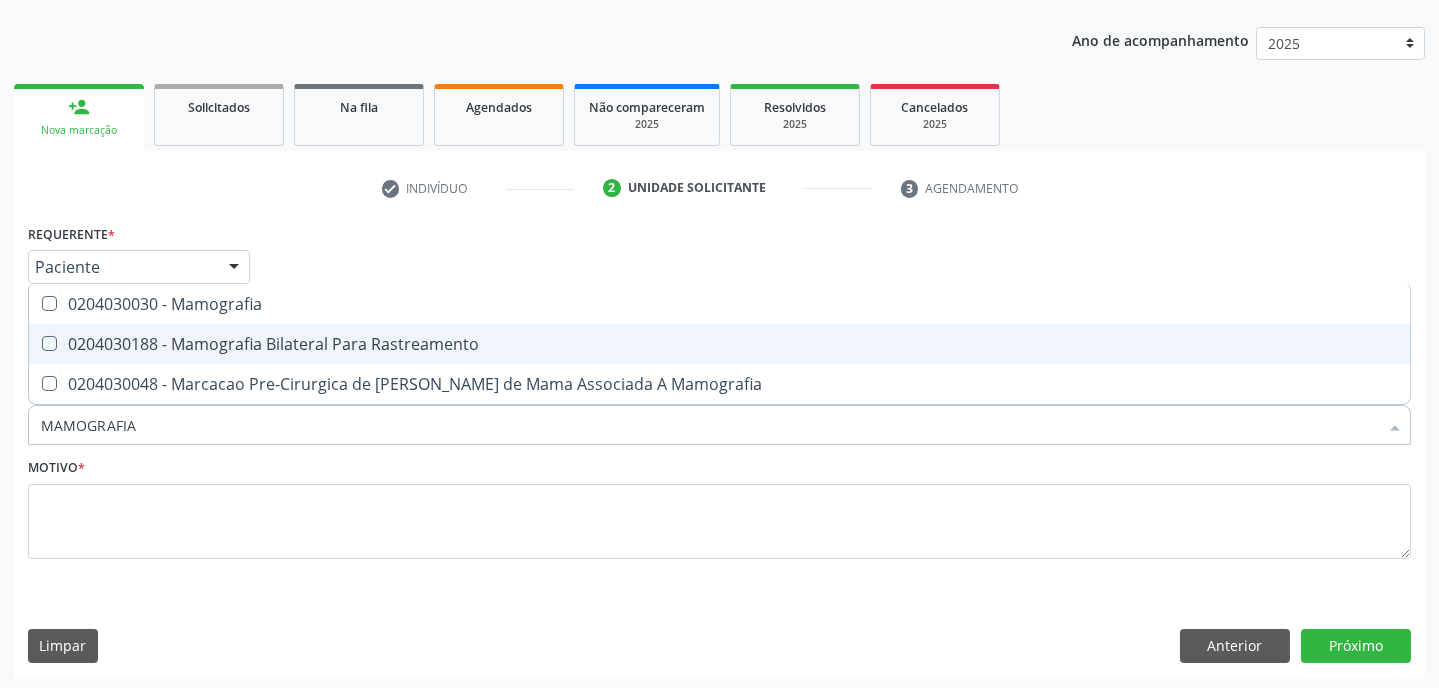 checkbox on "true" 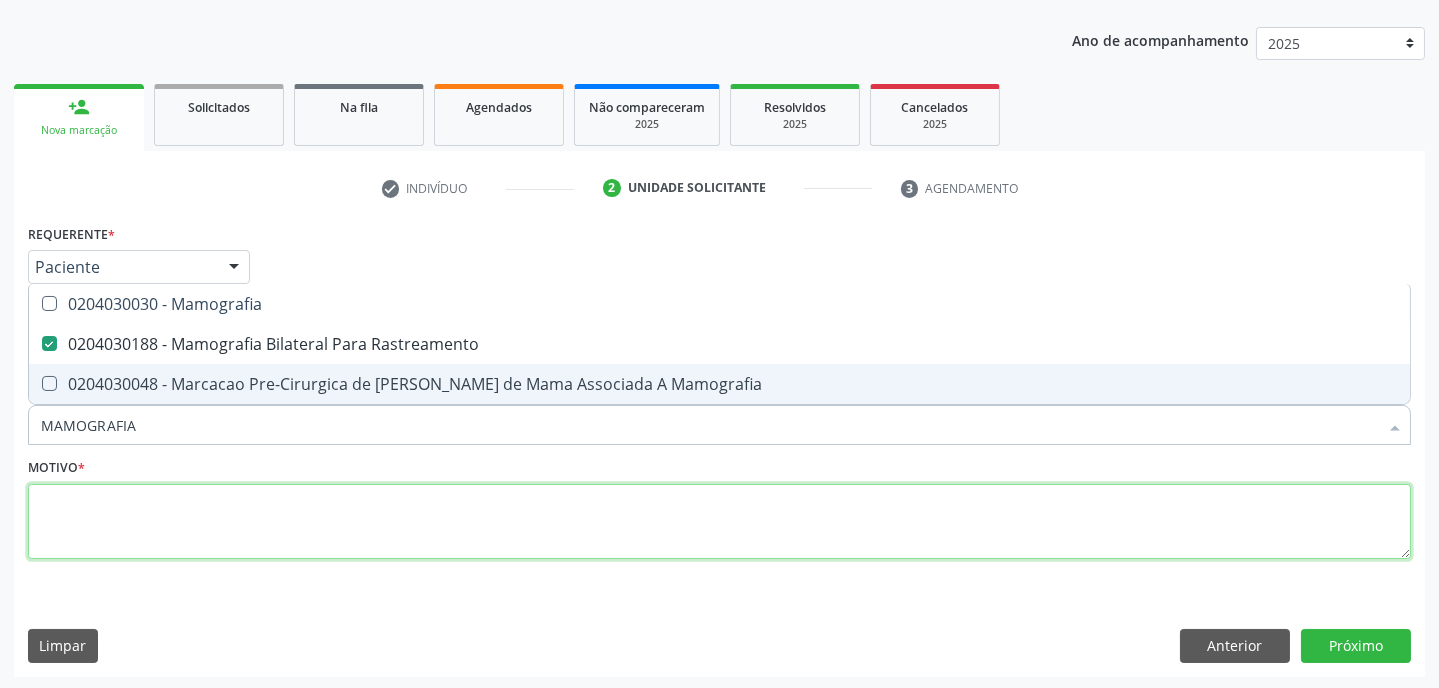 click at bounding box center [719, 522] 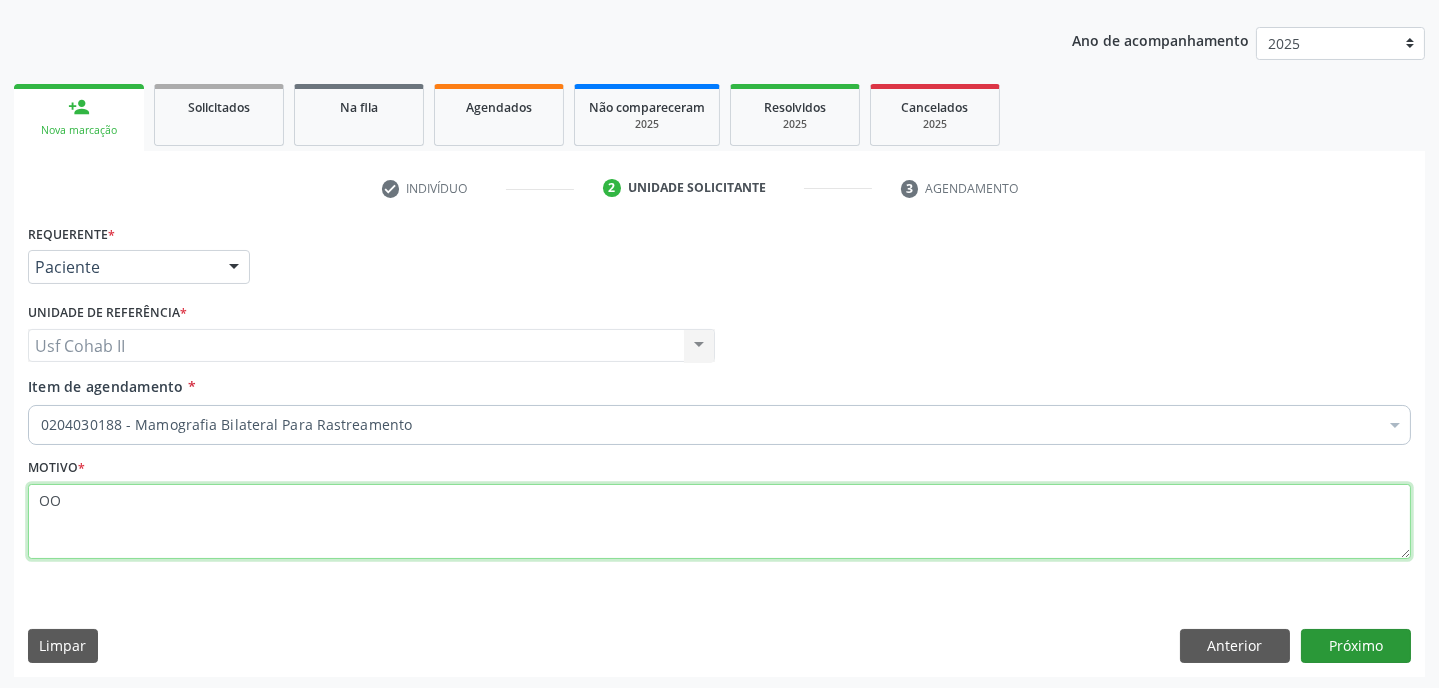 type on "OO" 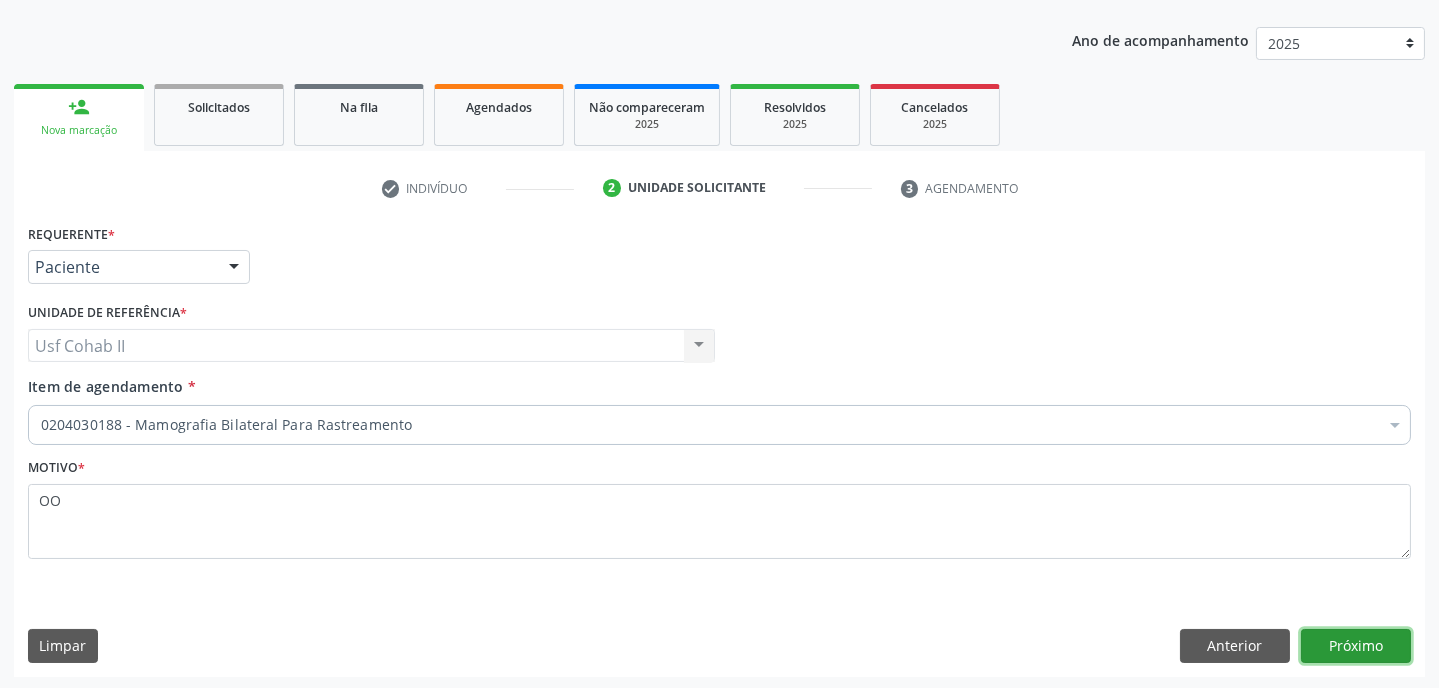 click on "Próximo" at bounding box center (1356, 646) 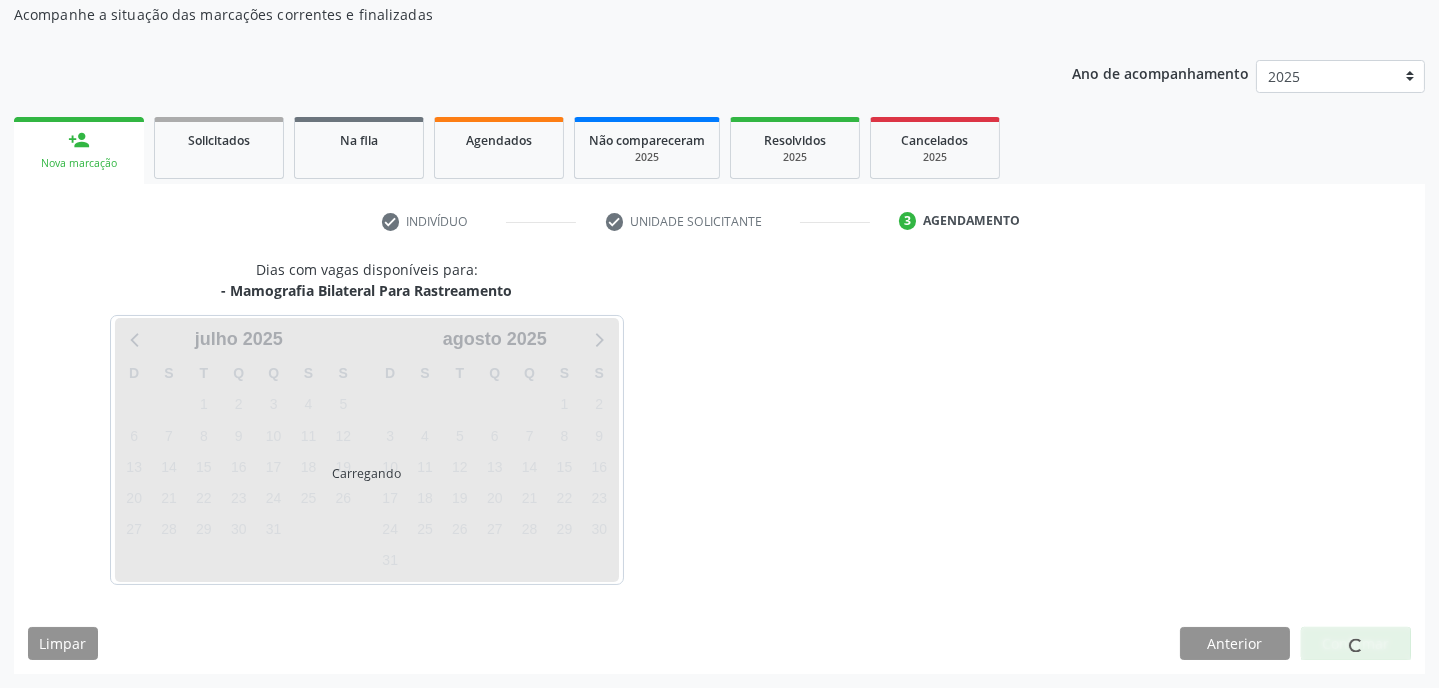 scroll, scrollTop: 180, scrollLeft: 0, axis: vertical 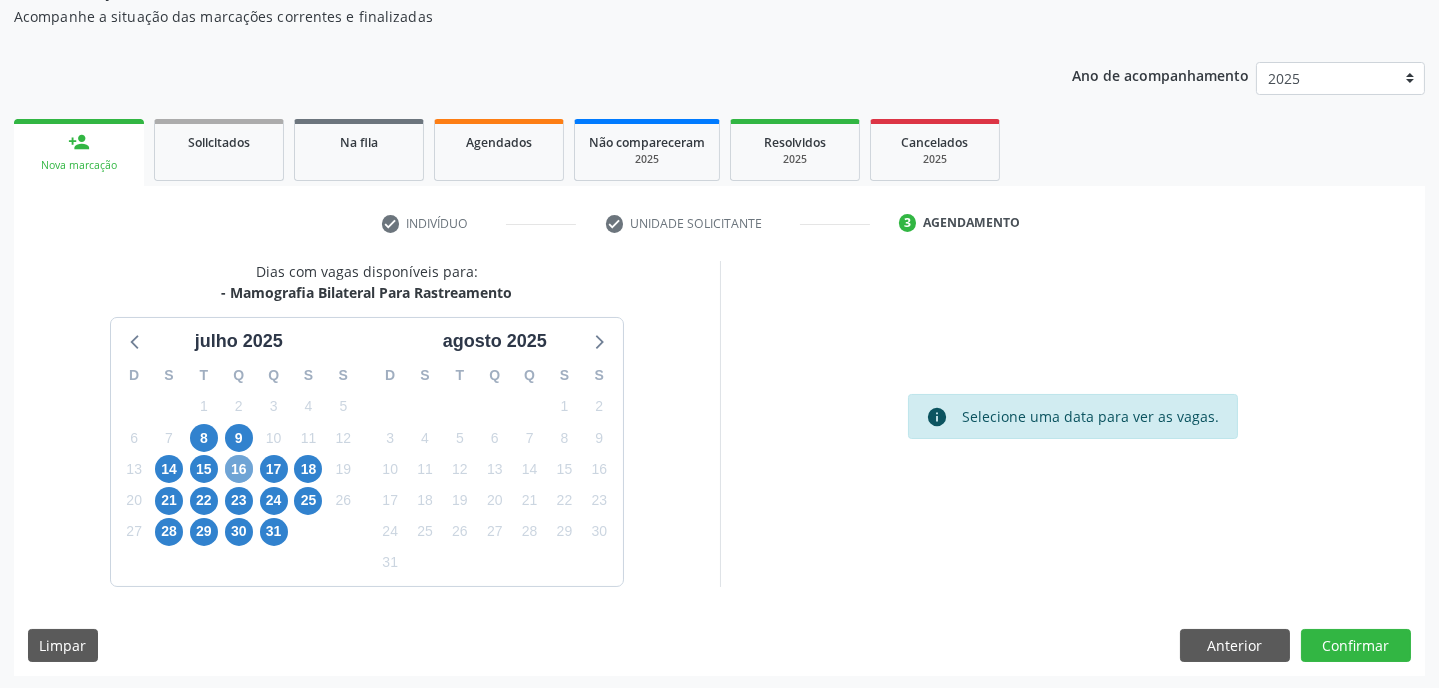 click on "16" at bounding box center [239, 469] 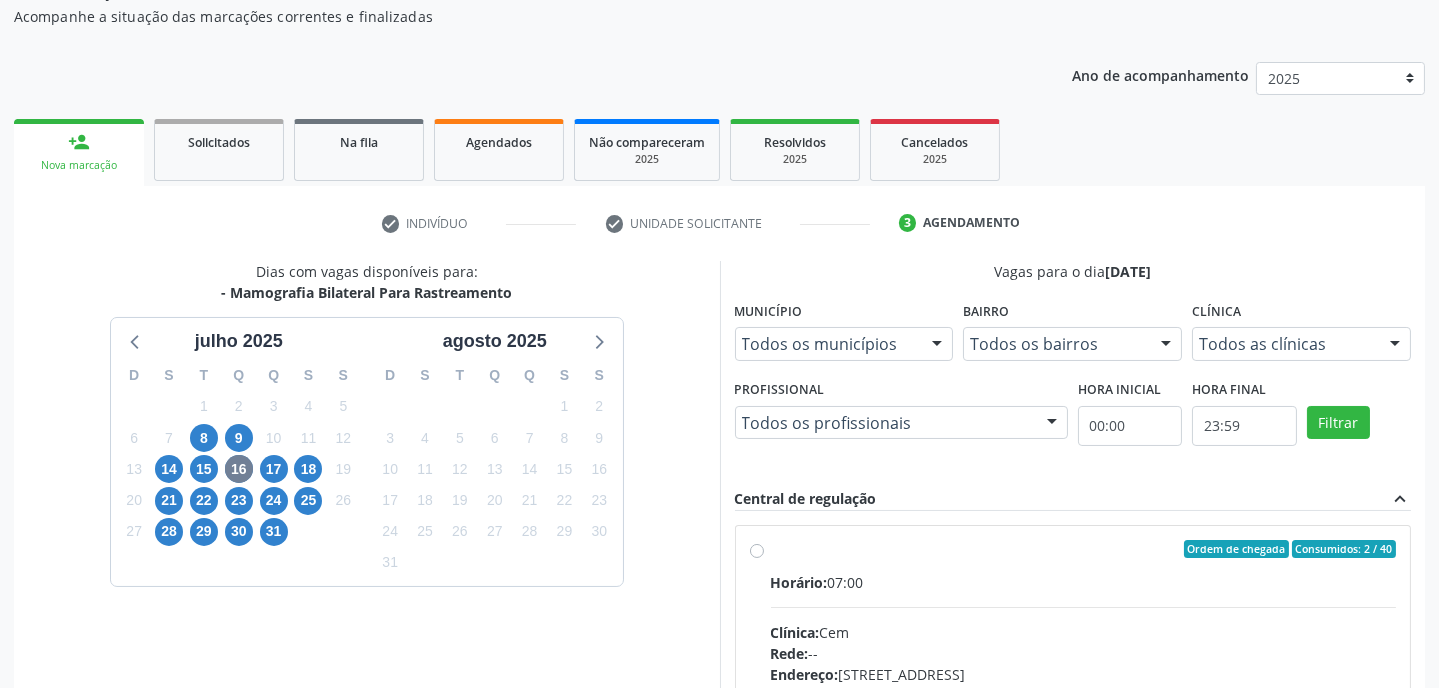 click at bounding box center [937, 345] 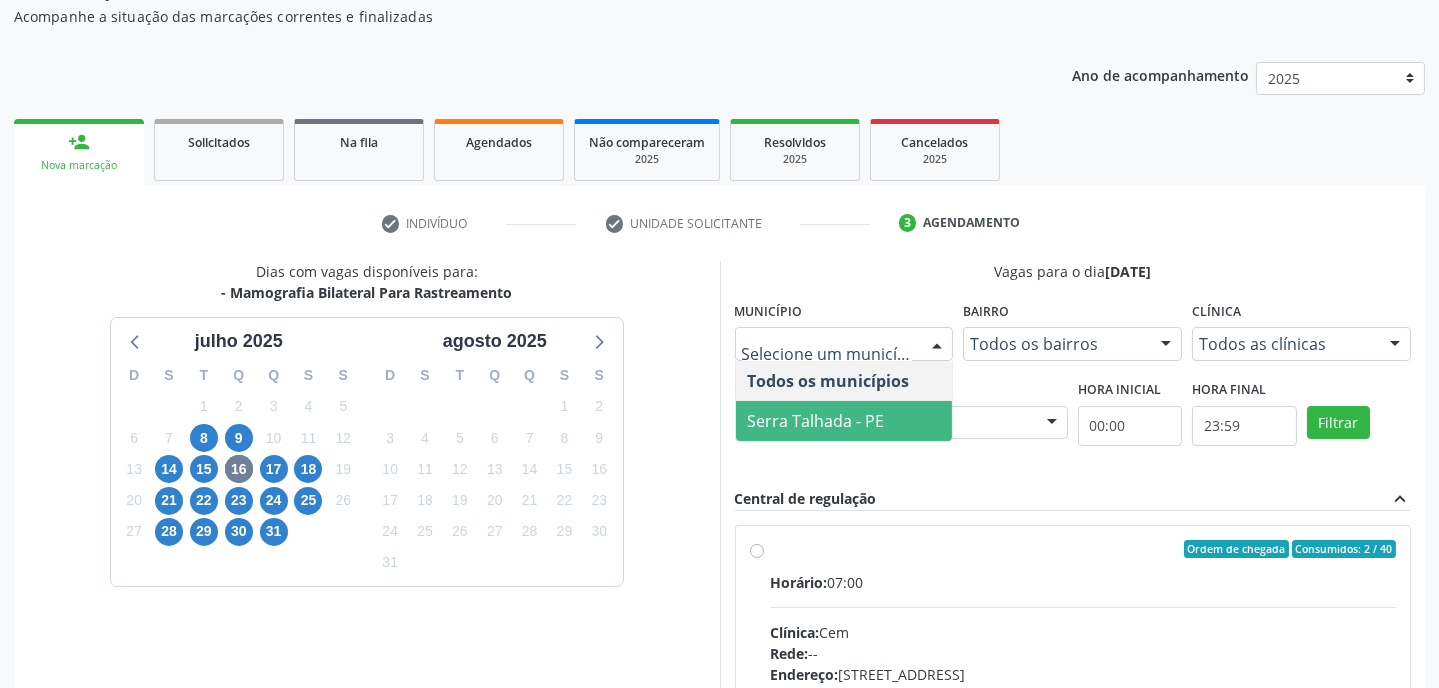 drag, startPoint x: 840, startPoint y: 427, endPoint x: 1095, endPoint y: 394, distance: 257.12643 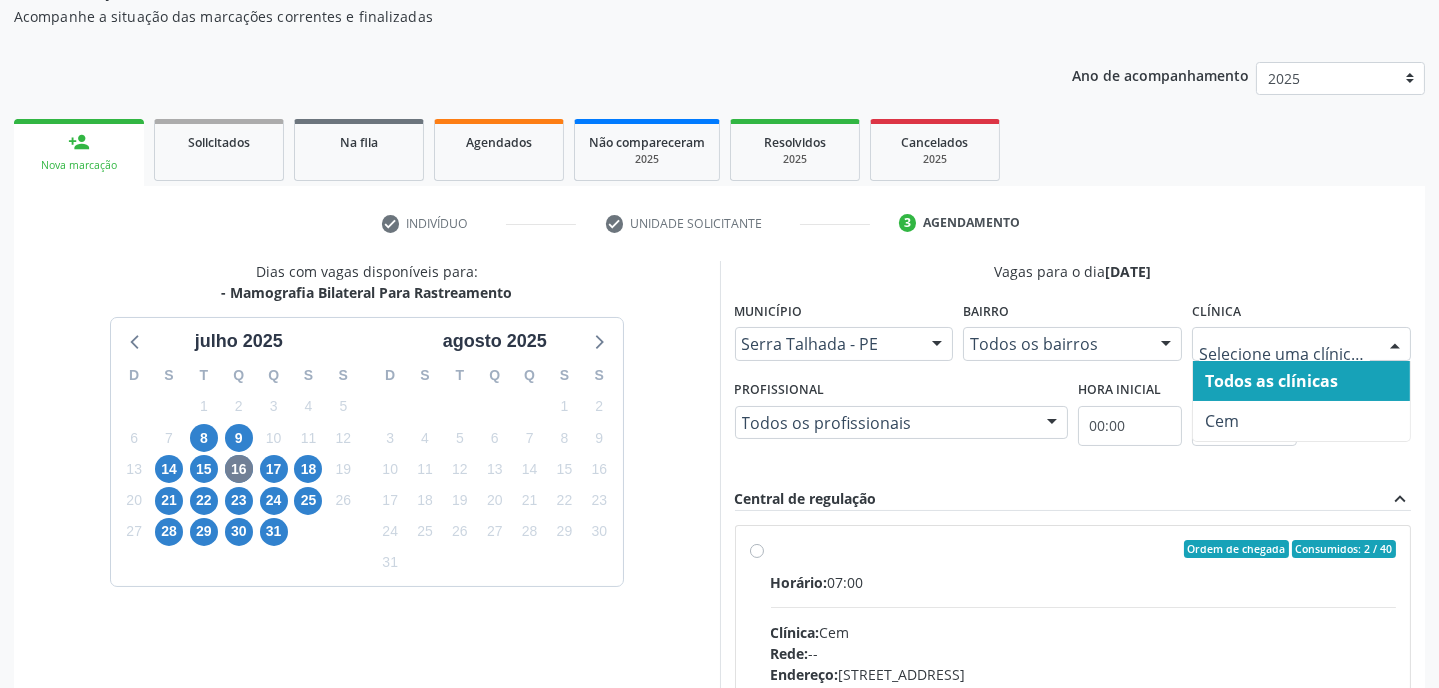 click at bounding box center [1395, 345] 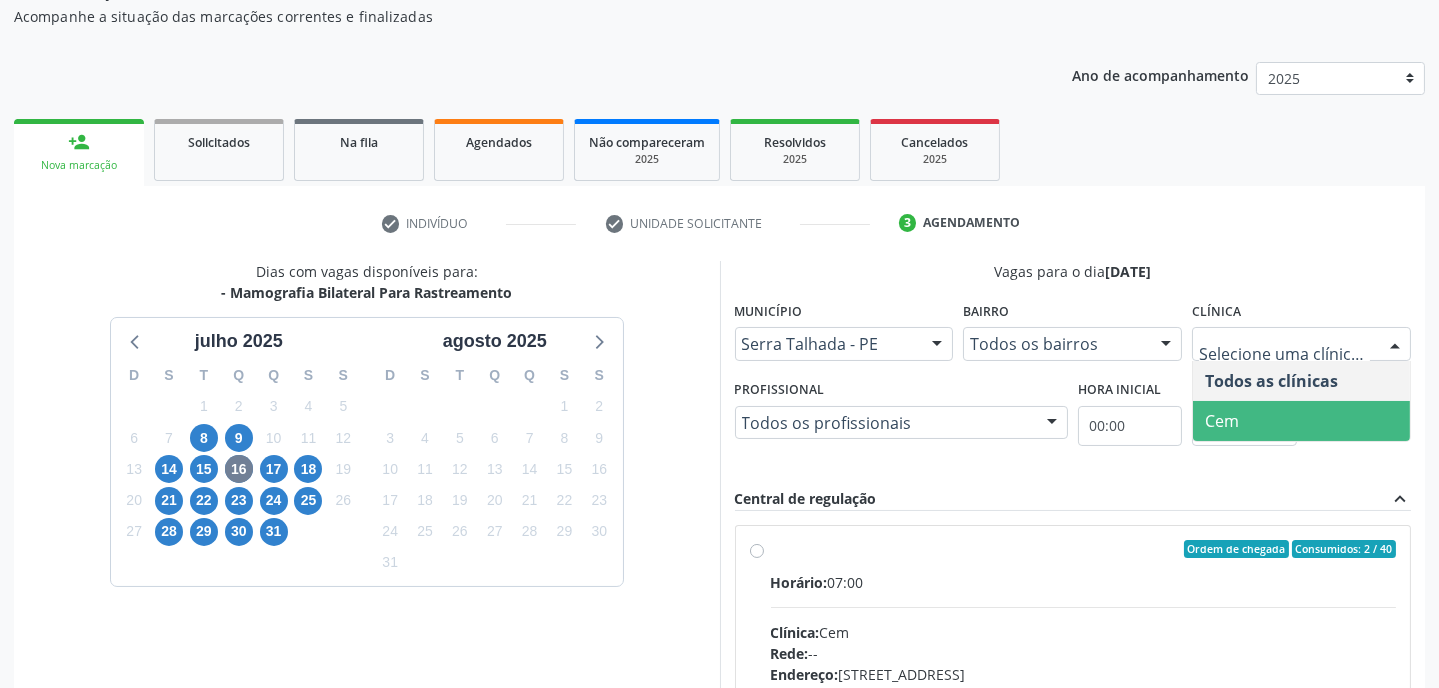 click at bounding box center [1052, 424] 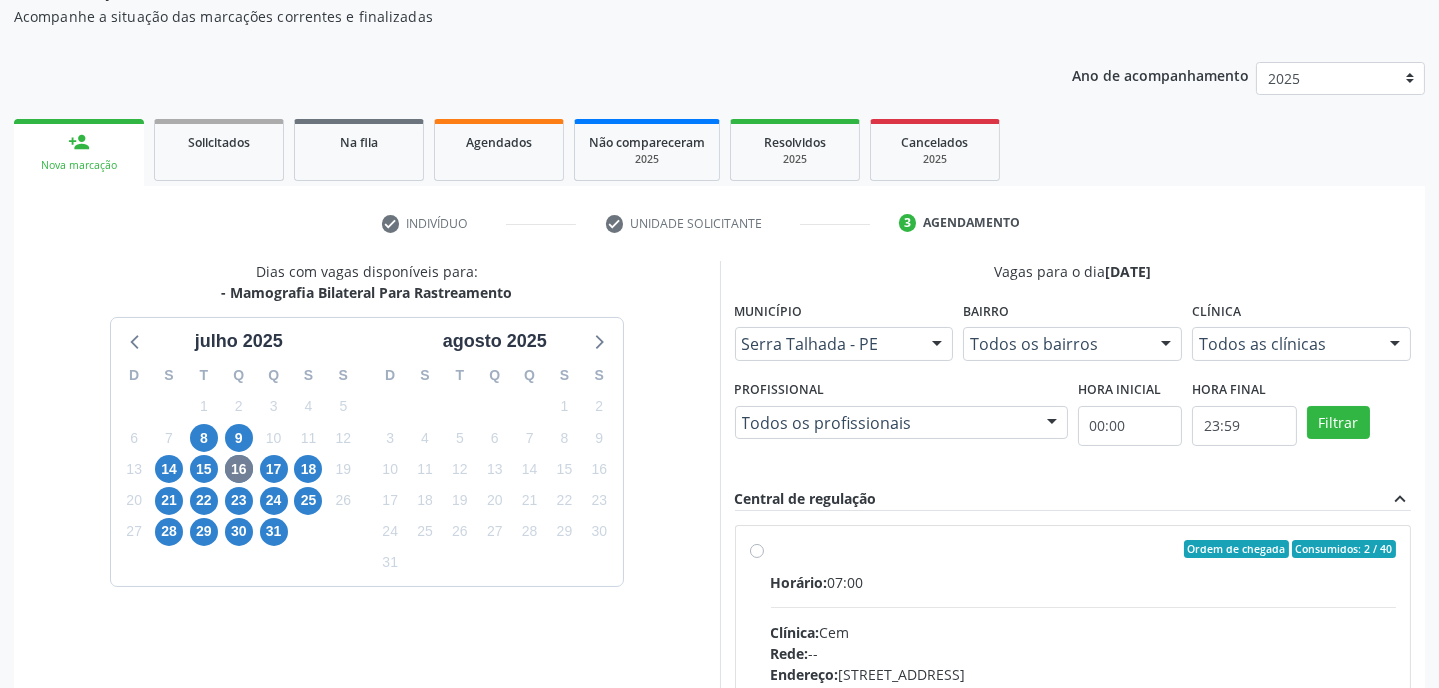 click on "check
Indivíduo
check
Unidade solicitante
3
Agendamento" at bounding box center (719, 223) 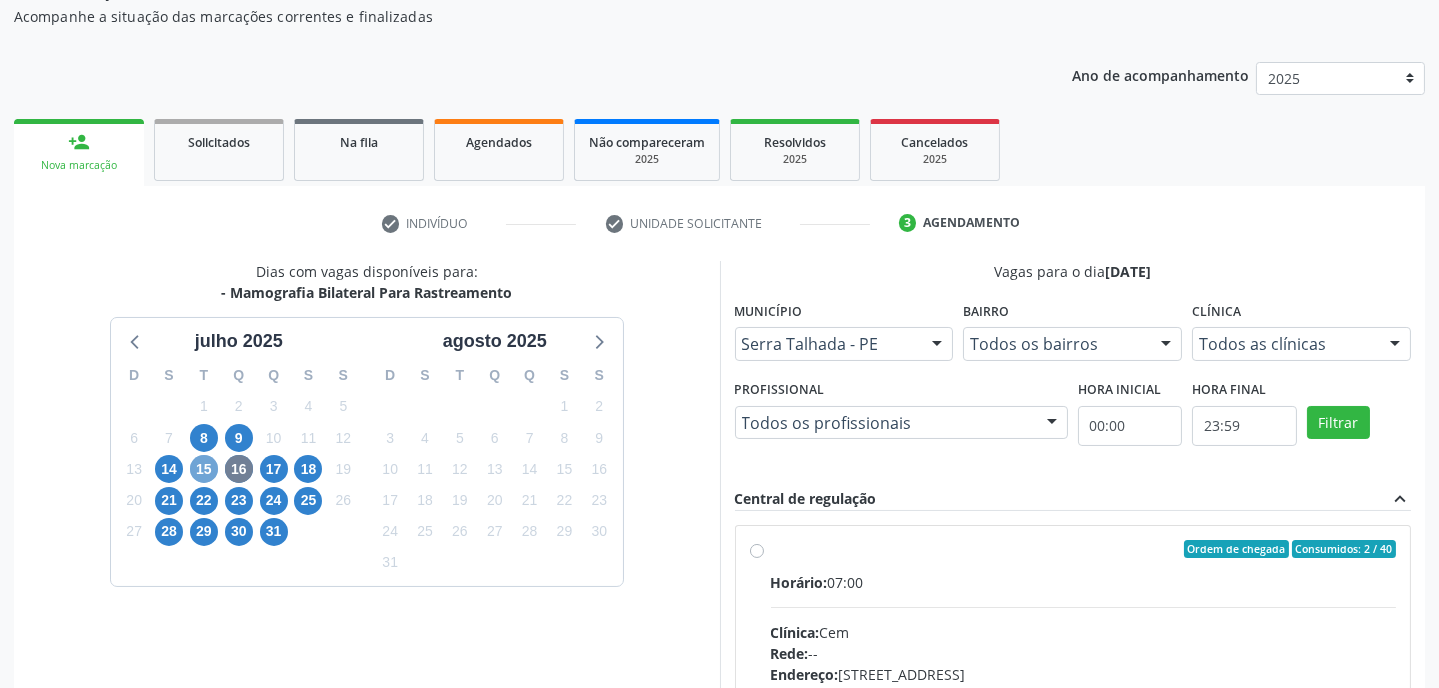 click on "15" at bounding box center [204, 469] 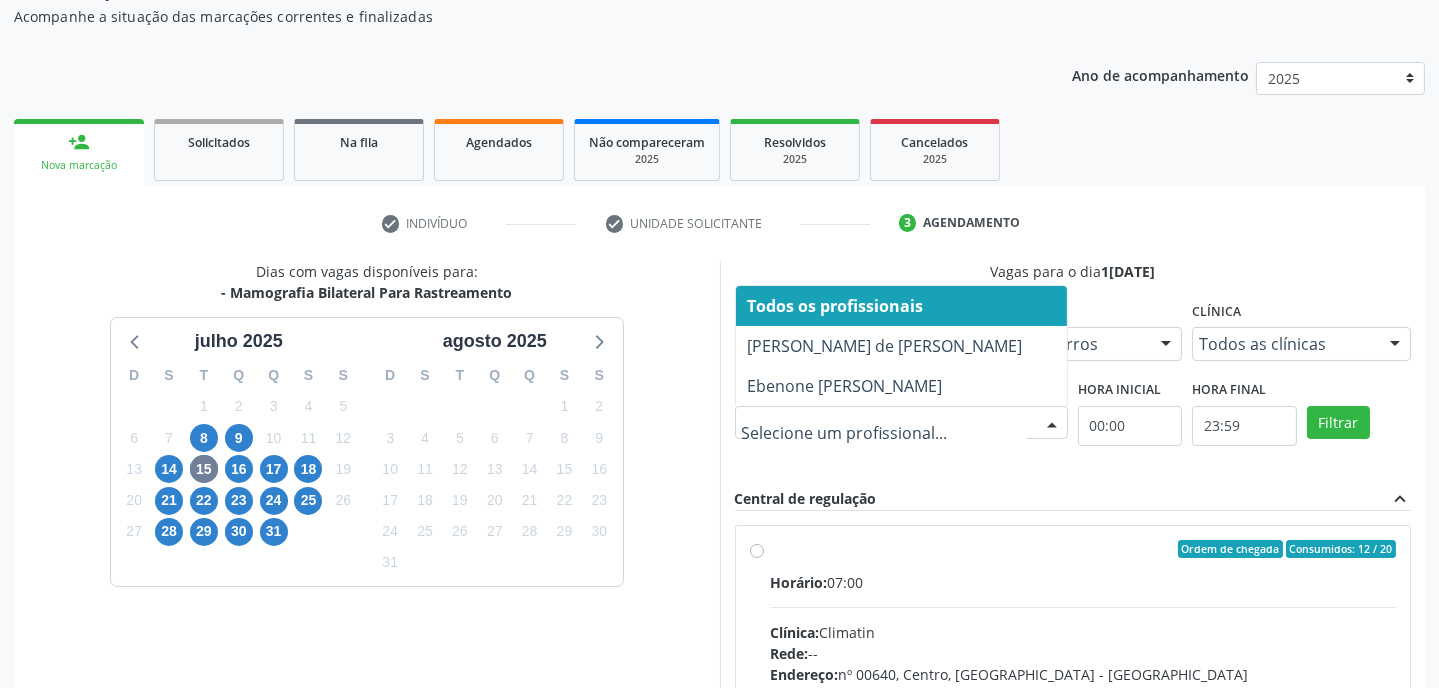click at bounding box center [1052, 424] 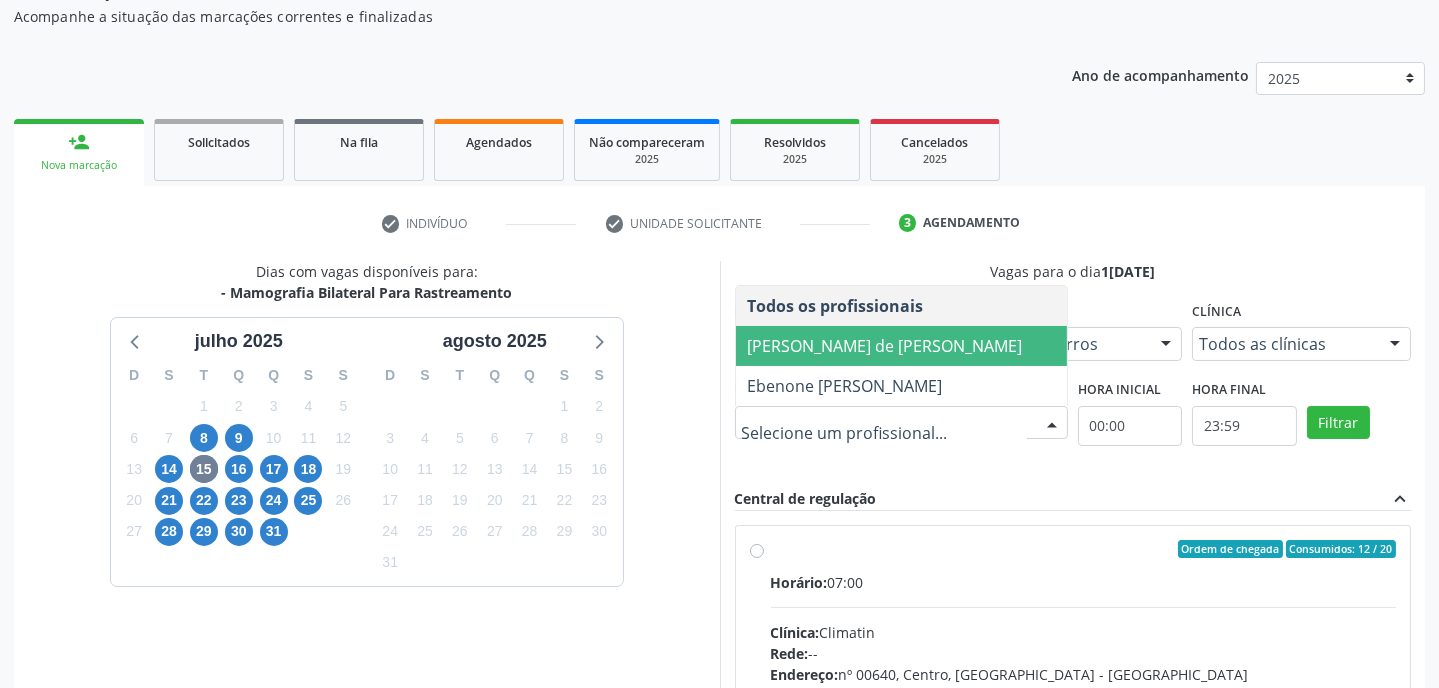 click on "[PERSON_NAME] de [PERSON_NAME]" at bounding box center (885, 346) 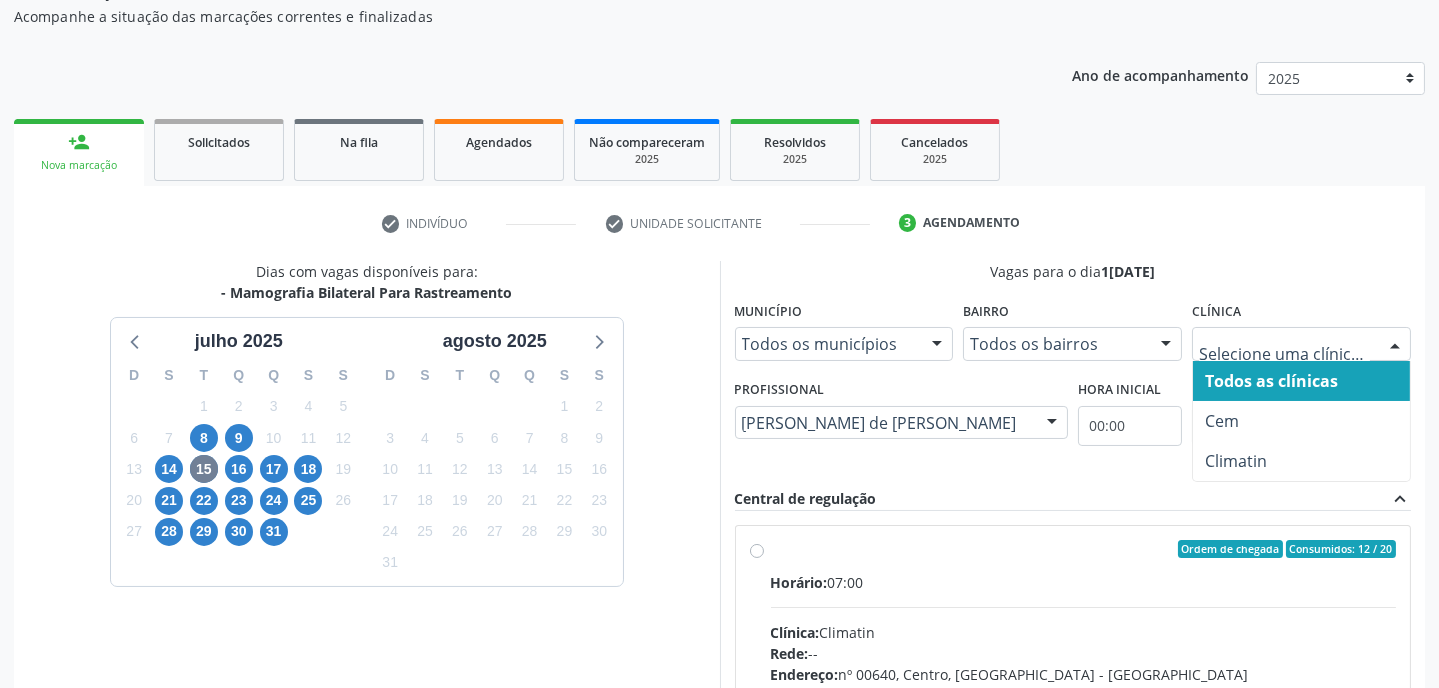 click at bounding box center [1395, 345] 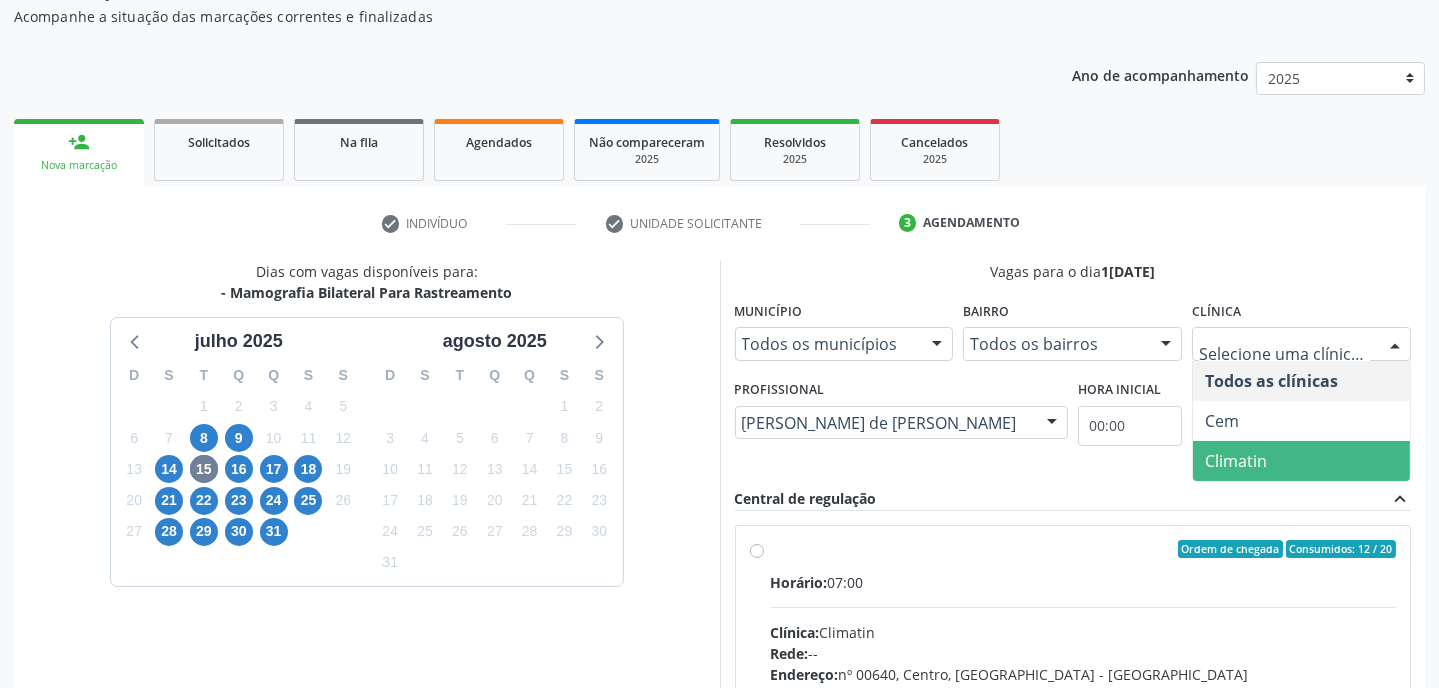 click on "Climatin" at bounding box center (1301, 461) 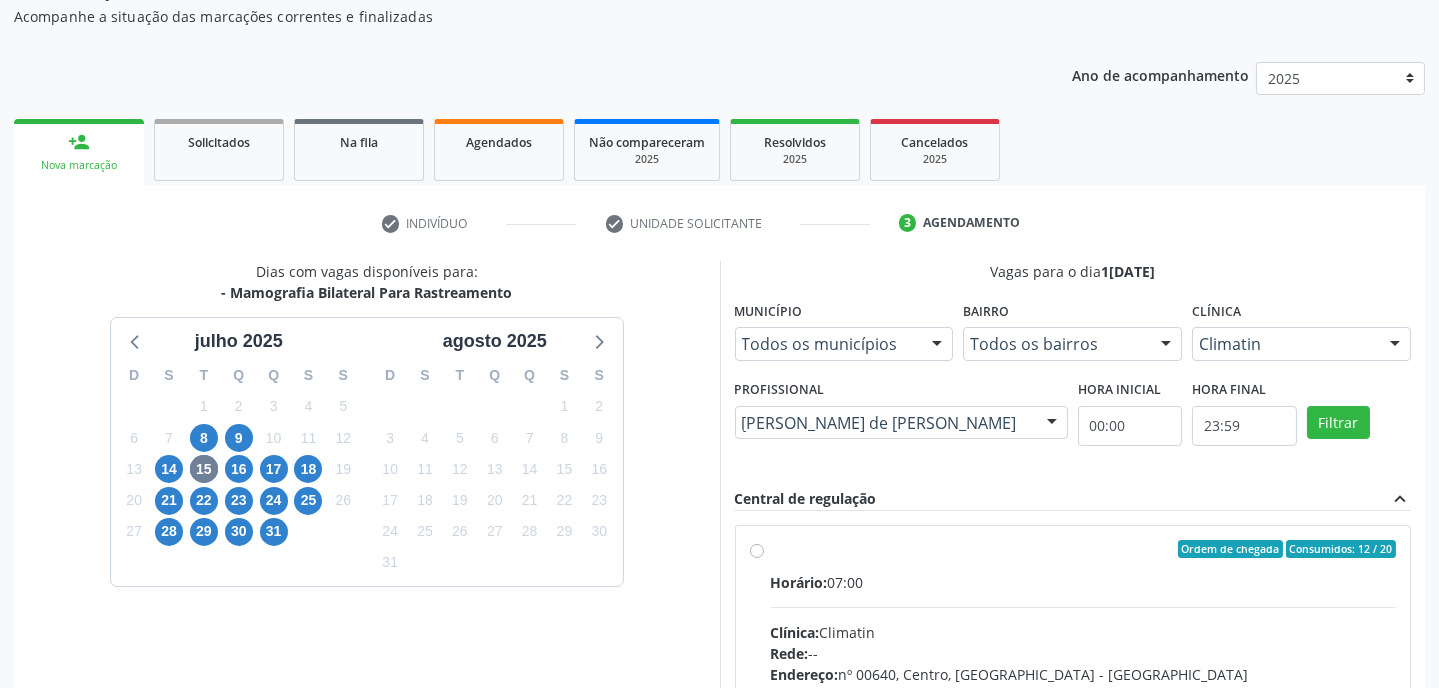 click on "Vagas para o dia
1[DATE]
Município
Todos os municípios         Todos os municípios   [GEOGRAPHIC_DATA] - [GEOGRAPHIC_DATA] resultado encontrado para: "   "
Não há nenhuma opção para ser exibida.
Bairro
Todos os bairros         Todos os bairros   [GEOGRAPHIC_DATA]   [GEOGRAPHIC_DATA] resultado encontrado para: "   "
Não há nenhuma opção para ser exibida.
Clínica
Climatin         Todos as clínicas   Cem   Climatin
Nenhum resultado encontrado para: "   "
Não há nenhuma opção para ser exibida.
Profissional
[PERSON_NAME] de [PERSON_NAME]         Todos os profissionais   [PERSON_NAME] de [PERSON_NAME] resultado encontrado para: "   "
Não há nenhuma opção para ser exibida.
Hora inicial
00:00" at bounding box center [1073, 586] 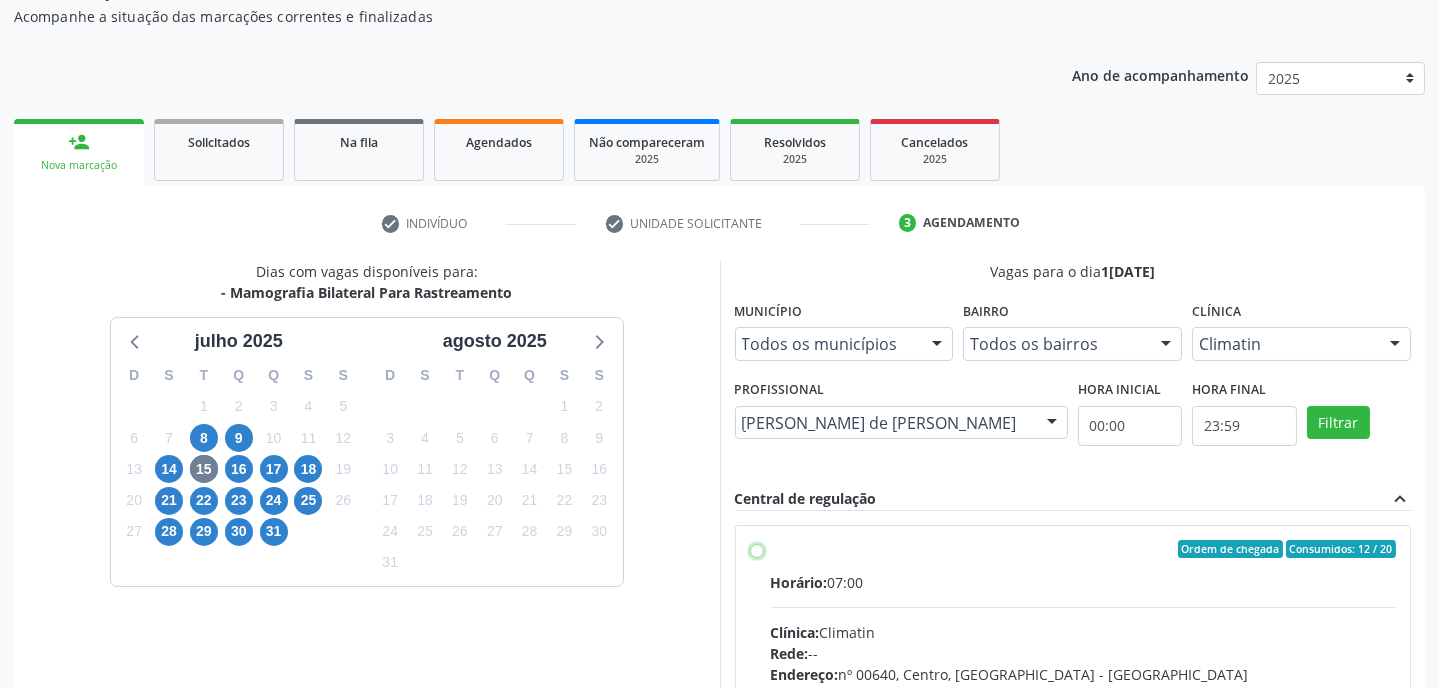 radio on "true" 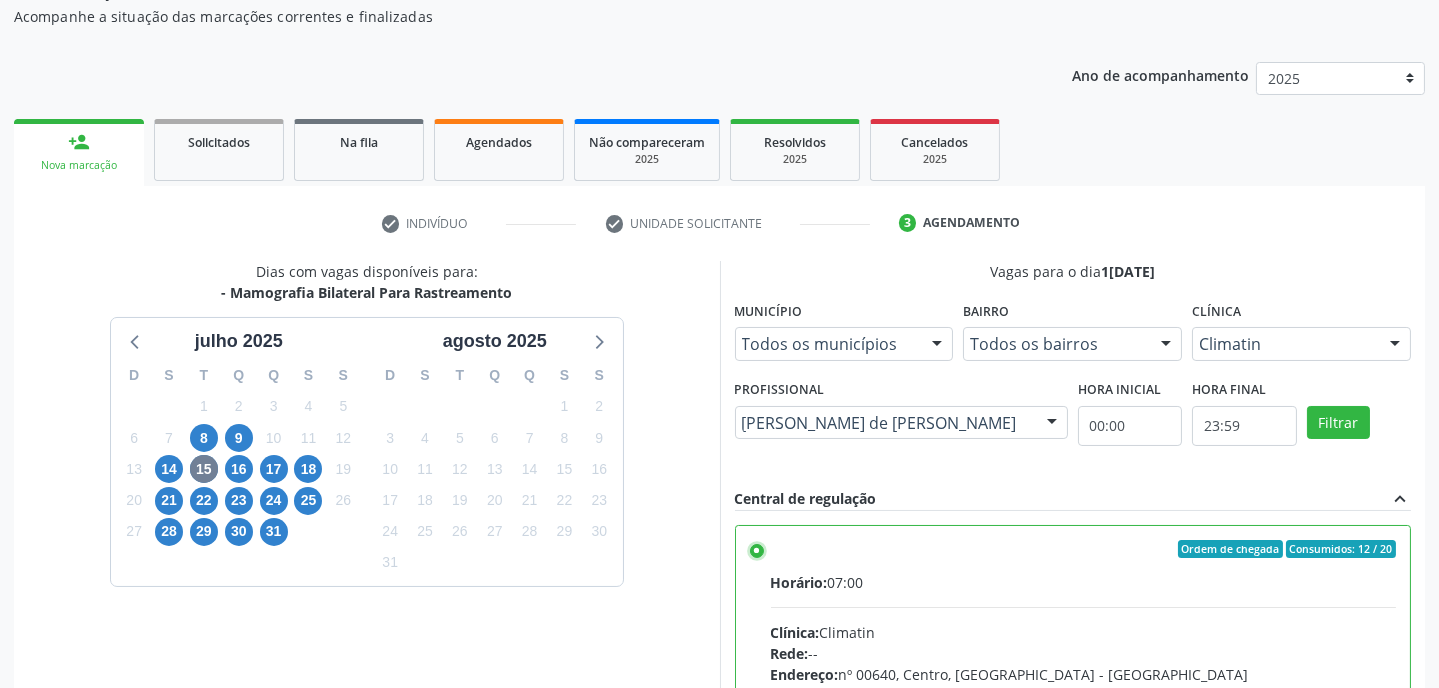 scroll, scrollTop: 452, scrollLeft: 0, axis: vertical 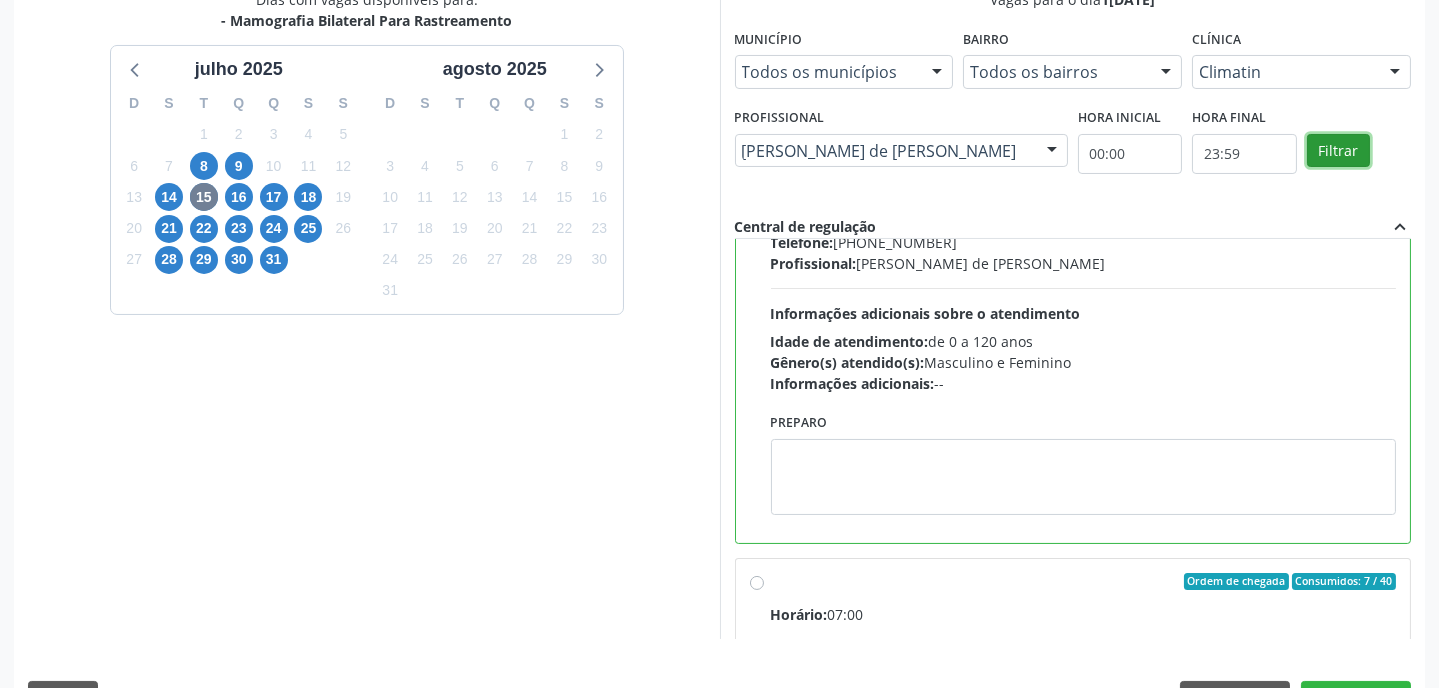 click on "Filtrar" at bounding box center (1338, 151) 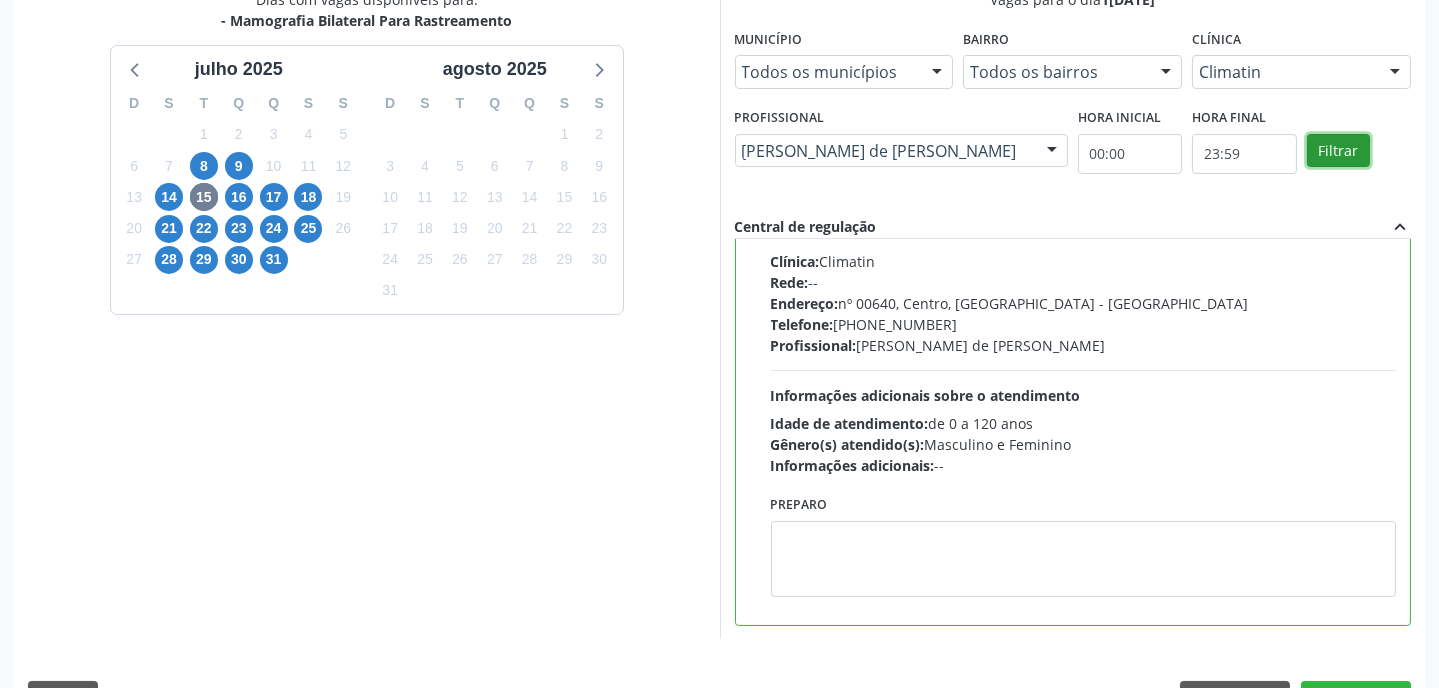 scroll, scrollTop: 97, scrollLeft: 0, axis: vertical 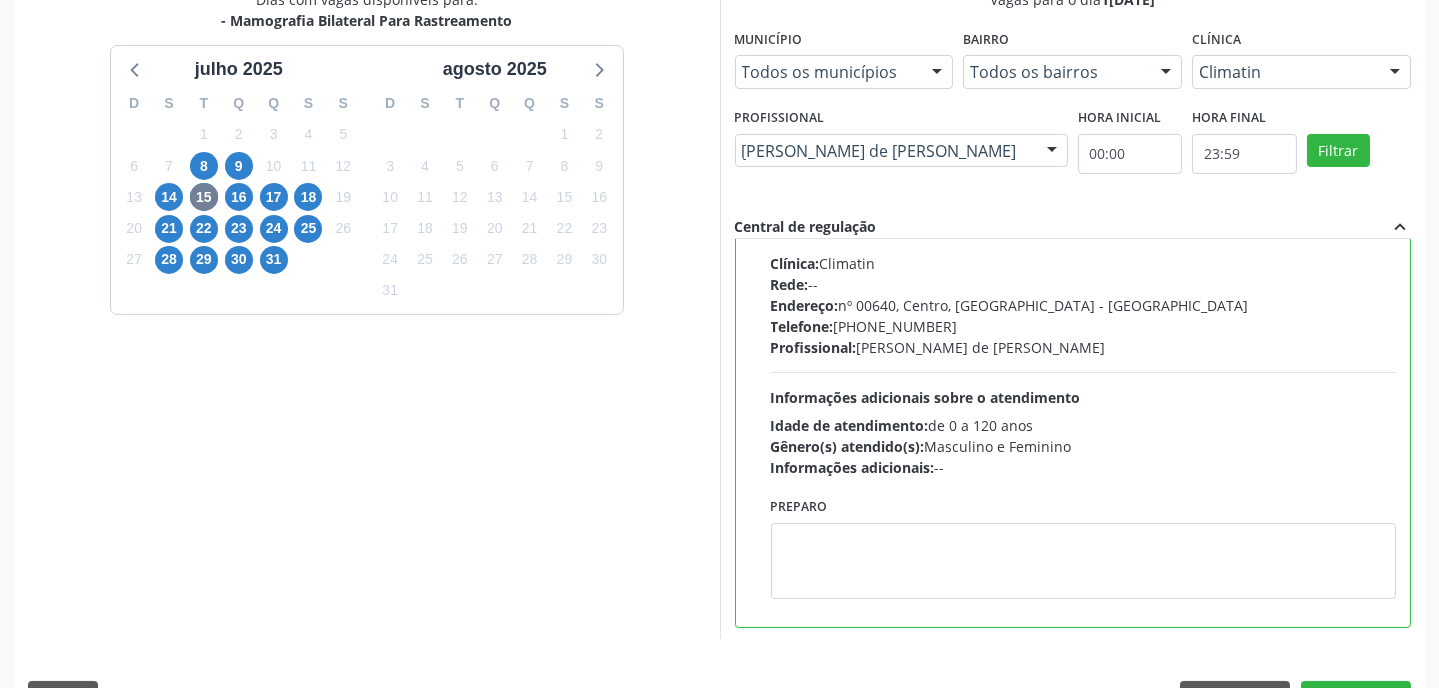 click on "Horário:   07:00
Clínica:  Climatin
Rede:
--
Endereço:   nº 00640, [GEOGRAPHIC_DATA]
Telefone:   [PHONE_NUMBER]
Profissional:
[PERSON_NAME] de [PERSON_NAME]
Informações adicionais sobre o atendimento
Idade de atendimento:
de 0 a 120 anos
Gênero(s) atendido(s):
Masculino e Feminino
Informações adicionais:
--" at bounding box center (1084, 340) 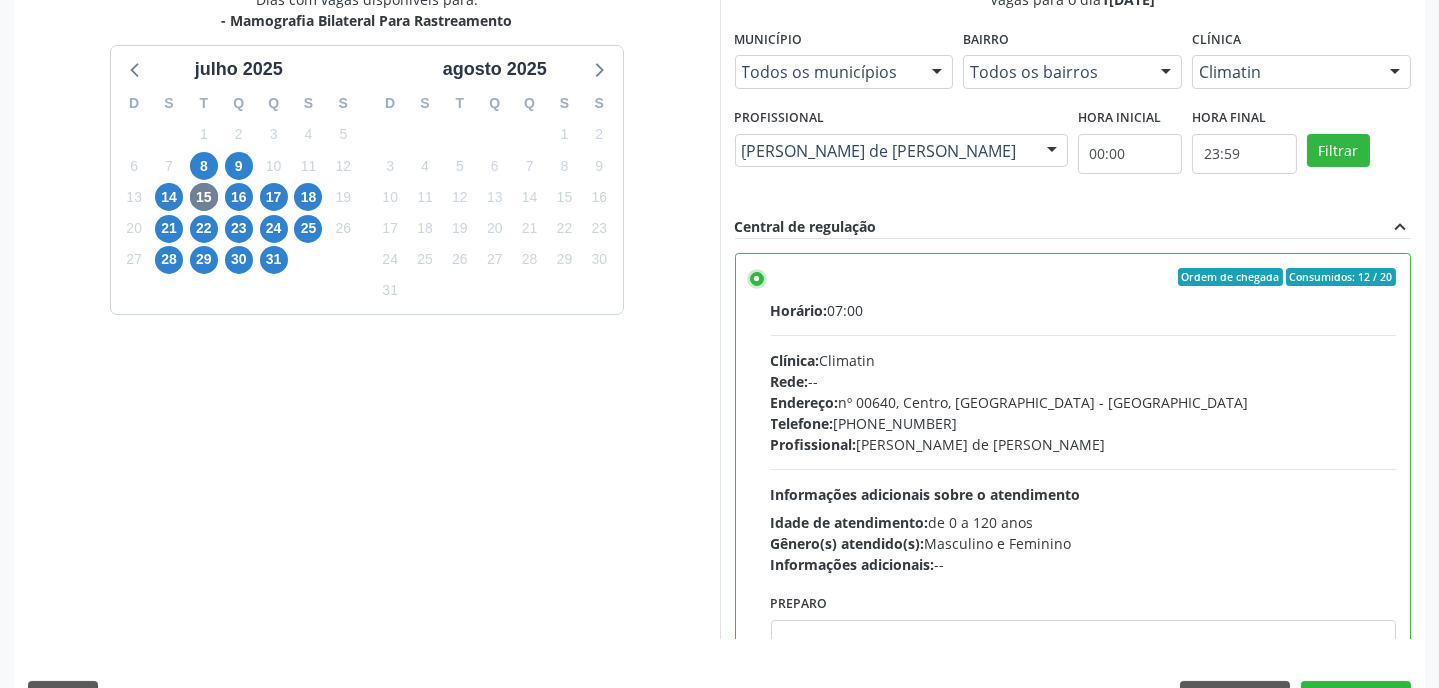 scroll, scrollTop: 97, scrollLeft: 0, axis: vertical 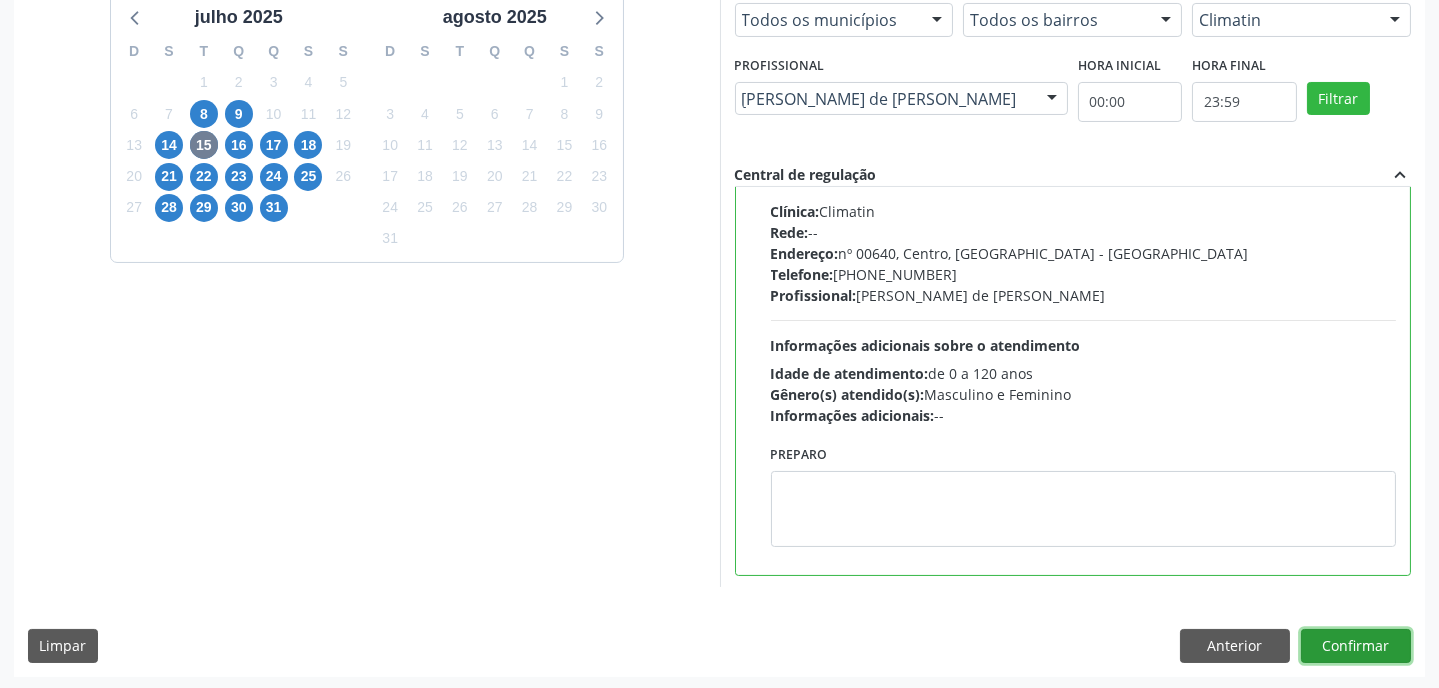 click on "Confirmar" at bounding box center [1356, 646] 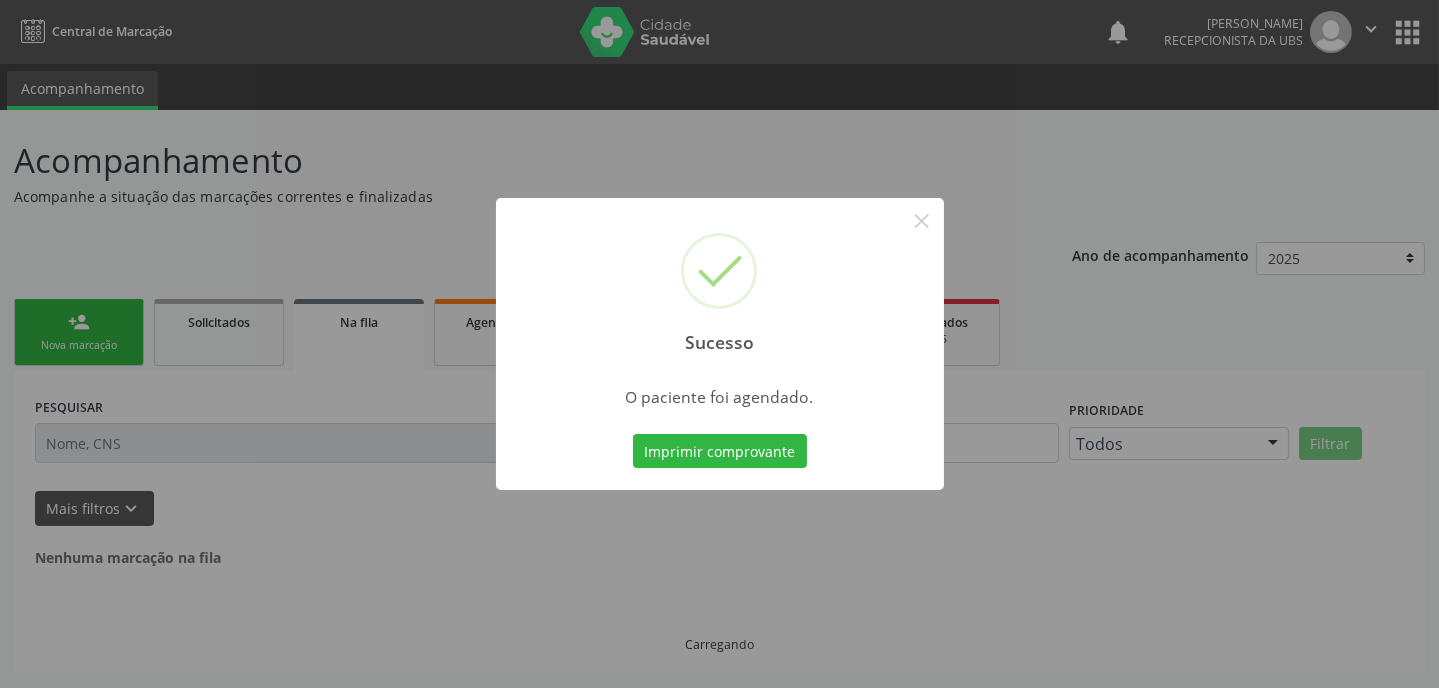 scroll, scrollTop: 0, scrollLeft: 0, axis: both 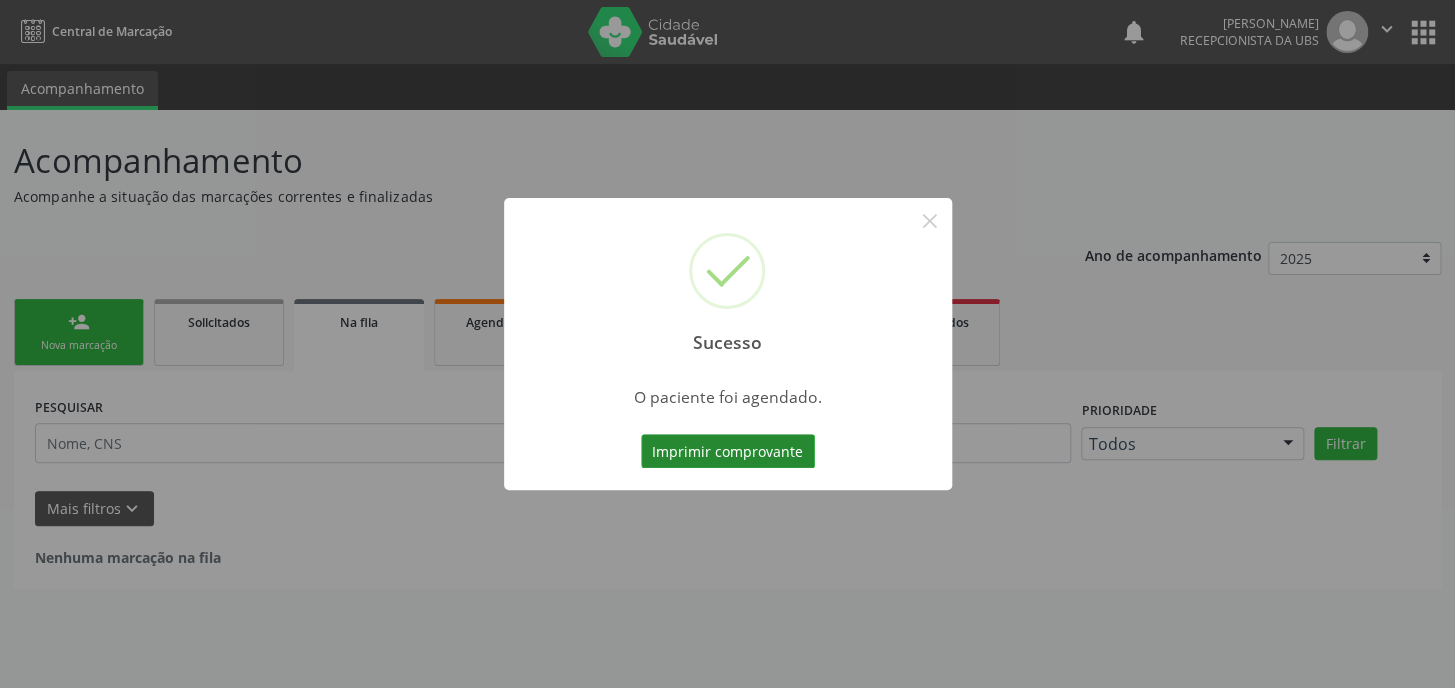 click on "Imprimir comprovante" at bounding box center (728, 451) 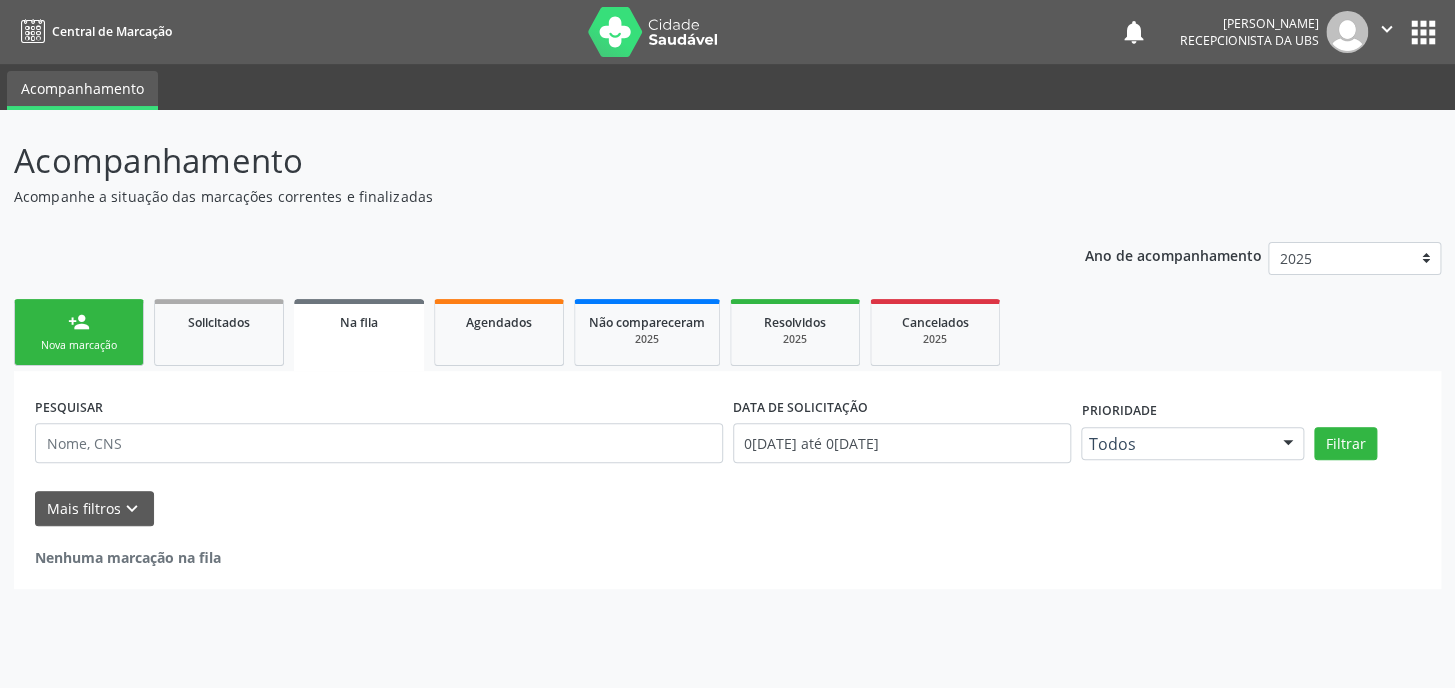 click on "person_add
Nova marcação" at bounding box center [79, 332] 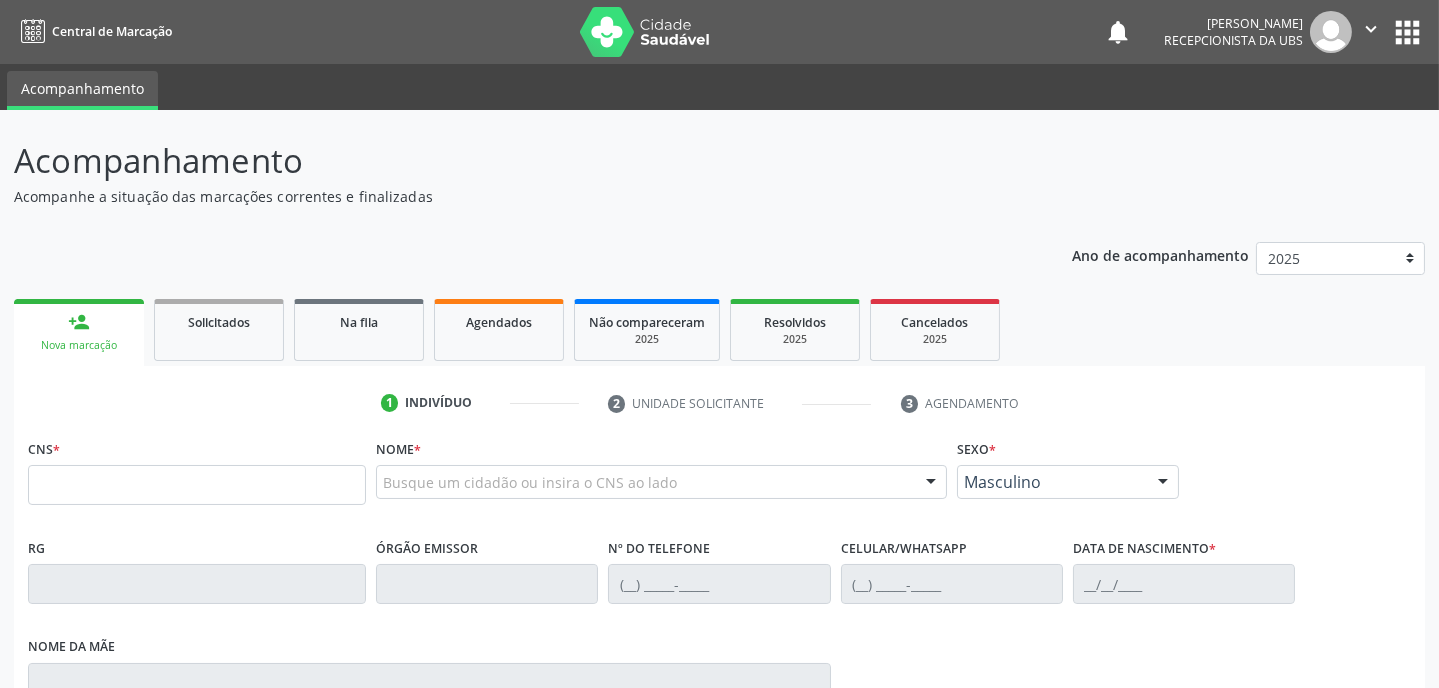 click on "CNS
*" at bounding box center [197, 469] 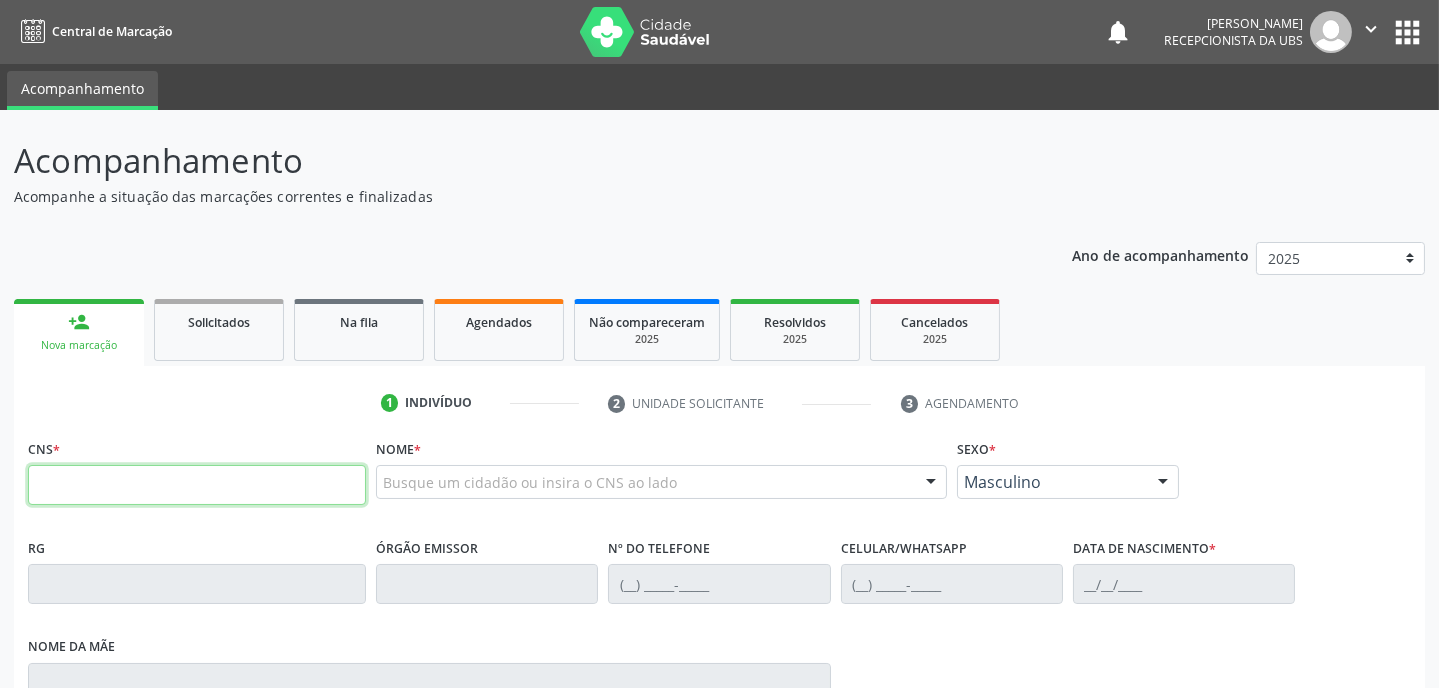 click at bounding box center (197, 485) 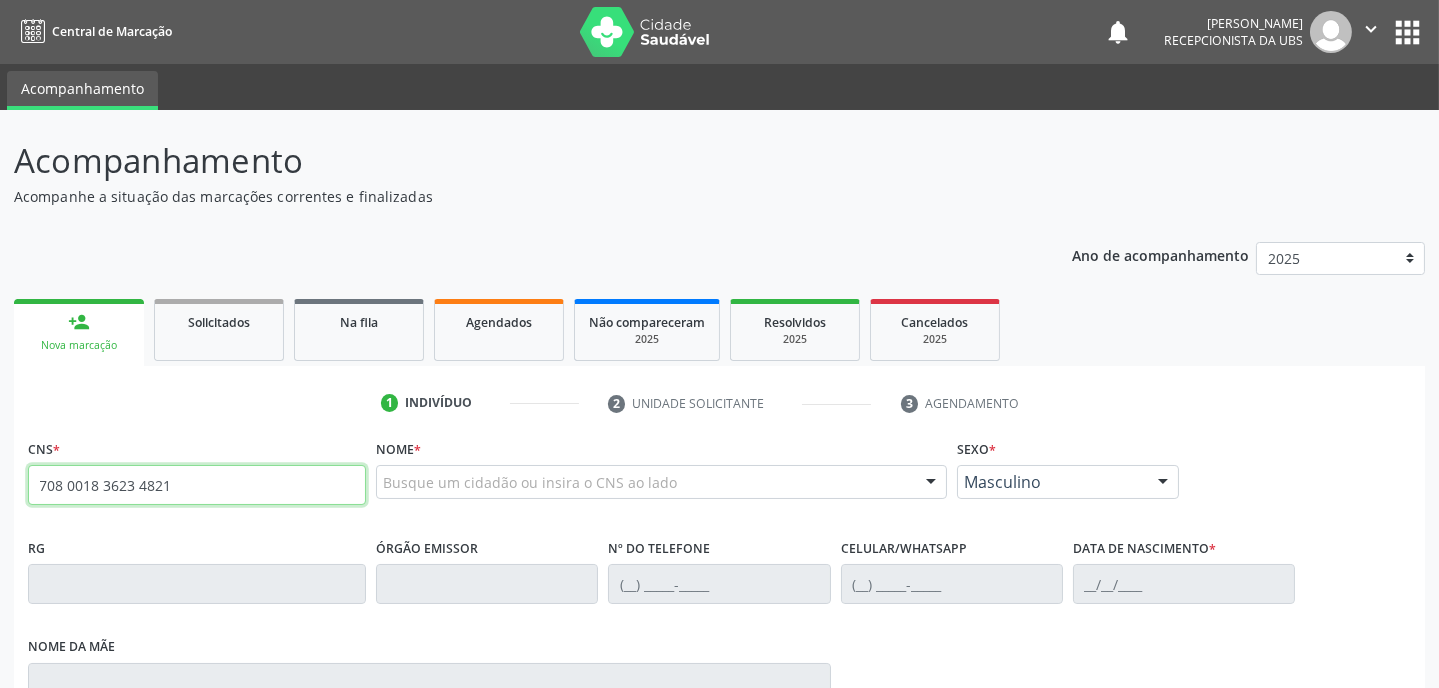 type on "708 0018 3623 4821" 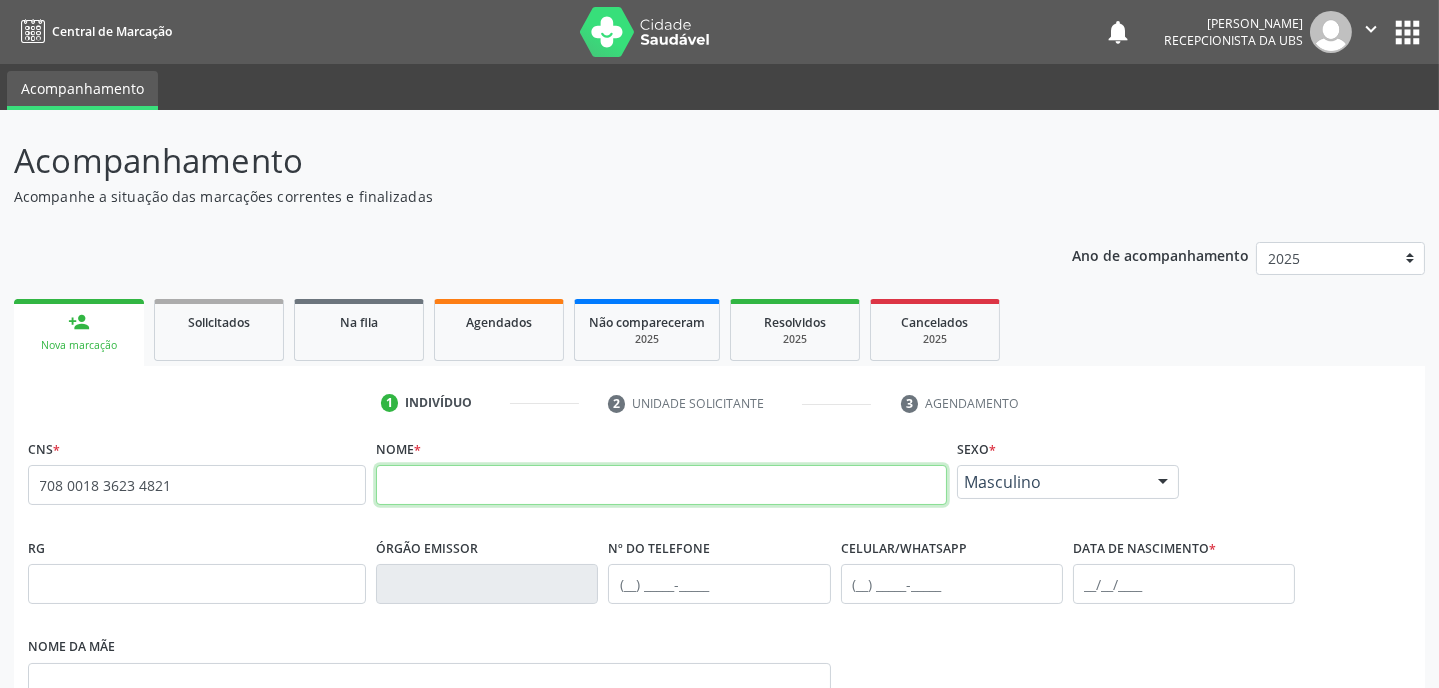 click at bounding box center (661, 485) 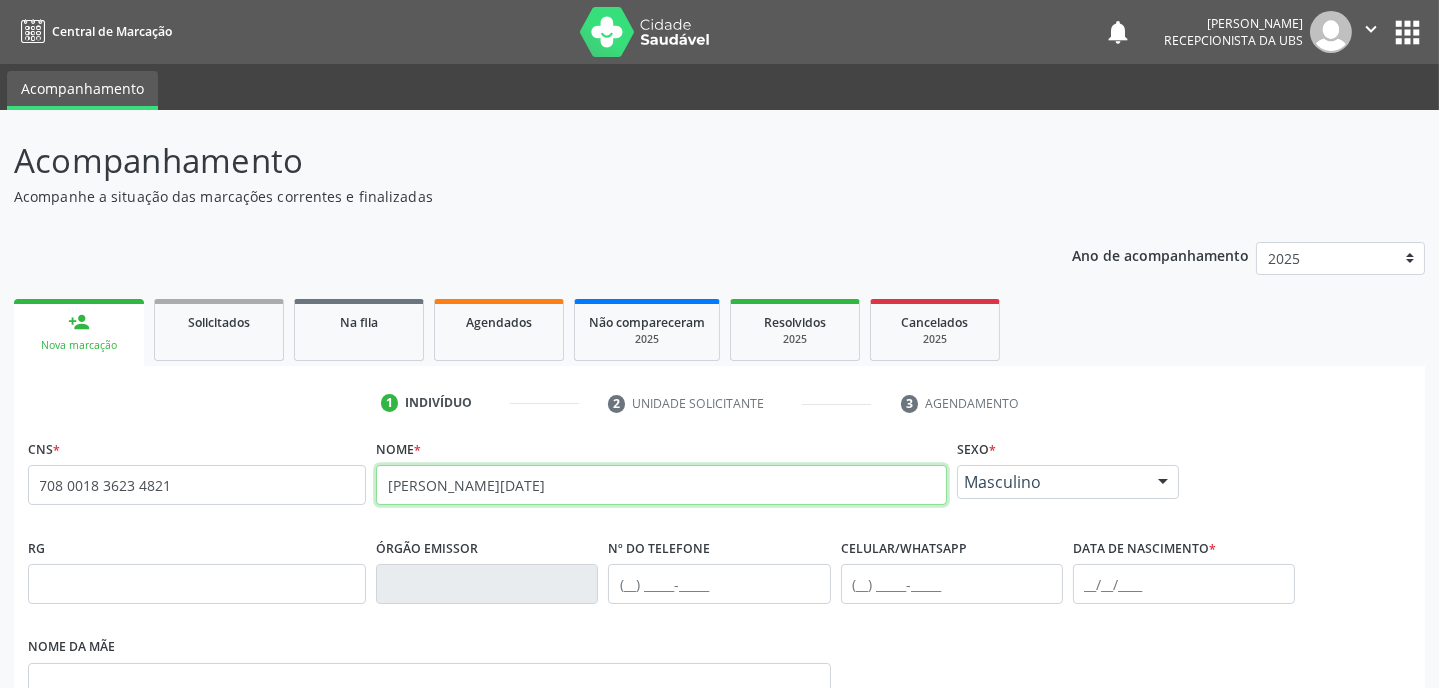 type on "[PERSON_NAME][DATE]" 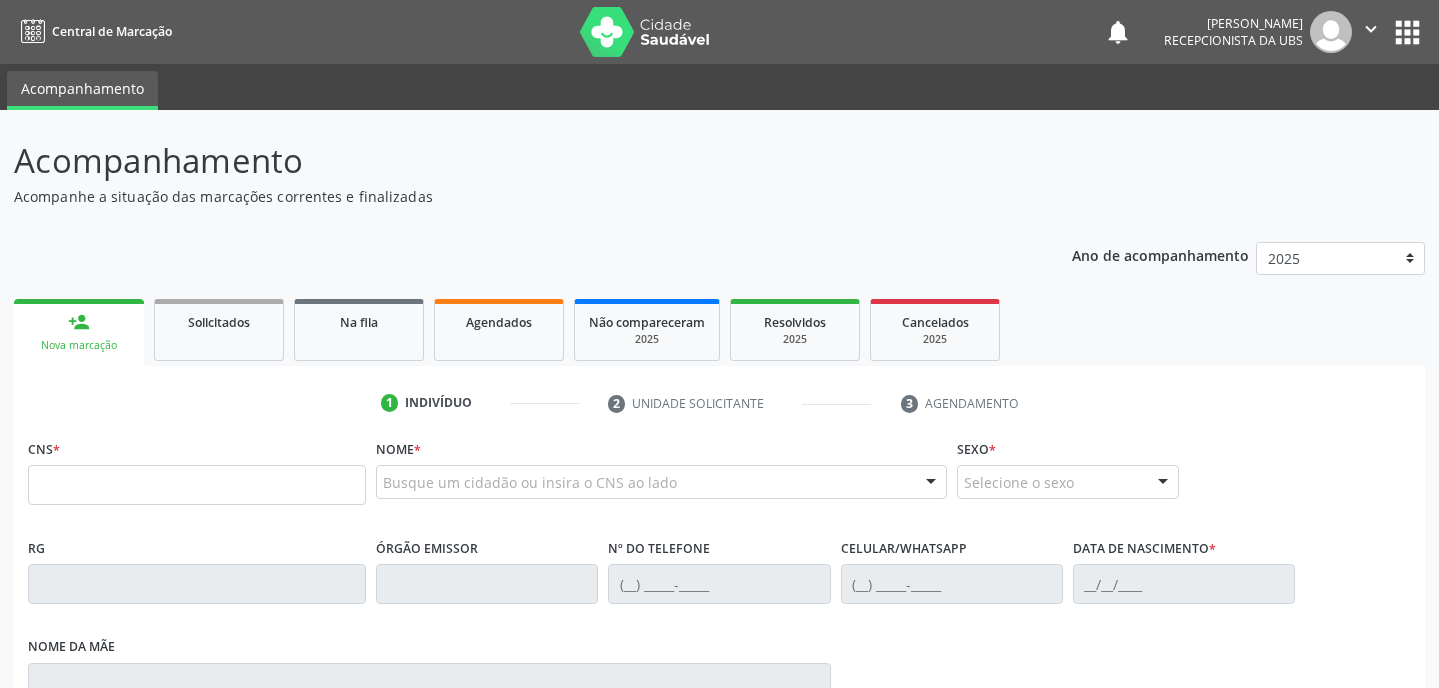 scroll, scrollTop: 0, scrollLeft: 0, axis: both 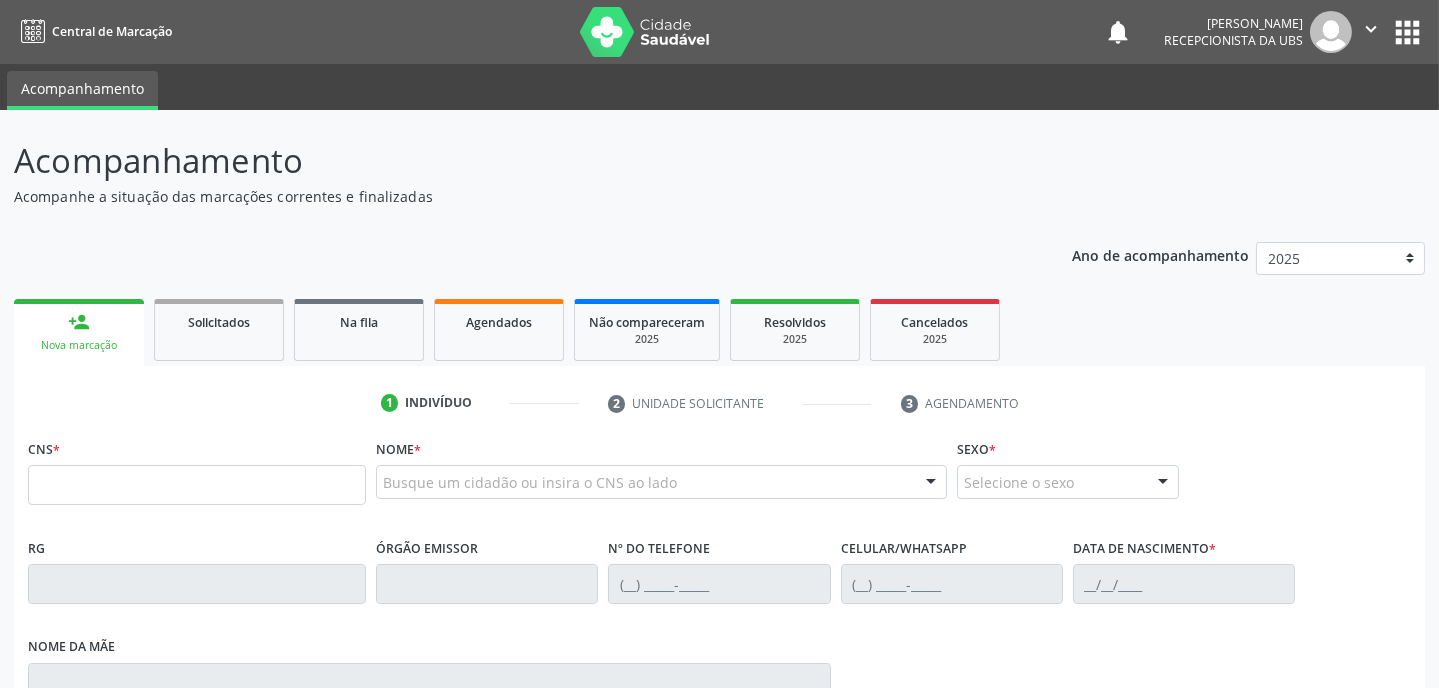 click on "person_add
Nova marcação" at bounding box center [79, 332] 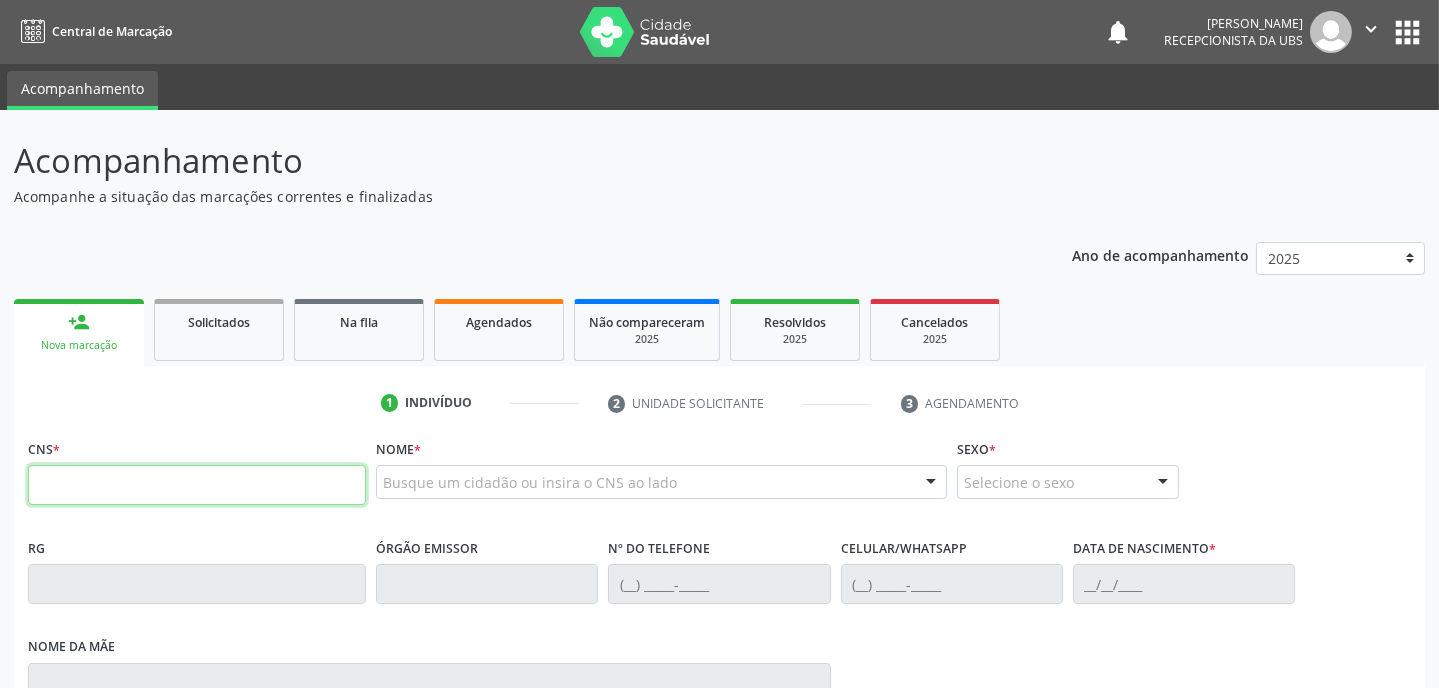 click at bounding box center (197, 485) 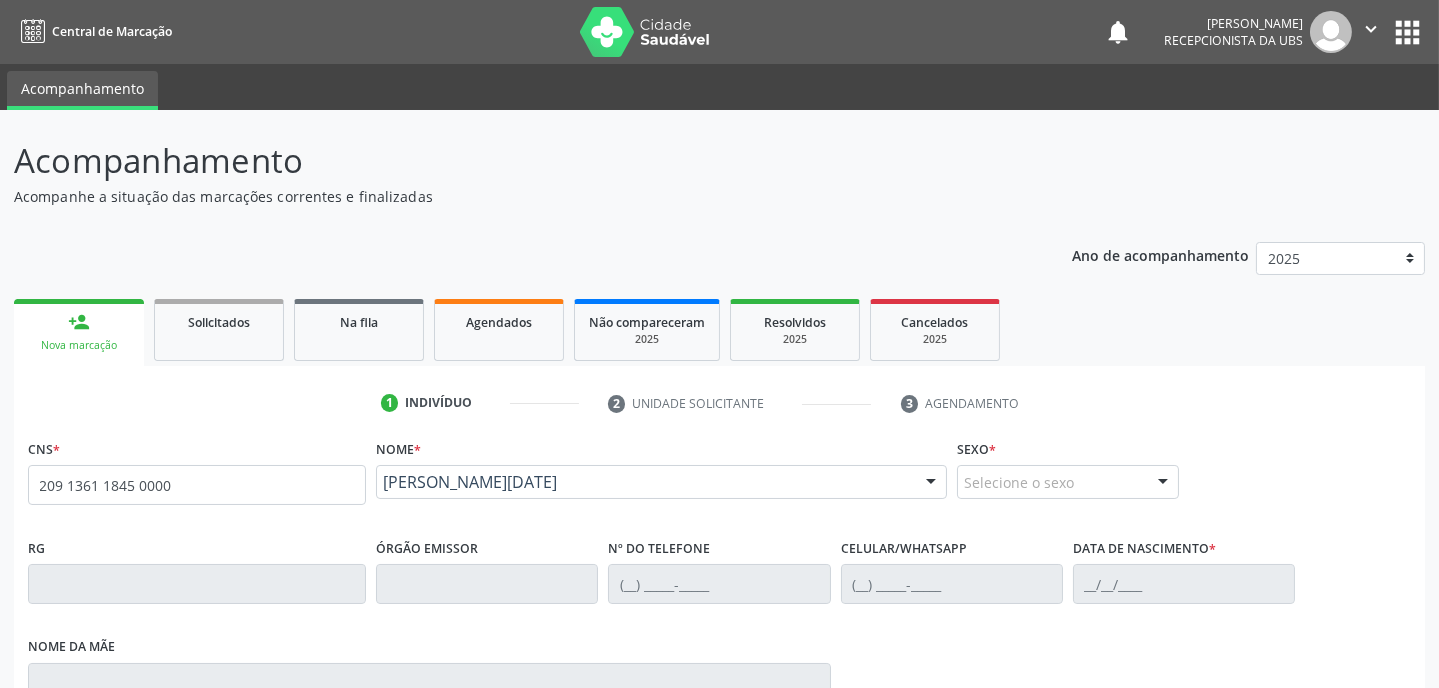type on "209 1361 1845 0000" 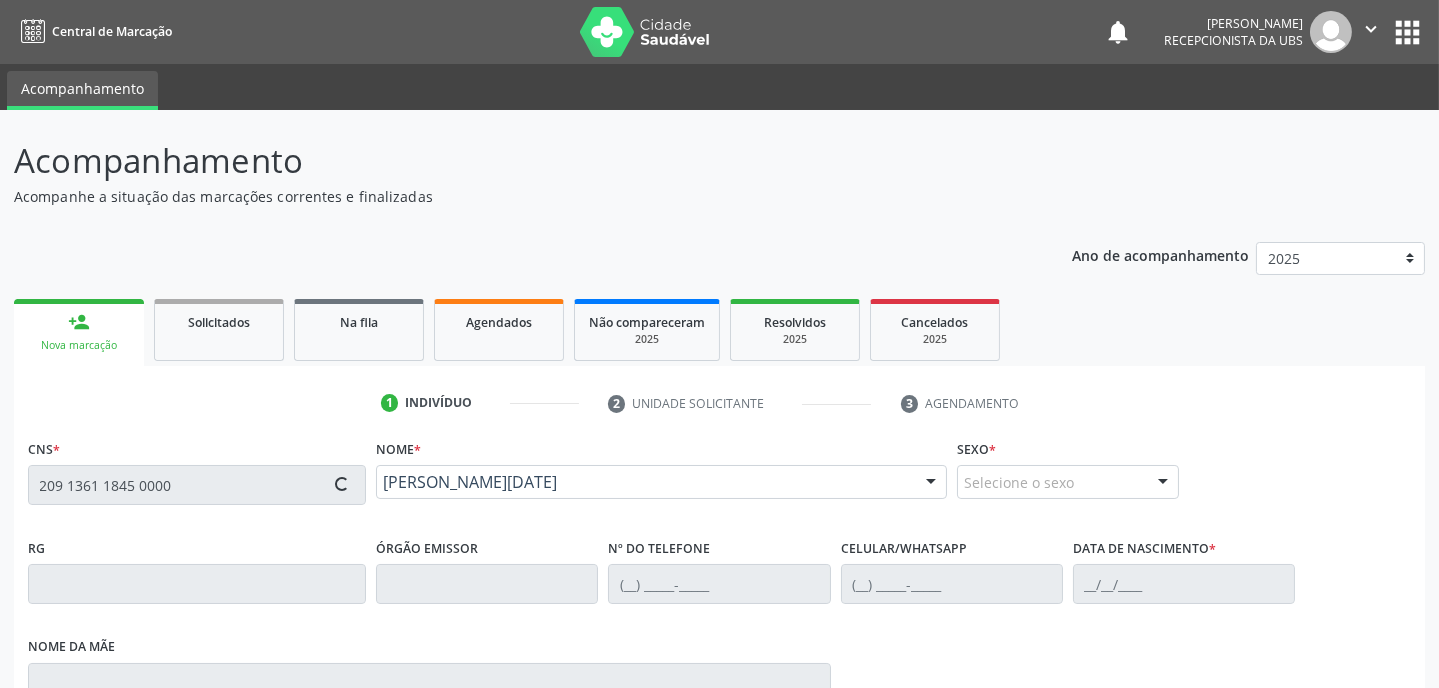 type on "(87) 99982-6963" 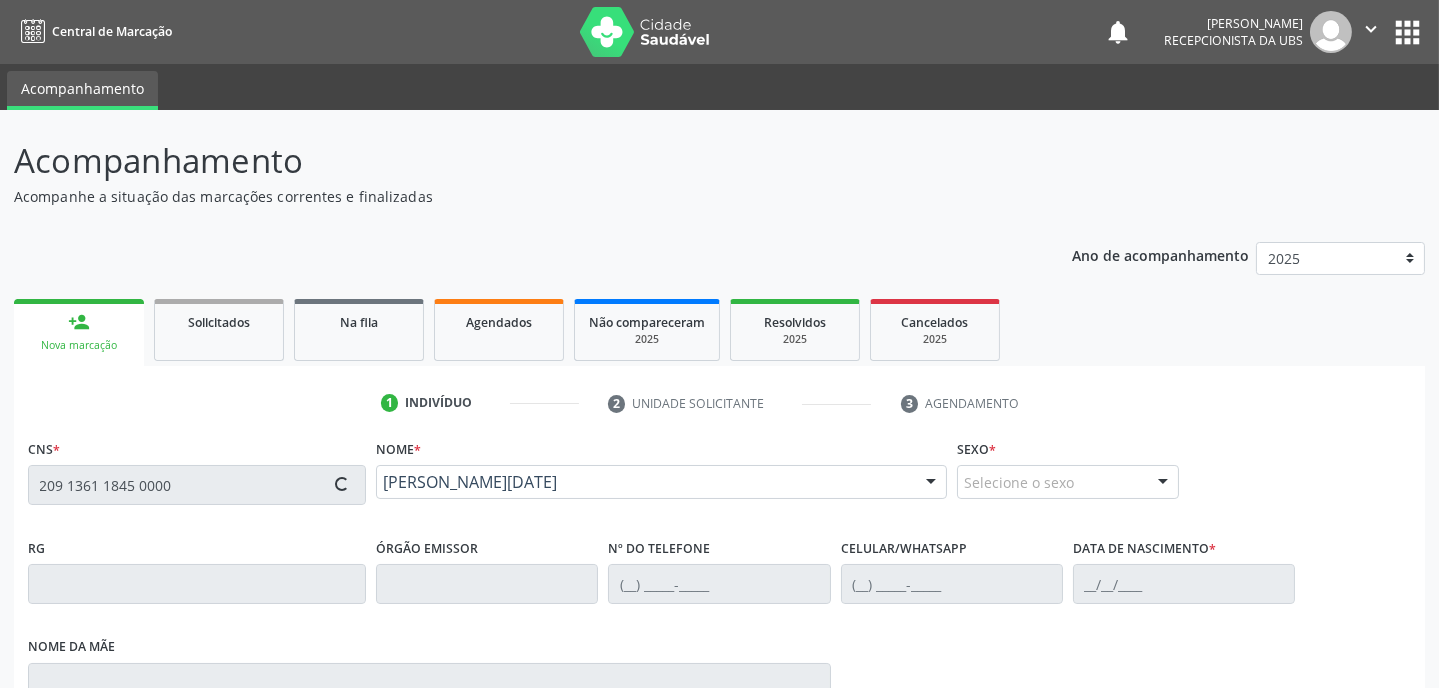 type on "17/12/1976" 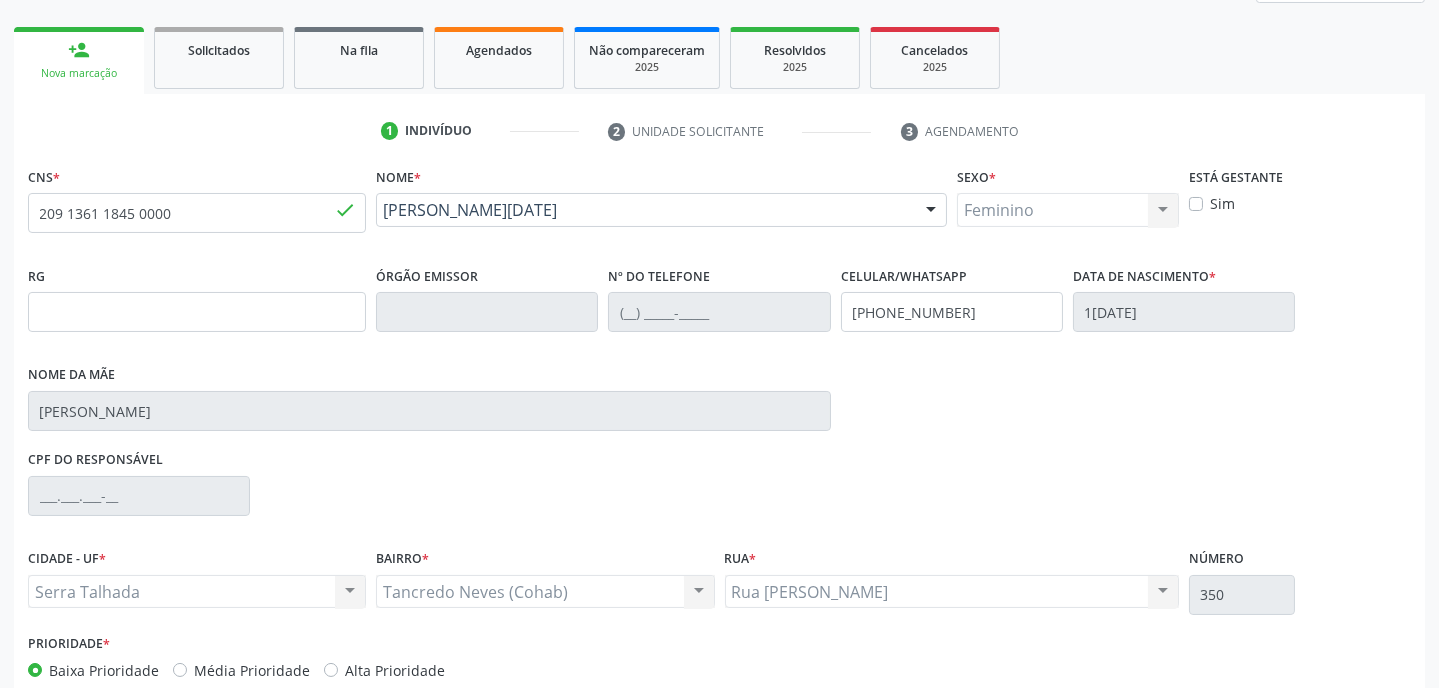 scroll, scrollTop: 380, scrollLeft: 0, axis: vertical 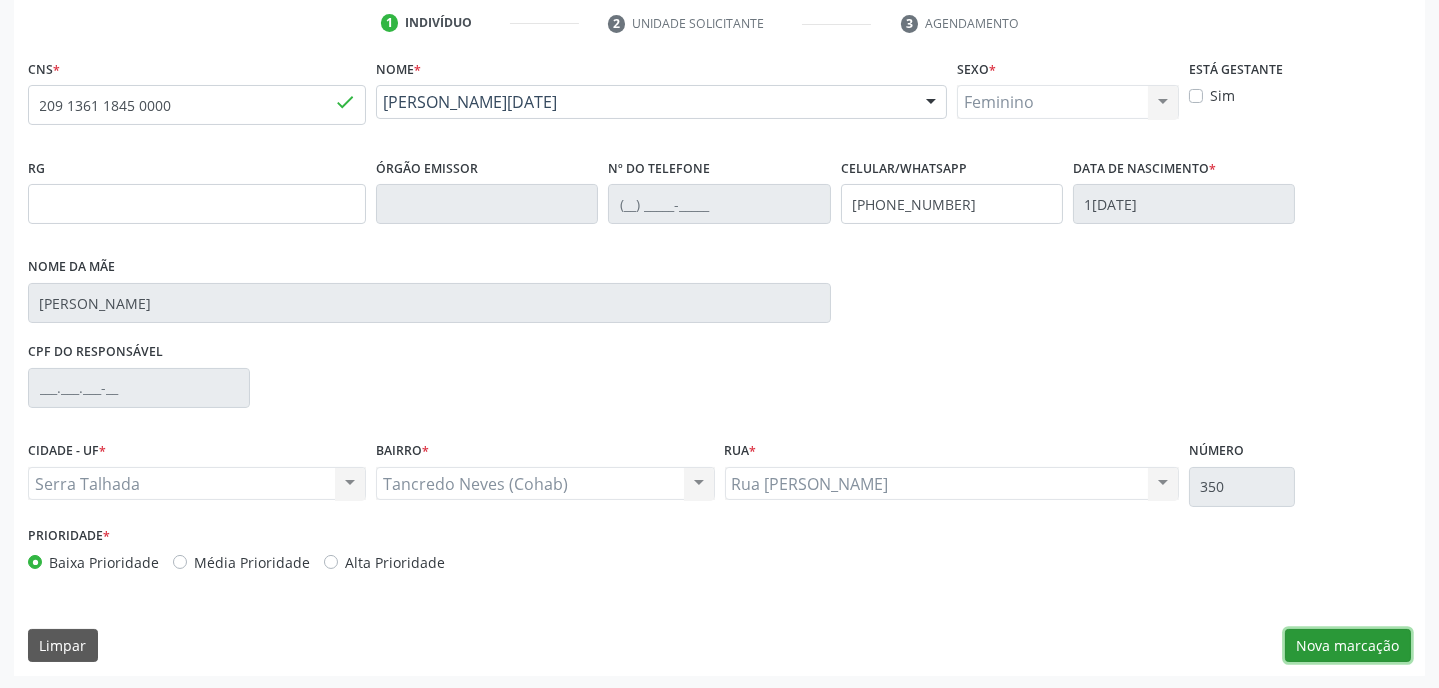 click on "Nova marcação" at bounding box center [1348, 646] 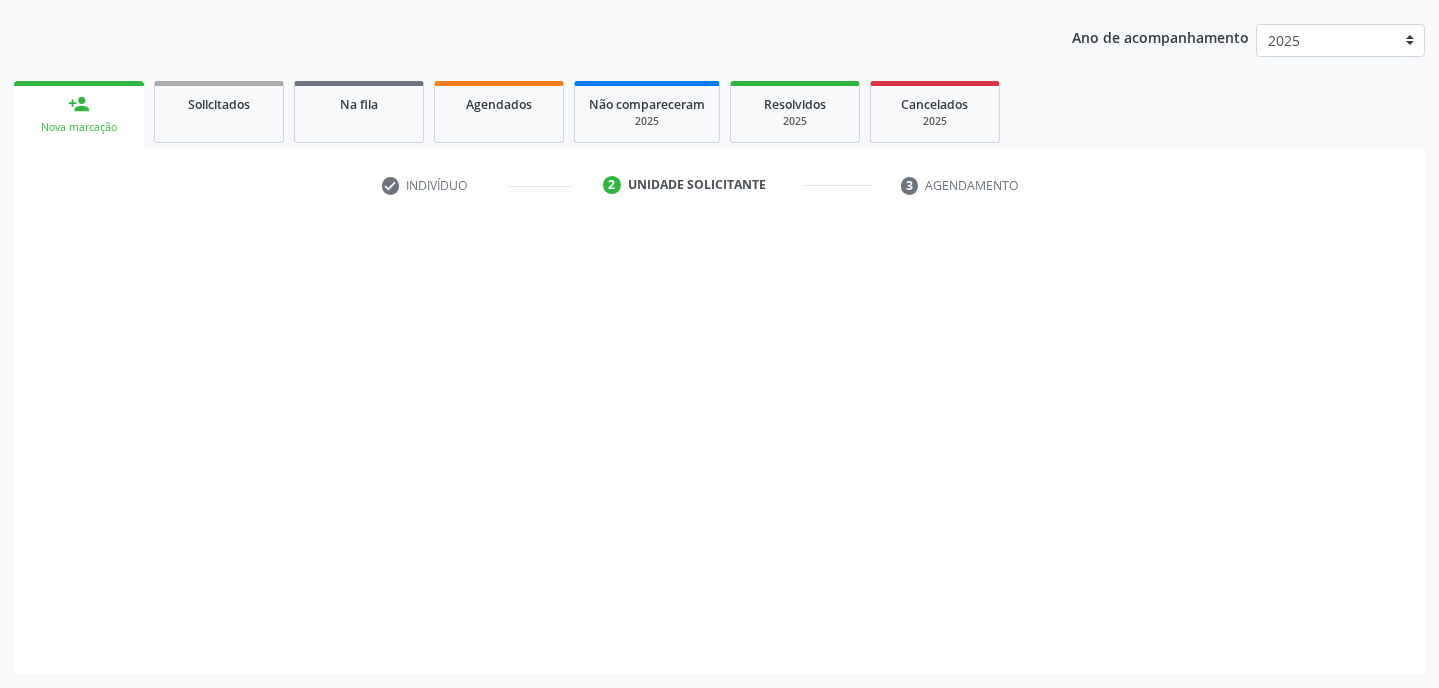 scroll, scrollTop: 215, scrollLeft: 0, axis: vertical 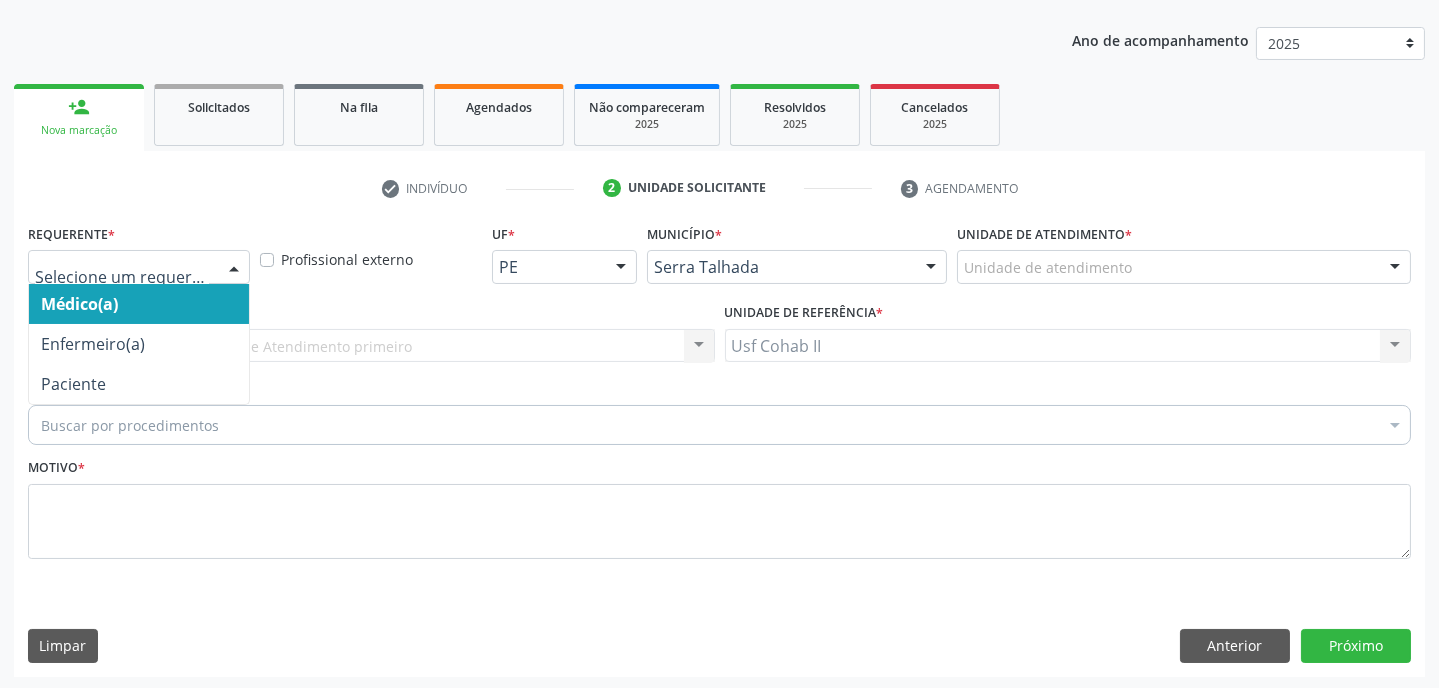 click at bounding box center [234, 268] 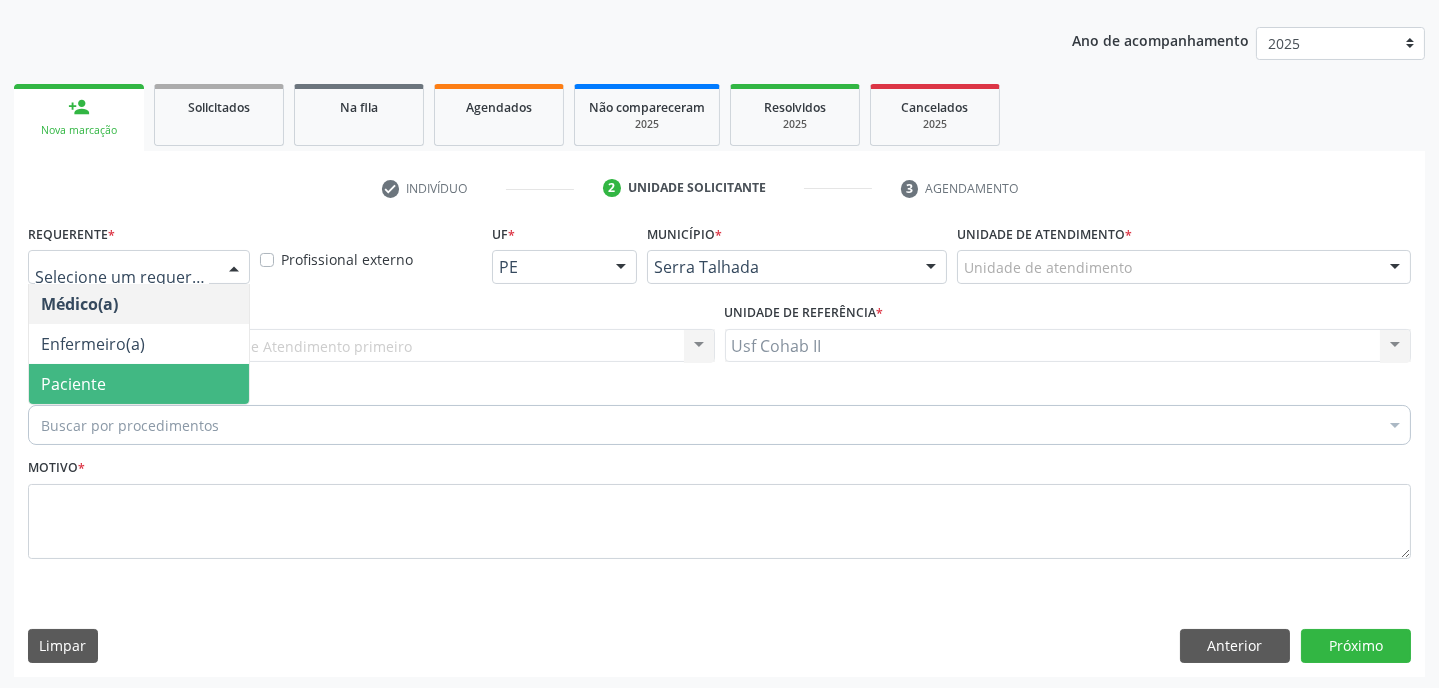 click on "Paciente" at bounding box center (139, 384) 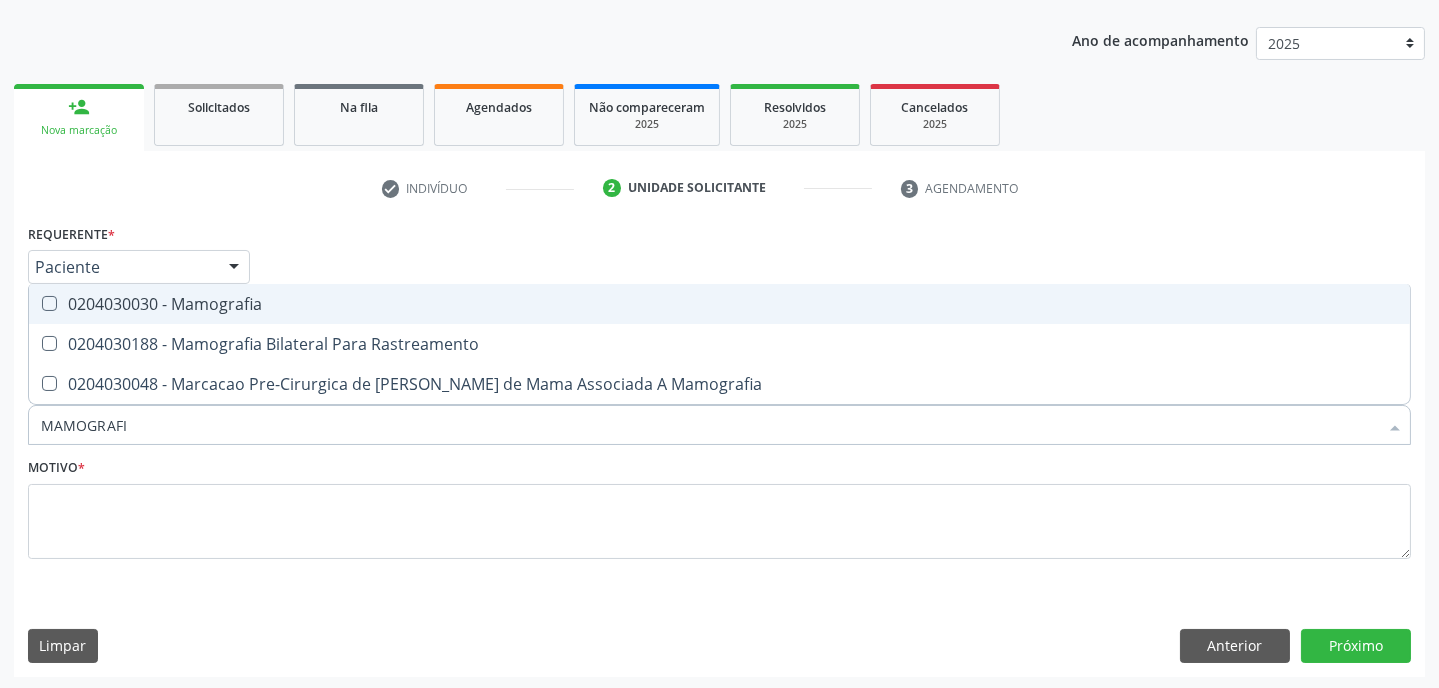 type on "MAMOGRAFIA" 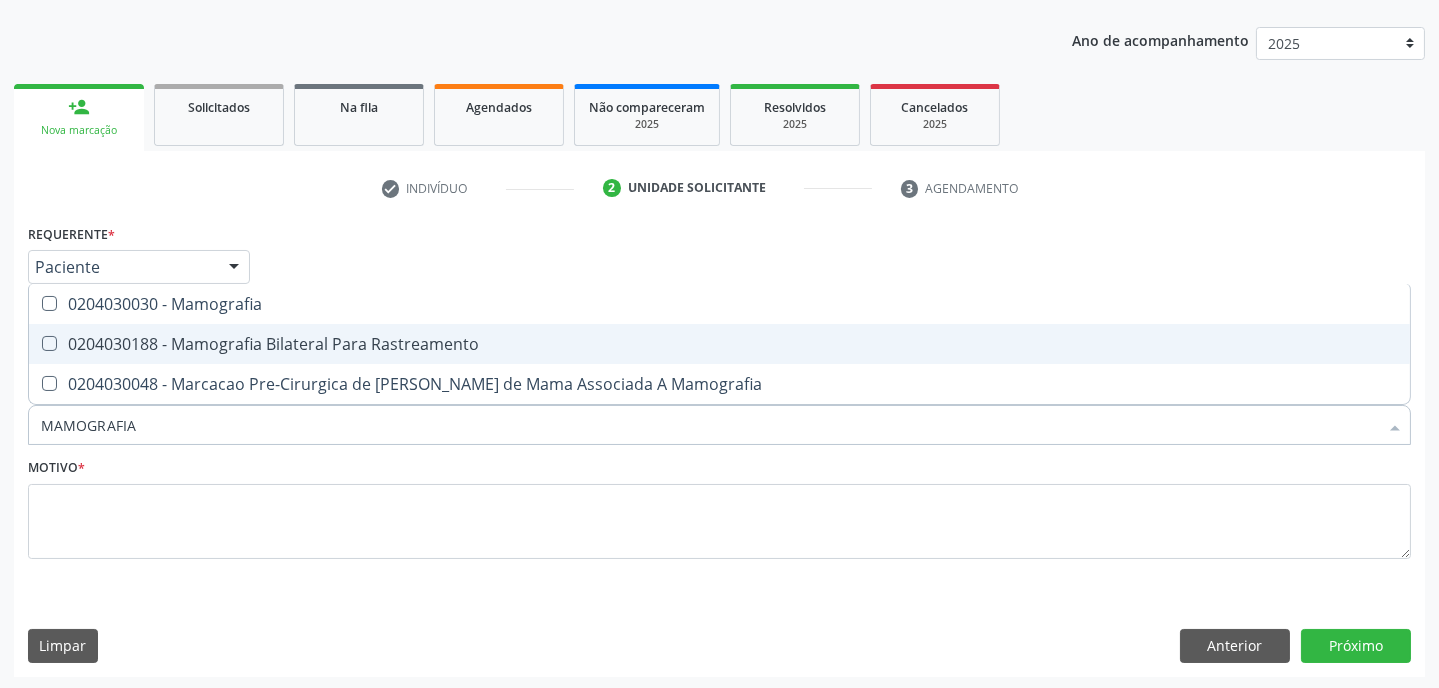click at bounding box center (49, 343) 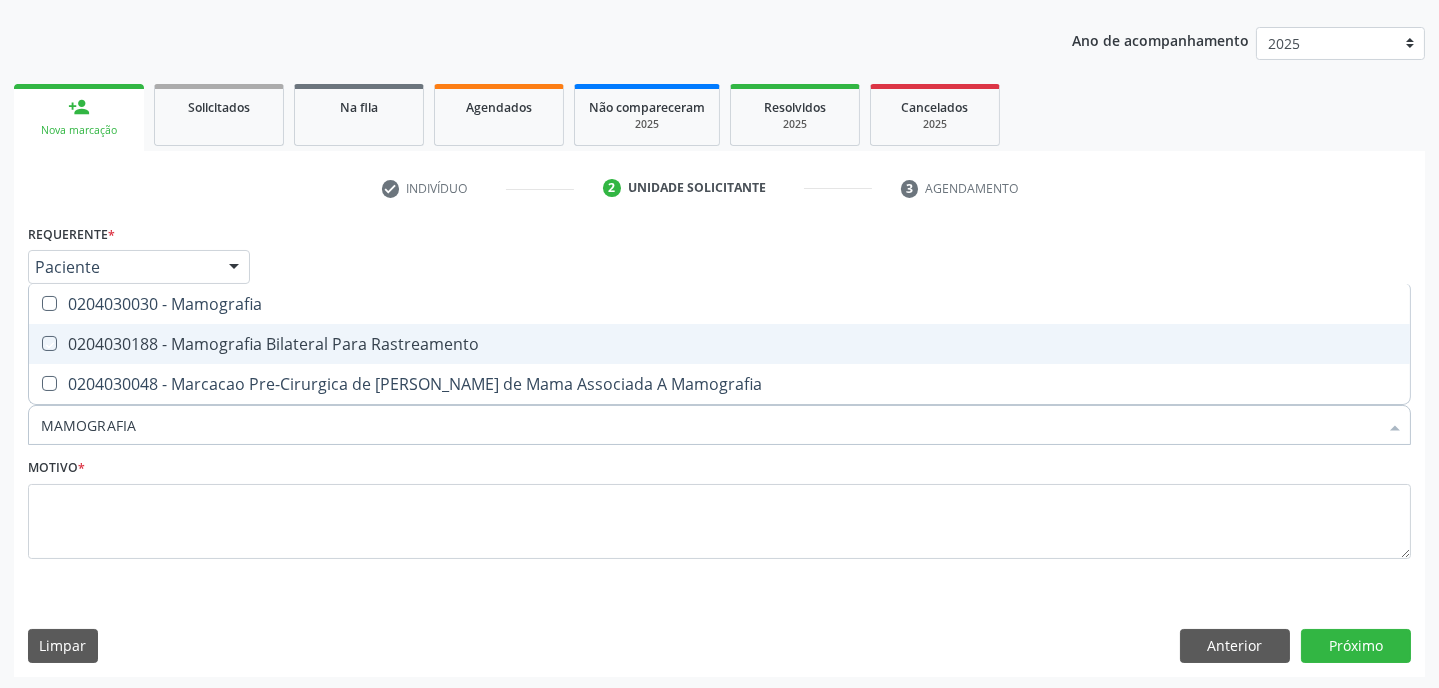 click at bounding box center [35, 343] 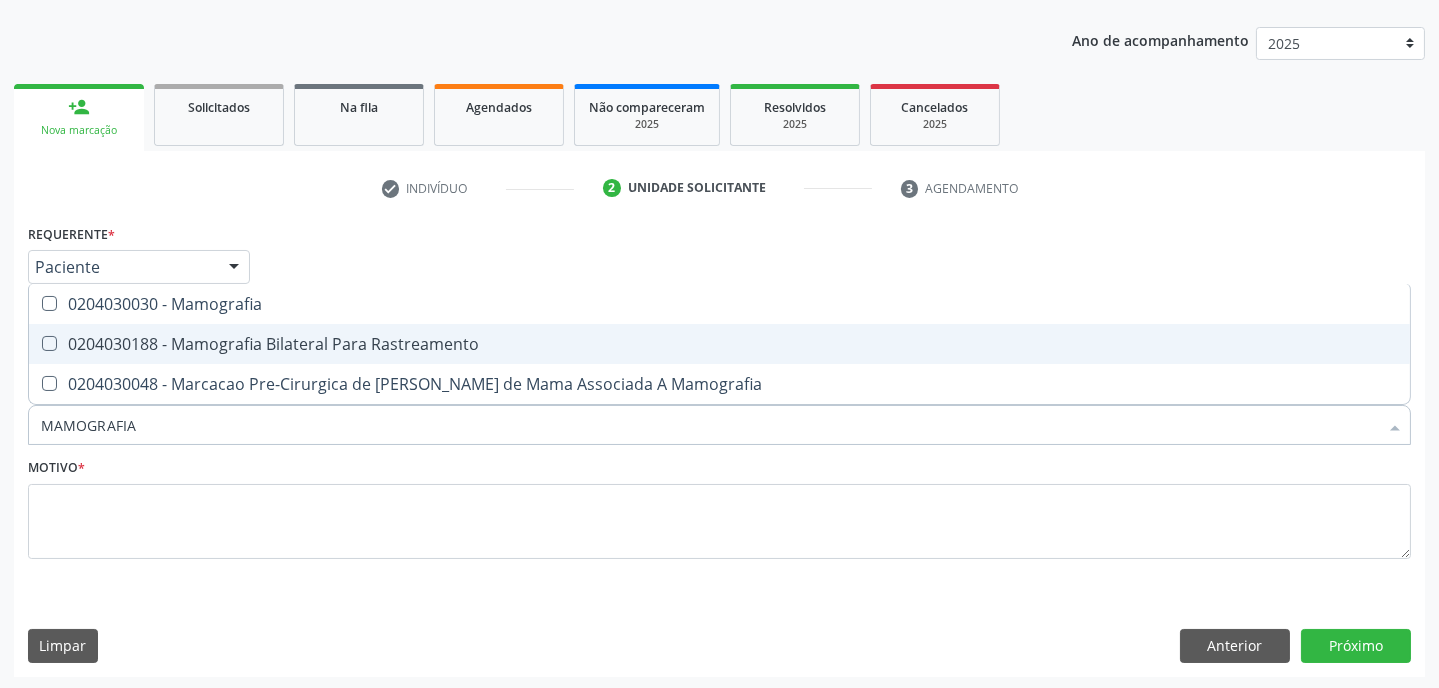 checkbox on "true" 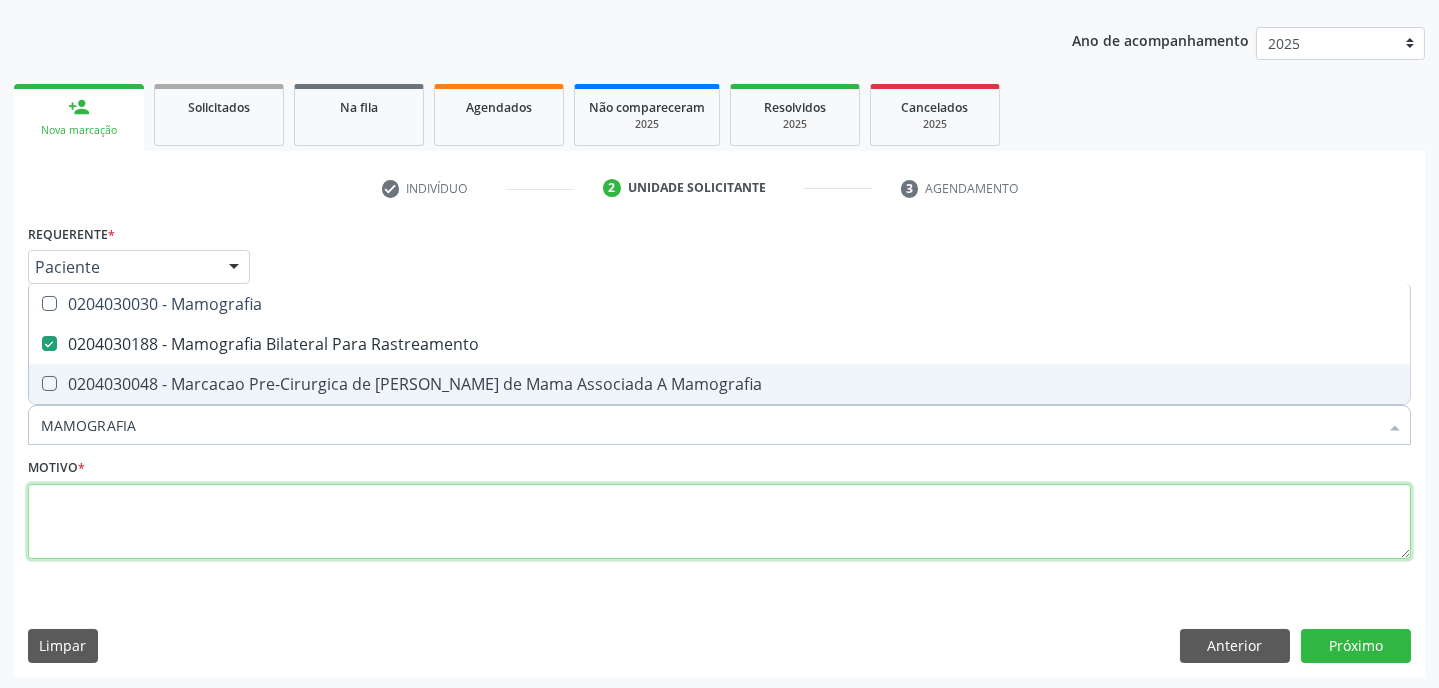 click at bounding box center (719, 522) 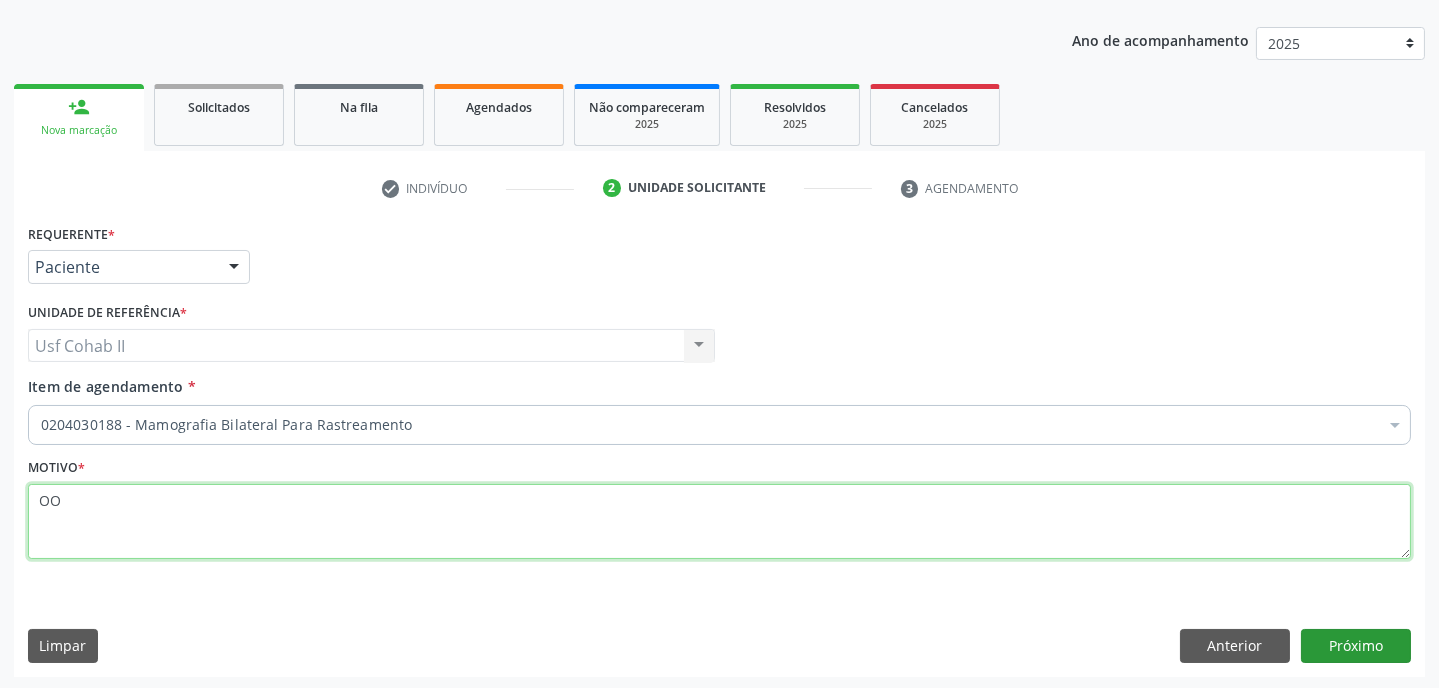type on "OO" 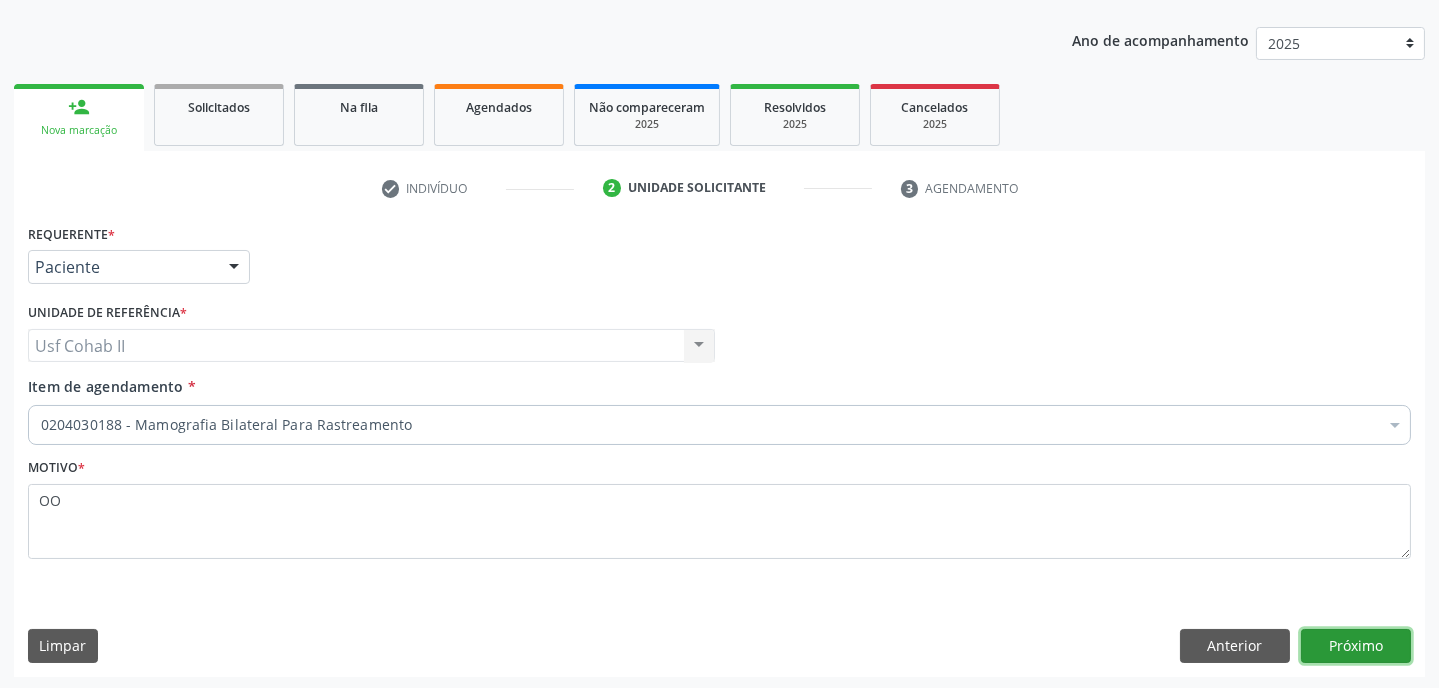 click on "Próximo" at bounding box center (1356, 646) 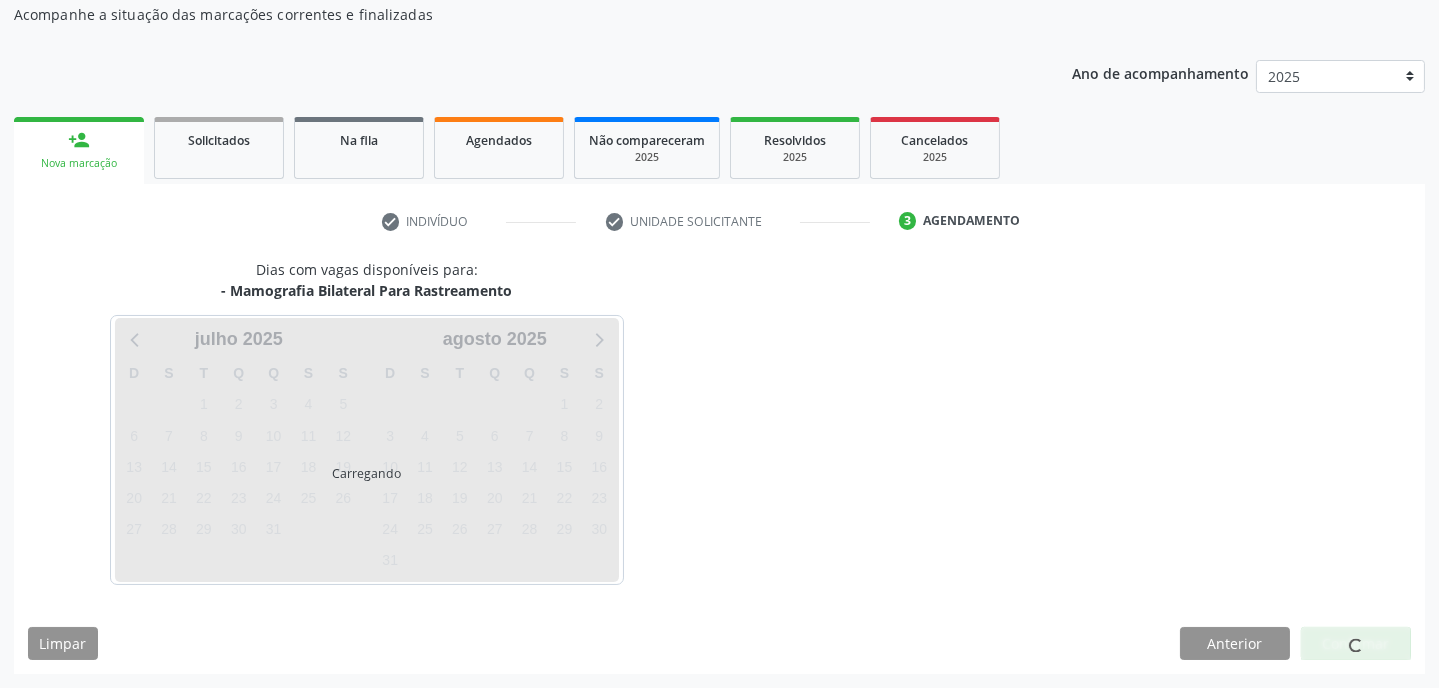 scroll, scrollTop: 180, scrollLeft: 0, axis: vertical 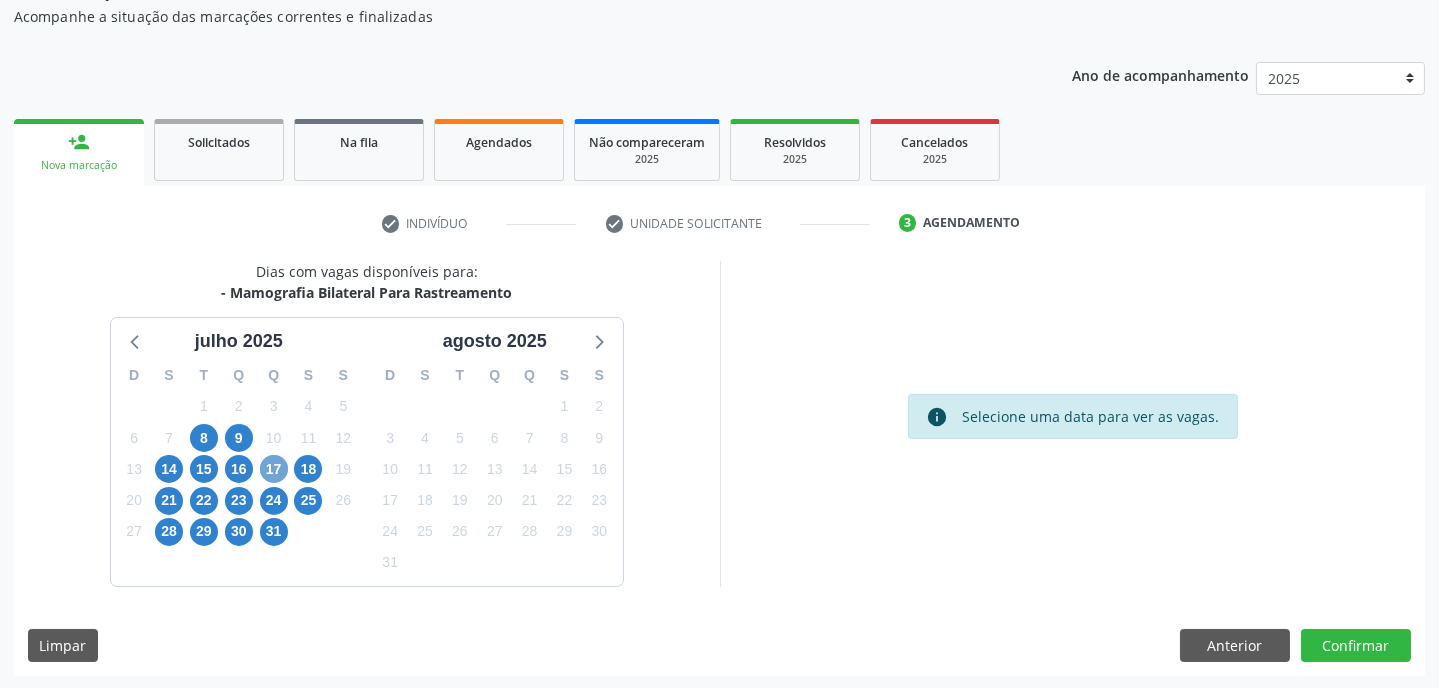 click on "17" at bounding box center (274, 469) 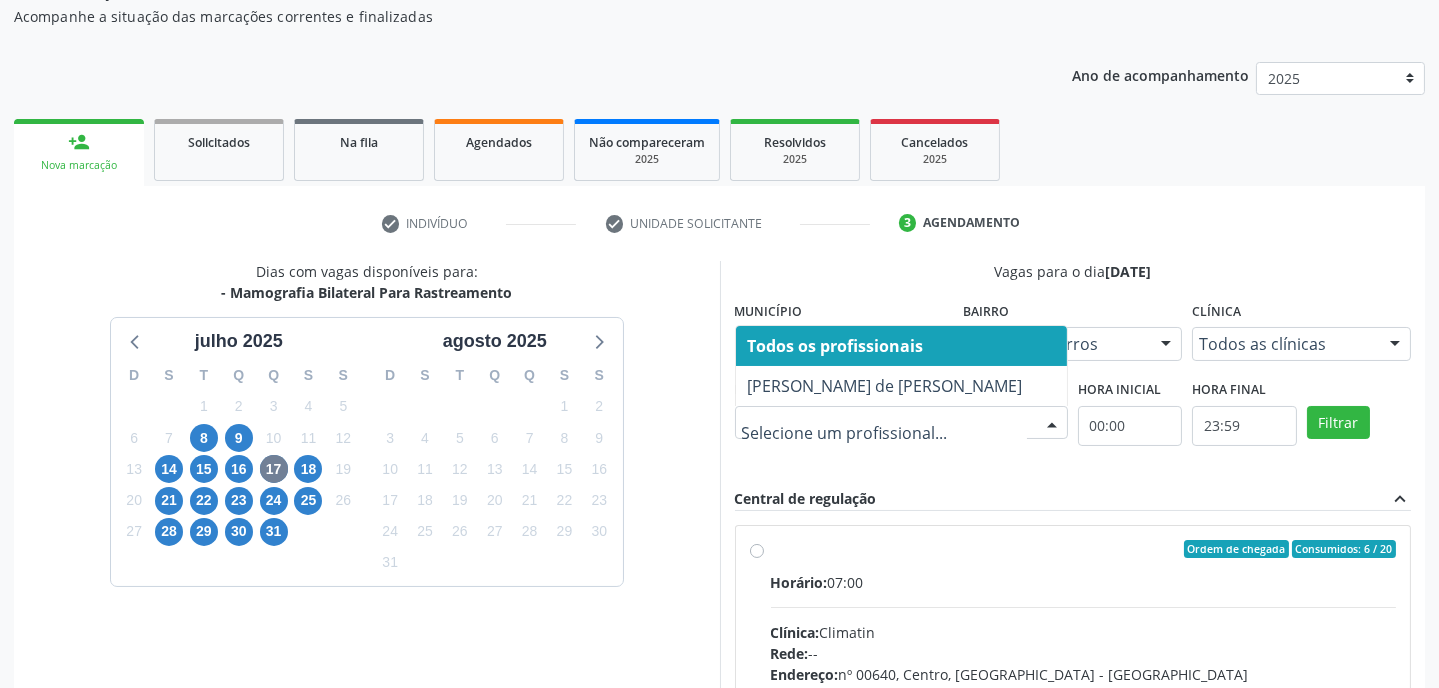 click at bounding box center (1052, 424) 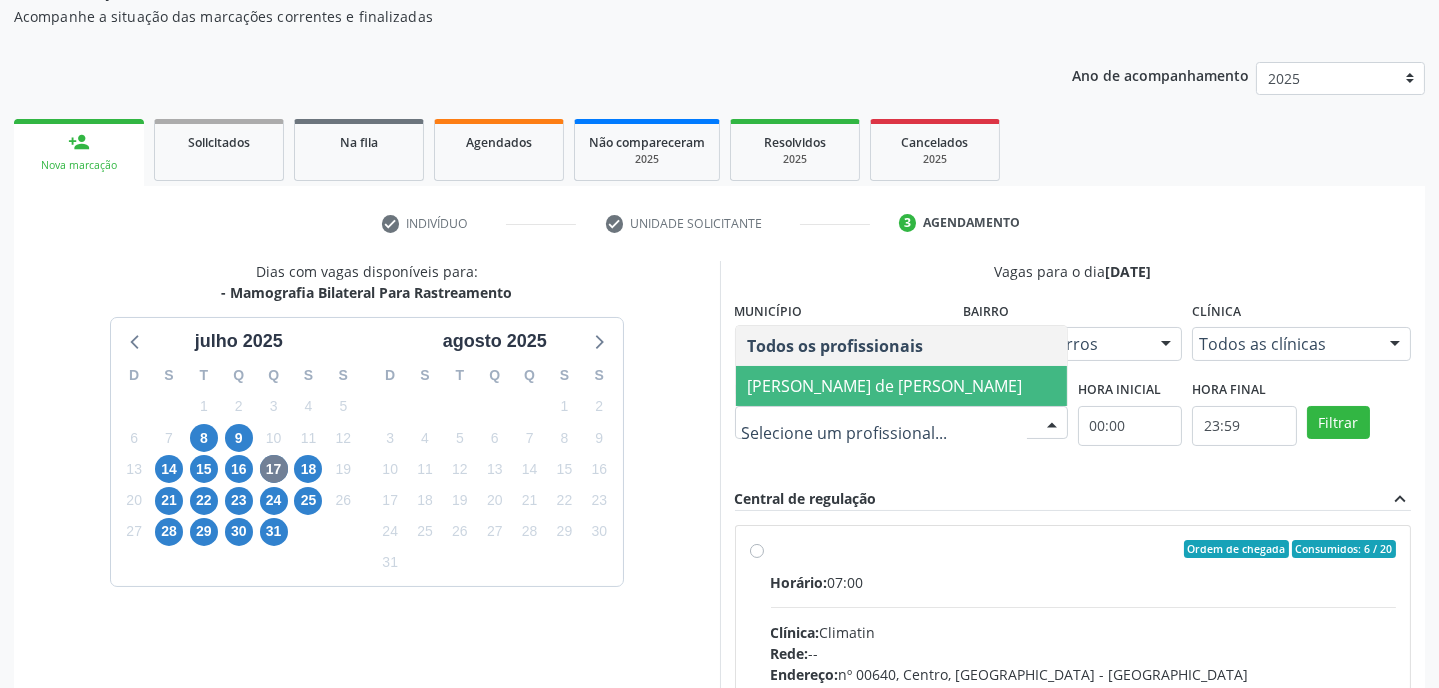 click on "[PERSON_NAME] de [PERSON_NAME]" at bounding box center (885, 386) 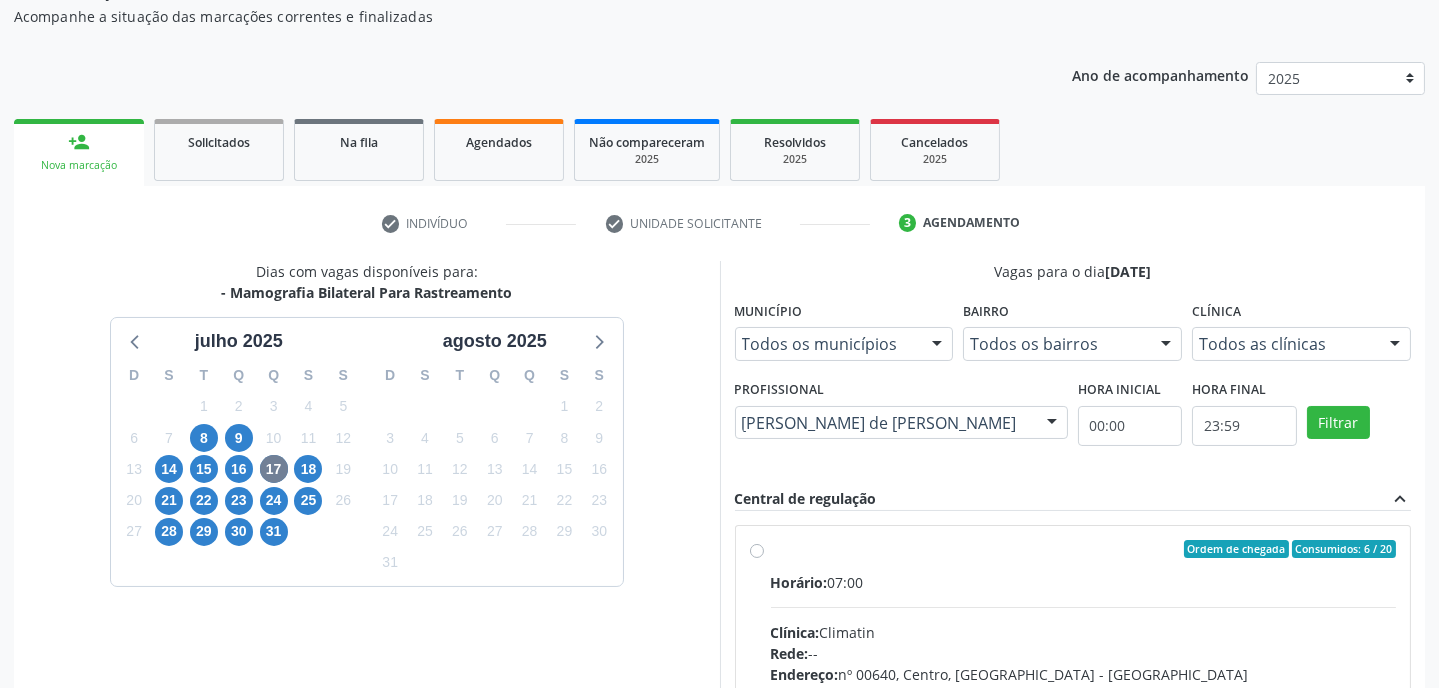 click at bounding box center (1395, 345) 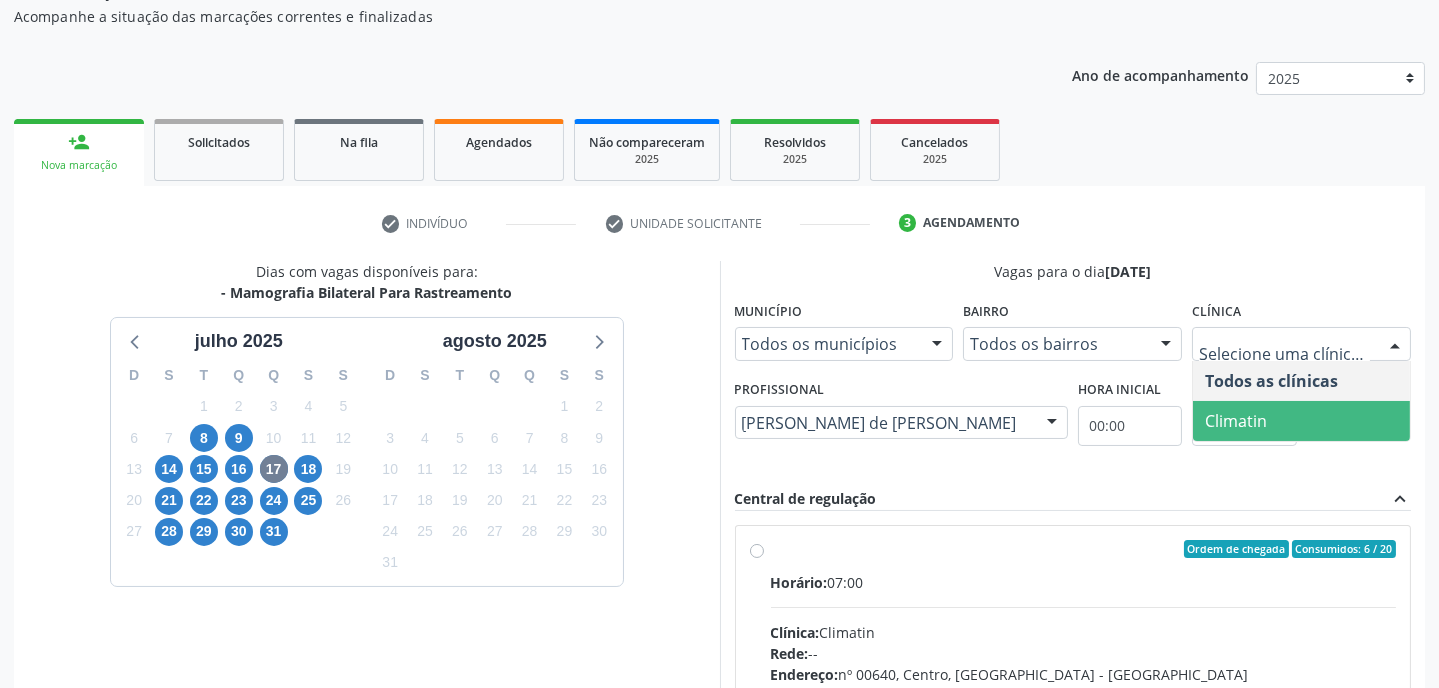 click on "Climatin" at bounding box center [1236, 421] 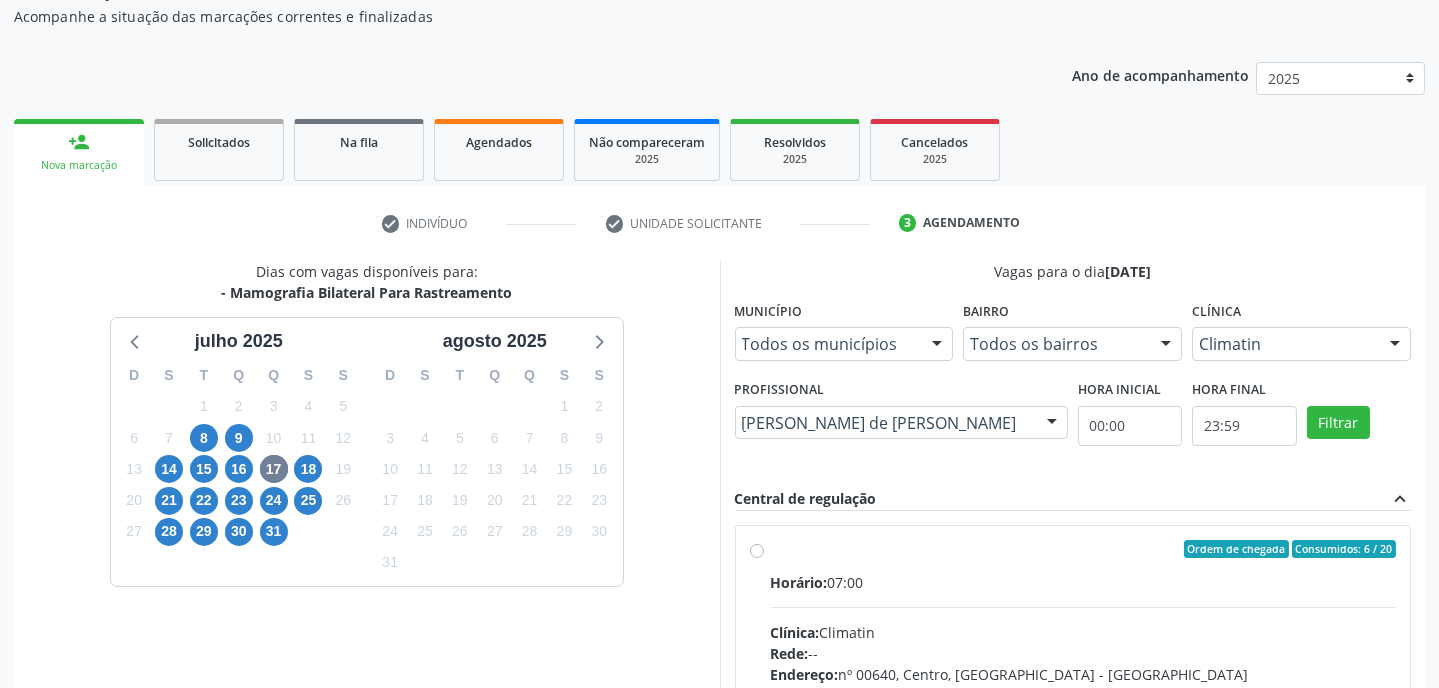 click on "Ordem de chegada
Consumidos: 6 / 20
Horário:   07:00
Clínica:  Climatin
Rede:
--
Endereço:   nº 00640, Centro, Serra Talhada - PE
Telefone:   (81) 38311133
Profissional:
Ana Carolina Barboza de Andrada Melo Lyra
Informações adicionais sobre o atendimento
Idade de atendimento:
de 0 a 120 anos
Gênero(s) atendido(s):
Masculino e Feminino
Informações adicionais:
--" at bounding box center [1073, 693] 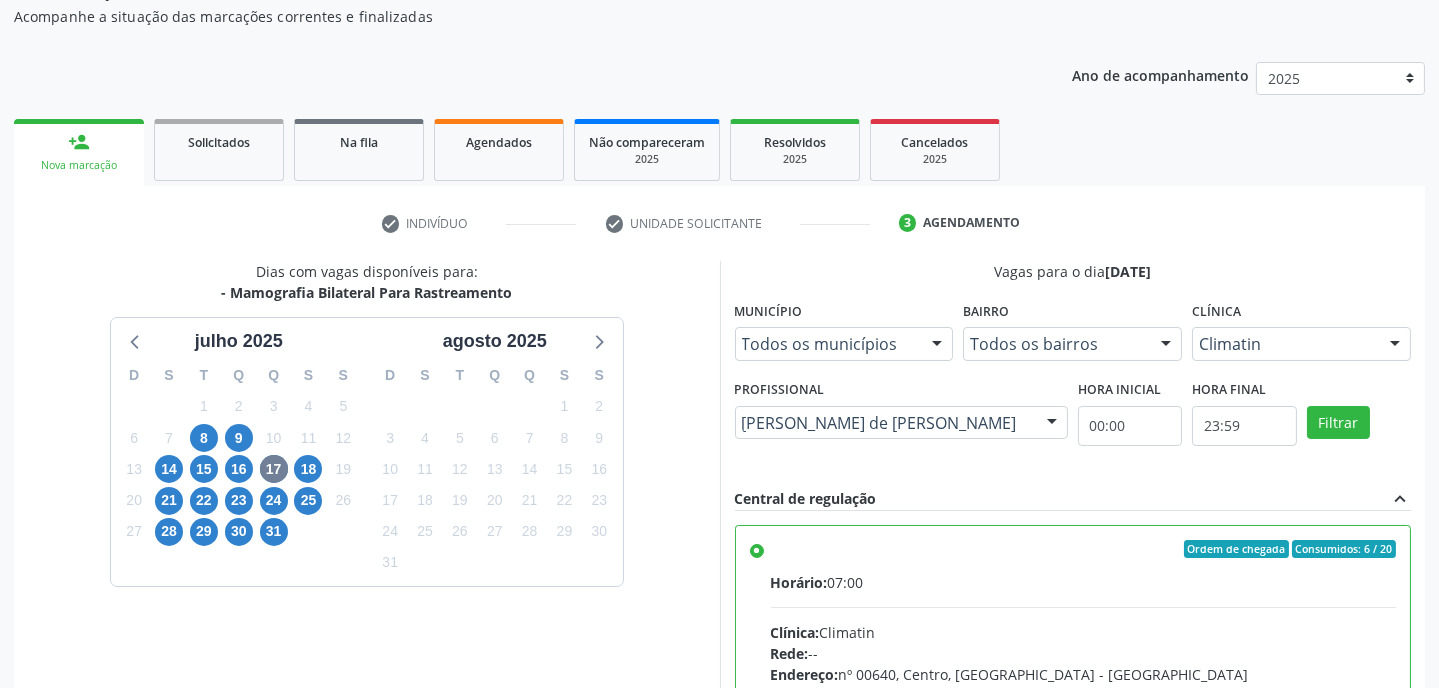 scroll, scrollTop: 97, scrollLeft: 0, axis: vertical 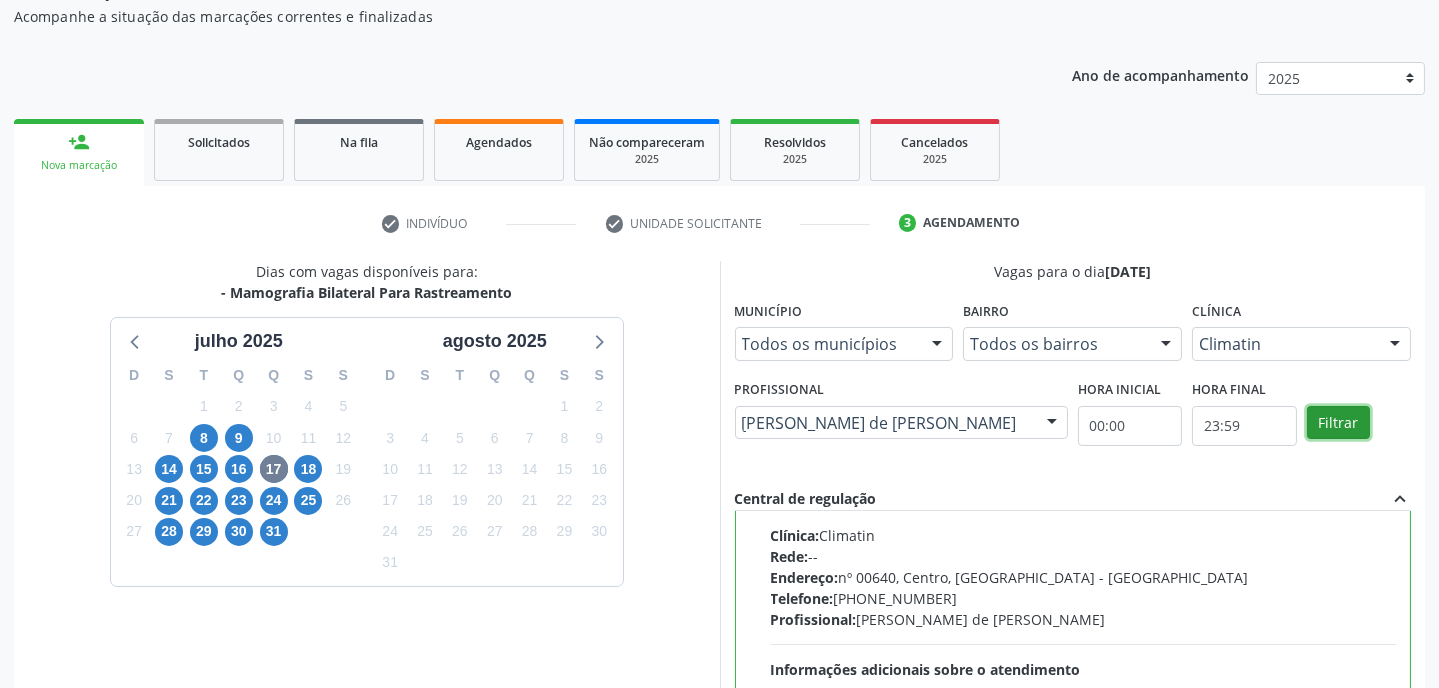 click on "Filtrar" at bounding box center (1338, 423) 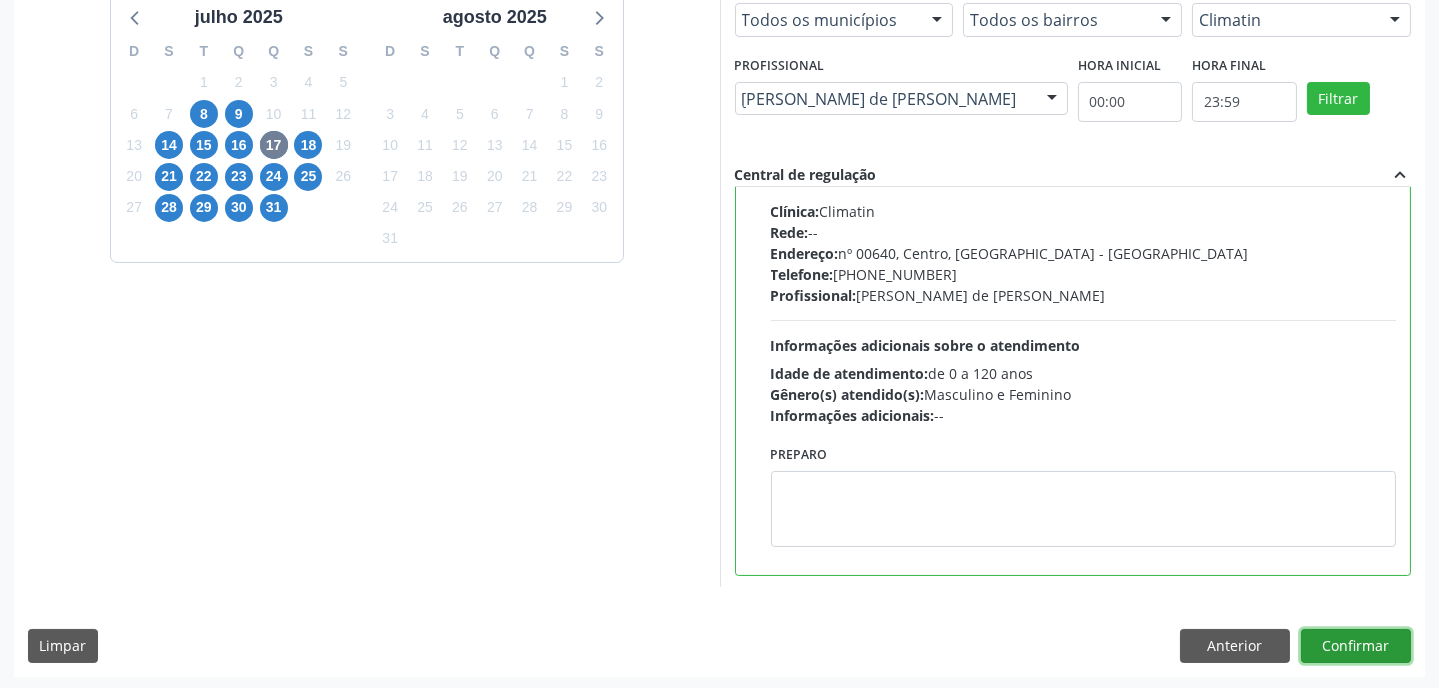 click on "Confirmar" at bounding box center (1356, 646) 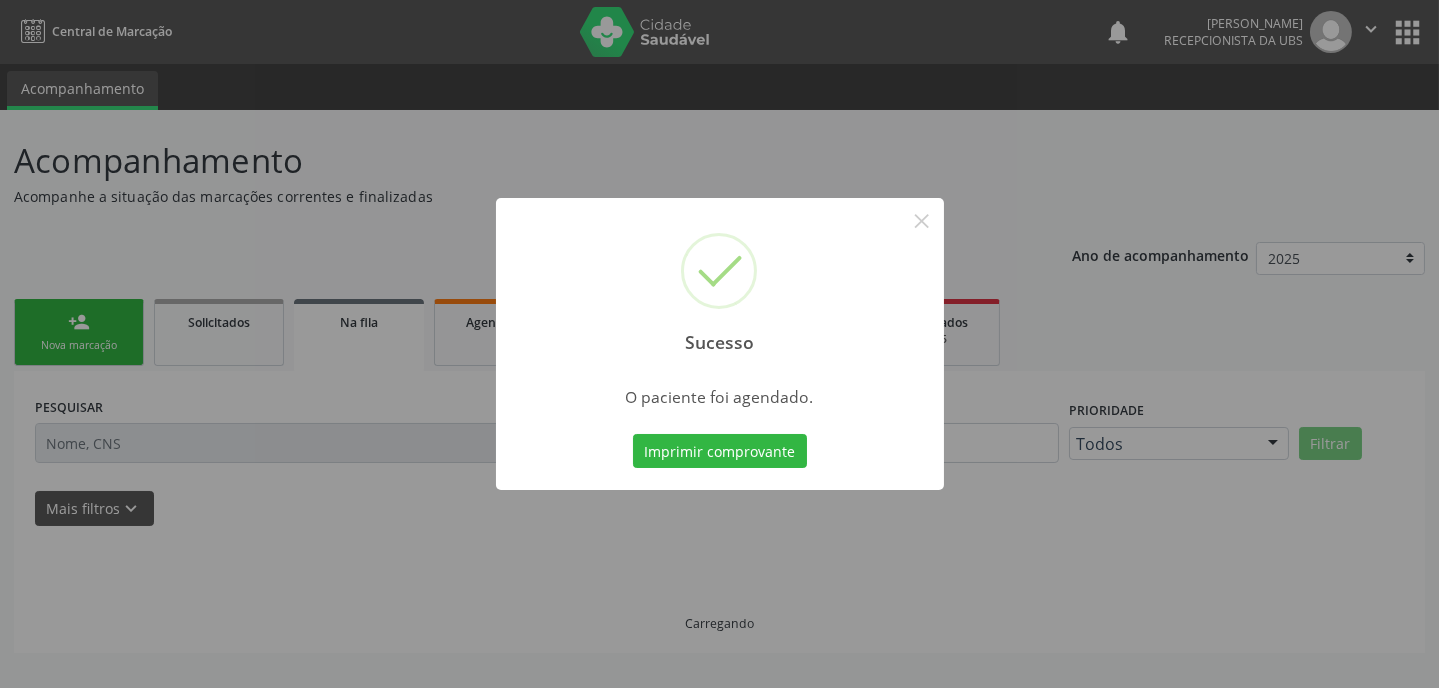 scroll, scrollTop: 0, scrollLeft: 0, axis: both 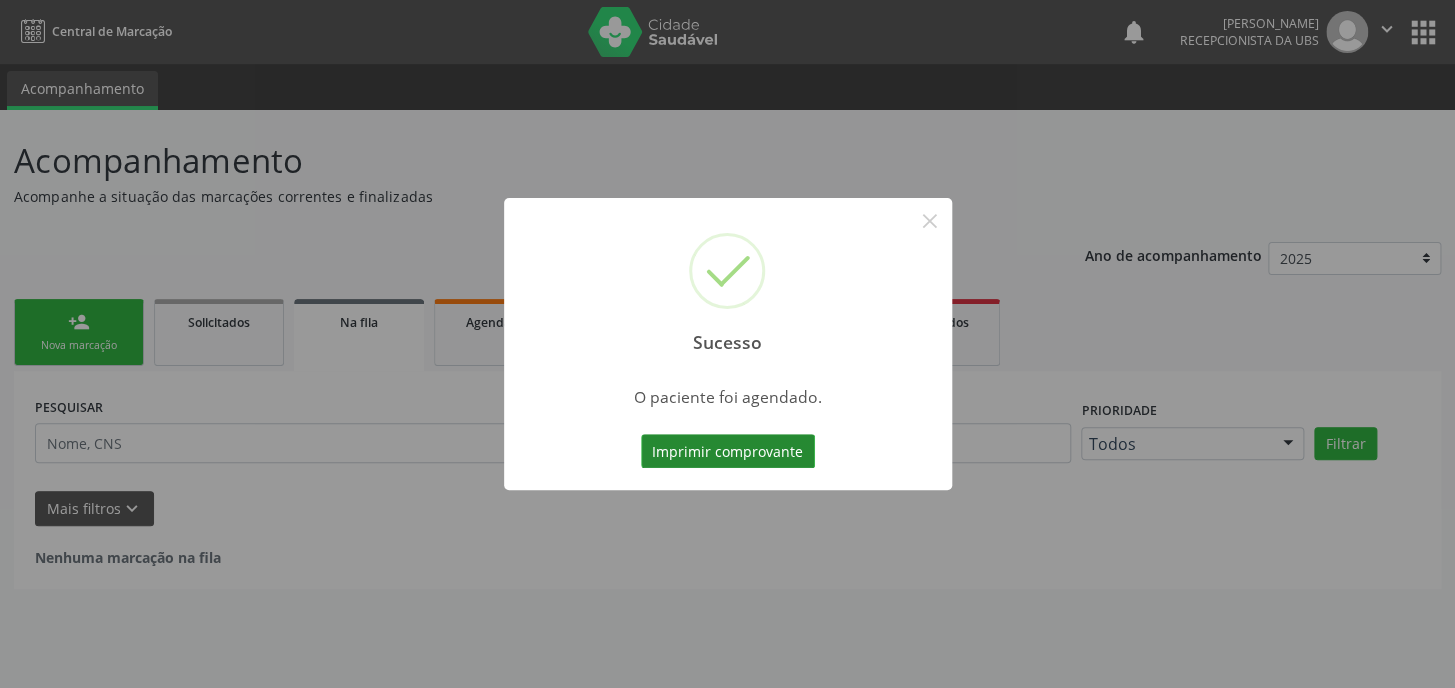 click on "Imprimir comprovante" at bounding box center [728, 451] 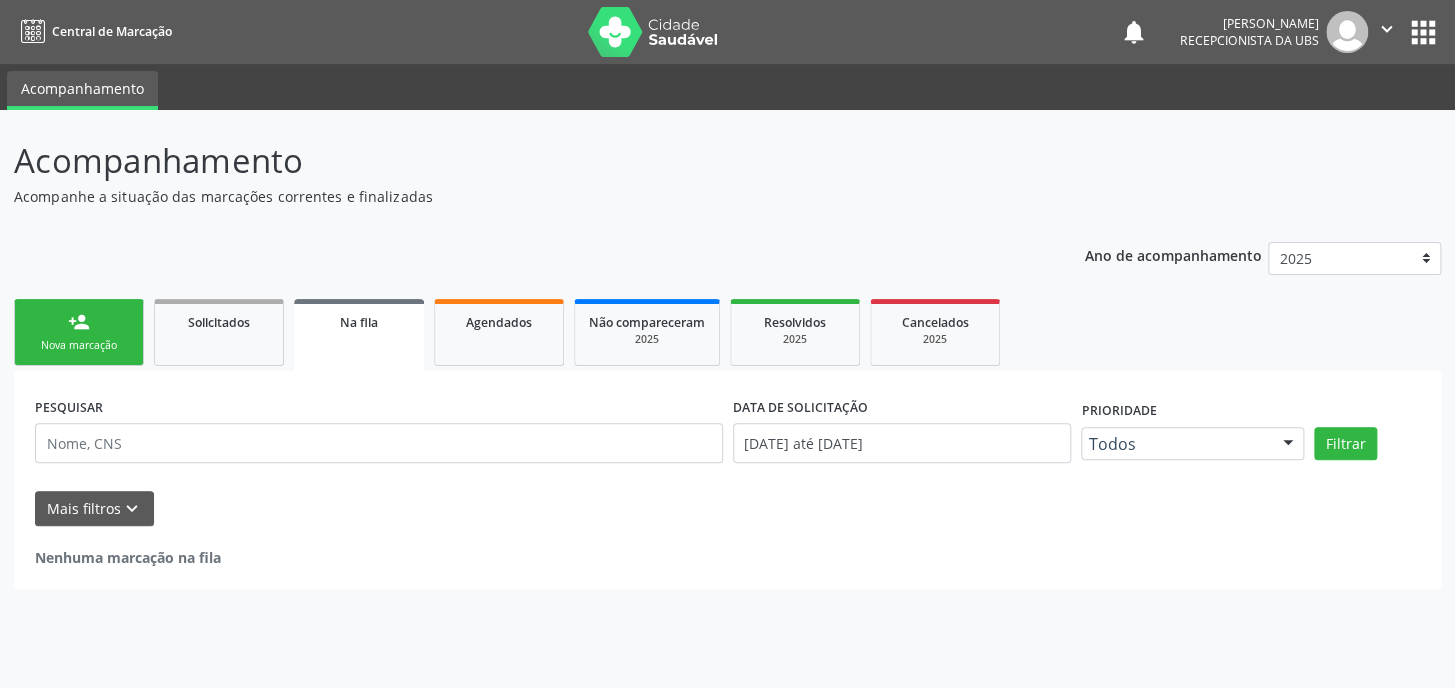 click on "person_add
Nova marcação" at bounding box center [79, 332] 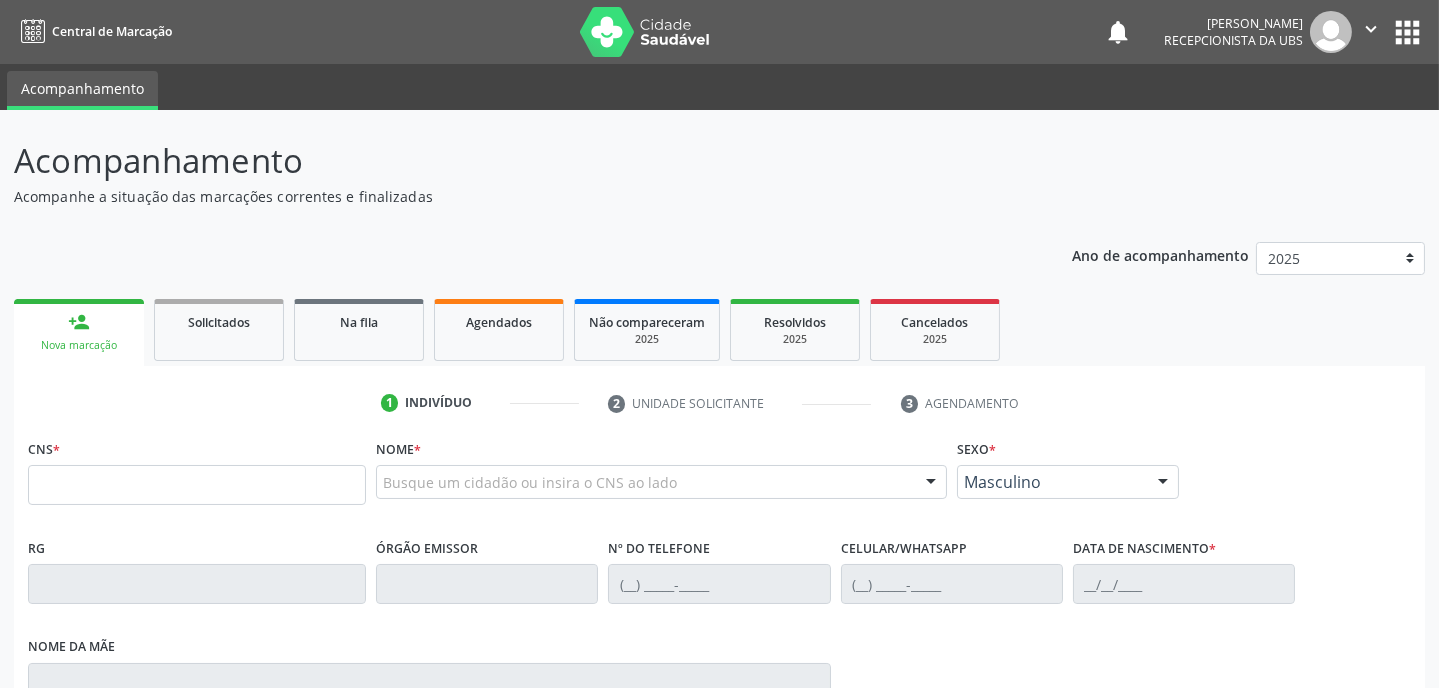click on "CNS
*" at bounding box center (197, 469) 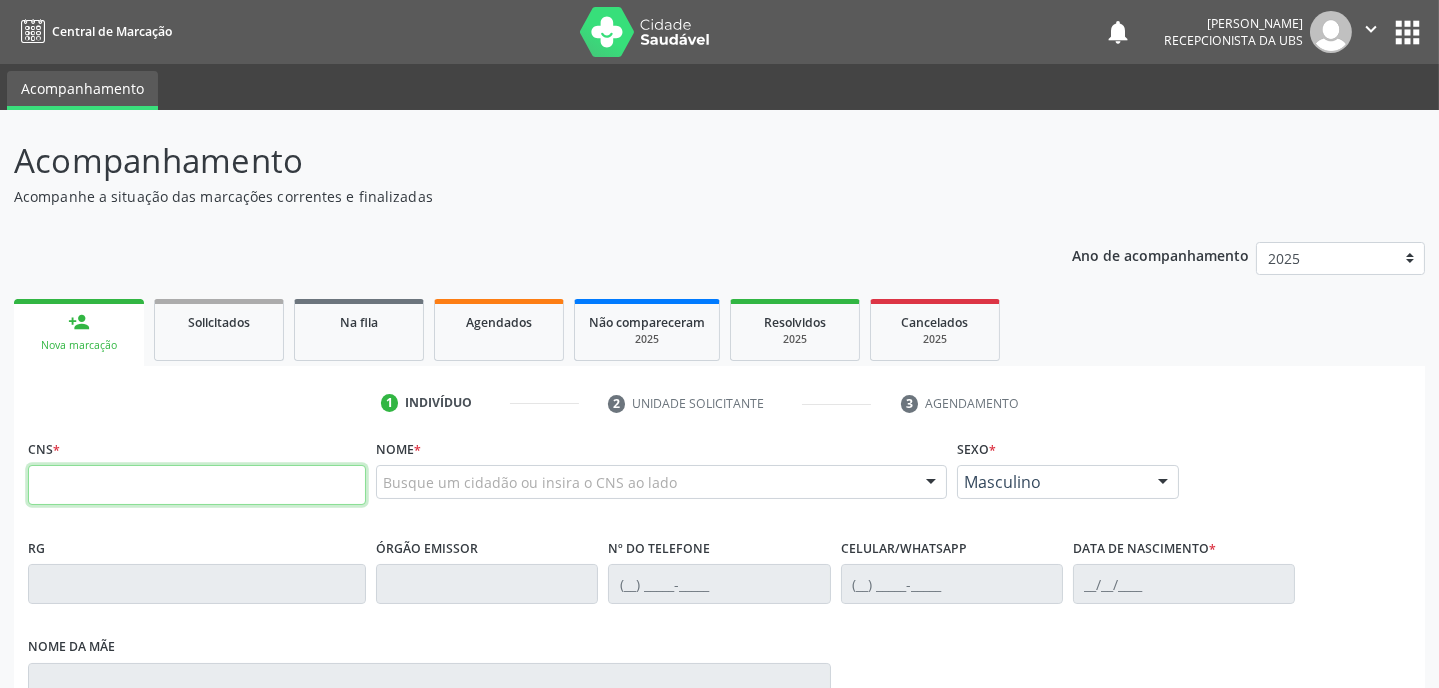click at bounding box center (197, 485) 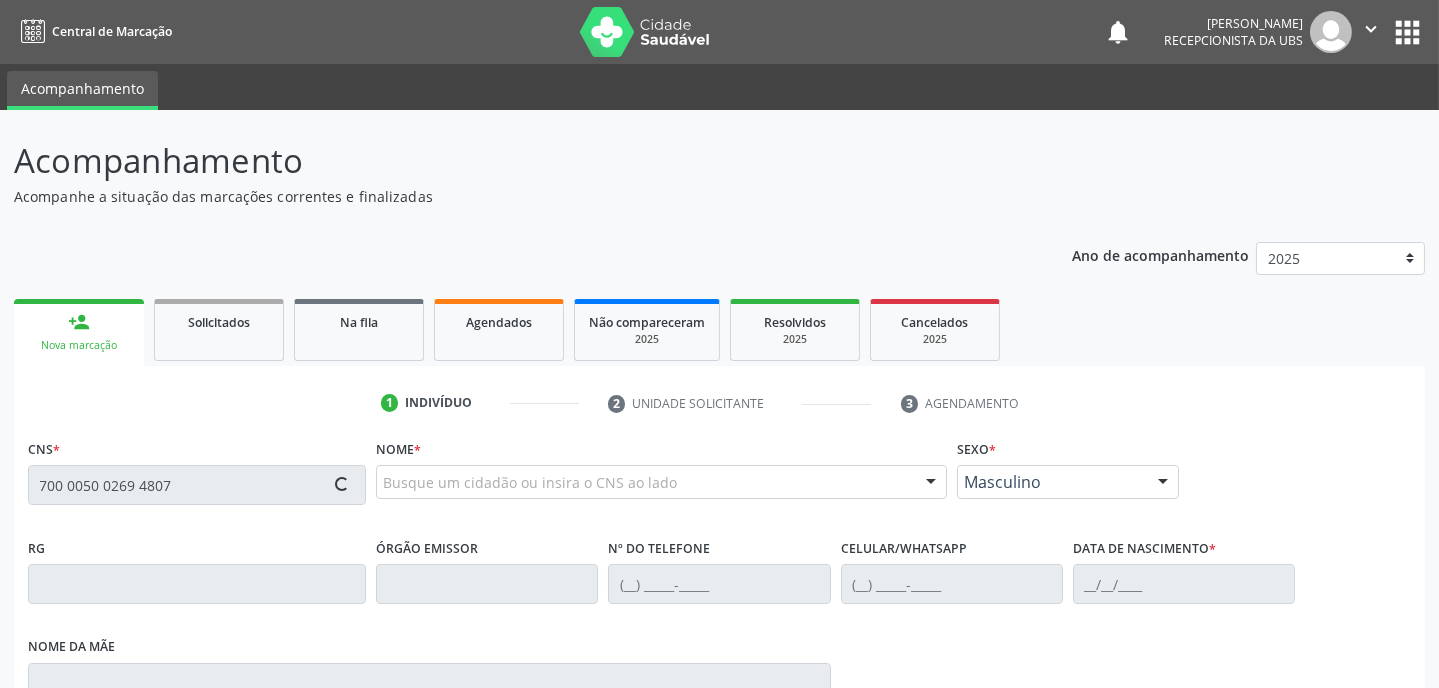 type on "700 0050 0269 4807" 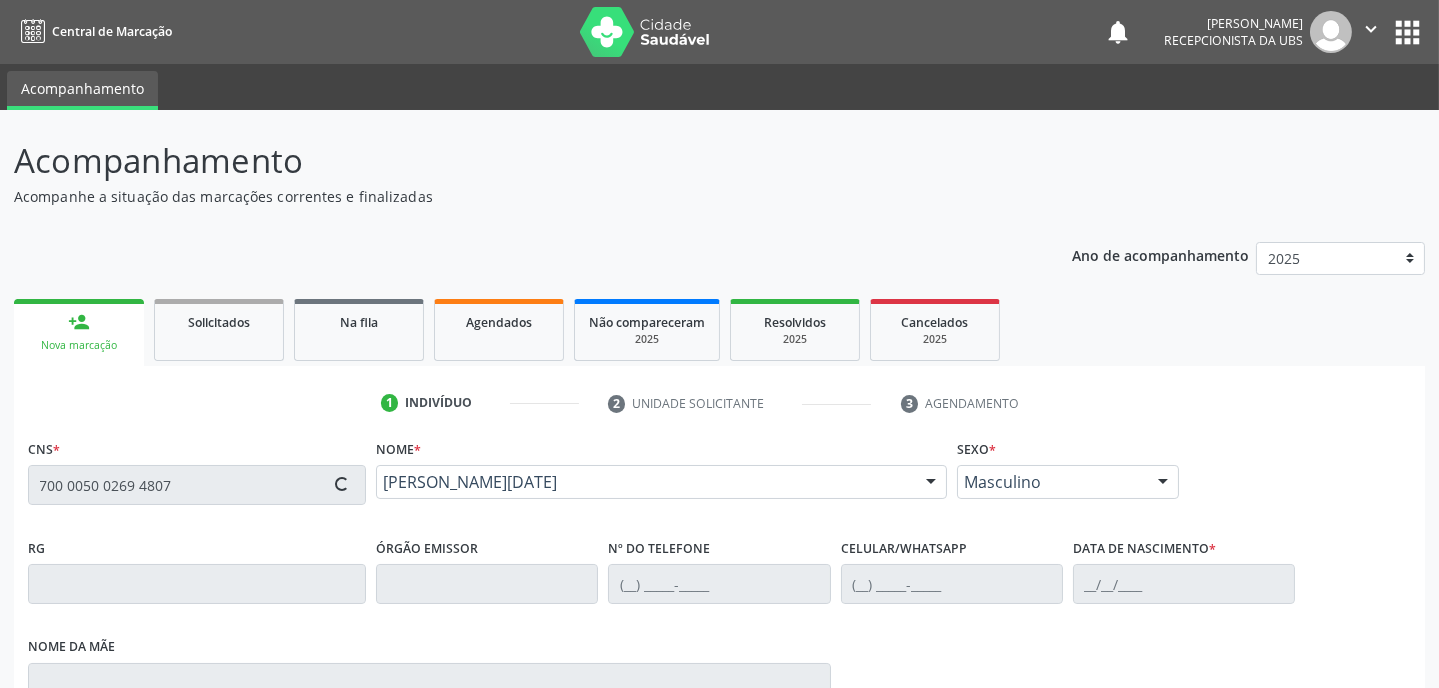 type on "(87) 98179-9957" 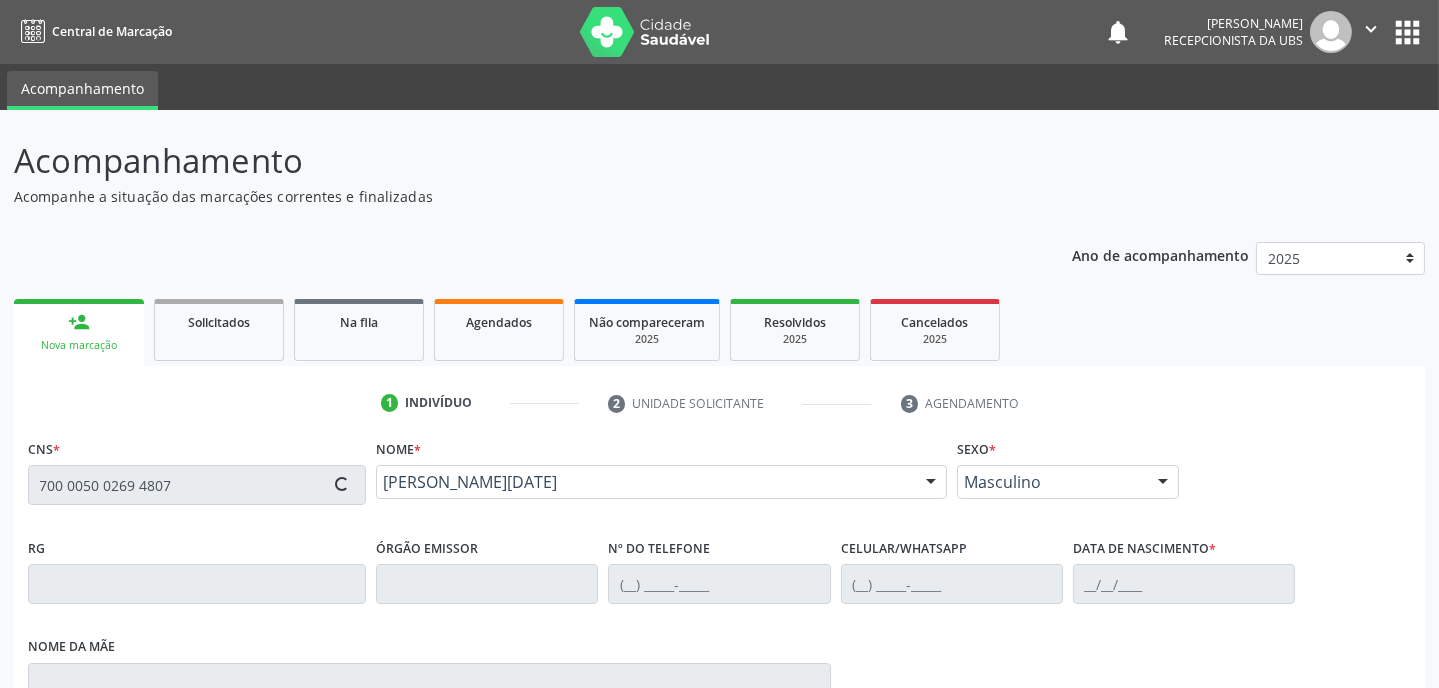 type on "10/03/1989" 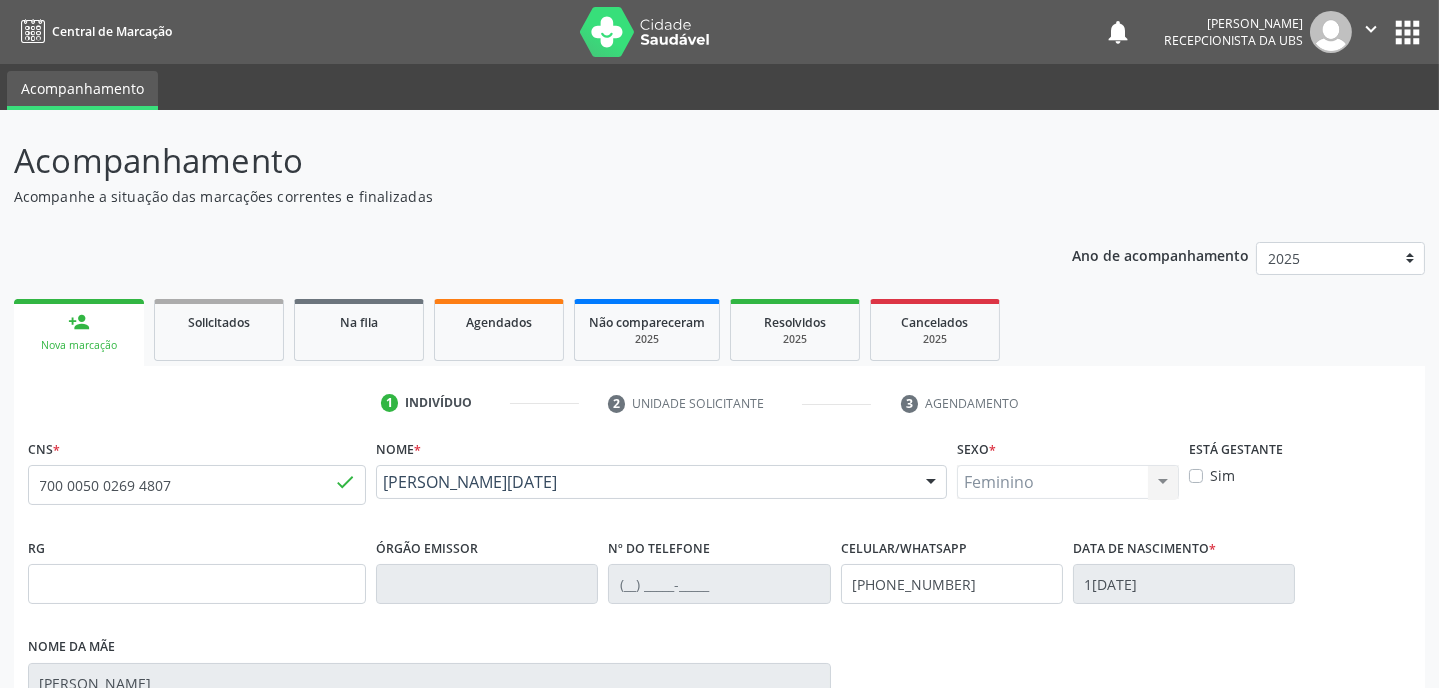scroll, scrollTop: 380, scrollLeft: 0, axis: vertical 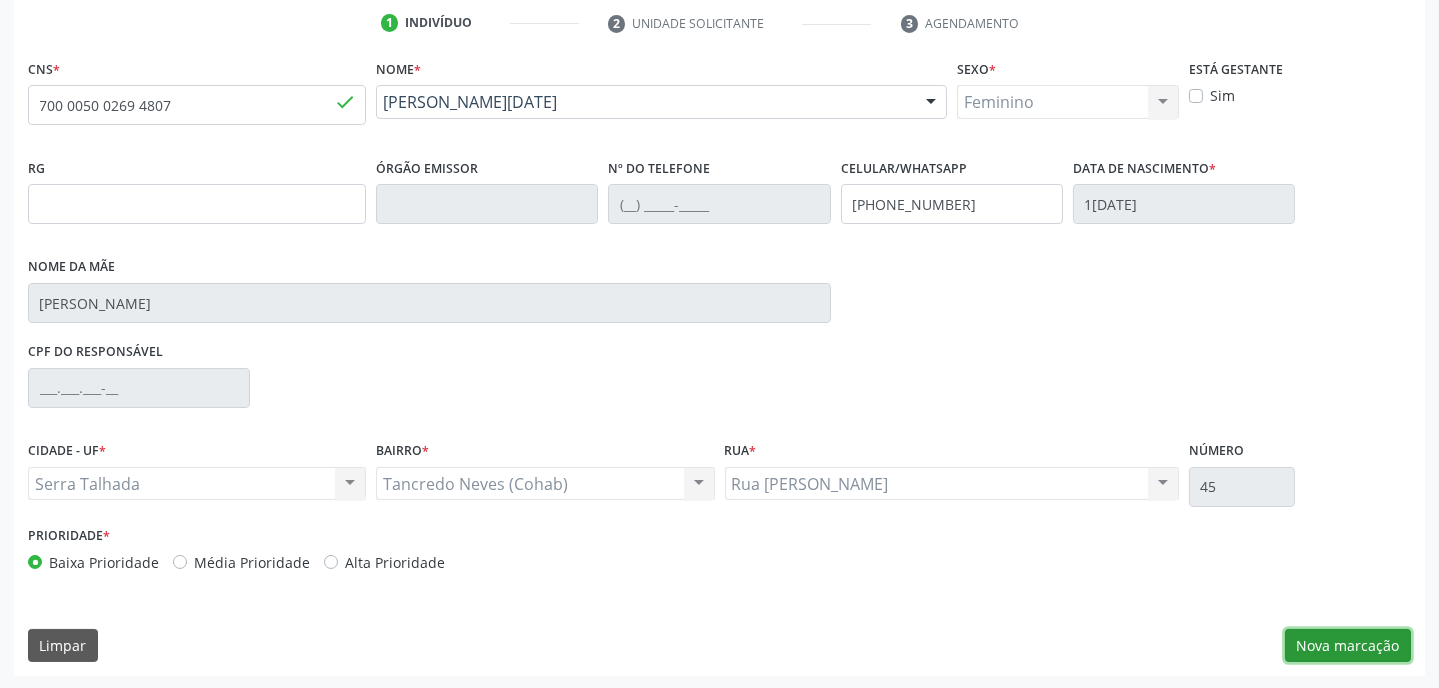 click on "Nova marcação" at bounding box center (1348, 646) 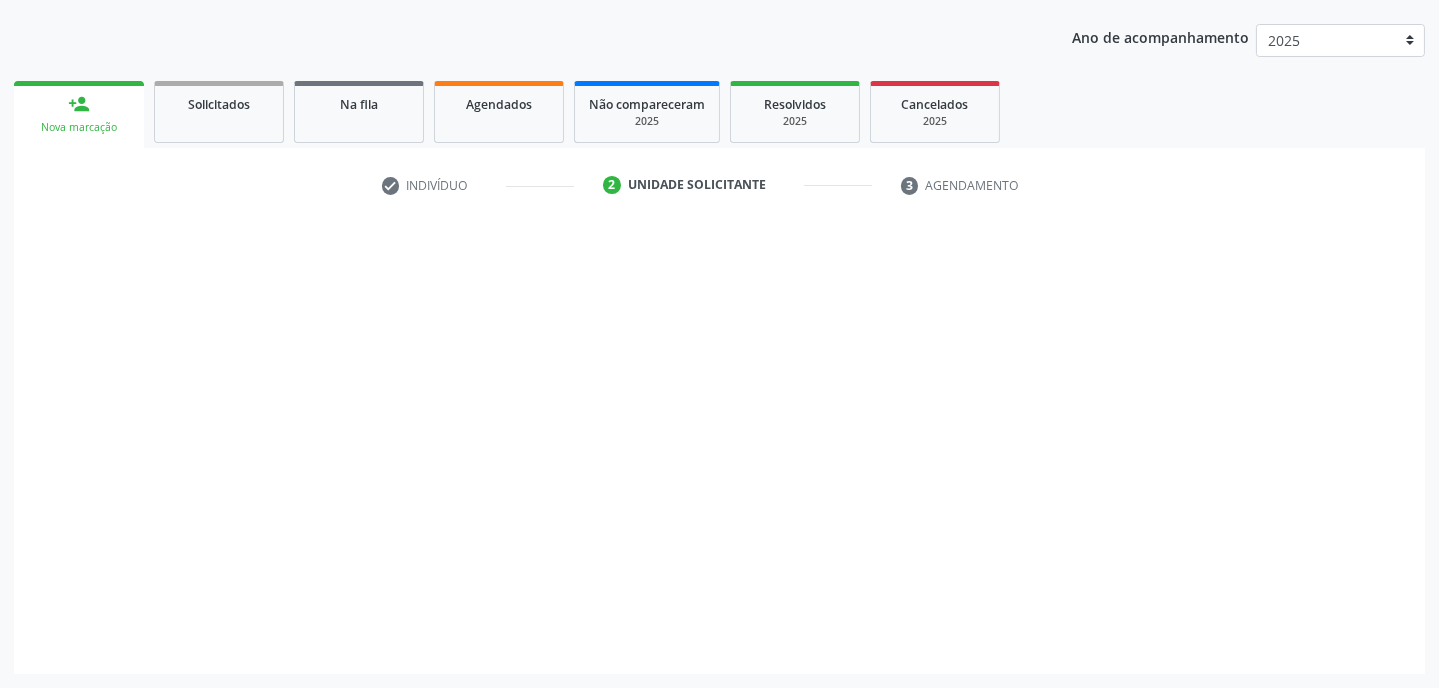 scroll, scrollTop: 215, scrollLeft: 0, axis: vertical 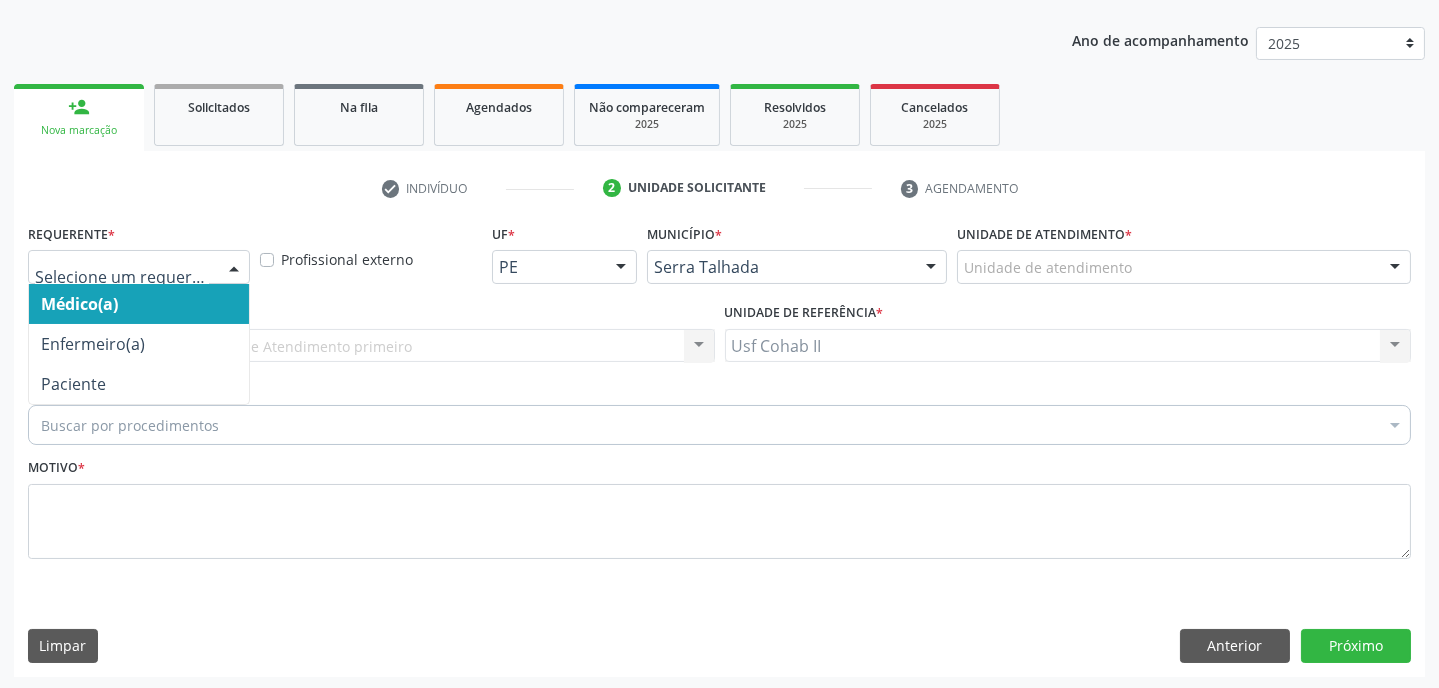 click at bounding box center (234, 268) 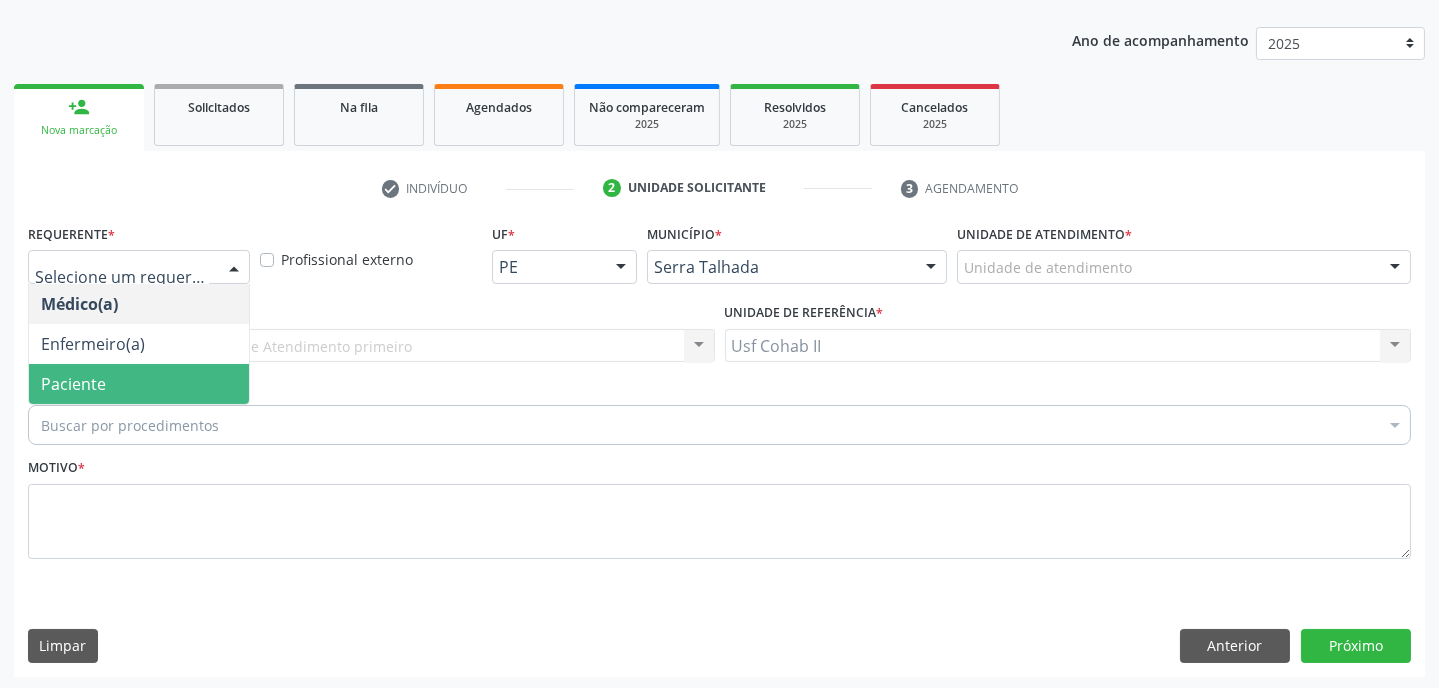 click on "Paciente" at bounding box center (139, 384) 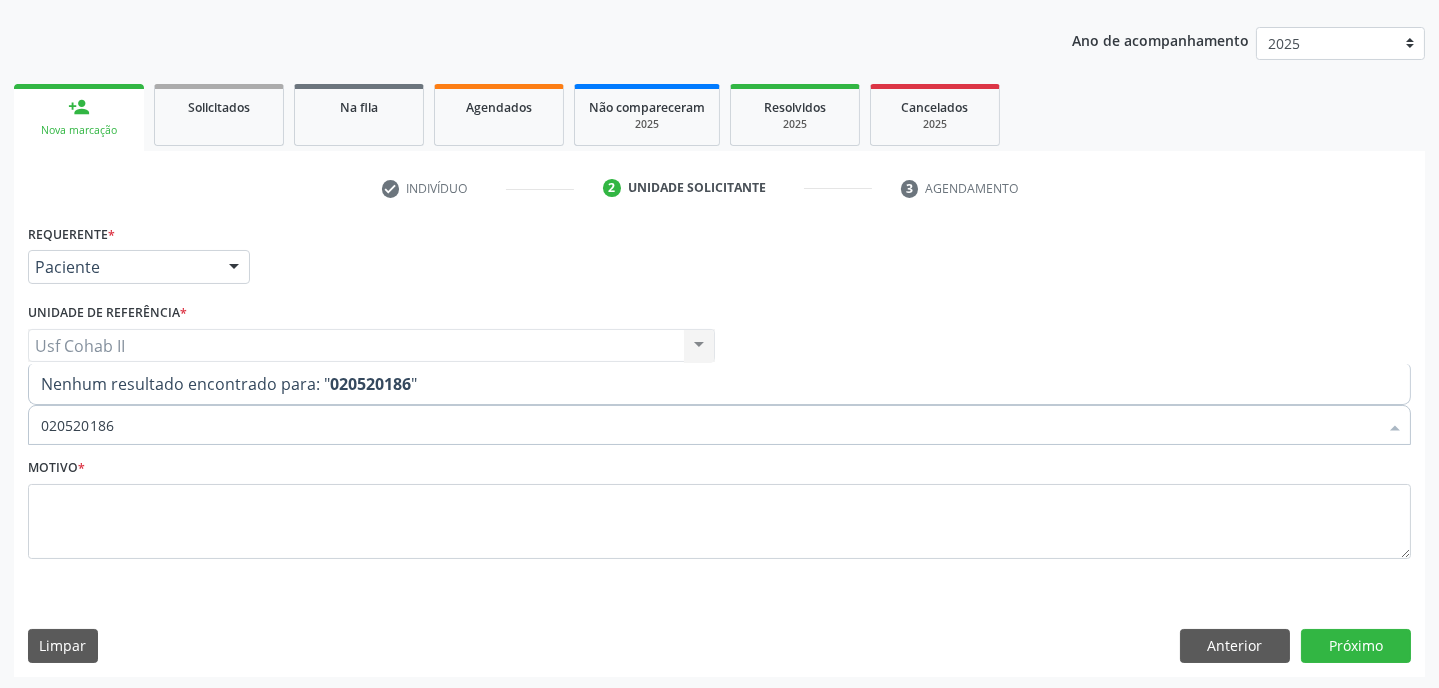 click on "020520186" at bounding box center [709, 425] 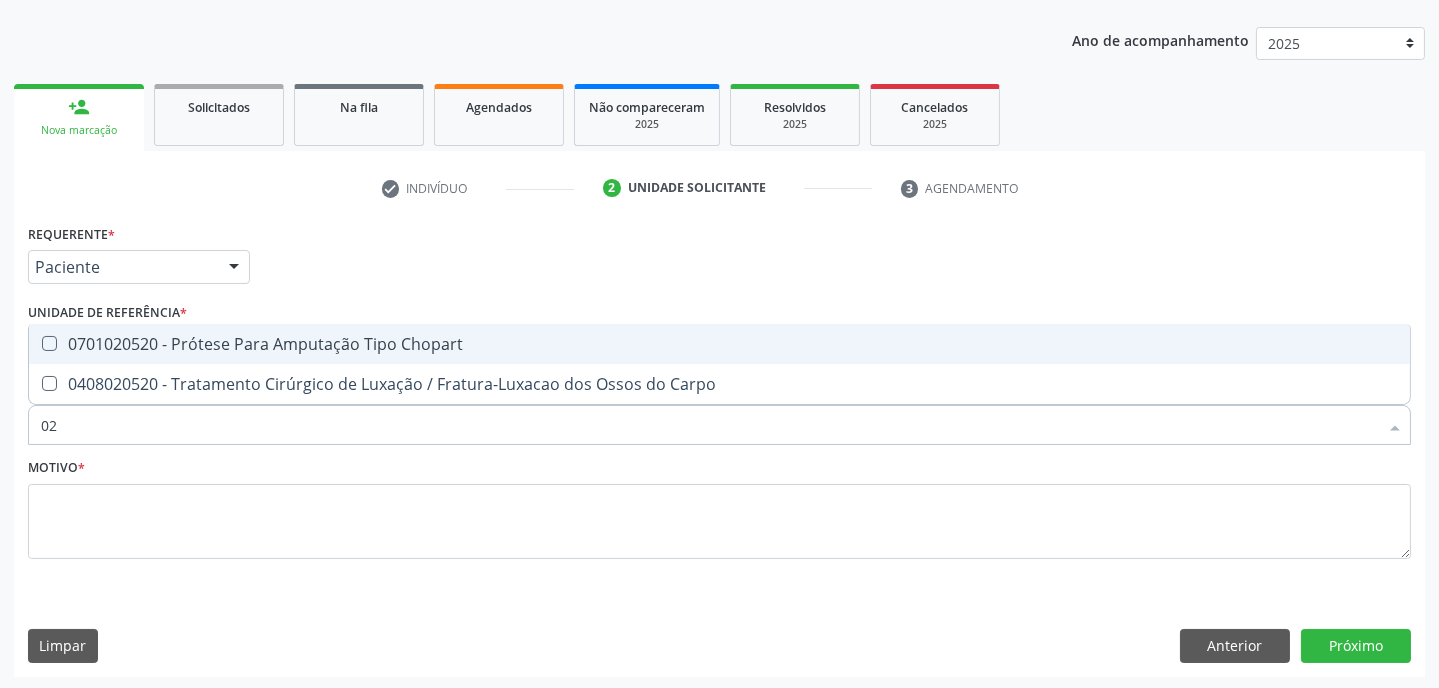 type on "0" 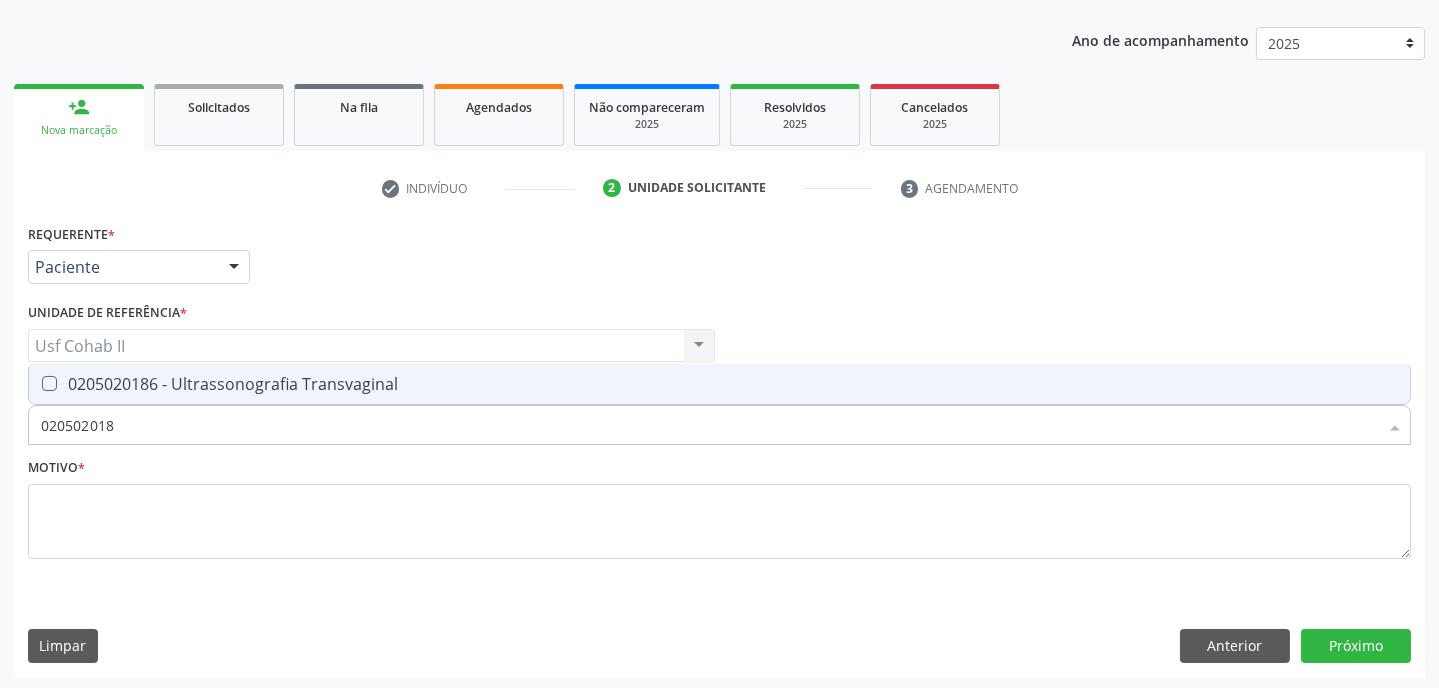 type on "0205020186" 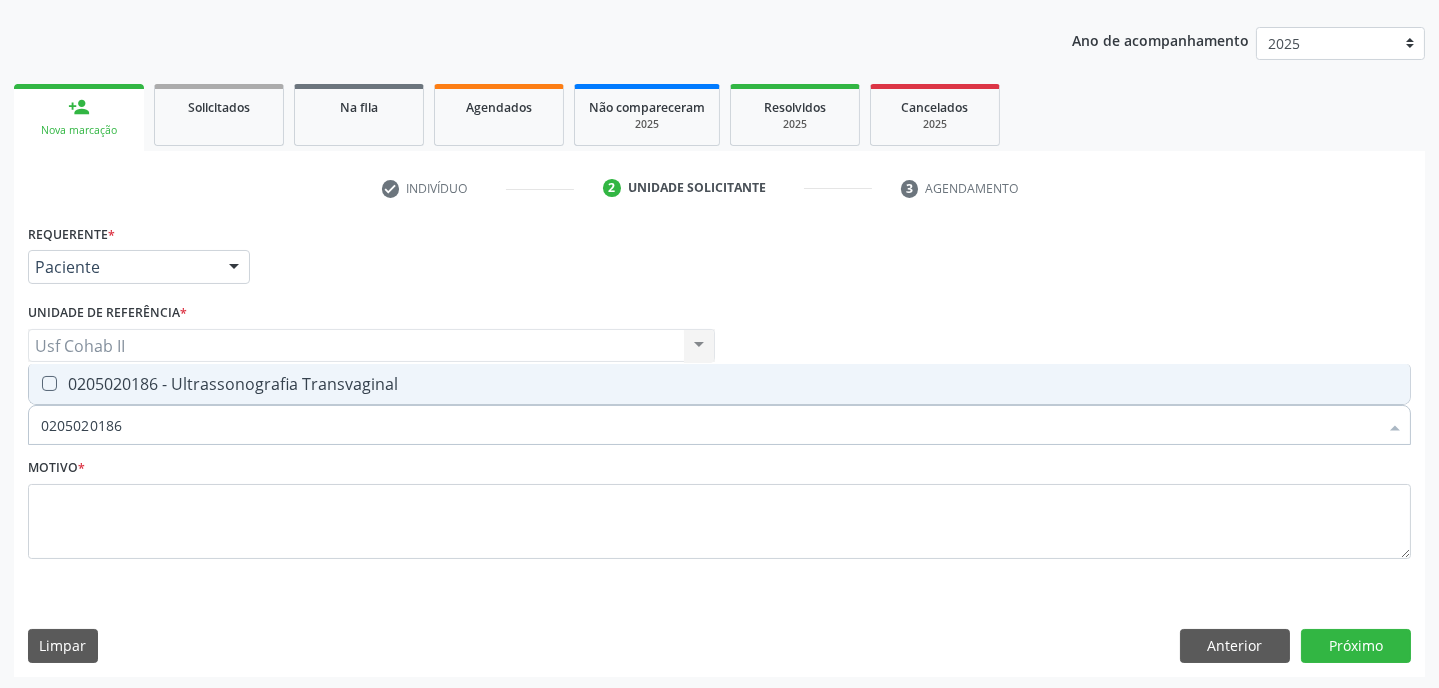 click at bounding box center (49, 383) 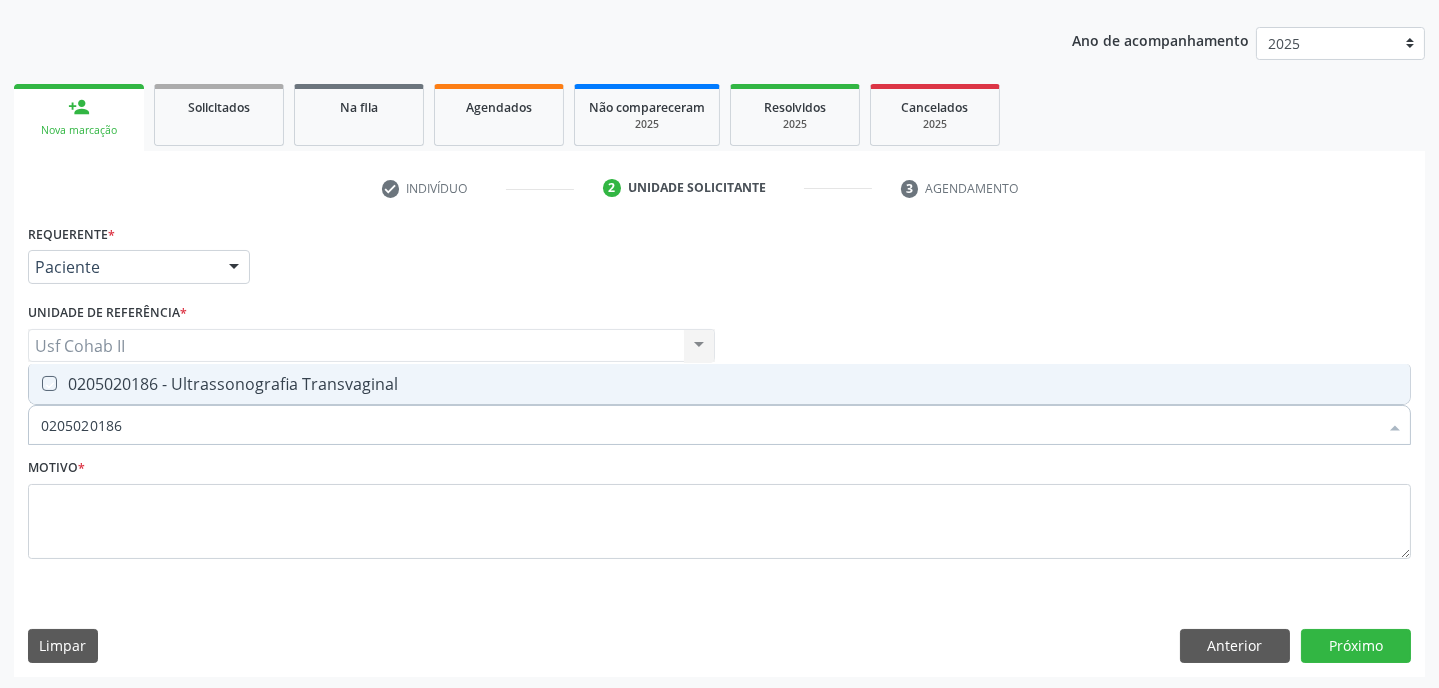click at bounding box center [35, 383] 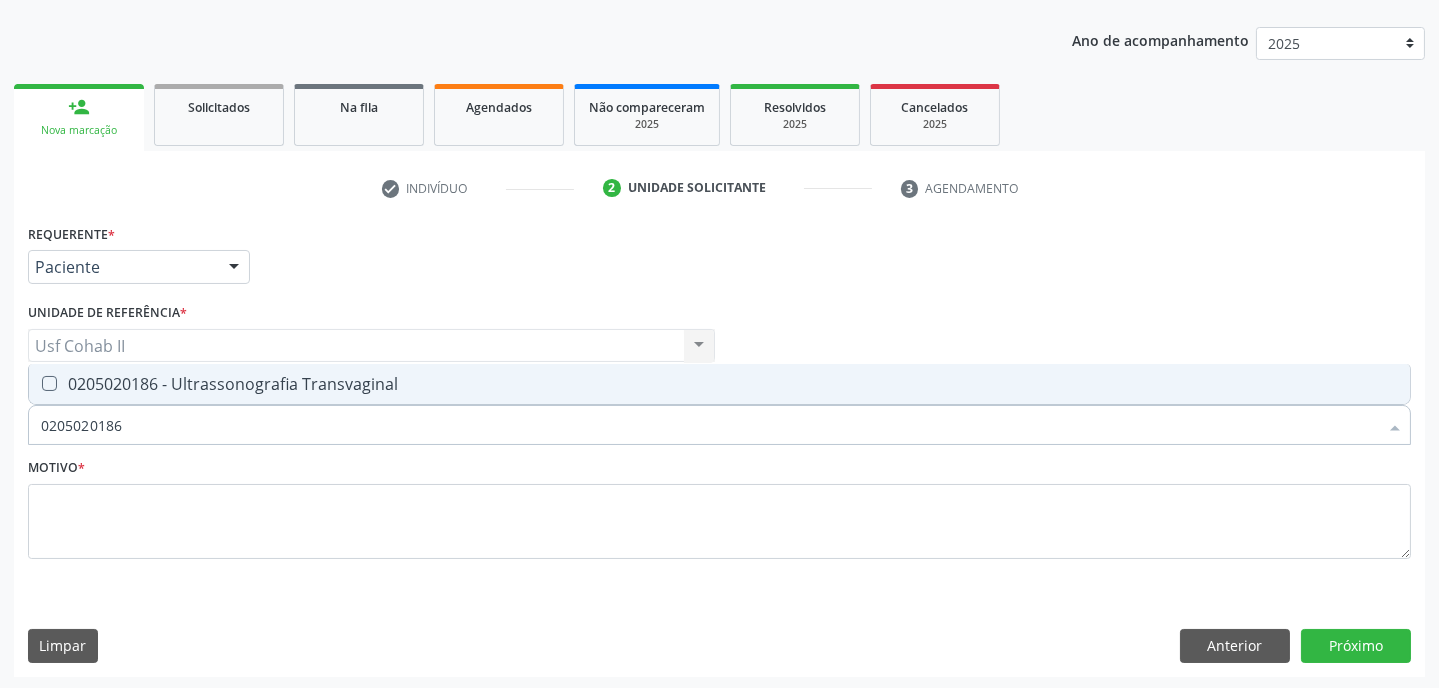 checkbox on "true" 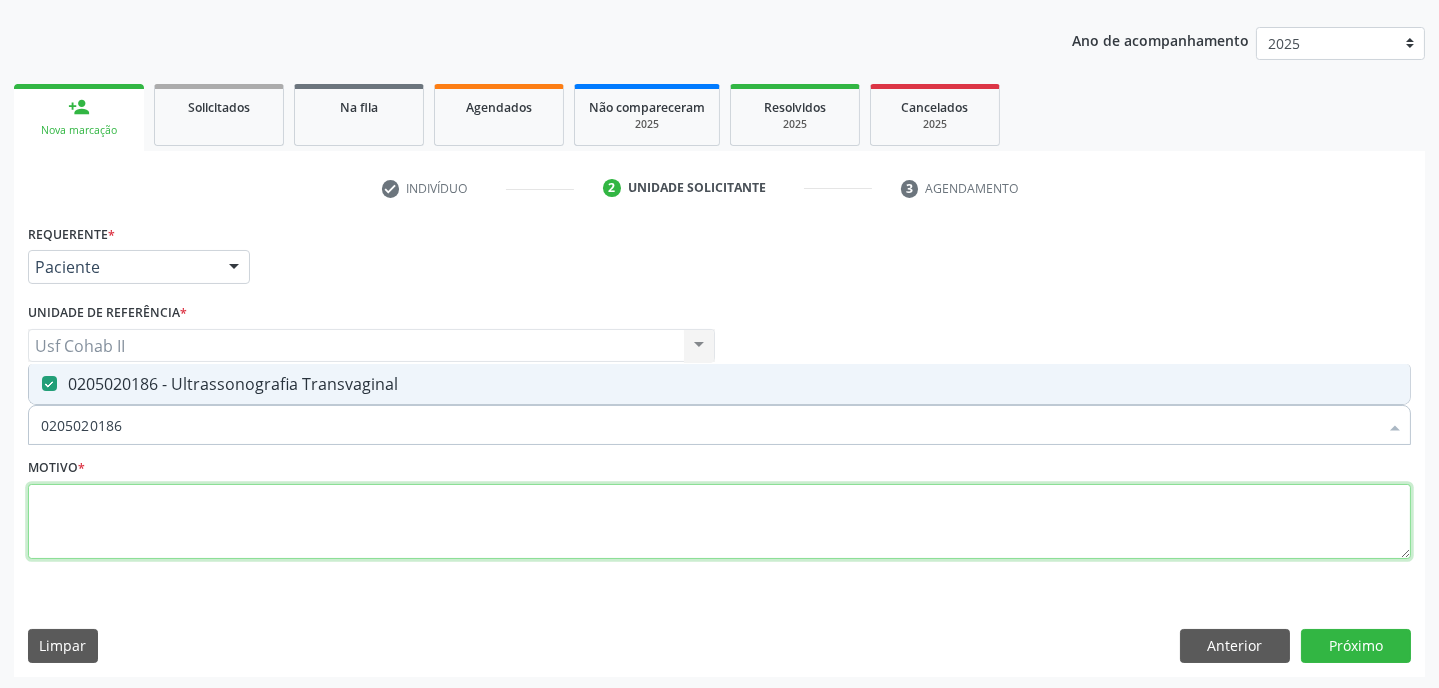 click at bounding box center [719, 522] 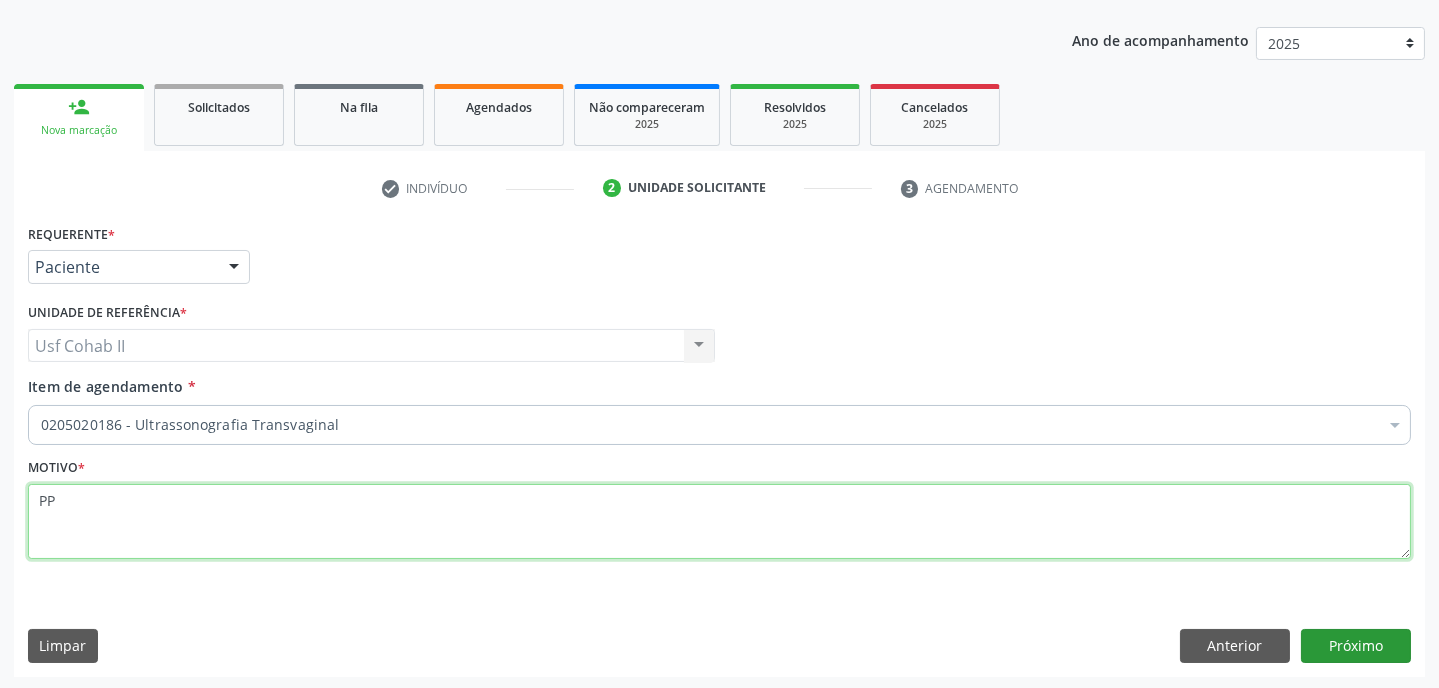 type on "PP" 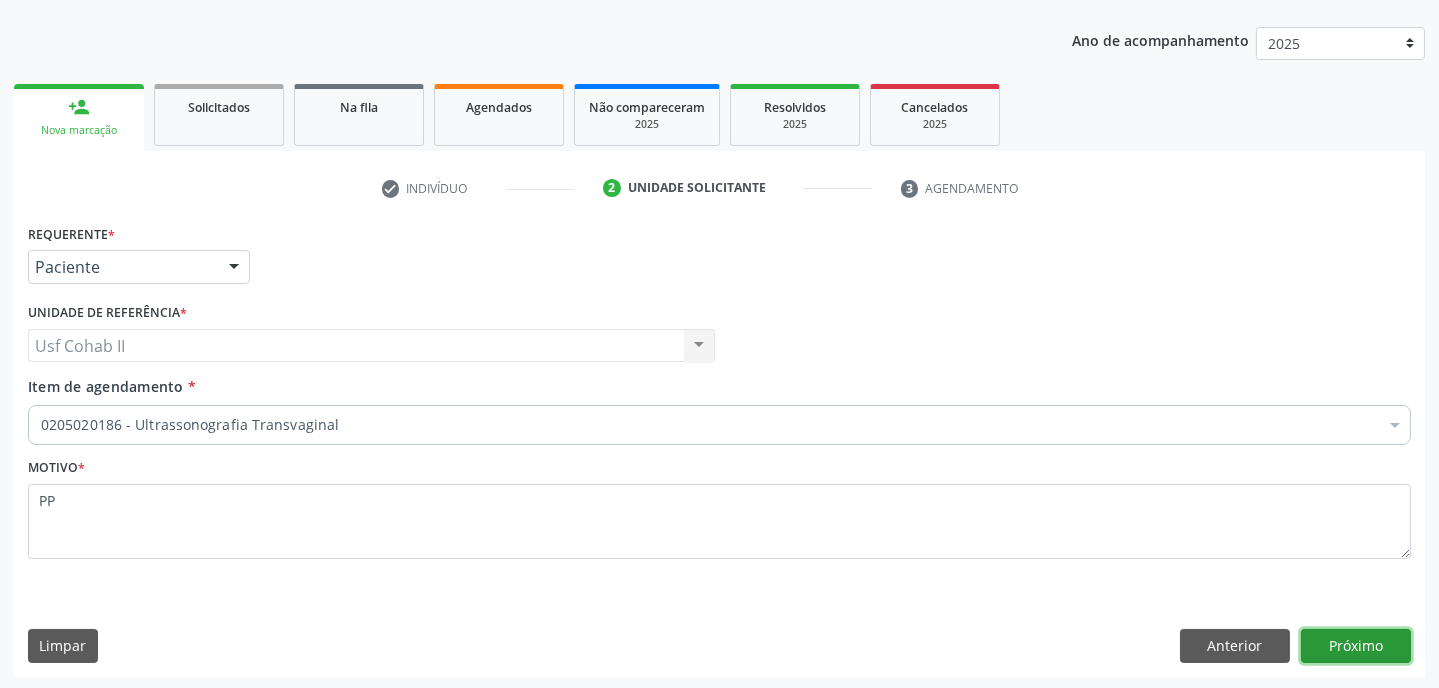 click on "Próximo" at bounding box center [1356, 646] 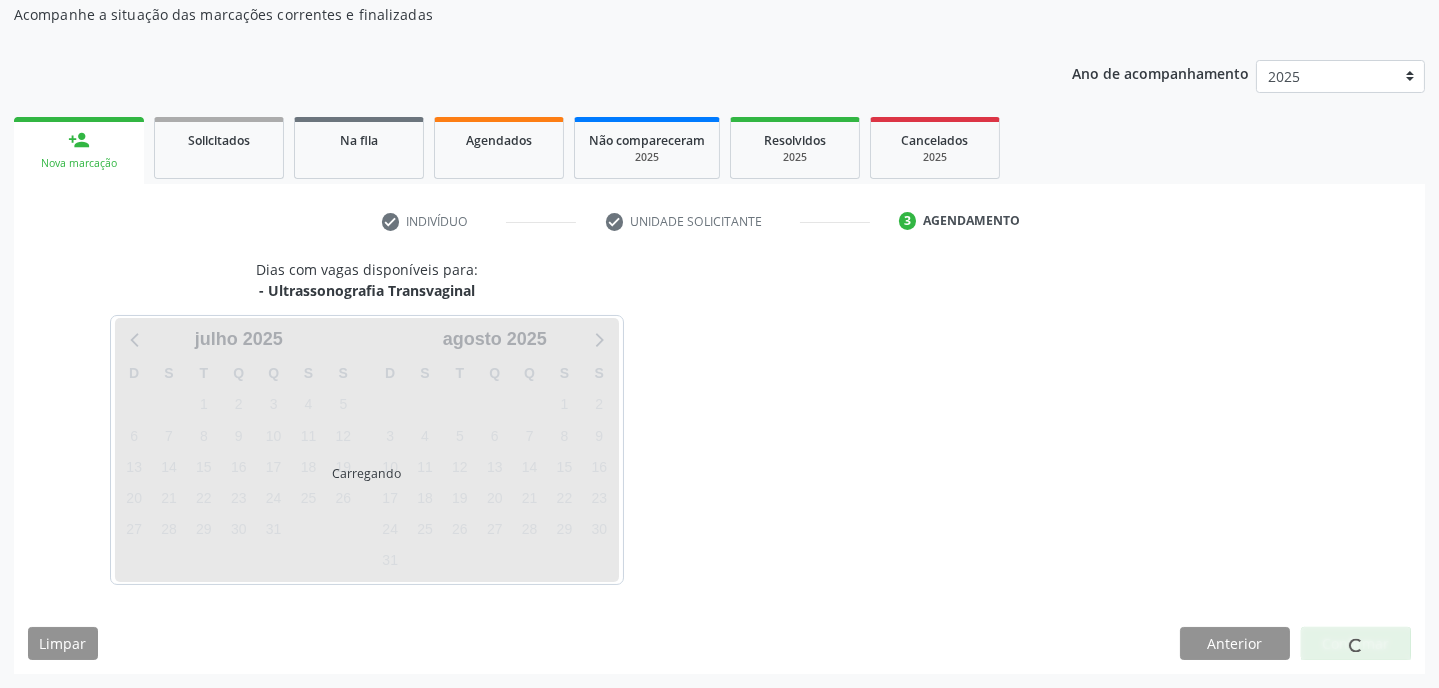 scroll, scrollTop: 180, scrollLeft: 0, axis: vertical 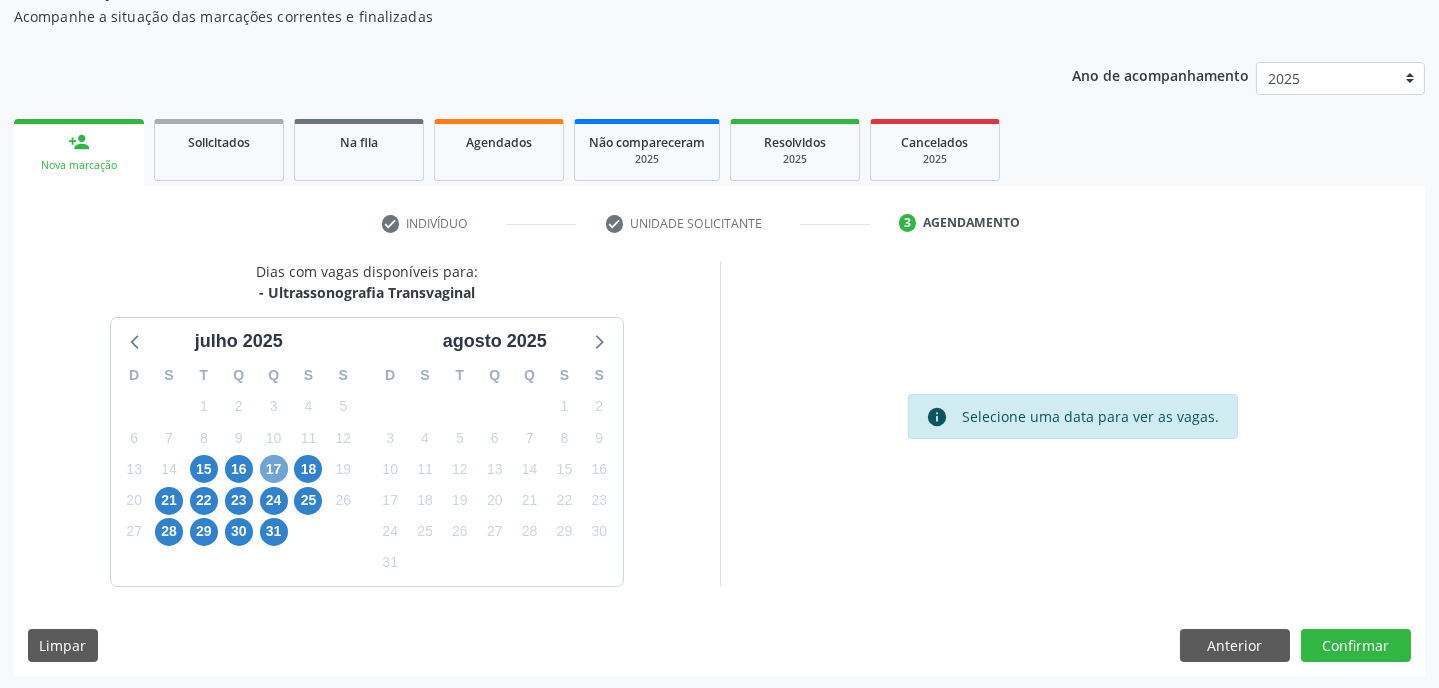 click on "17" at bounding box center [274, 469] 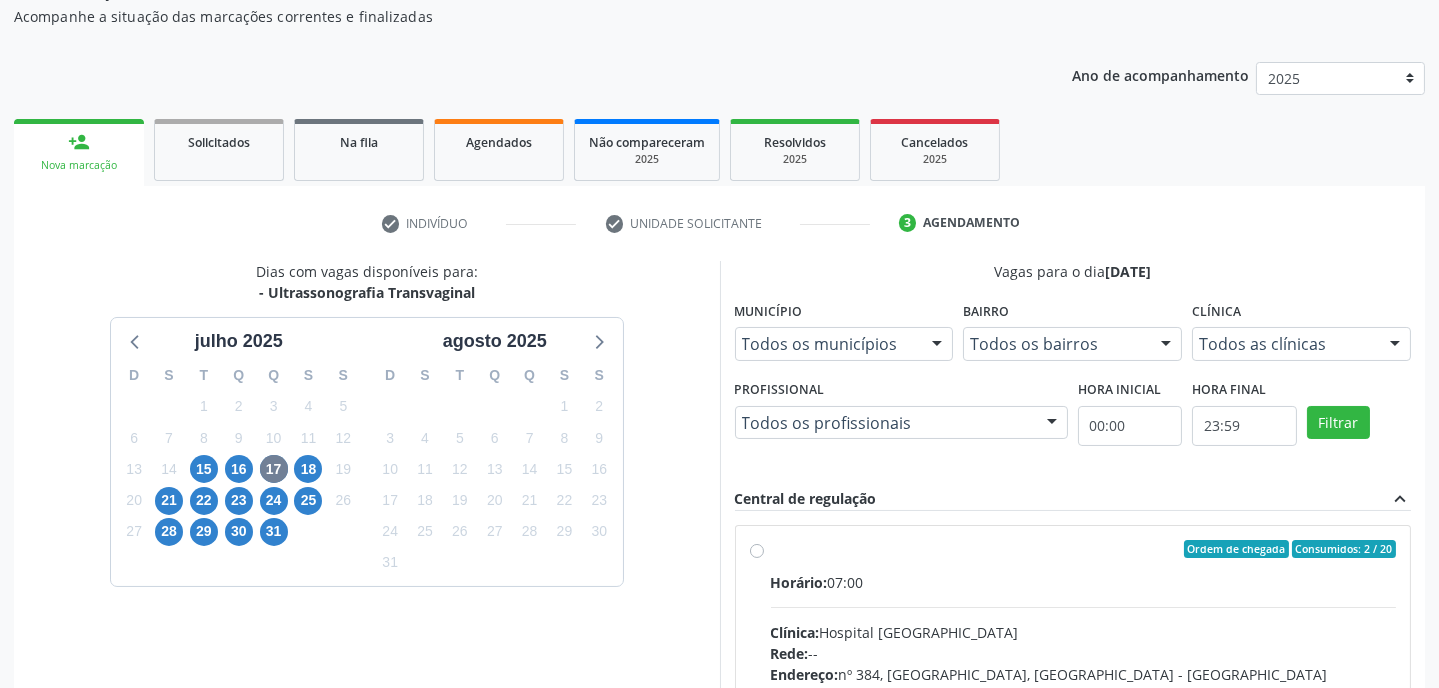 click at bounding box center [1052, 424] 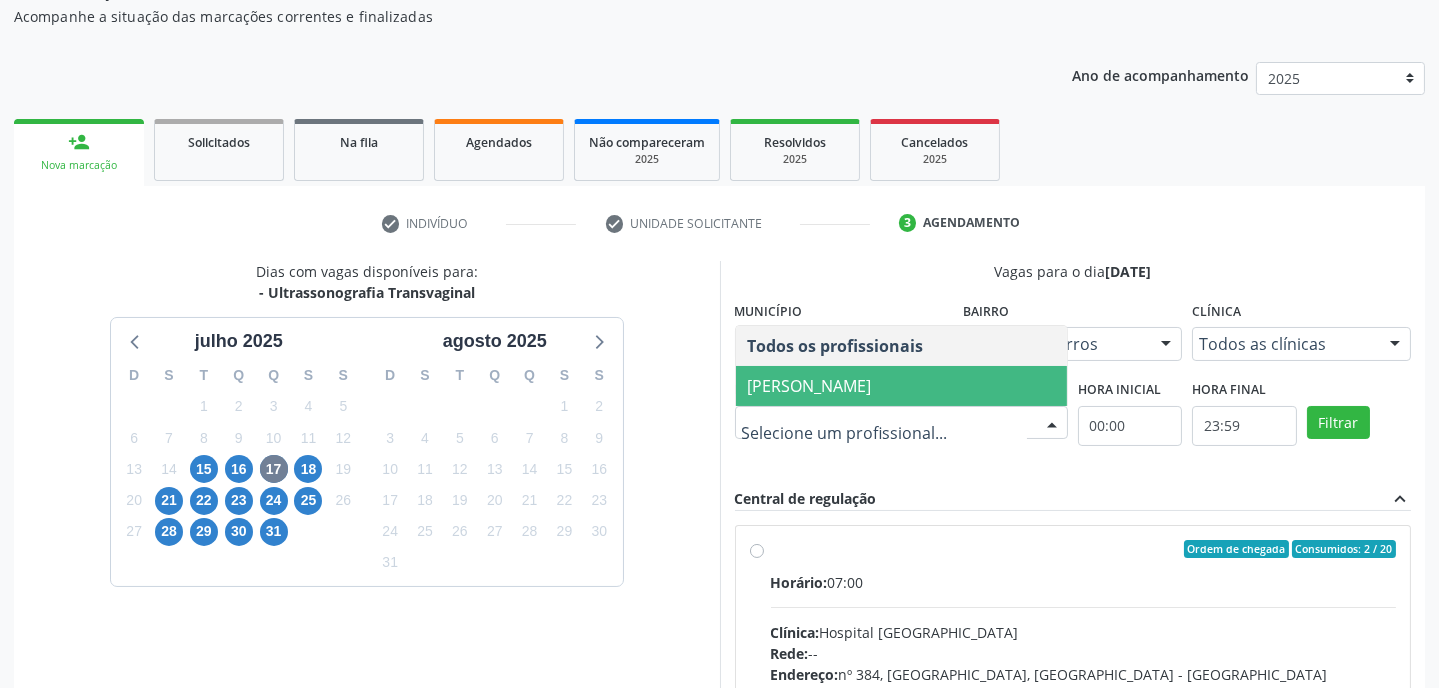 click on "Yuri Araujo Magalhaes" at bounding box center [901, 386] 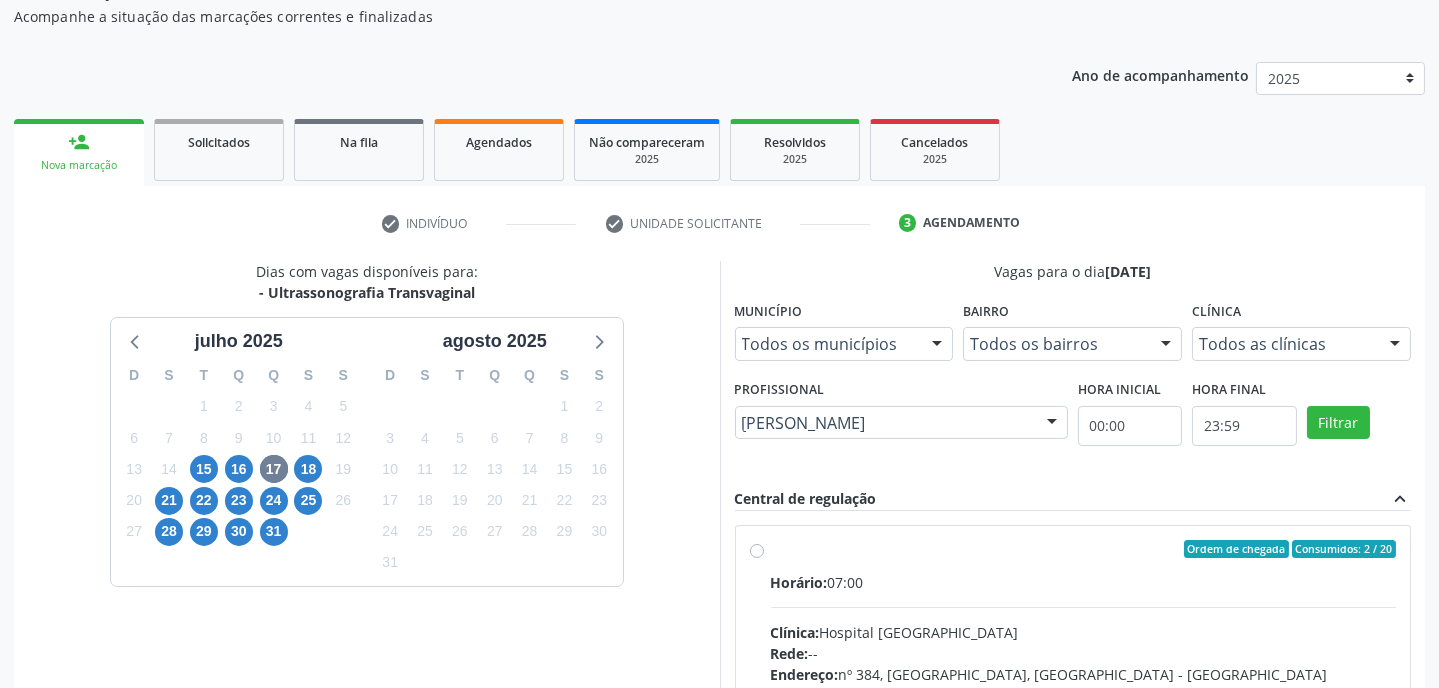 click at bounding box center [937, 345] 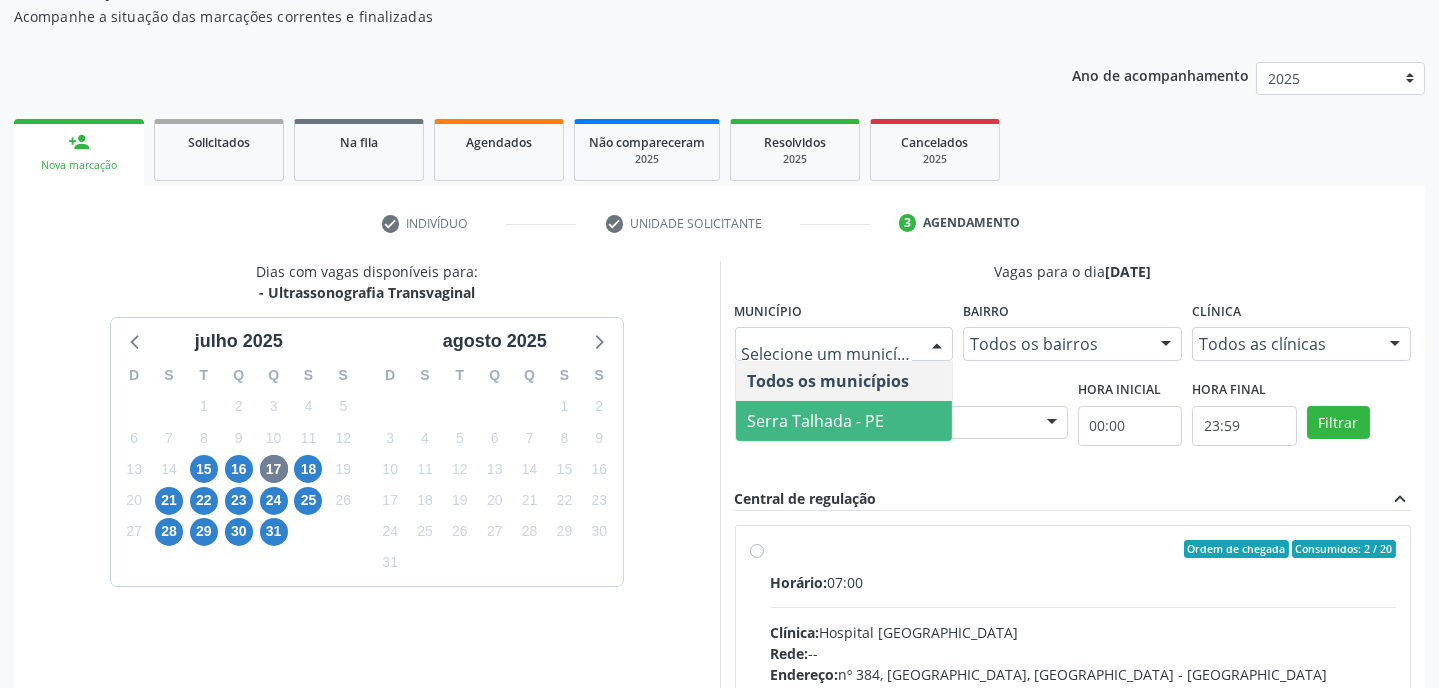 click on "Serra Talhada - PE" at bounding box center (816, 421) 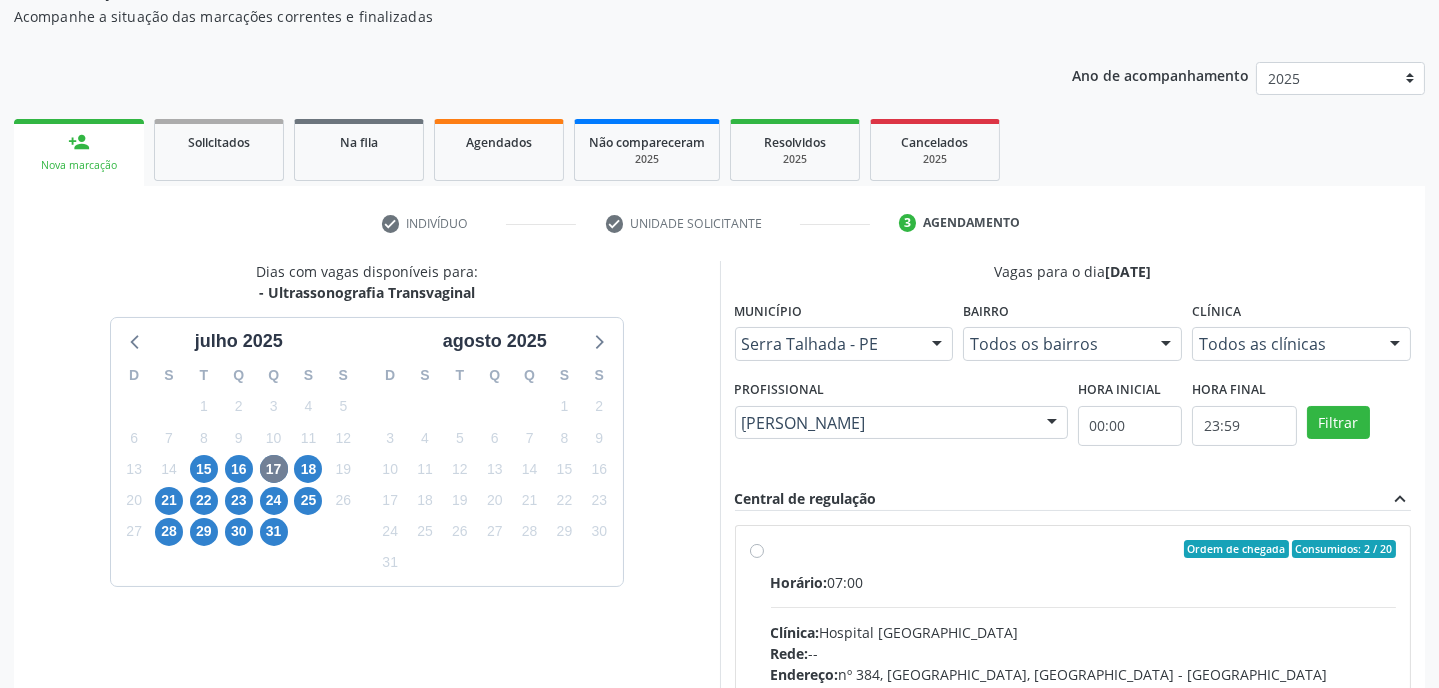 click at bounding box center (1395, 345) 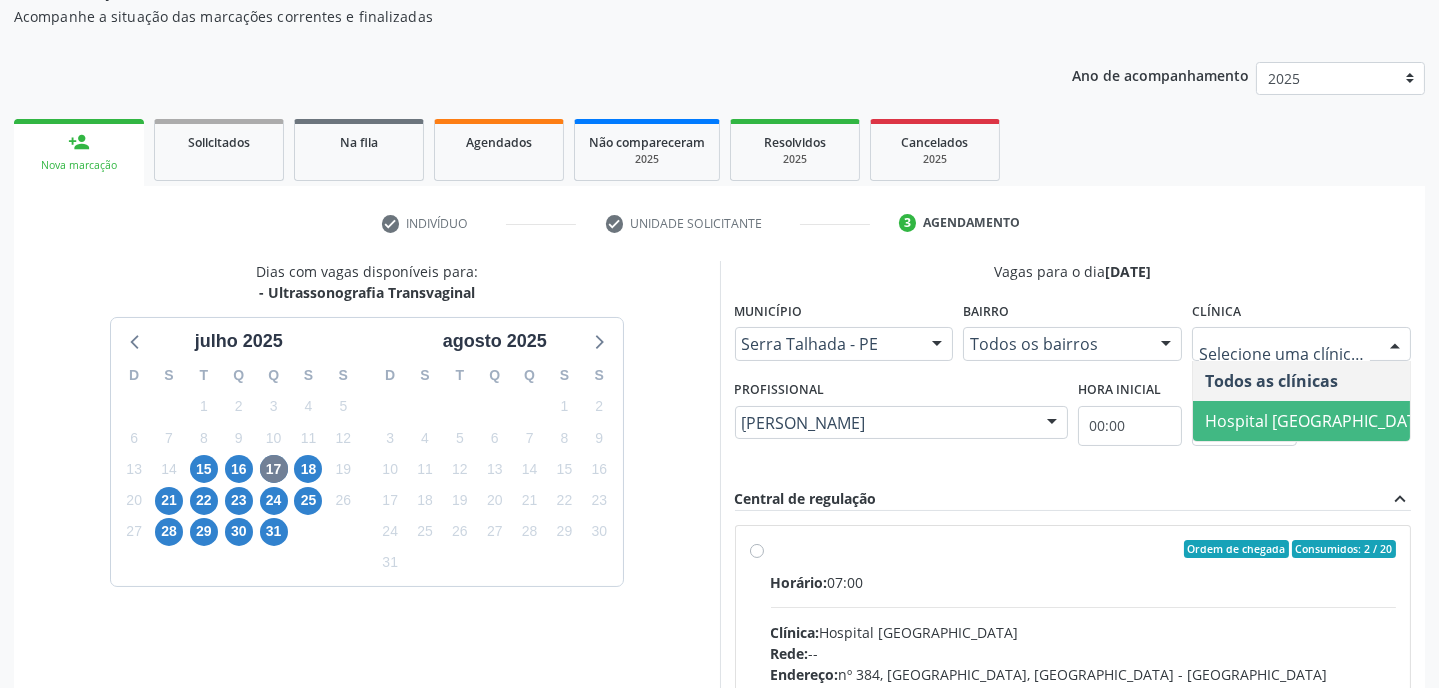 click on "Hospital Sao Francisco" at bounding box center [1318, 421] 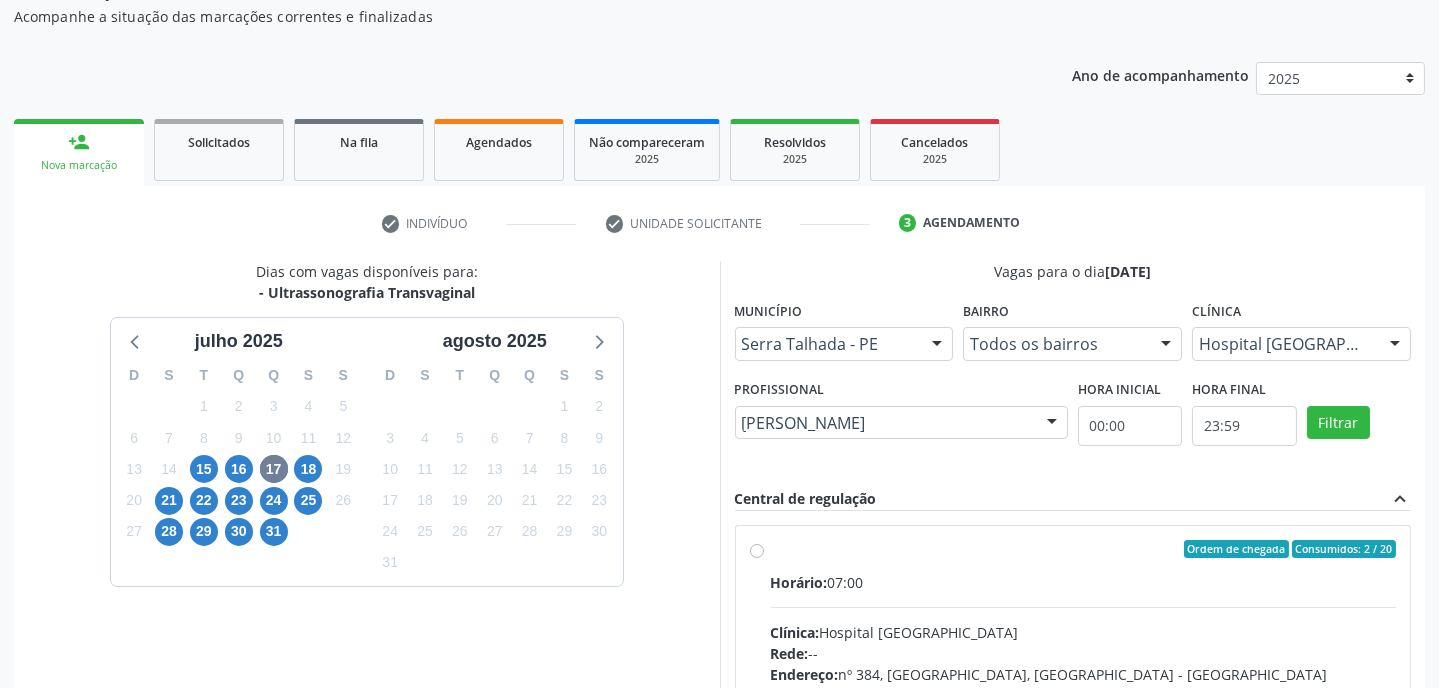 click on "Horário:   07:00
Clínica:  Hospital Sao Francisco
Rede:
--
Endereço:   nº 384, Varzea, Serra Talhada - PE
Telefone:   (81) 38312142
Profissional:
Yuri Araujo Magalhaes
Informações adicionais sobre o atendimento
Idade de atendimento:
de 0 a 120 anos
Gênero(s) atendido(s):
Masculino e Feminino
Informações adicionais:
--" at bounding box center [1084, 709] 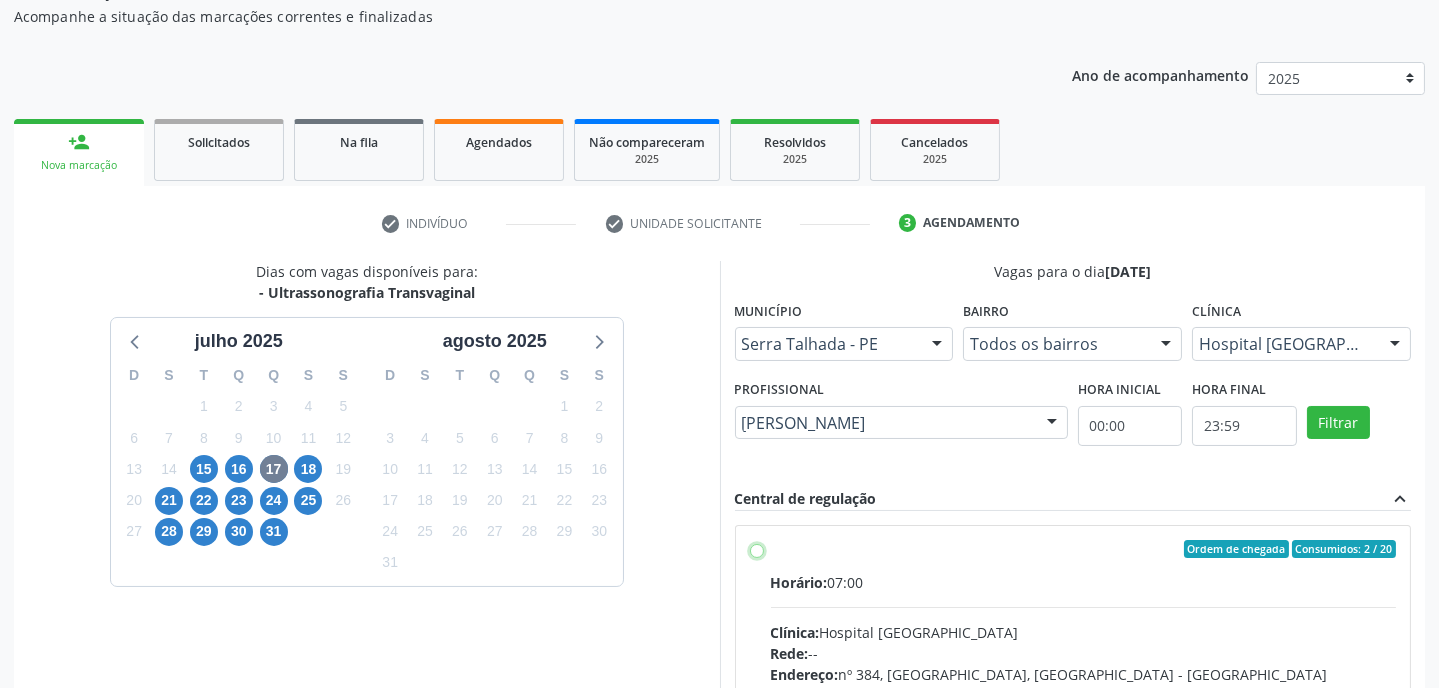 click on "Ordem de chegada
Consumidos: 2 / 20
Horário:   07:00
Clínica:  Hospital Sao Francisco
Rede:
--
Endereço:   nº 384, Varzea, Serra Talhada - PE
Telefone:   (81) 38312142
Profissional:
Yuri Araujo Magalhaes
Informações adicionais sobre o atendimento
Idade de atendimento:
de 0 a 120 anos
Gênero(s) atendido(s):
Masculino e Feminino
Informações adicionais:
--" at bounding box center [757, 549] 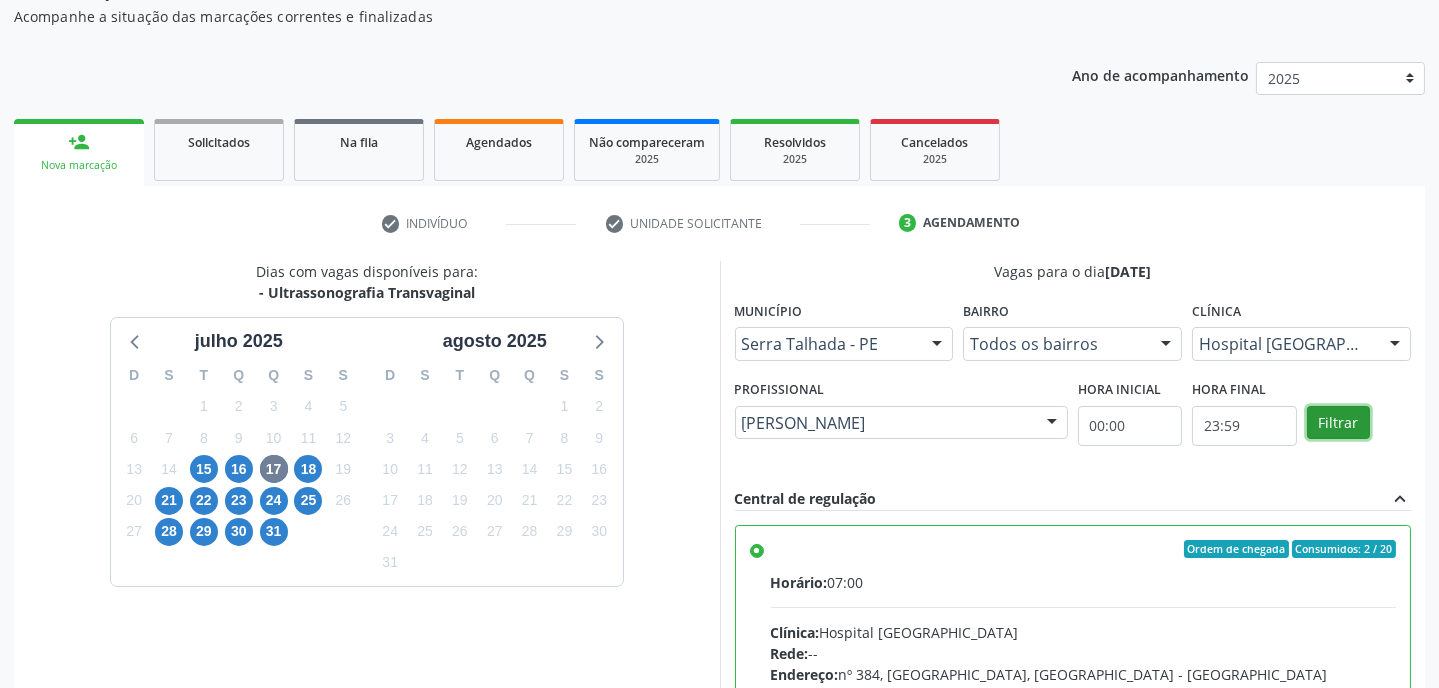 click on "Filtrar" at bounding box center [1338, 423] 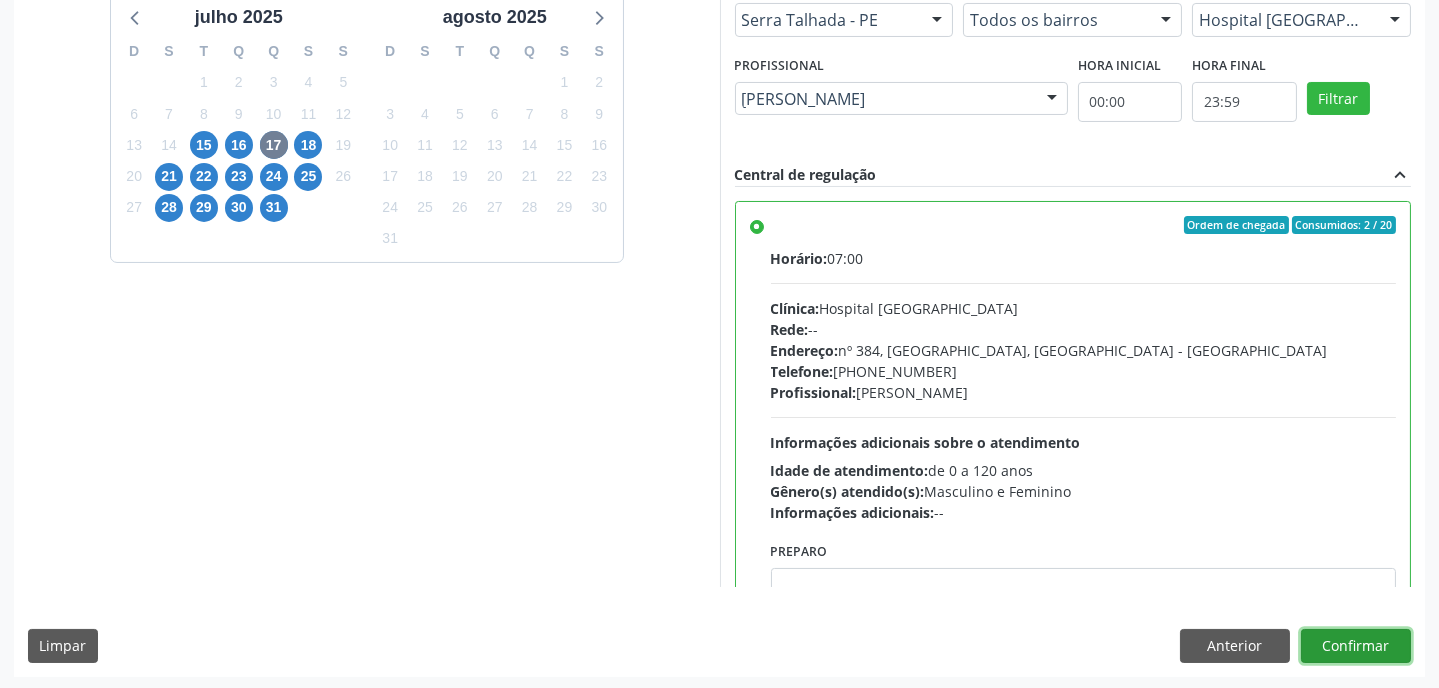 click on "Confirmar" at bounding box center [1356, 646] 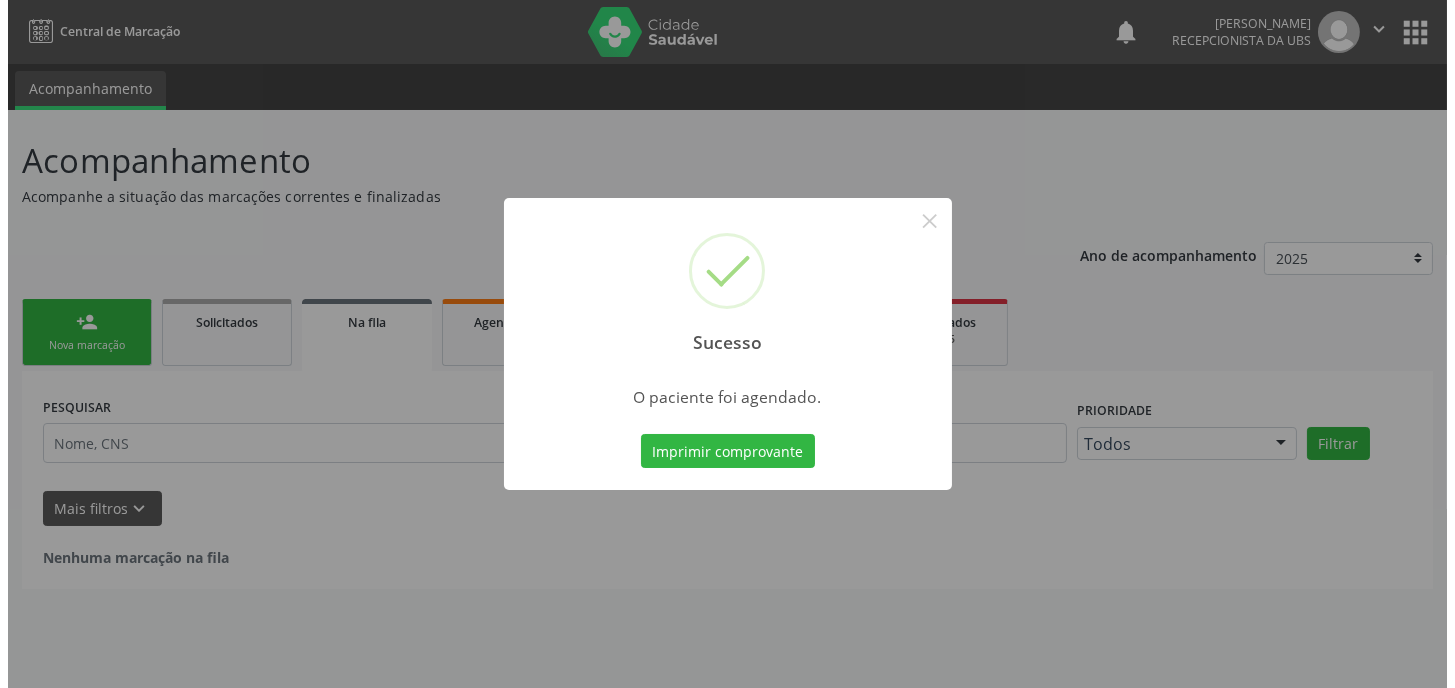 scroll, scrollTop: 0, scrollLeft: 0, axis: both 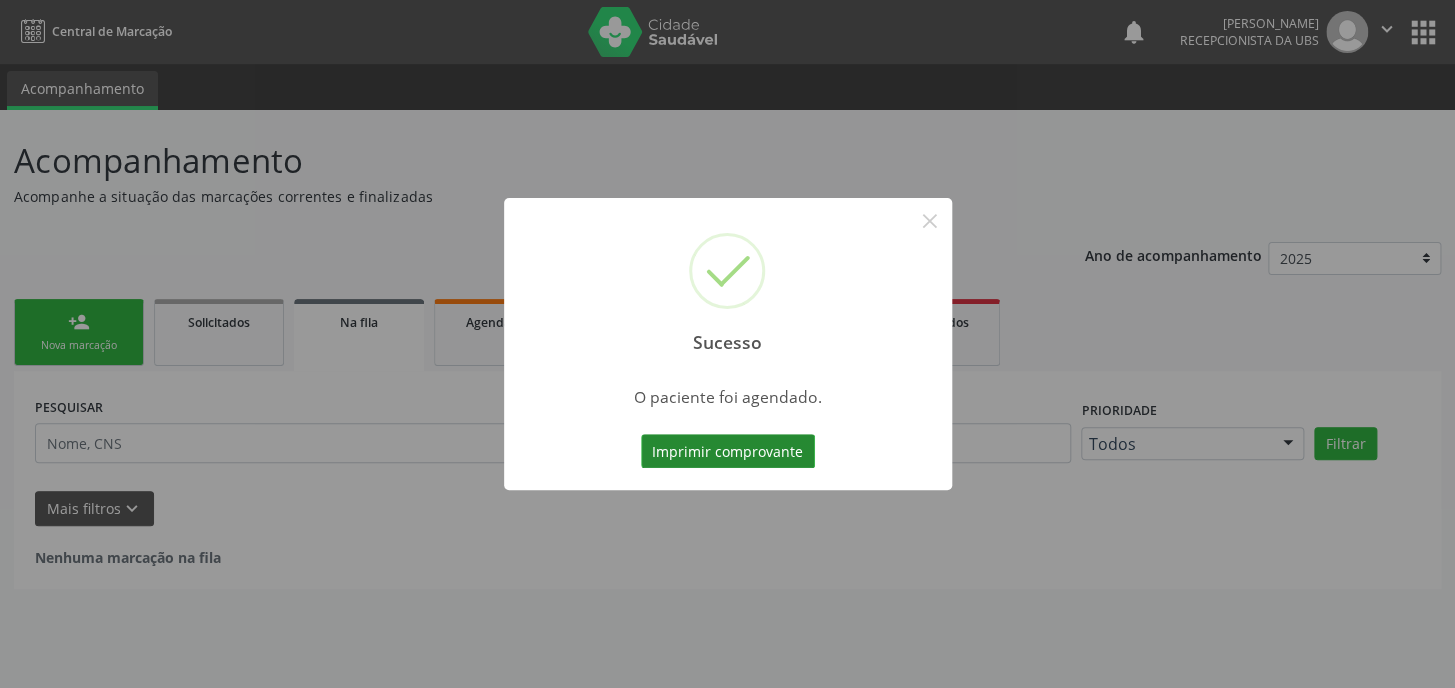 click on "Imprimir comprovante" at bounding box center (728, 451) 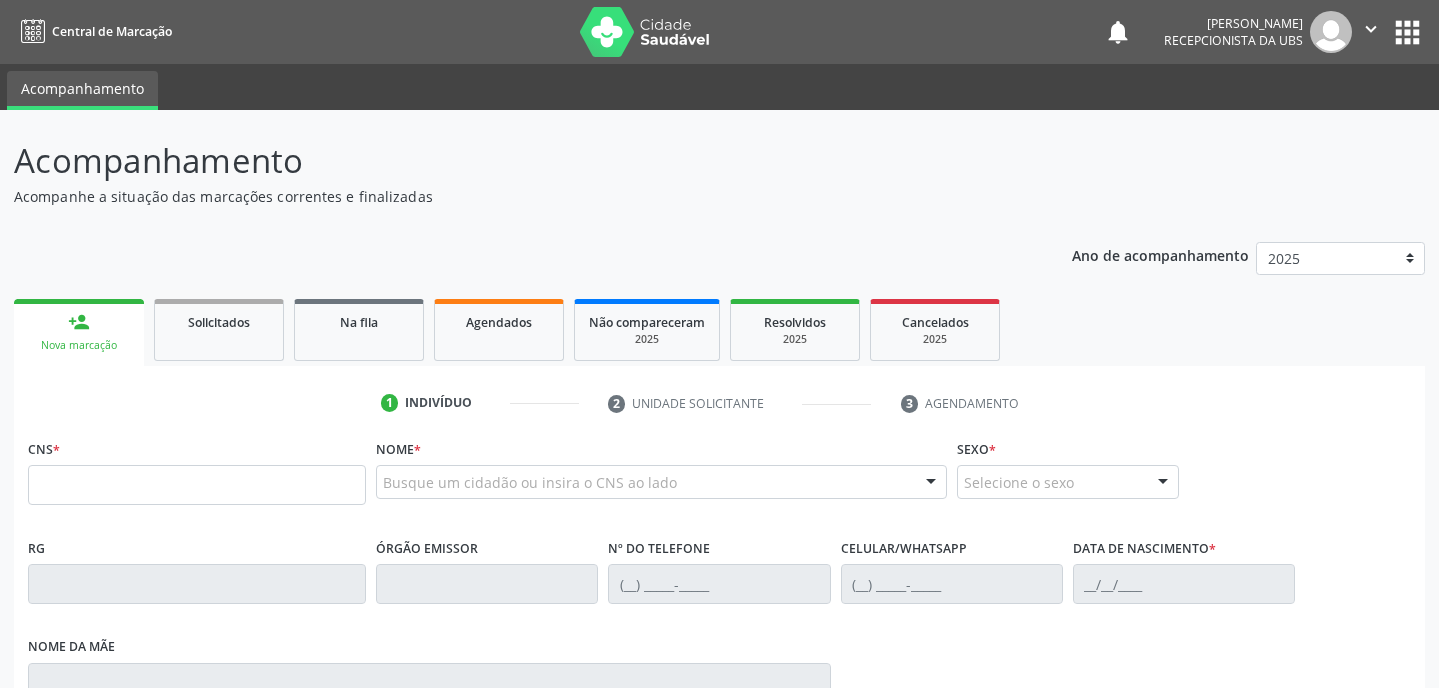 scroll, scrollTop: 0, scrollLeft: 0, axis: both 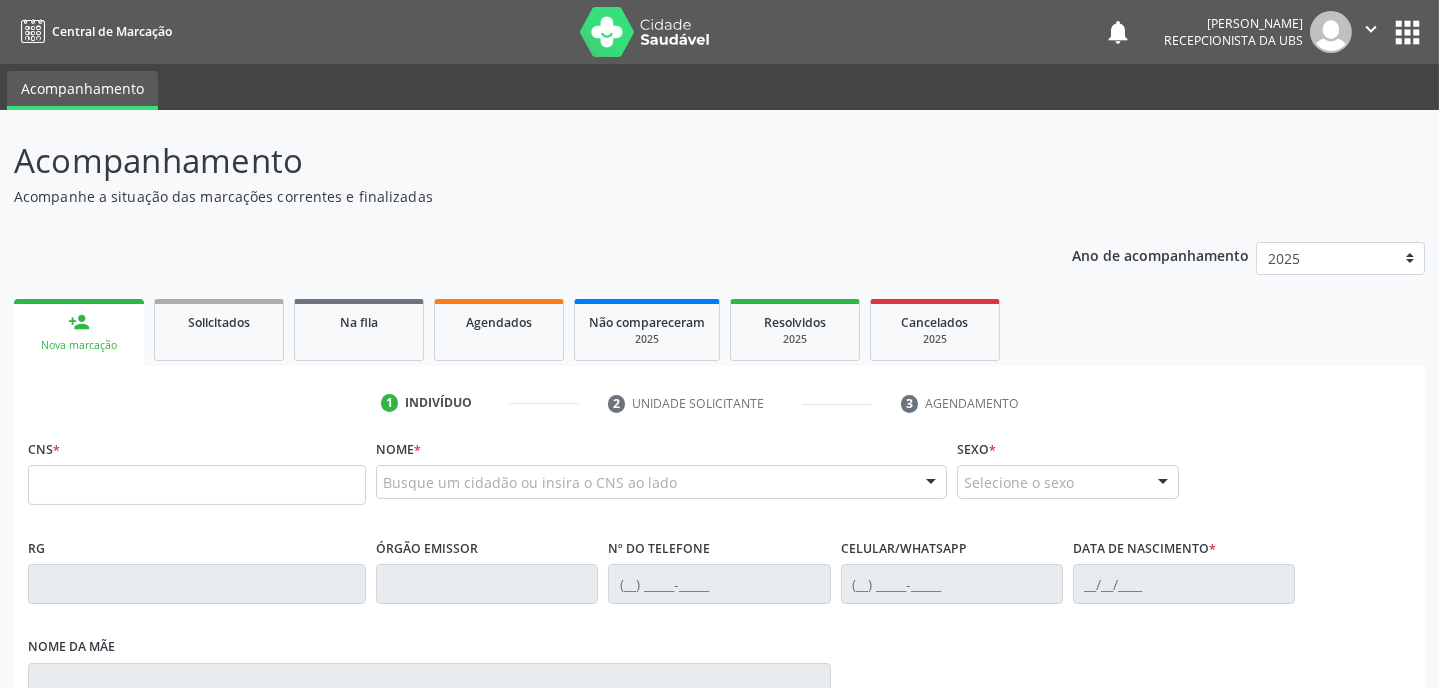 click on "person_add
Nova marcação" at bounding box center (79, 332) 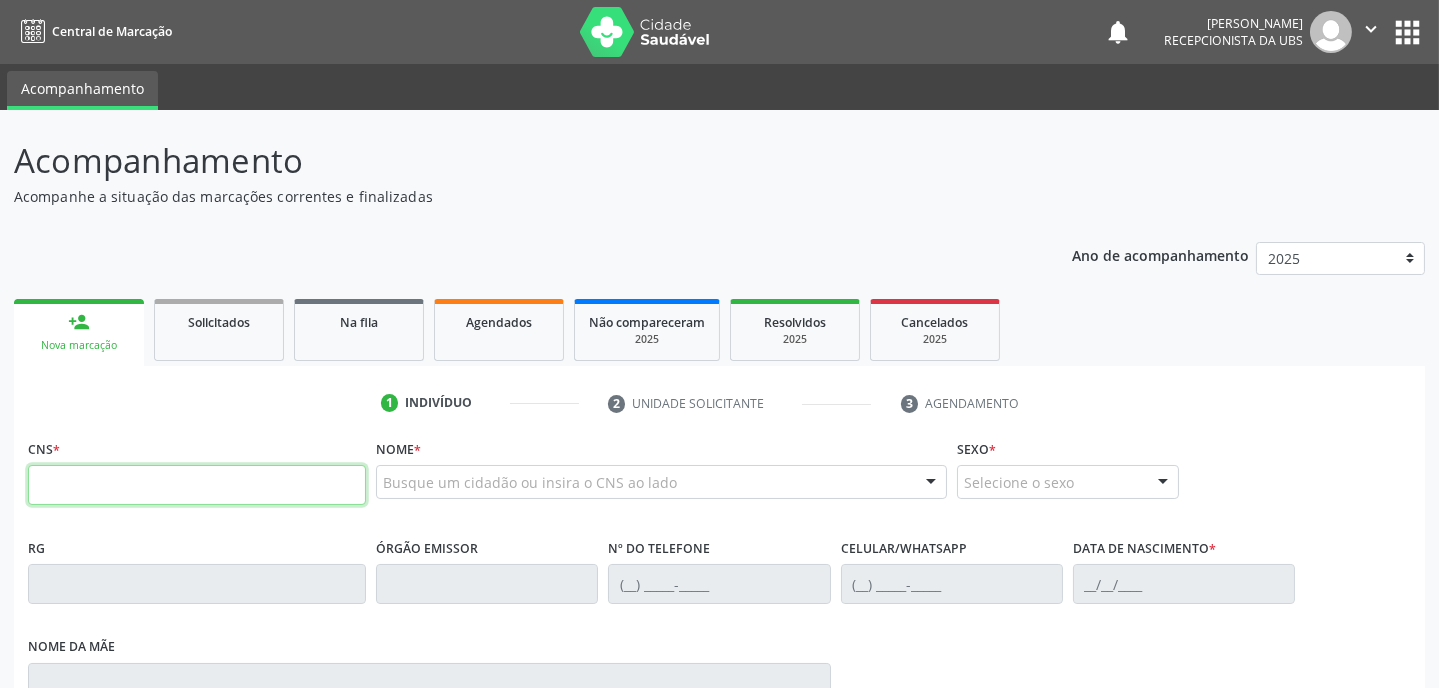 click at bounding box center (197, 485) 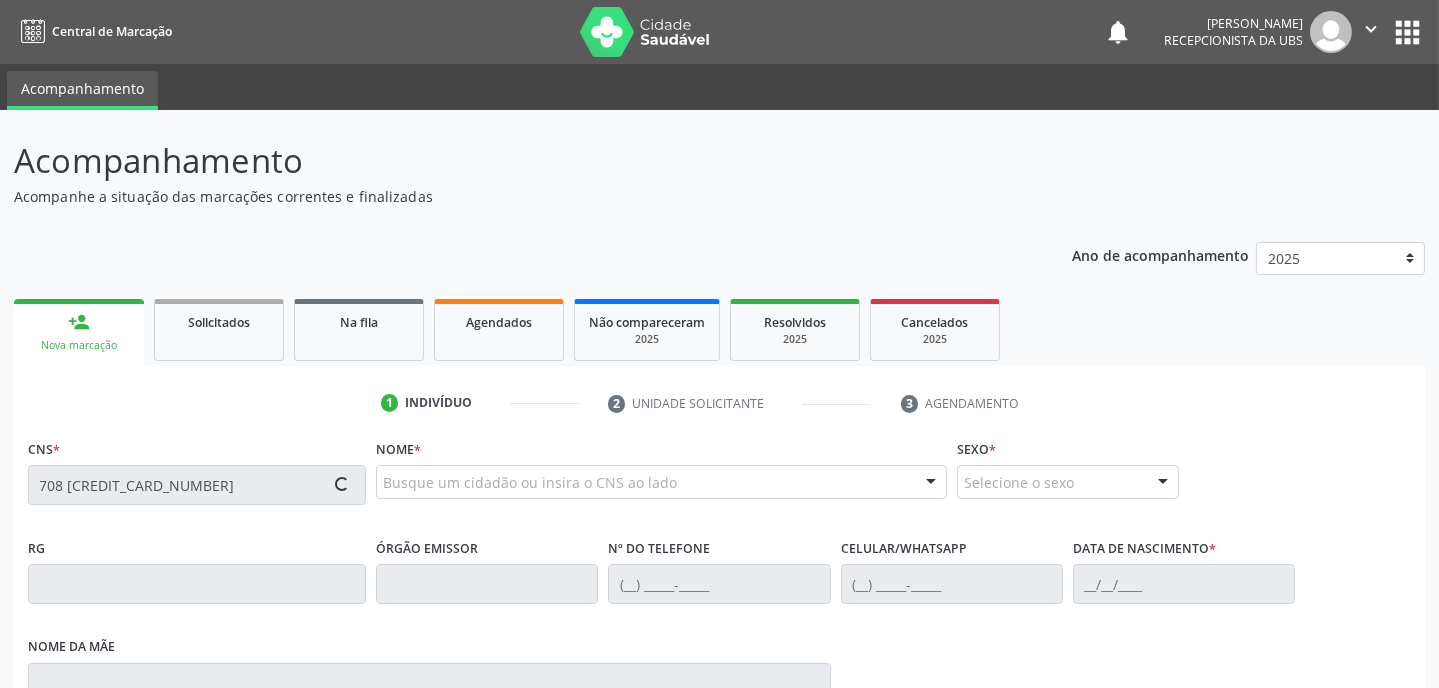 type on "708 [CREDIT_CARD_NUMBER]" 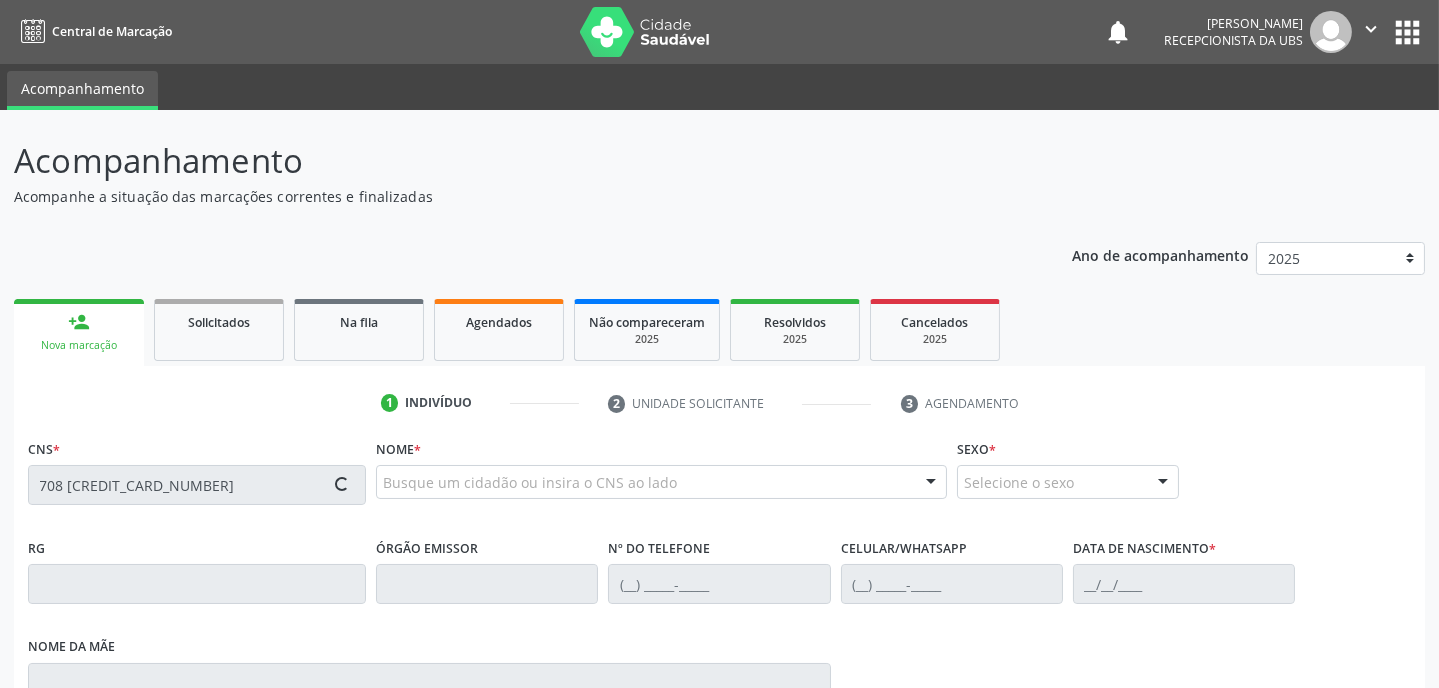 type 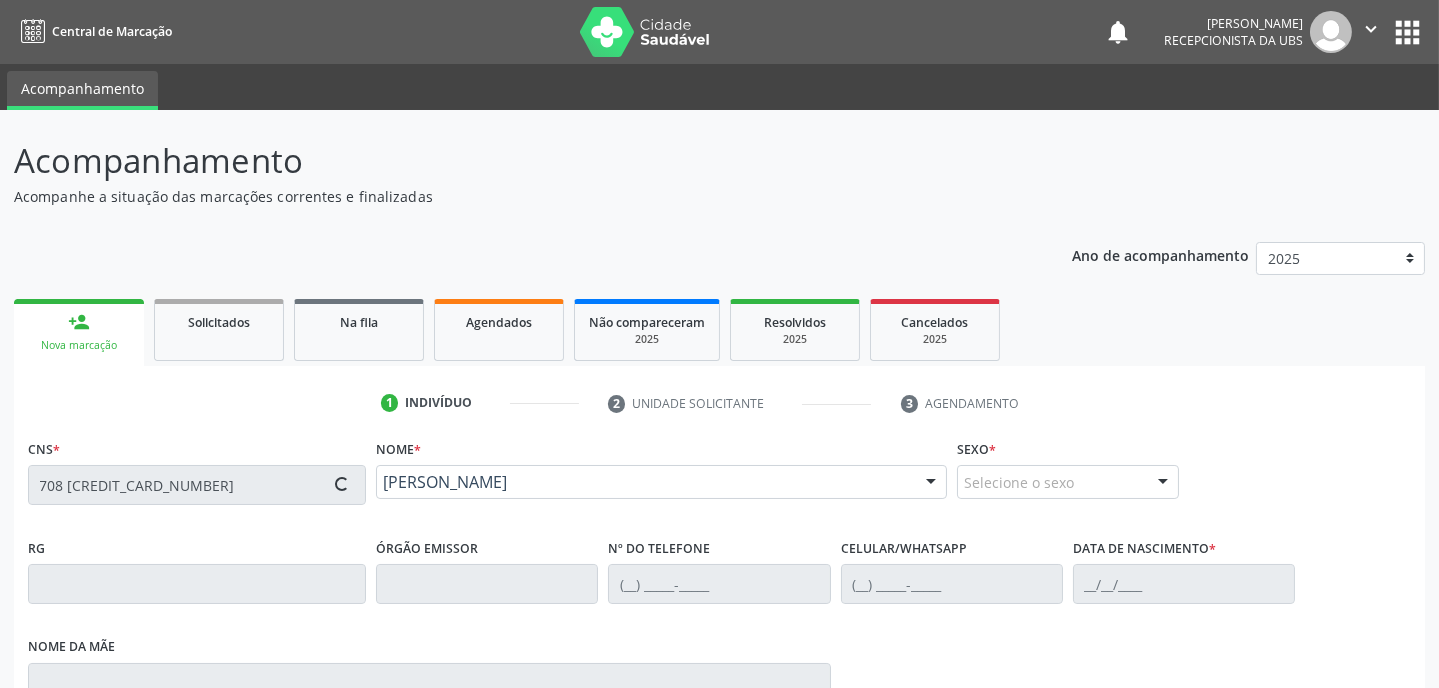 type on "[PHONE_NUMBER]" 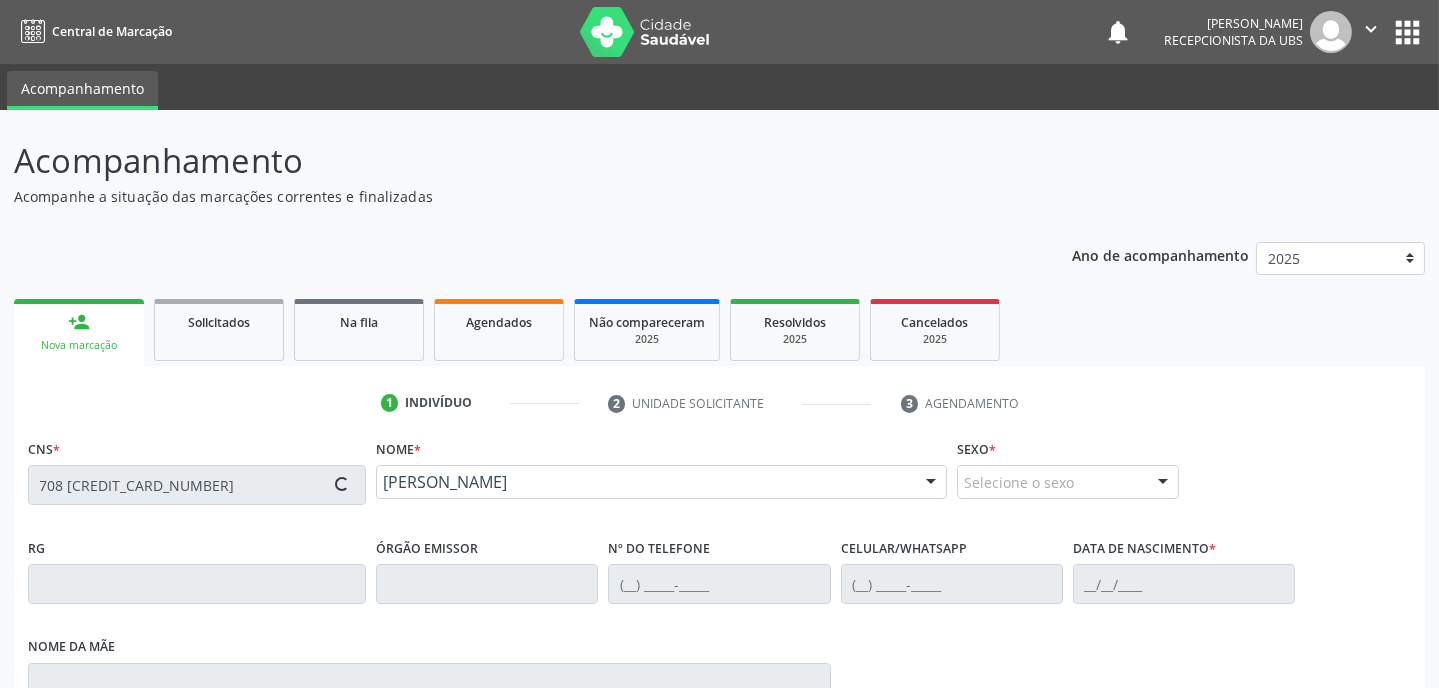 type on "[PHONE_NUMBER]" 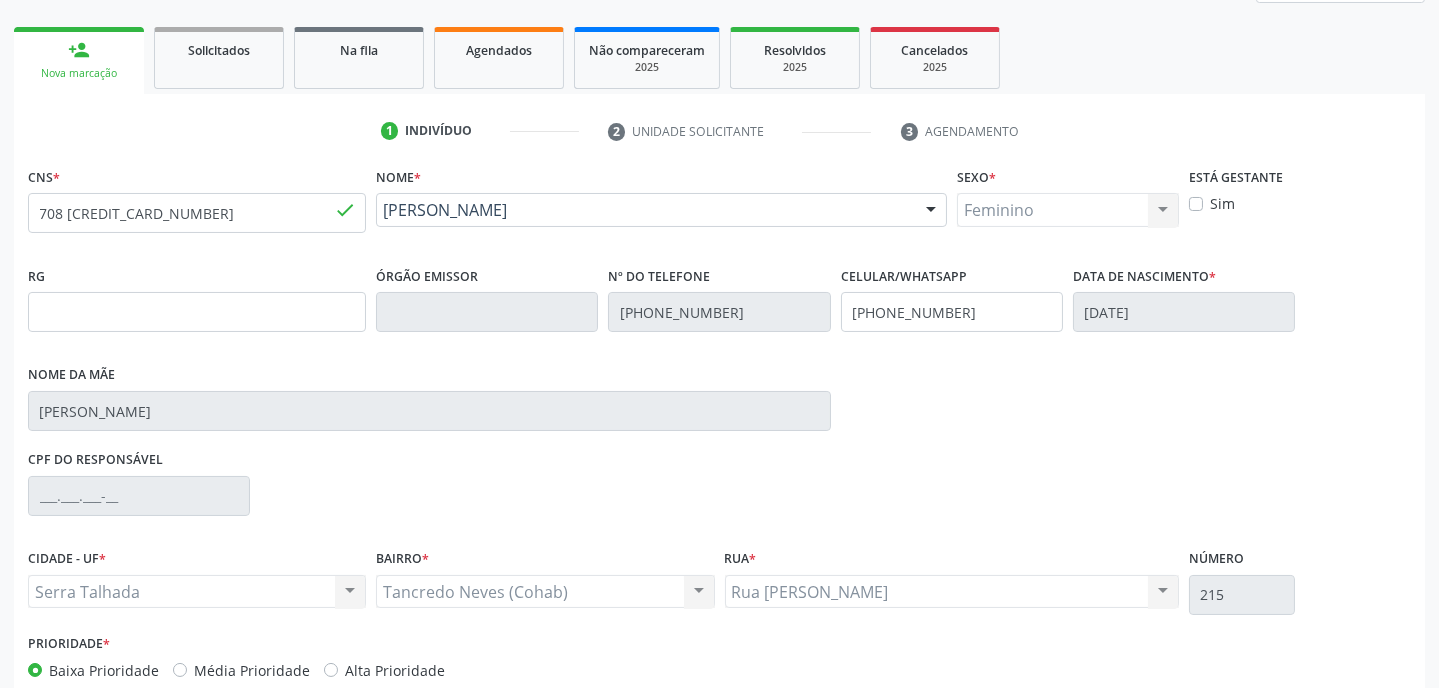 scroll, scrollTop: 380, scrollLeft: 0, axis: vertical 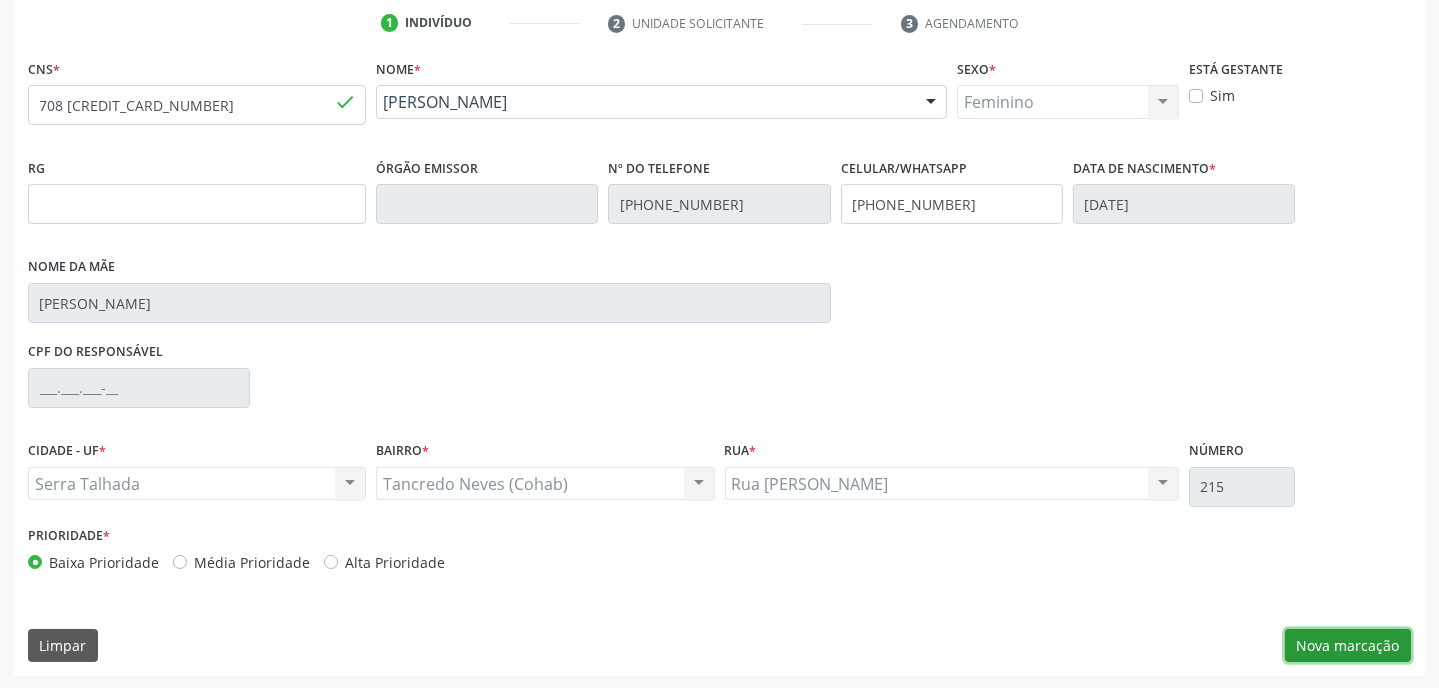 click on "Nova marcação" at bounding box center (1348, 646) 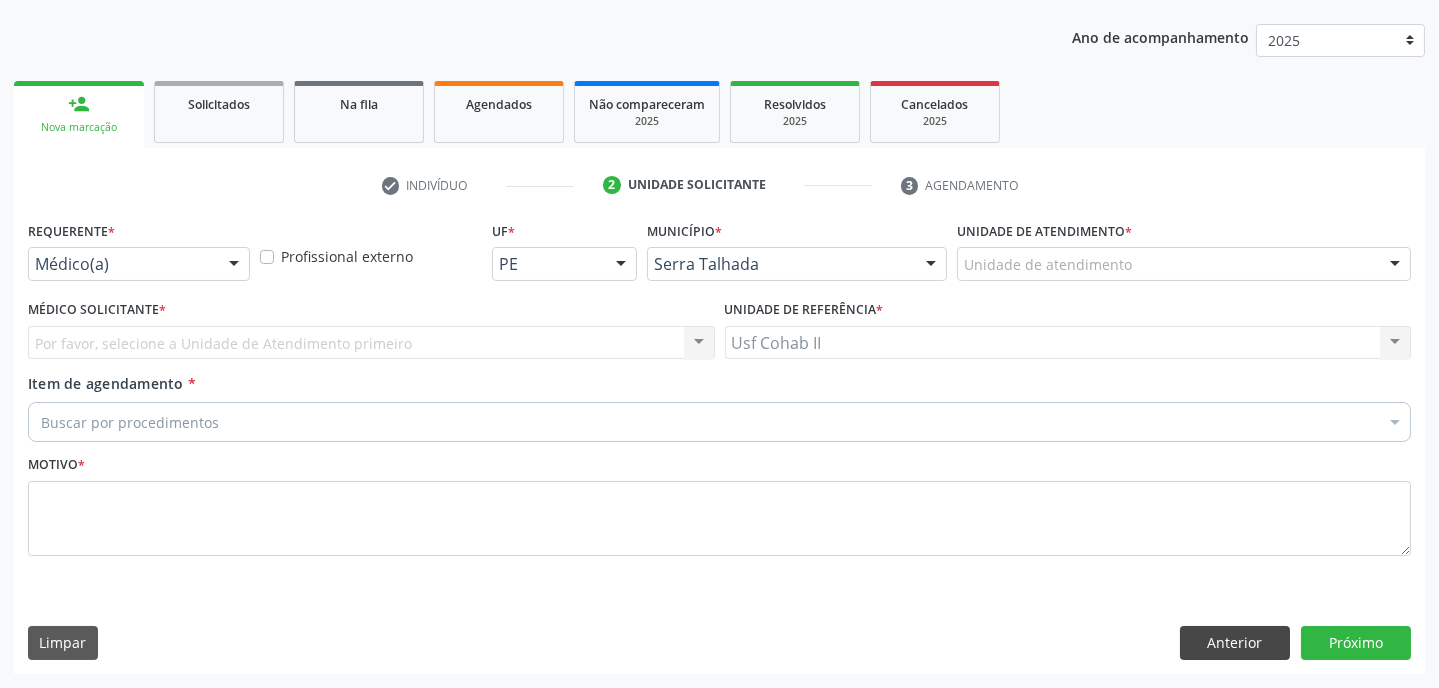 scroll, scrollTop: 215, scrollLeft: 0, axis: vertical 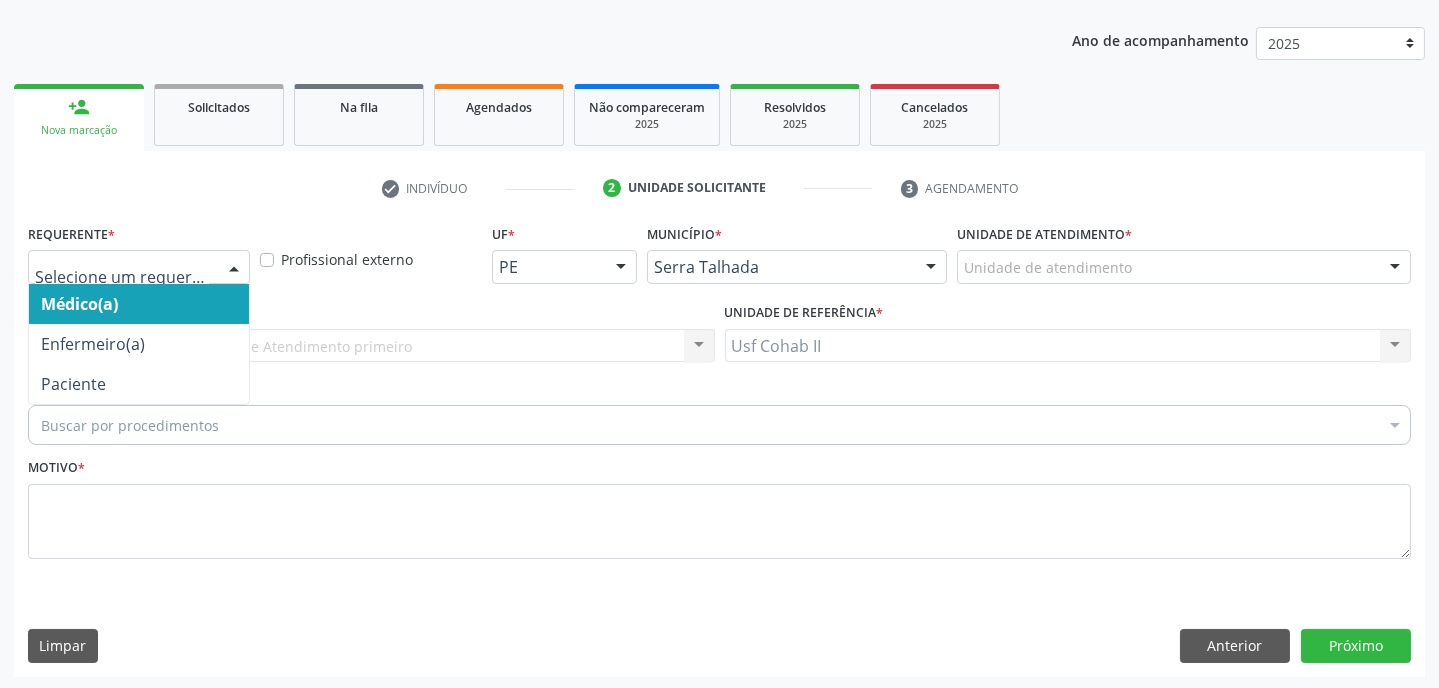 click at bounding box center (234, 268) 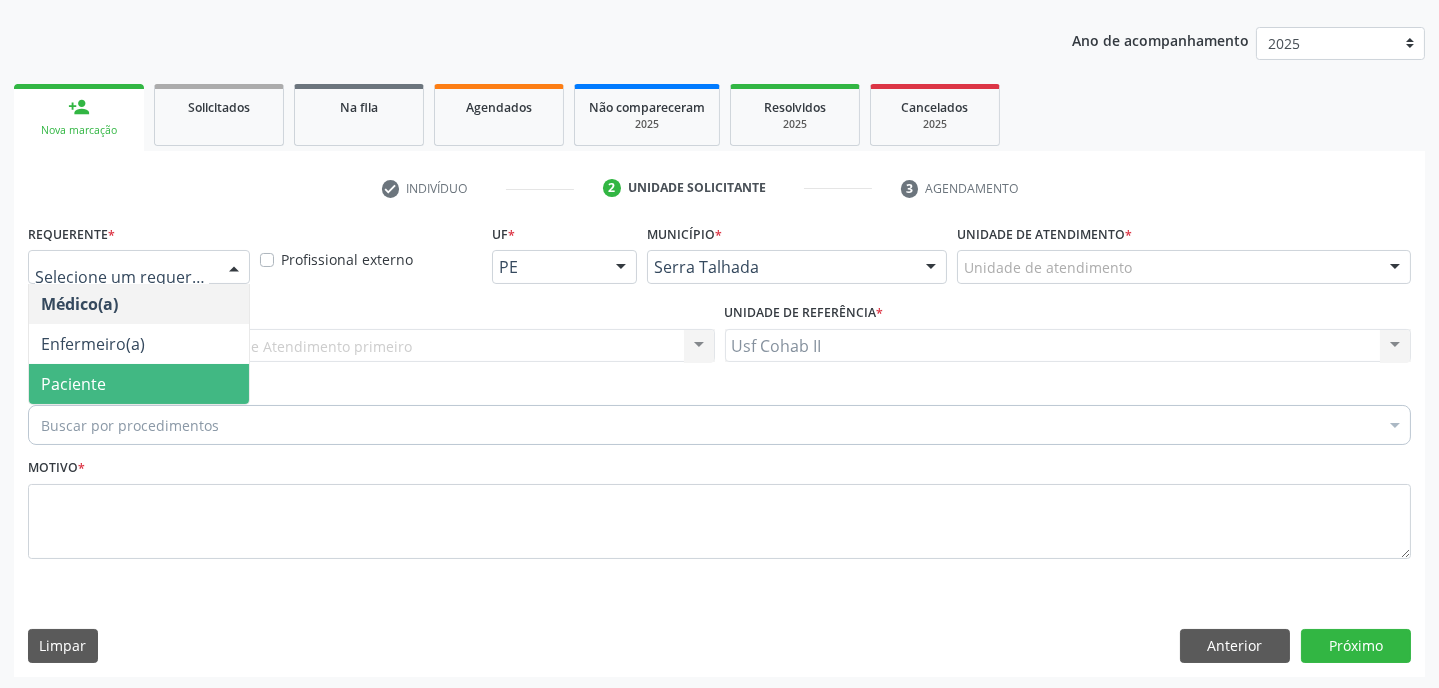 click on "Paciente" at bounding box center [139, 384] 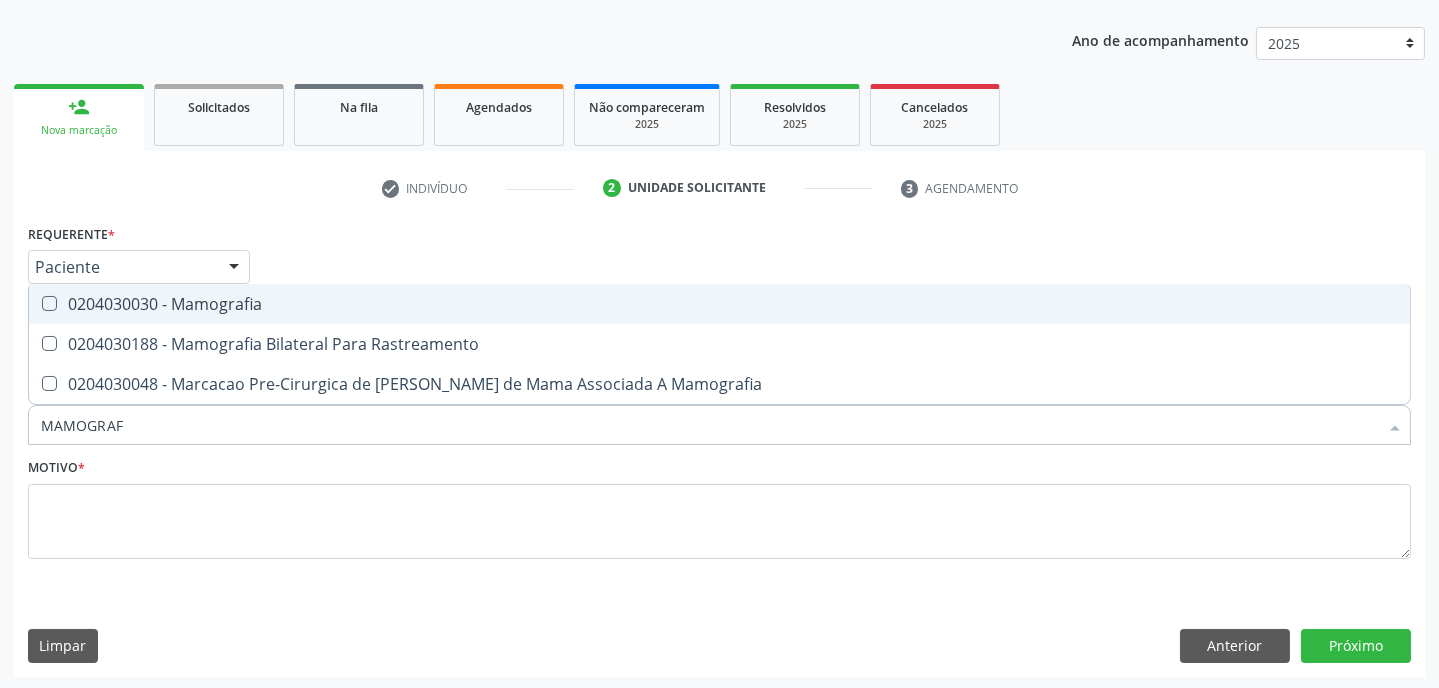 type on "MAMOGRAFI" 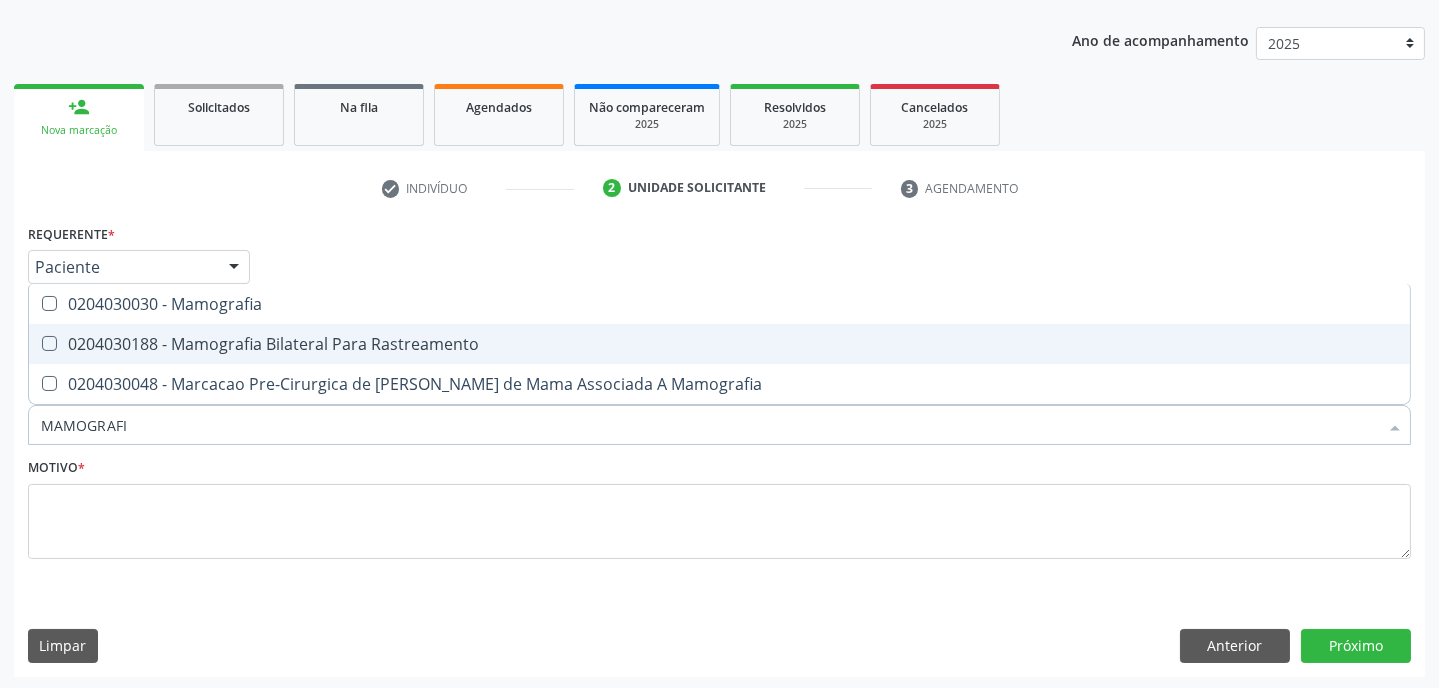 click on "0204030188 - Mamografia Bilateral Para Rastreamento" at bounding box center [719, 344] 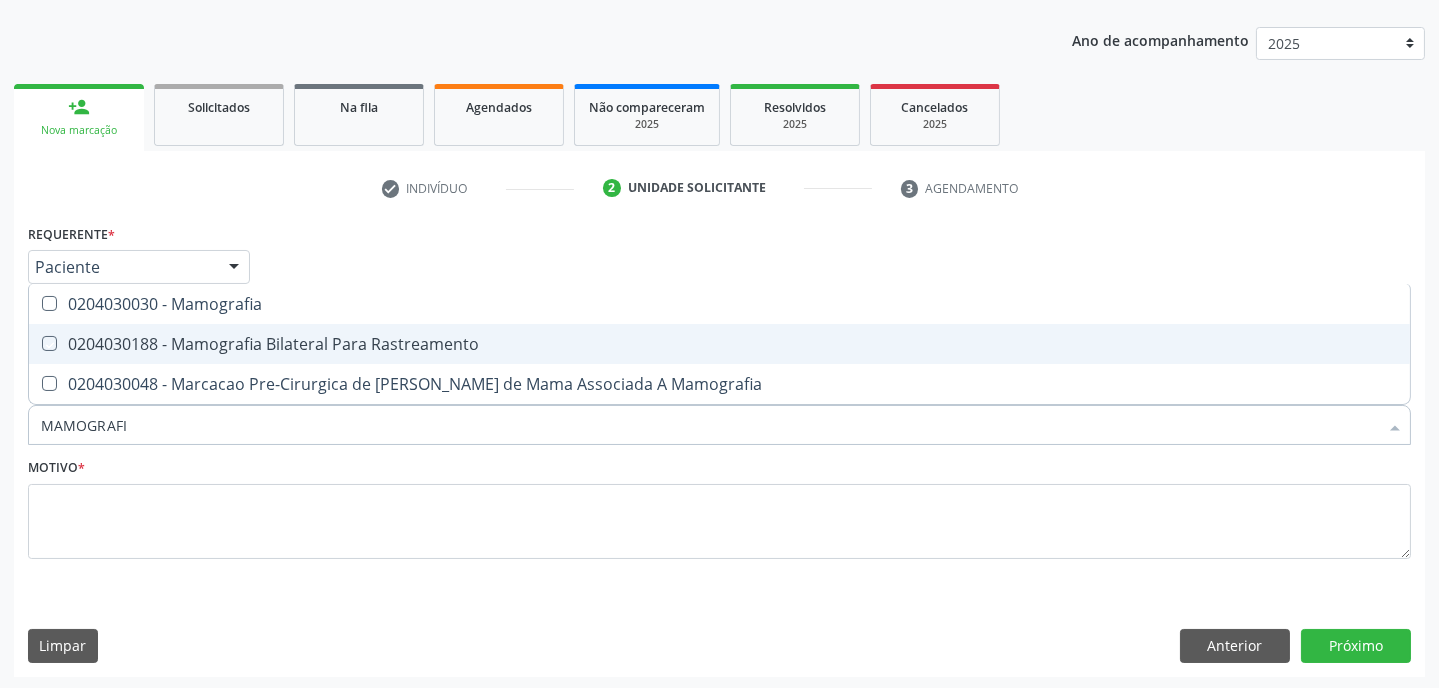 checkbox on "true" 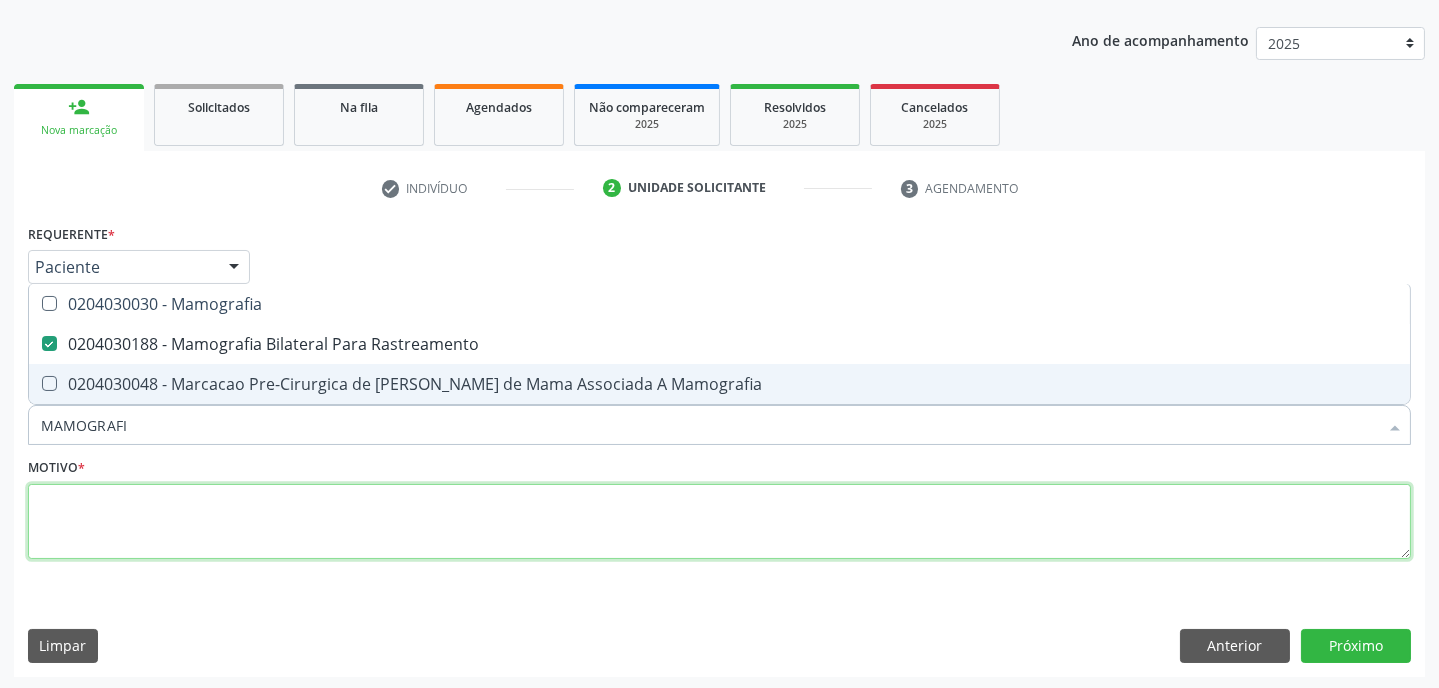click at bounding box center [719, 522] 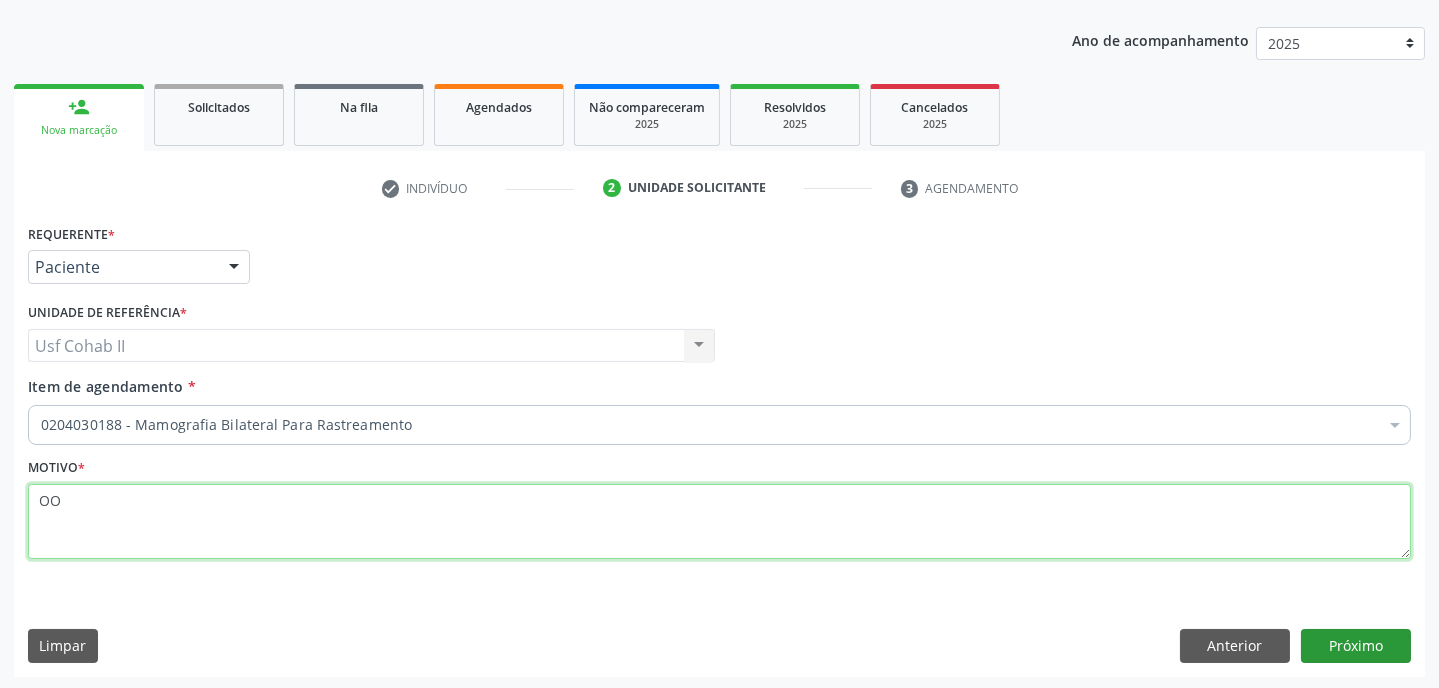 type on "OO" 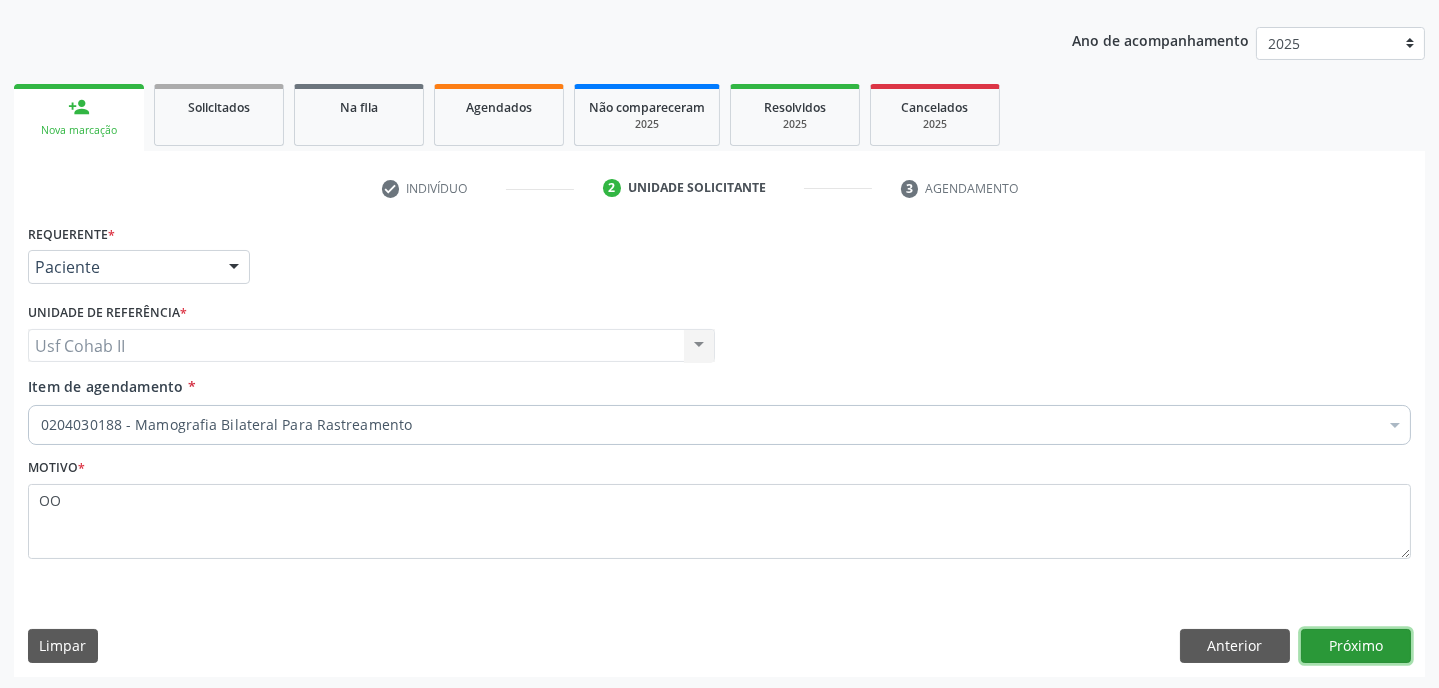 click on "Próximo" at bounding box center (1356, 646) 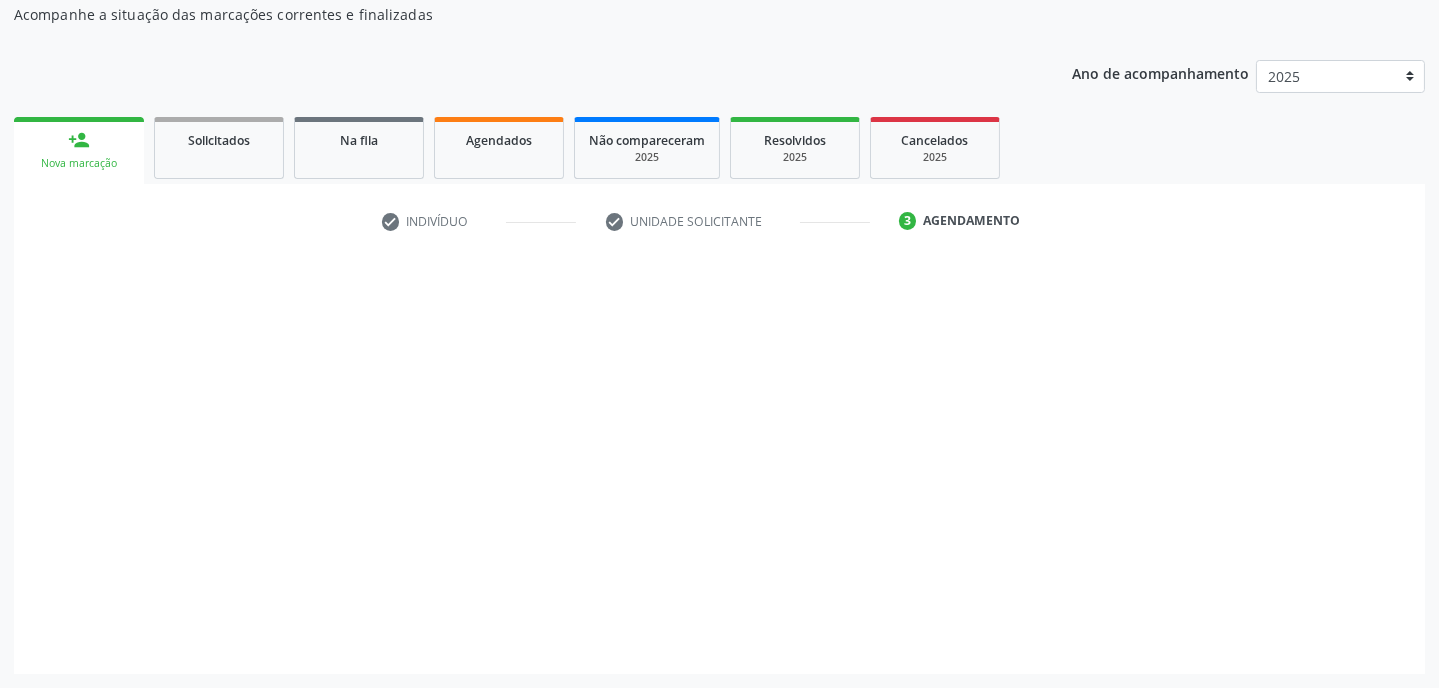 scroll, scrollTop: 180, scrollLeft: 0, axis: vertical 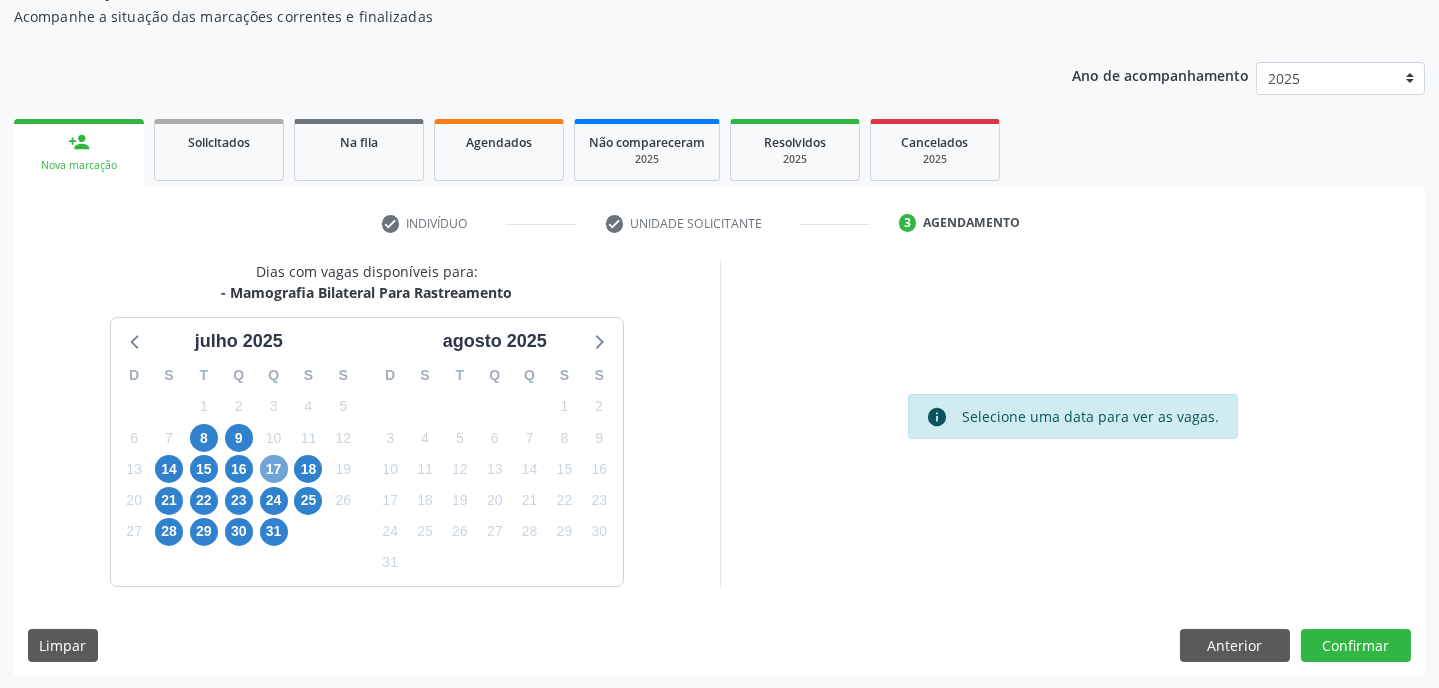 click on "17" at bounding box center [274, 469] 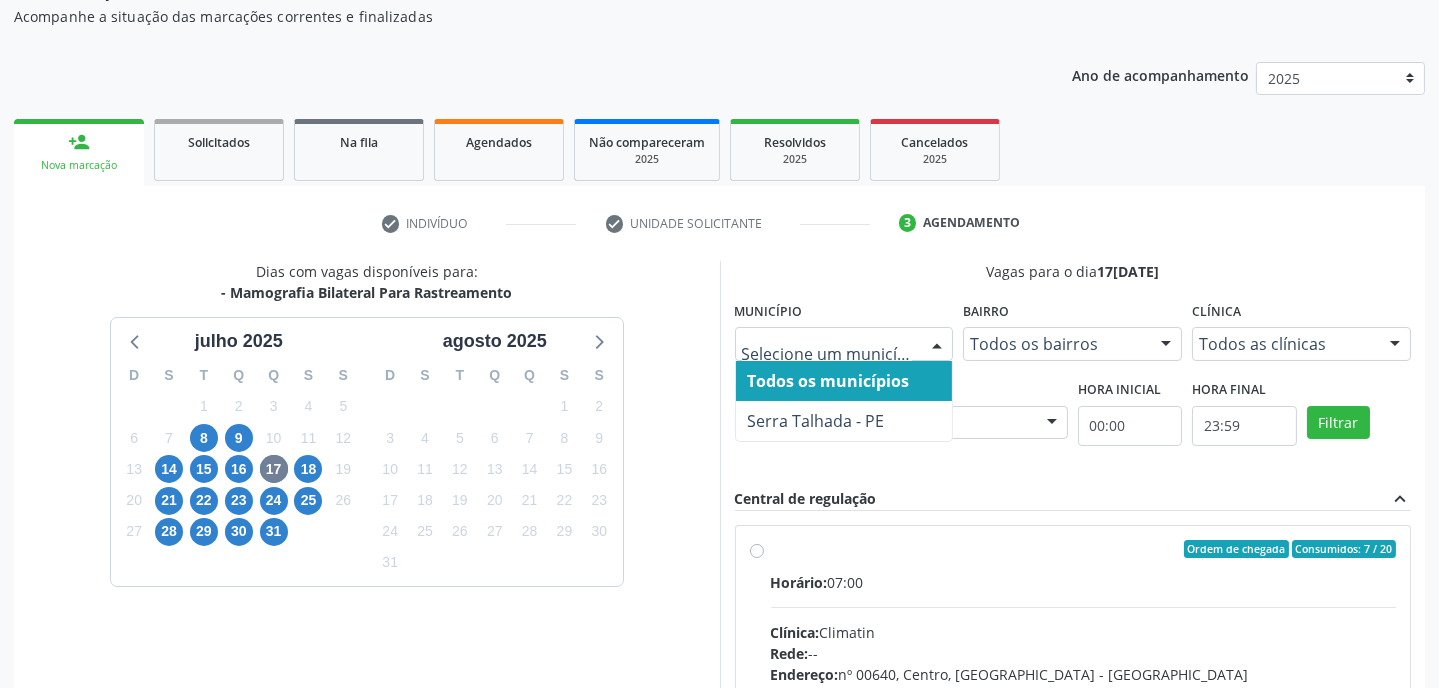 click at bounding box center [937, 345] 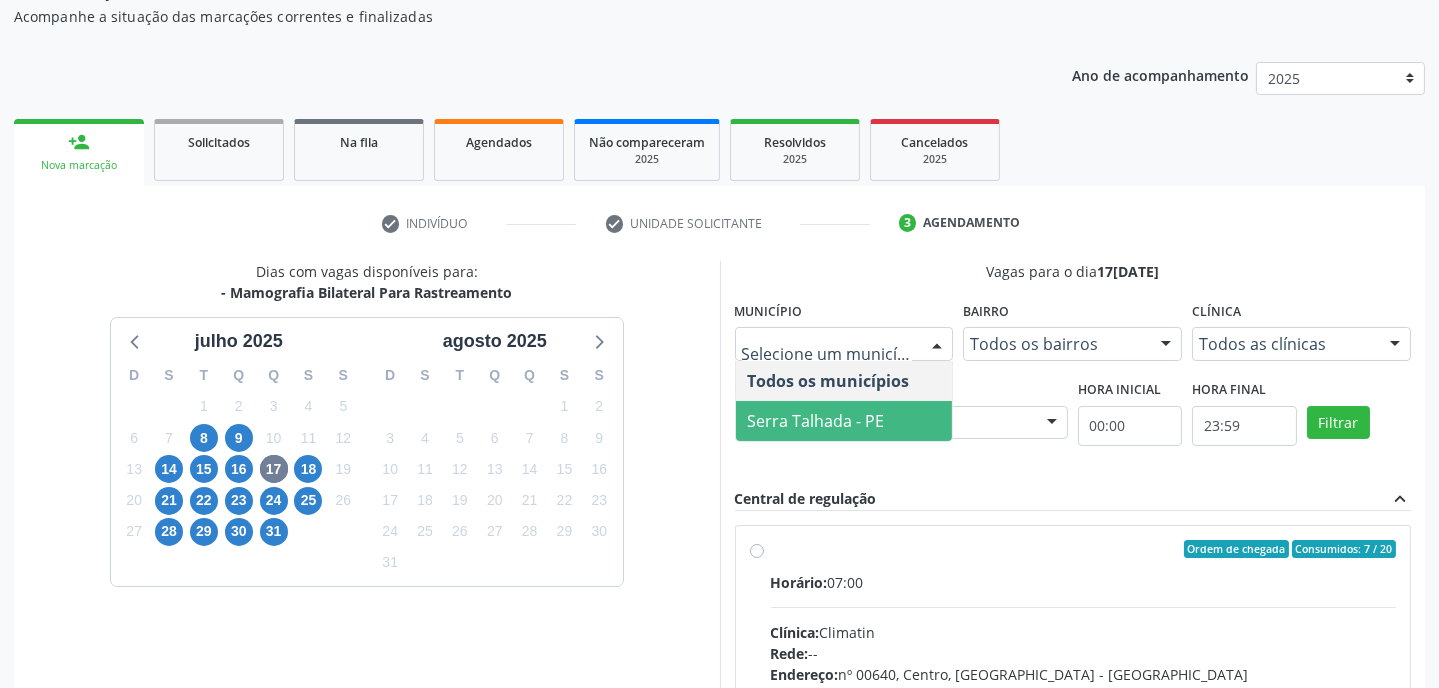 click on "Serra Talhada - PE" at bounding box center (816, 421) 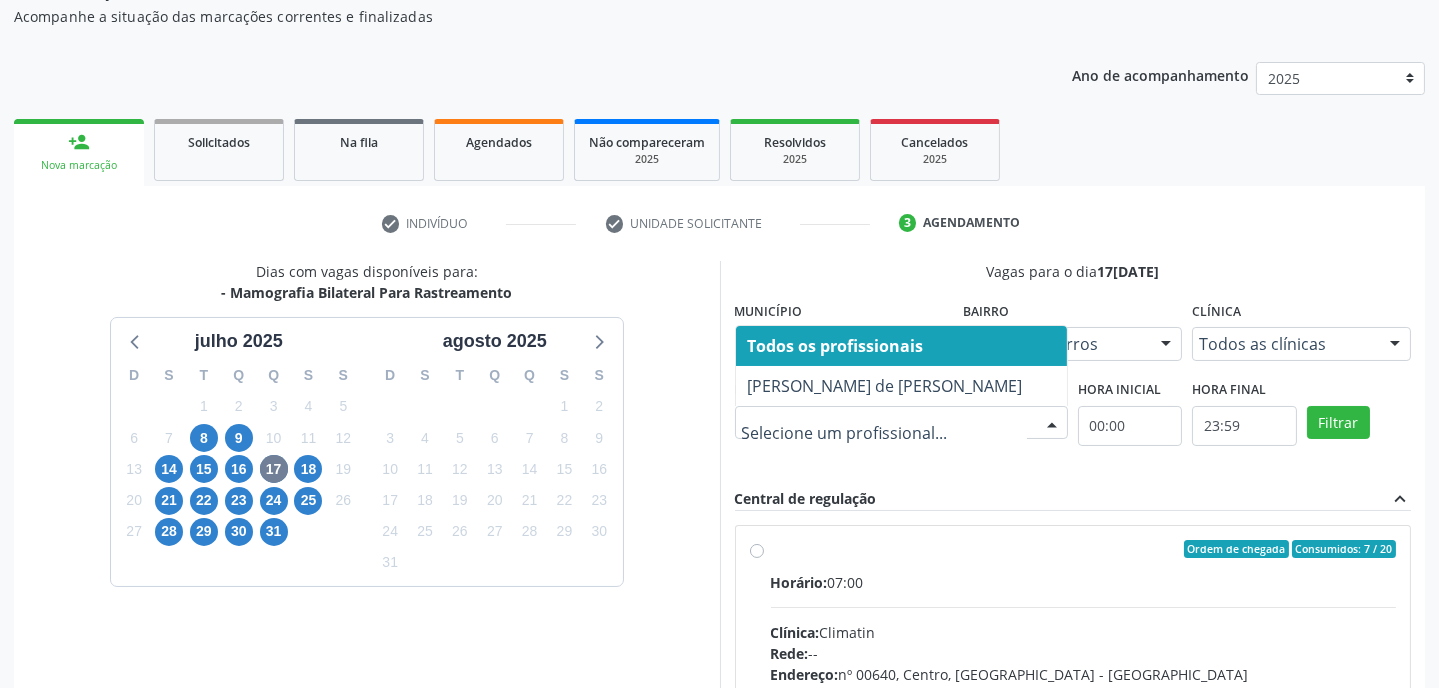 click at bounding box center (1052, 424) 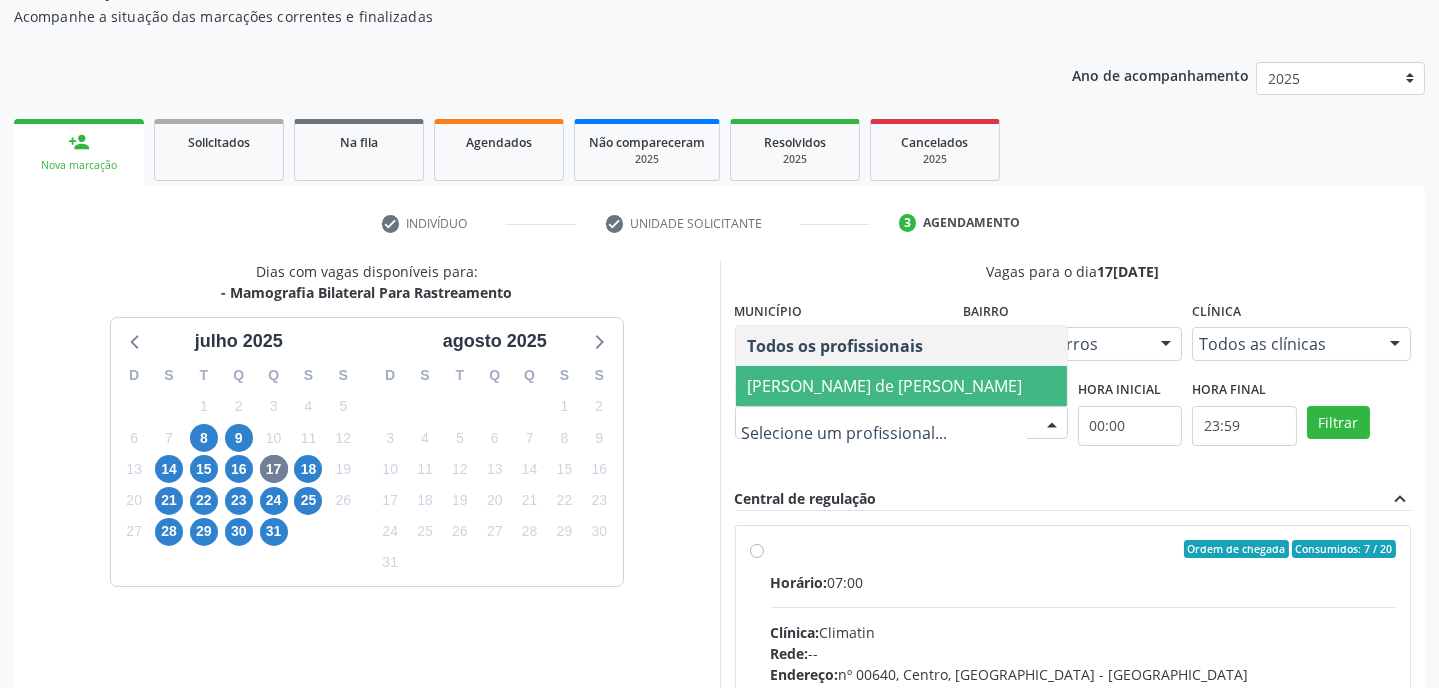click on "[PERSON_NAME] de [PERSON_NAME]" at bounding box center [885, 386] 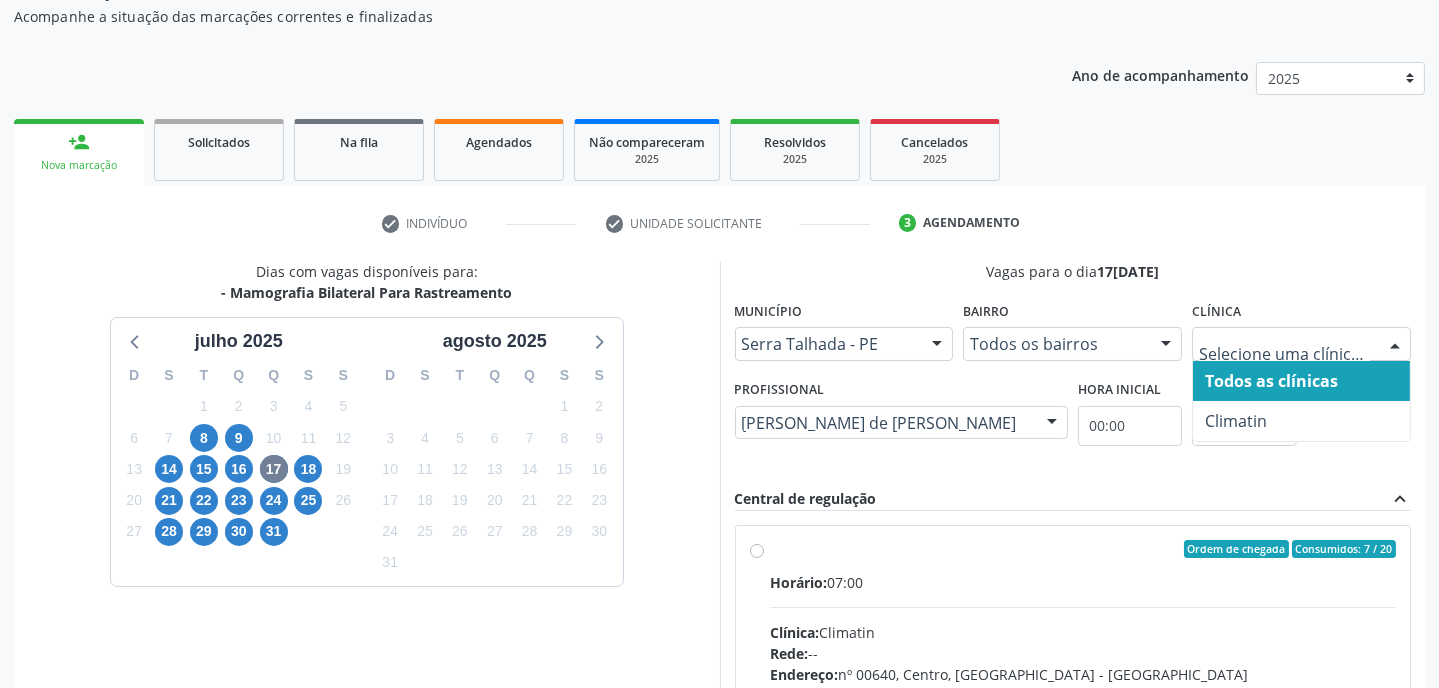 click at bounding box center [1395, 345] 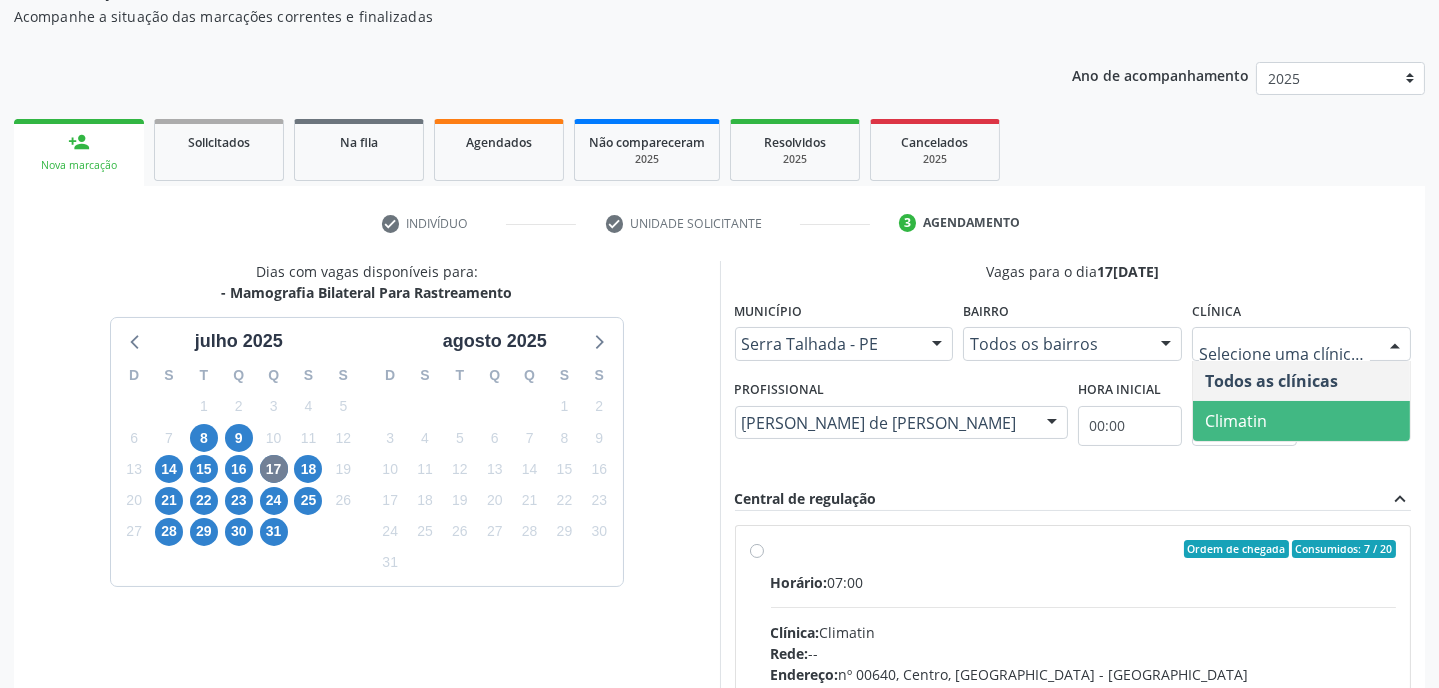 click on "Climatin" at bounding box center [1236, 421] 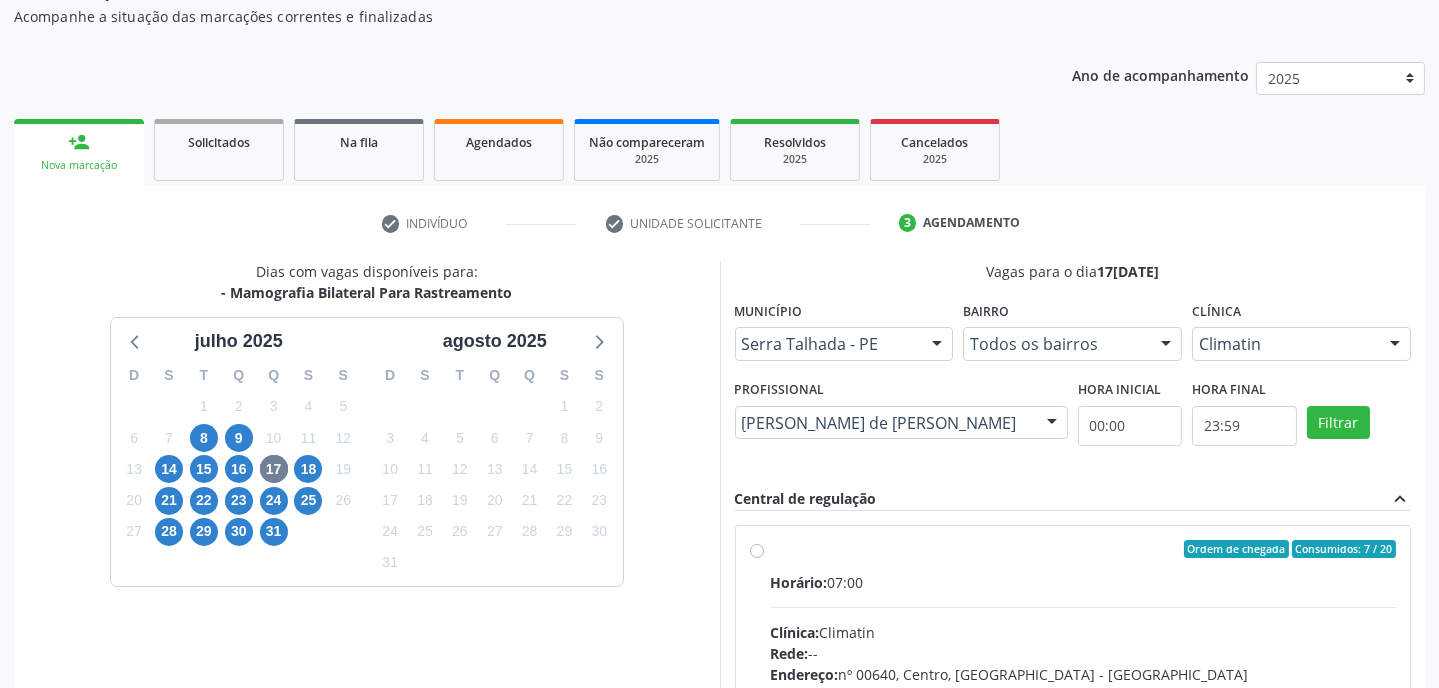 click on "Horário:   07:00" at bounding box center (1084, 582) 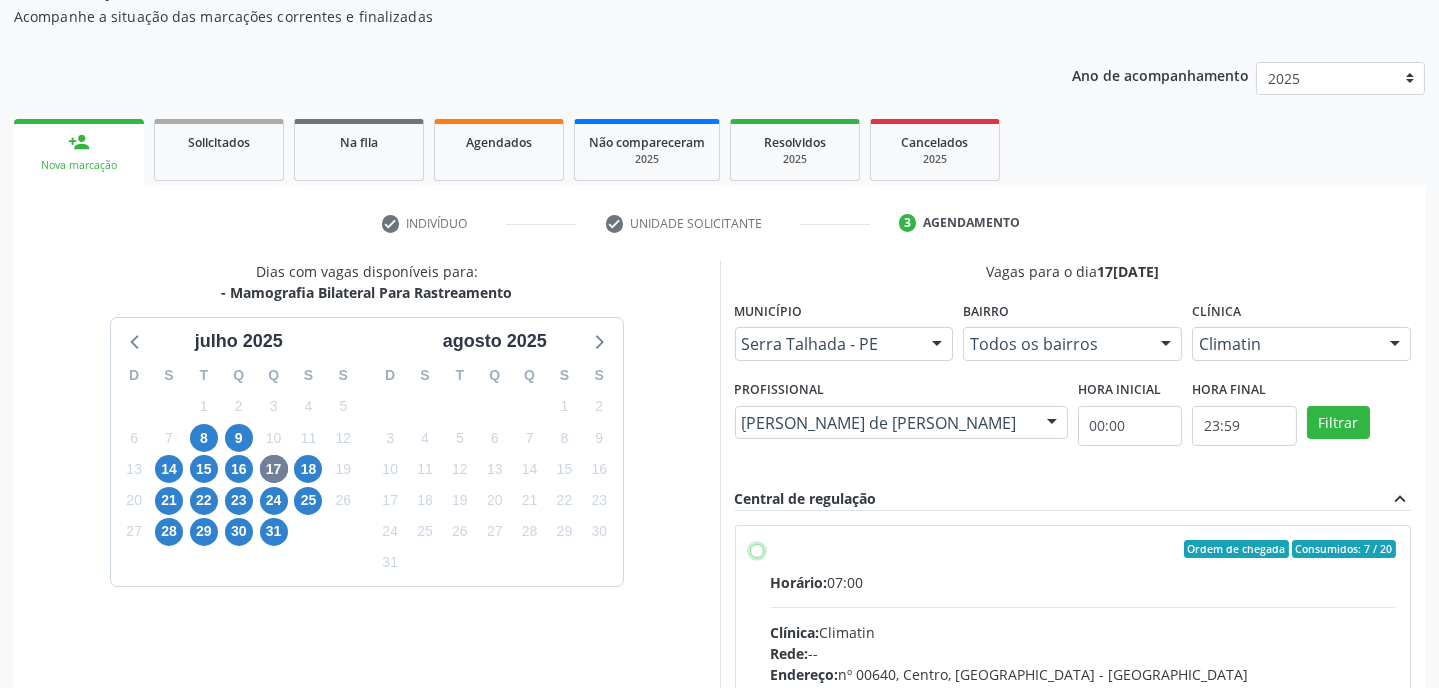 radio on "true" 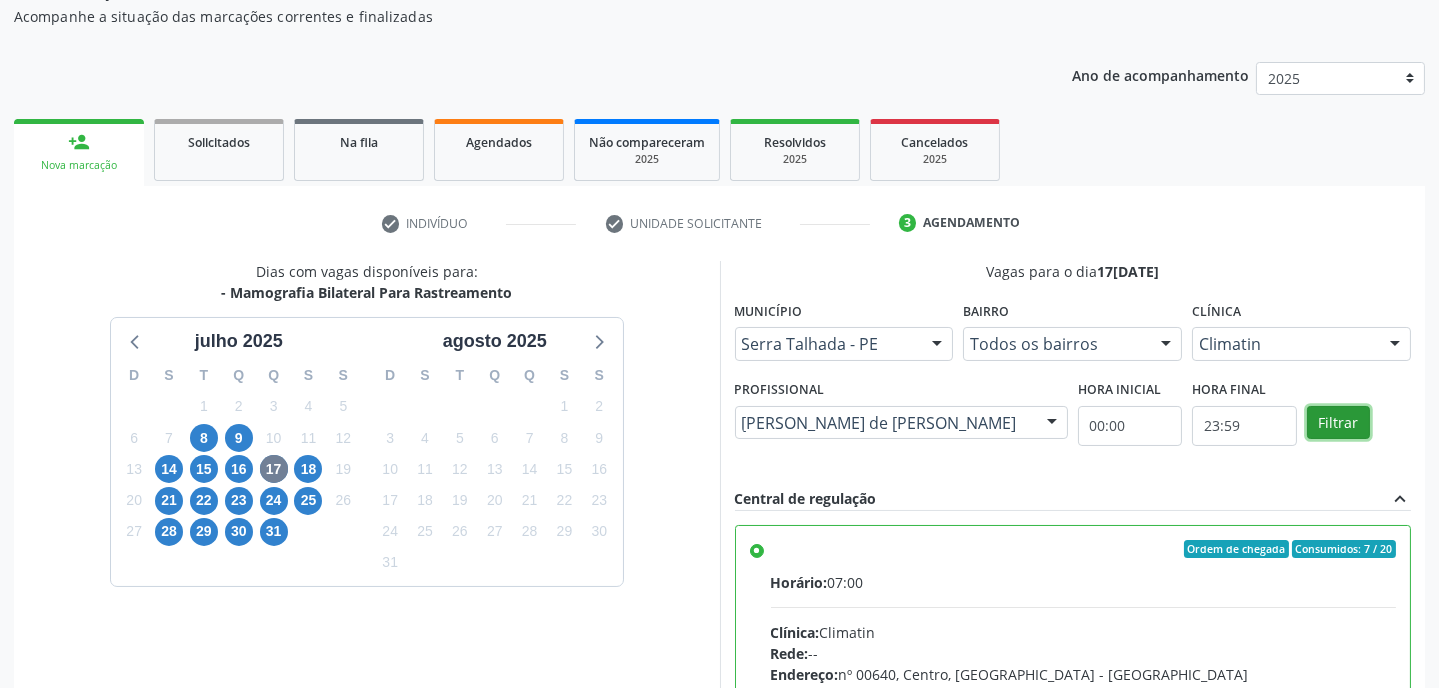 click on "Filtrar" at bounding box center (1338, 423) 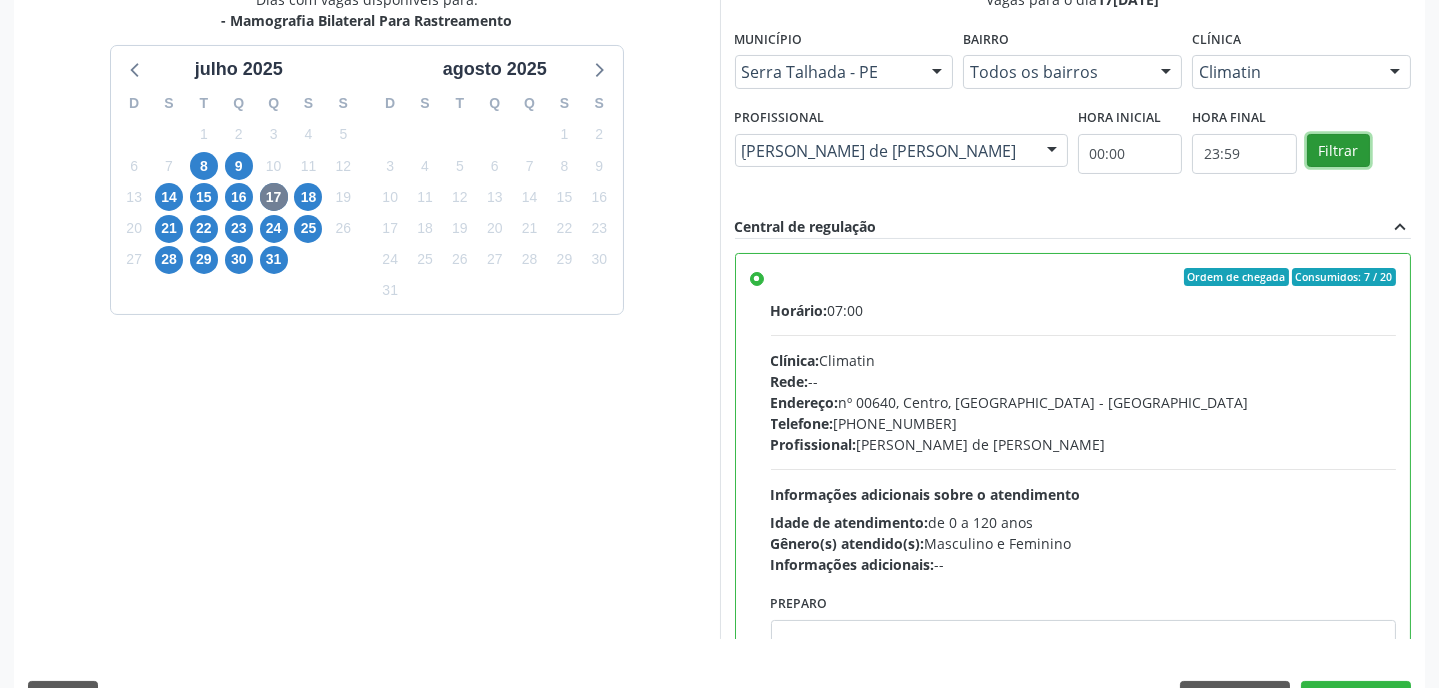 scroll, scrollTop: 504, scrollLeft: 0, axis: vertical 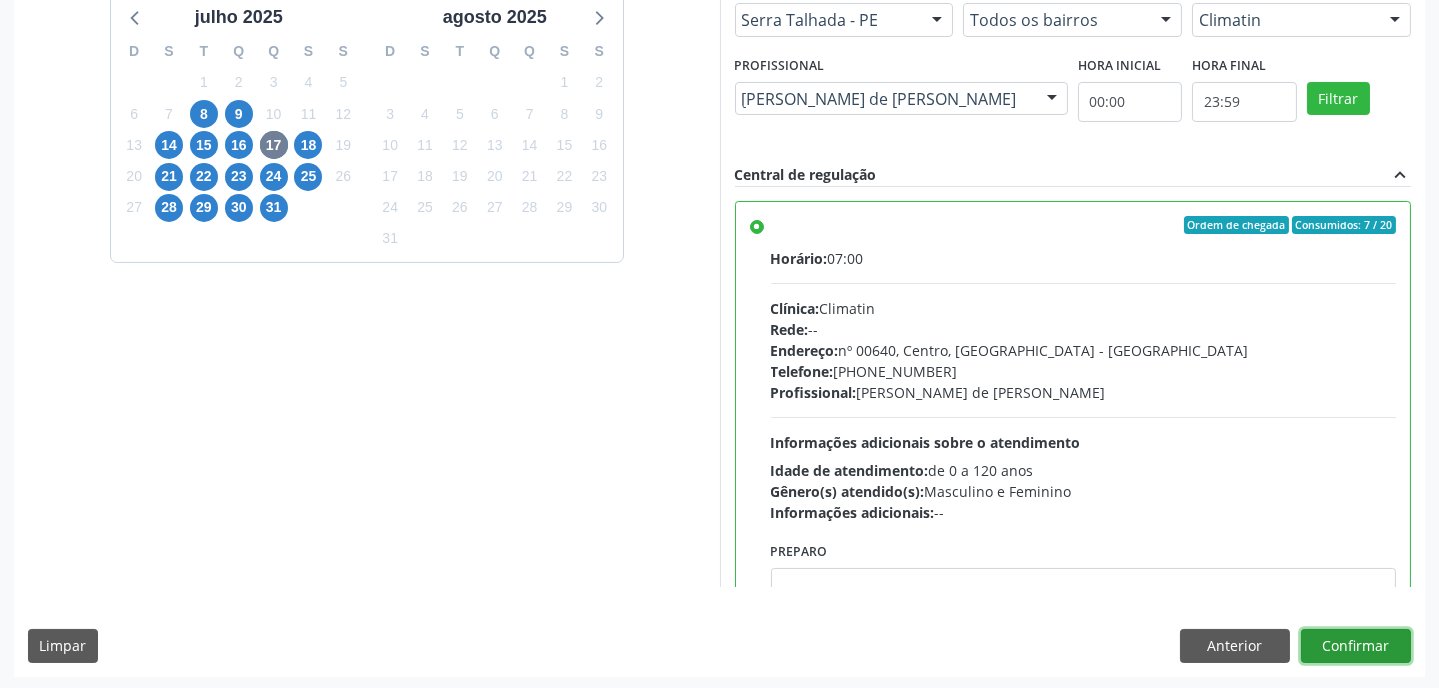 click on "Confirmar" at bounding box center [1356, 646] 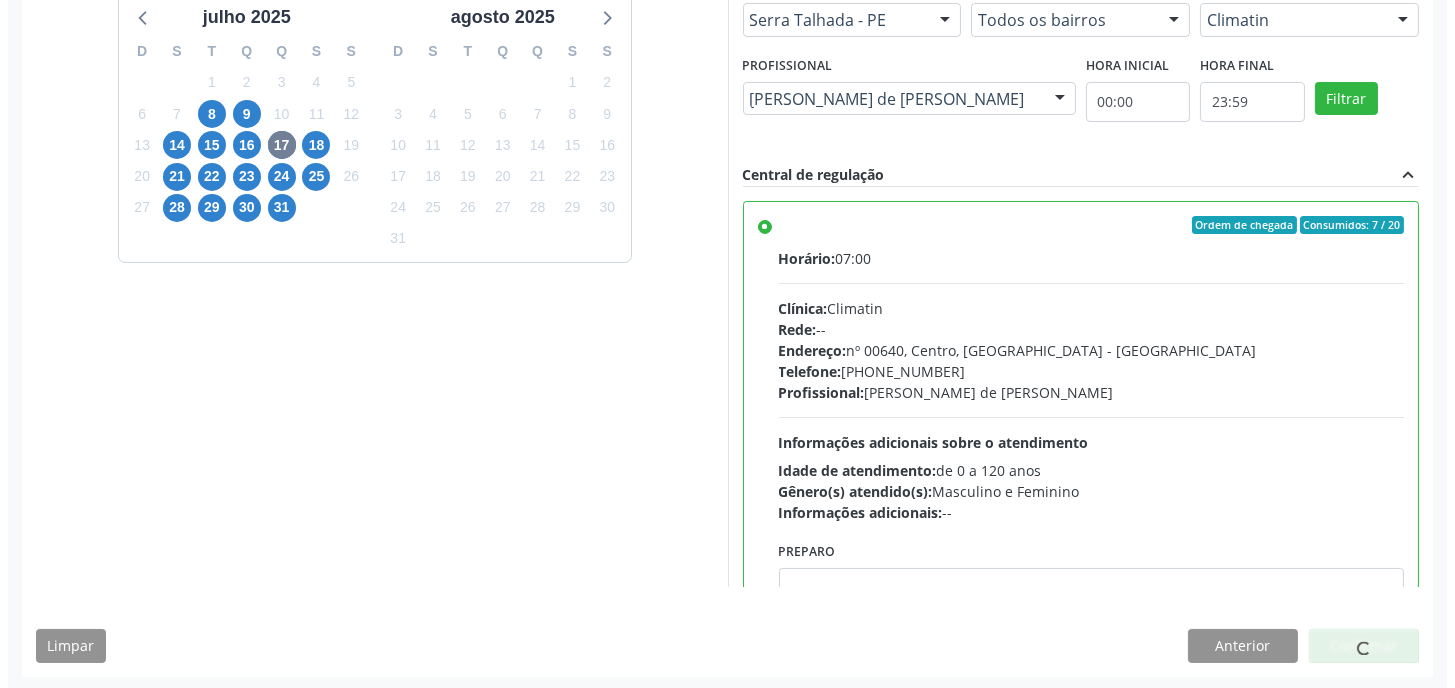 scroll, scrollTop: 0, scrollLeft: 0, axis: both 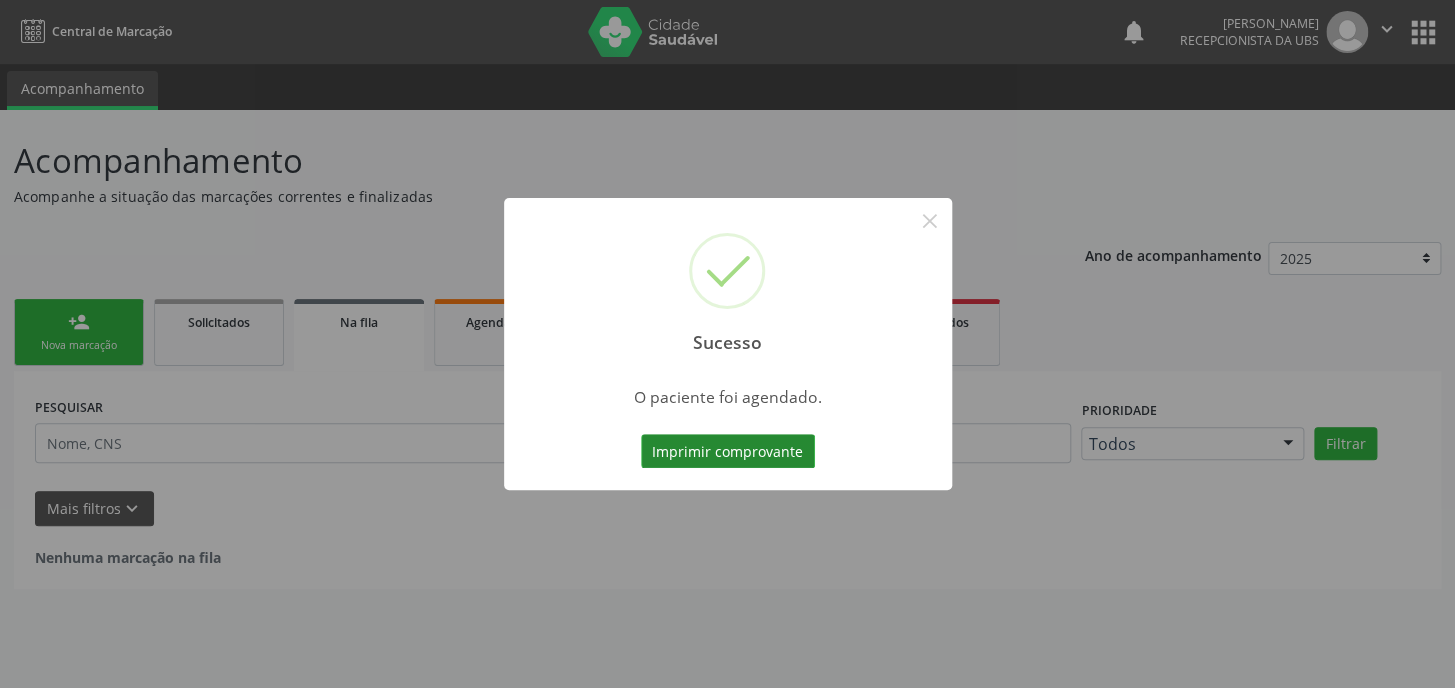 click on "Imprimir comprovante" at bounding box center [728, 451] 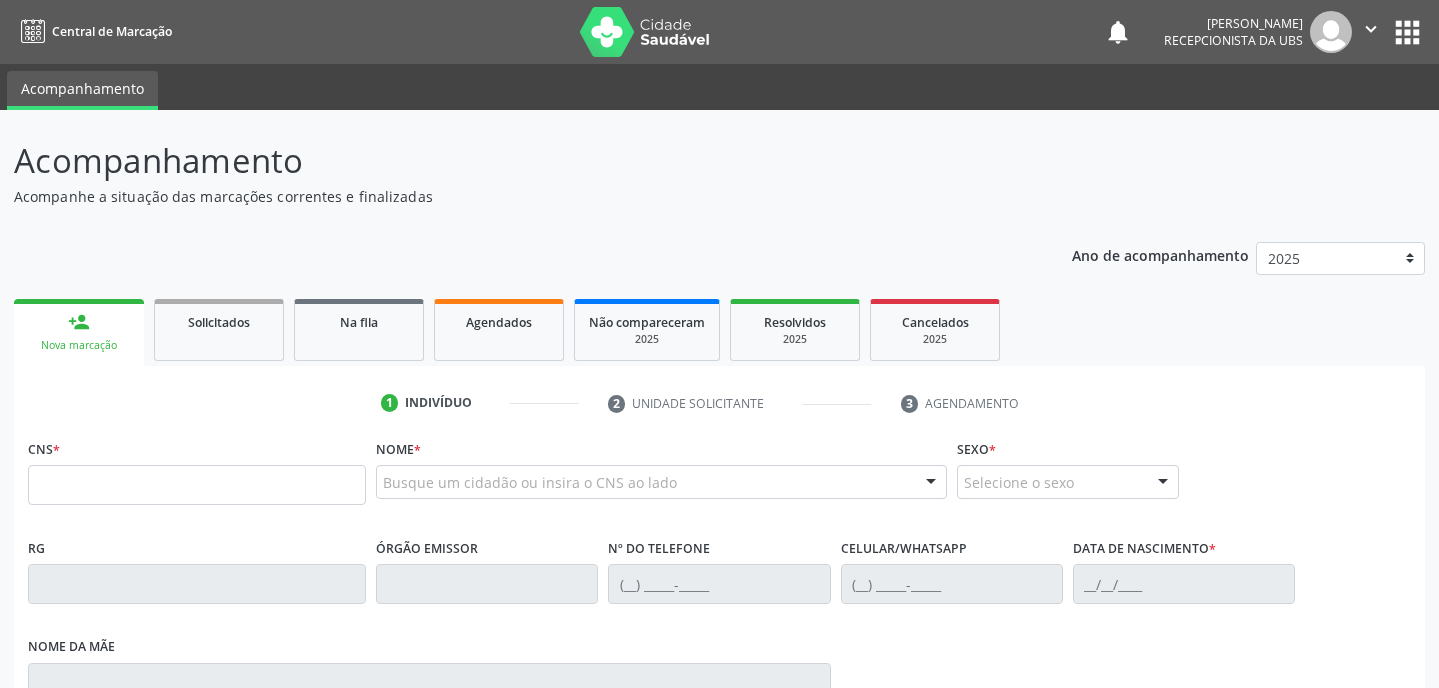scroll, scrollTop: 0, scrollLeft: 0, axis: both 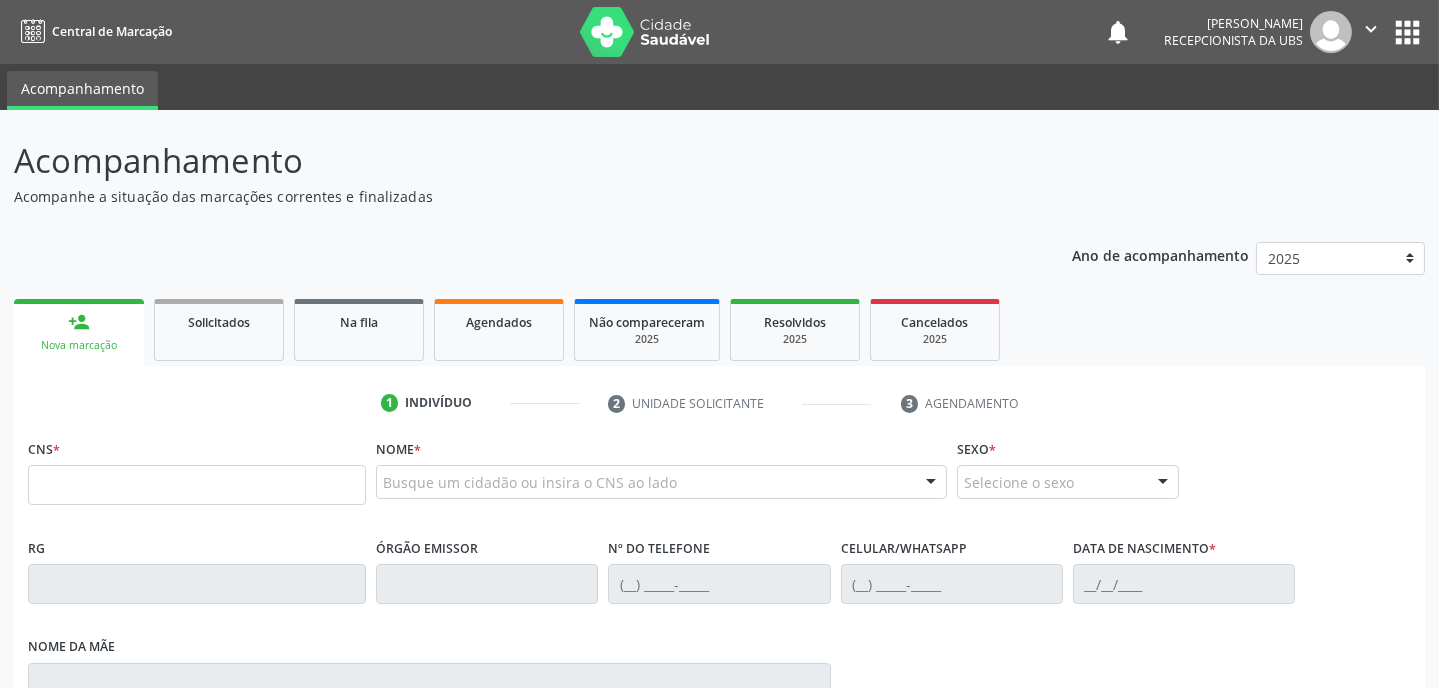 click on "person_add
Nova marcação" at bounding box center [79, 332] 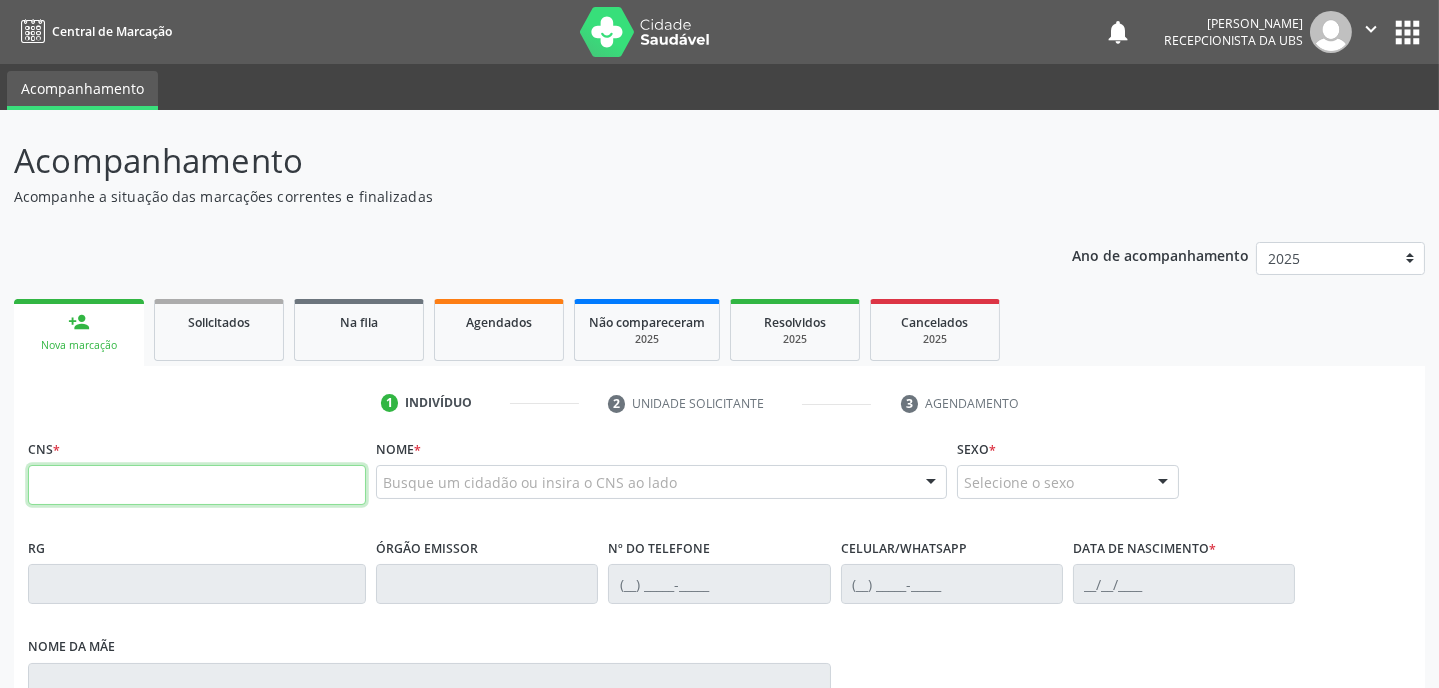 click at bounding box center (197, 485) 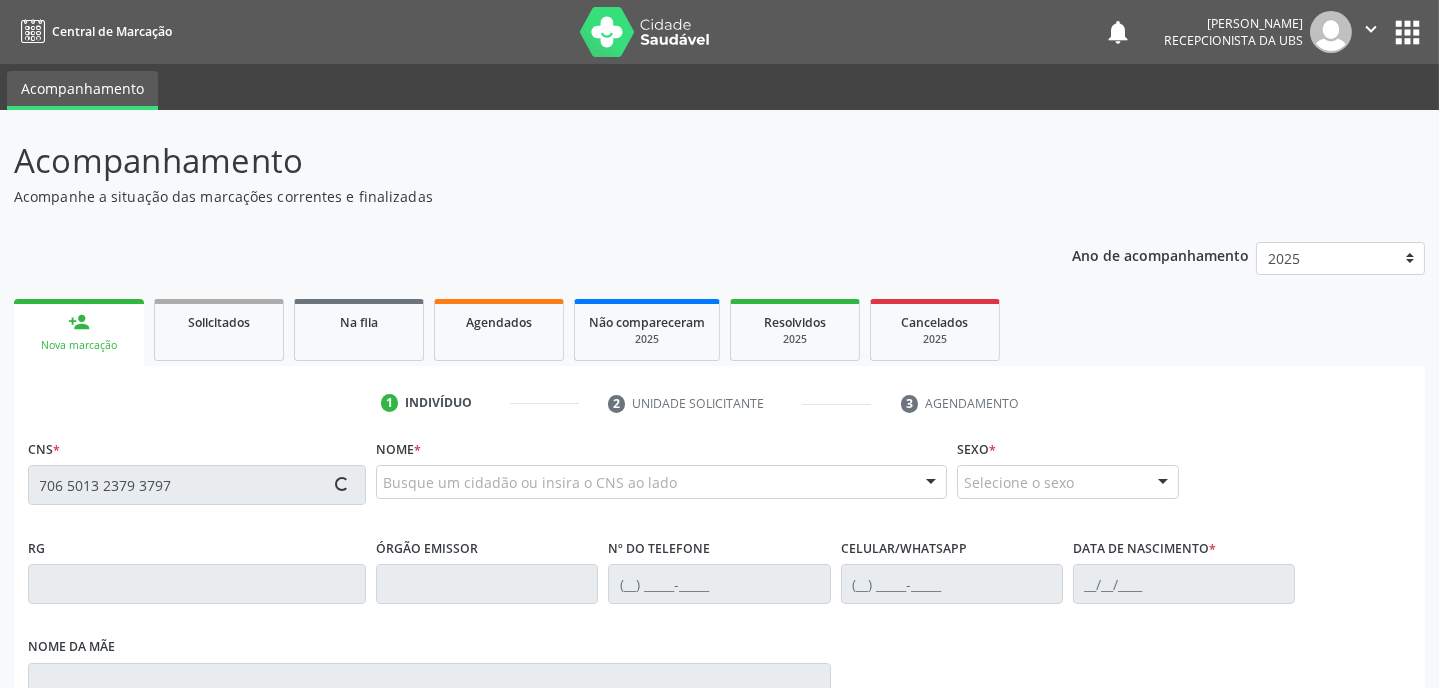type on "706 5013 2379 3797" 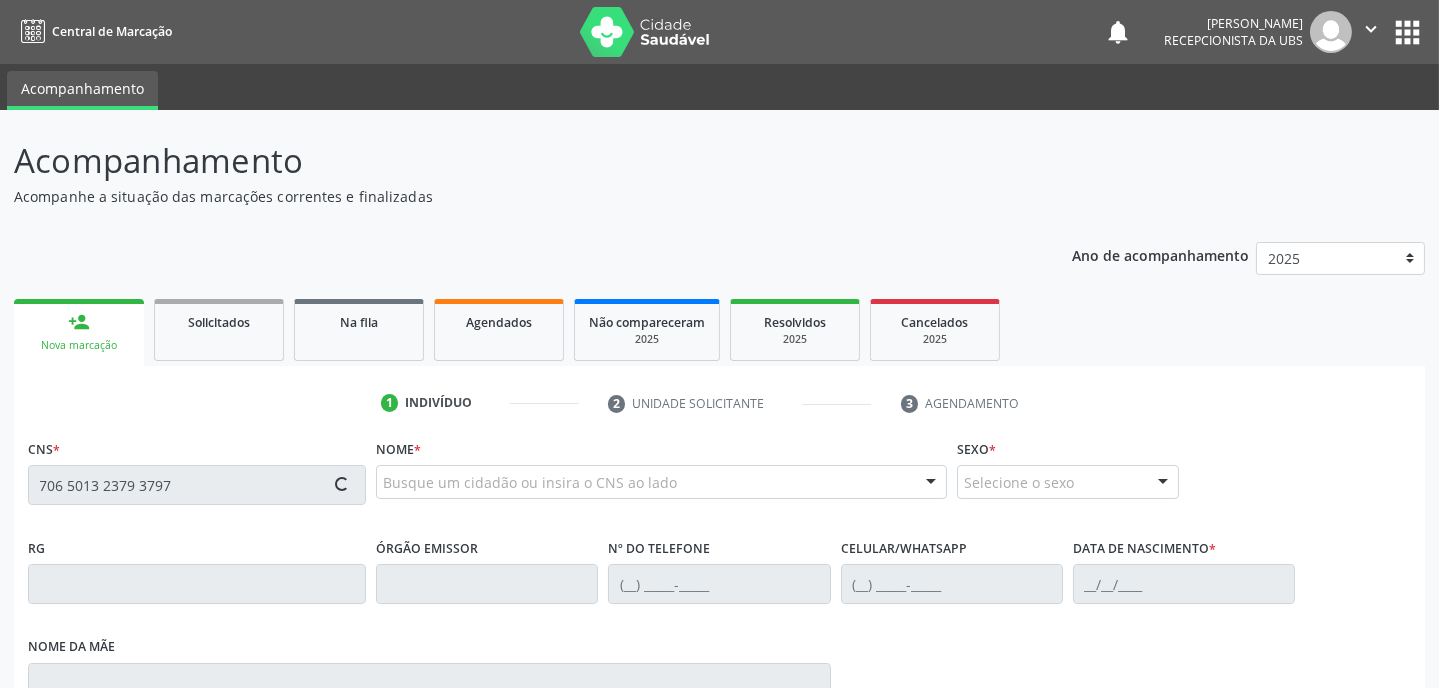 type 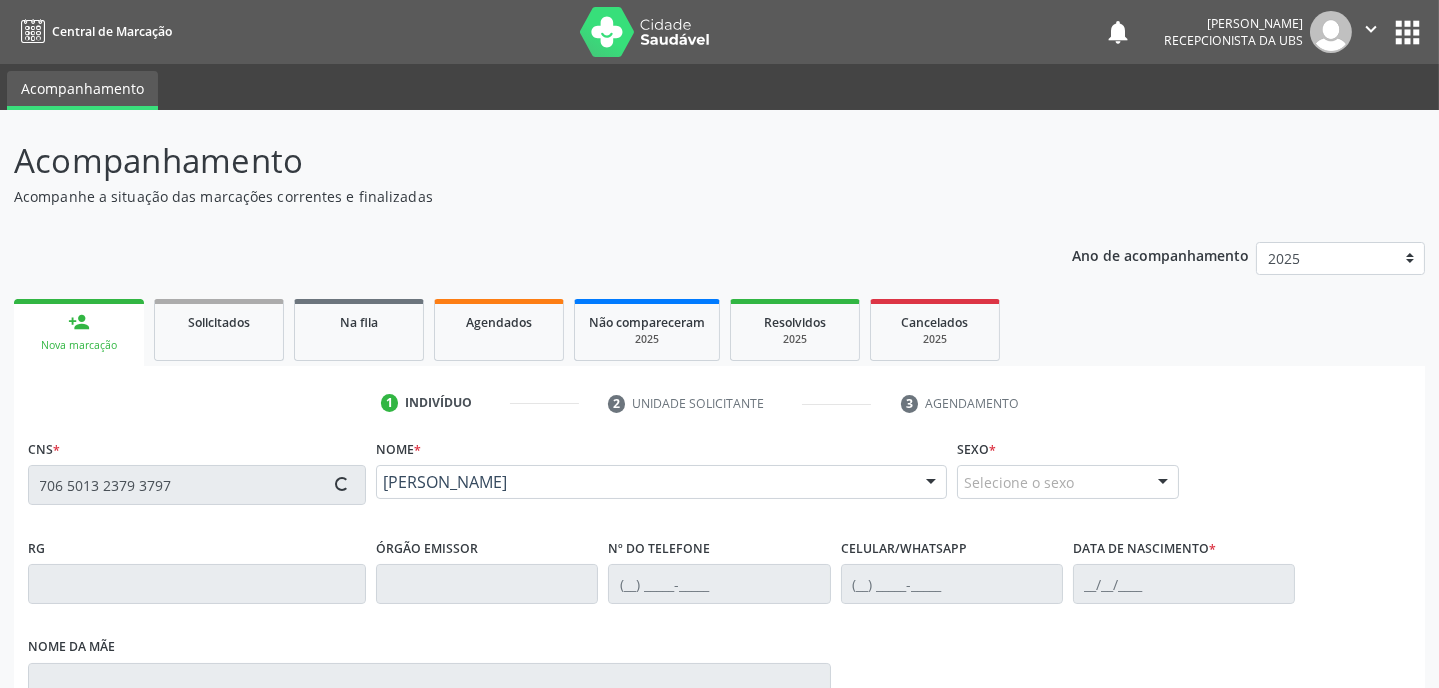 type on "[PHONE_NUMBER]" 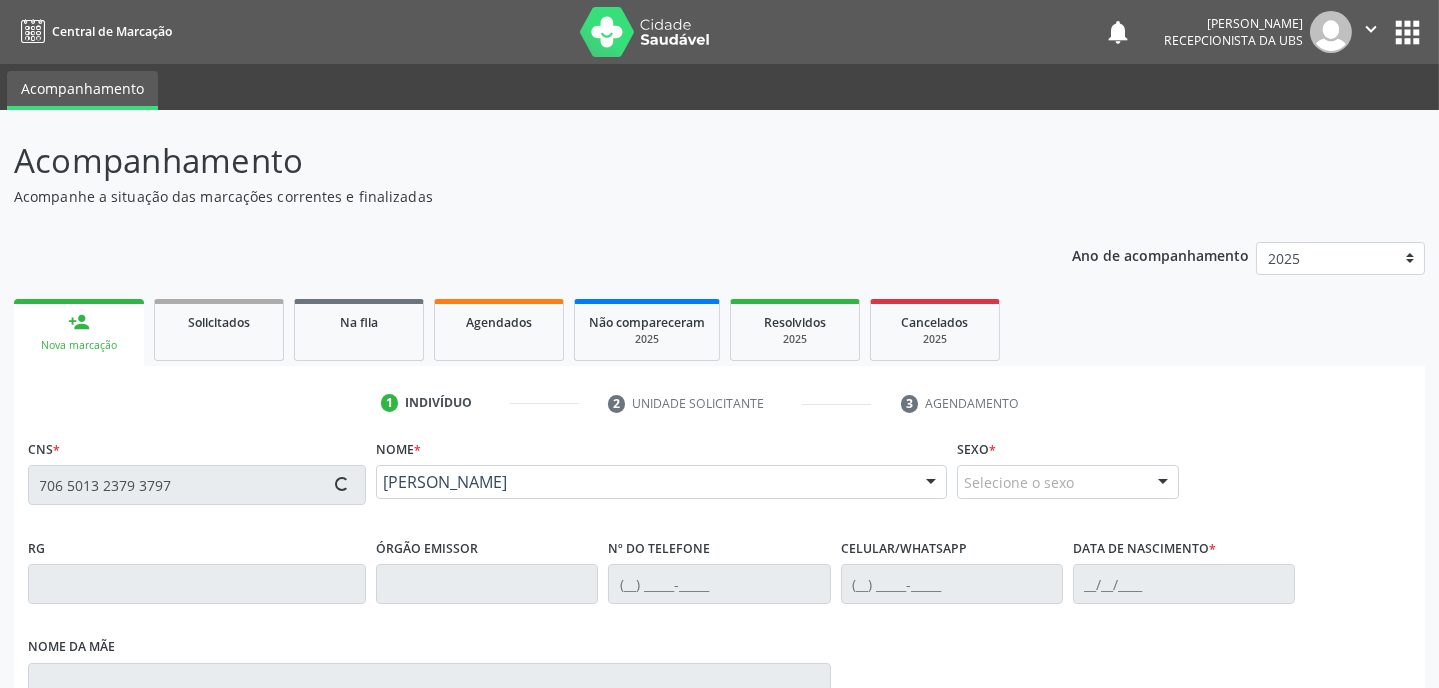 type on "2[DATE]" 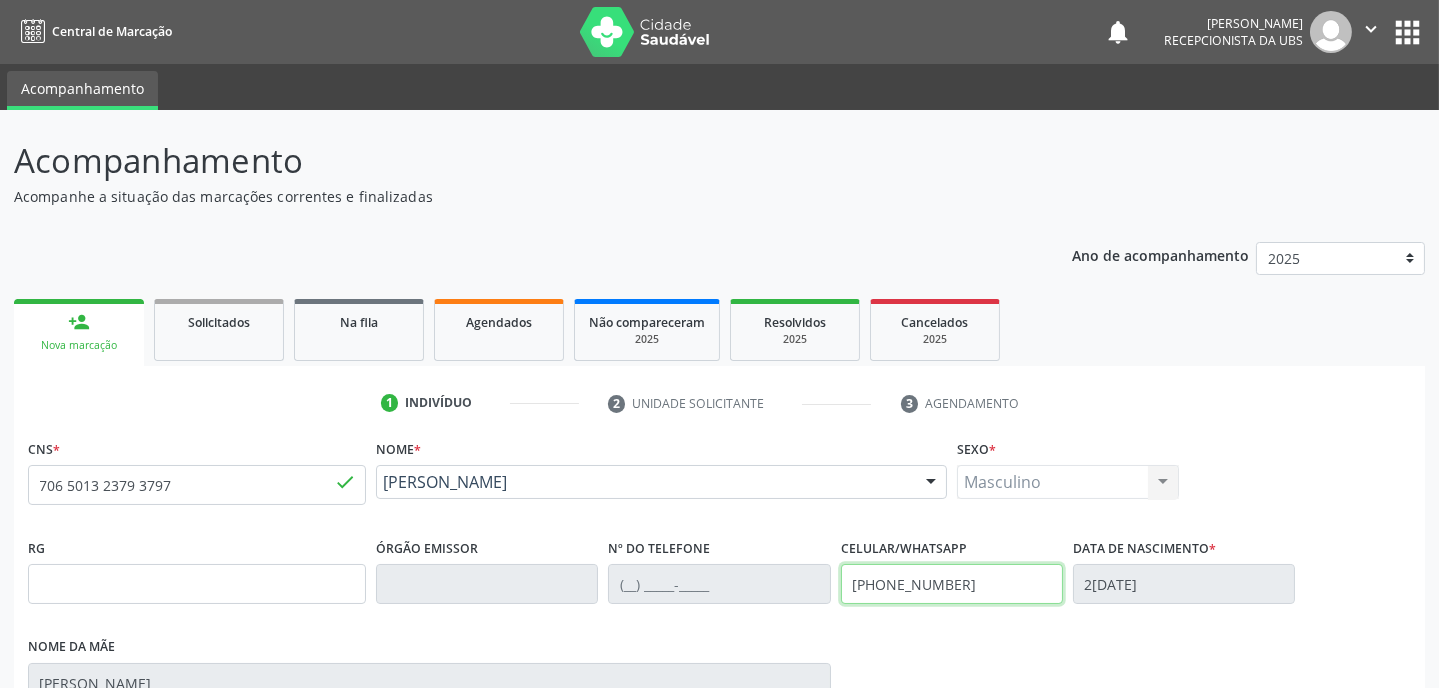 click on "[PHONE_NUMBER]" at bounding box center [952, 584] 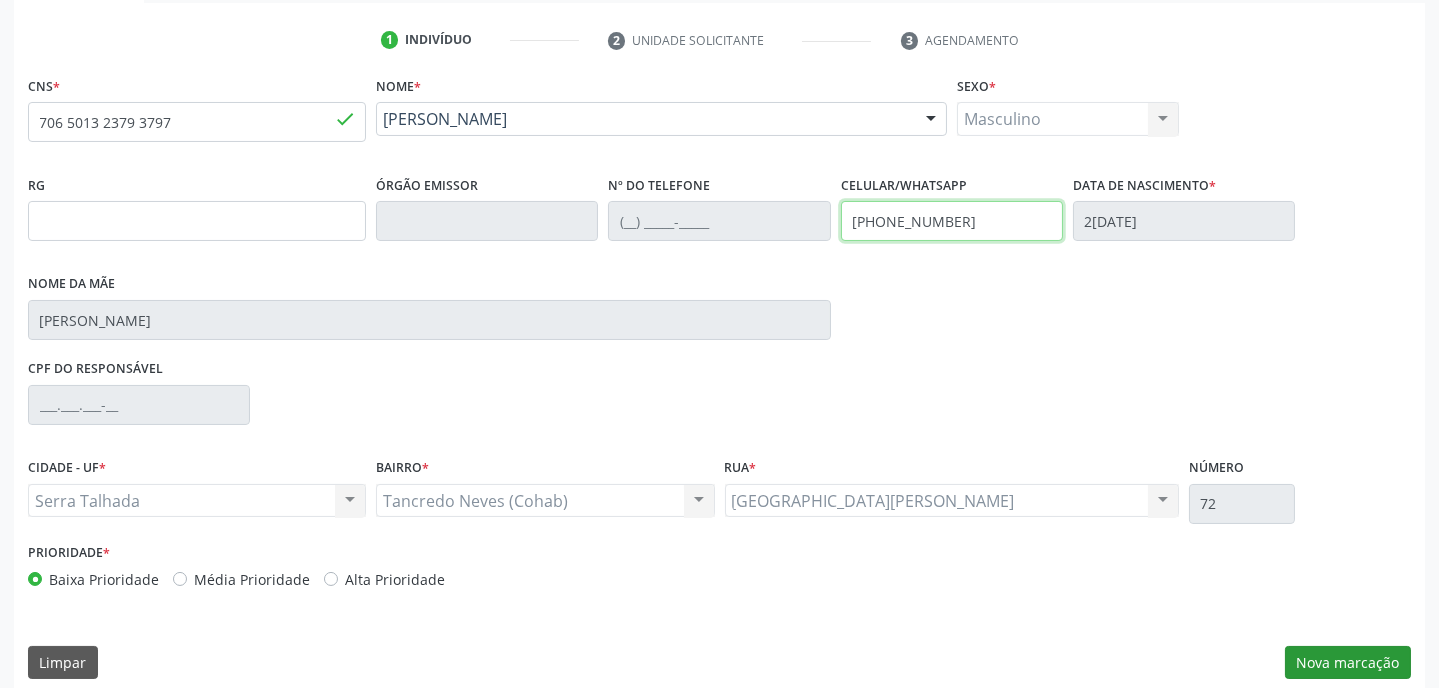 type on "[PHONE_NUMBER]" 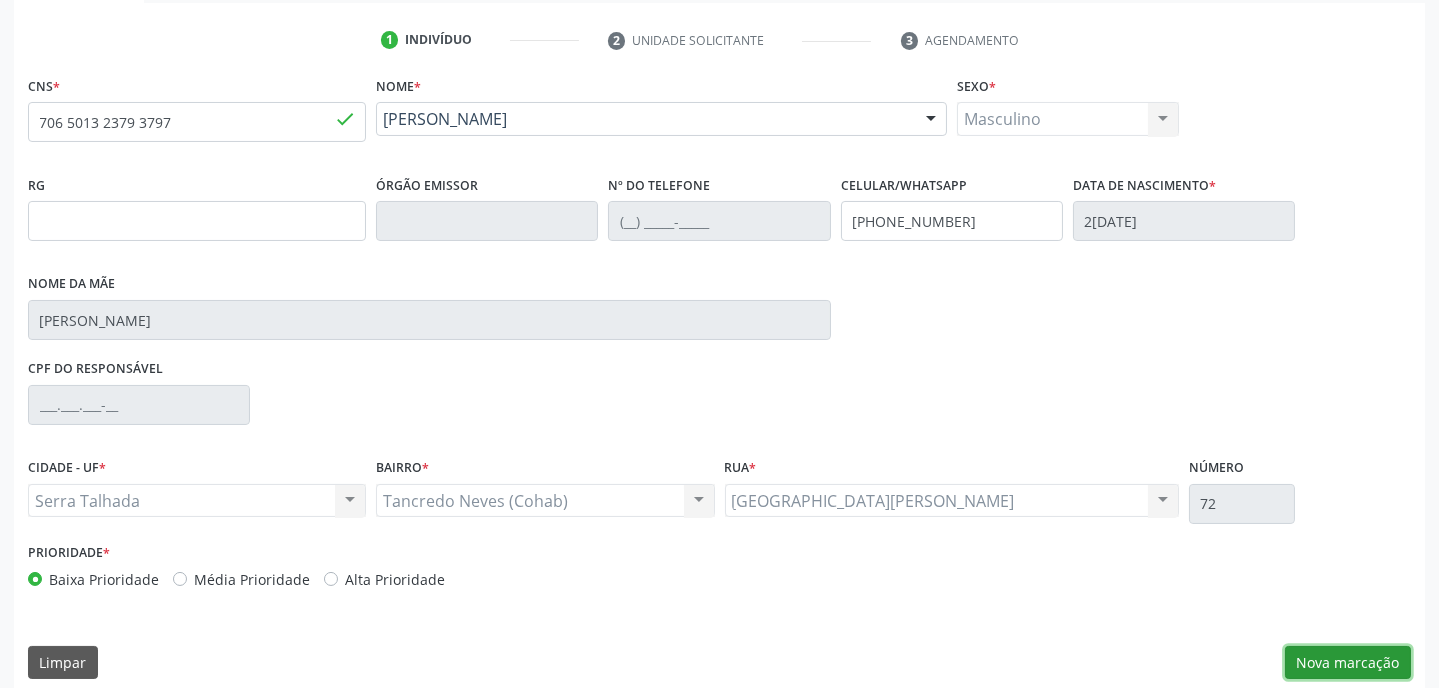 click on "Nova marcação" at bounding box center (1348, 663) 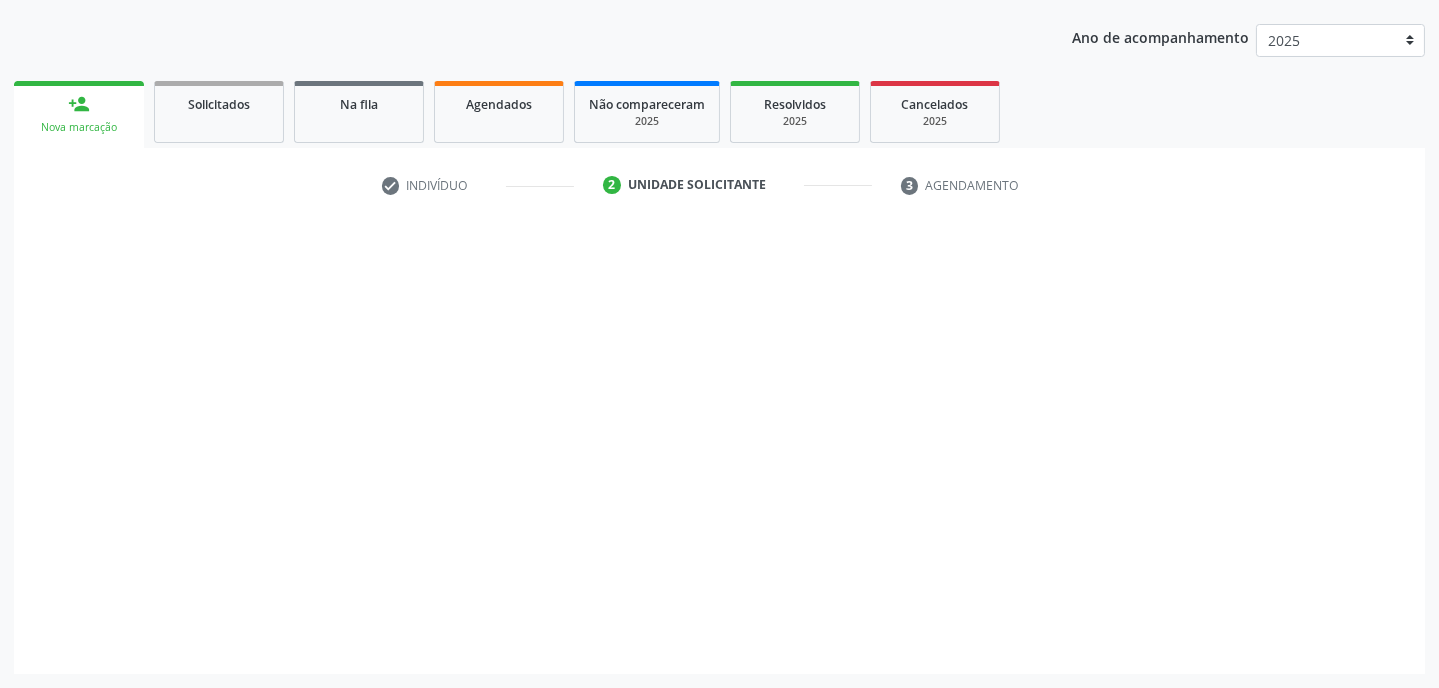 scroll, scrollTop: 215, scrollLeft: 0, axis: vertical 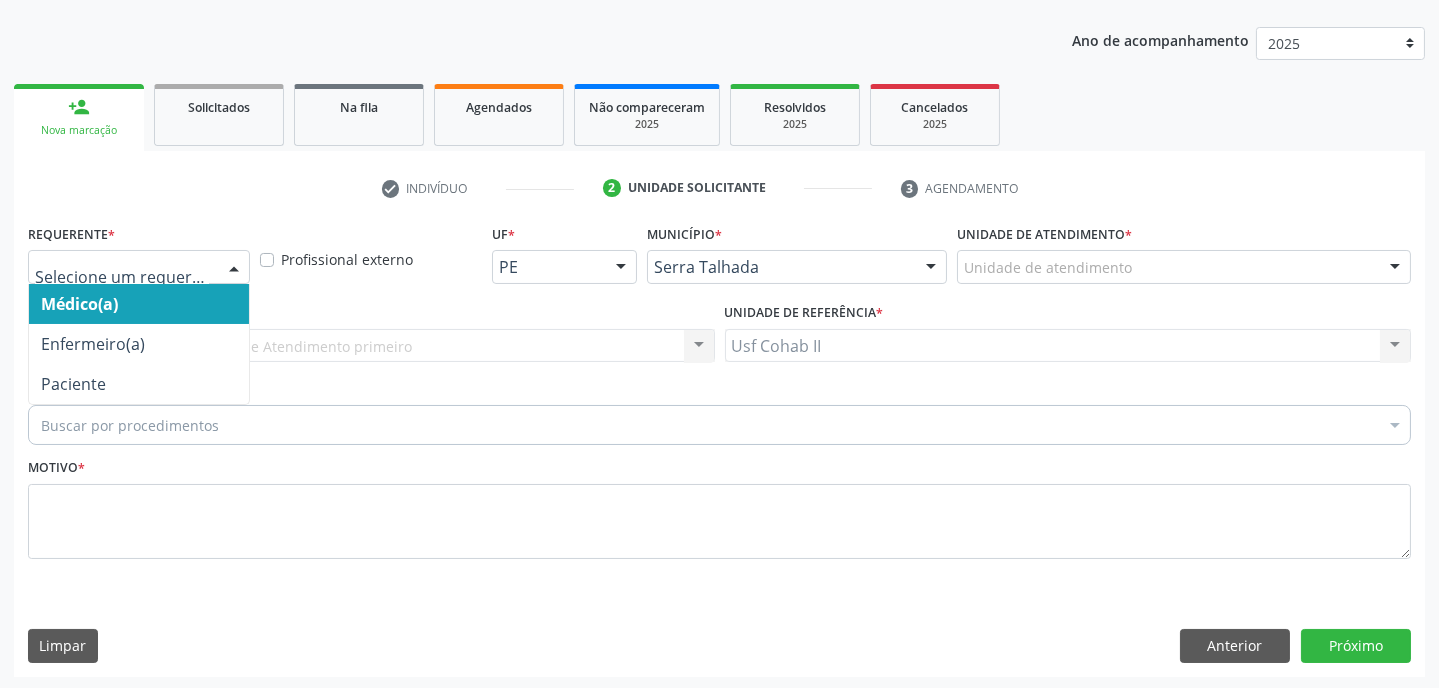 click at bounding box center (234, 268) 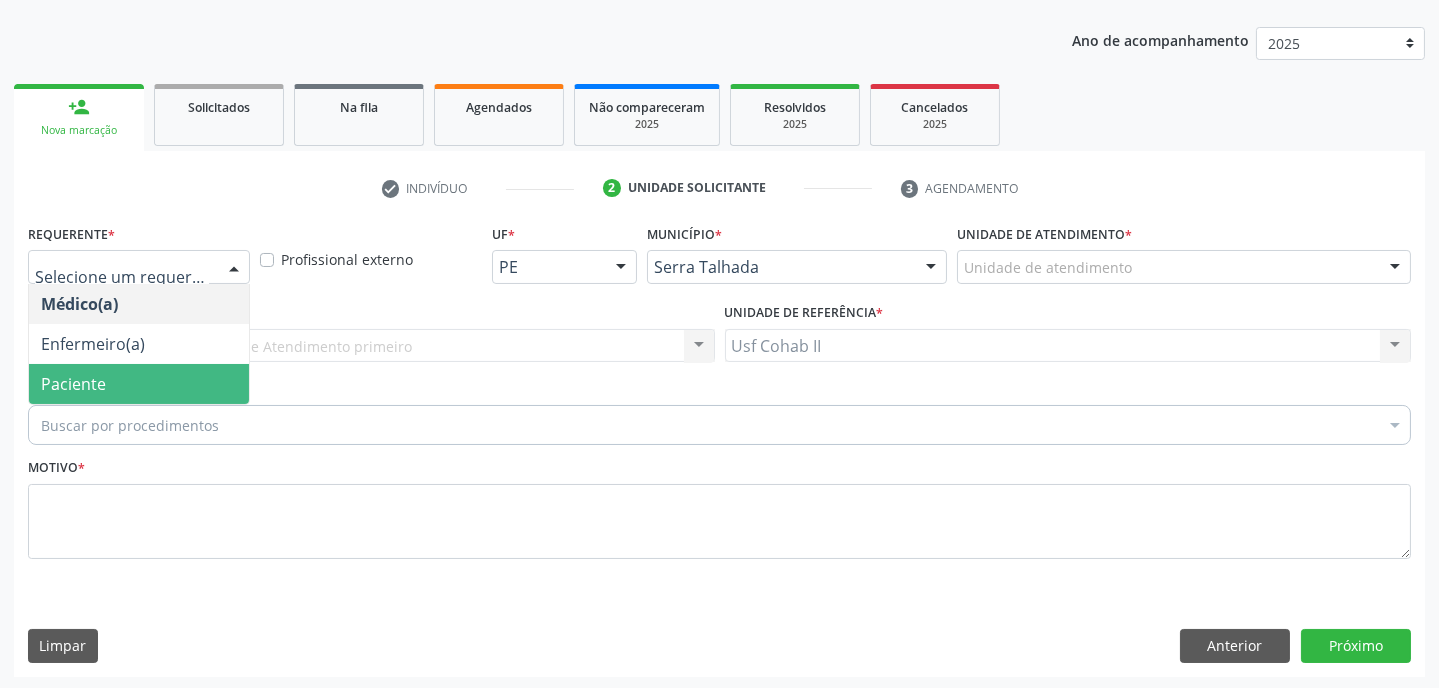 click on "Paciente" at bounding box center [139, 384] 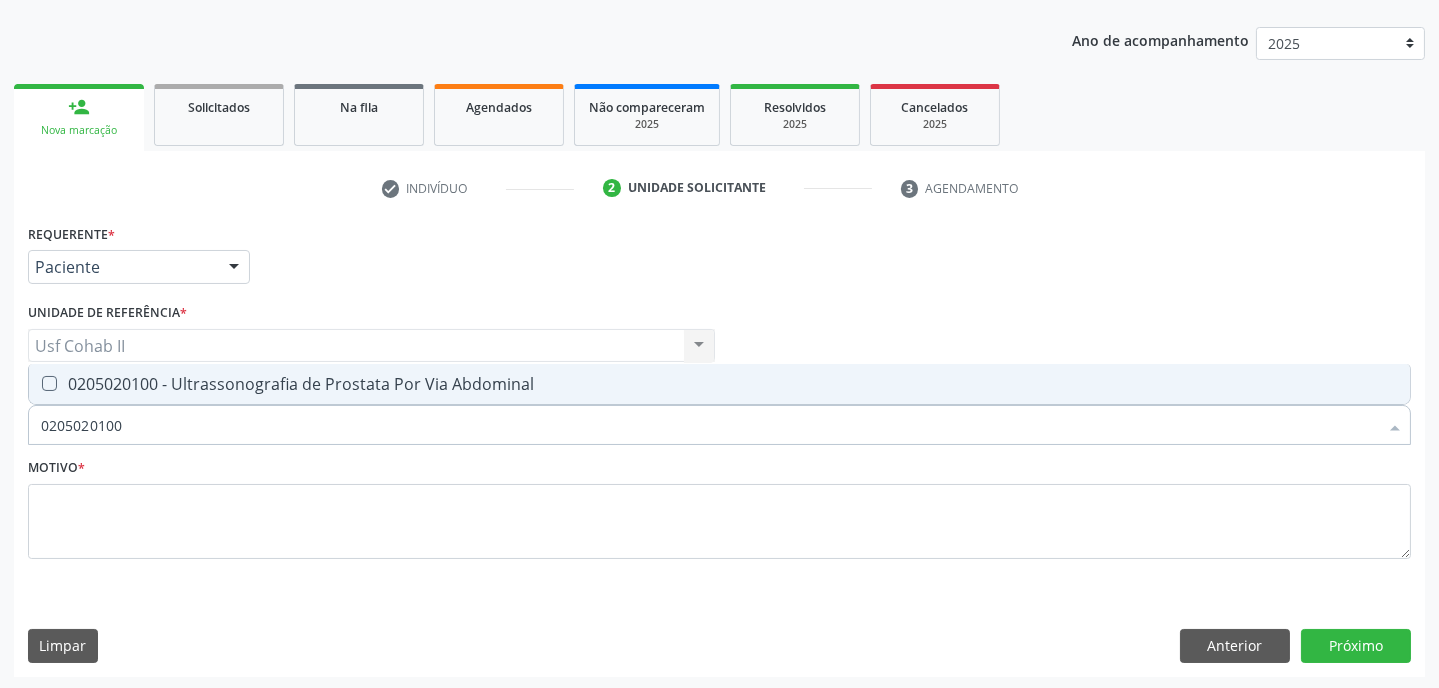 click on "0205020100" at bounding box center (709, 425) 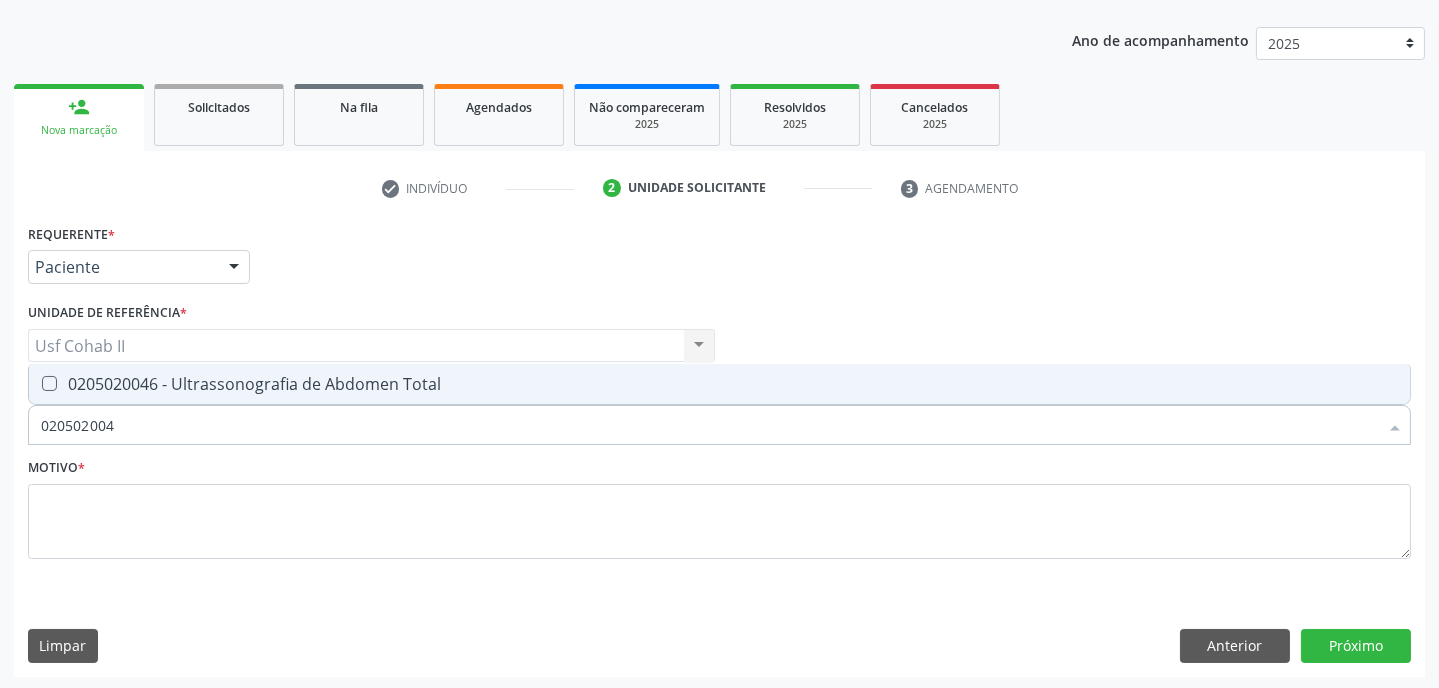type on "0205020046" 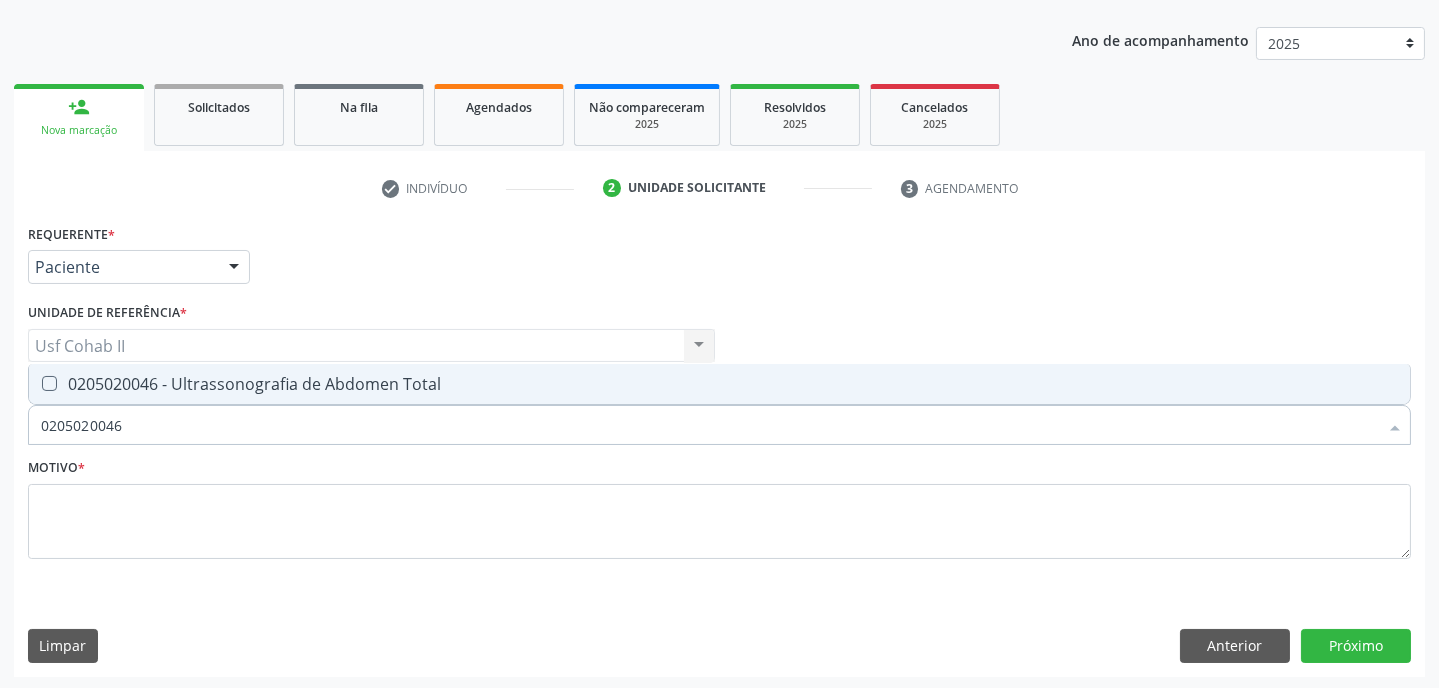click at bounding box center [49, 383] 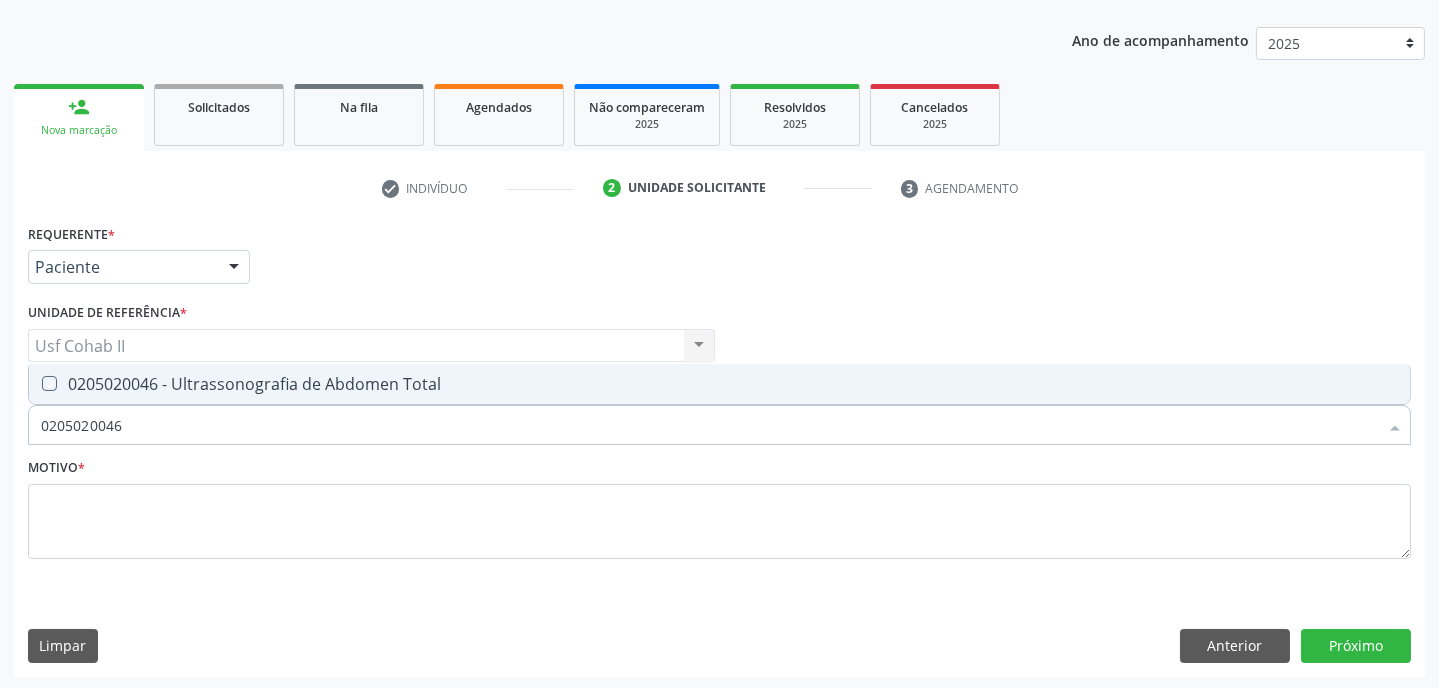 checkbox on "true" 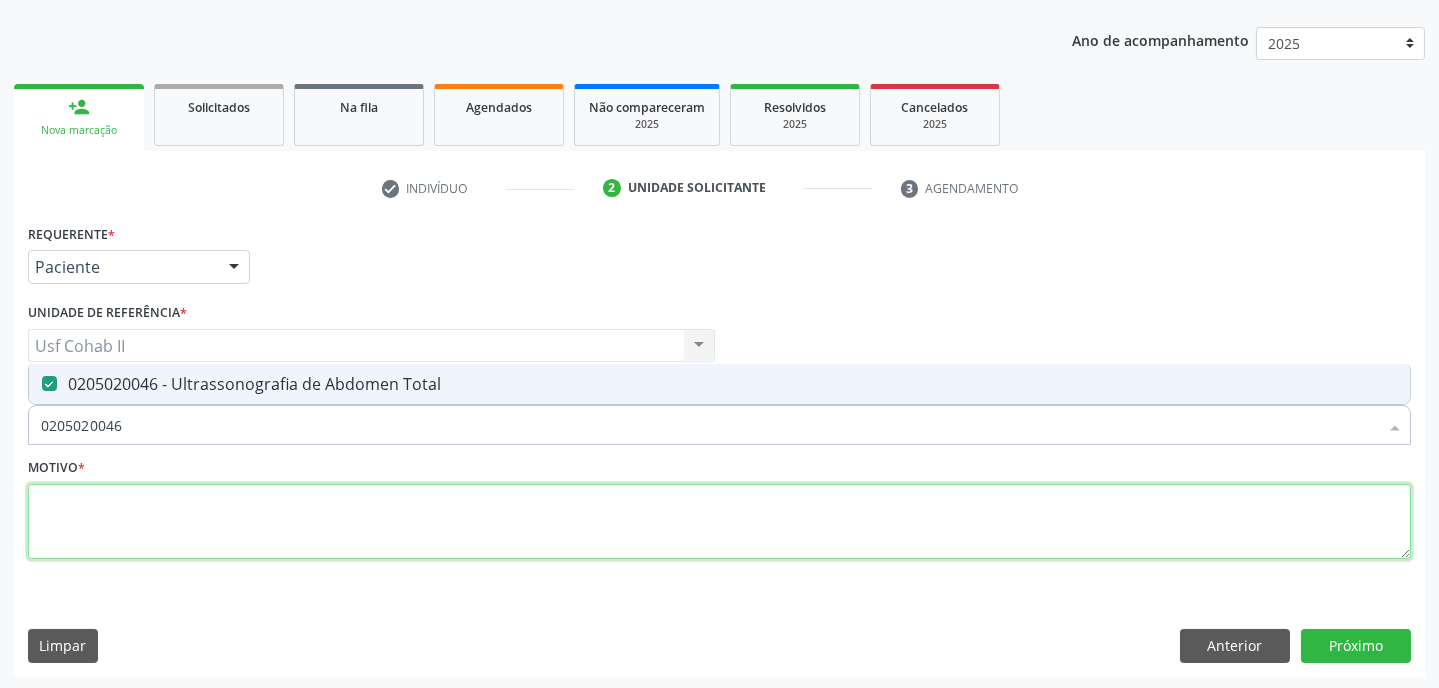 click at bounding box center [719, 522] 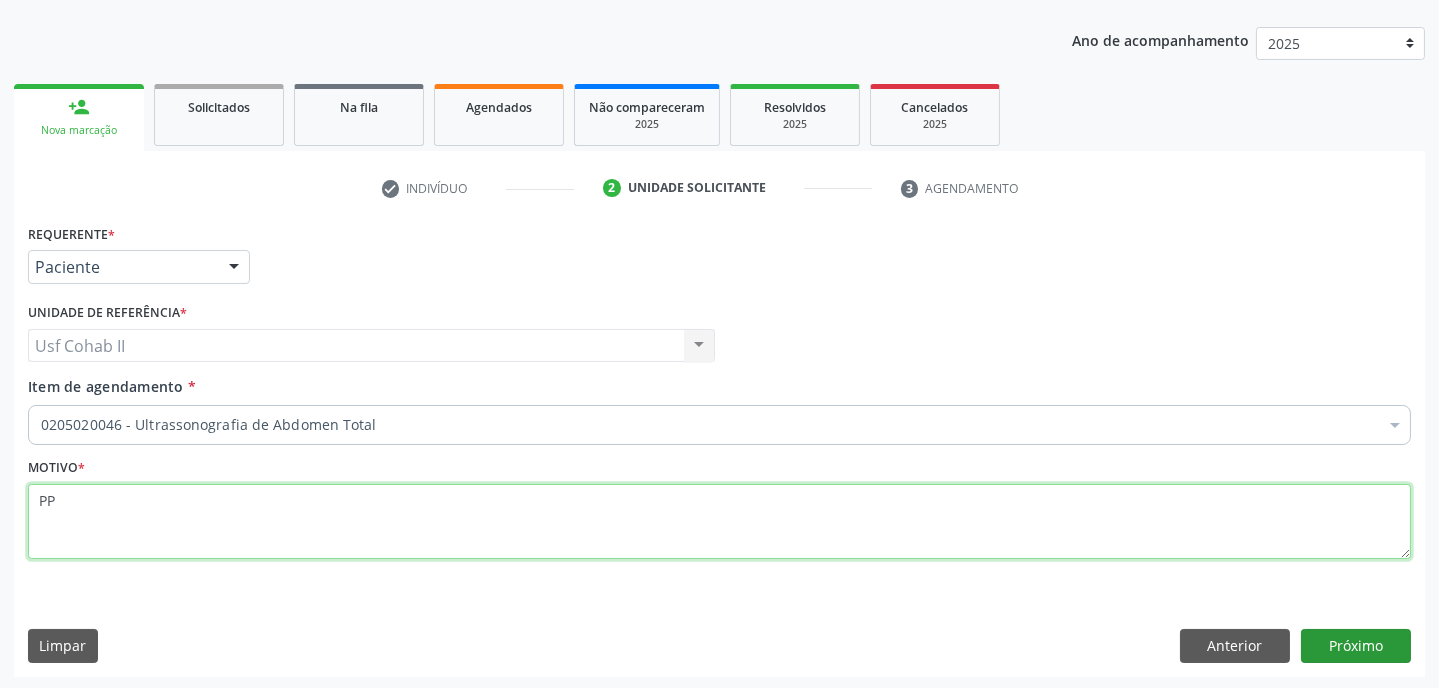 type on "PP" 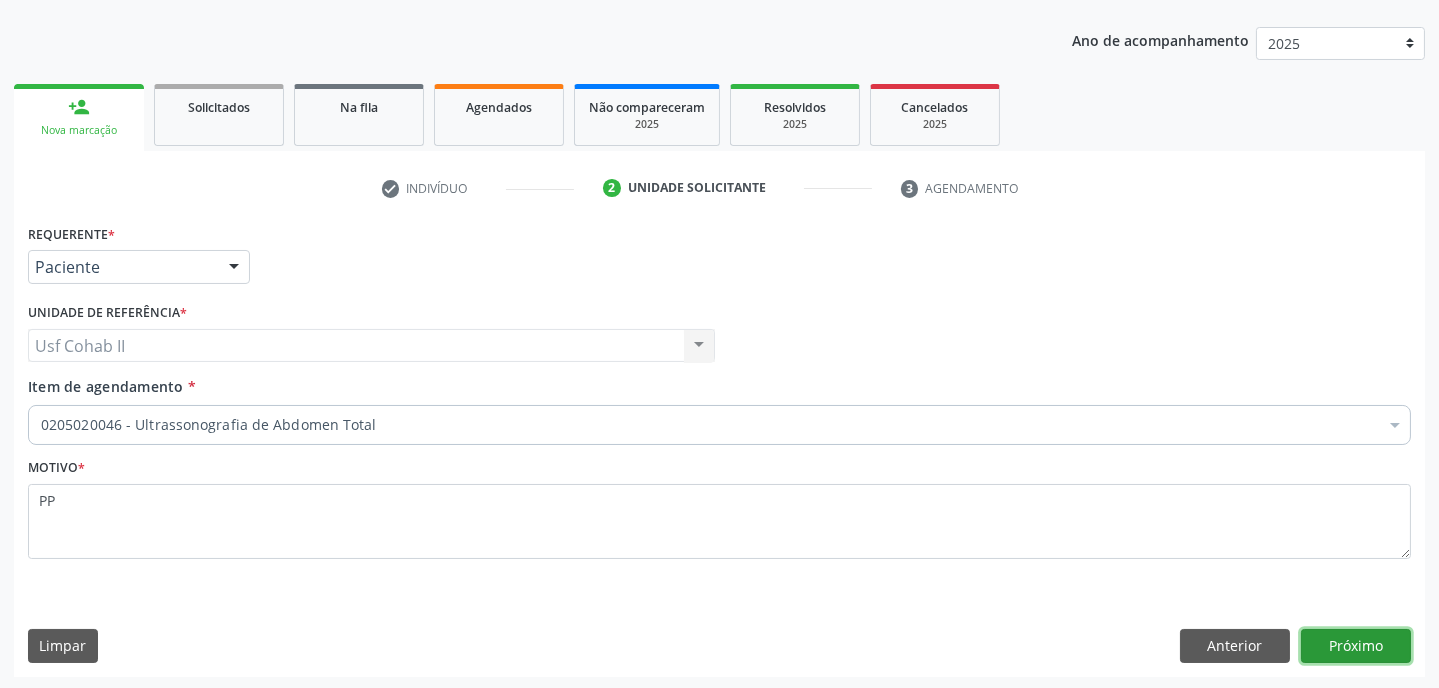 click on "Próximo" at bounding box center [1356, 646] 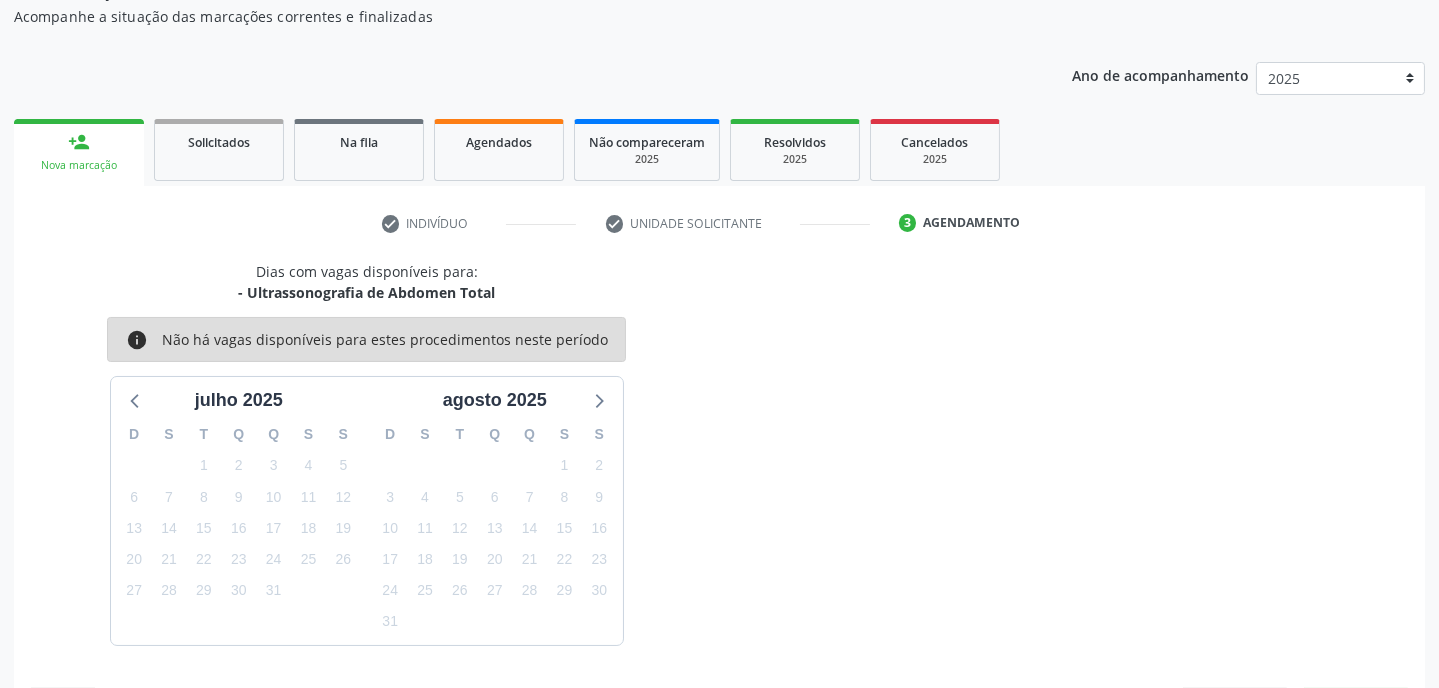 scroll, scrollTop: 215, scrollLeft: 0, axis: vertical 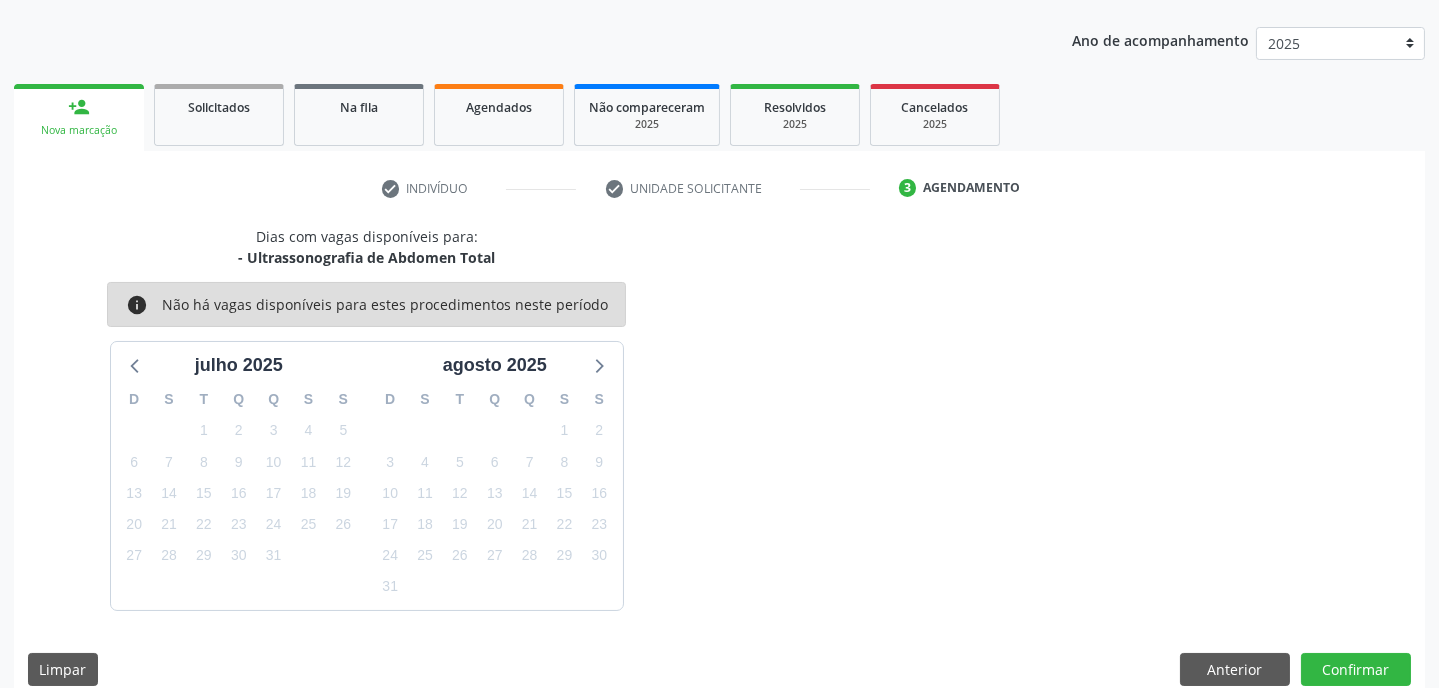 click on "Dias com vagas disponíveis para:
- Ultrassonografia de Abdomen Total
info
Não há vagas disponíveis para estes procedimentos neste período
j[DATE] D S T Q Q S S 29 30 1 2 3 4 5 6 7 8 9 10 11 12 13 14 15 16 17 18 19 20 21 22 23 24 25 26 27 28 29 30 31 1 2 3 4 5 6 7 8 9 [DATE] D S T Q Q S S 27 28 29 30 31 1 2 3 4 5 6 7 8 9 10 11 12 13 14 15 16 17 18 19 20 21 22 23 24 25 26 27 28 29 30 31 1 2 3 4 5 6" at bounding box center (719, 418) 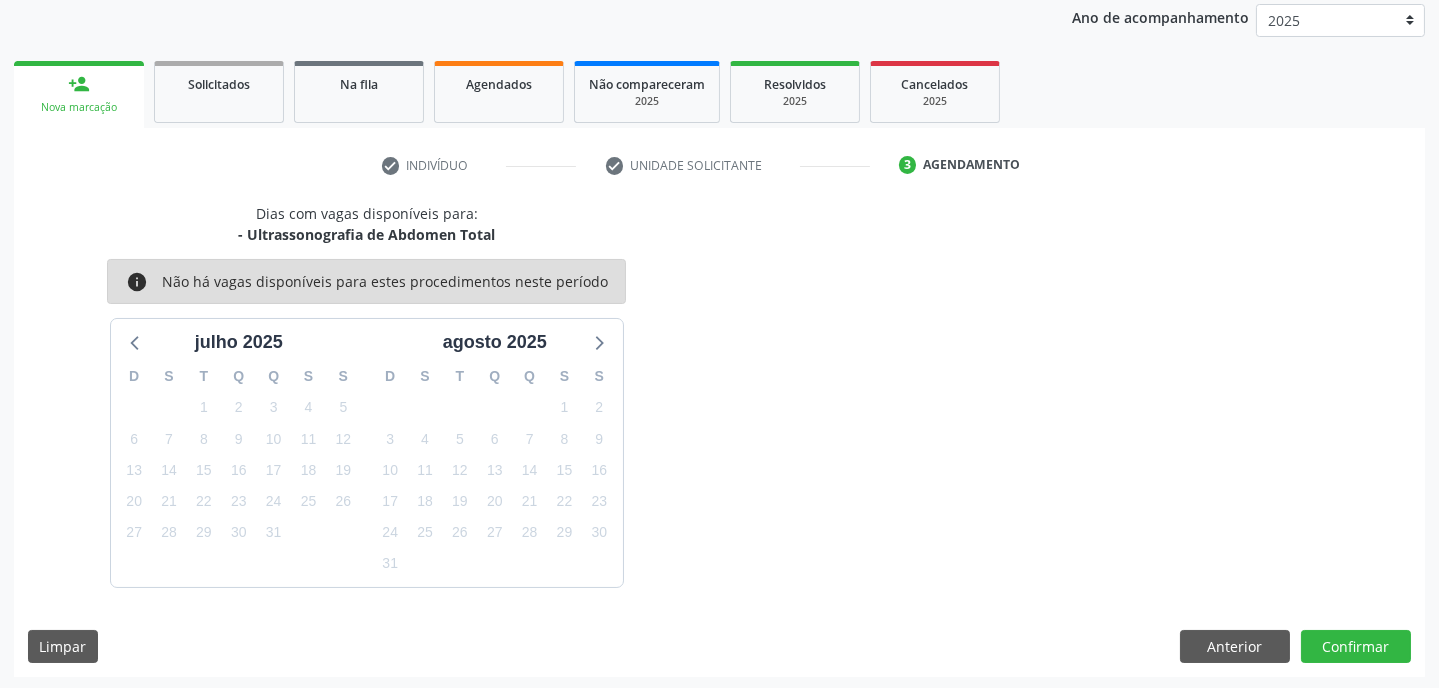click on "Dias com vagas disponíveis para:
- Ultrassonografia de Abdomen Total
info
Não há vagas disponíveis para estes procedimentos neste período
j[DATE] D S T Q Q S S 29 30 1 2 3 4 5 6 7 8 9 10 11 12 13 14 15 16 17 18 19 20 21 22 23 24 25 26 27 28 29 30 31 1 2 3 4 5 6 7 8 9 [DATE] D S T Q Q S S 27 28 29 30 31 1 2 3 4 5 6 7 8 9 10 11 12 13 14 15 16 17 18 19 20 21 22 23 24 25 26 27 28 29 30 31 1 2 3 4 5 6" at bounding box center (719, 395) 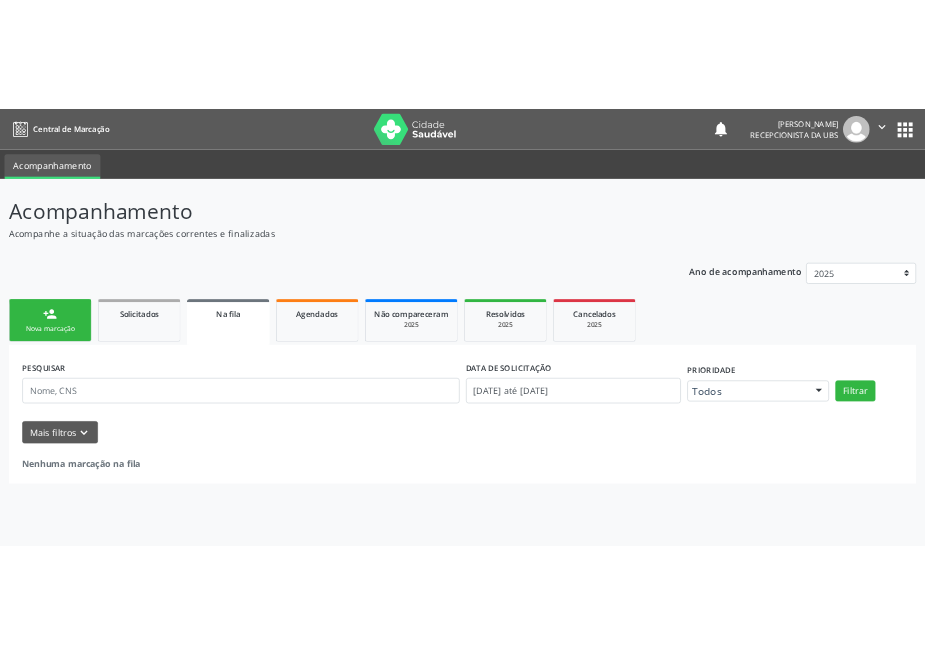 scroll, scrollTop: 0, scrollLeft: 0, axis: both 